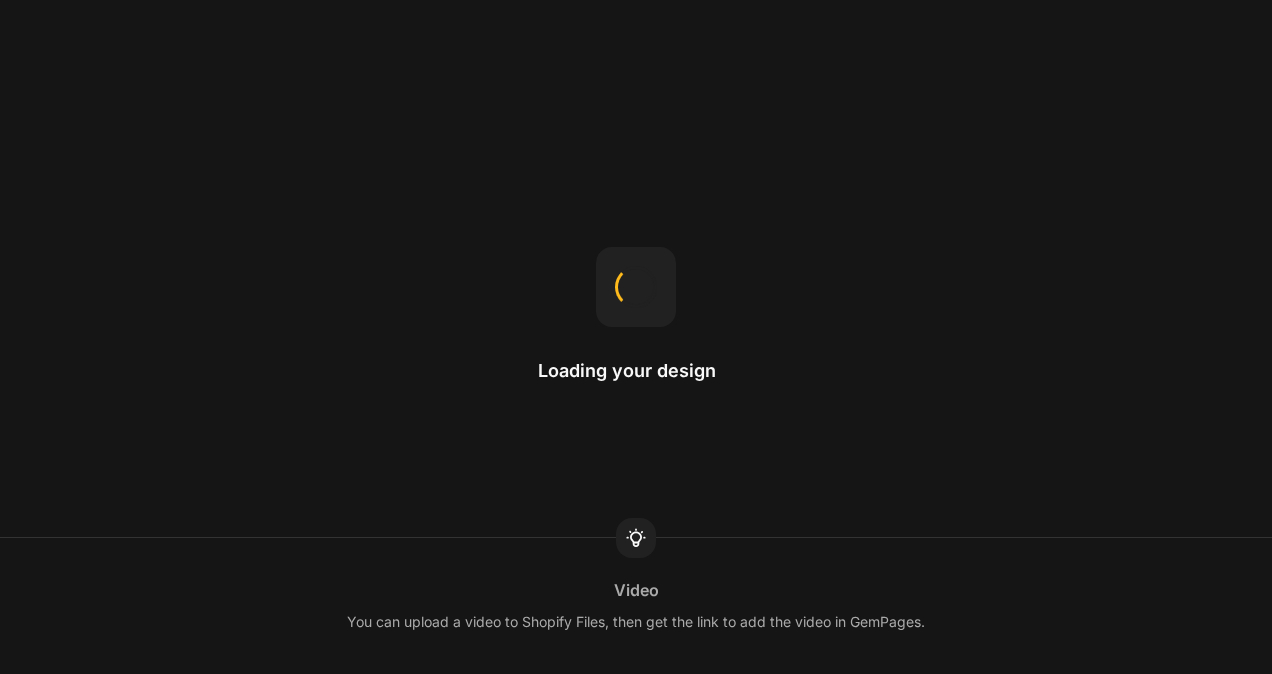 scroll, scrollTop: 0, scrollLeft: 0, axis: both 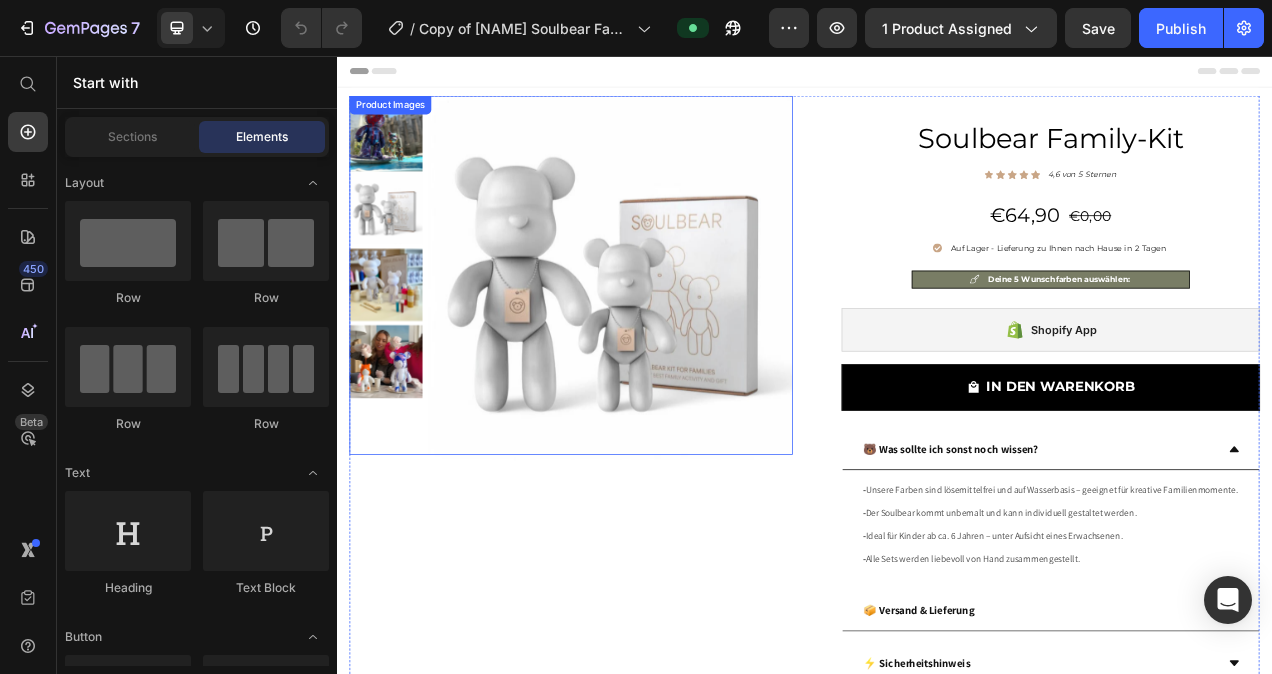 click at bounding box center (689, 341) 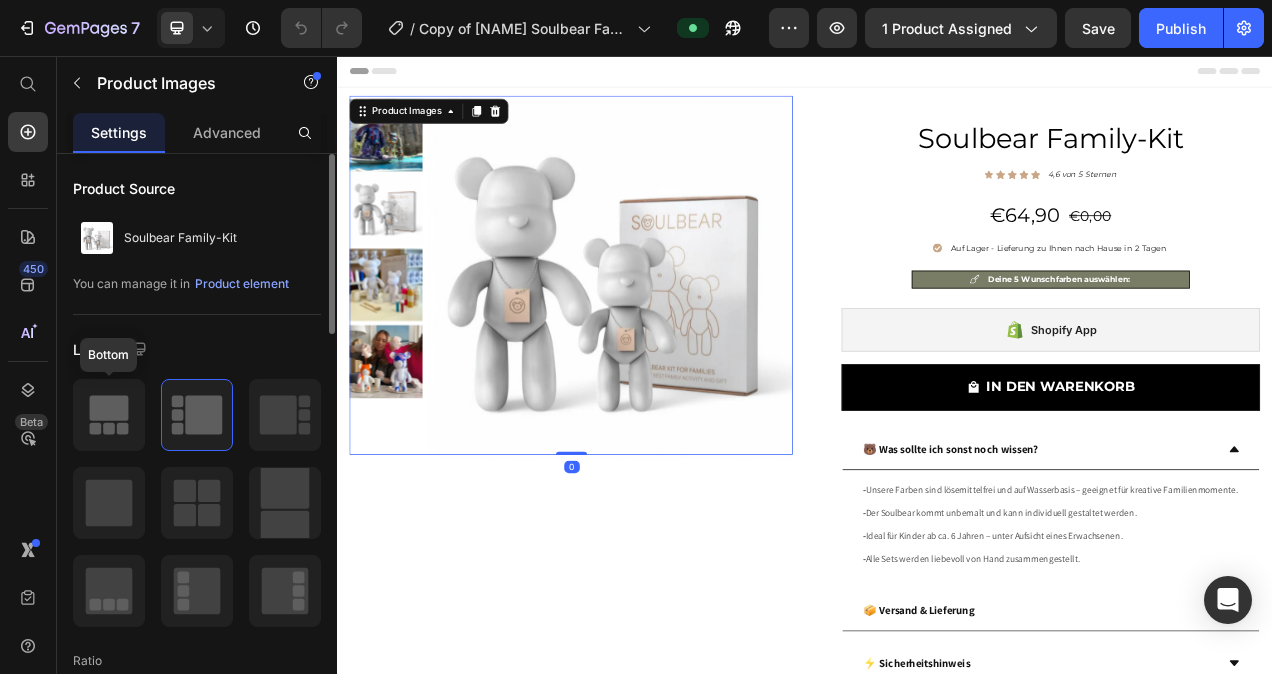 click 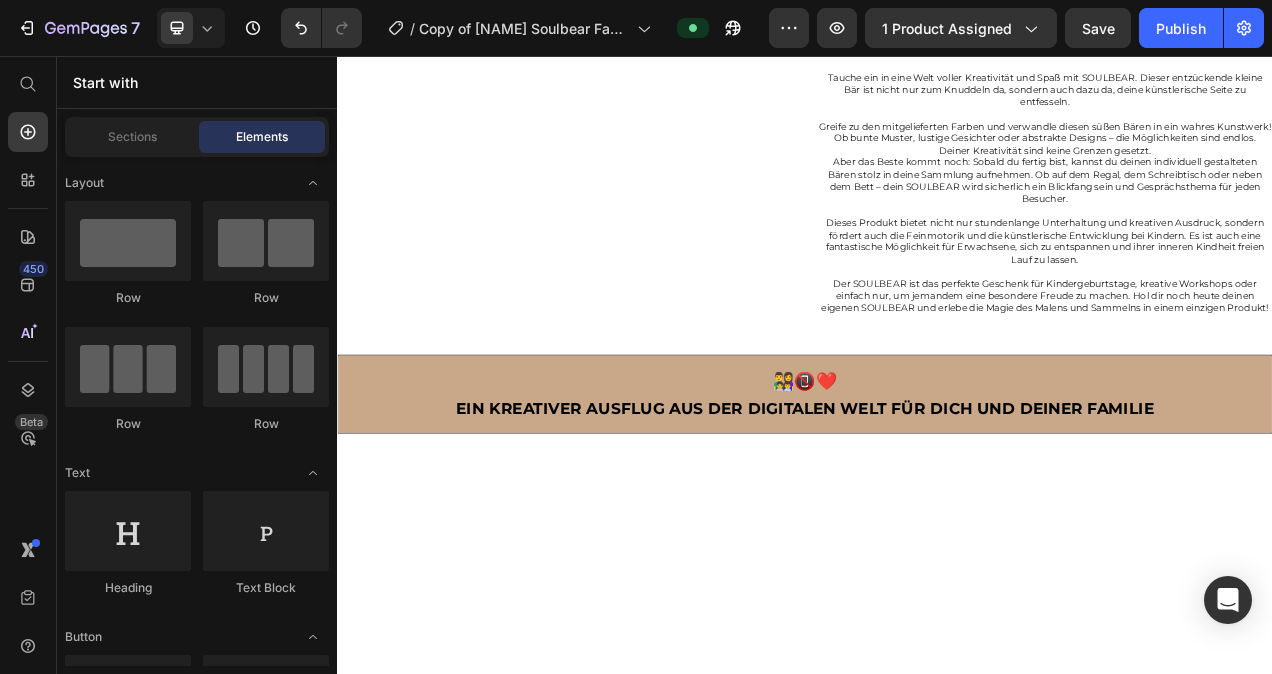 scroll, scrollTop: 0, scrollLeft: 0, axis: both 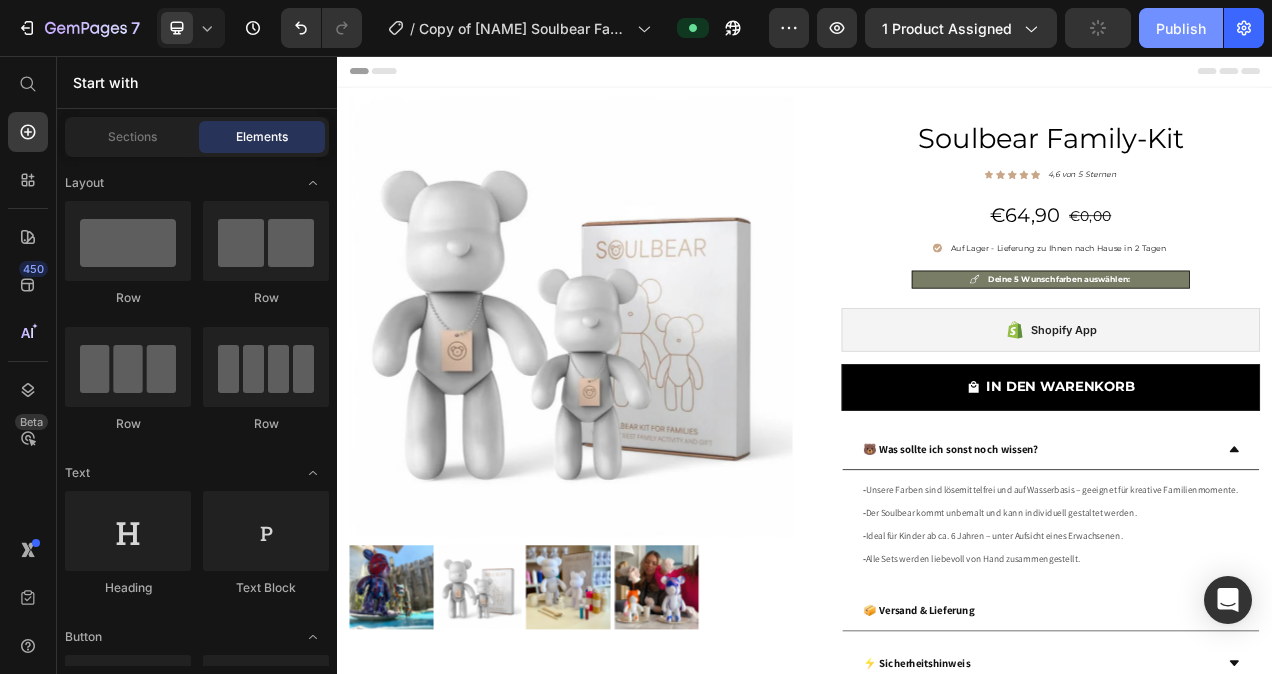 click on "Publish" at bounding box center [1181, 28] 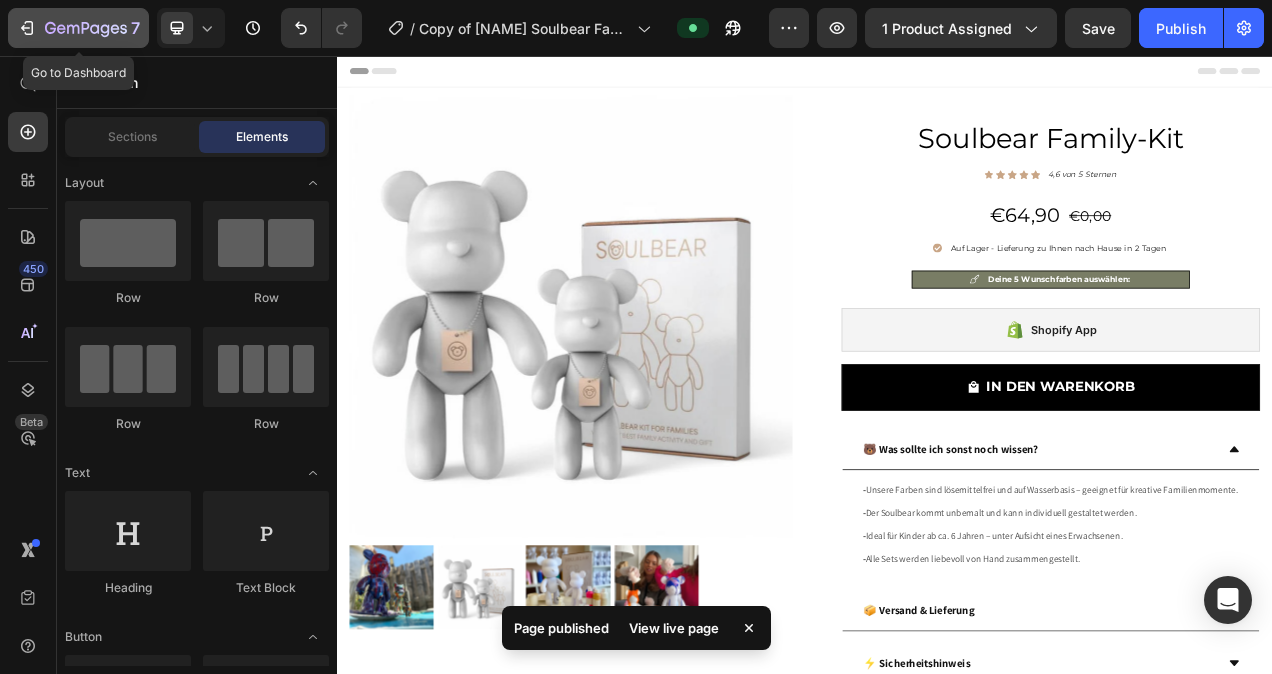 click 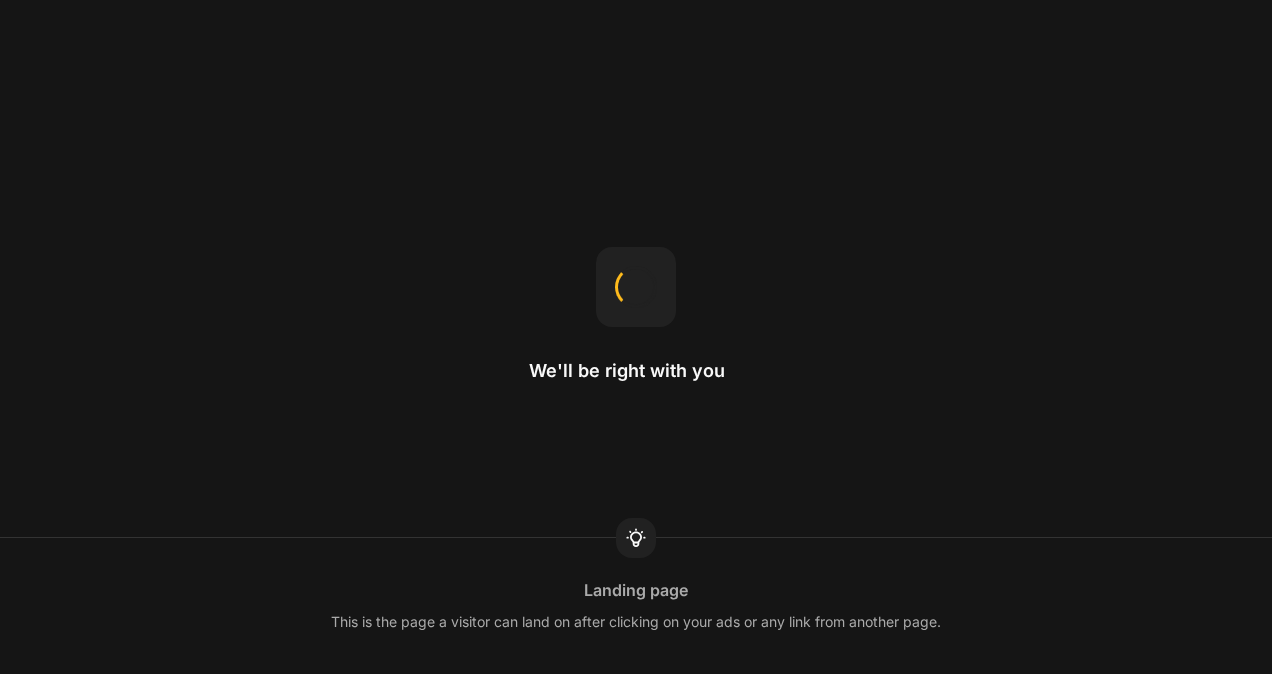 scroll, scrollTop: 0, scrollLeft: 0, axis: both 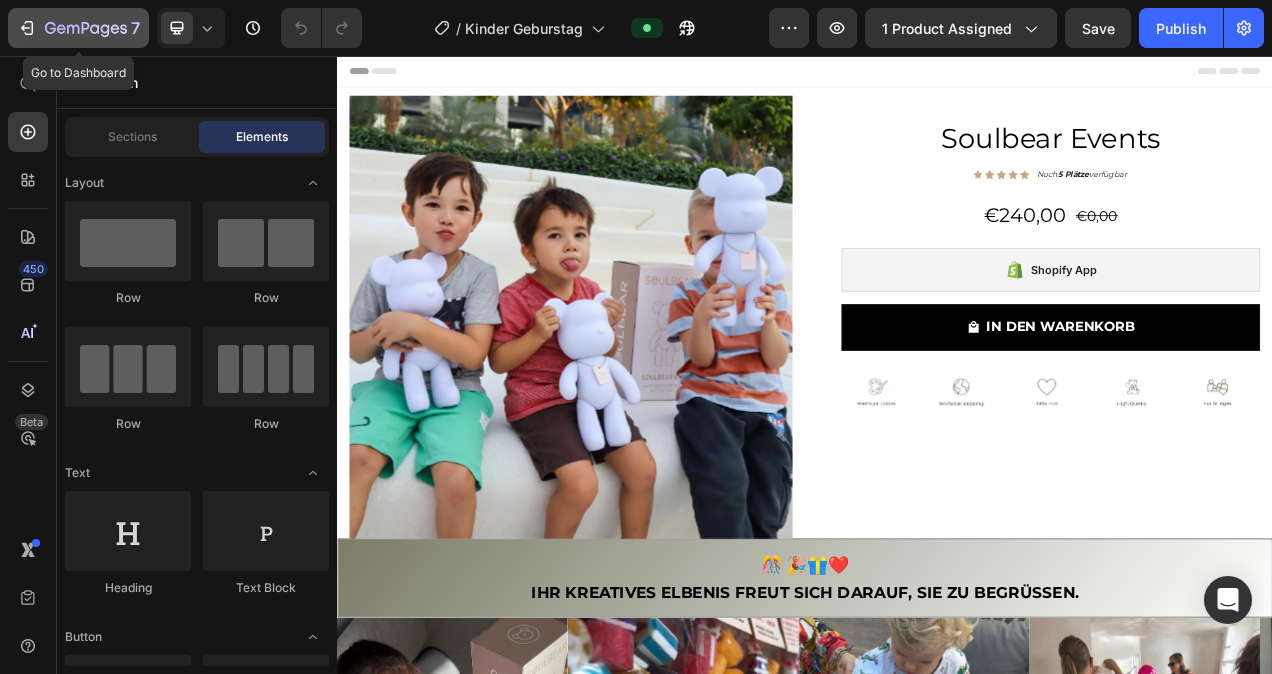 click 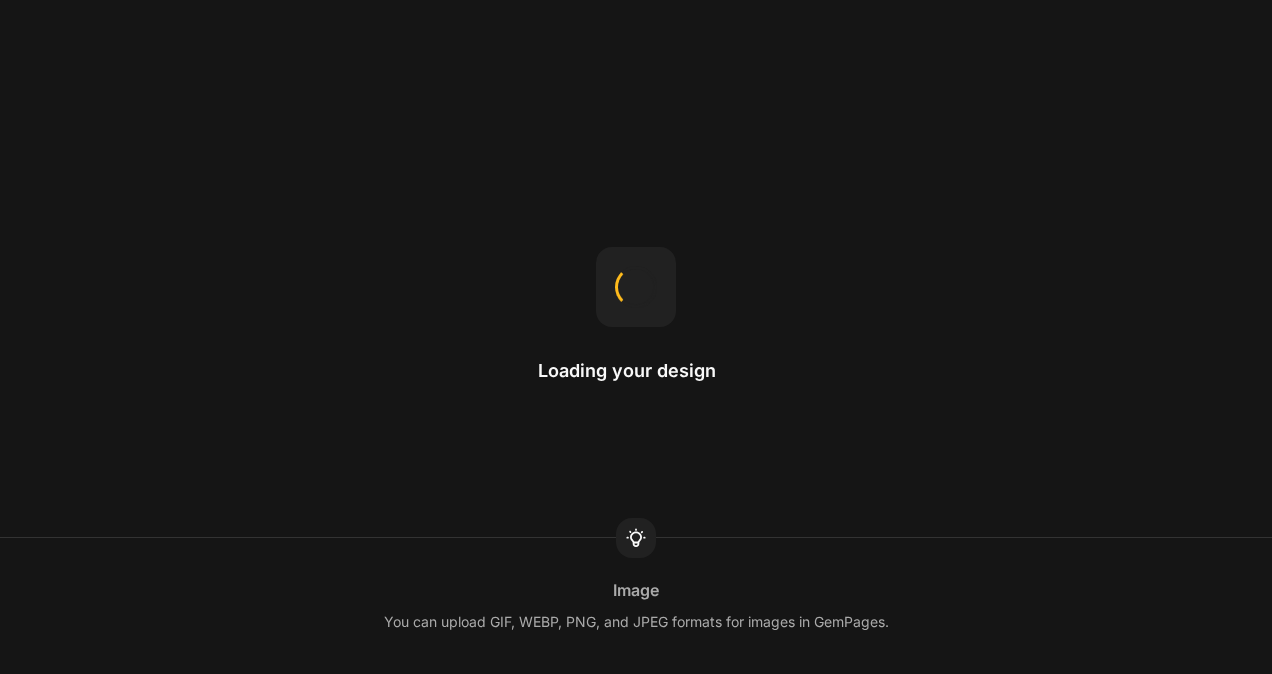 scroll, scrollTop: 0, scrollLeft: 0, axis: both 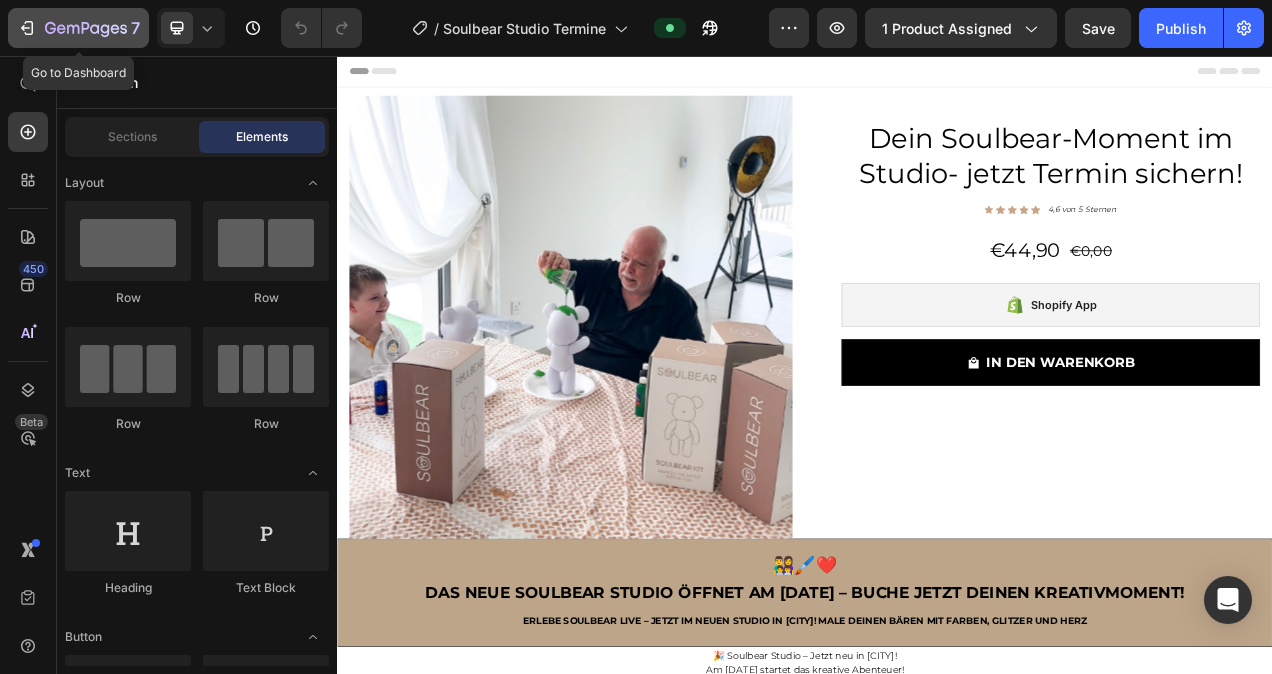 click 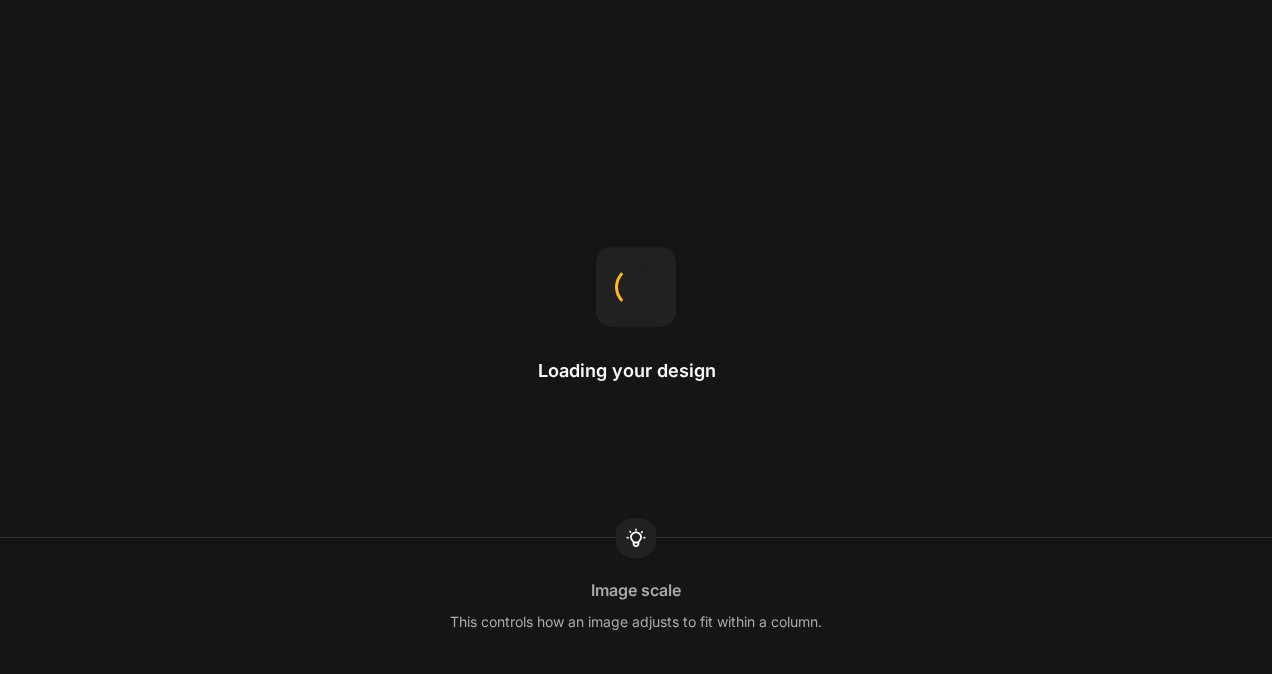 scroll, scrollTop: 0, scrollLeft: 0, axis: both 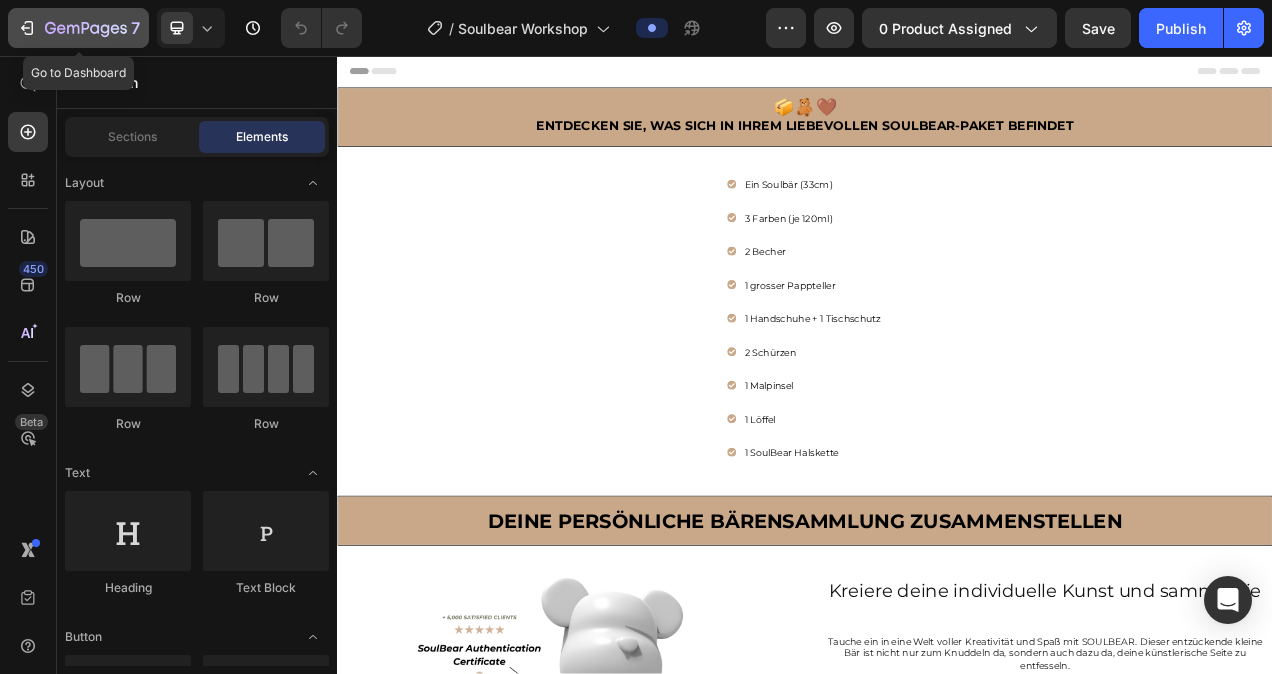 click 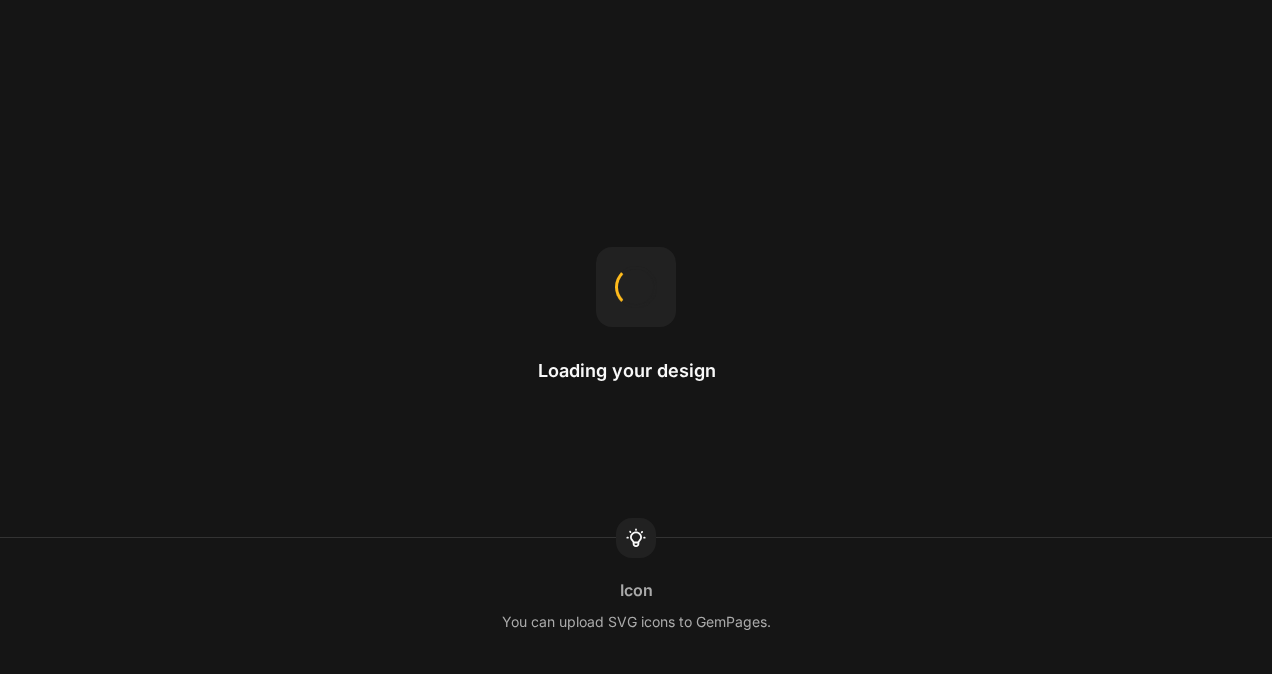 scroll, scrollTop: 0, scrollLeft: 0, axis: both 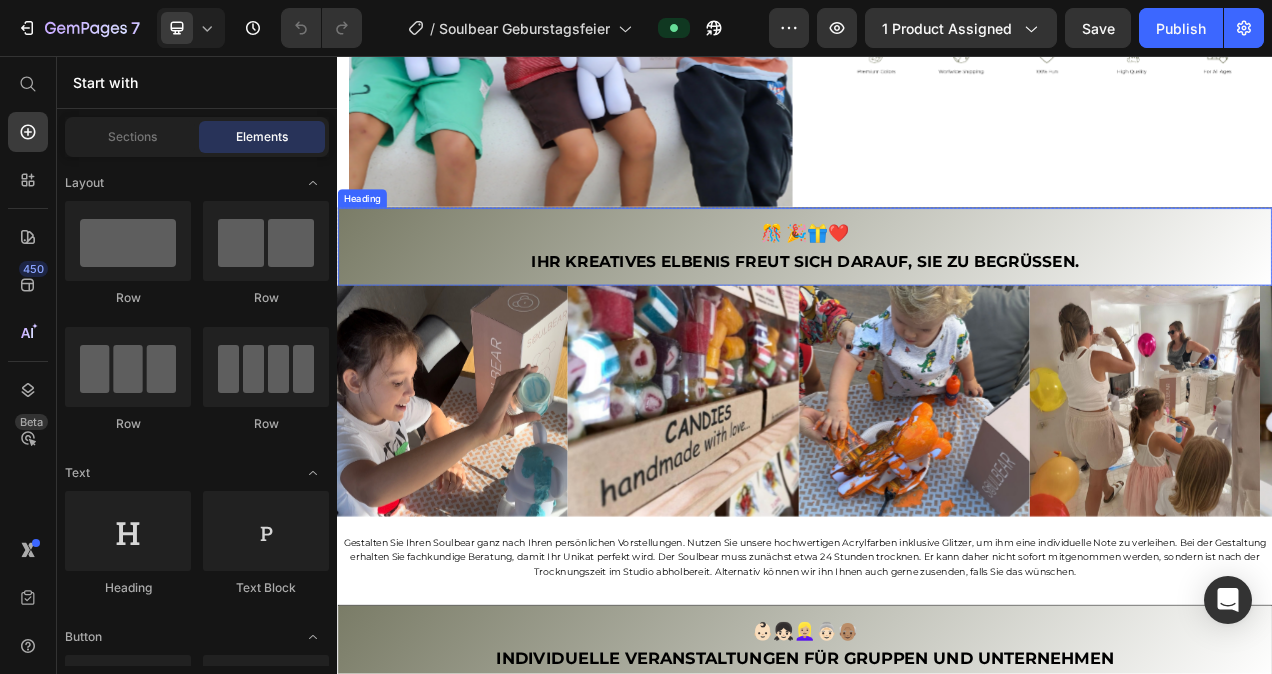 click on "Ihr kreatives Elbenis freut sich darauf, Sie zu begrüßen." at bounding box center [937, 320] 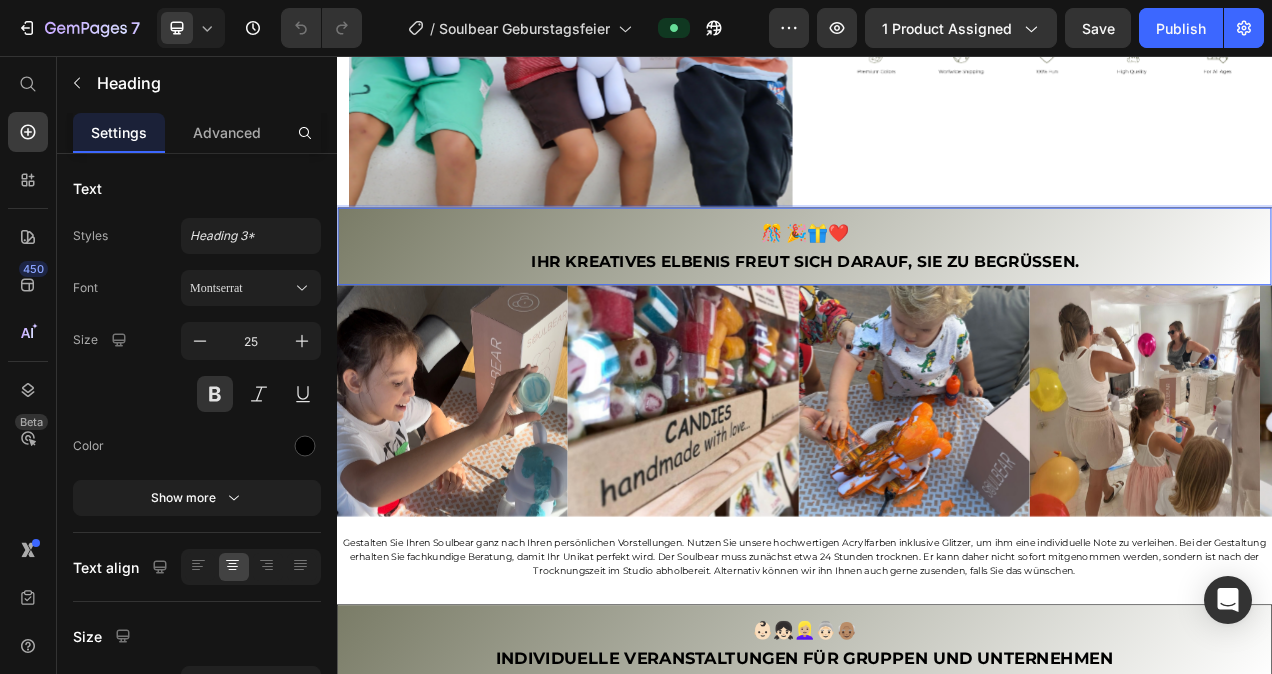 click on "🎊 🎉🎁❤️ Ihr kreatives Elbenis freut sich darauf, Sie zu begrüßen." at bounding box center (937, 301) 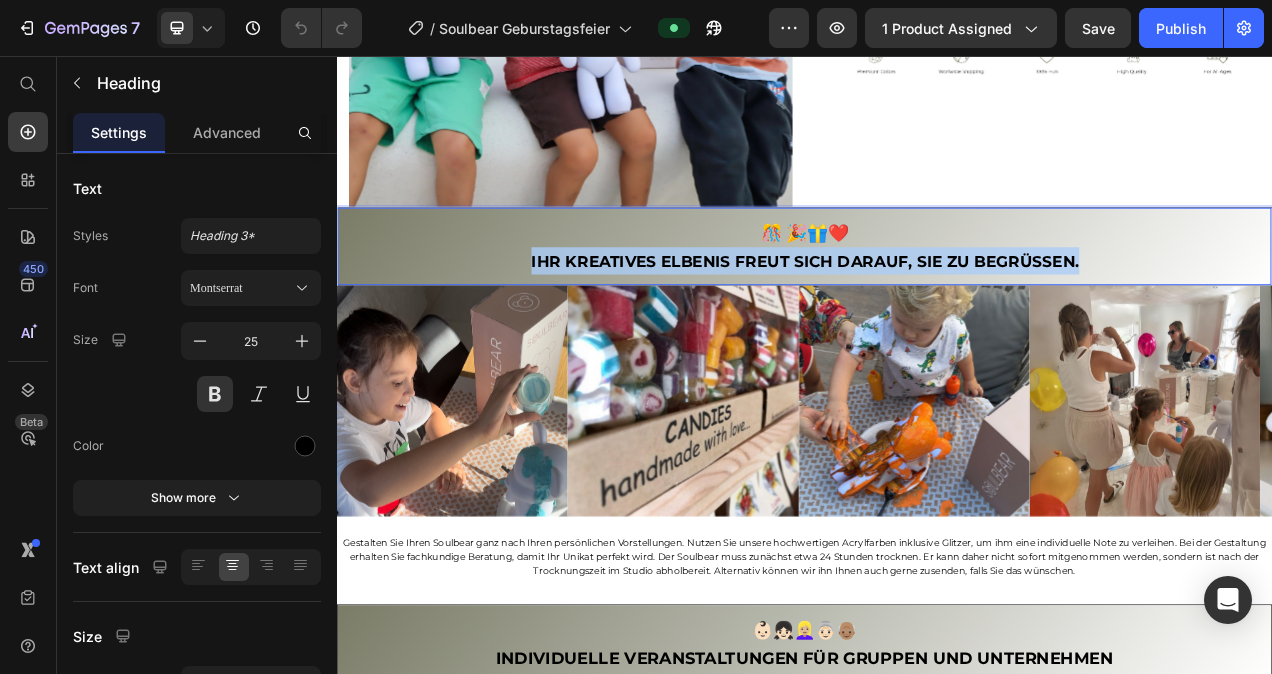 drag, startPoint x: 1287, startPoint y: 309, endPoint x: 580, endPoint y: 304, distance: 707.0177 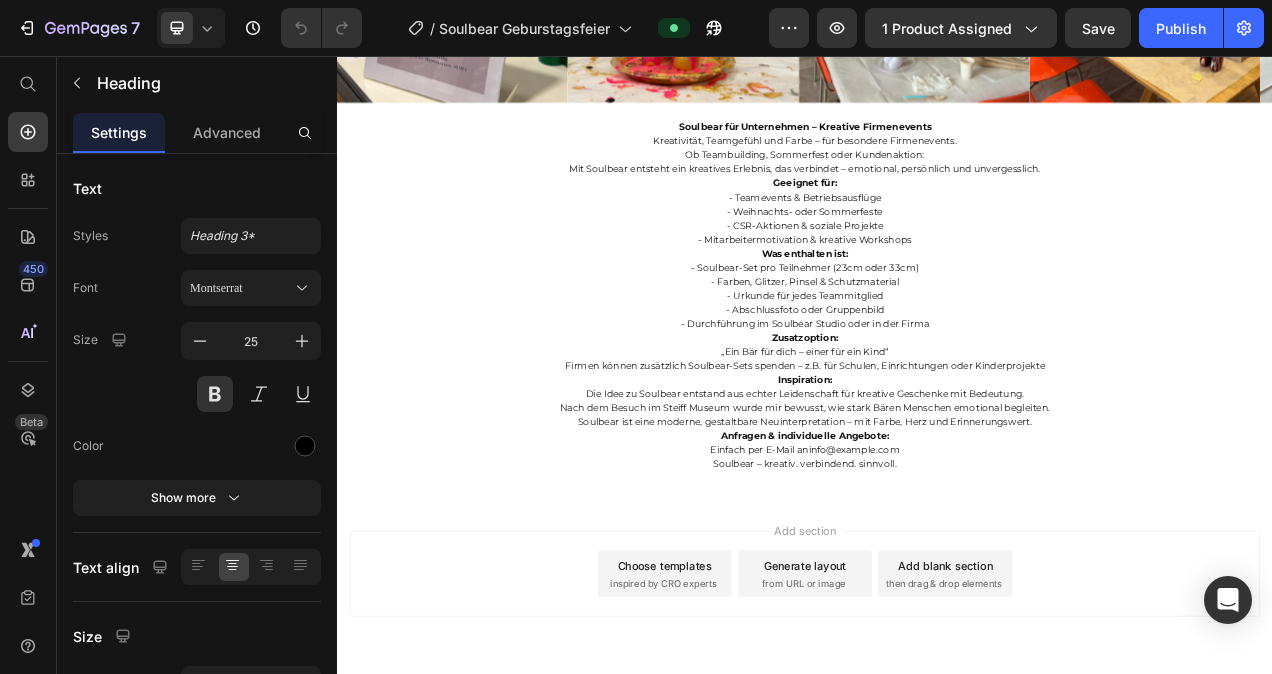 scroll, scrollTop: 1519, scrollLeft: 0, axis: vertical 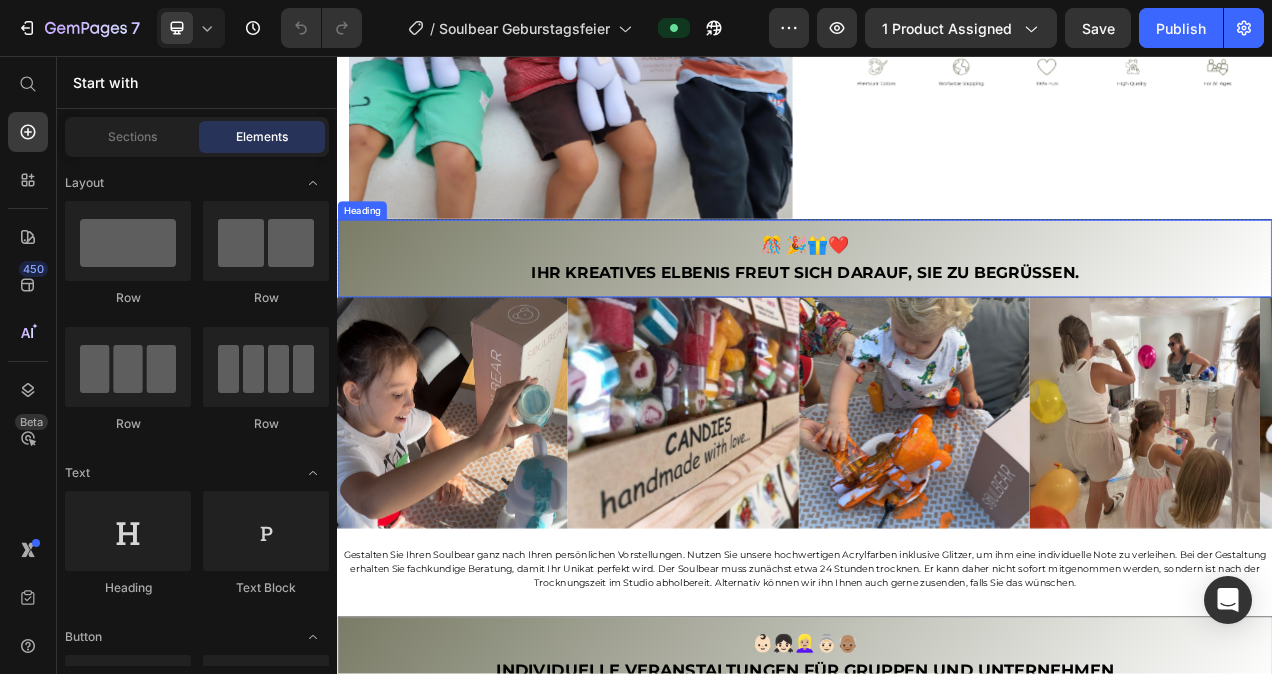 click on "Ihr kreatives Elbenis freut sich darauf, Sie zu begrüßen." at bounding box center (937, 335) 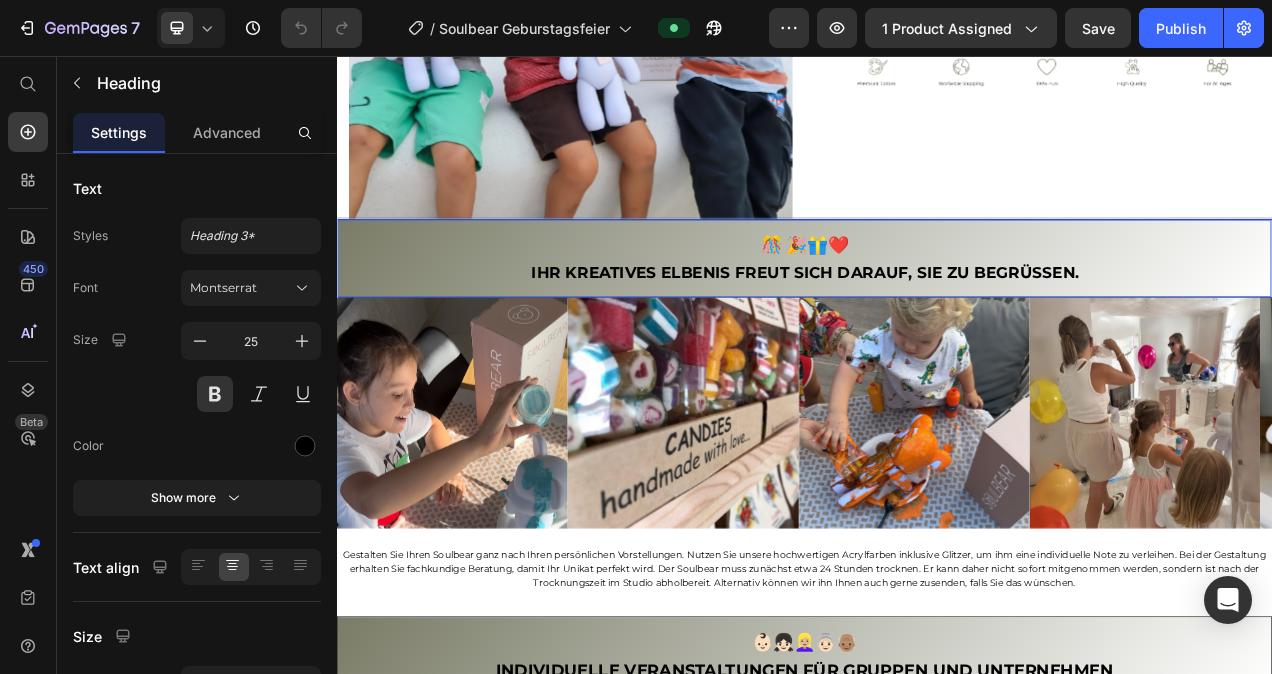 click on "🎊 🎉🎁❤️ Ihr kreatives Elbenis freut sich darauf, Sie zu begrüßen." at bounding box center [937, 316] 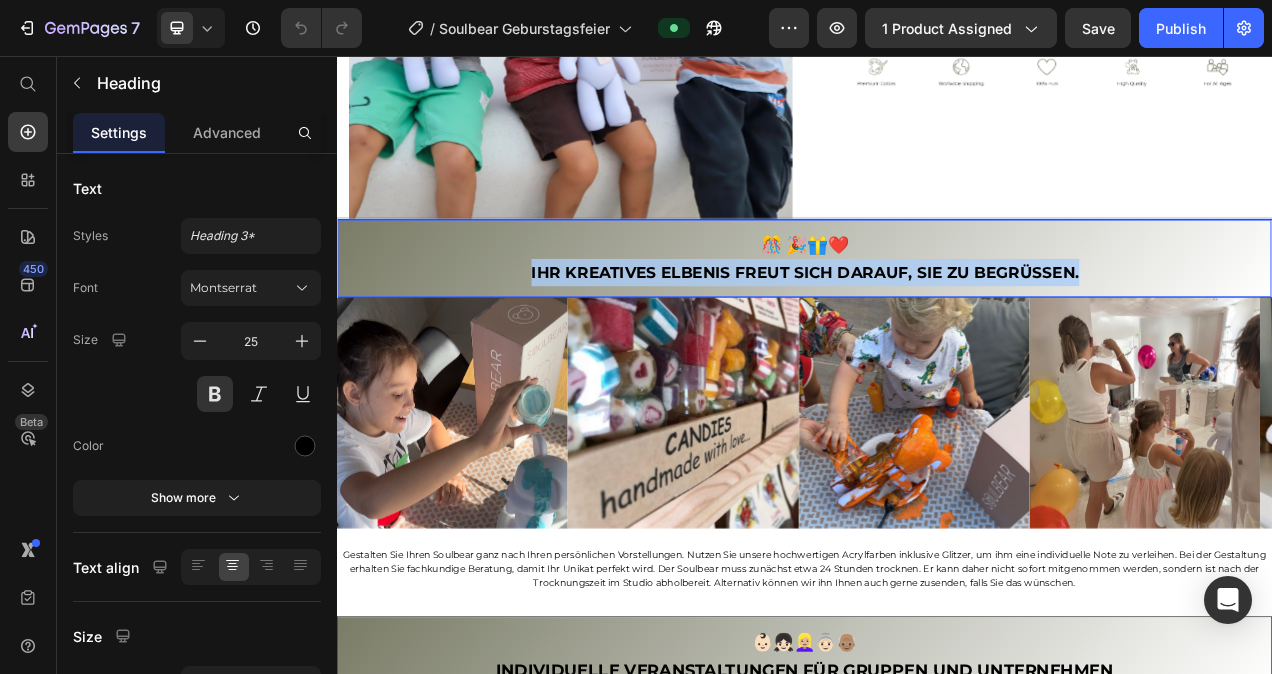 drag, startPoint x: 1287, startPoint y: 323, endPoint x: 577, endPoint y: 332, distance: 710.05707 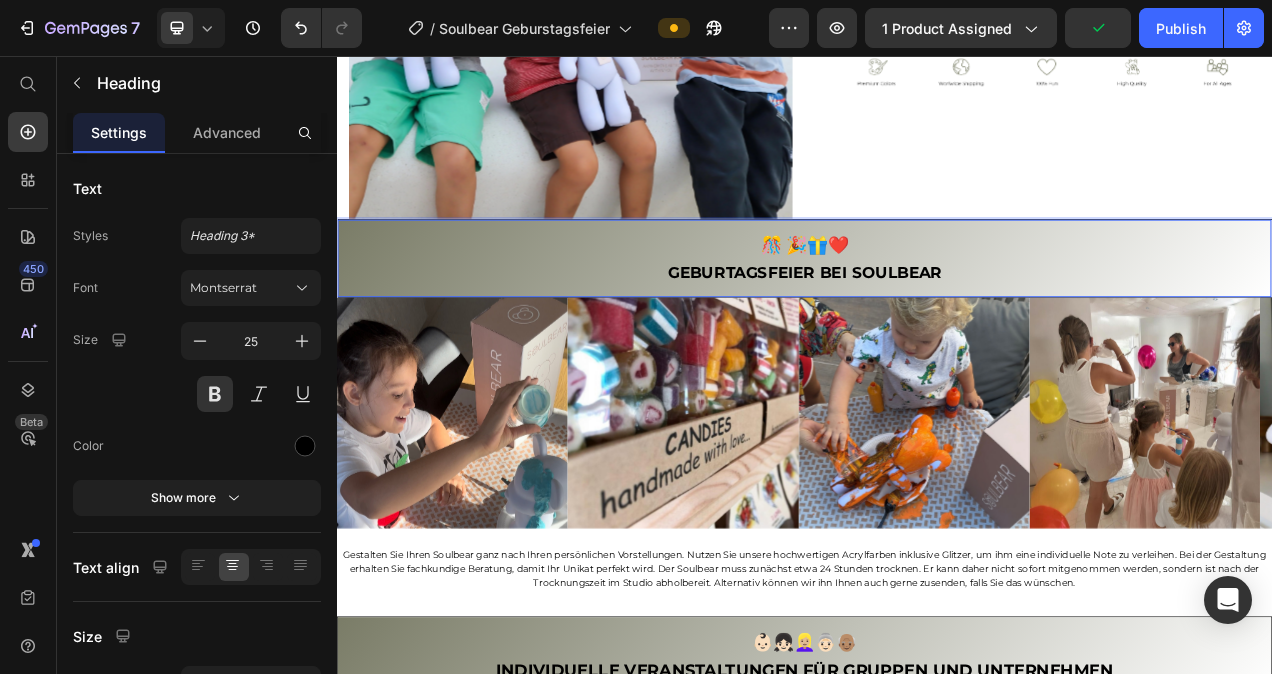 click on "Geburtags feier bei Soulbear" at bounding box center [937, 335] 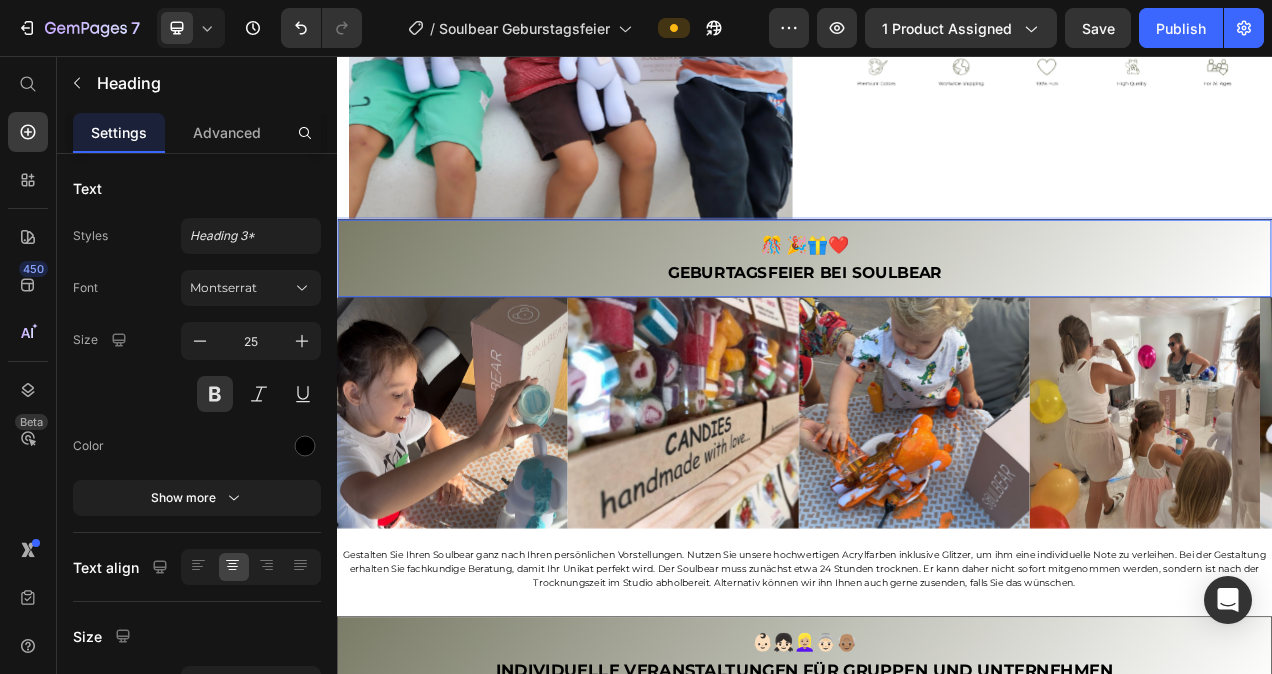 click on "🎊 🎉🎁❤️ Geburtagsfeier bei Soulbear" at bounding box center (937, 316) 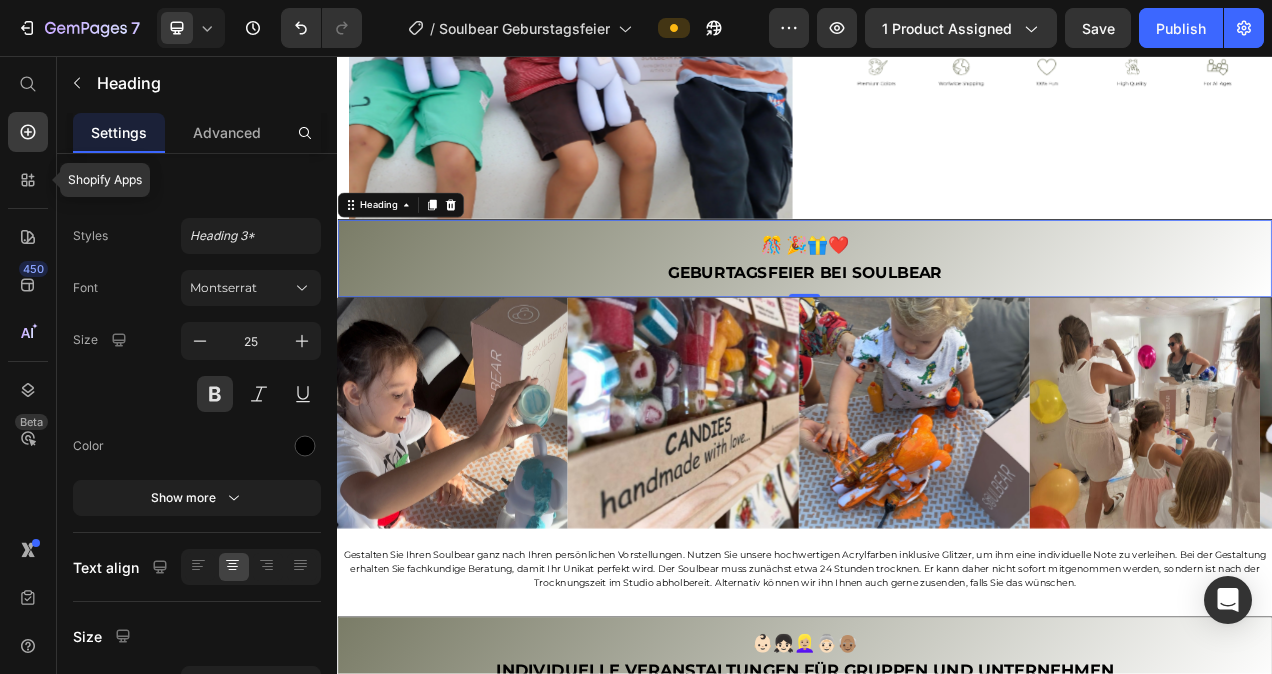 drag, startPoint x: 31, startPoint y: 172, endPoint x: 49, endPoint y: 182, distance: 20.59126 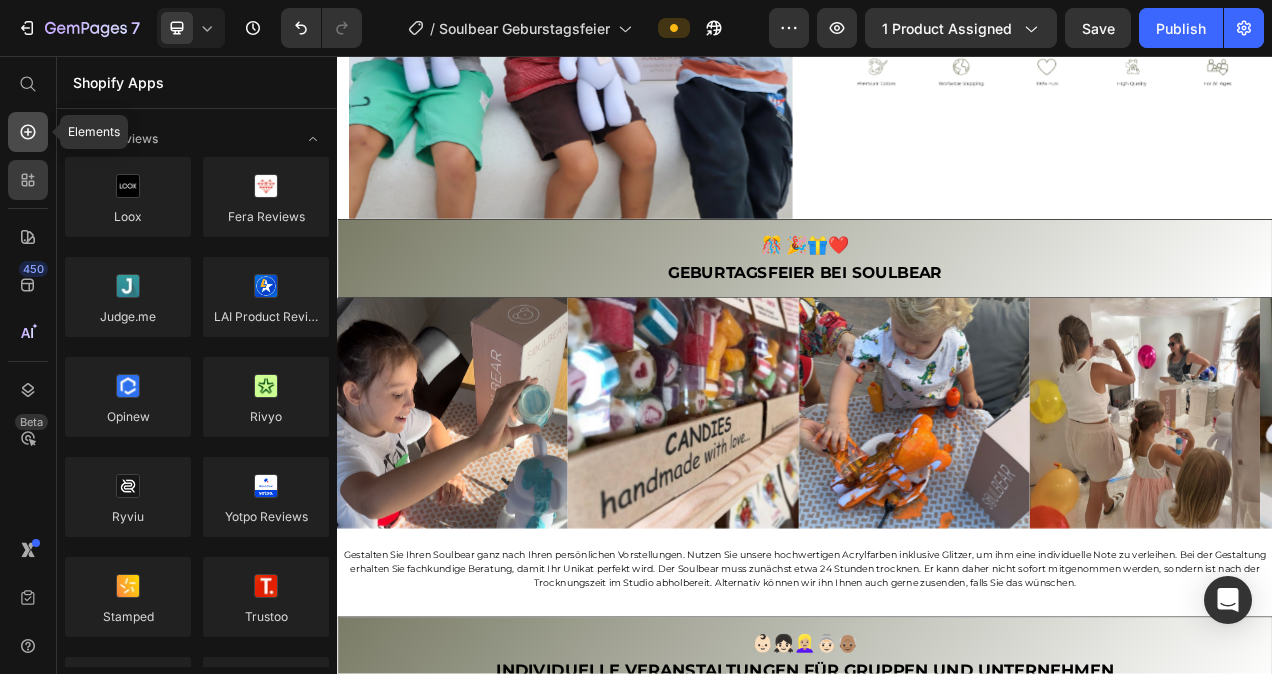 click 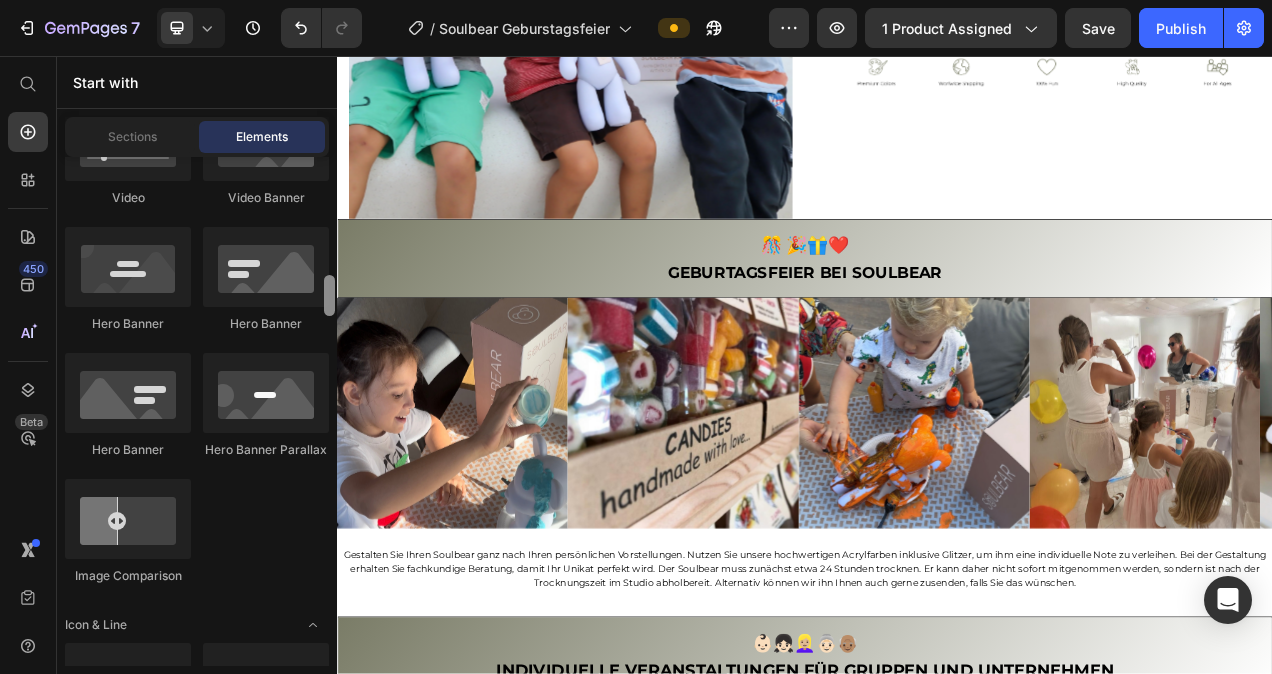 scroll, scrollTop: 1006, scrollLeft: 0, axis: vertical 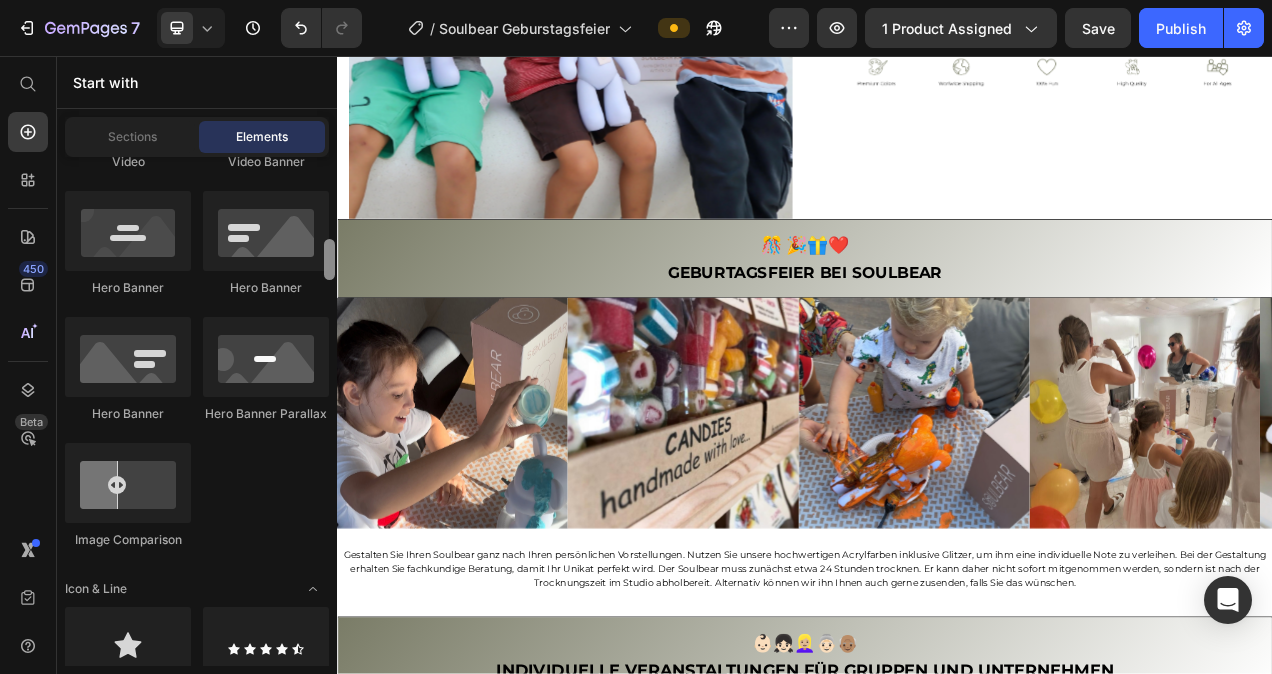 drag, startPoint x: 329, startPoint y: 185, endPoint x: 332, endPoint y: 268, distance: 83.0542 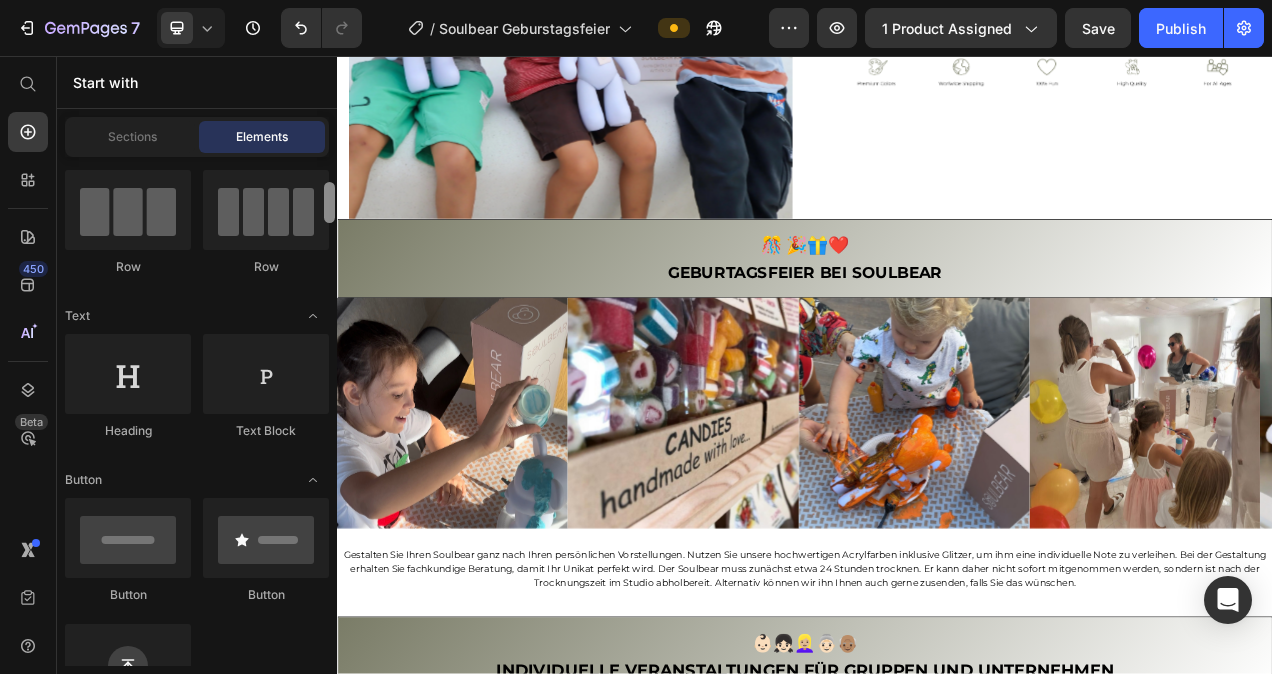 scroll, scrollTop: 169, scrollLeft: 0, axis: vertical 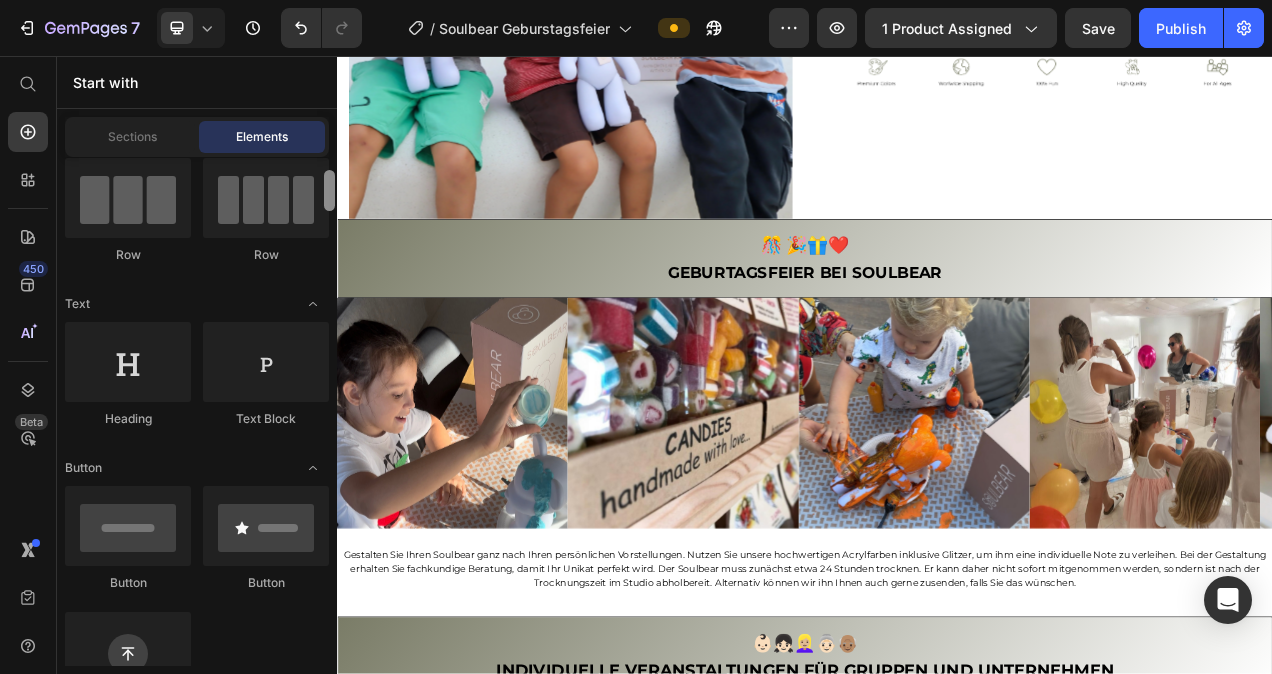 drag, startPoint x: 332, startPoint y: 268, endPoint x: 330, endPoint y: 199, distance: 69.02898 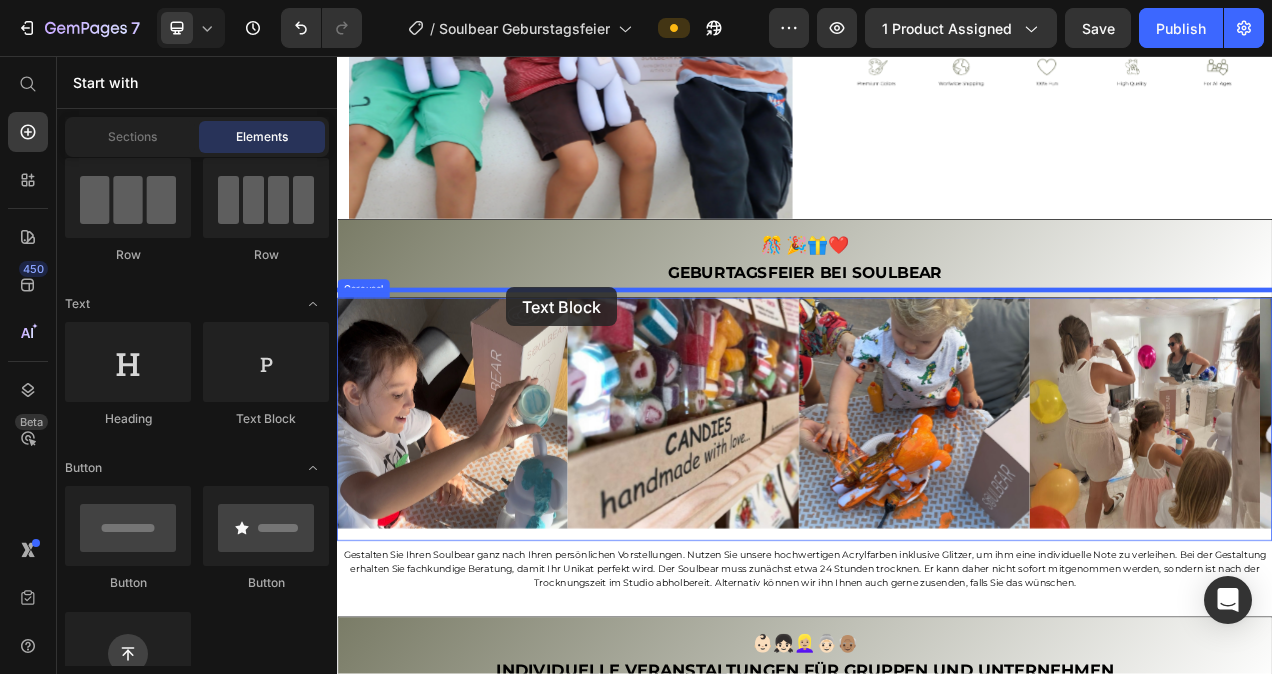 drag, startPoint x: 580, startPoint y: 396, endPoint x: 554, endPoint y: 353, distance: 50.24938 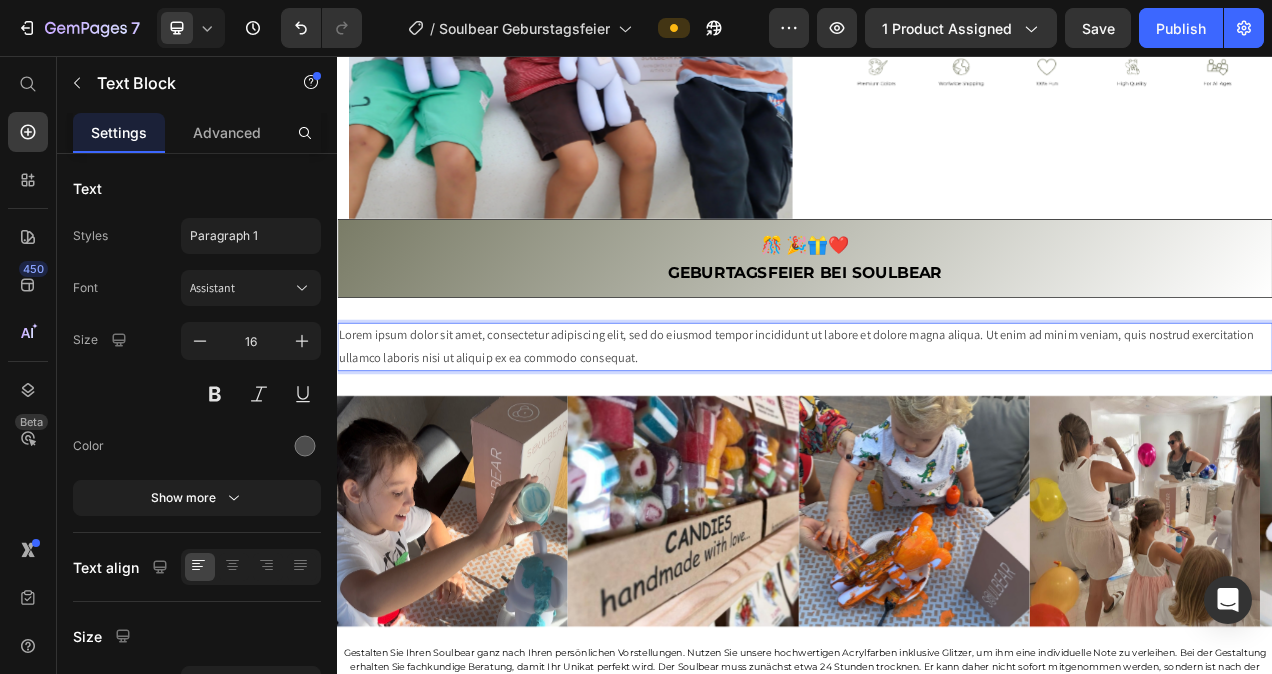 click on "Lorem ipsum dolor sit amet, consectetur adipiscing elit, sed do eiusmod tempor incididunt ut labore et dolore magna aliqua. Ut enim ad minim veniam, quis nostrud exercitation ullamco laboris nisi ut aliquip ex ea commodo consequat." at bounding box center (937, 430) 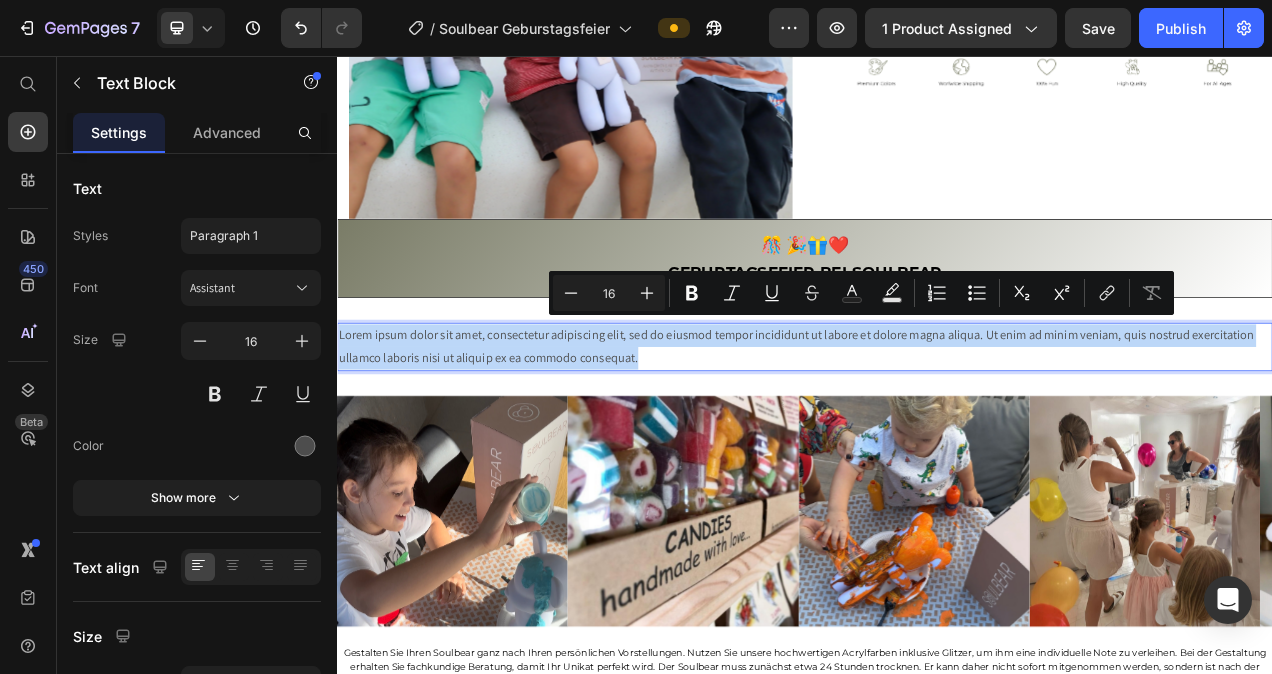 drag, startPoint x: 739, startPoint y: 435, endPoint x: 336, endPoint y: 406, distance: 404.04208 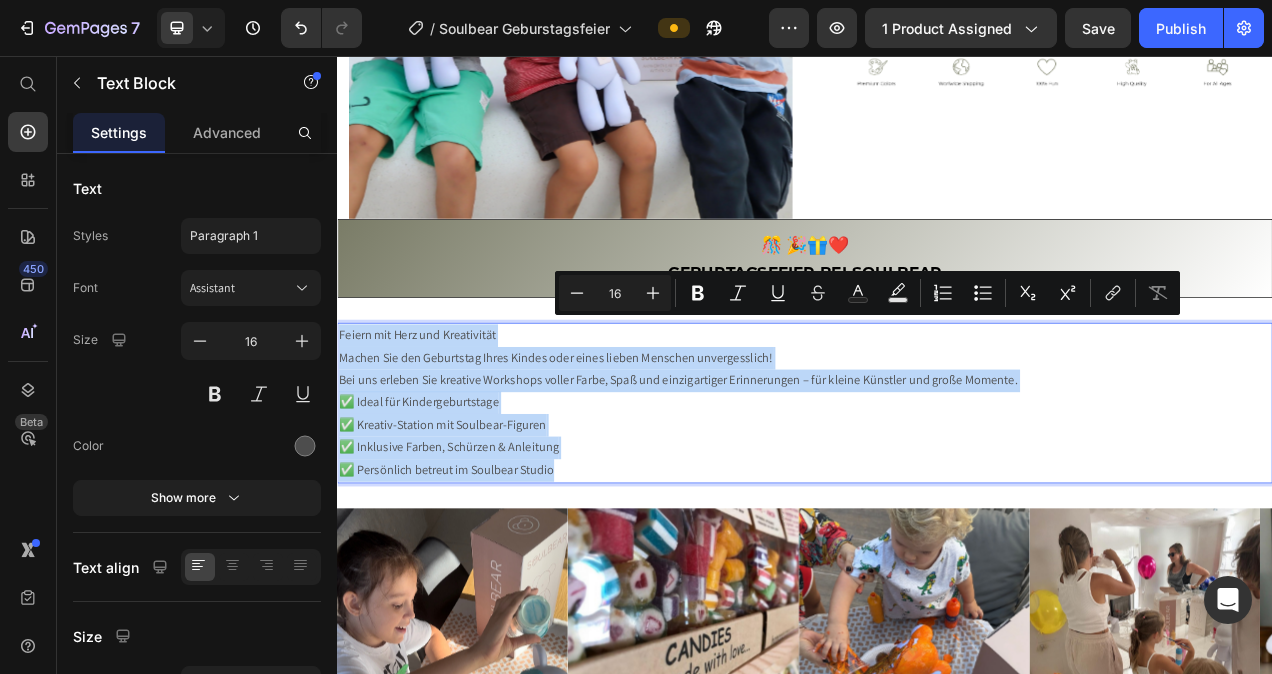 drag, startPoint x: 642, startPoint y: 574, endPoint x: 340, endPoint y: 411, distance: 343.18073 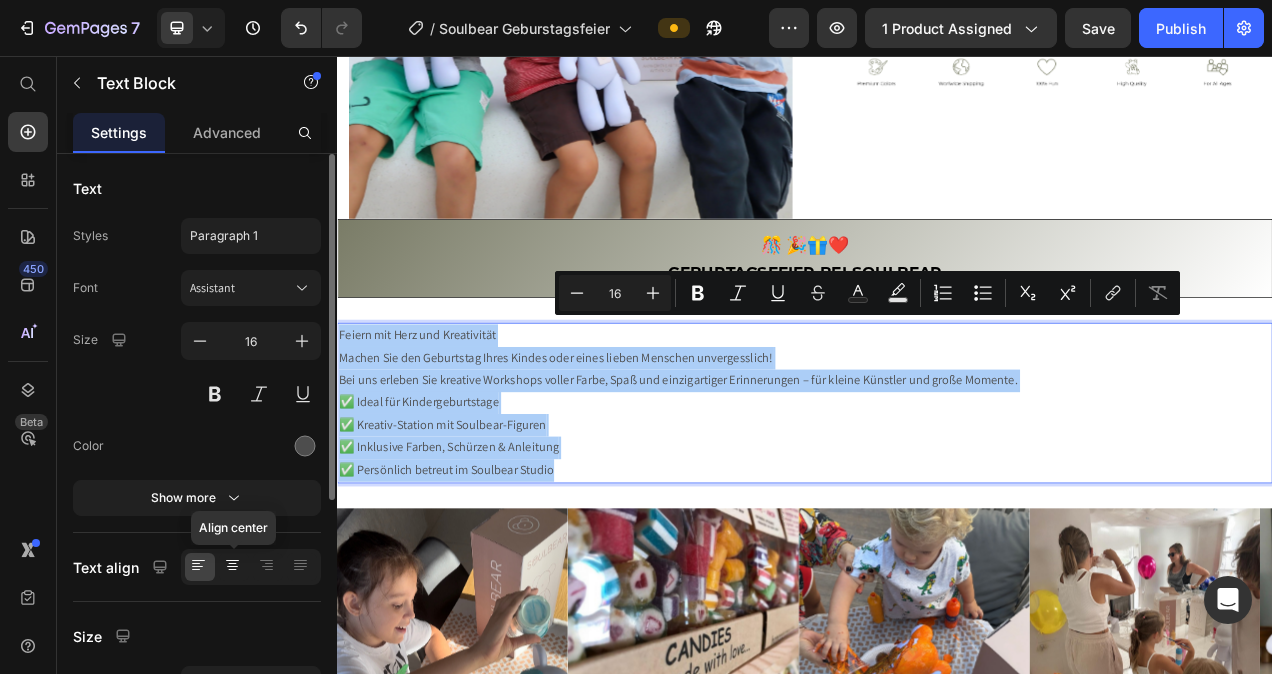 click 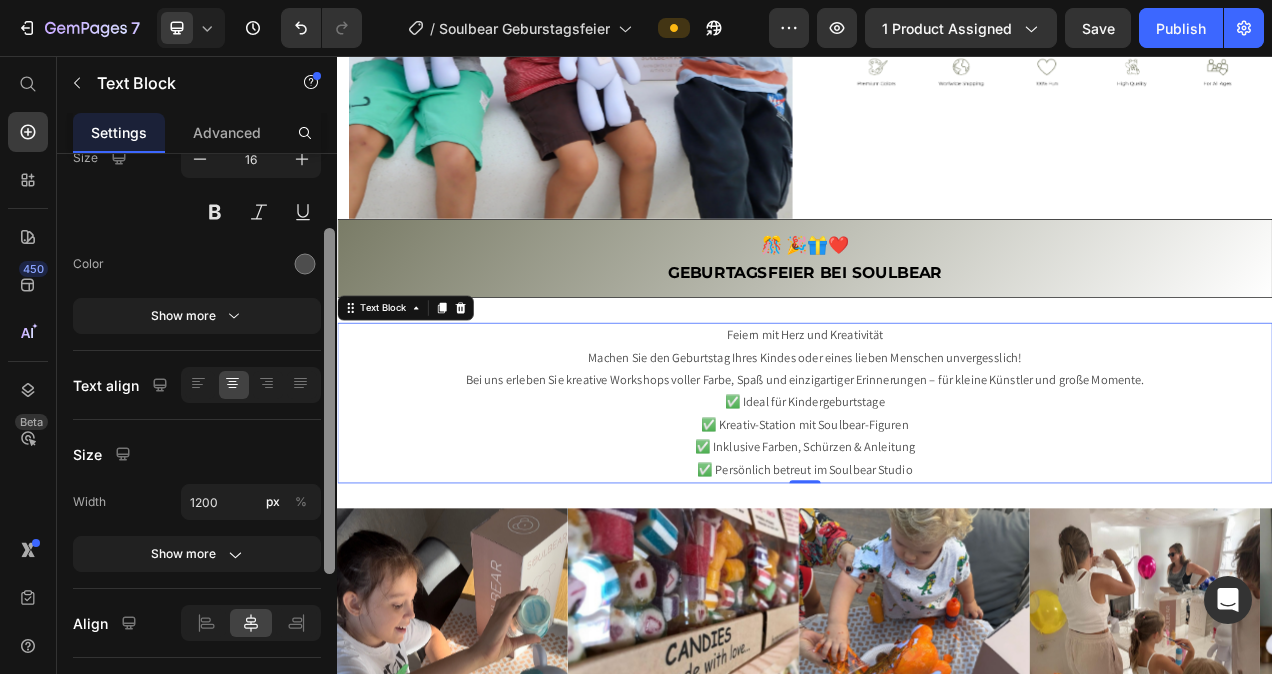 scroll, scrollTop: 179, scrollLeft: 0, axis: vertical 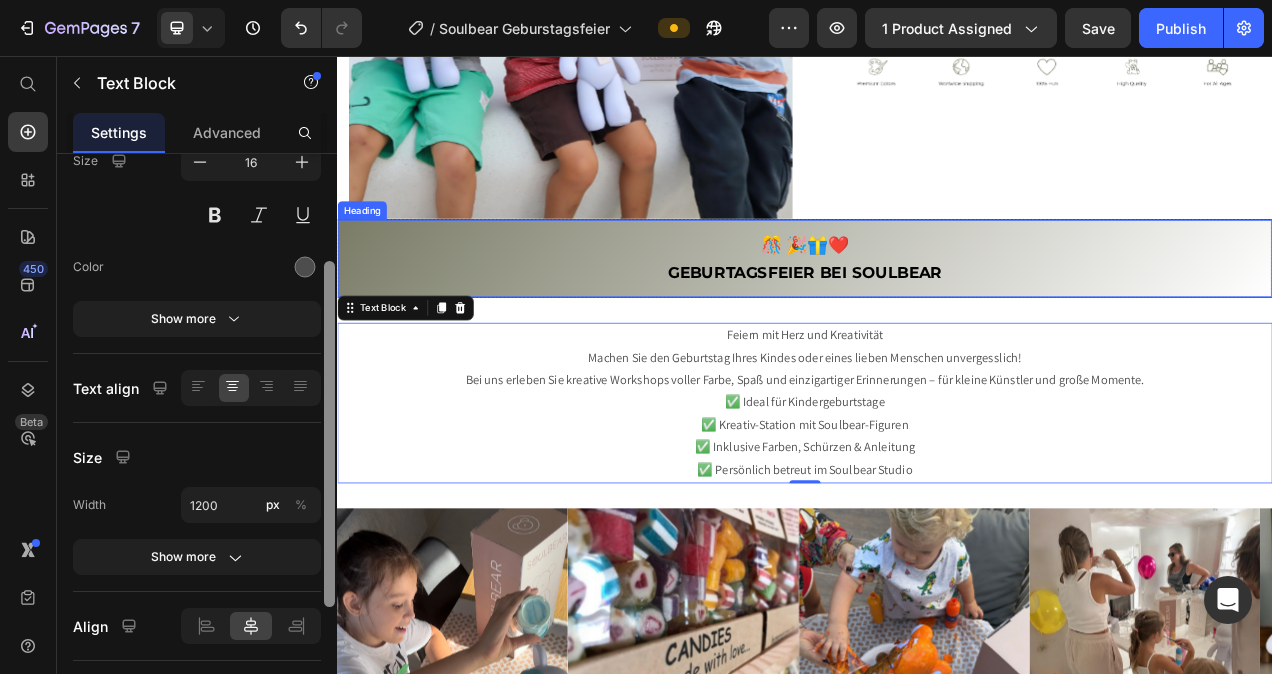 drag, startPoint x: 665, startPoint y: 260, endPoint x: 347, endPoint y: 228, distance: 319.60602 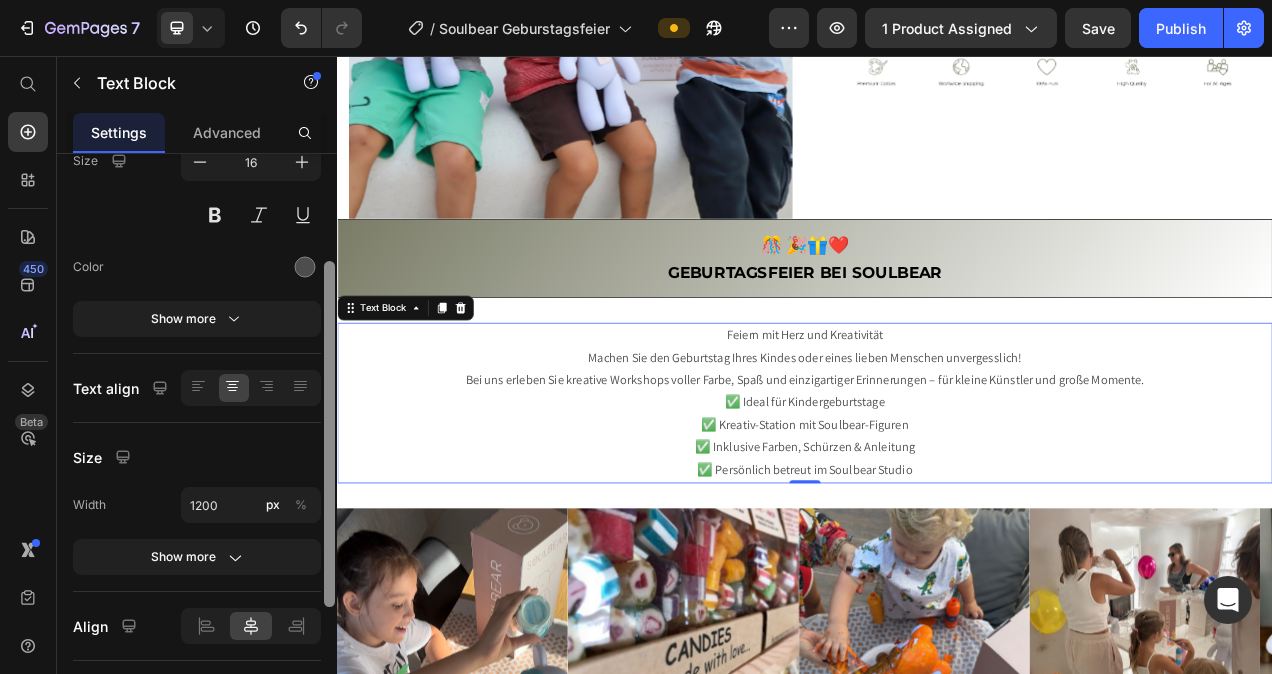 scroll, scrollTop: 0, scrollLeft: 0, axis: both 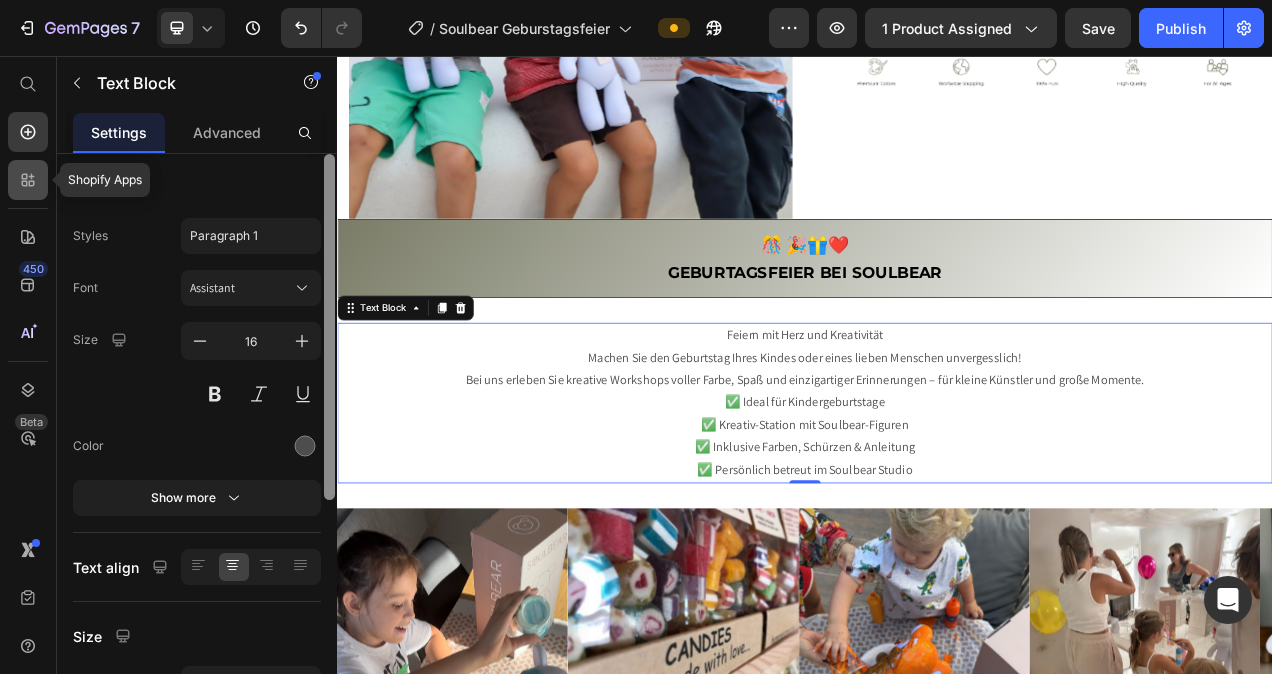 click 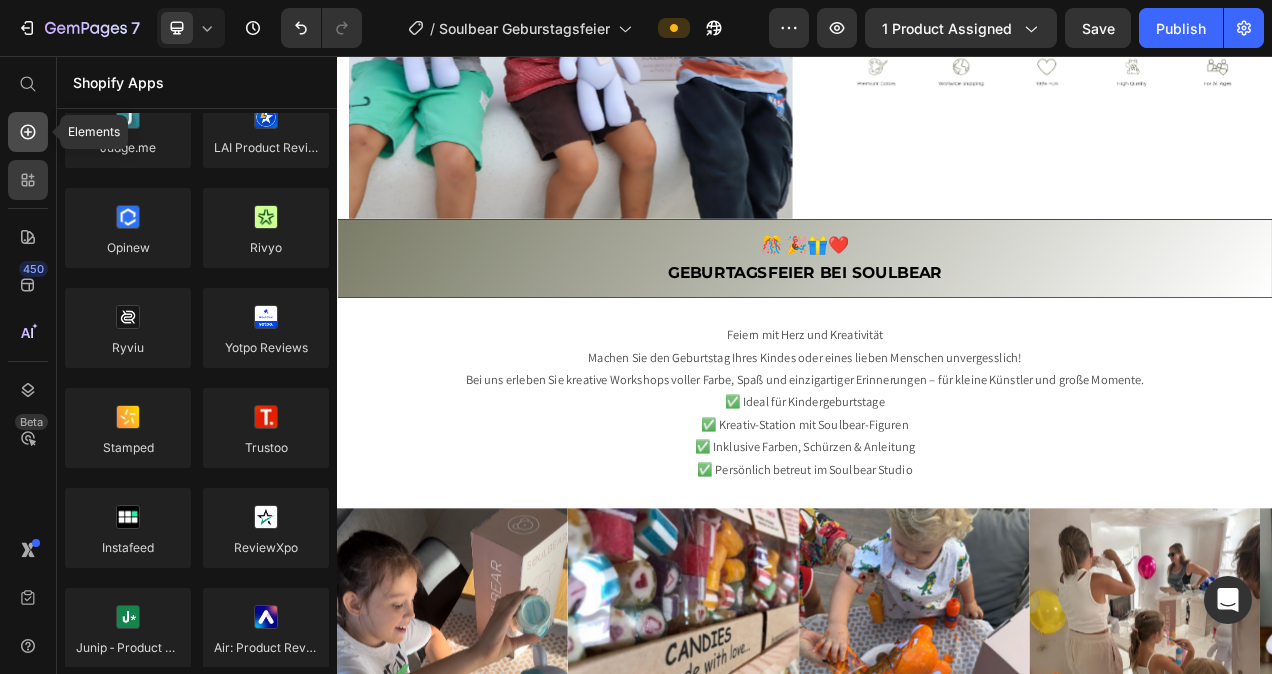 click 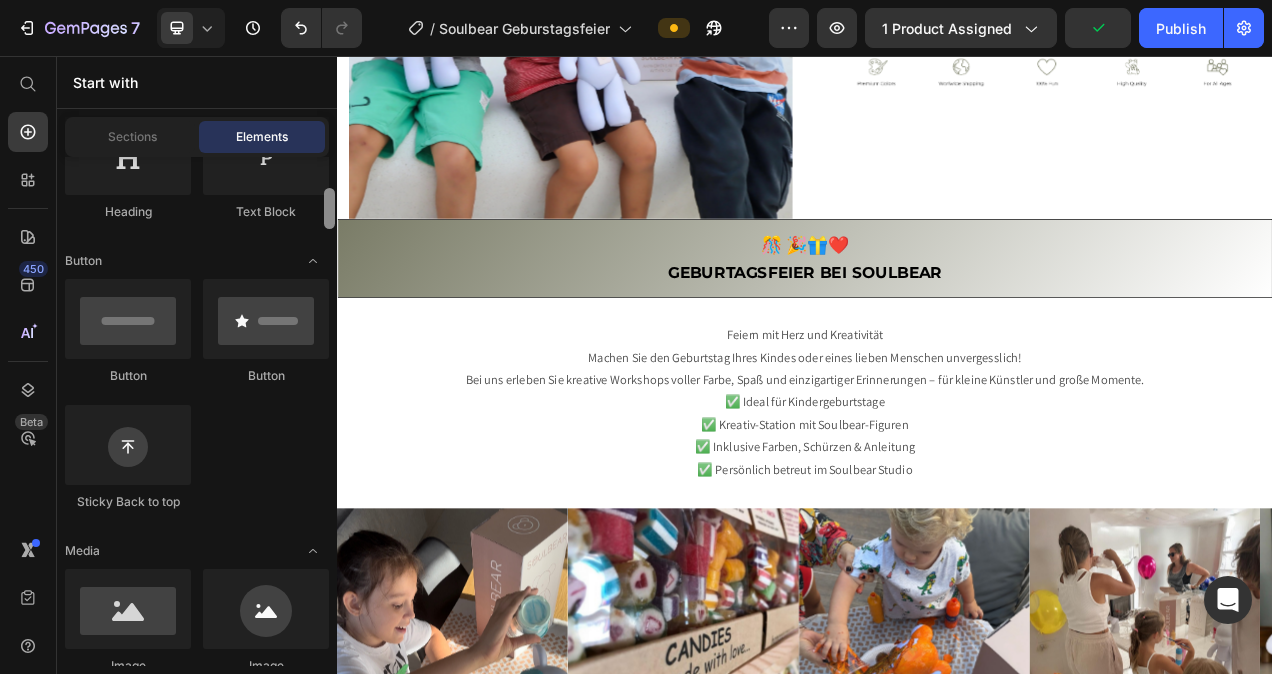 scroll, scrollTop: 400, scrollLeft: 0, axis: vertical 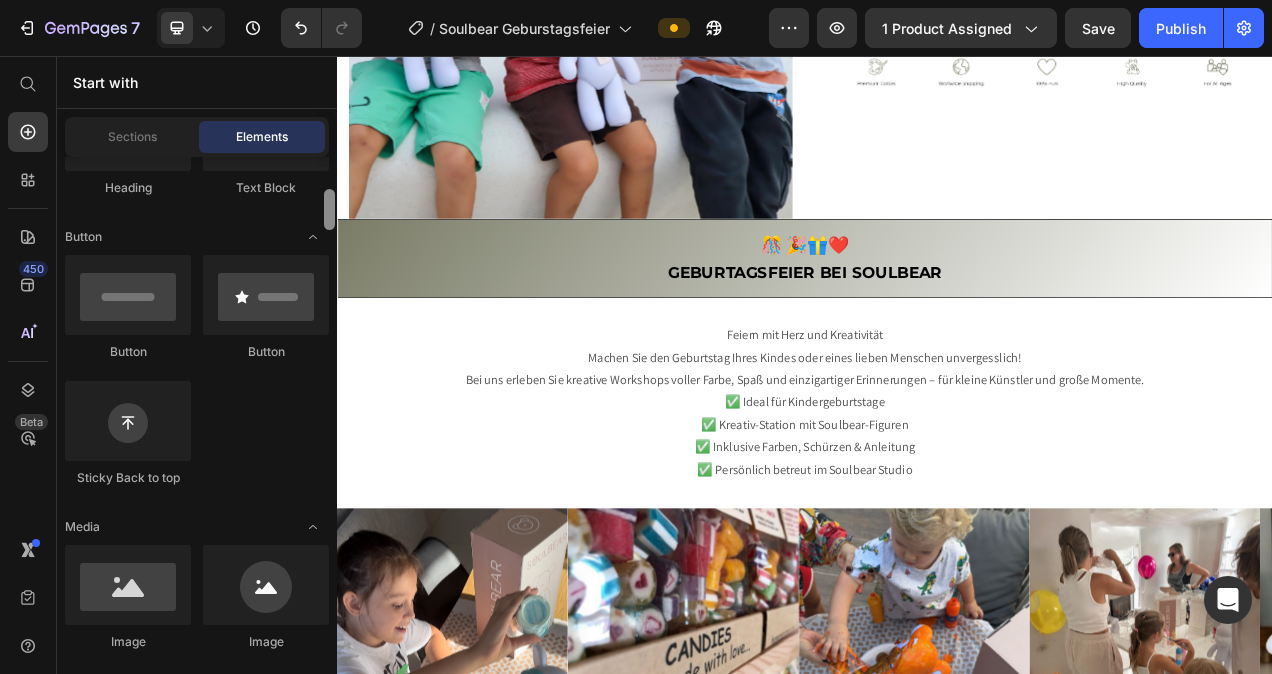 drag, startPoint x: 333, startPoint y: 194, endPoint x: 333, endPoint y: 213, distance: 19 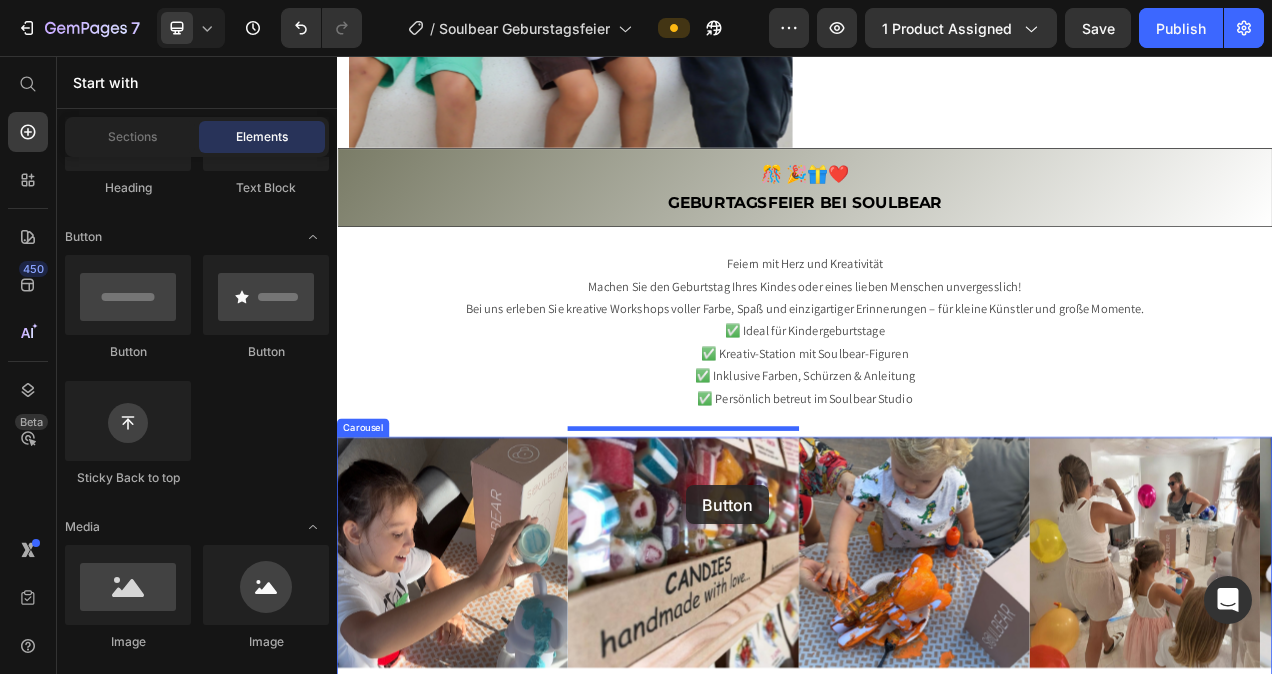 scroll, scrollTop: 524, scrollLeft: 0, axis: vertical 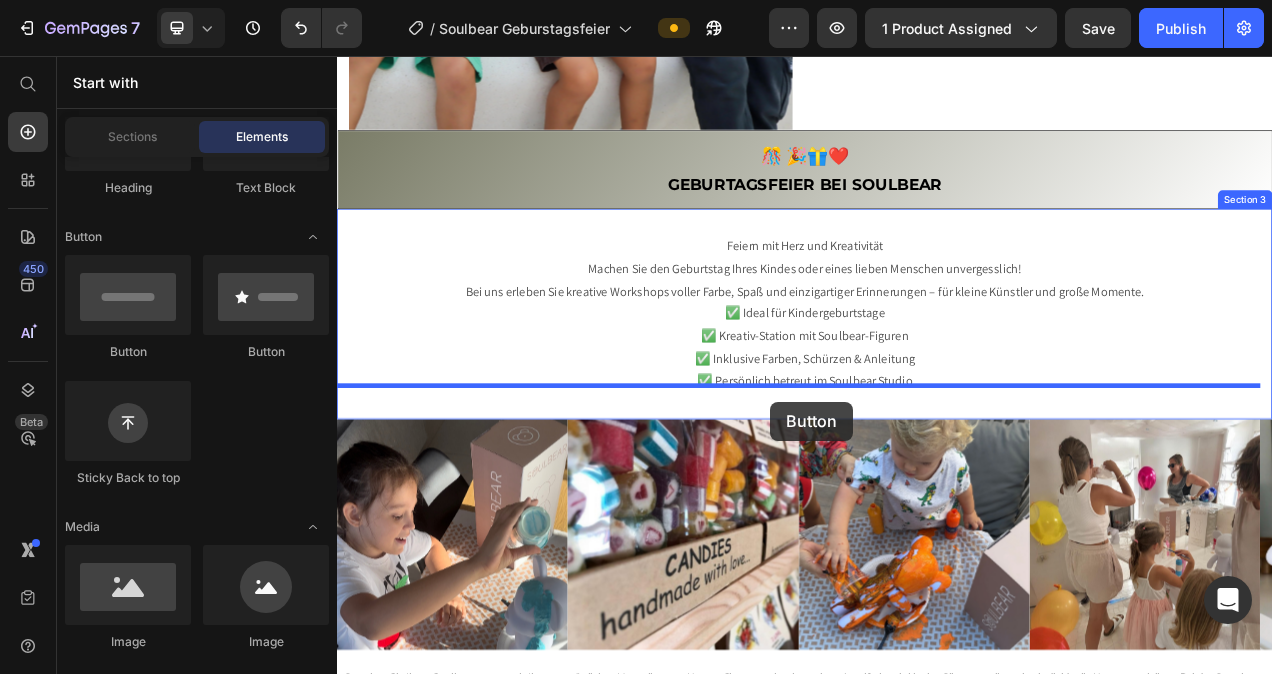 drag, startPoint x: 488, startPoint y: 347, endPoint x: 893, endPoint y: 500, distance: 432.9365 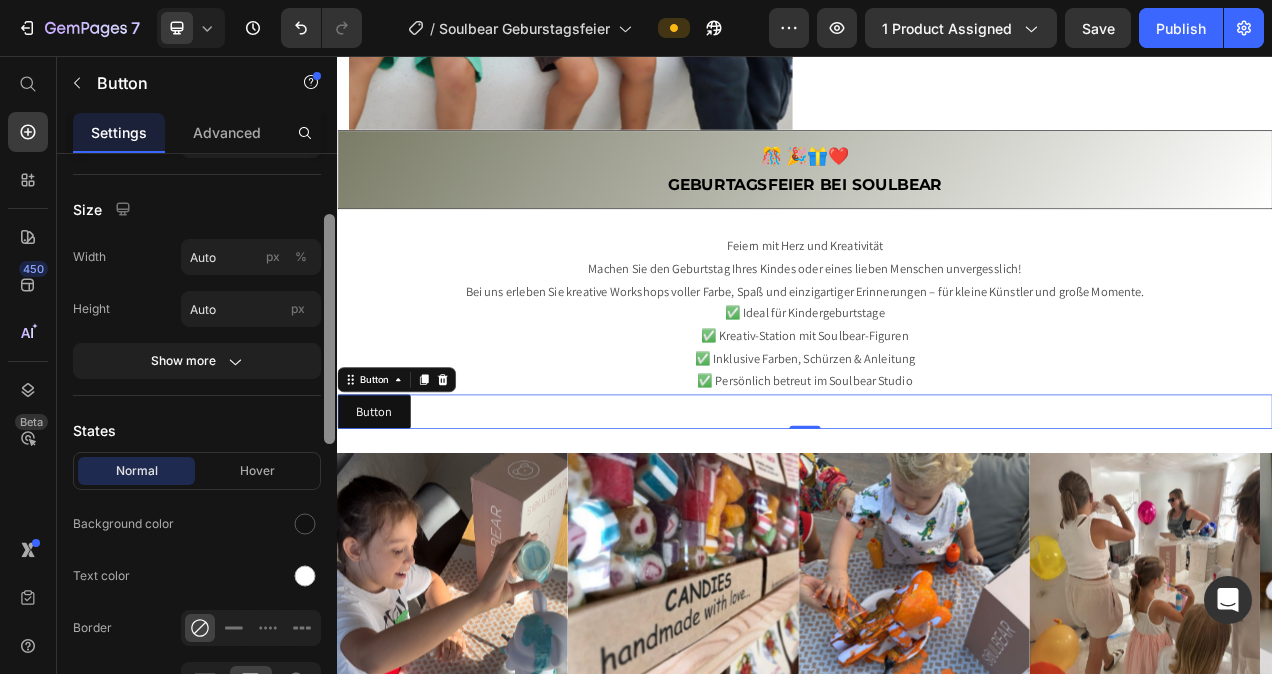 scroll, scrollTop: 242, scrollLeft: 0, axis: vertical 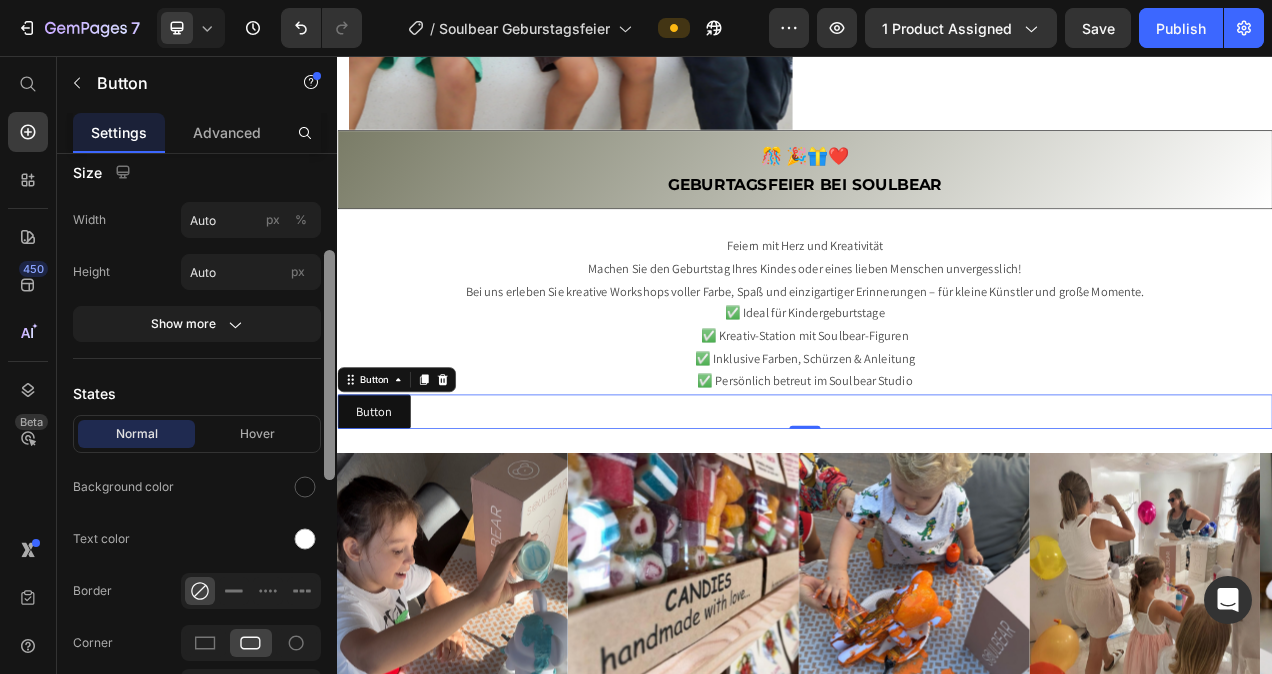 drag, startPoint x: 331, startPoint y: 360, endPoint x: 337, endPoint y: 457, distance: 97.18539 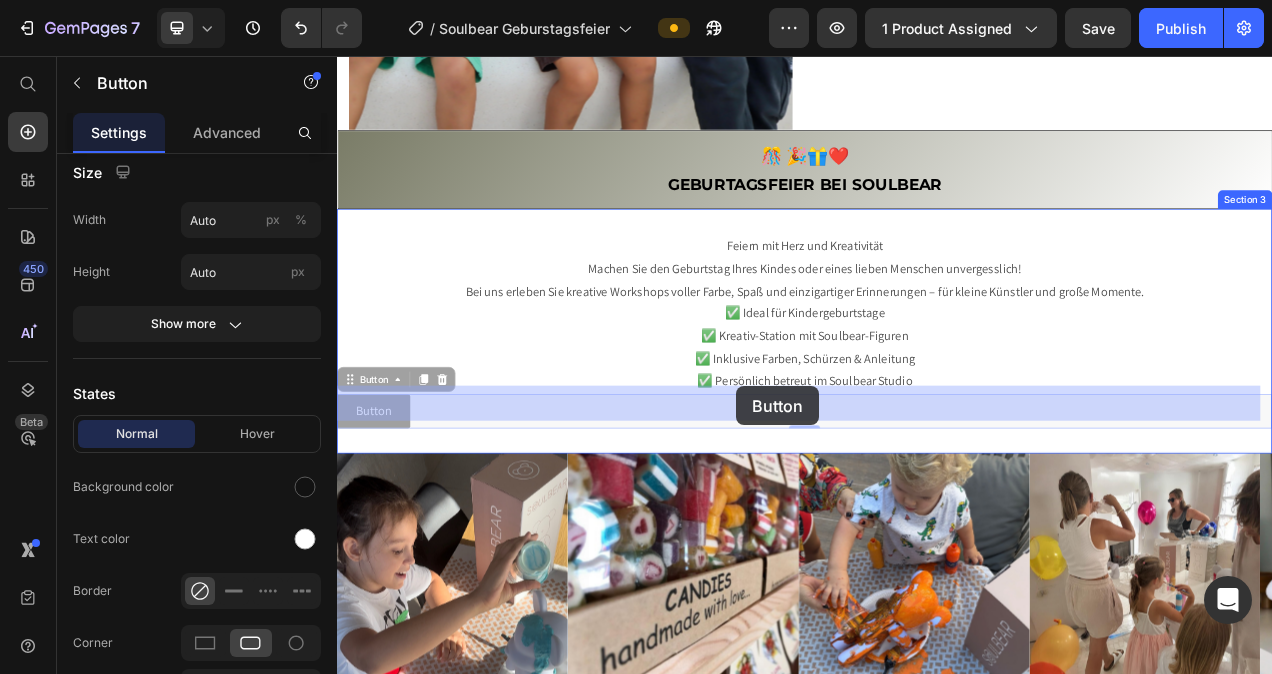 drag, startPoint x: 413, startPoint y: 494, endPoint x: 849, endPoint y: 480, distance: 436.2247 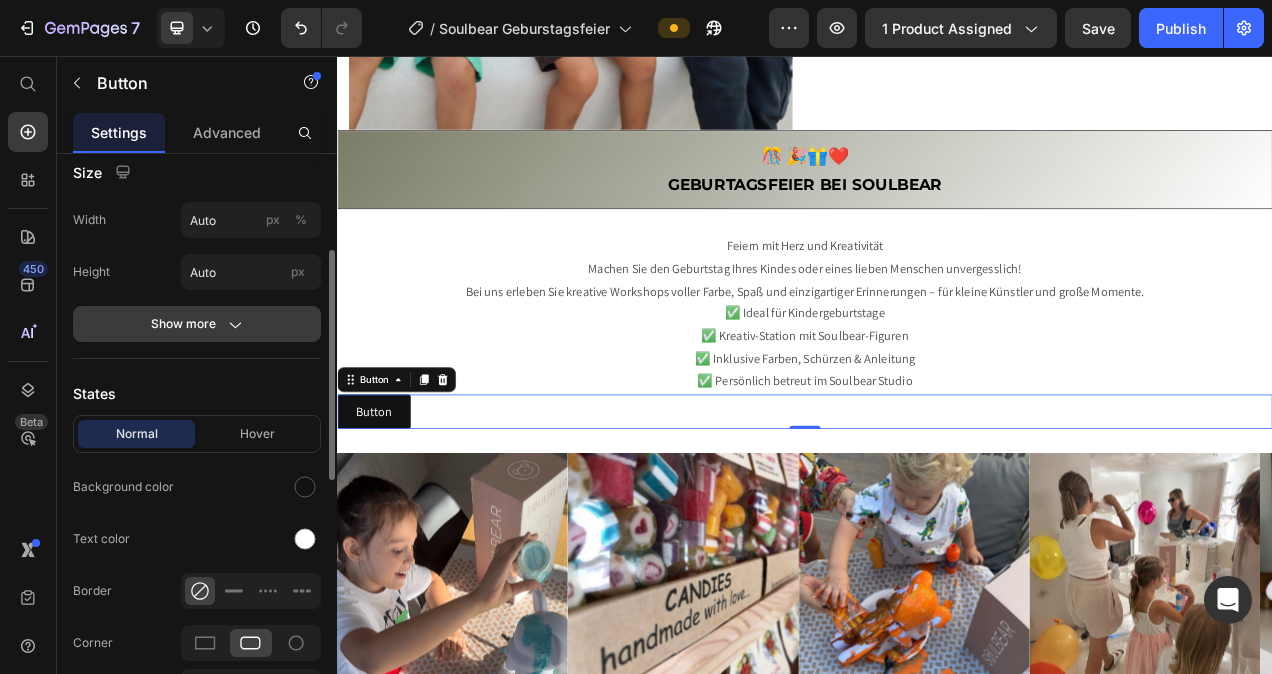 click on "Show more" 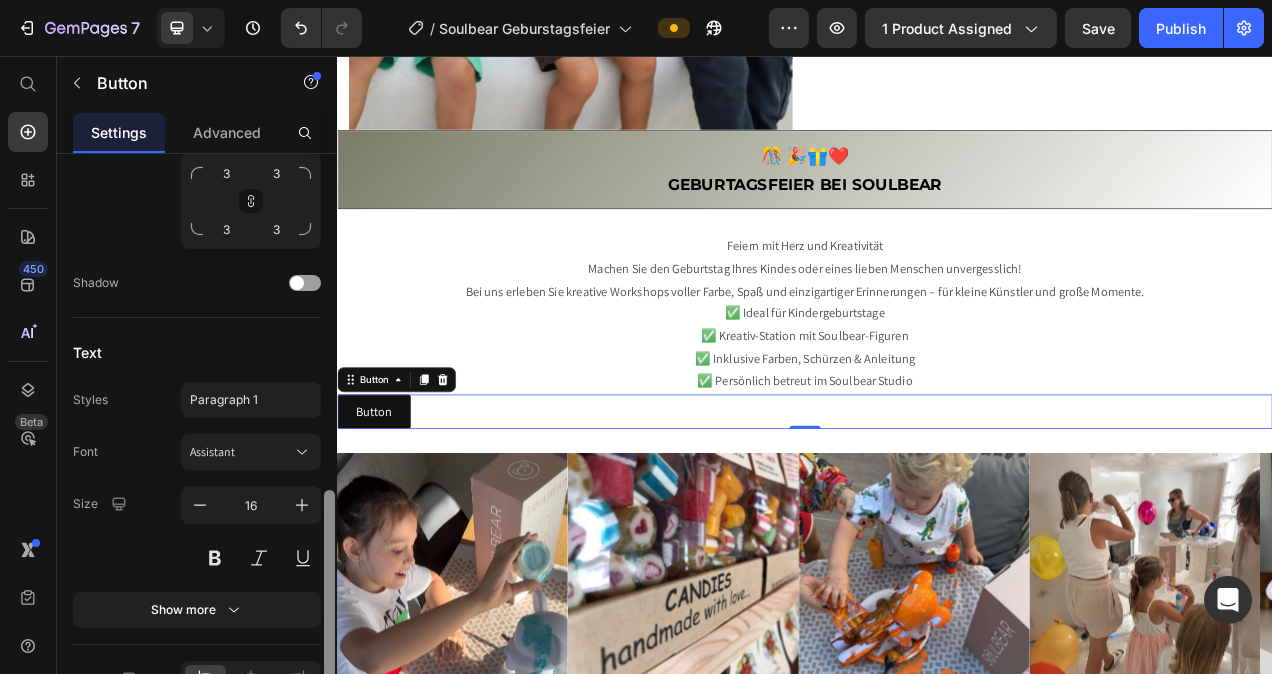 scroll, scrollTop: 960, scrollLeft: 0, axis: vertical 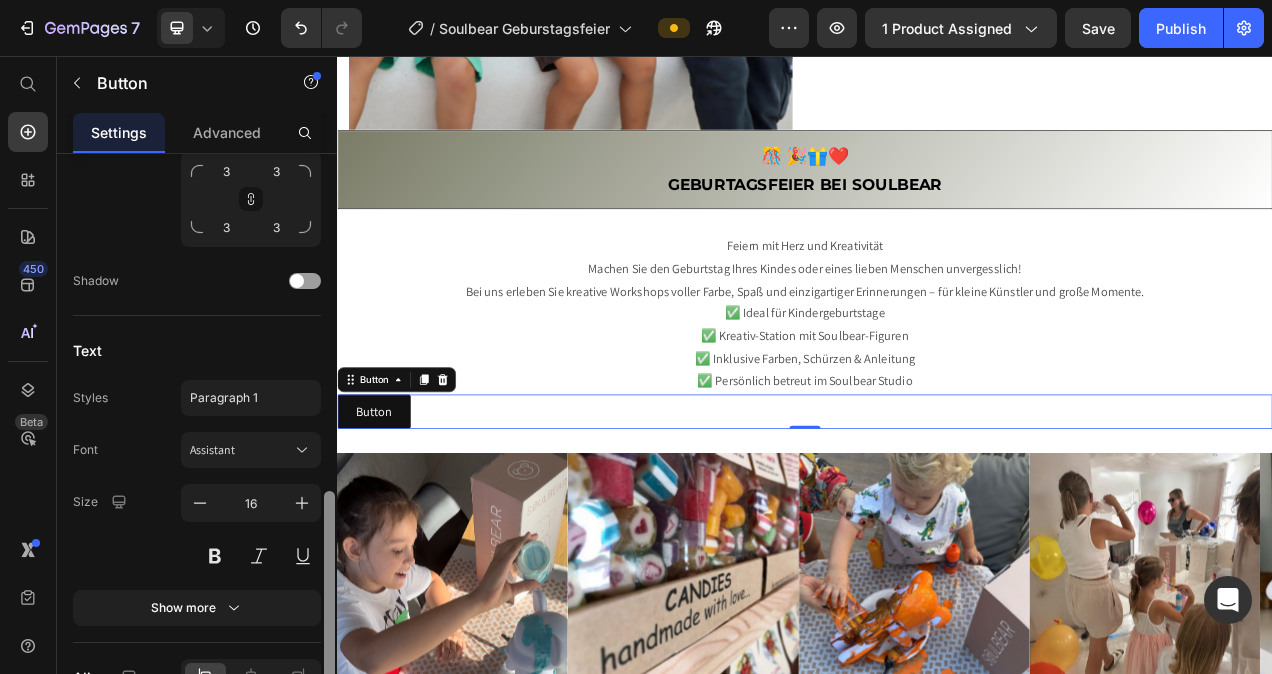 drag, startPoint x: 334, startPoint y: 321, endPoint x: 324, endPoint y: 608, distance: 287.17416 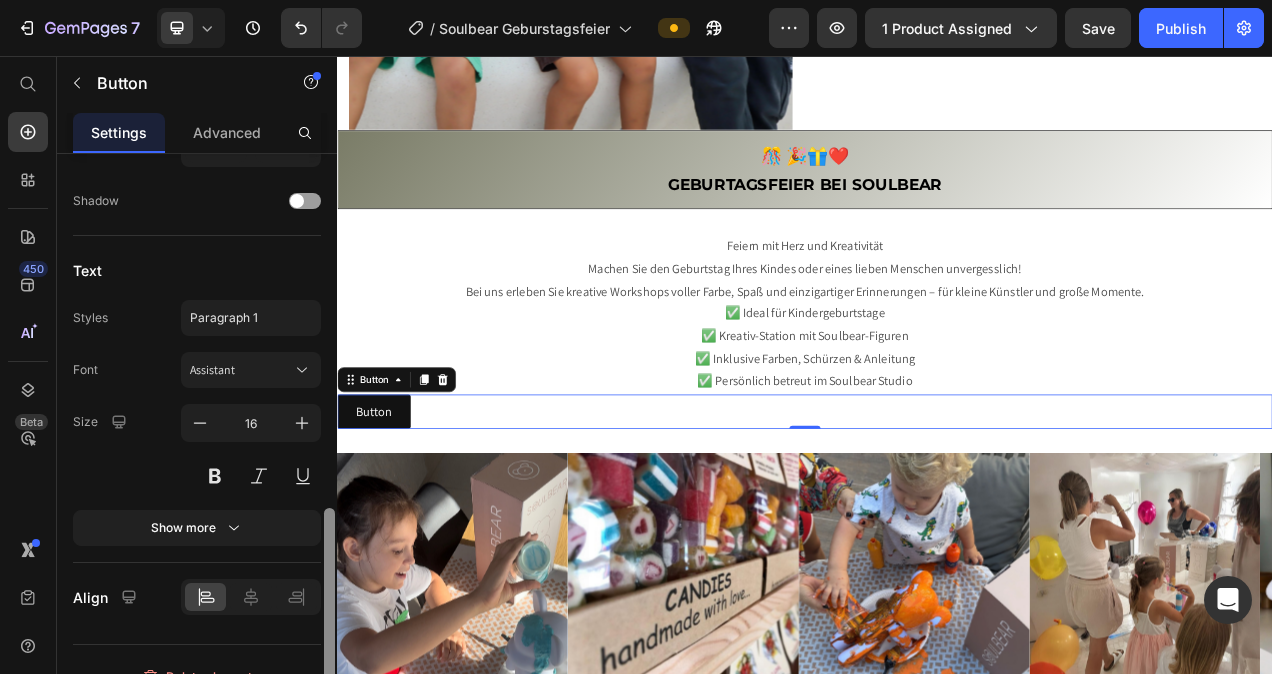 scroll, scrollTop: 1068, scrollLeft: 0, axis: vertical 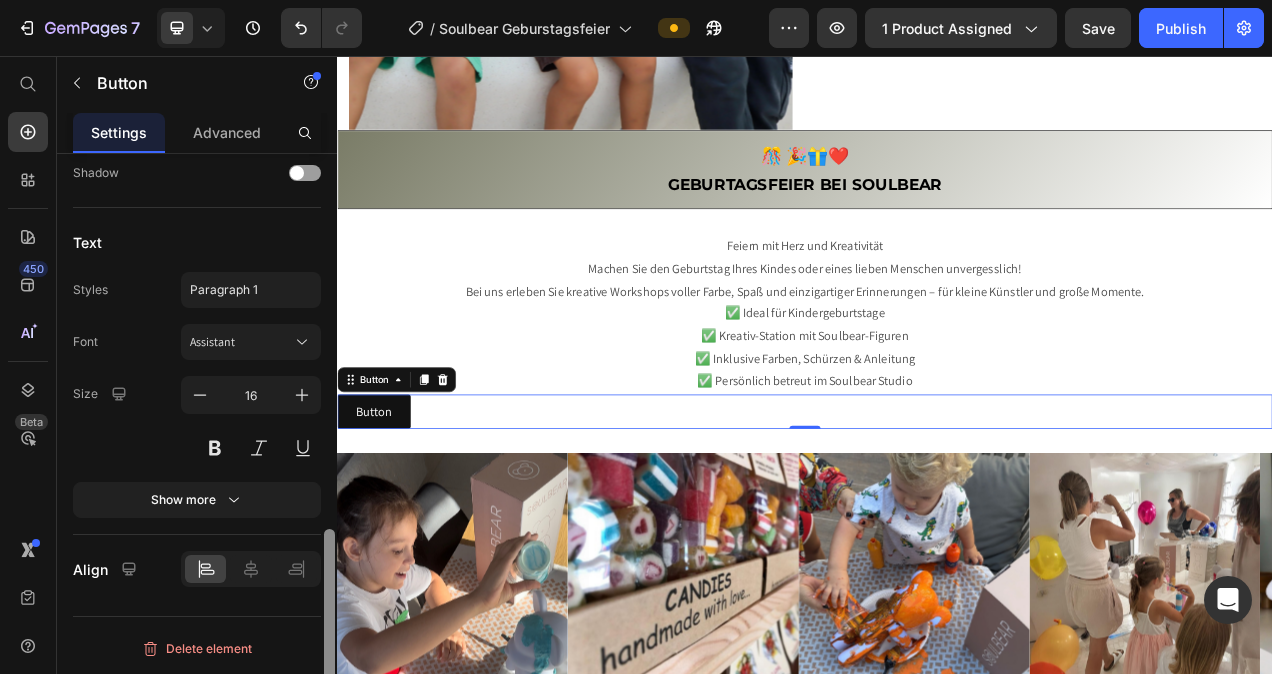 drag, startPoint x: 326, startPoint y: 517, endPoint x: 329, endPoint y: 573, distance: 56.0803 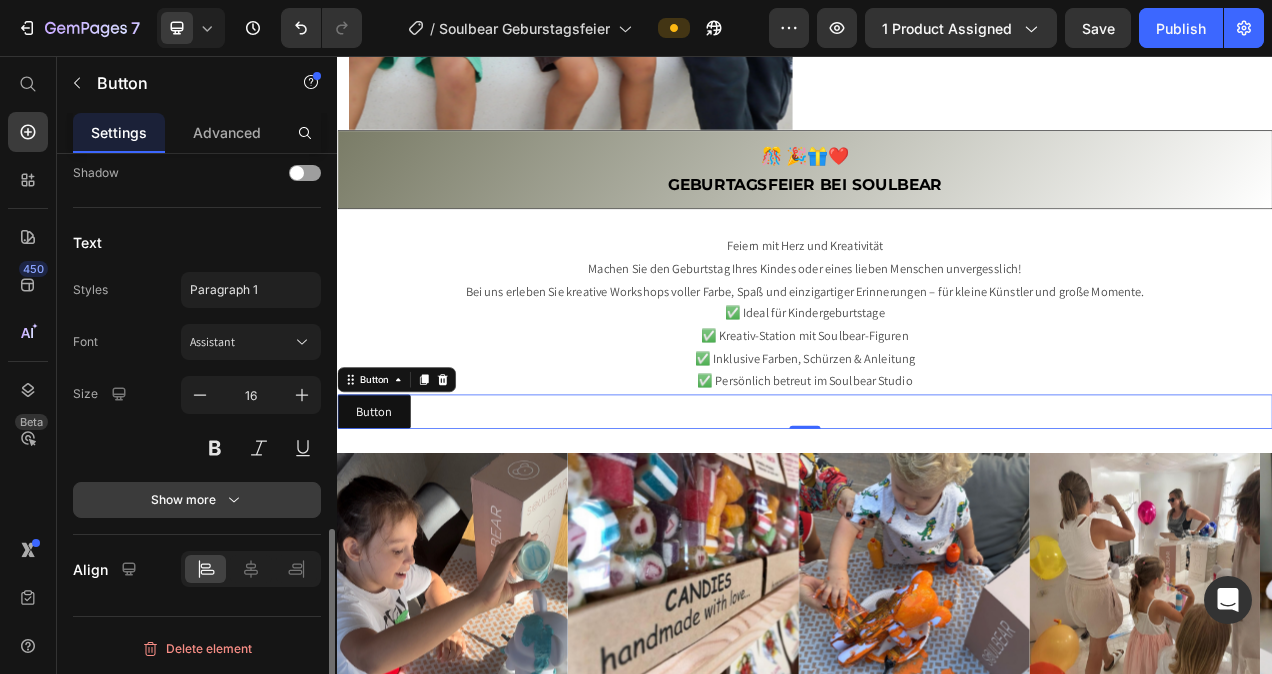 click on "Show more" at bounding box center (197, 500) 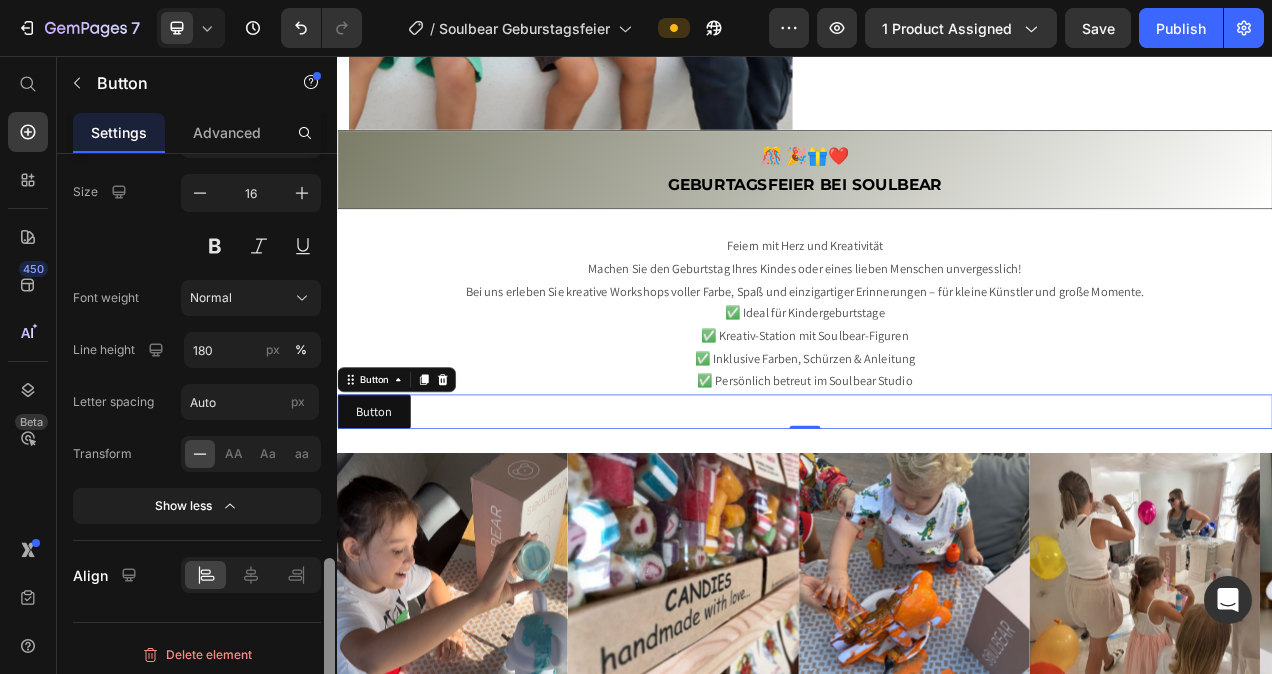 scroll, scrollTop: 1276, scrollLeft: 0, axis: vertical 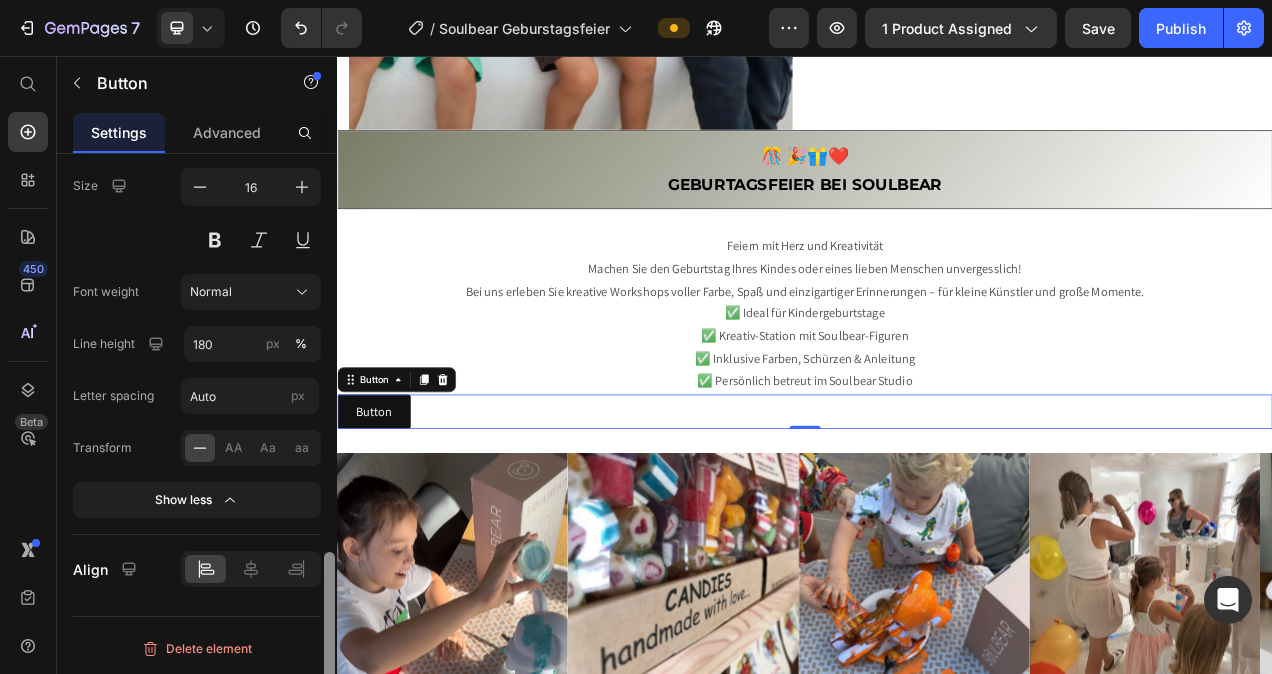 drag, startPoint x: 333, startPoint y: 557, endPoint x: 323, endPoint y: 630, distance: 73.68175 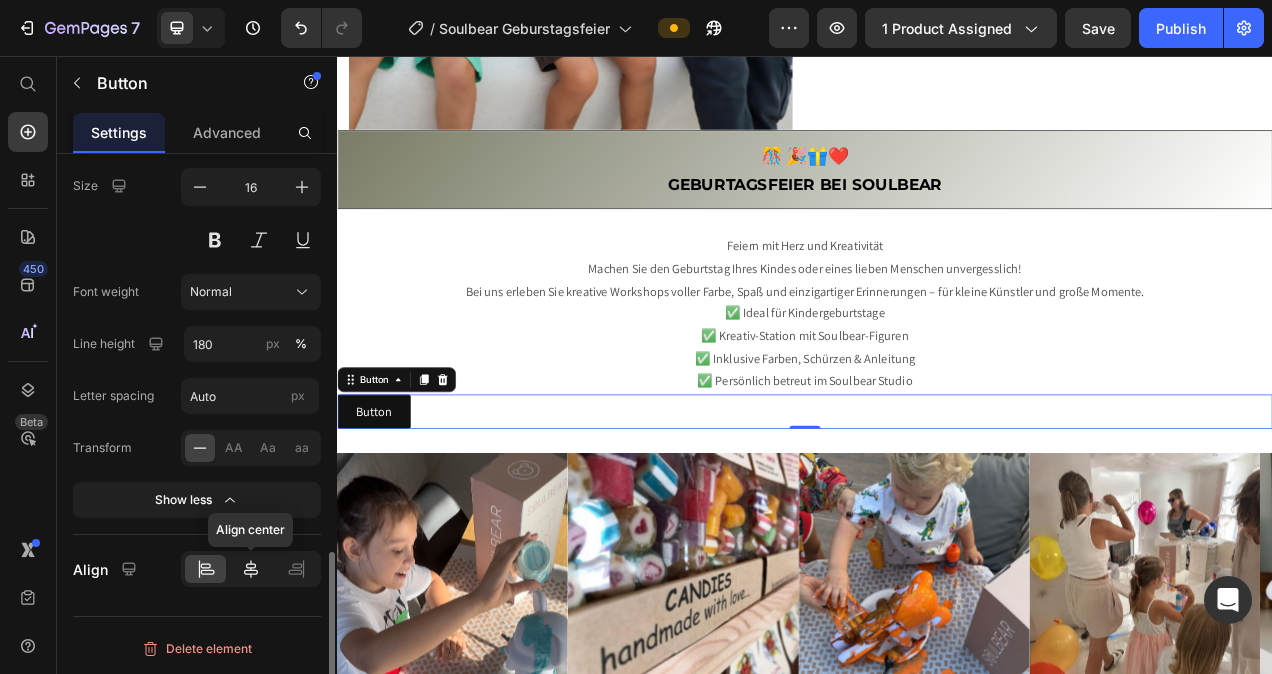 click 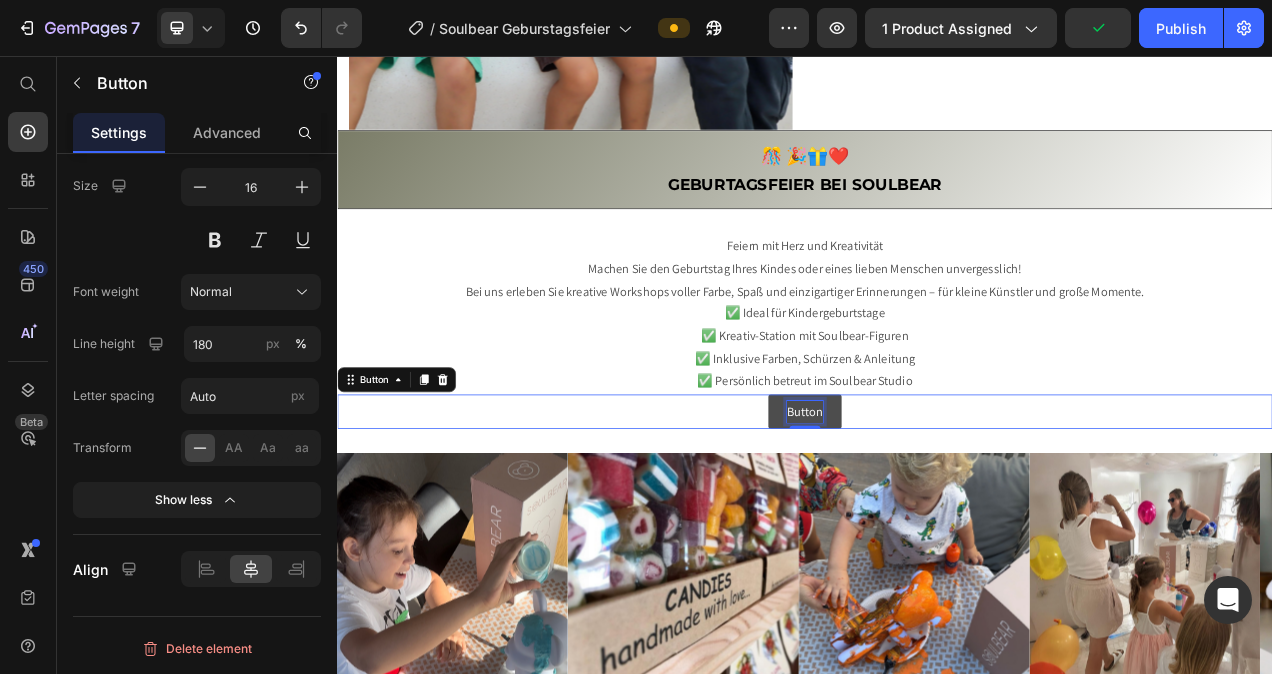 click on "Button" at bounding box center [937, 513] 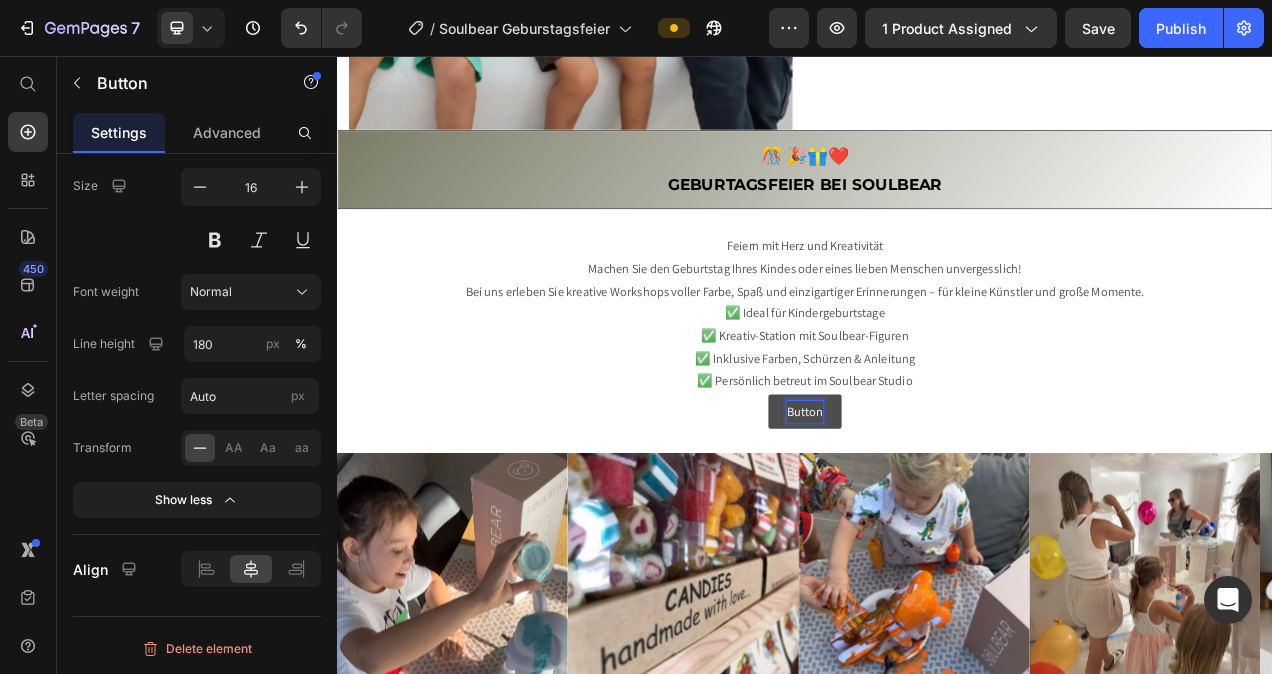 click on "Button" at bounding box center [937, 513] 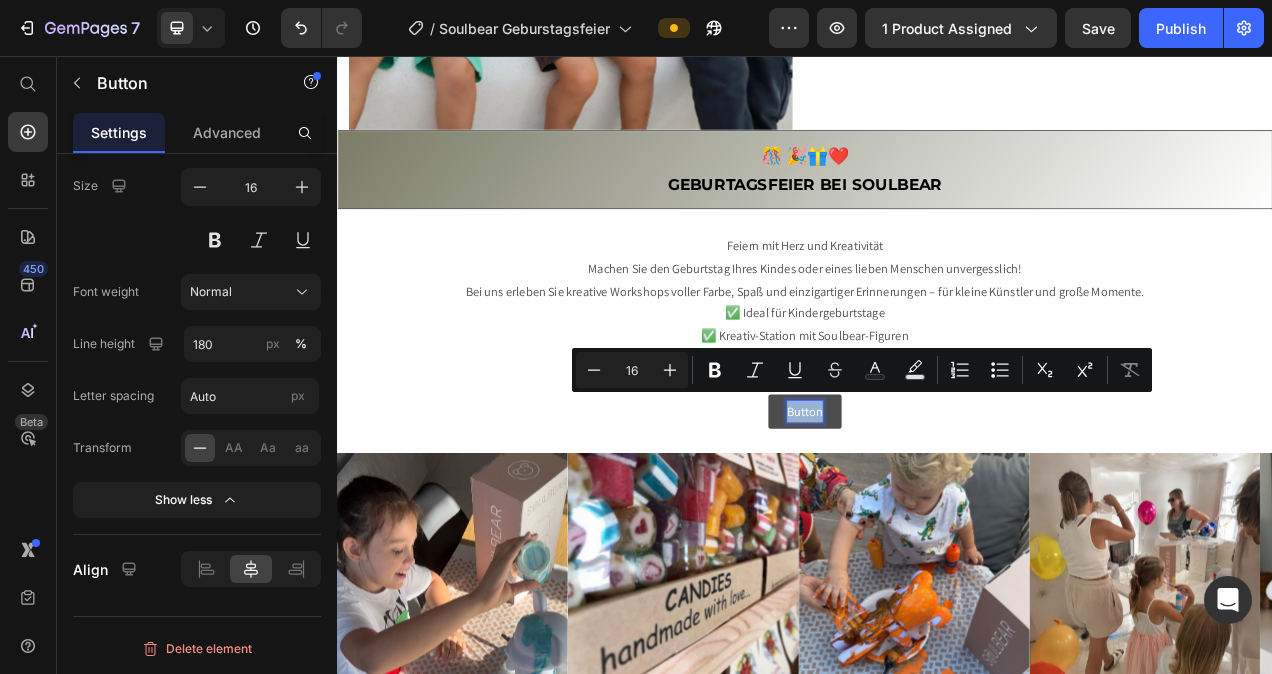 drag, startPoint x: 950, startPoint y: 501, endPoint x: 906, endPoint y: 510, distance: 44.911022 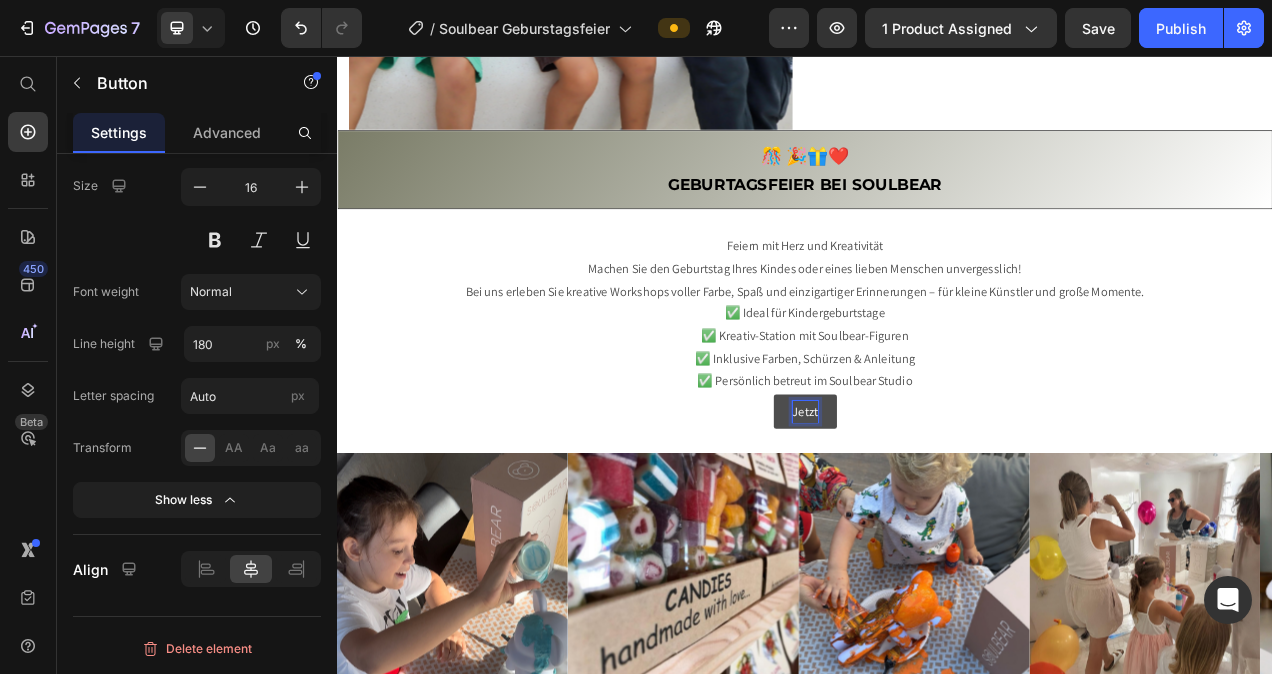 click on "Jetzt" at bounding box center (937, 513) 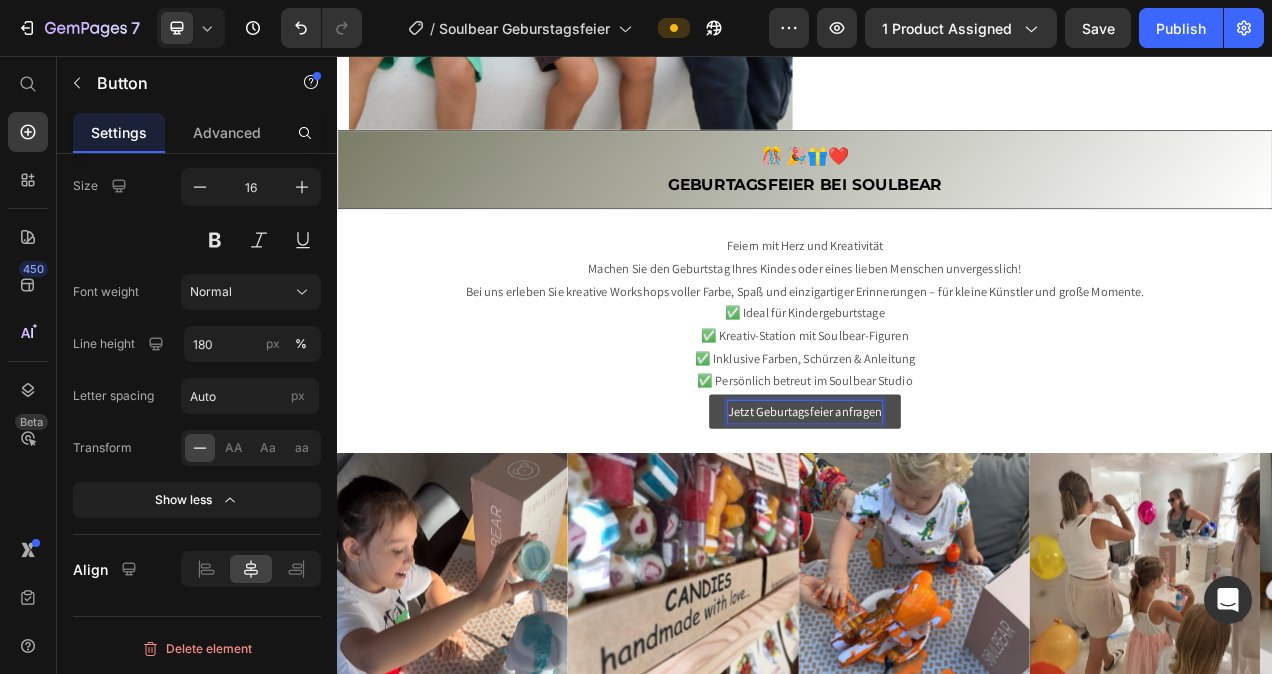 click on "Jetzt Geburtagsfeier" at bounding box center [937, 513] 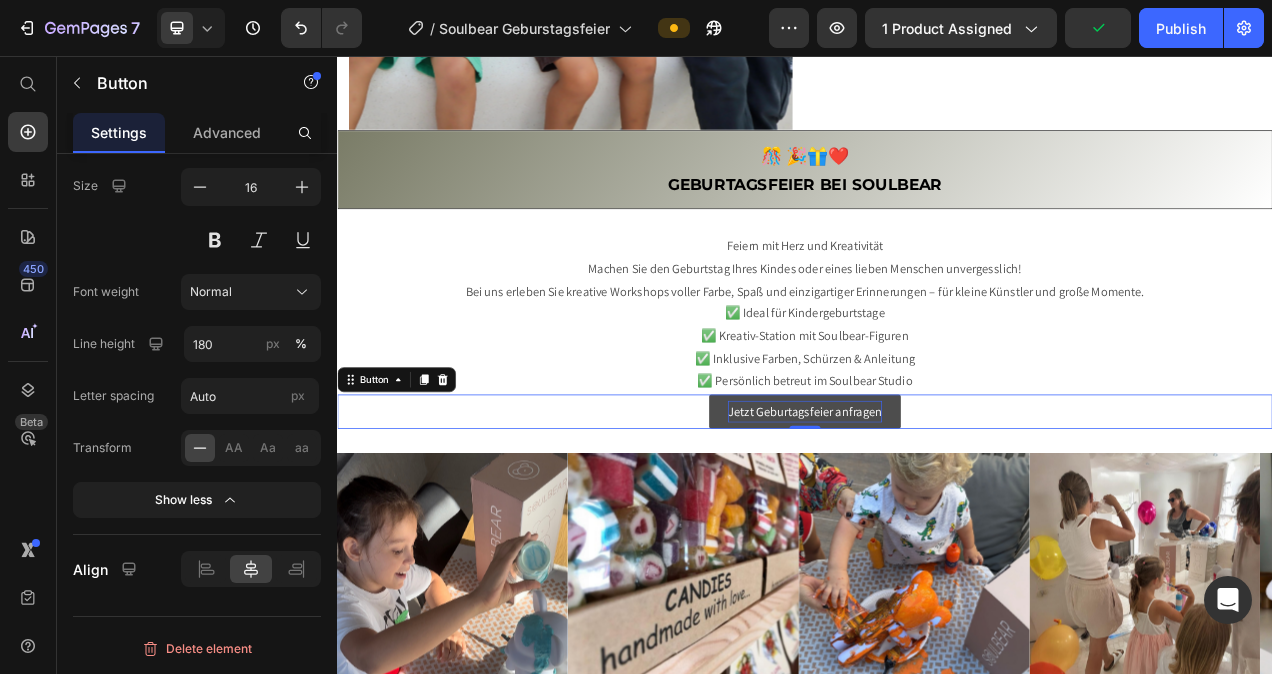 click on "Jetzt Geburtagsfeier anfragen Button   0" at bounding box center (937, 513) 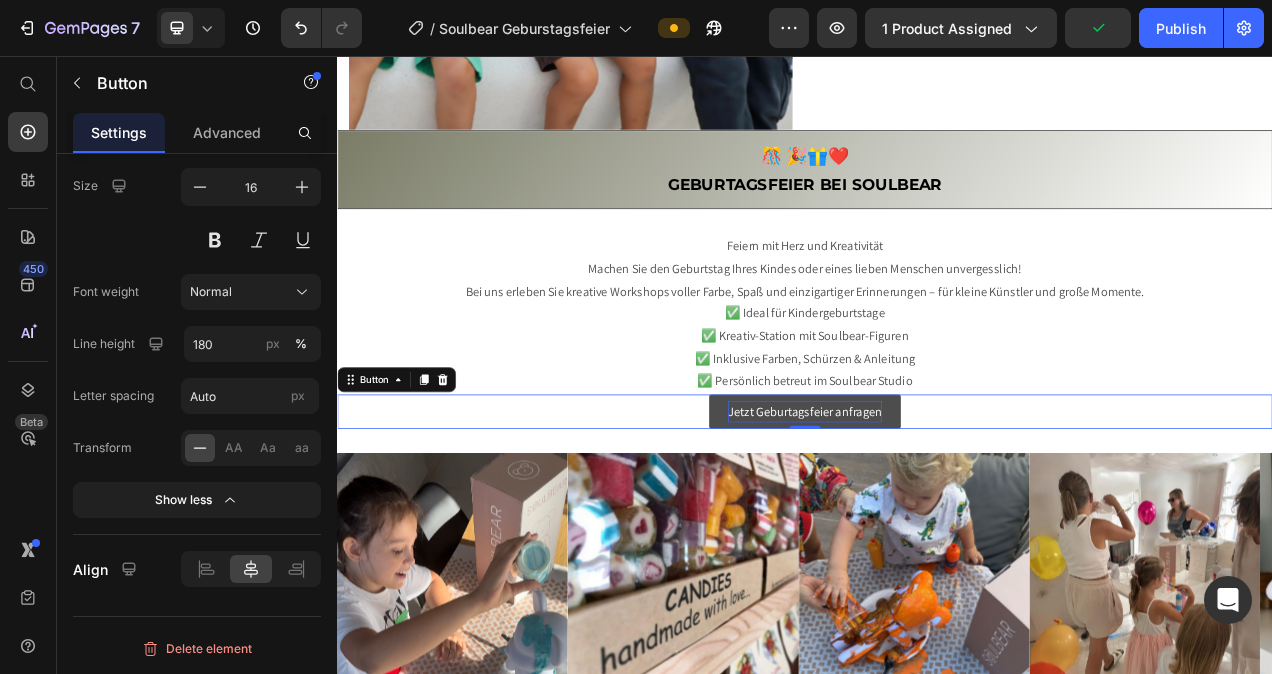 click on "Jetzt Geburtagsfeier anfragen" at bounding box center [937, 513] 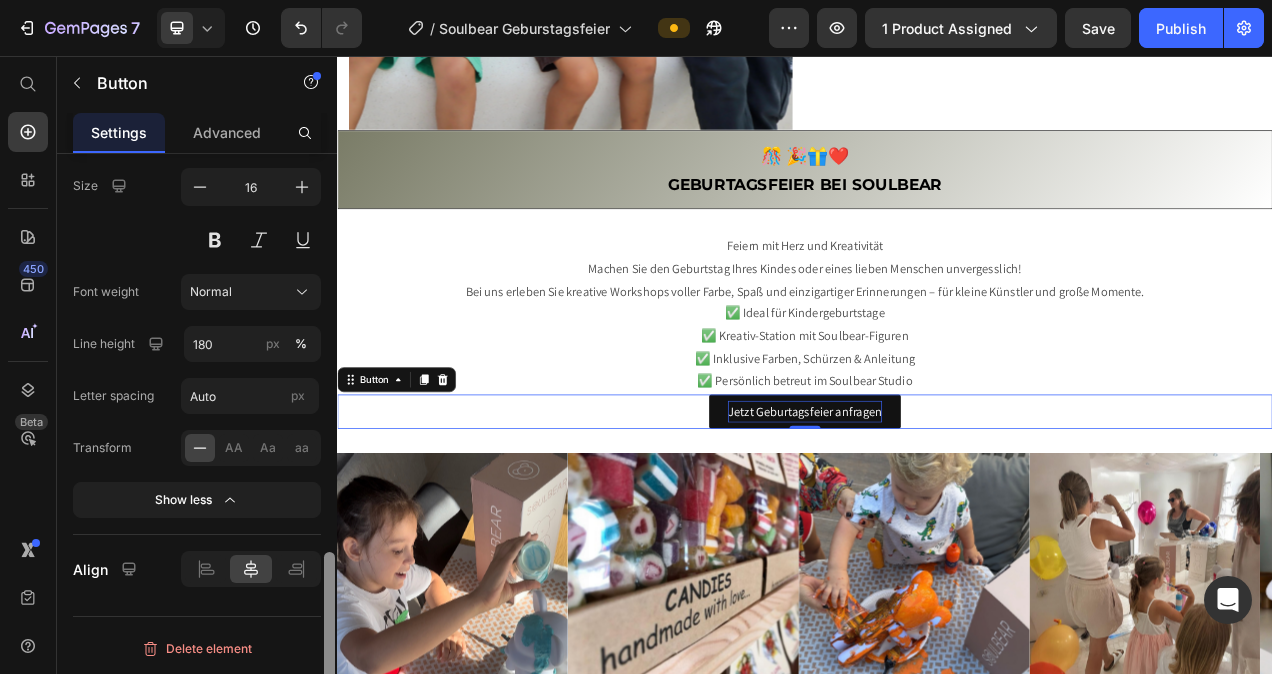 scroll, scrollTop: 699, scrollLeft: 0, axis: vertical 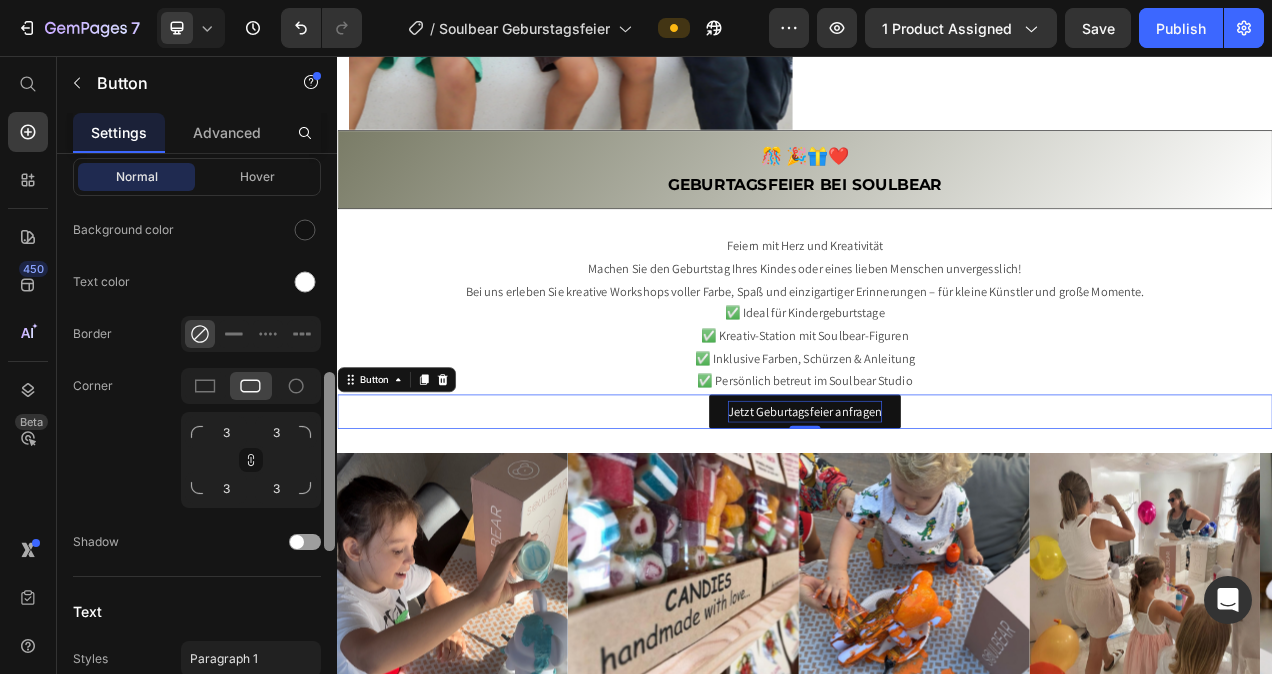 drag, startPoint x: 329, startPoint y: 158, endPoint x: 325, endPoint y: 189, distance: 31.257 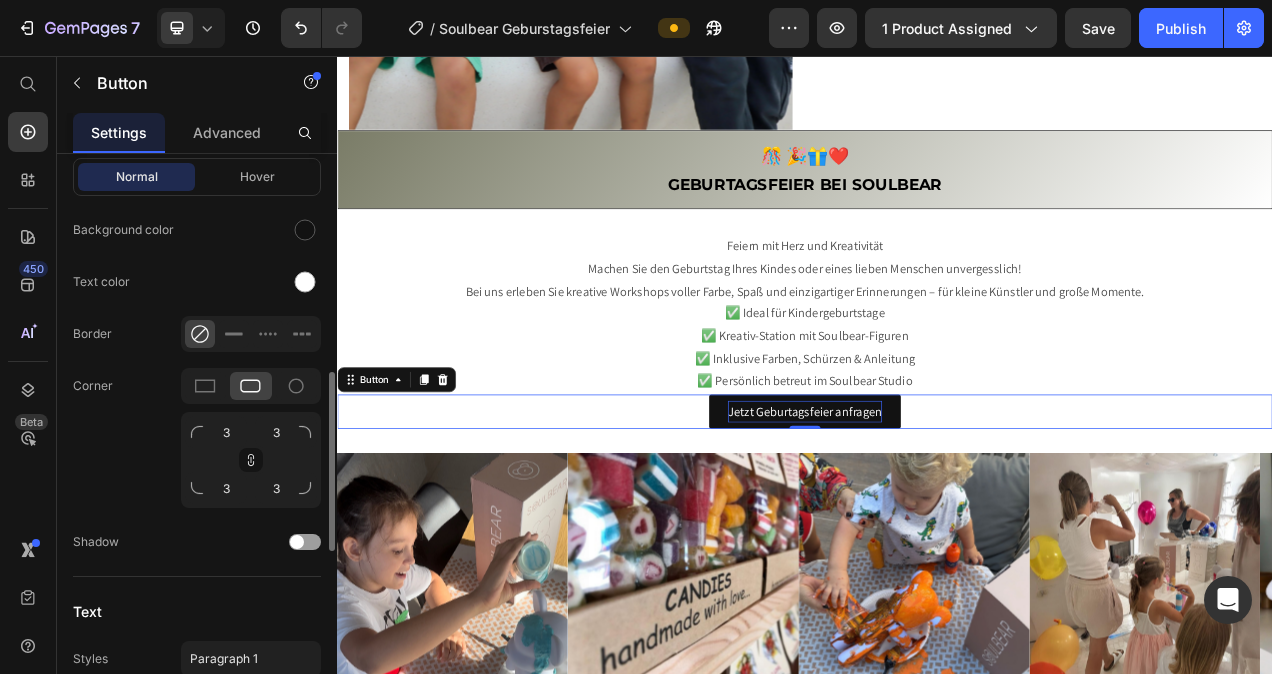 click on "Background color" at bounding box center [123, 230] 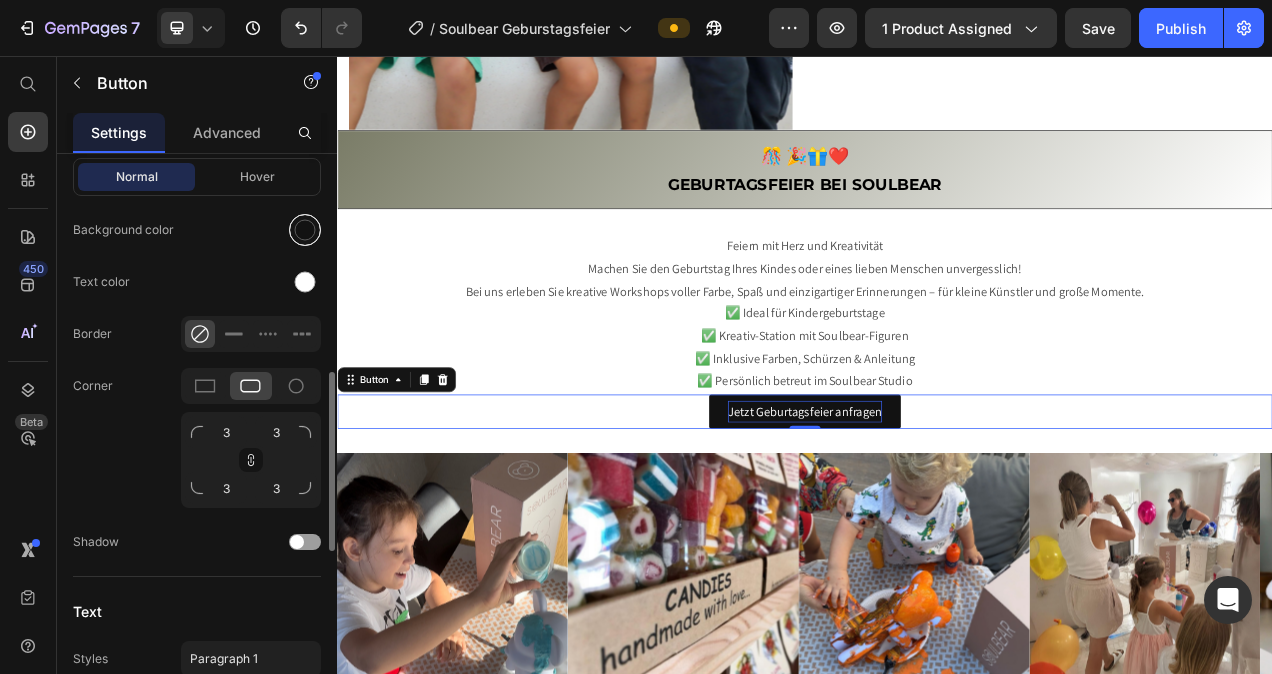 click at bounding box center (305, 230) 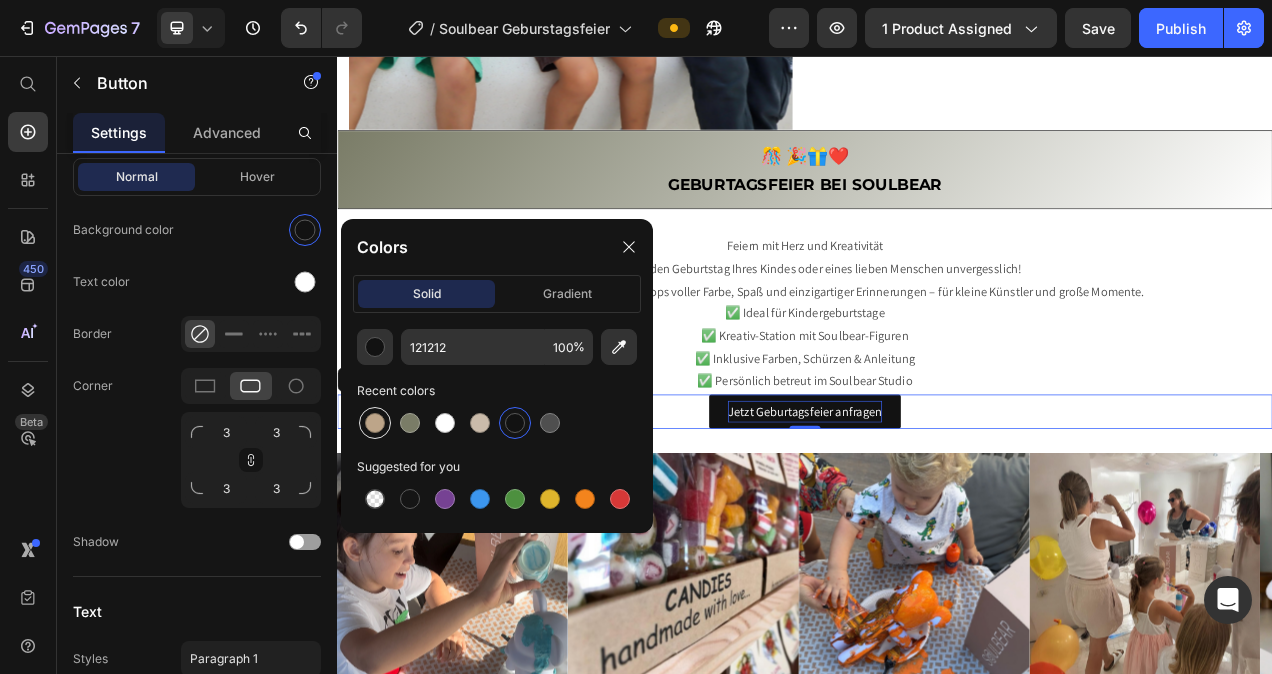click at bounding box center [375, 423] 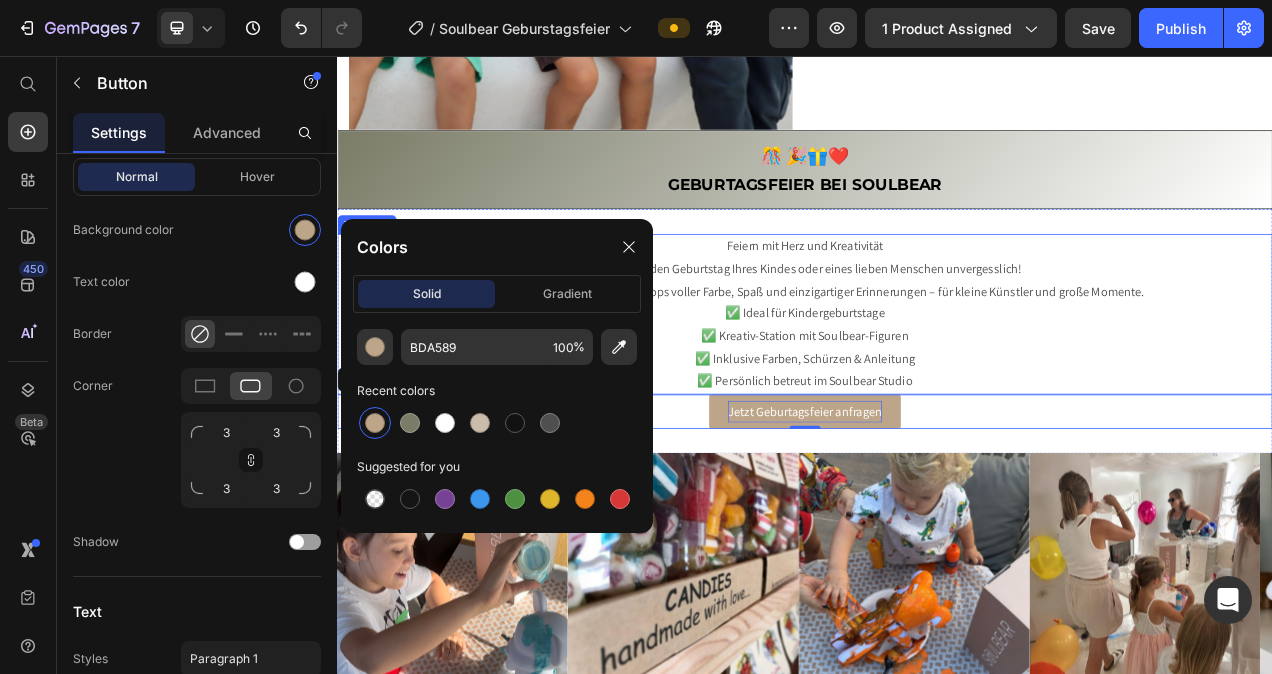 click on "✅ Ideal für Kindergeburtstage ✅ Kreativ-Station mit Soulbear-Figuren ✅ Inklusive Farben, Schürzen & Anleitung ✅ Persönlich betreut im Soulbear Studio" at bounding box center [937, 430] 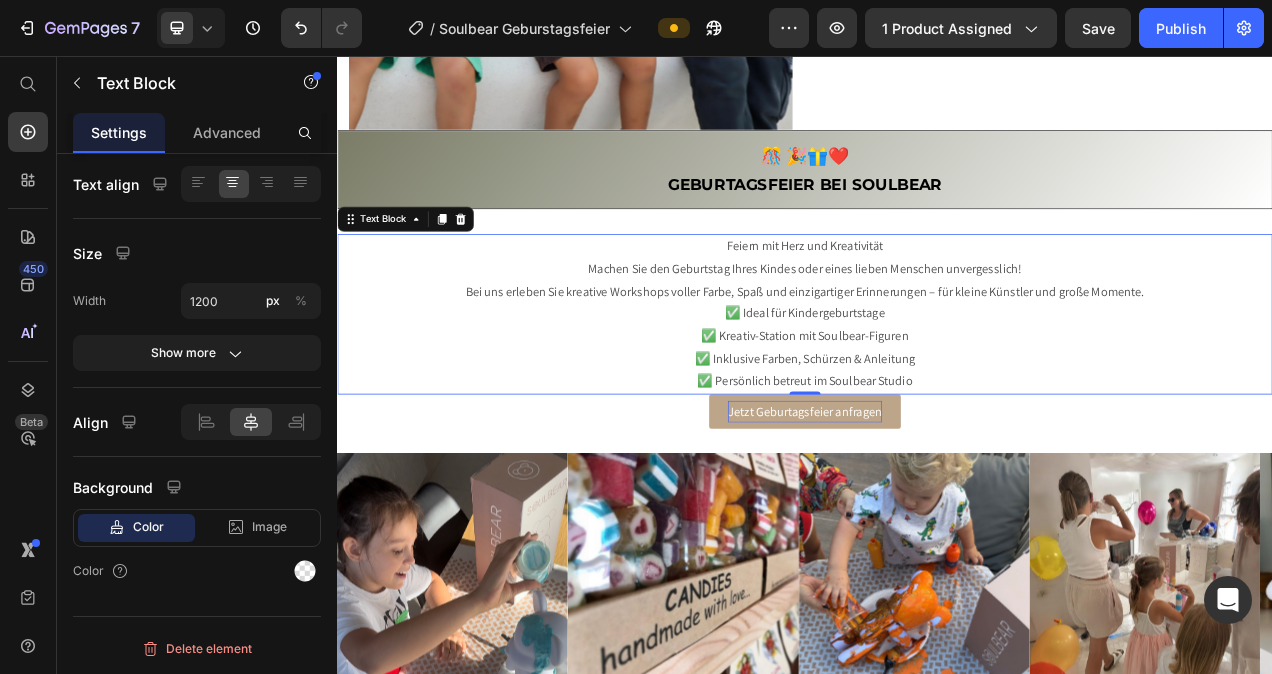 scroll, scrollTop: 0, scrollLeft: 0, axis: both 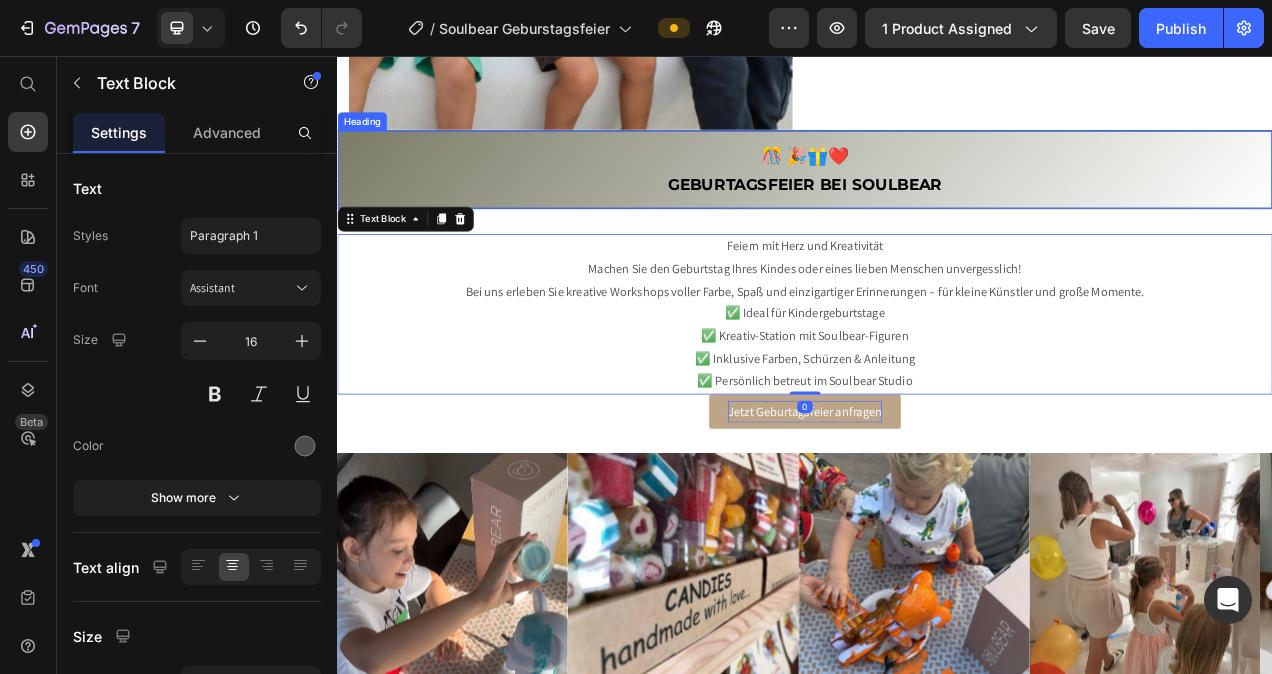 click on "⁠⁠⁠⁠⁠⁠⁠ 🎊 🎉🎁❤️ Geburtagsfeier bei Soulbear" at bounding box center [937, 202] 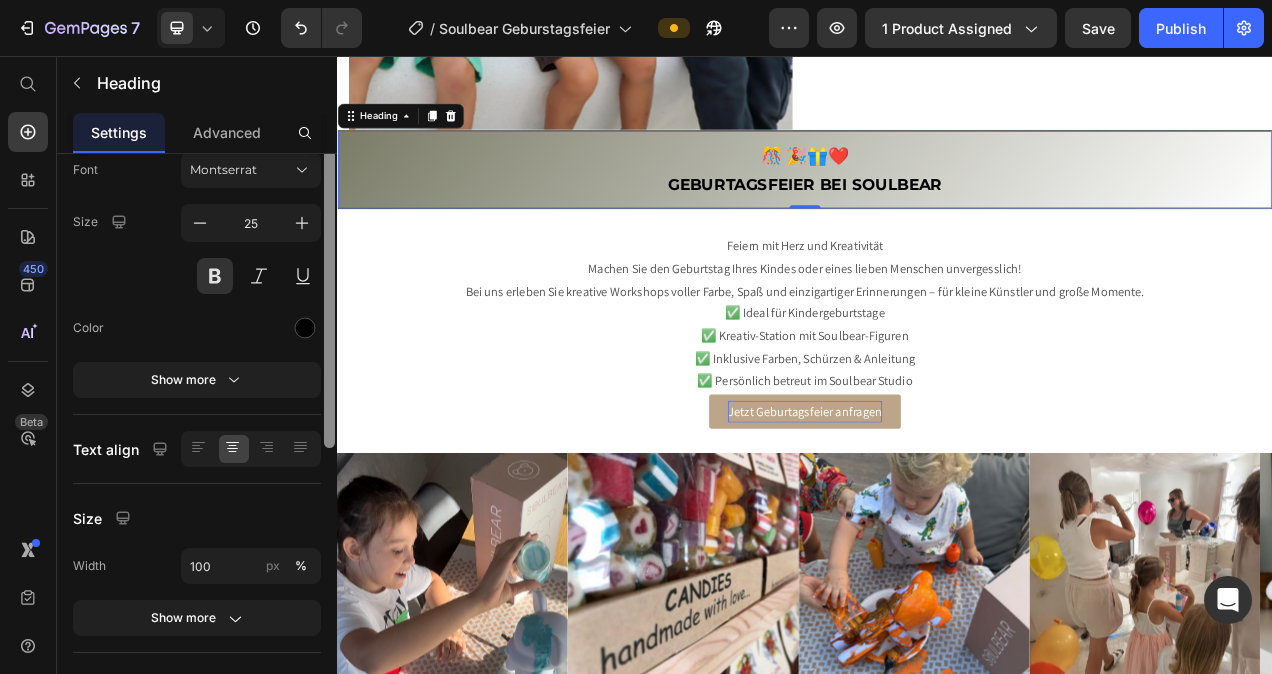scroll, scrollTop: 138, scrollLeft: 0, axis: vertical 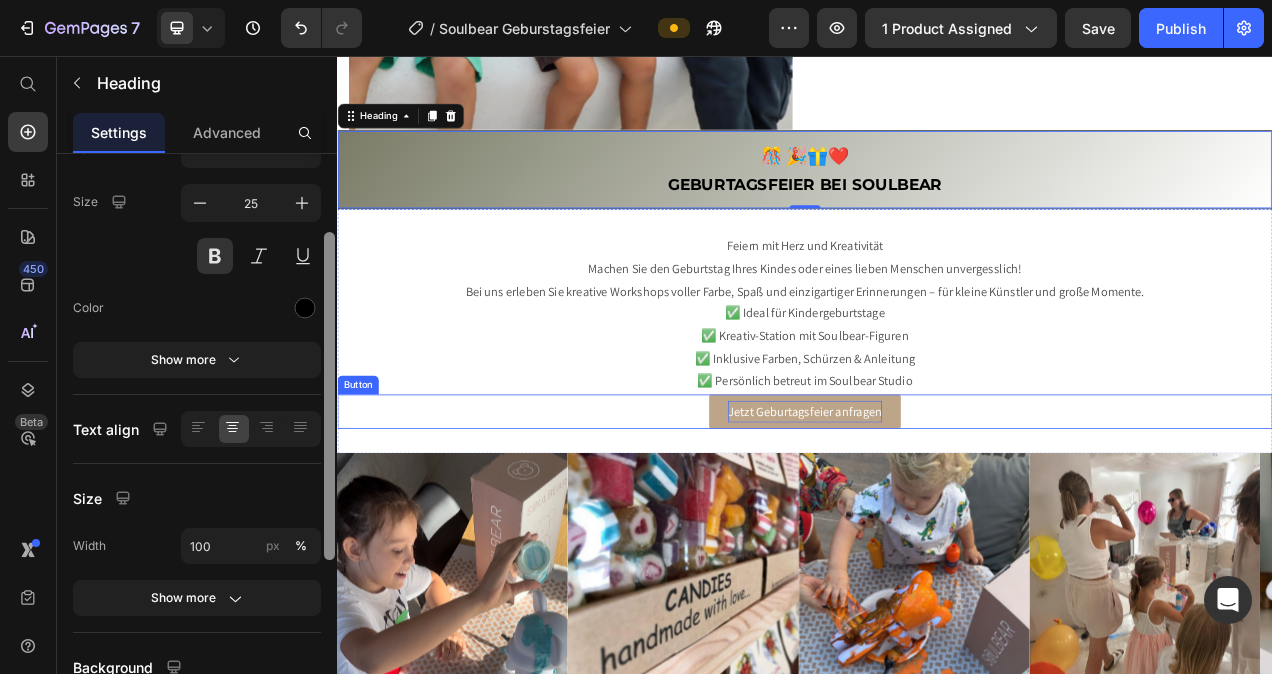 drag, startPoint x: 669, startPoint y: 291, endPoint x: 339, endPoint y: 513, distance: 397.7235 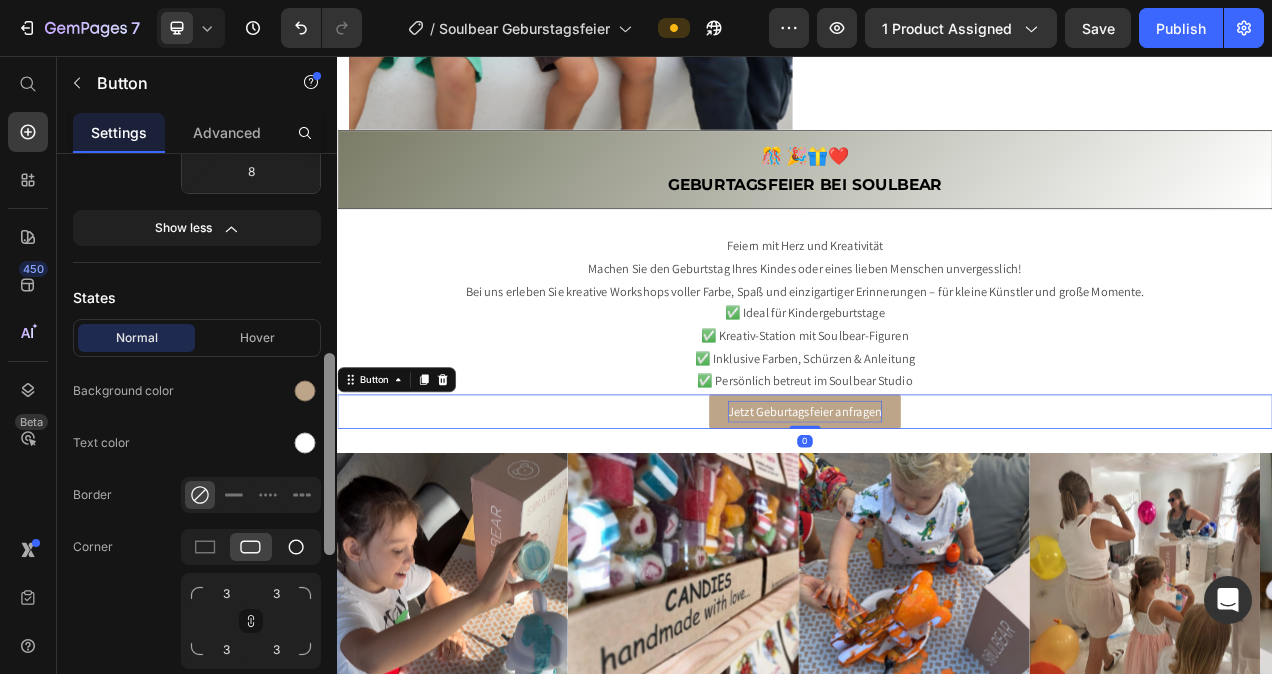 scroll, scrollTop: 548, scrollLeft: 0, axis: vertical 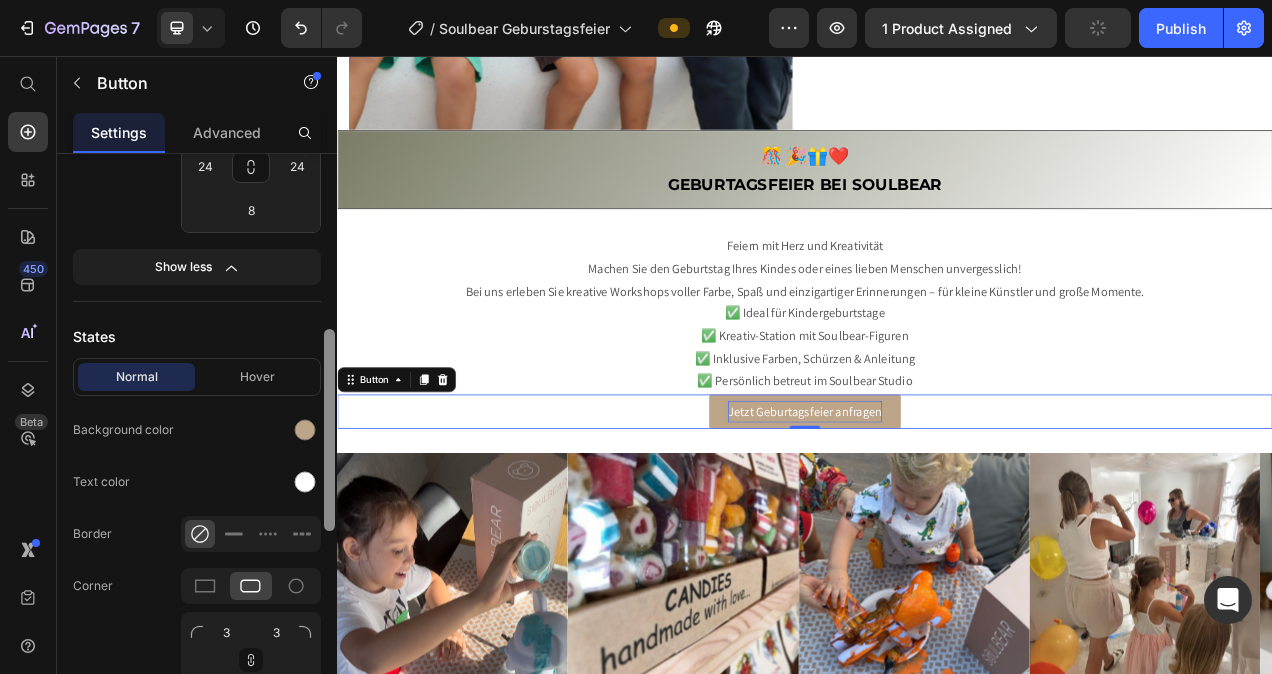 click at bounding box center (329, 430) 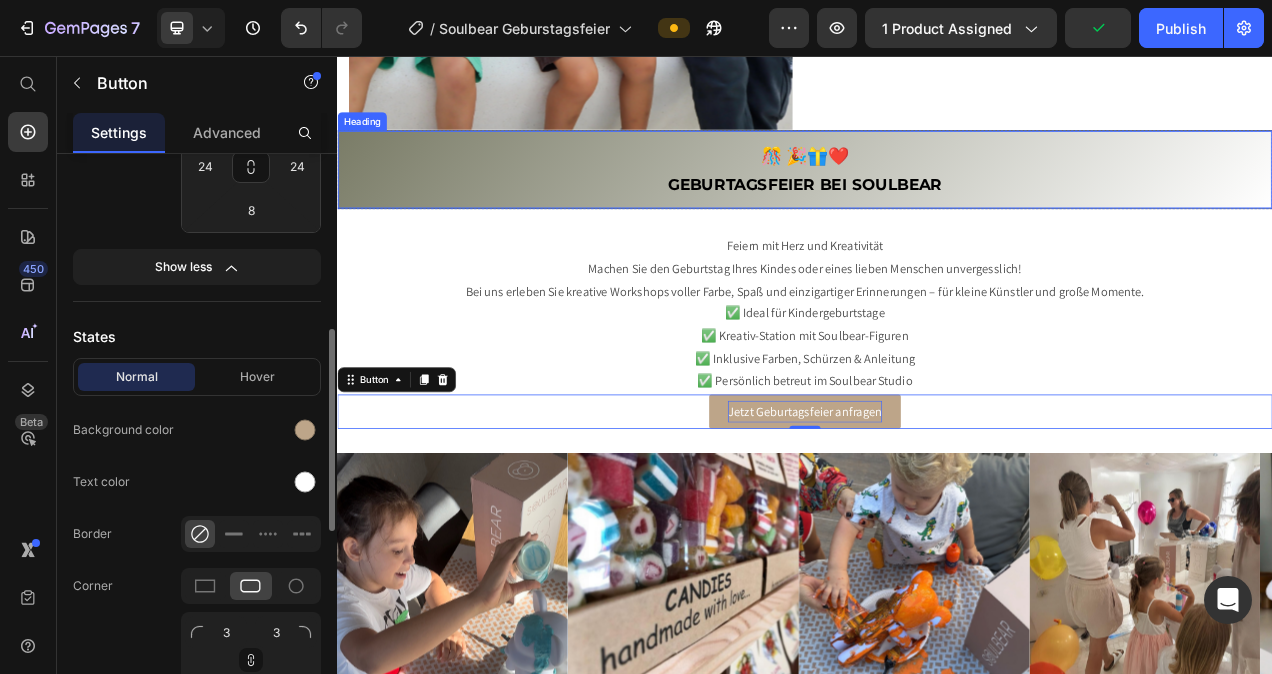 click on "⁠⁠⁠⁠⁠⁠⁠ 🎊 🎉🎁❤️ Geburtagsfeier bei Soulbear" at bounding box center [937, 202] 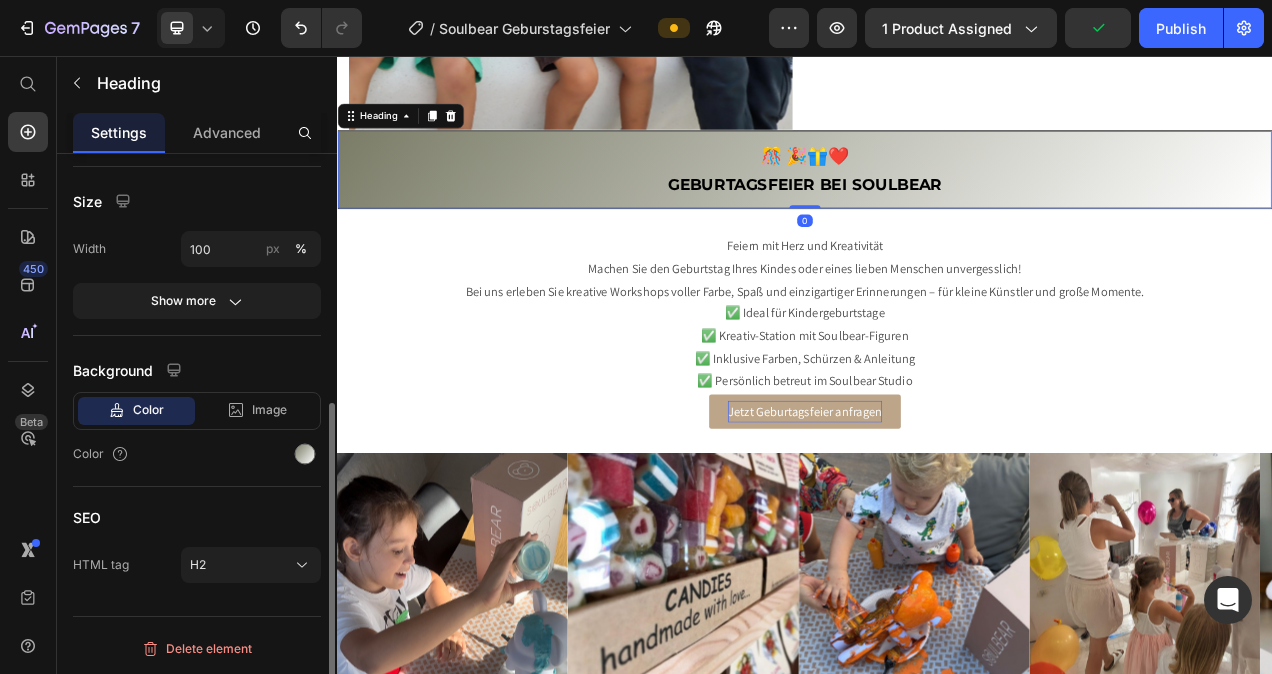 scroll, scrollTop: 0, scrollLeft: 0, axis: both 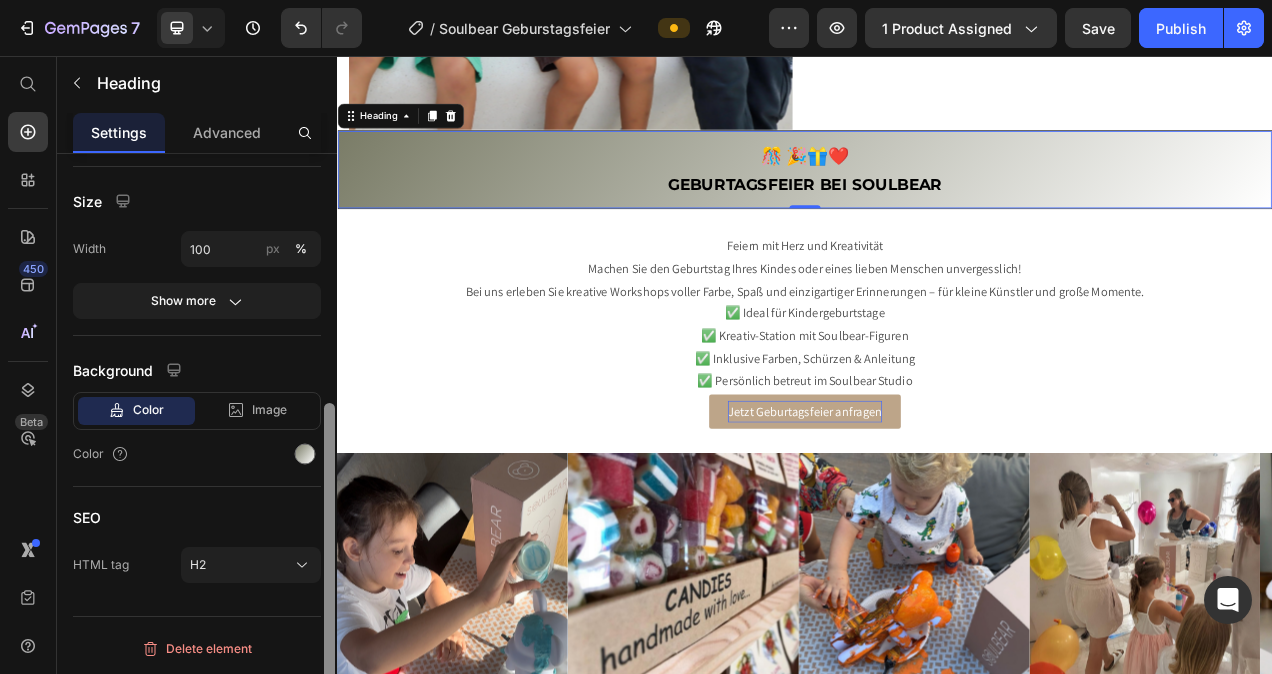 drag, startPoint x: 328, startPoint y: 222, endPoint x: 296, endPoint y: 482, distance: 261.96182 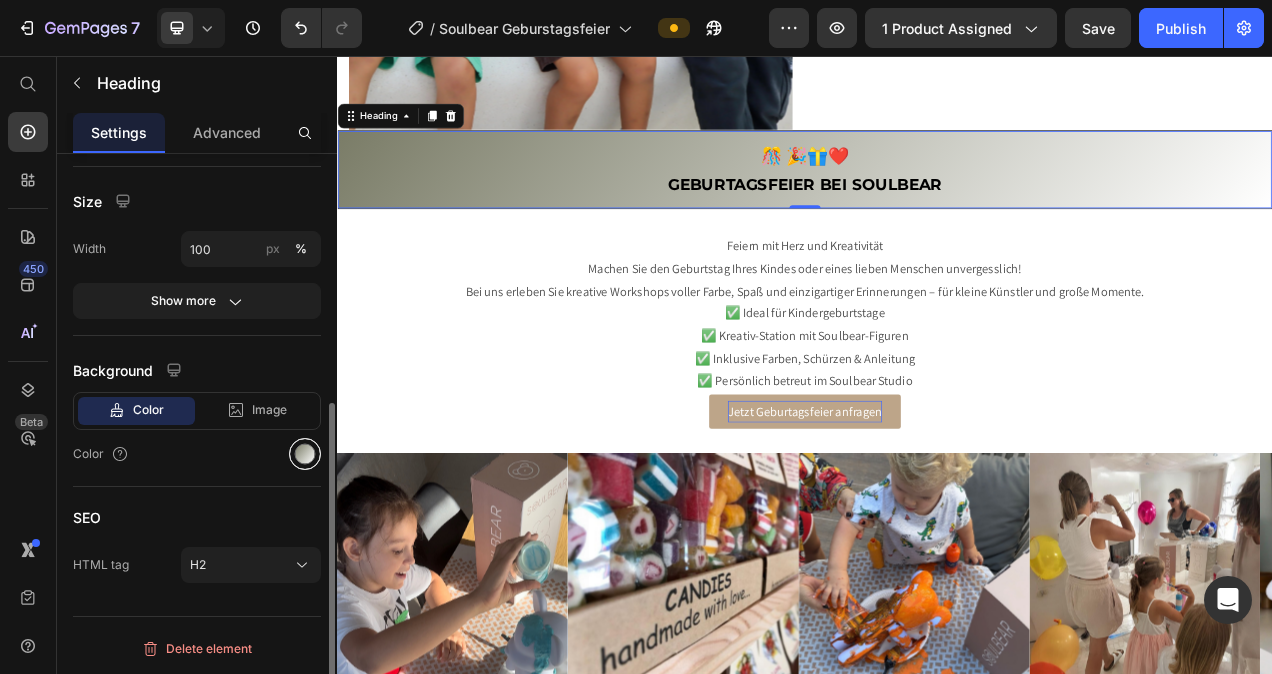 click at bounding box center [305, 454] 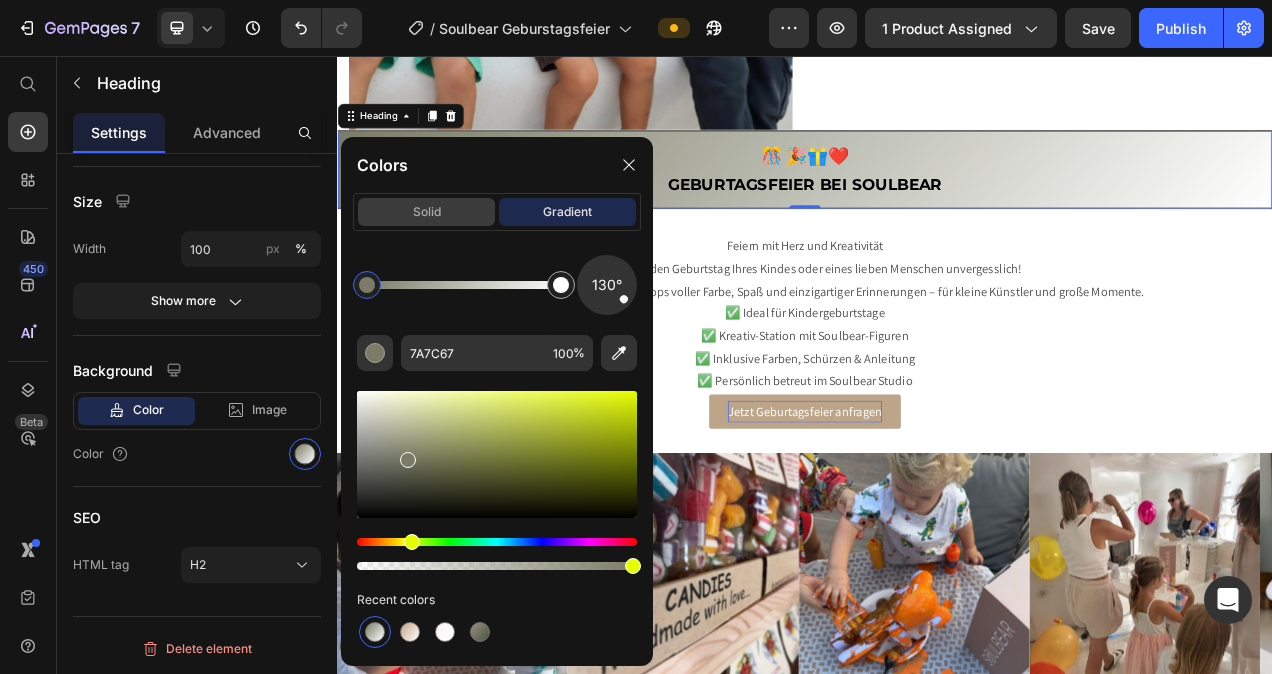 click on "solid" 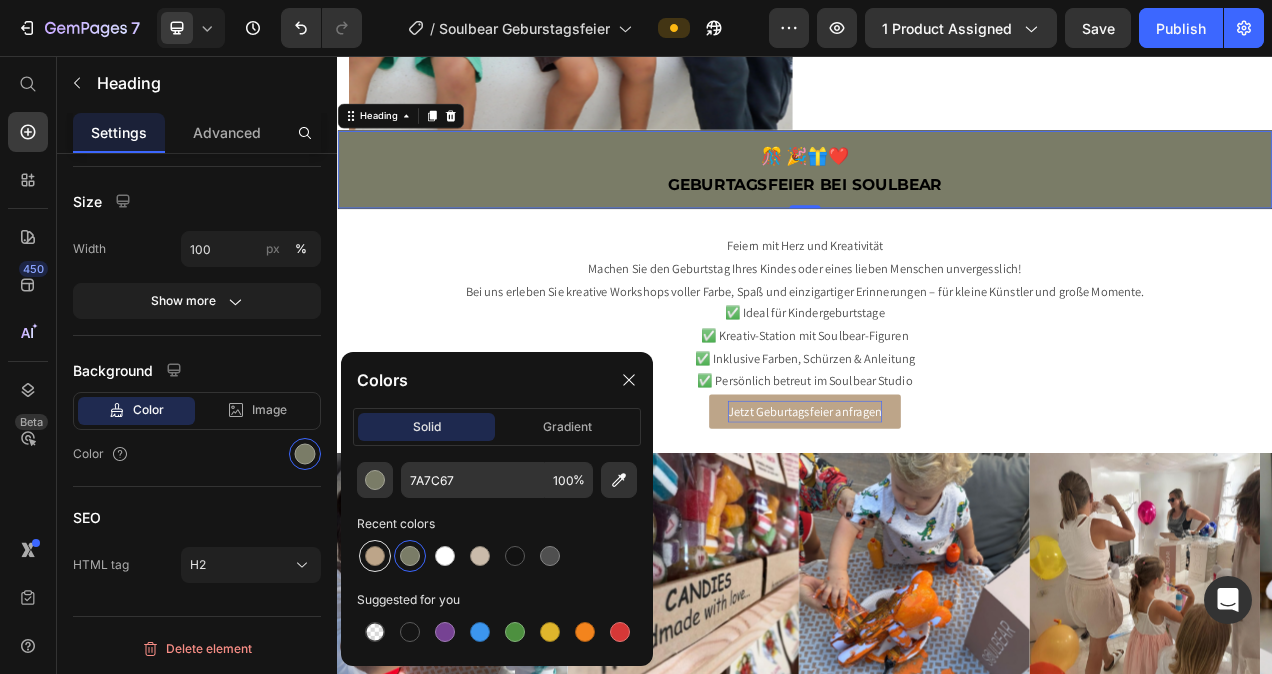click at bounding box center [375, 556] 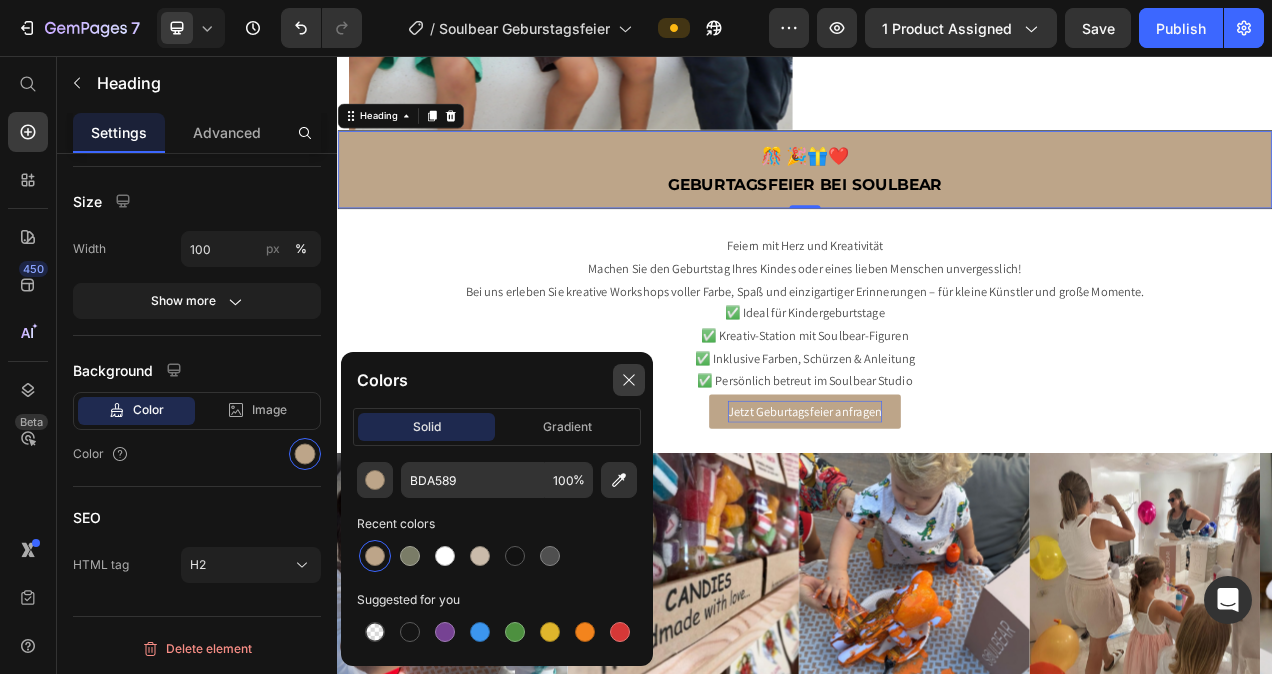 click 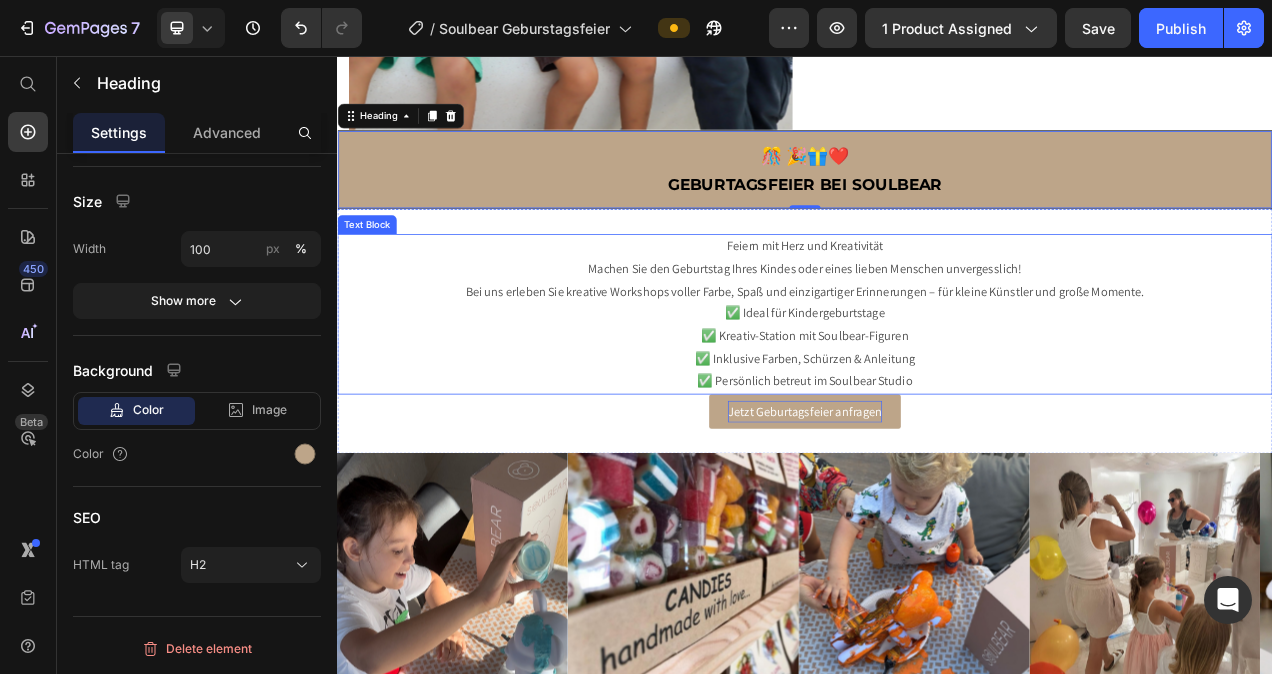 click on "✅ Ideal für Kindergeburtstage ✅ Kreativ-Station mit Soulbear-Figuren ✅ Inklusive Farben, Schürzen & Anleitung ✅ Persönlich betreut im Soulbear Studio" at bounding box center (937, 430) 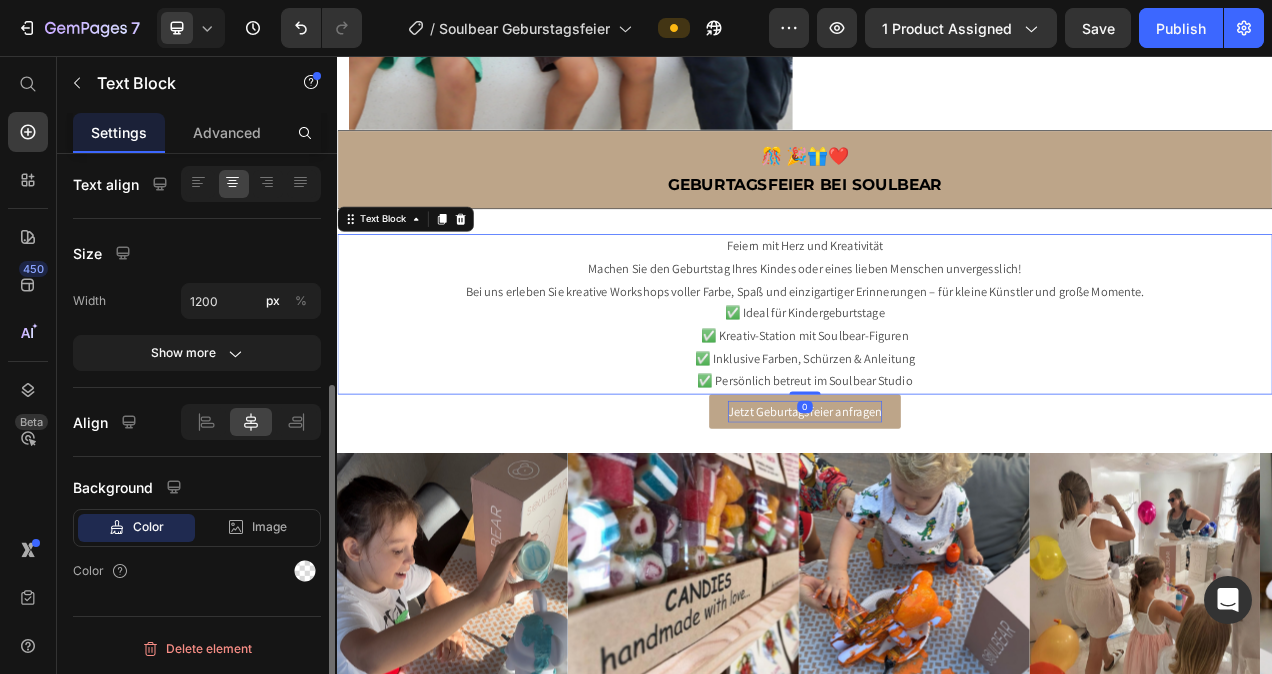 scroll, scrollTop: 0, scrollLeft: 0, axis: both 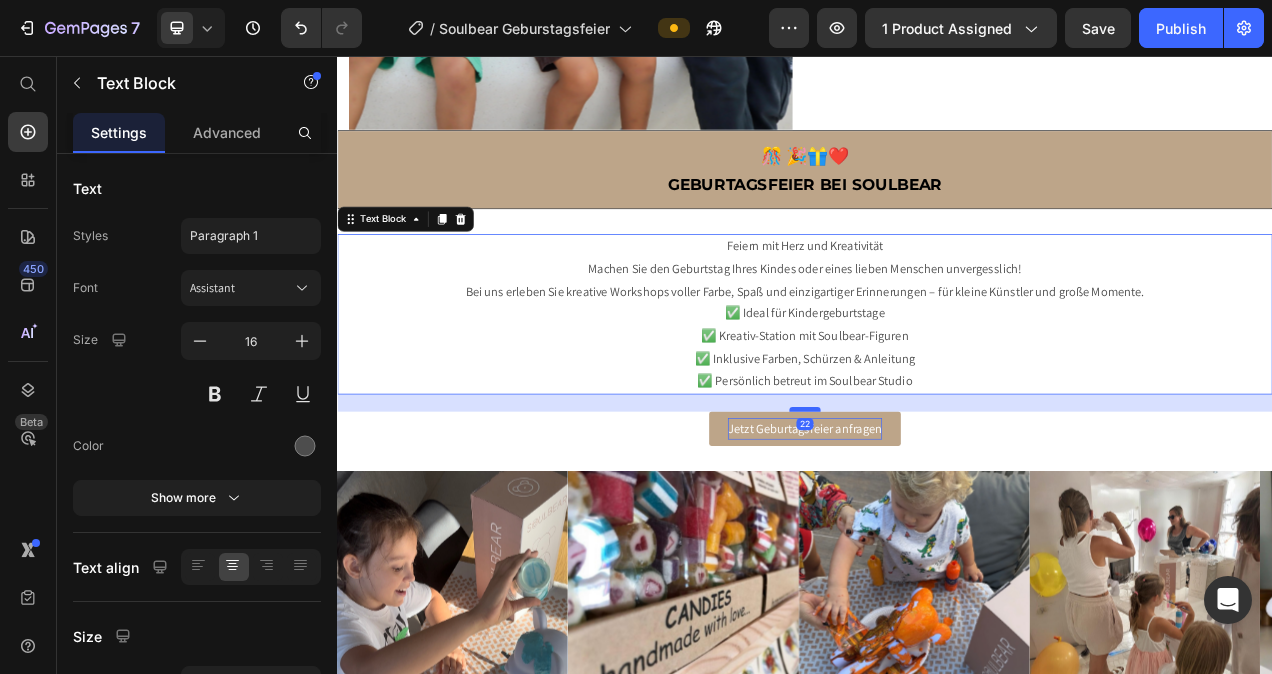 drag, startPoint x: 937, startPoint y: 479, endPoint x: 933, endPoint y: 501, distance: 22.36068 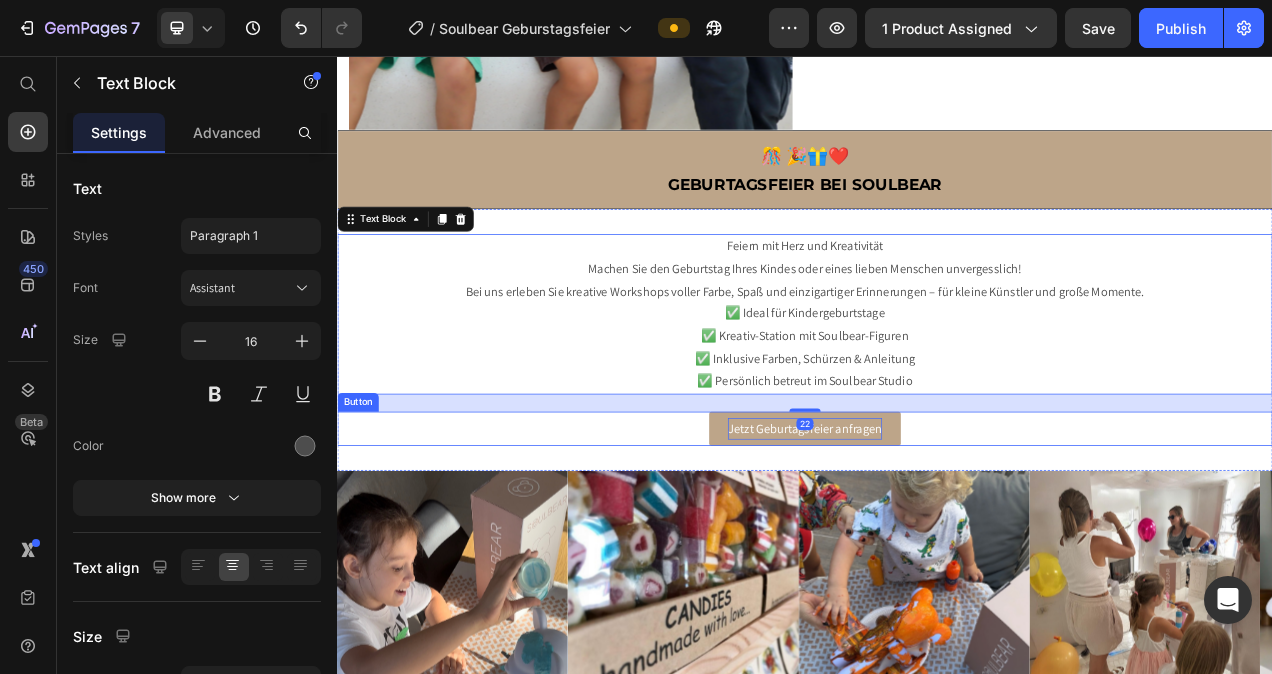 click on "Jetzt Geburtagsfeier anfragen Button" at bounding box center [937, 535] 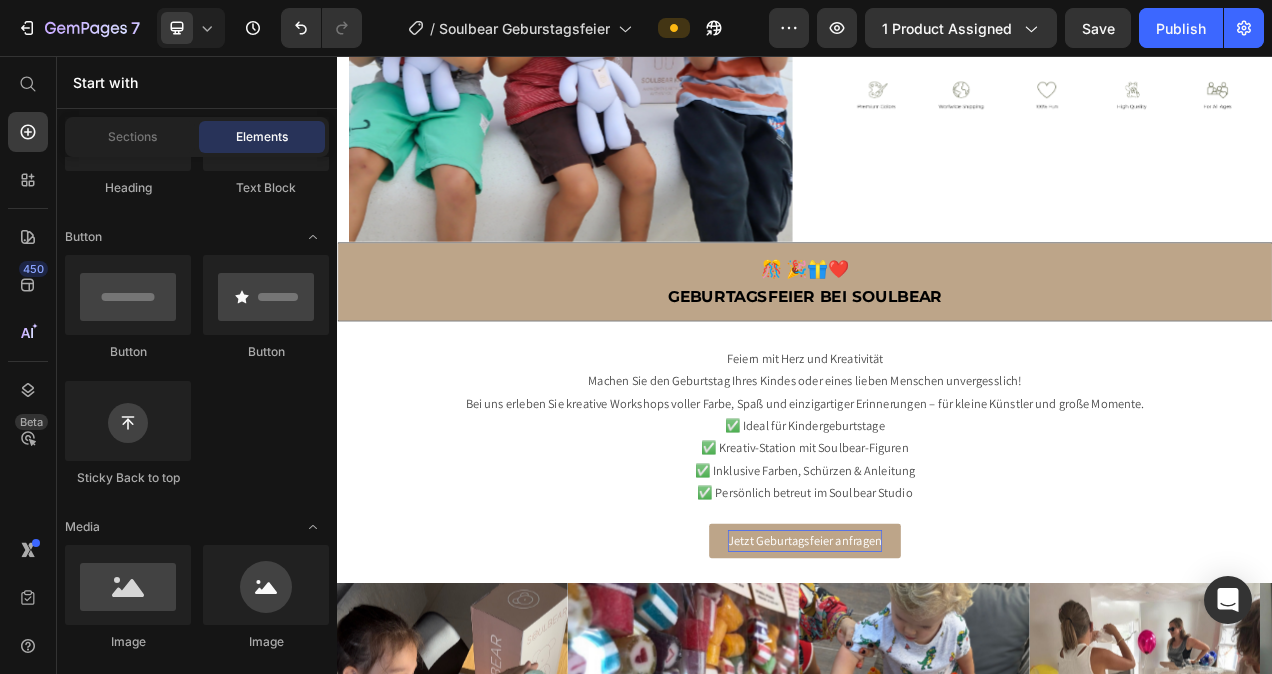 scroll, scrollTop: 379, scrollLeft: 0, axis: vertical 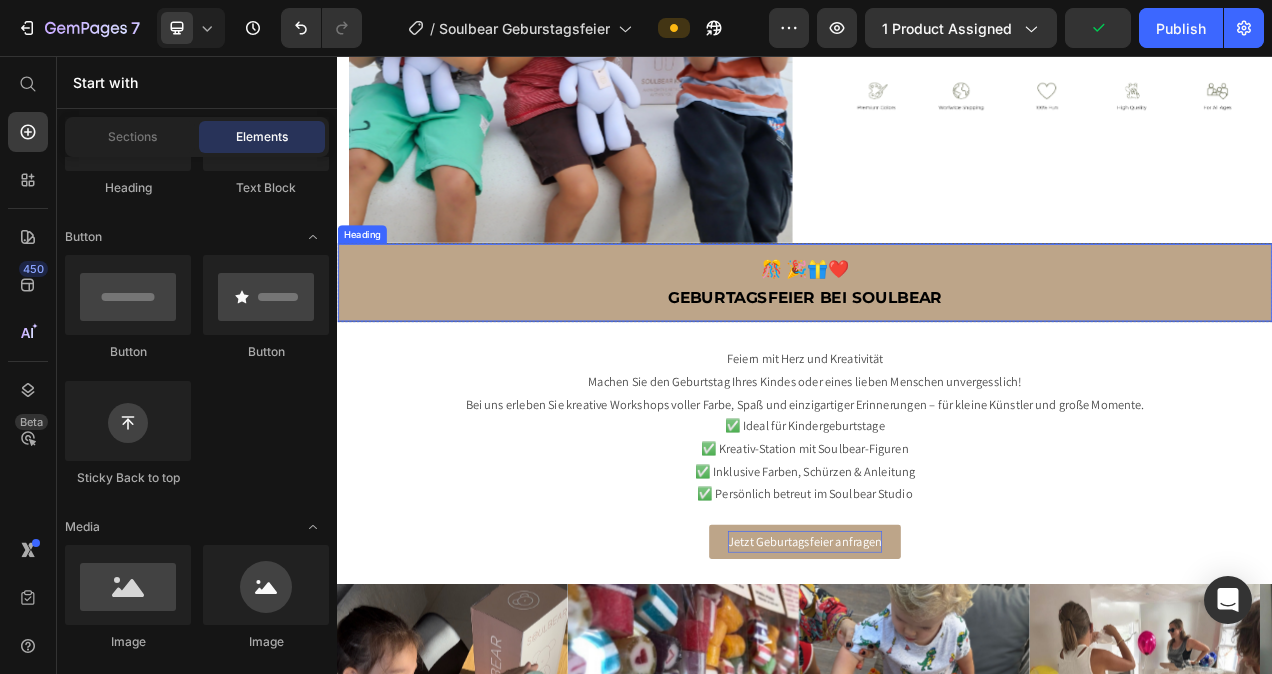 click on "Geburtagsfeier bei Soulbear" at bounding box center [937, 366] 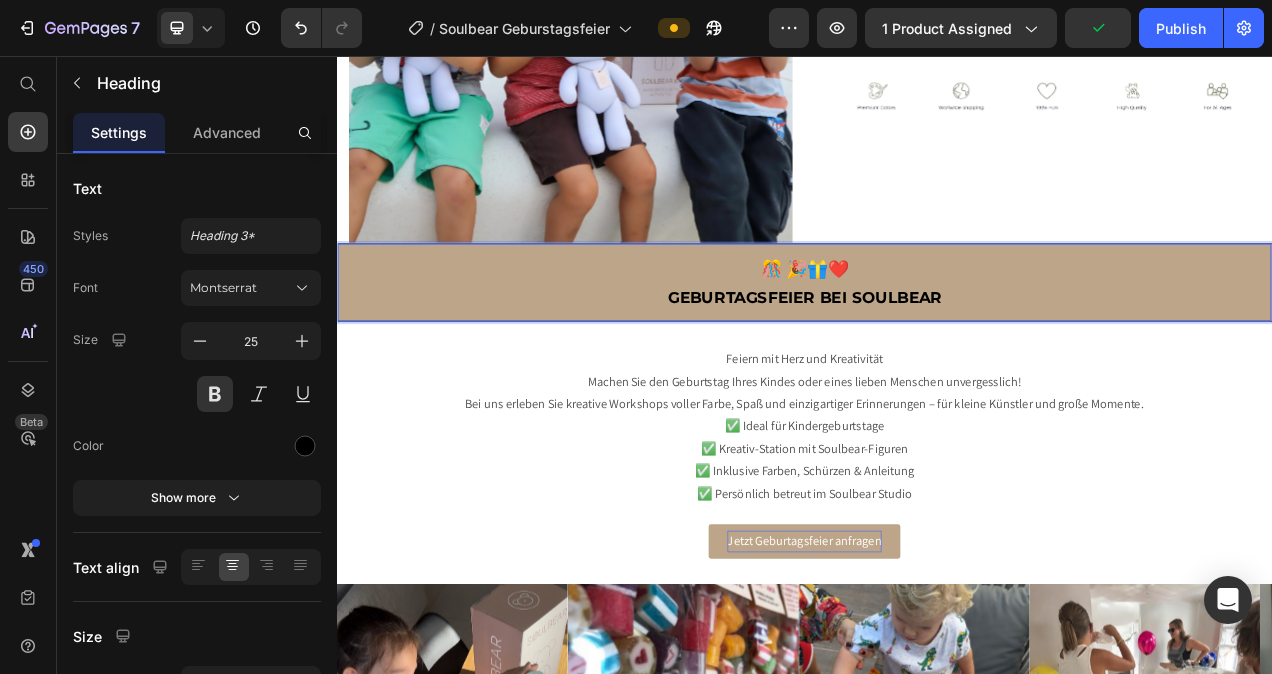 click on "🎊 🎉🎁❤️ Geburtagsfeier bei Soulbear" at bounding box center [937, 347] 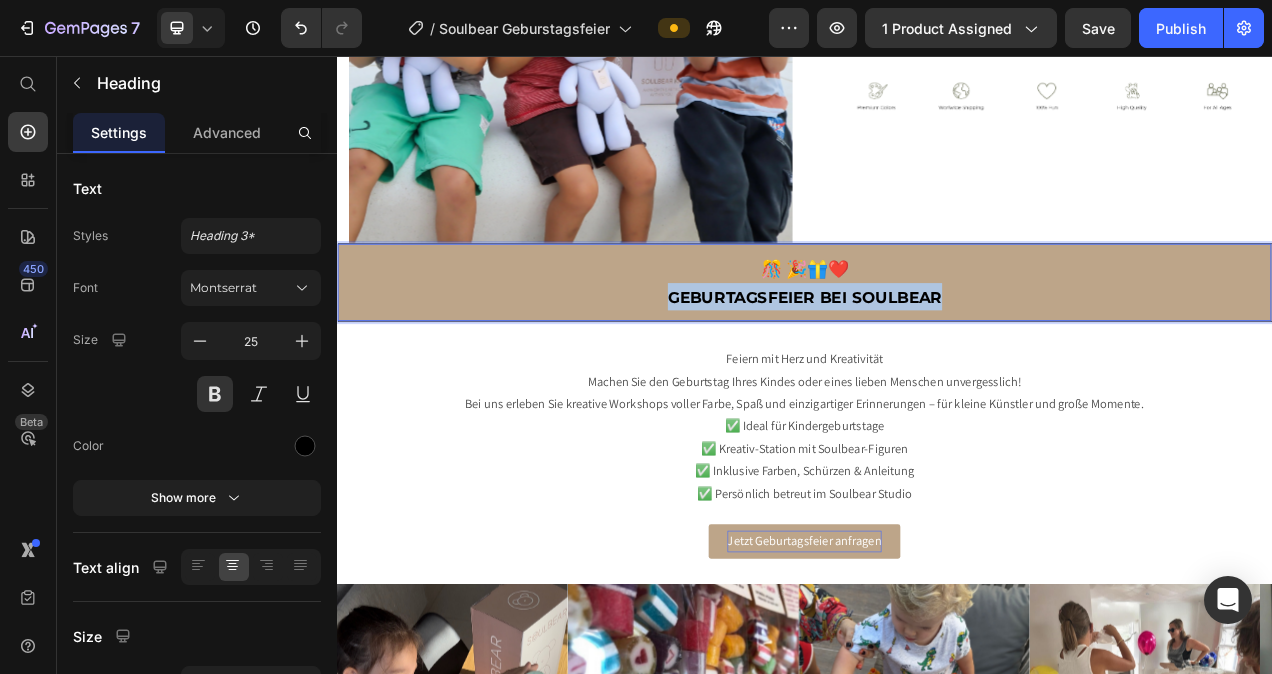 drag, startPoint x: 1110, startPoint y: 352, endPoint x: 759, endPoint y: 358, distance: 351.05127 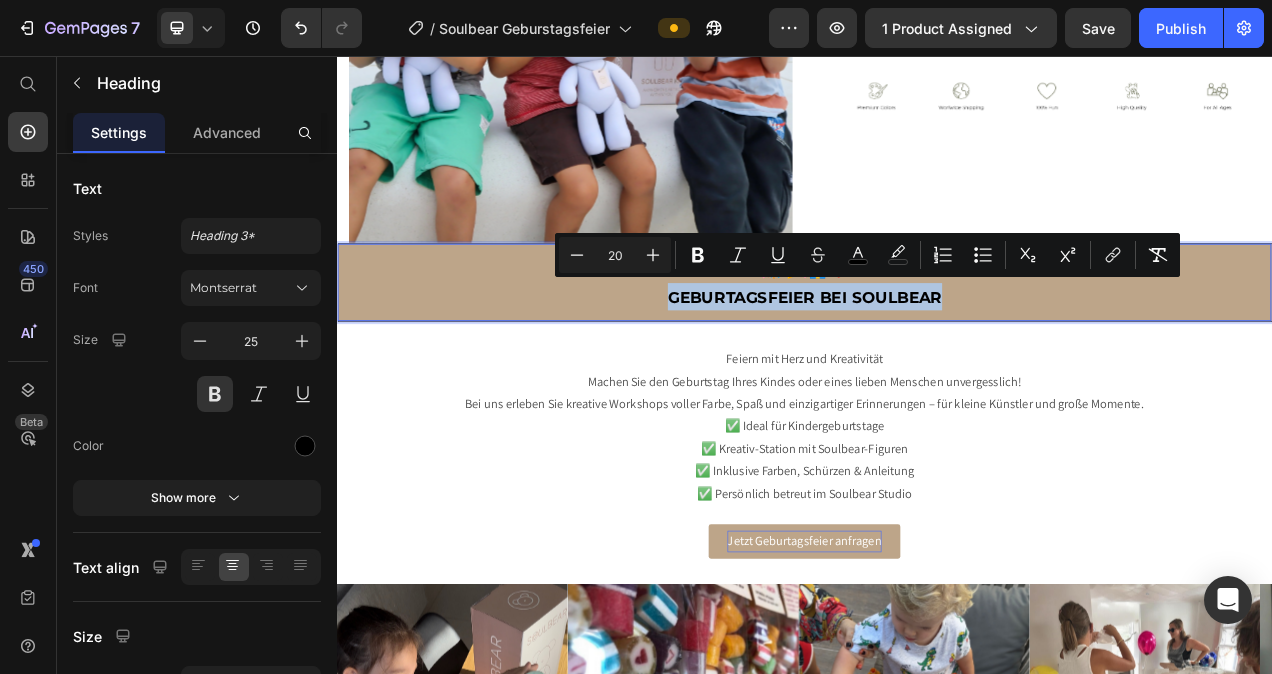 click on "🎊 🎉🎁❤️ Geburtagsfeier bei Soulbear" at bounding box center [937, 347] 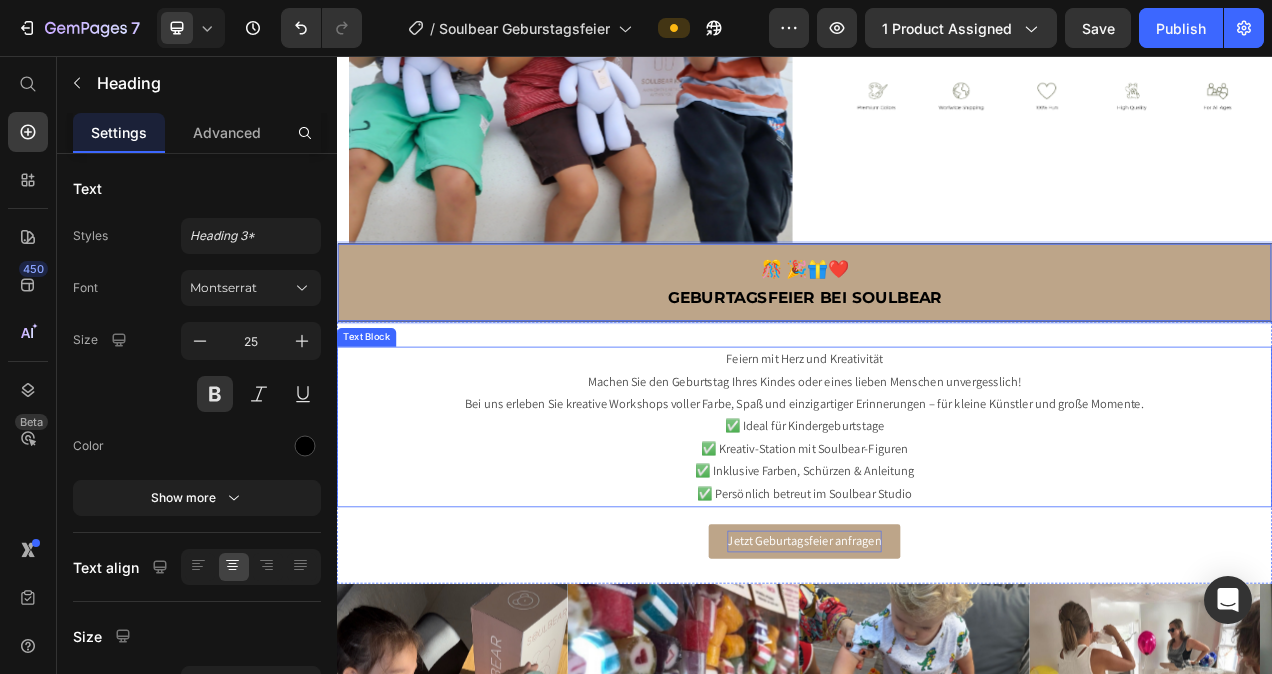 click on "✅ Ideal für Kindergeburtstage ✅ Kreativ-Station mit Soulbear-Figuren ✅ Inklusive Farben, Schürzen & Anleitung ✅ Persönlich betreut im Soulbear Studio" at bounding box center [937, 575] 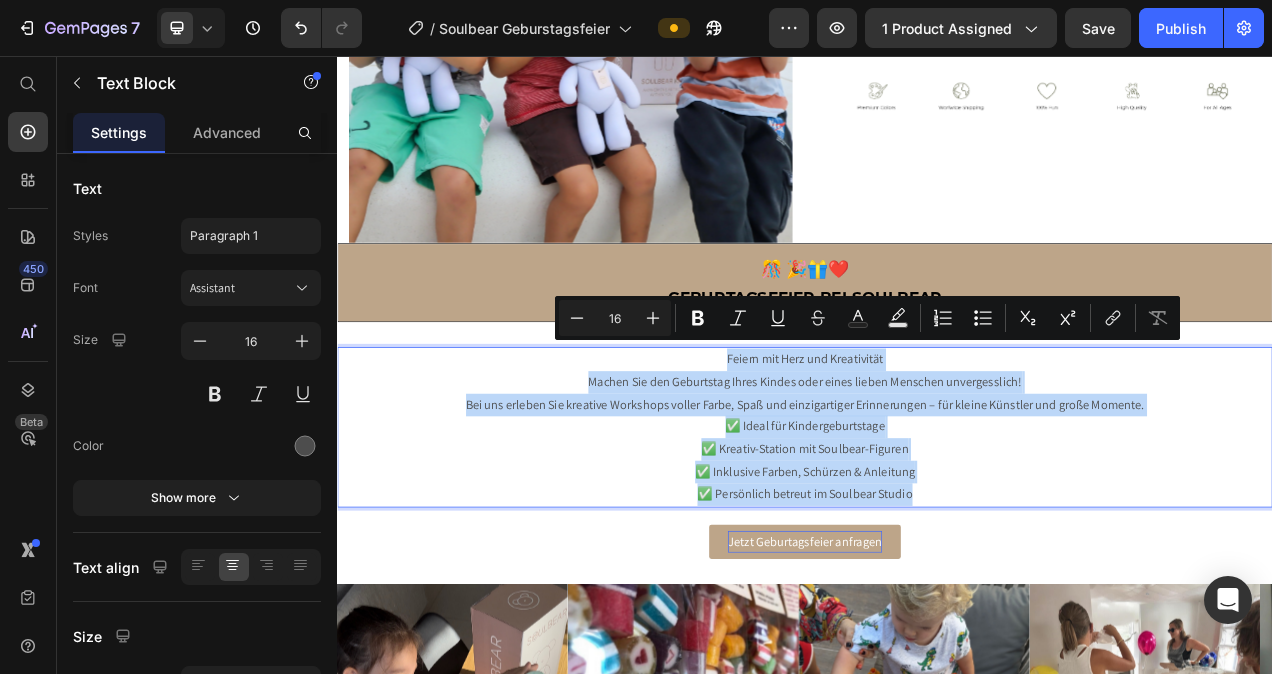drag, startPoint x: 1088, startPoint y: 607, endPoint x: 691, endPoint y: 444, distance: 429.15964 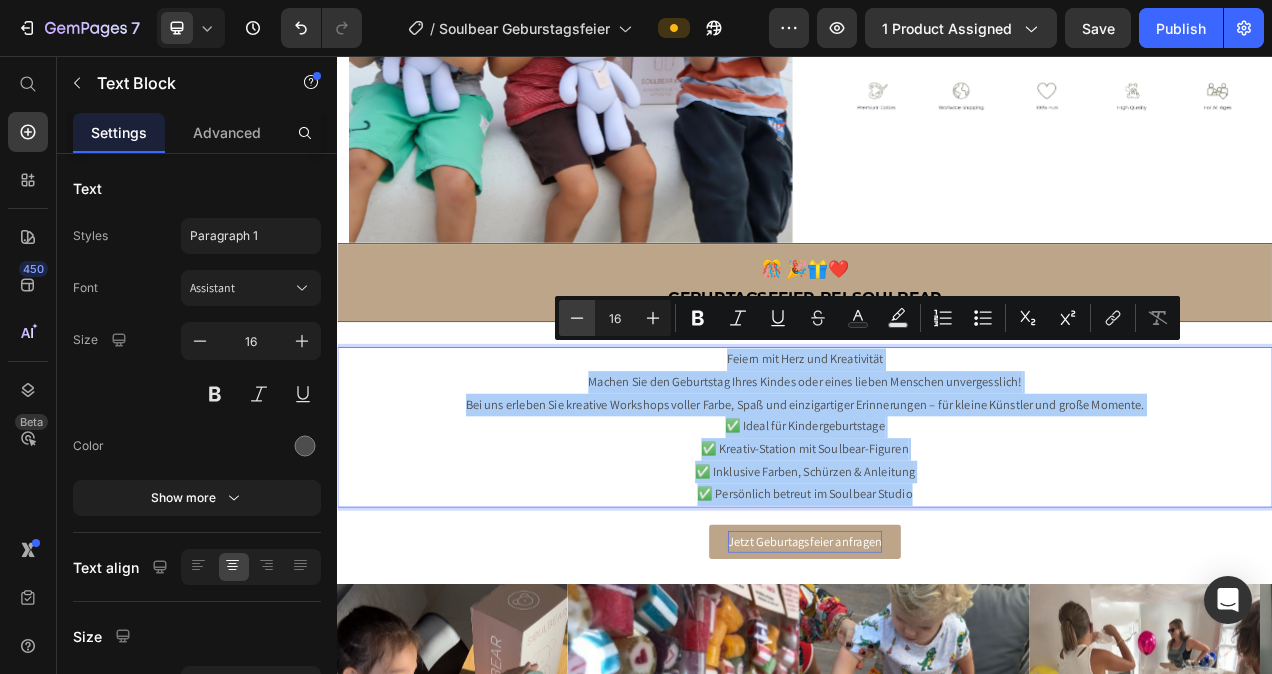 click 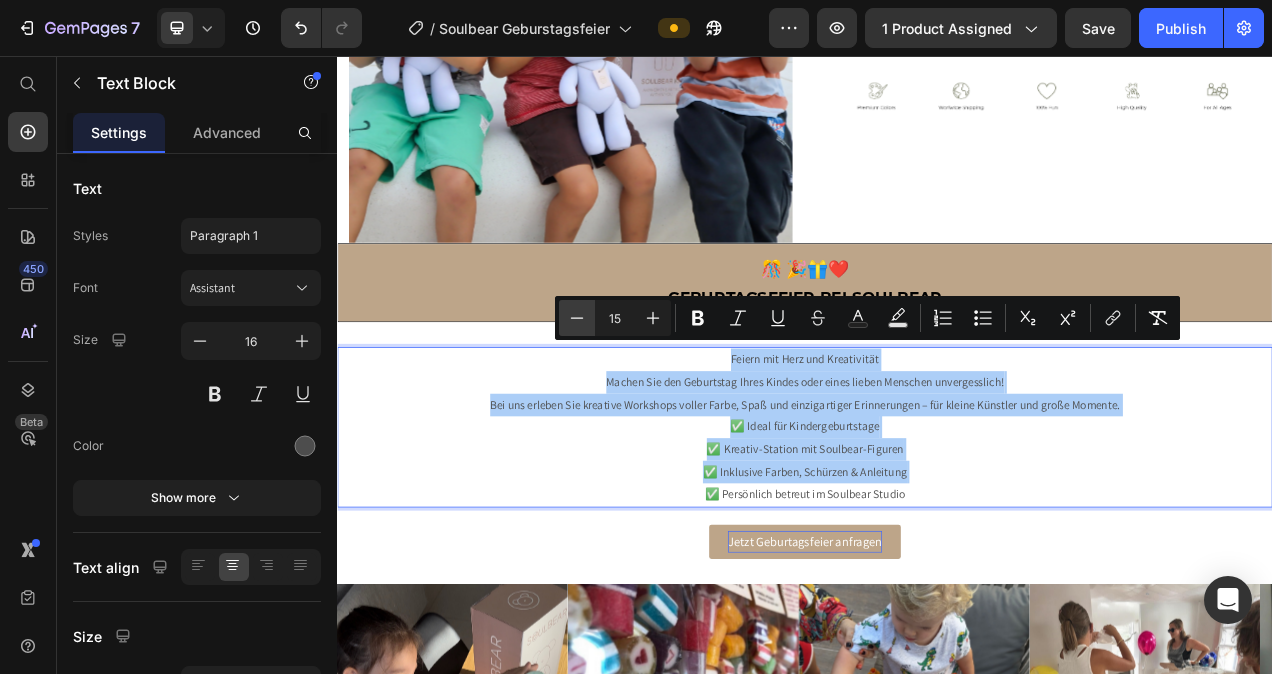 click 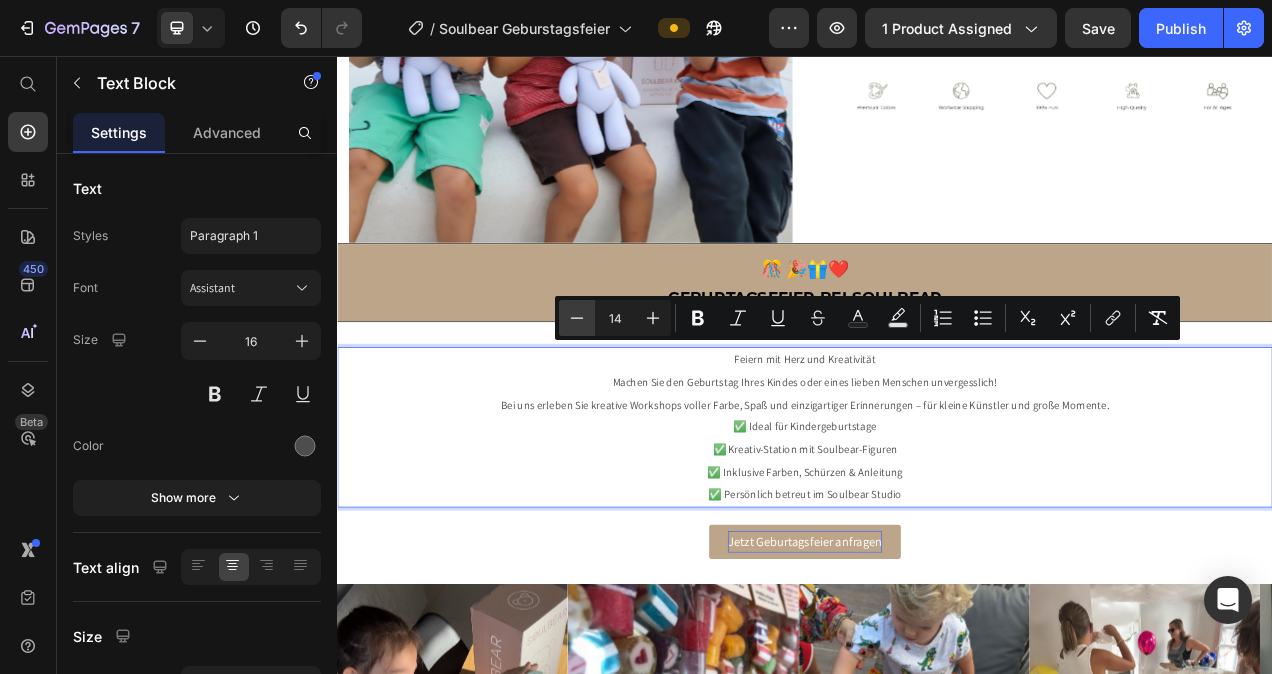 click 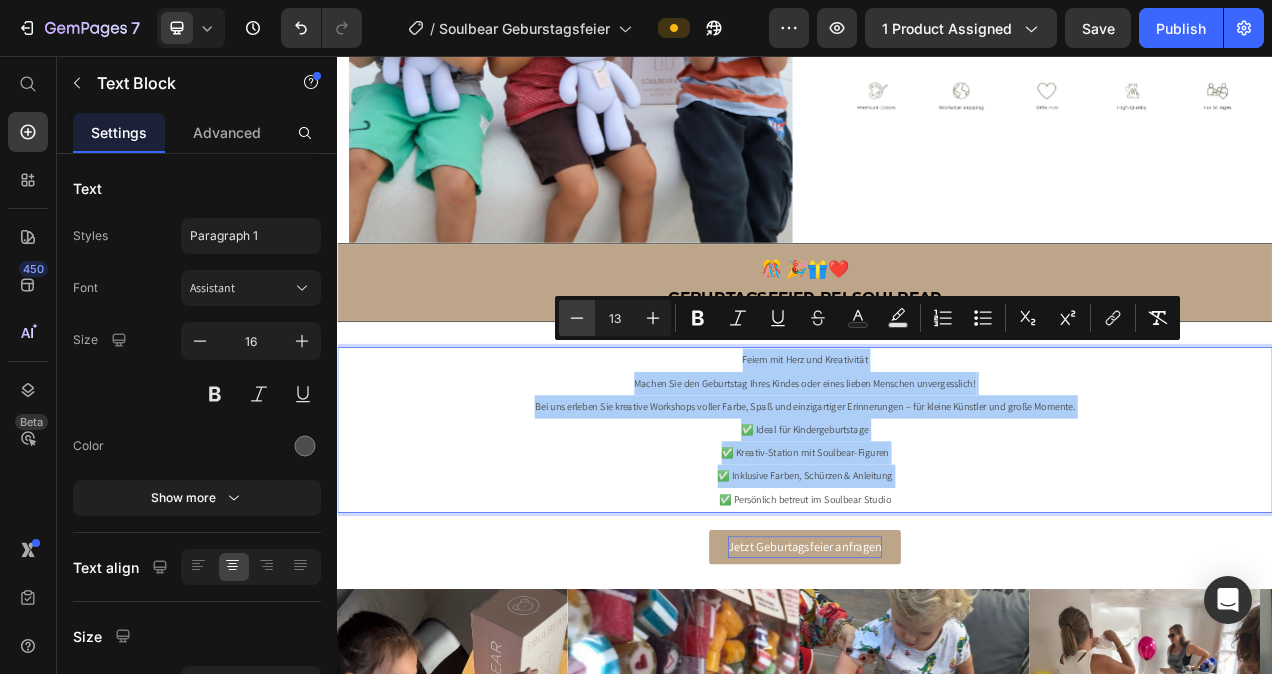 click 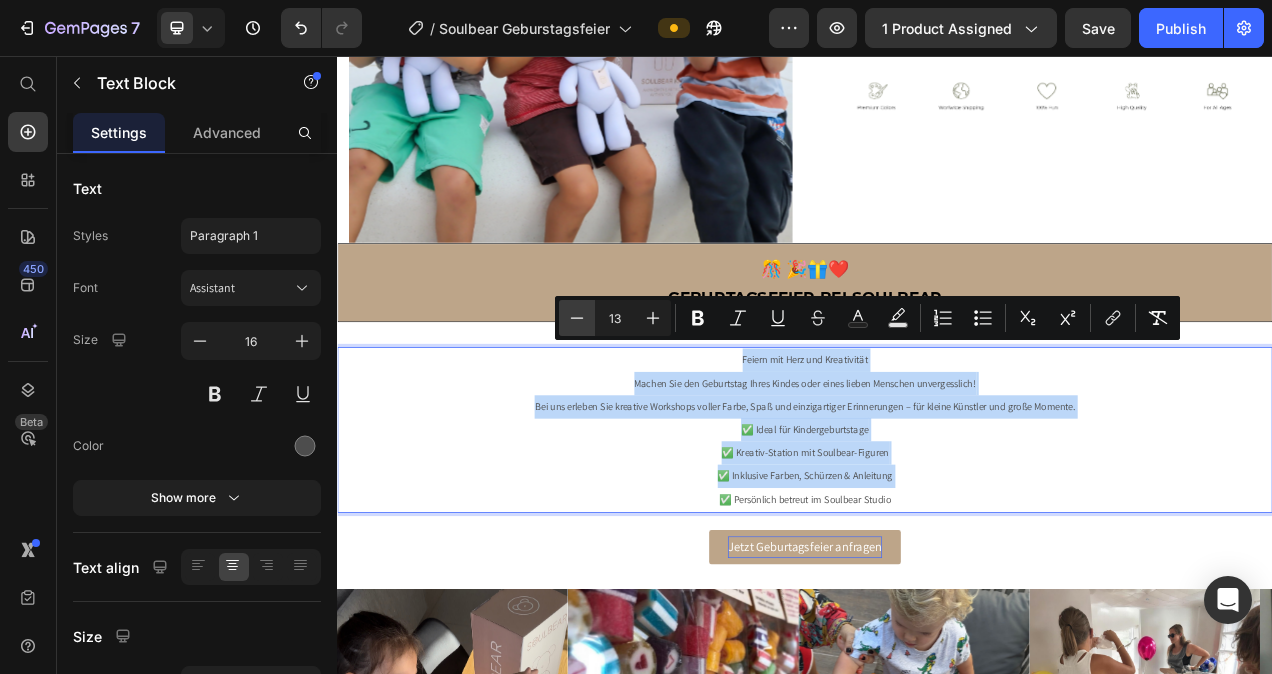type on "12" 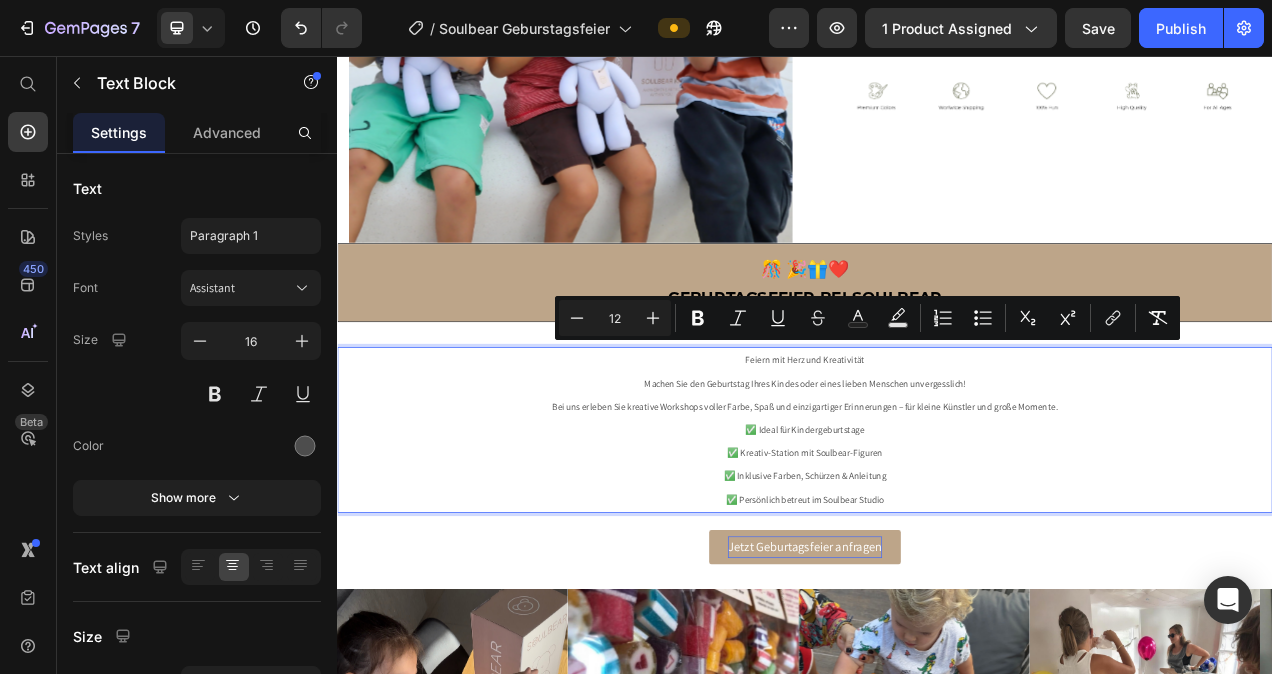 click on "✅ Ideal für Kindergeburtstage ✅ Kreativ-Station mit Soulbear-Figuren ✅ Inklusive Farben, Schürzen & Anleitung ✅ Persönlich betreut im Soulbear Studio" at bounding box center [937, 580] 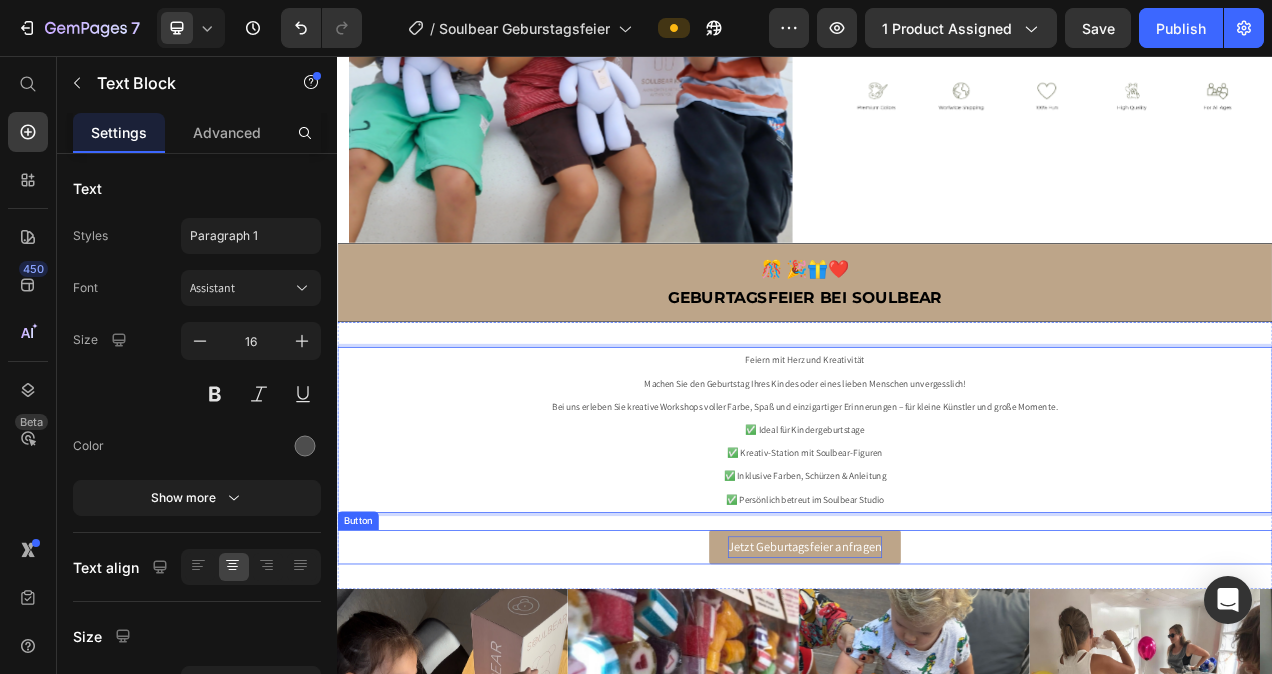 click on "Jetzt Geburtagsfeier anfragen" at bounding box center (937, 687) 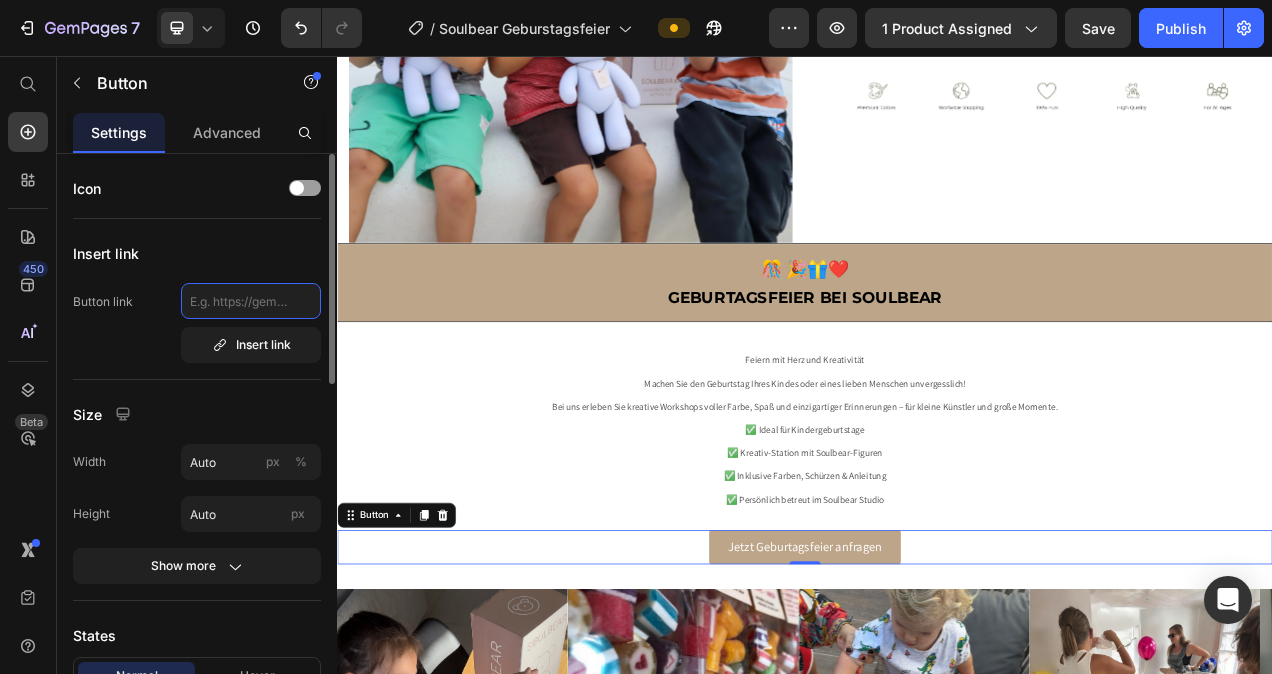 click 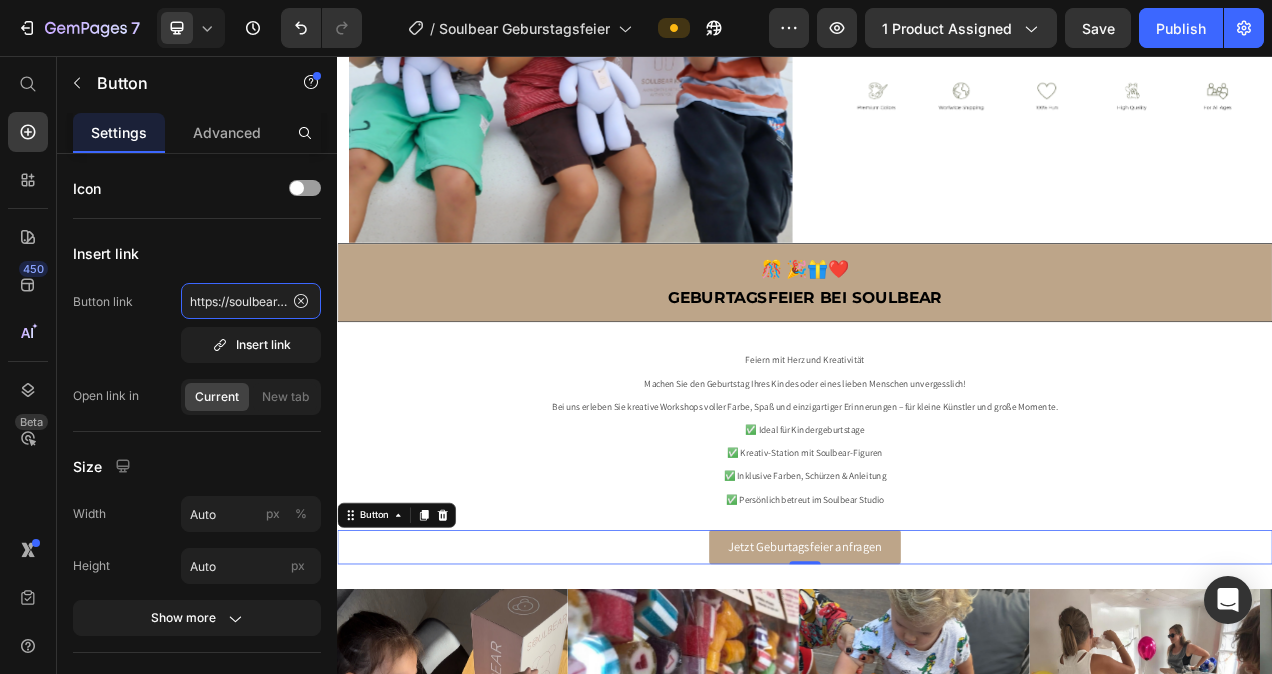 scroll, scrollTop: 0, scrollLeft: 95, axis: horizontal 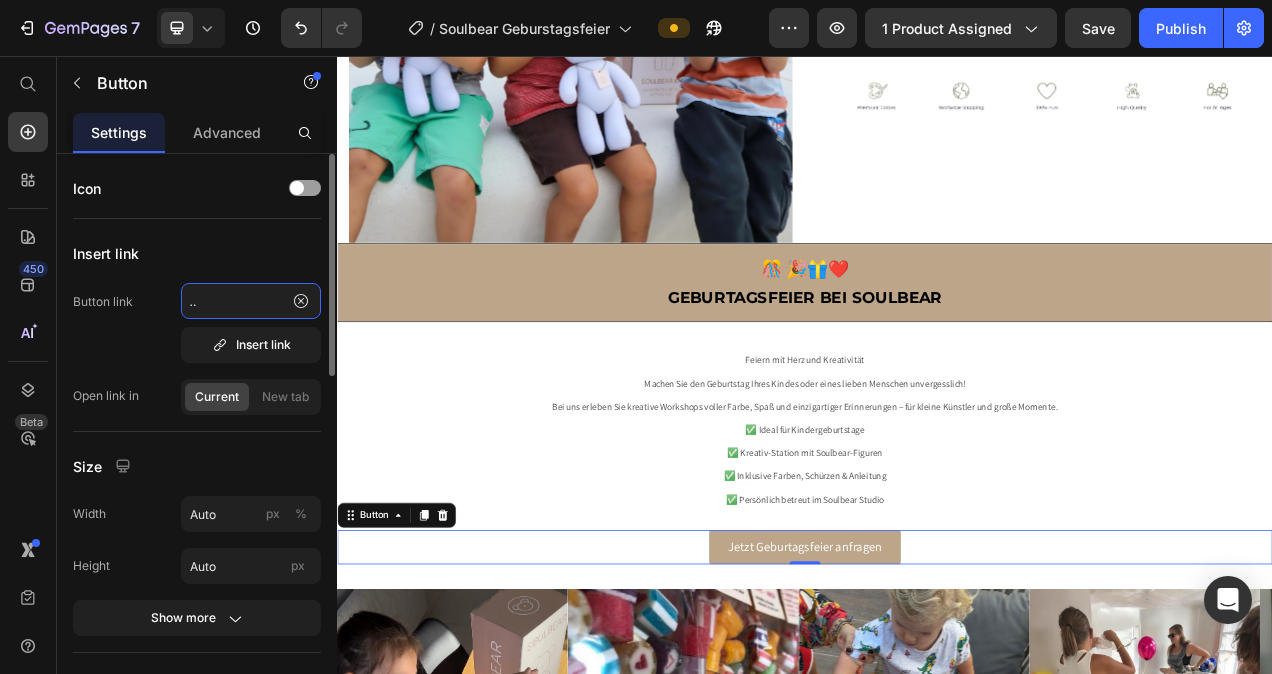 type on "https://soulbear.de/pages/contact" 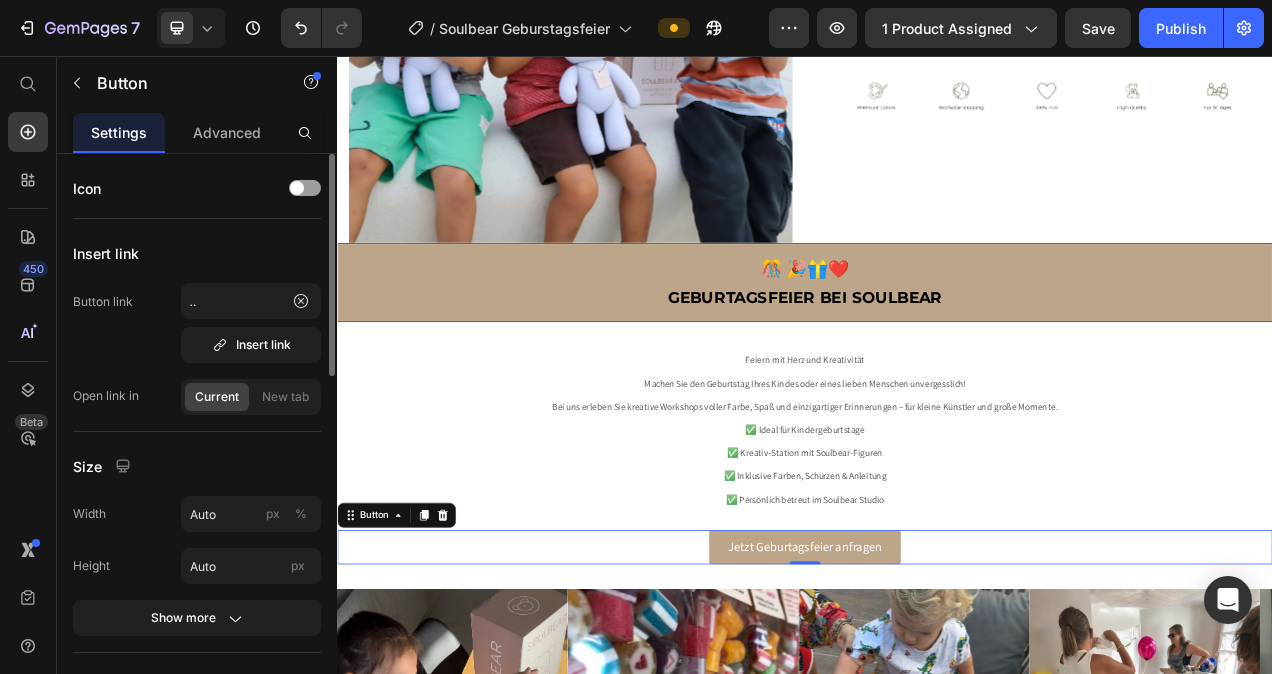 scroll, scrollTop: 0, scrollLeft: 0, axis: both 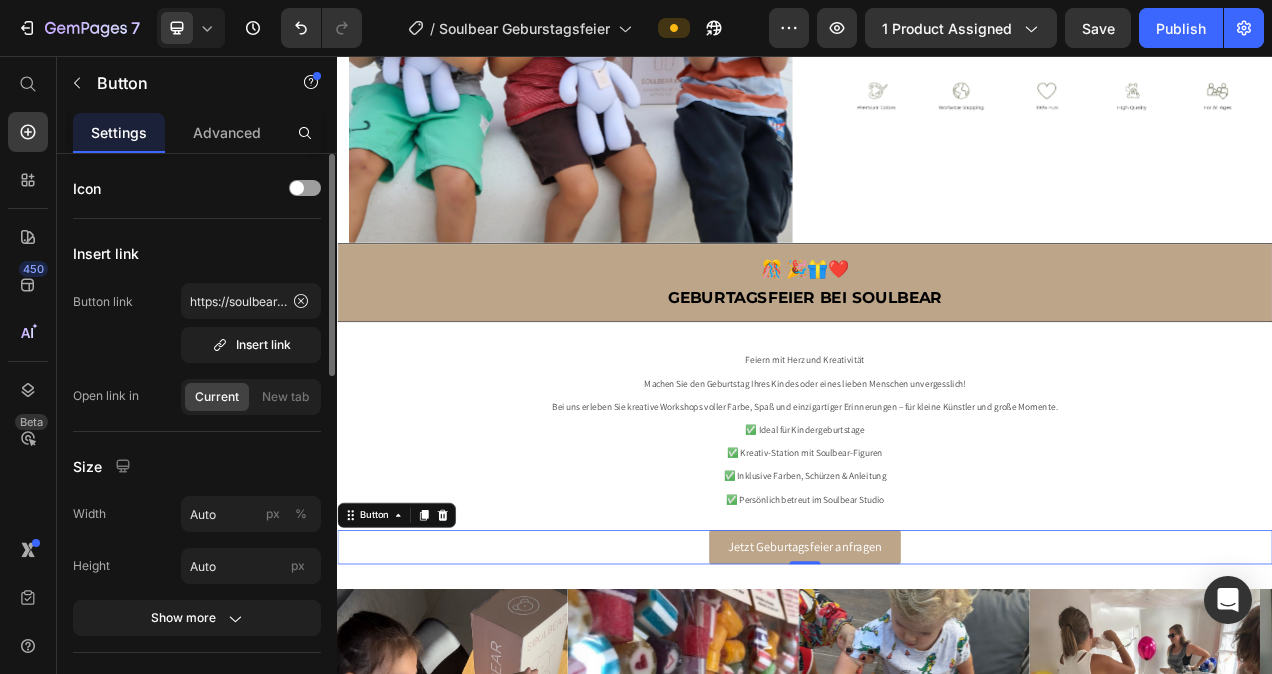 click on "Insert link" at bounding box center [197, 253] 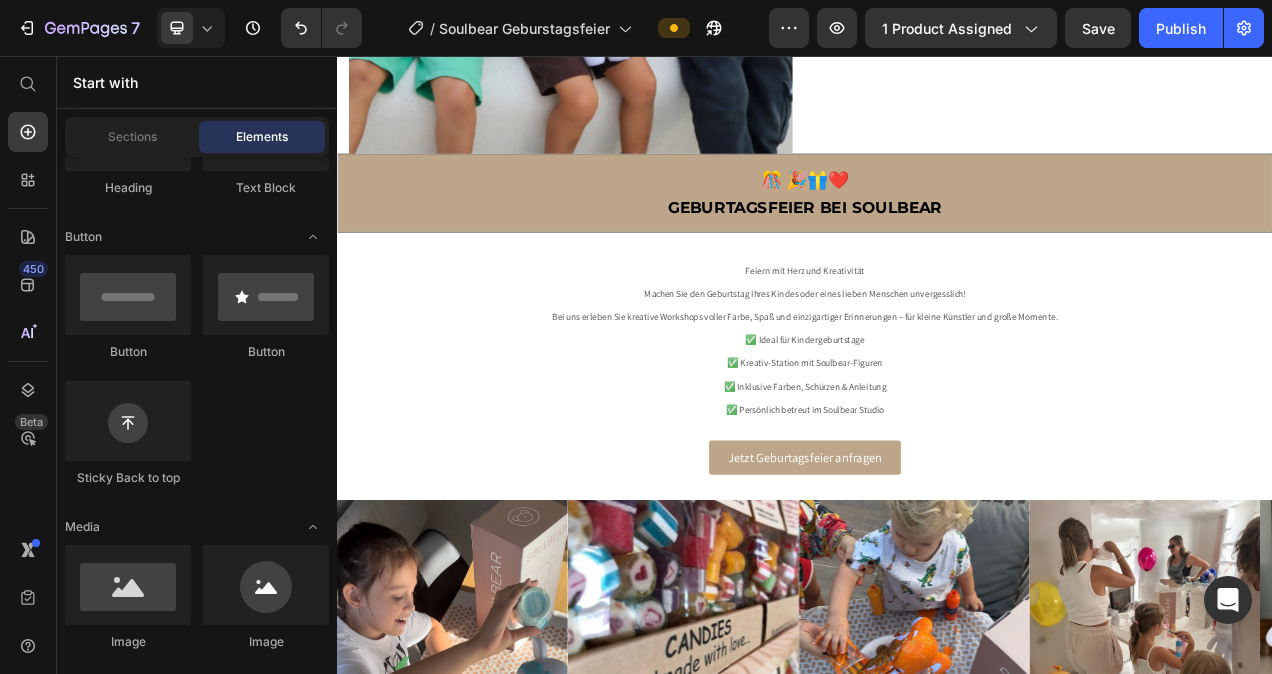 scroll, scrollTop: 531, scrollLeft: 0, axis: vertical 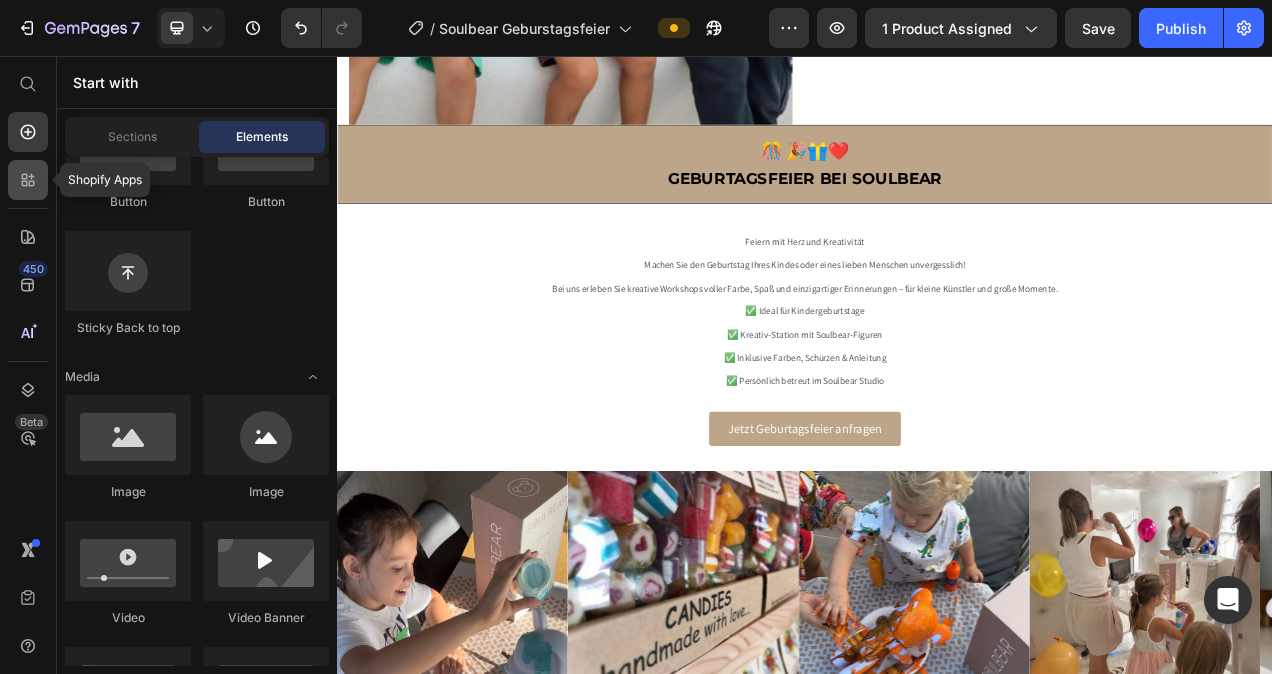 click 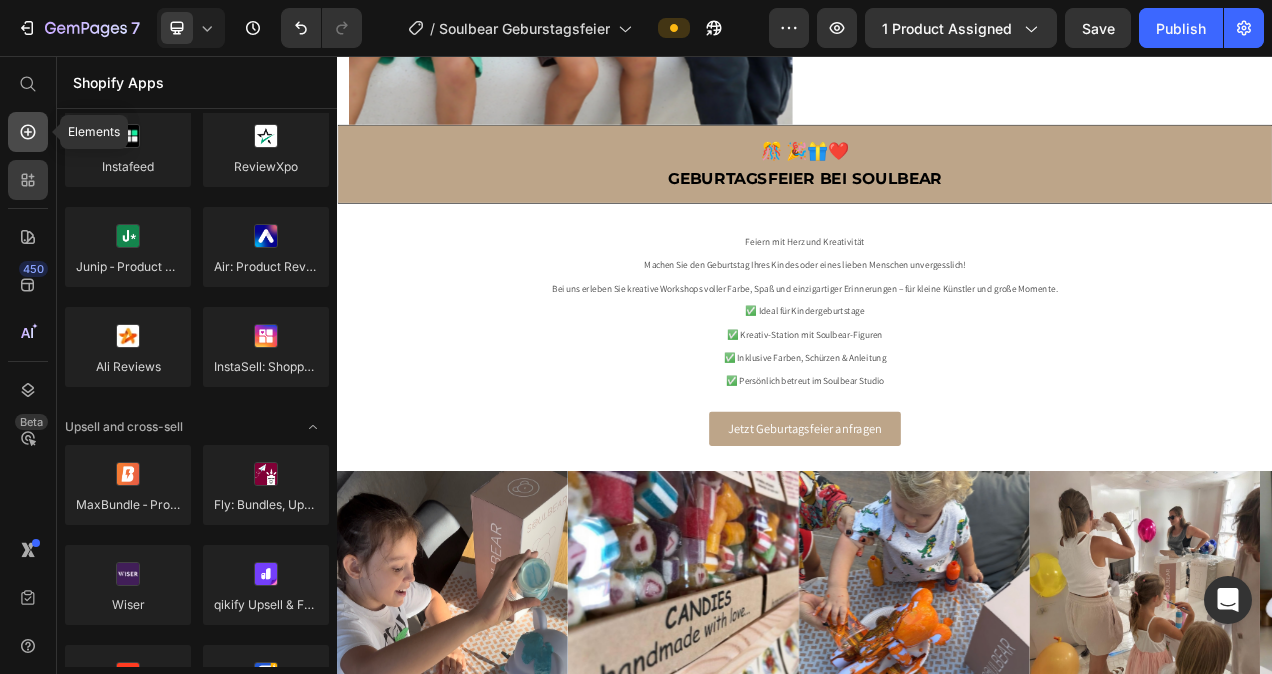 click 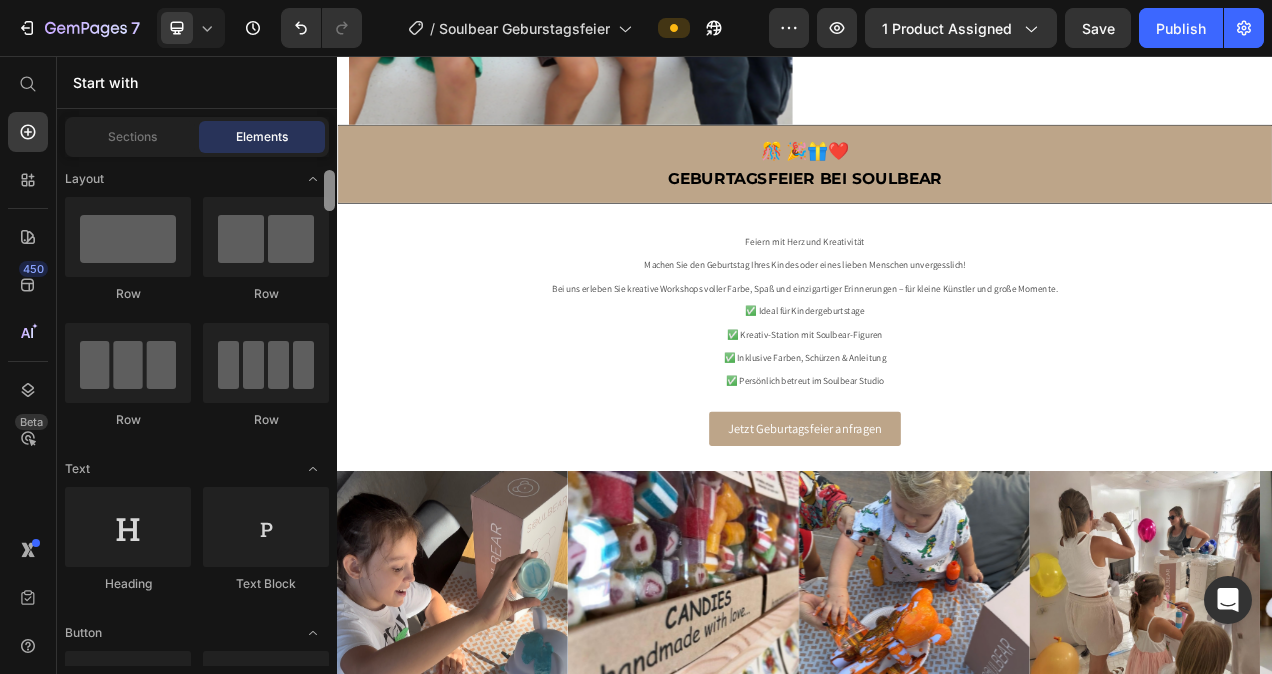 scroll, scrollTop: 0, scrollLeft: 0, axis: both 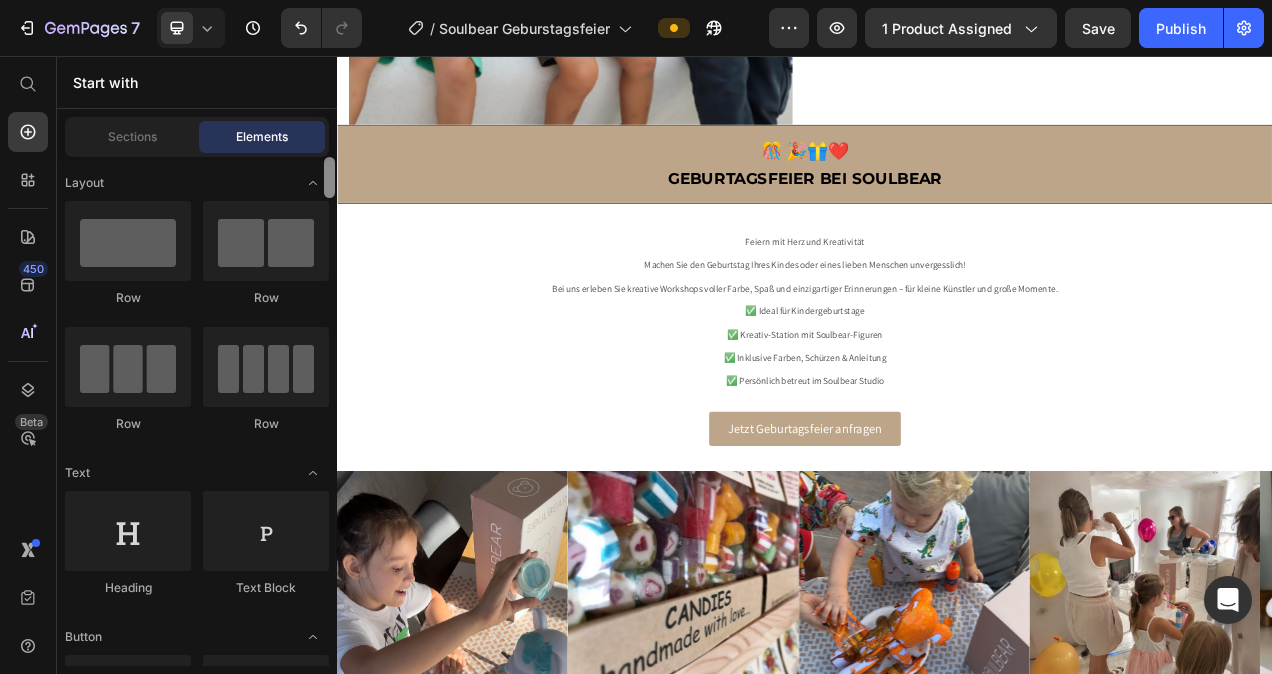 drag, startPoint x: 331, startPoint y: 228, endPoint x: 326, endPoint y: 180, distance: 48.259712 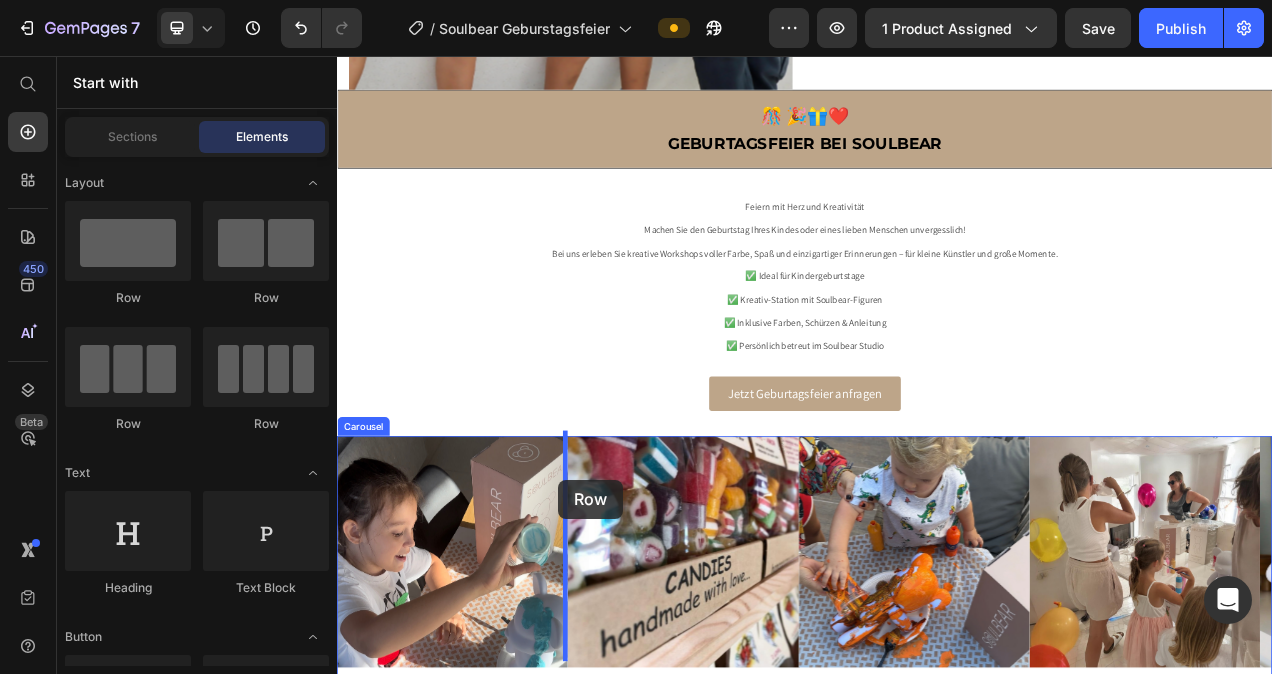 scroll, scrollTop: 591, scrollLeft: 0, axis: vertical 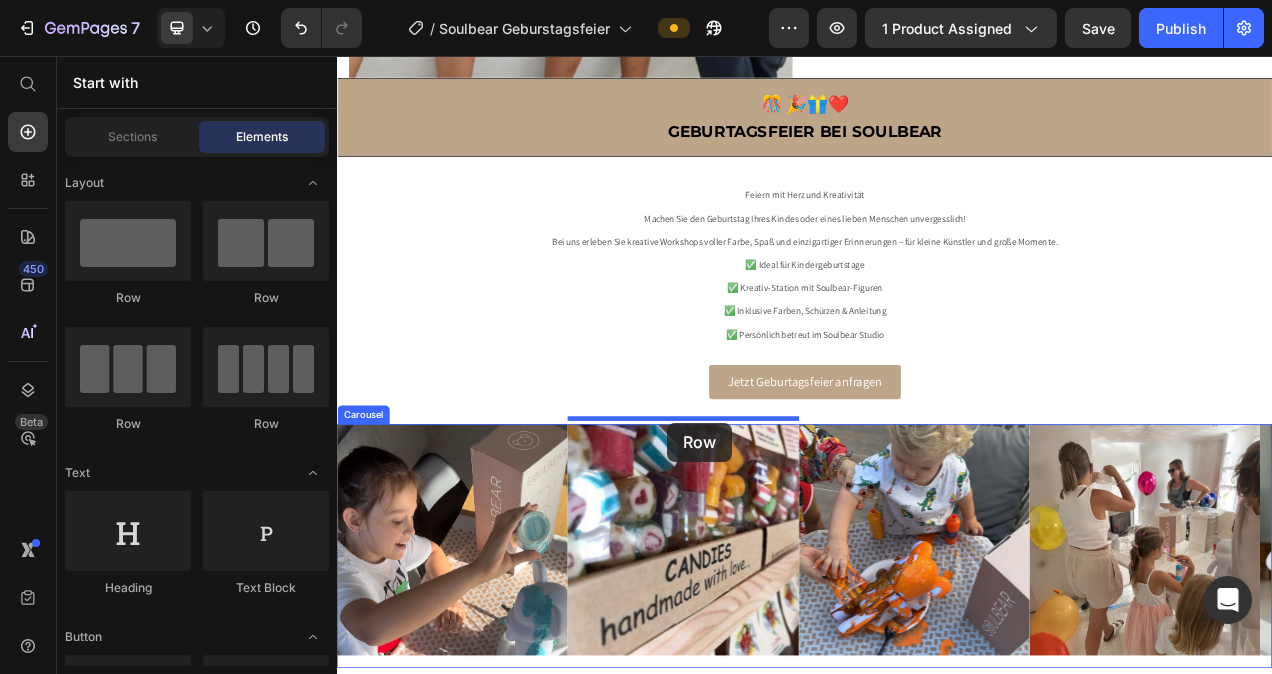 drag, startPoint x: 616, startPoint y: 313, endPoint x: 760, endPoint y: 527, distance: 257.938 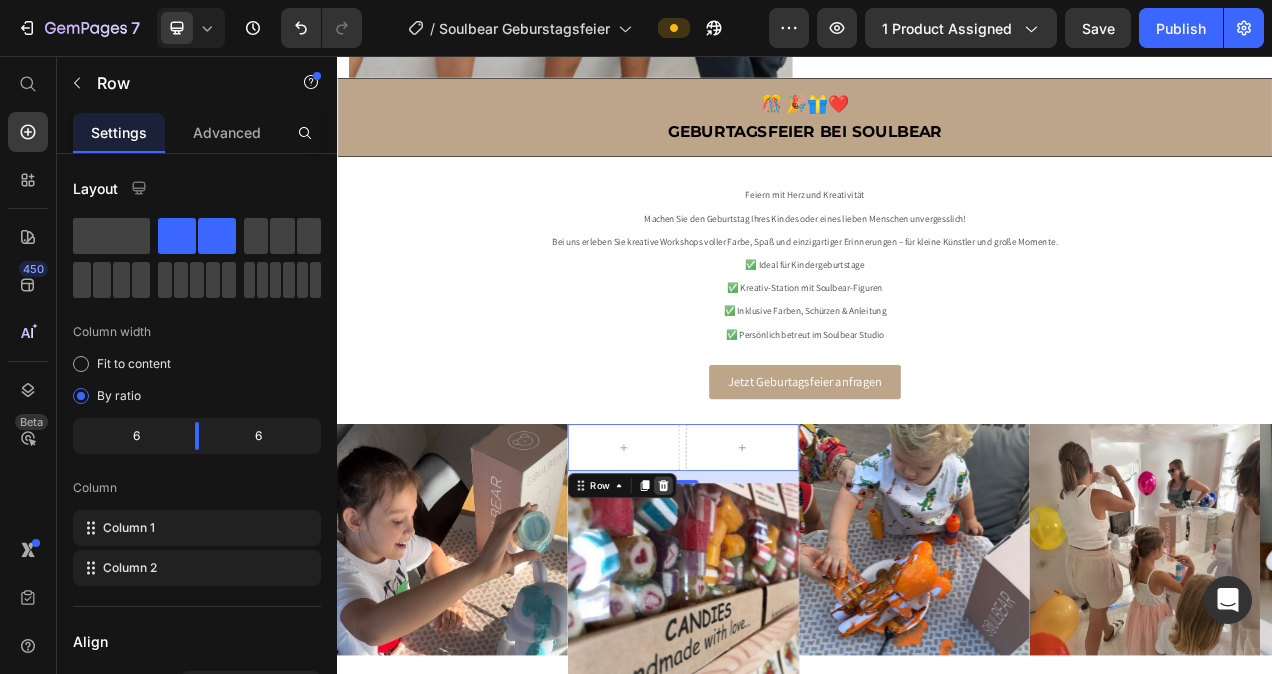 click 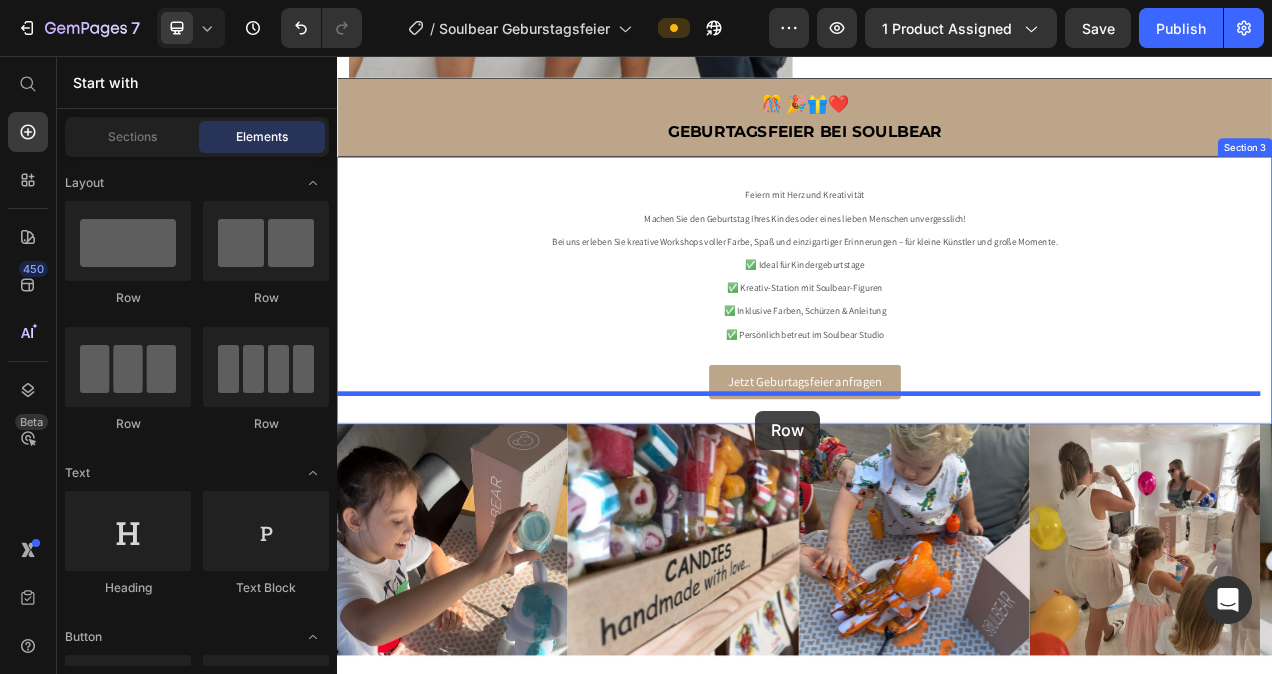drag, startPoint x: 569, startPoint y: 275, endPoint x: 873, endPoint y: 511, distance: 384.8532 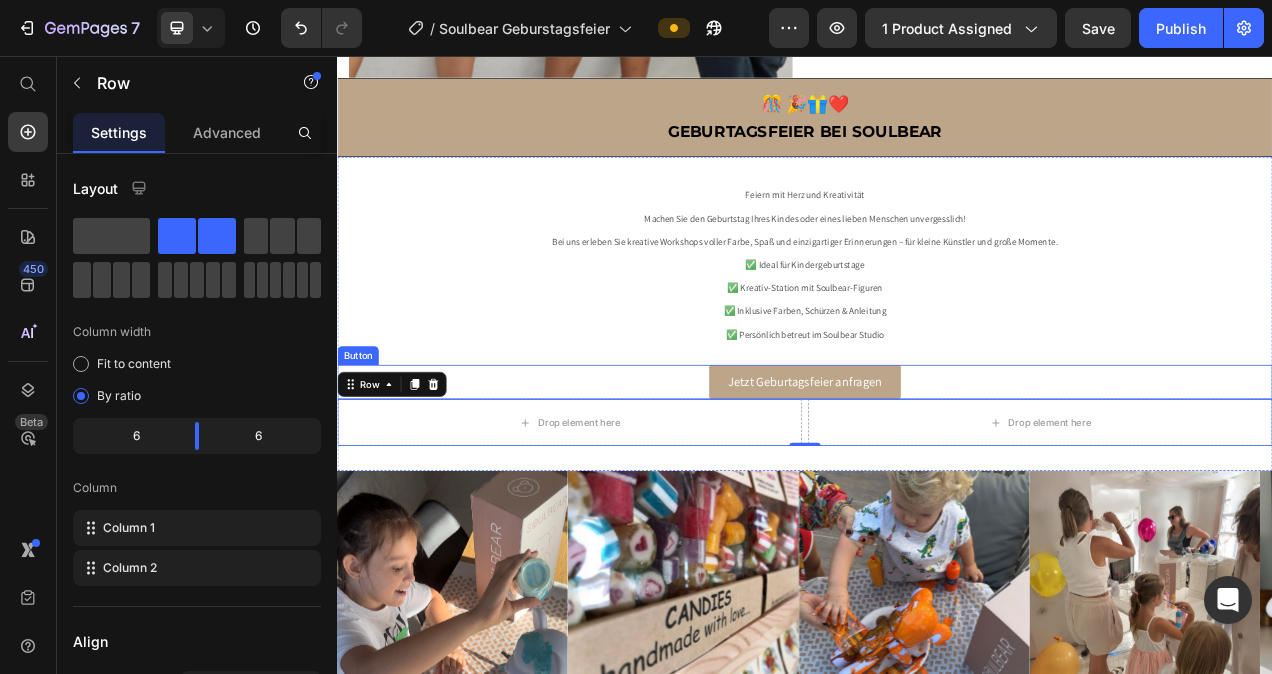 click on "Jetzt Geburtagsfeier anfragen Button" at bounding box center (937, 475) 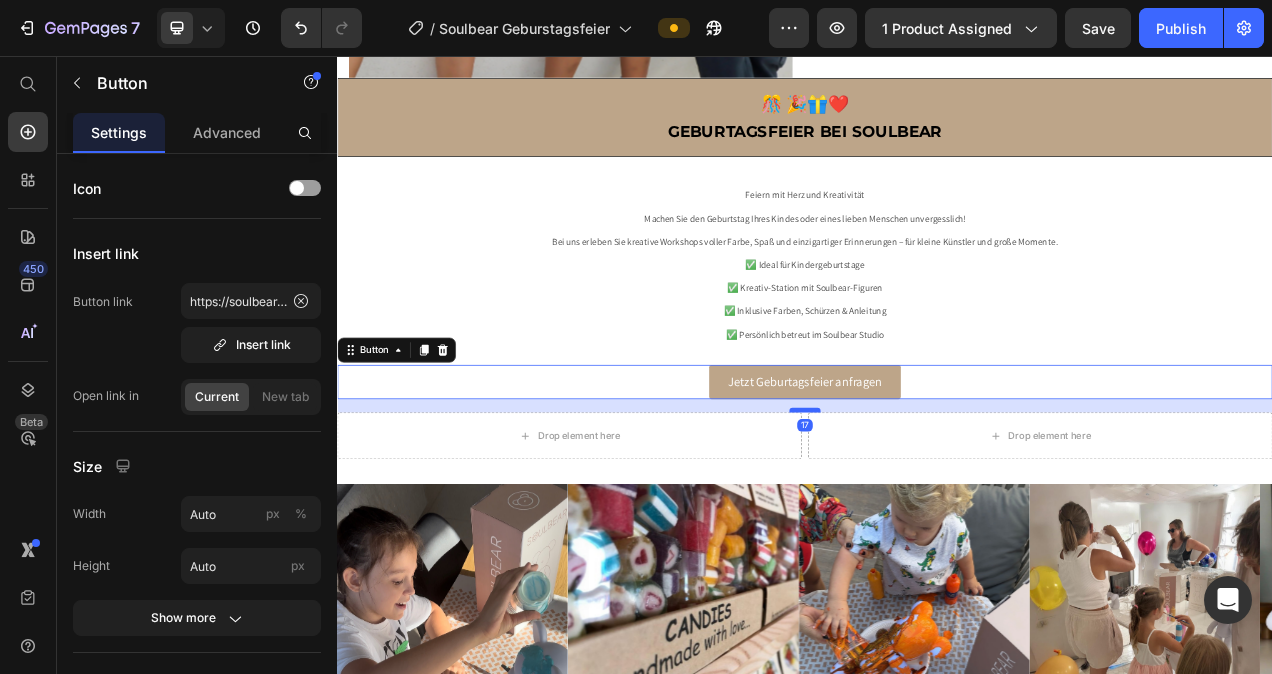 drag, startPoint x: 933, startPoint y: 488, endPoint x: 935, endPoint y: 506, distance: 18.110771 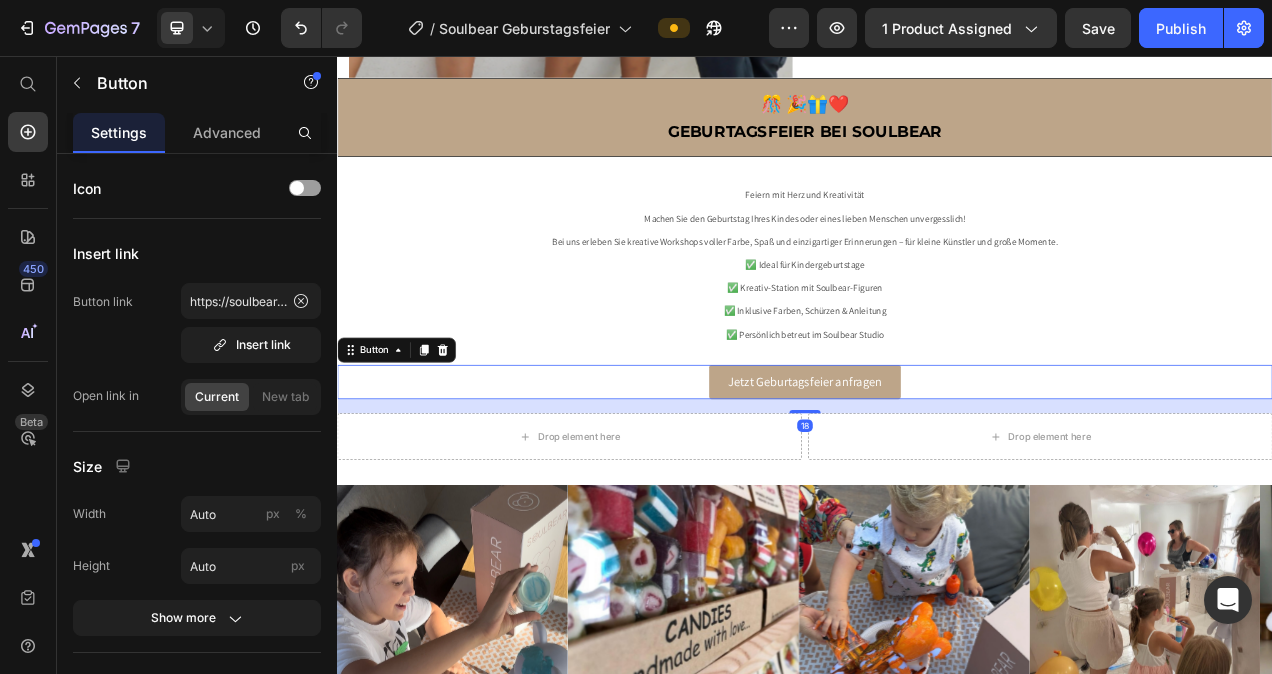 click on "Jetzt Geburtagsfeier anfragen Button   18" at bounding box center (937, 475) 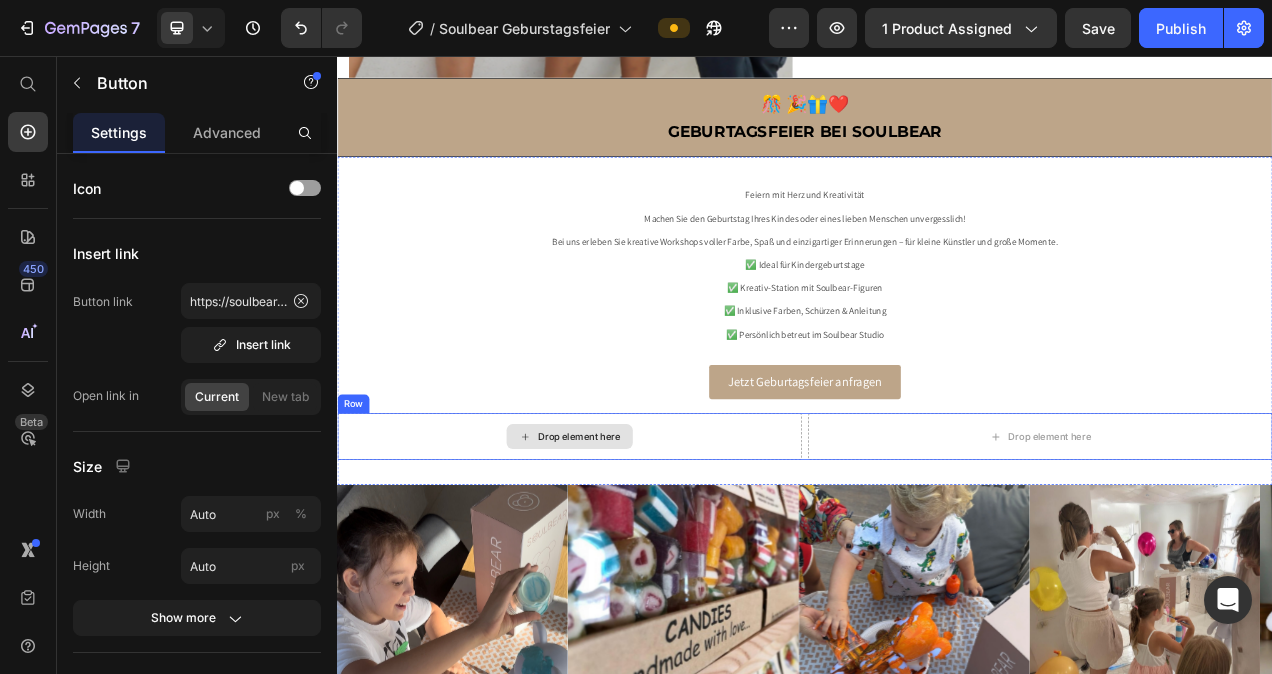 click on "Drop element here" at bounding box center (647, 545) 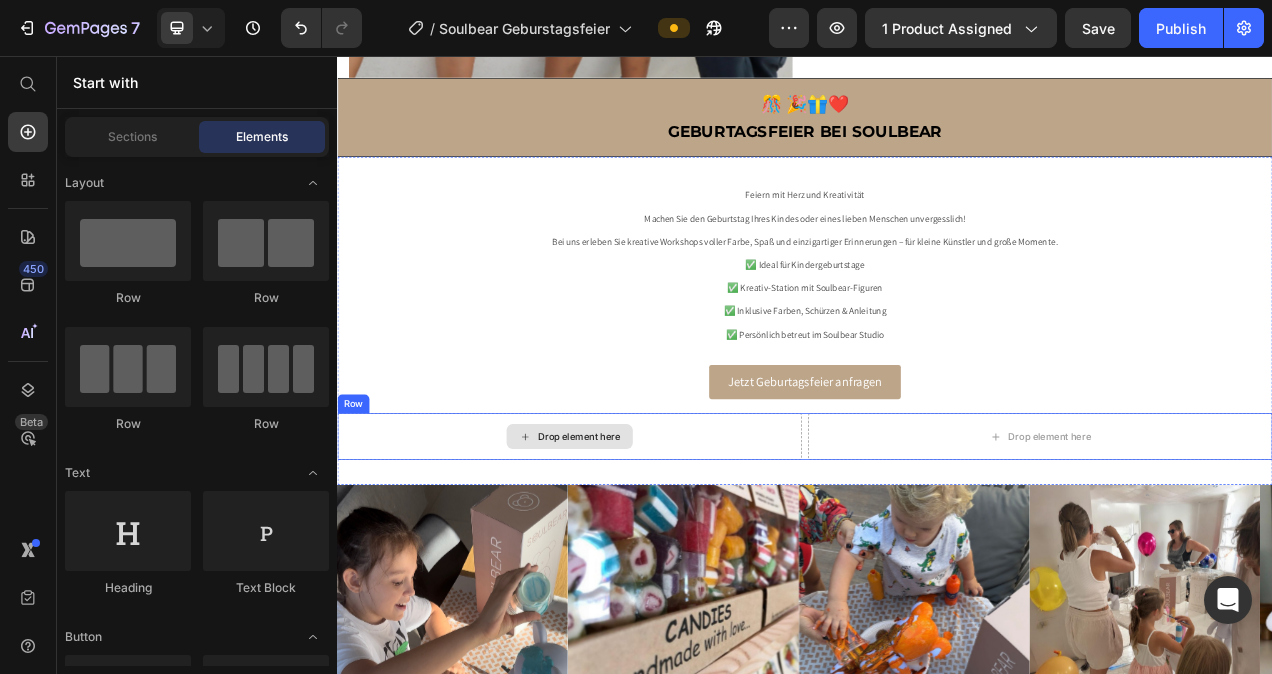 click on "Drop element here" at bounding box center (647, 545) 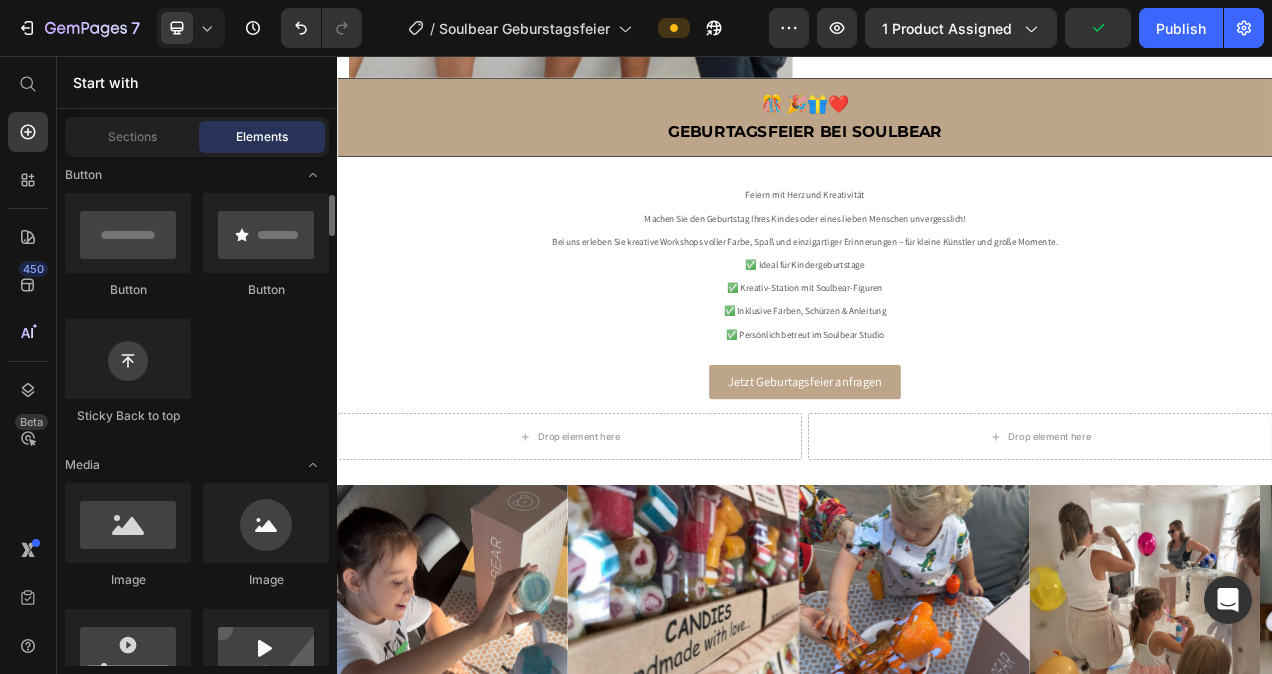 scroll, scrollTop: 491, scrollLeft: 0, axis: vertical 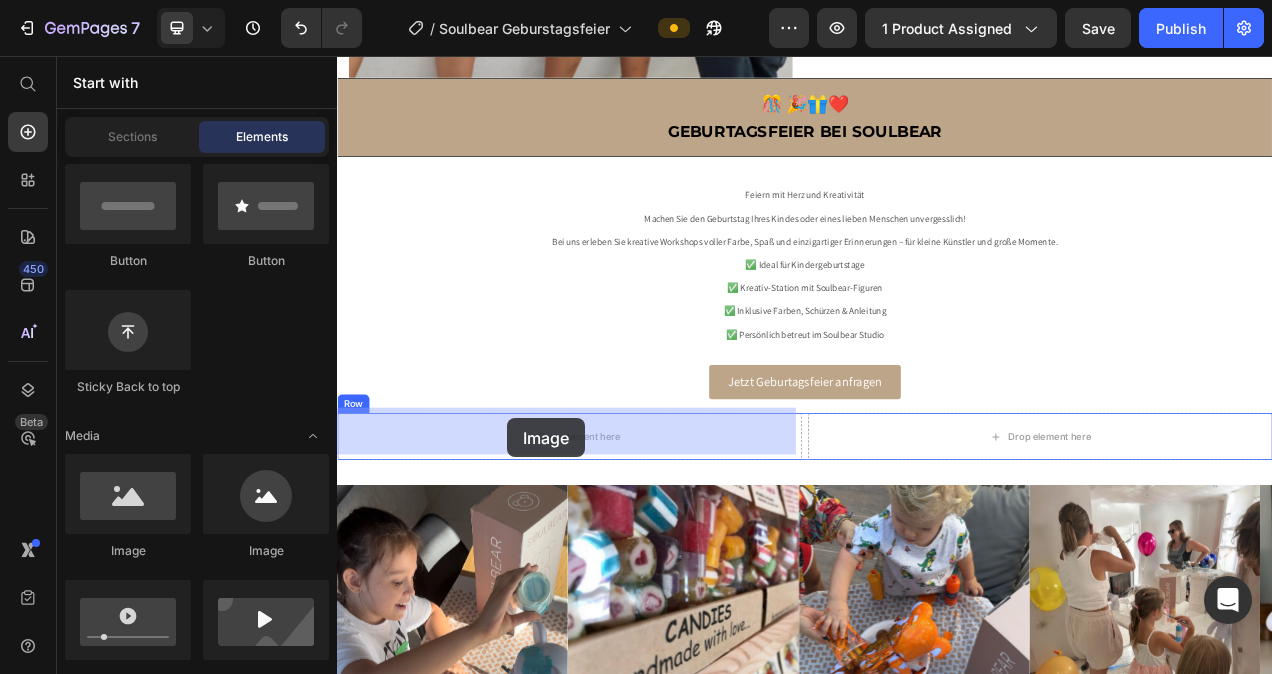 drag, startPoint x: 460, startPoint y: 548, endPoint x: 555, endPoint y: 521, distance: 98.762344 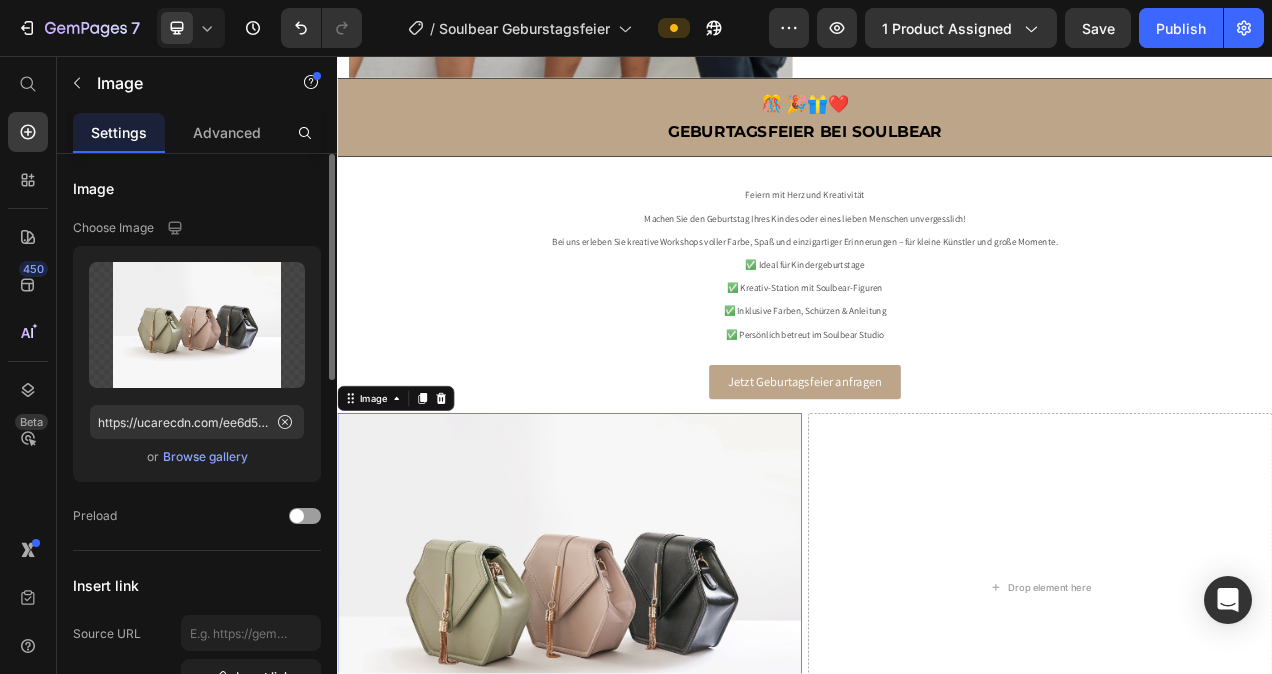 click on "Browse gallery" at bounding box center (205, 457) 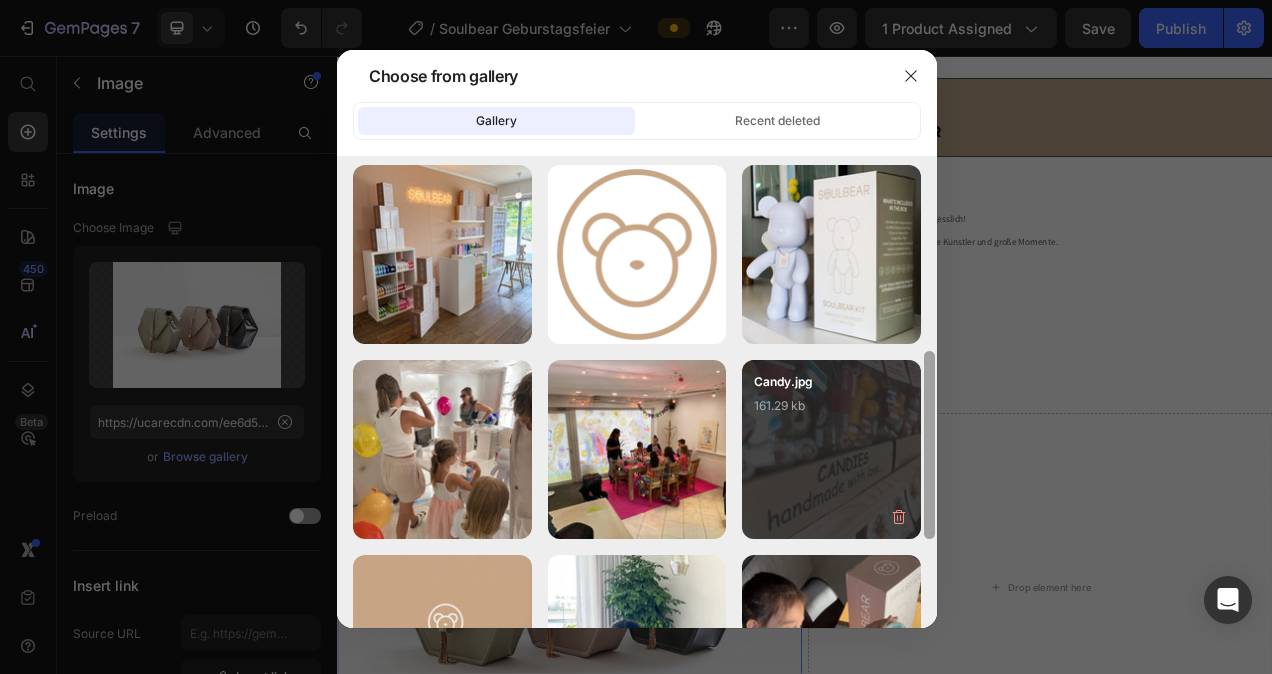 scroll, scrollTop: 393, scrollLeft: 0, axis: vertical 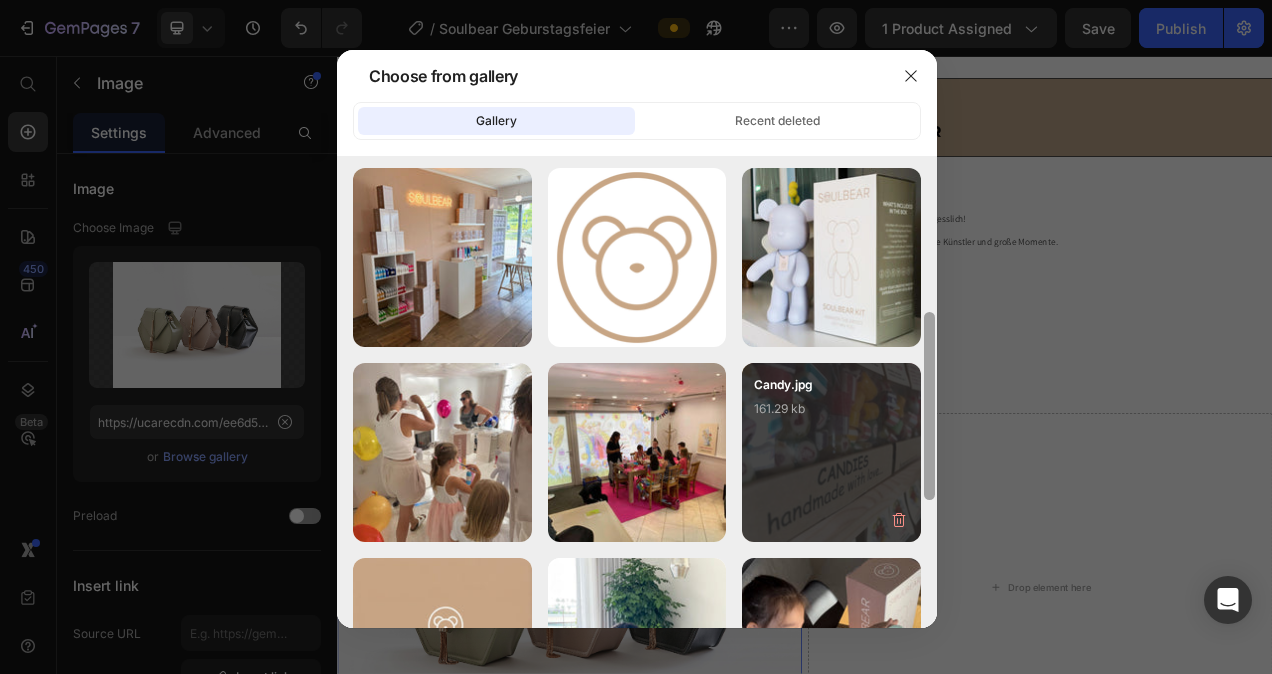 drag, startPoint x: 930, startPoint y: 275, endPoint x: 919, endPoint y: 432, distance: 157.38487 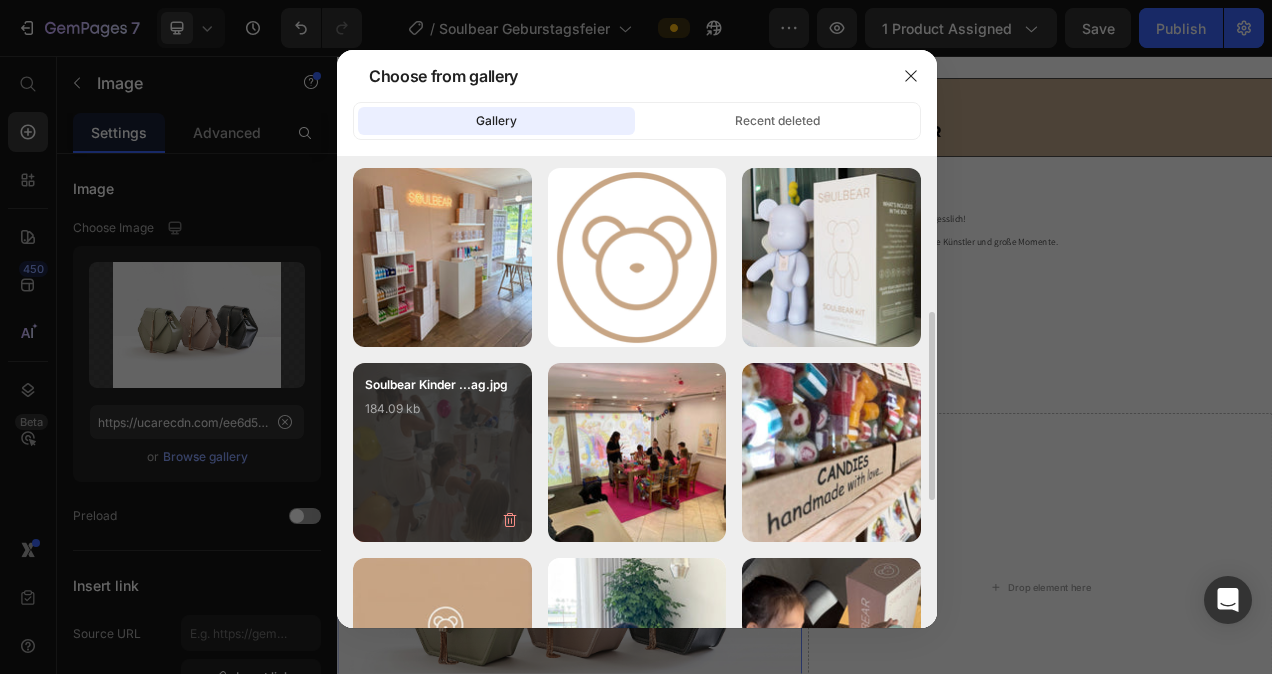 click on "184.09 kb" at bounding box center (442, 409) 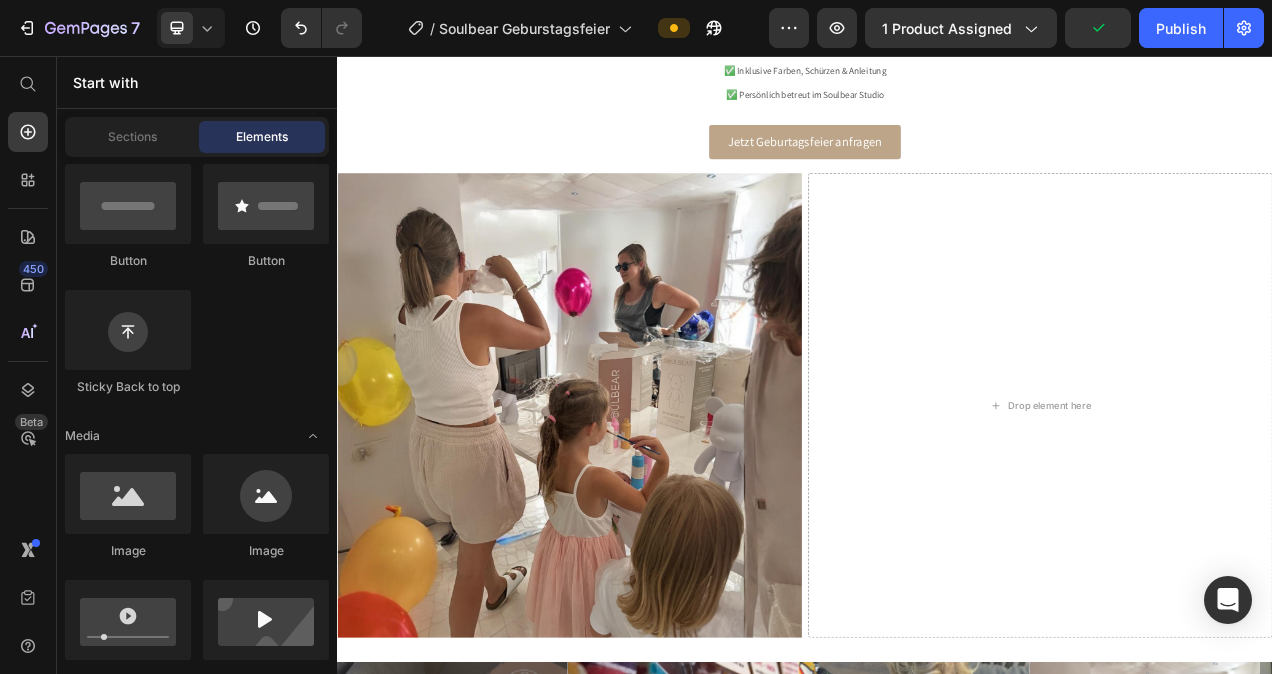 scroll, scrollTop: 924, scrollLeft: 0, axis: vertical 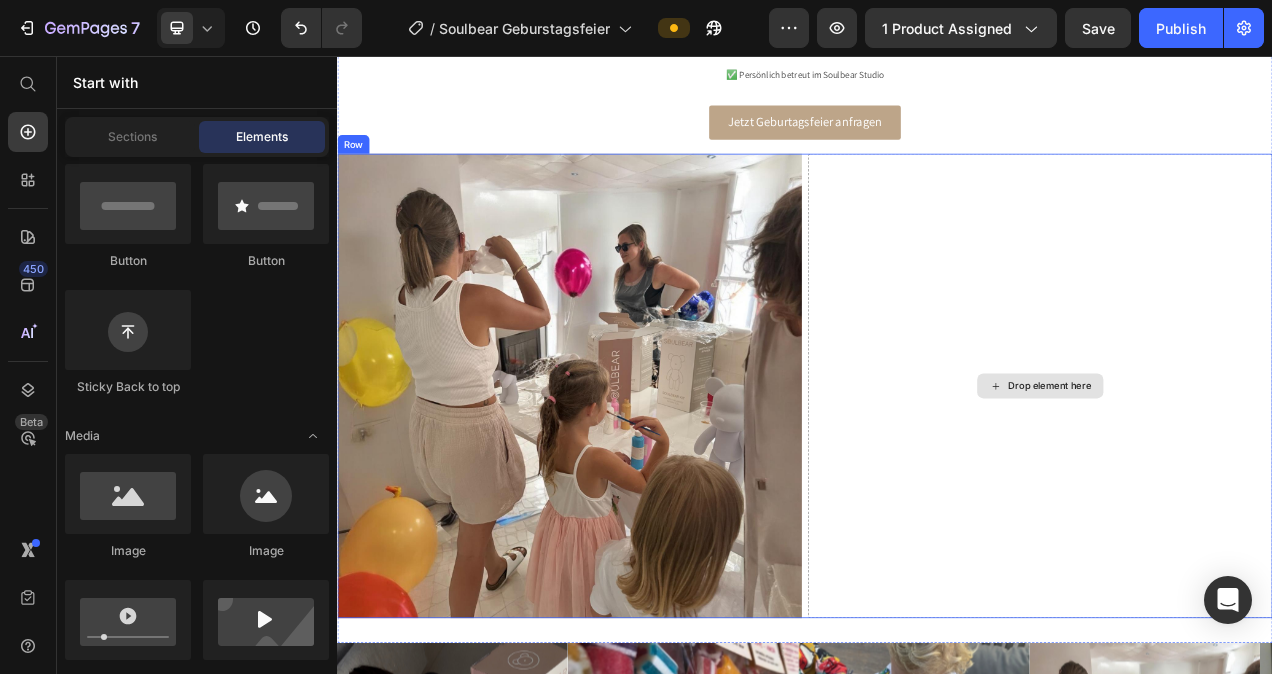 click on "Drop element here" at bounding box center [1251, 480] 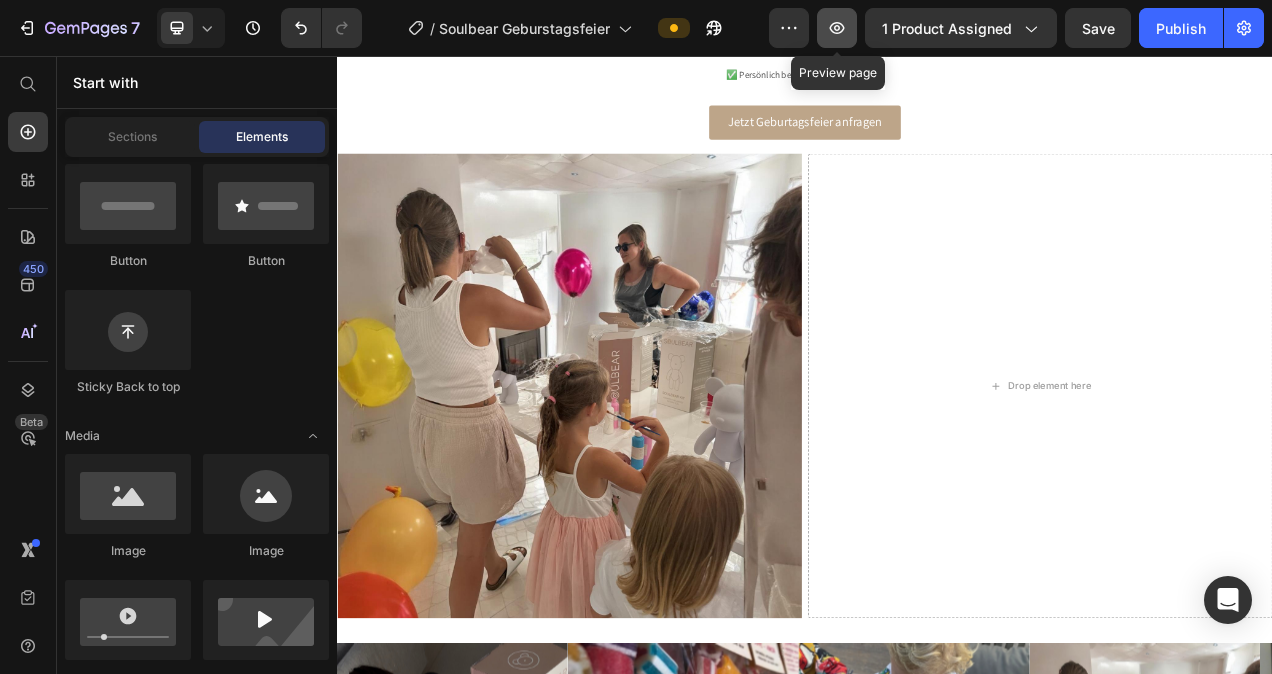click 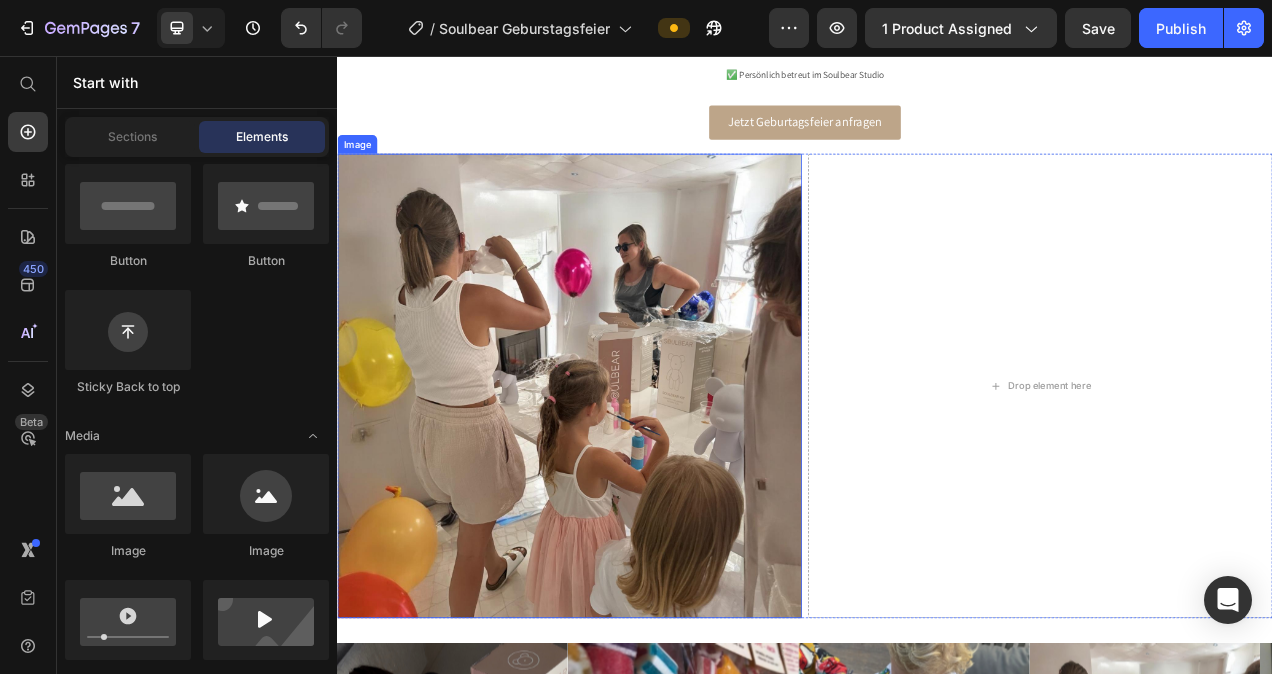 click at bounding box center (635, 480) 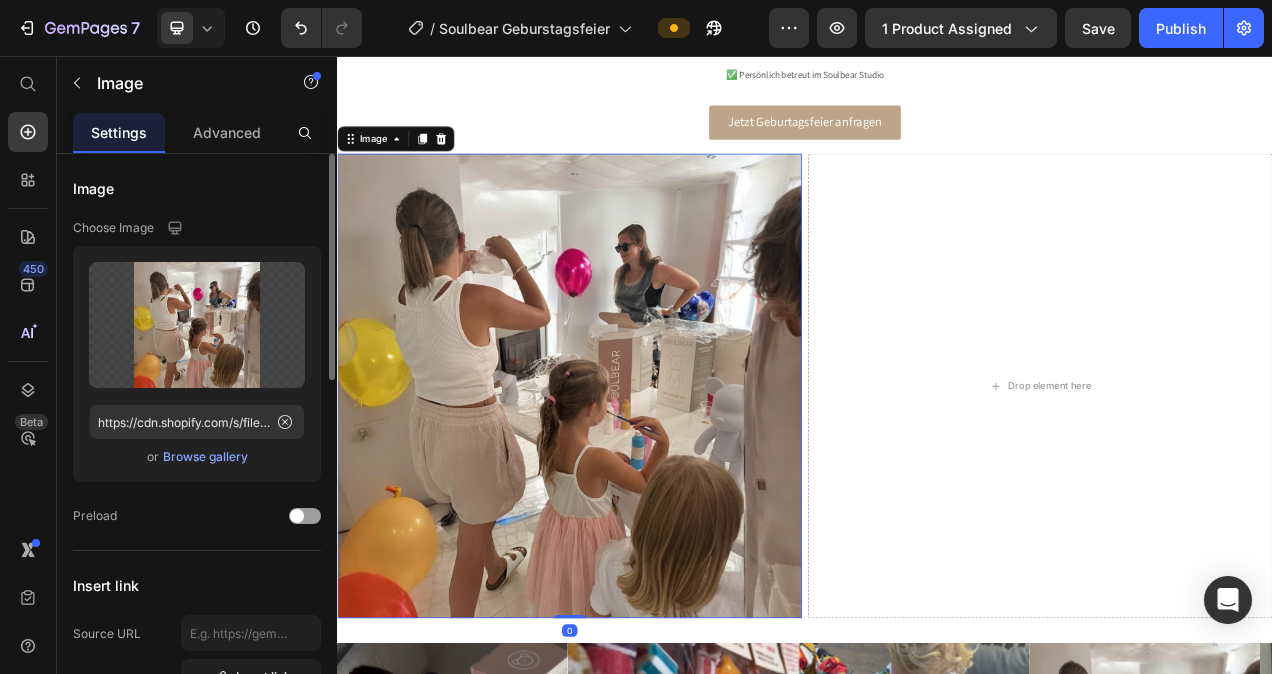 click on "Browse gallery" at bounding box center [205, 457] 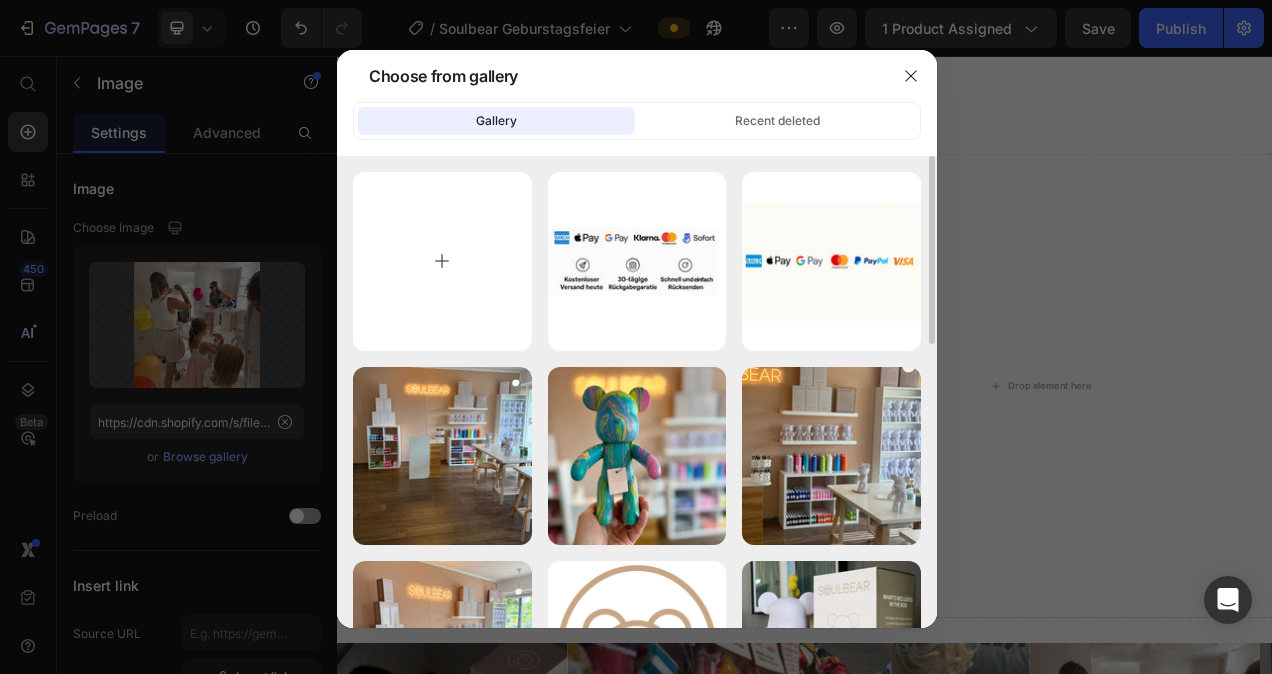click at bounding box center (442, 261) 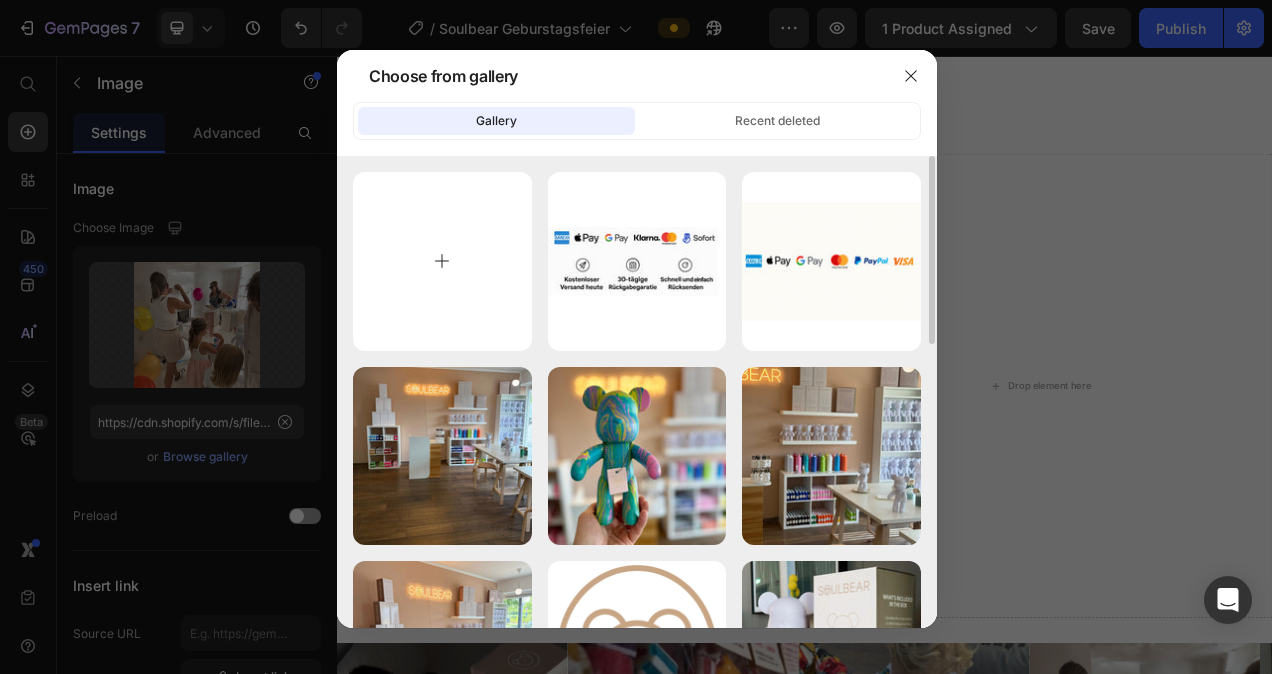 type on "C:\fakepath\geburtstag.jpg" 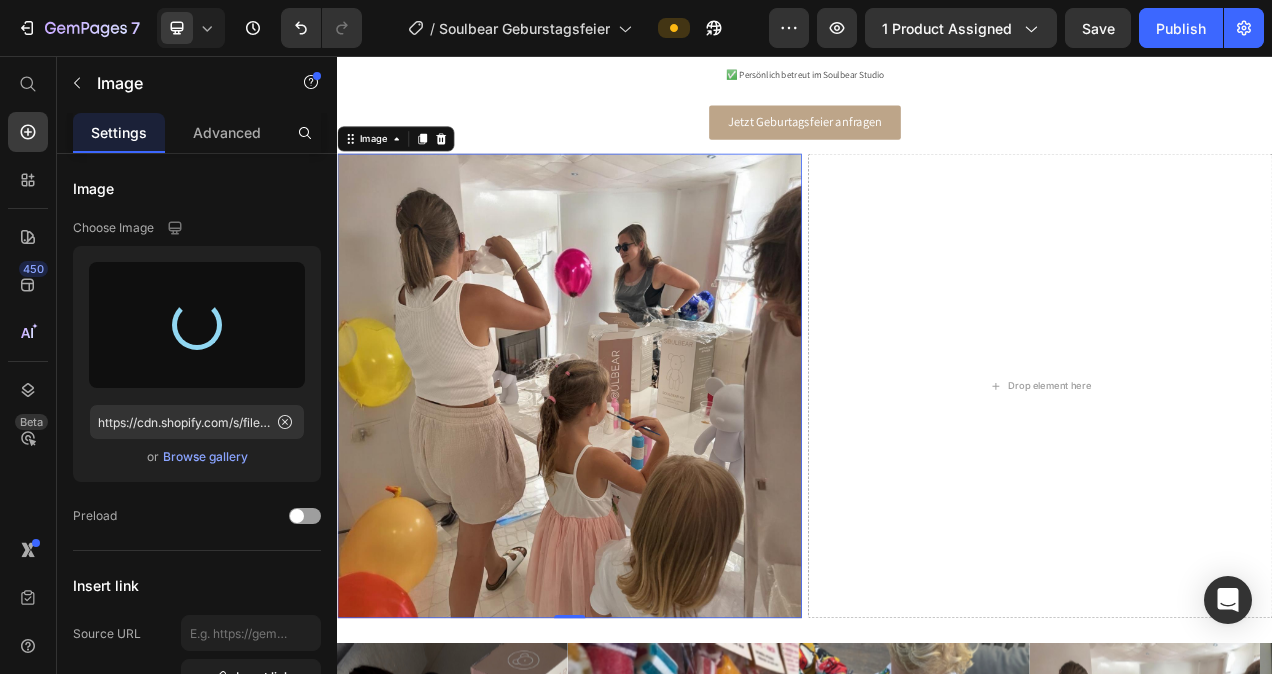 type on "https://cdn.shopify.com/s/files/1/0778/5129/6091/files/gempages_492460592905323398-df40794e-a193-4e9b-994a-47857abd9670.jpg" 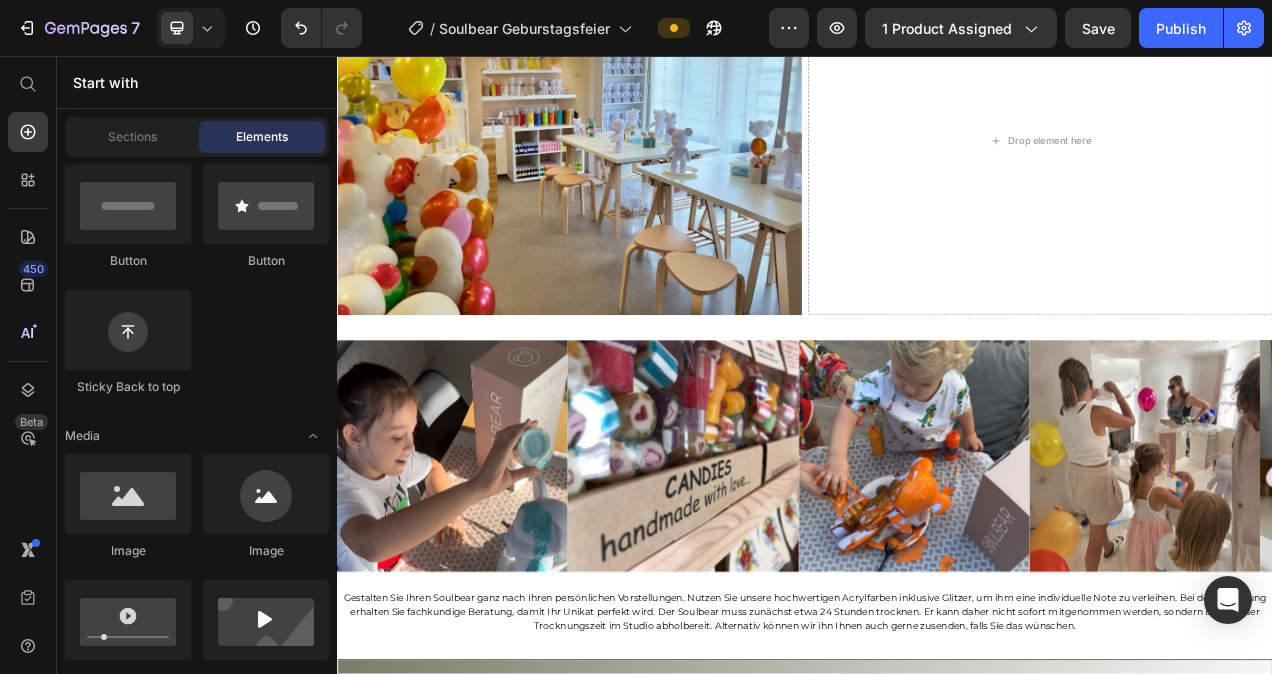 scroll, scrollTop: 1169, scrollLeft: 0, axis: vertical 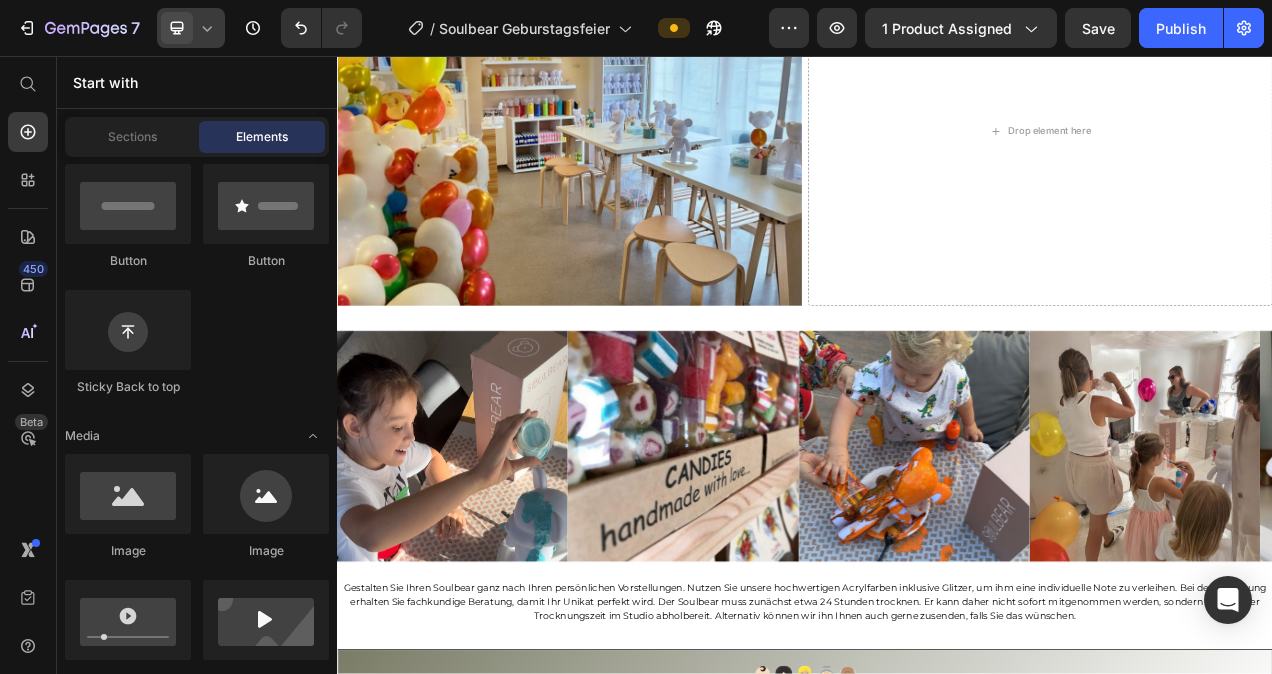 click 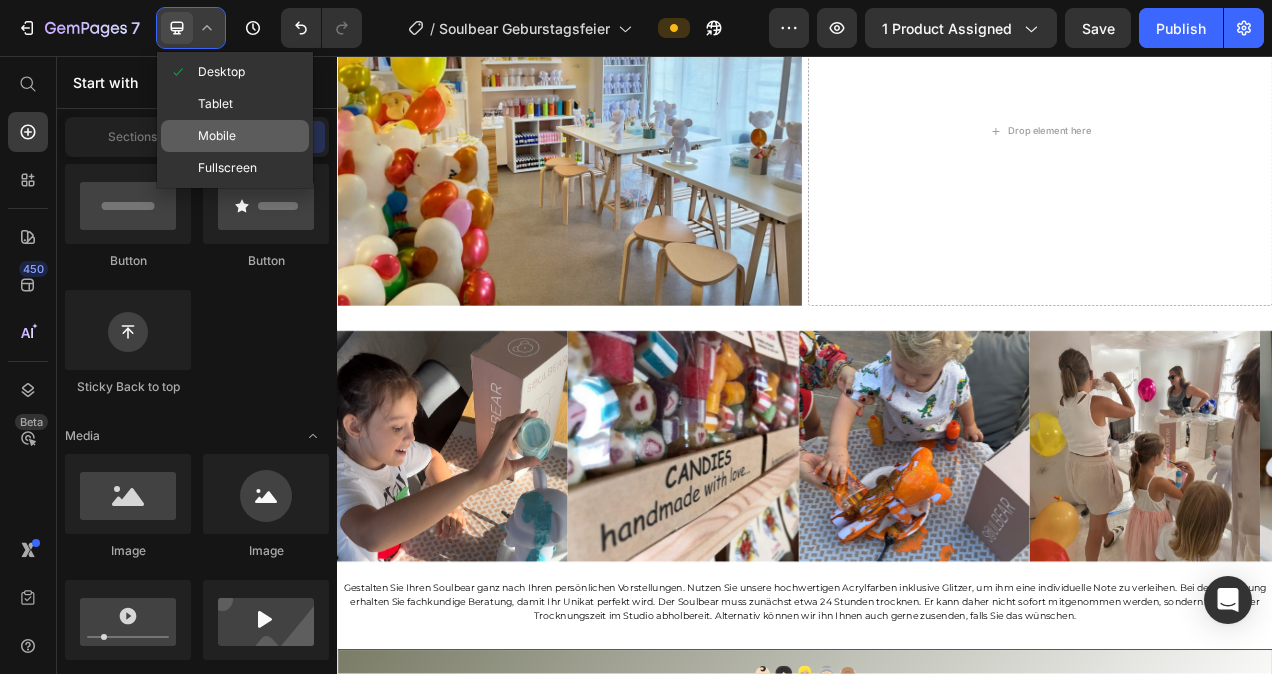 click on "Mobile" at bounding box center [217, 136] 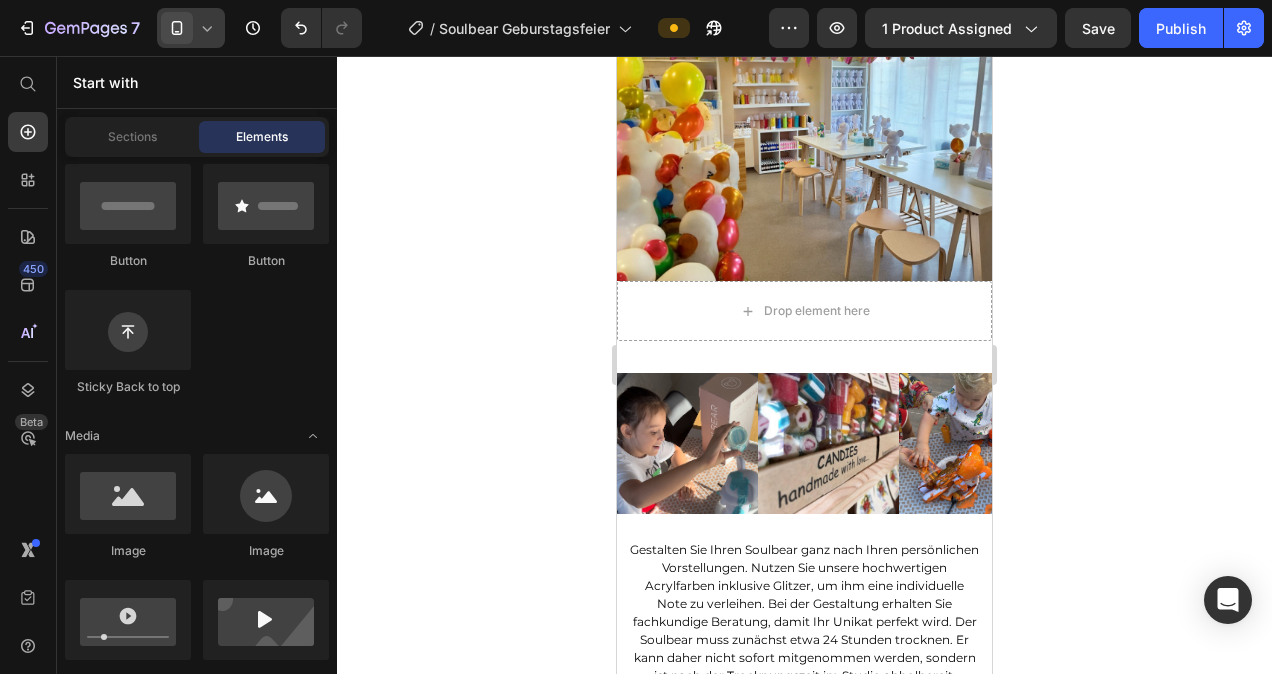 scroll, scrollTop: 1245, scrollLeft: 0, axis: vertical 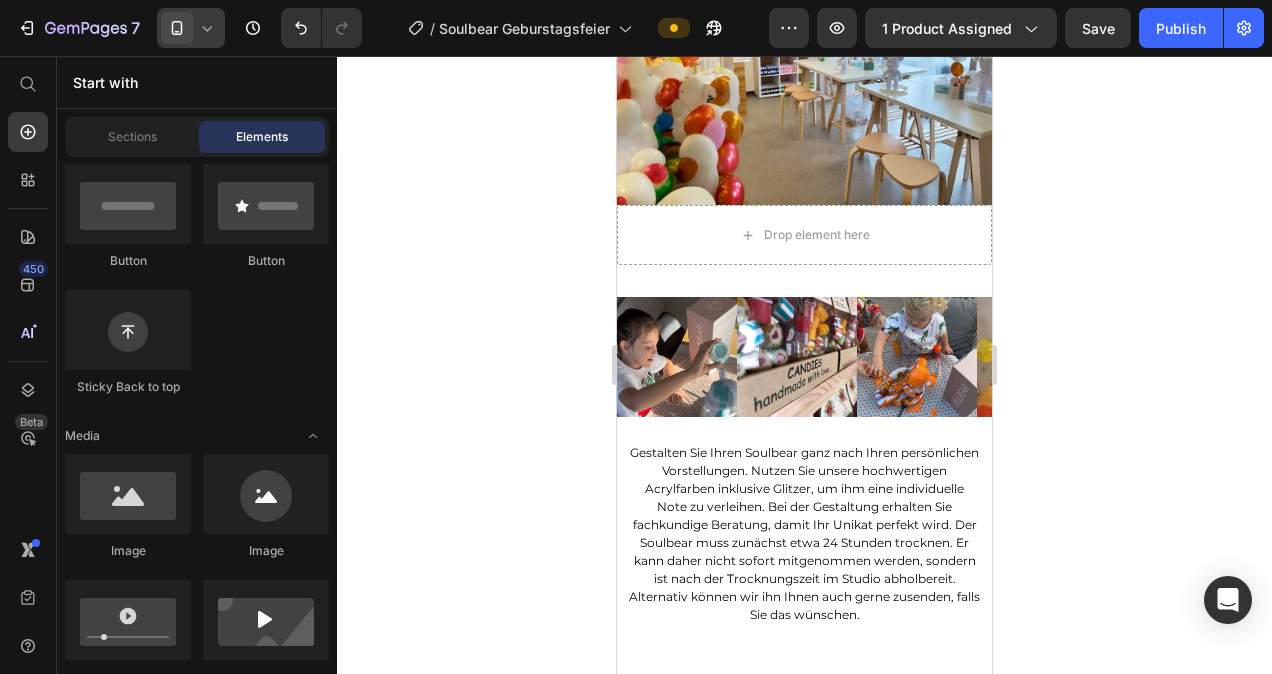 click 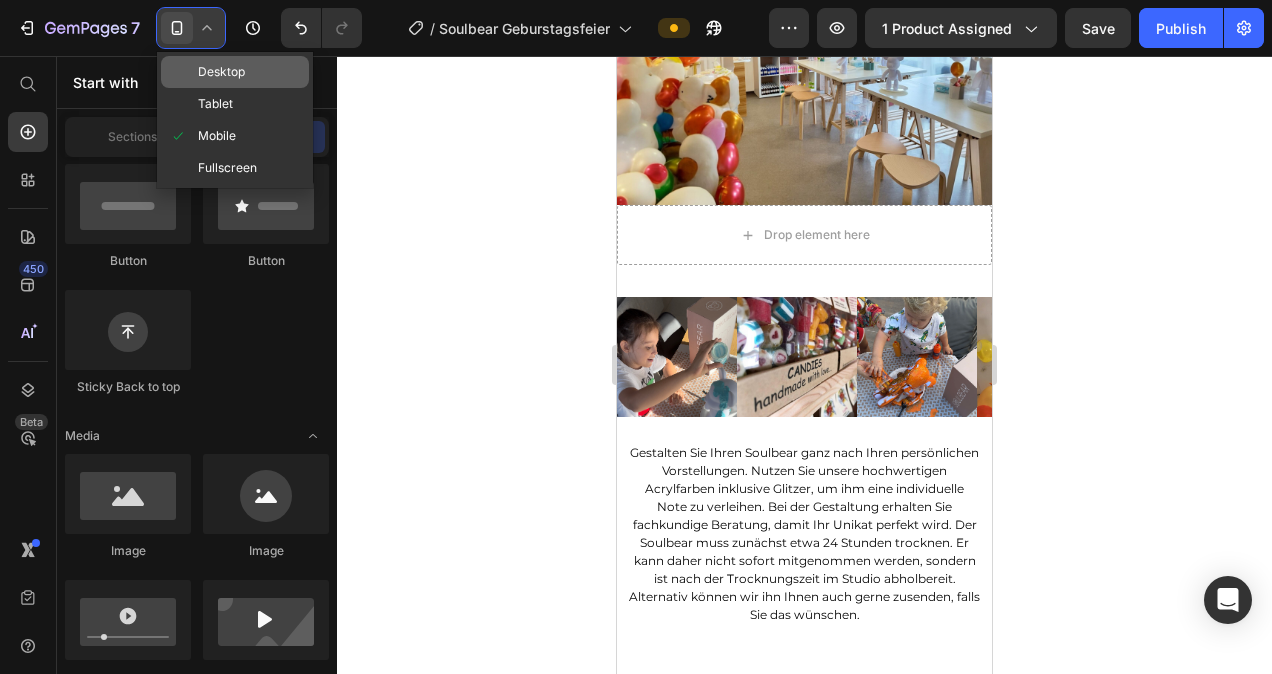 click on "Desktop" at bounding box center [221, 72] 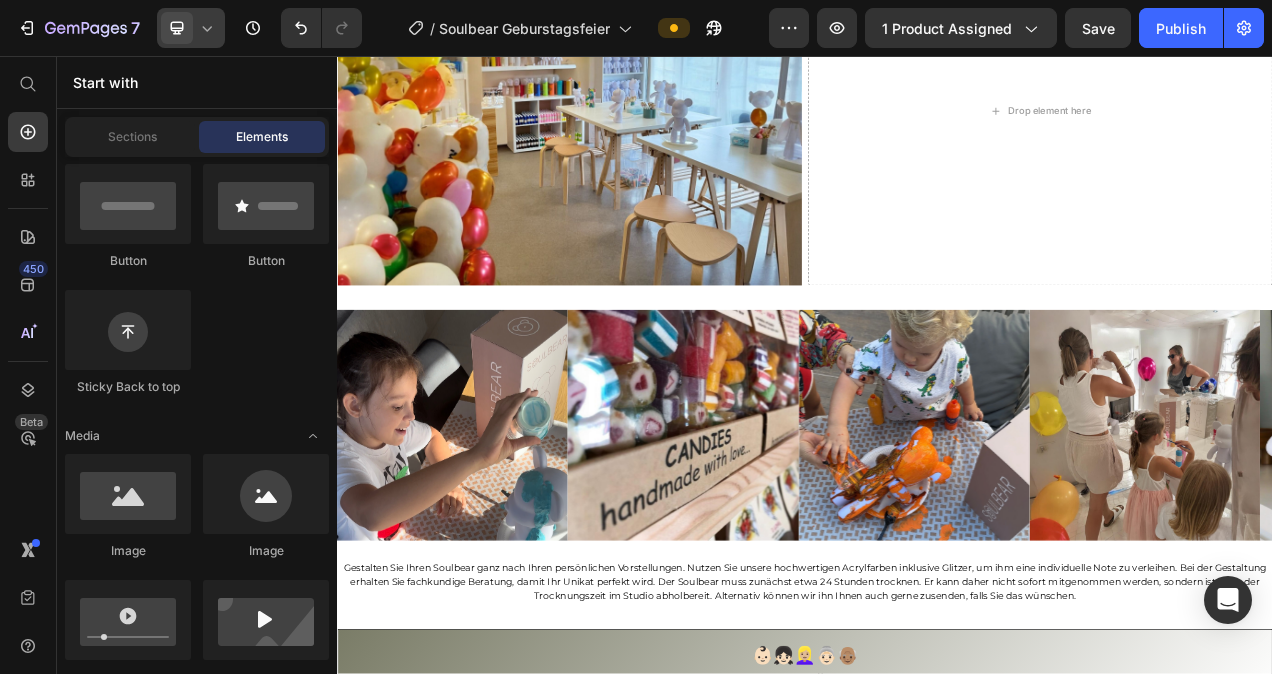 scroll, scrollTop: 1169, scrollLeft: 0, axis: vertical 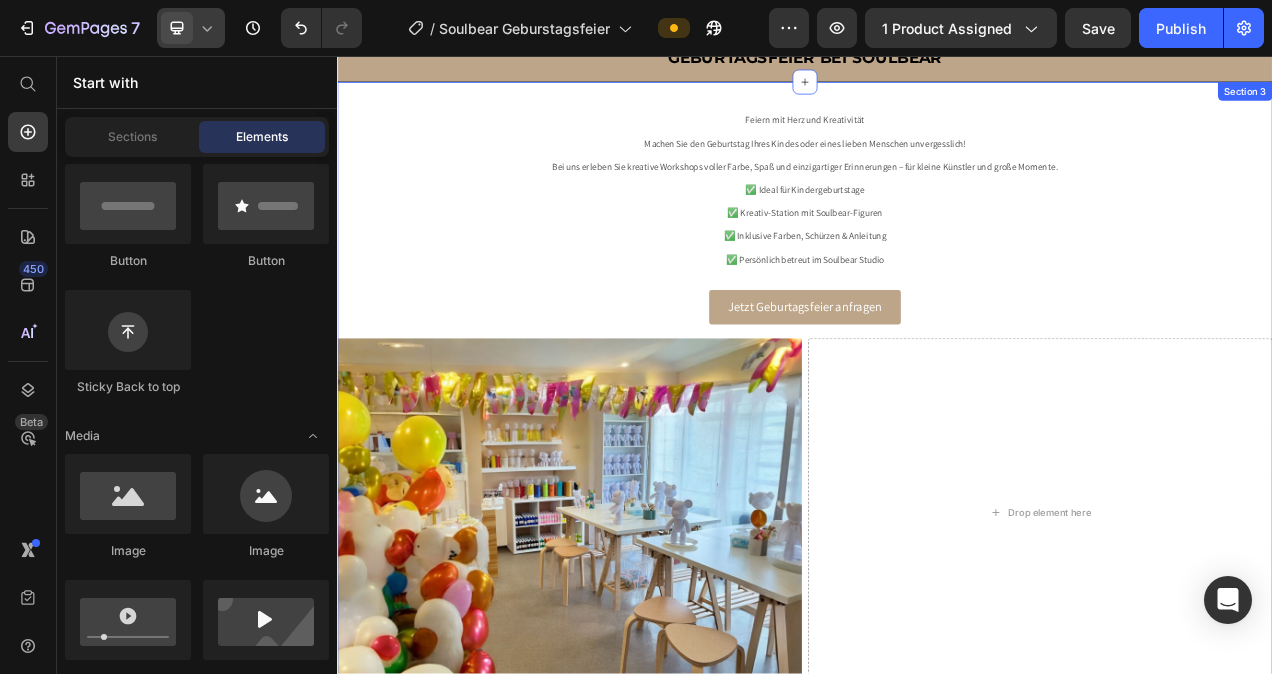 click on "Feiern mit Herz und Kreativität Machen Sie den Geburtstag Ihres Kindes oder eines lieben Menschen unvergesslich! Bei uns erleben Sie kreative Workshops voller Farbe, Spaß und einzigartiger Erinnerungen – für kleine Künstler und große Momente. ✅ Ideal für Kindergeburtstage ✅ Kreativ-Station mit Soulbear-Figuren ✅ Inklusive Farben, Schürzen & Anleitung ✅ Persönlich betreut im Soulbear Studio Text Block Jetzt Geburtagsfeier anfragen Button Image
Drop element here Row" at bounding box center [937, 494] 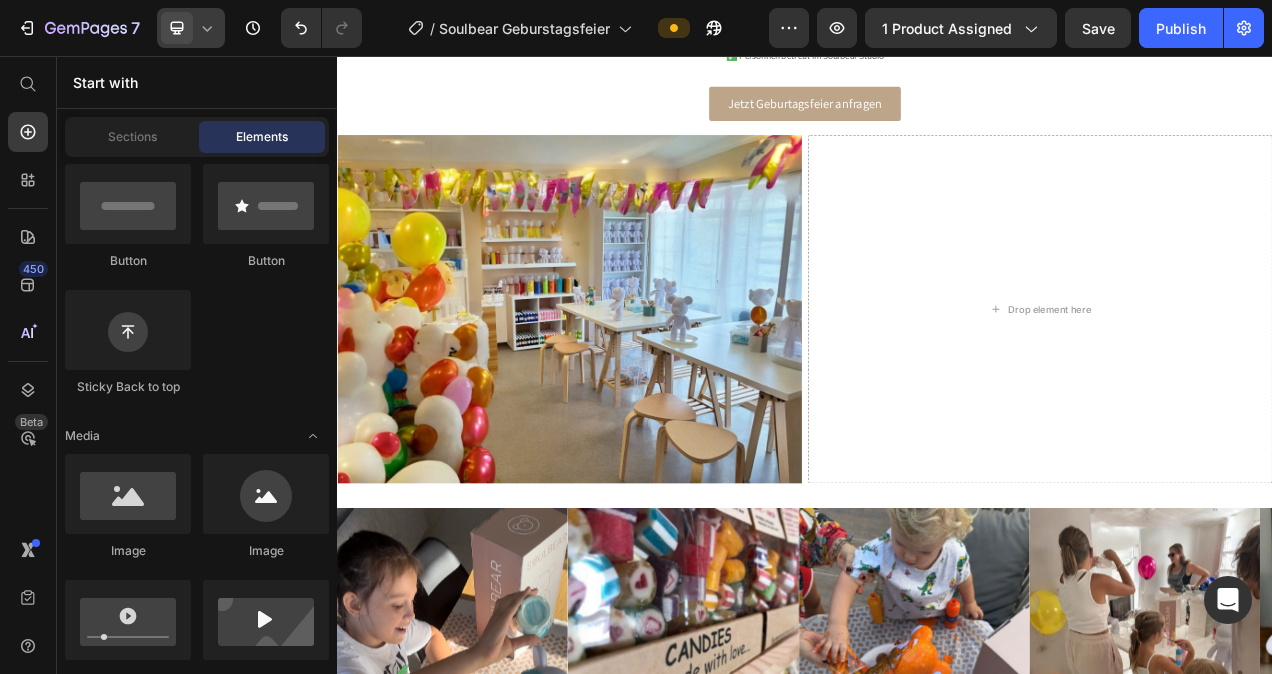 scroll, scrollTop: 966, scrollLeft: 0, axis: vertical 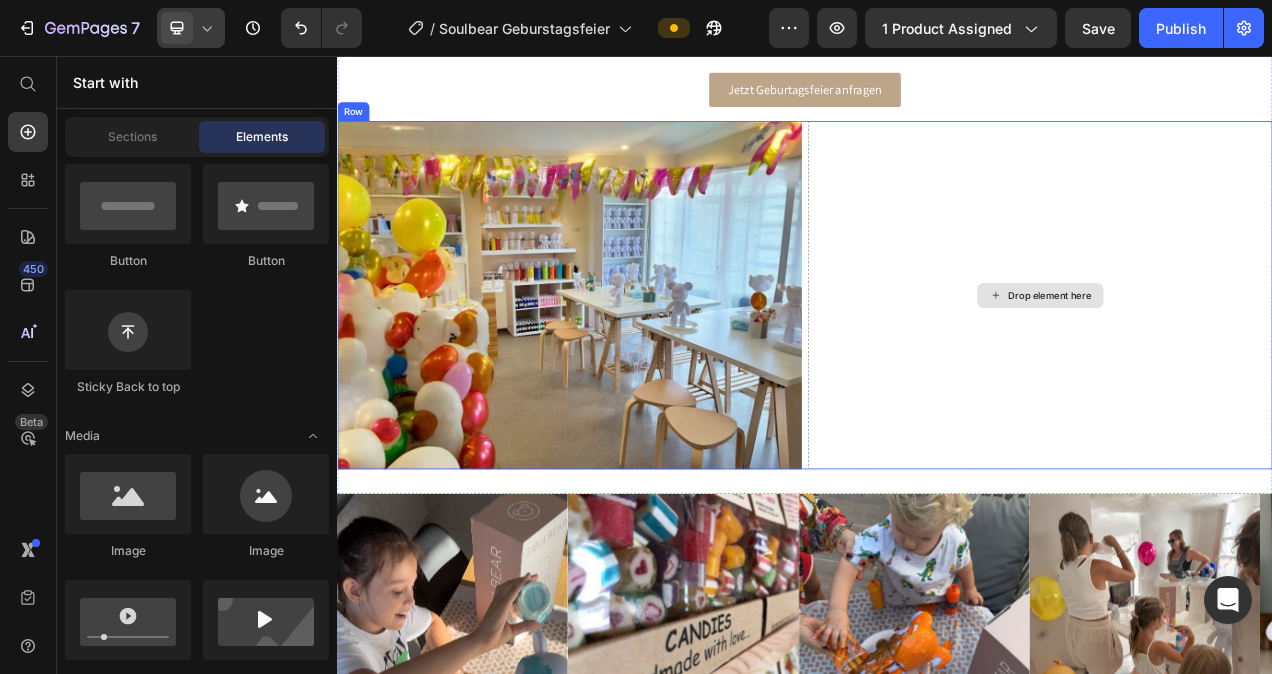 click on "Drop element here" at bounding box center [1251, 364] 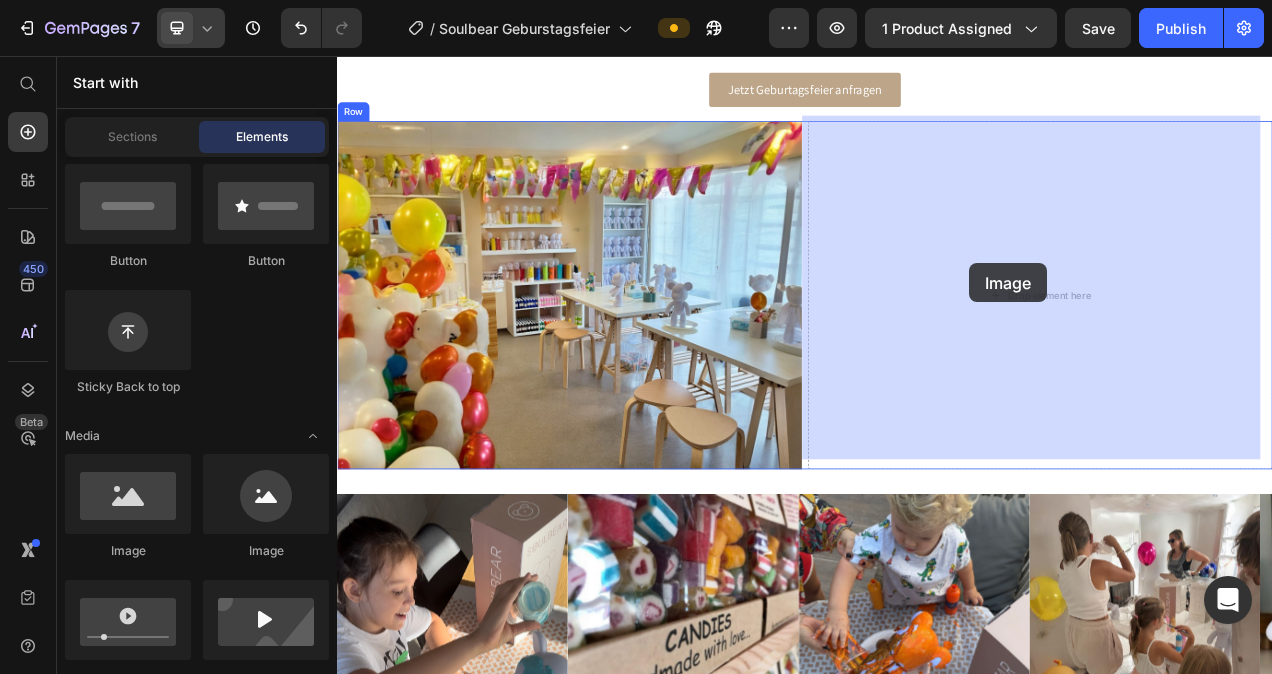 drag, startPoint x: 482, startPoint y: 549, endPoint x: 1149, endPoint y: 322, distance: 704.5694 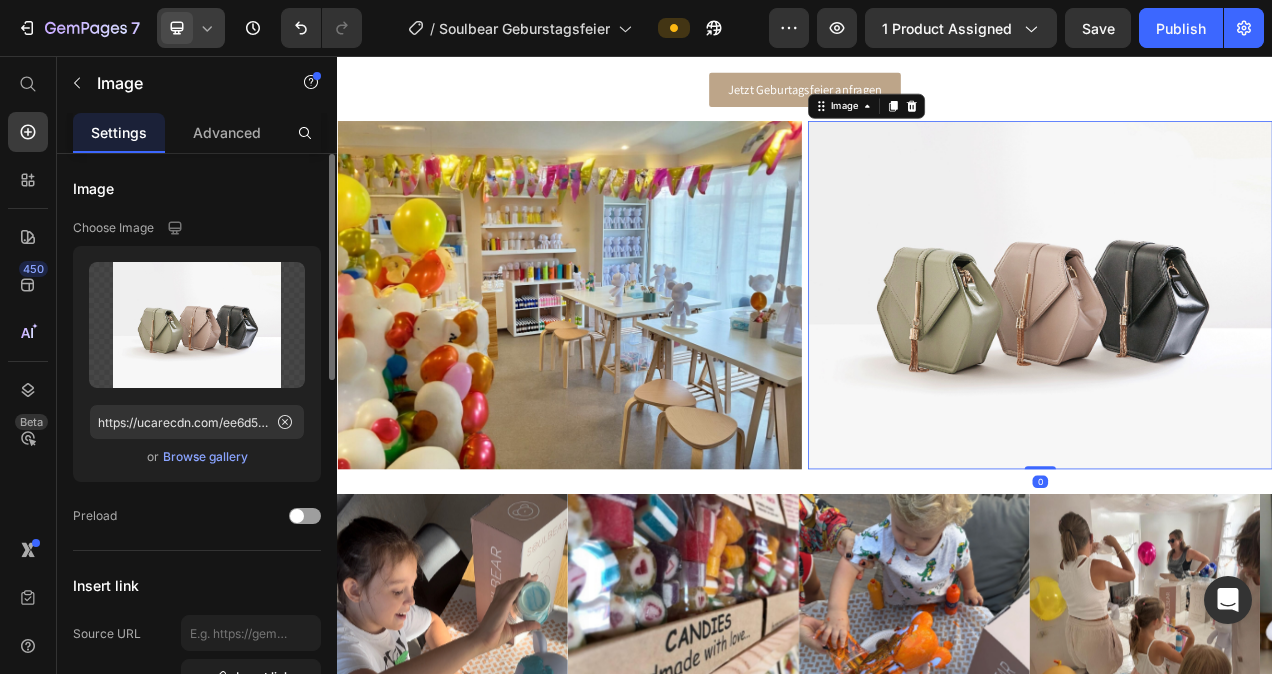 click on "Browse gallery" at bounding box center (205, 457) 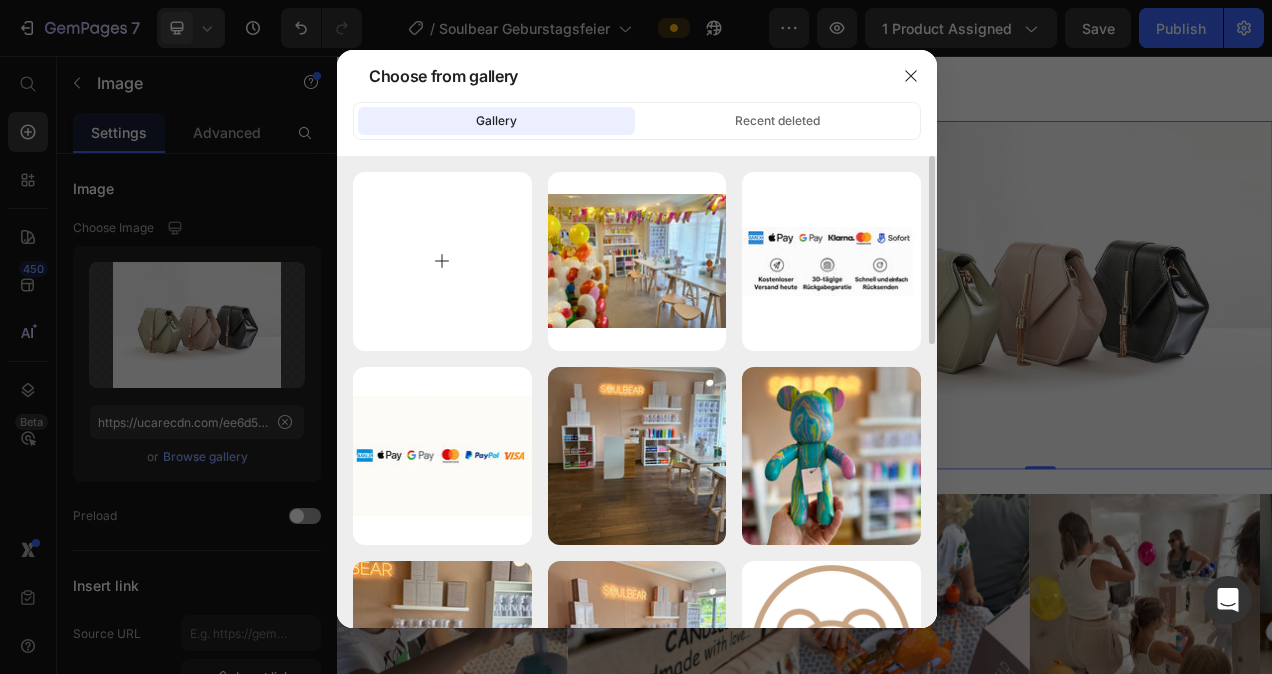 click at bounding box center (442, 261) 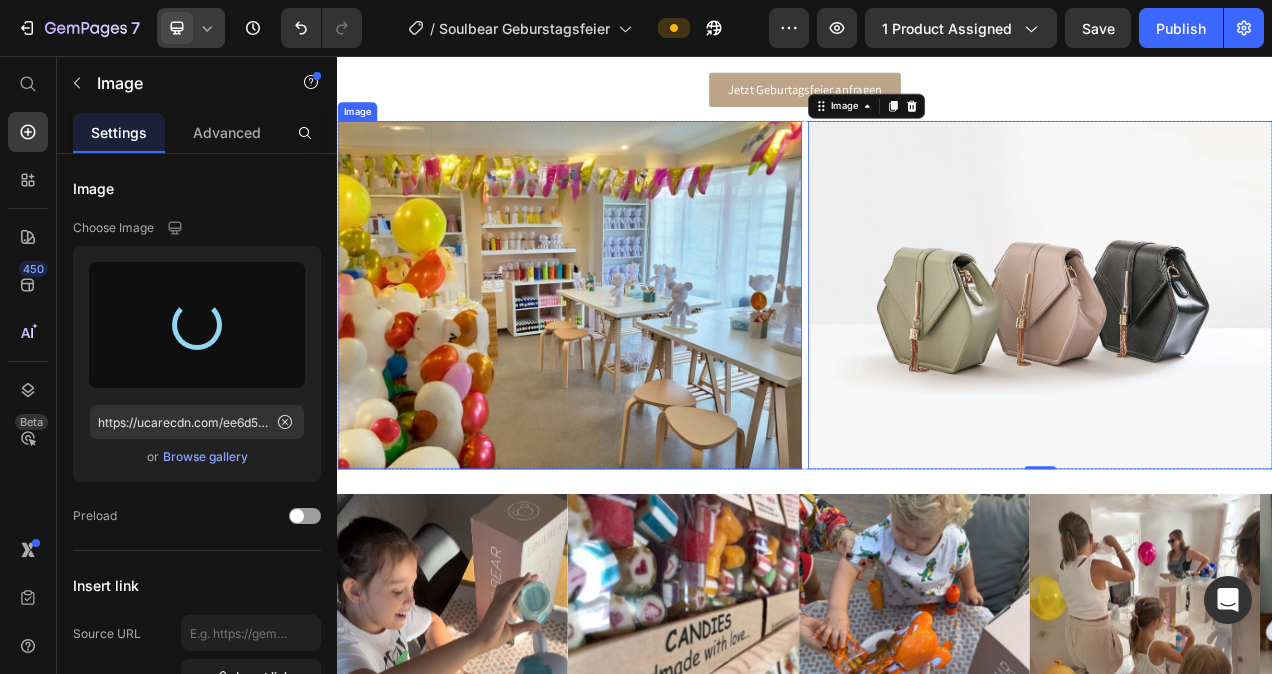 type on "https://cdn.shopify.com/s/files/1/0778/5129/6091/files/gempages_492460592905323398-5f354d01-b1c5-4603-9ea8-d1269fd03976.jpg" 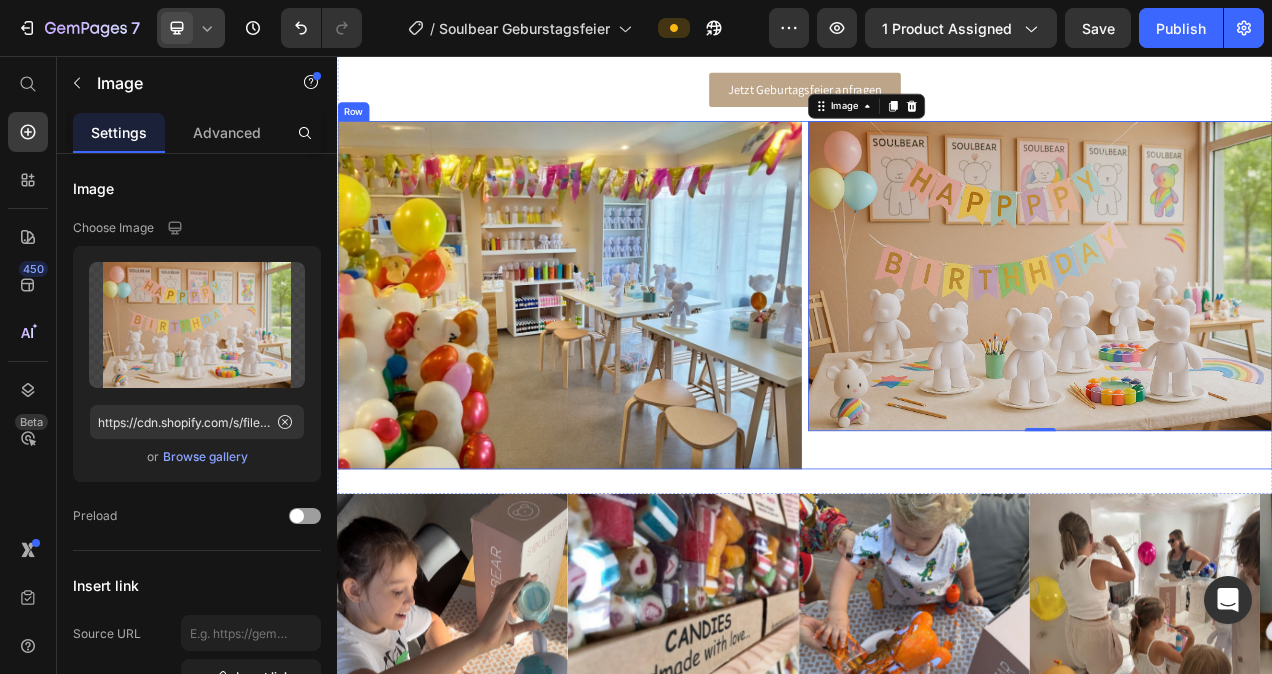 click on "Image   0" at bounding box center (1239, 363) 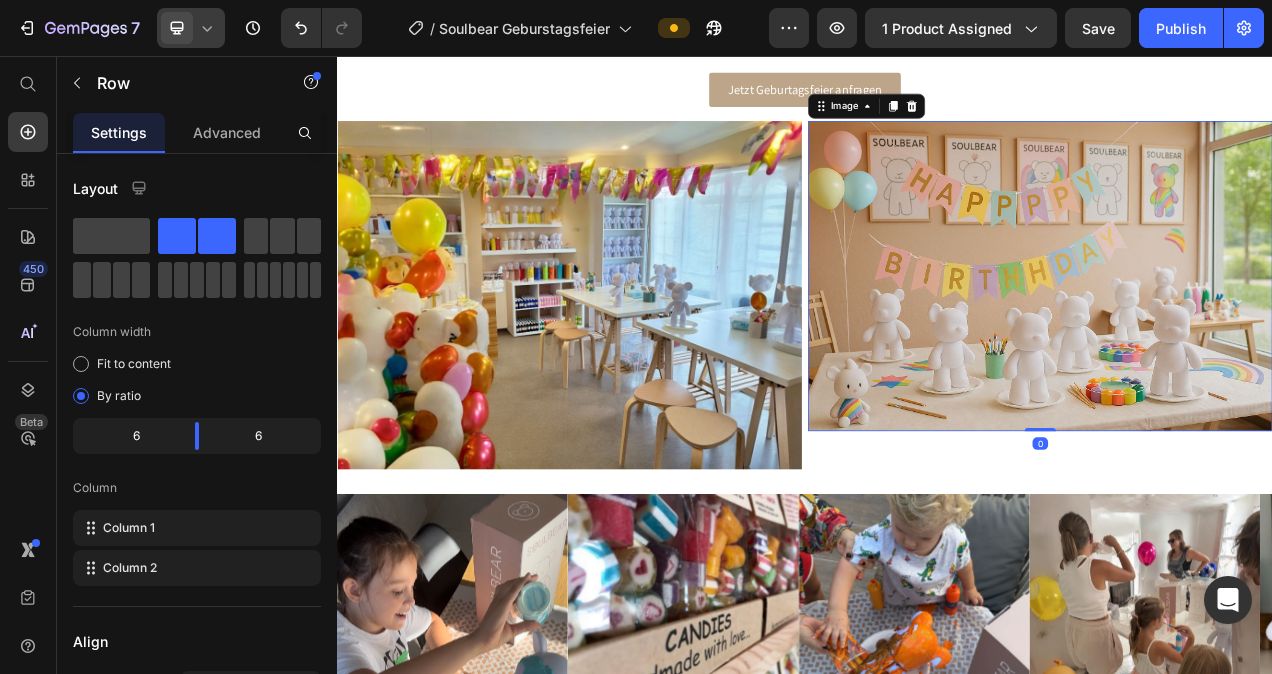 click at bounding box center (1239, 338) 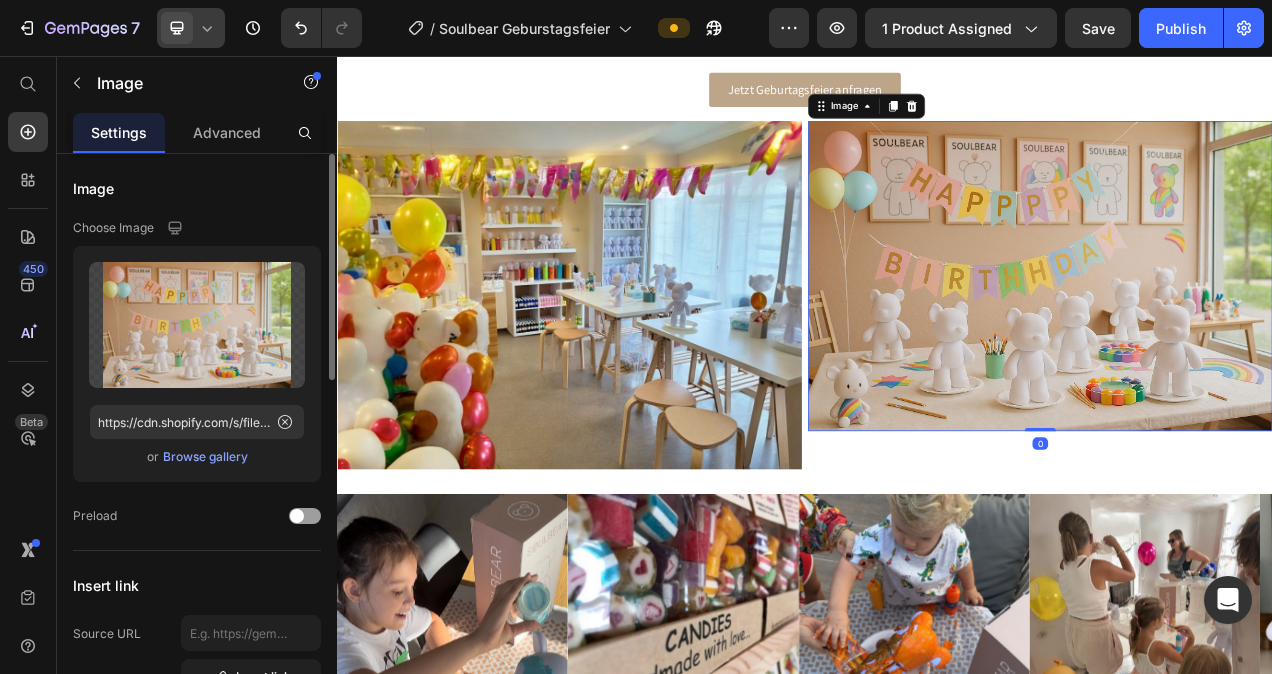 click on "Browse gallery" at bounding box center (205, 457) 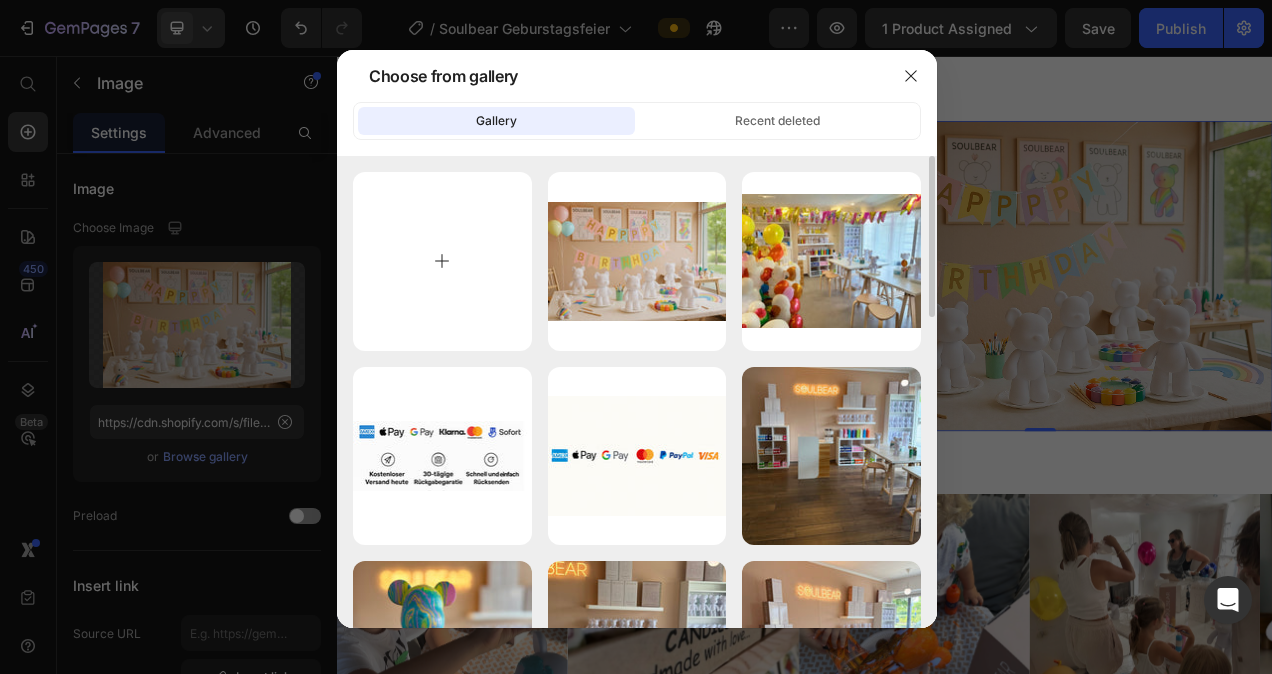 click at bounding box center [442, 261] 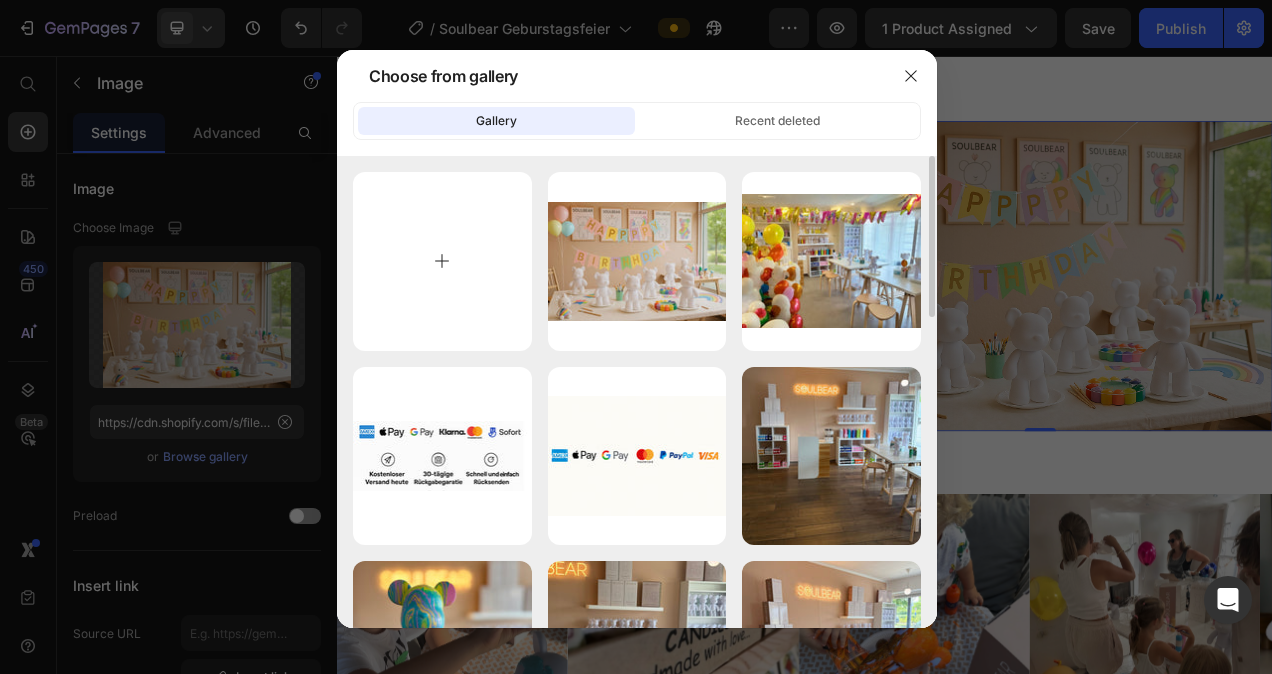 type on "C:\fakepath\Soulbear Geburtstag2.jpg" 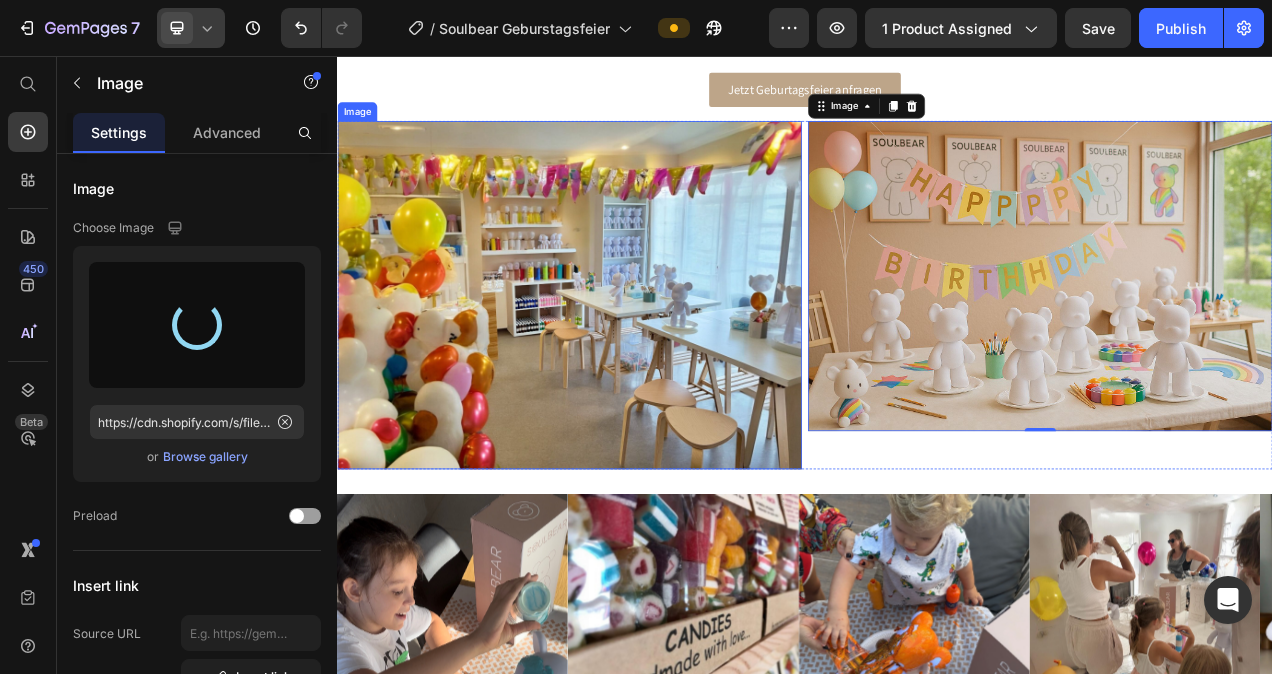 type on "https://cdn.shopify.com/s/files/1/0778/5129/6091/files/gempages_492460592905323398-d2b21770-e645-4d46-adc8-91a02c3e36e3.jpg" 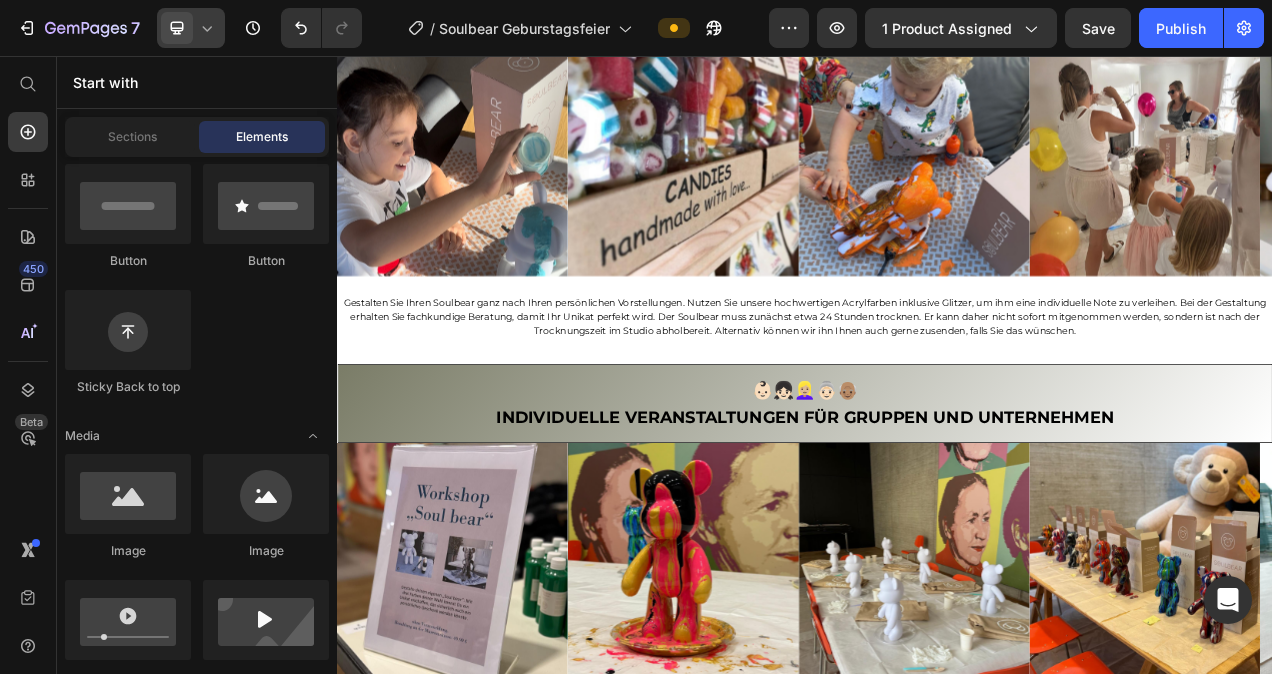 scroll, scrollTop: 1542, scrollLeft: 0, axis: vertical 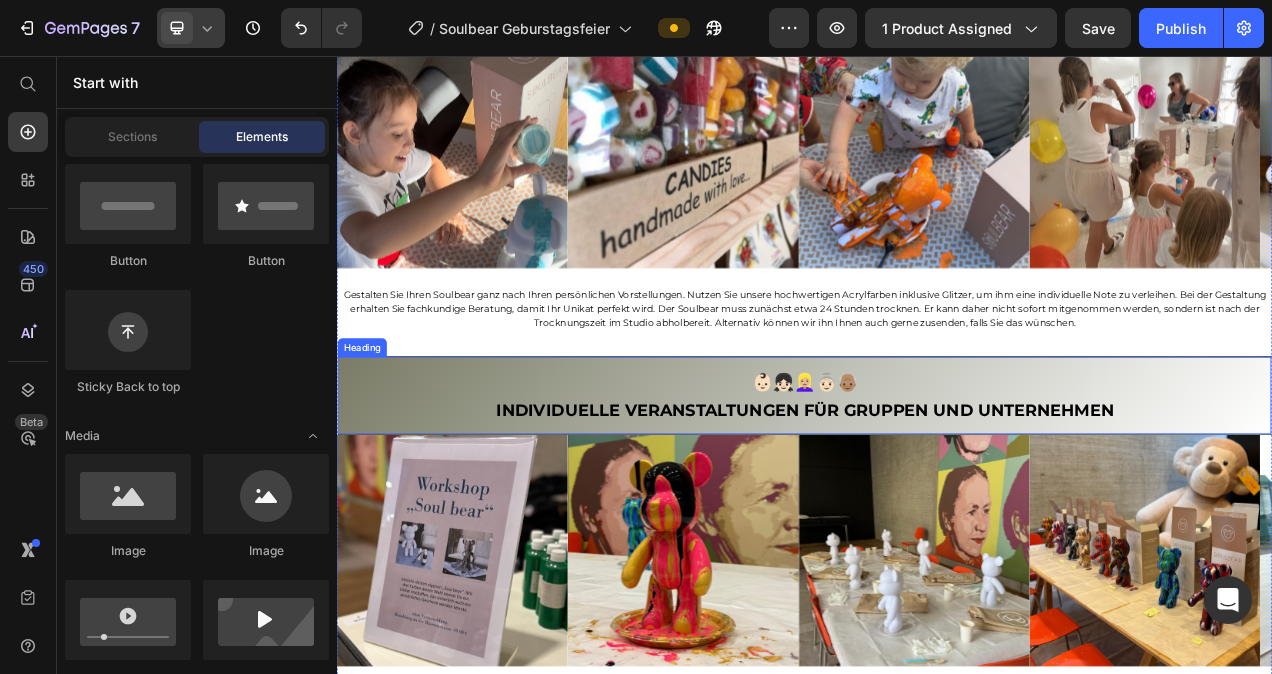 click on "👶🏻👧🏻👱🏼‍♀️👵🏻👴🏽  Individuelle Veranstaltungen für Gruppen und Unternehmen" at bounding box center [937, 492] 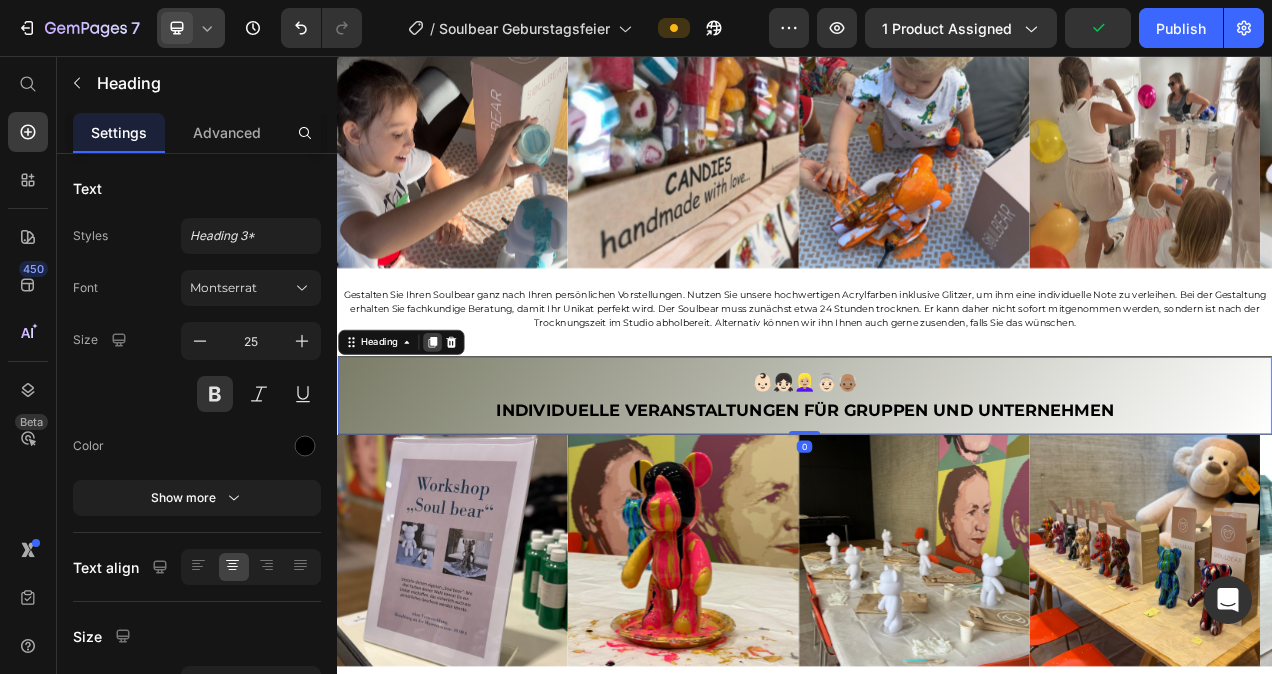 click 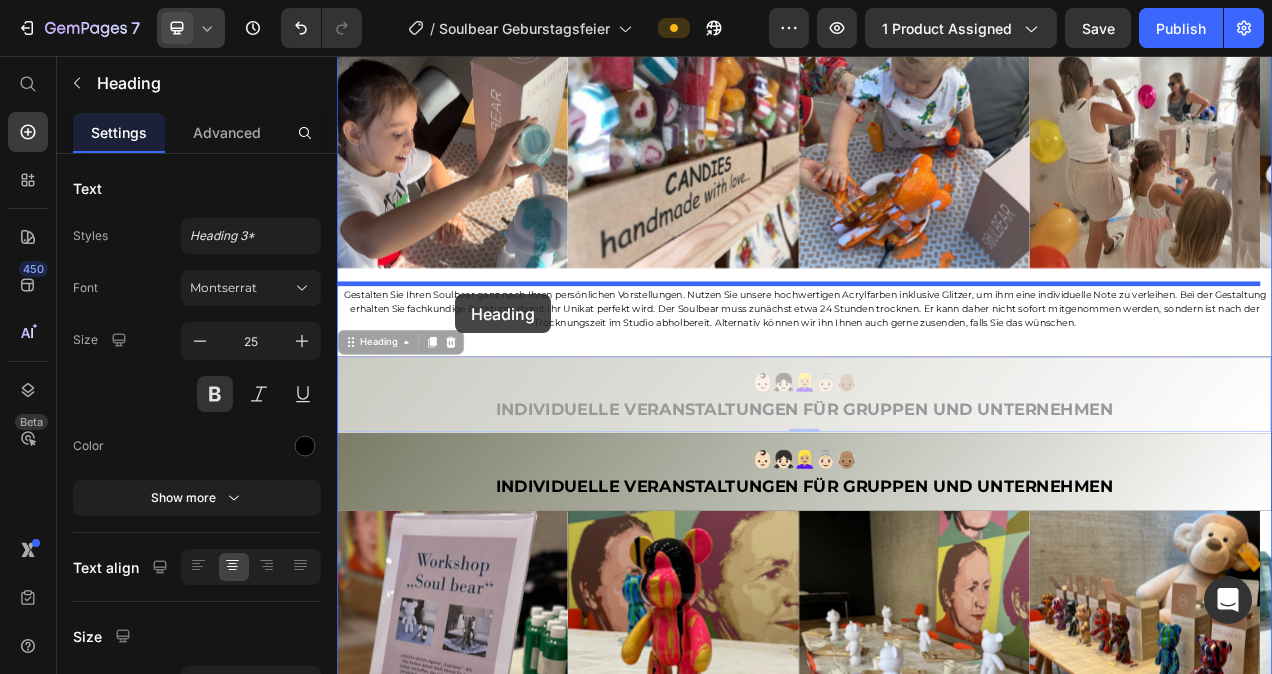 drag, startPoint x: 472, startPoint y: 469, endPoint x: 489, endPoint y: 362, distance: 108.34205 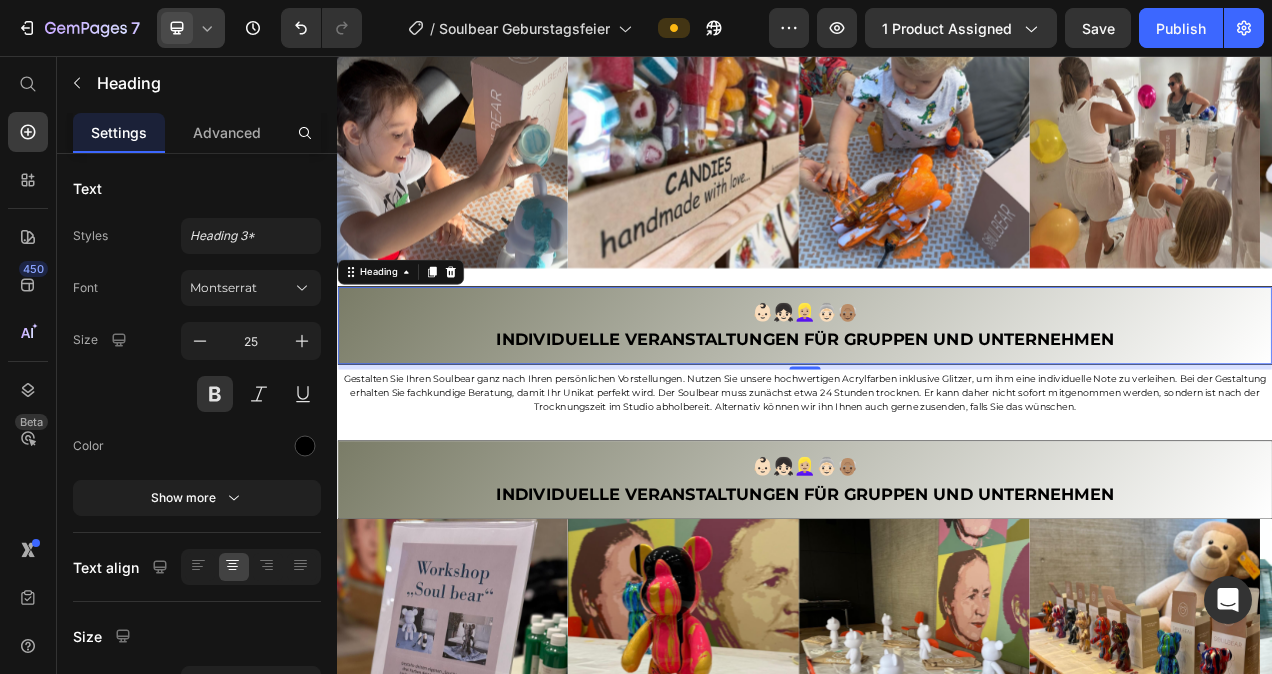 click on "👶🏻👧🏻👱🏼‍♀️👵🏻👴🏽  Individuelle Veranstaltungen für Gruppen und Unternehmen" at bounding box center [937, 402] 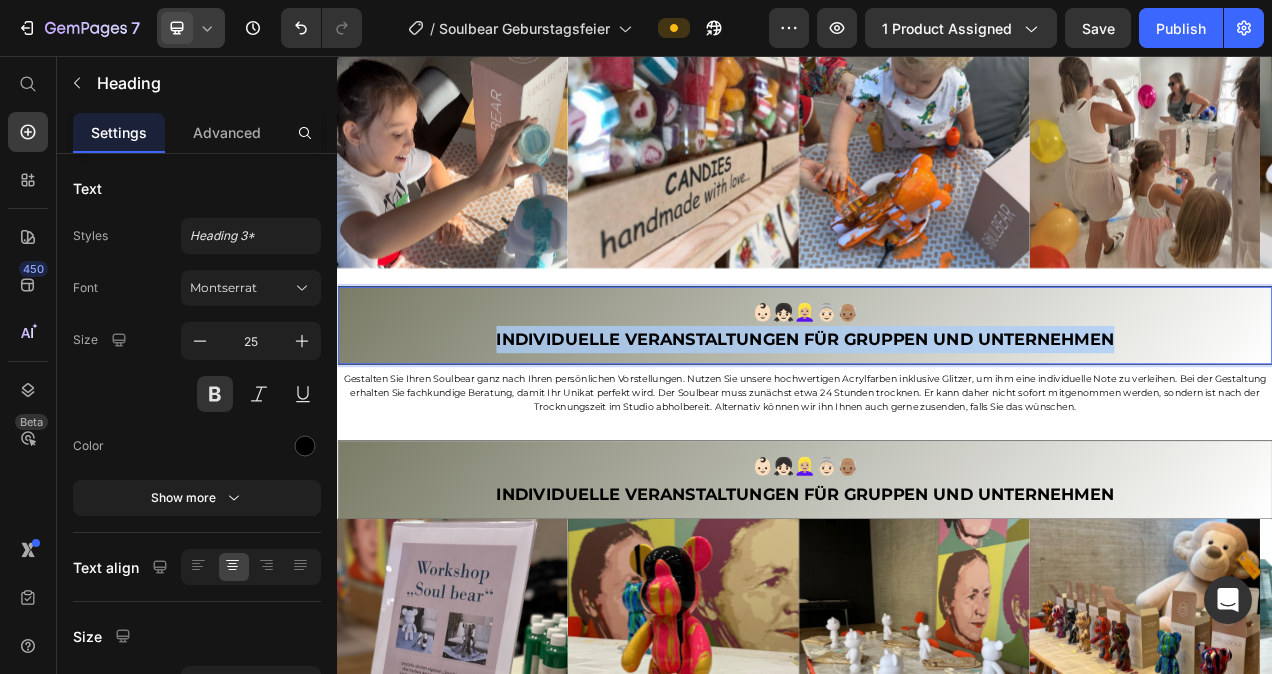 drag, startPoint x: 1328, startPoint y: 408, endPoint x: 534, endPoint y: 420, distance: 794.0907 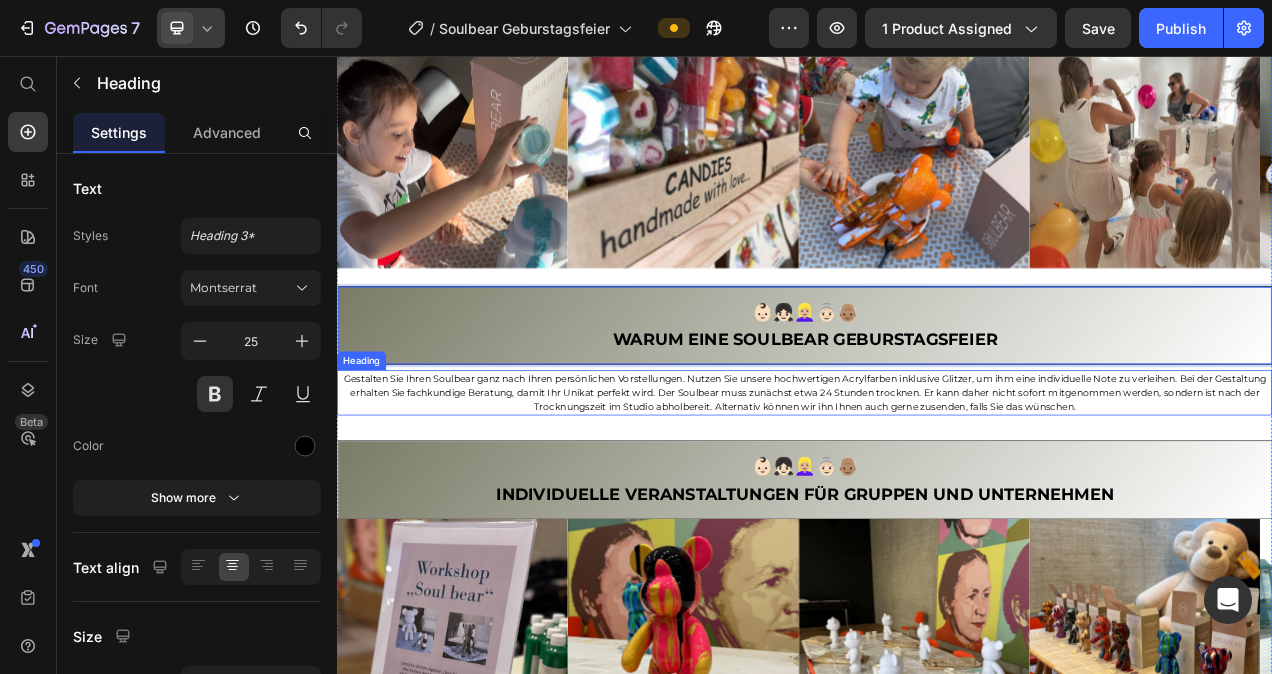 click on "Gestalten Sie Ihren Soulbear ganz nach Ihren persönlichen Vorstellungen. Nutzen Sie unsere hochwertigen Acrylfarben inklusive Glitzer, um ihm eine individuelle Note zu verleihen. Bei der Gestaltung erhalten Sie fachkundige Beratung, damit Ihr Unikat perfekt wird. Der Soulbear muss zunächst etwa 24 Stunden trocknen. Er kann daher nicht sofort mitgenommen werden, sondern ist nach der Trocknungszeit im Studio abholbereit. Alternativ können wir ihn Ihnen auch gerne zusenden, falls Sie das wünschen." at bounding box center [937, 488] 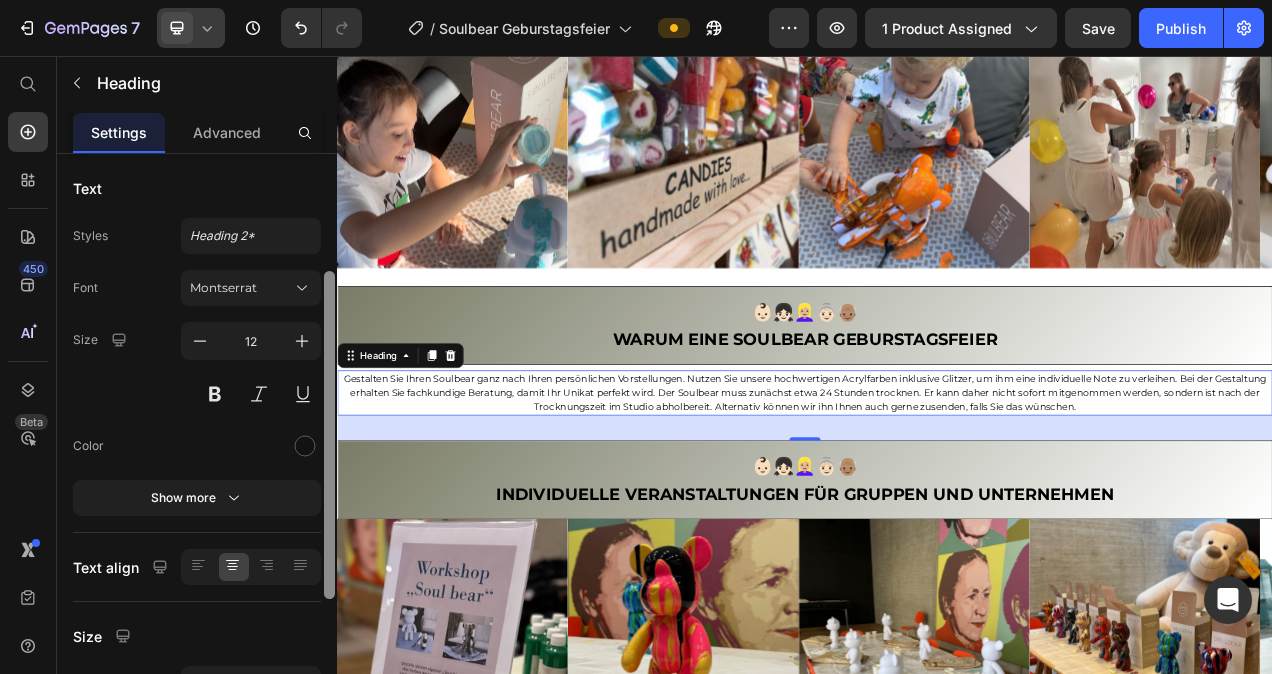 scroll, scrollTop: 61, scrollLeft: 0, axis: vertical 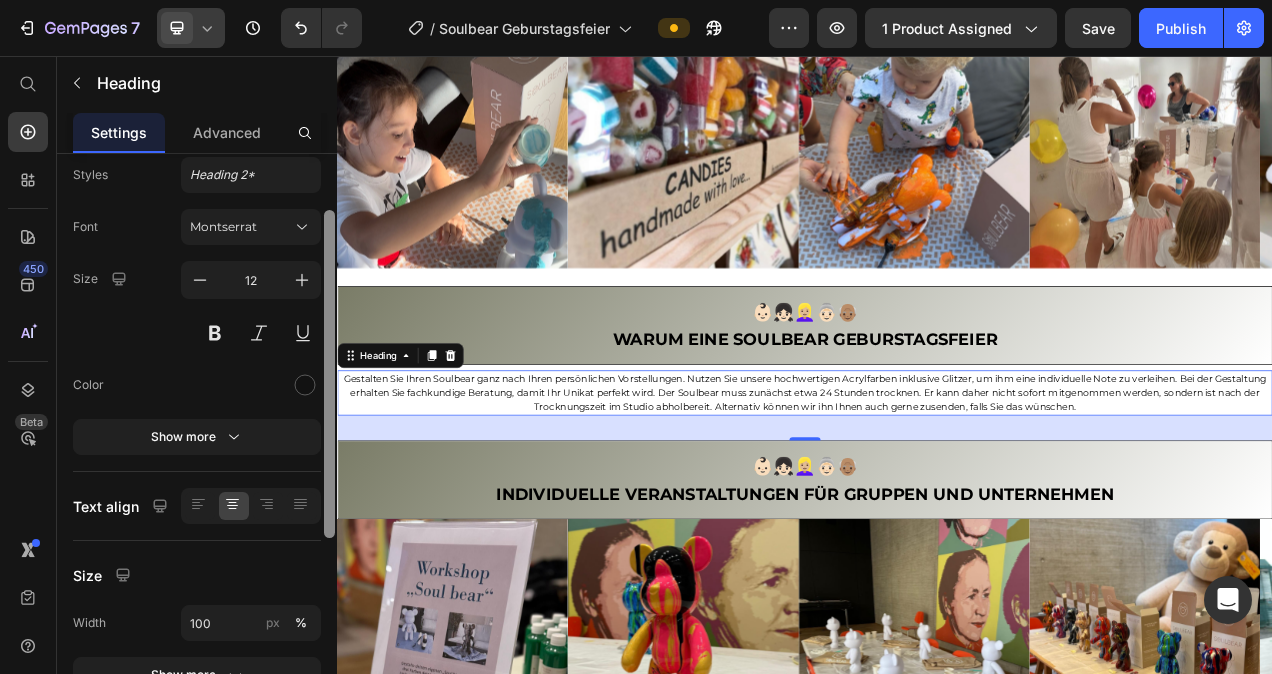 click on "Text Styles Heading 2* Font Montserrat Size 12 Color Show more Text align Size Width 100 px % Show more Background Color Image Video  Color  SEO HTML tag H2  Delete element" at bounding box center (197, 442) 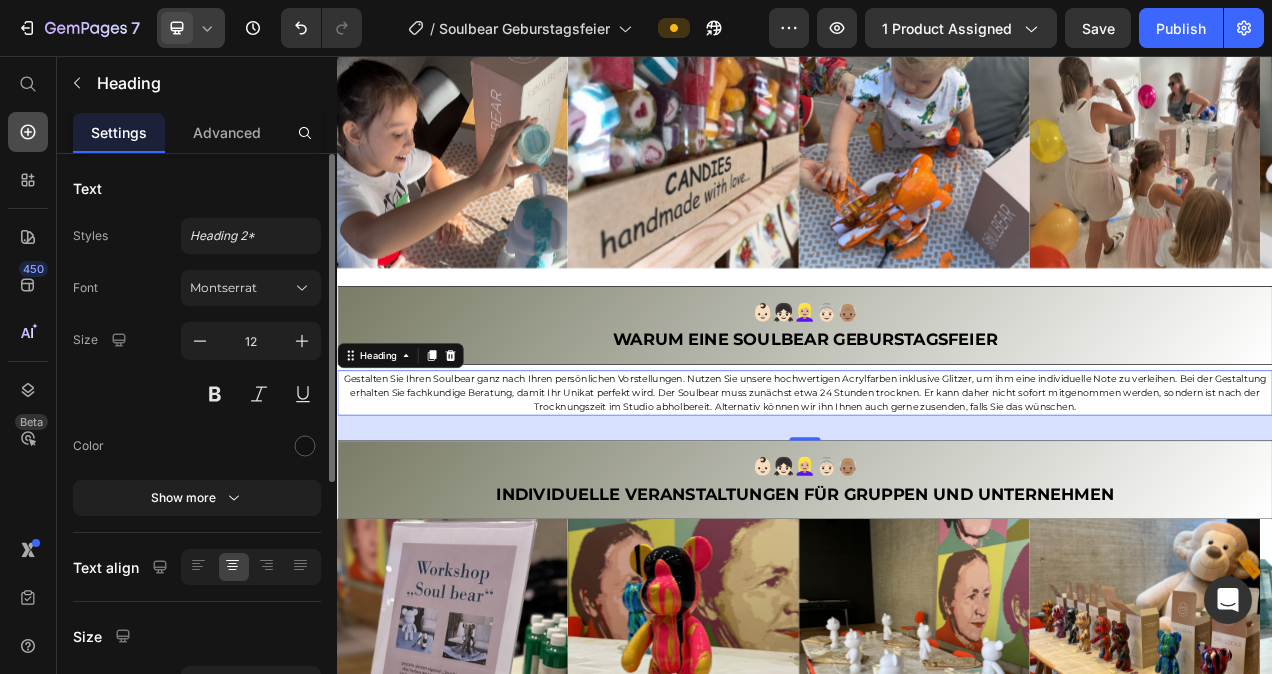click 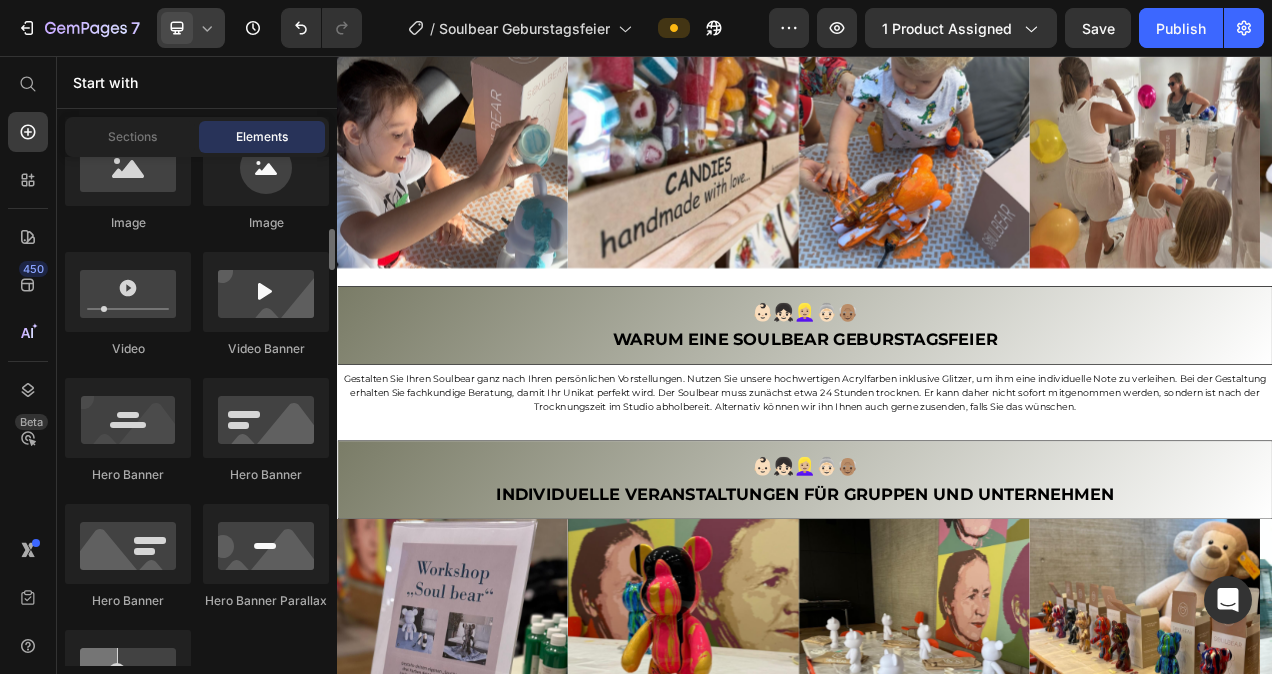 scroll, scrollTop: 824, scrollLeft: 0, axis: vertical 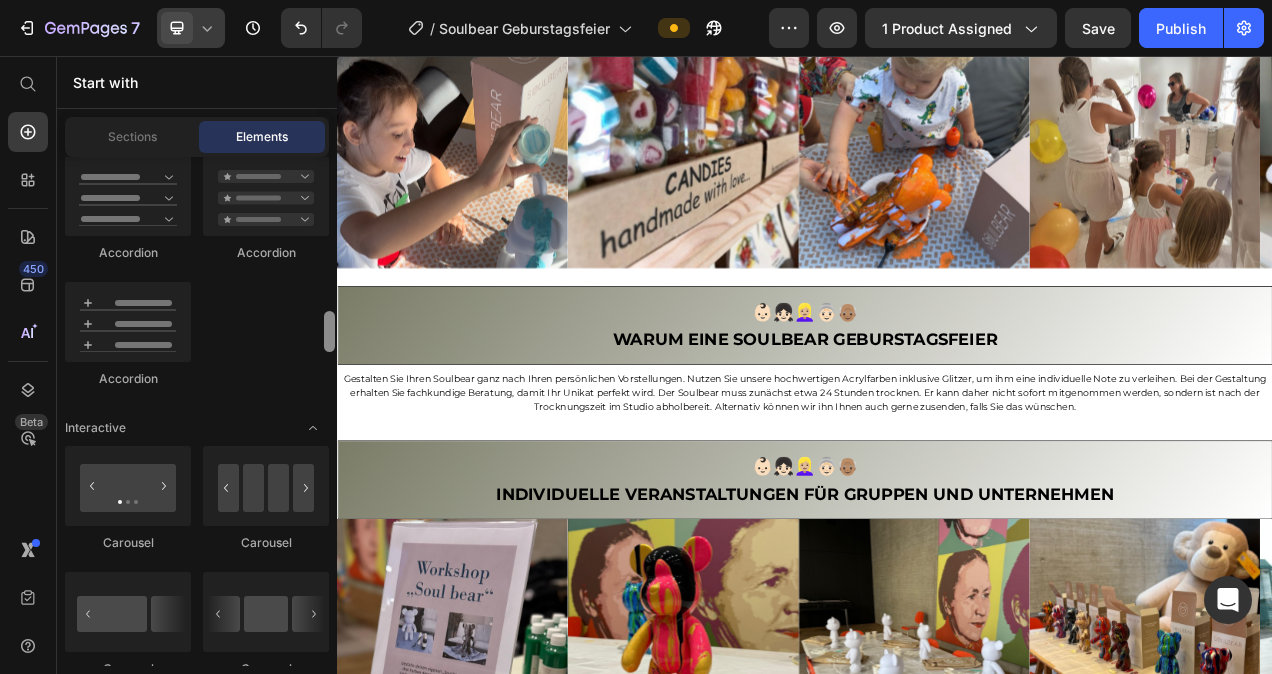 drag, startPoint x: 333, startPoint y: 251, endPoint x: 321, endPoint y: 338, distance: 87.823685 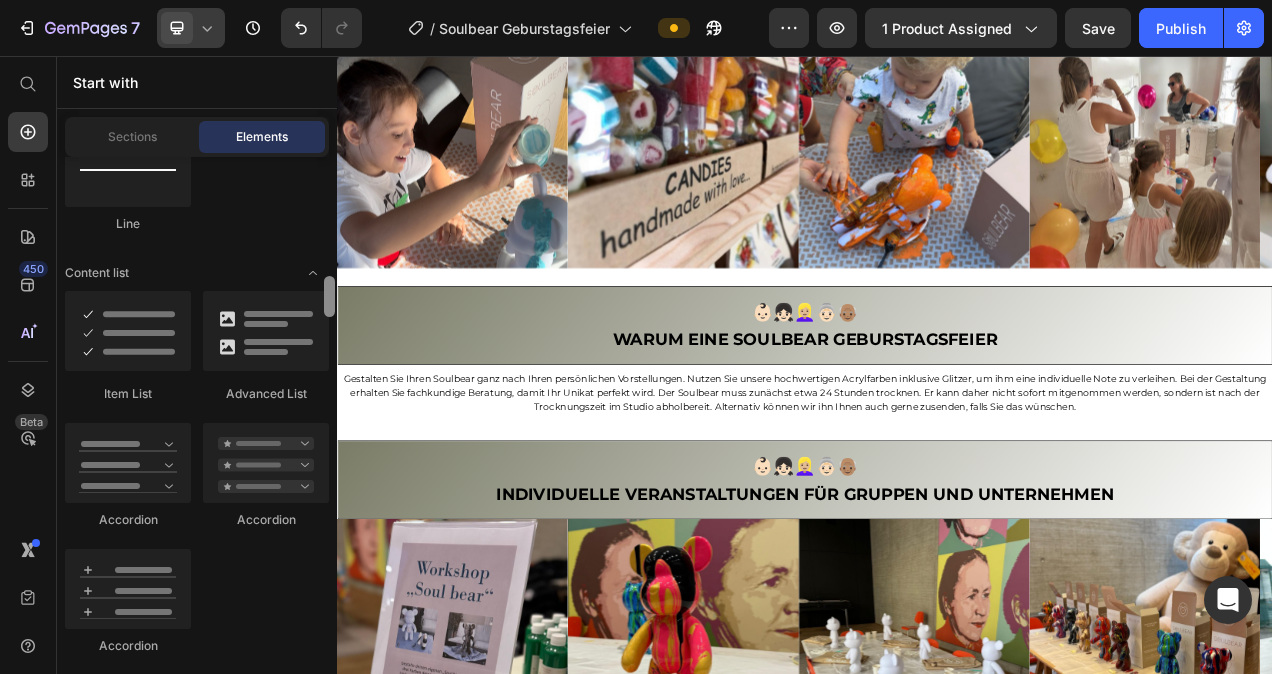 scroll, scrollTop: 1588, scrollLeft: 0, axis: vertical 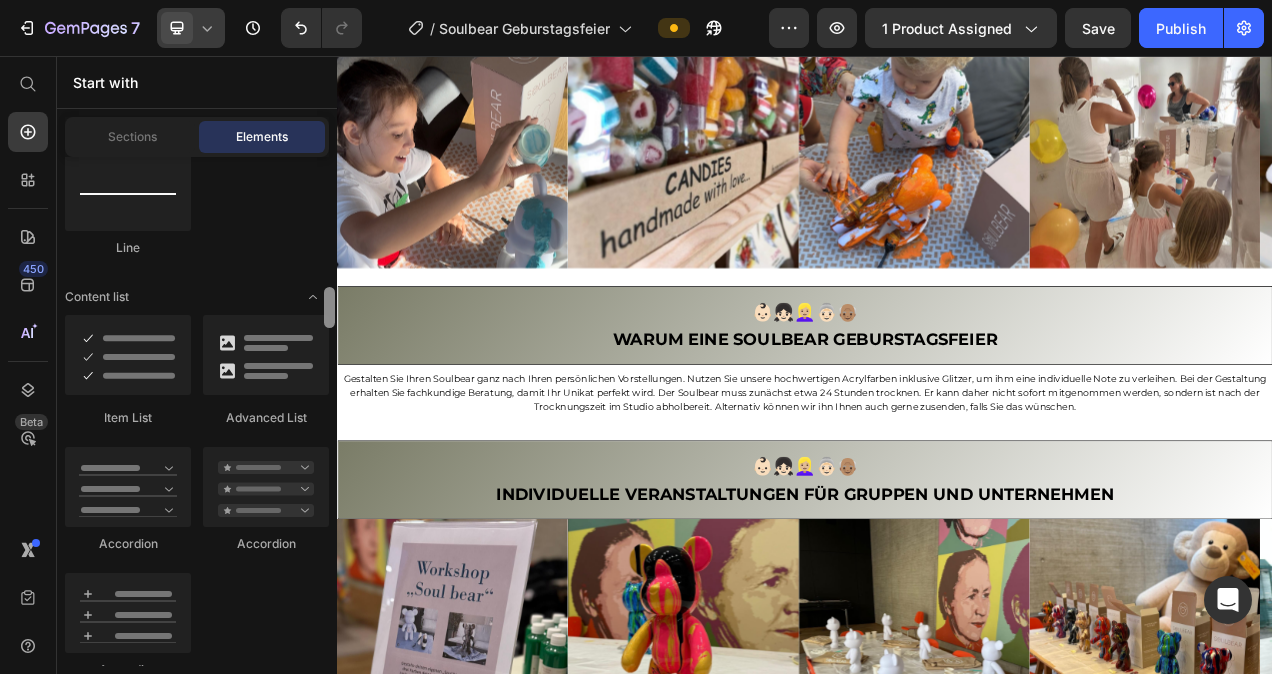 drag, startPoint x: 331, startPoint y: 322, endPoint x: 312, endPoint y: 298, distance: 30.610456 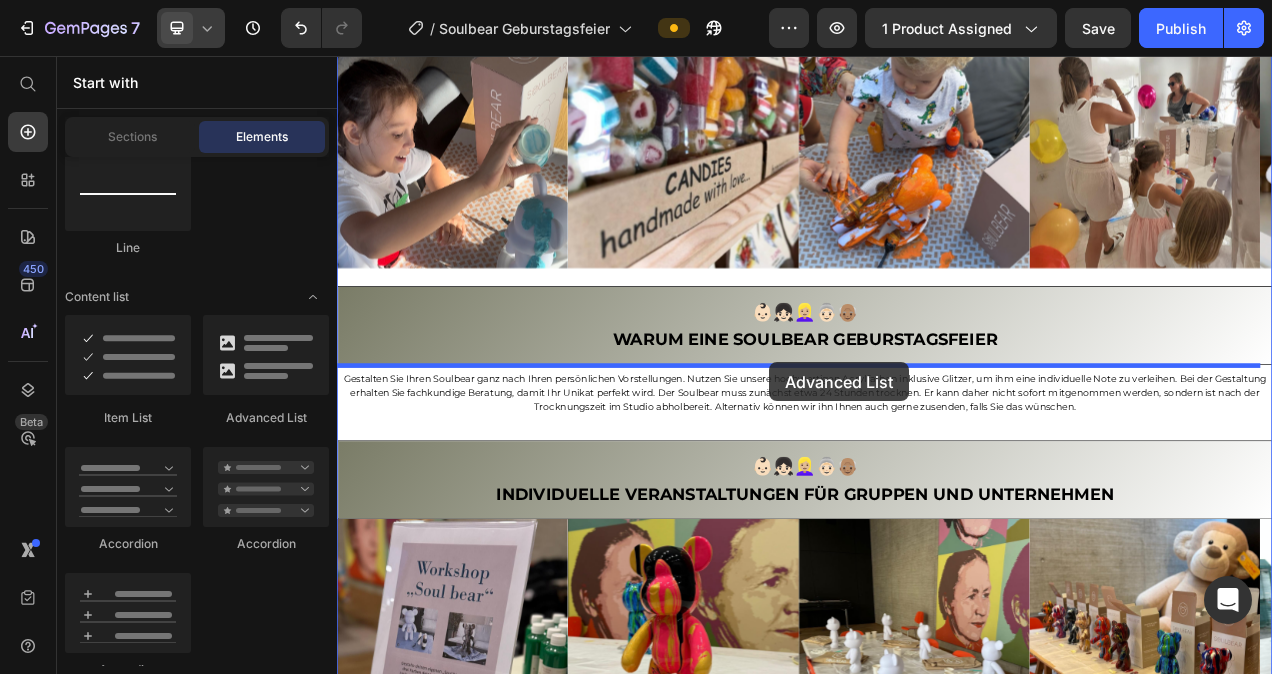 drag, startPoint x: 611, startPoint y: 399, endPoint x: 891, endPoint y: 449, distance: 284.42926 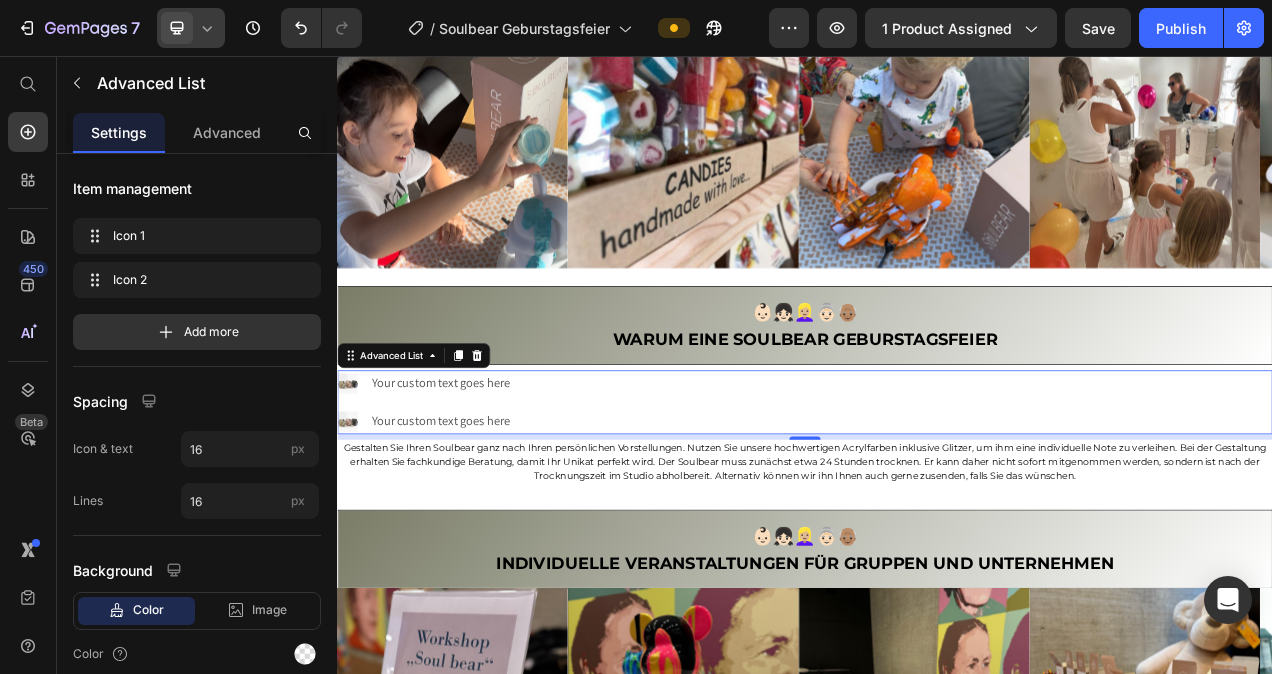 click on "Image Your custom text goes here Text Block Image Your custom text goes here Text Block" at bounding box center [937, 501] 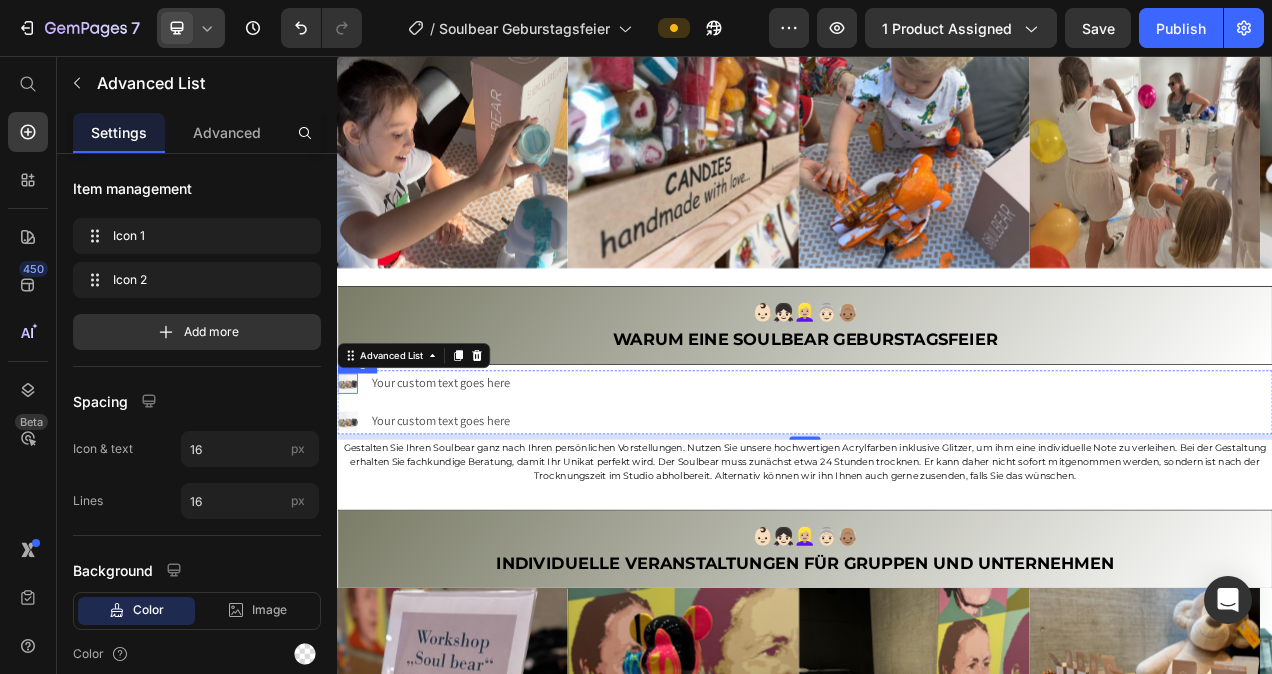 click at bounding box center [350, 477] 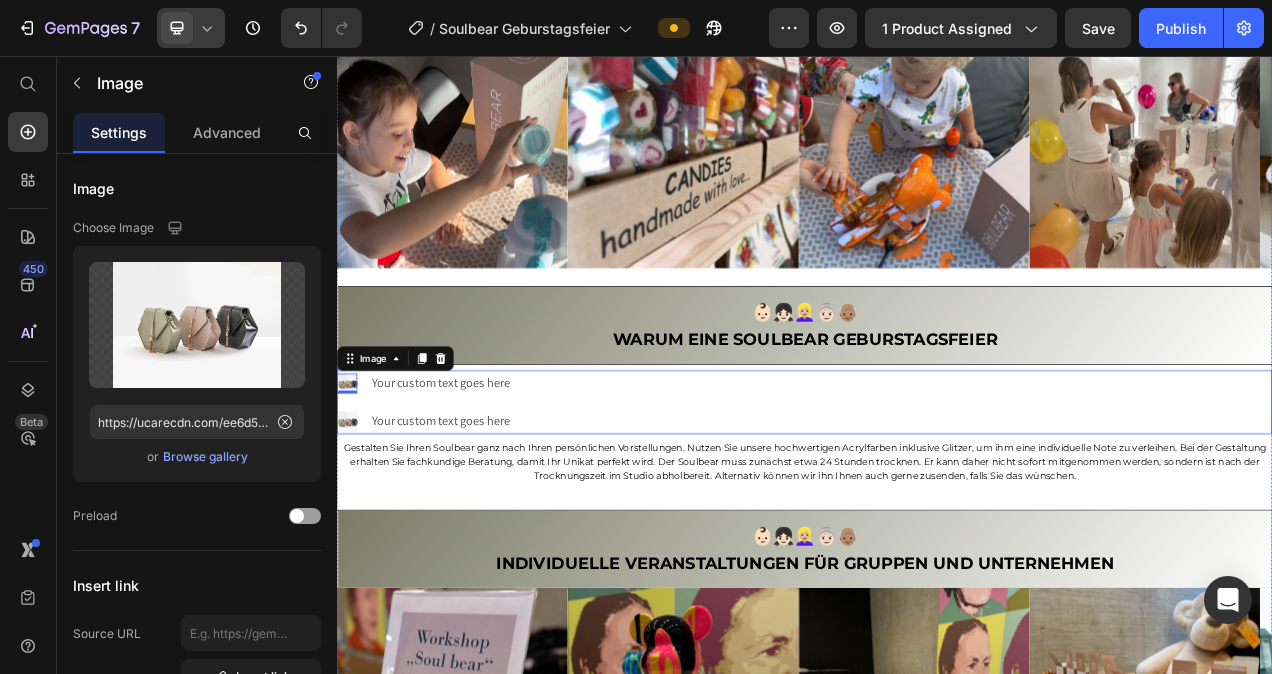 click on "Image   0 Your custom text goes here Text Block Image Your custom text goes here Text Block" at bounding box center [937, 501] 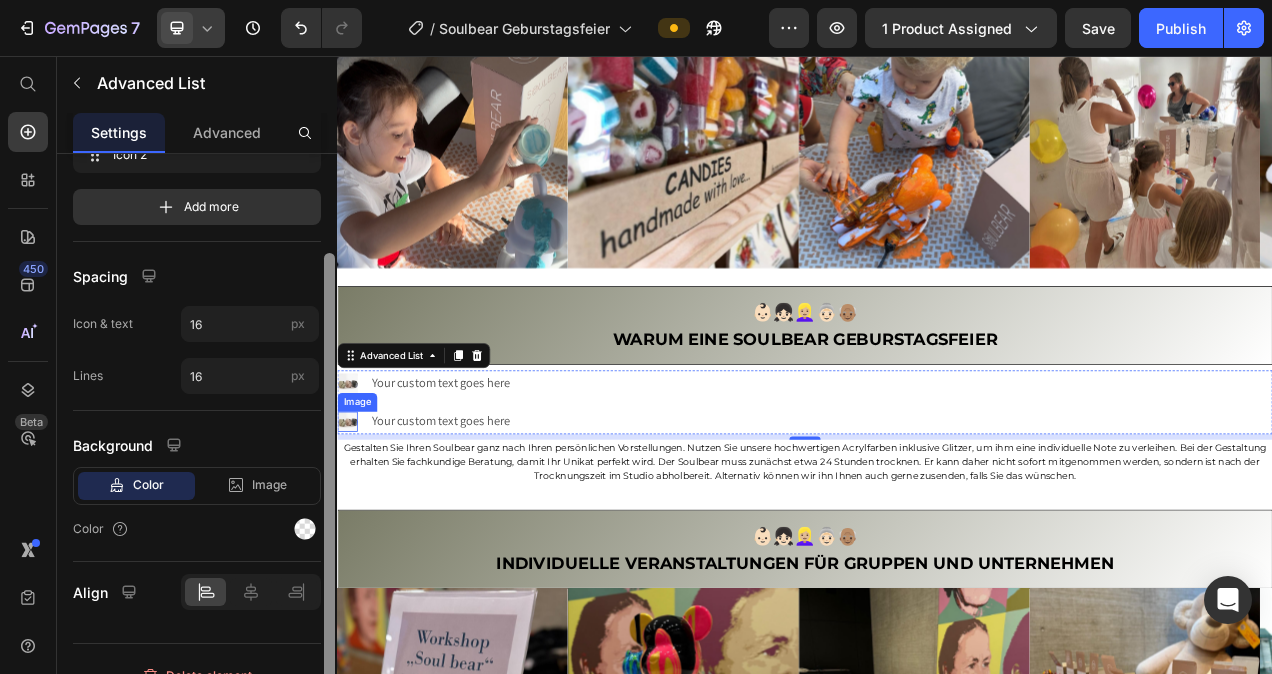 drag, startPoint x: 664, startPoint y: 312, endPoint x: 340, endPoint y: 531, distance: 391.0716 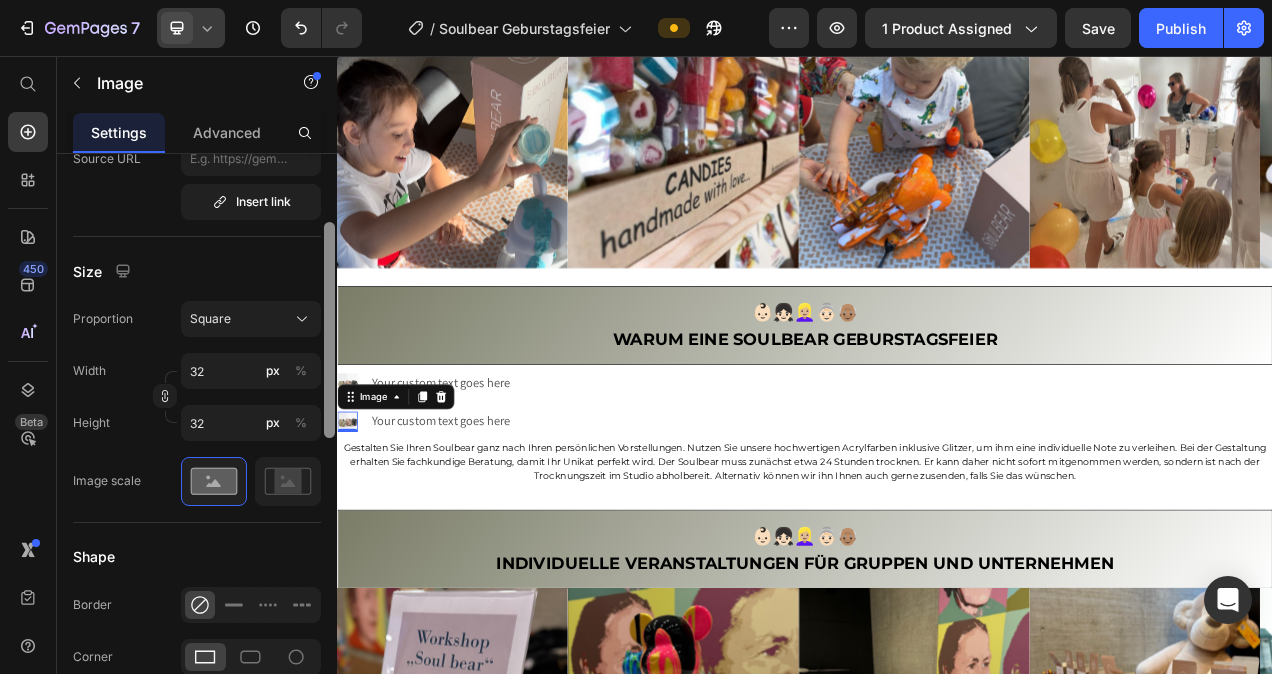 drag, startPoint x: 328, startPoint y: 381, endPoint x: 335, endPoint y: 474, distance: 93.26307 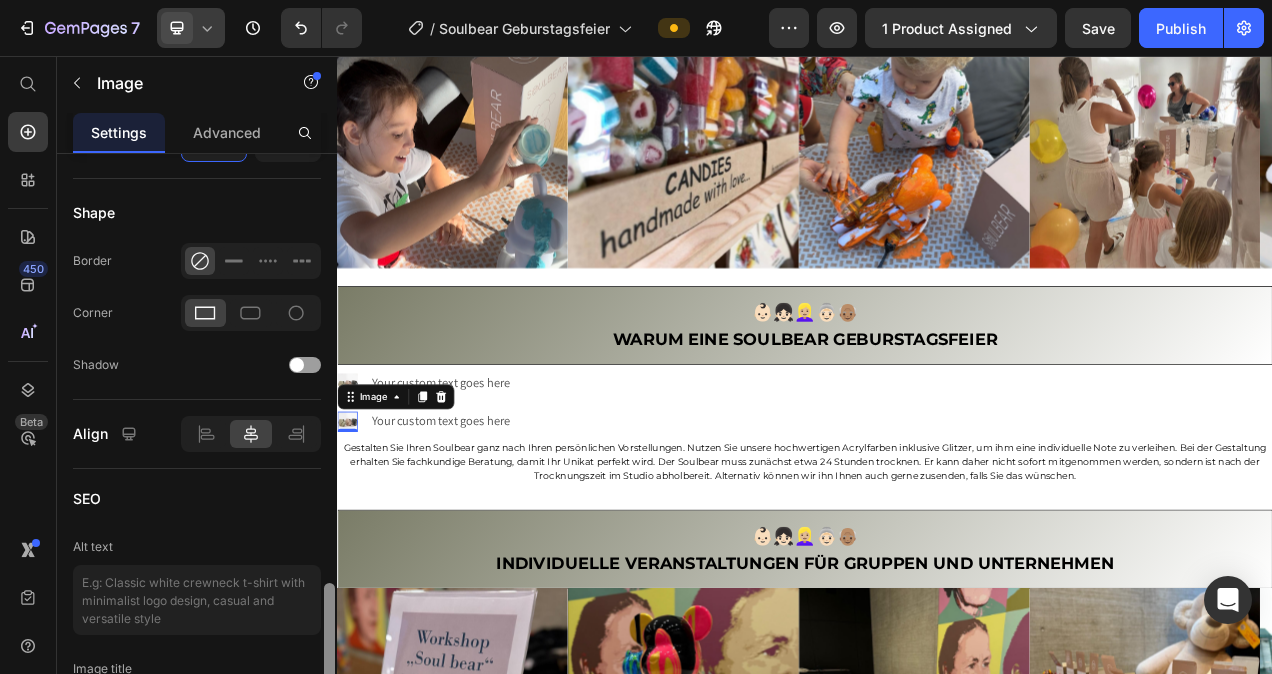 scroll, scrollTop: 922, scrollLeft: 0, axis: vertical 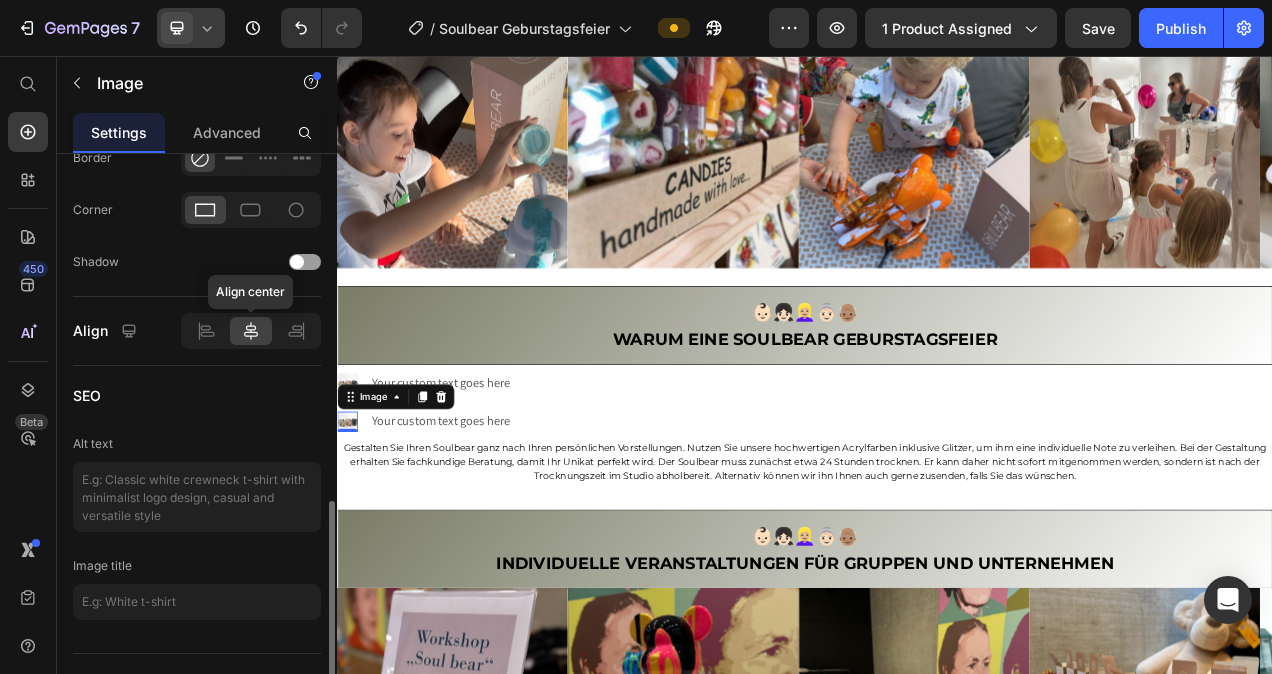 click 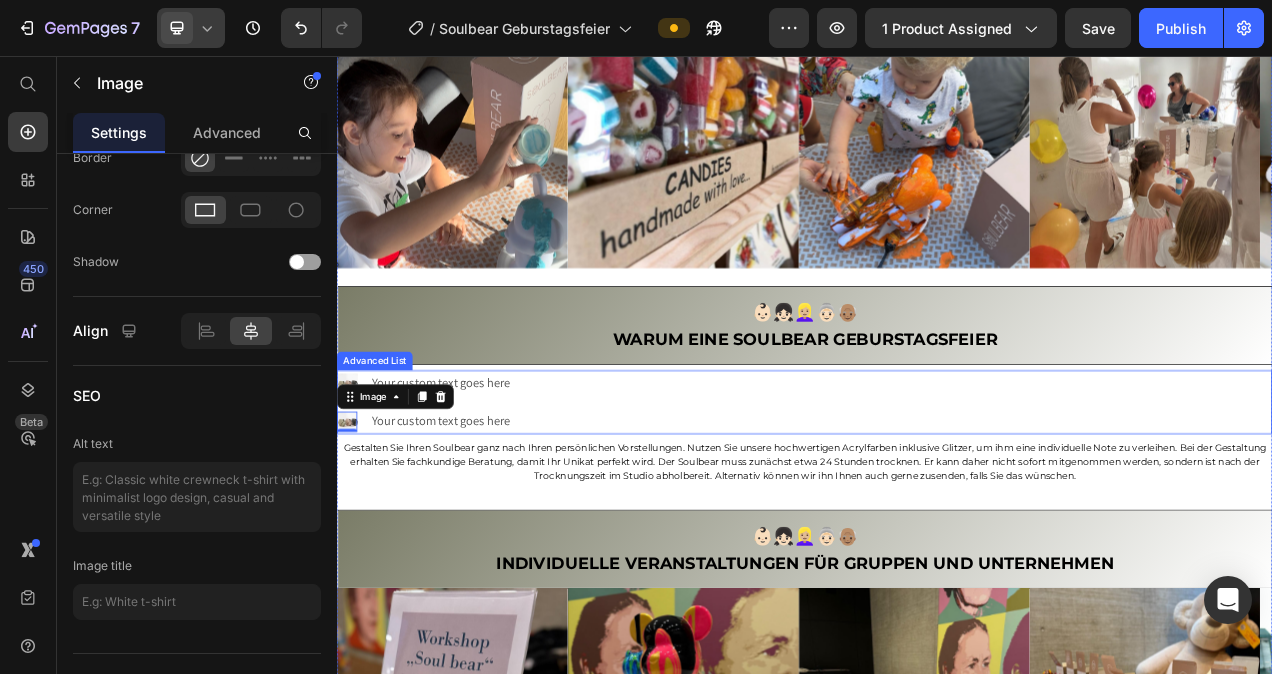 click on "Image Your custom text goes here Text Block Image   0 Your custom text goes here Text Block" at bounding box center (937, 501) 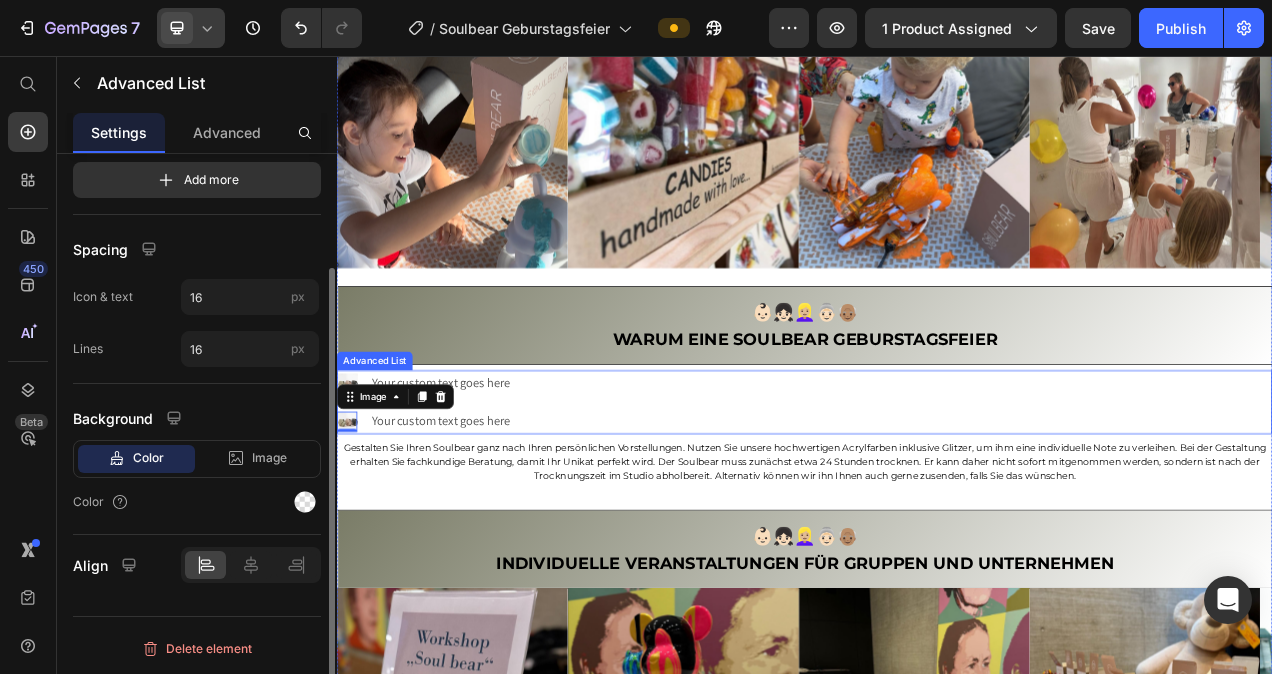 scroll, scrollTop: 0, scrollLeft: 0, axis: both 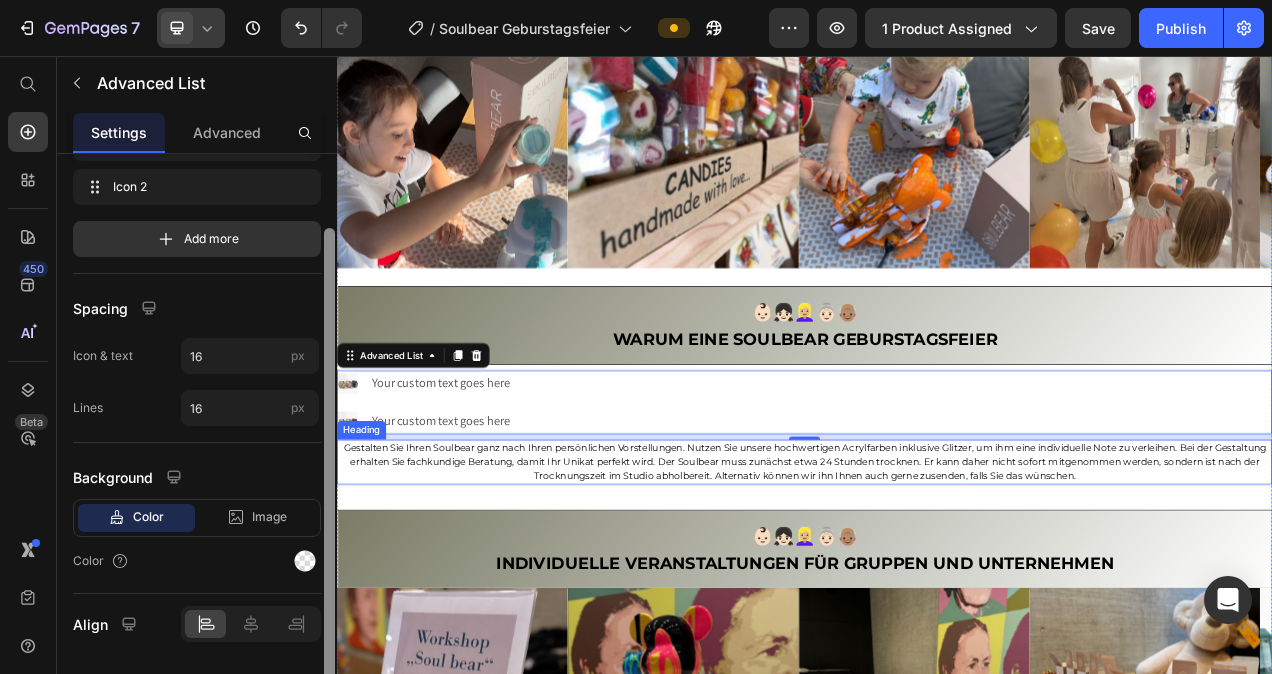 drag, startPoint x: 664, startPoint y: 330, endPoint x: 352, endPoint y: 597, distance: 410.64948 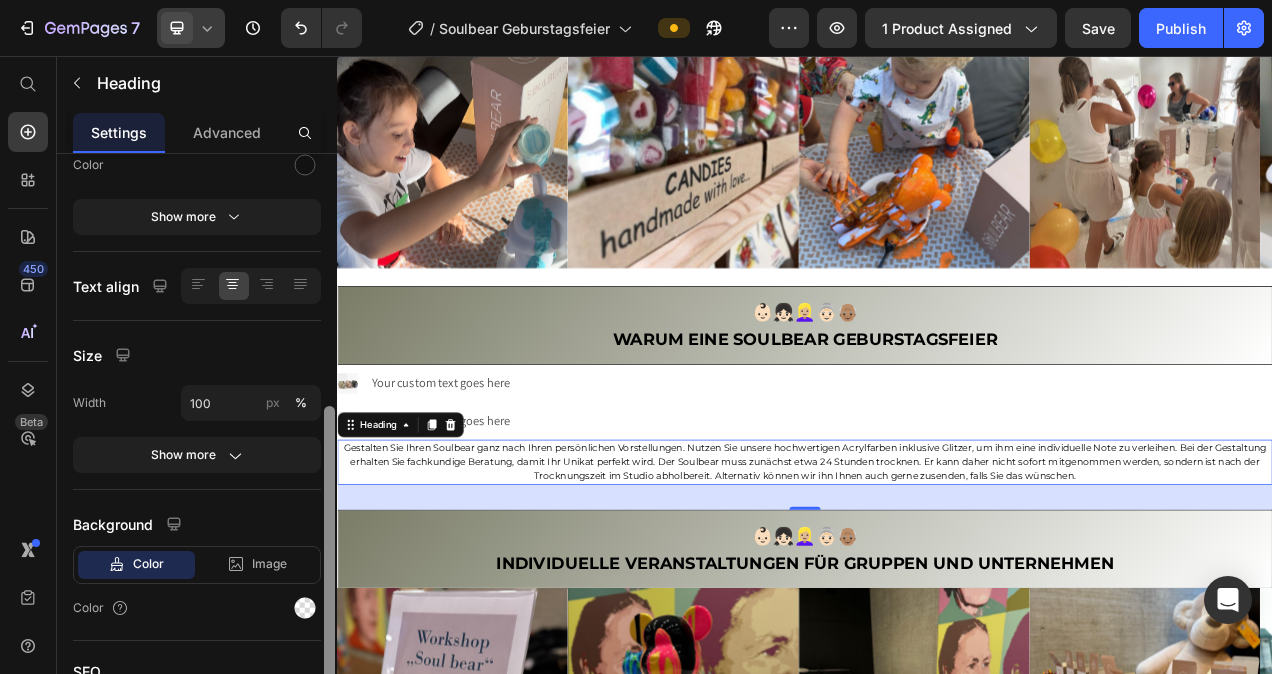 scroll, scrollTop: 342, scrollLeft: 0, axis: vertical 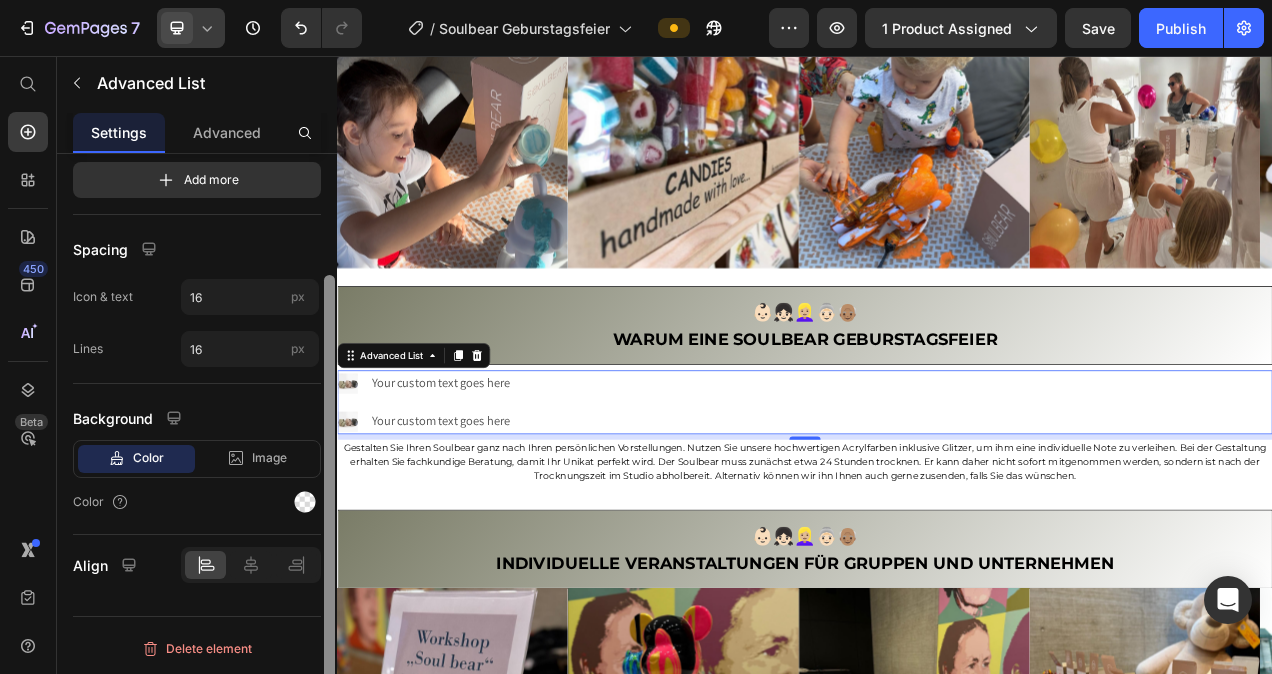 drag, startPoint x: 325, startPoint y: 340, endPoint x: 328, endPoint y: 411, distance: 71.063354 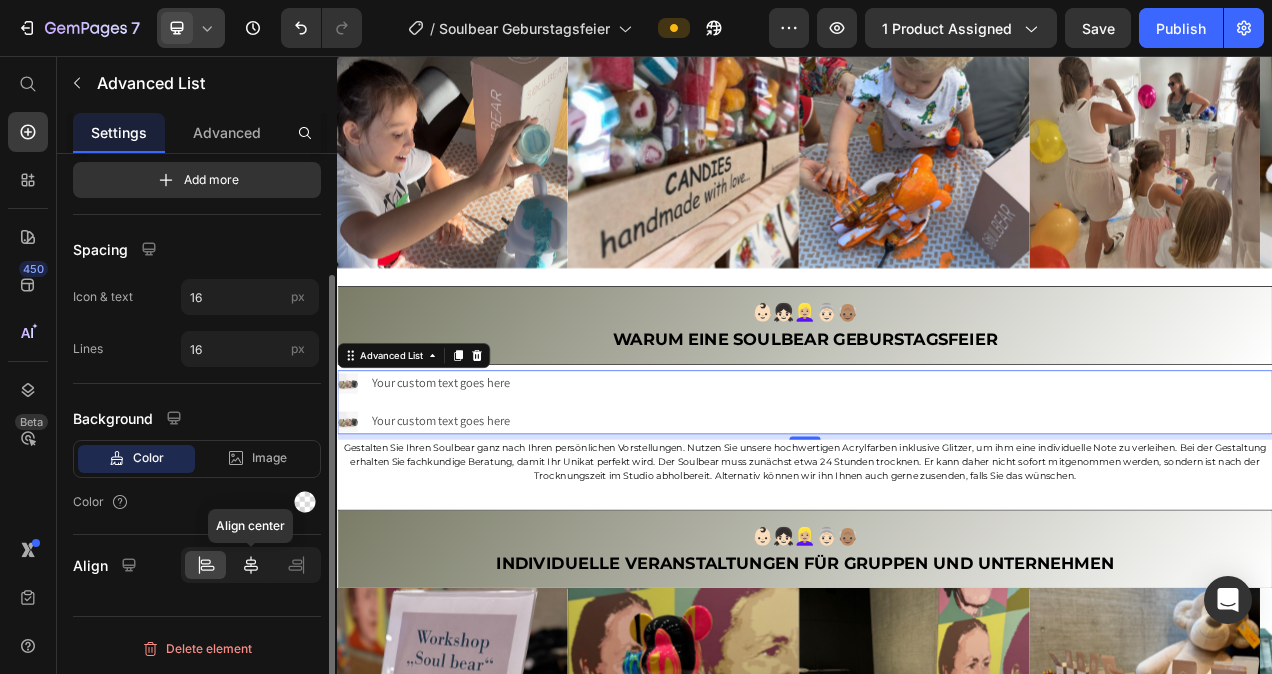 click 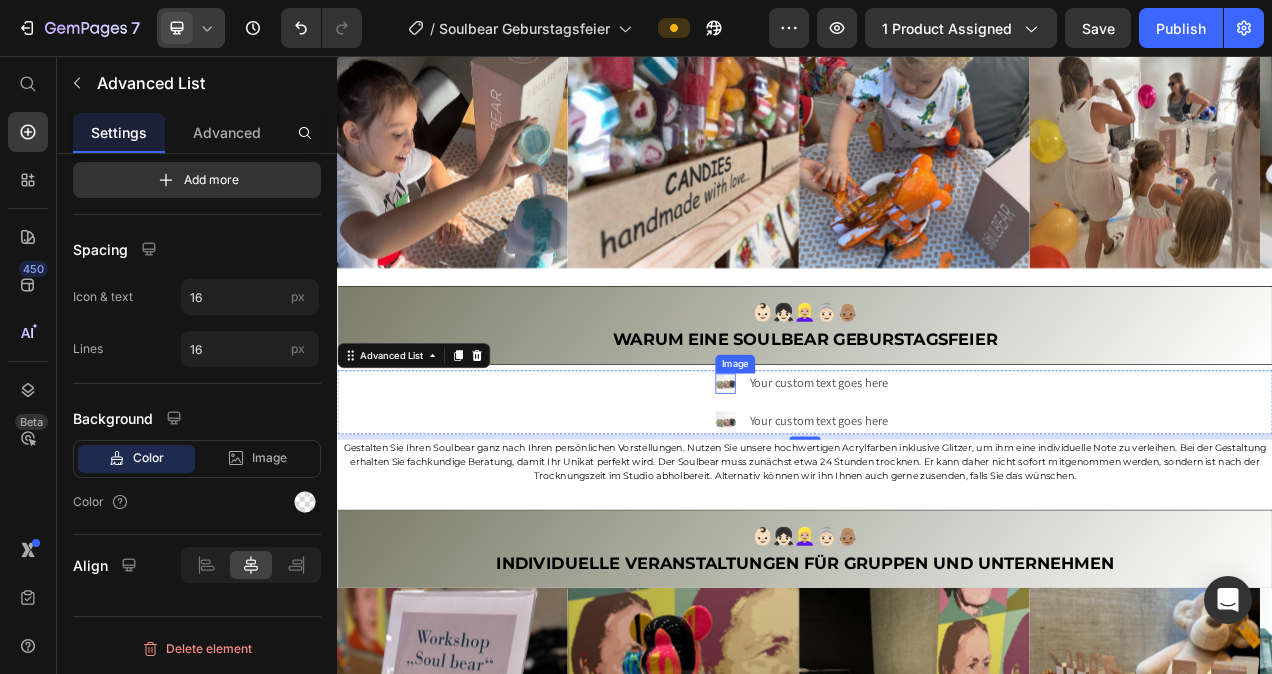 click at bounding box center (835, 477) 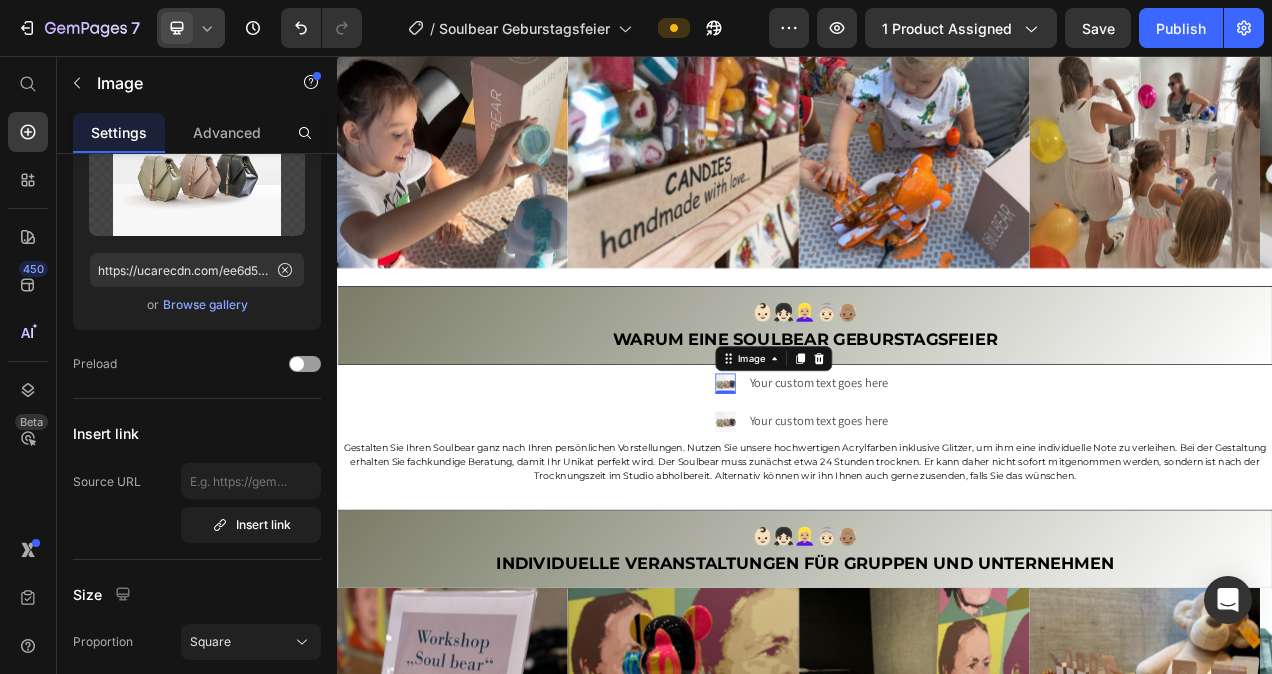 scroll, scrollTop: 0, scrollLeft: 0, axis: both 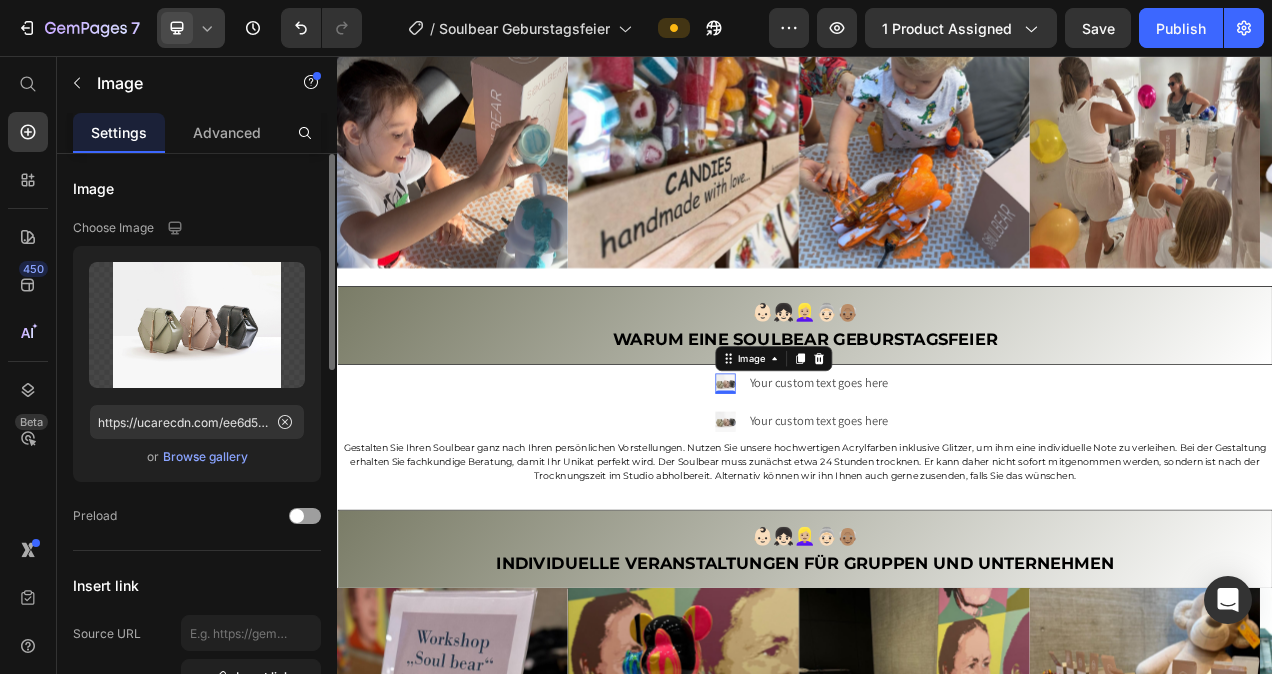 click on "Browse gallery" at bounding box center [205, 457] 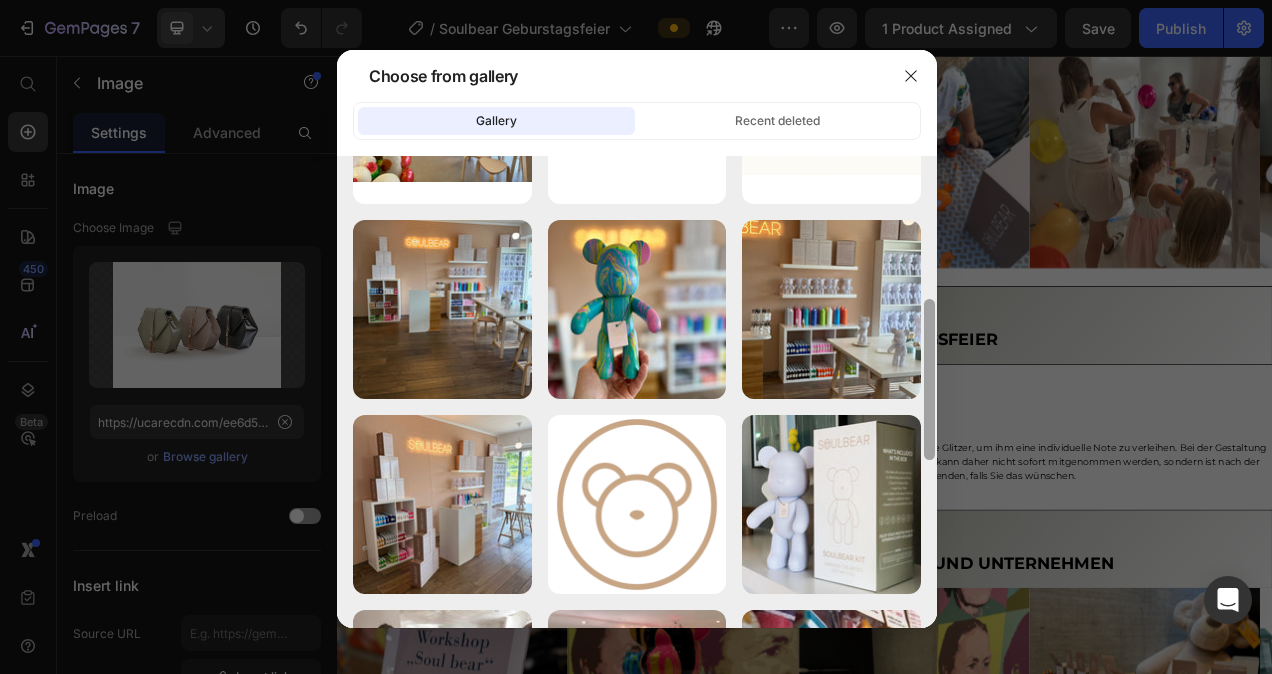 scroll, scrollTop: 332, scrollLeft: 0, axis: vertical 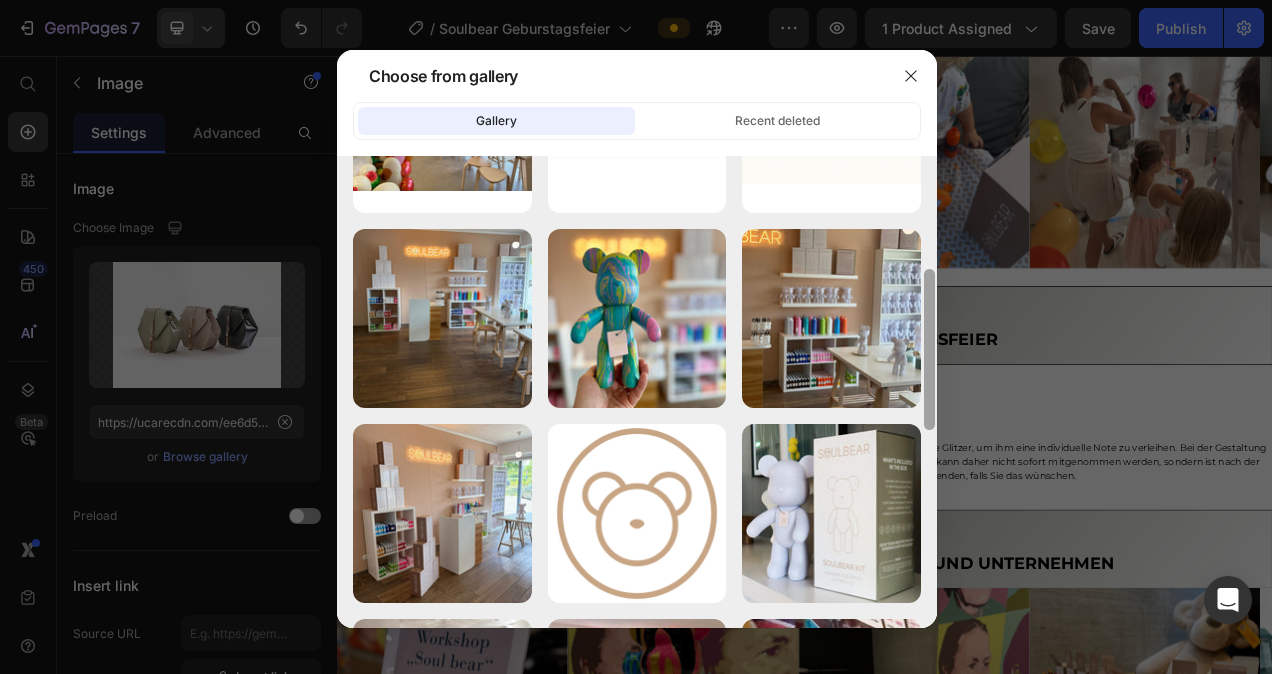 drag, startPoint x: 931, startPoint y: 266, endPoint x: 925, endPoint y: 380, distance: 114.15778 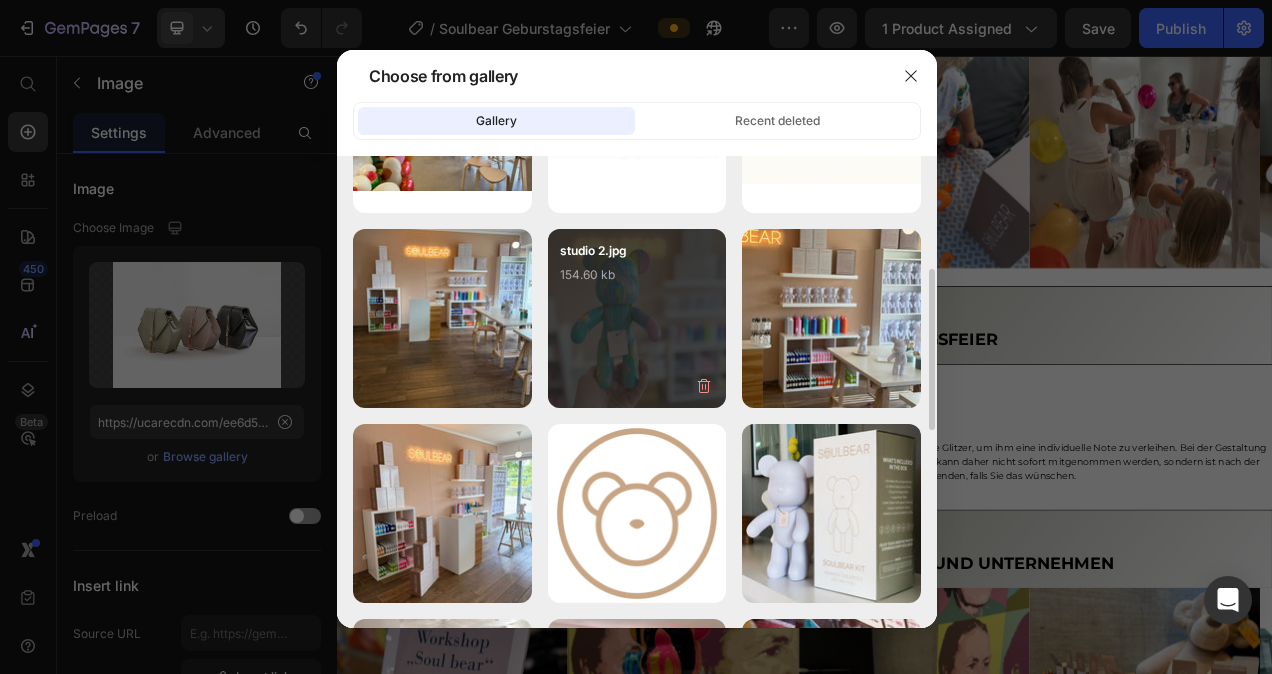 click on "154.60 kb" at bounding box center [637, 275] 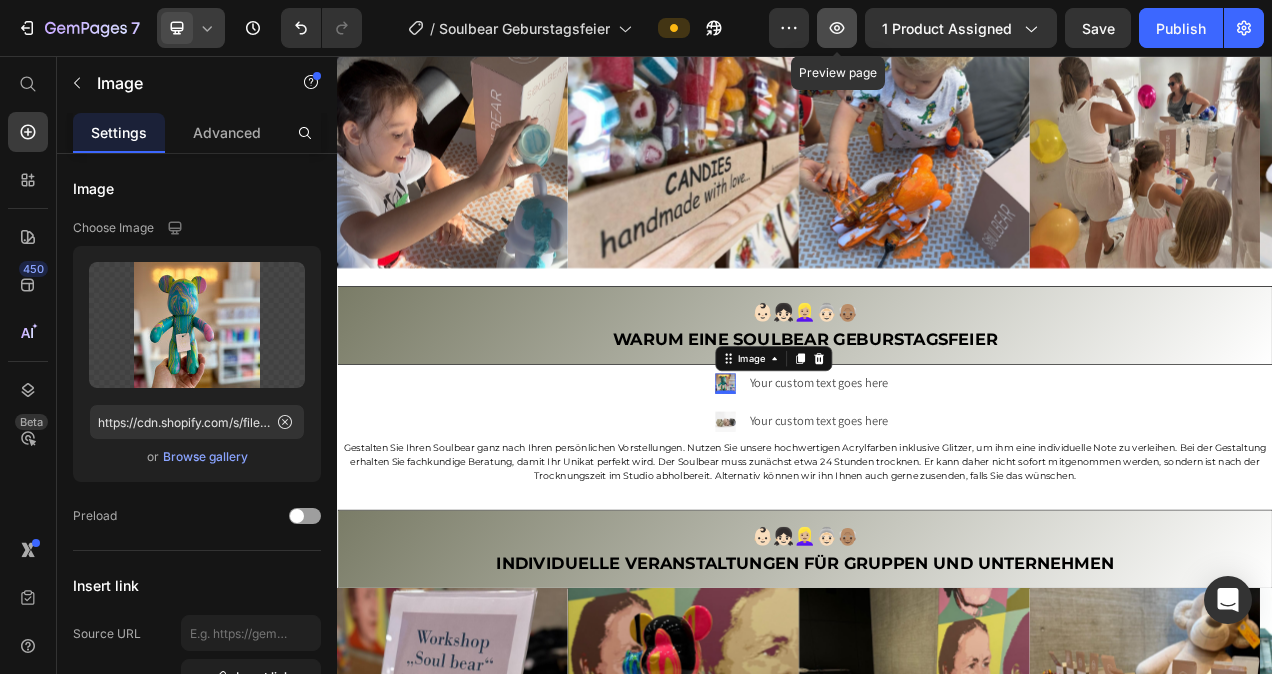 click 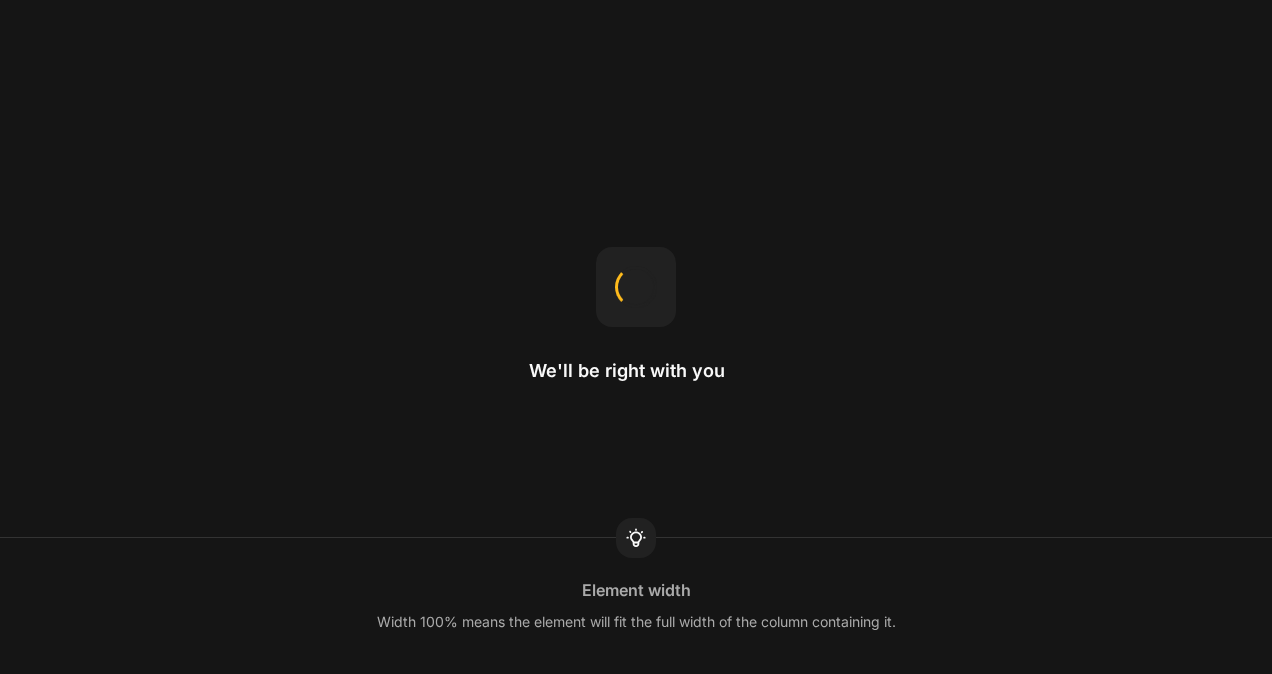 scroll, scrollTop: 0, scrollLeft: 0, axis: both 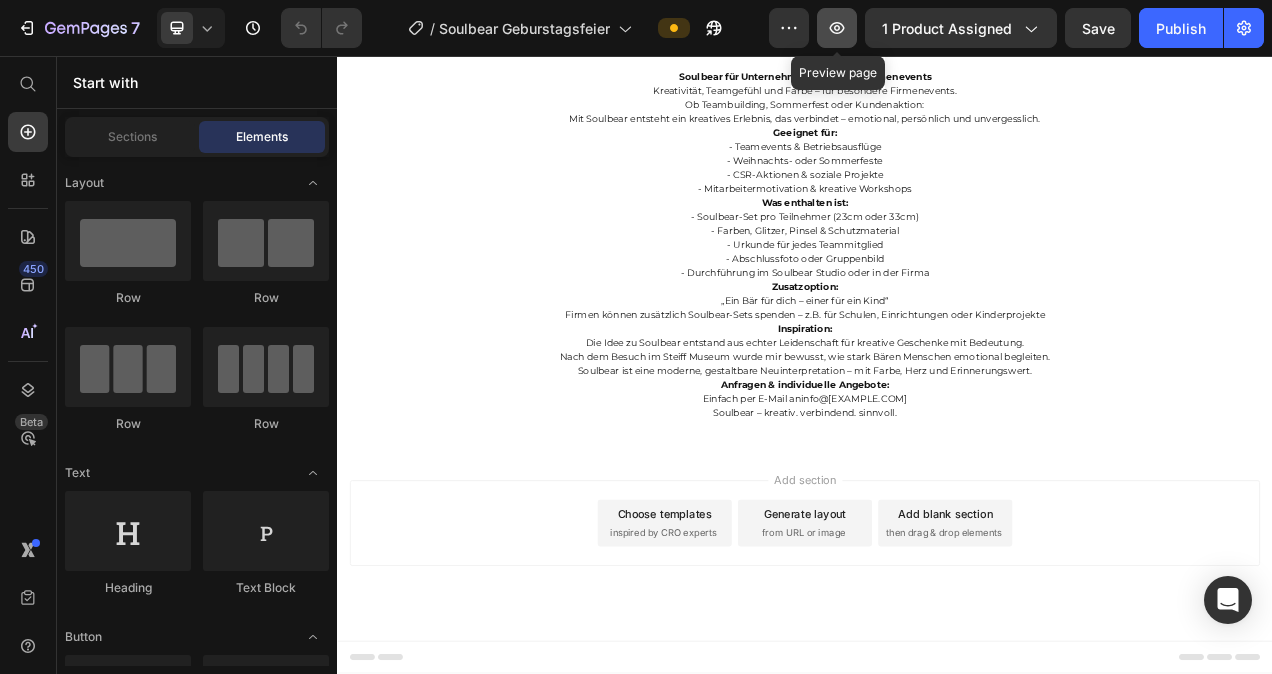 click 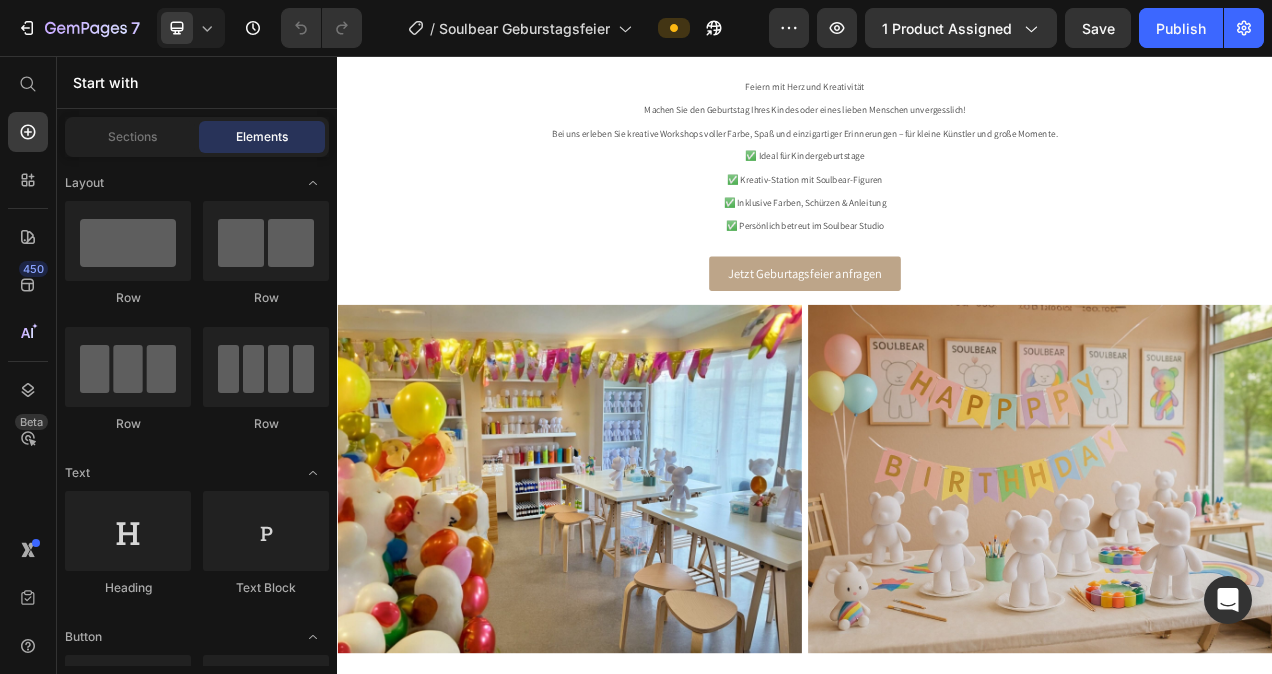 scroll, scrollTop: 762, scrollLeft: 0, axis: vertical 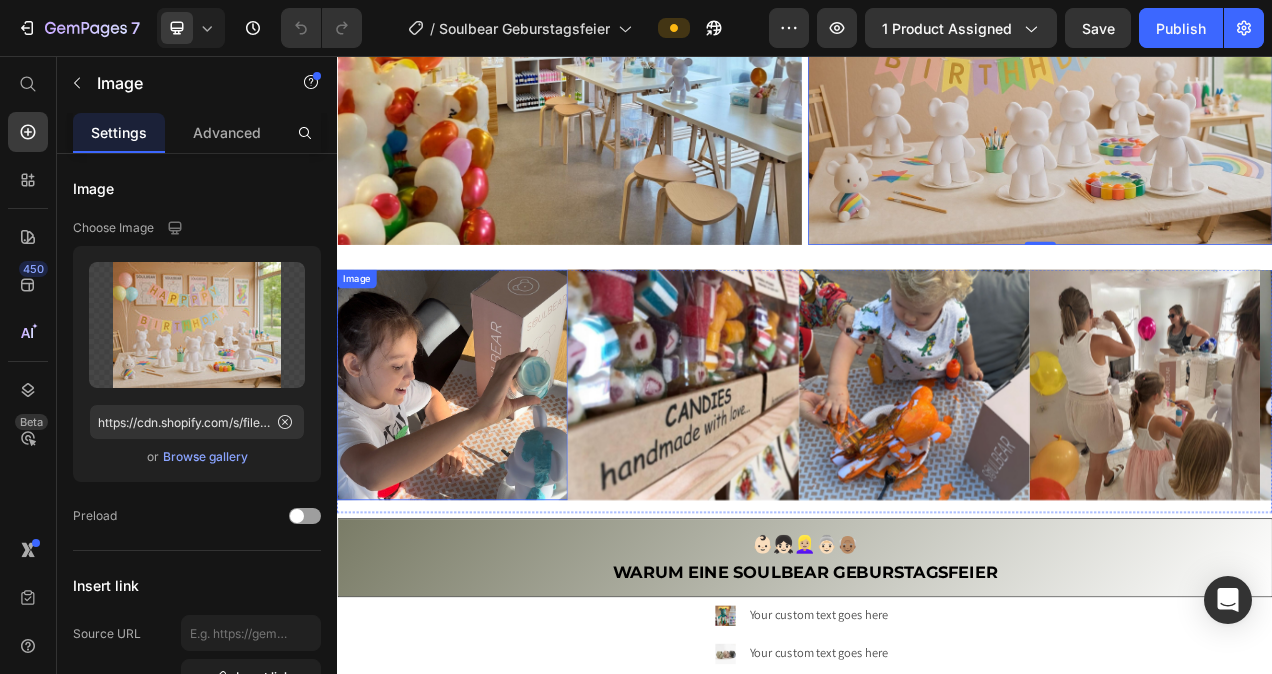 click at bounding box center (485, 479) 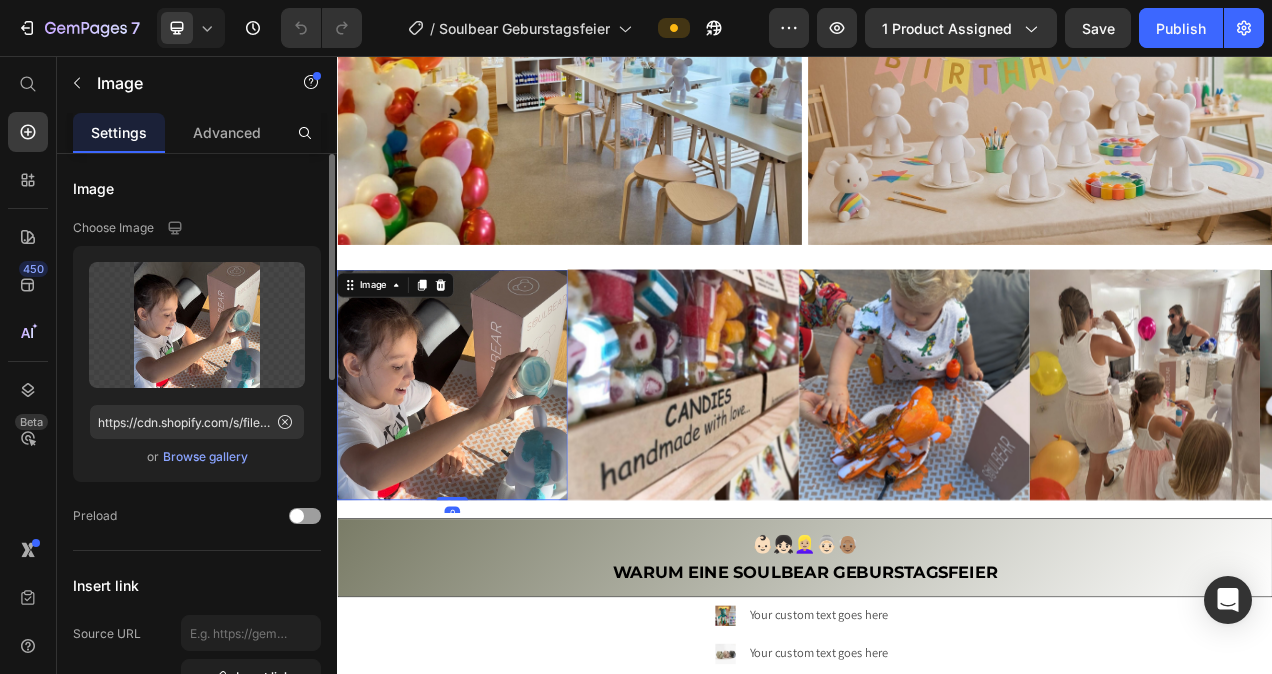 click on "Browse gallery" at bounding box center (205, 457) 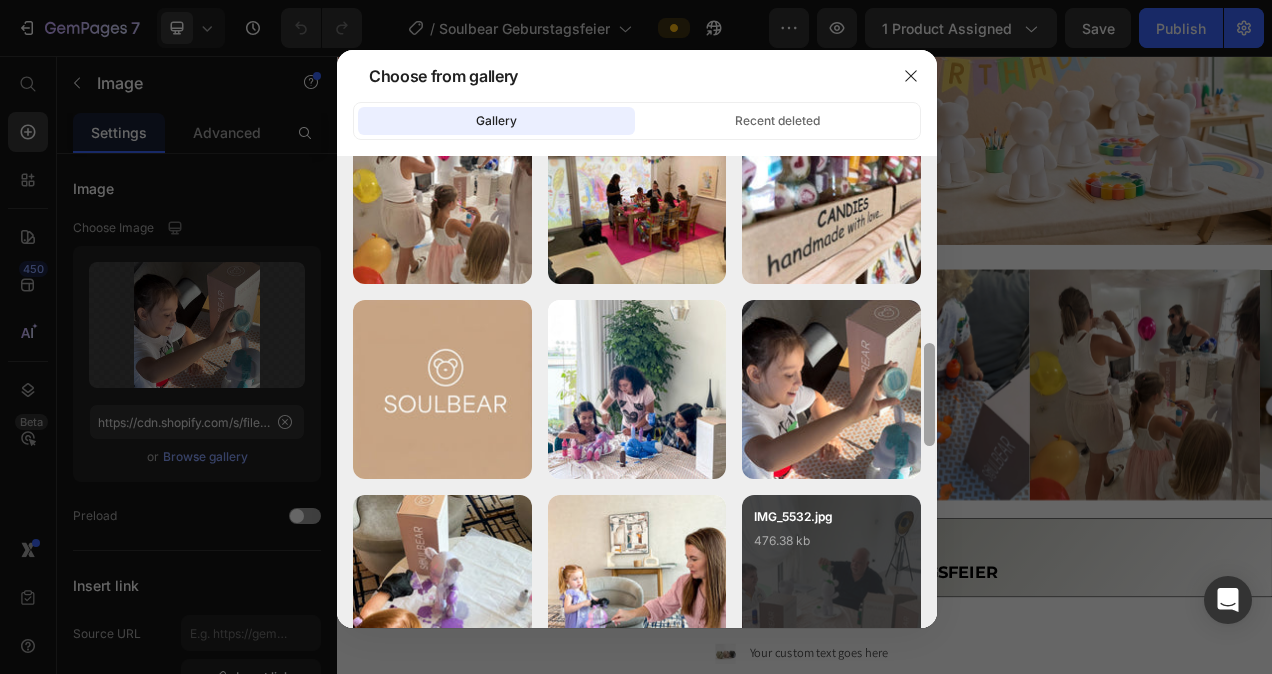 scroll, scrollTop: 857, scrollLeft: 0, axis: vertical 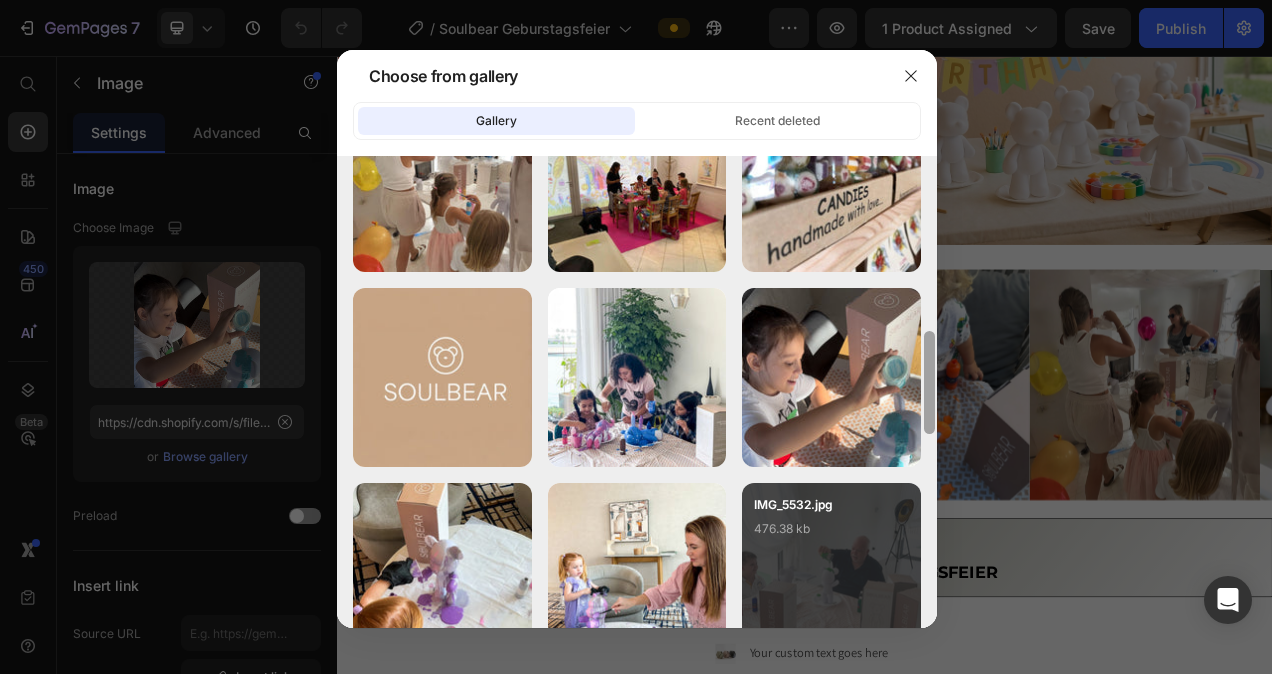 drag, startPoint x: 934, startPoint y: 236, endPoint x: 860, endPoint y: 578, distance: 349.91428 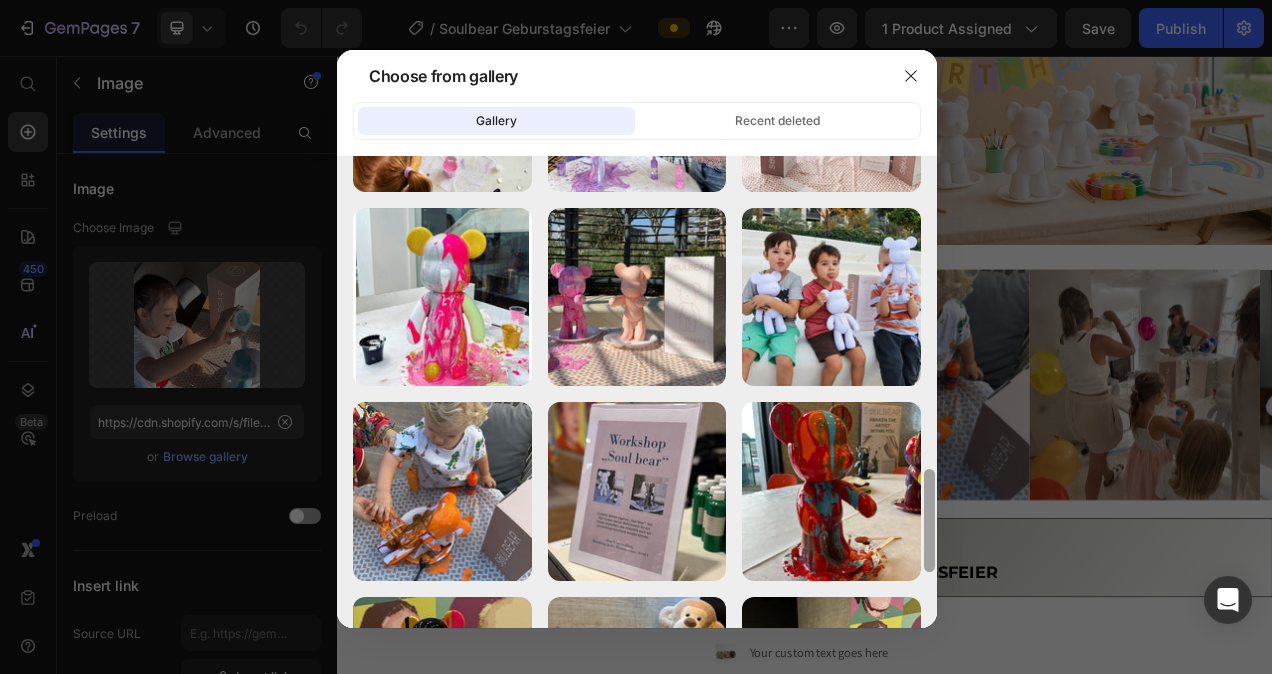 scroll, scrollTop: 1314, scrollLeft: 0, axis: vertical 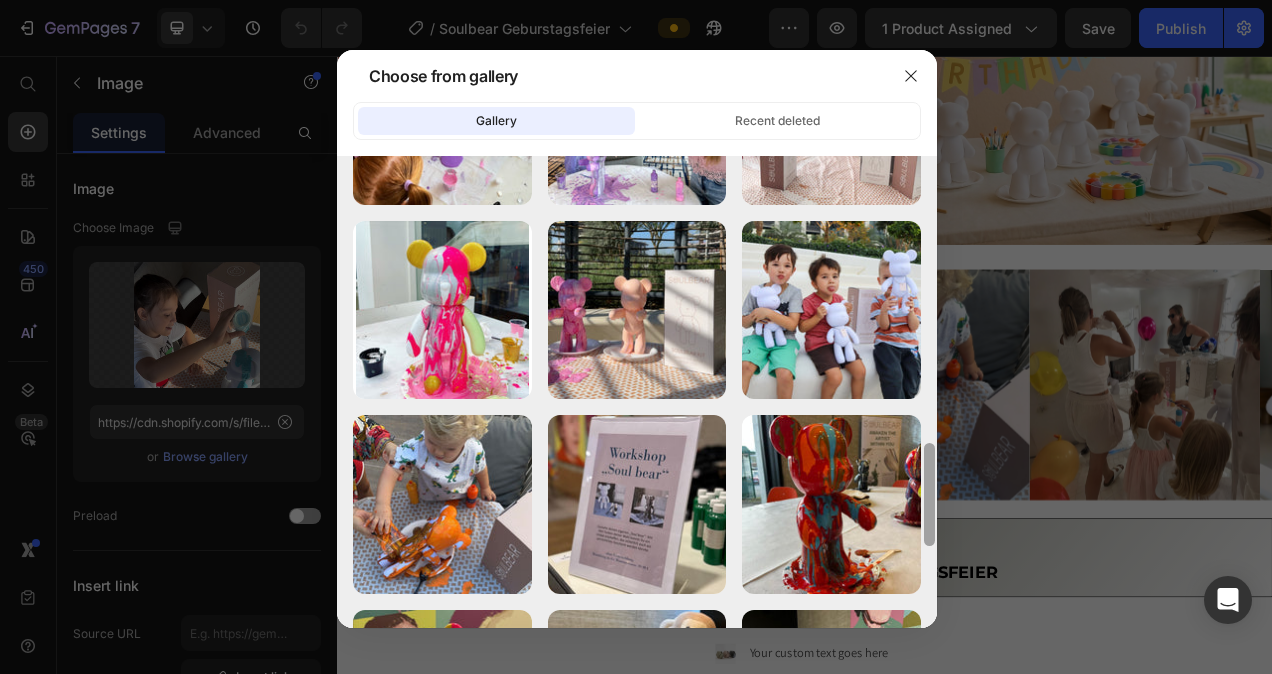 drag, startPoint x: 929, startPoint y: 361, endPoint x: 928, endPoint y: 461, distance: 100.005 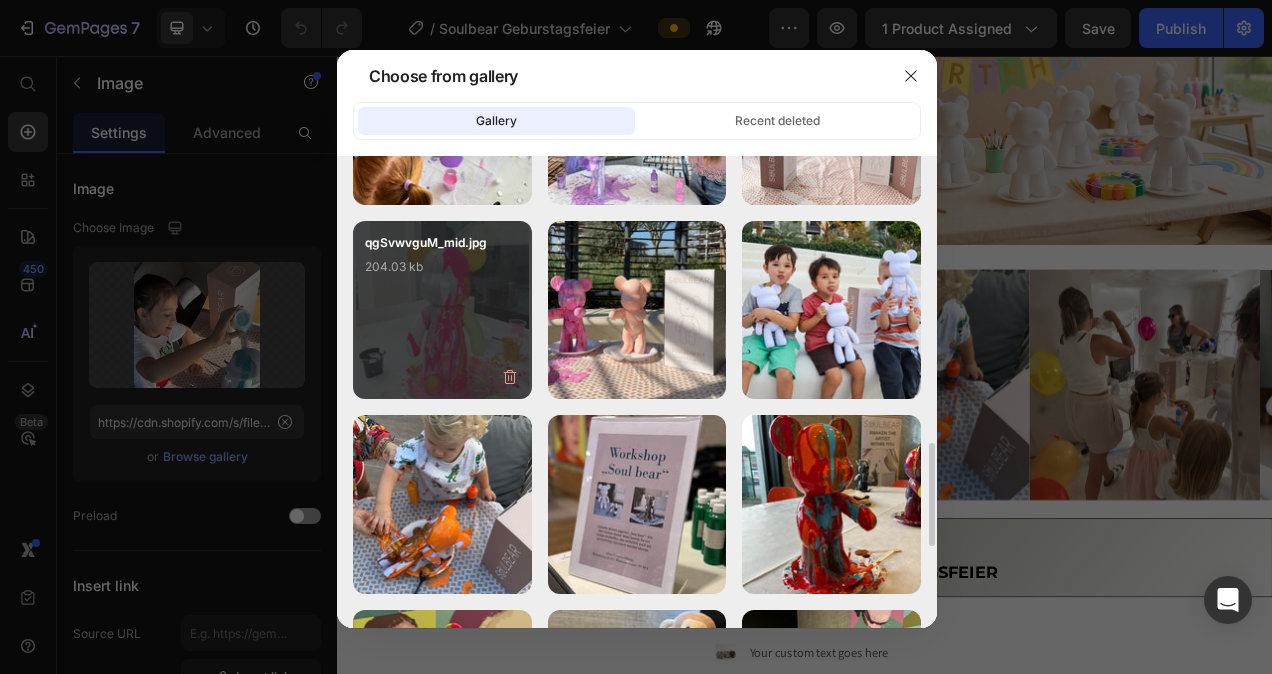 click on "qgSvwvguM_mid.jpg 204.03 kb" at bounding box center [442, 273] 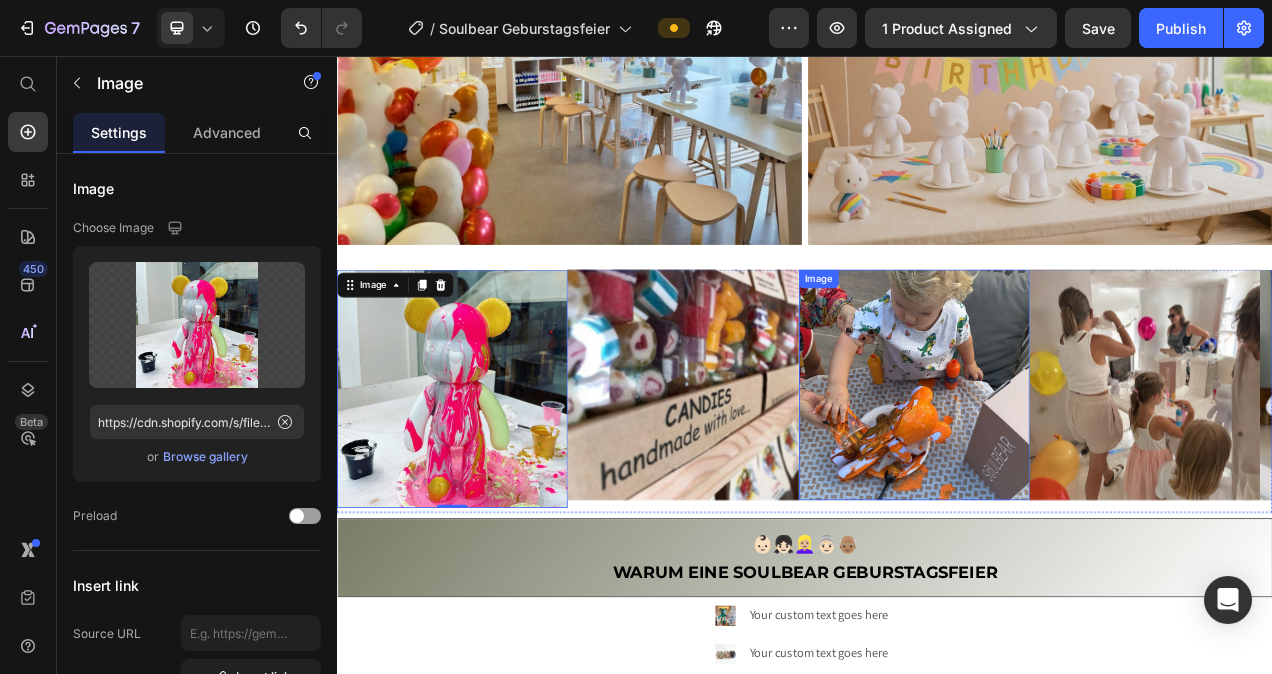 click at bounding box center (1078, 479) 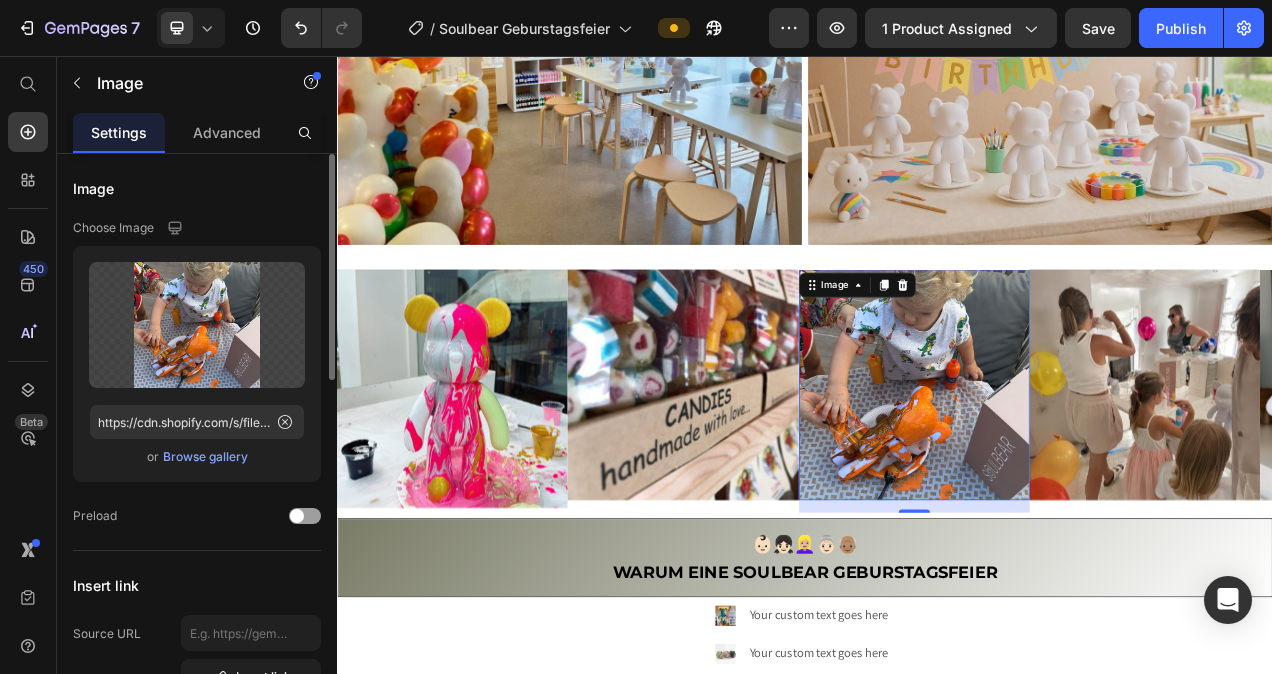 click on "Browse gallery" at bounding box center [205, 457] 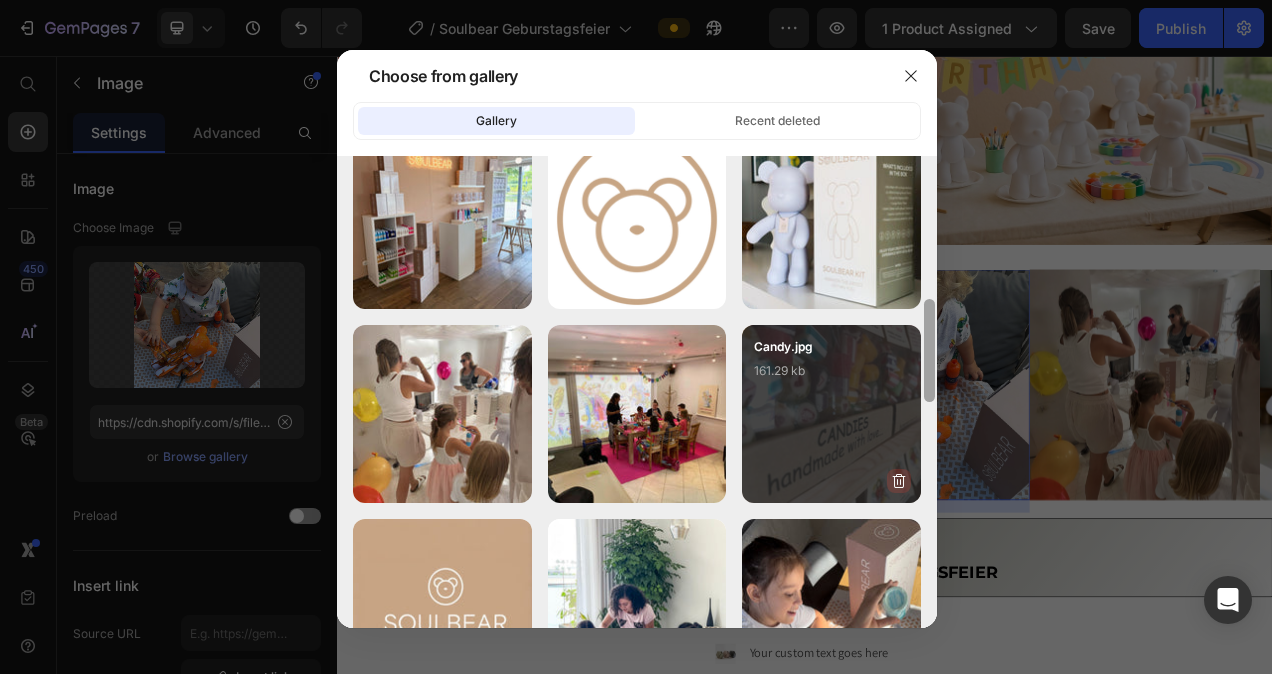 drag, startPoint x: 929, startPoint y: 230, endPoint x: 906, endPoint y: 482, distance: 253.04742 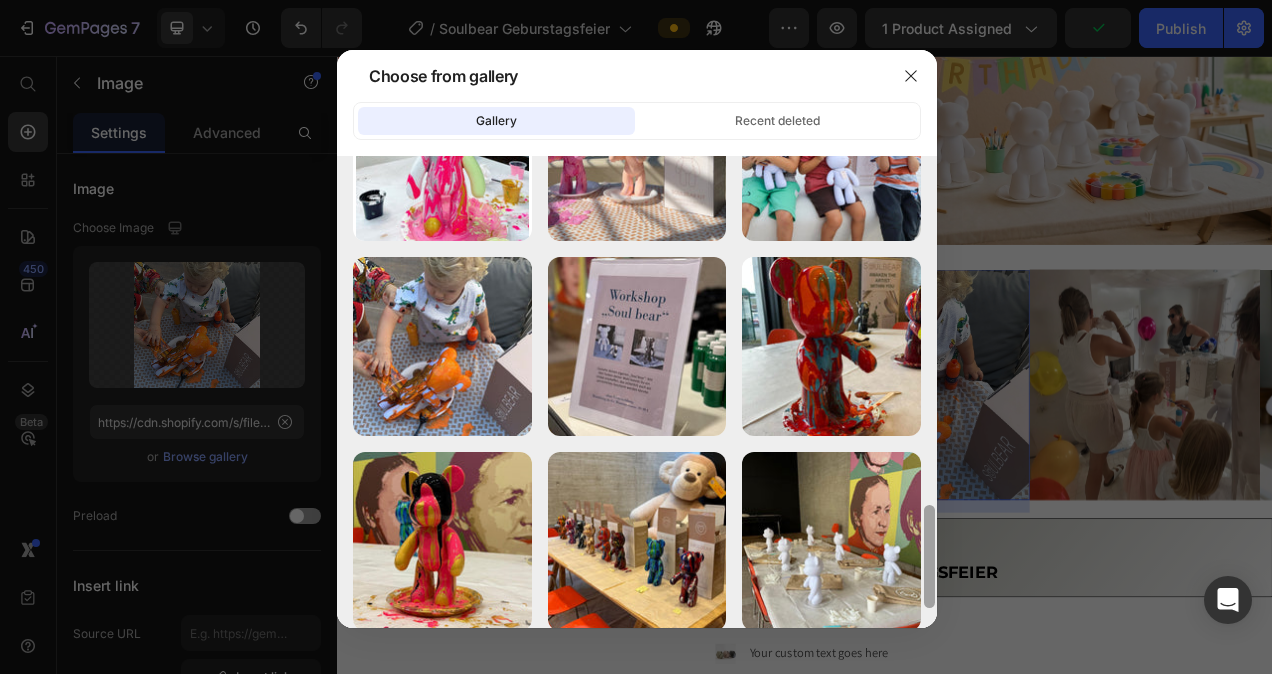 scroll, scrollTop: 1494, scrollLeft: 0, axis: vertical 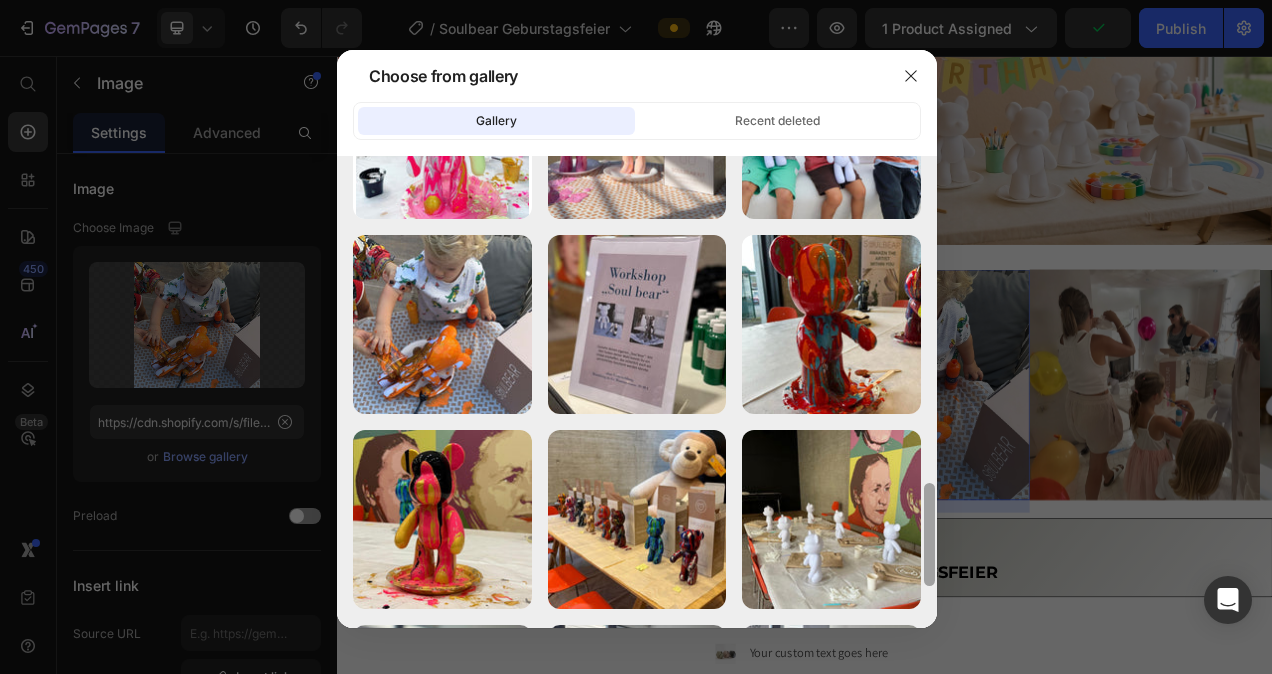 drag, startPoint x: 929, startPoint y: 304, endPoint x: 921, endPoint y: 493, distance: 189.16924 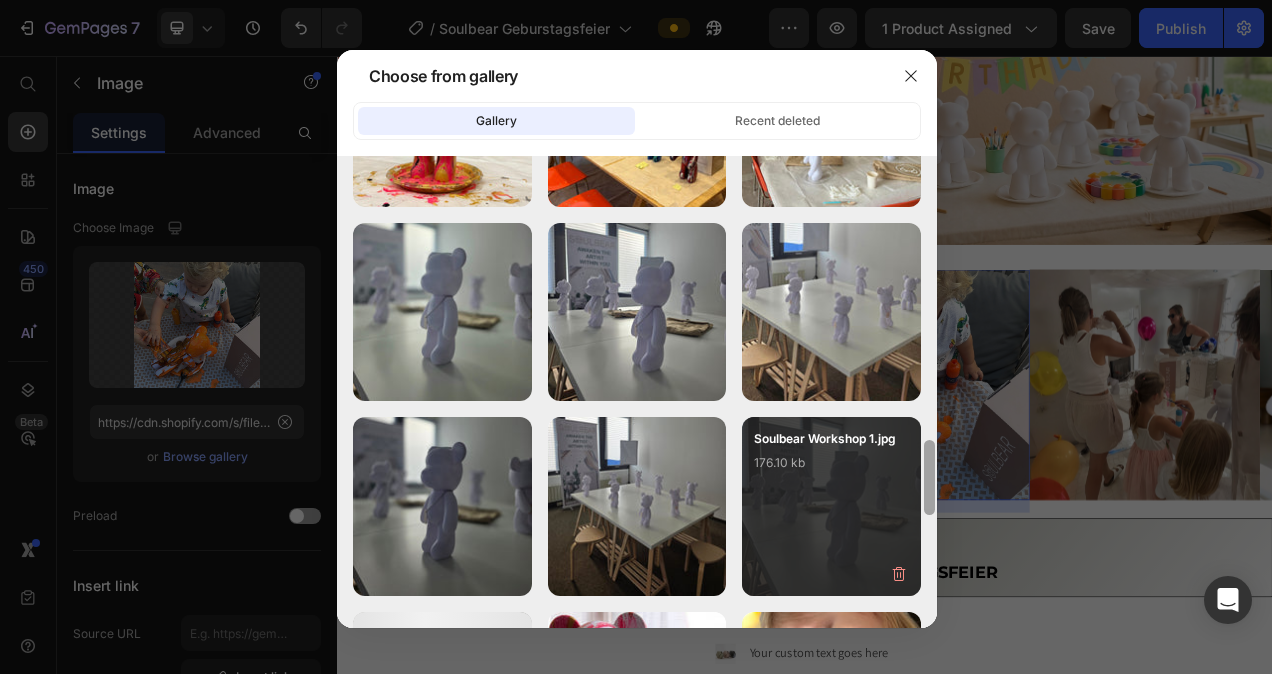 drag, startPoint x: 930, startPoint y: 507, endPoint x: 920, endPoint y: 589, distance: 82.607506 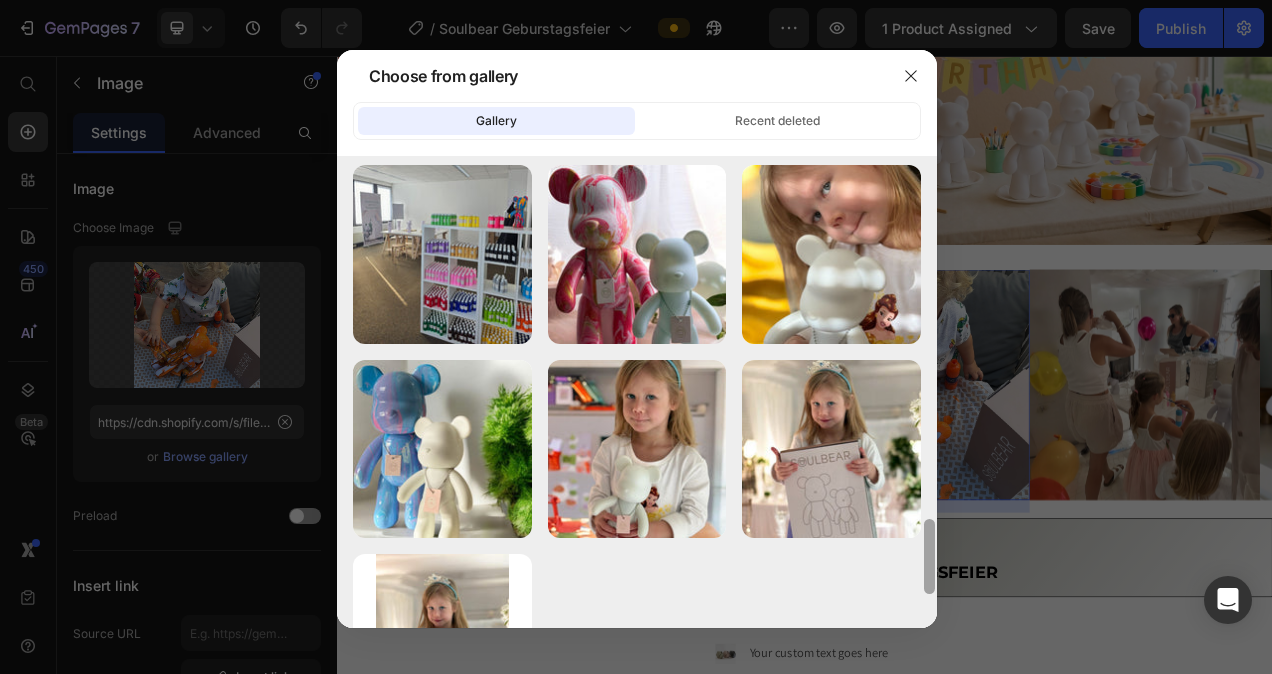 scroll, scrollTop: 2362, scrollLeft: 0, axis: vertical 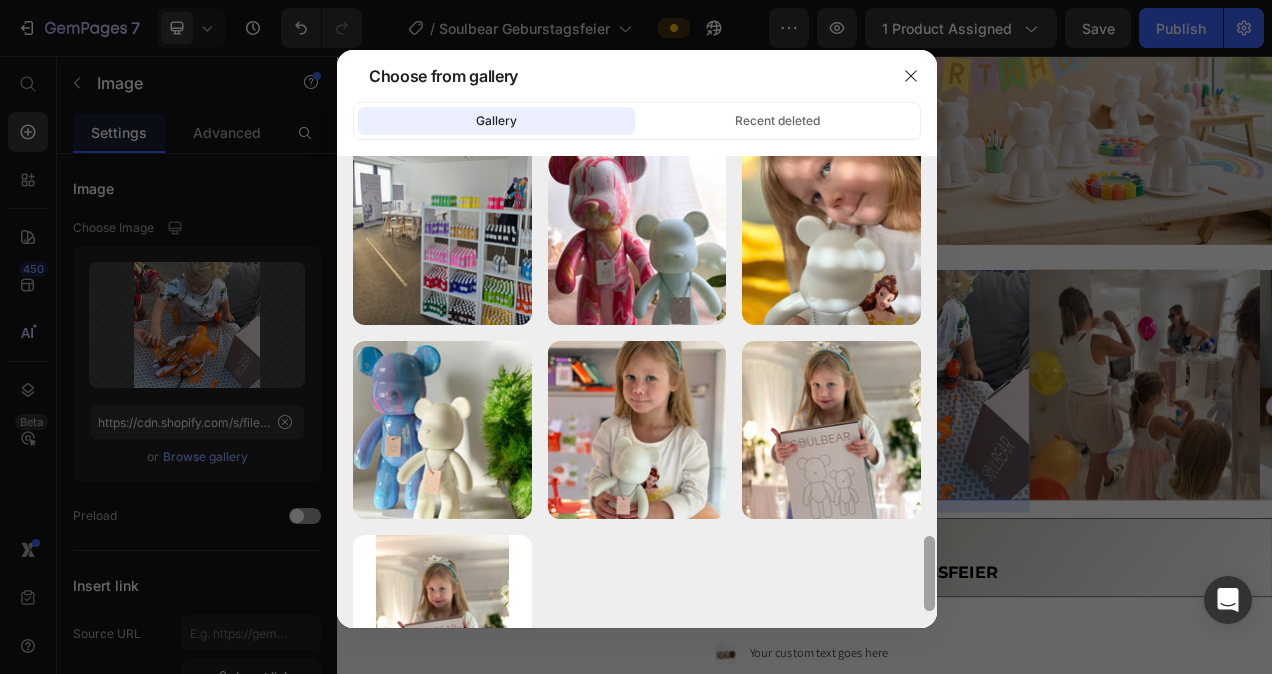 drag, startPoint x: 929, startPoint y: 496, endPoint x: 920, endPoint y: 571, distance: 75.53807 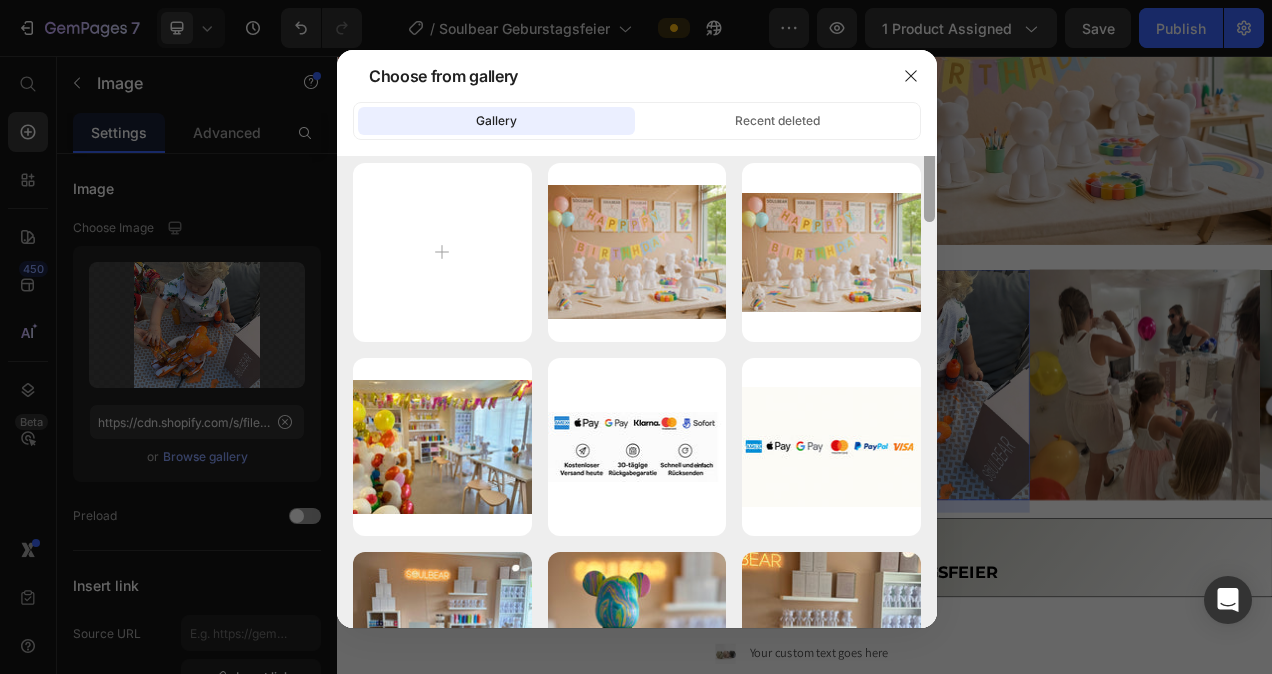 scroll, scrollTop: 0, scrollLeft: 0, axis: both 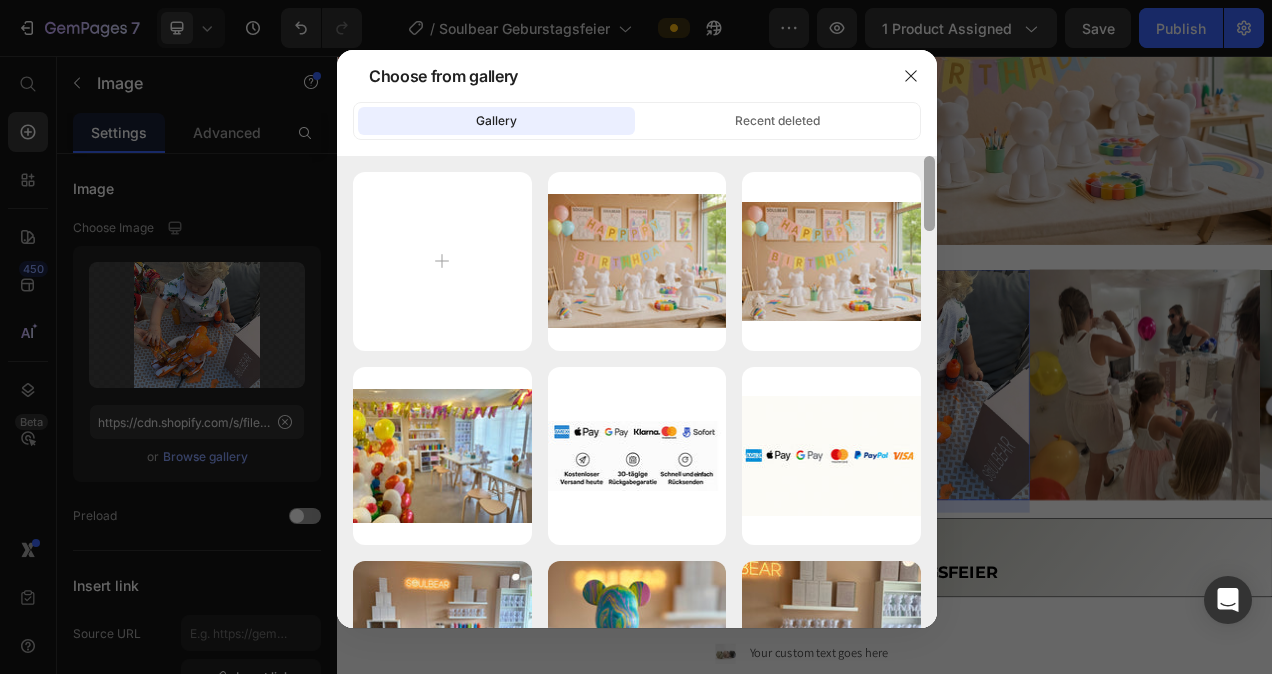 drag, startPoint x: 929, startPoint y: 550, endPoint x: 923, endPoint y: 135, distance: 415.04337 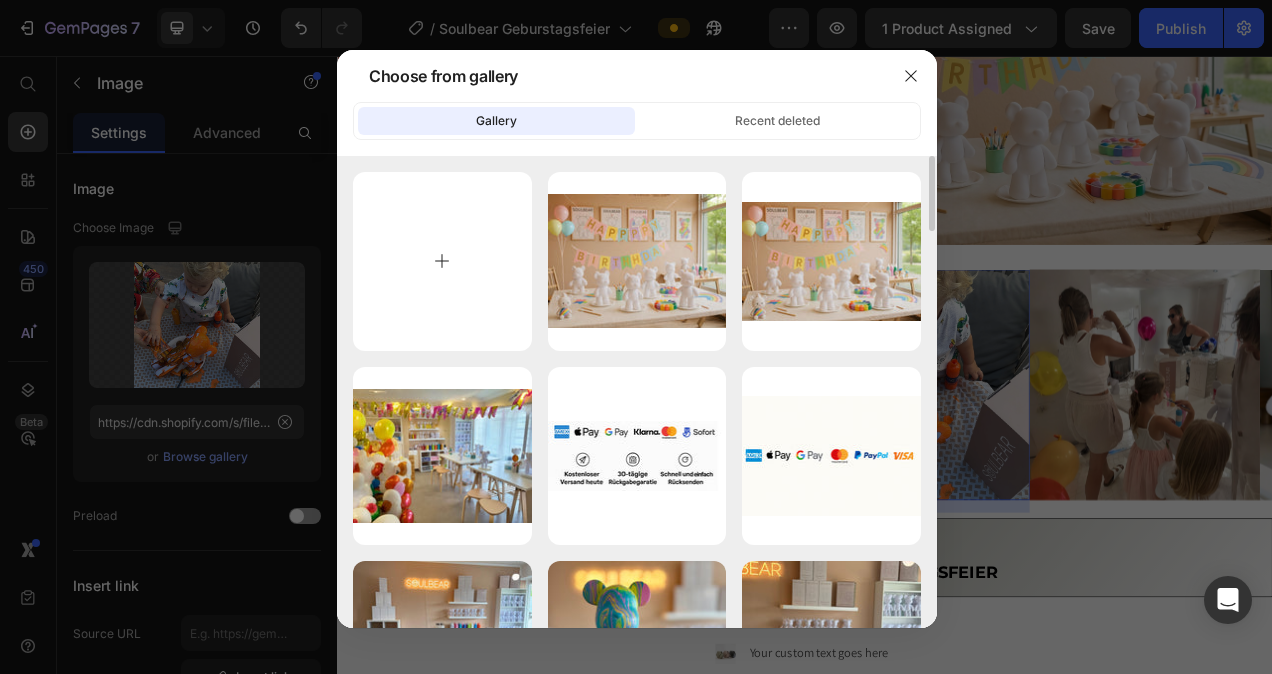 click at bounding box center [442, 261] 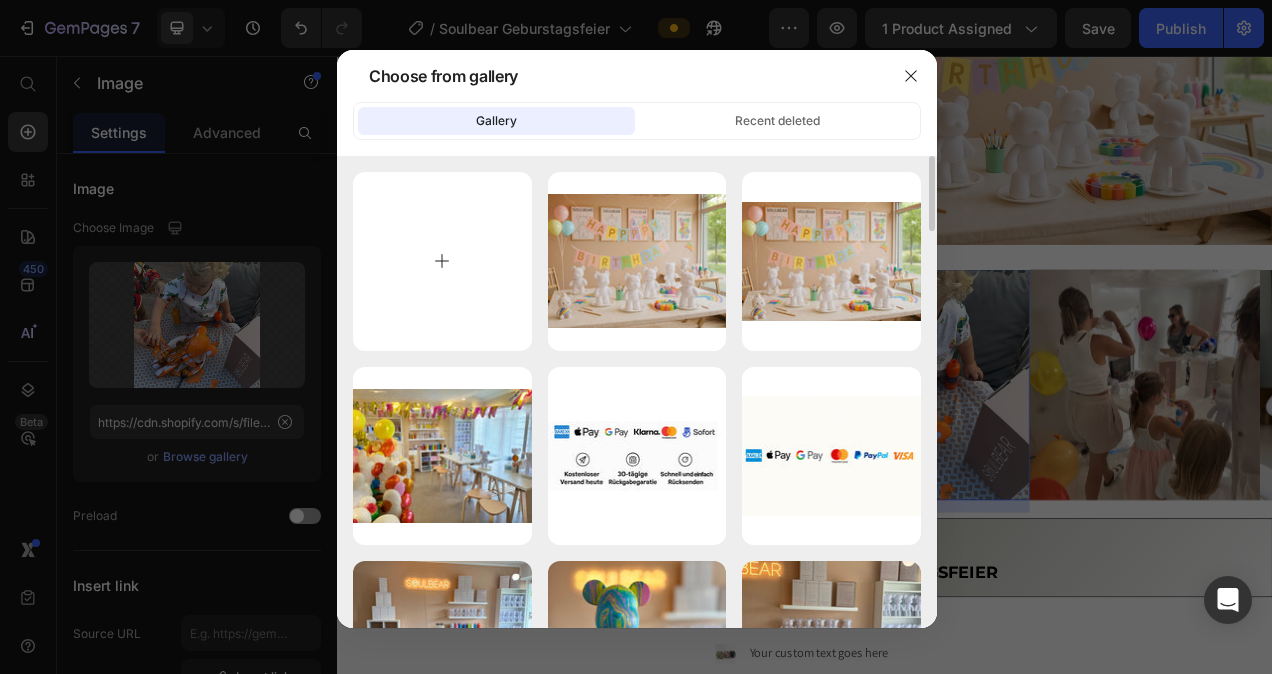 type on "C:\fakepath\STScmLyFO_mid.jpg" 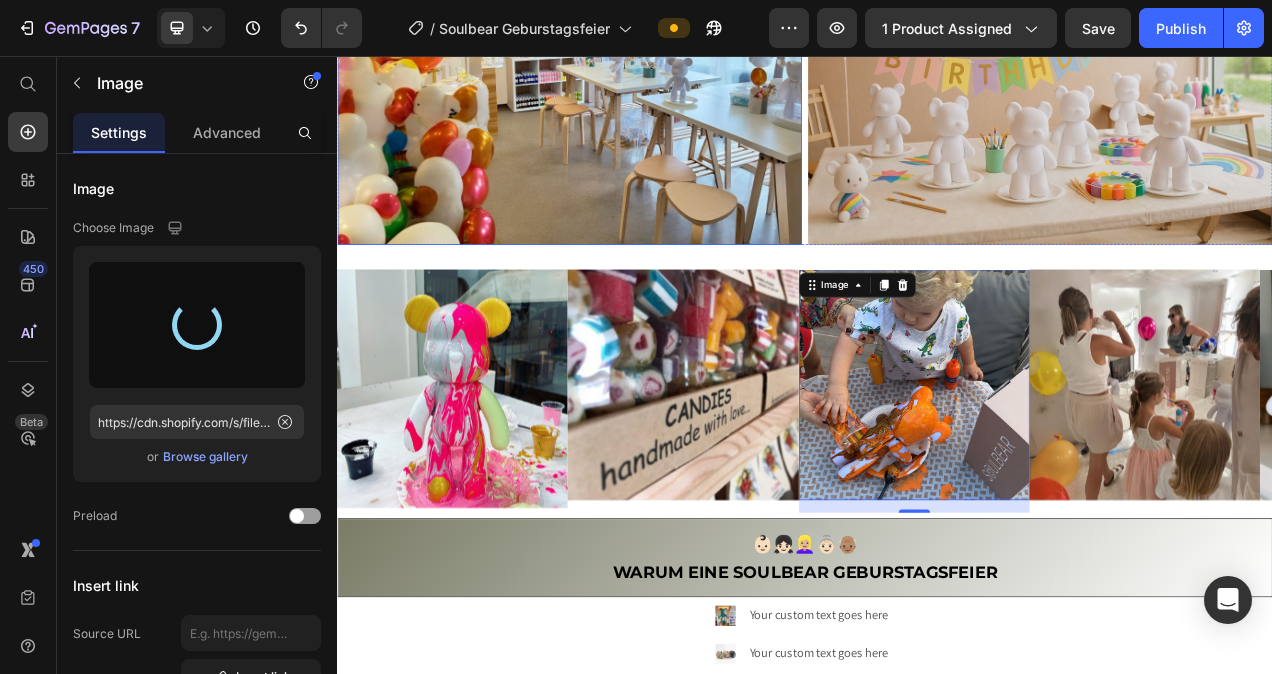 type on "https://cdn.shopify.com/s/files/1/0778/5129/6091/files/gempages_492460592905323398-26e0f282-4d55-48e3-b0bf-6655ce3d24aa.jpg" 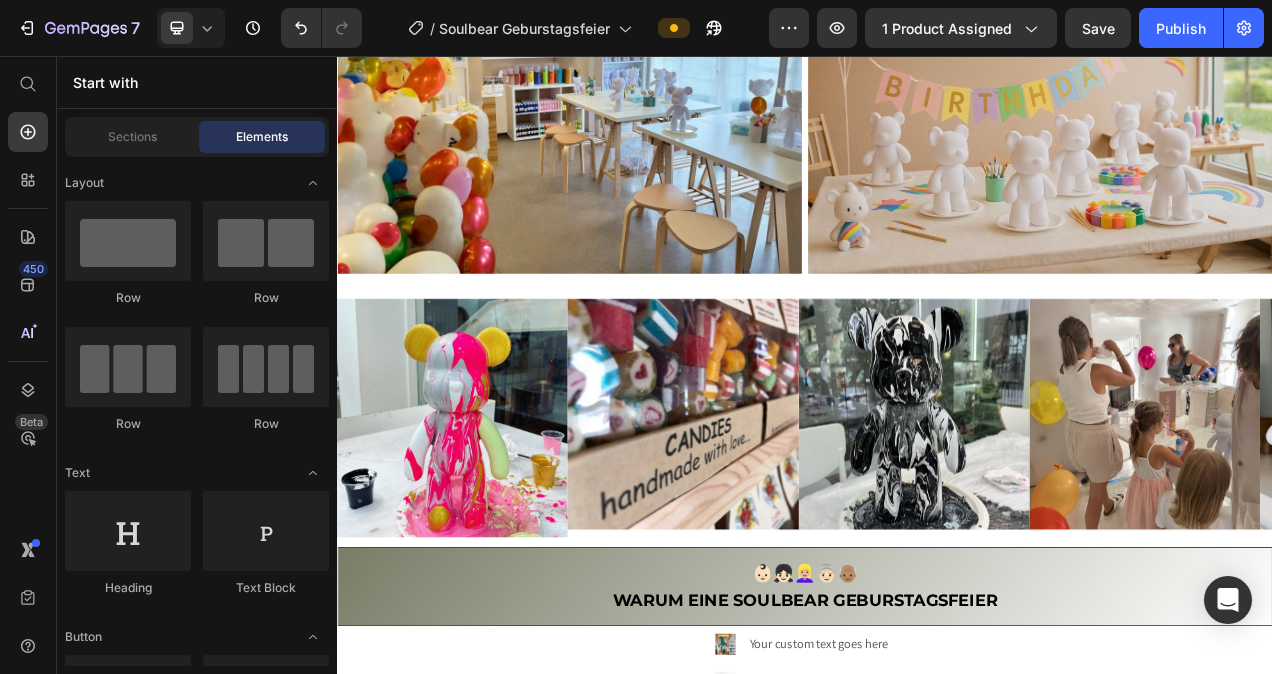 scroll, scrollTop: 1252, scrollLeft: 0, axis: vertical 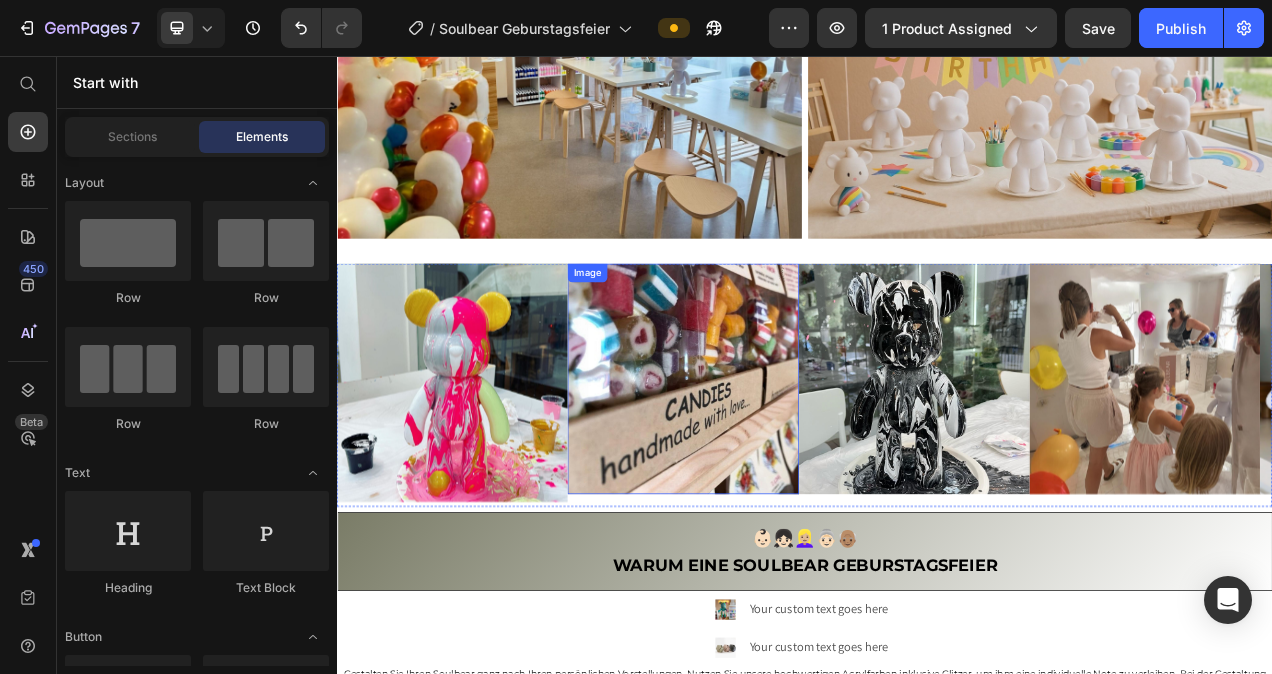 click at bounding box center (781, 471) 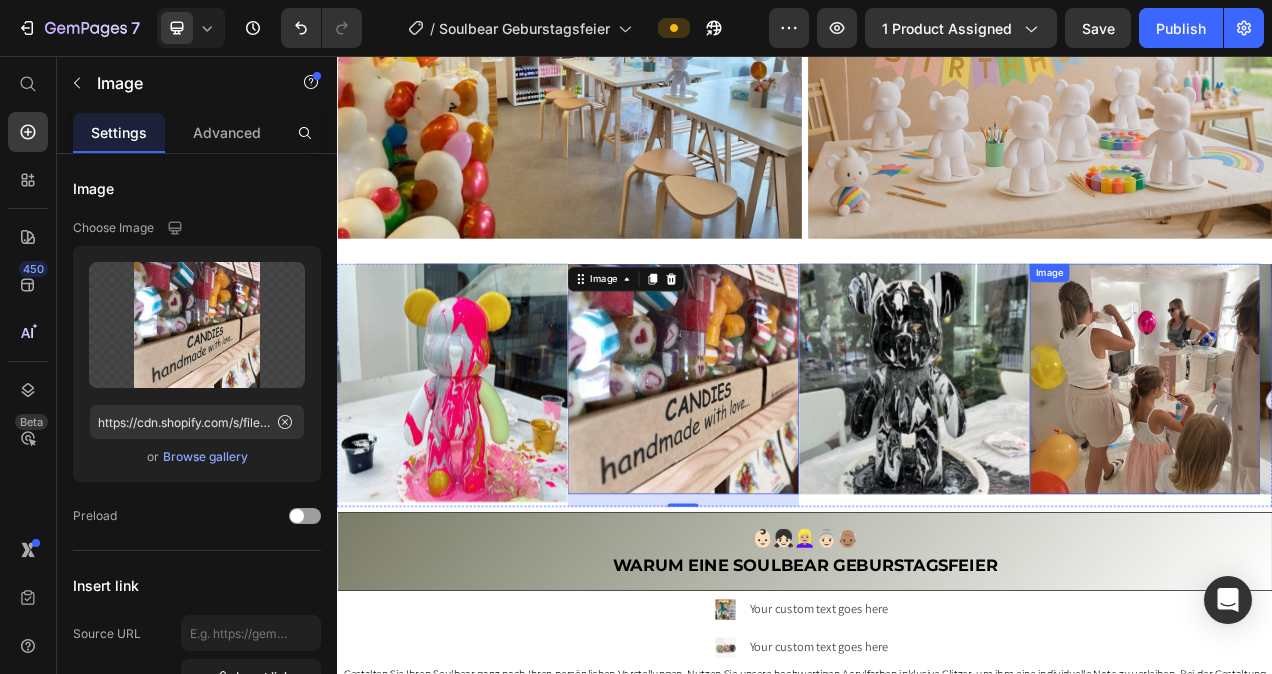 click at bounding box center (1374, 471) 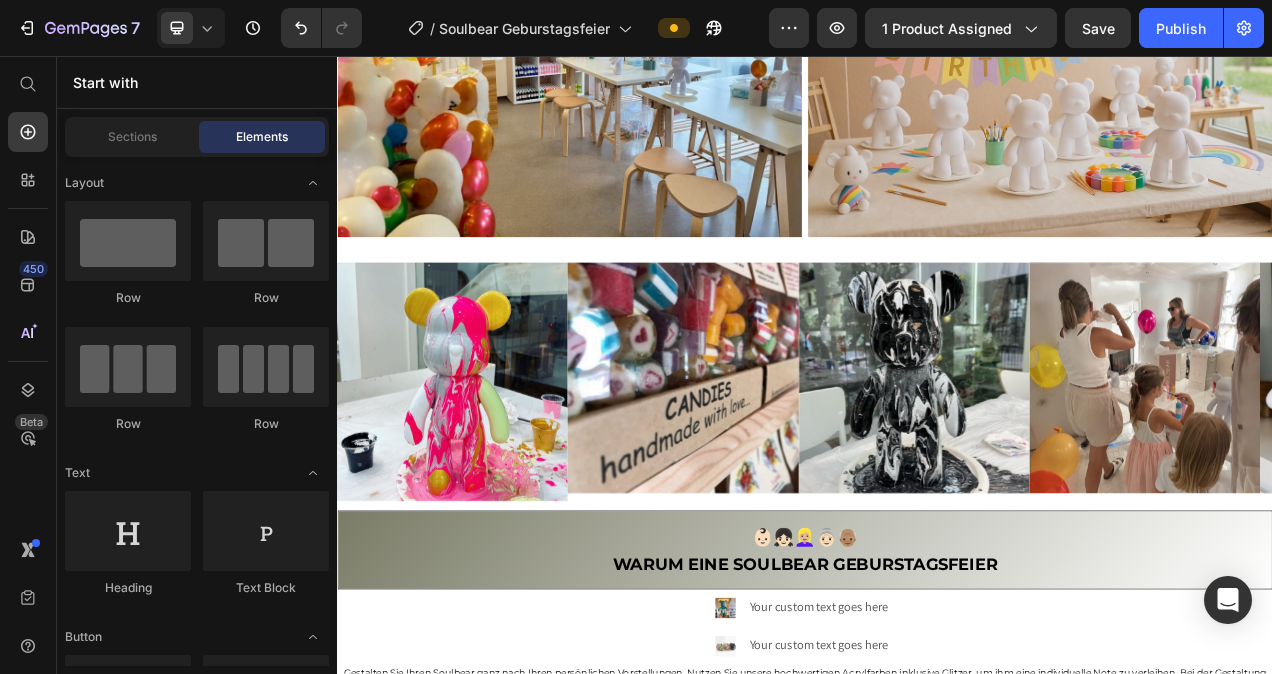 scroll, scrollTop: 1263, scrollLeft: 0, axis: vertical 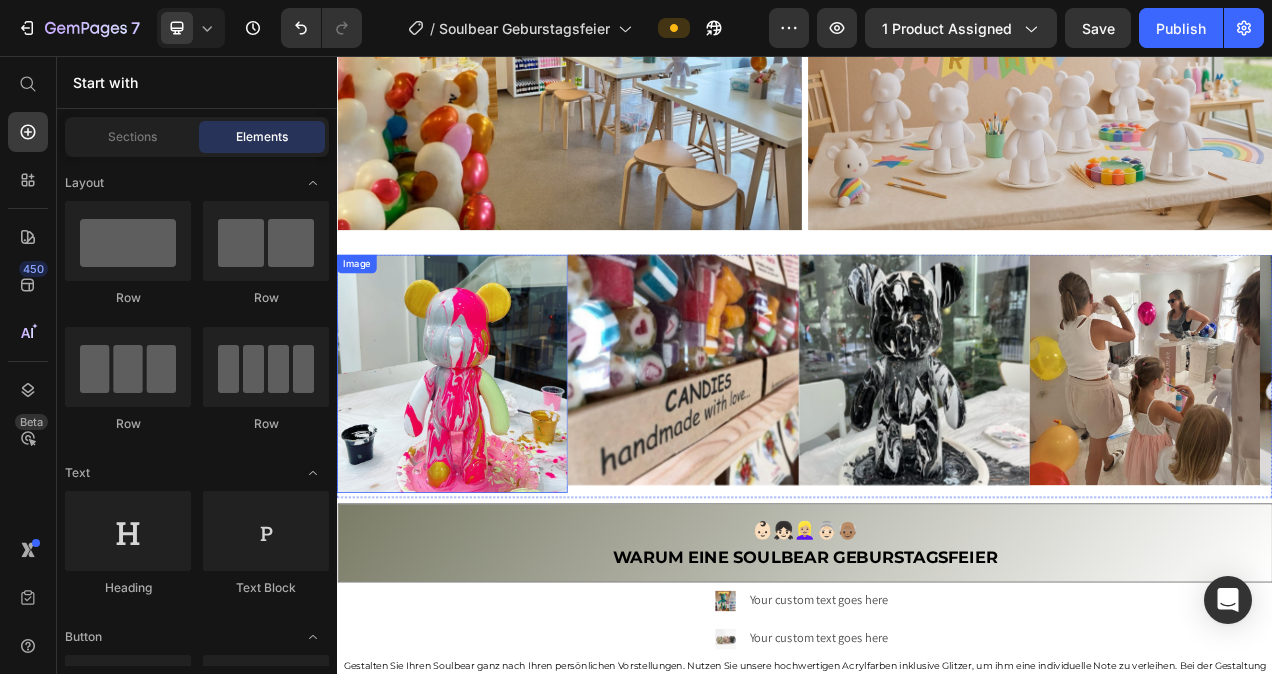 click at bounding box center (485, 465) 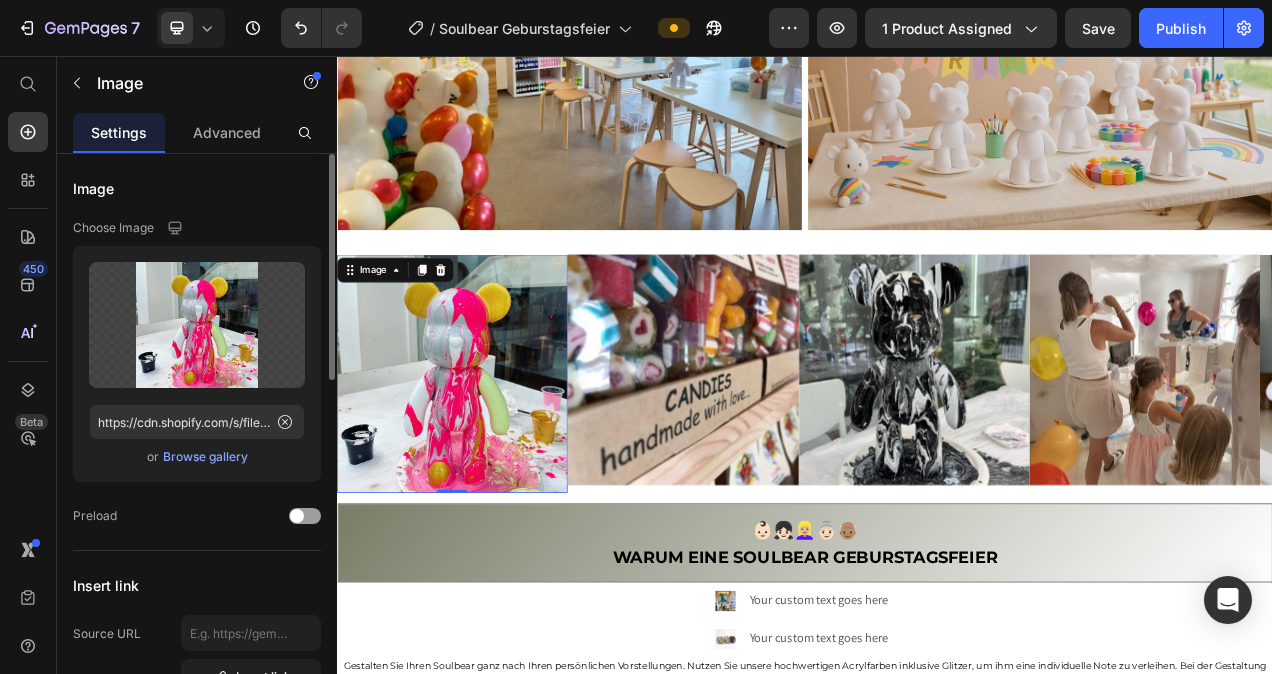 click on "or   Browse gallery" at bounding box center [197, 457] 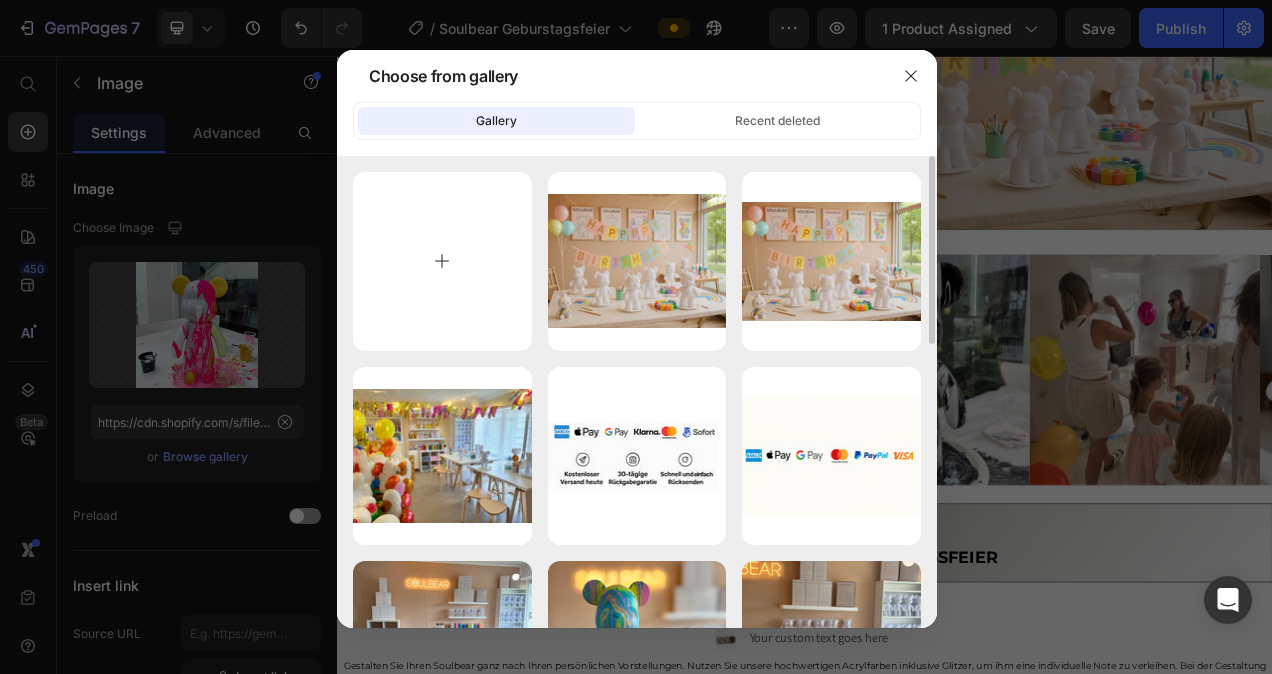 click at bounding box center [442, 261] 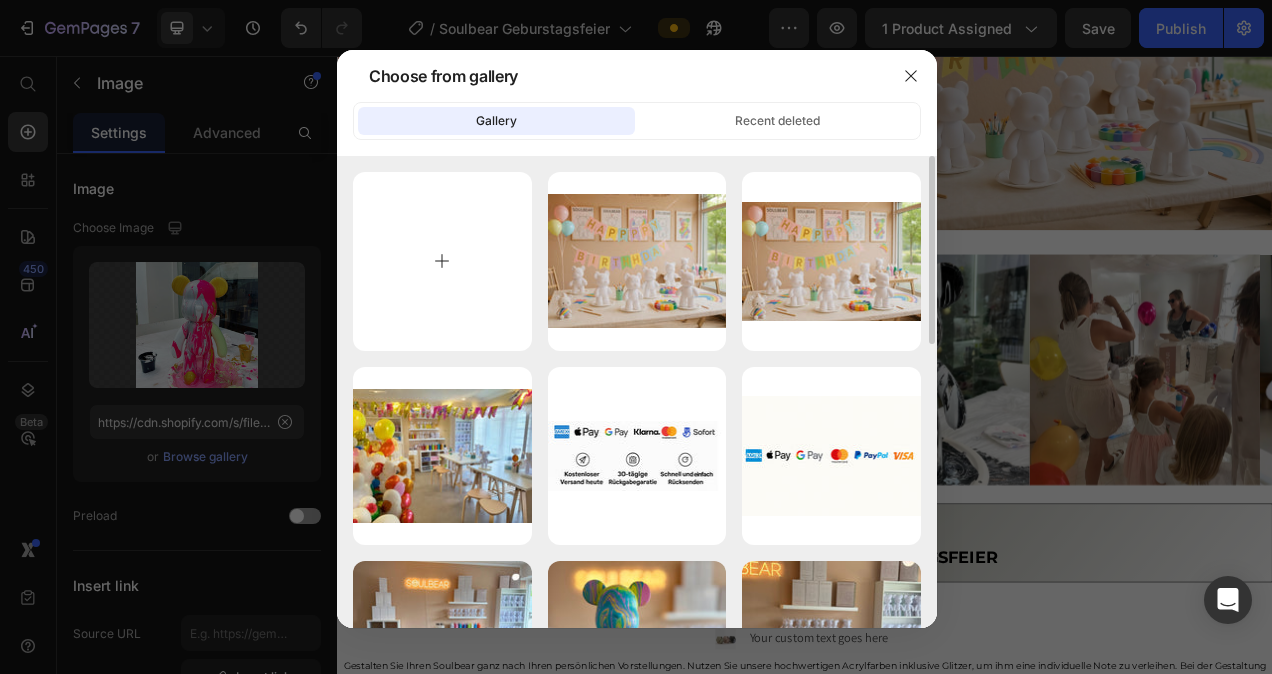 type on "C:\fakepath\Soulbear Torte.jpg" 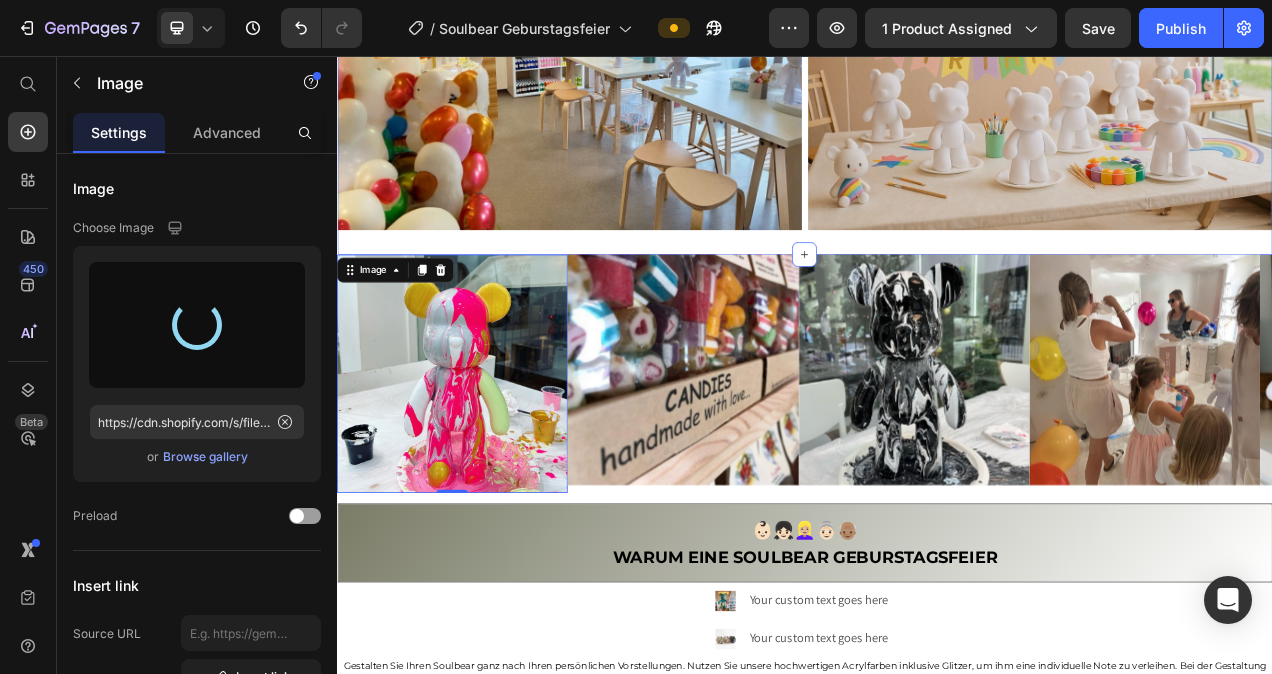 type on "https://cdn.shopify.com/s/files/1/0778/5129/6091/files/gempages_492460592905323398-e747e495-8f28-45a1-ace4-01cd9bc628a2.jpg" 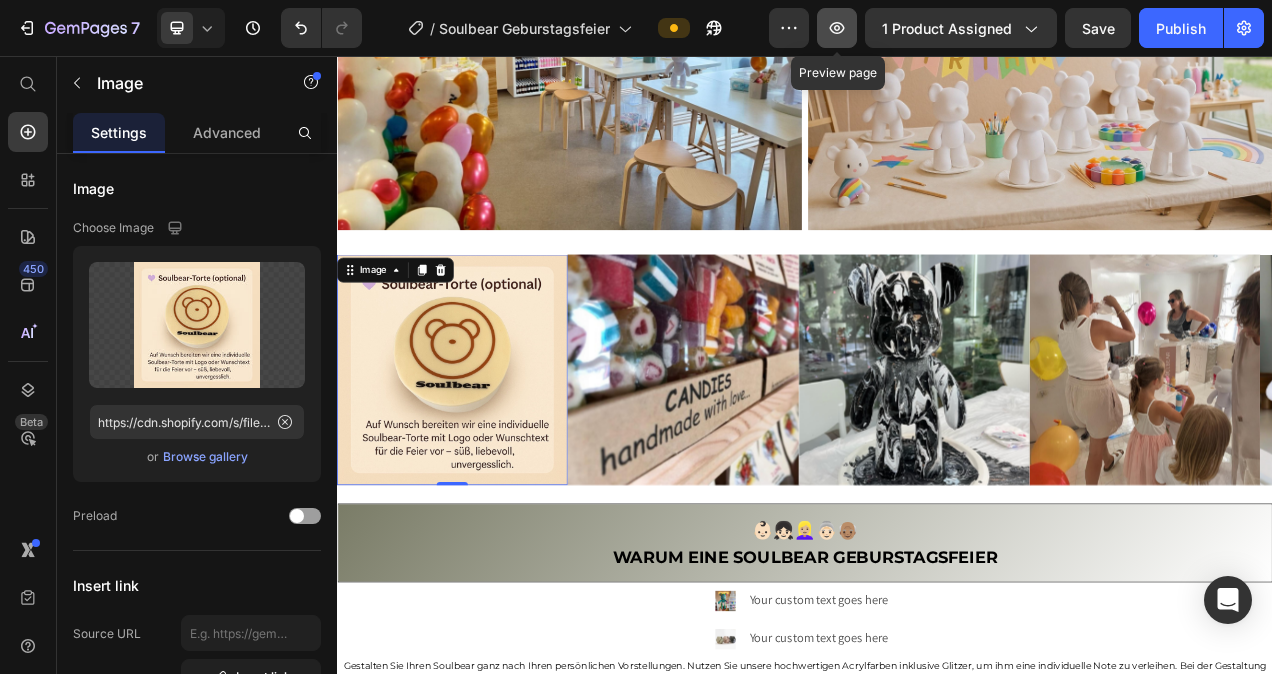 click 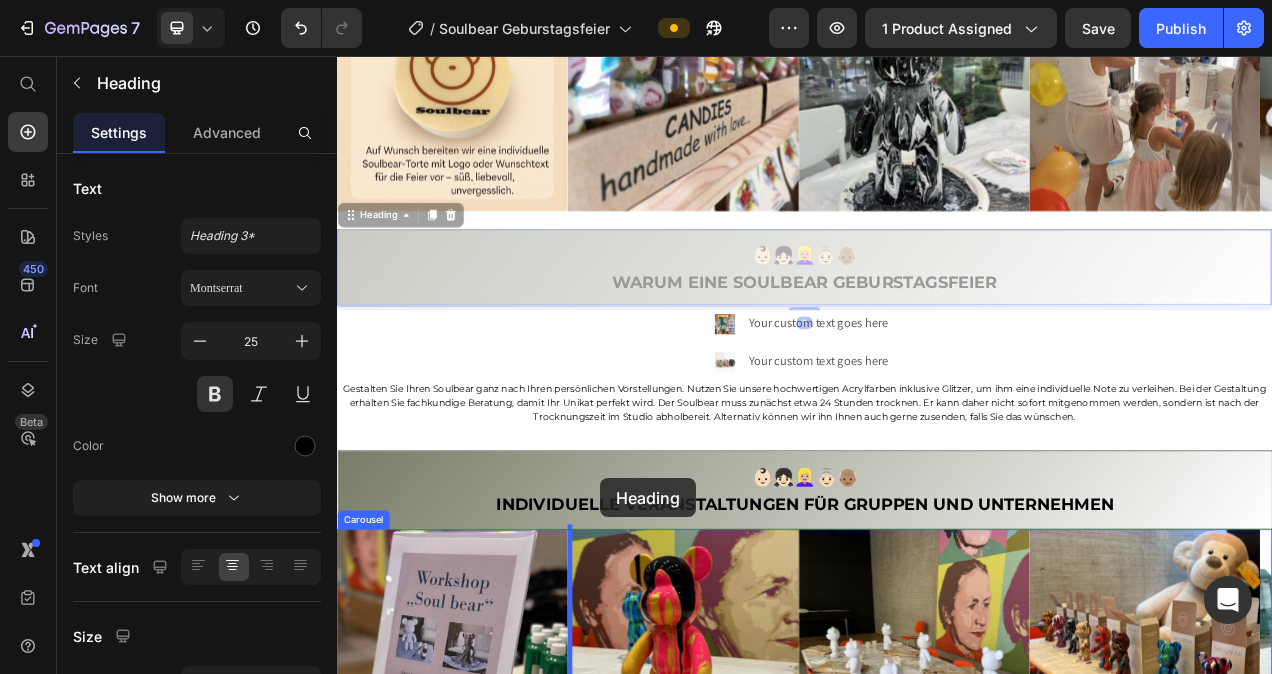 scroll, scrollTop: 1682, scrollLeft: 0, axis: vertical 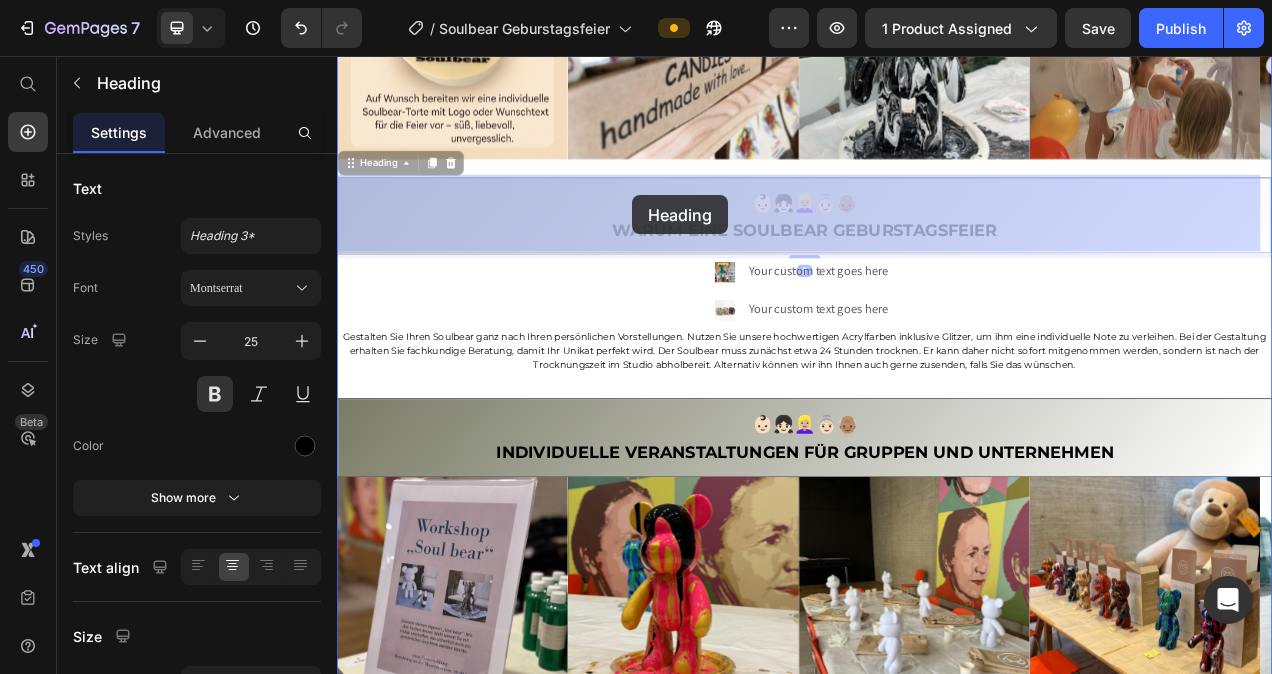 drag, startPoint x: 647, startPoint y: 655, endPoint x: 715, endPoint y: 235, distance: 425.46915 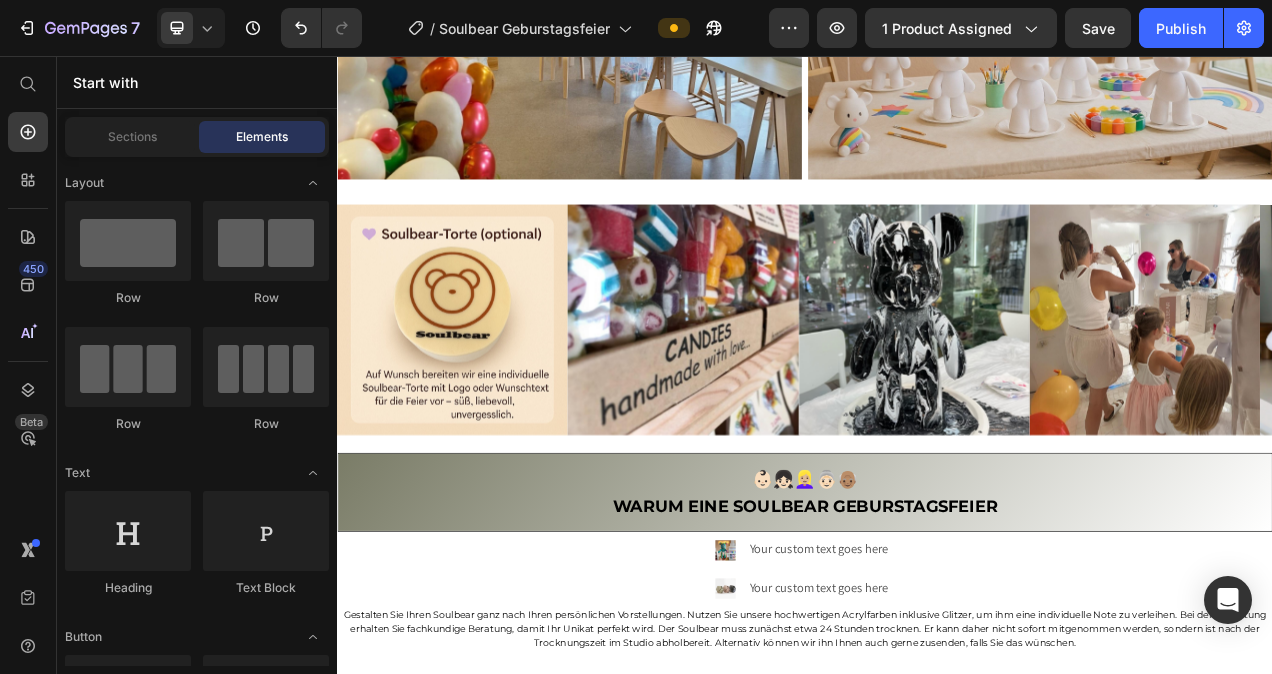 scroll, scrollTop: 1256, scrollLeft: 0, axis: vertical 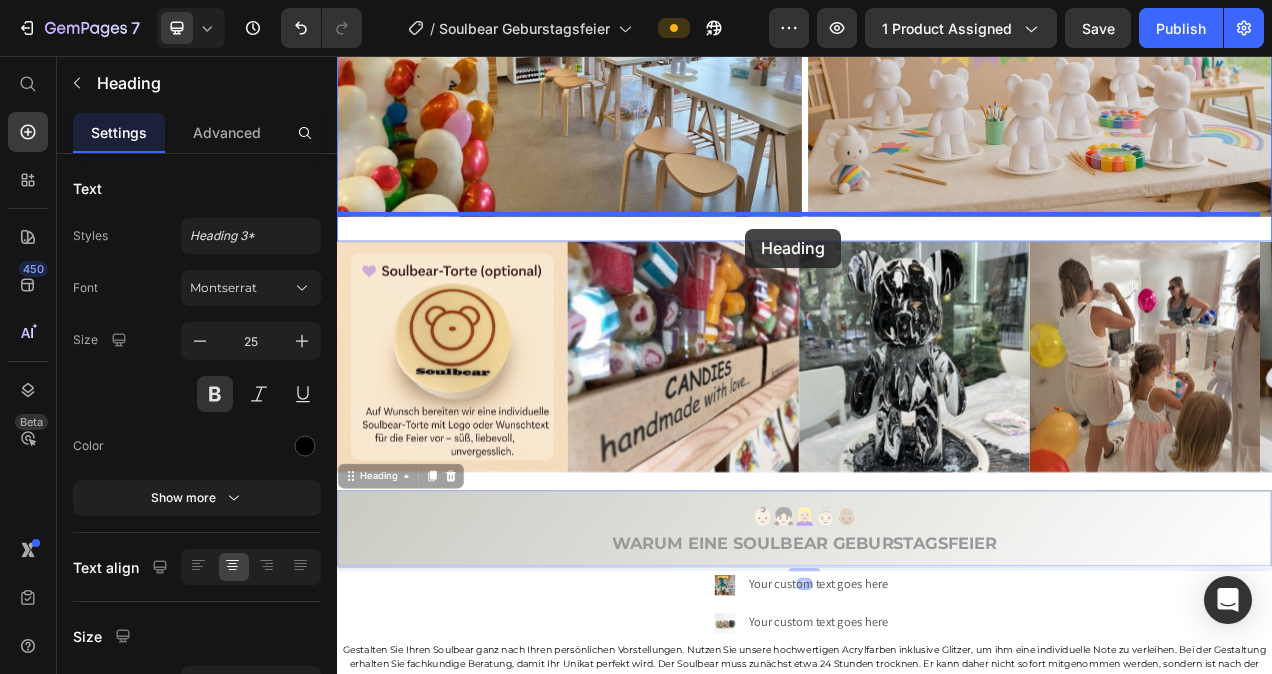 drag, startPoint x: 655, startPoint y: 651, endPoint x: 860, endPoint y: 278, distance: 425.6219 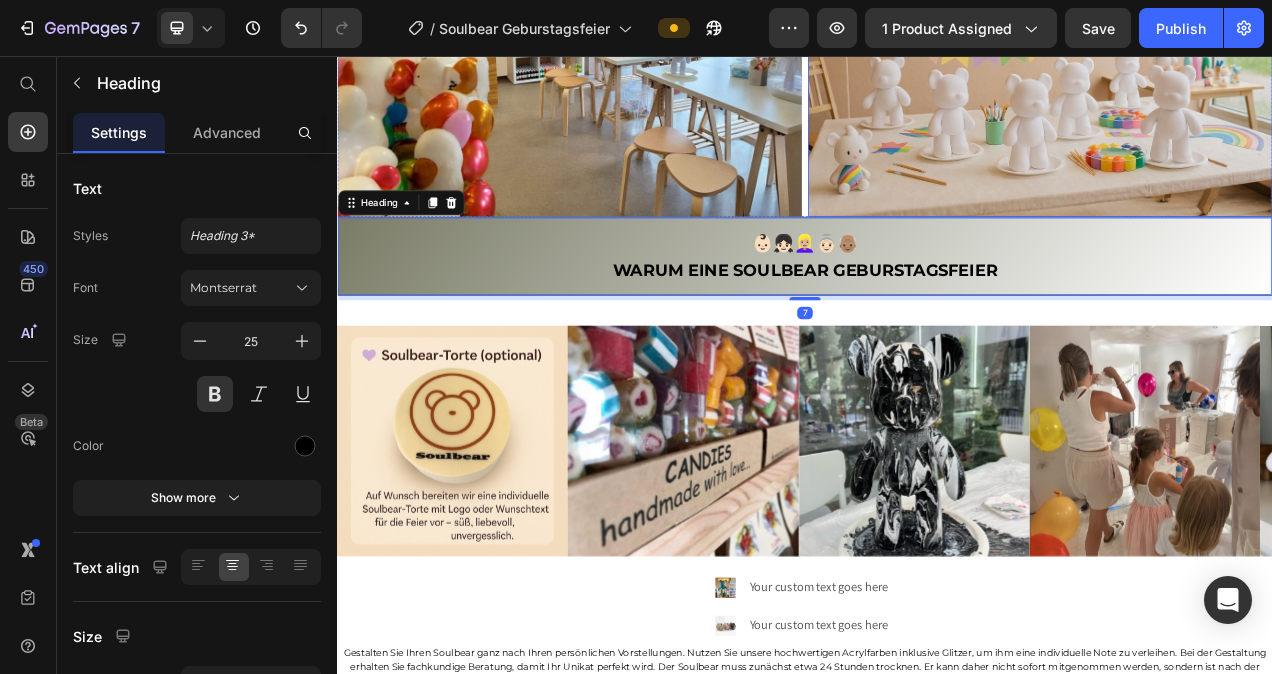click at bounding box center (1239, 39) 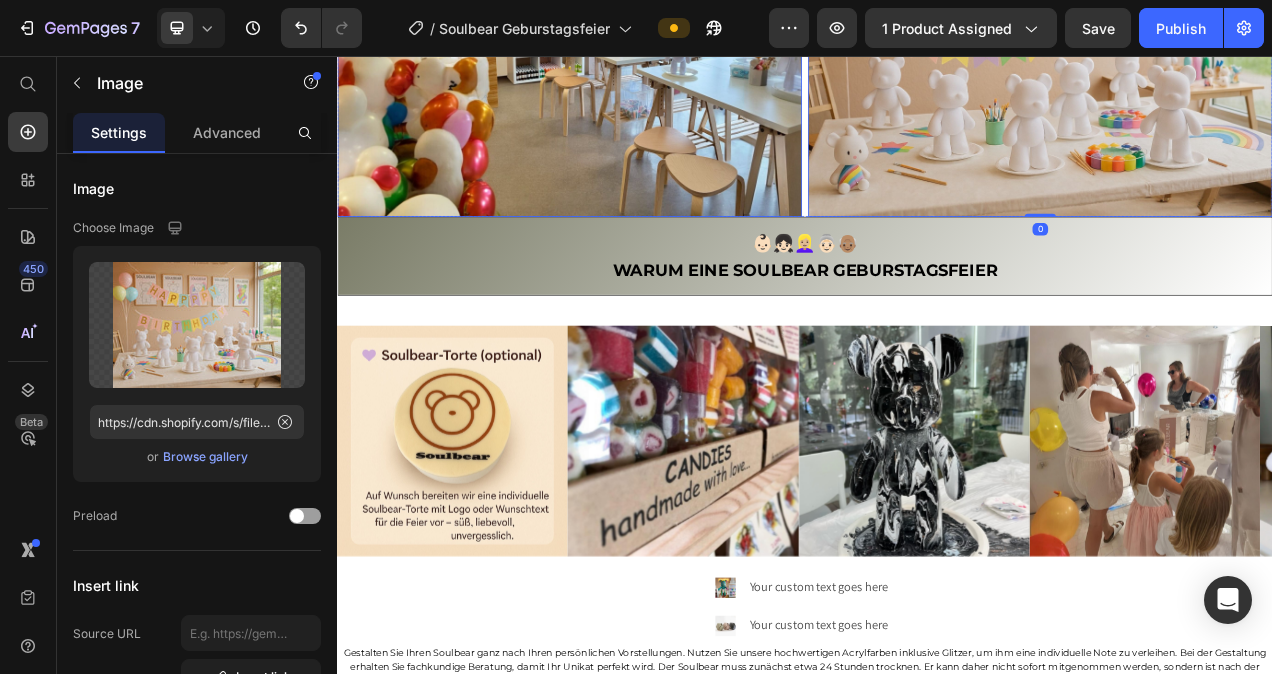 click on "Image Image   0 Row" at bounding box center [937, 39] 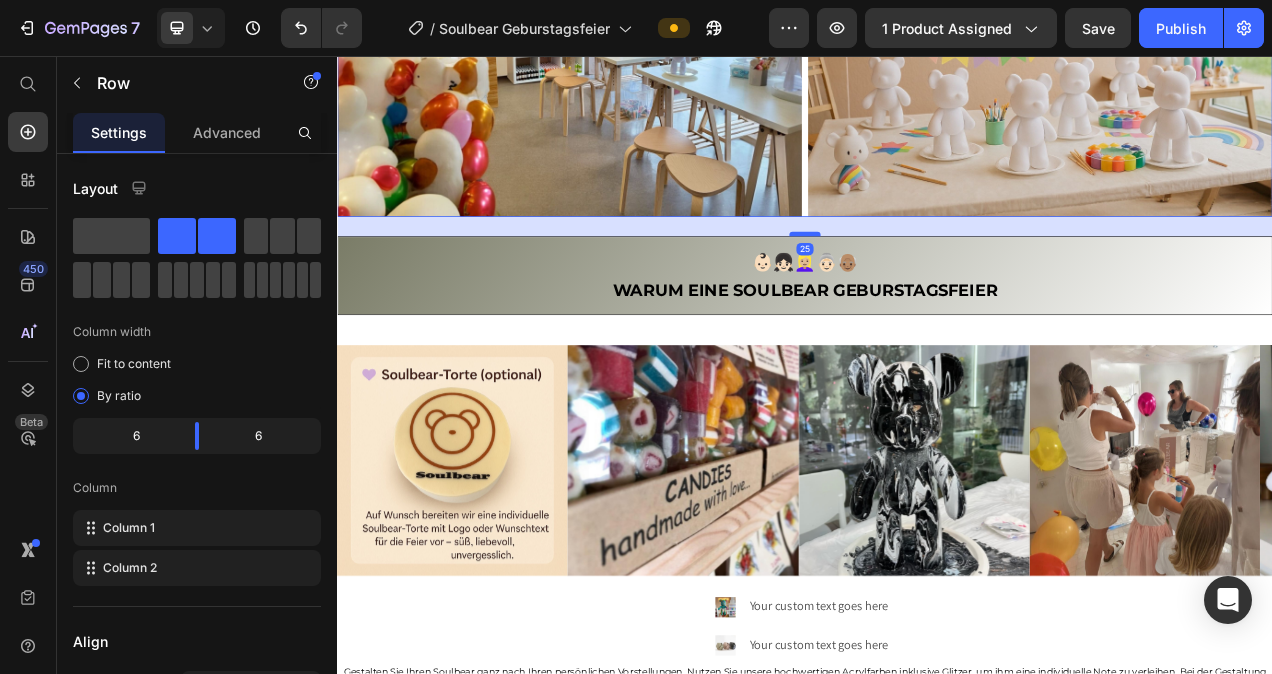 drag, startPoint x: 933, startPoint y: 257, endPoint x: 933, endPoint y: 281, distance: 24 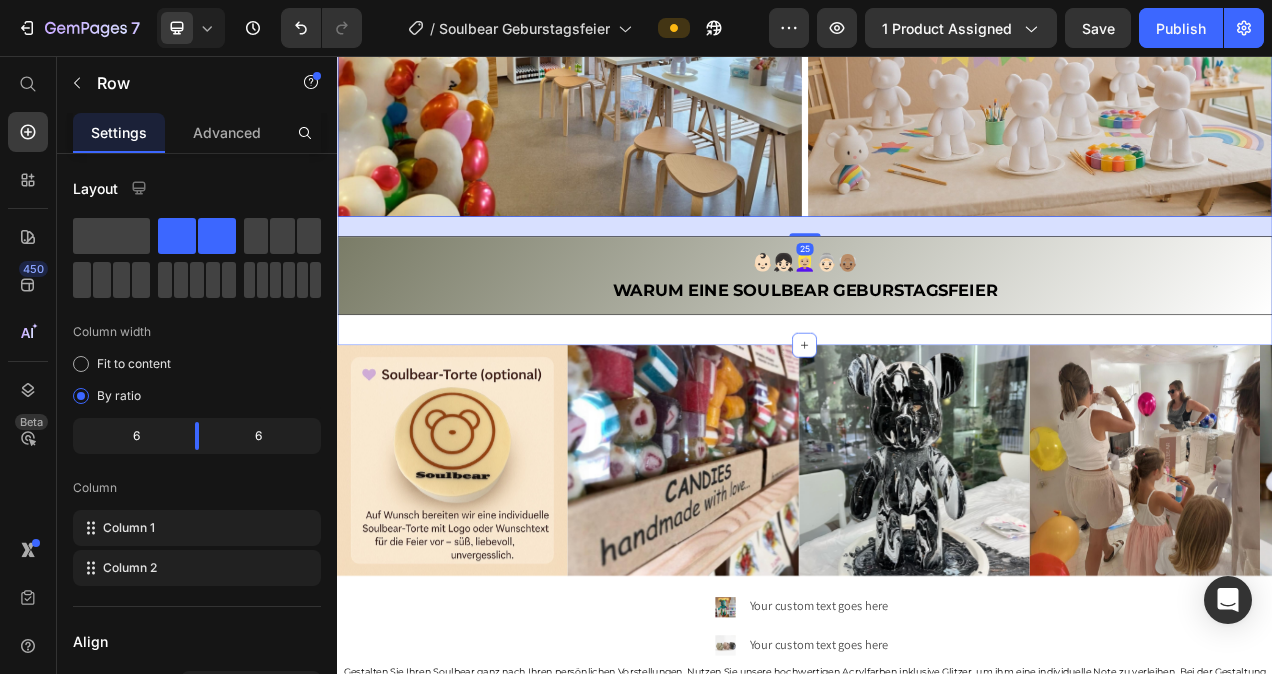 click on "Feiern mit Herz und Kreativität Machen Sie den Geburtstag Ihres Kindes oder eines lieben Menschen unvergesslich! Bei uns erleben Sie kreative Workshops voller Farbe, Spaß und einzigartiger Erinnerungen – für kleine Künstler und große Momente. ✅ Ideal für Kindergeburtstage ✅ Kreativ-Station mit Soulbear-Figuren ✅ Inklusive Farben, Schürzen & Anleitung ✅ Persönlich betreut im Soulbear Studio Text Block Jetzt Geburtagsfeier anfragen Button Image Image Row   25  👶🏻👧🏻👱🏼‍♀️👵🏻👴🏽  Warum eine soulbear geburstagsfeier Heading Section 3" at bounding box center [937, -43] 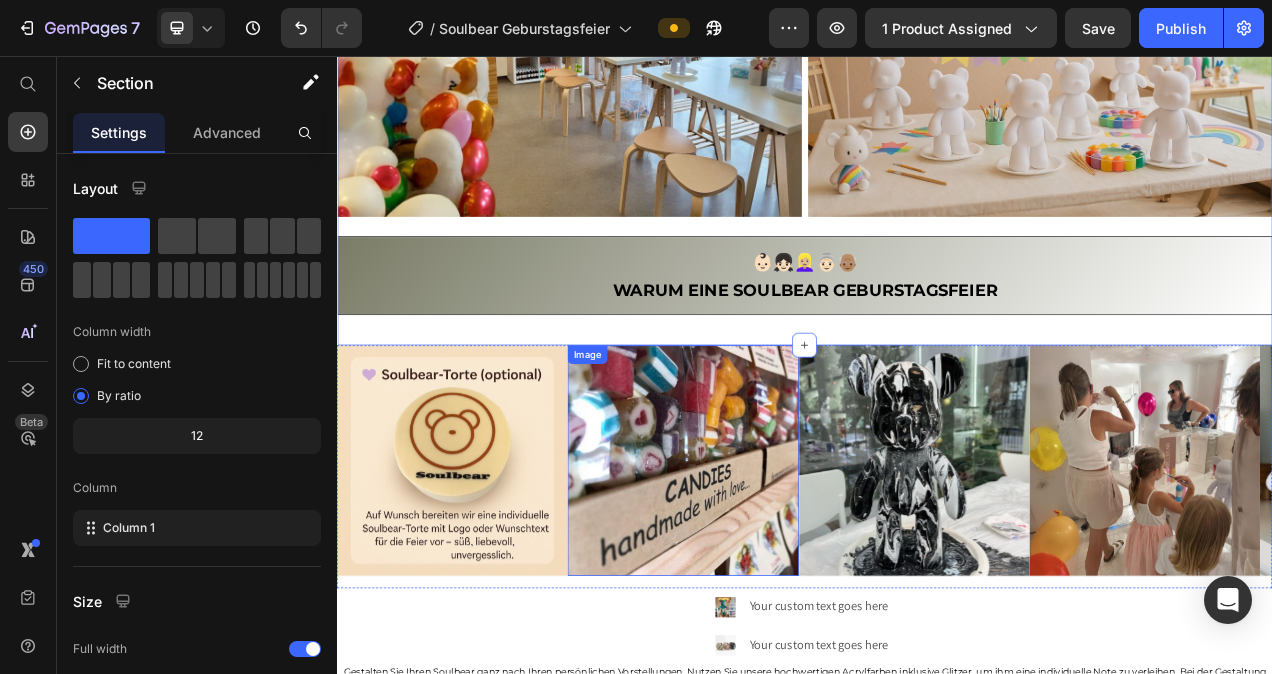 click at bounding box center (781, 576) 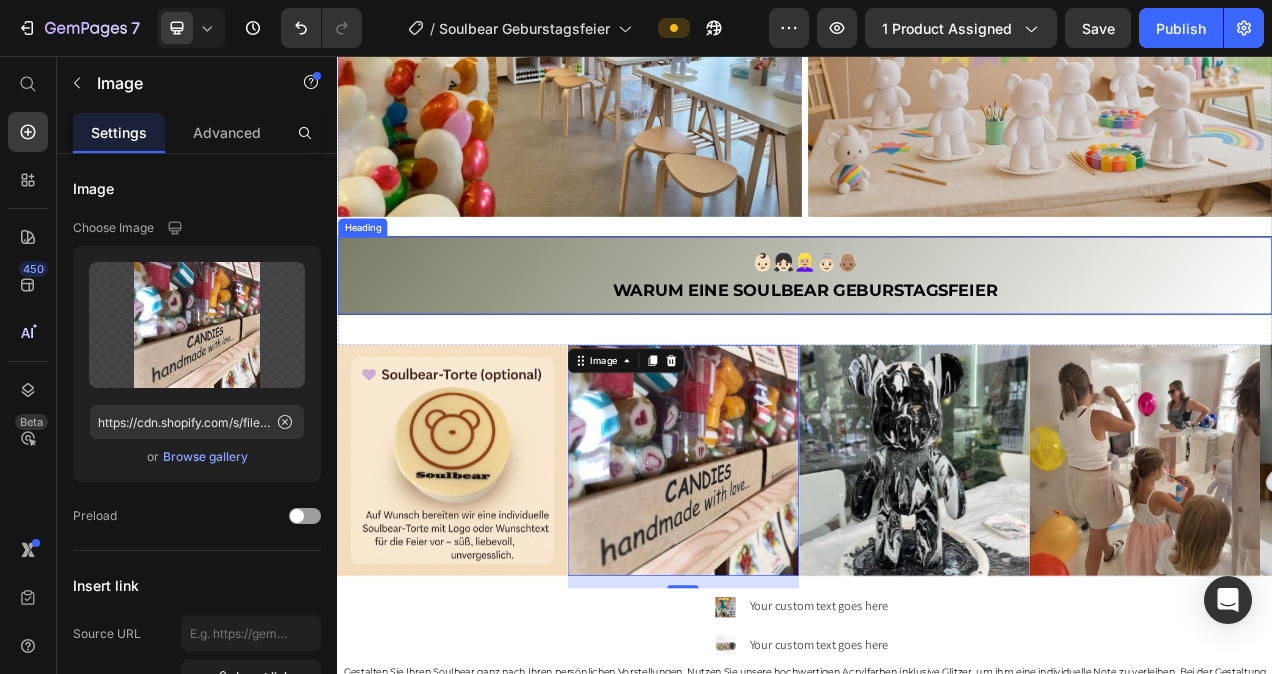 click on "👶🏻👧🏻👱🏼‍♀️👵🏻👴🏽  Warum eine soulbear geburstagsfeier" at bounding box center (937, 338) 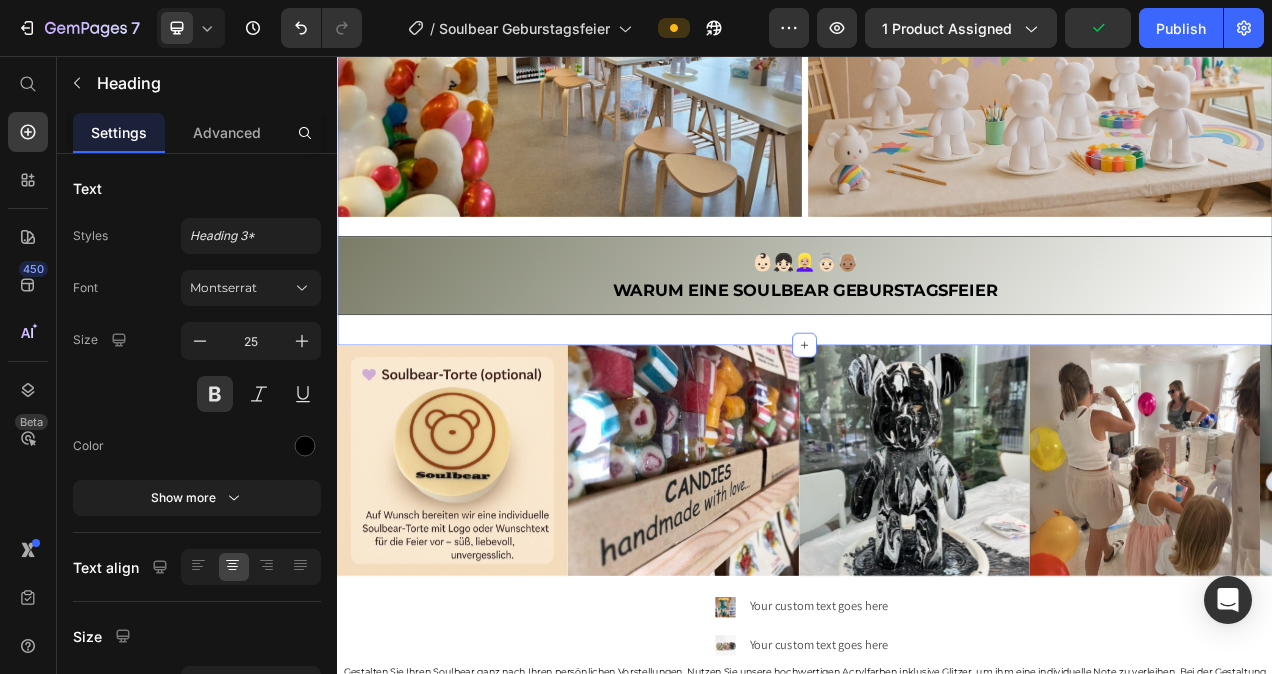 click on "Feiern mit Herz und Kreativität Machen Sie den Geburtstag Ihres Kindes oder eines lieben Menschen unvergesslich! Bei uns erleben Sie kreative Workshops voller Farbe, Spaß und einzigartiger Erinnerungen – für kleine Künstler und große Momente. ✅ Ideal für Kindergeburtstage ✅ Kreativ-Station mit Soulbear-Figuren ✅ Inklusive Farben, Schürzen & Anleitung ✅ Persönlich betreut im Soulbear Studio Text Block Jetzt Geburtagsfeier anfragen Button Image Image Row  👶🏻👧🏻👱🏼‍♀️👵🏻👴🏽  Warum eine soulbear geburstagsfeier Heading Section 3   Create Theme Section AI Content Write with GemAI What would you like to describe here? Tone and Voice Persuasive Product Soulbear Mini- Kit Show more Generate" at bounding box center [937, -43] 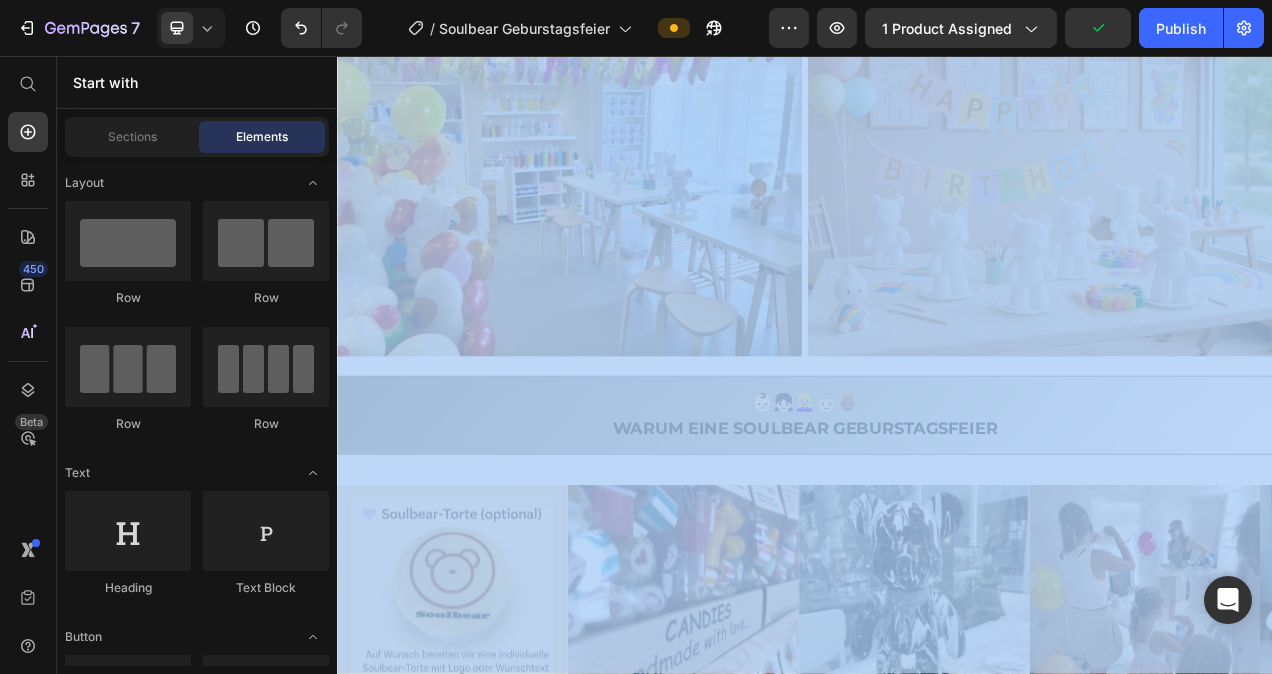 drag, startPoint x: 1535, startPoint y: 409, endPoint x: 1611, endPoint y: 358, distance: 91.525955 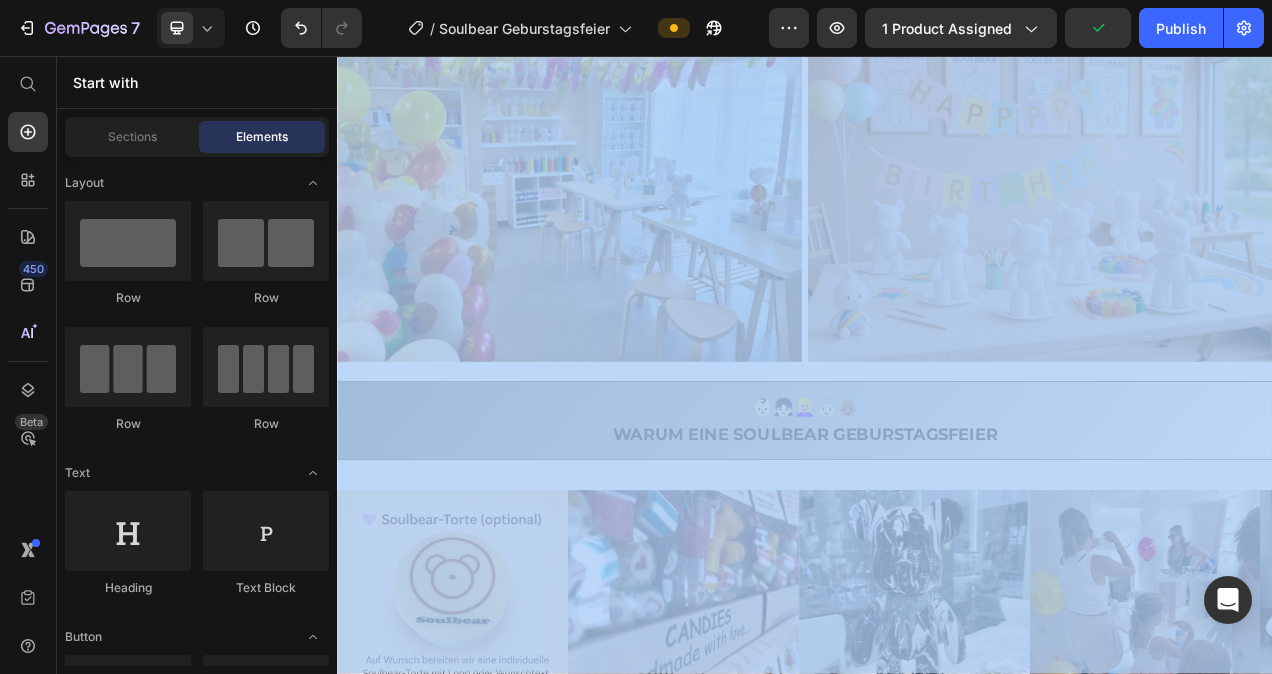 scroll, scrollTop: 1100, scrollLeft: 0, axis: vertical 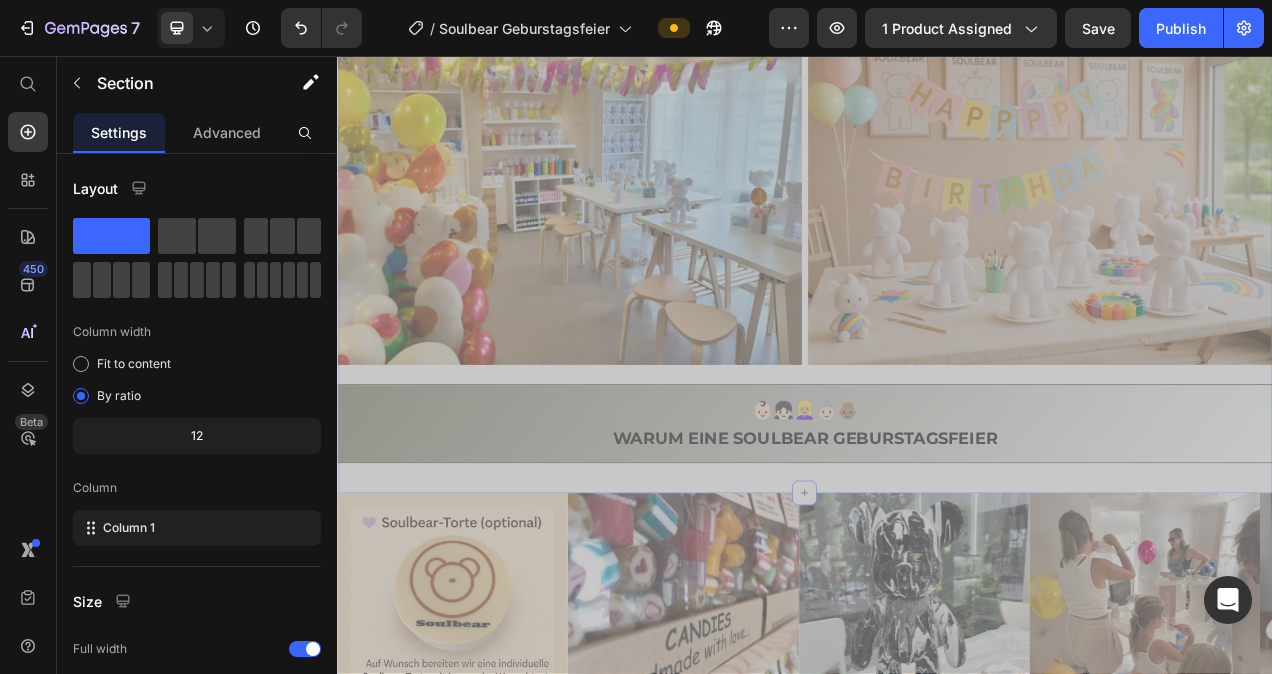 click on "Feiern mit Herz und Kreativität Machen Sie den Geburtstag Ihres Kindes oder eines lieben Menschen unvergesslich! Bei uns erleben Sie kreative Workshops voller Farbe, Spaß und einzigartiger Erinnerungen – für kleine Künstler und große Momente. ✅ Ideal für Kindergeburtstage ✅ Kreativ-Station mit Soulbear-Figuren ✅ Inklusive Farben, Schürzen & Anleitung ✅ Persönlich betreut im Soulbear Studio Text Block Jetzt Geburtagsfeier anfragen Button Image Image Row  👶🏻👧🏻👱🏼‍♀️👵🏻👴🏽  Warum eine soulbear geburstagsfeier Heading Section 3" at bounding box center (937, 147) 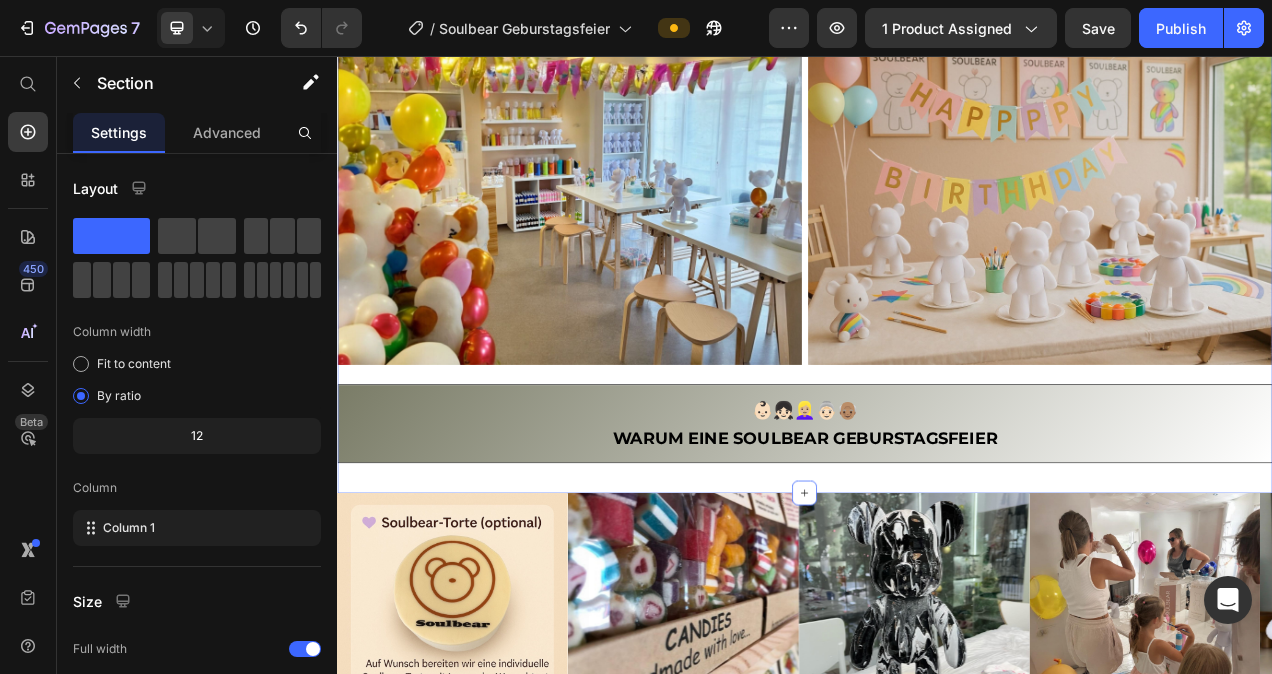 click on "Feiern mit Herz und Kreativität Machen Sie den Geburtstag Ihres Kindes oder eines lieben Menschen unvergesslich! Bei uns erleben Sie kreative Workshops voller Farbe, Spaß und einzigartiger Erinnerungen – für kleine Künstler und große Momente. ✅ Ideal für Kindergeburtstage ✅ Kreativ-Station mit Soulbear-Figuren ✅ Inklusive Farben, Schürzen & Anleitung ✅ Persönlich betreut im Soulbear Studio Text Block Jetzt Geburtagsfeier anfragen Button Image Image Row  👶🏻👧🏻👱🏼‍♀️👵🏻👴🏽  Warum eine soulbear geburstagsfeier Heading Section 3   Create Theme Section AI Content Write with GemAI What would you like to describe here? Tone and Voice Persuasive Product Soulbear Mini- Kit Show more Generate" at bounding box center [937, 147] 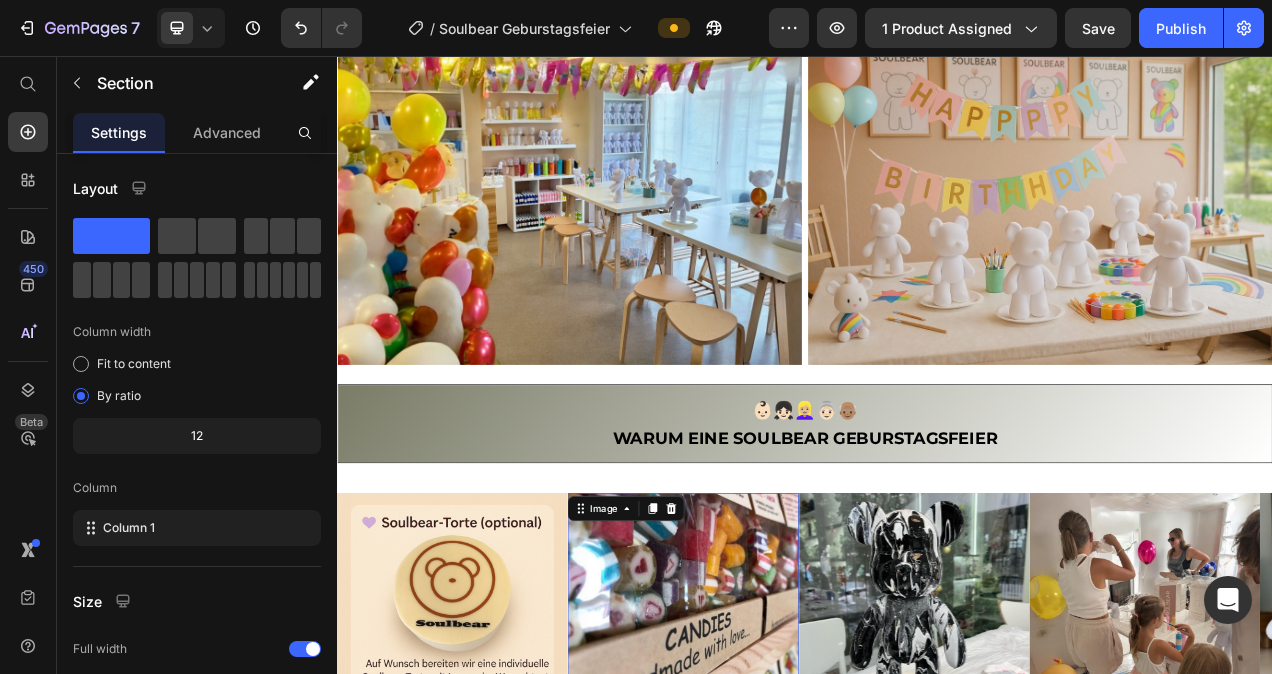 click at bounding box center (781, 766) 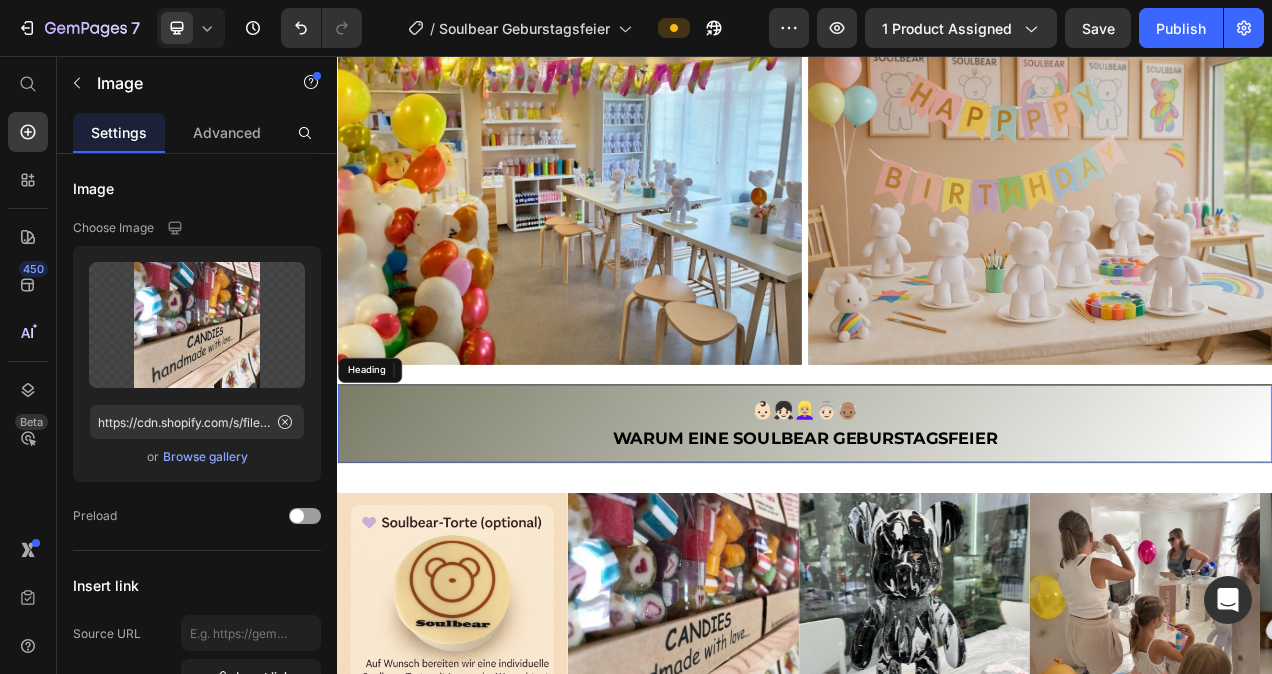 click on "👶🏻👧🏻👱🏼‍♀️👵🏻👴🏽  Warum eine soulbear geburstagsfeier" at bounding box center [937, 528] 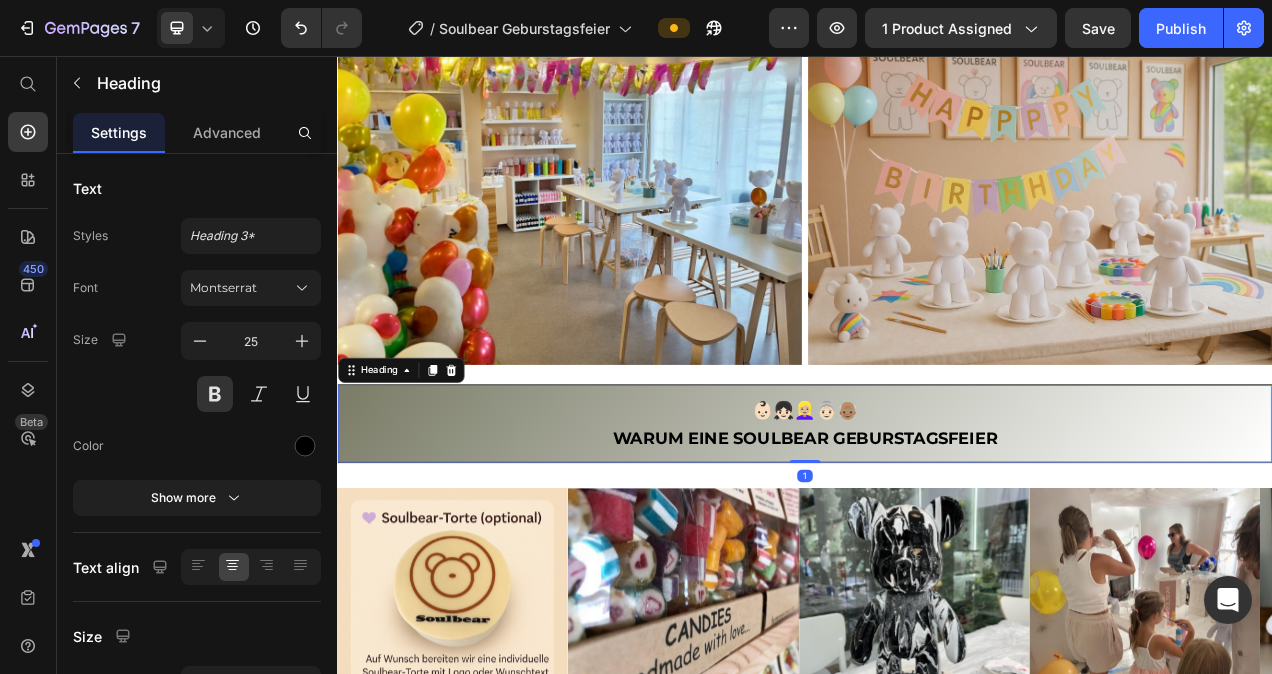 drag, startPoint x: 932, startPoint y: 565, endPoint x: 951, endPoint y: 559, distance: 19.924858 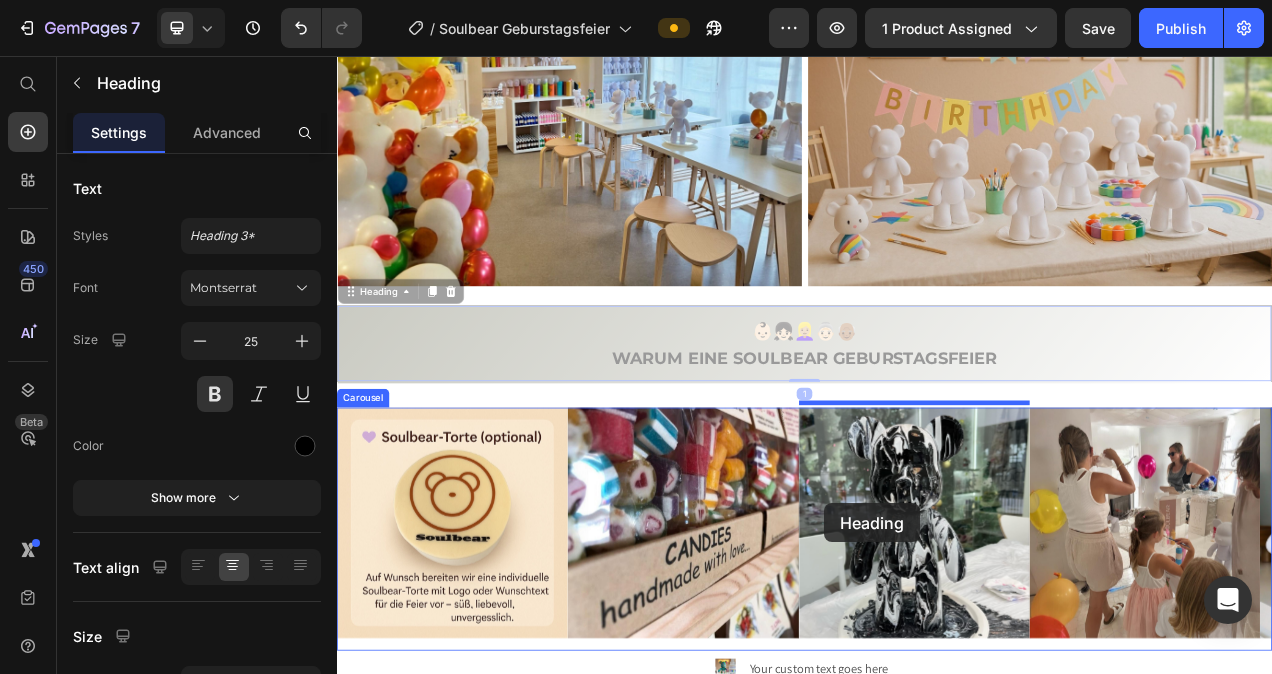 scroll, scrollTop: 1204, scrollLeft: 0, axis: vertical 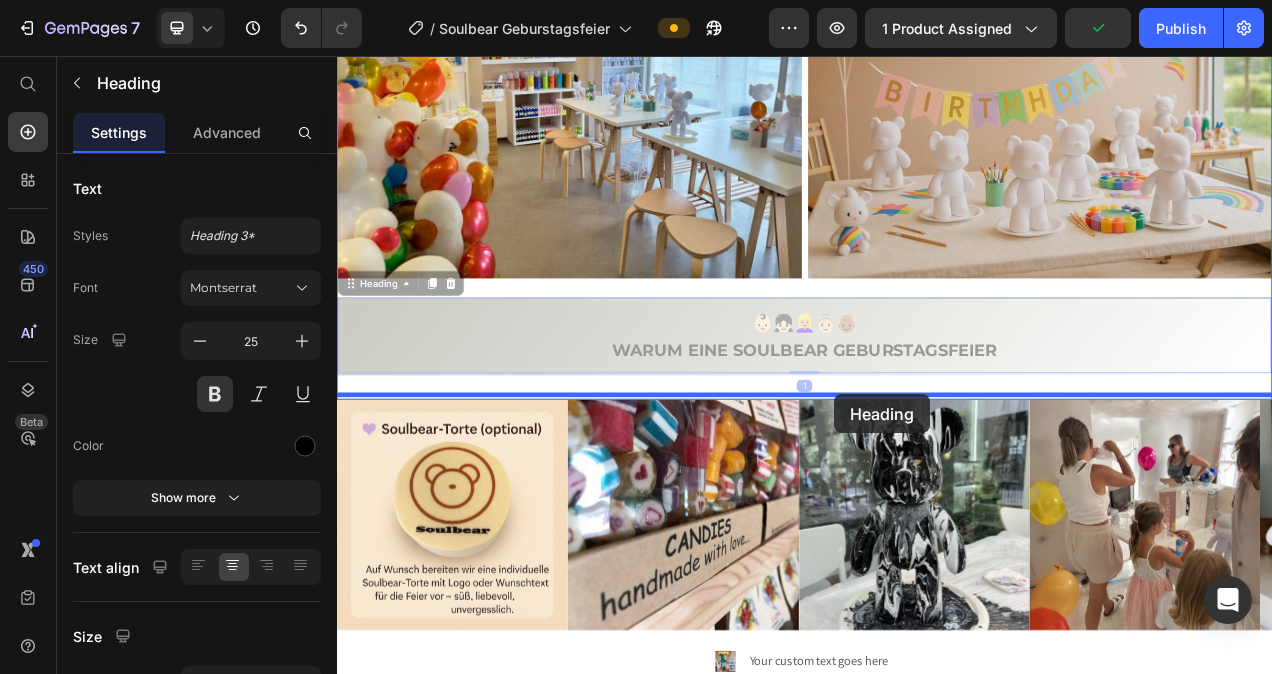 drag, startPoint x: 950, startPoint y: 548, endPoint x: 975, endPoint y: 490, distance: 63.15853 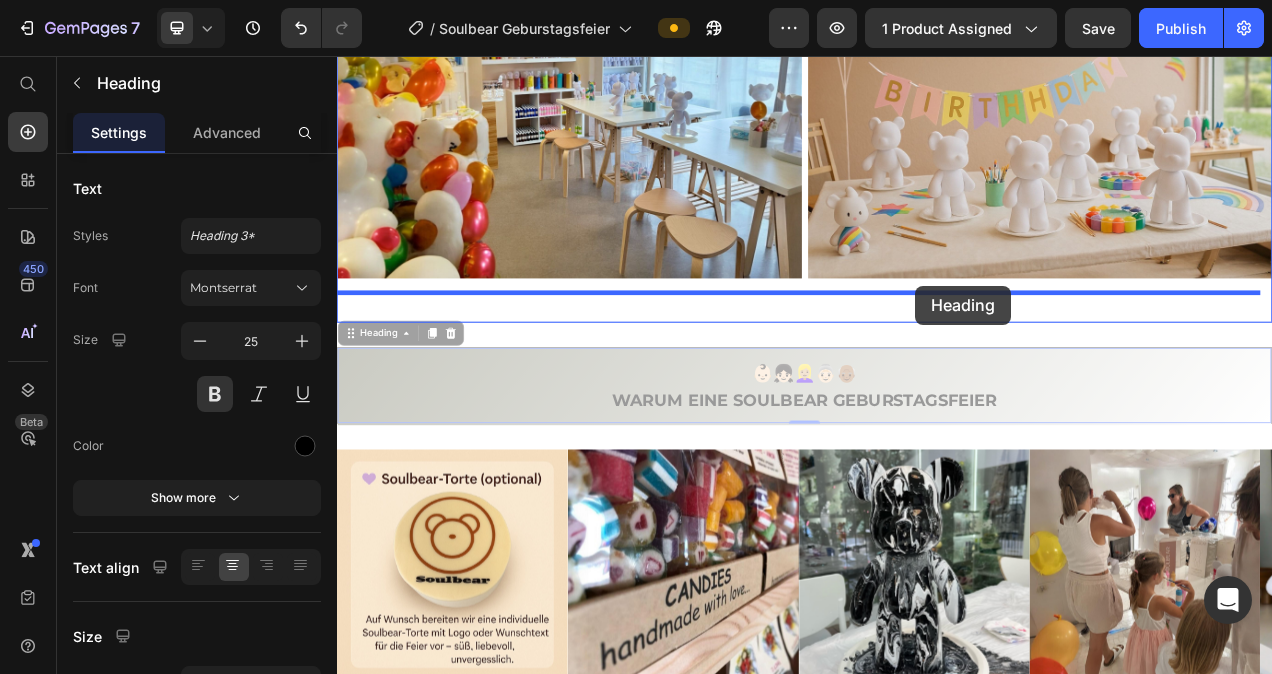 drag, startPoint x: 1089, startPoint y: 446, endPoint x: 1079, endPoint y: 351, distance: 95.524864 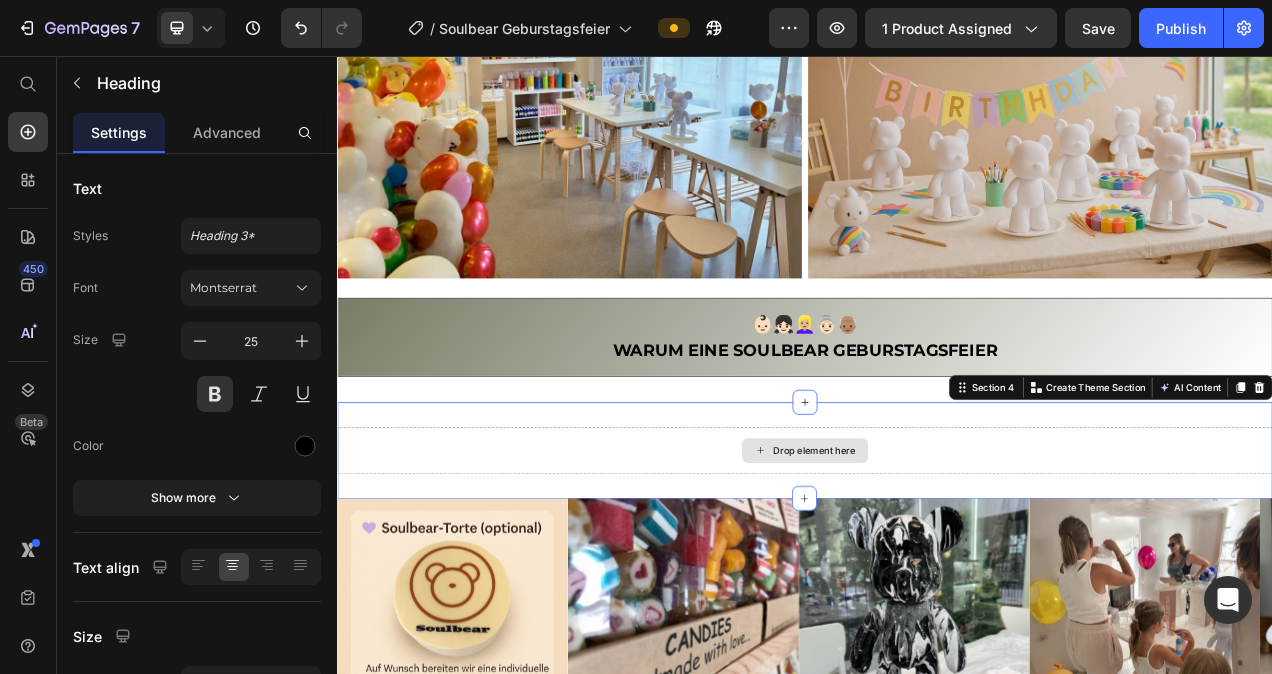 click on "Drop element here" at bounding box center [937, 563] 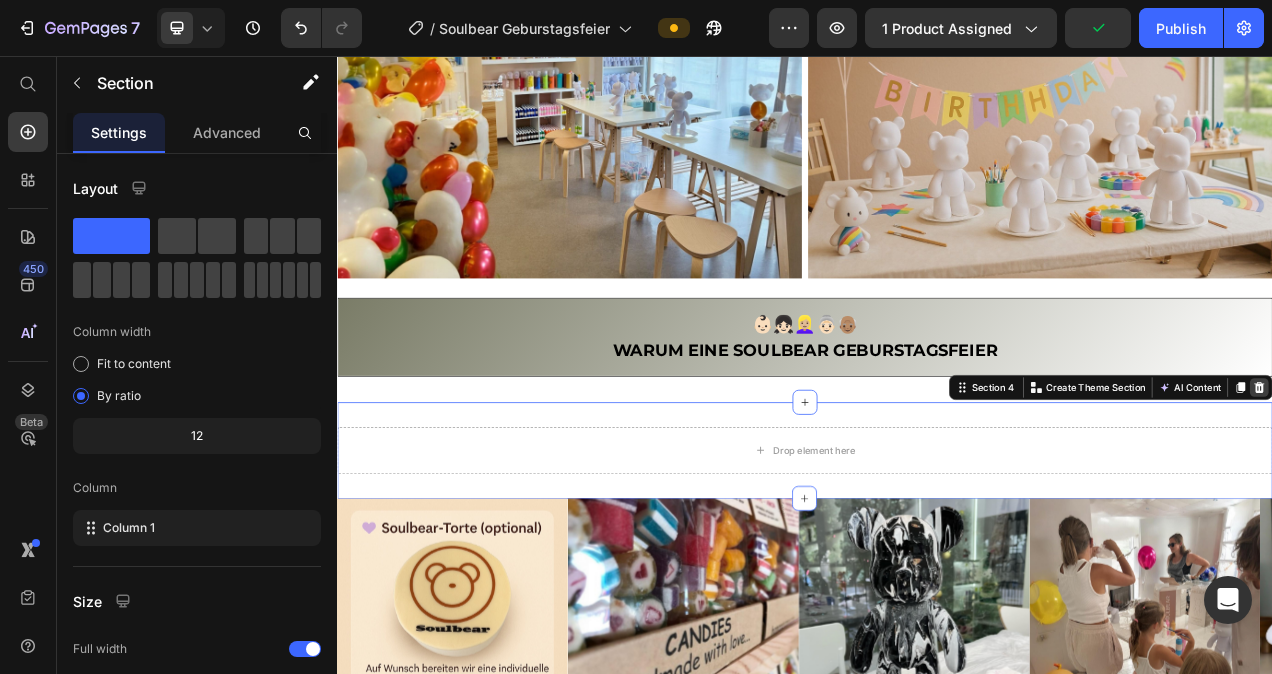 click 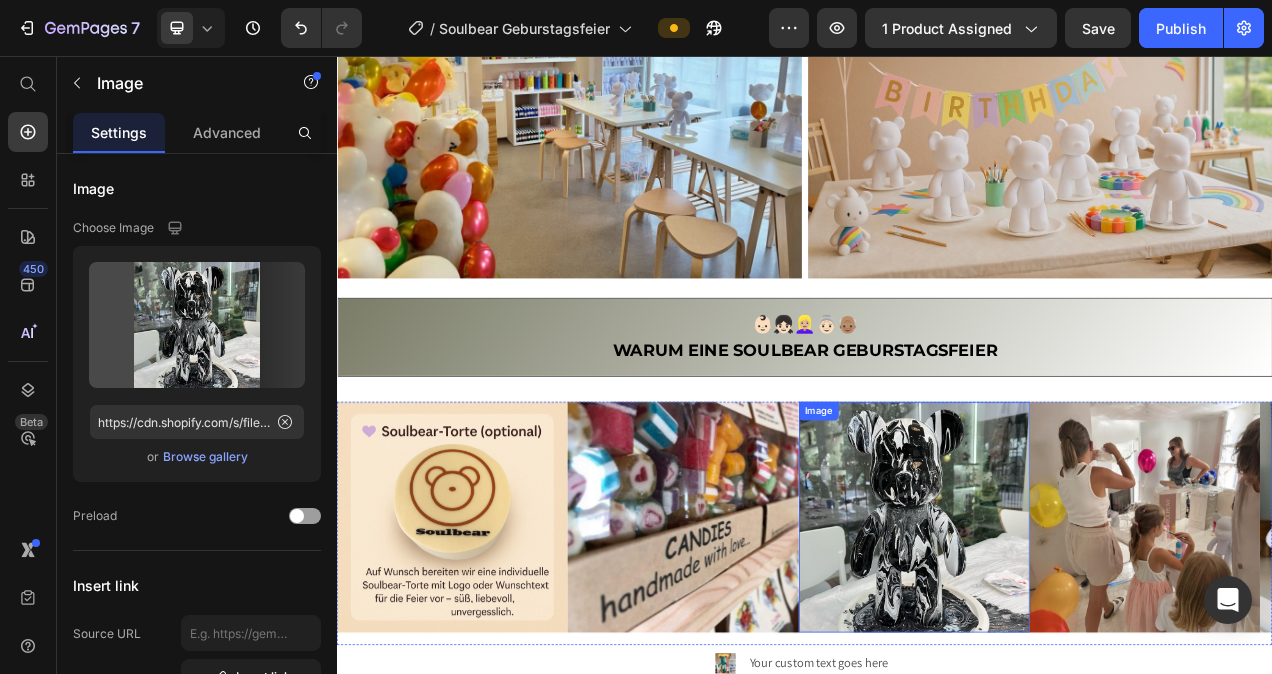 click at bounding box center (1078, 649) 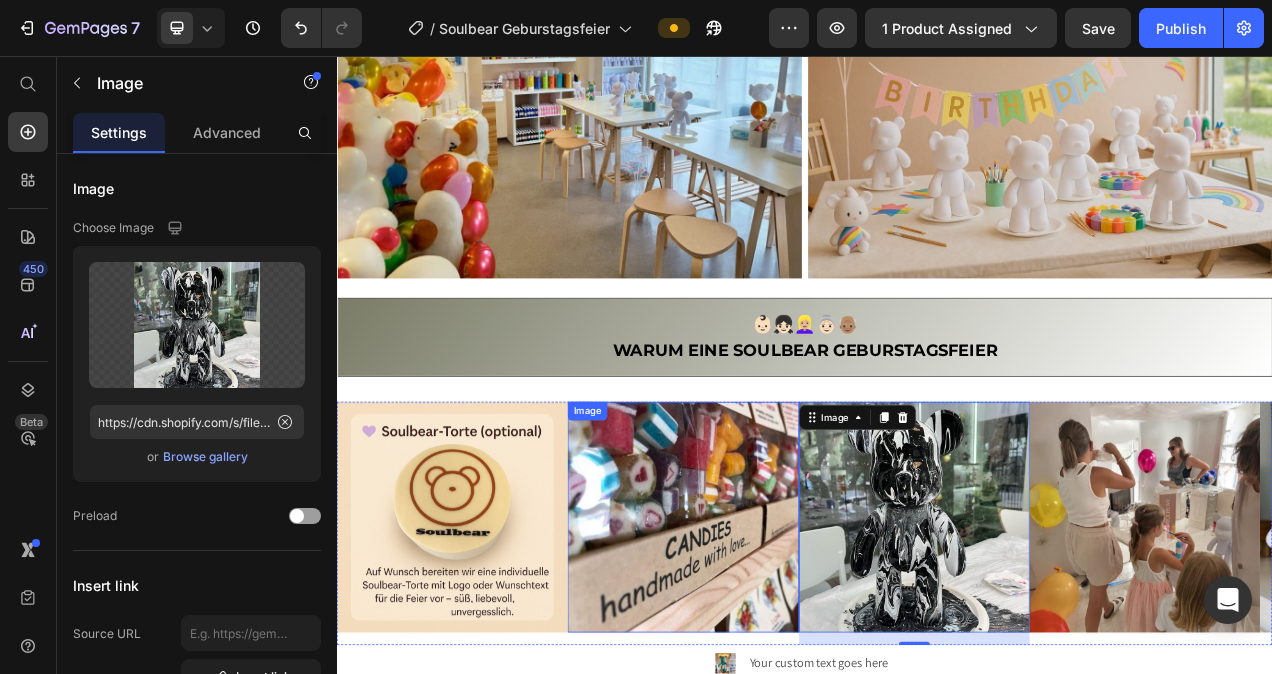click at bounding box center (781, 649) 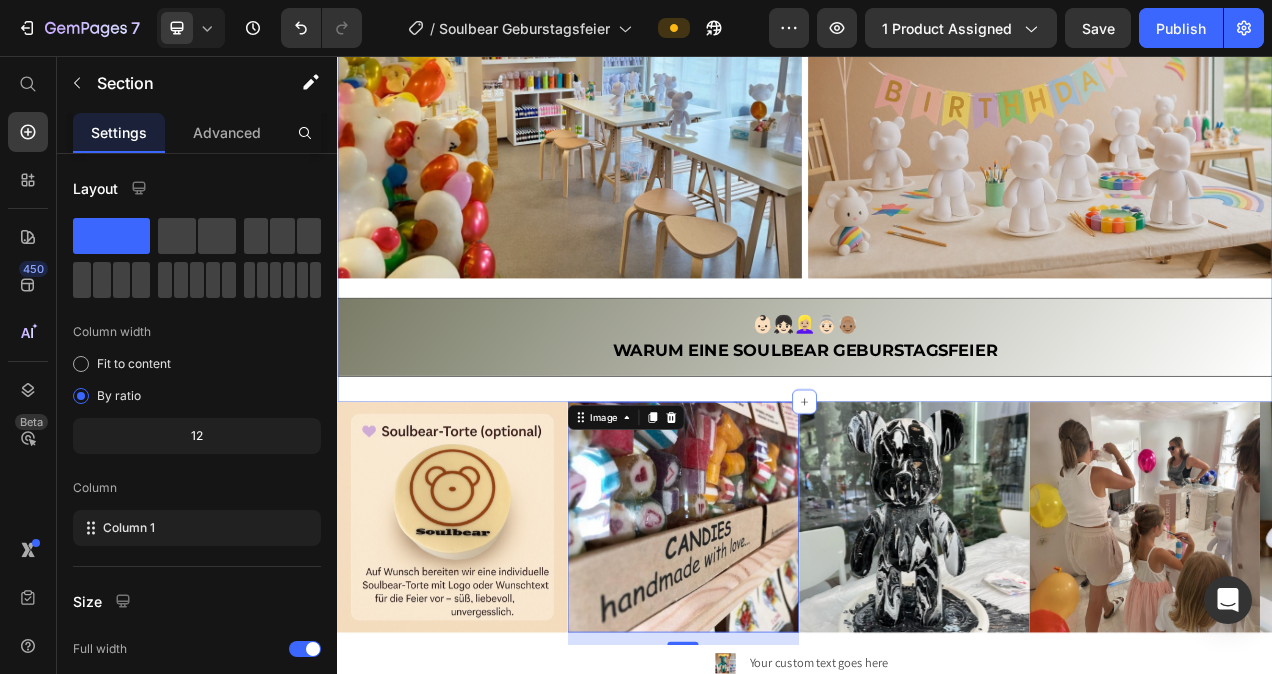 click on "Feiern mit Herz und Kreativität Machen Sie den Geburtstag Ihres Kindes oder eines lieben Menschen unvergesslich! Bei uns erleben Sie kreative Workshops voller Farbe, Spaß und einzigartiger Erinnerungen – für kleine Künstler und große Momente. ✅ Ideal für Kindergeburtstage ✅ Kreativ-Station mit Soulbear-Figuren ✅ Inklusive Farben, Schürzen & Anleitung ✅ Persönlich betreut im Soulbear Studio Text Block Jetzt Geburtagsfeier anfragen Button Image Image Row  👶🏻👧🏻👱🏼‍♀️👵🏻👴🏽  Warum eine soulbear geburstagsfeier Heading Section 3" at bounding box center (937, 33) 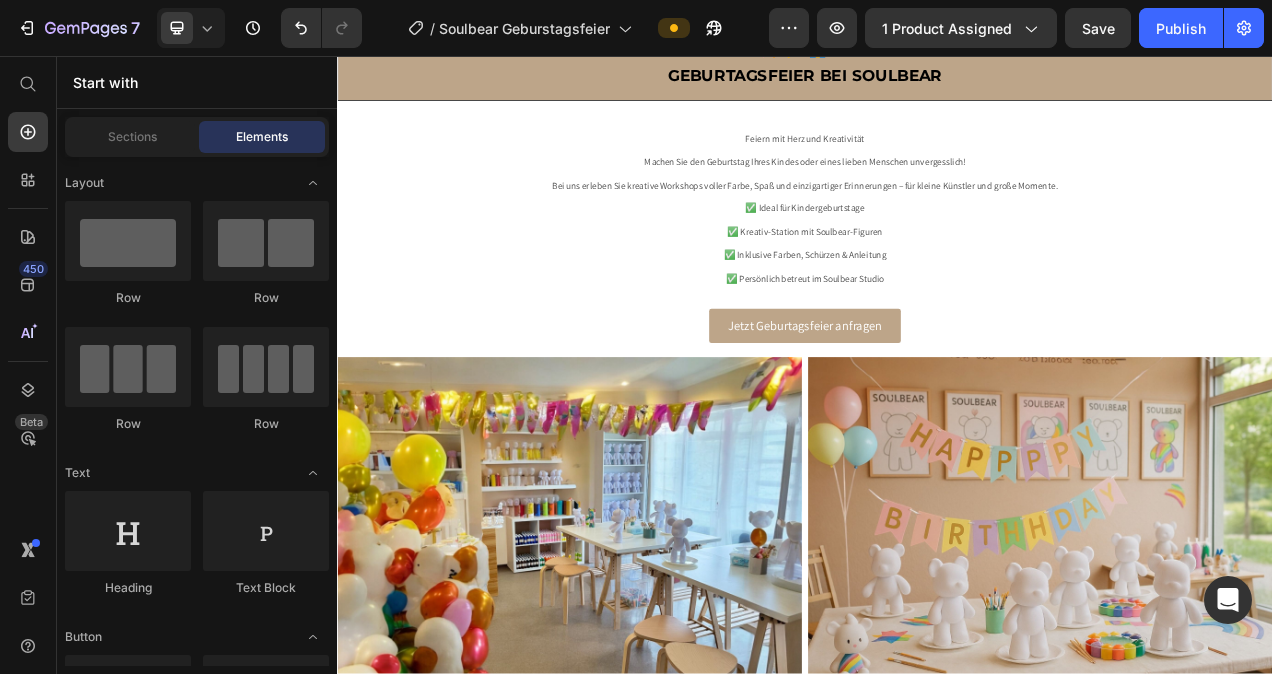scroll, scrollTop: 710, scrollLeft: 0, axis: vertical 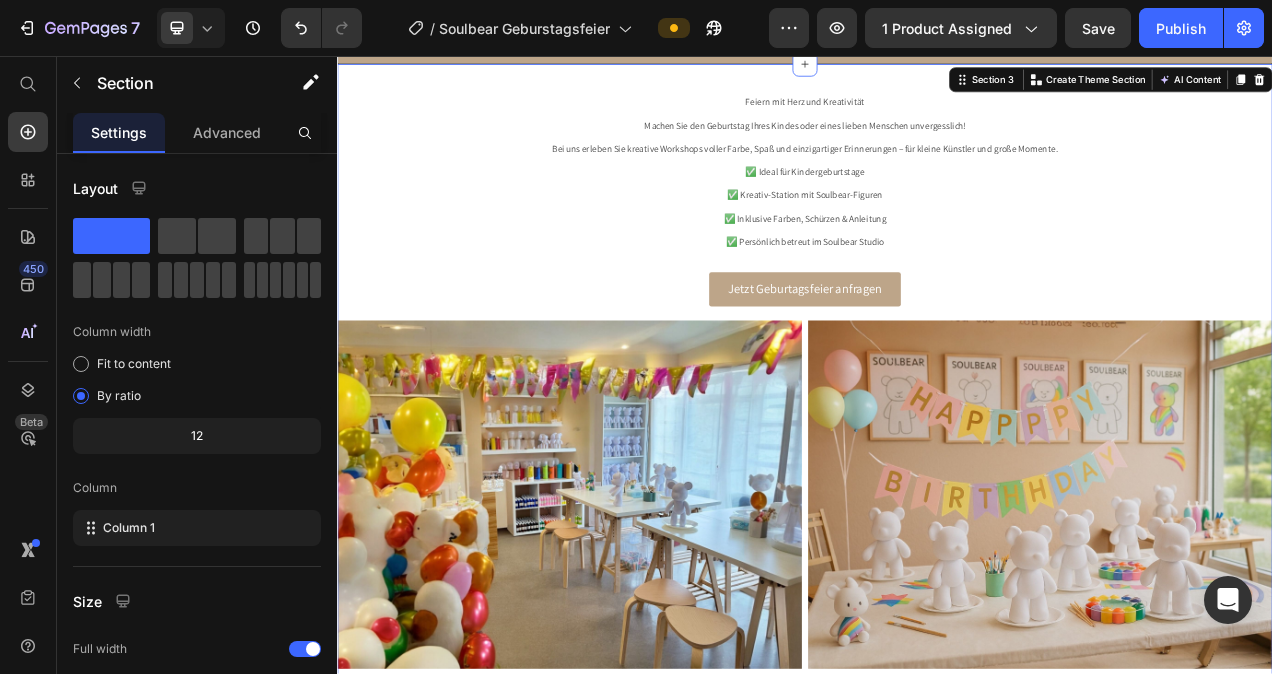 click on "Feiern mit Herz und Kreativität Machen Sie den Geburtstag Ihres Kindes oder eines lieben Menschen unvergesslich! Bei uns erleben Sie kreative Workshops voller Farbe, Spaß und einzigartiger Erinnerungen – für kleine Künstler und große Momente. ✅ Ideal für Kindergeburtstage ✅ Kreativ-Station mit Soulbear-Figuren ✅ Inklusive Farben, Schürzen & Anleitung ✅ Persönlich betreut im Soulbear Studio Text Block Jetzt Geburtagsfeier anfragen Button Image Image Row  👶🏻👧🏻👱🏼‍♀️👵🏻👴🏽  Warum eine soulbear geburstagsfeier Heading" at bounding box center (937, 534) 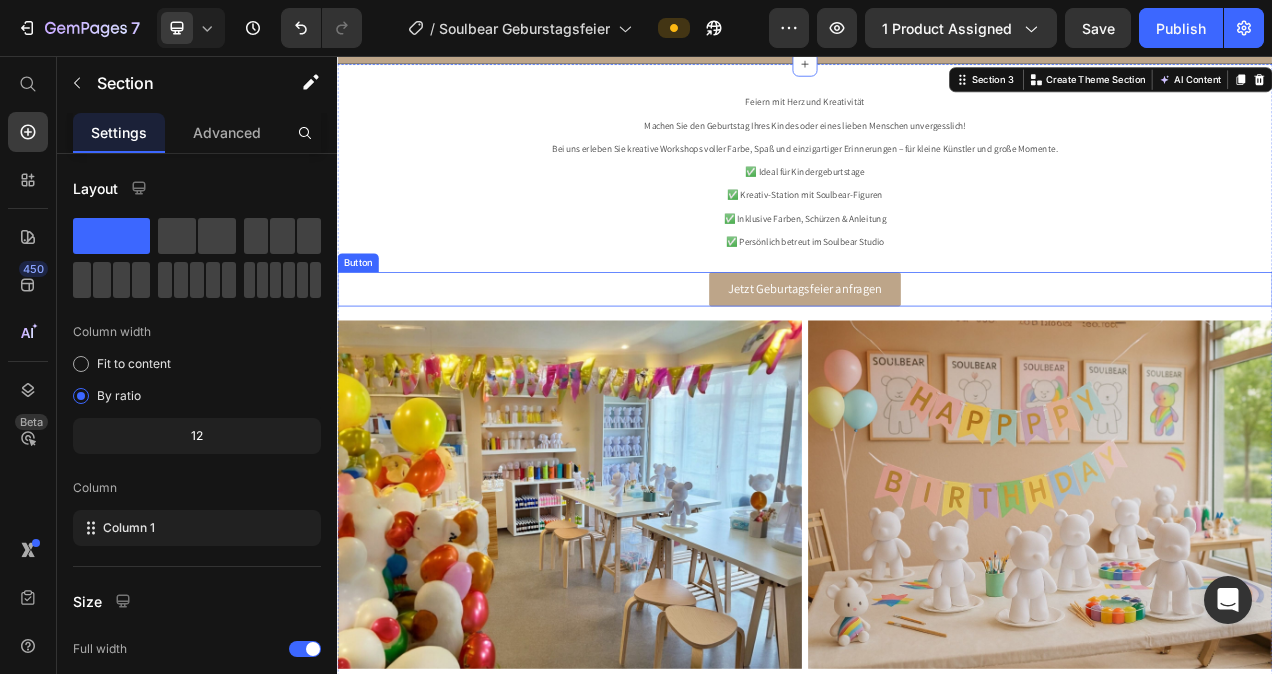click on "Jetzt Geburtagsfeier anfragen Button" at bounding box center [937, 356] 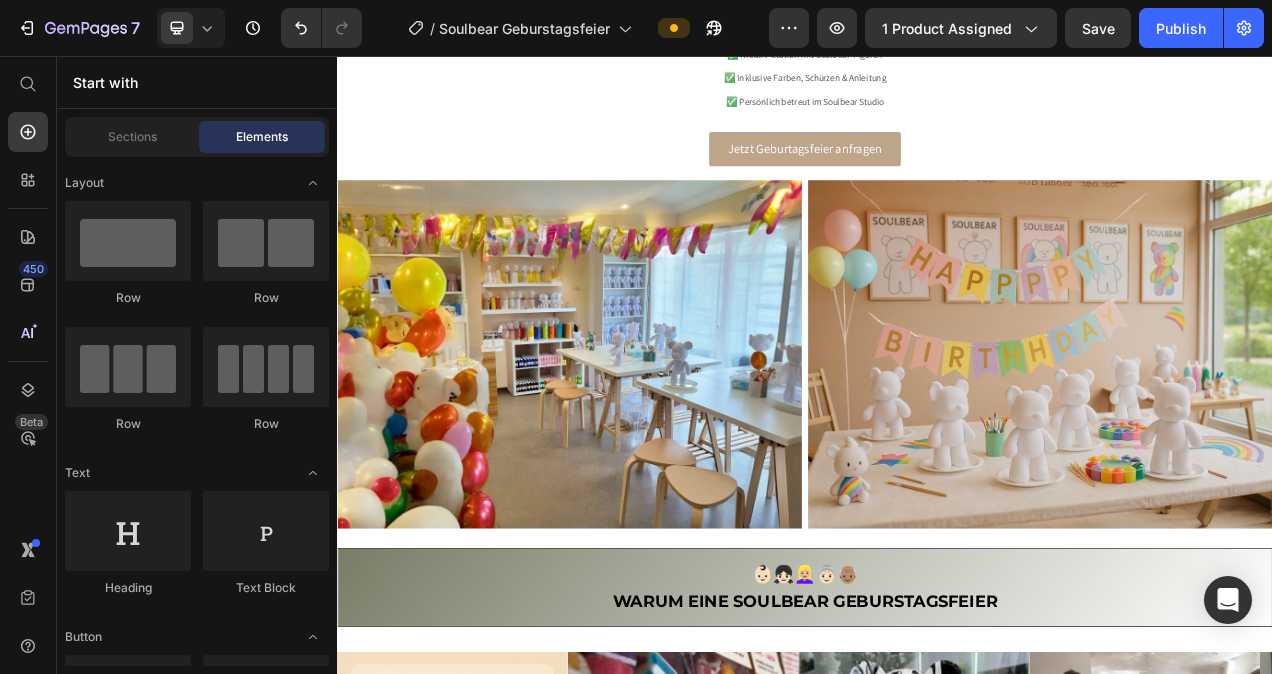 scroll, scrollTop: 991, scrollLeft: 0, axis: vertical 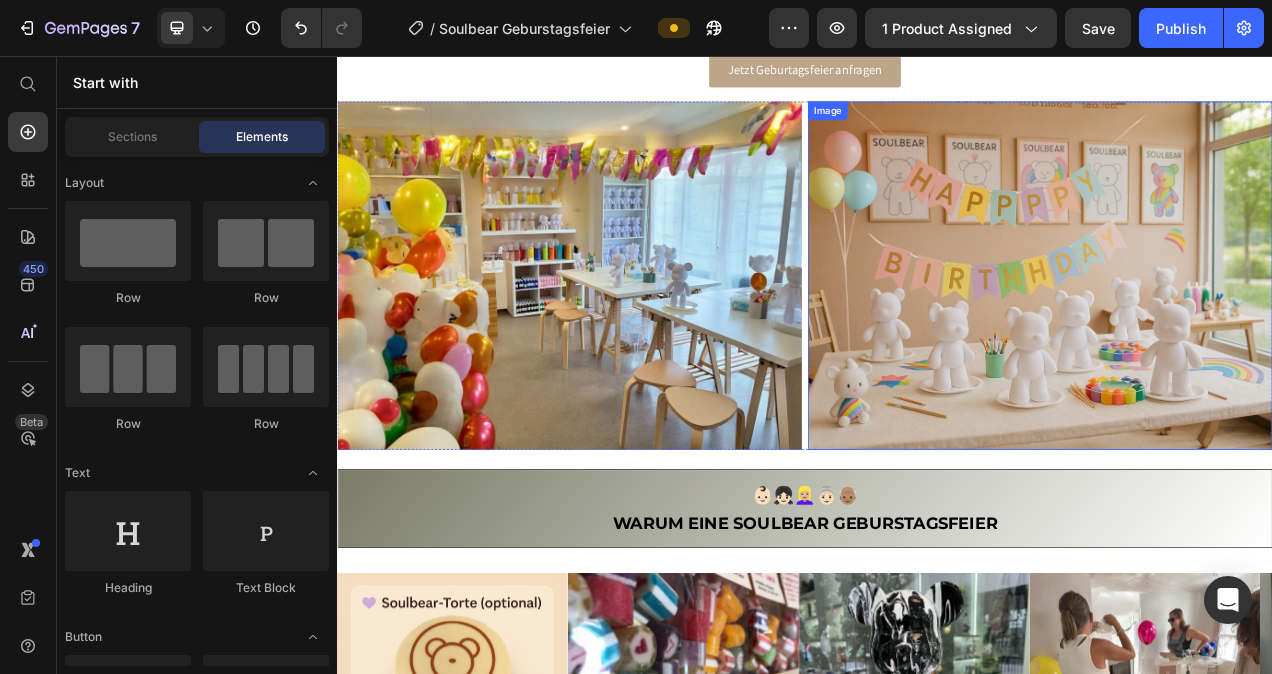 click at bounding box center (1239, 338) 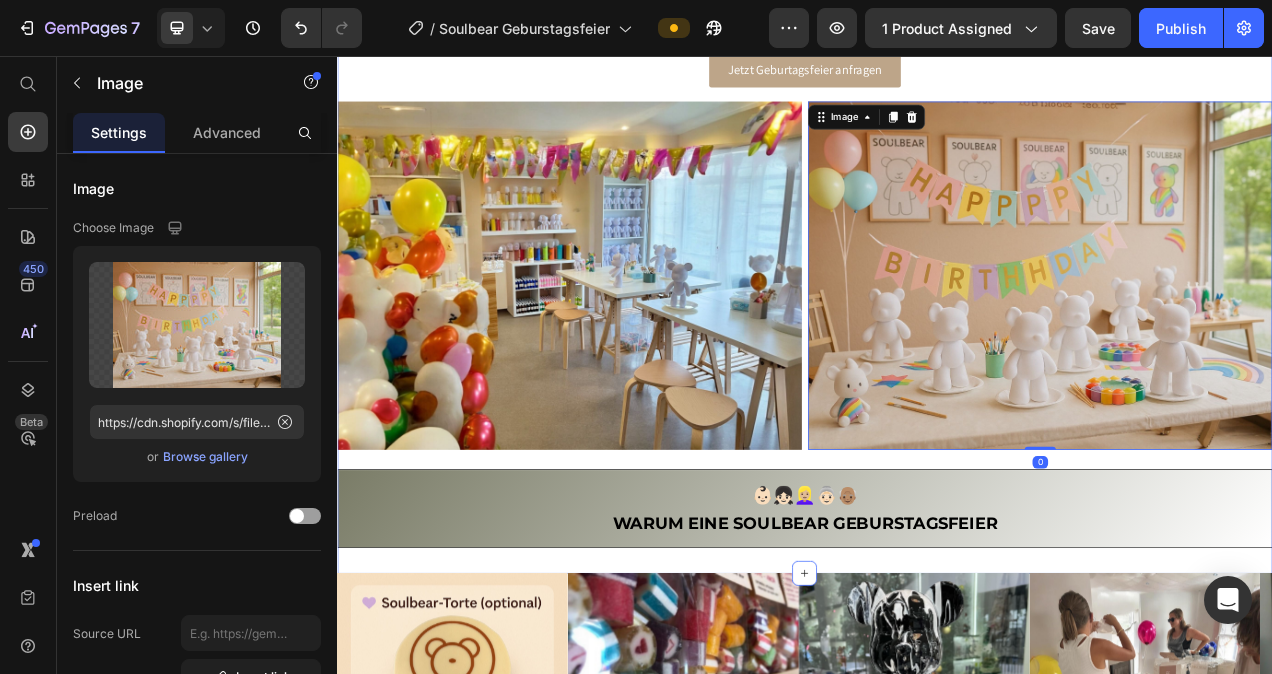 click on "Feiern mit Herz und Kreativität Machen Sie den Geburtstag Ihres Kindes oder eines lieben Menschen unvergesslich! Bei uns erleben Sie kreative Workshops voller Farbe, Spaß und einzigartiger Erinnerungen – für kleine Künstler und große Momente. ✅ Ideal für Kindergeburtstage ✅ Kreativ-Station mit Soulbear-Figuren ✅ Inklusive Farben, Schürzen & Anleitung ✅ Persönlich betreut im Soulbear Studio Text Block Jetzt Geburtagsfeier anfragen Button Image Image   0 Row  👶🏻👧🏻👱🏼‍♀️👵🏻👴🏽  Warum eine soulbear geburstagsfeier Heading" at bounding box center [937, 253] 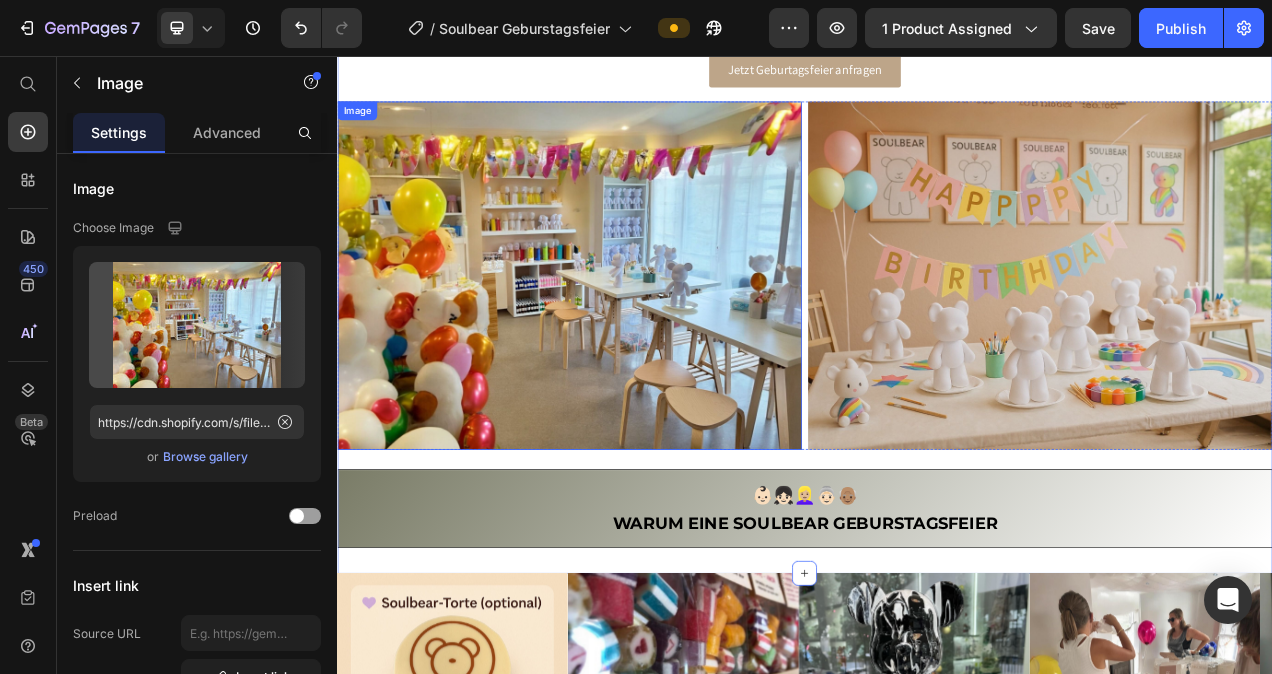click at bounding box center [635, 338] 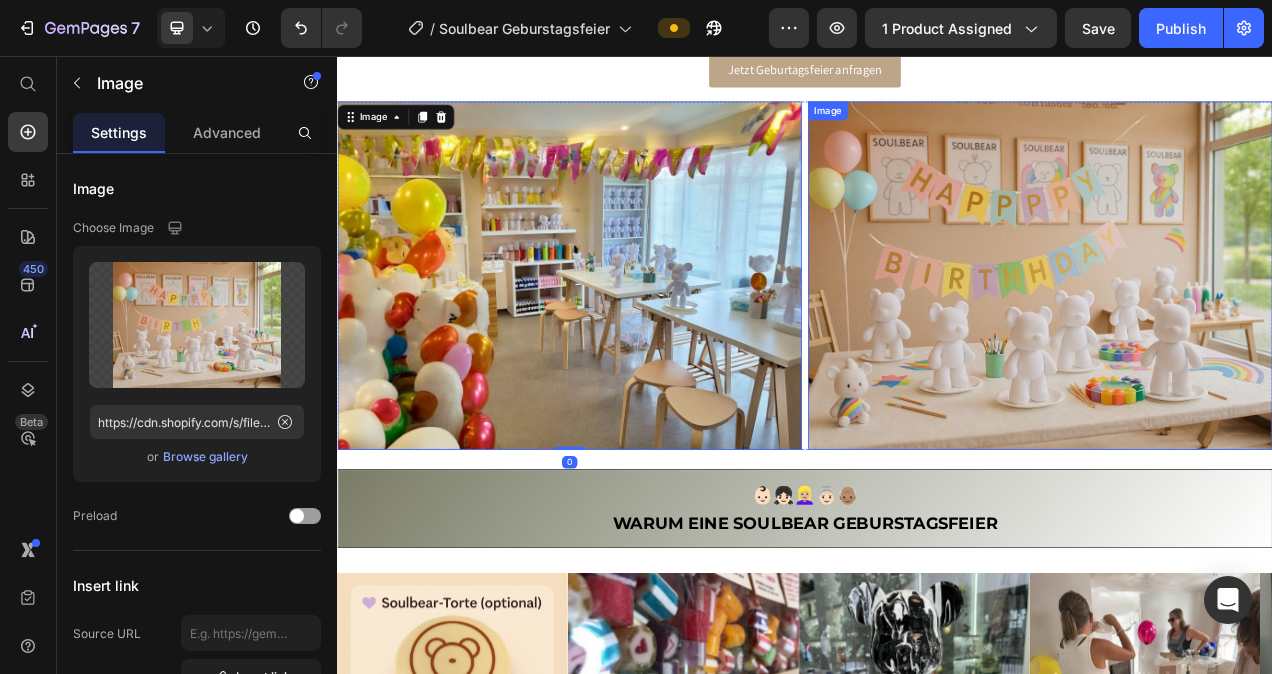 click at bounding box center (1239, 338) 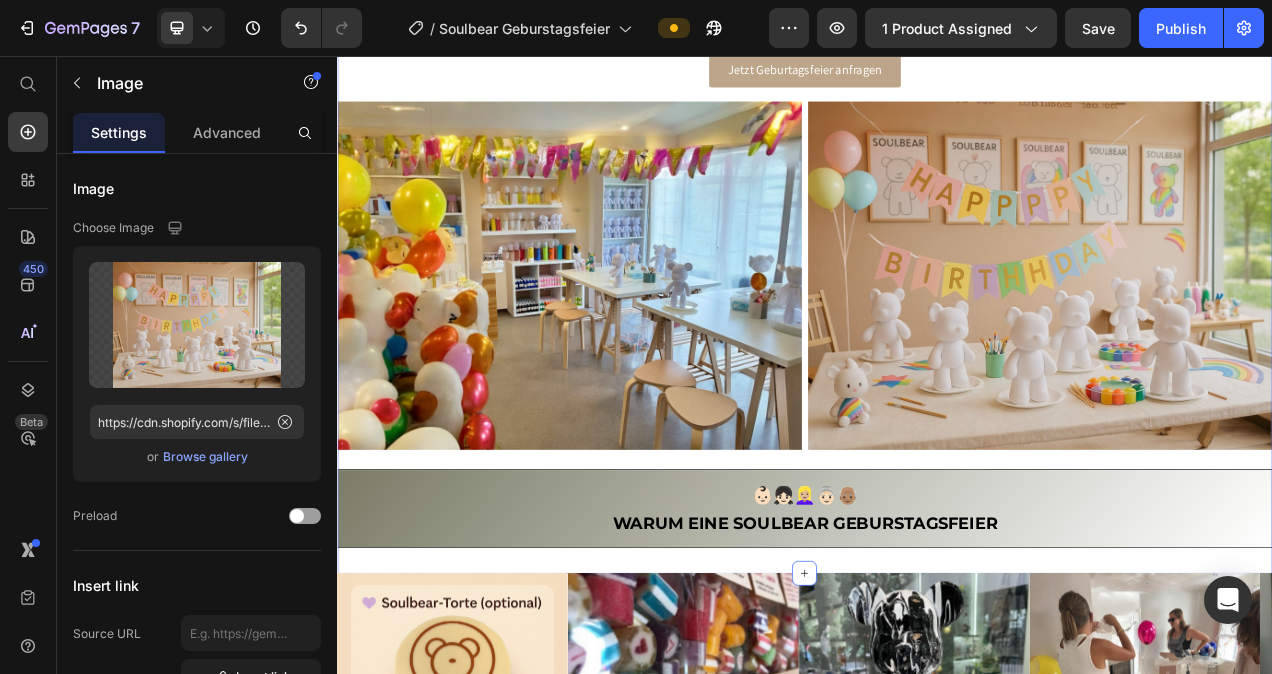 click on "Feiern mit Herz und Kreativität Machen Sie den Geburtstag Ihres Kindes oder eines lieben Menschen unvergesslich! Bei uns erleben Sie kreative Workshops voller Farbe, Spaß und einzigartiger Erinnerungen – für kleine Künstler und große Momente. ✅ Ideal für Kindergeburtstage ✅ Kreativ-Station mit Soulbear-Figuren ✅ Inklusive Farben, Schürzen & Anleitung ✅ Persönlich betreut im Soulbear Studio Text Block Jetzt Geburtagsfeier anfragen Button Image Image Row  👶🏻👧🏻👱🏼‍♀️👵🏻👴🏽  Warum eine soulbear geburstagsfeier Heading" at bounding box center (937, 253) 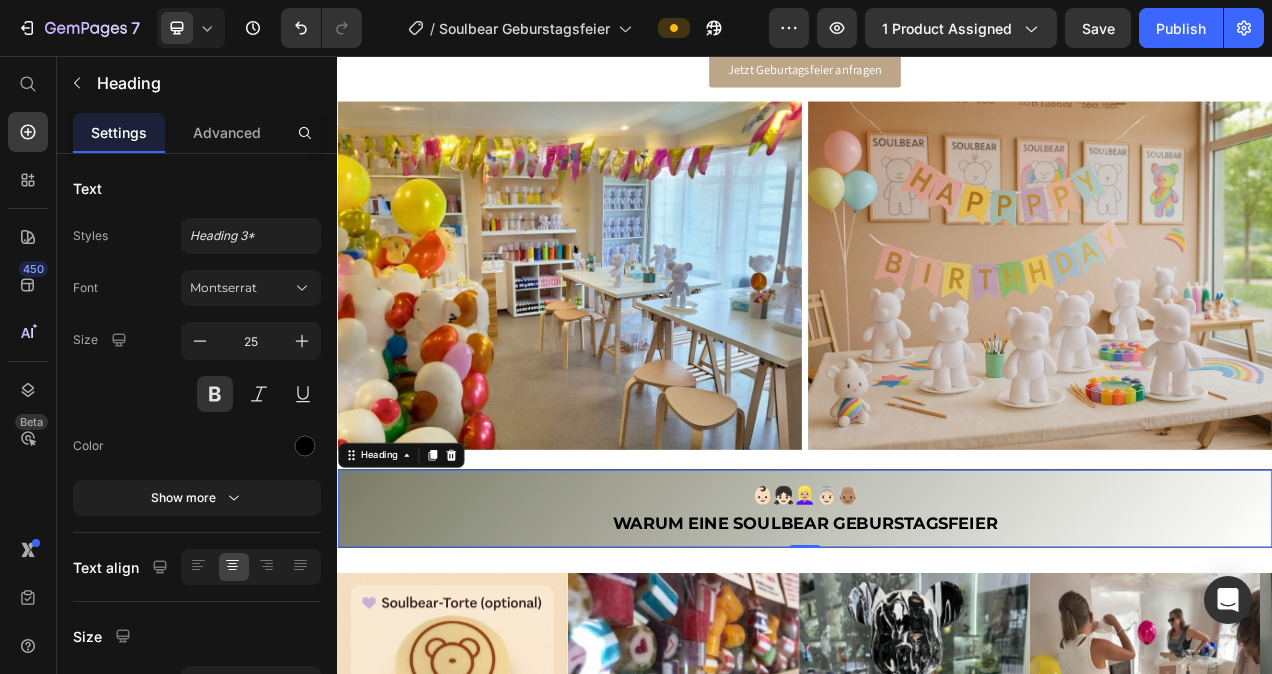 click on "👶🏻👧🏻👱🏼‍♀️👵🏻👴🏽  Warum eine soulbear geburstagsfeier" at bounding box center [937, 637] 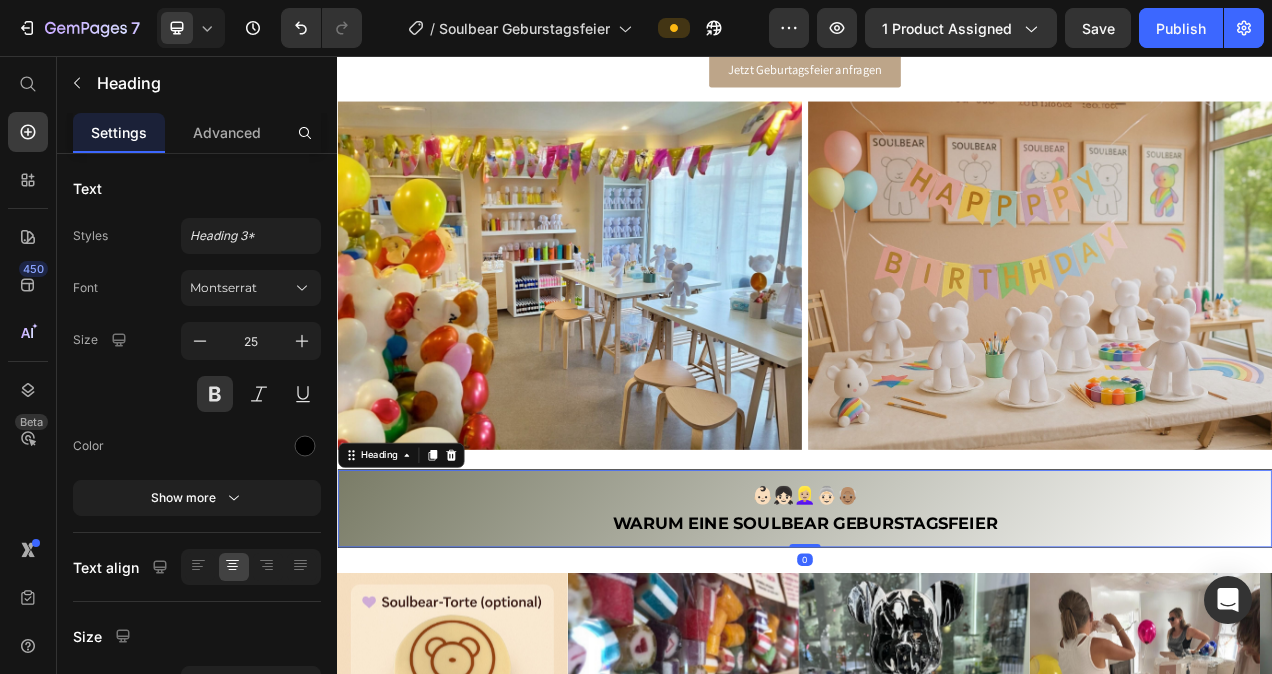 drag, startPoint x: 934, startPoint y: 670, endPoint x: 953, endPoint y: 663, distance: 20.248457 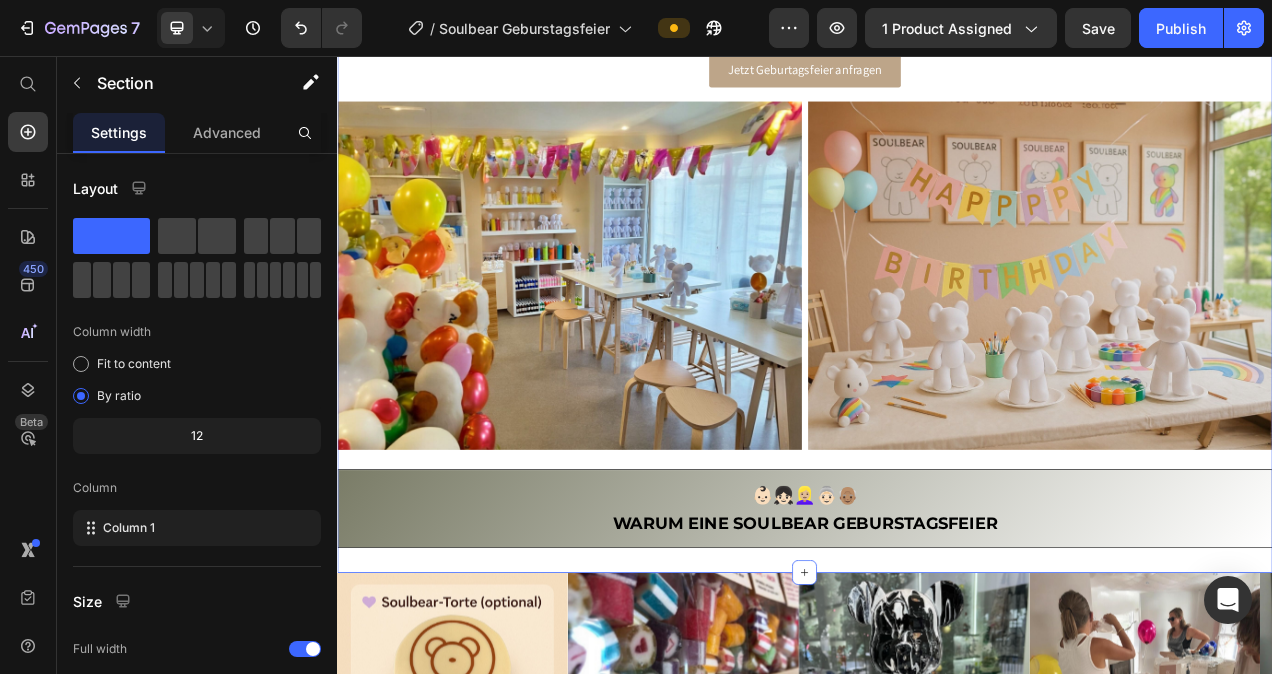 click on "Feiern mit Herz und Kreativität Machen Sie den Geburtstag Ihres Kindes oder eines lieben Menschen unvergesslich! Bei uns erleben Sie kreative Workshops voller Farbe, Spaß und einzigartiger Erinnerungen – für kleine Künstler und große Momente. ✅ Ideal für Kindergeburtstage ✅ Kreativ-Station mit Soulbear-Figuren ✅ Inklusive Farben, Schürzen & Anleitung ✅ Persönlich betreut im Soulbear Studio Text Block Jetzt Geburtagsfeier anfragen Button Image Image Row  👶🏻👧🏻👱🏼‍♀️👵🏻👴🏽  Warum eine soulbear geburstagsfeier Heading Section 3   Create Theme Section AI Content Write with GemAI What would you like to describe here? Tone and Voice Persuasive Product Soulbear Mini- Kit Show more Generate" at bounding box center [937, 253] 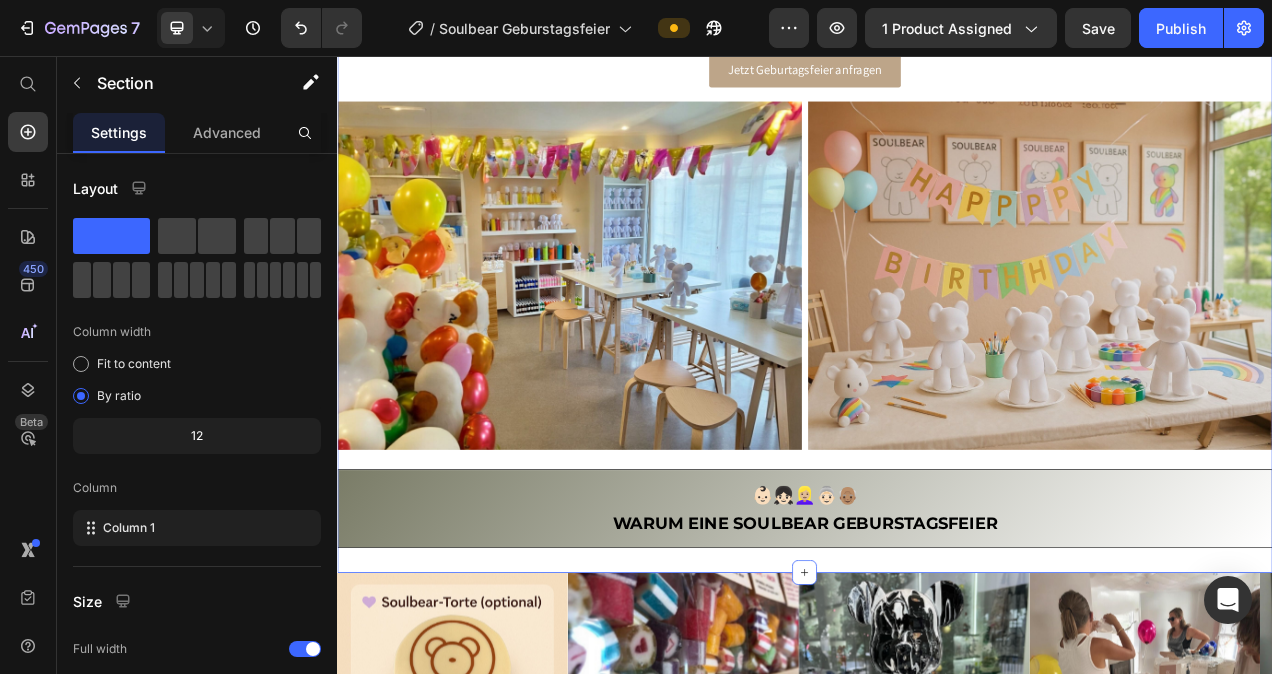 click on "Feiern mit Herz und Kreativität Machen Sie den Geburtstag Ihres Kindes oder eines lieben Menschen unvergesslich! Bei uns erleben Sie kreative Workshops voller Farbe, Spaß und einzigartiger Erinnerungen – für kleine Künstler und große Momente. ✅ Ideal für Kindergeburtstage ✅ Kreativ-Station mit Soulbear-Figuren ✅ Inklusive Farben, Schürzen & Anleitung ✅ Persönlich betreut im Soulbear Studio Text Block Jetzt Geburtagsfeier anfragen Button Image Image Row  👶🏻👧🏻👱🏼‍♀️👵🏻👴🏽  Warum eine soulbear geburstagsfeier Heading" at bounding box center (937, 253) 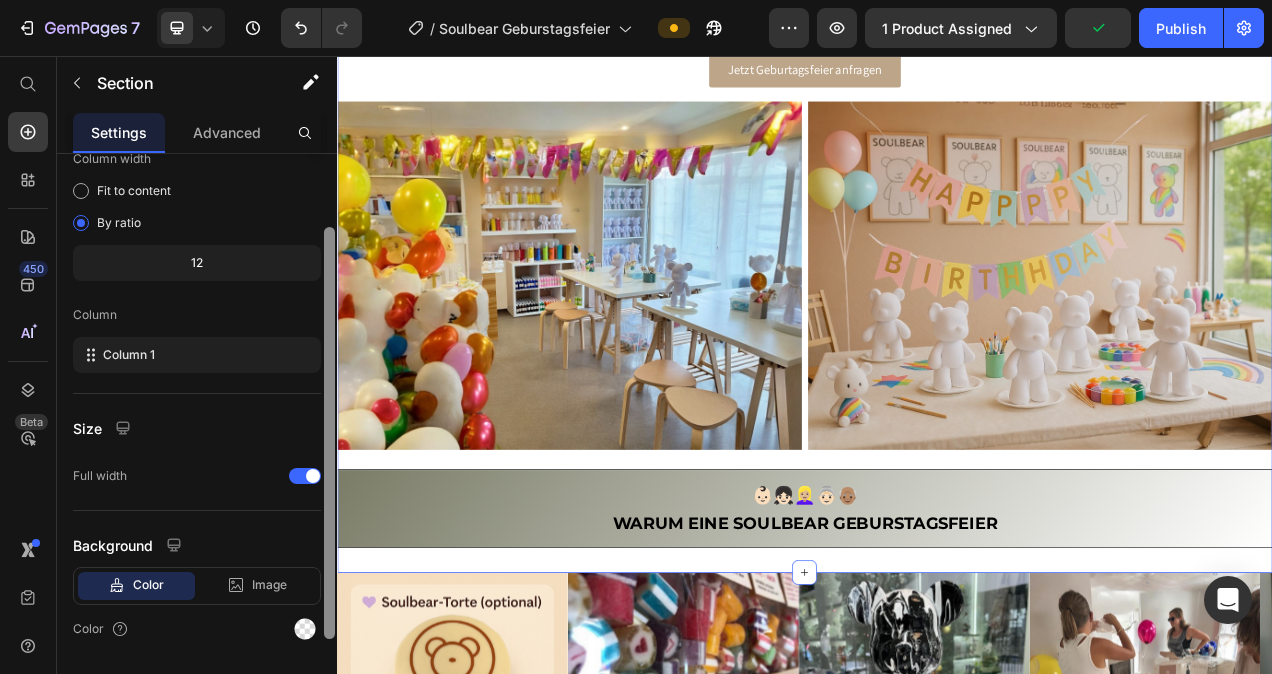 scroll, scrollTop: 180, scrollLeft: 0, axis: vertical 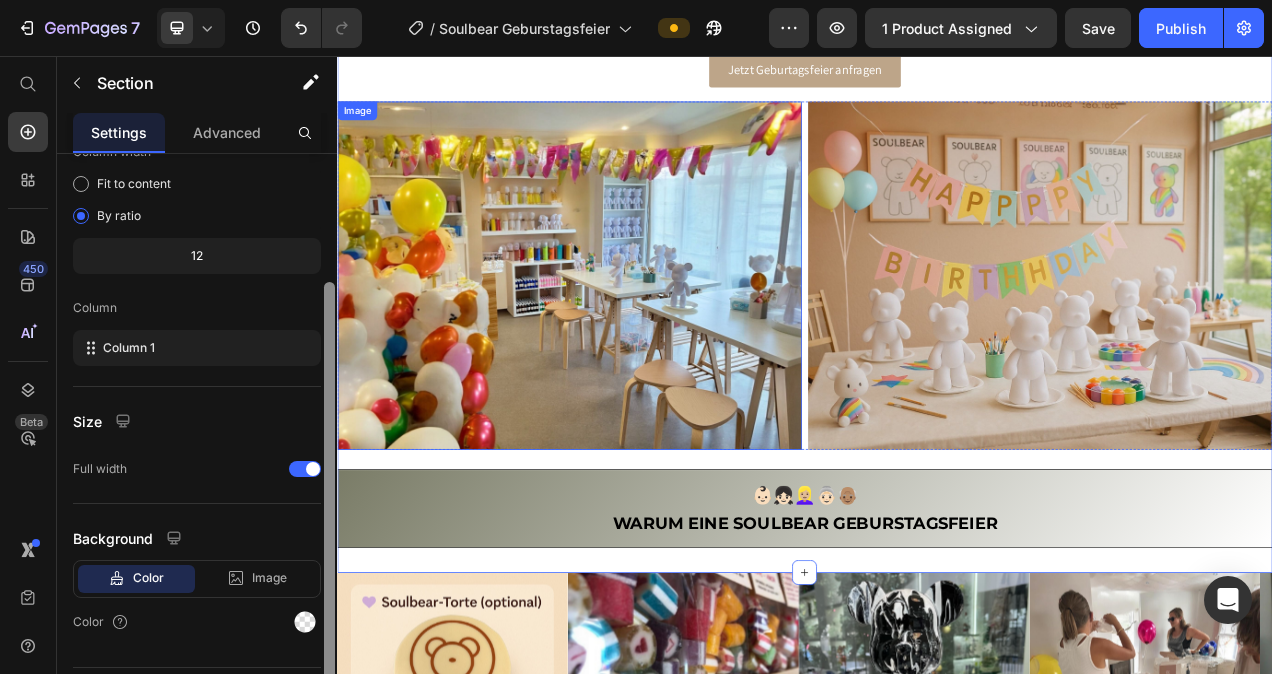 drag, startPoint x: 668, startPoint y: 317, endPoint x: 339, endPoint y: 505, distance: 378.92612 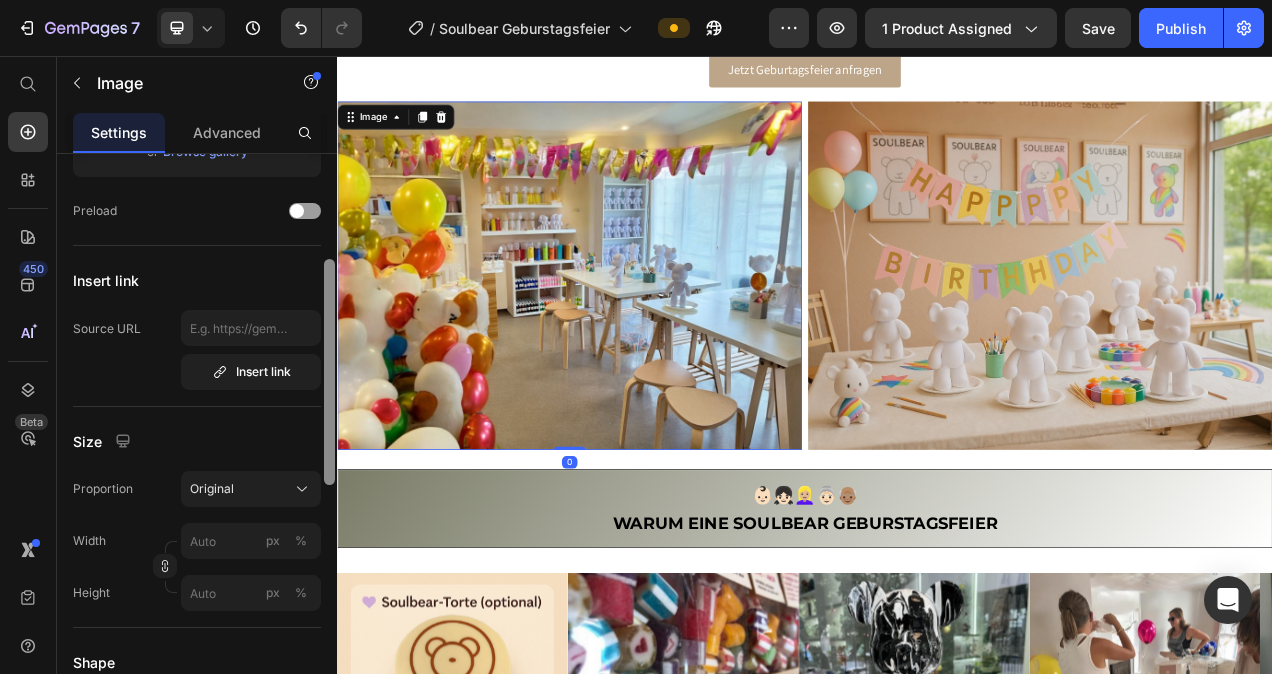 scroll, scrollTop: 485, scrollLeft: 0, axis: vertical 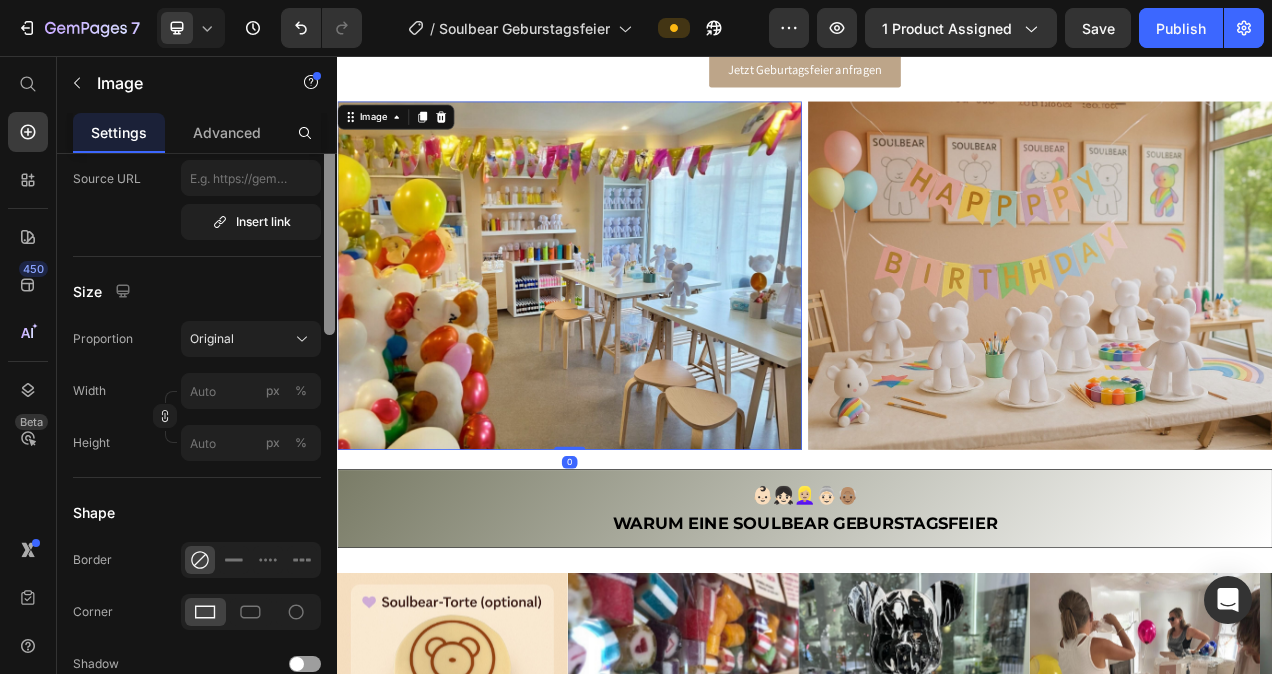 drag, startPoint x: 331, startPoint y: 486, endPoint x: 336, endPoint y: 545, distance: 59.211487 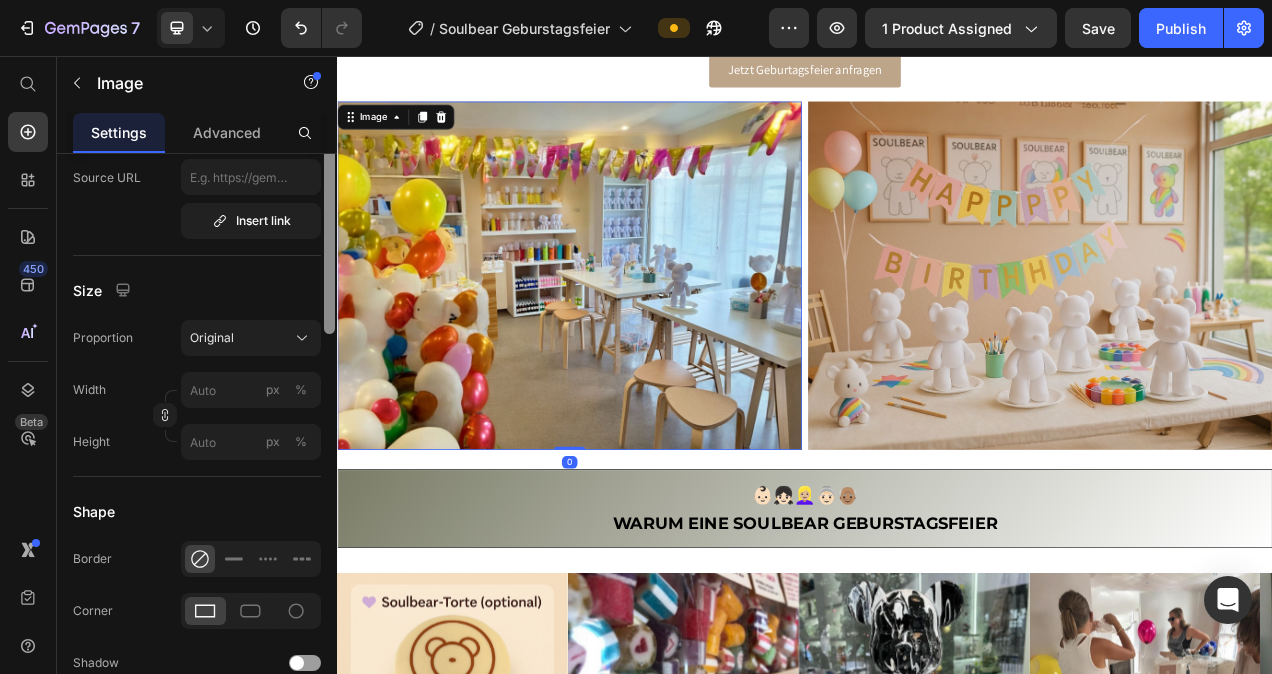 click at bounding box center (329, 281) 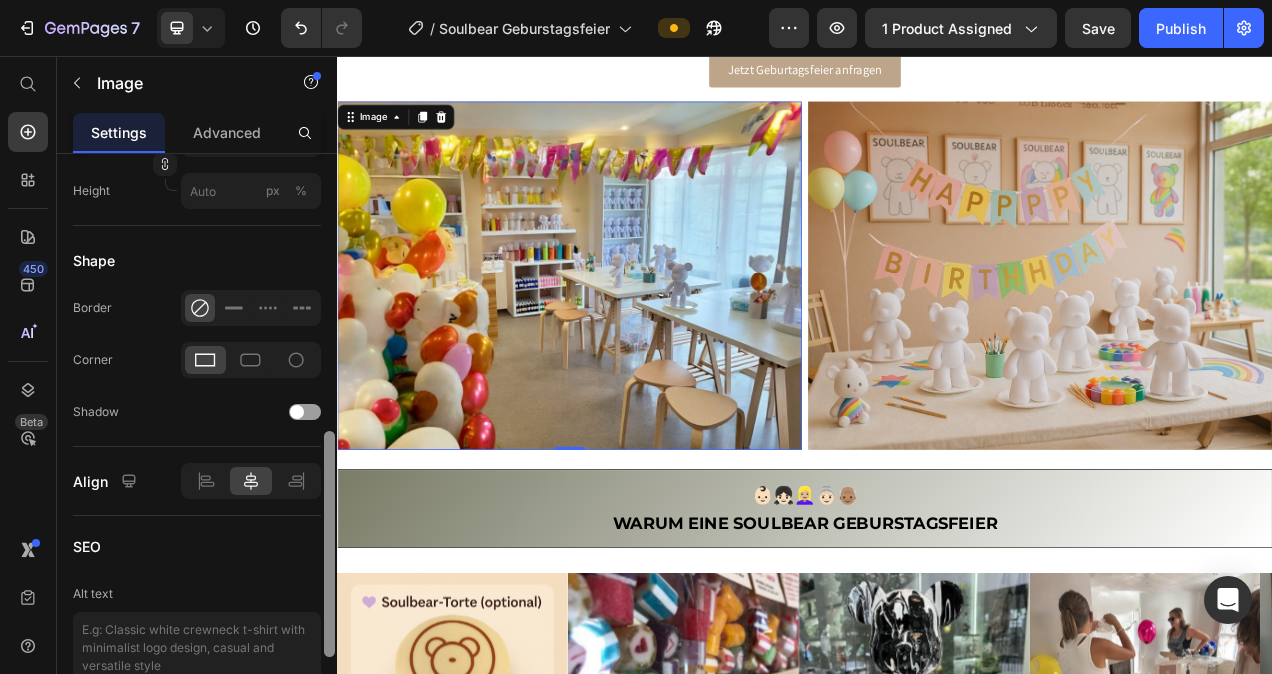 scroll, scrollTop: 684, scrollLeft: 0, axis: vertical 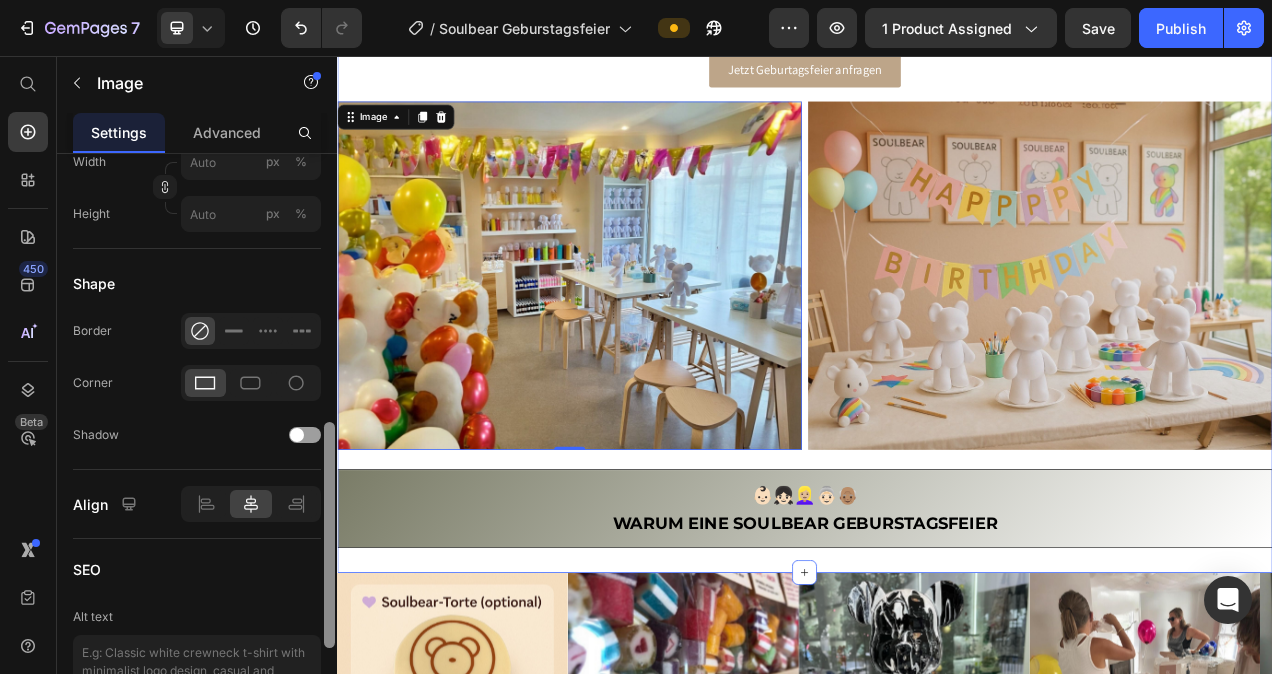 drag, startPoint x: 666, startPoint y: 586, endPoint x: 369, endPoint y: 681, distance: 311.82367 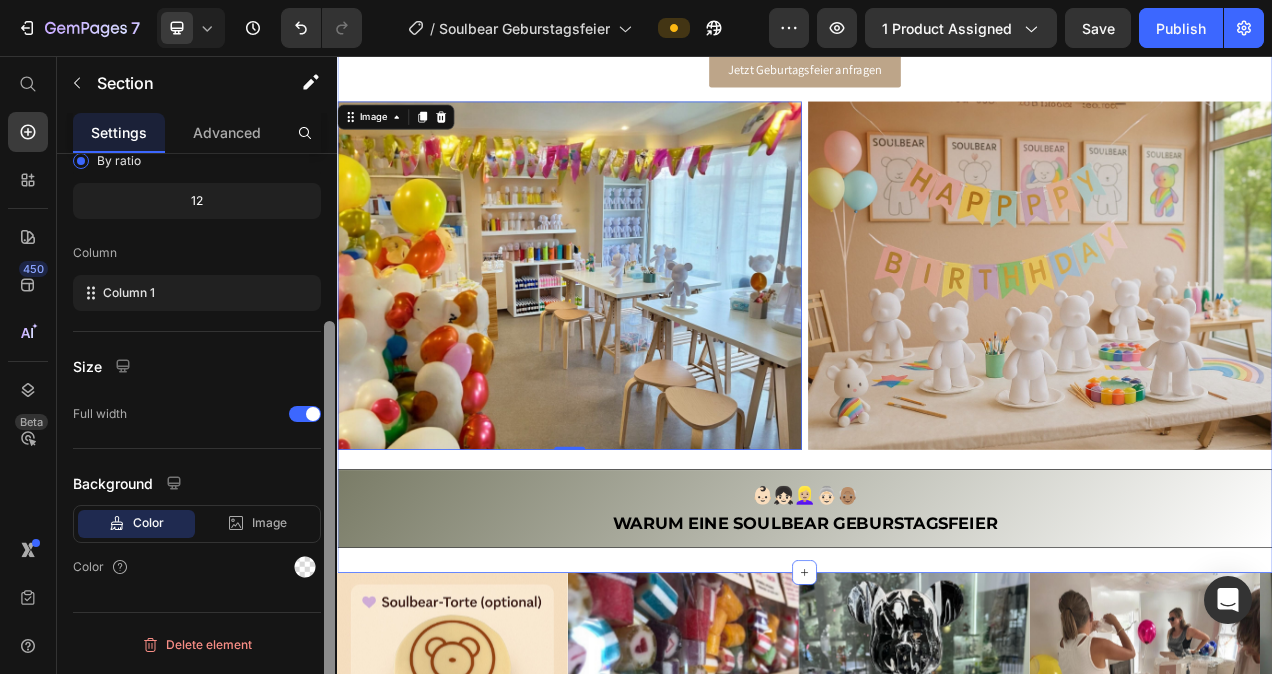 scroll, scrollTop: 0, scrollLeft: 0, axis: both 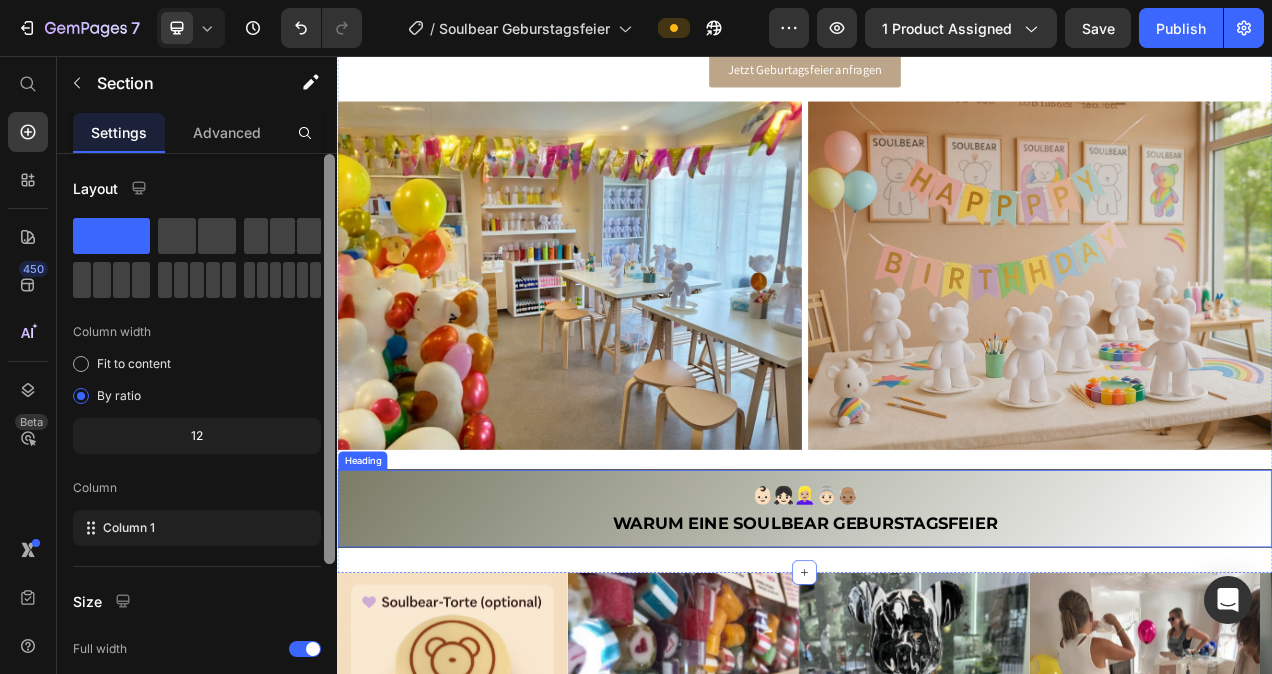 click on "👶🏻👧🏻👱🏼‍♀️👵🏻👴🏽  Warum eine soulbear geburstagsfeier" at bounding box center (937, 637) 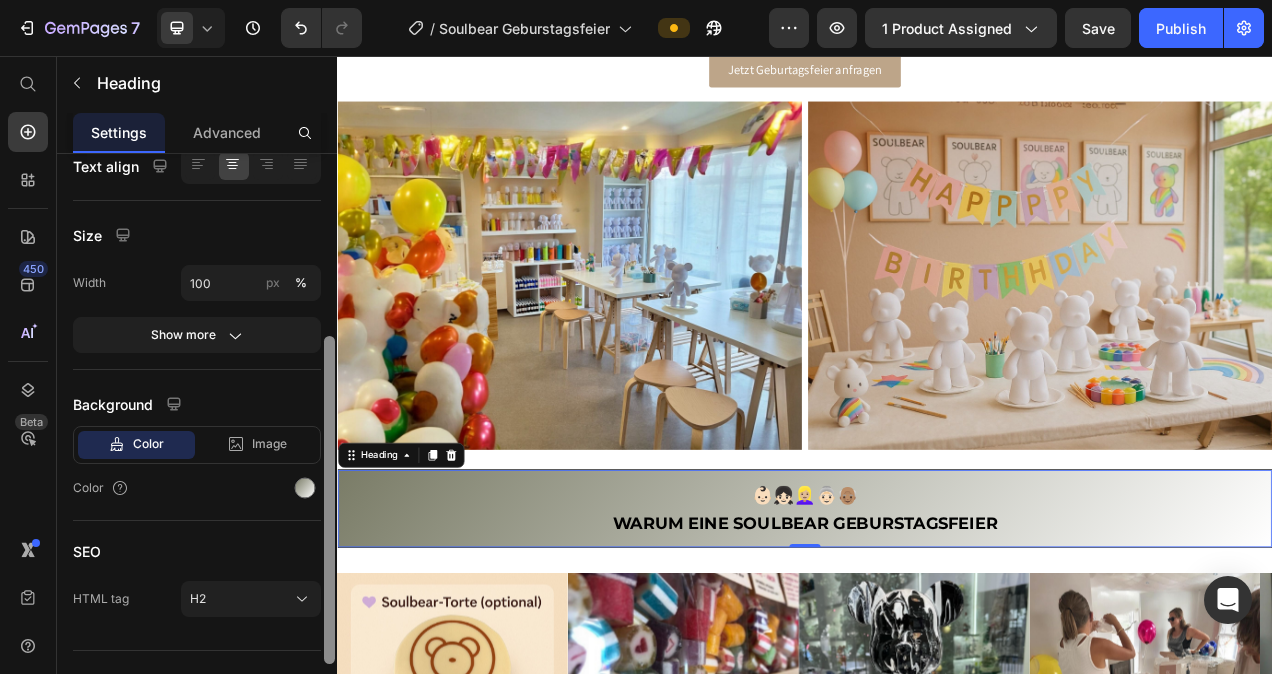 scroll, scrollTop: 435, scrollLeft: 0, axis: vertical 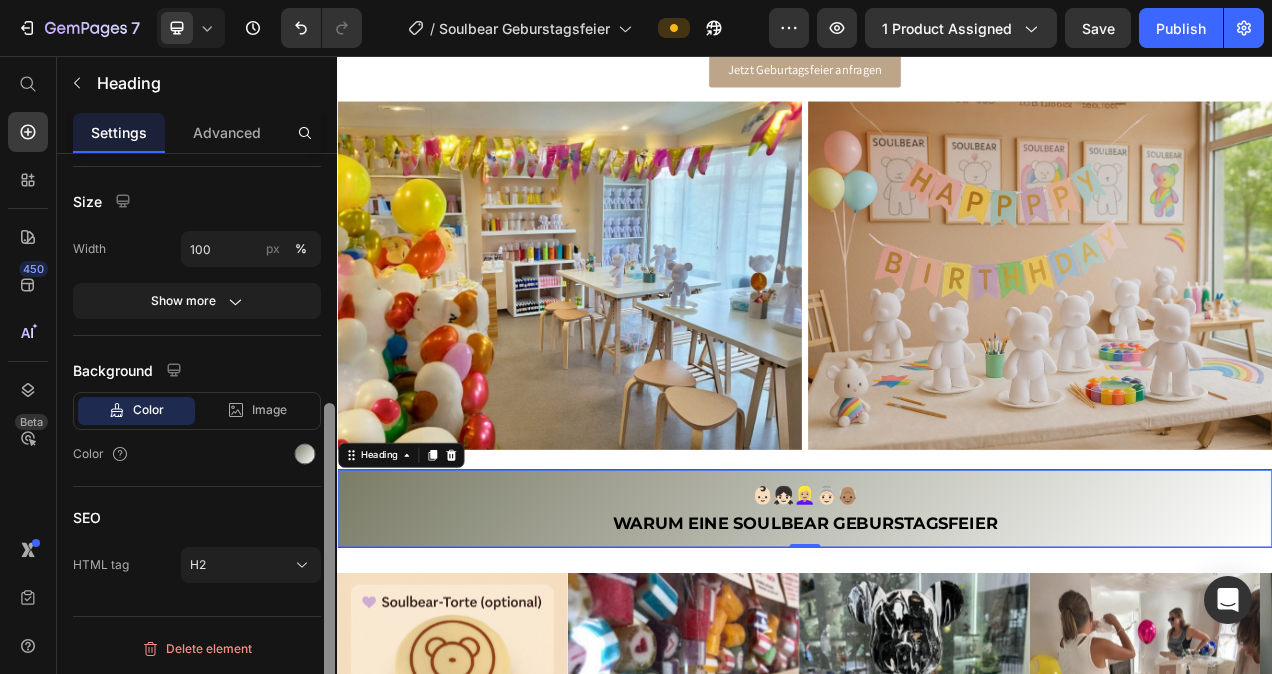 click at bounding box center [329, 442] 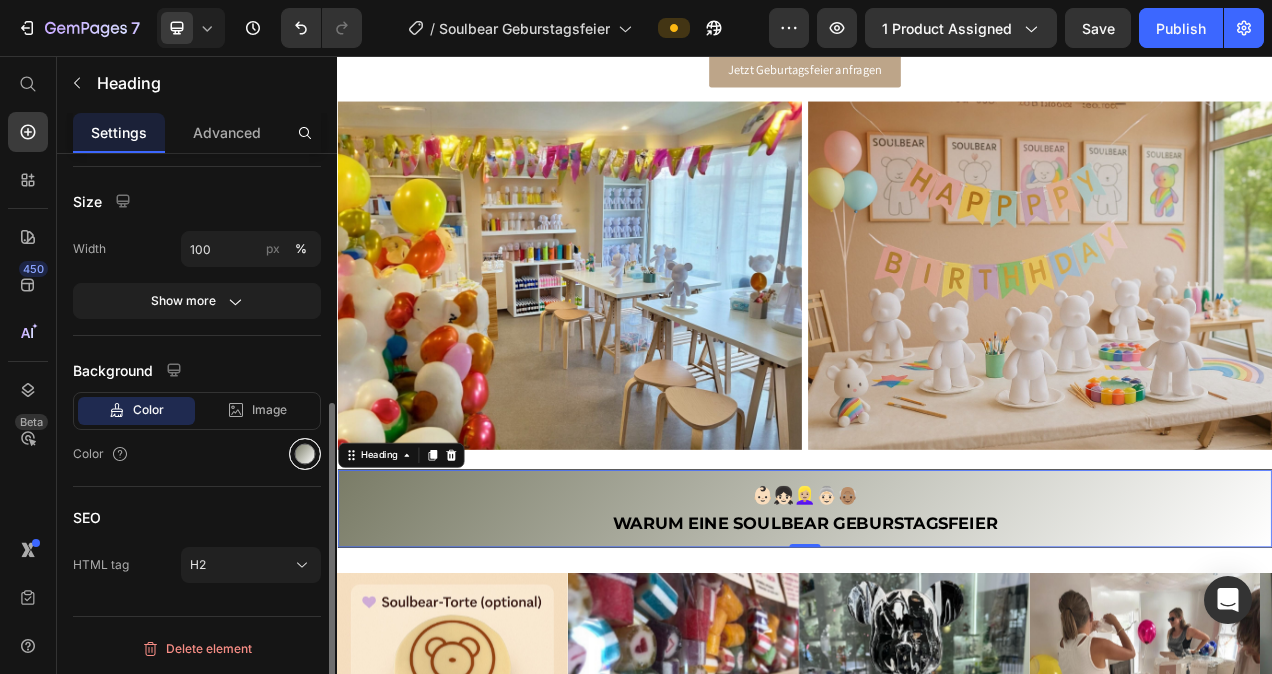 click at bounding box center [305, 454] 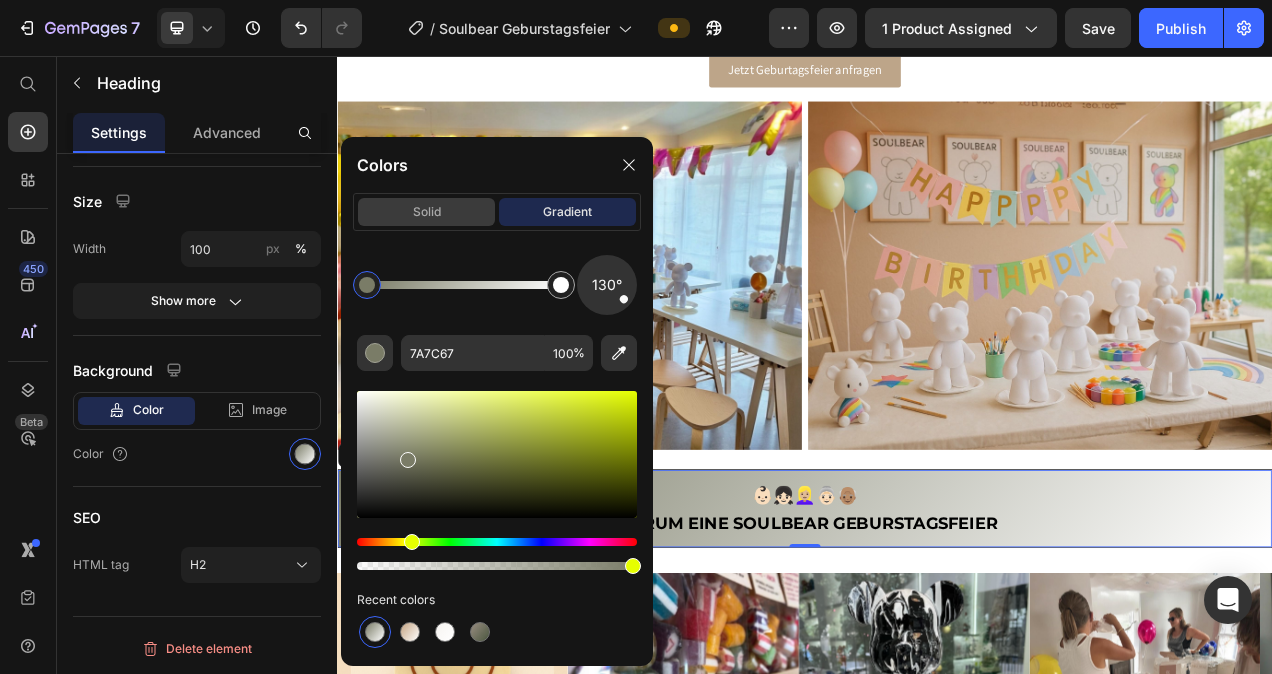 click on "solid" 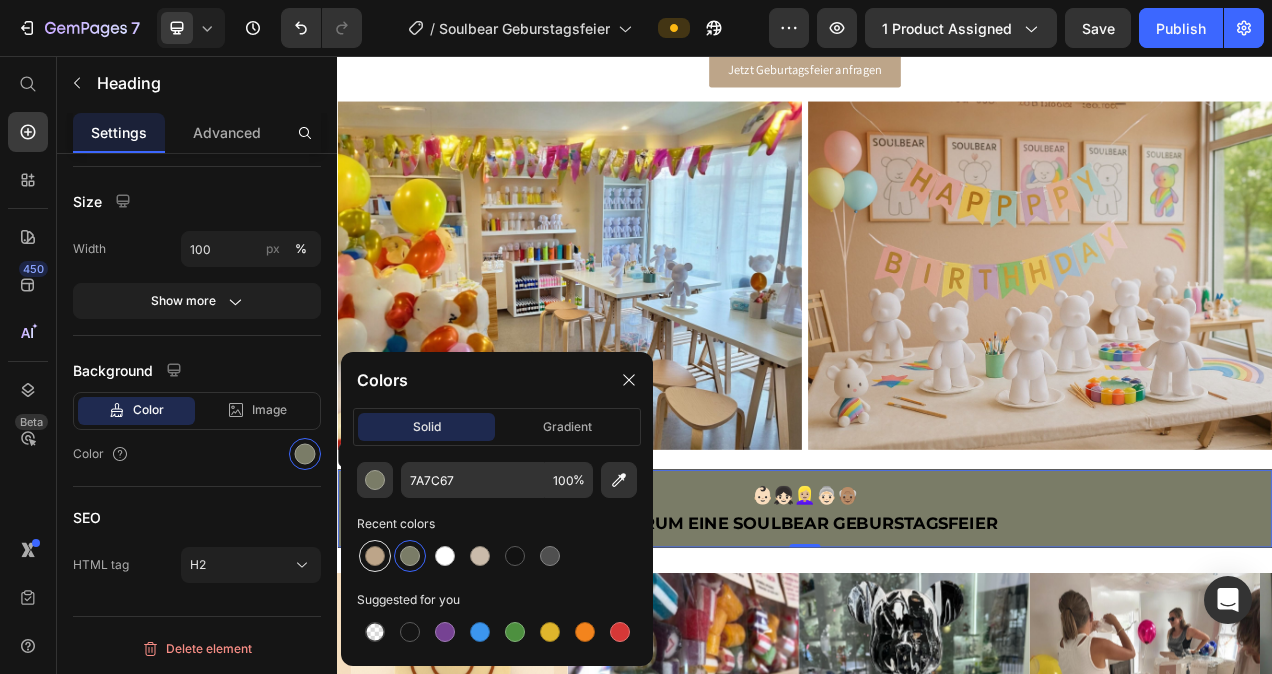 click at bounding box center [375, 556] 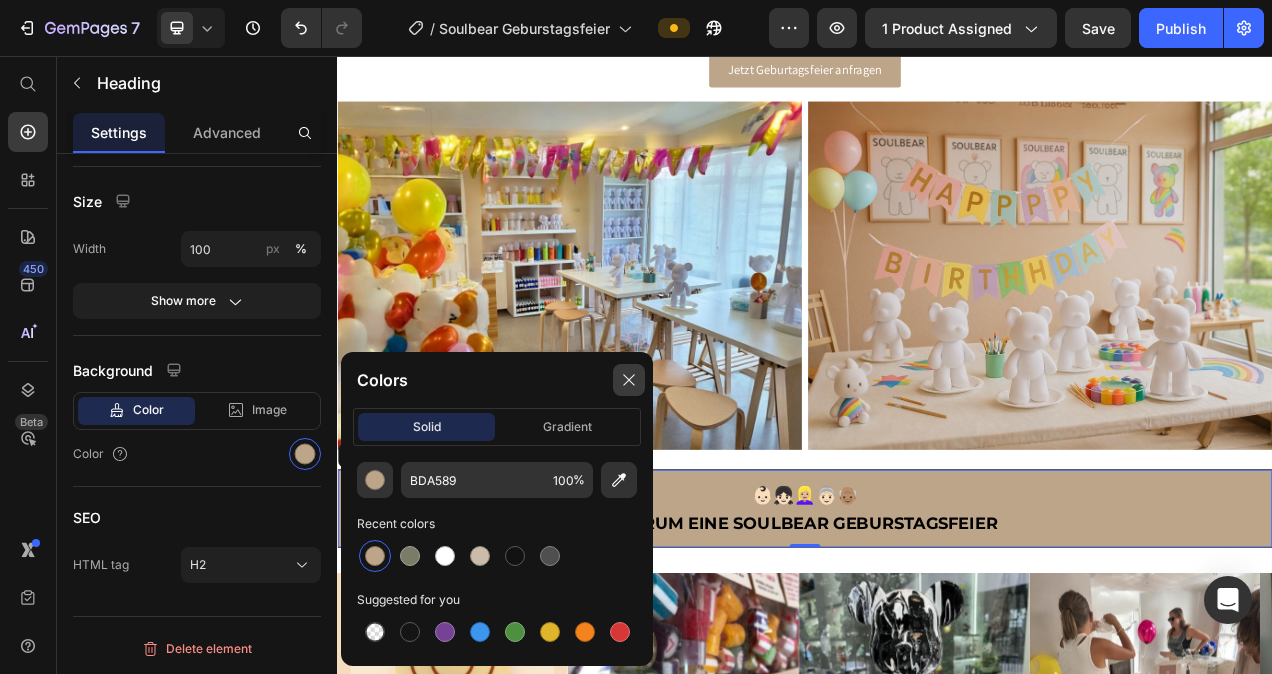 click 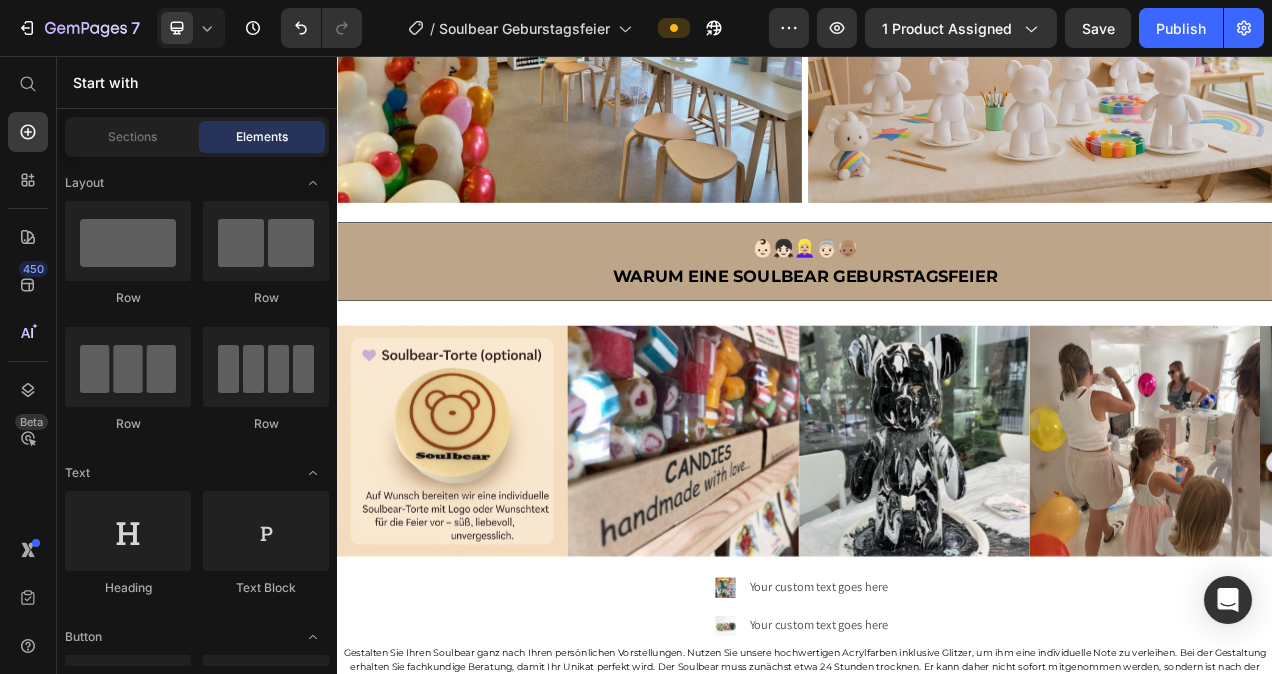 scroll, scrollTop: 1303, scrollLeft: 0, axis: vertical 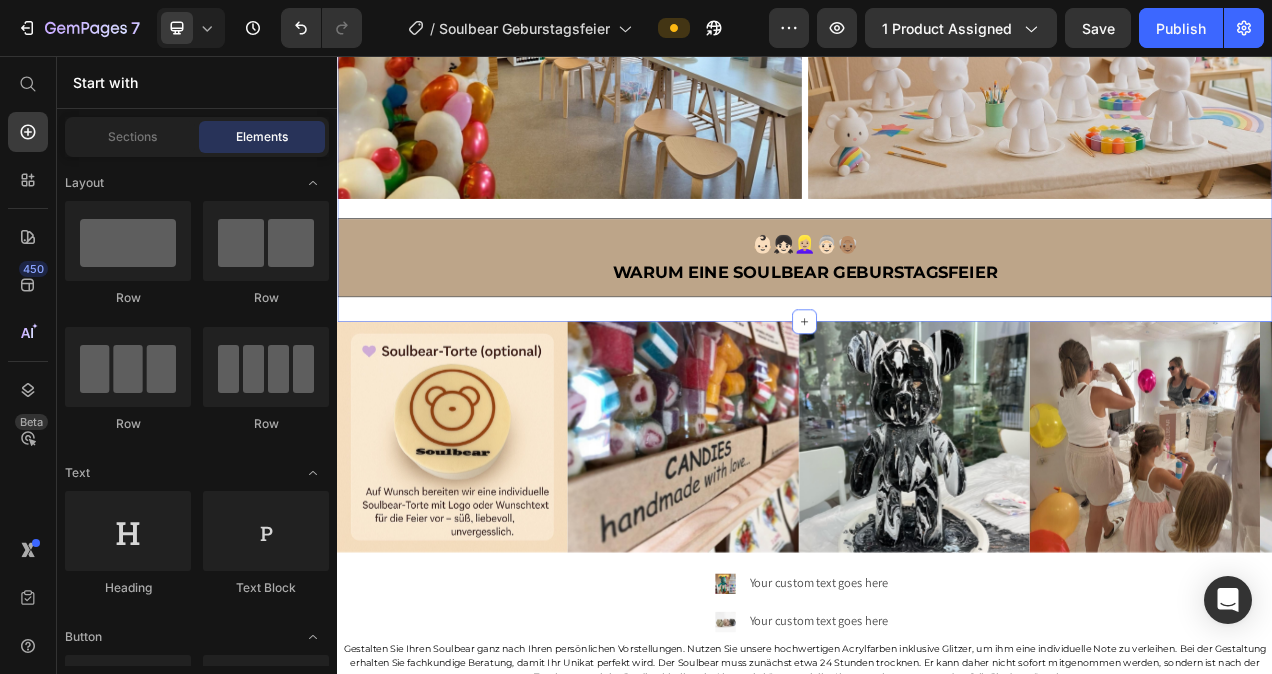 click on "Feiern mit Herz und Kreativität Machen Sie den Geburtstag Ihres Kindes oder eines lieben Menschen unvergesslich! Bei uns erleben Sie kreative Workshops voller Farbe, Spaß und einzigartiger Erinnerungen – für kleine Künstler und große Momente. ✅ Ideal für Kindergeburtstage ✅ Kreativ-Station mit Soulbear-Figuren ✅ Inklusive Farben, Schürzen & Anleitung ✅ Persönlich betreut im Soulbear Studio Text Block Jetzt Geburtagsfeier anfragen Button Image Image Row  👶🏻👧🏻👱🏼‍♀️👵🏻👴🏽  Warum eine soulbear geburstagsfeier Heading Section 3" at bounding box center (937, -69) 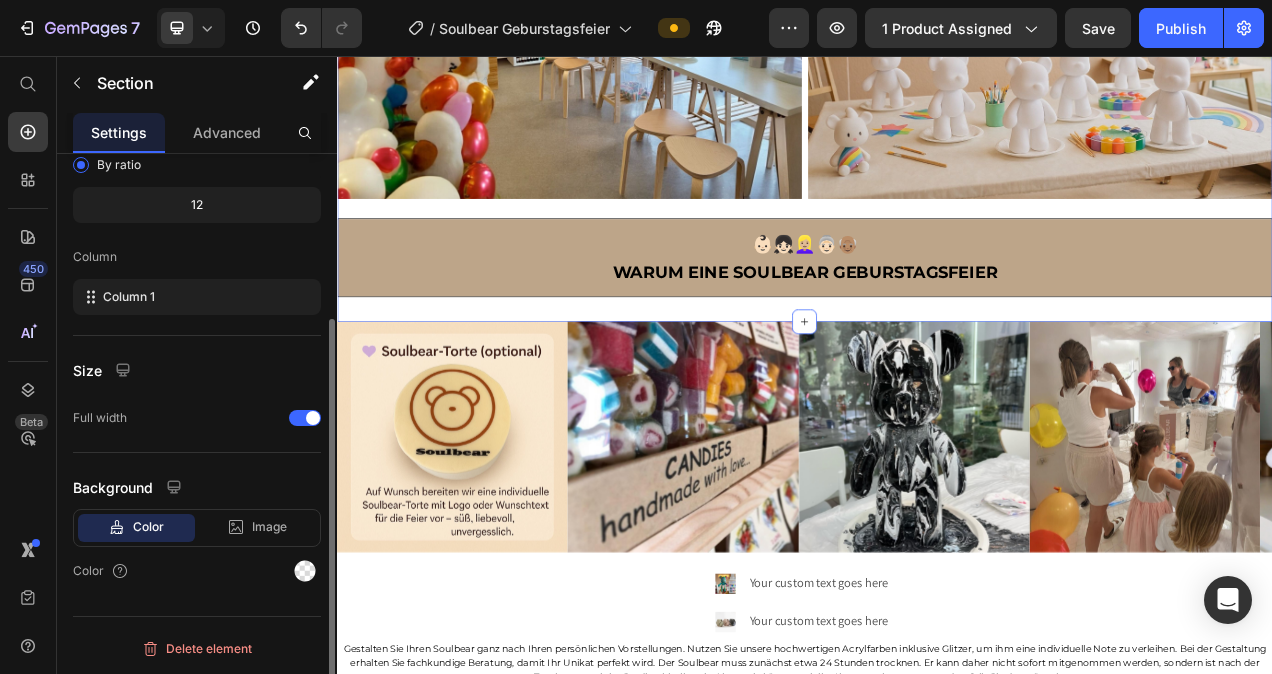 scroll, scrollTop: 0, scrollLeft: 0, axis: both 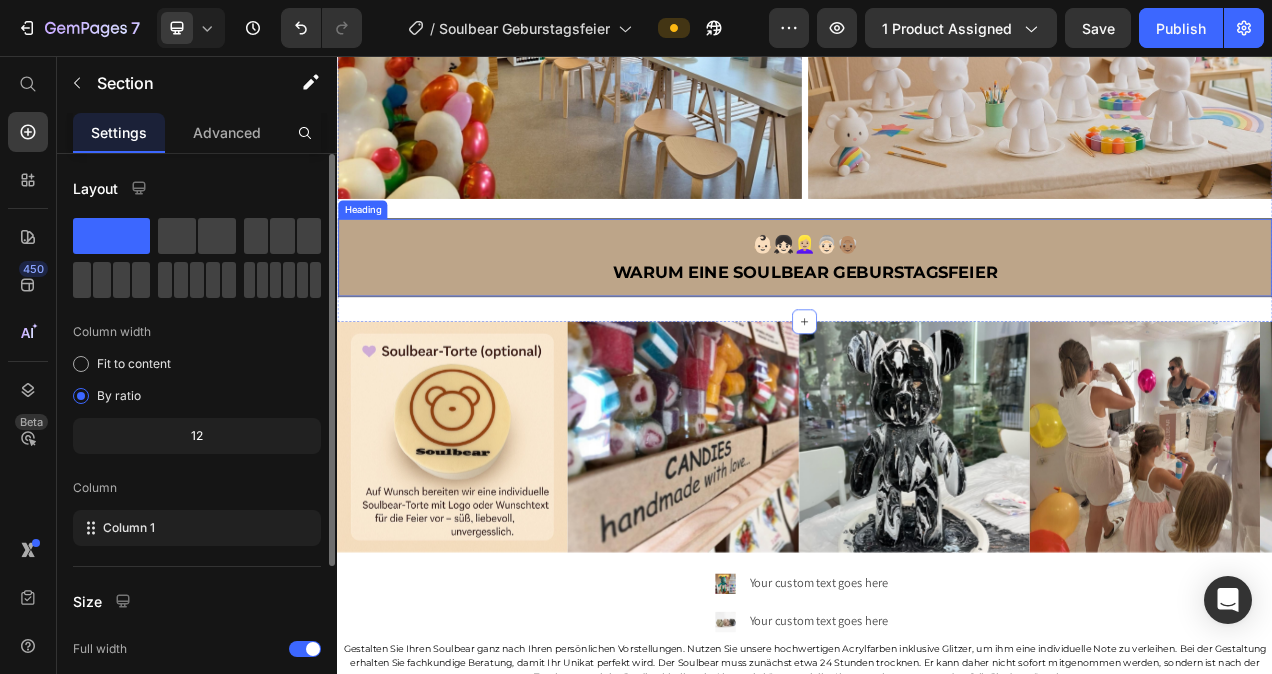 click on "👶🏻👧🏻👱🏼‍♀️👵🏻👴🏽  Warum eine soulbear geburstagsfeier" at bounding box center (937, 315) 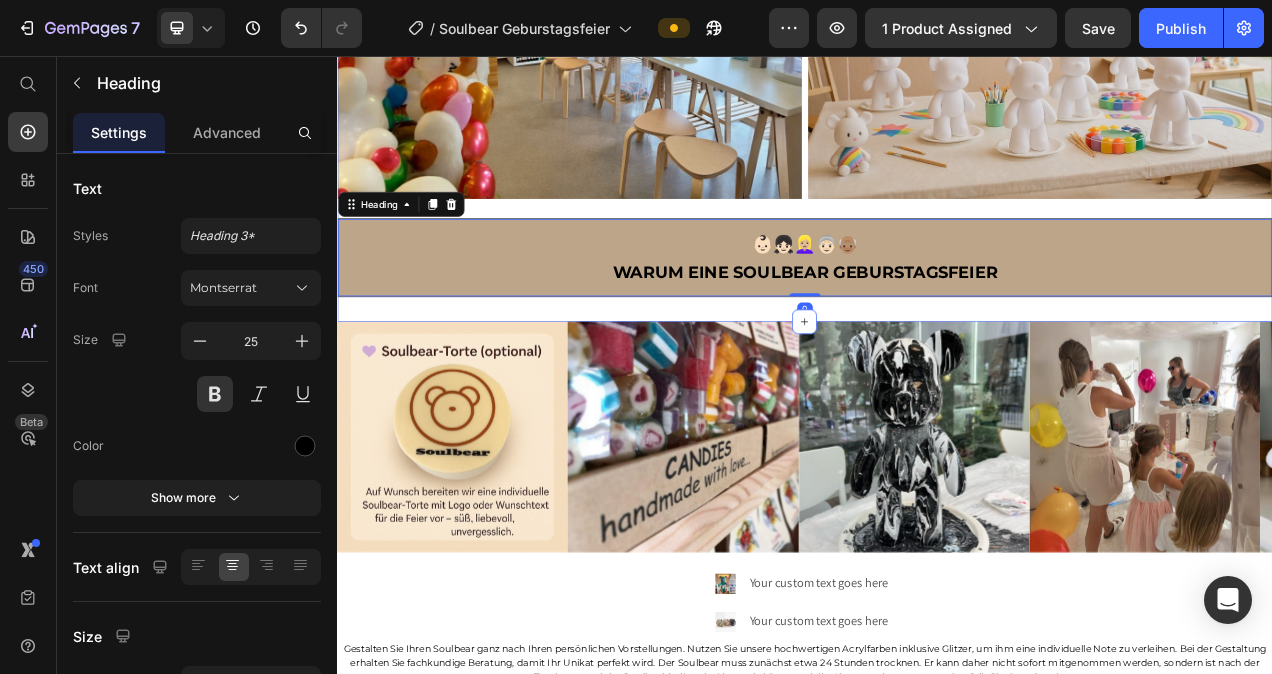 click on "Feiern mit Herz und Kreativität Machen Sie den Geburtstag Ihres Kindes oder eines lieben Menschen unvergesslich! Bei uns erleben Sie kreative Workshops voller Farbe, Spaß und einzigartiger Erinnerungen – für kleine Künstler und große Momente. ✅ Ideal für Kindergeburtstage ✅ Kreativ-Station mit Soulbear-Figuren ✅ Inklusive Farben, Schürzen & Anleitung ✅ Persönlich betreut im Soulbear Studio Text Block Jetzt Geburtagsfeier anfragen Button Image Image Row  👶🏻👧🏻👱🏼‍♀️👵🏻👴🏽  Warum eine soulbear geburstagsfeier Heading   0" at bounding box center (937, -69) 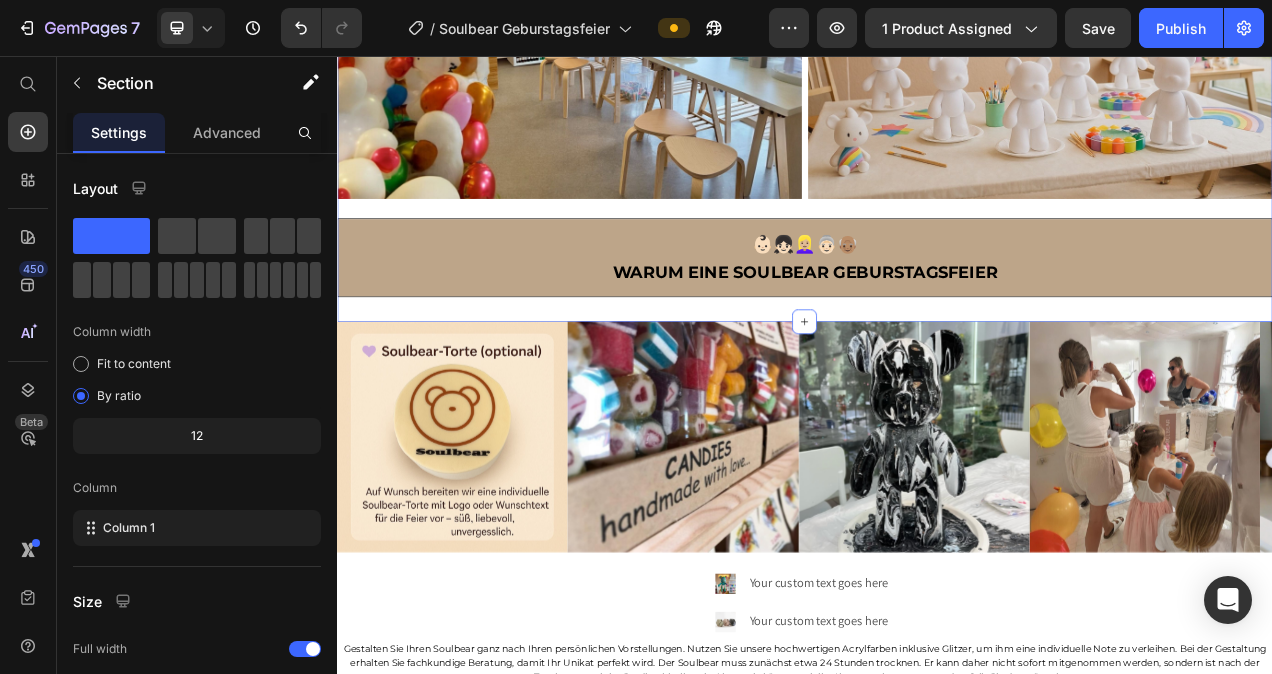 click on "Feiern mit Herz und Kreativität Machen Sie den Geburtstag Ihres Kindes oder eines lieben Menschen unvergesslich! Bei uns erleben Sie kreative Workshops voller Farbe, Spaß und einzigartiger Erinnerungen – für kleine Künstler und große Momente. ✅ Ideal für Kindergeburtstage ✅ Kreativ-Station mit Soulbear-Figuren ✅ Inklusive Farben, Schürzen & Anleitung ✅ Persönlich betreut im Soulbear Studio Text Block Jetzt Geburtagsfeier anfragen Button Image Image Row  👶🏻👧🏻👱🏼‍♀️👵🏻👴🏽  Warum eine soulbear geburstagsfeier Heading" at bounding box center (937, -69) 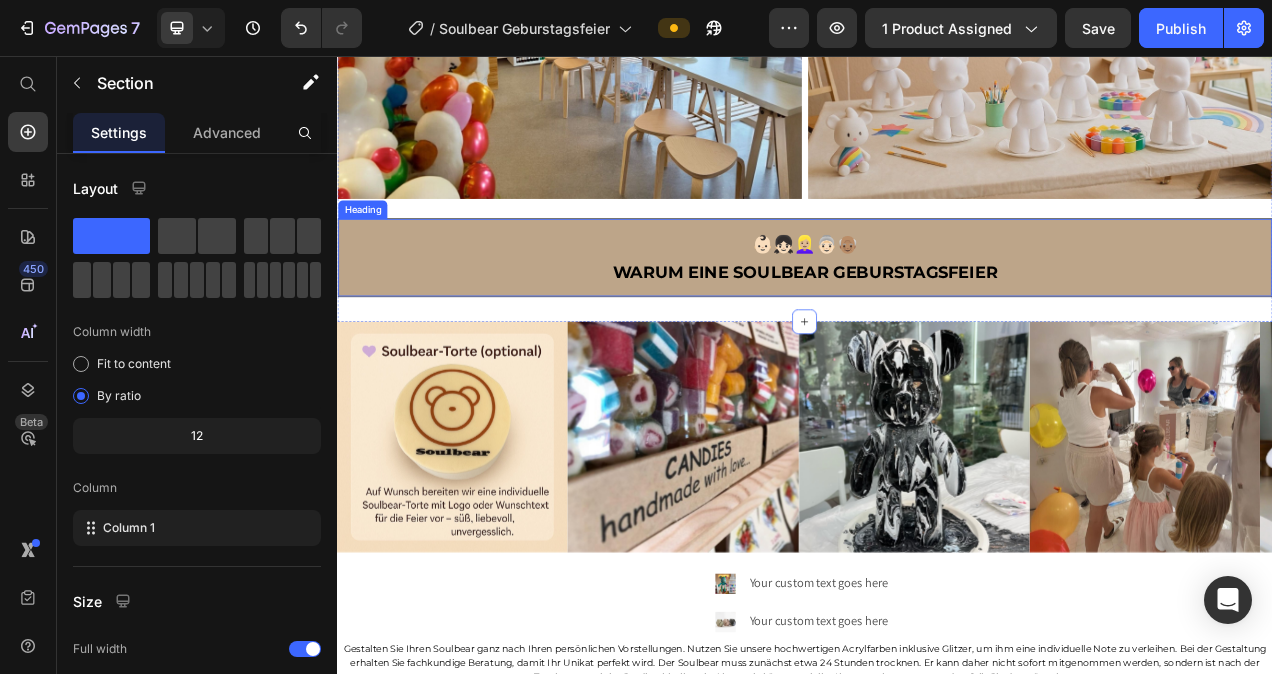 click on "👶🏻👧🏻👱🏼‍♀️👵🏻👴🏽  Warum eine soulbear geburstagsfeier" at bounding box center [937, 315] 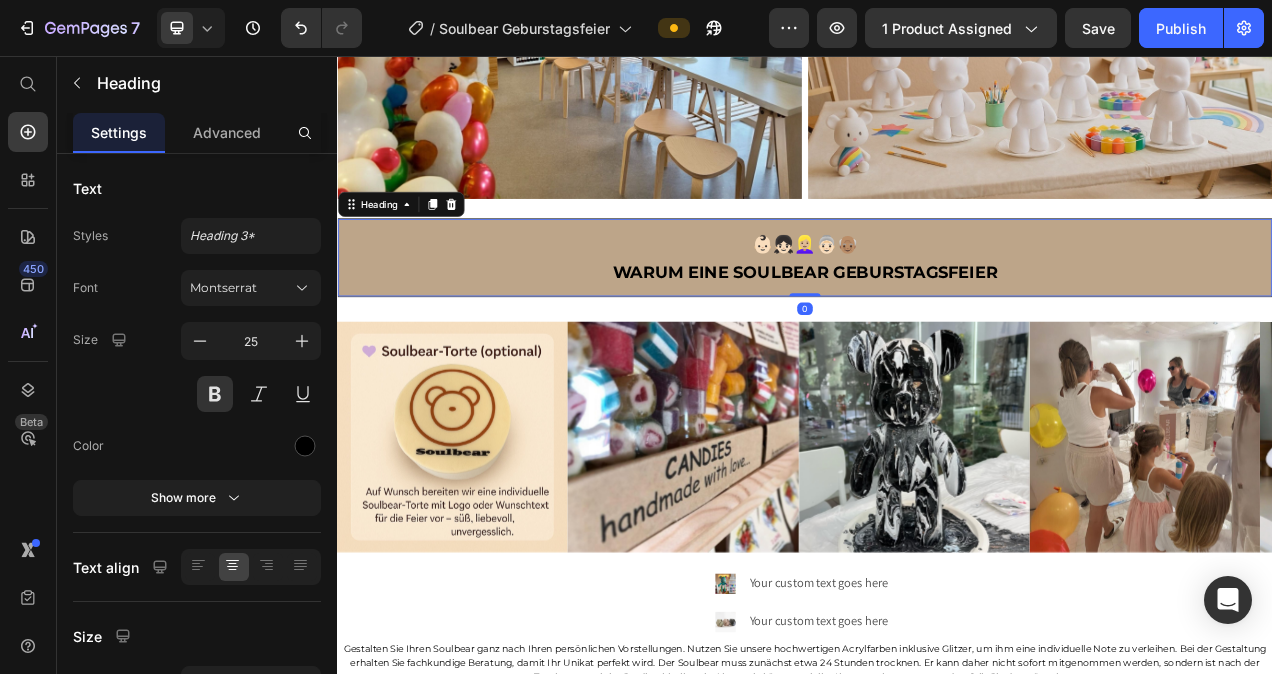 click on "👶🏻👧🏻👱🏼‍♀️👵🏻👴🏽  Warum eine soulbear geburstagsfeier" at bounding box center [937, 315] 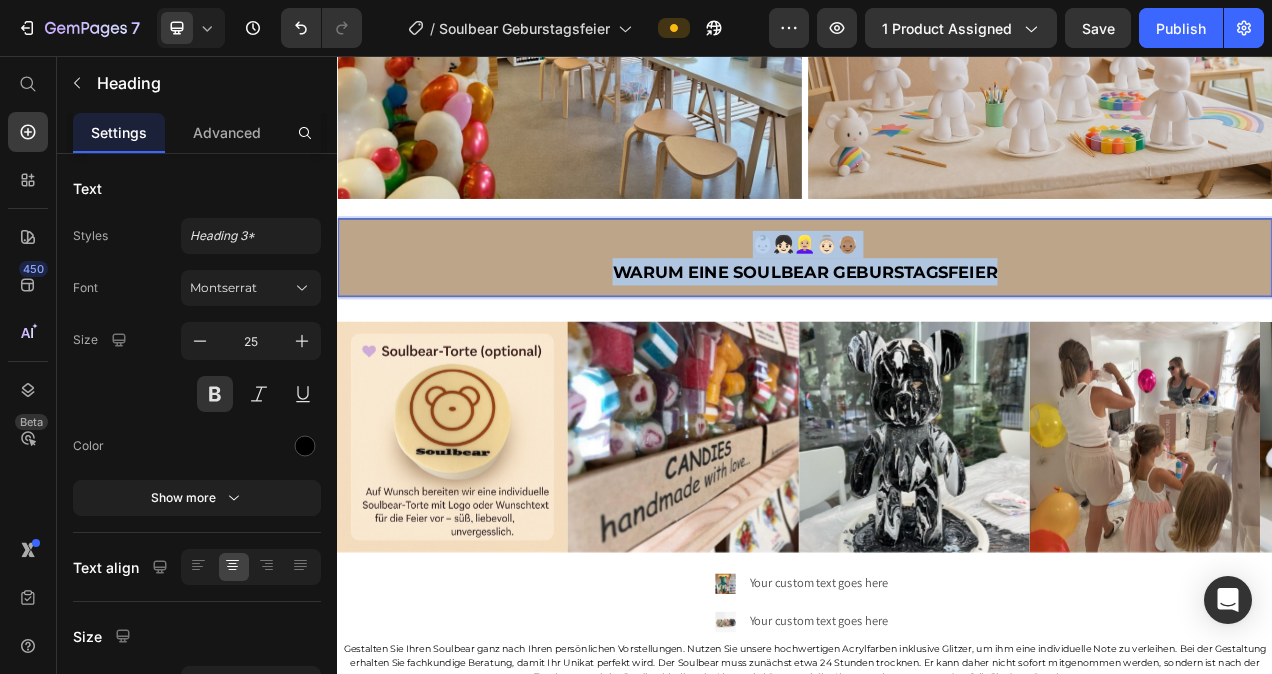 drag, startPoint x: 1186, startPoint y: 332, endPoint x: 853, endPoint y: 295, distance: 335.04926 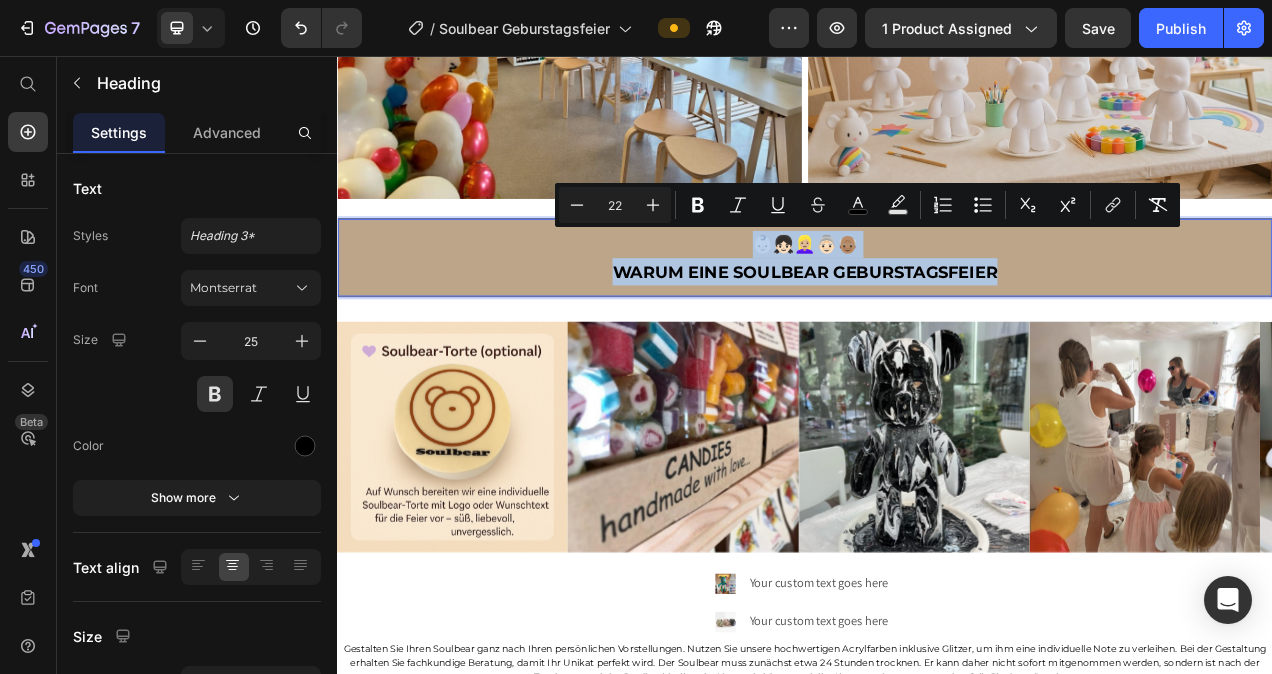 copy on "👶🏻👧🏻👱🏼‍♀️👵🏻👴🏽  Warum eine soulbear geburstagsfeier" 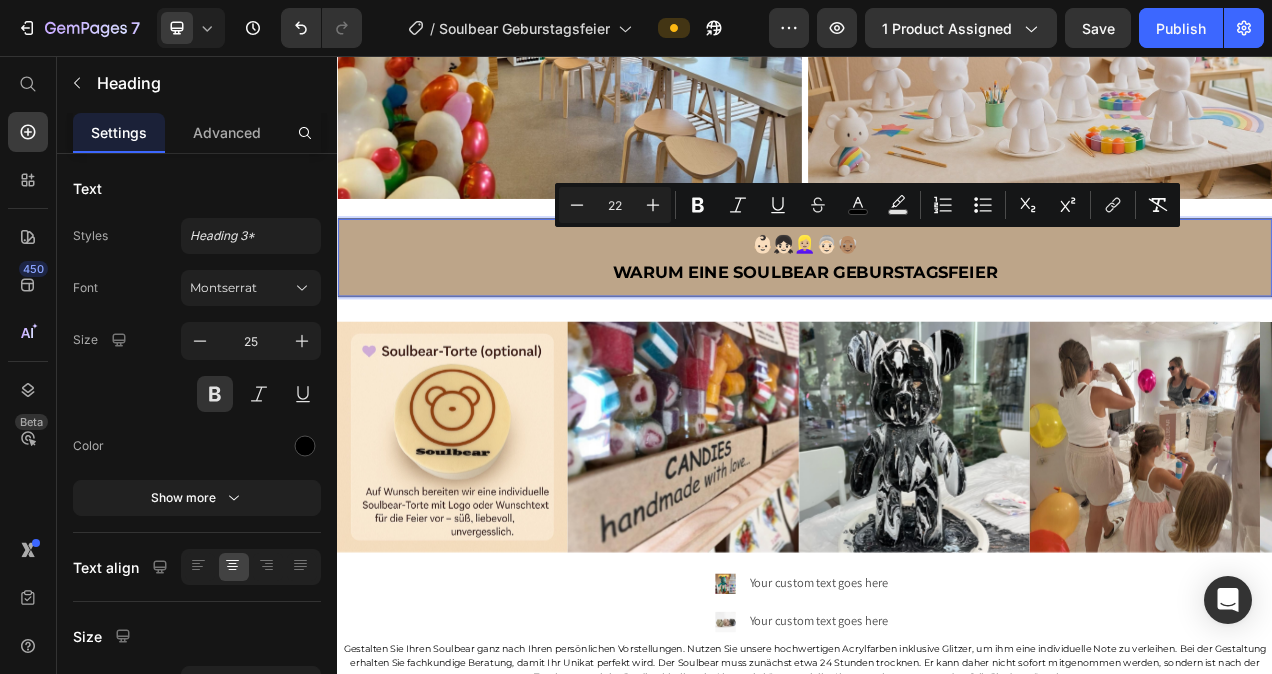 click on "👶🏻👧🏻👱🏼‍♀️👵🏻👴🏽  Warum eine soulbear geburstagsfeier" at bounding box center (937, 315) 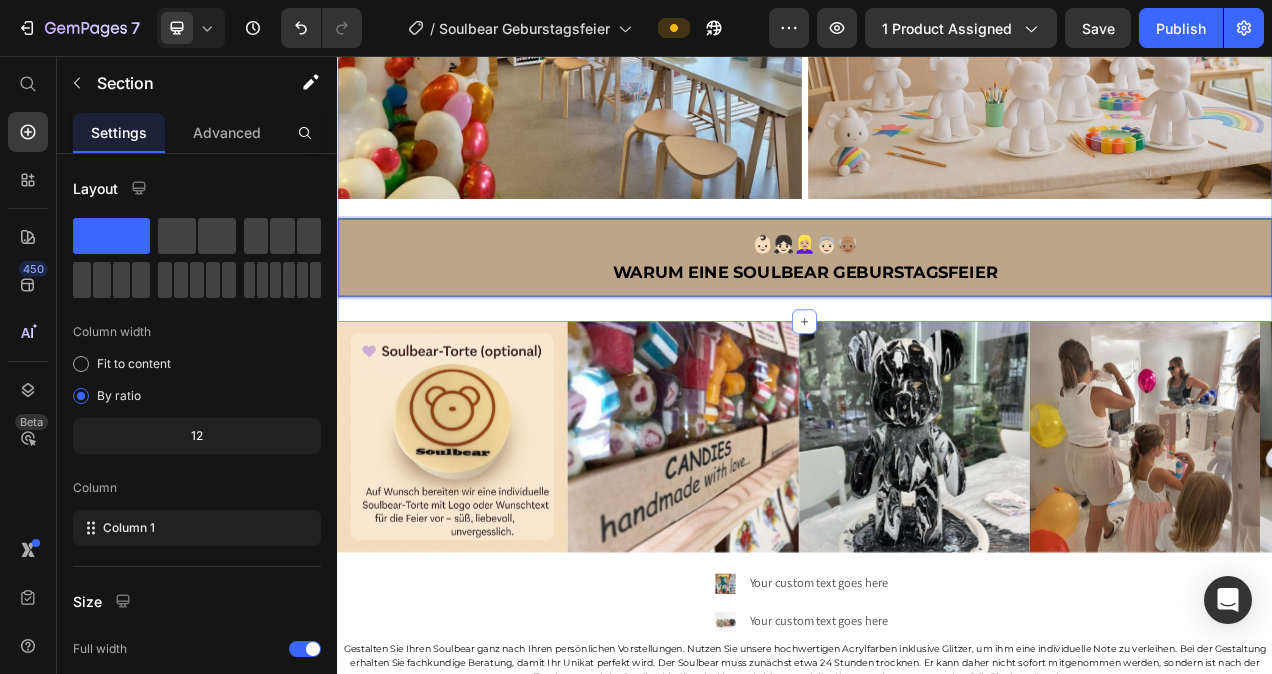 click on "Feiern mit Herz und Kreativität Machen Sie den Geburtstag Ihres Kindes oder eines lieben Menschen unvergesslich! Bei uns erleben Sie kreative Workshops voller Farbe, Spaß und einzigartiger Erinnerungen – für kleine Künstler und große Momente. ✅ Ideal für Kindergeburtstage ✅ Kreativ-Station mit Soulbear-Figuren ✅ Inklusive Farben, Schürzen & Anleitung ✅ Persönlich betreut im Soulbear Studio Text Block Jetzt Geburtagsfeier anfragen Button Image Image Row  👶🏻👧🏻👱🏼‍♀️👵🏻👴🏽  Warum eine soulbear geburstagsfeier Heading   0" at bounding box center (937, -69) 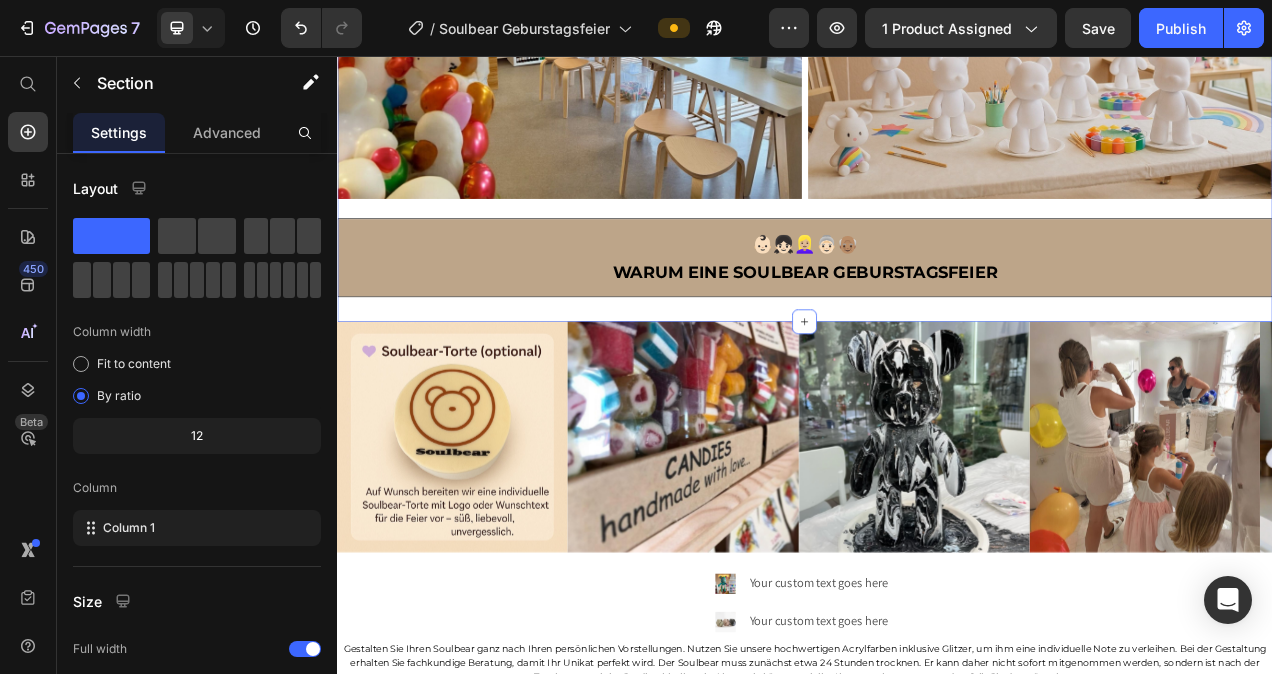 click on "Feiern mit Herz und Kreativität Machen Sie den Geburtstag Ihres Kindes oder eines lieben Menschen unvergesslich! Bei uns erleben Sie kreative Workshops voller Farbe, Spaß und einzigartiger Erinnerungen – für kleine Künstler und große Momente. ✅ Ideal für Kindergeburtstage ✅ Kreativ-Station mit Soulbear-Figuren ✅ Inklusive Farben, Schürzen & Anleitung ✅ Persönlich betreut im Soulbear Studio Text Block Jetzt Geburtagsfeier anfragen Button Image Image Row ⁠⁠⁠⁠⁠⁠⁠  👶🏻👧🏻👱🏼‍♀️👵🏻👴🏽  Warum eine soulbear geburstagsfeier Heading Section 3   Create Theme Section AI Content Write with GemAI What would you like to describe here? Tone and Voice Persuasive Product Soulbear Mini- Kit Show more Generate" at bounding box center [937, -69] 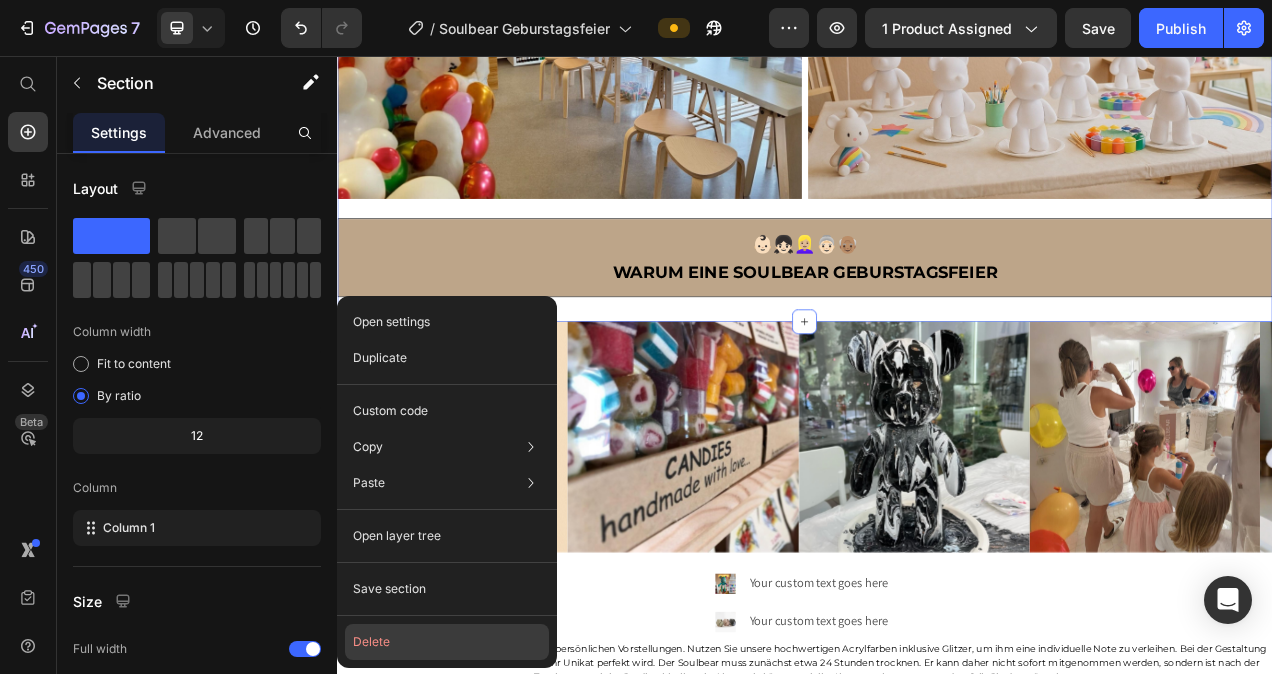 click on "Delete" 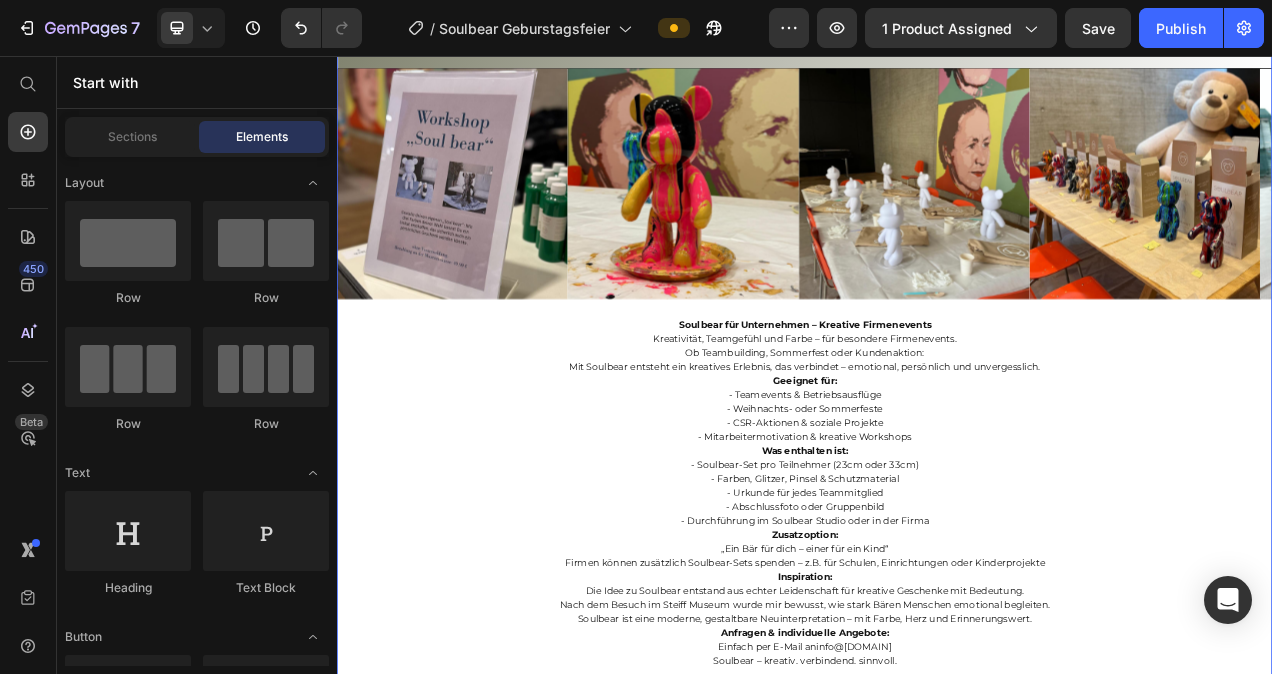 scroll, scrollTop: 375, scrollLeft: 0, axis: vertical 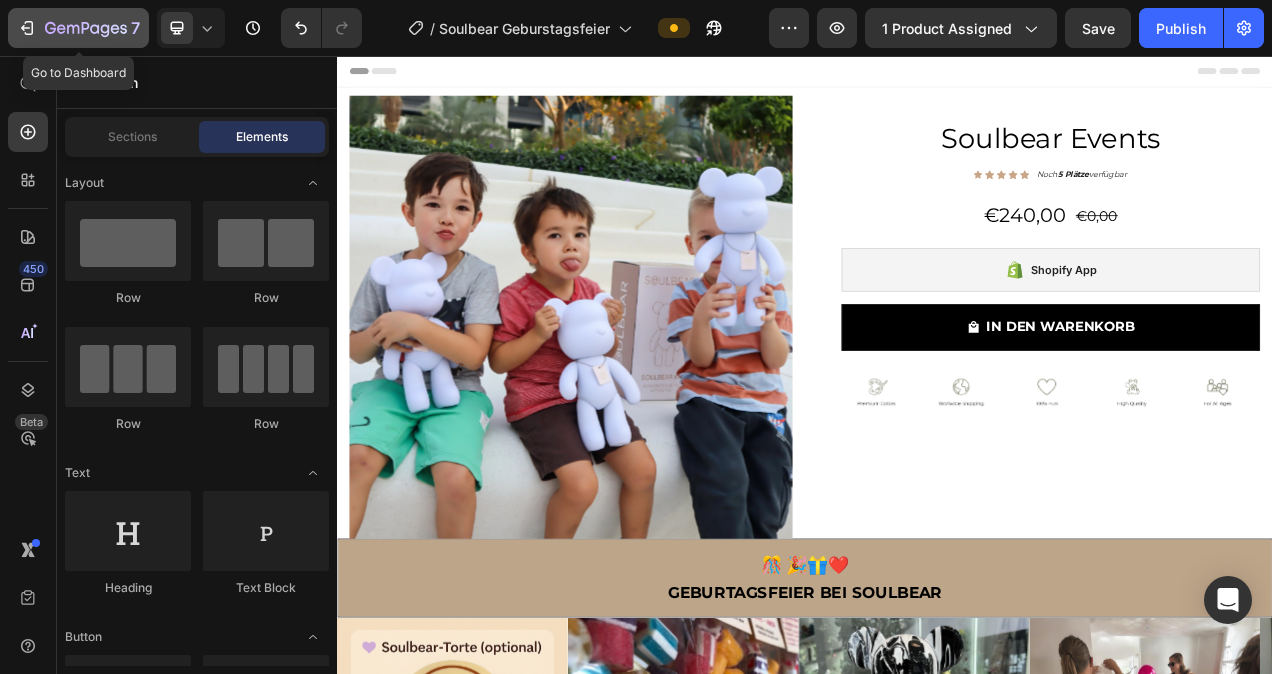 click on "7" at bounding box center [78, 28] 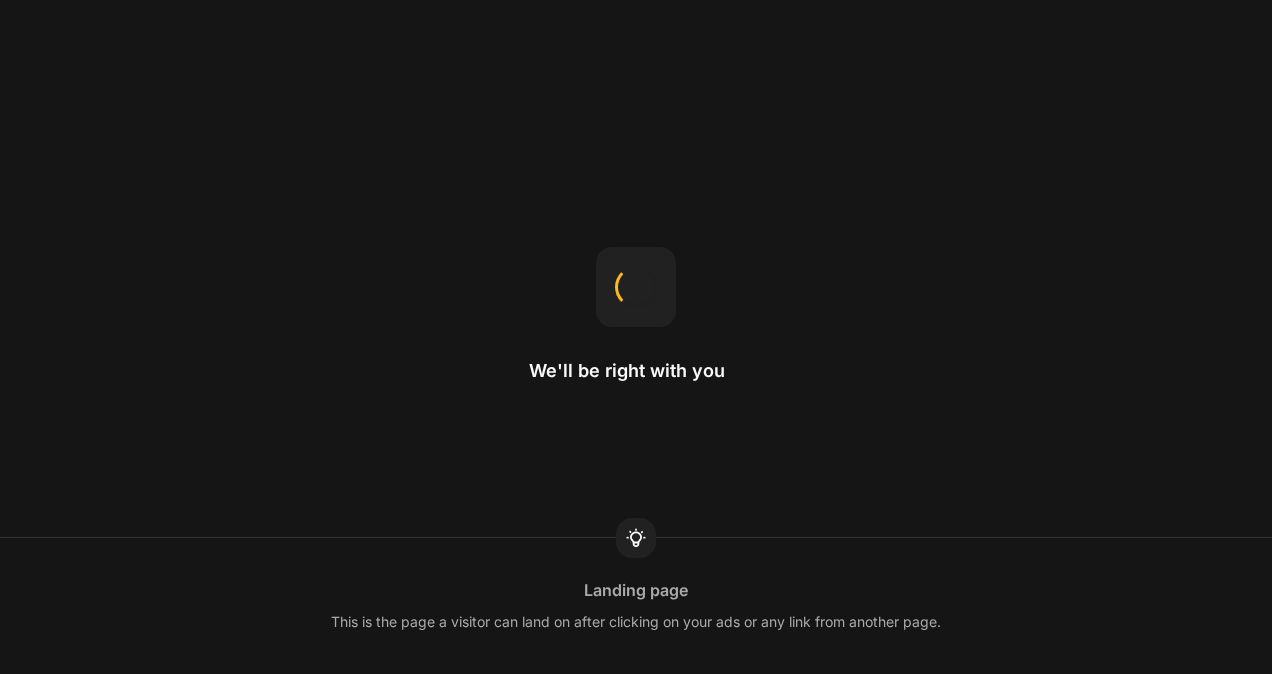 scroll, scrollTop: 0, scrollLeft: 0, axis: both 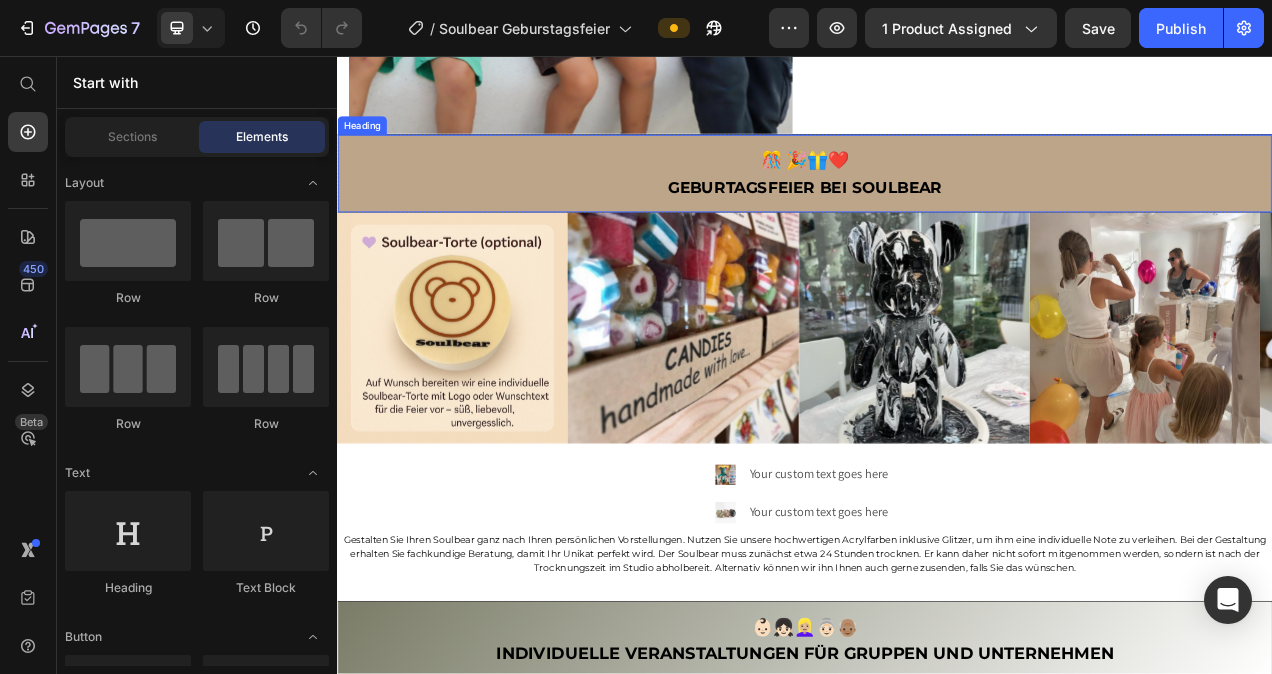 click on "🎊 🎉🎁❤️ Geburtagsfeier bei Soulbear" at bounding box center [937, 207] 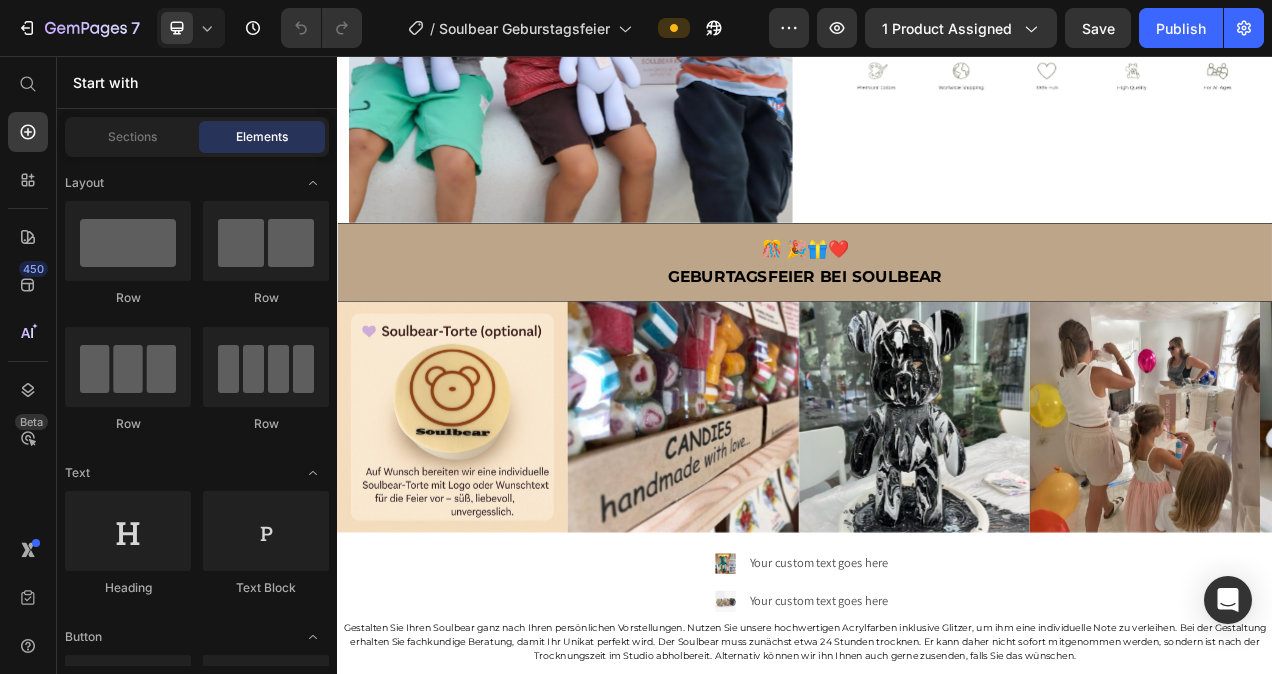 scroll, scrollTop: 398, scrollLeft: 0, axis: vertical 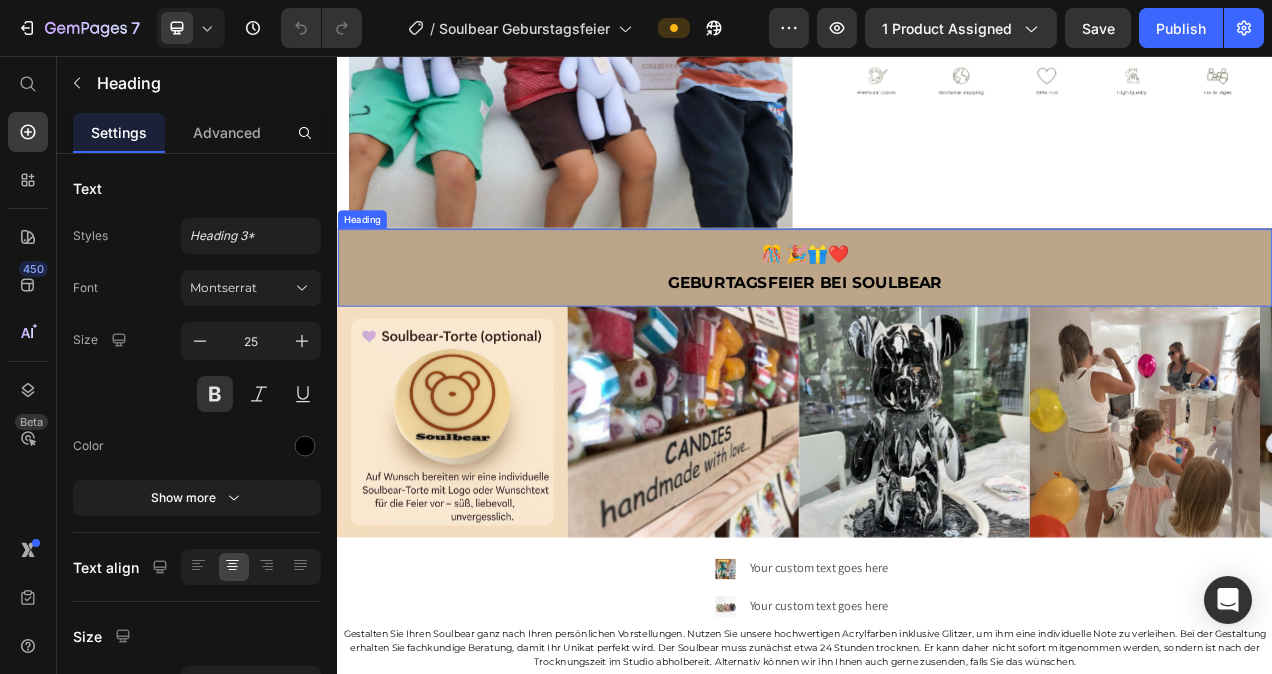 click on "🎊 🎉🎁❤️ Geburtagsfeier bei Soulbear" at bounding box center (937, 328) 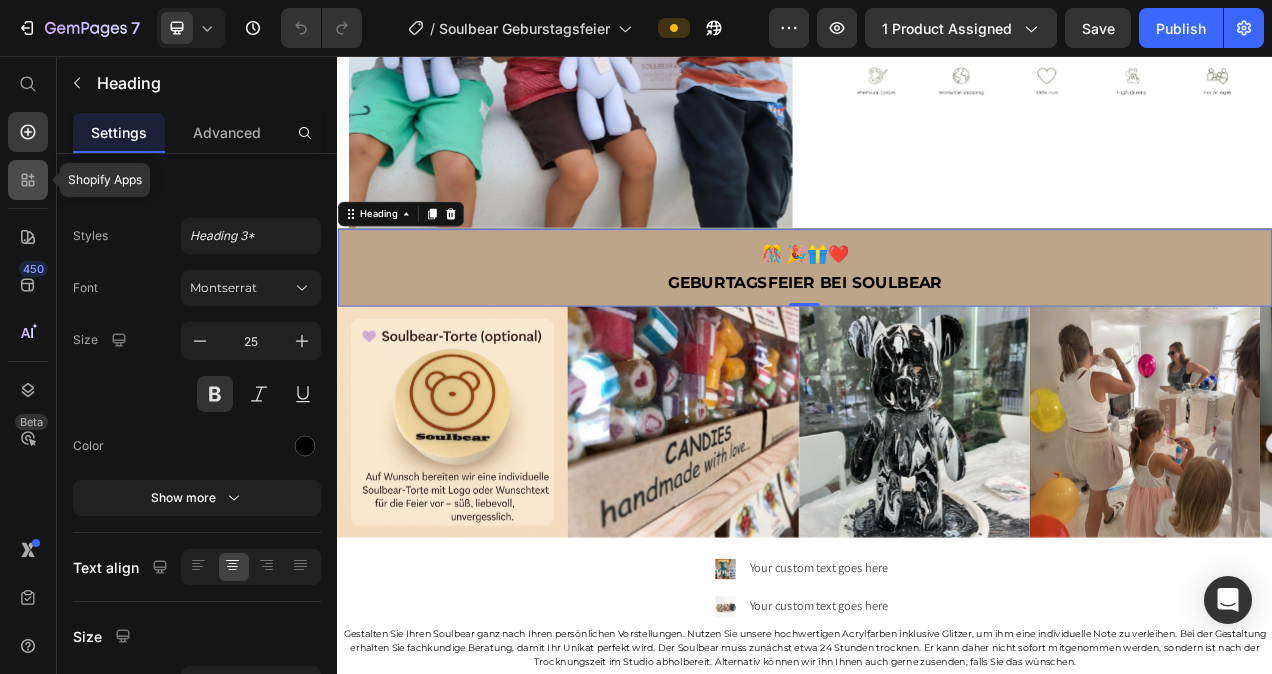 click 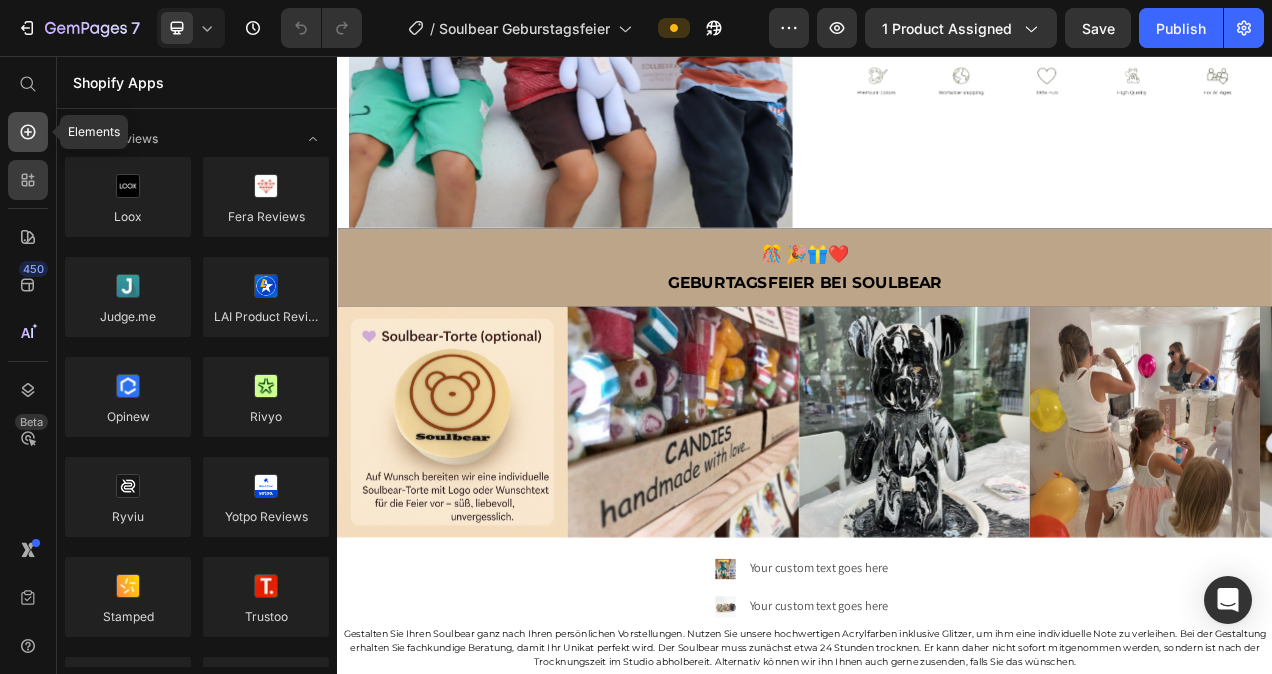 click 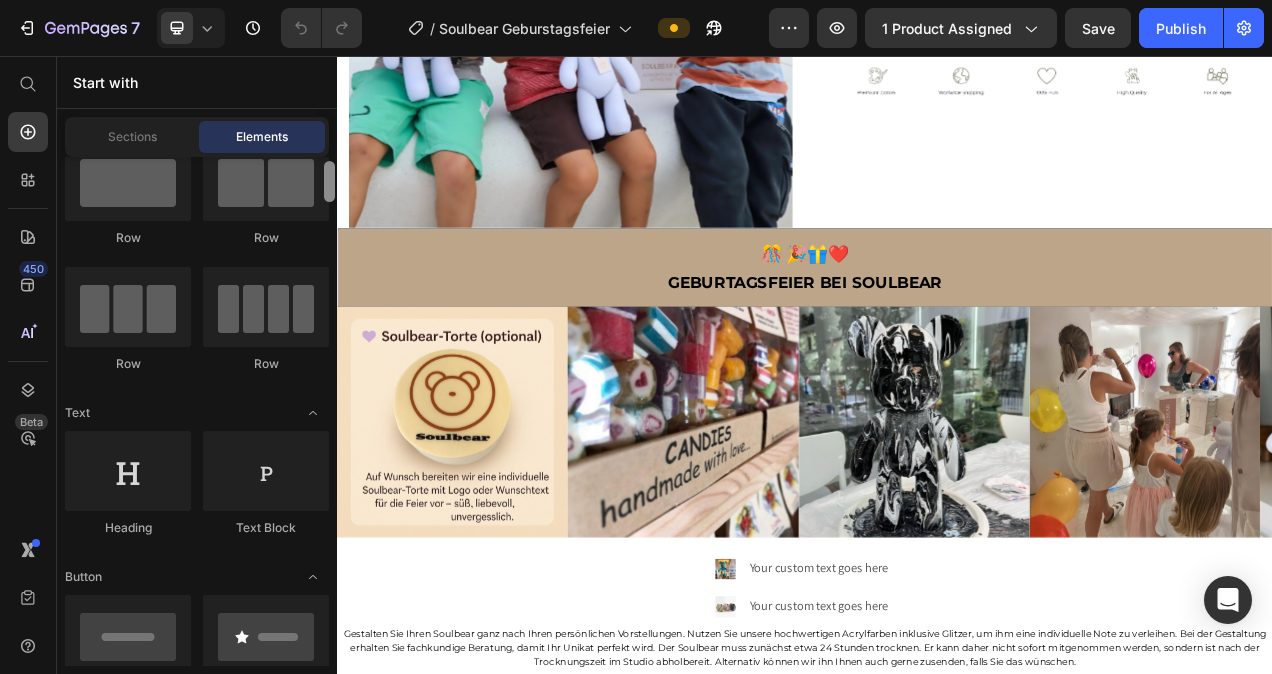 scroll, scrollTop: 182, scrollLeft: 0, axis: vertical 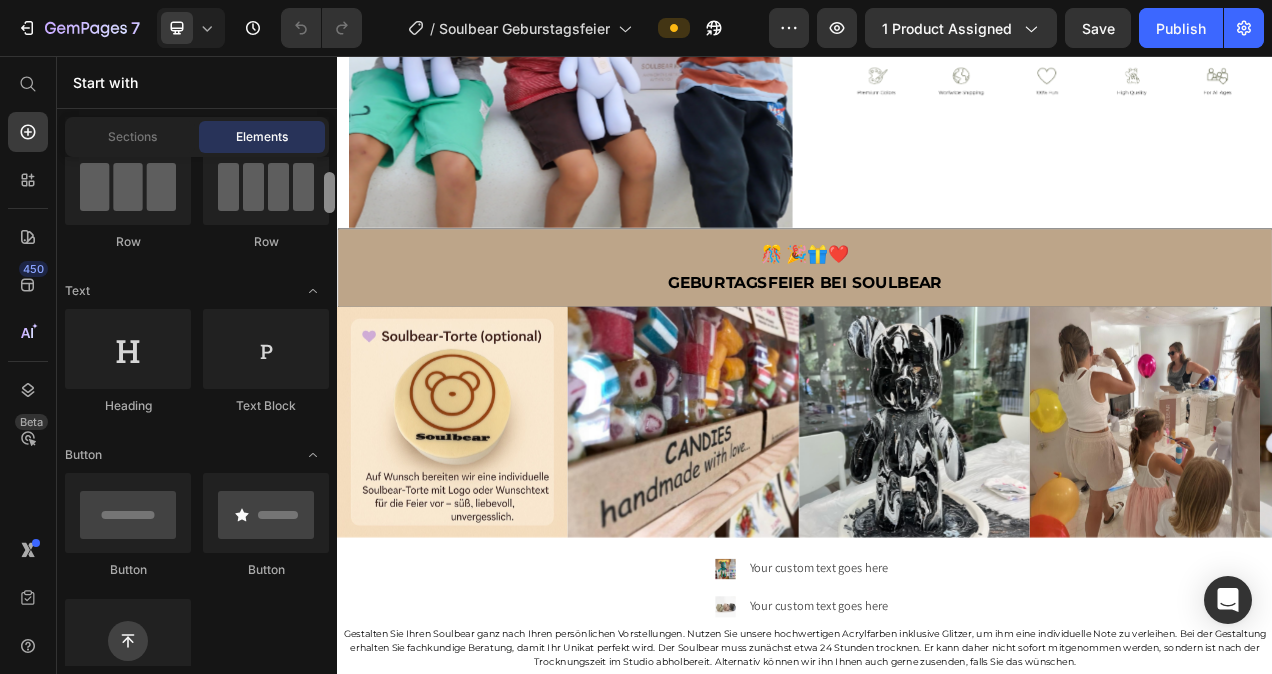 drag, startPoint x: 325, startPoint y: 185, endPoint x: 329, endPoint y: 200, distance: 15.524175 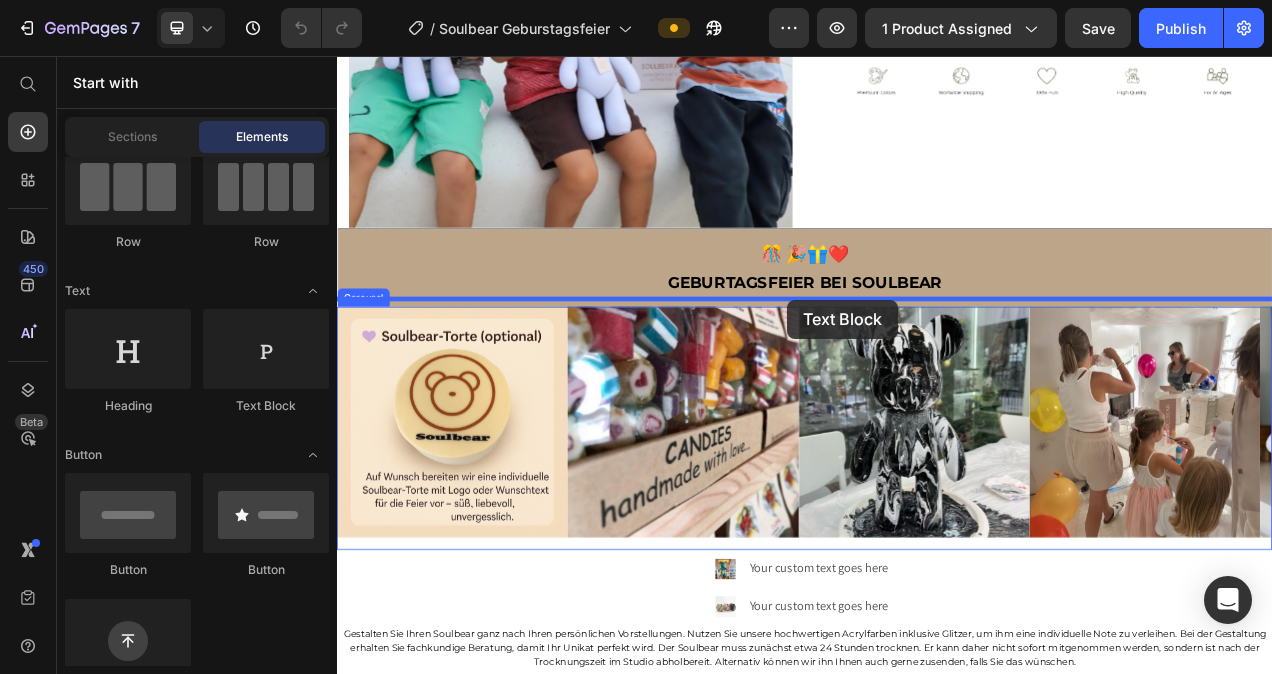 drag, startPoint x: 595, startPoint y: 388, endPoint x: 914, endPoint y: 369, distance: 319.56534 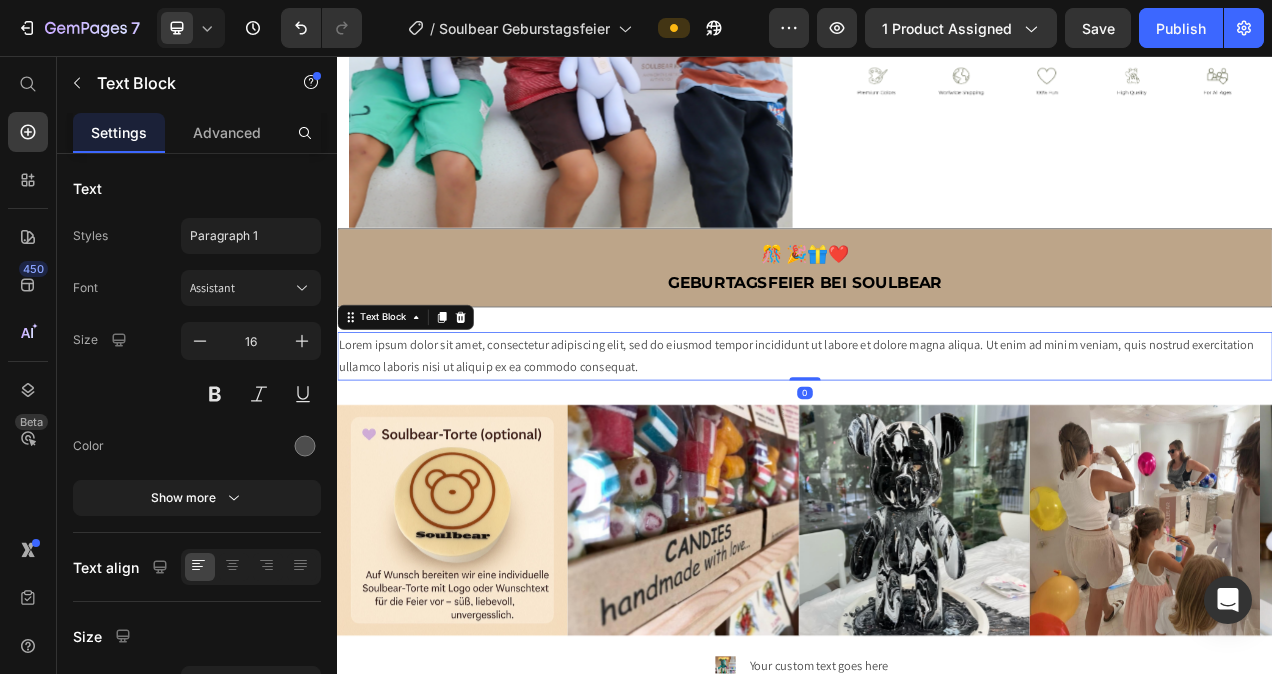 click on "Lorem ipsum dolor sit amet, consectetur adipiscing elit, sed do eiusmod tempor incididunt ut labore et dolore magna aliqua. Ut enim ad minim veniam, quis nostrud exercitation ullamco laboris nisi ut aliquip ex ea commodo consequat." at bounding box center [937, 442] 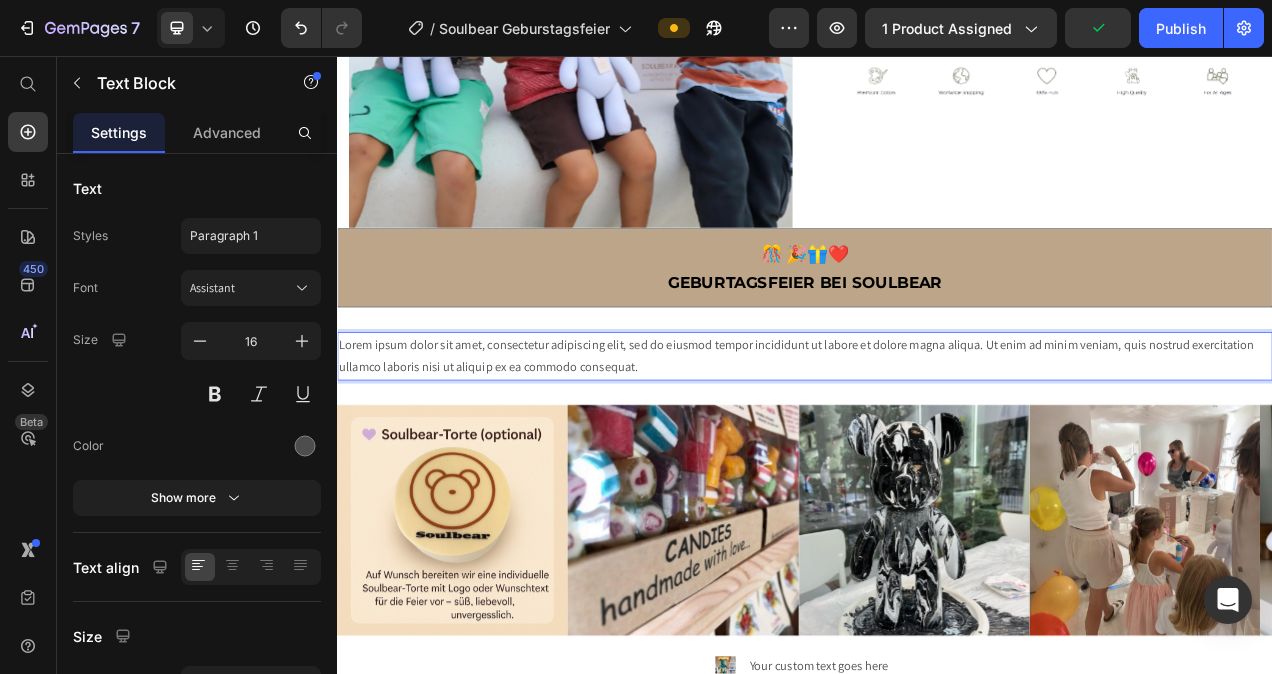 click on "Lorem ipsum dolor sit amet, consectetur adipiscing elit, sed do eiusmod tempor incididunt ut labore et dolore magna aliqua. Ut enim ad minim veniam, quis nostrud exercitation ullamco laboris nisi ut aliquip ex ea commodo consequat." at bounding box center [937, 442] 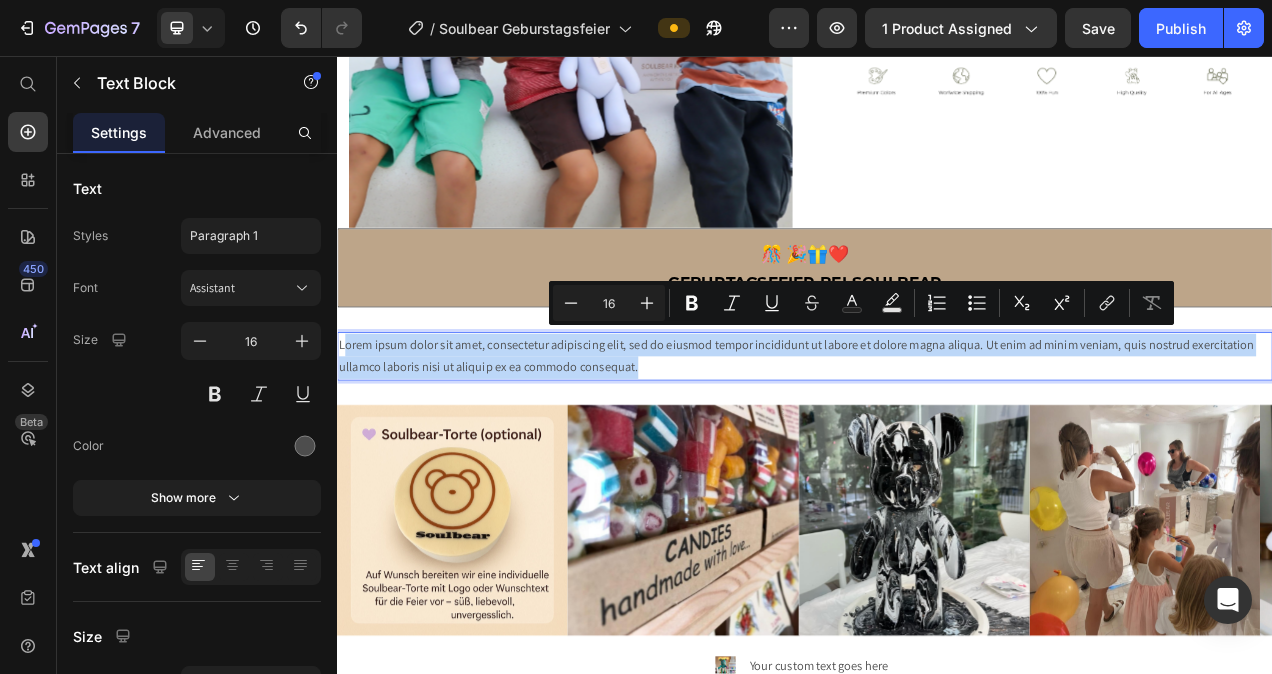 drag, startPoint x: 680, startPoint y: 432, endPoint x: 345, endPoint y: 424, distance: 335.09552 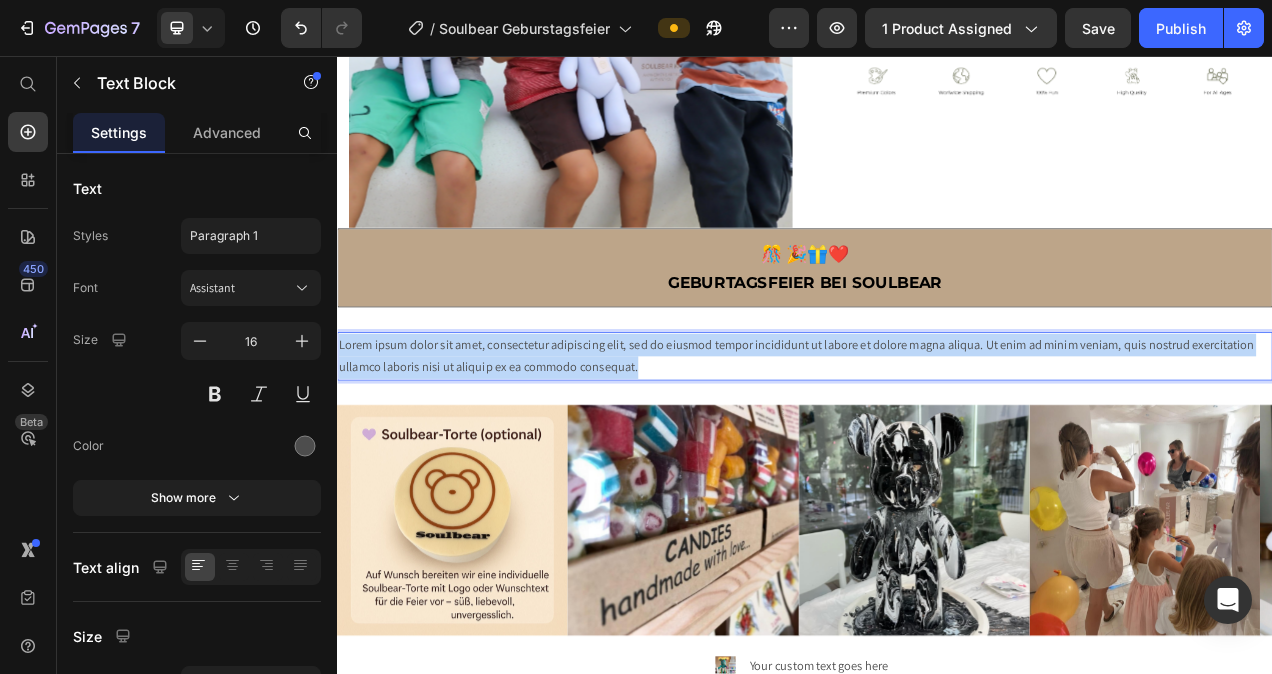 drag, startPoint x: 744, startPoint y: 444, endPoint x: 339, endPoint y: 423, distance: 405.54407 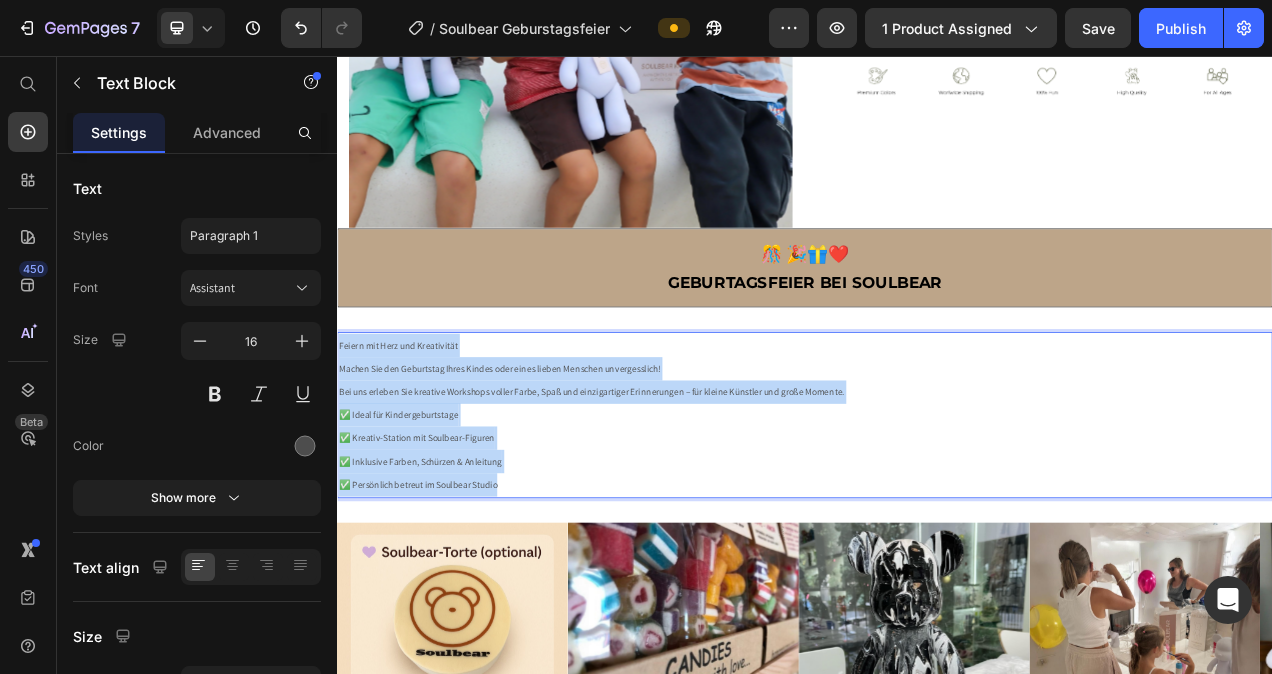 drag, startPoint x: 567, startPoint y: 595, endPoint x: 340, endPoint y: 425, distance: 283.60007 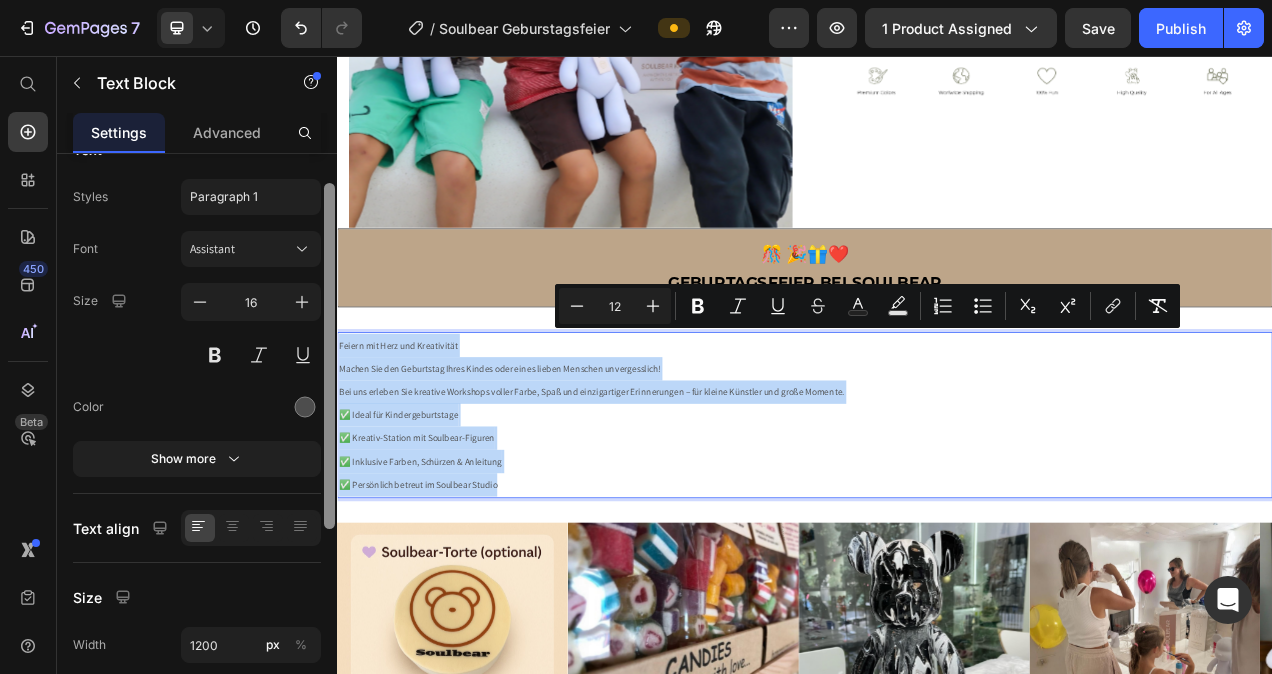 scroll, scrollTop: 63, scrollLeft: 0, axis: vertical 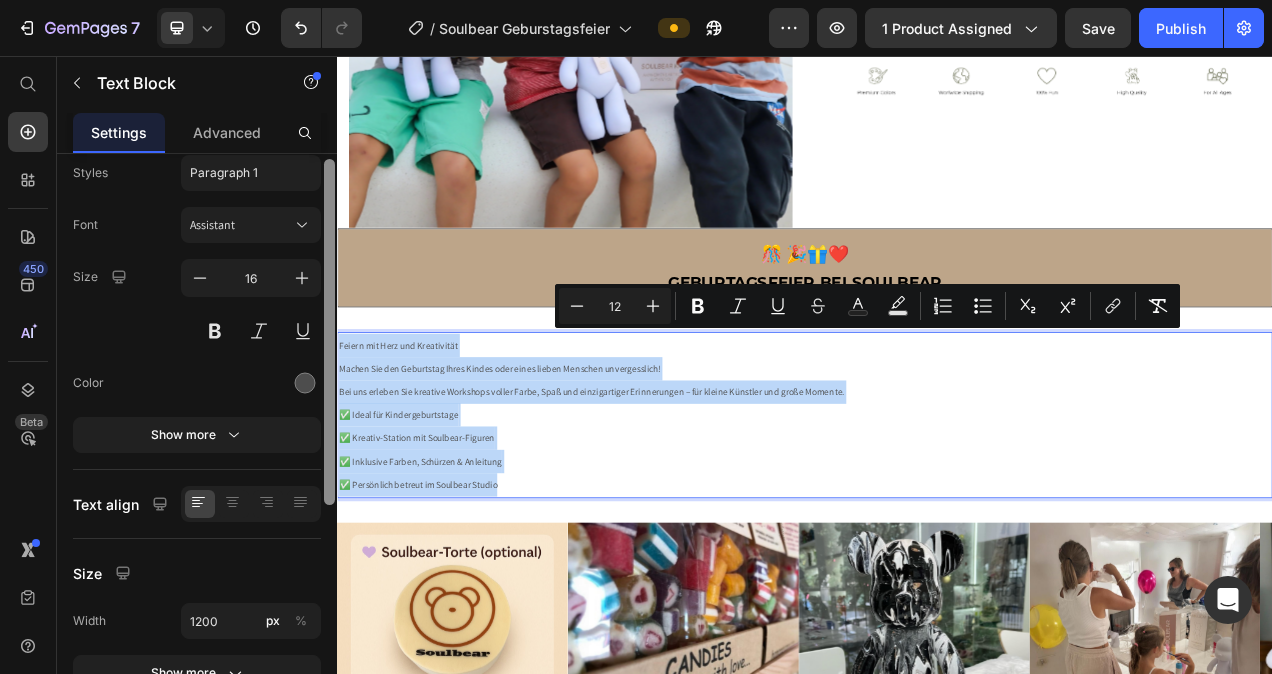 drag, startPoint x: 329, startPoint y: 235, endPoint x: 326, endPoint y: 260, distance: 25.179358 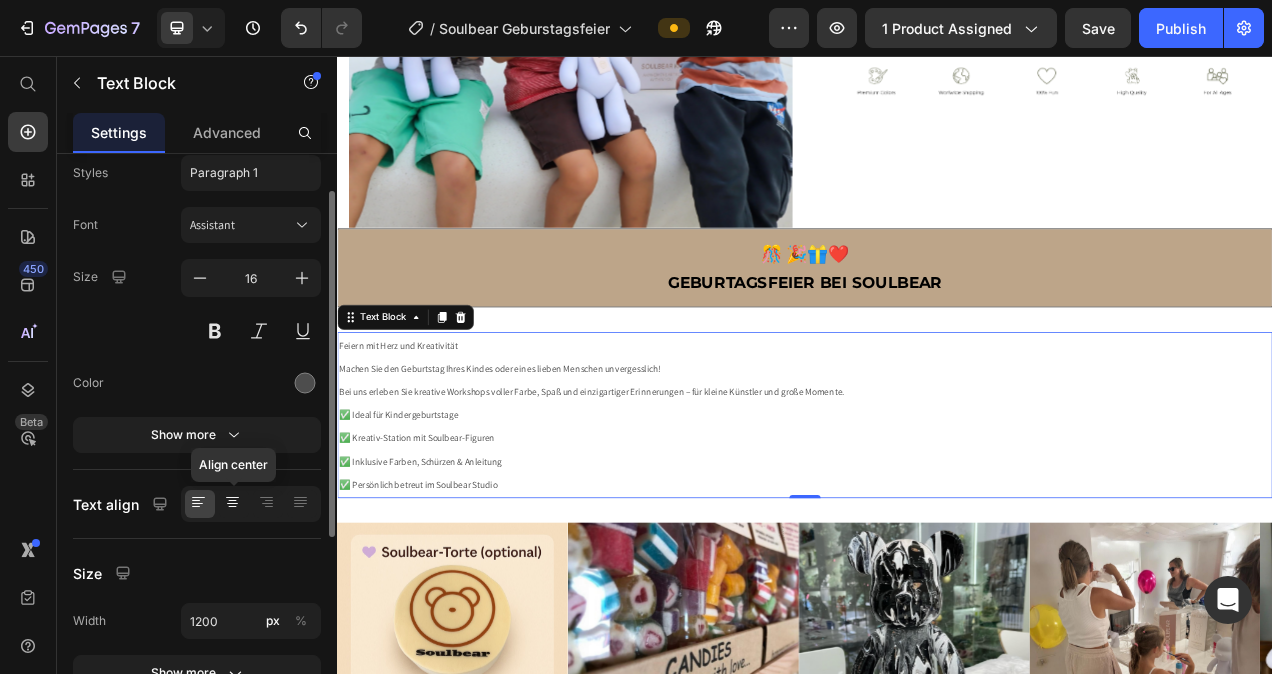 click 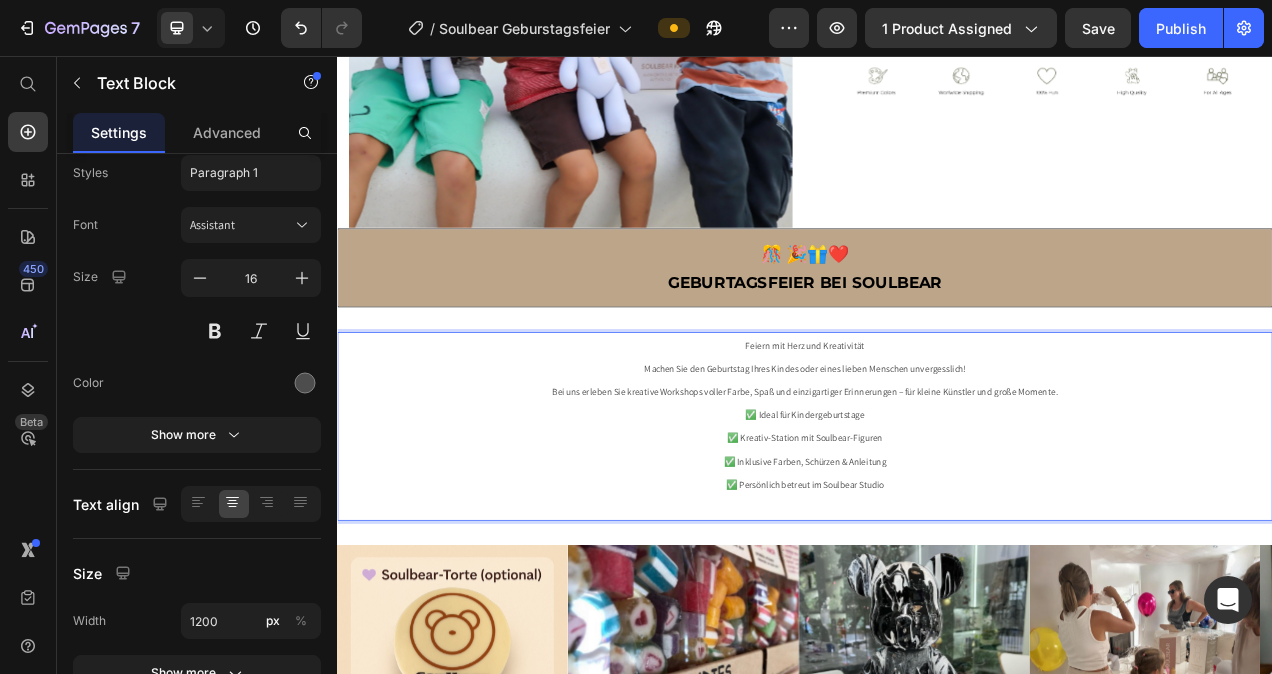 scroll, scrollTop: 11, scrollLeft: 0, axis: vertical 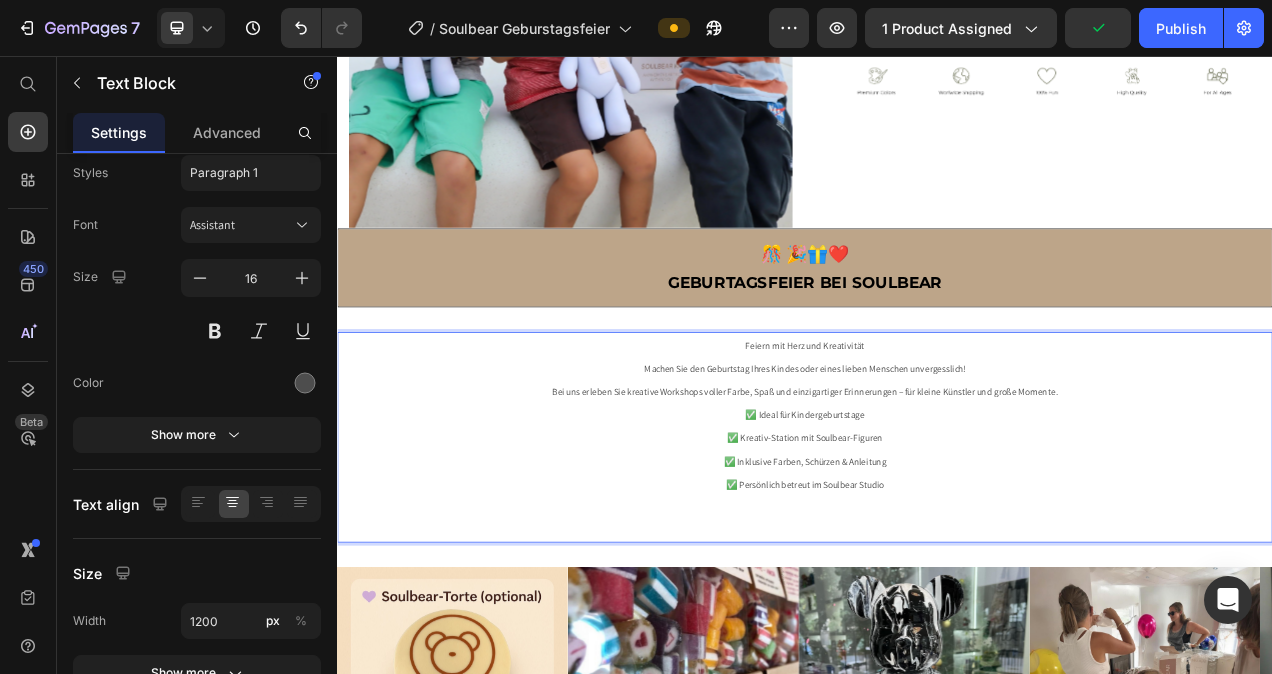 click on "✅ Ideal für Kindergeburtstage ✅ Kreativ-Station mit Soulbear-Figuren ✅ Inklusive Farben, Schürzen & Anleitung ✅ Persönlich betreut im Soulbear Studio" at bounding box center (937, 561) 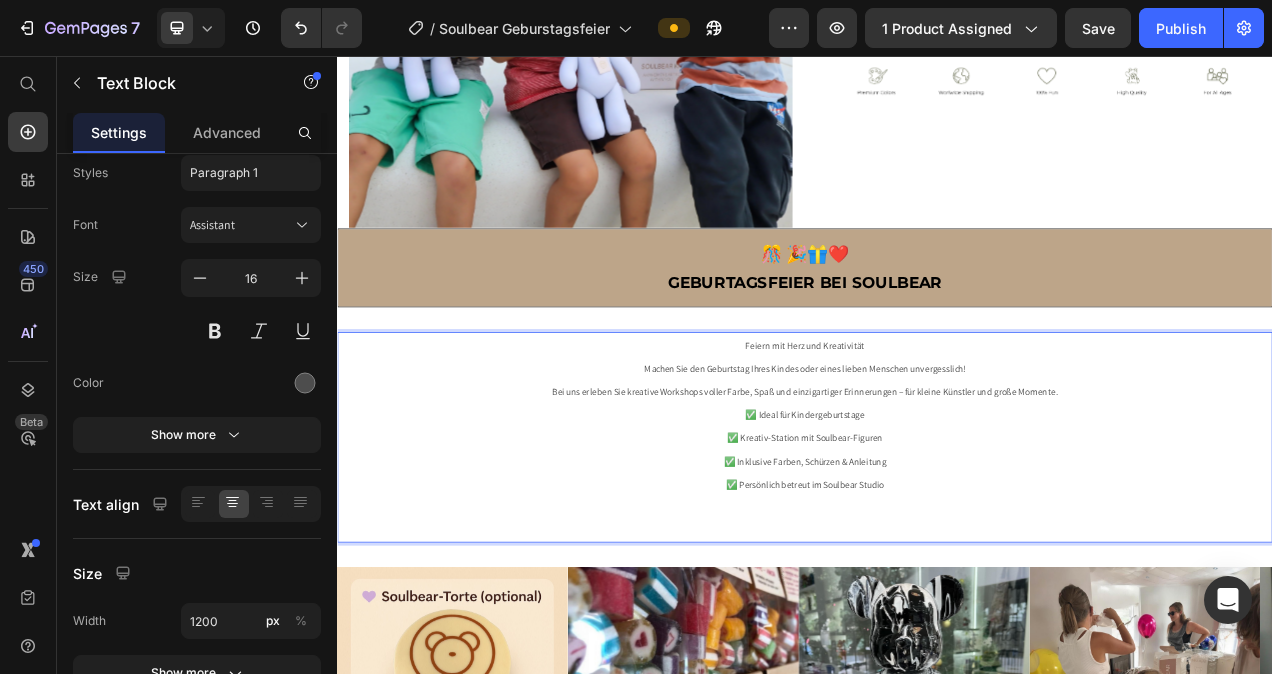 click at bounding box center (937, 636) 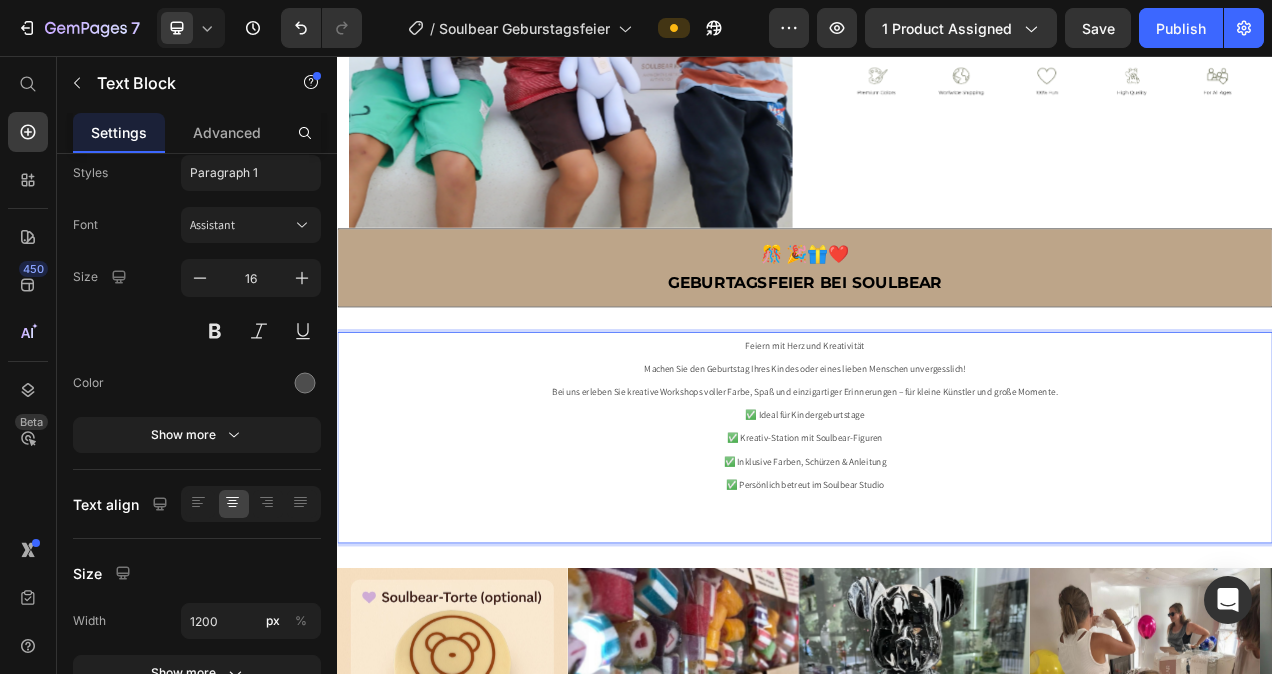 scroll, scrollTop: 22, scrollLeft: 0, axis: vertical 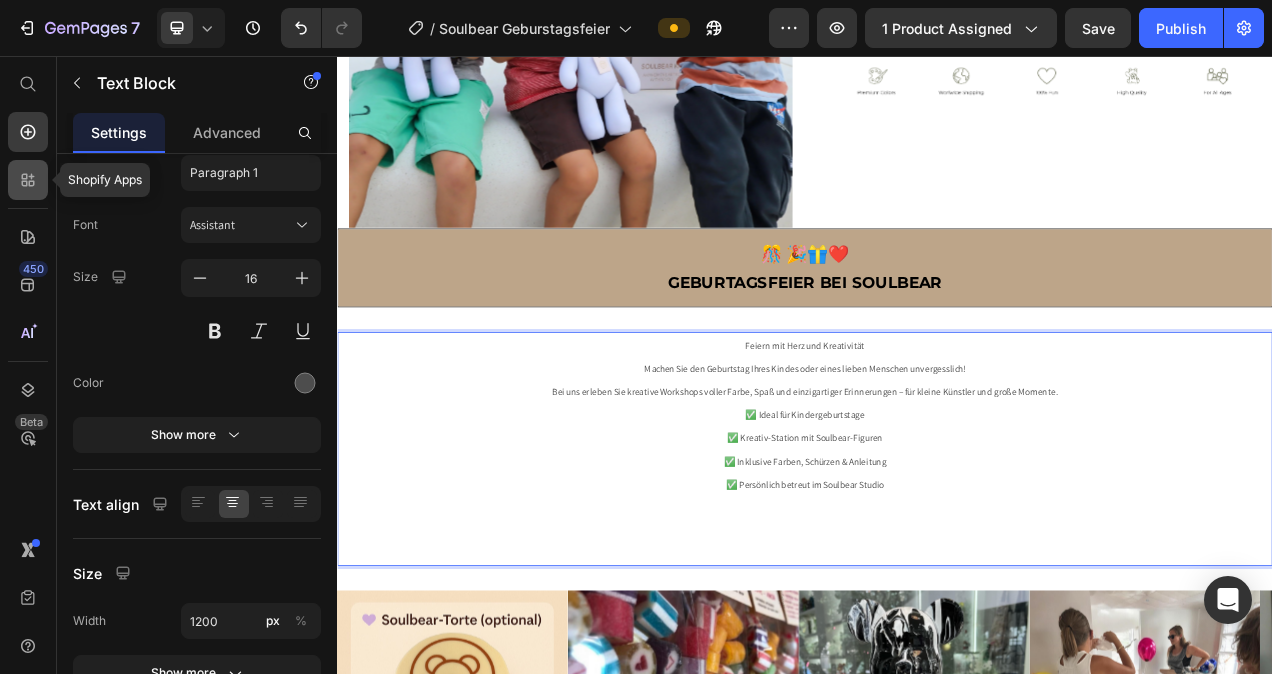 click 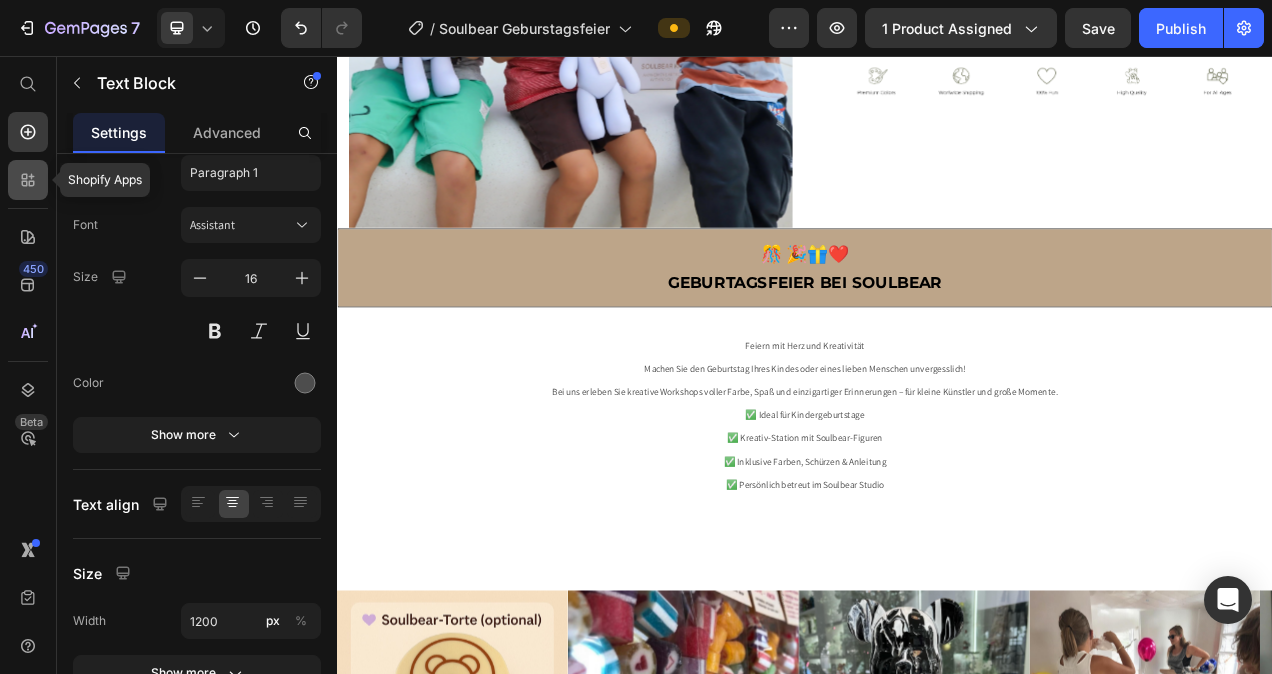 scroll, scrollTop: 0, scrollLeft: 0, axis: both 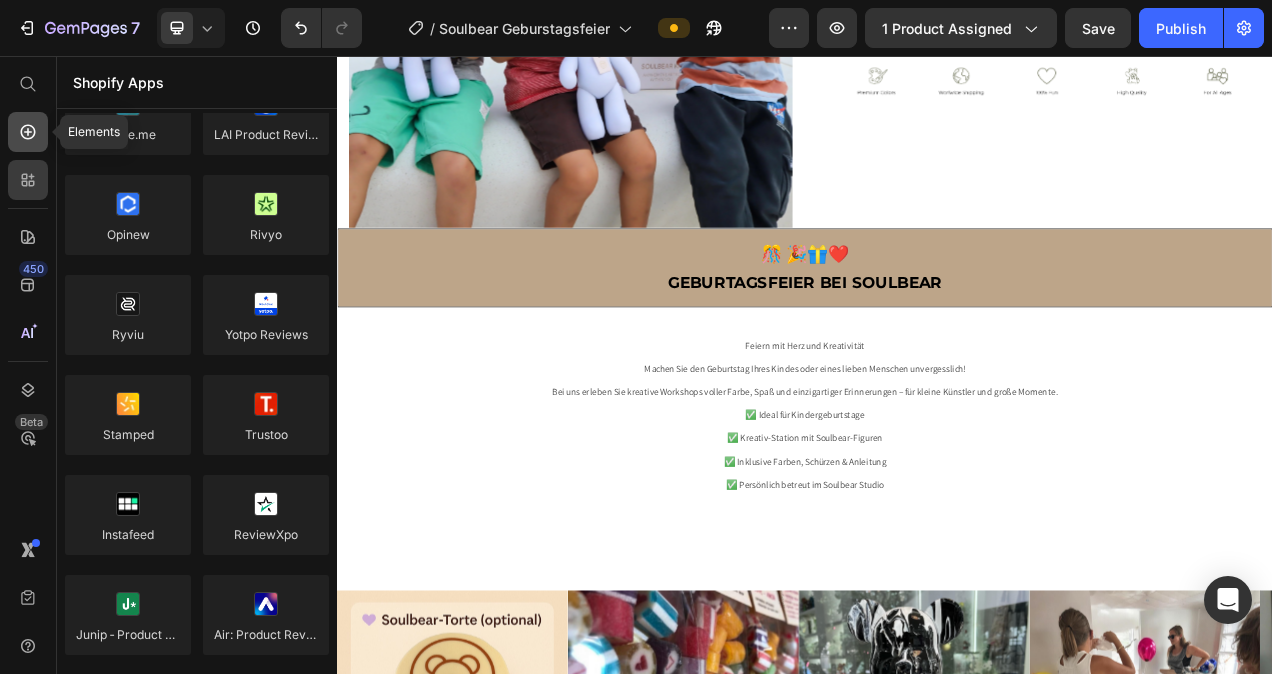 click 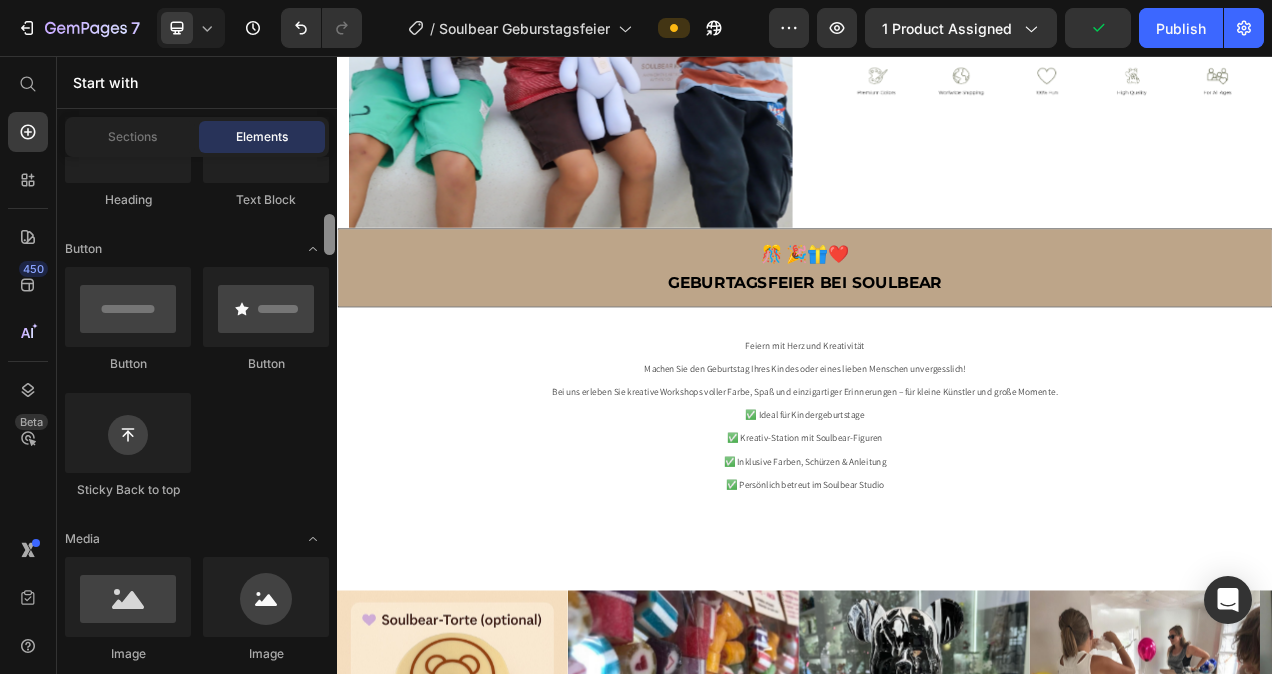 scroll, scrollTop: 412, scrollLeft: 0, axis: vertical 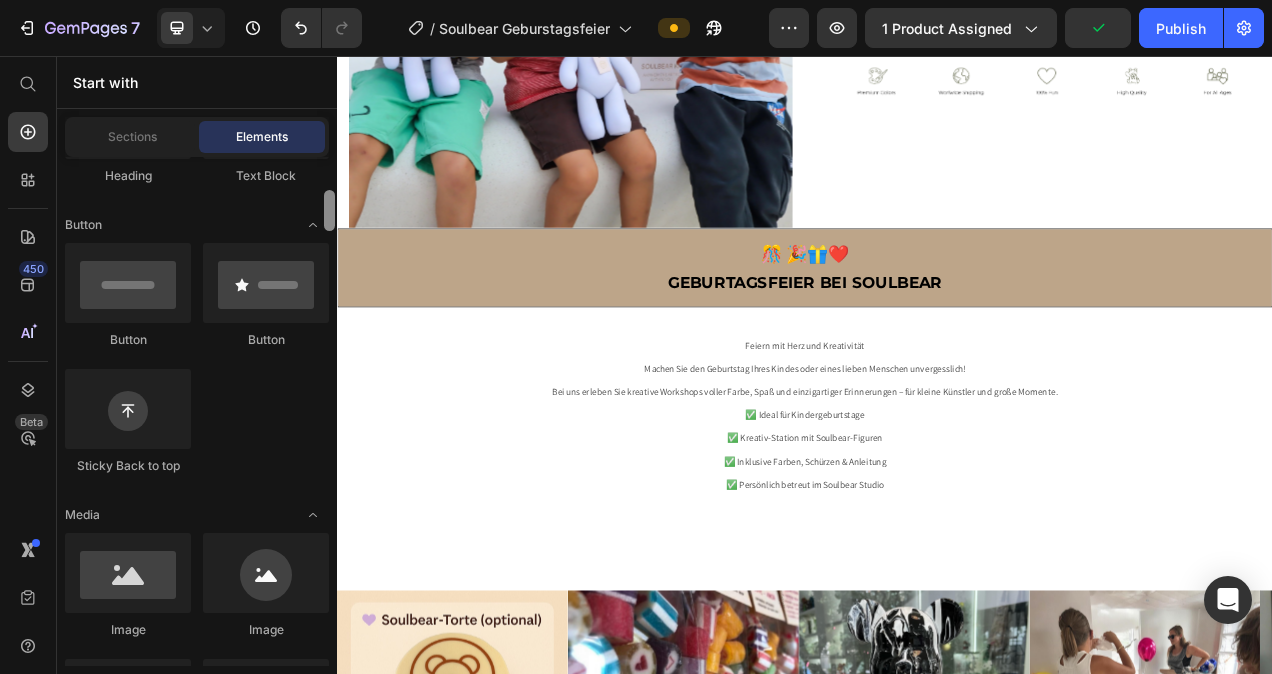 drag, startPoint x: 330, startPoint y: 198, endPoint x: 329, endPoint y: 217, distance: 19.026299 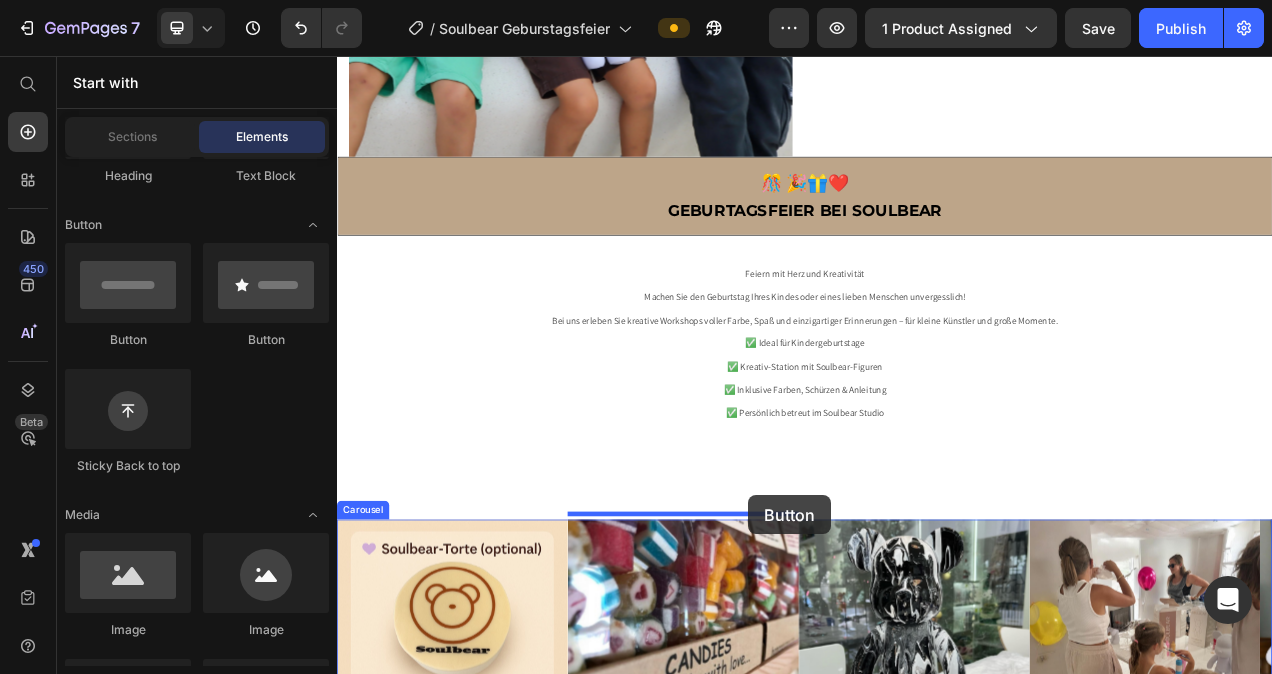 scroll, scrollTop: 545, scrollLeft: 0, axis: vertical 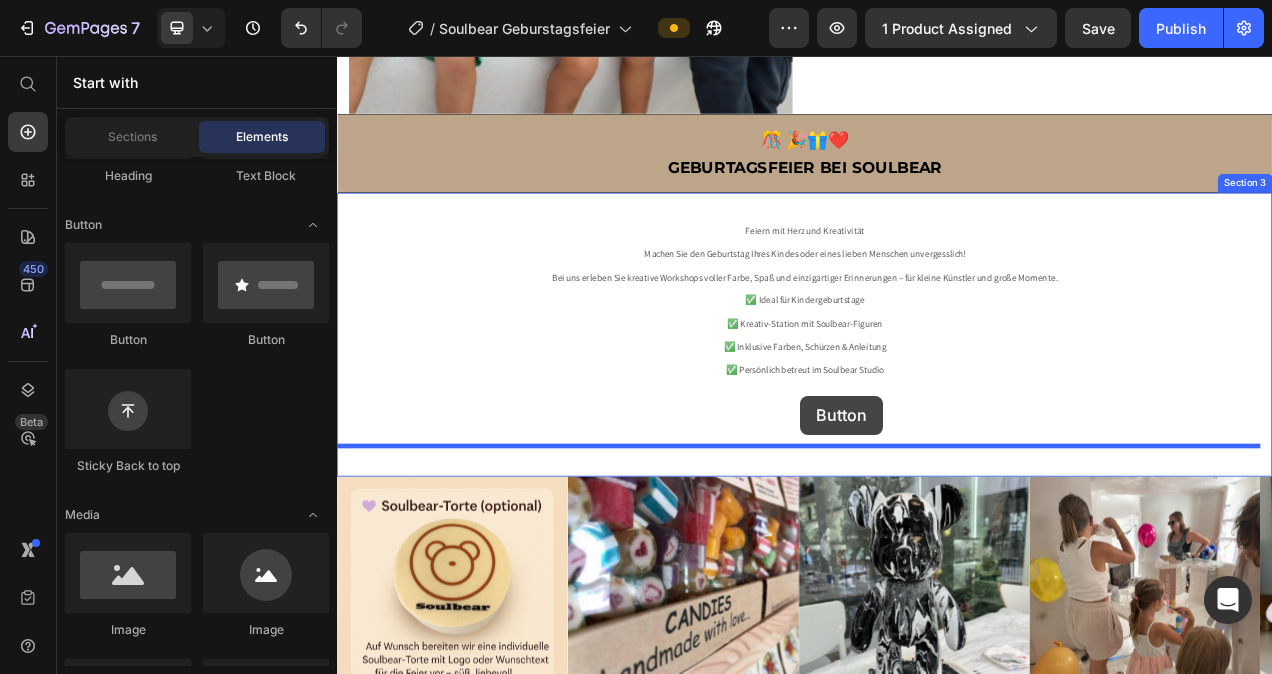 drag, startPoint x: 484, startPoint y: 334, endPoint x: 931, endPoint y: 492, distance: 474.1023 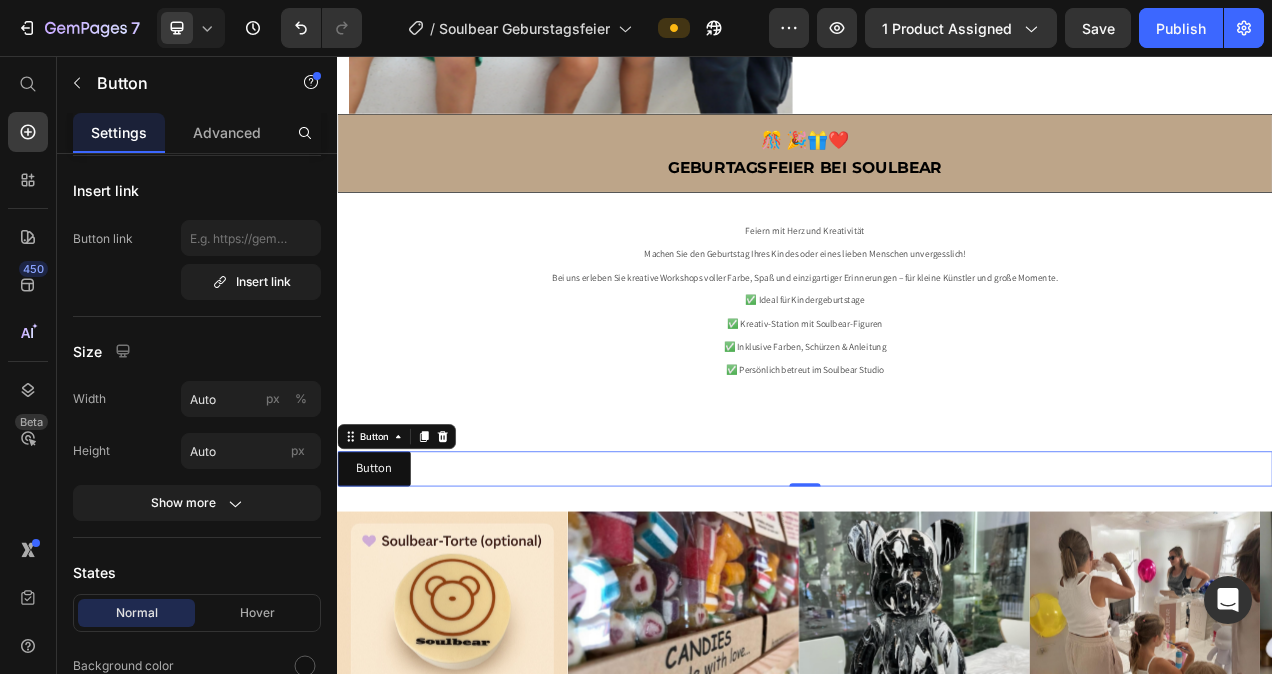 scroll, scrollTop: 0, scrollLeft: 0, axis: both 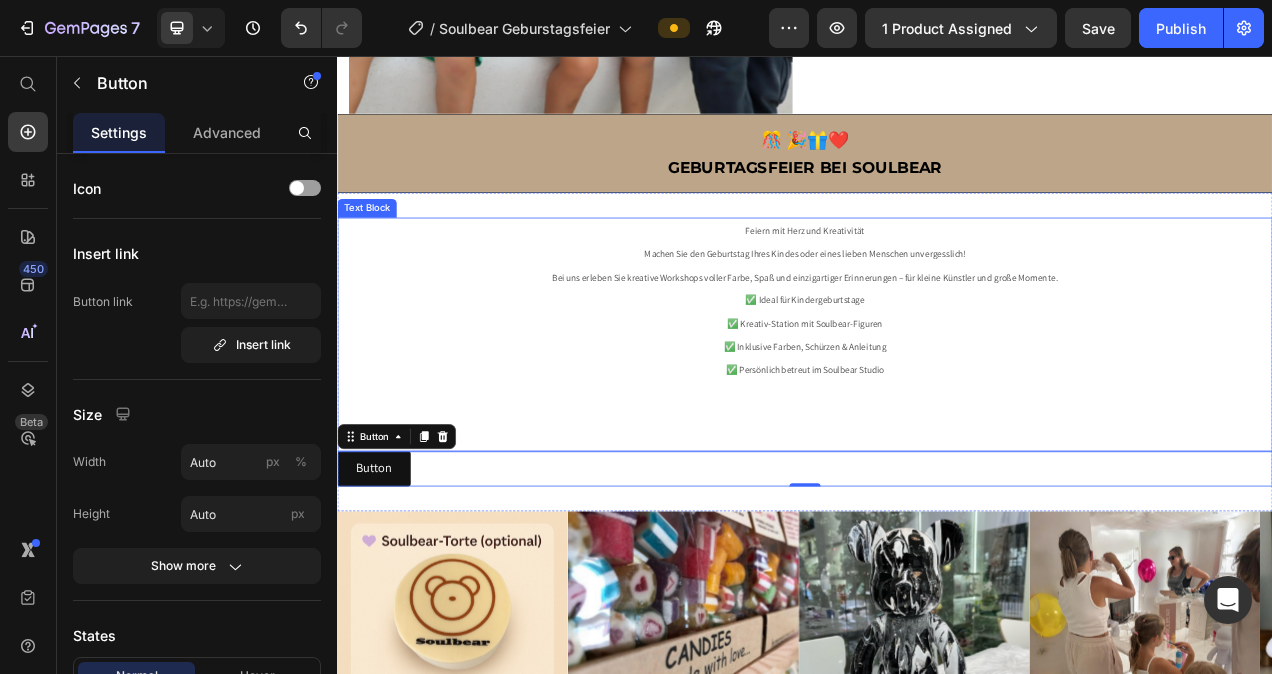 click at bounding box center [937, 518] 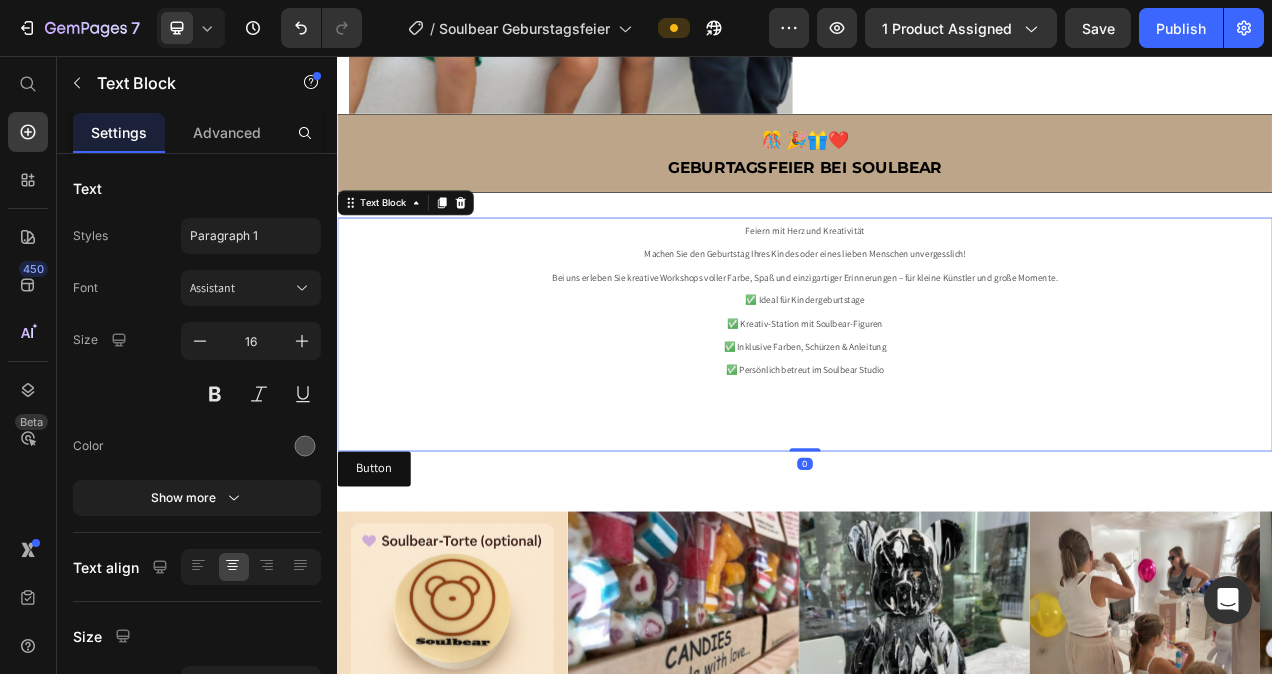 drag, startPoint x: 929, startPoint y: 552, endPoint x: 924, endPoint y: 509, distance: 43.289722 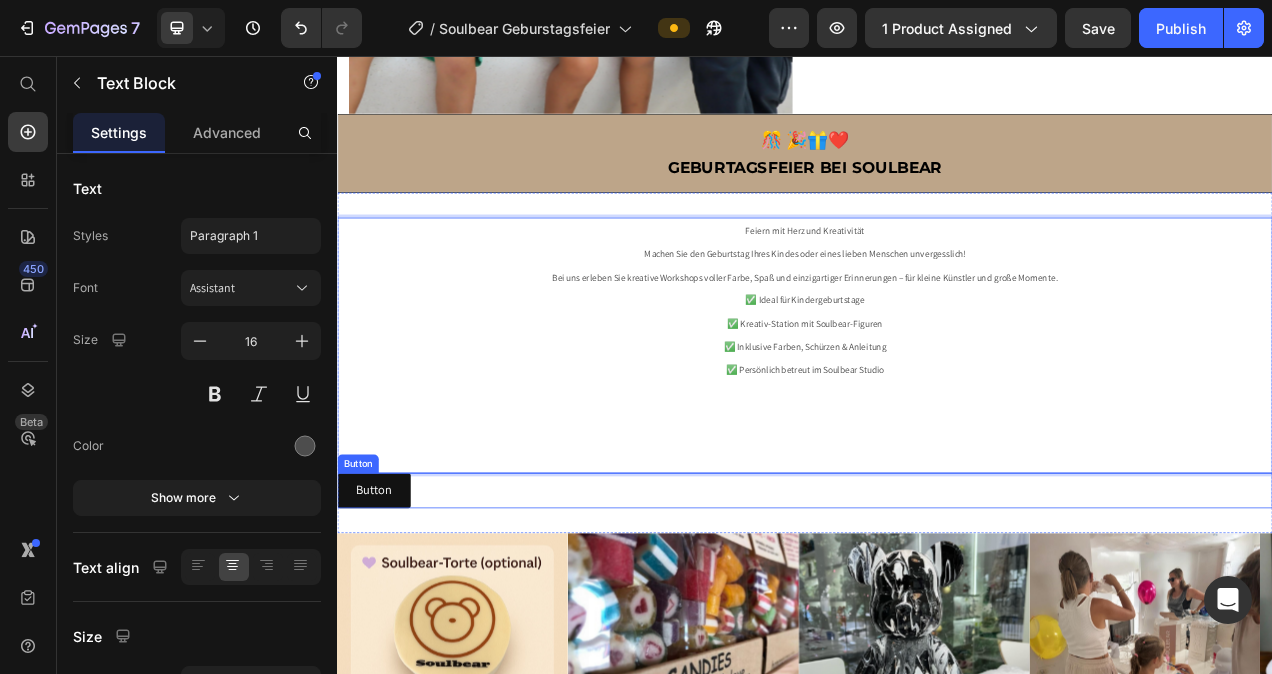 click on "Button Button" at bounding box center [937, 614] 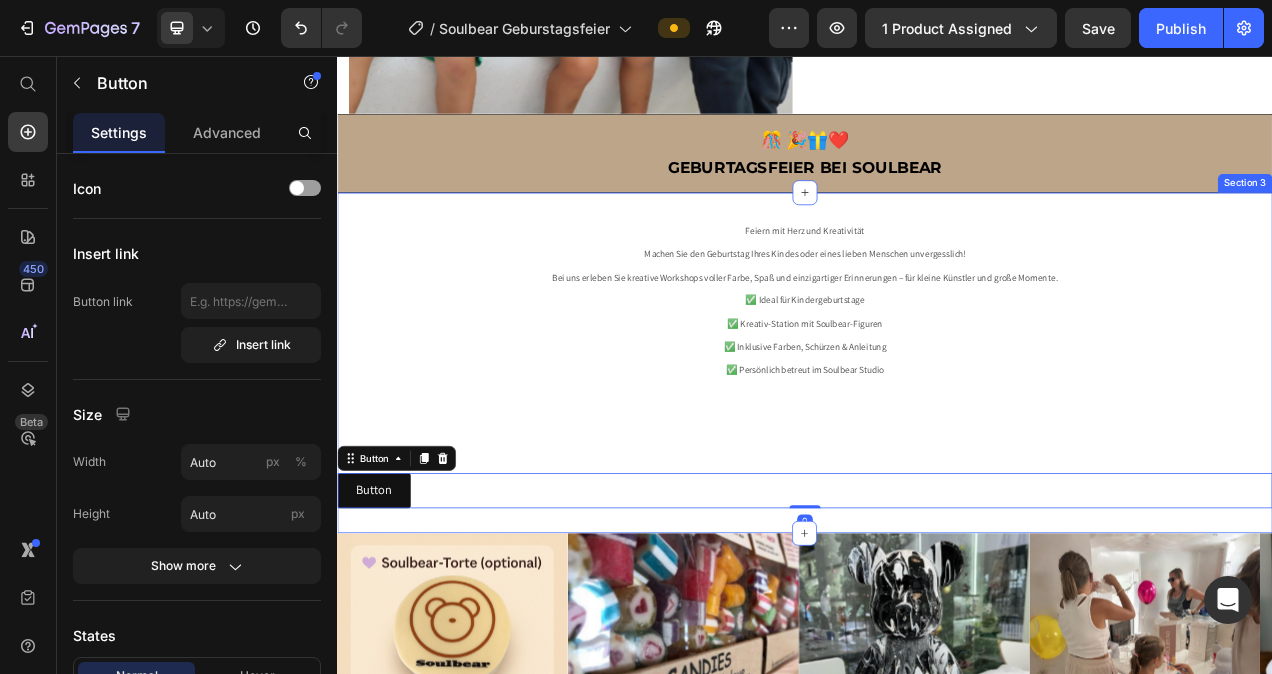 click on "Feiern mit Herz und Kreativität Machen Sie den Geburtstag Ihres Kindes oder eines lieben Menschen unvergesslich! Bei uns erleben Sie kreative Workshops voller Farbe, Spaß und einzigartiger Erinnerungen – für kleine Künstler und große Momente. ✅ Ideal für Kindergeburtstage ✅ Kreativ-Station mit Soulbear-Figuren ✅ Inklusive Farben, Schürzen & Anleitung ✅ Persönlich betreut im Soulbear Studio Text Block Button Button   0 Section 3" at bounding box center [937, 450] 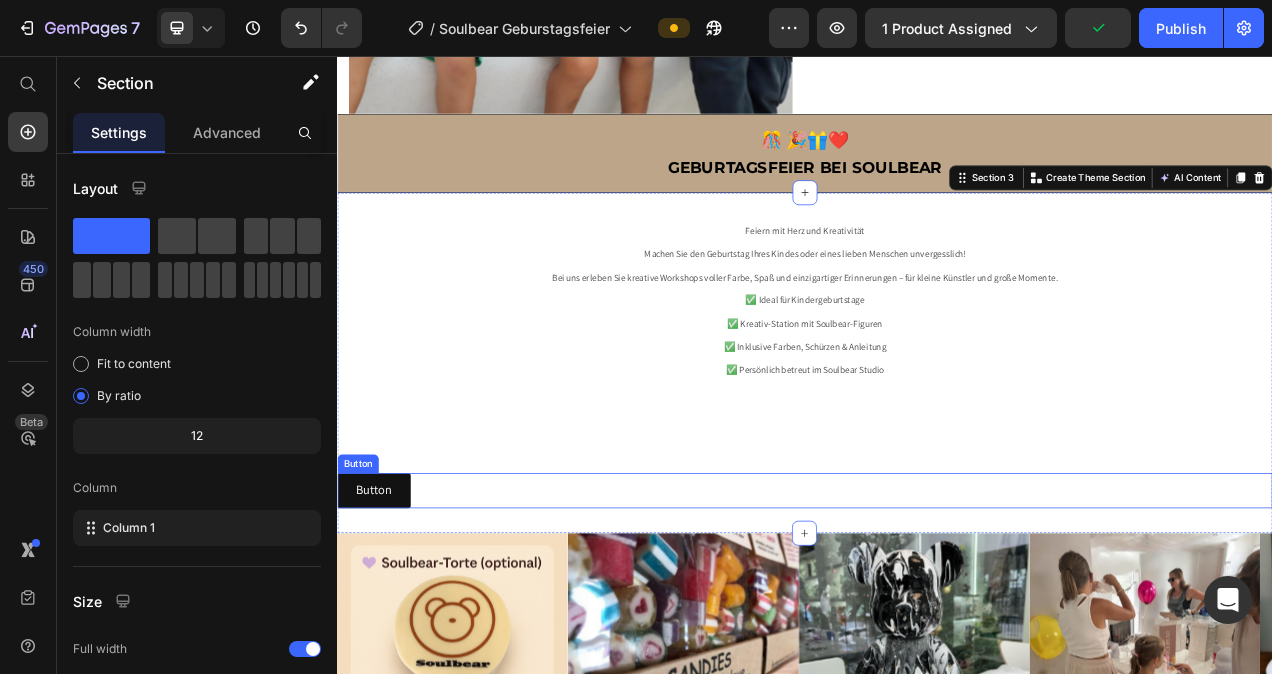click on "Button Button" at bounding box center (937, 614) 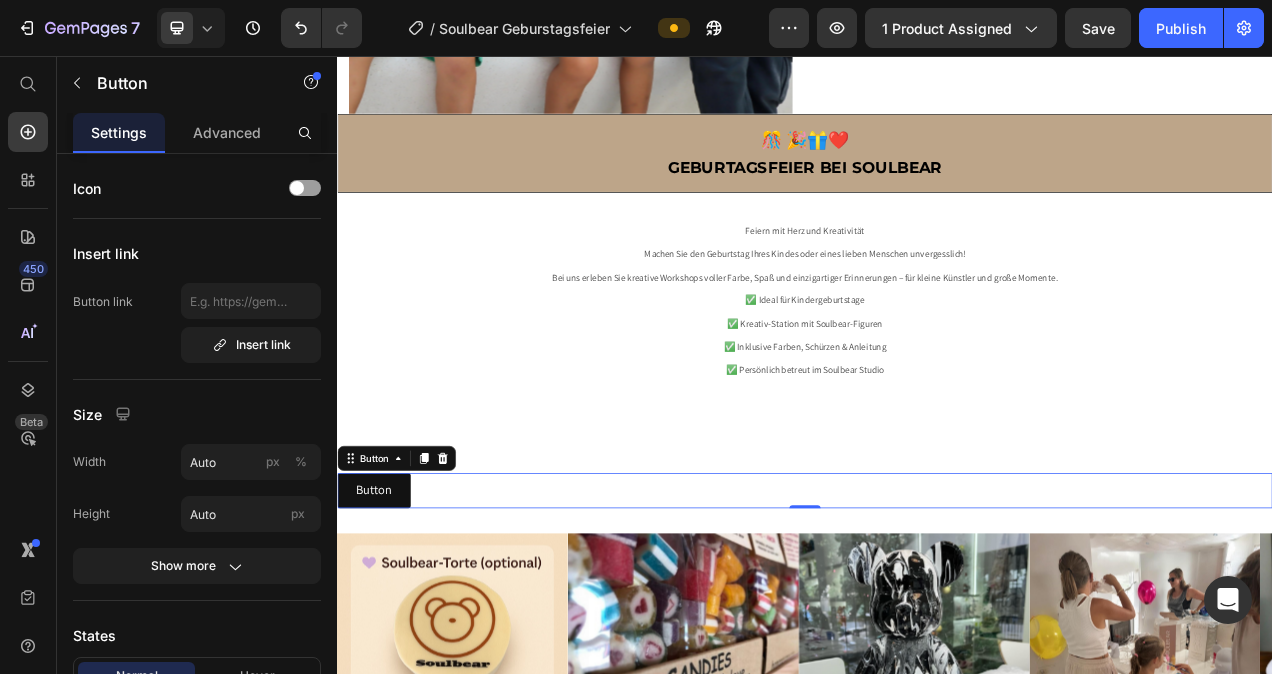 click on "Button Button   0" at bounding box center (937, 614) 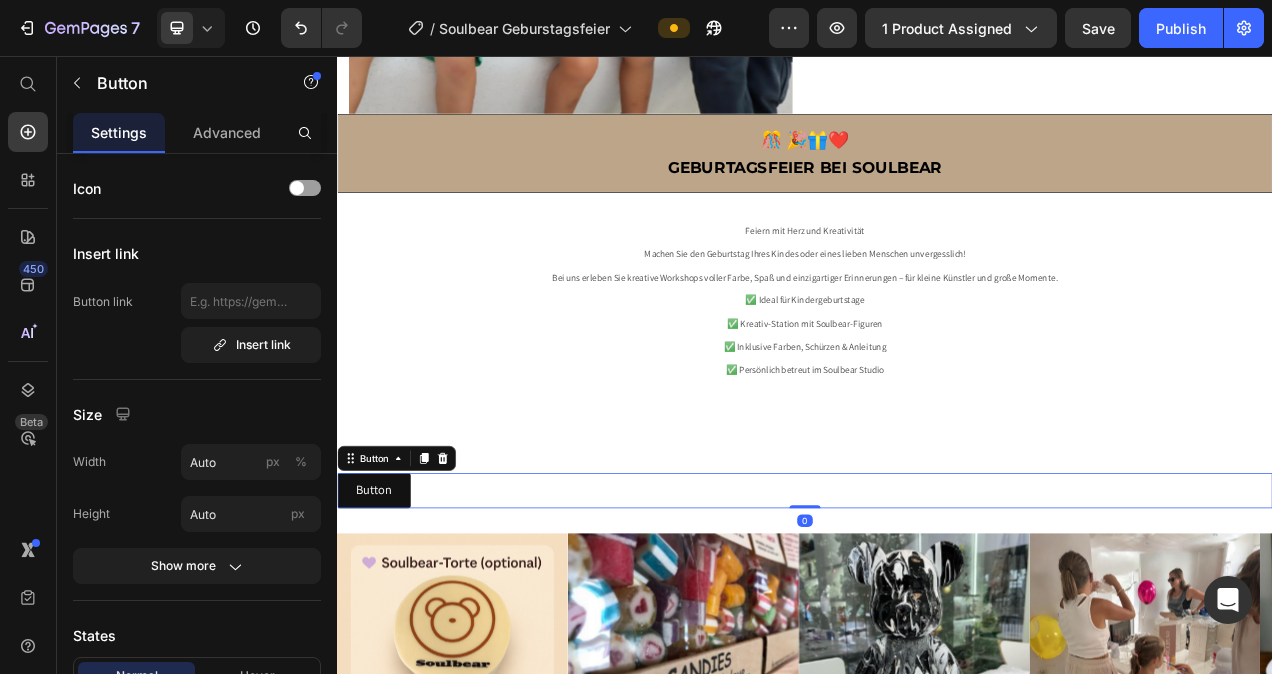 drag, startPoint x: 929, startPoint y: 625, endPoint x: 926, endPoint y: 592, distance: 33.13608 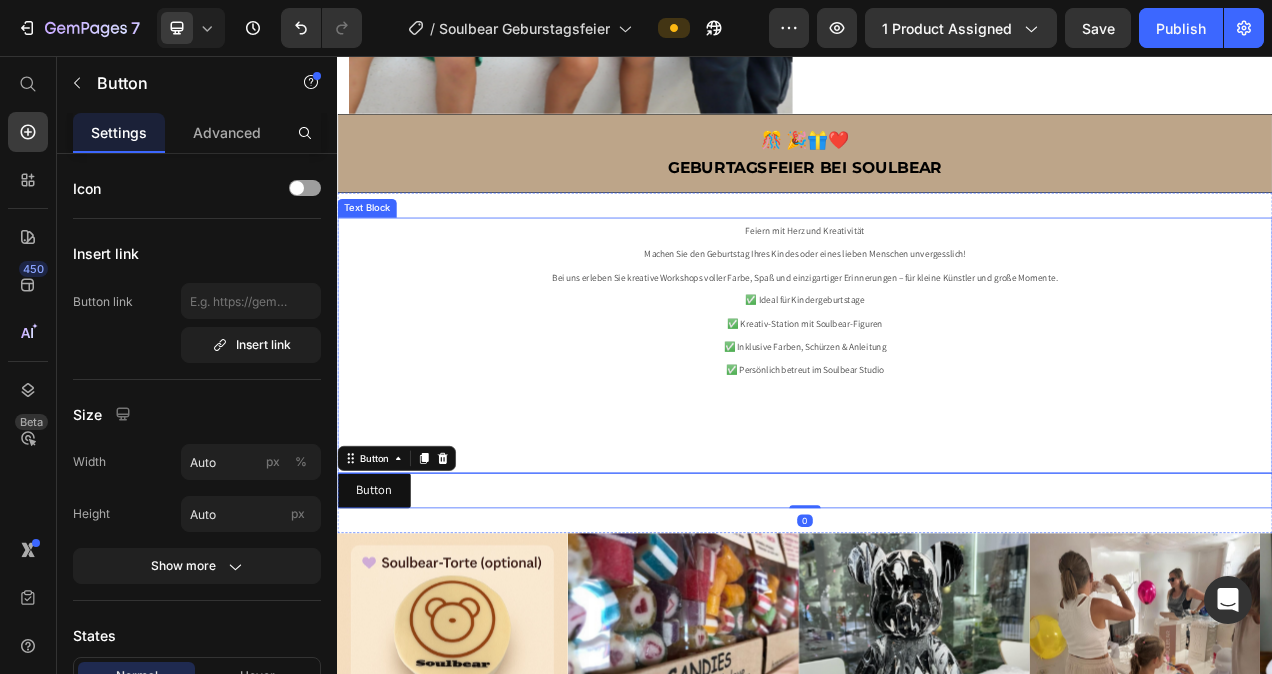 click at bounding box center (937, 532) 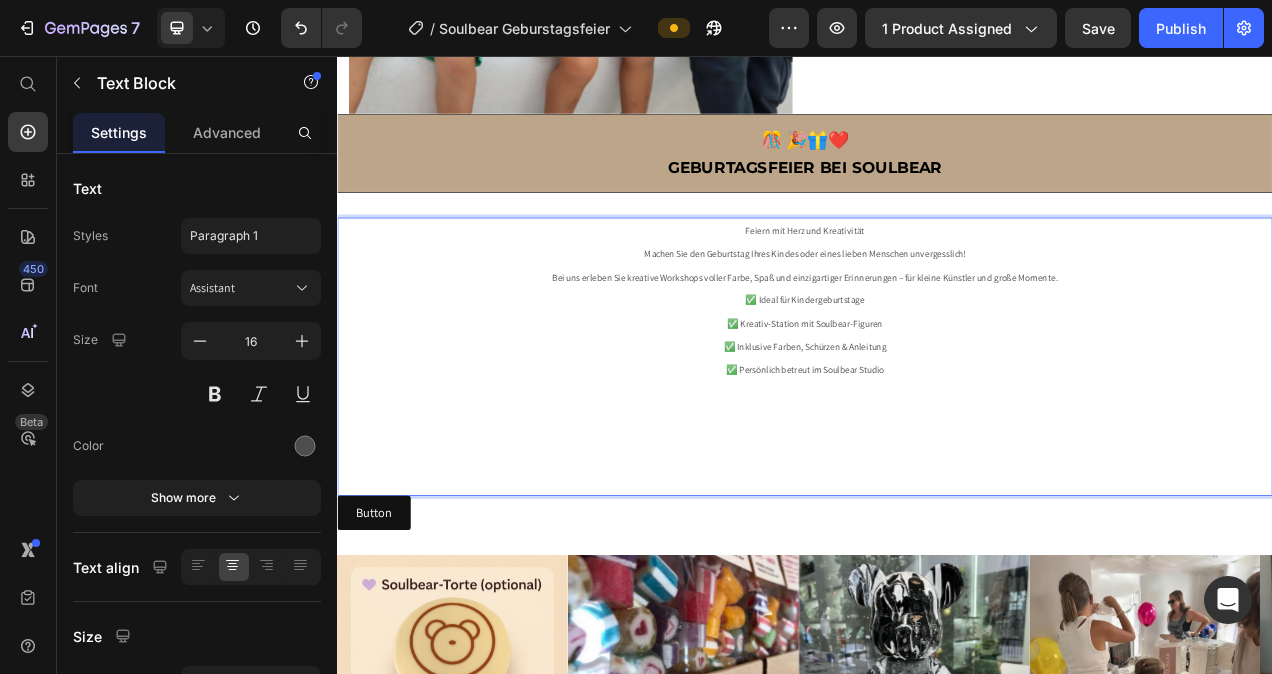 click at bounding box center (937, 604) 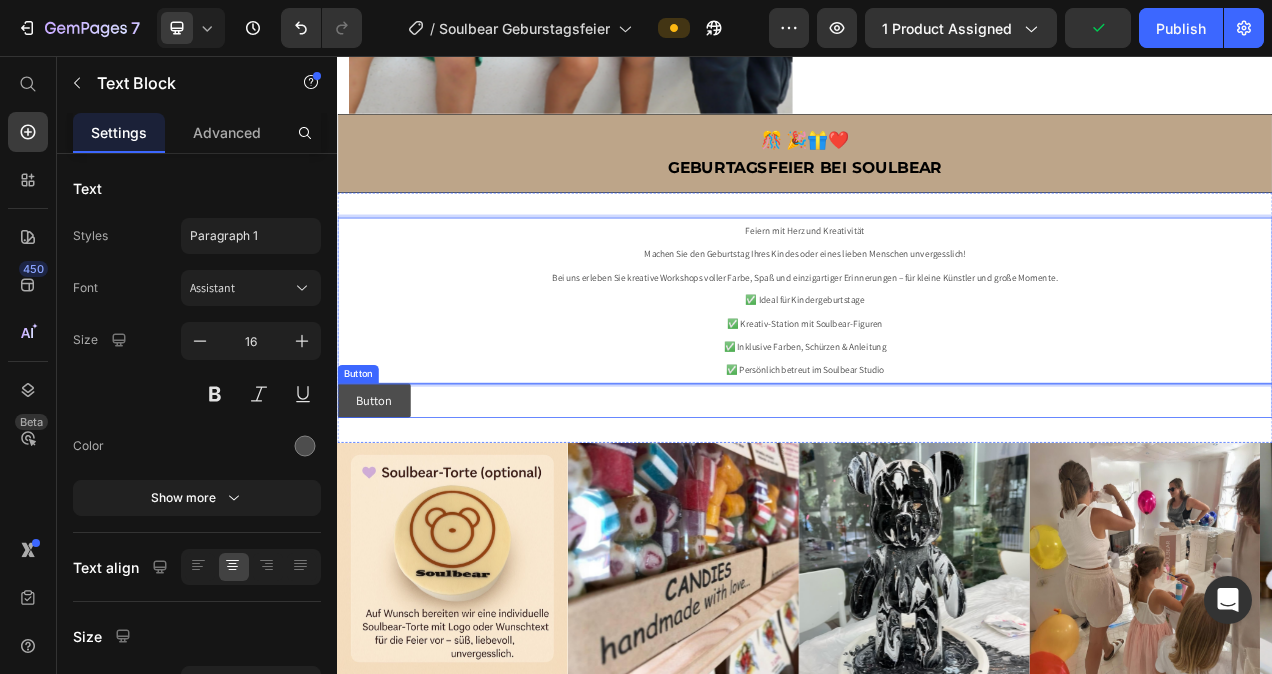 click on "Button" at bounding box center (384, 499) 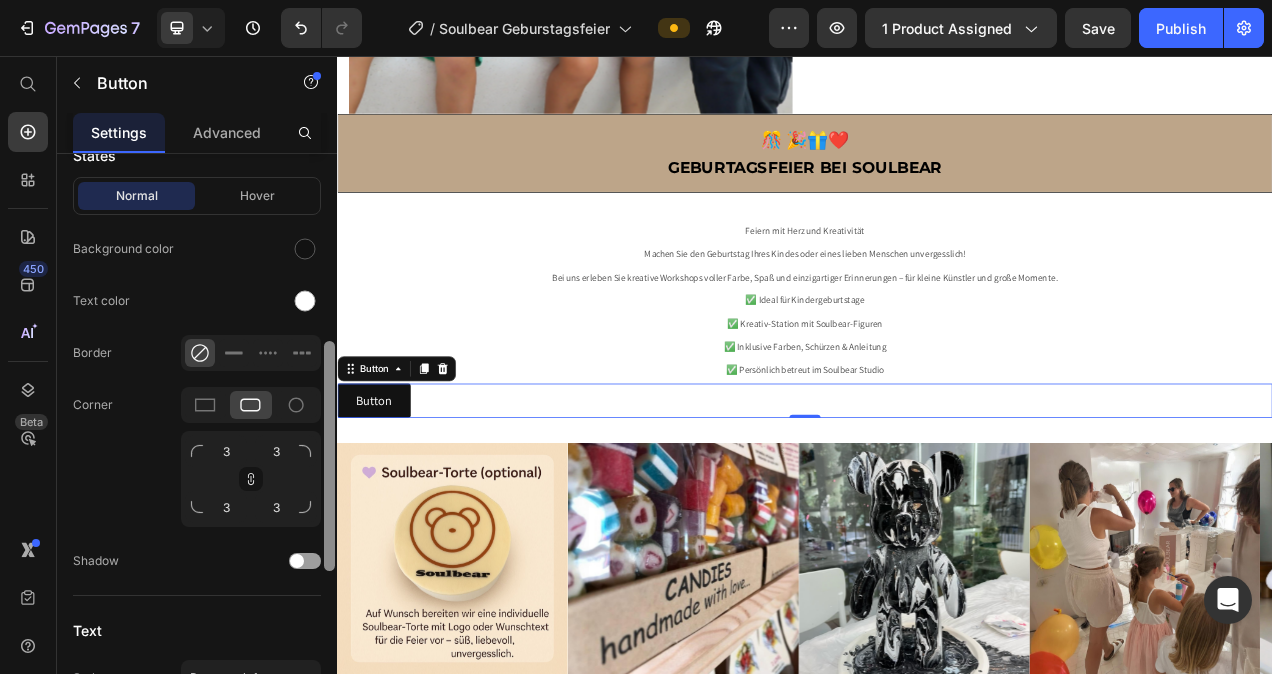 scroll, scrollTop: 475, scrollLeft: 0, axis: vertical 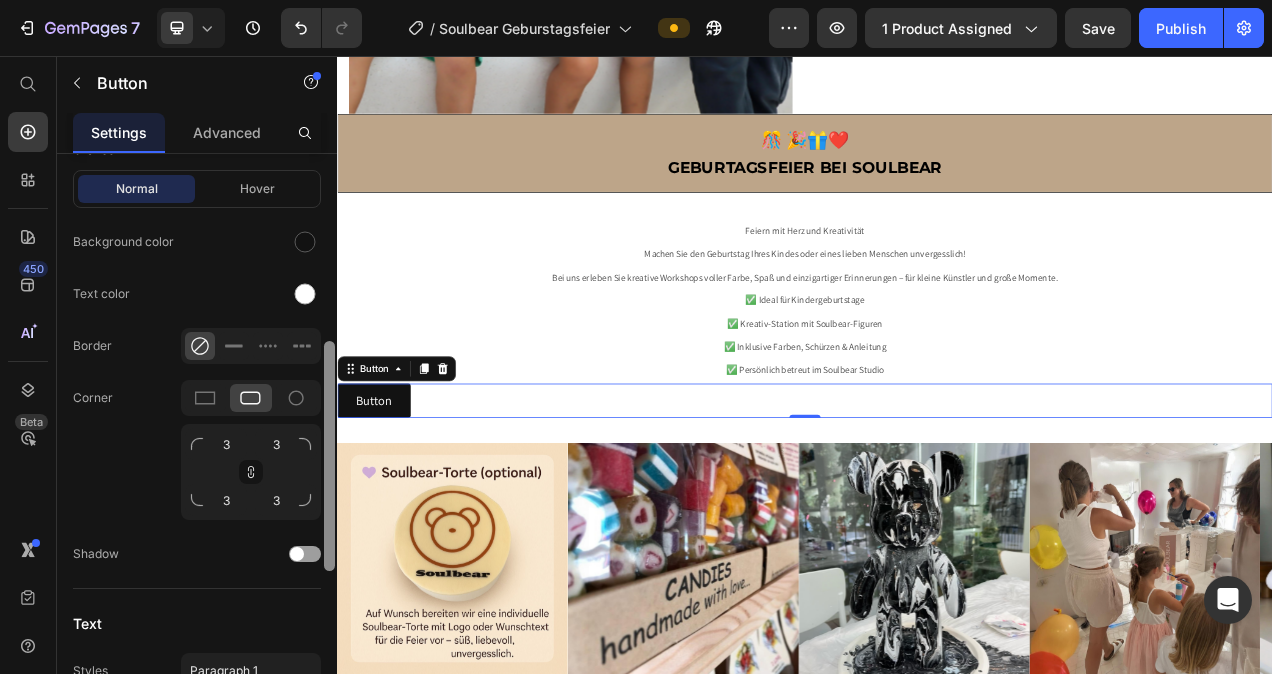 drag, startPoint x: 327, startPoint y: 244, endPoint x: 332, endPoint y: 421, distance: 177.0706 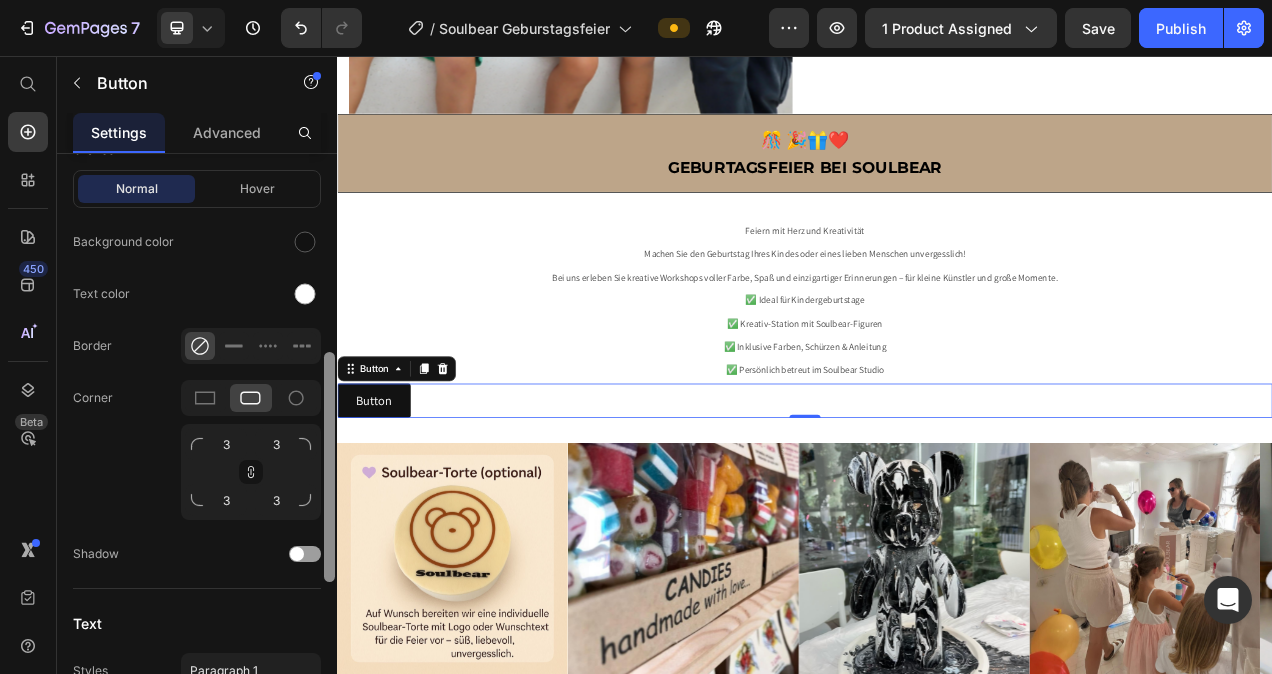 scroll, scrollTop: 490, scrollLeft: 0, axis: vertical 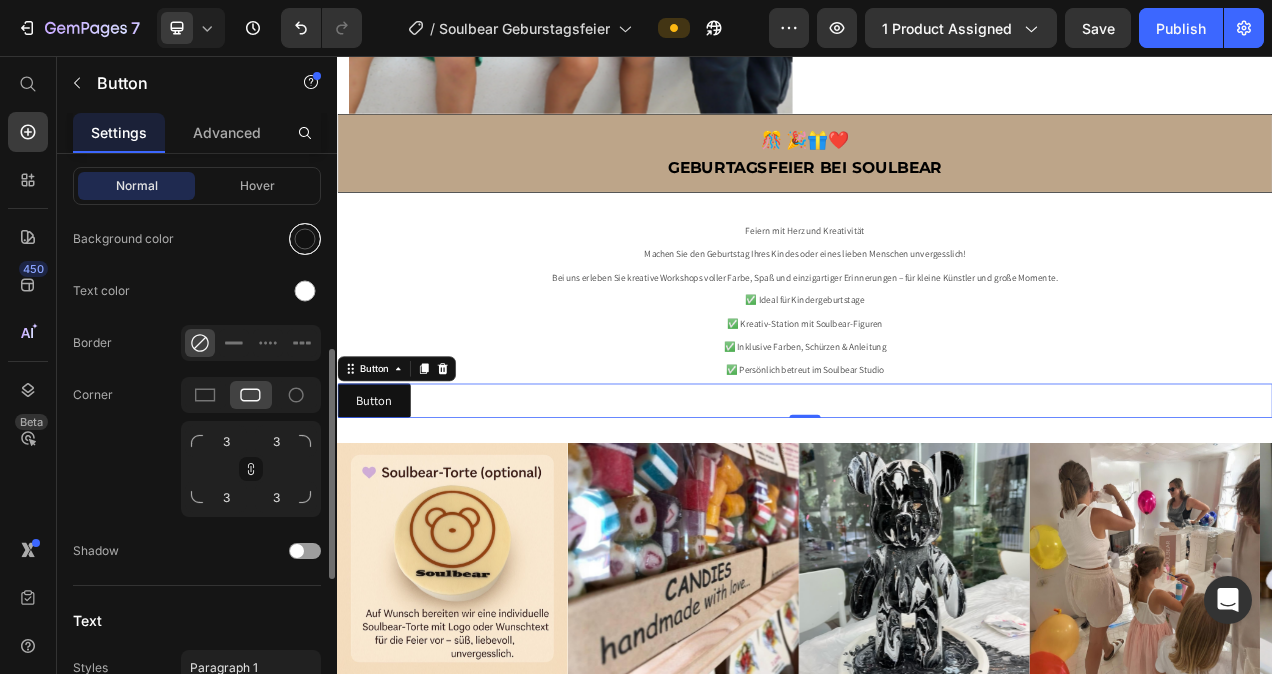 click at bounding box center (305, 239) 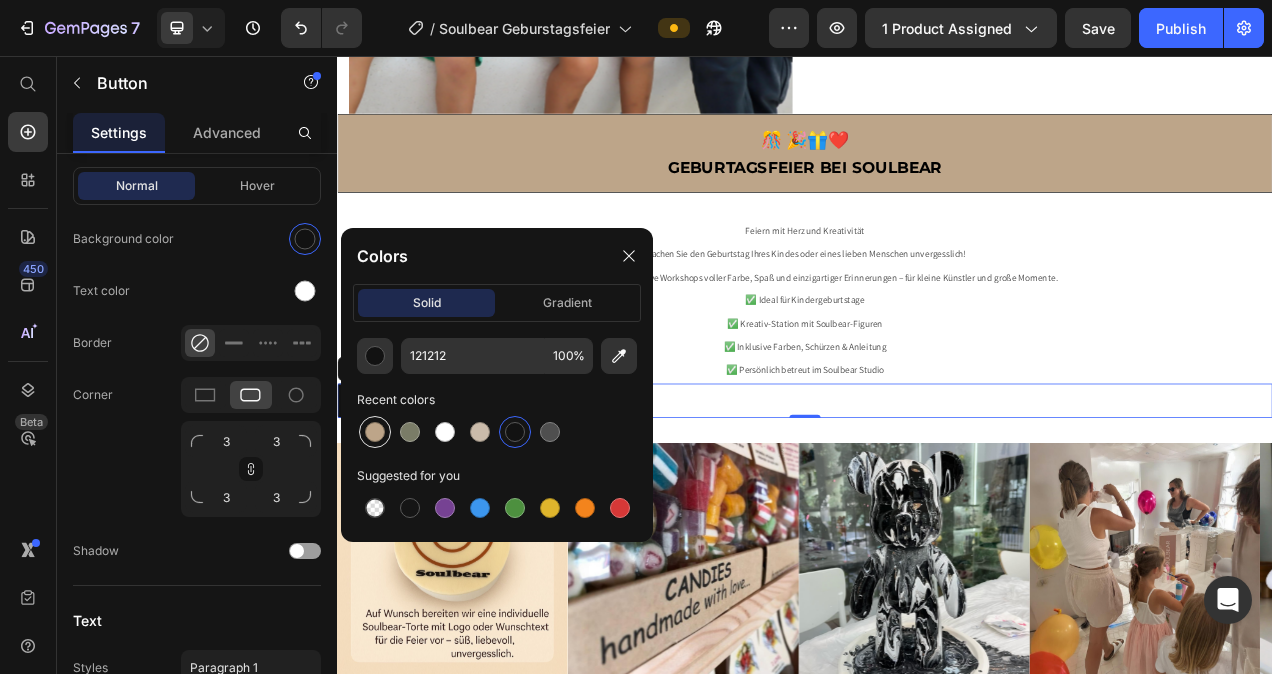 click at bounding box center [375, 432] 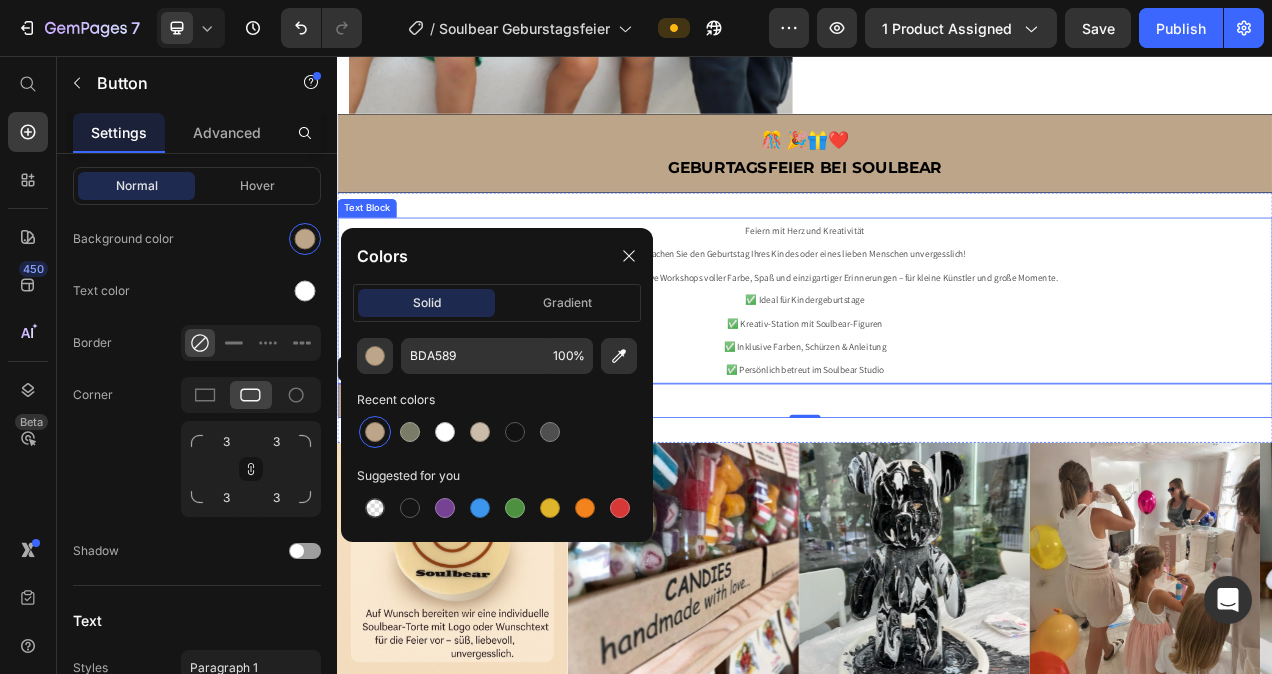 click on "Feiern mit Herz und Kreativität" at bounding box center [937, 281] 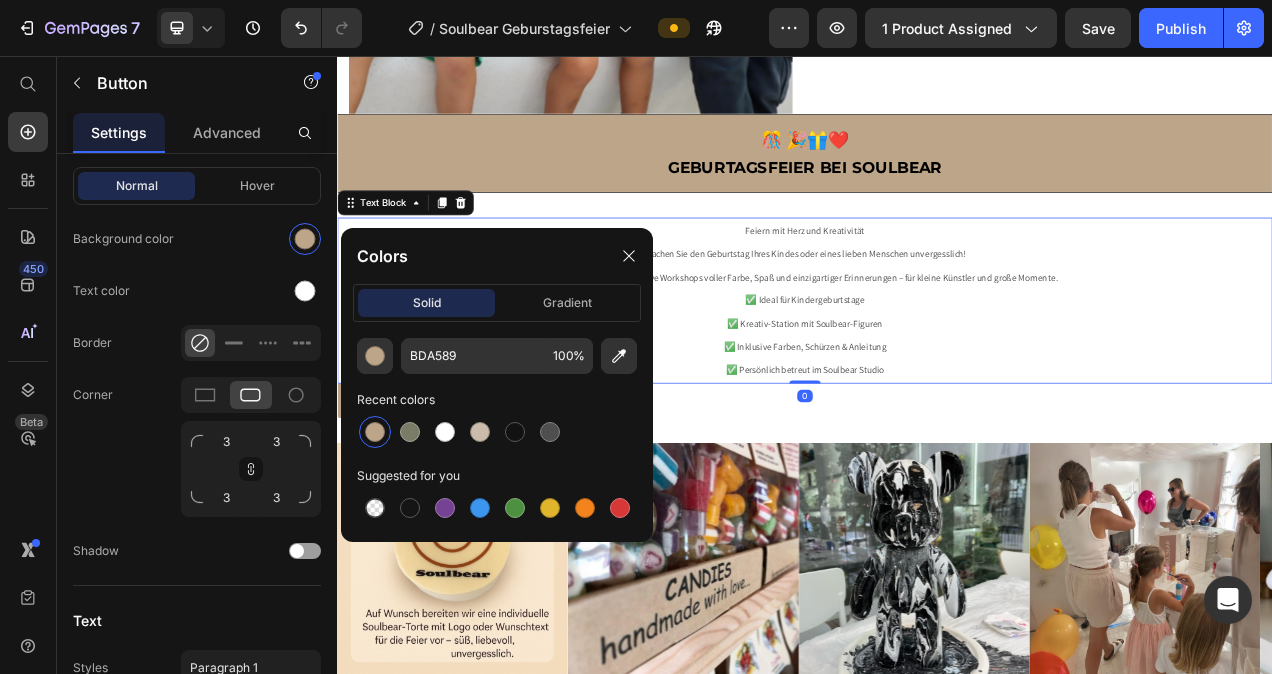 scroll, scrollTop: 0, scrollLeft: 0, axis: both 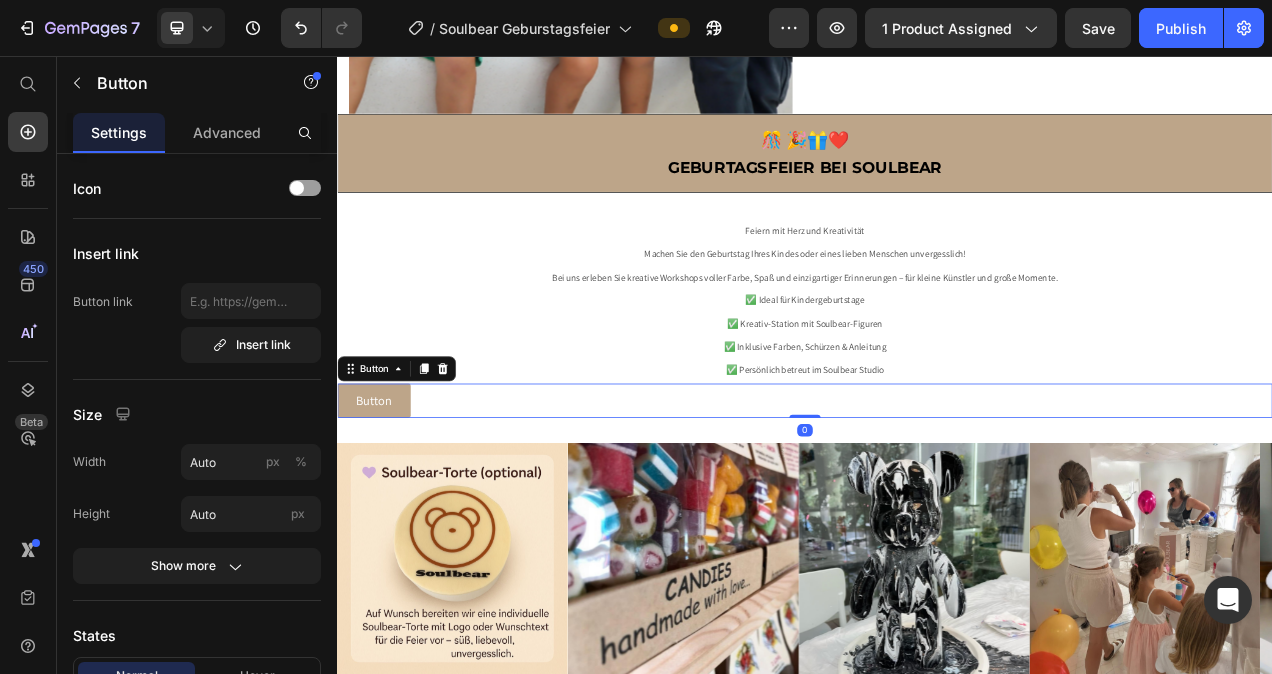 click on "Button Button   0" at bounding box center (937, 499) 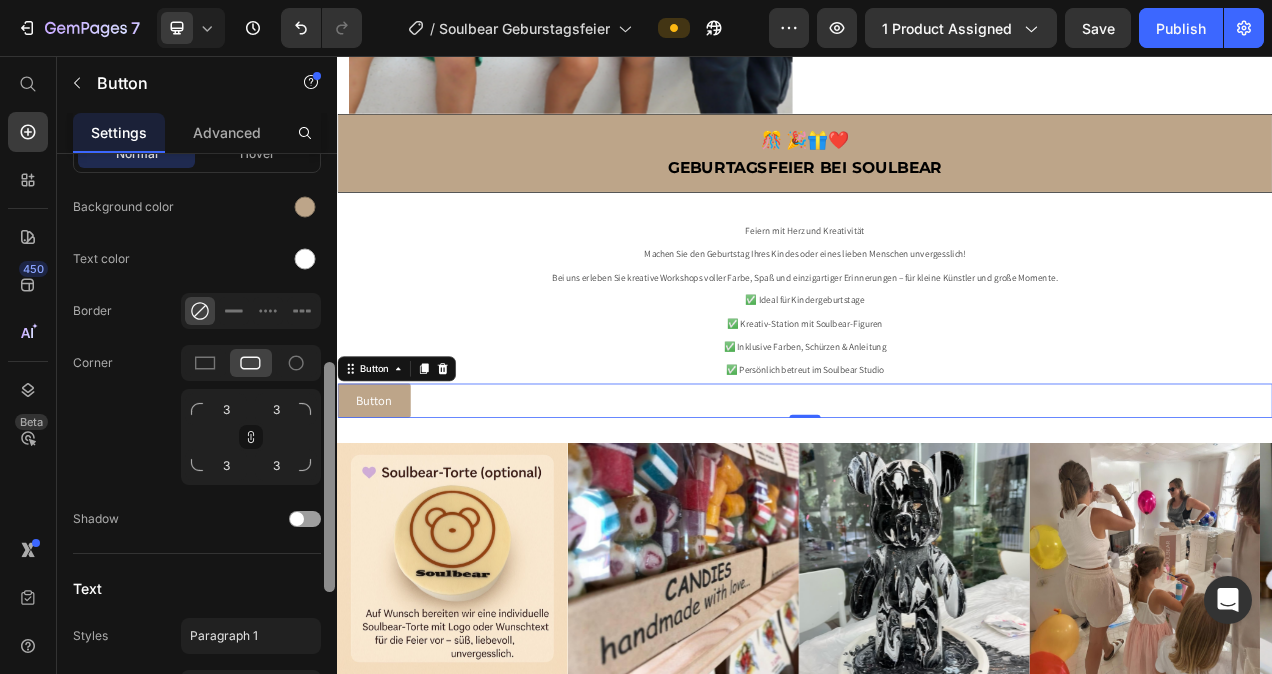 scroll, scrollTop: 502, scrollLeft: 0, axis: vertical 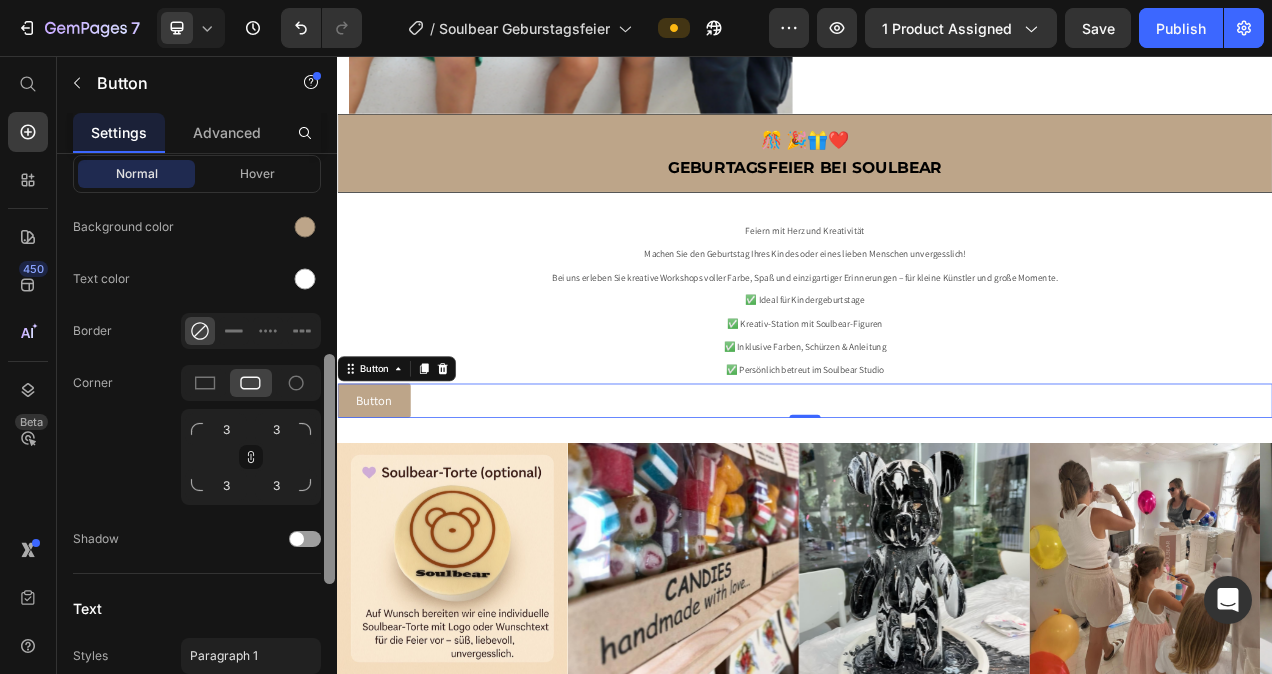 drag, startPoint x: 333, startPoint y: 341, endPoint x: 329, endPoint y: 512, distance: 171.04678 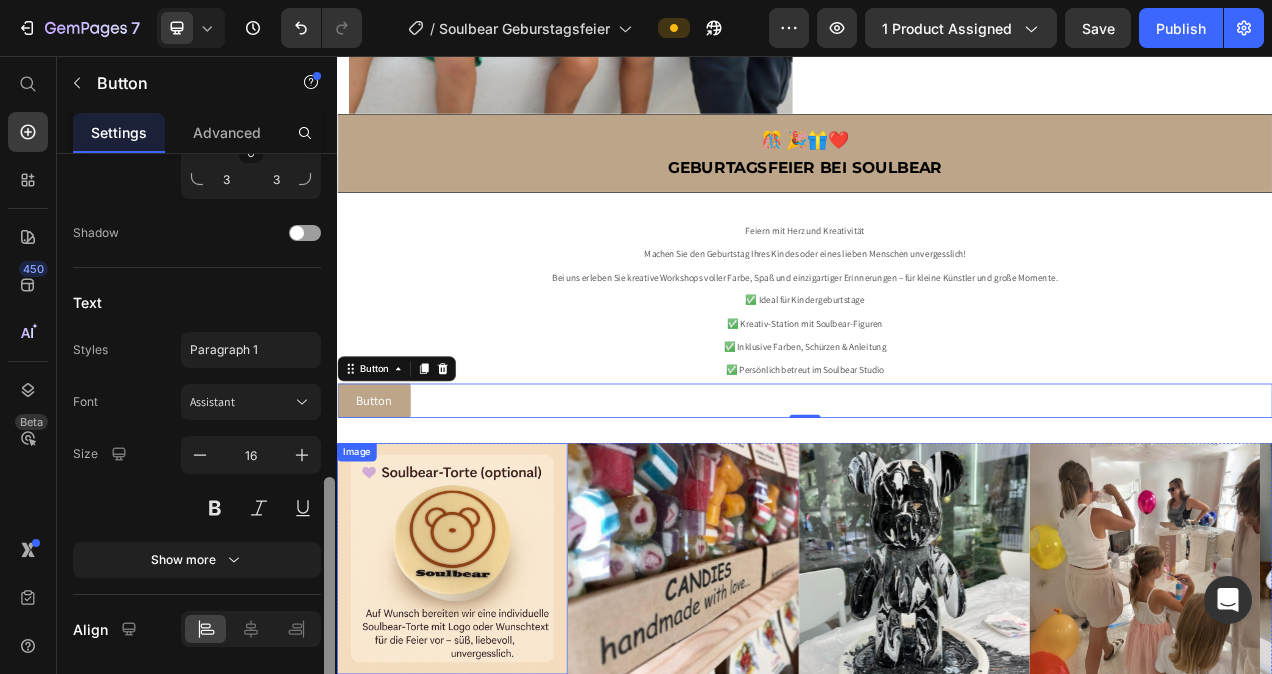 drag, startPoint x: 668, startPoint y: 434, endPoint x: 337, endPoint y: 650, distance: 395.24295 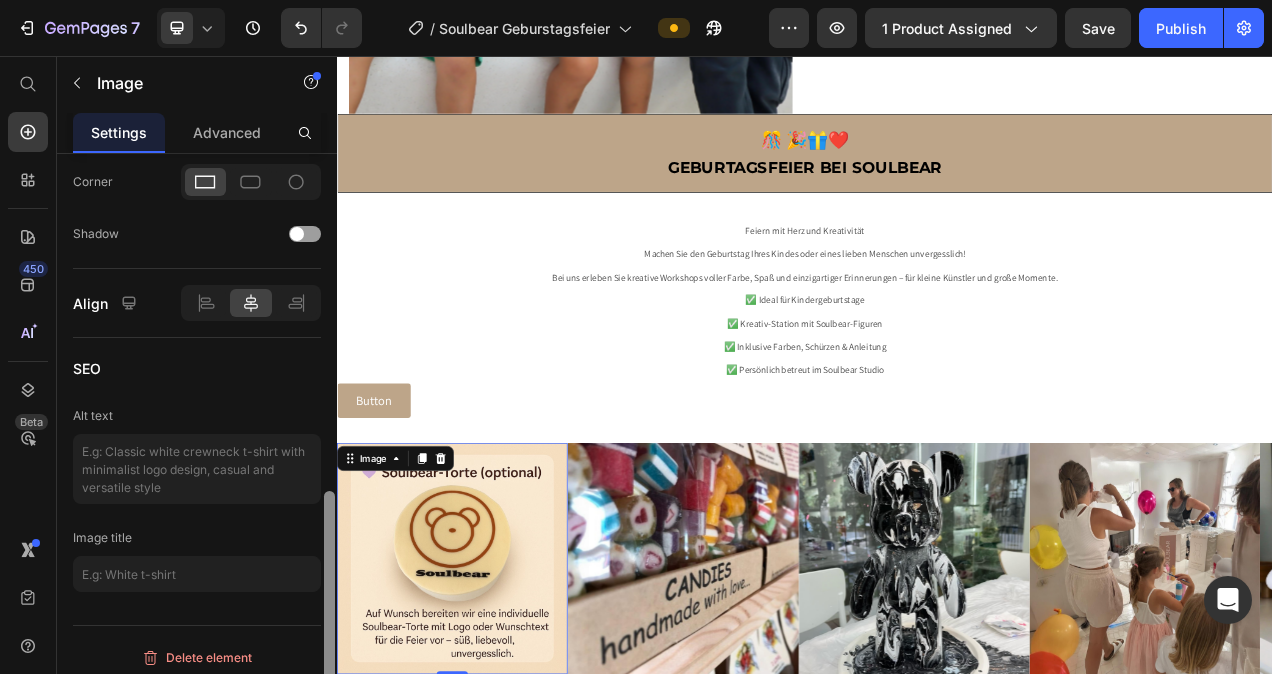 scroll, scrollTop: 894, scrollLeft: 0, axis: vertical 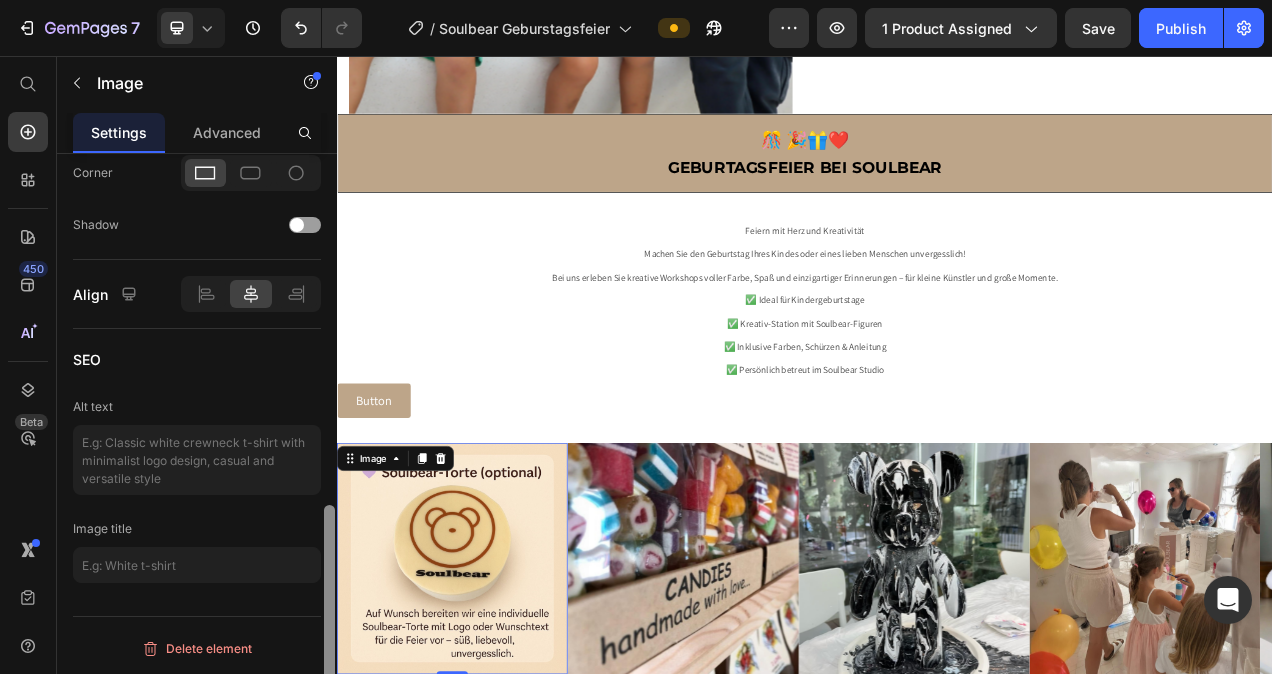 click at bounding box center [329, 618] 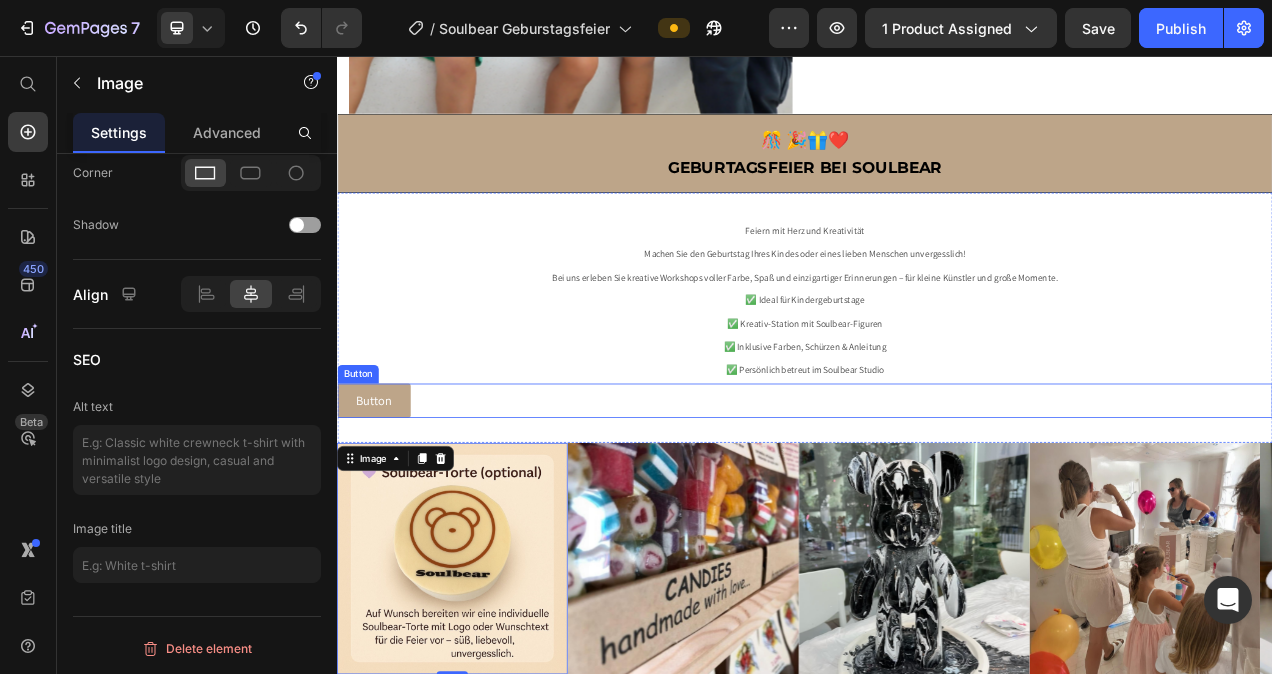 click on "Button Button" at bounding box center [937, 499] 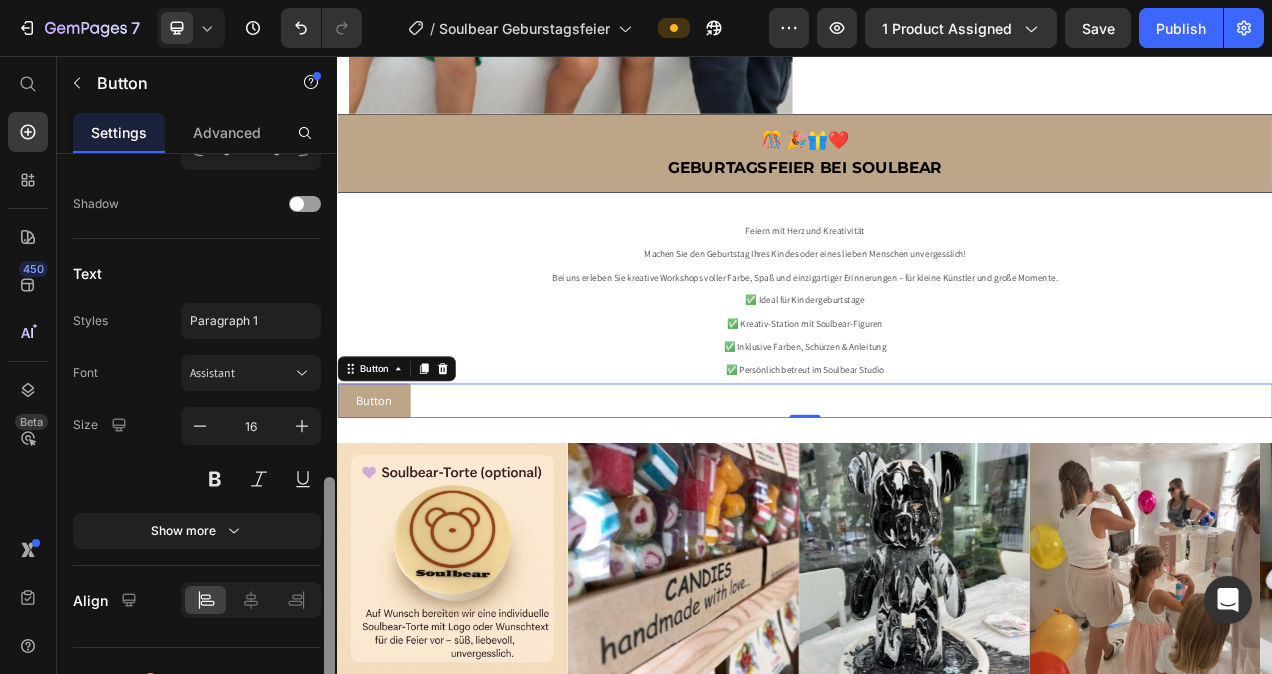 scroll, scrollTop: 839, scrollLeft: 0, axis: vertical 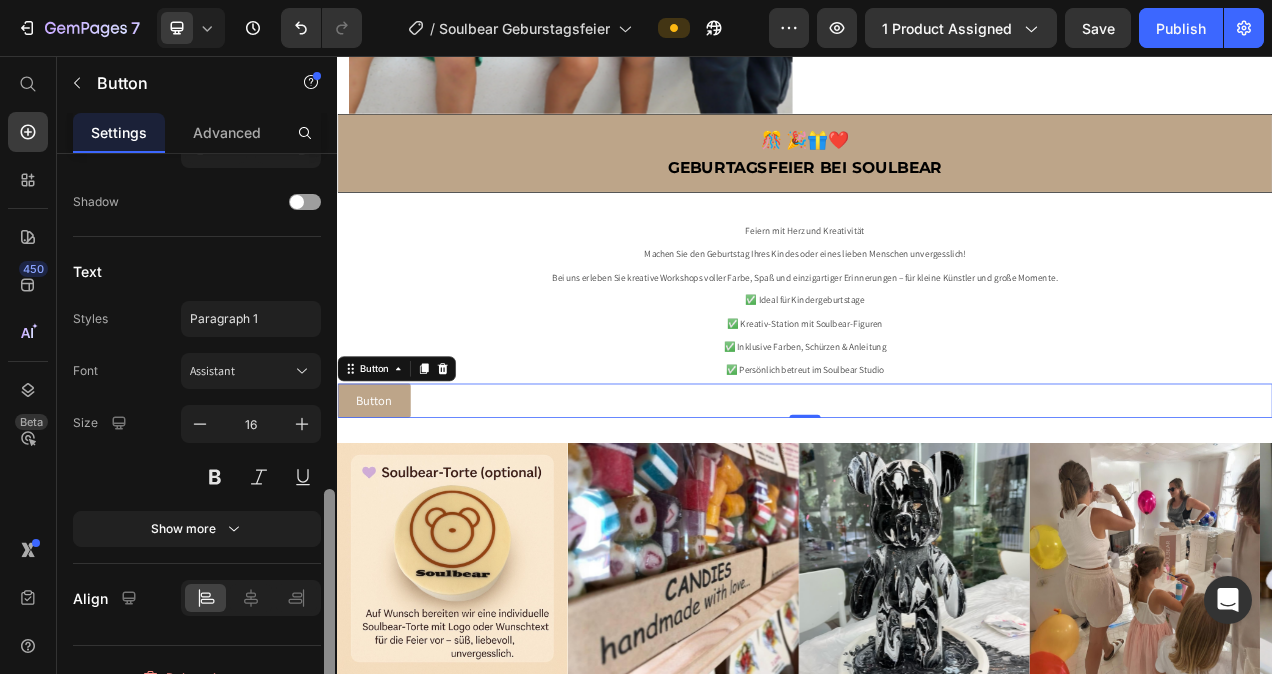 drag, startPoint x: 328, startPoint y: 354, endPoint x: 310, endPoint y: 689, distance: 335.48325 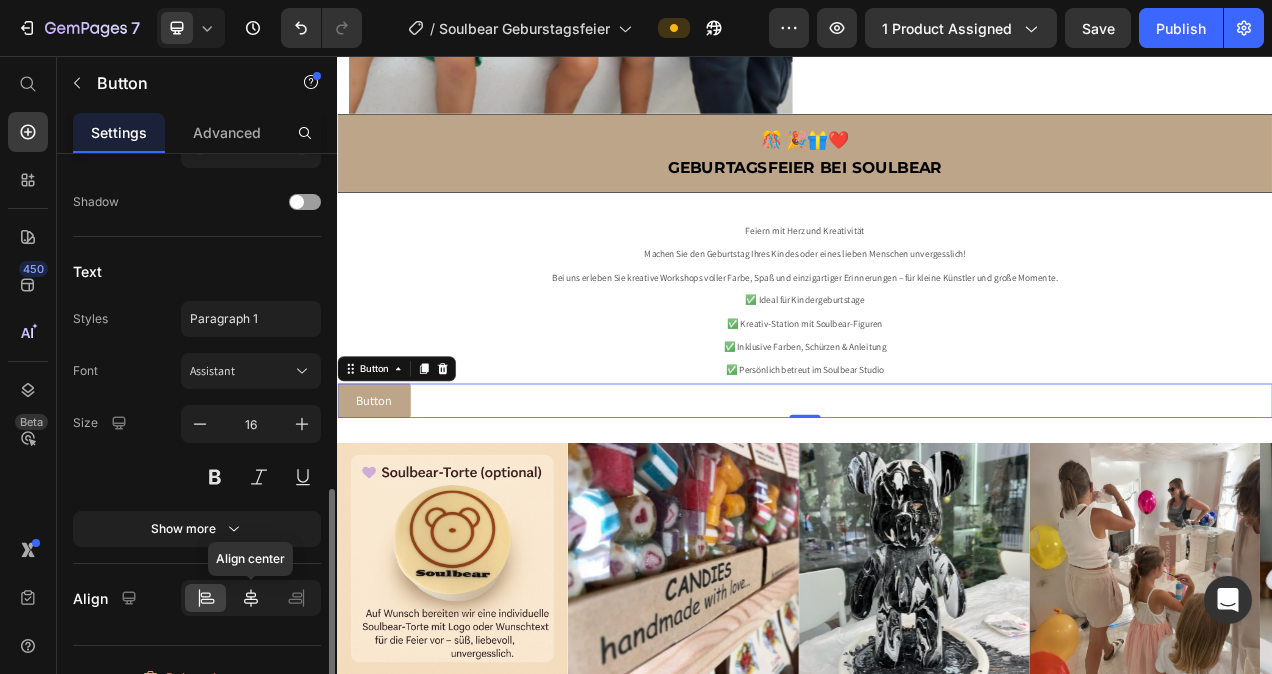 click 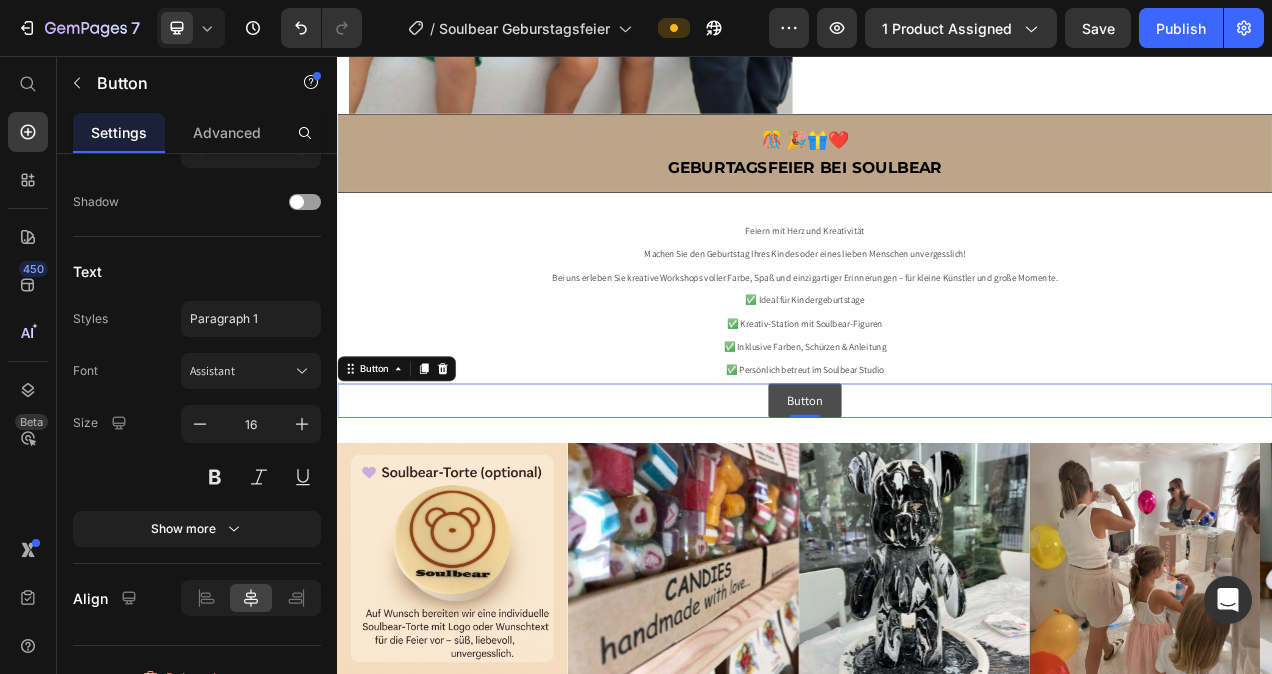 click on "Button" at bounding box center [937, 499] 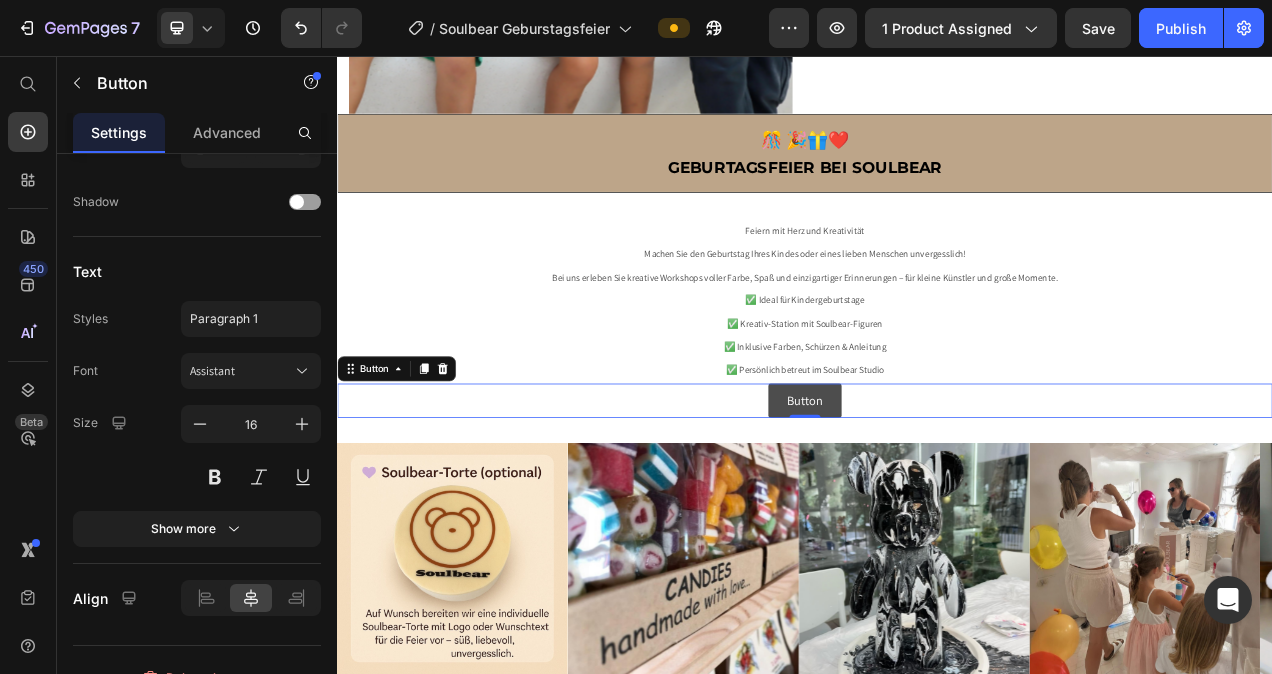 click on "Button" at bounding box center [937, 499] 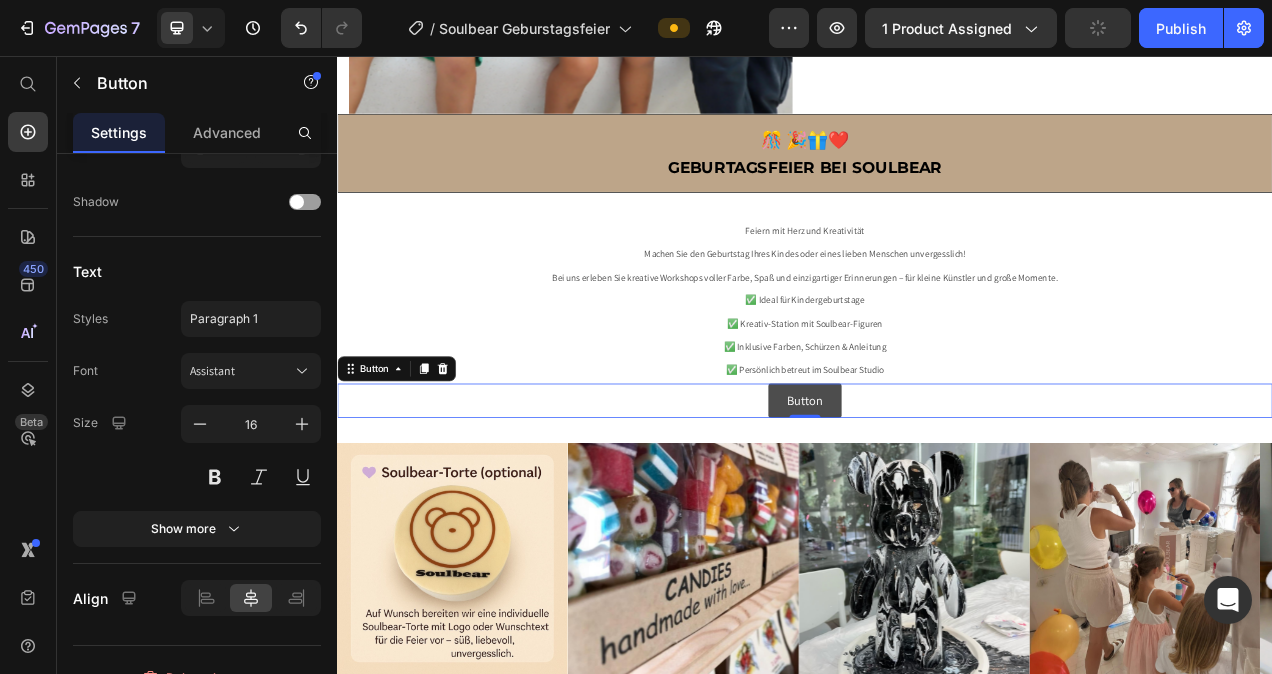 click on "Button" at bounding box center (937, 499) 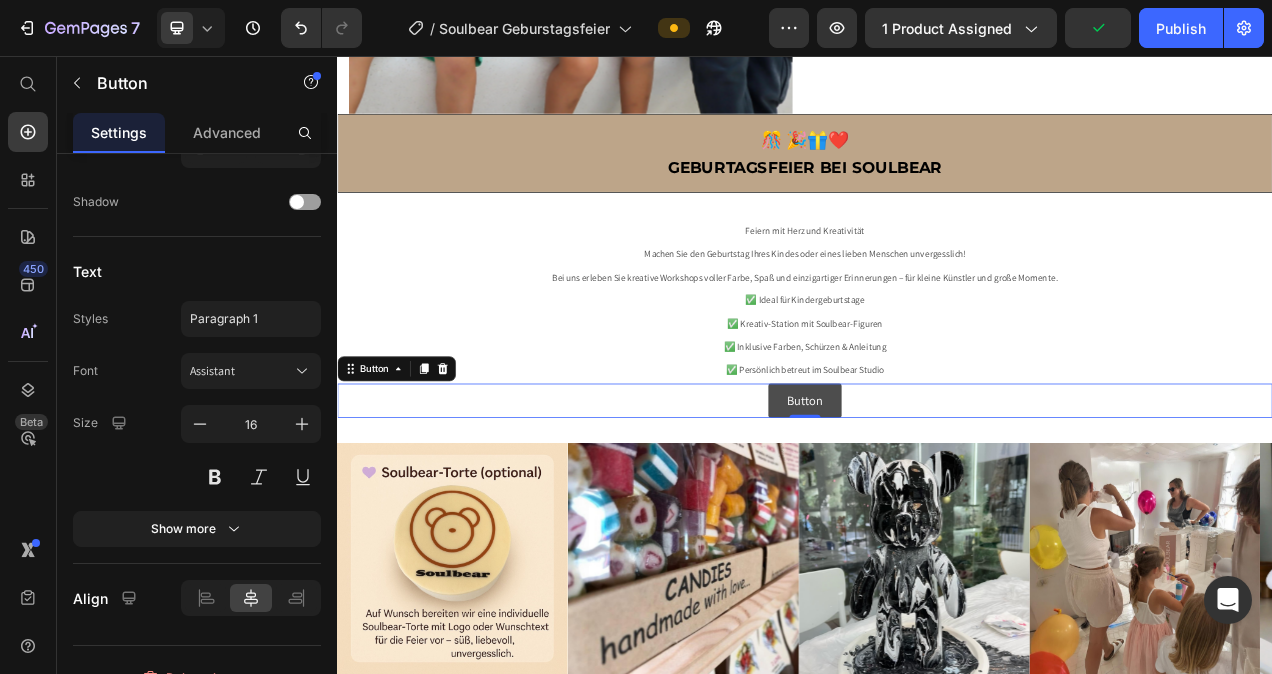 click on "Button" at bounding box center (937, 499) 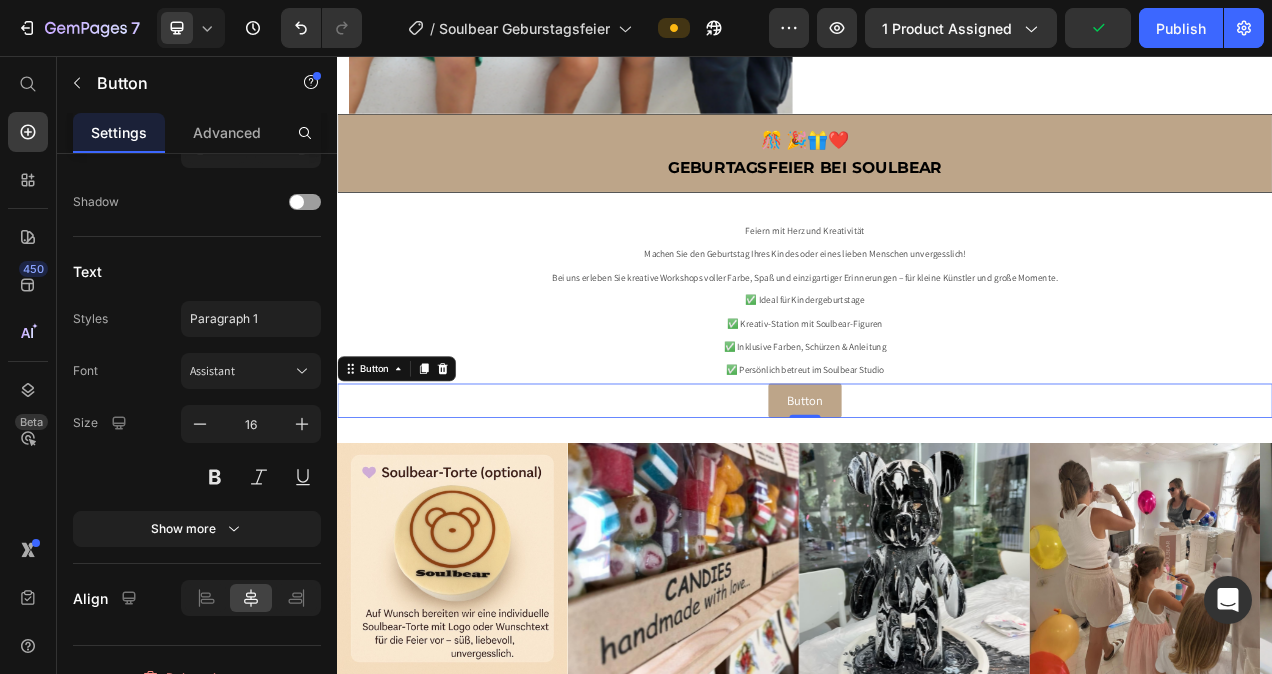 click on "Button Button   0" at bounding box center (937, 499) 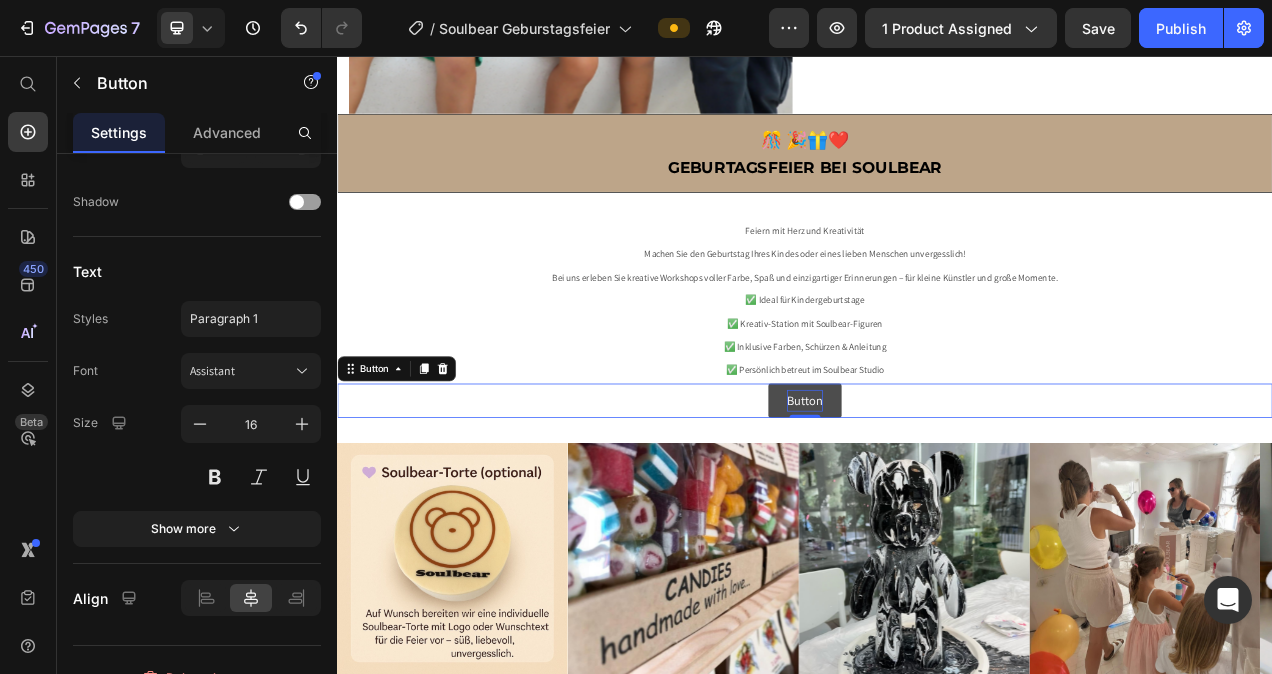 click on "Button" at bounding box center [937, 499] 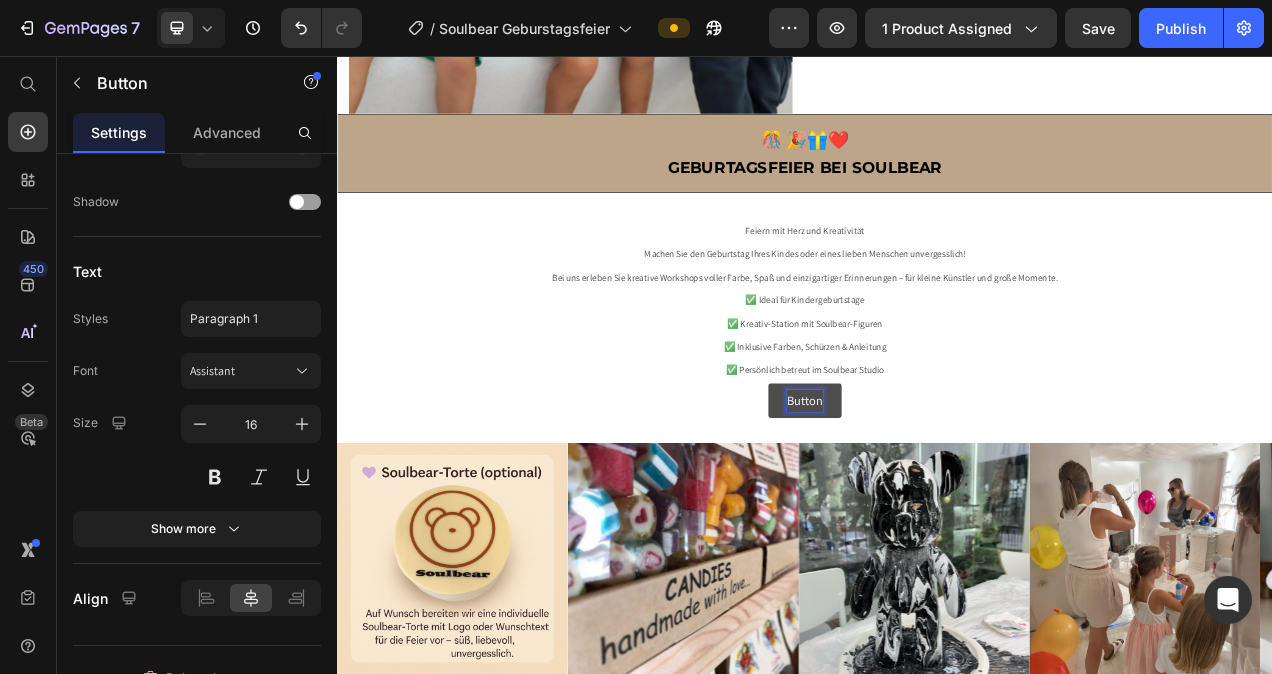 click on "Button" at bounding box center [937, 499] 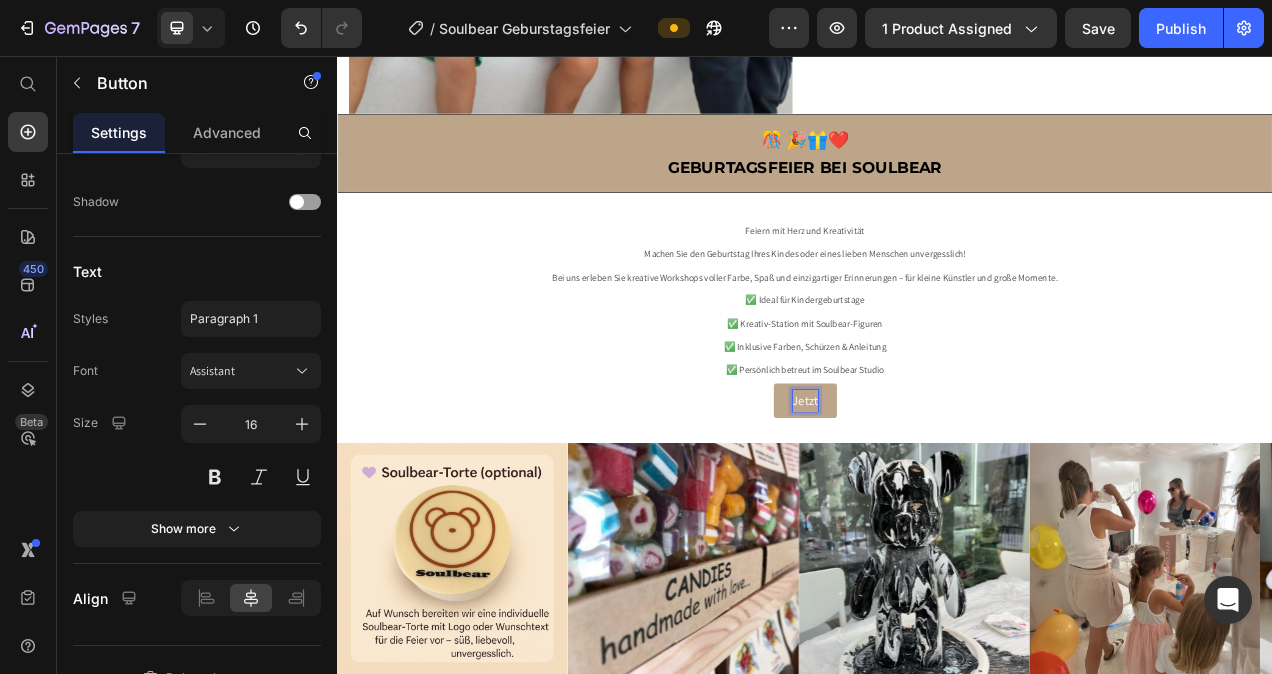 click on "Jetzt" at bounding box center [937, 499] 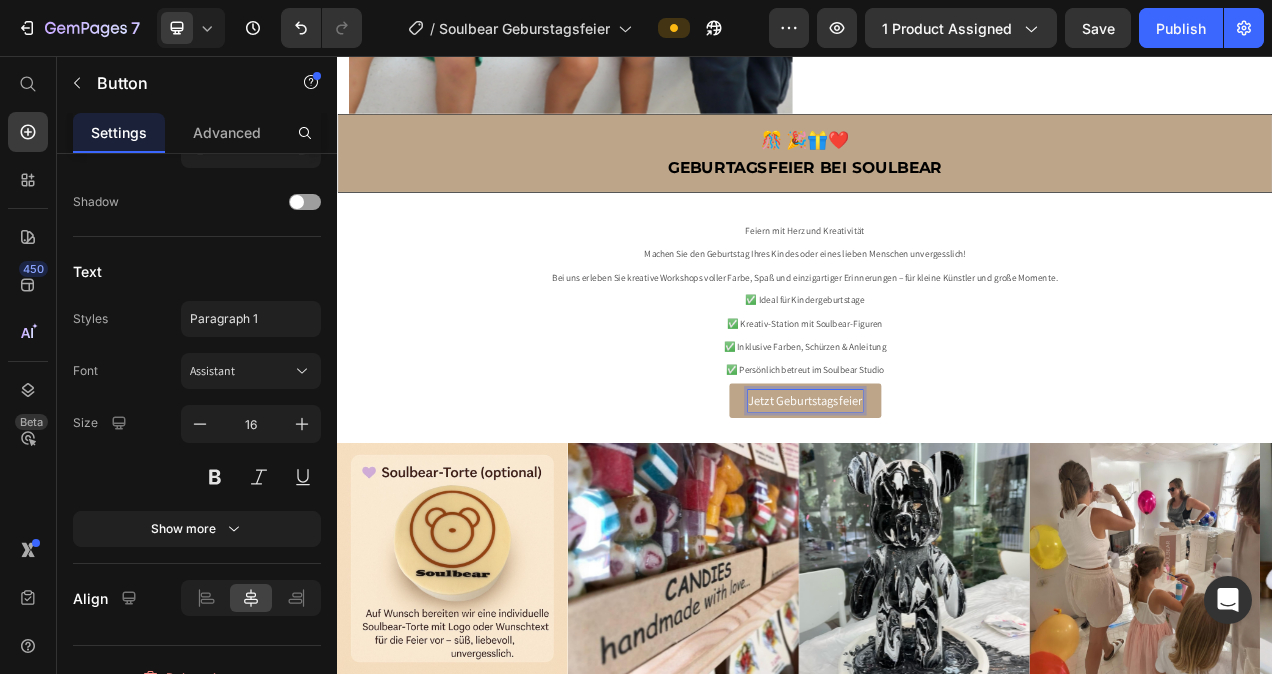 click on "Jetzt Geburtstagsfeier" at bounding box center [937, 499] 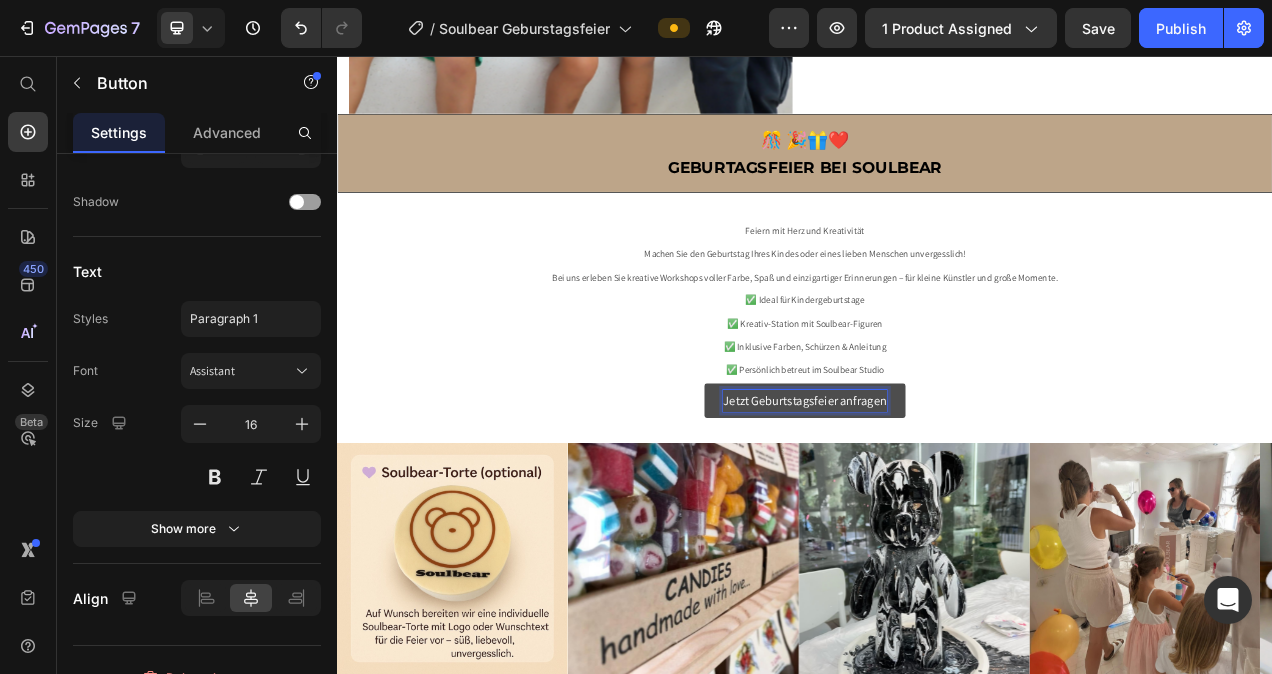 click on "Jetzt Geburtstagsfeier anfragen" at bounding box center (937, 499) 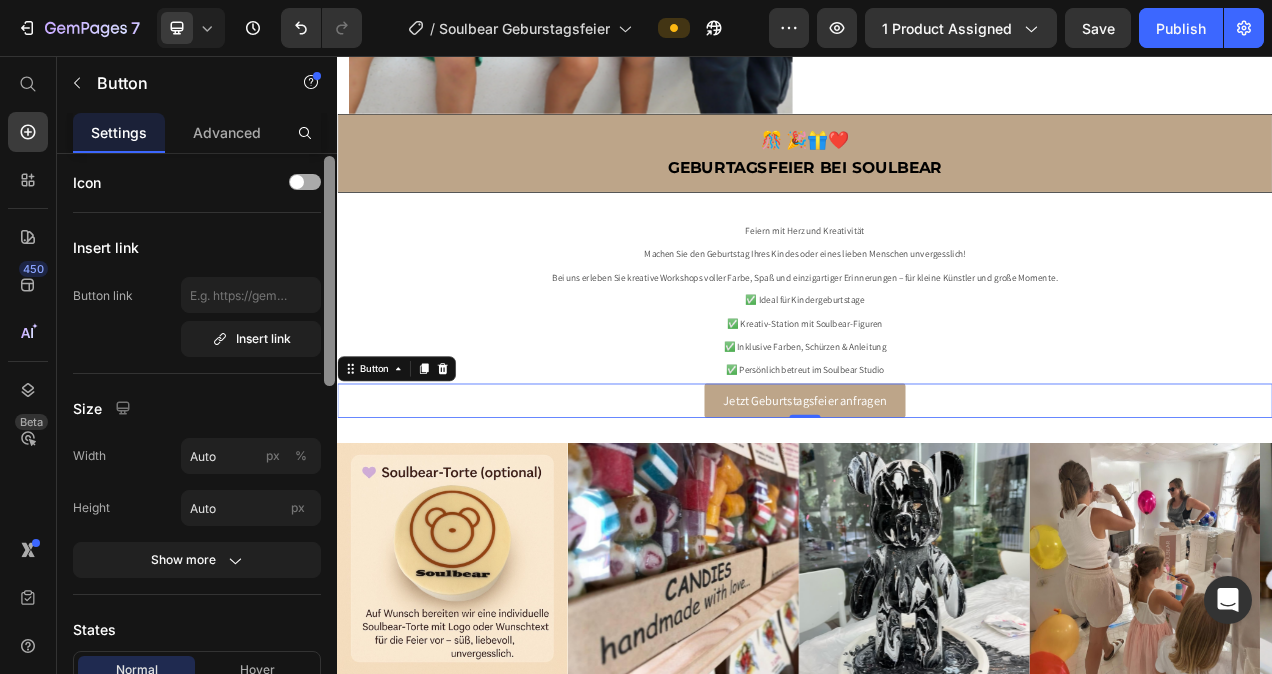 scroll, scrollTop: 1, scrollLeft: 0, axis: vertical 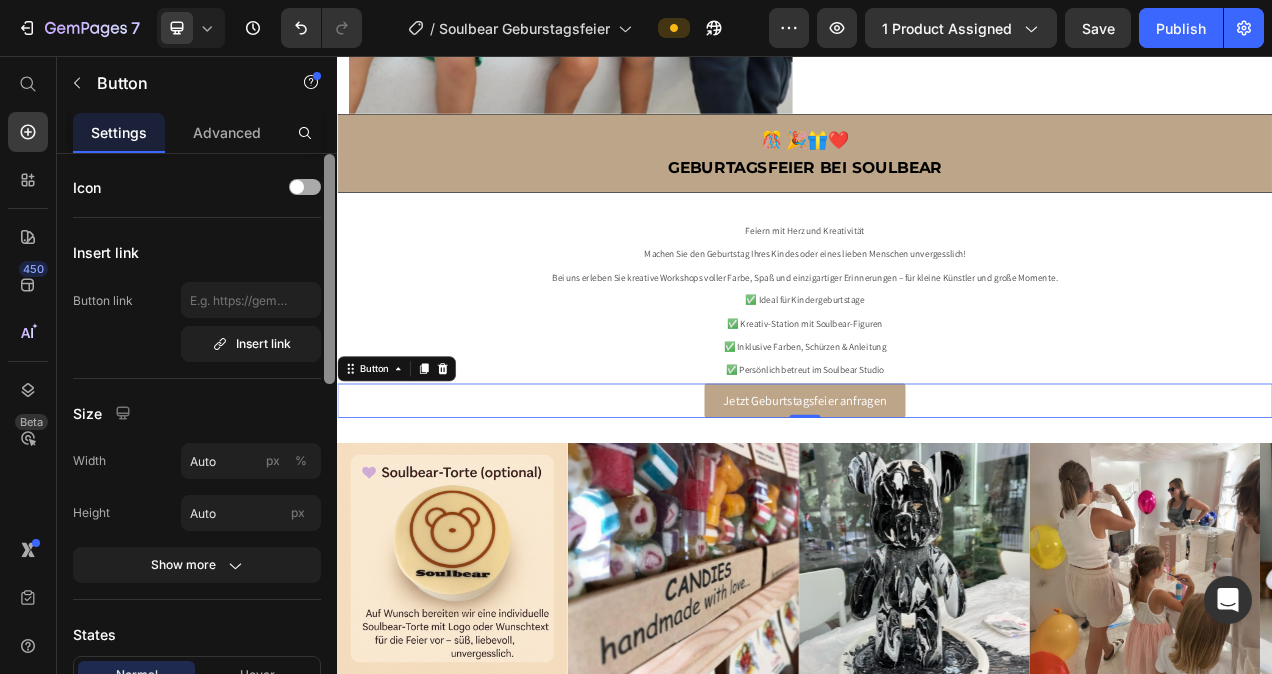 drag, startPoint x: 326, startPoint y: 511, endPoint x: 318, endPoint y: 176, distance: 335.09552 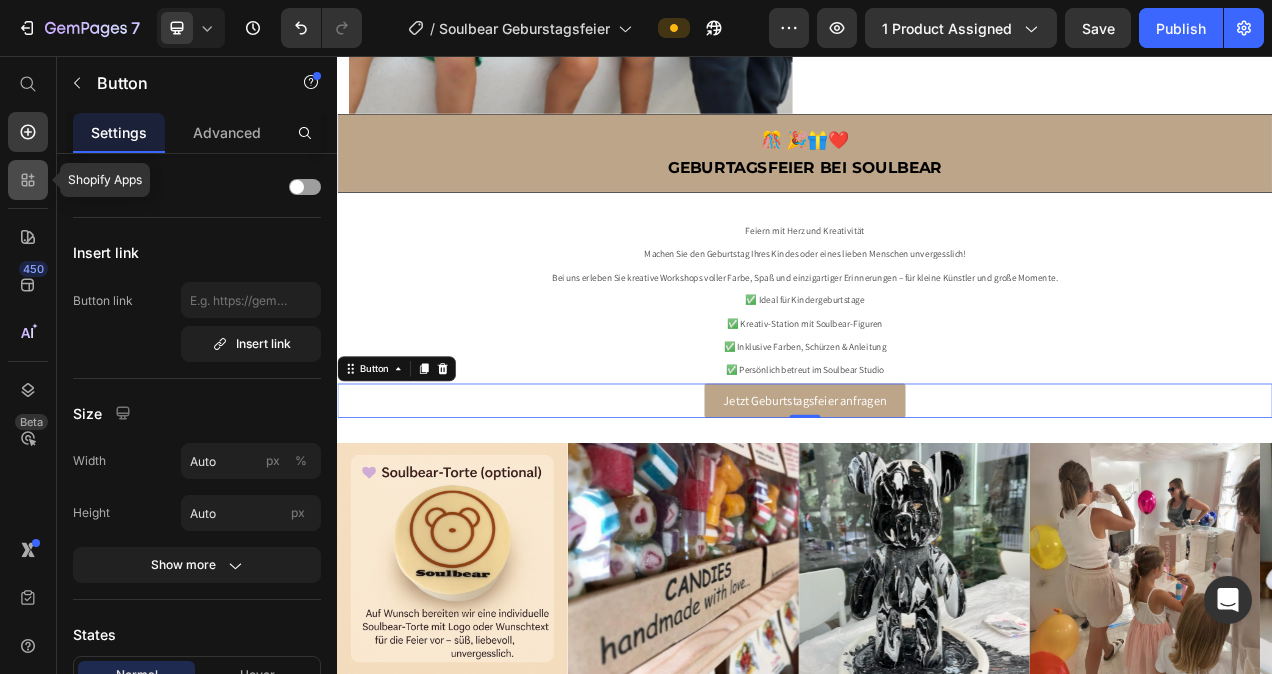 click 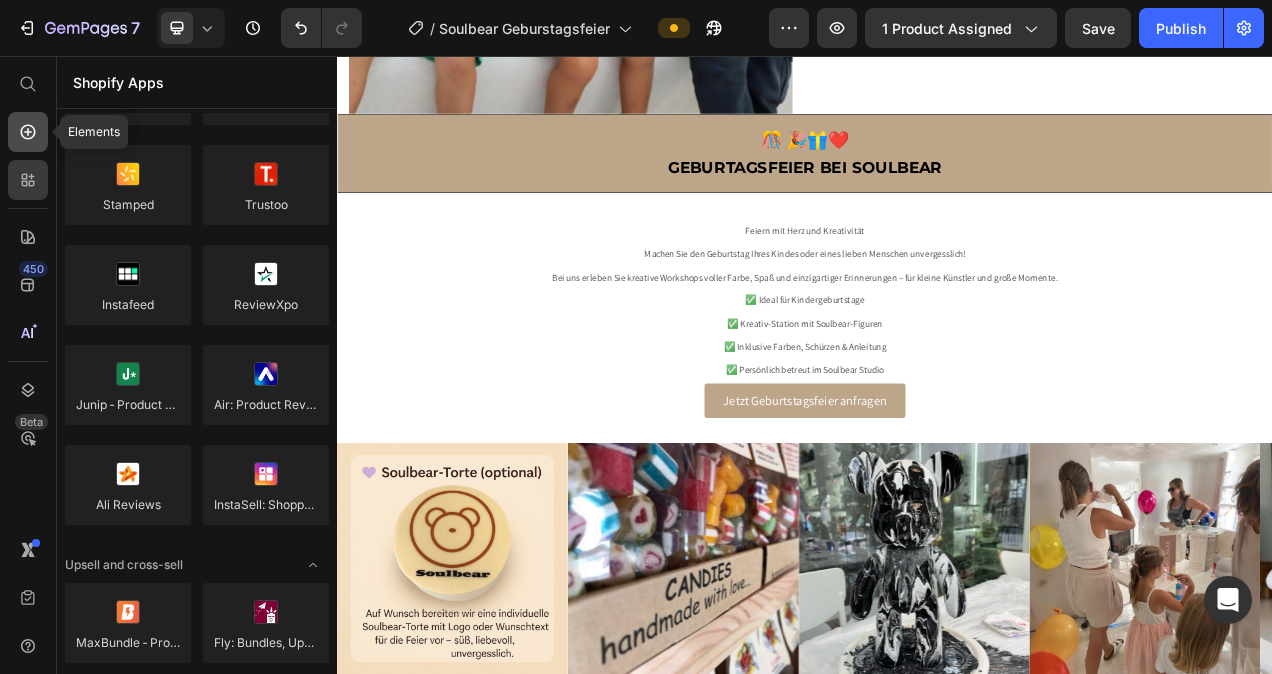 click 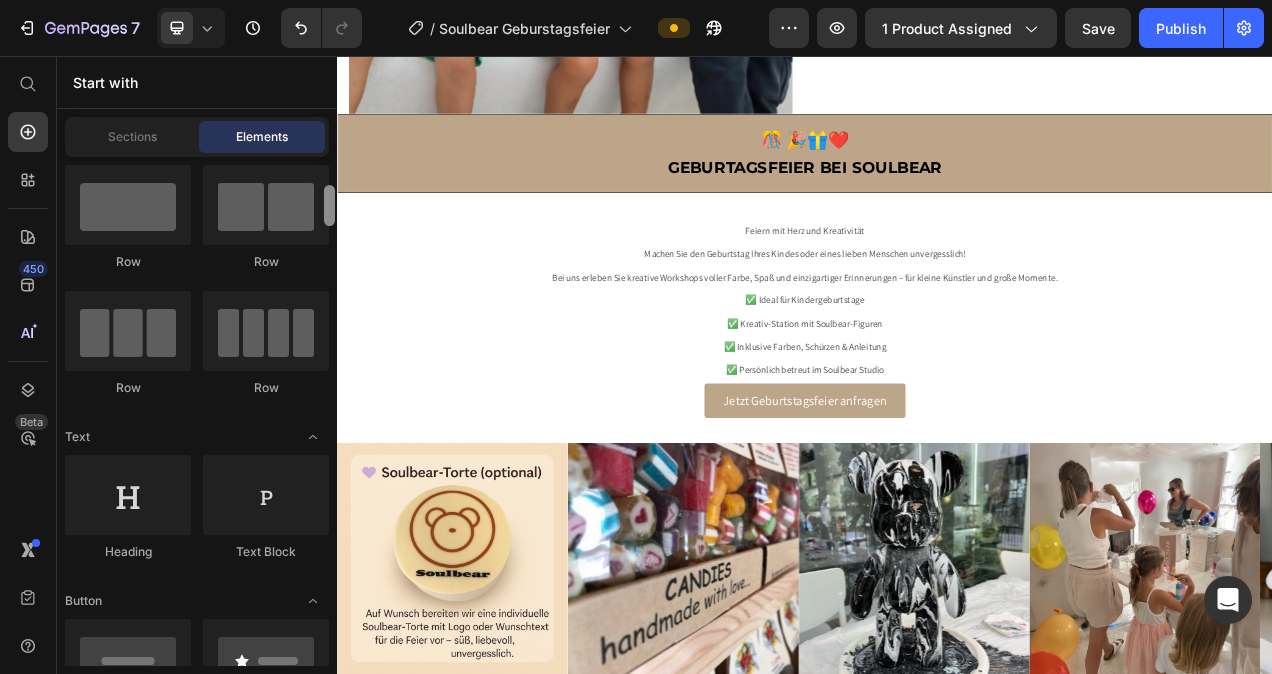 scroll, scrollTop: 0, scrollLeft: 0, axis: both 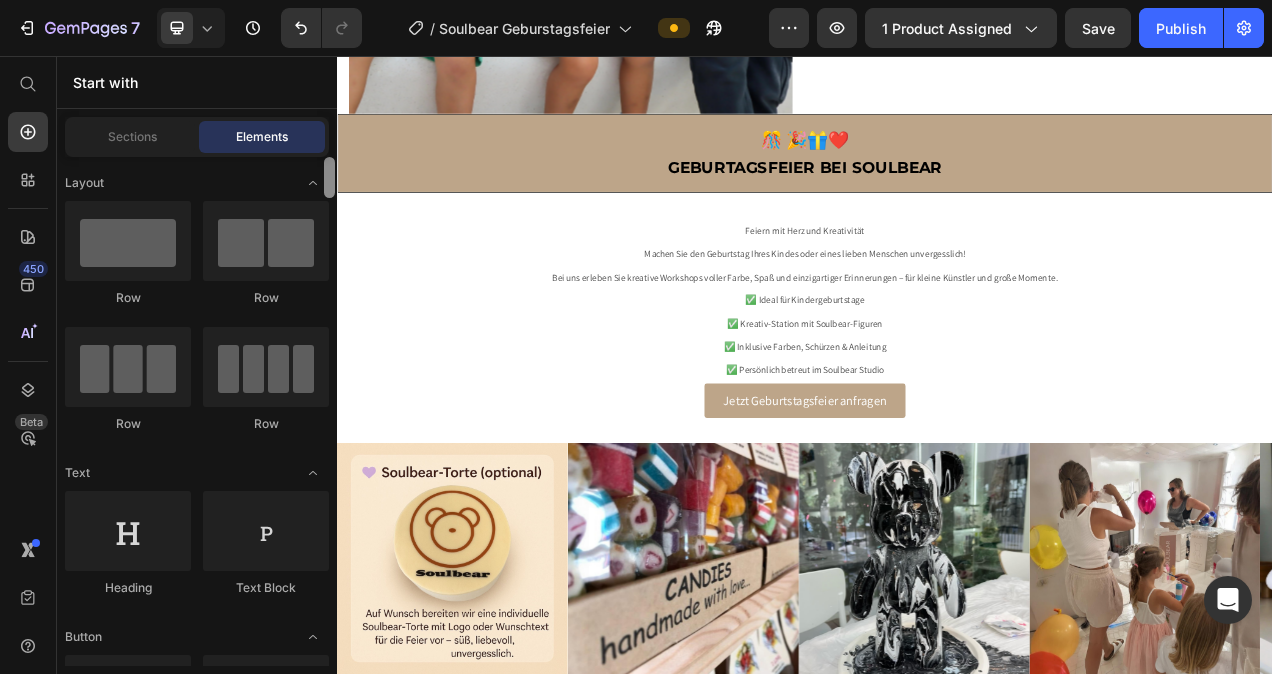 drag, startPoint x: 331, startPoint y: 211, endPoint x: 334, endPoint y: 169, distance: 42.107006 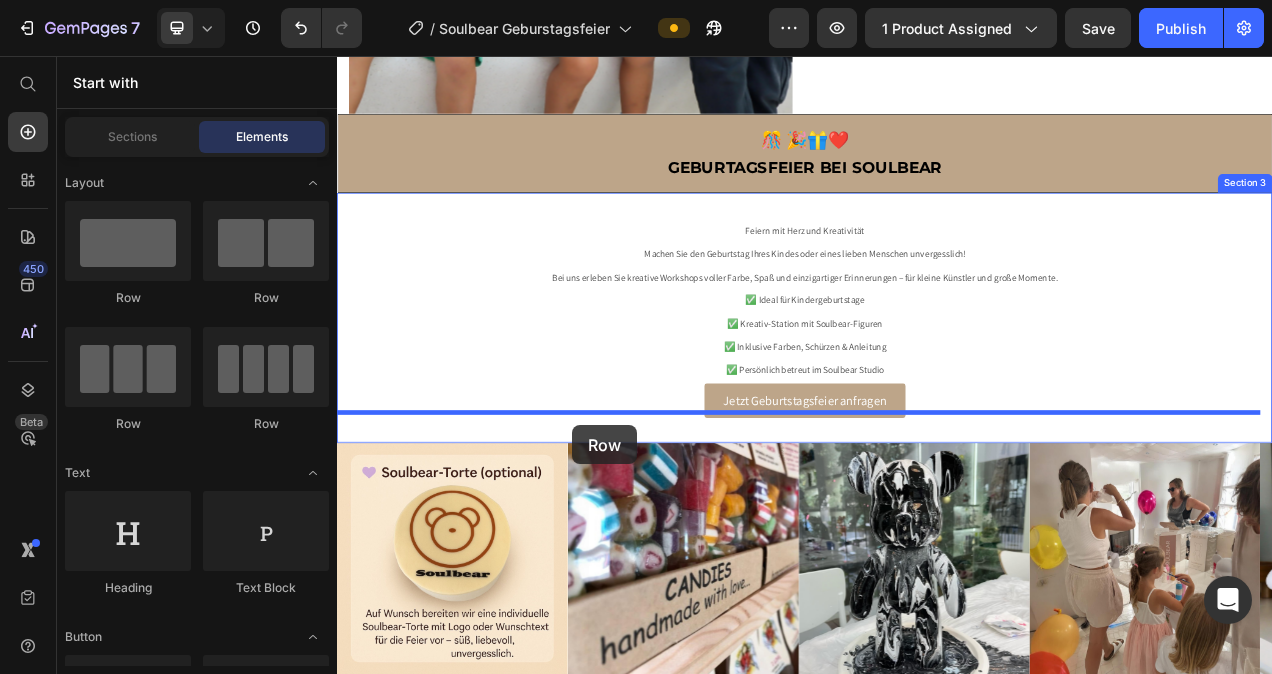 drag, startPoint x: 596, startPoint y: 278, endPoint x: 639, endPoint y: 530, distance: 255.64233 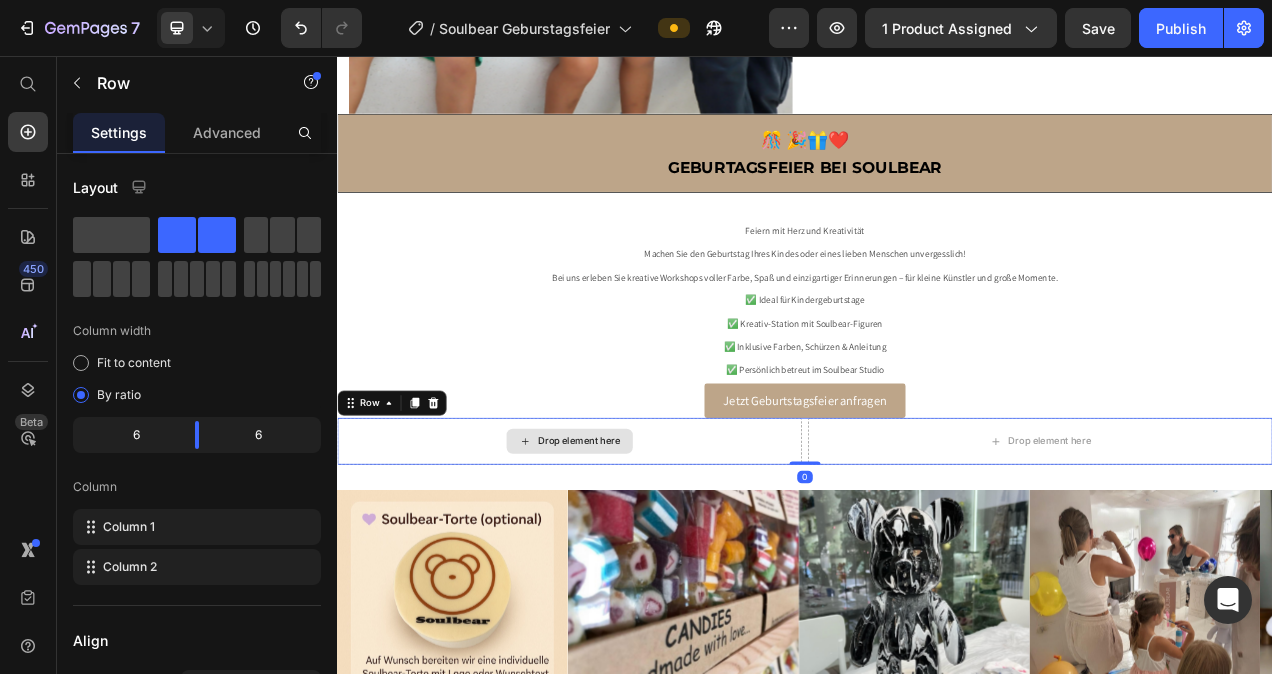 scroll, scrollTop: 0, scrollLeft: 0, axis: both 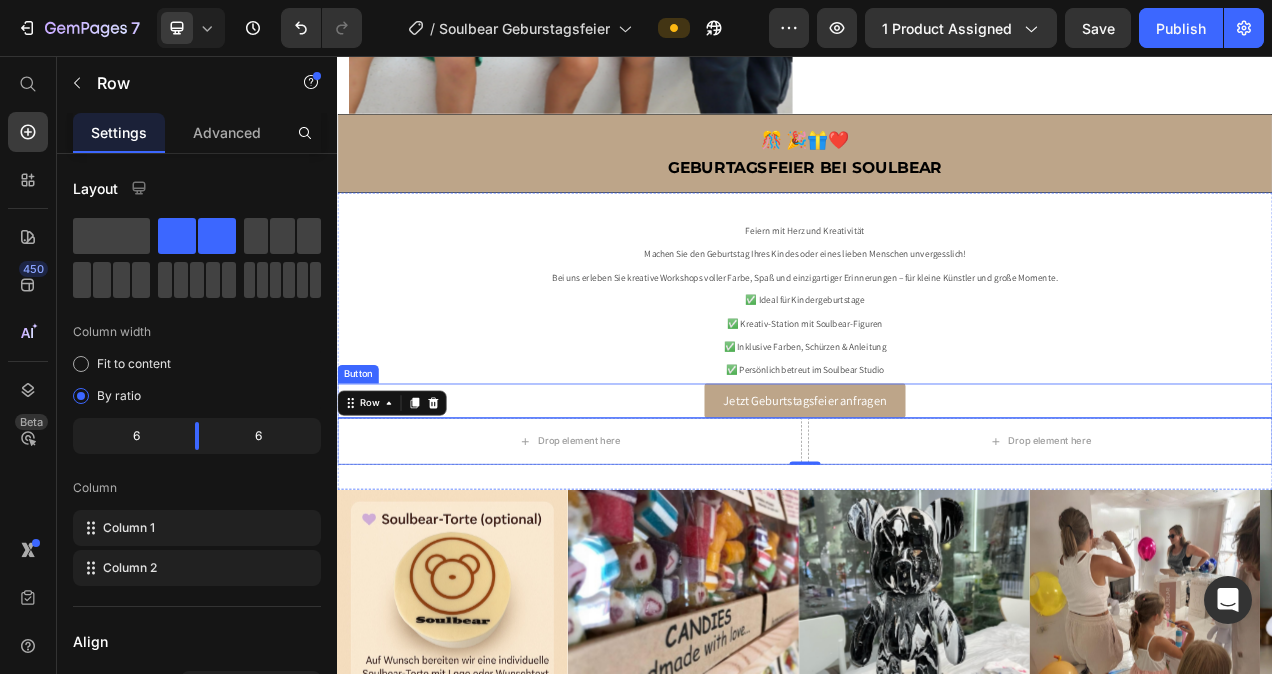 click on "Jetzt Geburtstagsfeier anfragen Button" at bounding box center [937, 499] 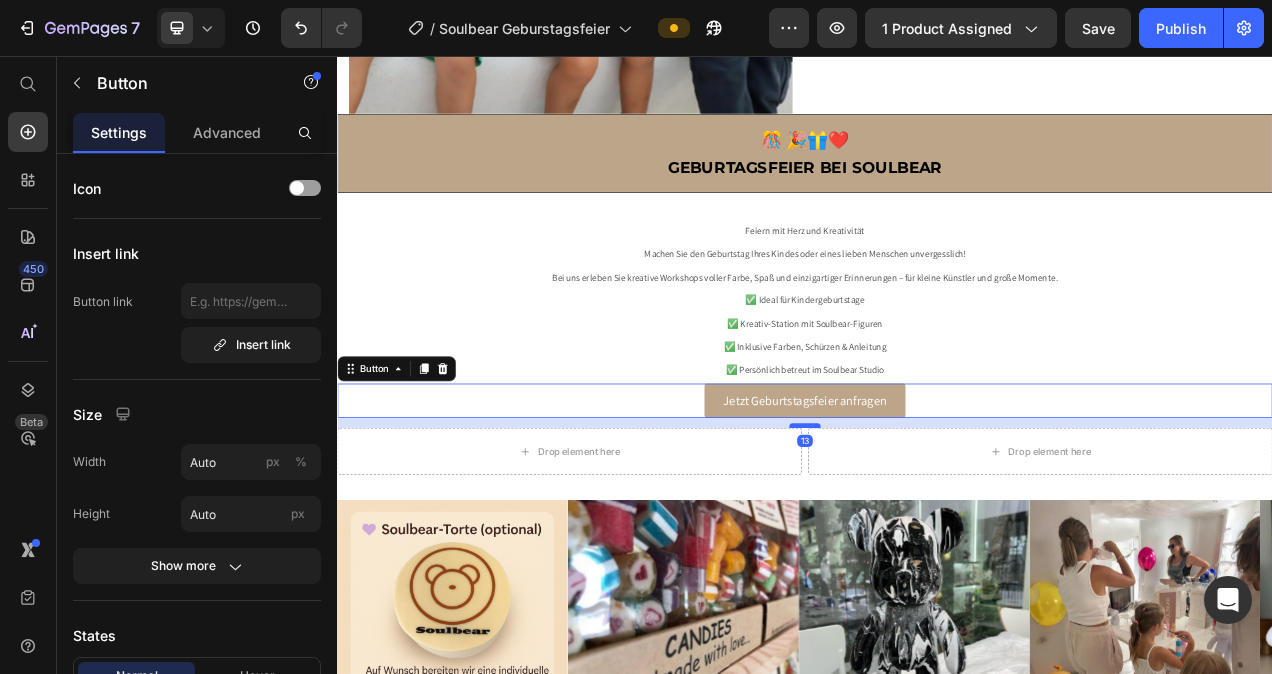 drag, startPoint x: 939, startPoint y: 510, endPoint x: 940, endPoint y: 523, distance: 13.038404 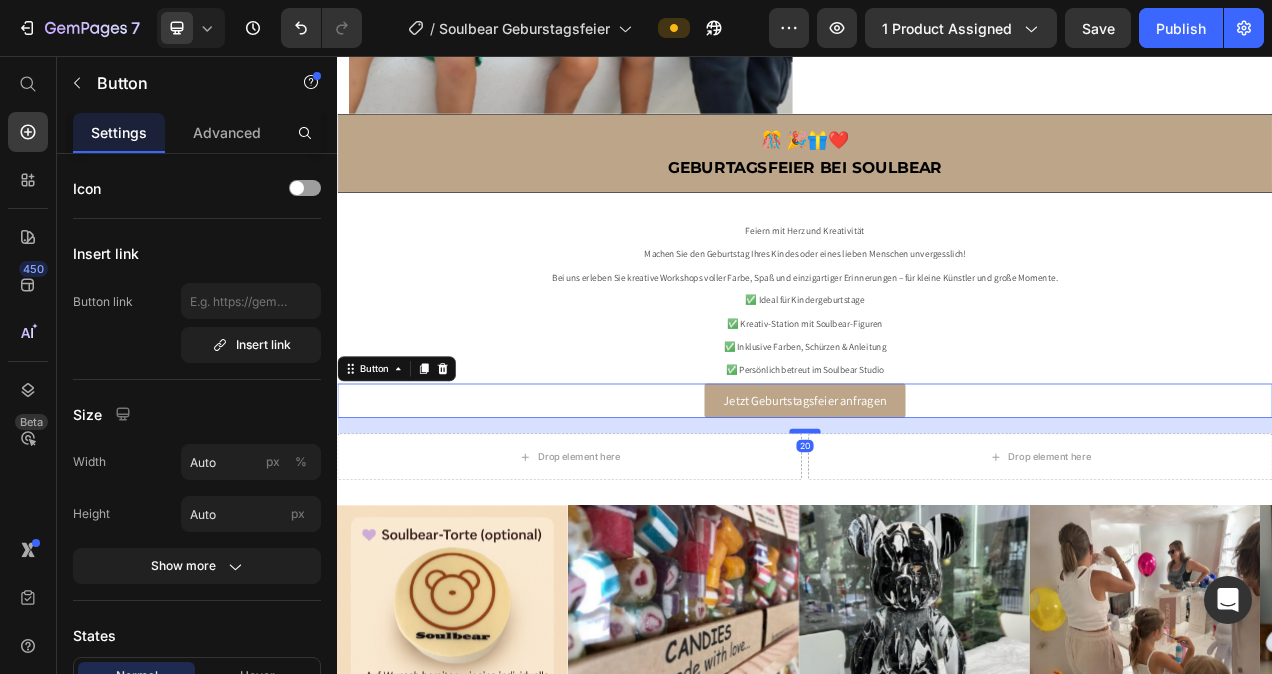 click at bounding box center (937, 538) 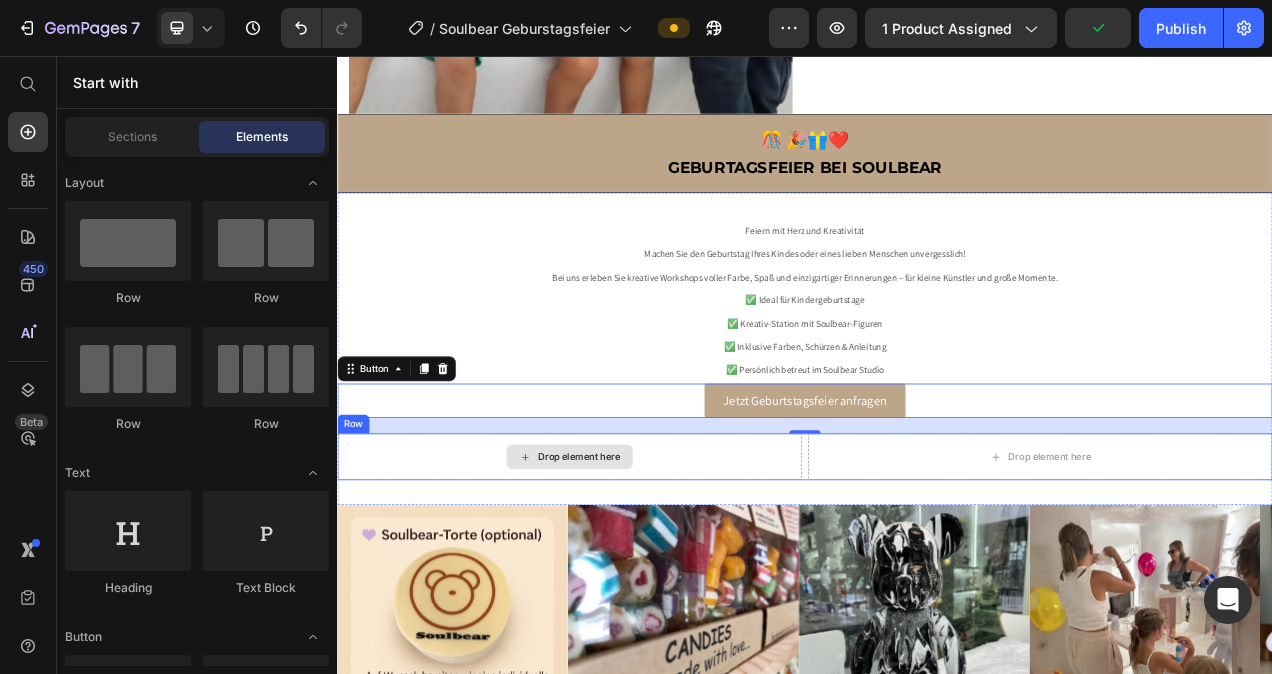 click on "Drop element here" at bounding box center (647, 571) 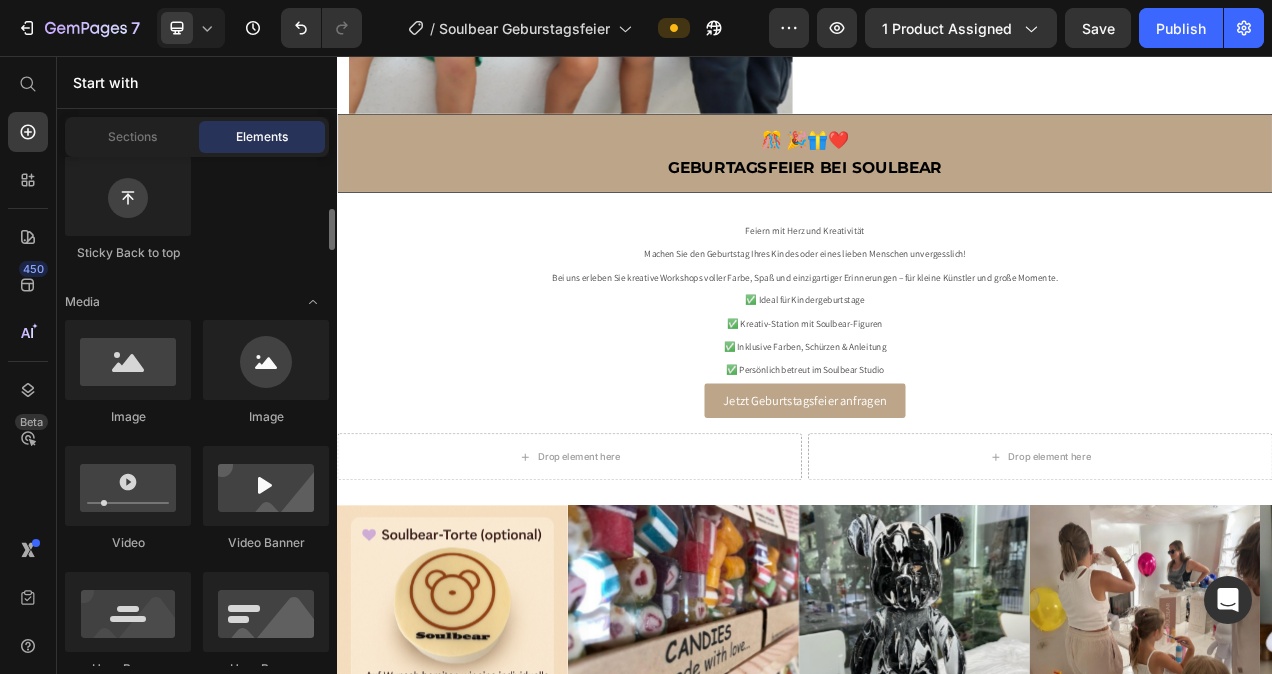 scroll, scrollTop: 626, scrollLeft: 0, axis: vertical 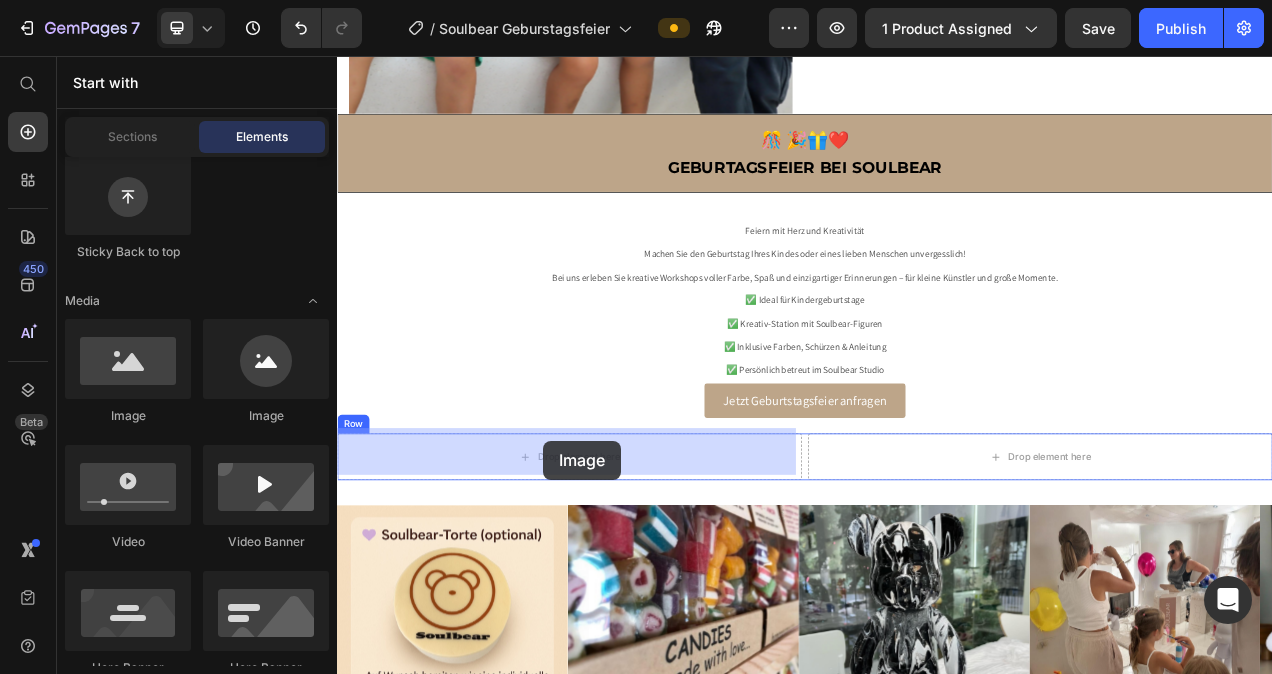 drag, startPoint x: 480, startPoint y: 410, endPoint x: 602, endPoint y: 550, distance: 185.69868 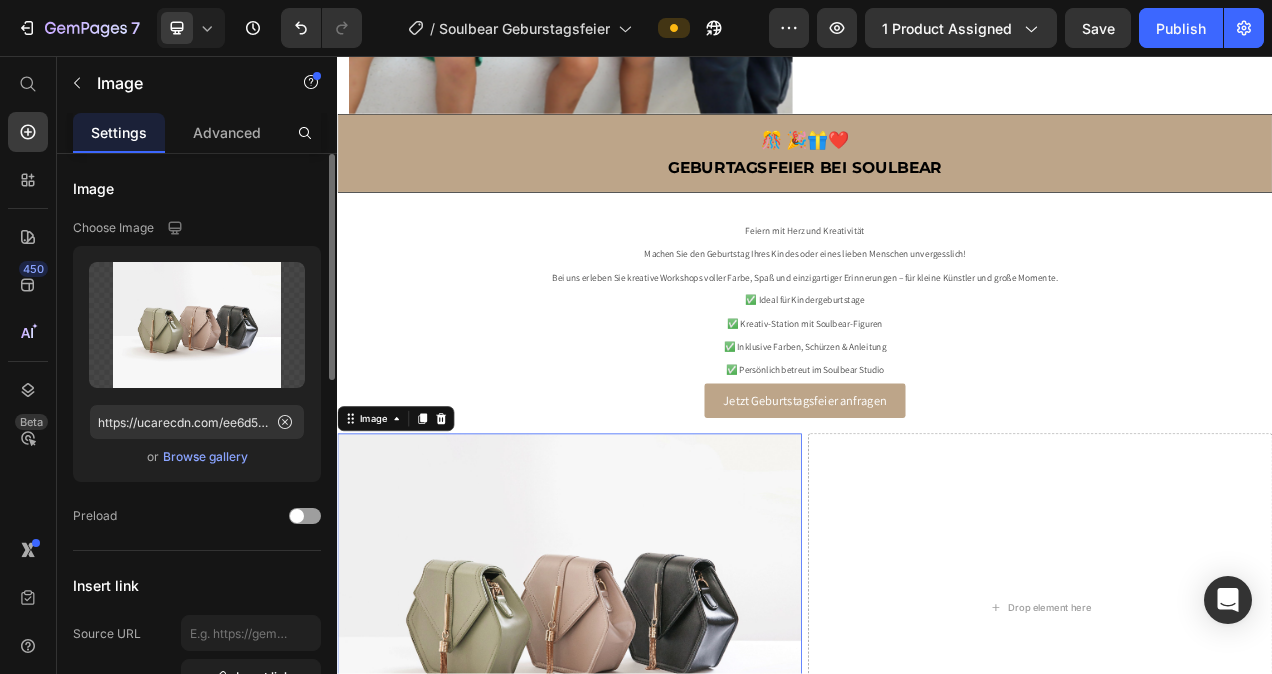 click on "Browse gallery" at bounding box center [205, 457] 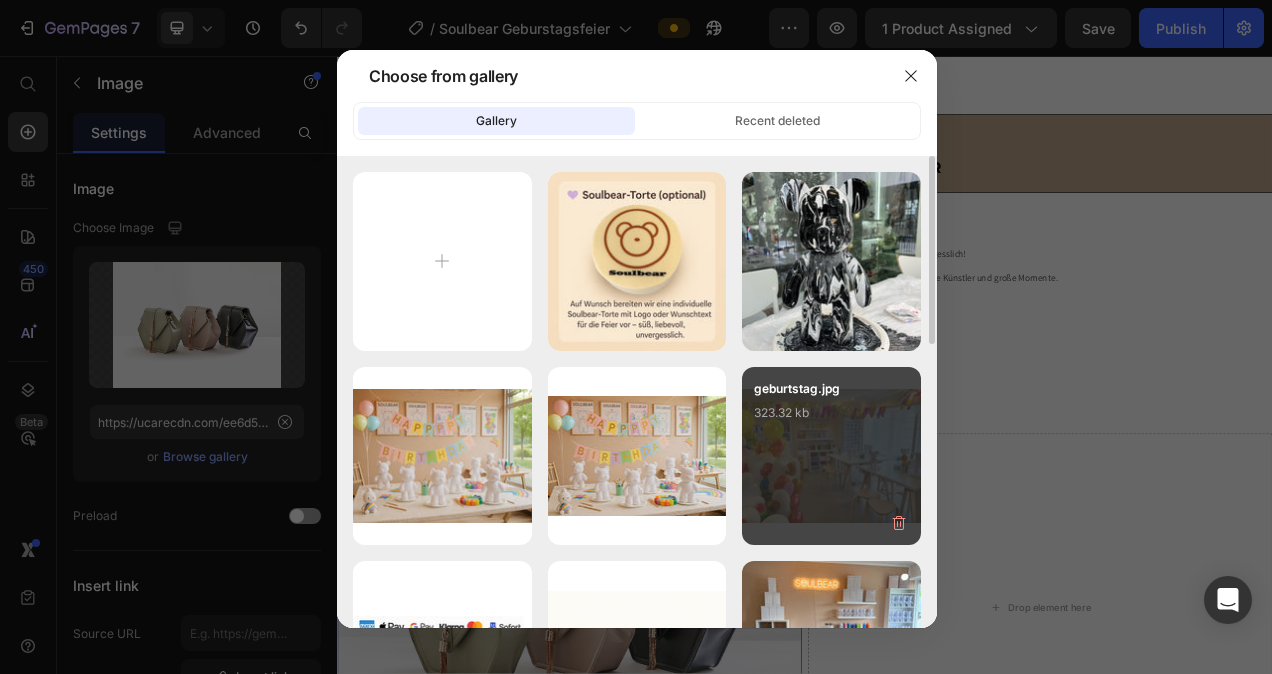 click on "geburtstag.jpg 323.32 kb" at bounding box center [831, 419] 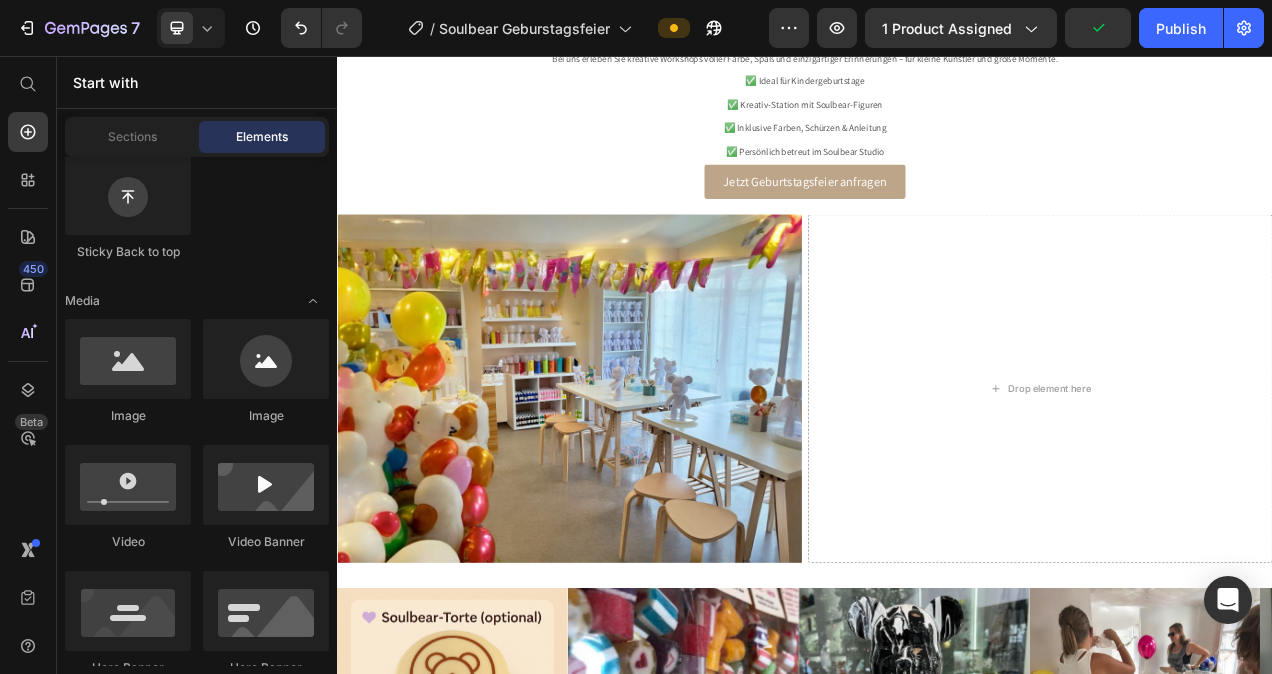 scroll, scrollTop: 865, scrollLeft: 0, axis: vertical 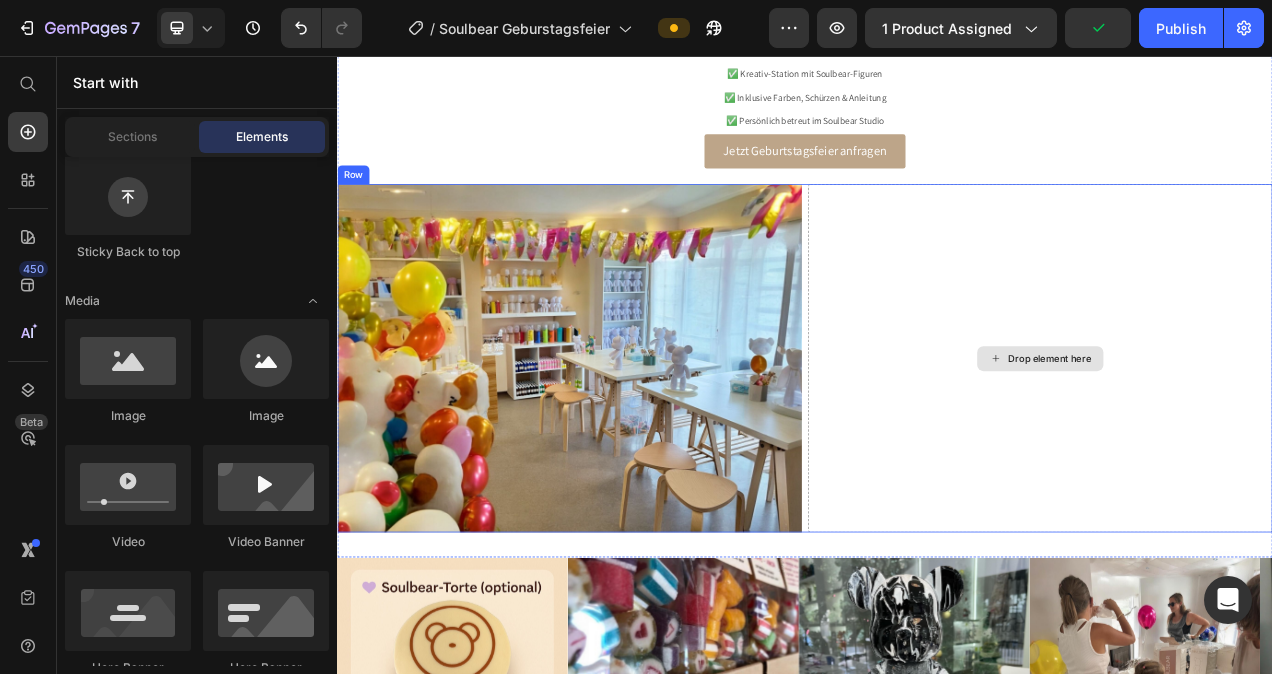 click on "Drop element here" at bounding box center [1251, 445] 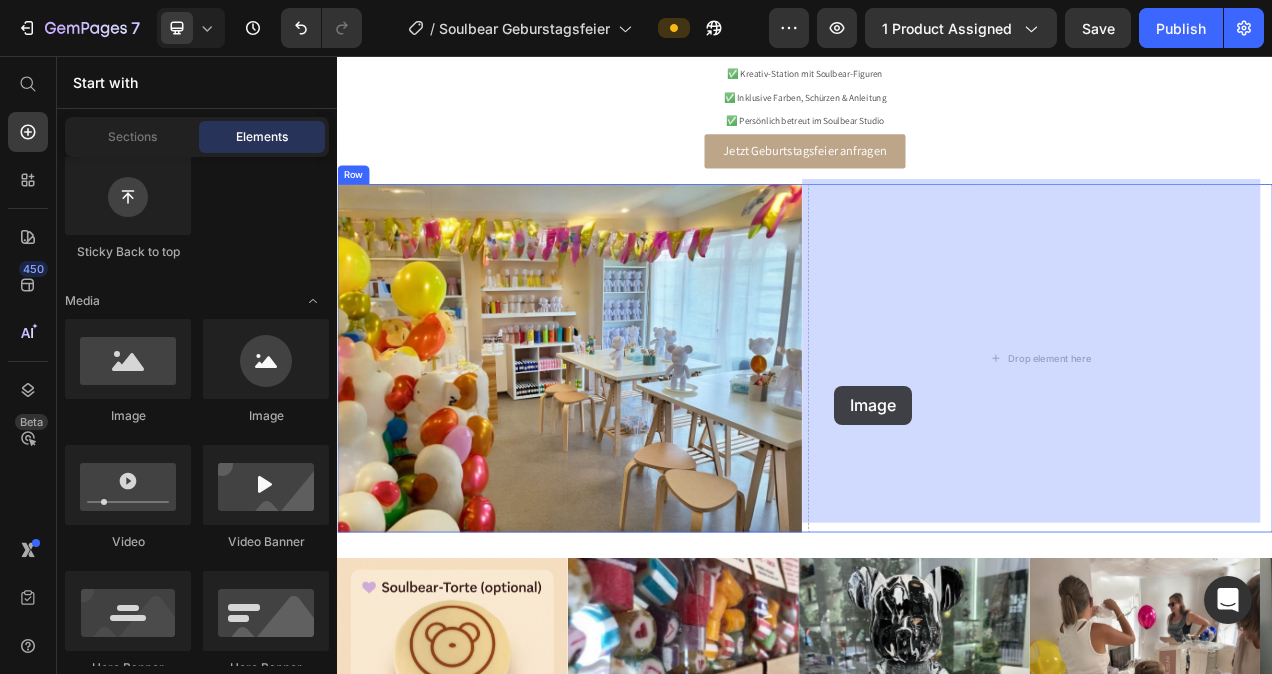drag, startPoint x: 475, startPoint y: 429, endPoint x: 975, endPoint y: 479, distance: 502.49377 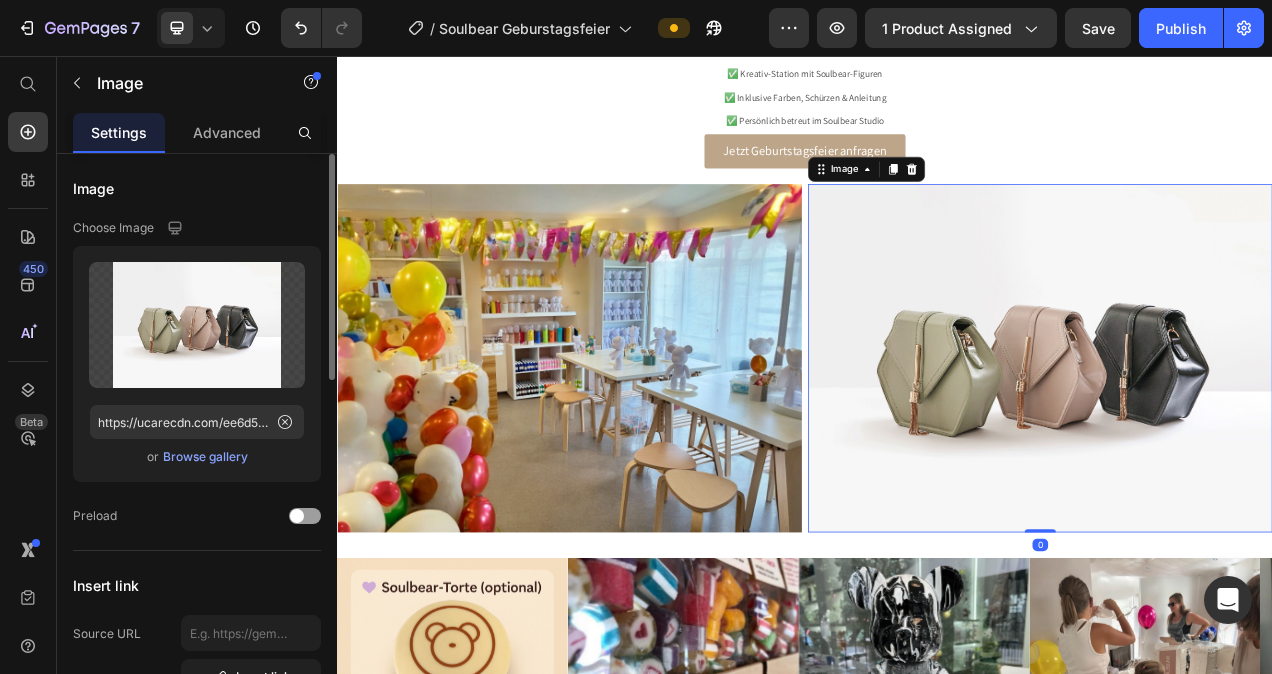 click on "Browse gallery" at bounding box center (205, 457) 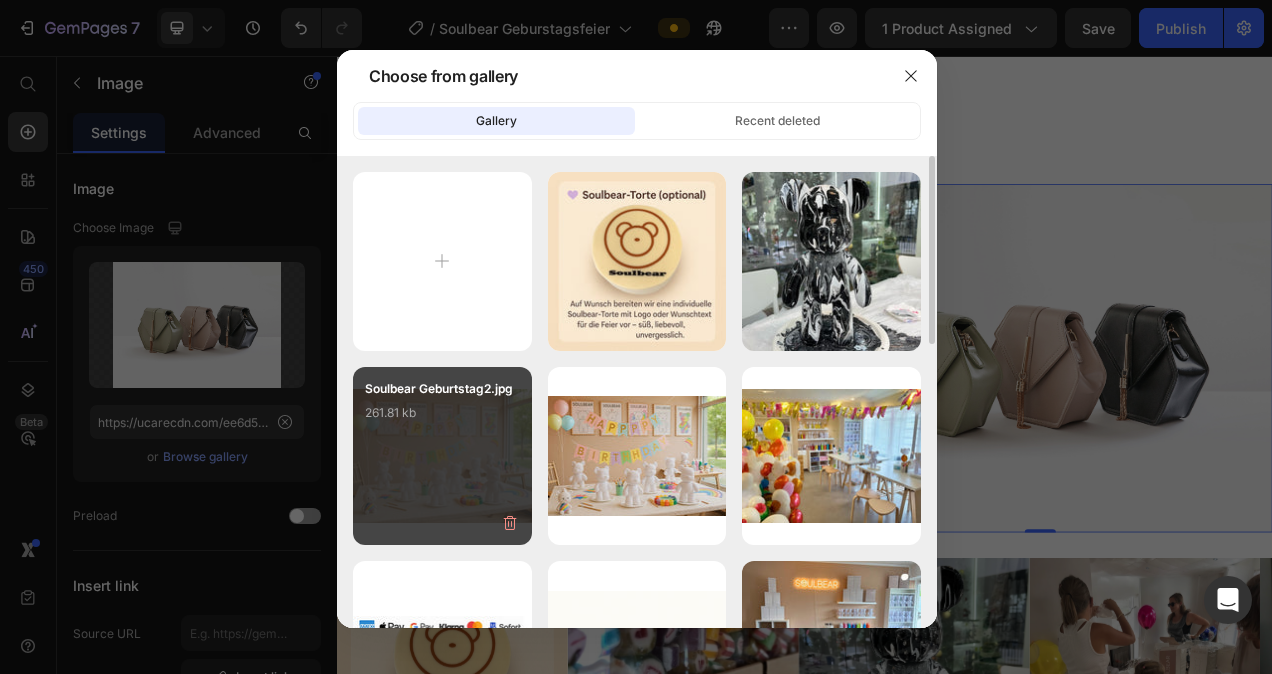 click on "Soulbear Geburtstag2.jpg 261.81 kb" at bounding box center (442, 419) 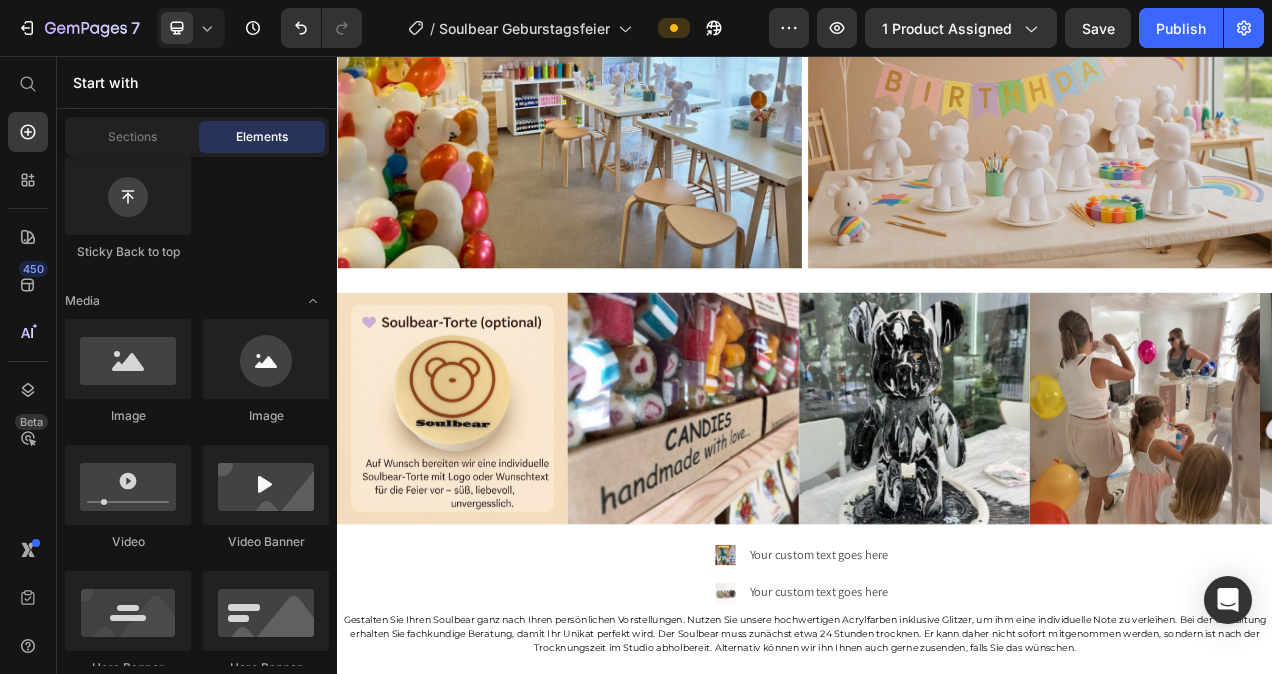 scroll, scrollTop: 799, scrollLeft: 0, axis: vertical 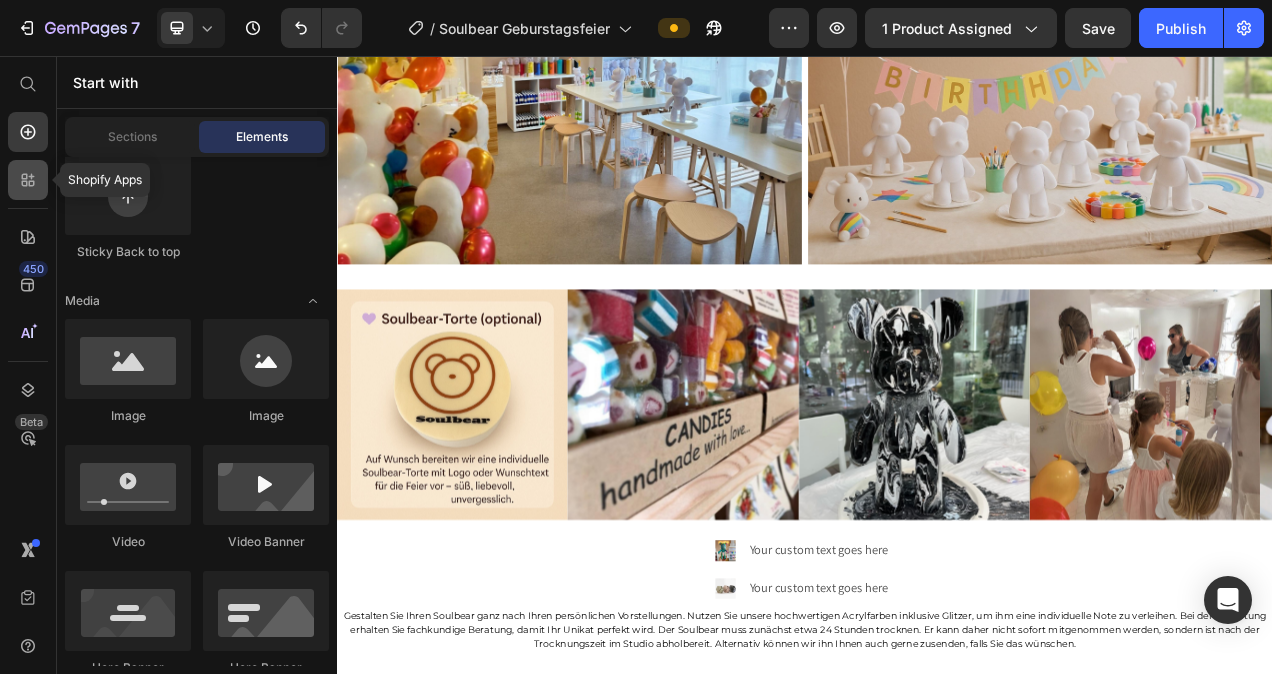 click 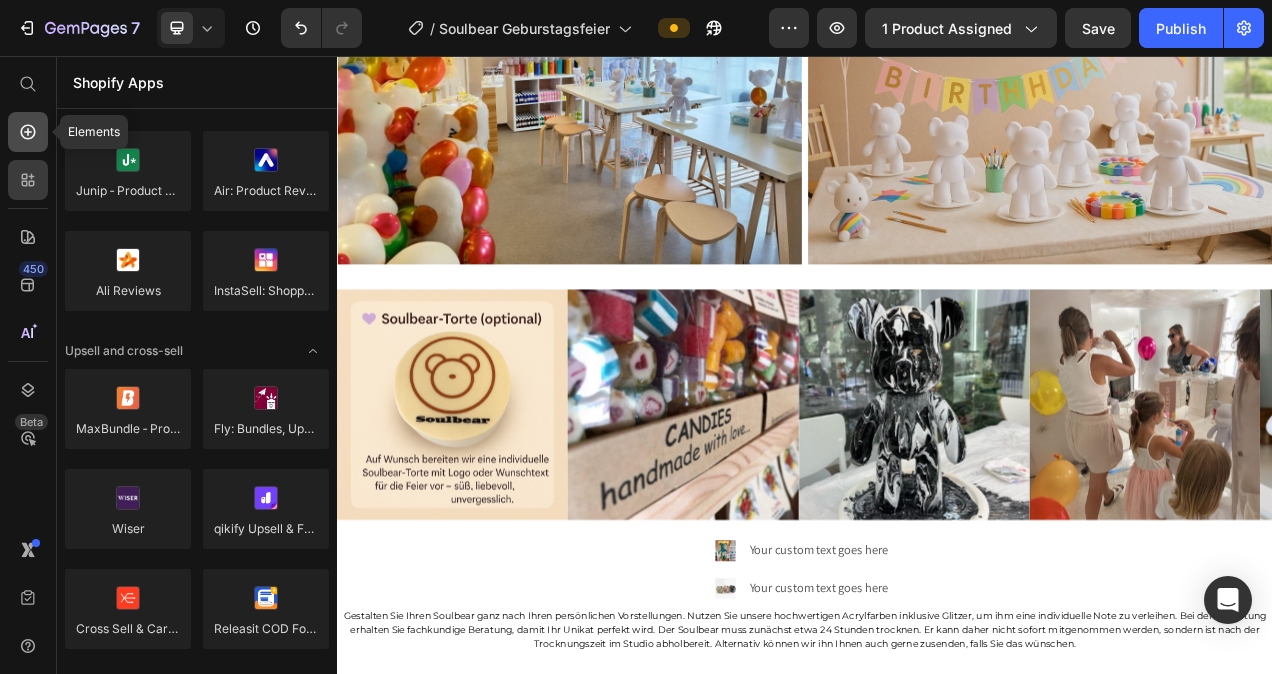 click 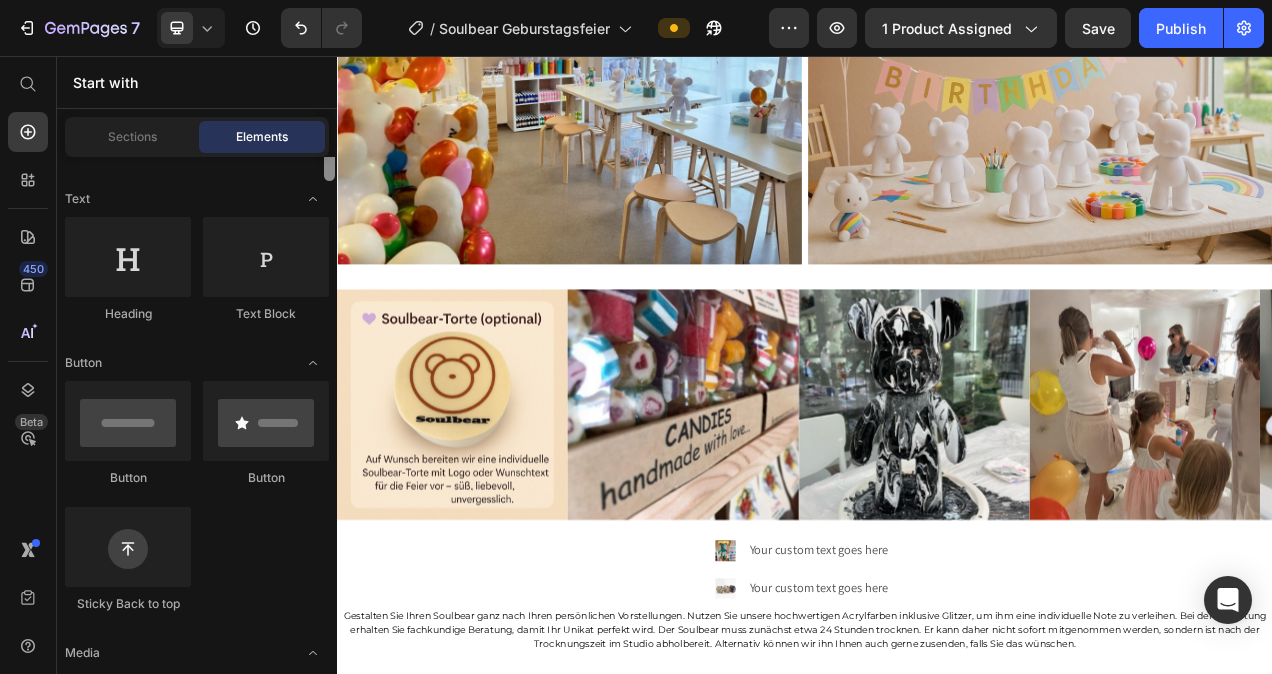 scroll, scrollTop: 225, scrollLeft: 0, axis: vertical 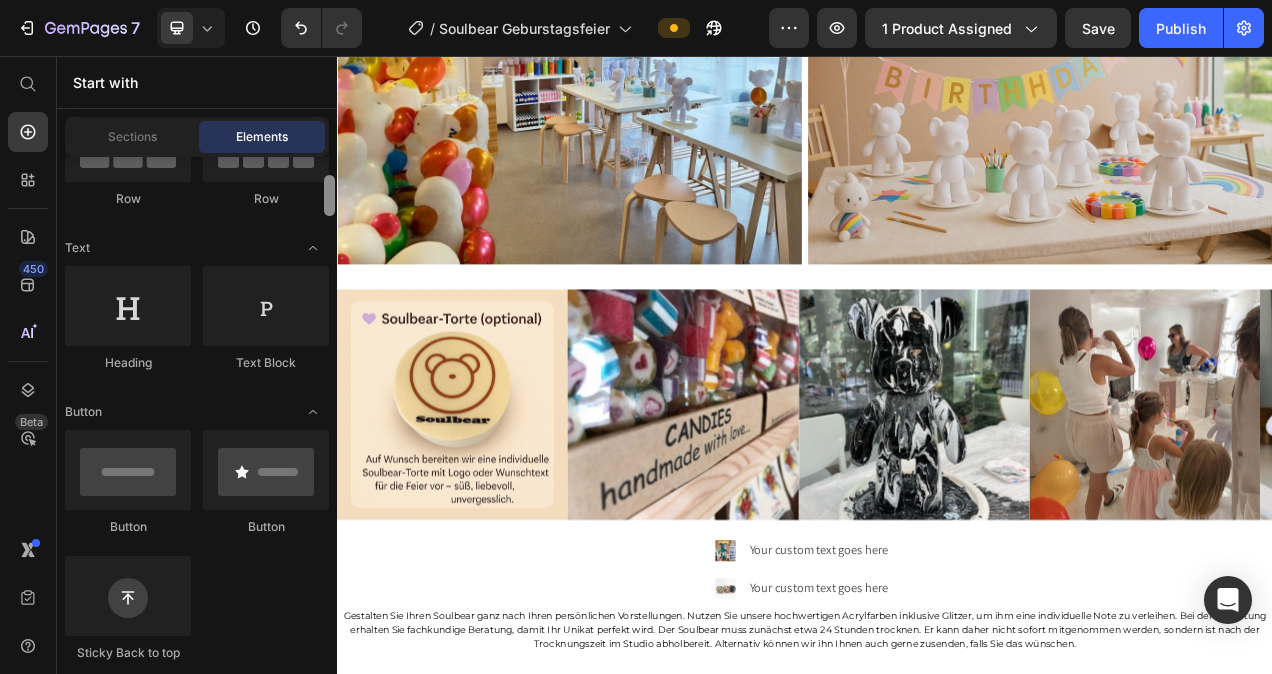 drag, startPoint x: 330, startPoint y: 234, endPoint x: 327, endPoint y: 205, distance: 29.15476 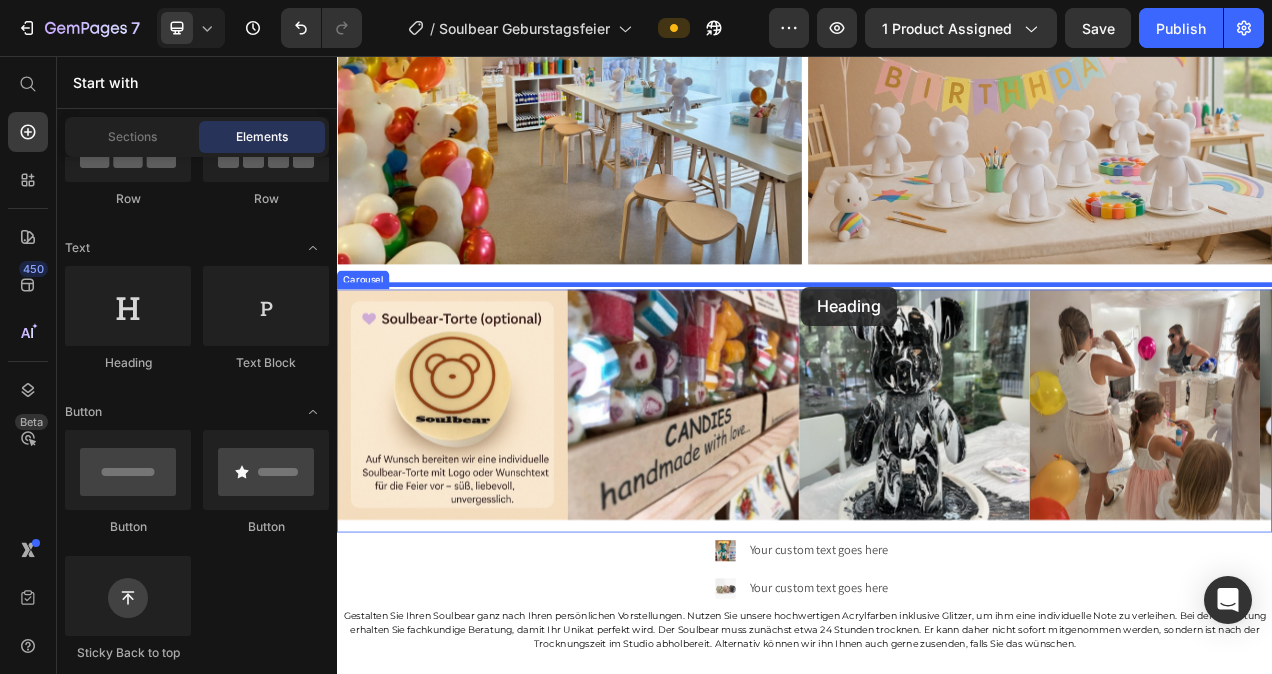 drag, startPoint x: 501, startPoint y: 344, endPoint x: 932, endPoint y: 352, distance: 431.07425 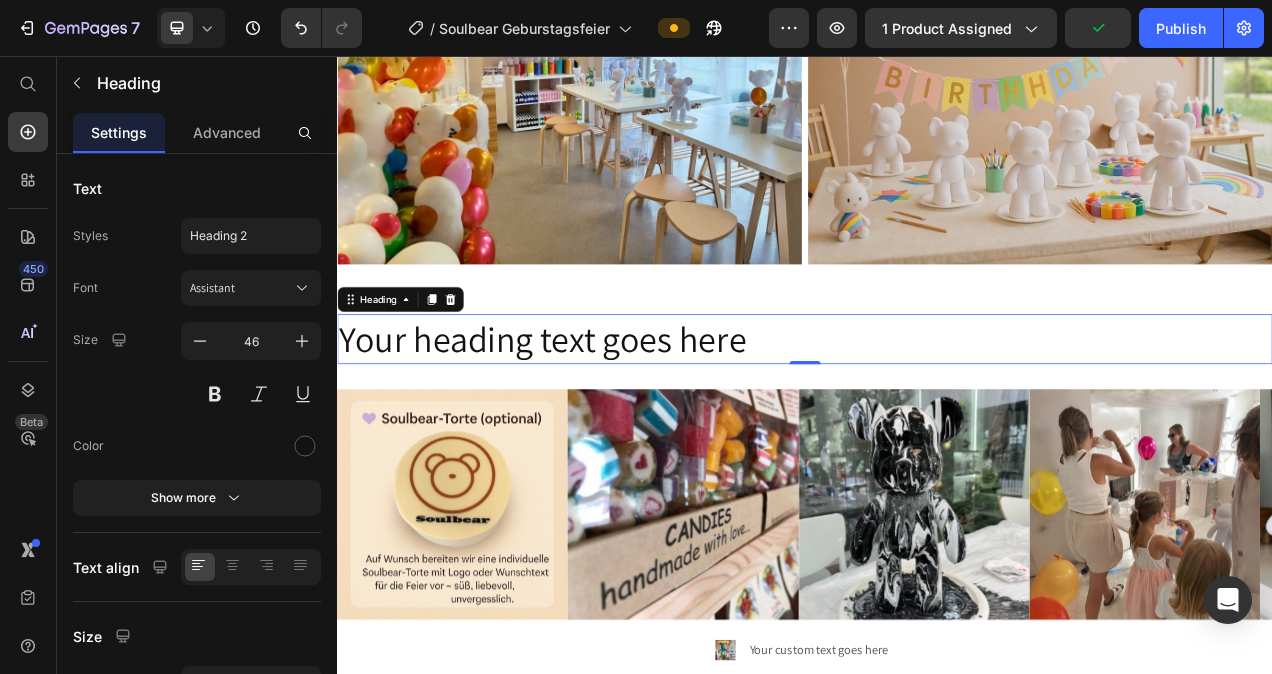 click on "Your heading text goes here" at bounding box center (937, 420) 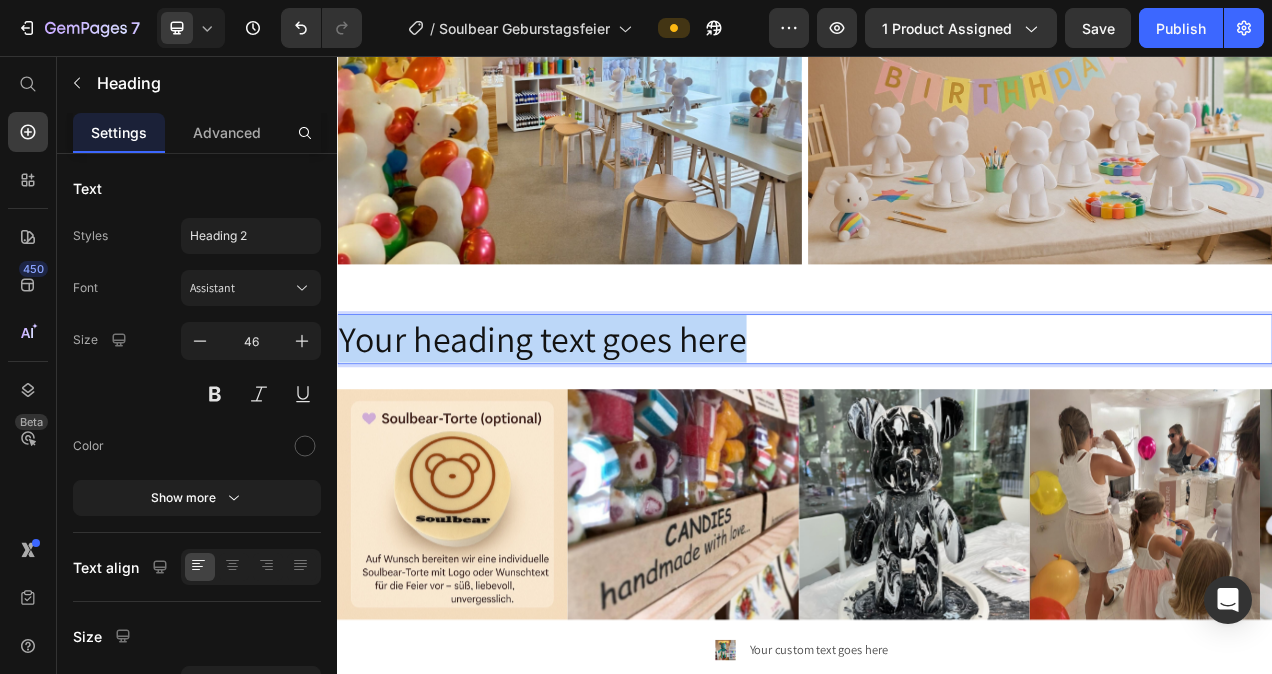 drag, startPoint x: 882, startPoint y: 416, endPoint x: 347, endPoint y: 429, distance: 535.1579 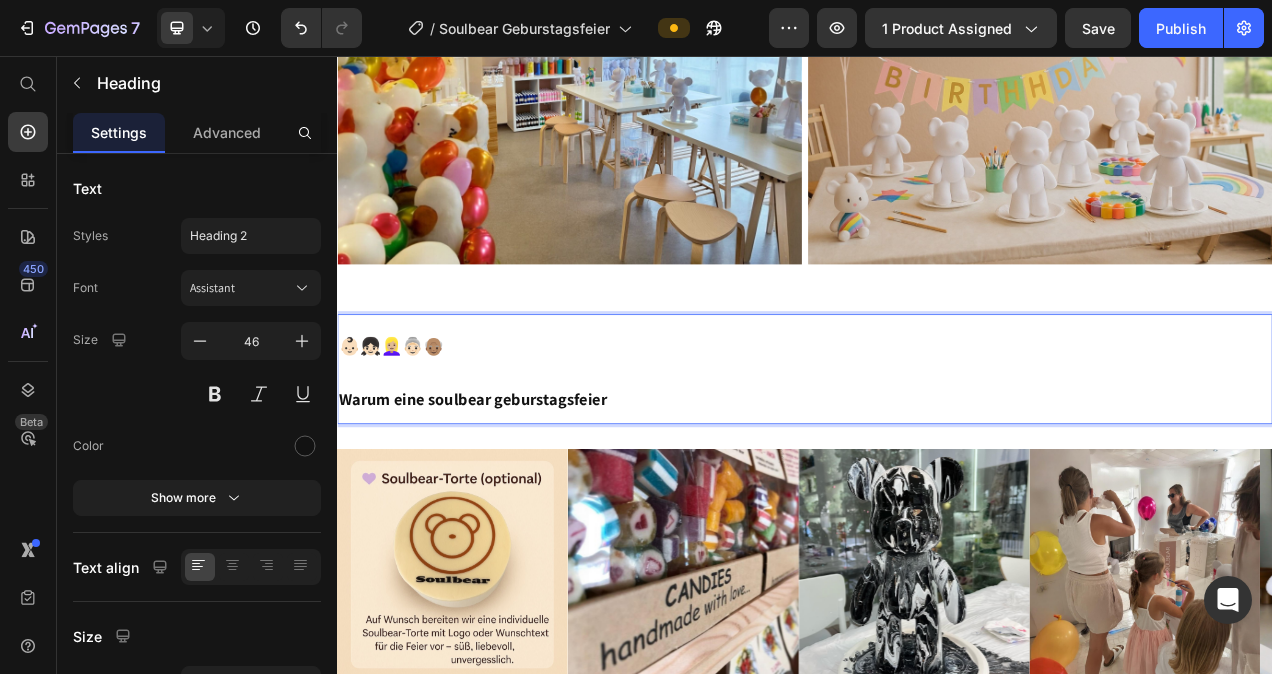 click on "👶🏻👧🏻👱🏼‍♀️👵🏻👴🏽  Warum eine soulbear geburstagsfeier" at bounding box center (937, 459) 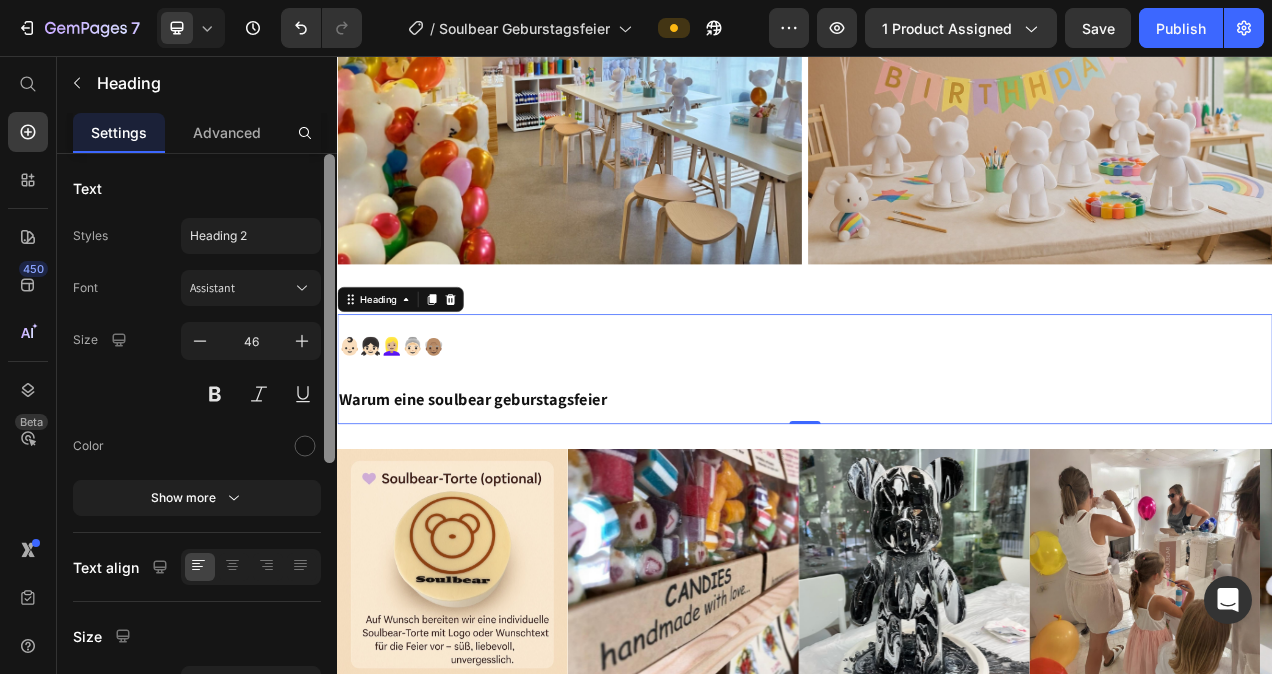 click at bounding box center (329, 442) 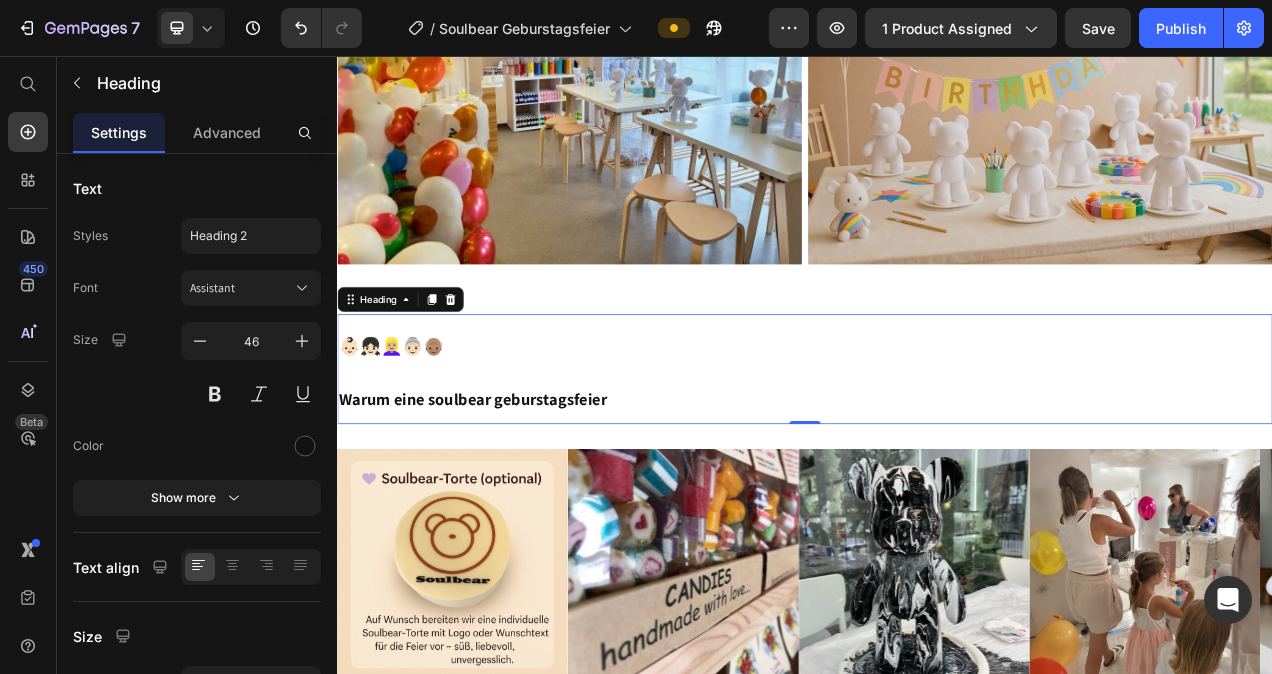 scroll, scrollTop: 500, scrollLeft: 0, axis: vertical 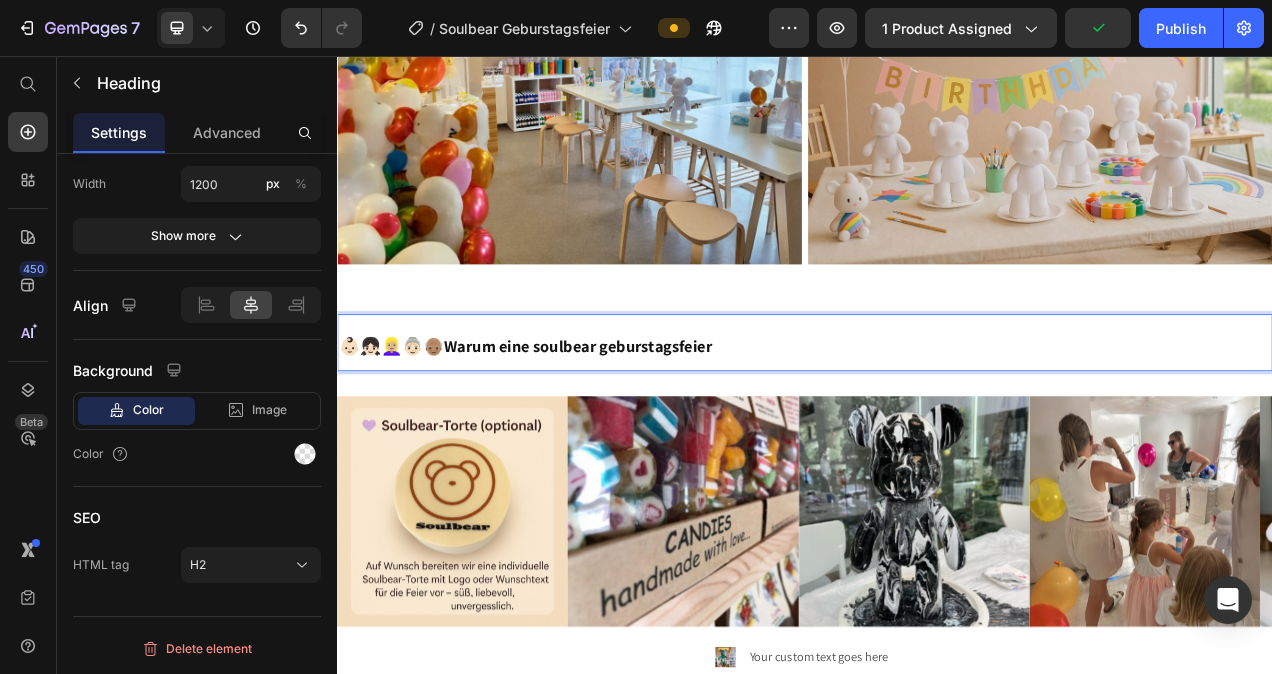 drag, startPoint x: 488, startPoint y: 413, endPoint x: 357, endPoint y: 426, distance: 131.64346 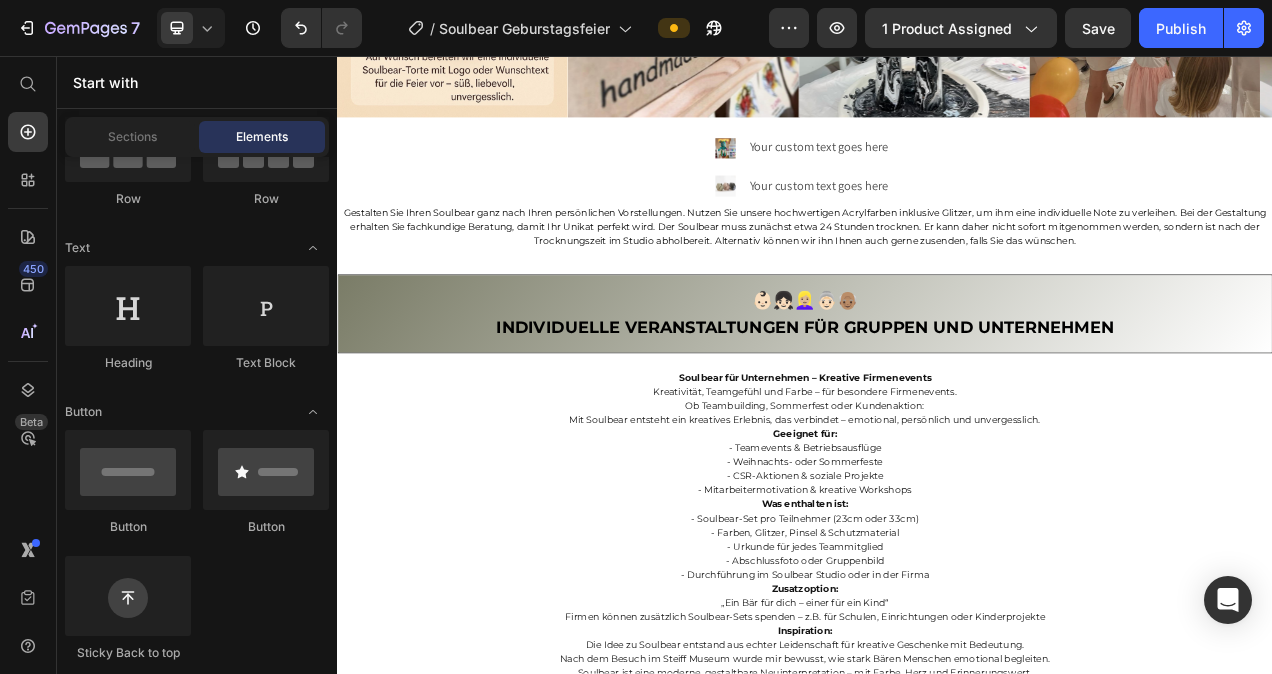 scroll, scrollTop: 1859, scrollLeft: 0, axis: vertical 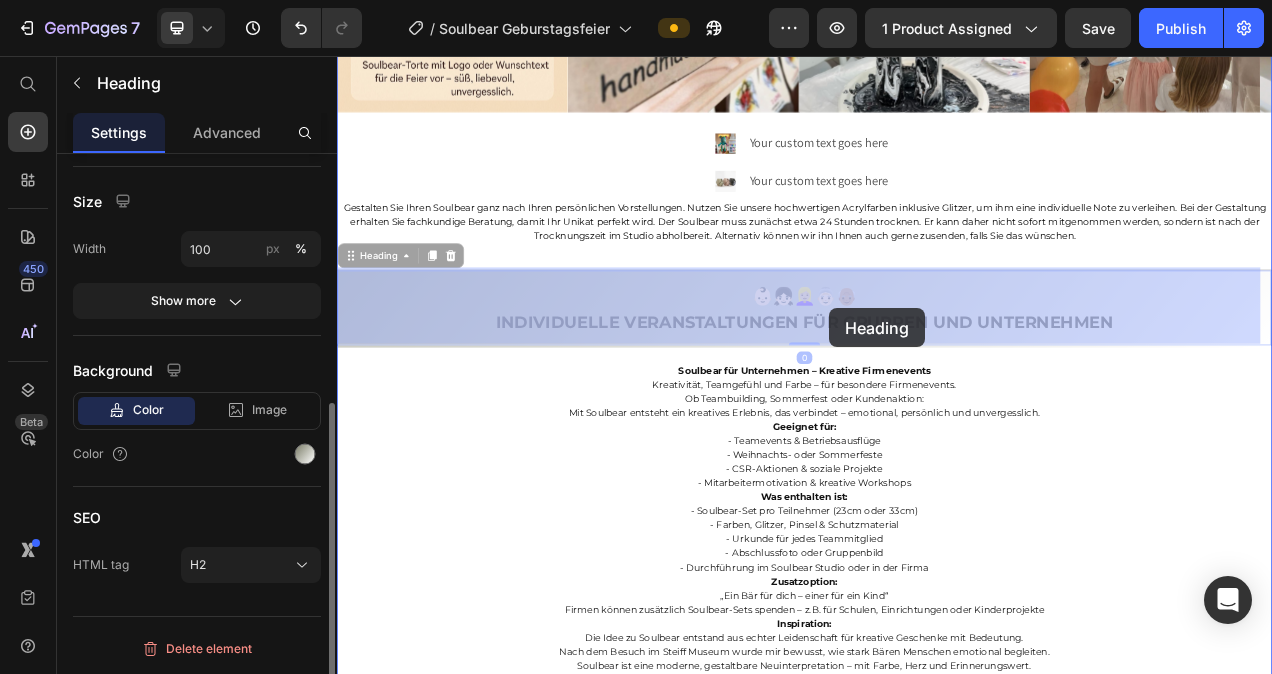 drag, startPoint x: 1346, startPoint y: 394, endPoint x: 968, endPoint y: 380, distance: 378.25916 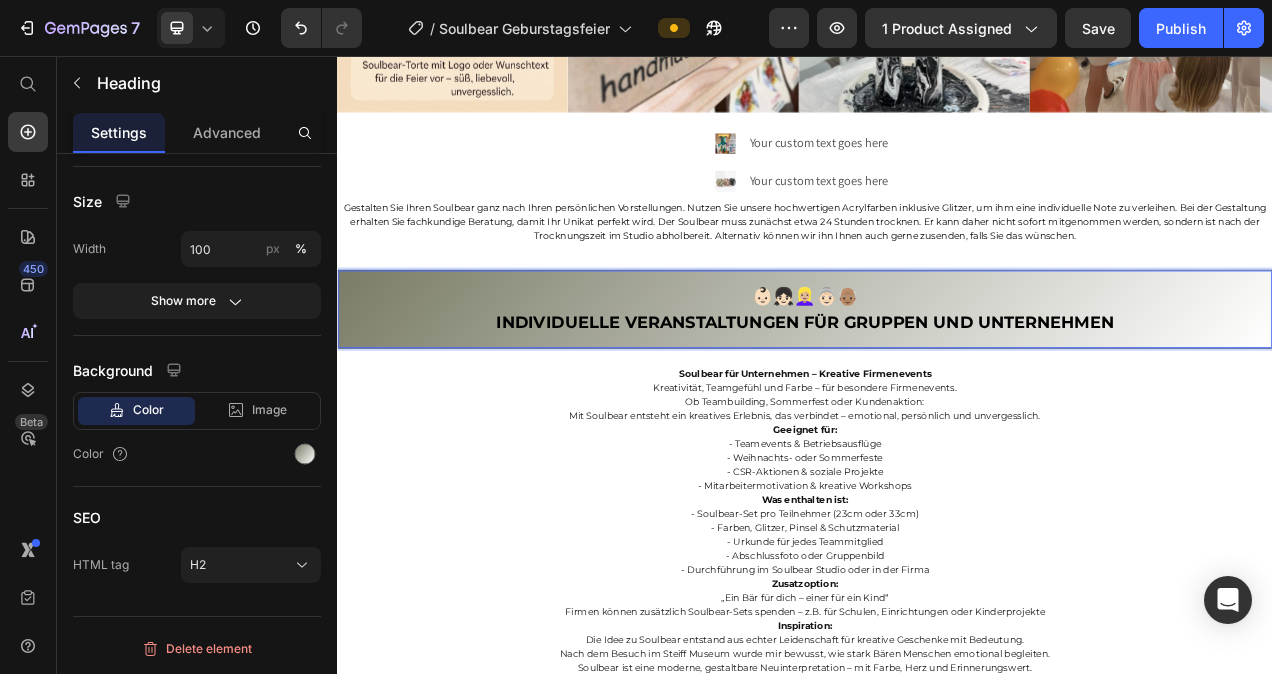 click on "Individuelle Veranstaltungen für Gruppen und Unternehmen" at bounding box center (937, 398) 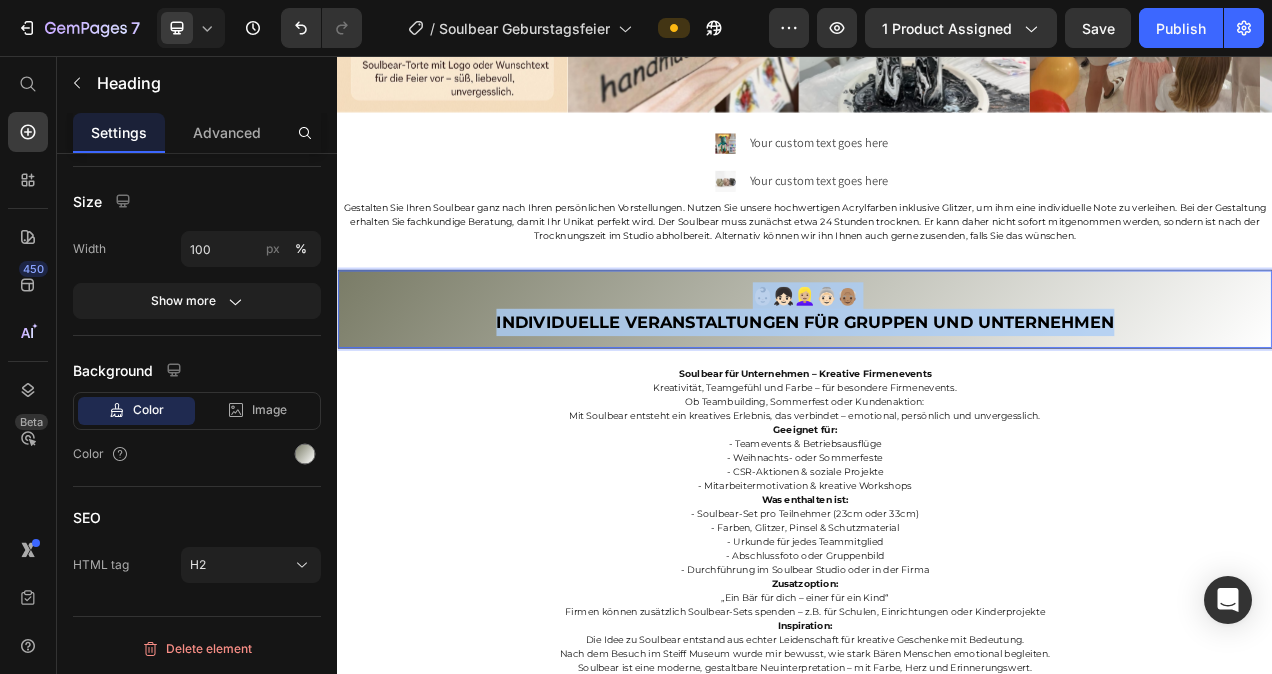 drag, startPoint x: 1323, startPoint y: 390, endPoint x: 866, endPoint y: 355, distance: 458.33832 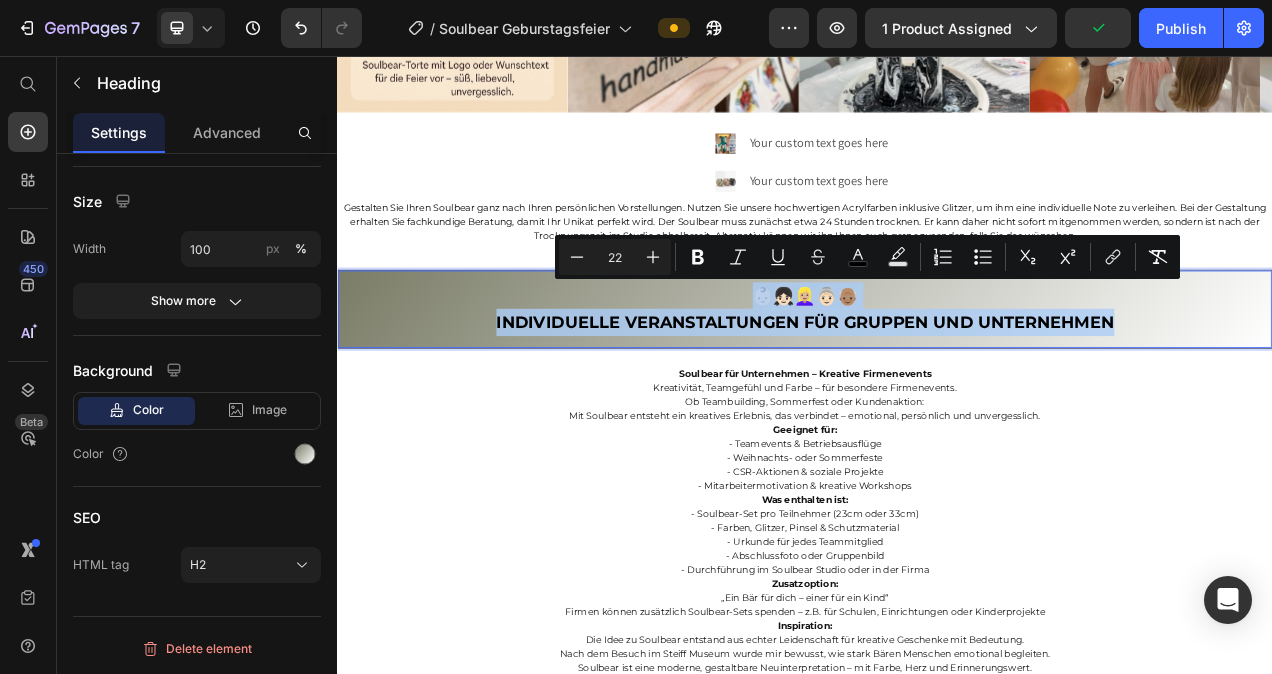 copy on "👶🏻👧🏻👱🏼‍♀️👵🏻👴🏽  Individuelle Veranstaltungen für Gruppen und Unternehmen" 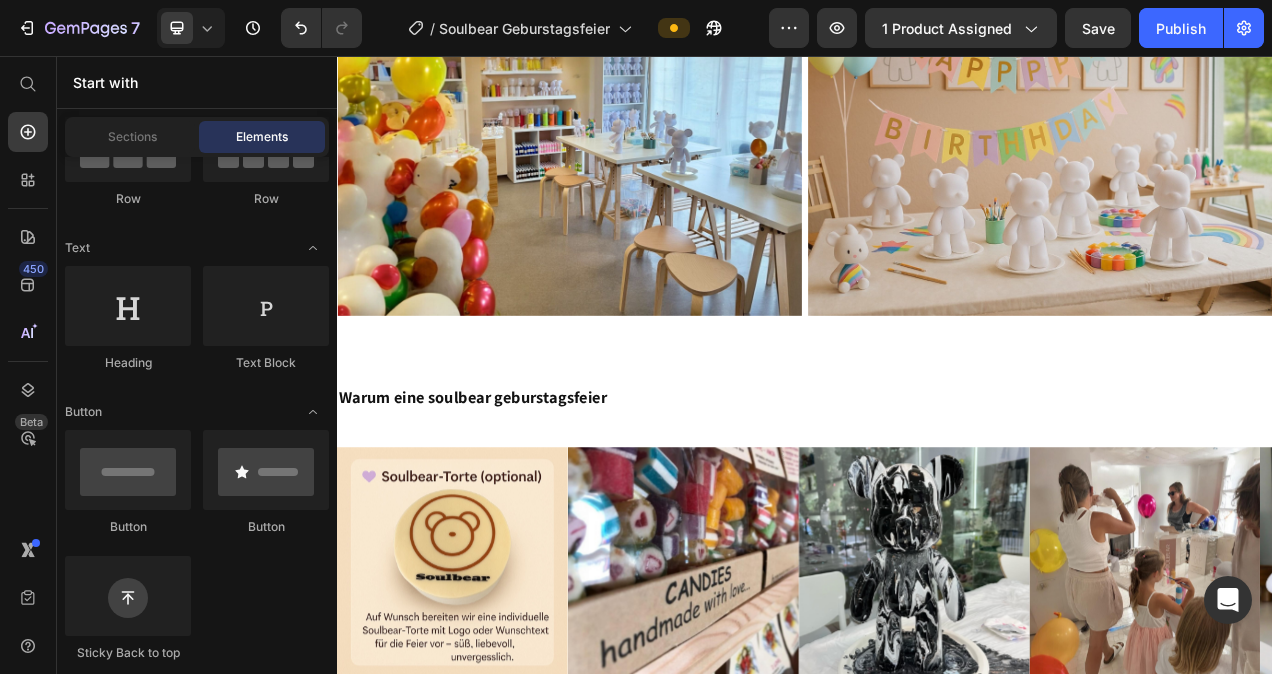 scroll, scrollTop: 1130, scrollLeft: 0, axis: vertical 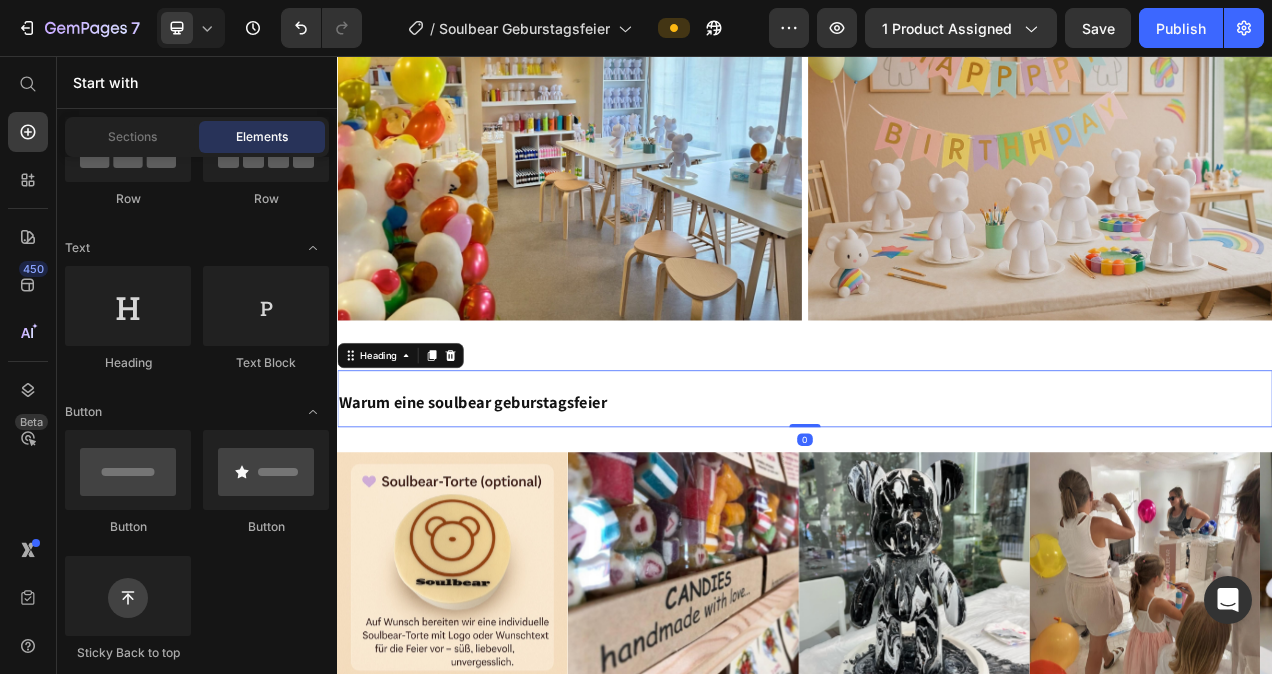 click on "⁠⁠⁠⁠⁠⁠⁠ Warum eine soulbear geburstagsfeier" at bounding box center [937, 496] 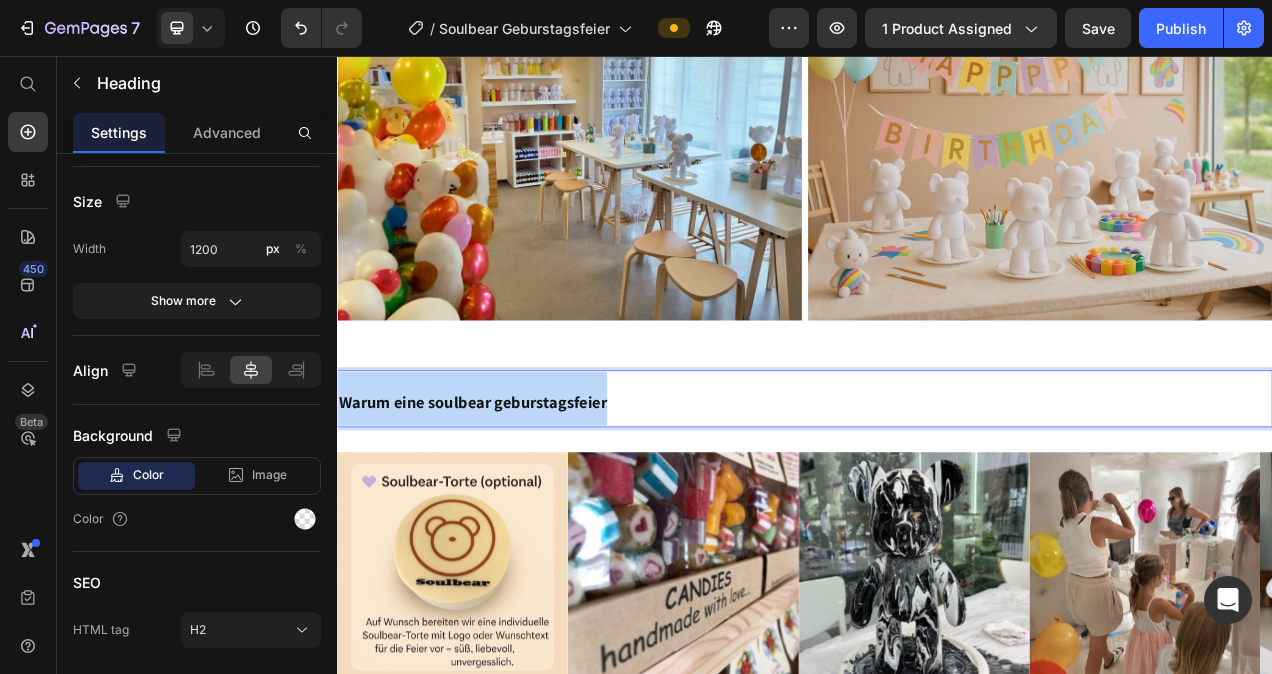 drag, startPoint x: 687, startPoint y: 494, endPoint x: 343, endPoint y: 496, distance: 344.00583 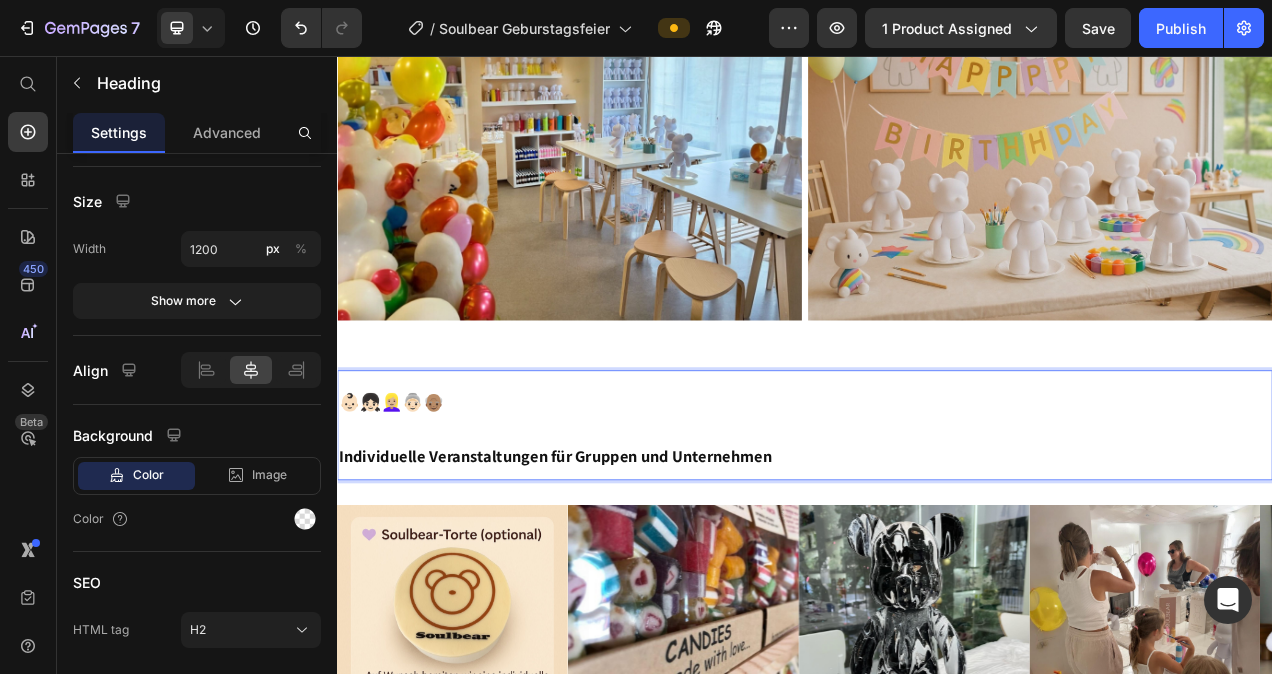 click on "👶🏻👧🏻👱🏼‍♀️👵🏻👴🏽  Individuelle Veranstaltungen für Gruppen und Unternehmen" at bounding box center [937, 531] 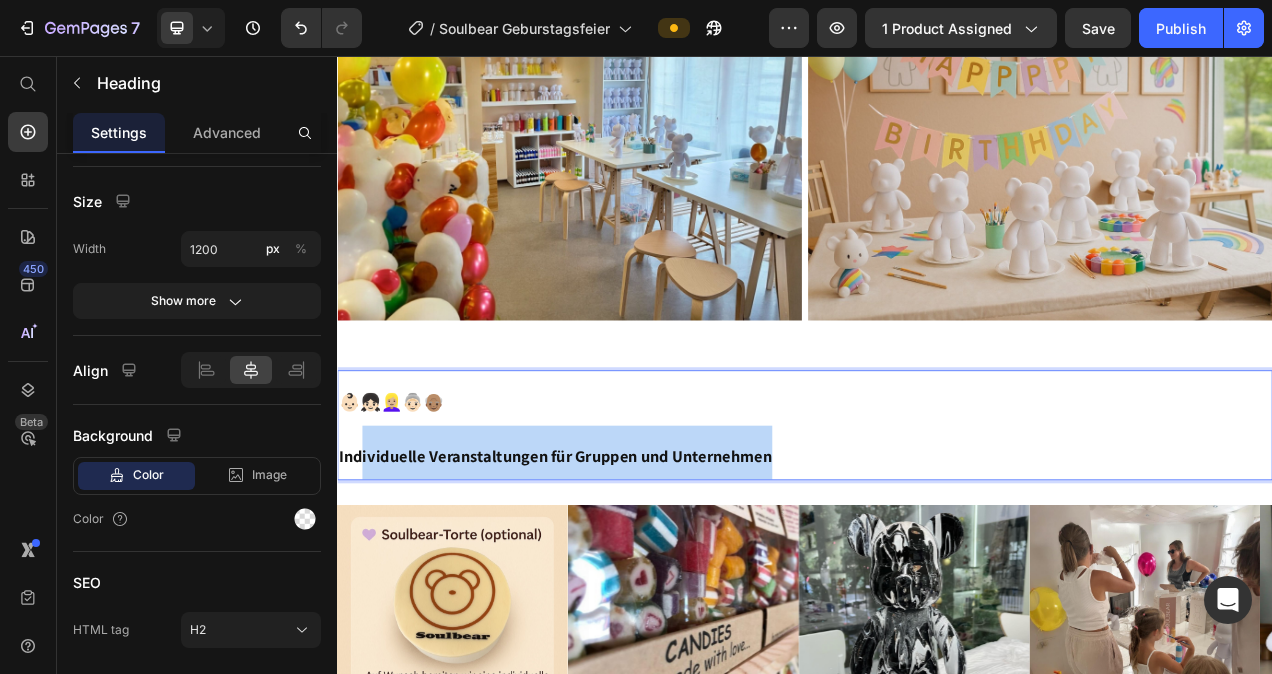 drag, startPoint x: 923, startPoint y: 565, endPoint x: 367, endPoint y: 554, distance: 556.1088 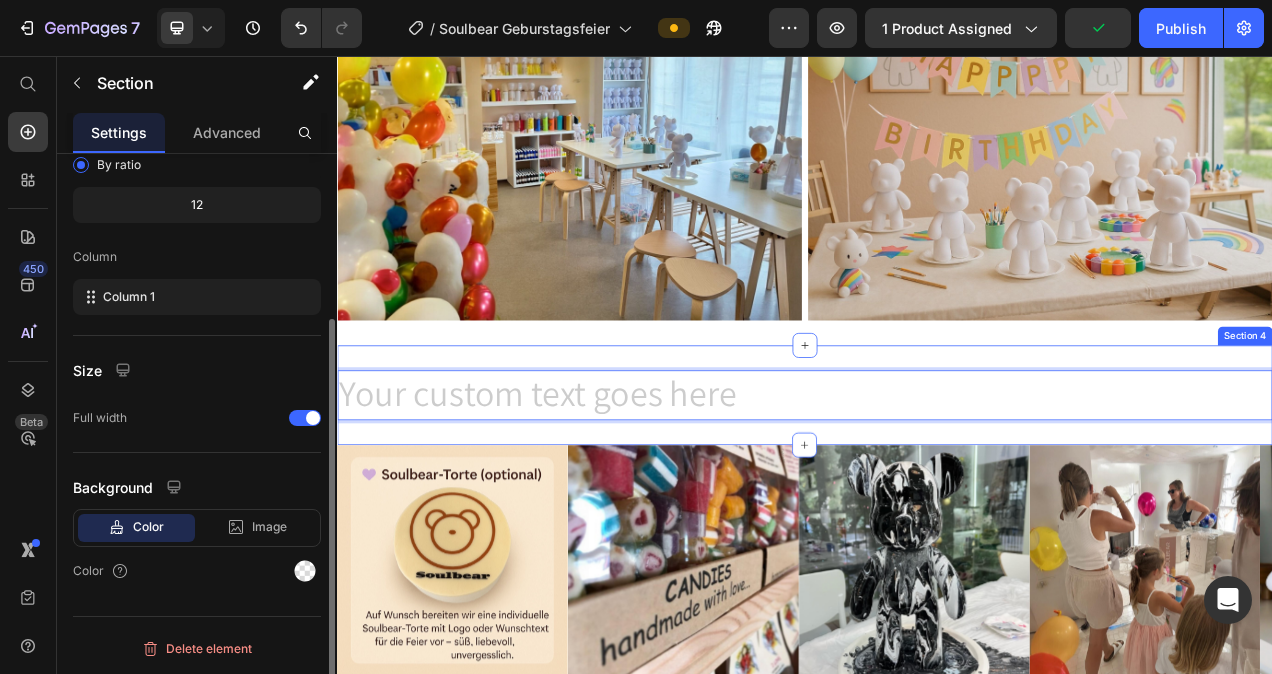 click on "Heading   0 Section 4" at bounding box center (937, 492) 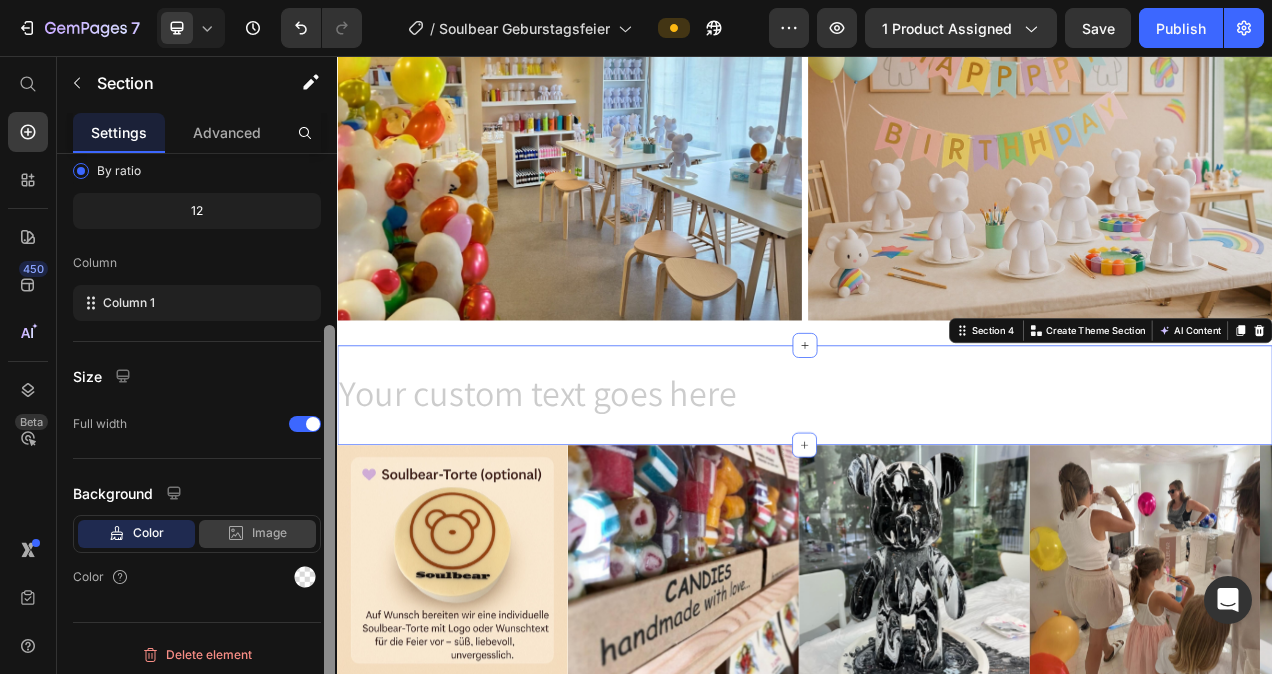 scroll, scrollTop: 231, scrollLeft: 0, axis: vertical 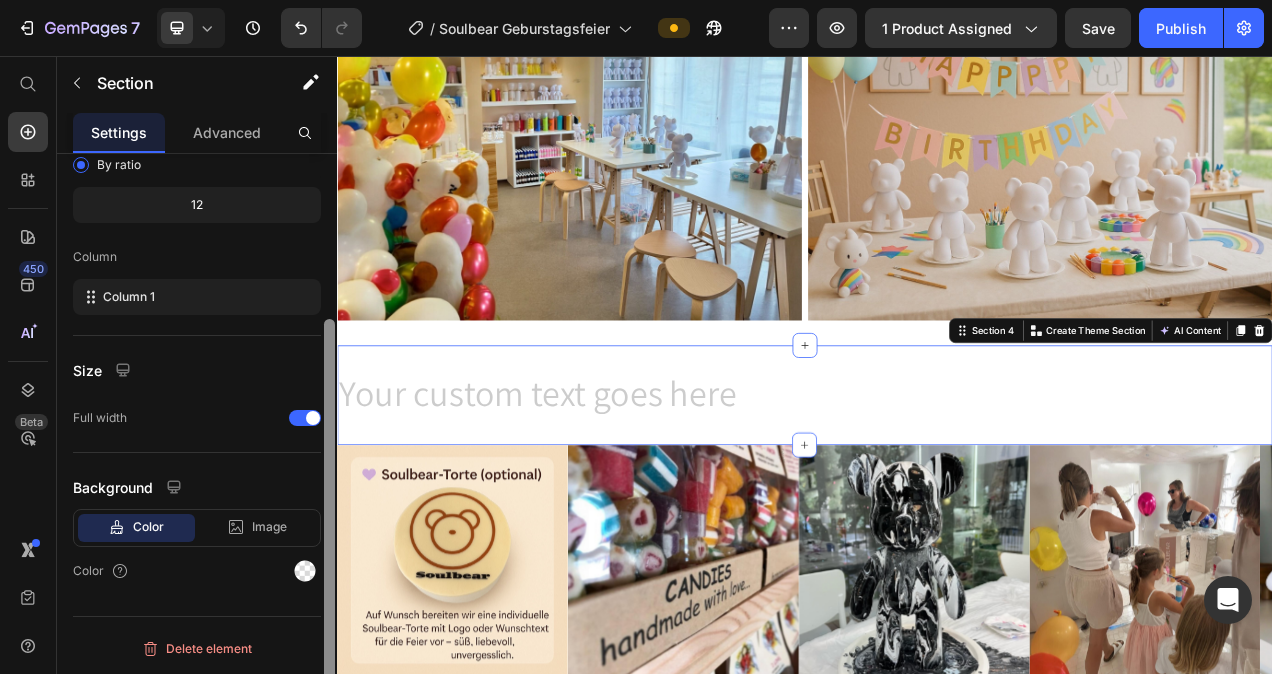 drag, startPoint x: 330, startPoint y: 364, endPoint x: 278, endPoint y: 587, distance: 228.98253 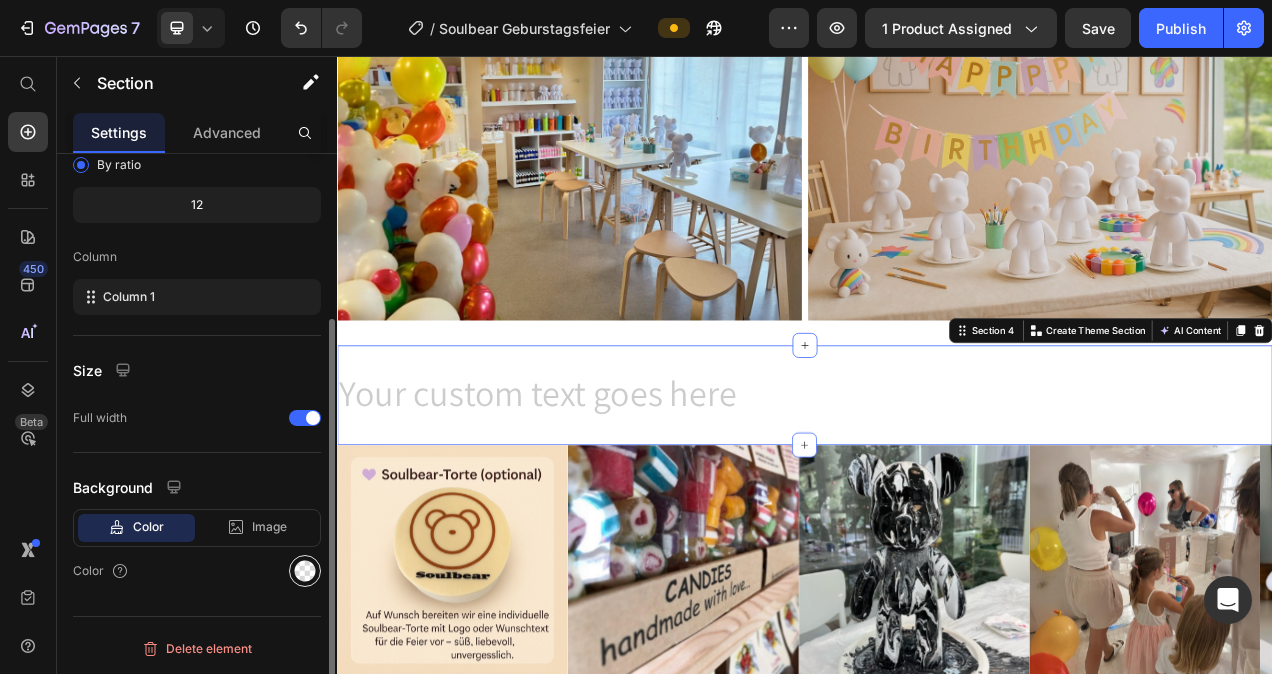click at bounding box center (305, 571) 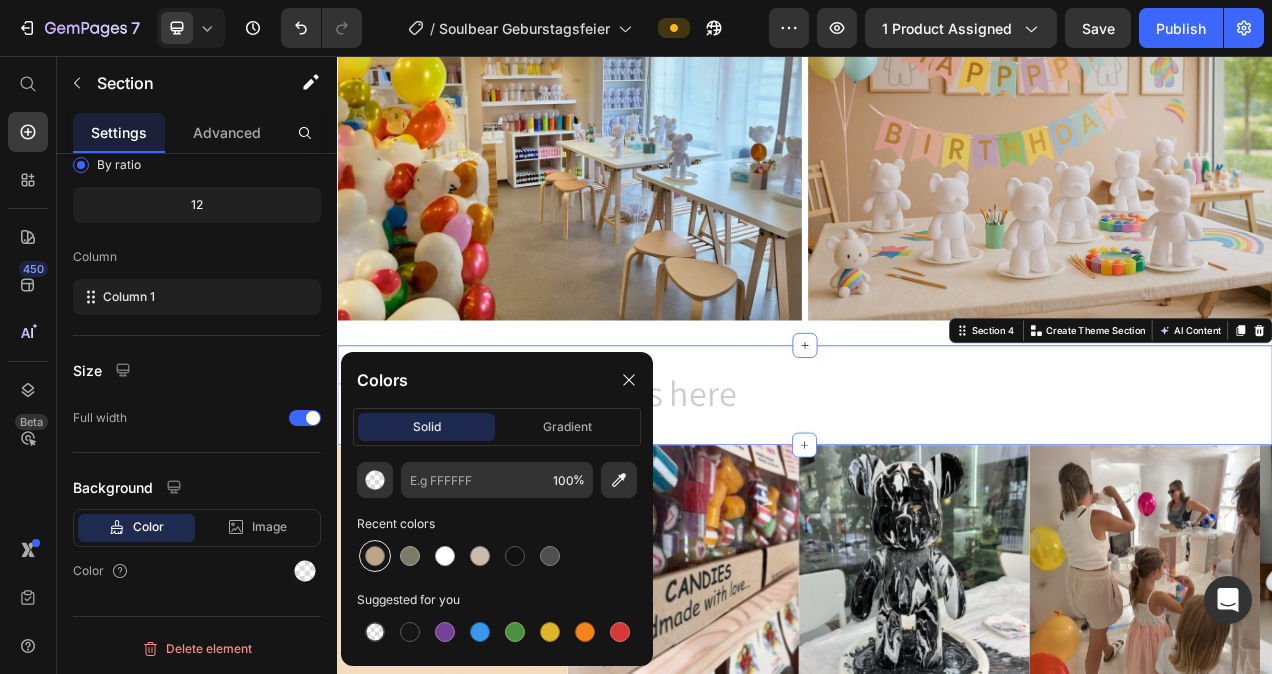 click at bounding box center (375, 556) 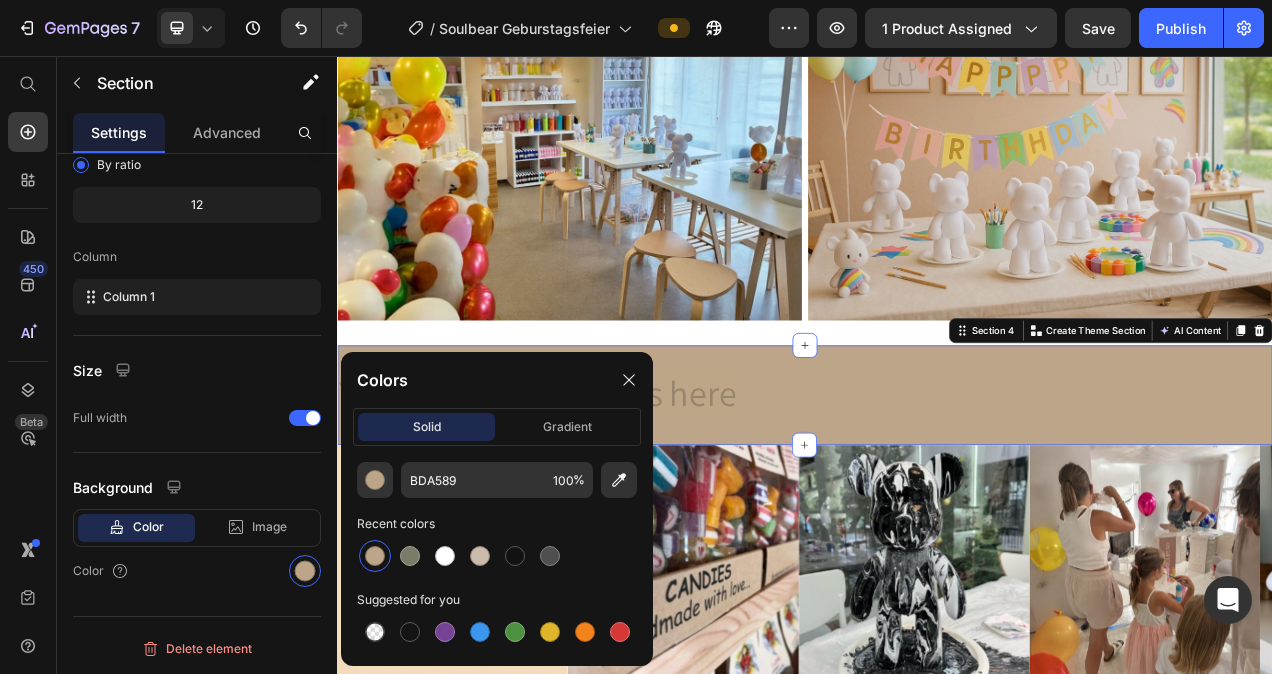 click on "Heading Section 4   Create Theme Section AI Content Write with GemAI What would you like to describe here? Tone and Voice Persuasive Product Soulbear Mini- Kit Show more Generate" at bounding box center [937, 492] 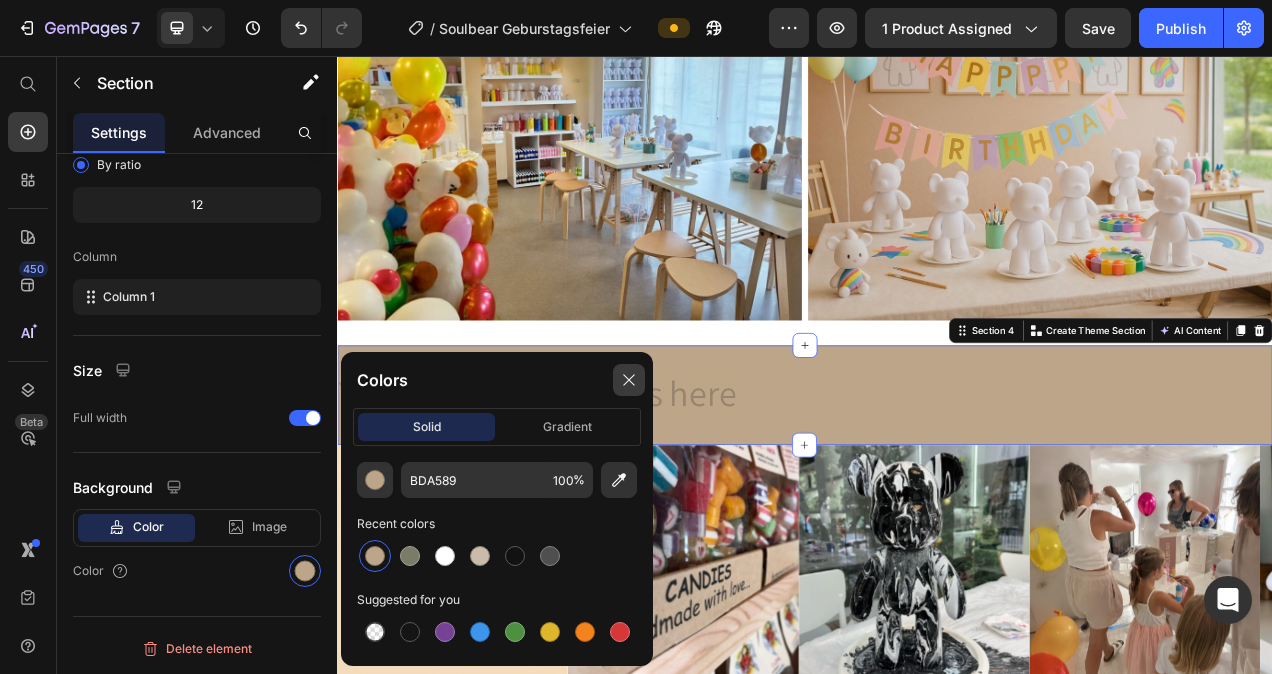 click 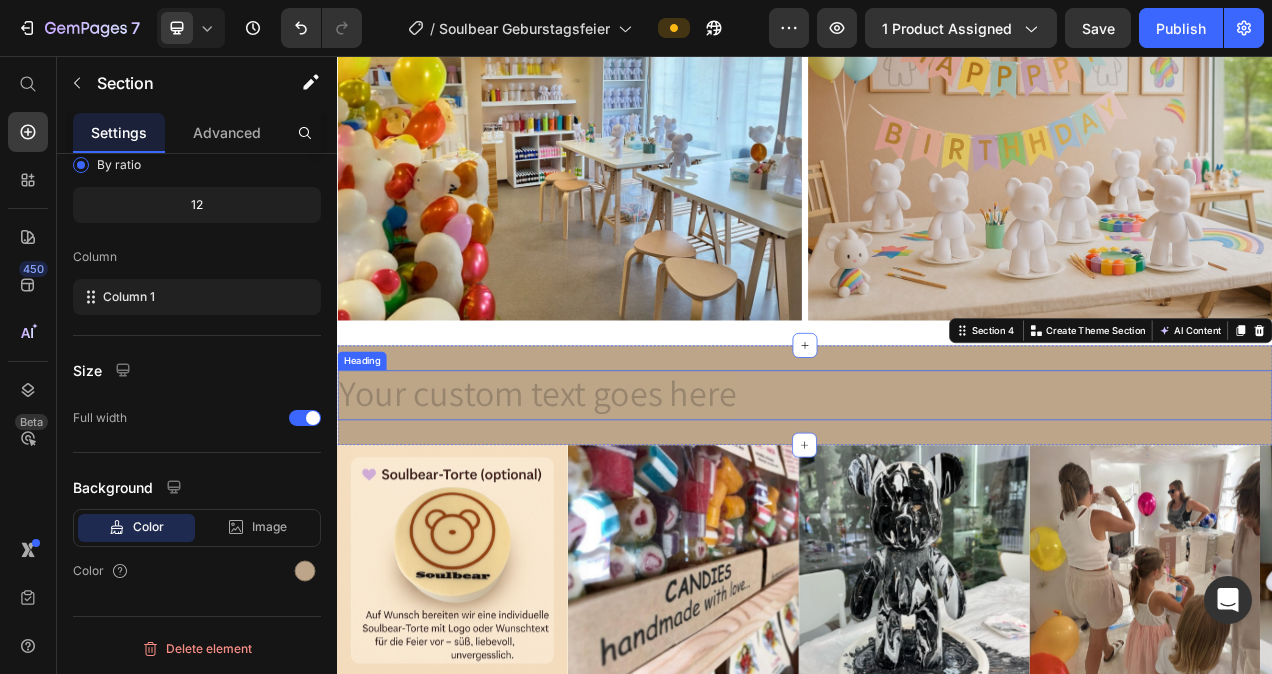 click at bounding box center (937, 492) 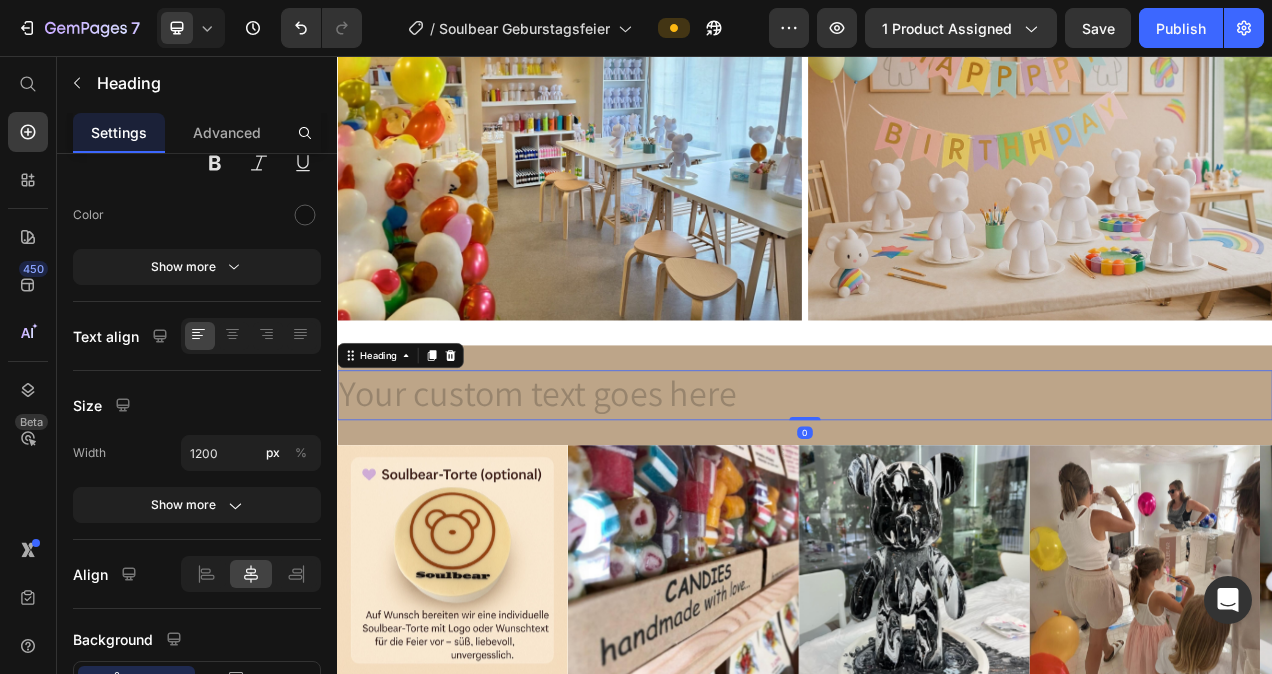 scroll, scrollTop: 0, scrollLeft: 0, axis: both 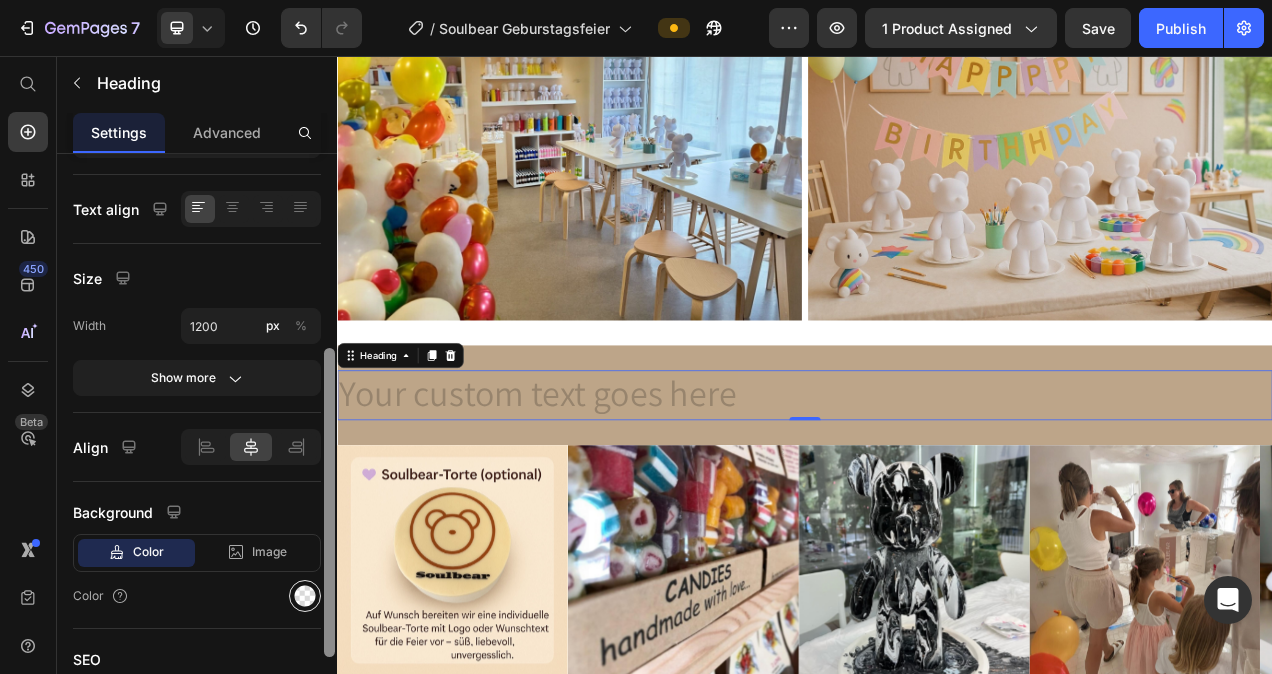 drag, startPoint x: 328, startPoint y: 411, endPoint x: 313, endPoint y: 587, distance: 176.63805 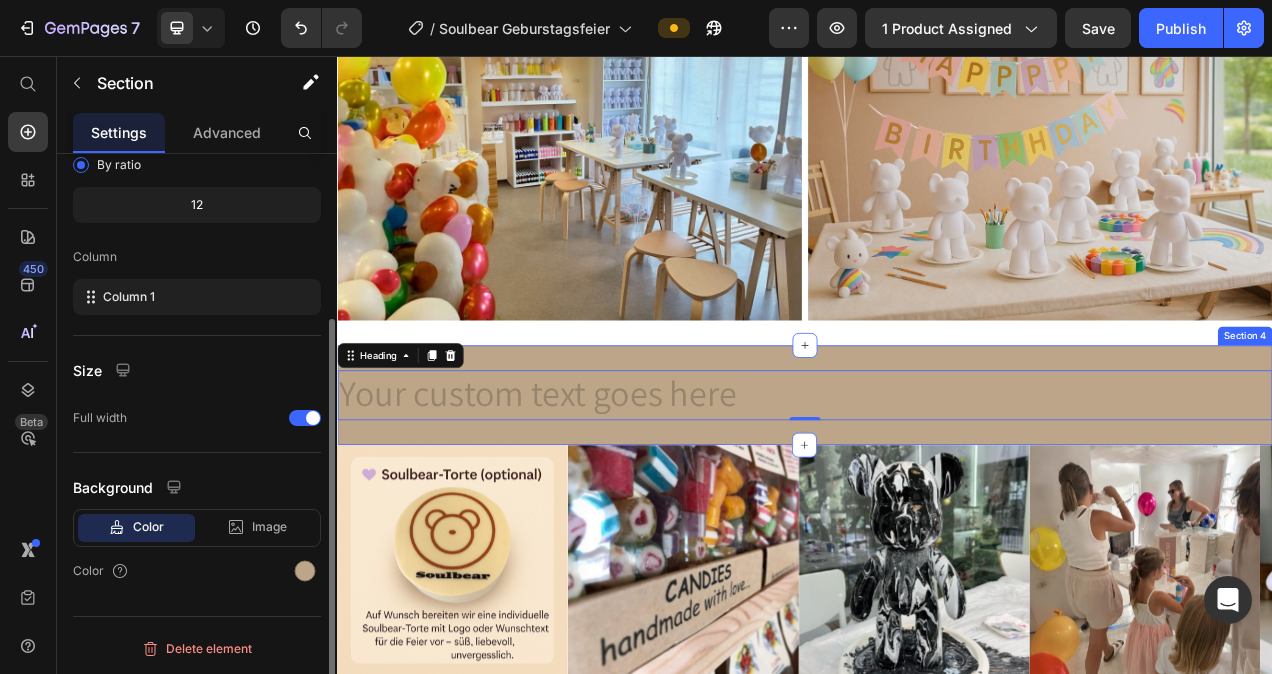 click on "Heading   0 Section 4" at bounding box center (937, 492) 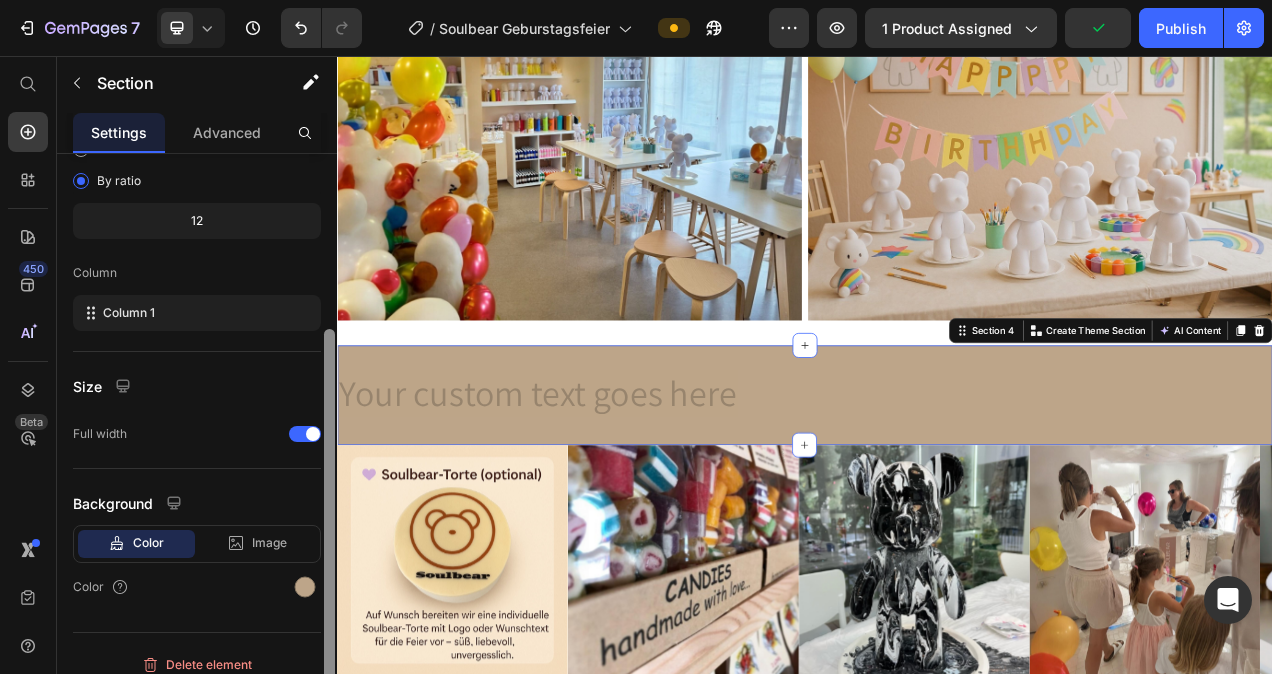 scroll, scrollTop: 231, scrollLeft: 0, axis: vertical 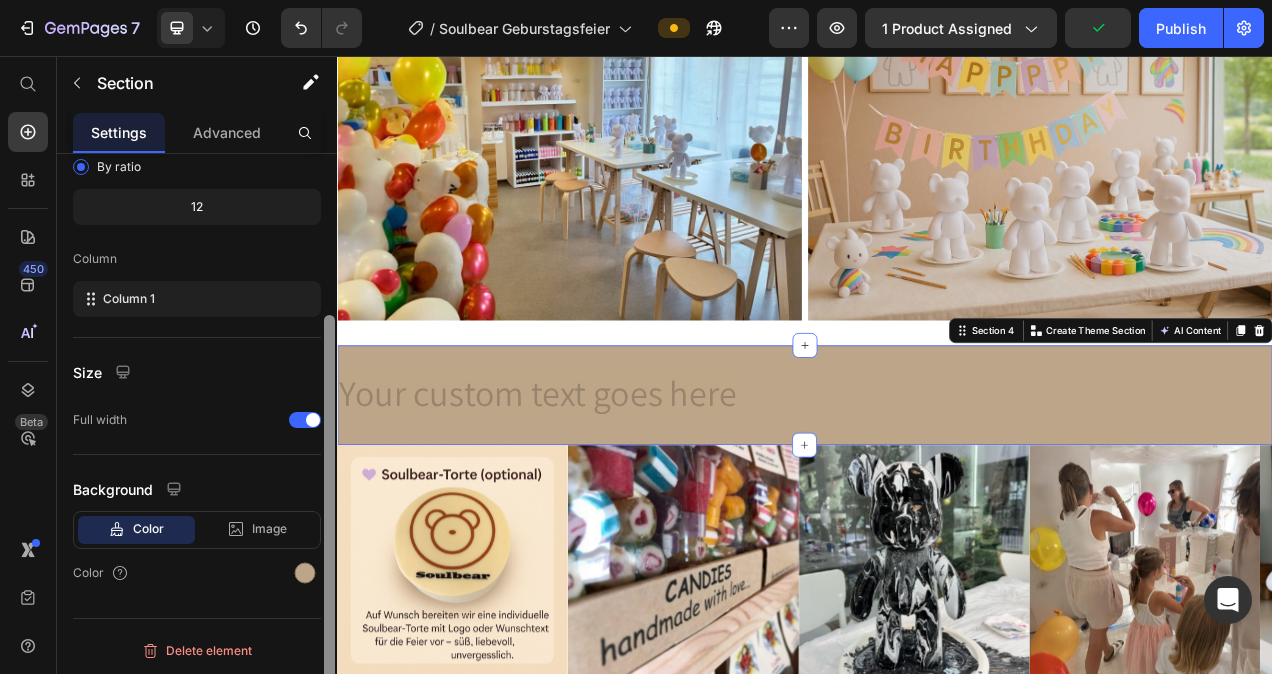 drag, startPoint x: 326, startPoint y: 438, endPoint x: 322, endPoint y: 551, distance: 113.07078 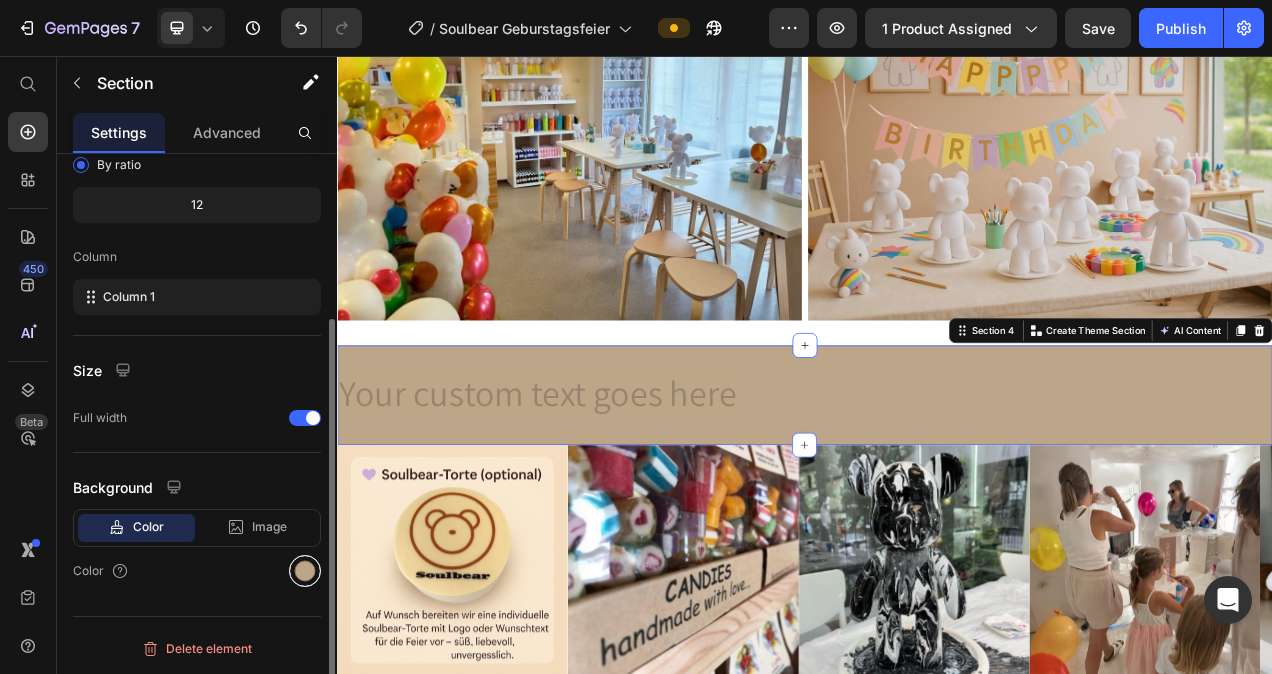 click at bounding box center [305, 571] 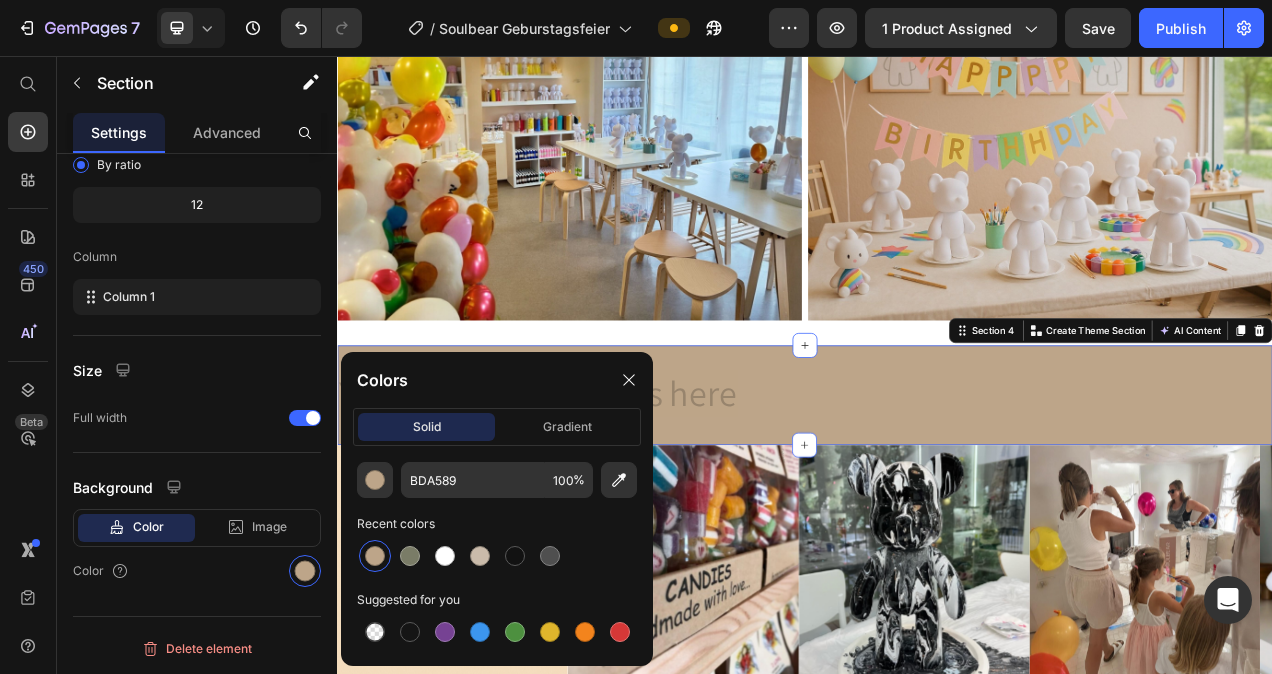 click at bounding box center [375, 556] 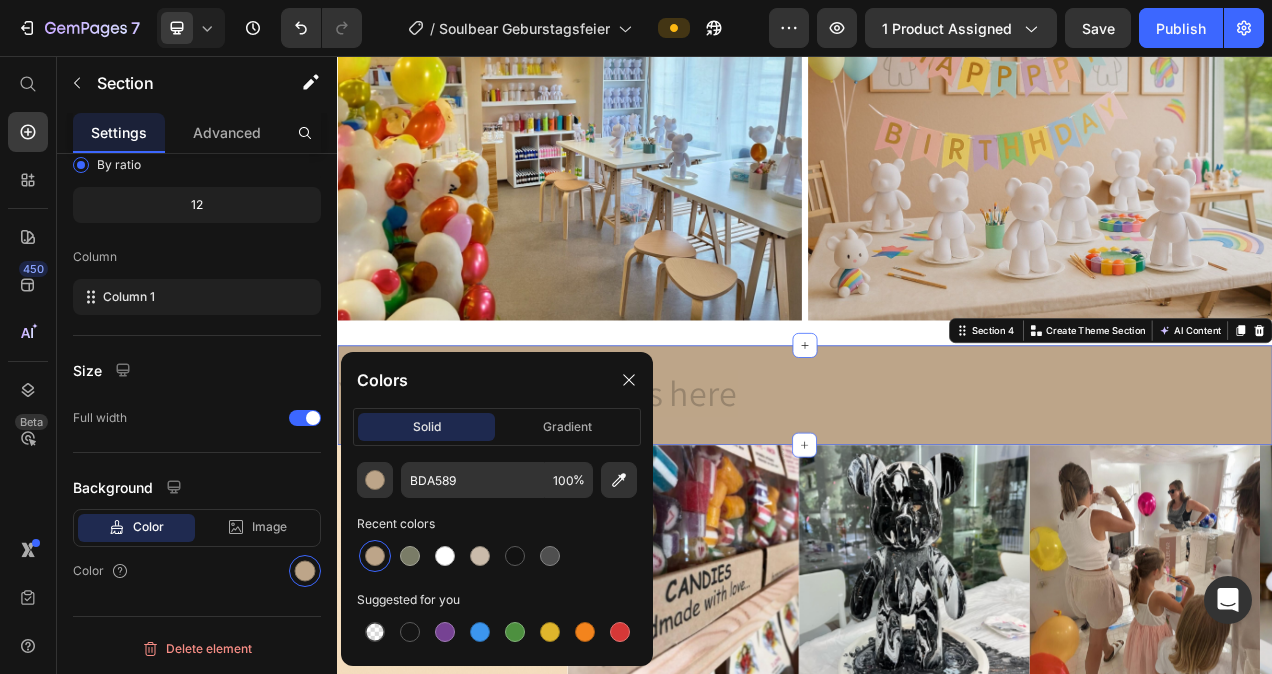 click on "Heading Section 4   Create Theme Section AI Content Write with GemAI What would you like to describe here? Tone and Voice Persuasive Product Soulbear Mini- Kit Show more Generate" at bounding box center [937, 492] 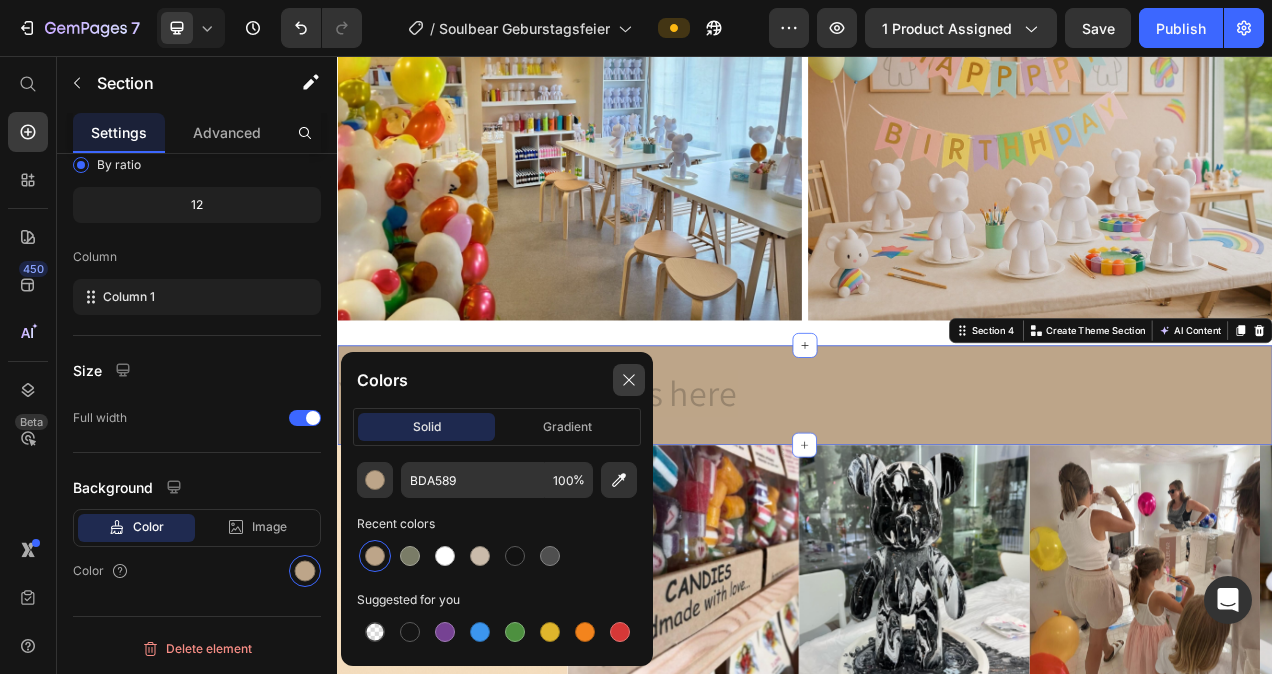 click 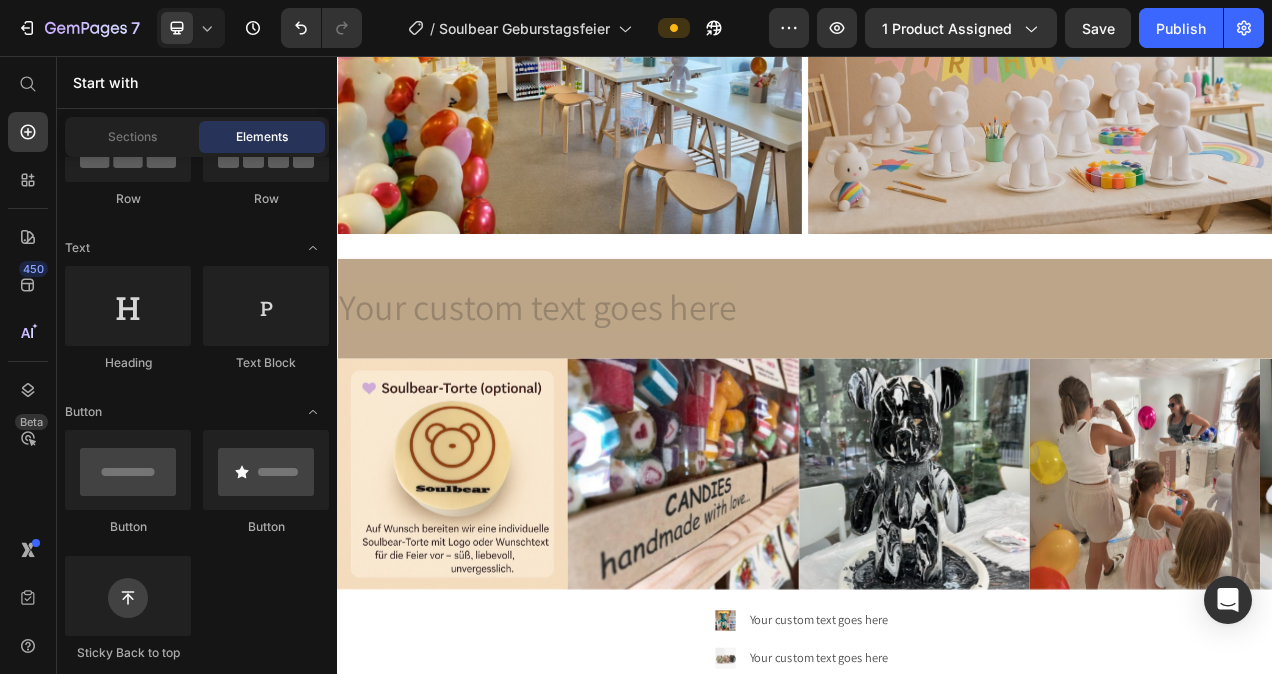 scroll, scrollTop: 1240, scrollLeft: 0, axis: vertical 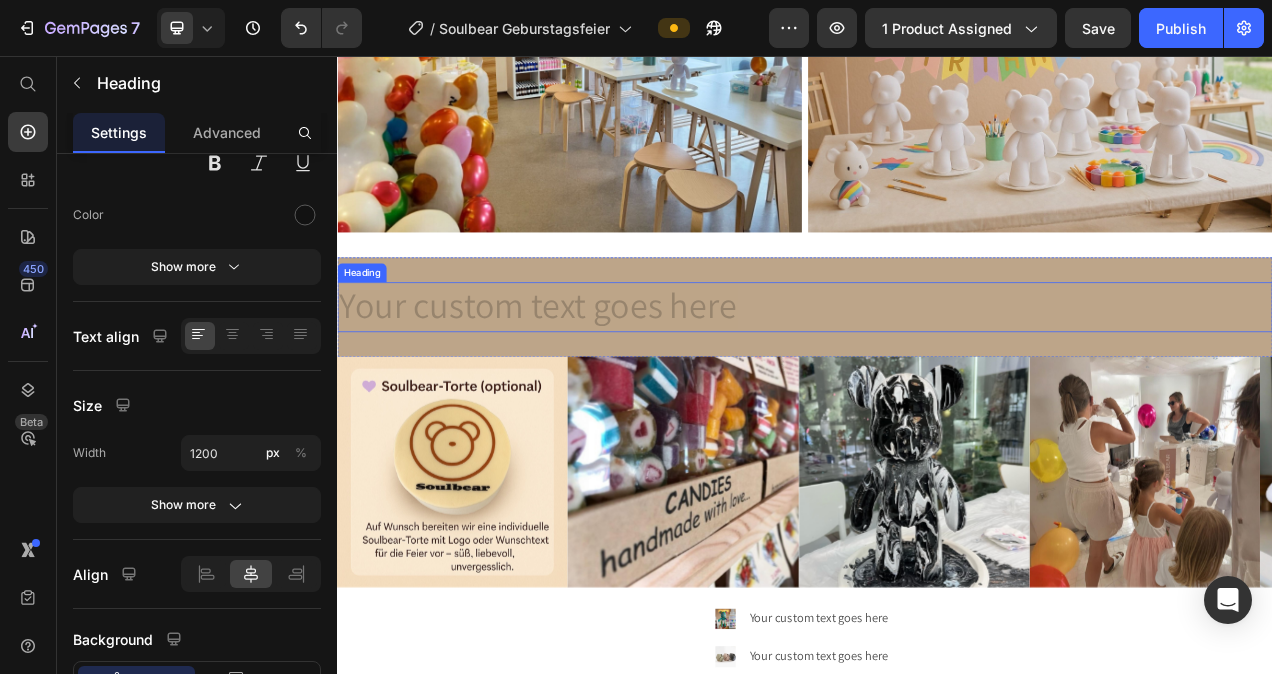 click at bounding box center (937, 379) 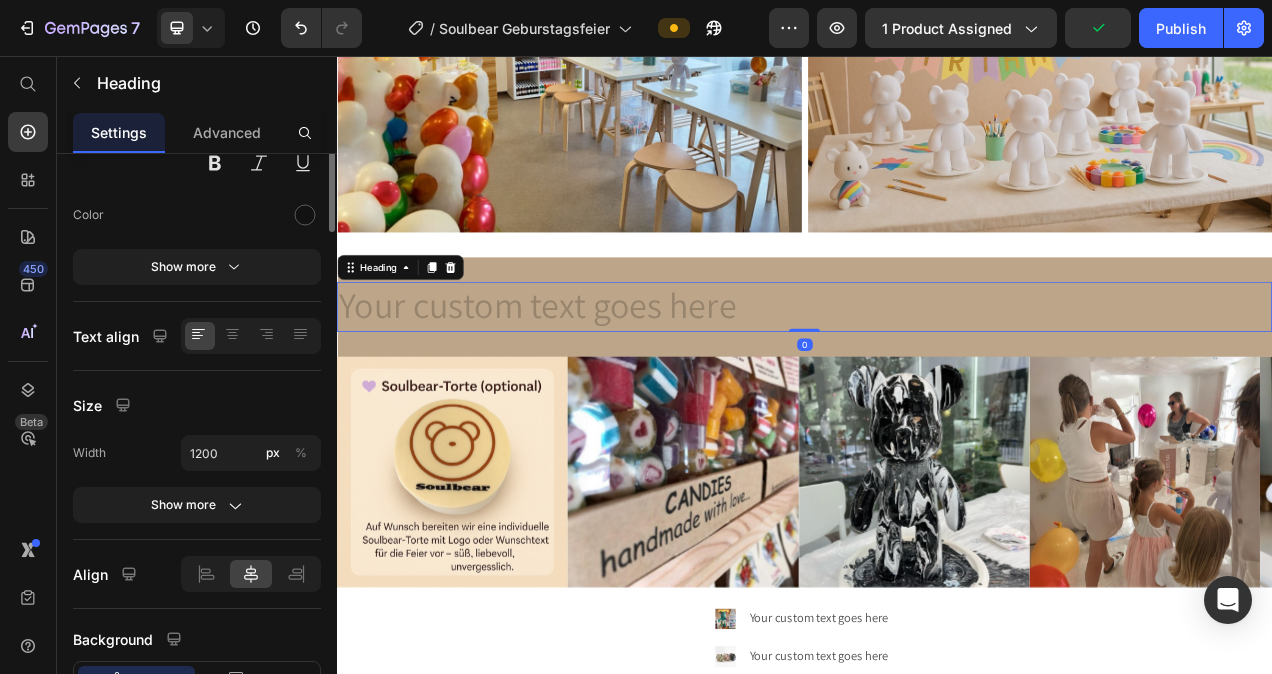 scroll, scrollTop: 0, scrollLeft: 0, axis: both 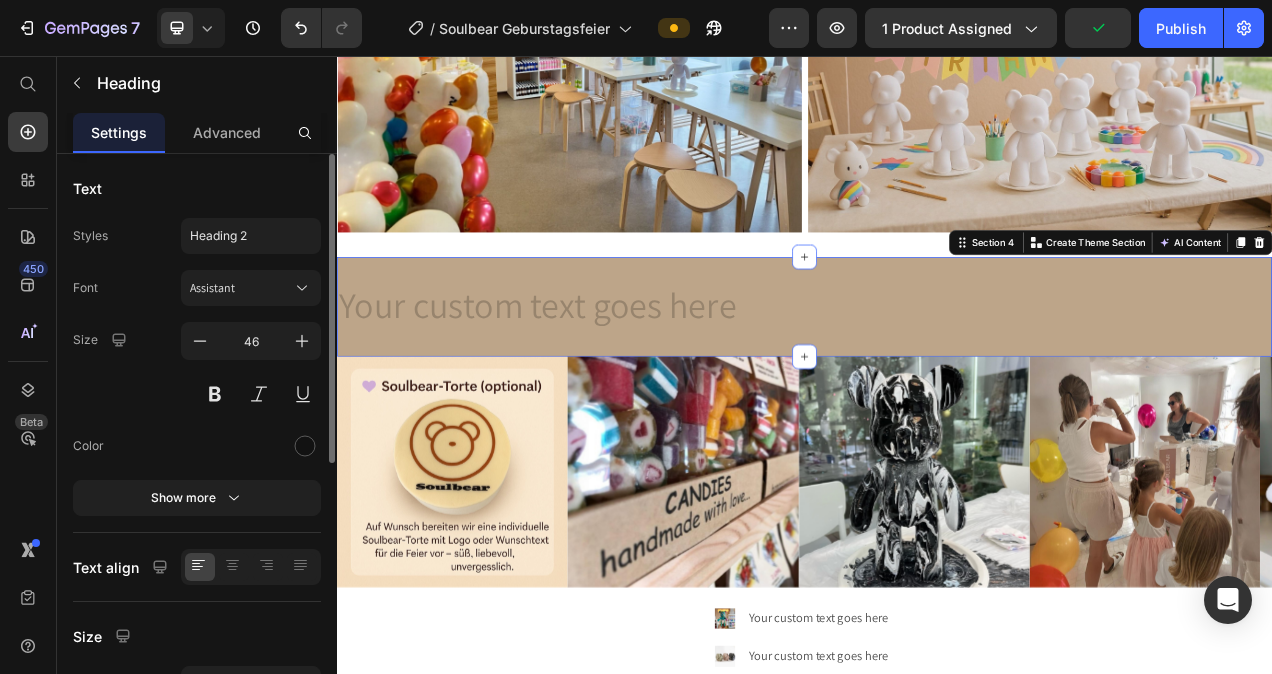 click on "Heading Section 4   Create Theme Section AI Content Write with GemAI What would you like to describe here? Tone and Voice Persuasive Product Soulbear Mini- Kit Show more Generate" at bounding box center [937, 379] 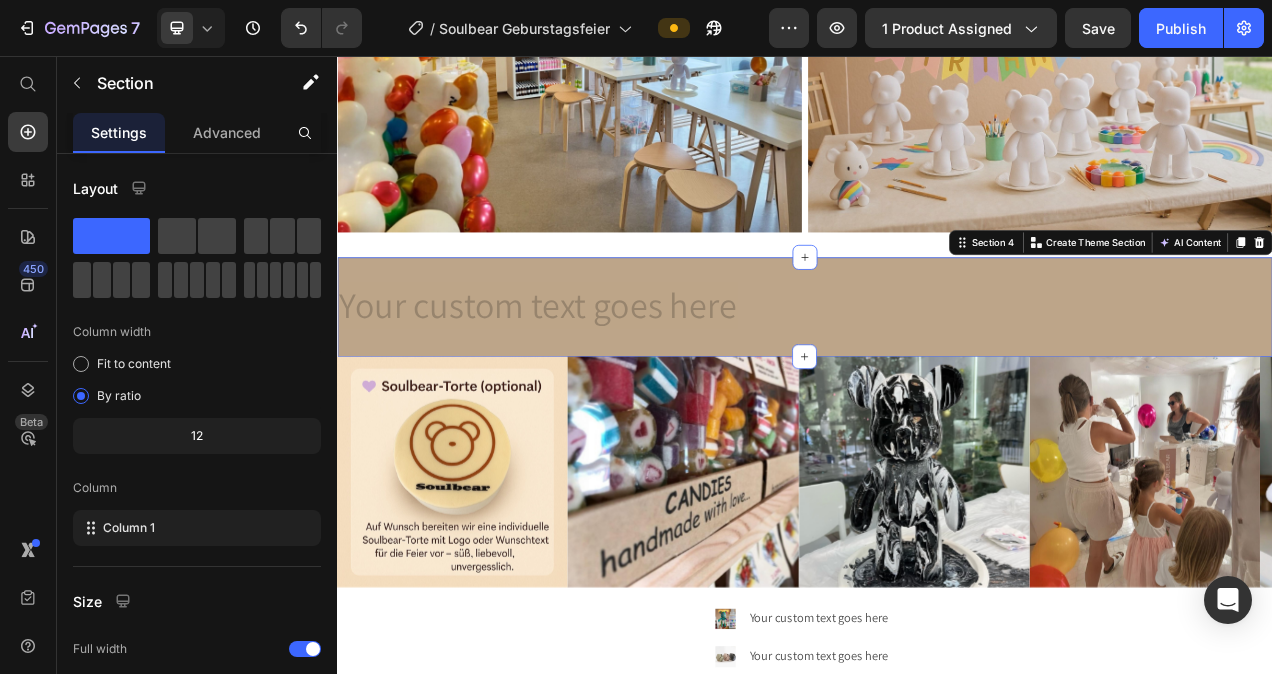 click on "Heading Section 4   Create Theme Section AI Content Write with GemAI What would you like to describe here? Tone and Voice Persuasive Product Soulbear Mini- Kit Show more Generate" at bounding box center (937, 379) 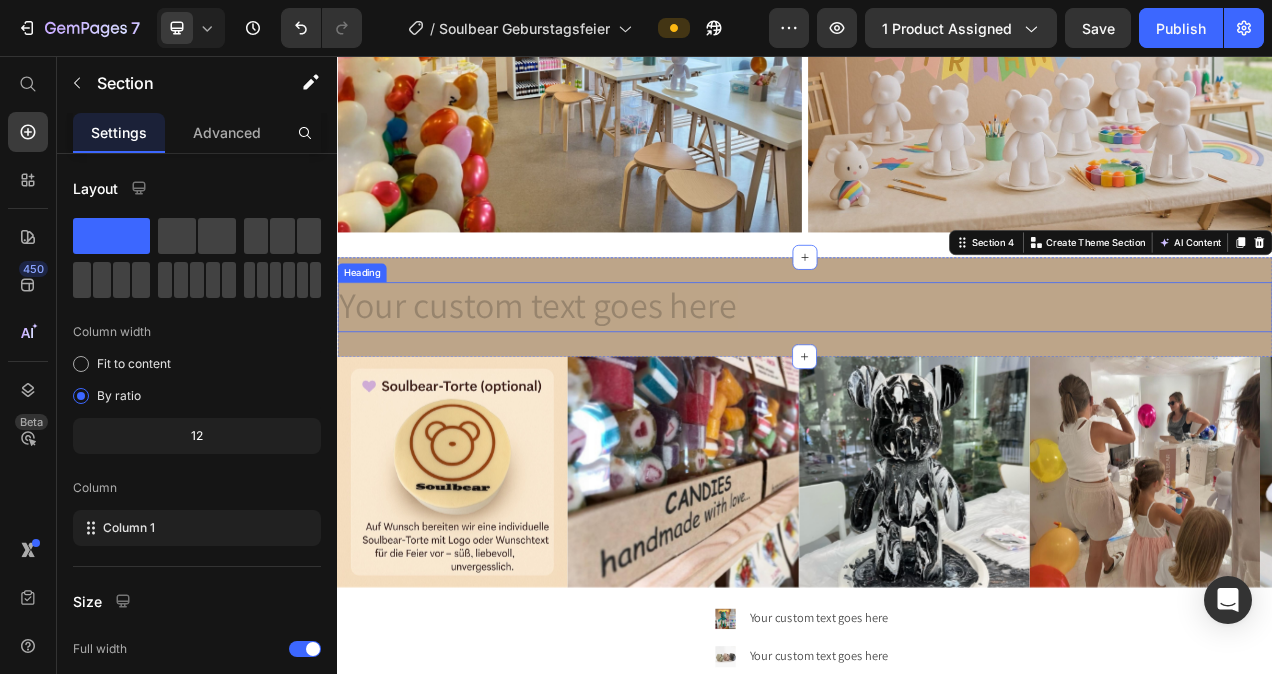 click at bounding box center [937, 379] 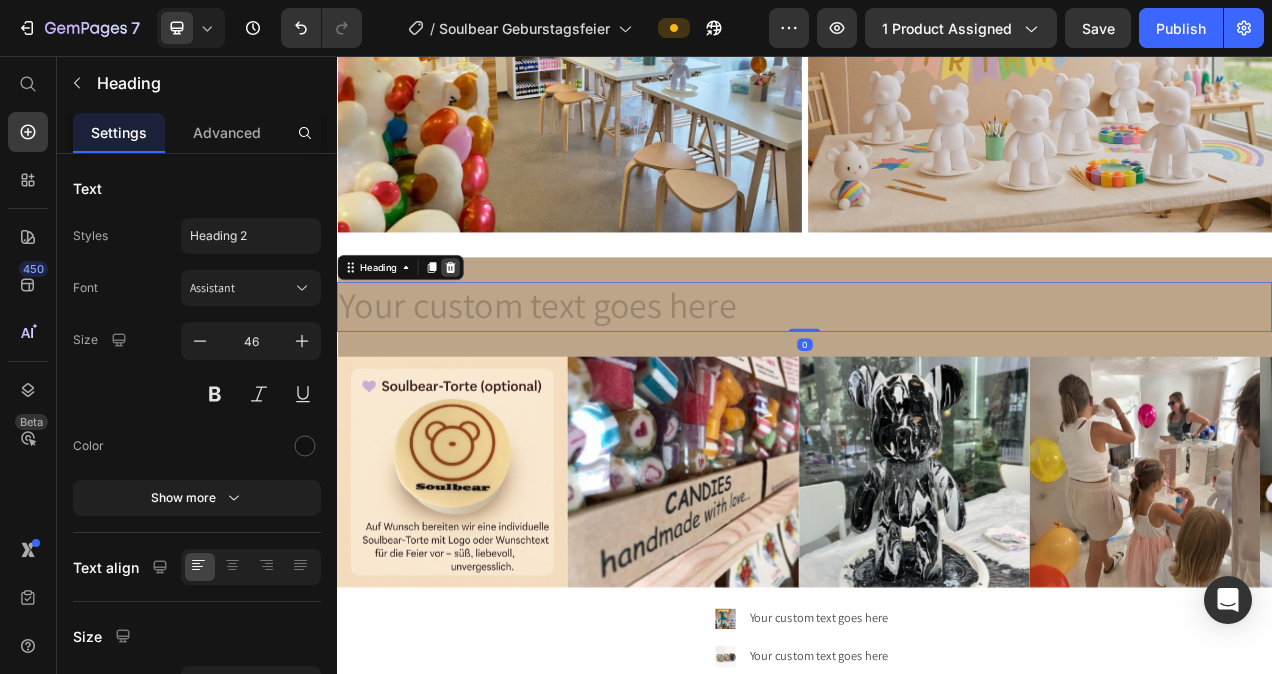 click 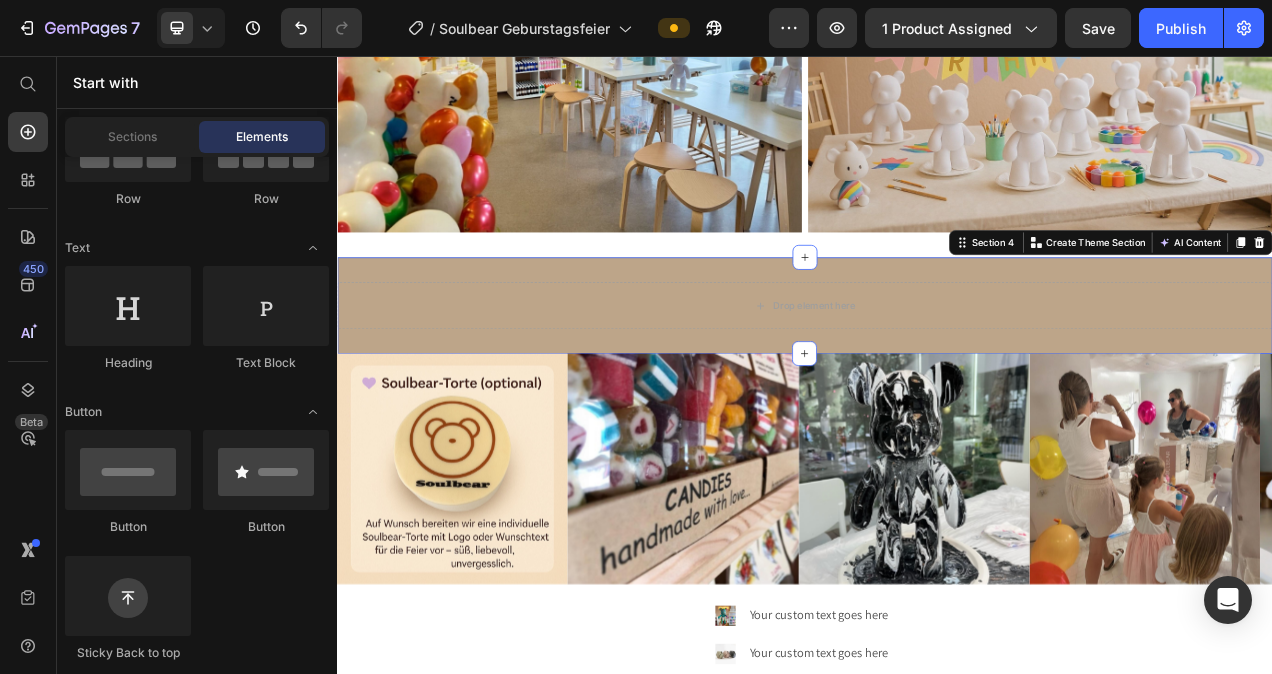 click on "Drop element here Section 4   Create Theme Section AI Content Write with GemAI What would you like to describe here? Tone and Voice Persuasive Product Soulbear Mini- Kit Show more Generate" at bounding box center [937, 377] 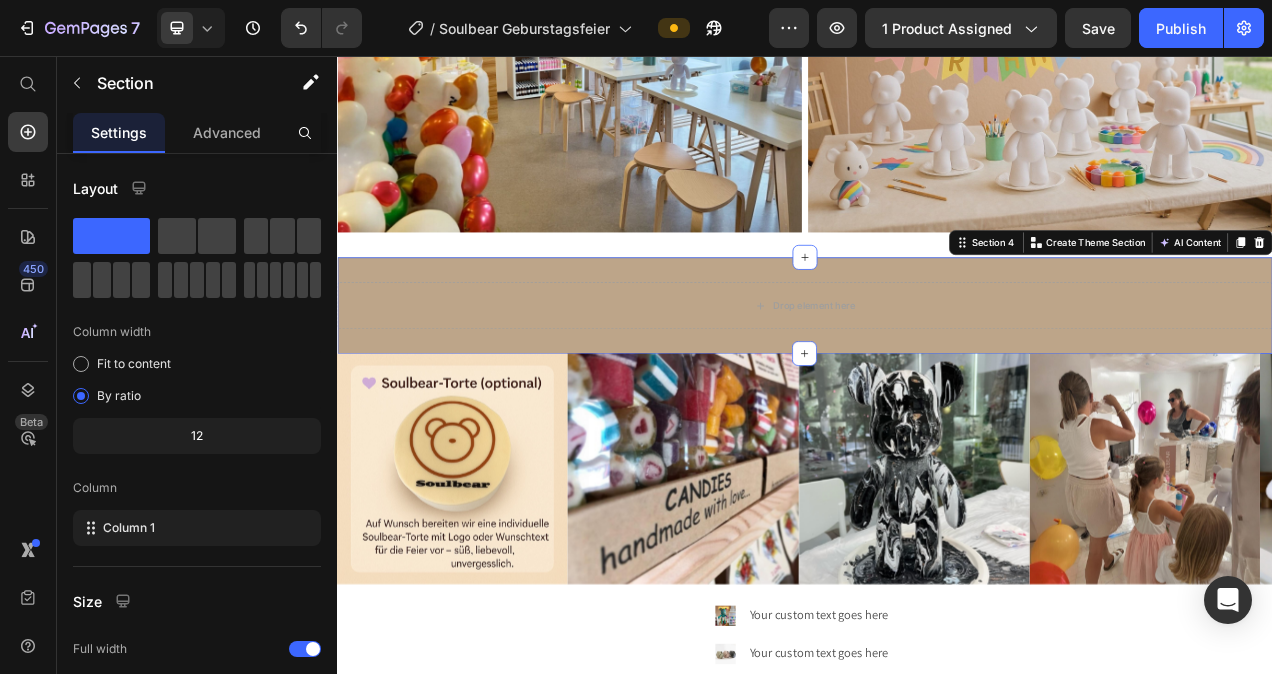 click on "Drop element here Section 4   Create Theme Section AI Content Write with GemAI What would you like to describe here? Tone and Voice Persuasive Product Soulbear Mini- Kit Show more Generate" at bounding box center [937, 377] 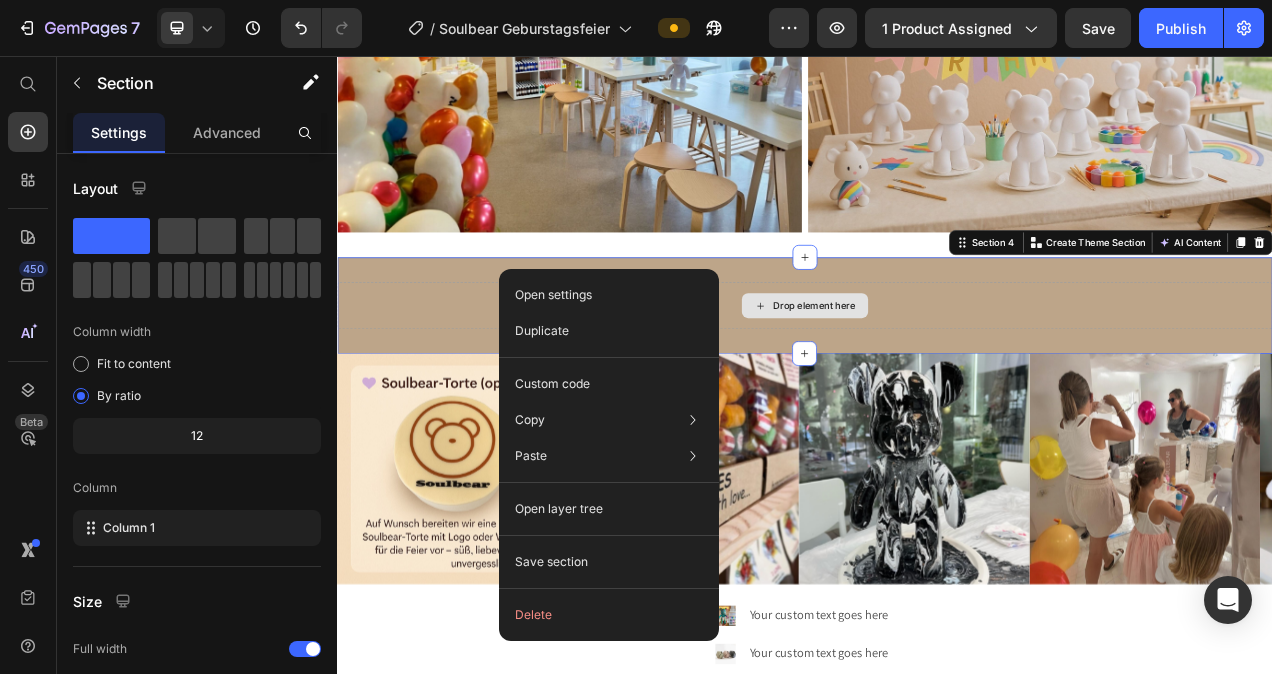 click on "Drop element here" at bounding box center [937, 377] 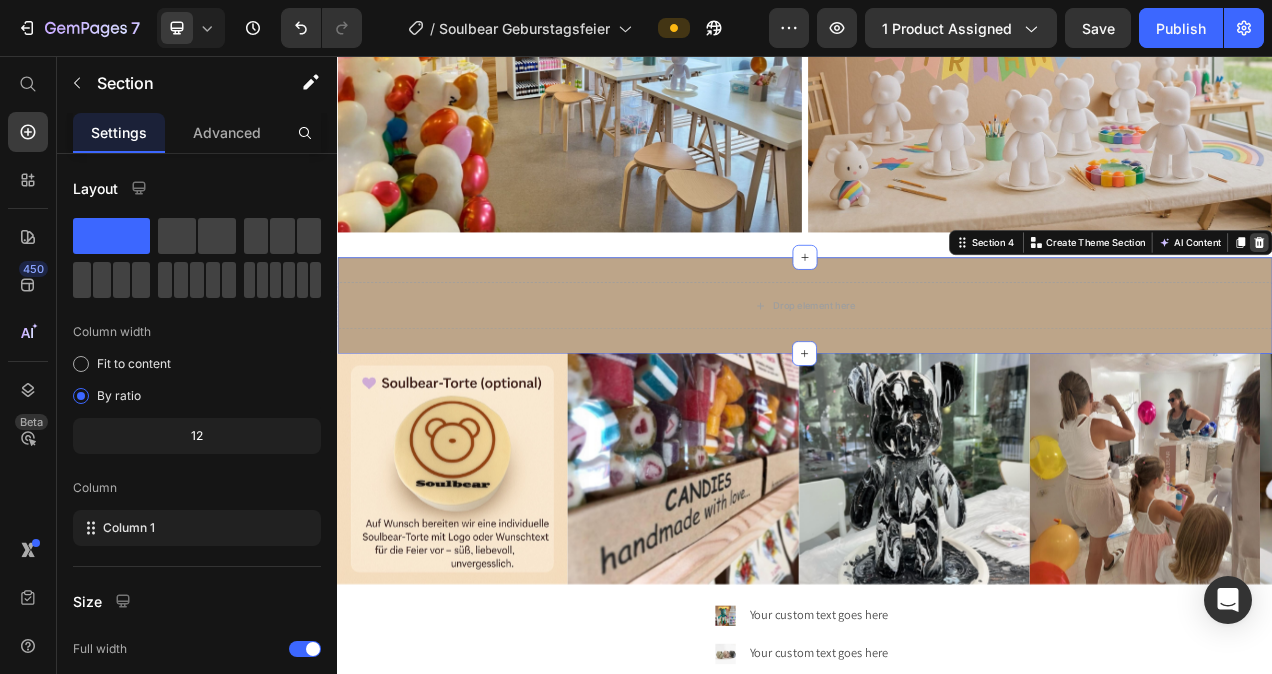 click 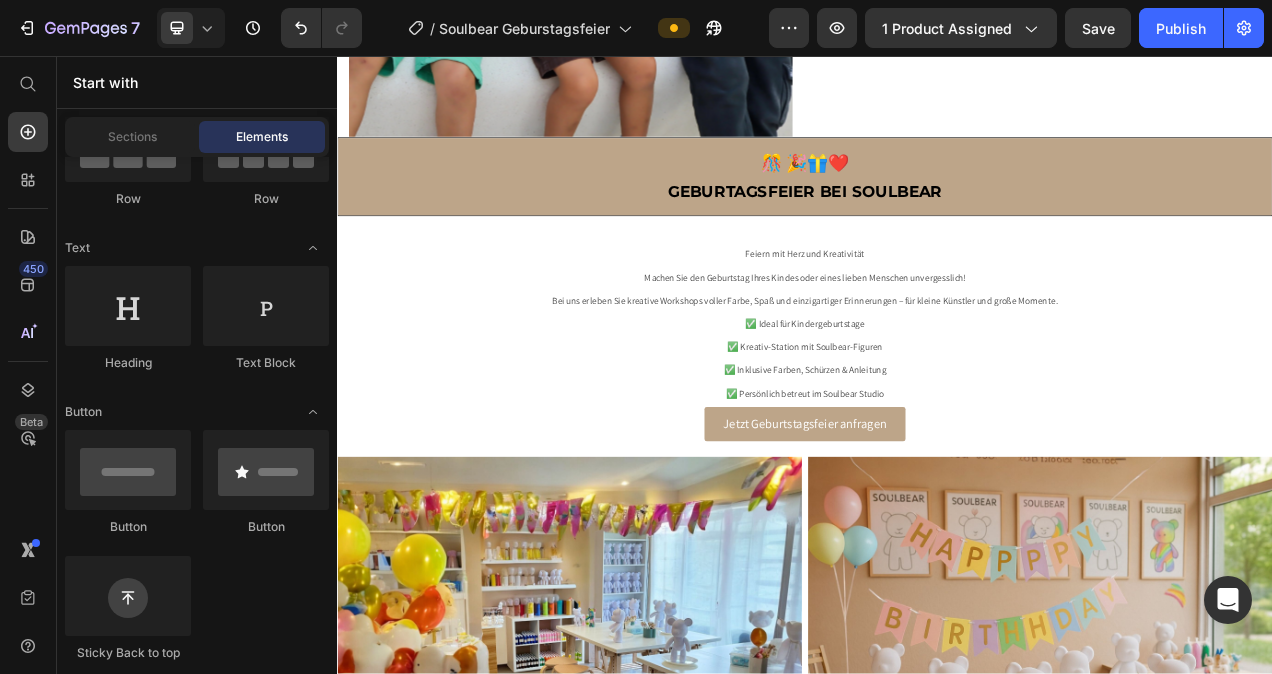 scroll, scrollTop: 531, scrollLeft: 0, axis: vertical 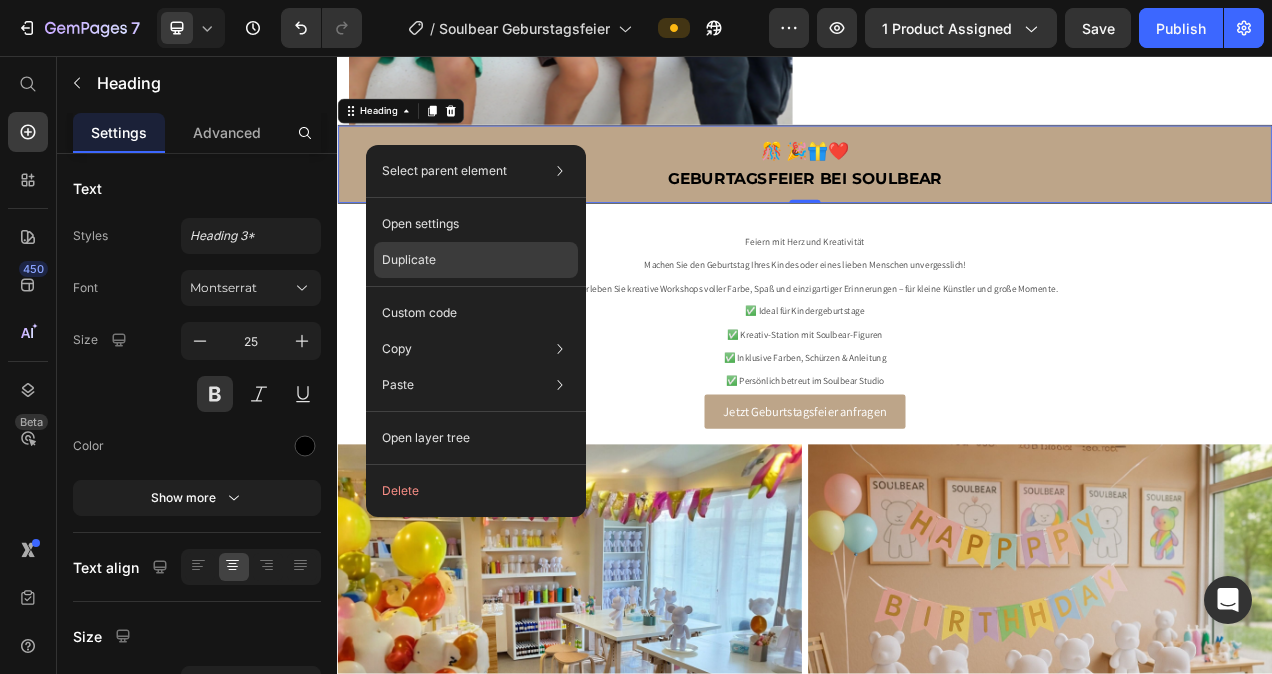click on "Duplicate" 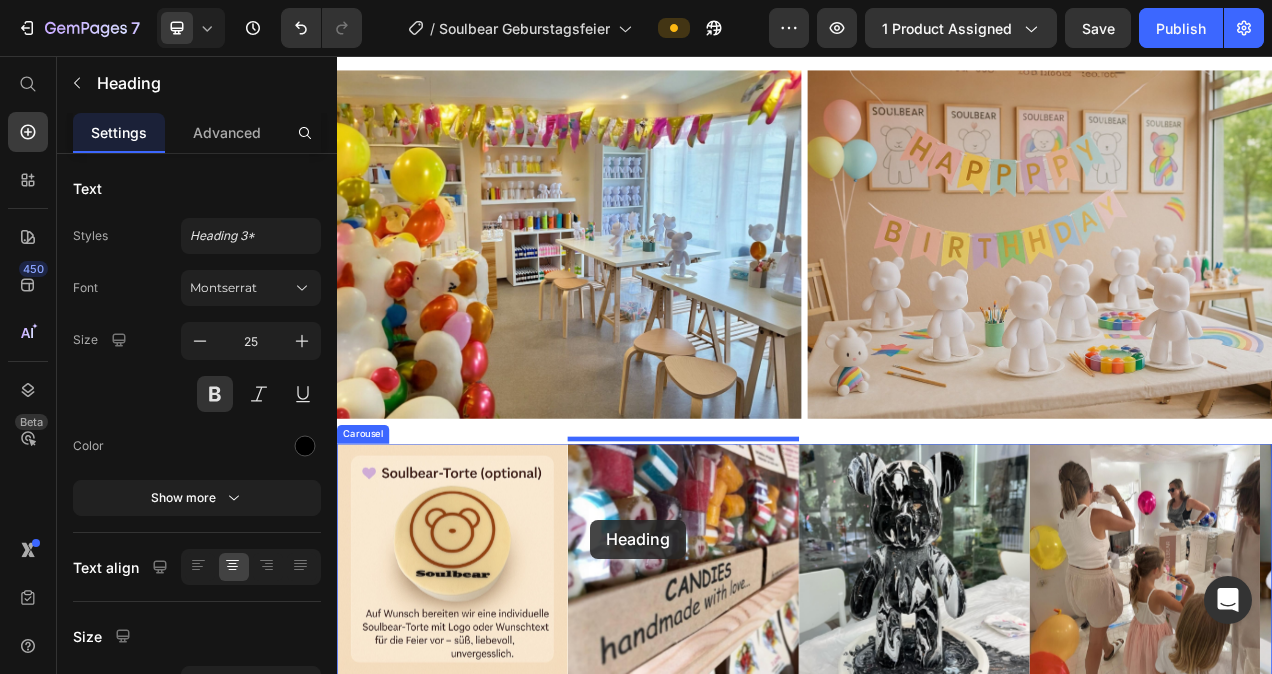 scroll, scrollTop: 1156, scrollLeft: 0, axis: vertical 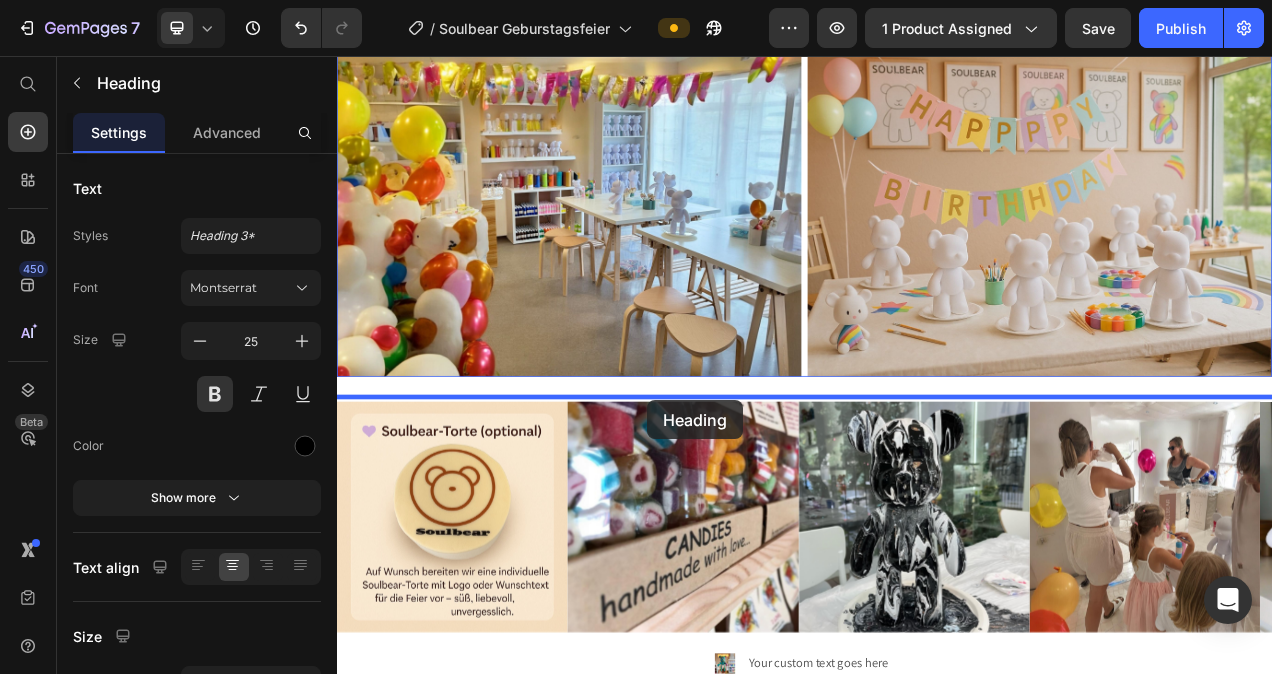 drag, startPoint x: 656, startPoint y: 266, endPoint x: 735, endPoint y: 498, distance: 245.08162 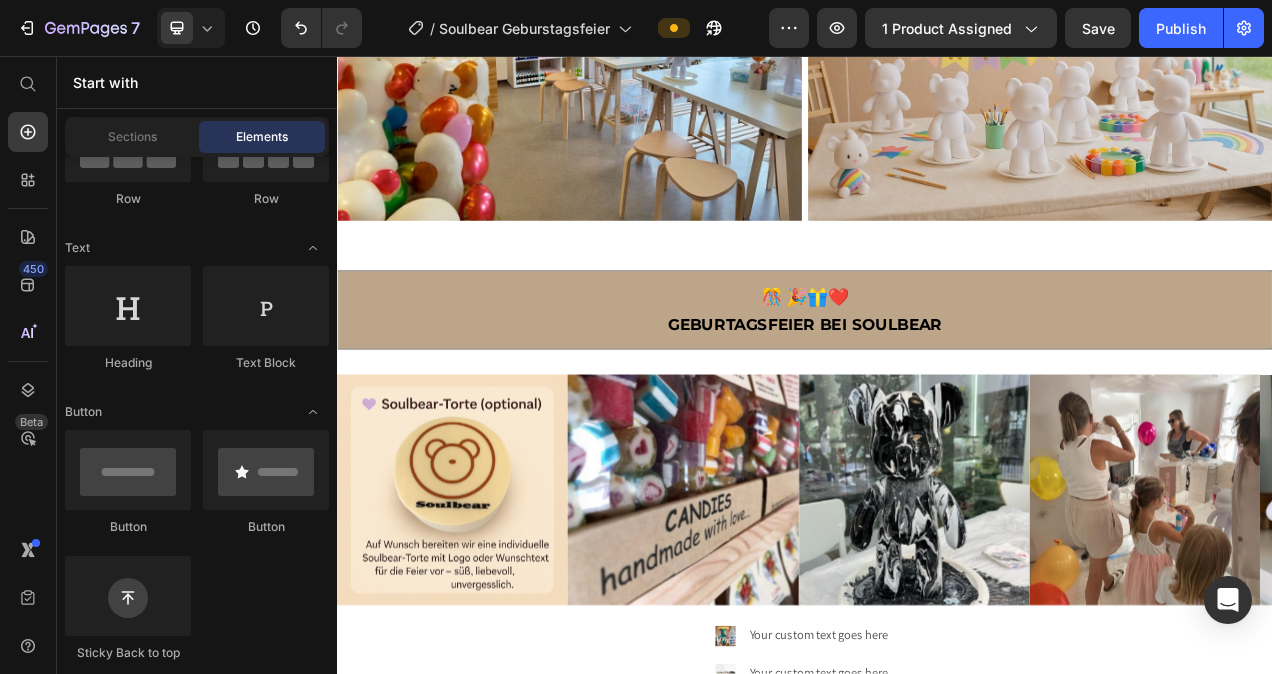 scroll, scrollTop: 1238, scrollLeft: 0, axis: vertical 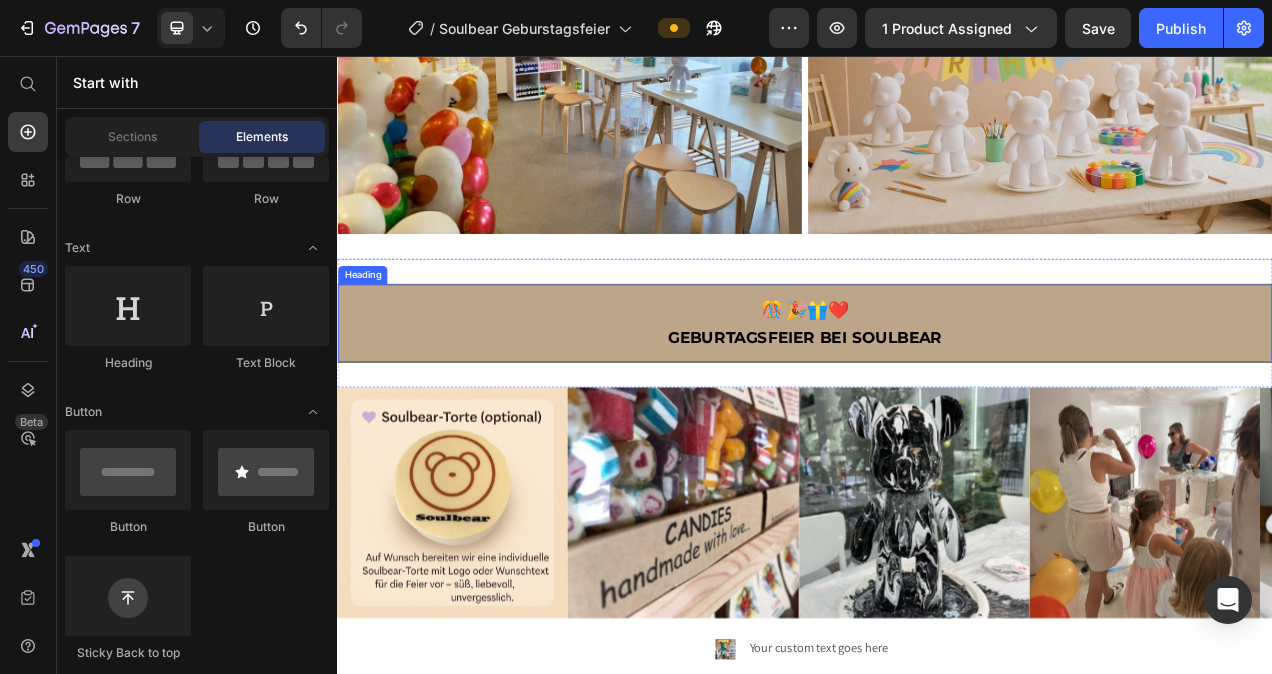 click on "Geburtagsfeier bei Soulbear" at bounding box center (937, 418) 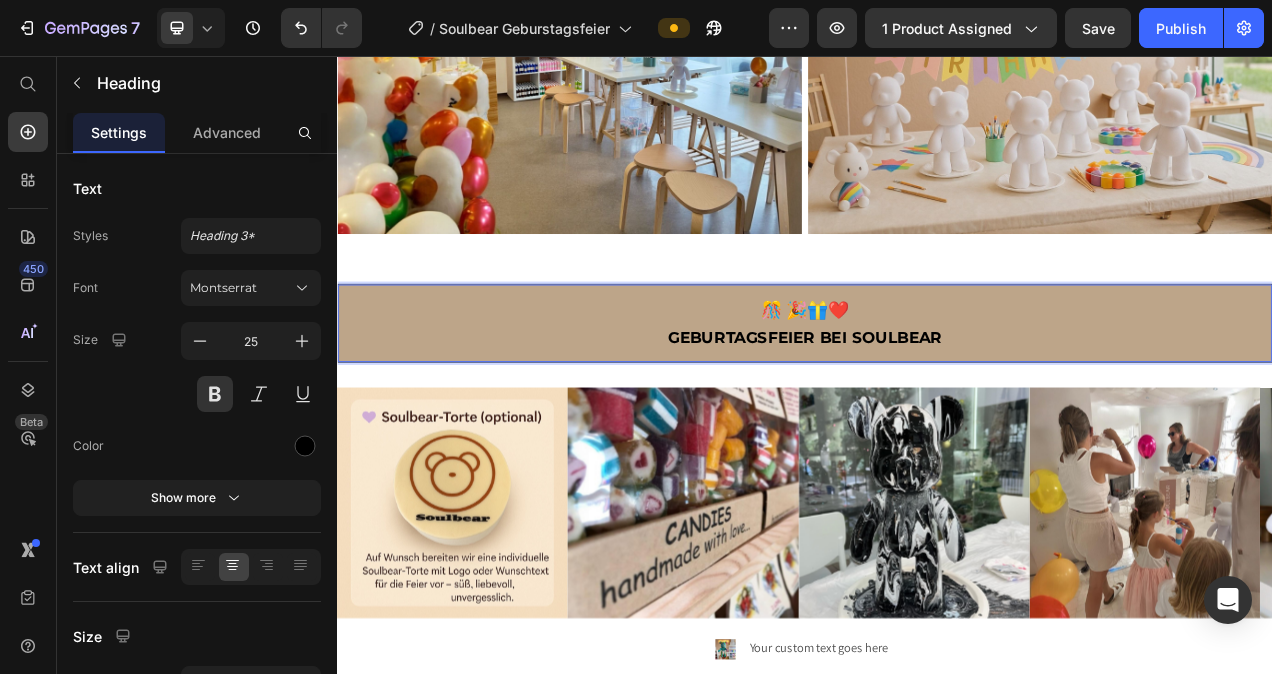 click on "🎊 🎉🎁❤️ Geburtagsfeier bei Soulbear" at bounding box center (937, 399) 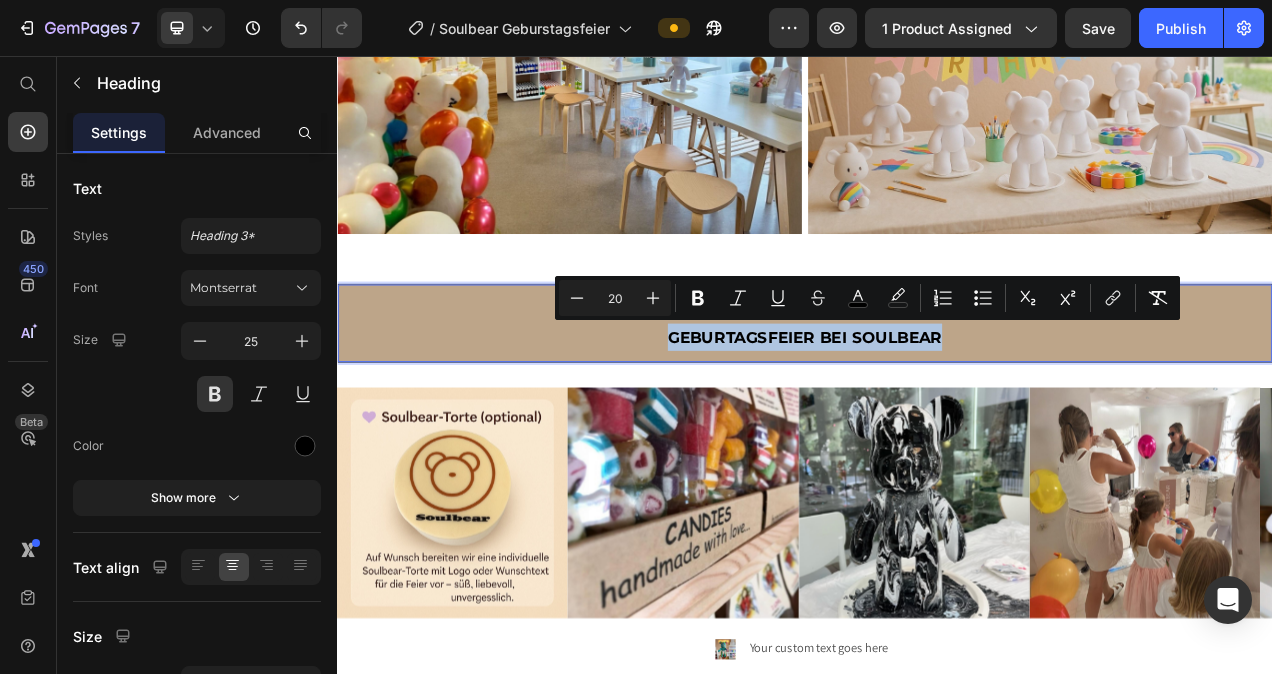 drag, startPoint x: 1106, startPoint y: 406, endPoint x: 757, endPoint y: 419, distance: 349.24203 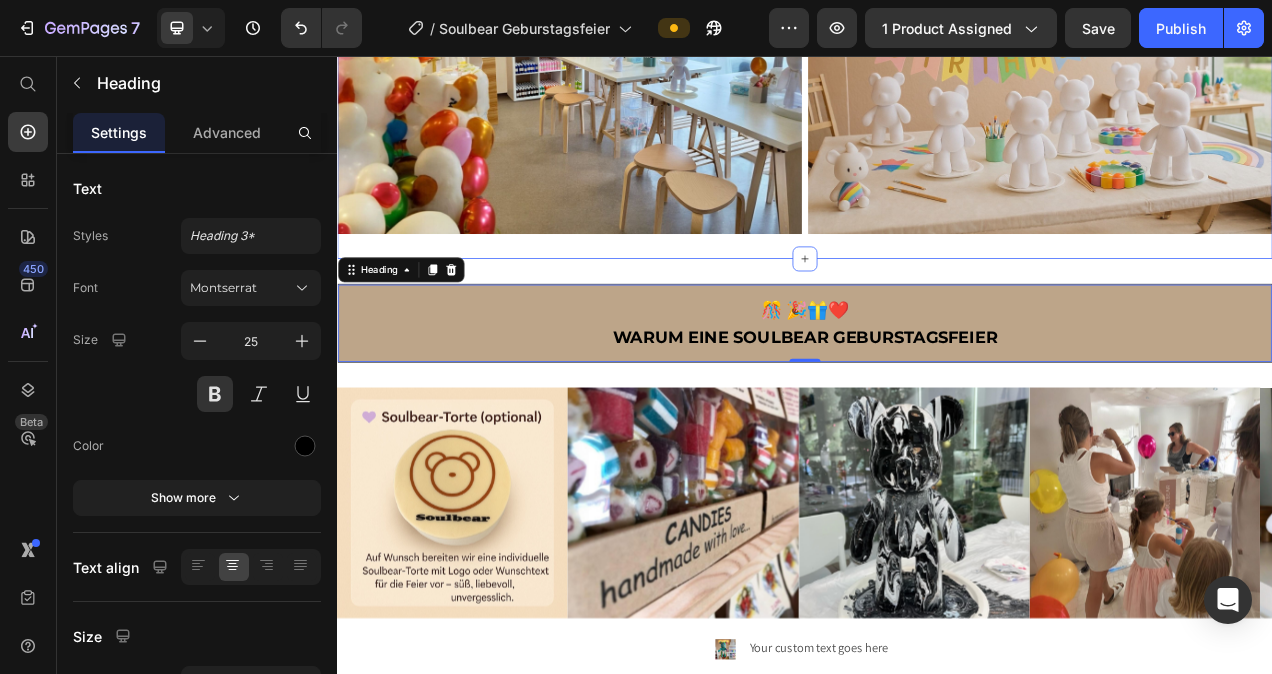 click on "Feiern mit Herz und Kreativität Machen Sie den Geburtstag Ihres Kindes oder eines lieben Menschen unvergesslich! Bei uns erleben Sie kreative Workshops voller Farbe, Spaß und einzigartiger Erinnerungen – für kleine Künstler und große Momente. ✅ Ideal für Kindergeburtstage ✅ Kreativ-Station mit Soulbear-Figuren ✅ Inklusive Farben, Schürzen & Anleitung ✅ Persönlich betreut im Soulbear Studio Text Block Jetzt Geburtstagsfeier anfragen Button Image Image Row Section 3" at bounding box center (937, -77) 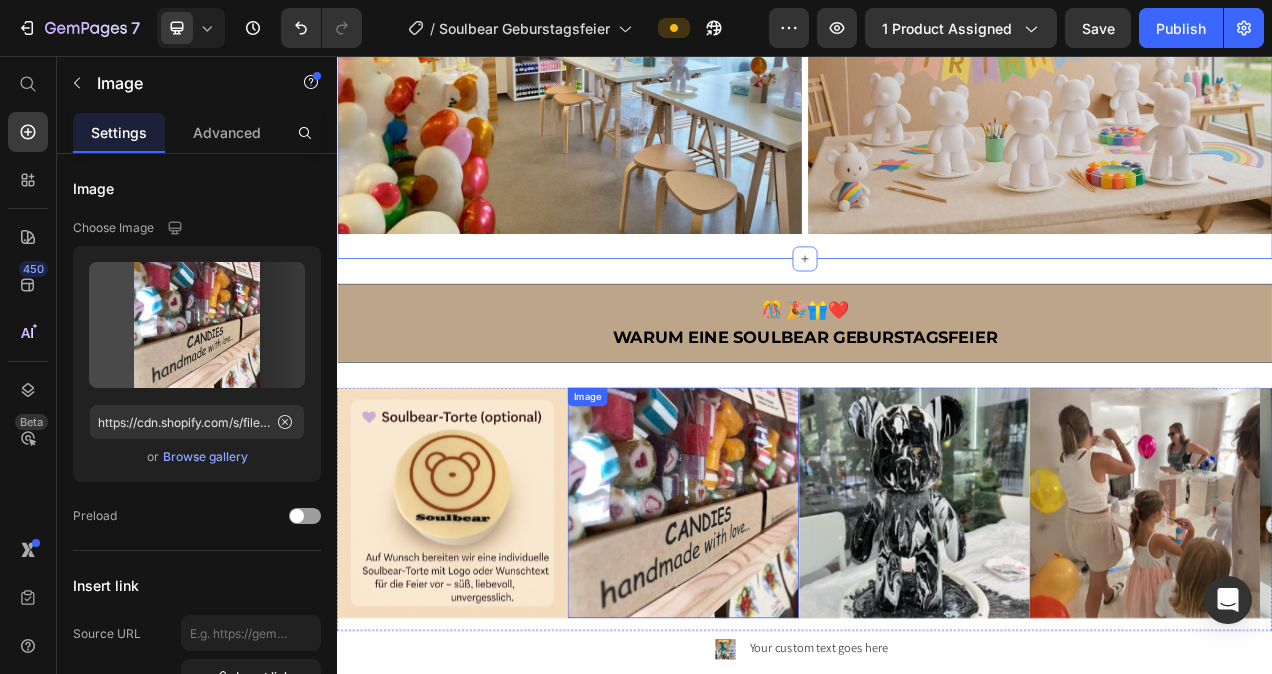 click at bounding box center (781, 630) 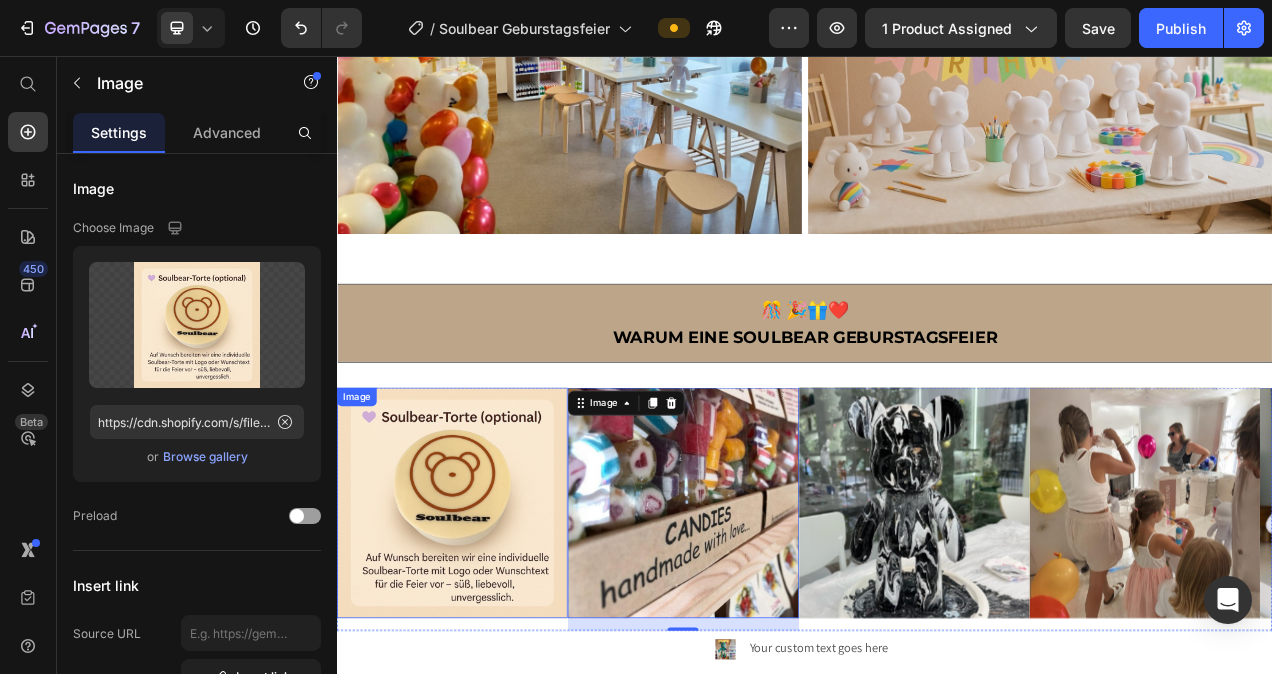 click at bounding box center (485, 630) 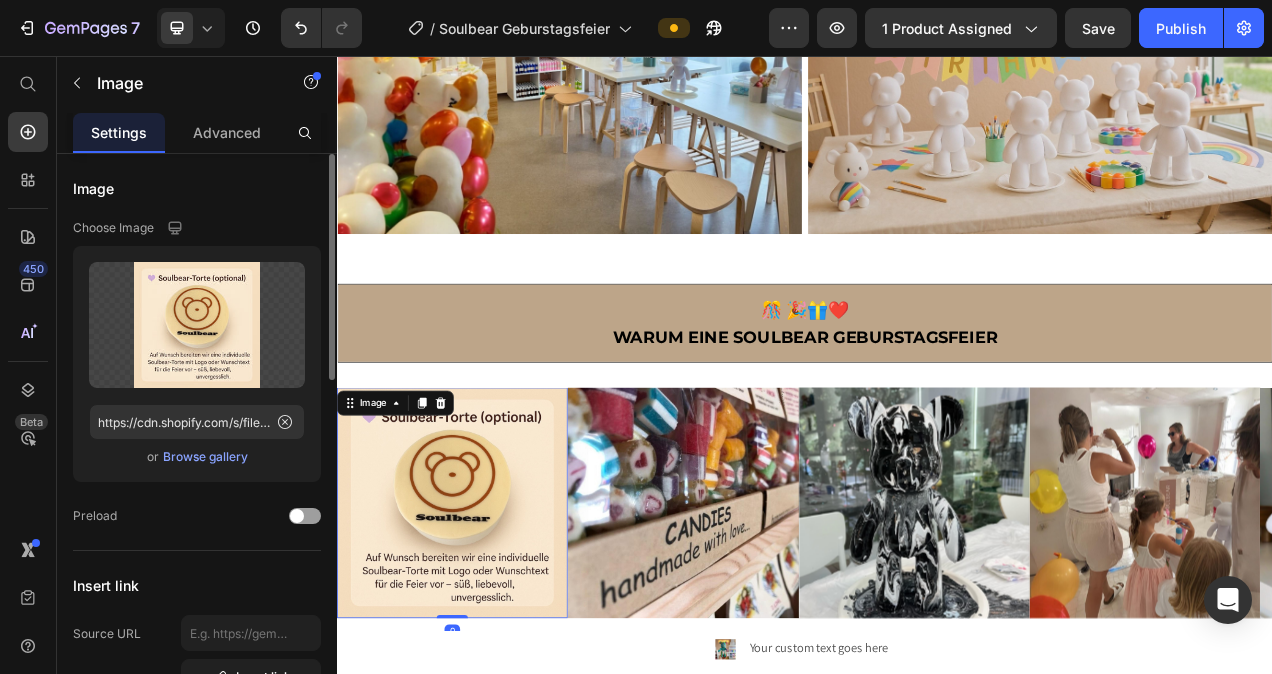 click on "Browse gallery" at bounding box center (205, 457) 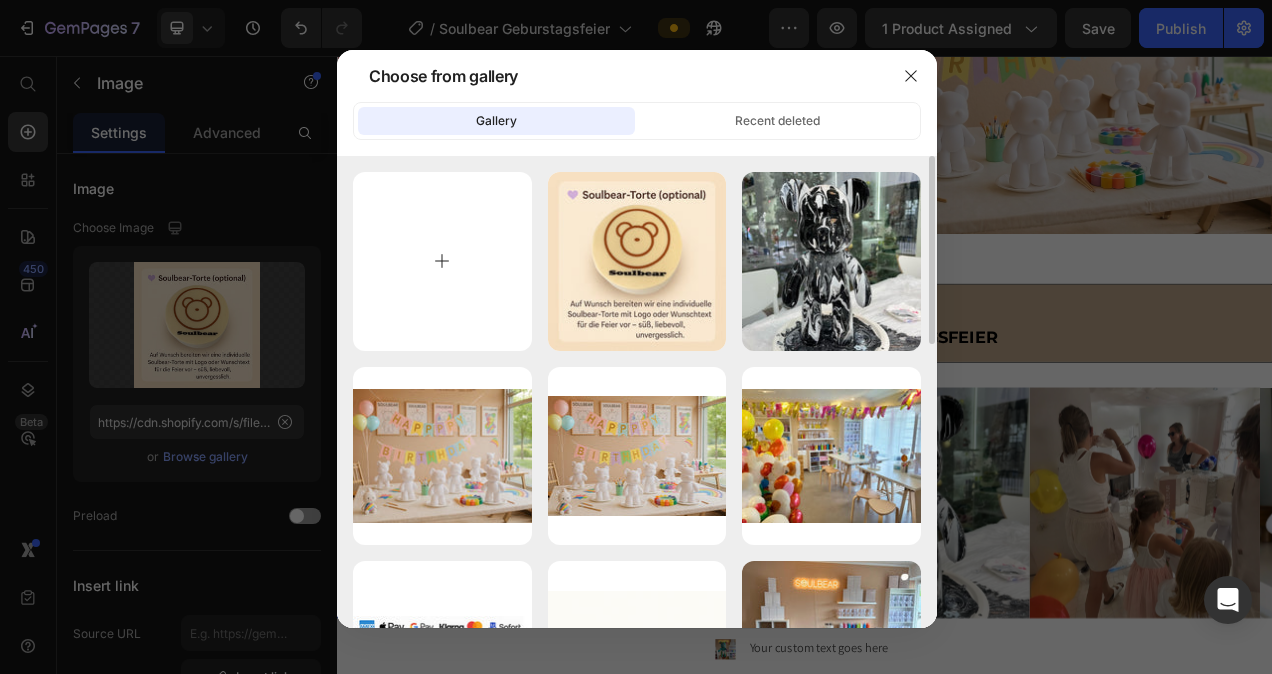 click at bounding box center (442, 261) 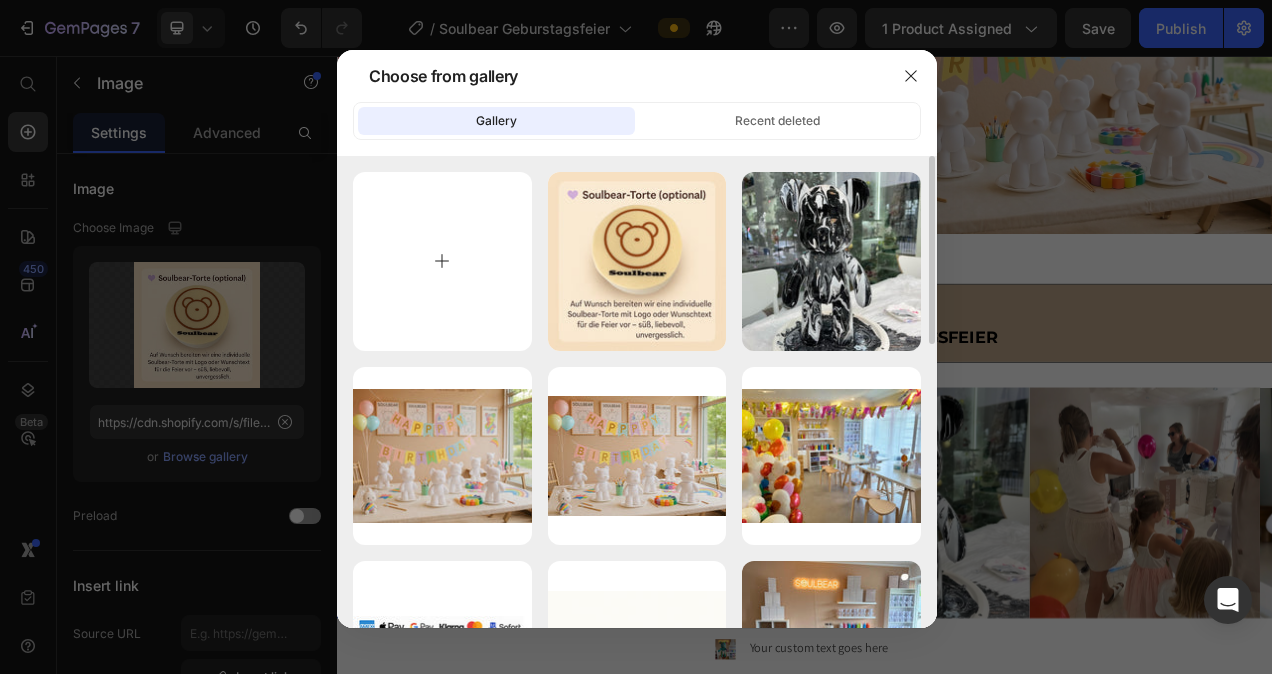 type on "C:\fakepath\kreativer spass.jpg" 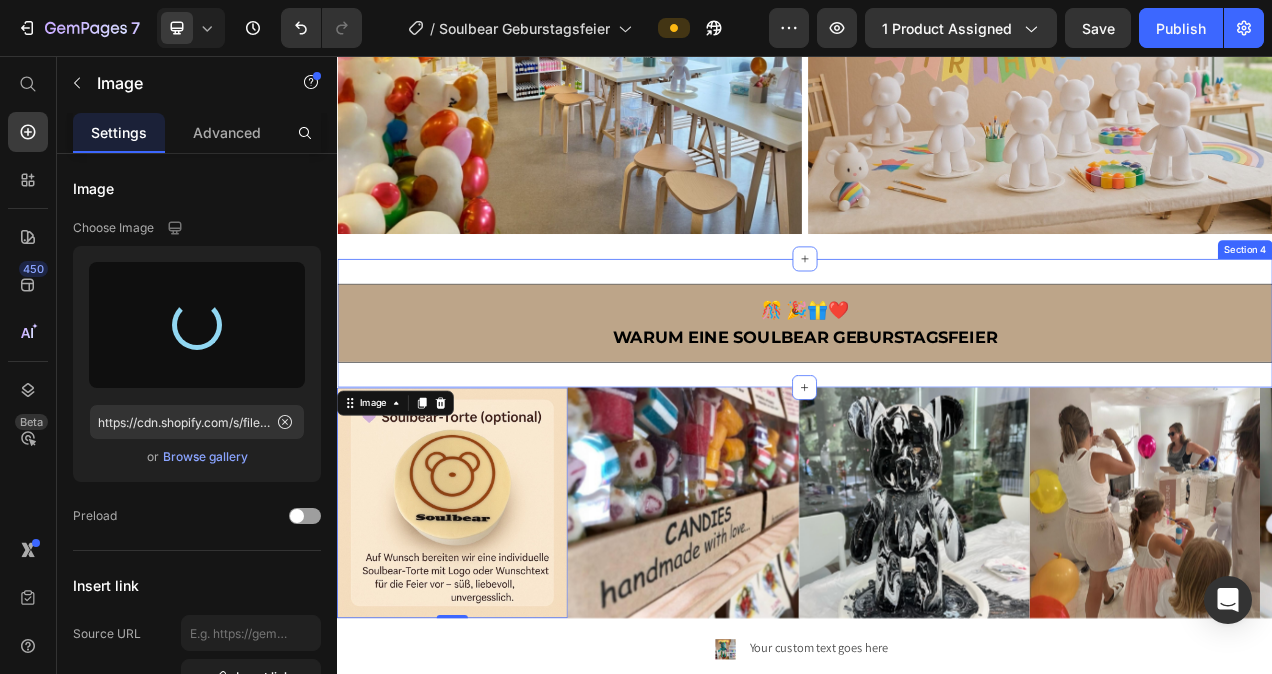 type on "https://cdn.shopify.com/s/files/1/0778/5129/6091/files/gempages_492460592905323398-b8f3d59f-043a-4393-bf9c-ed31e0dd450a.jpg" 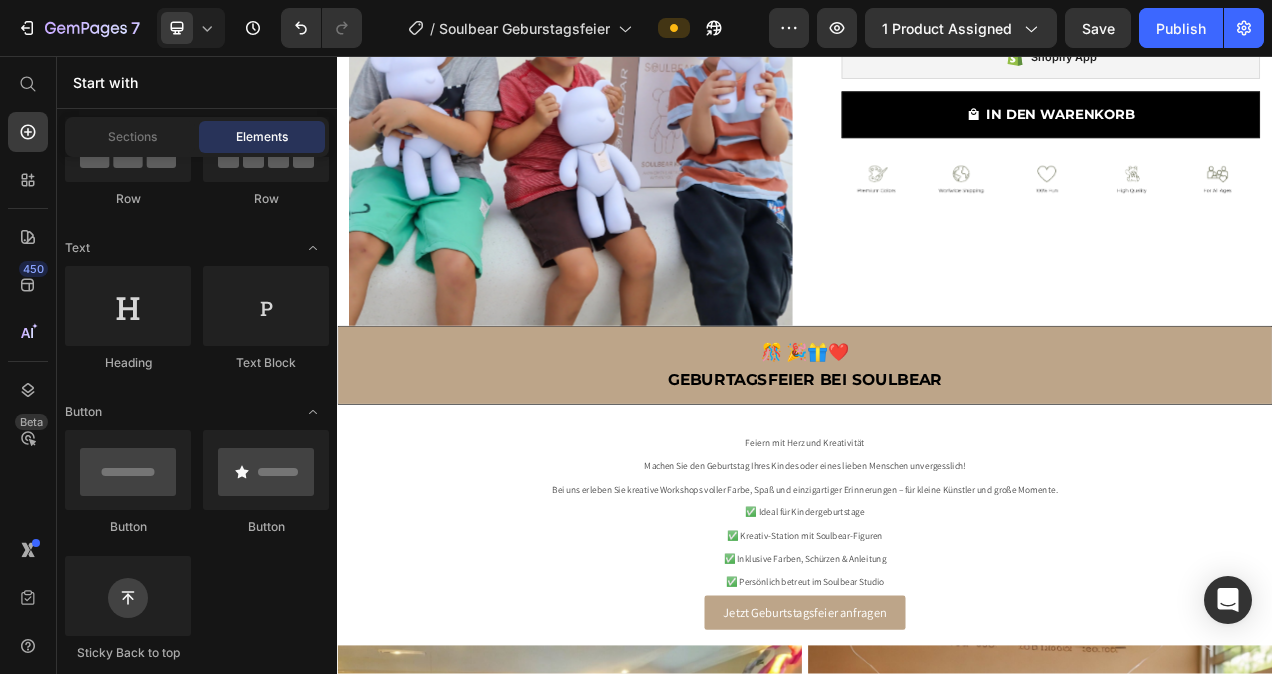 scroll, scrollTop: 578, scrollLeft: 0, axis: vertical 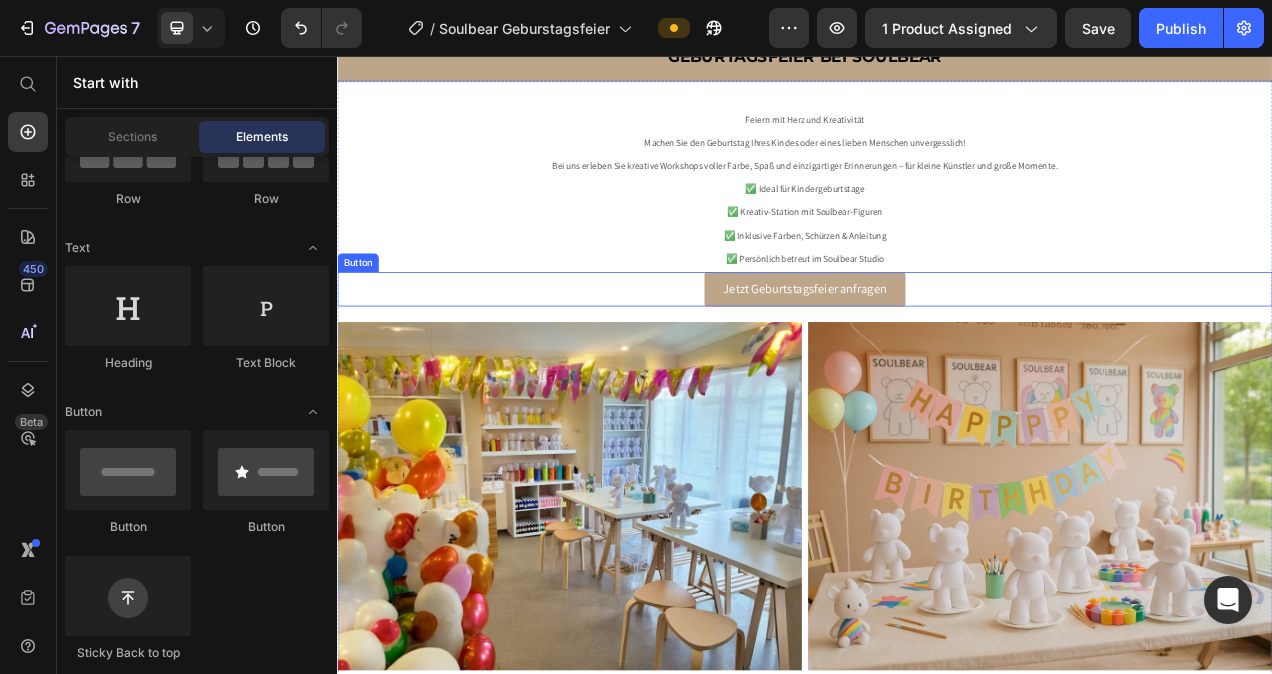 click on "✅ Ideal für Kindergeburtstage ✅ Kreativ-Station mit Soulbear-Figuren ✅ Inklusive Farben, Schürzen & Anleitung ✅ Persönlich betreut im Soulbear Studio" at bounding box center (937, 271) 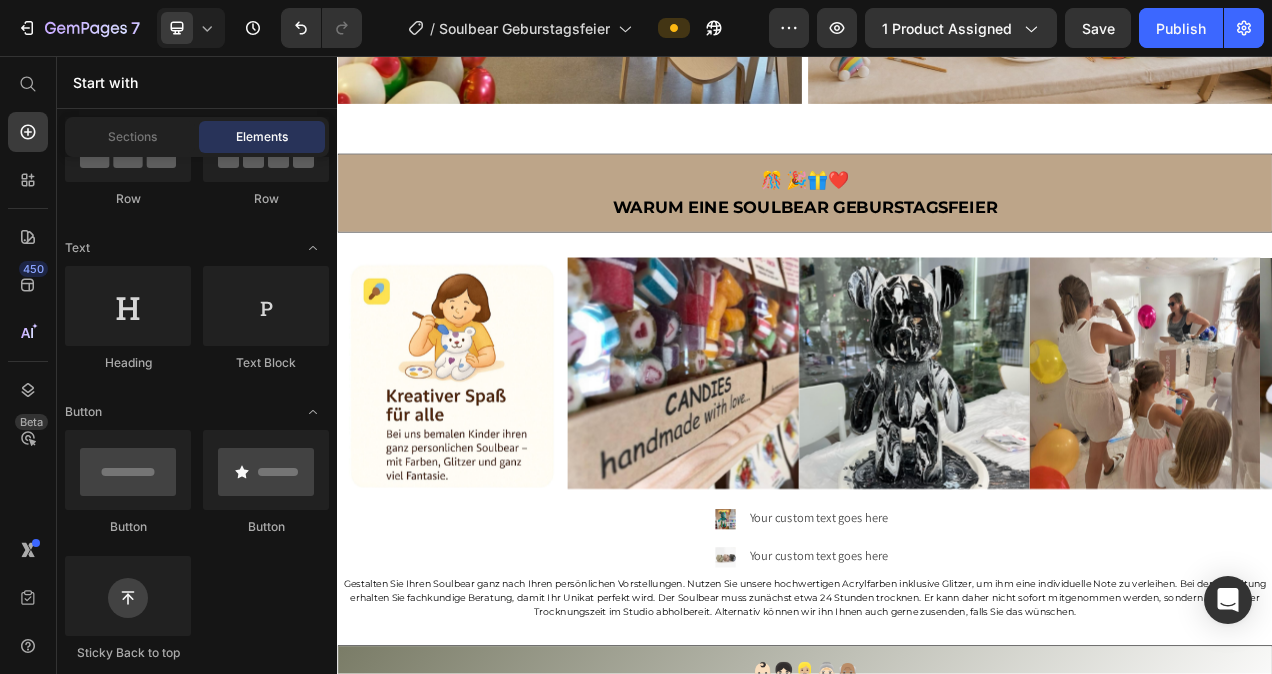 scroll, scrollTop: 1478, scrollLeft: 0, axis: vertical 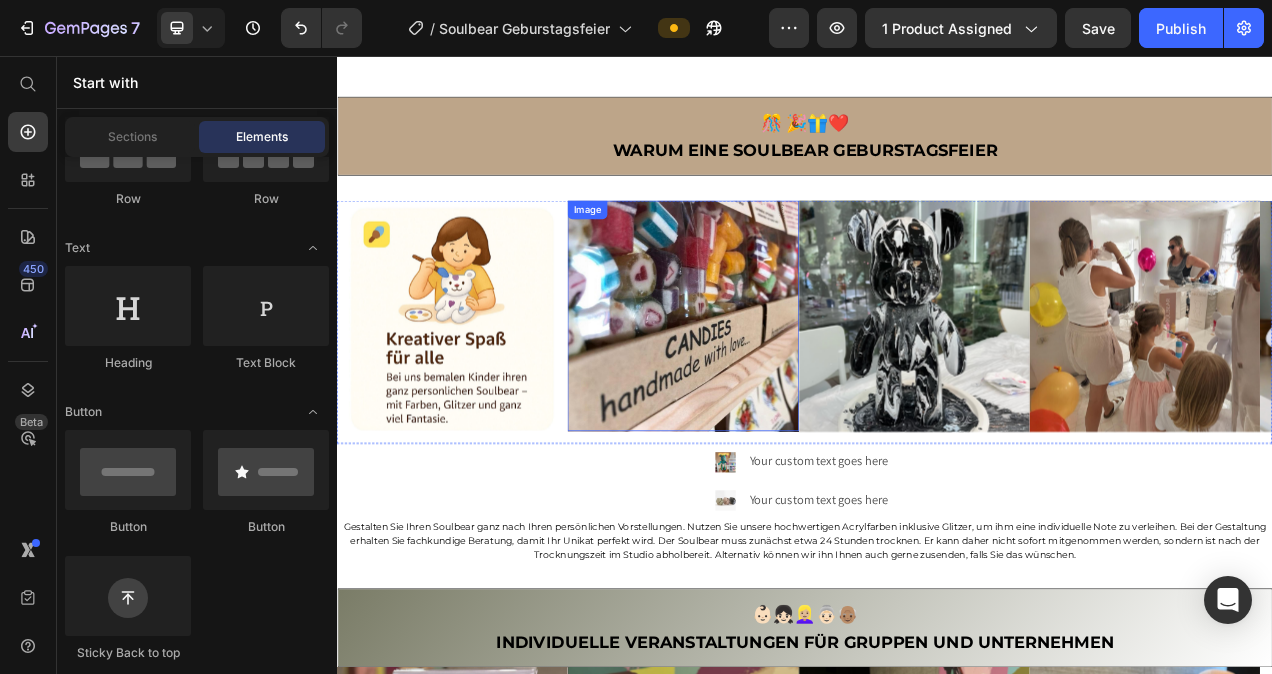 click at bounding box center (781, 390) 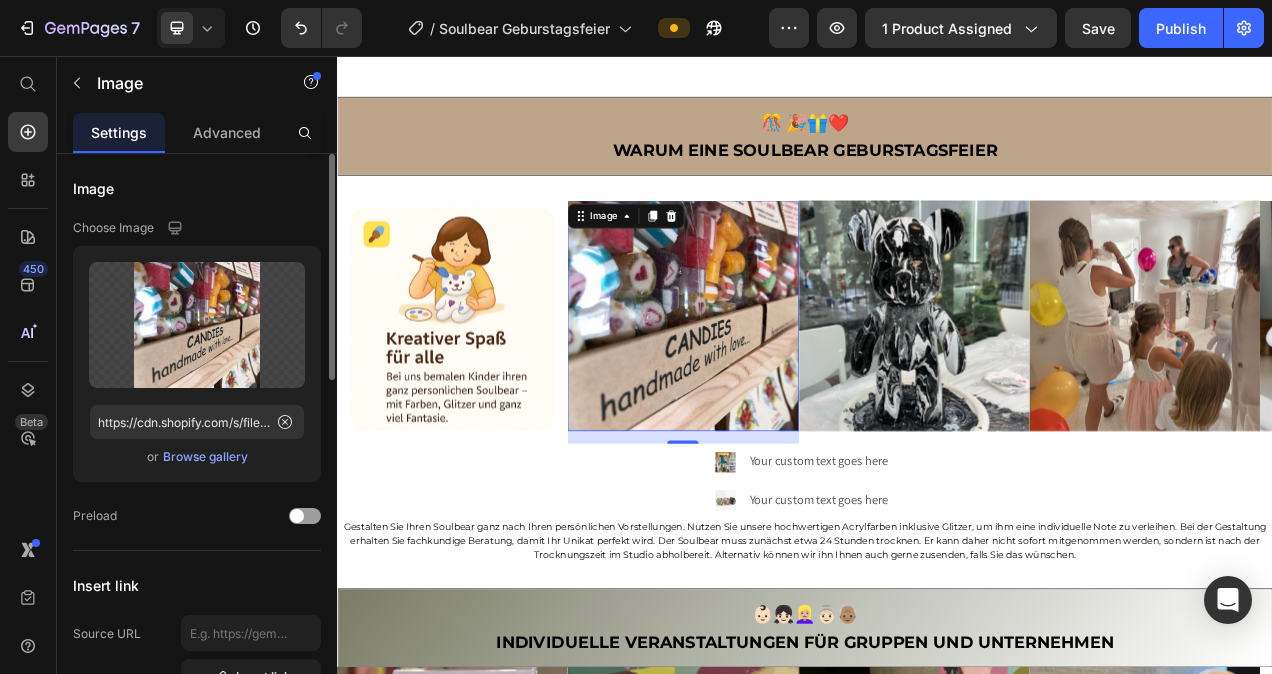 click on "Browse gallery" at bounding box center [205, 457] 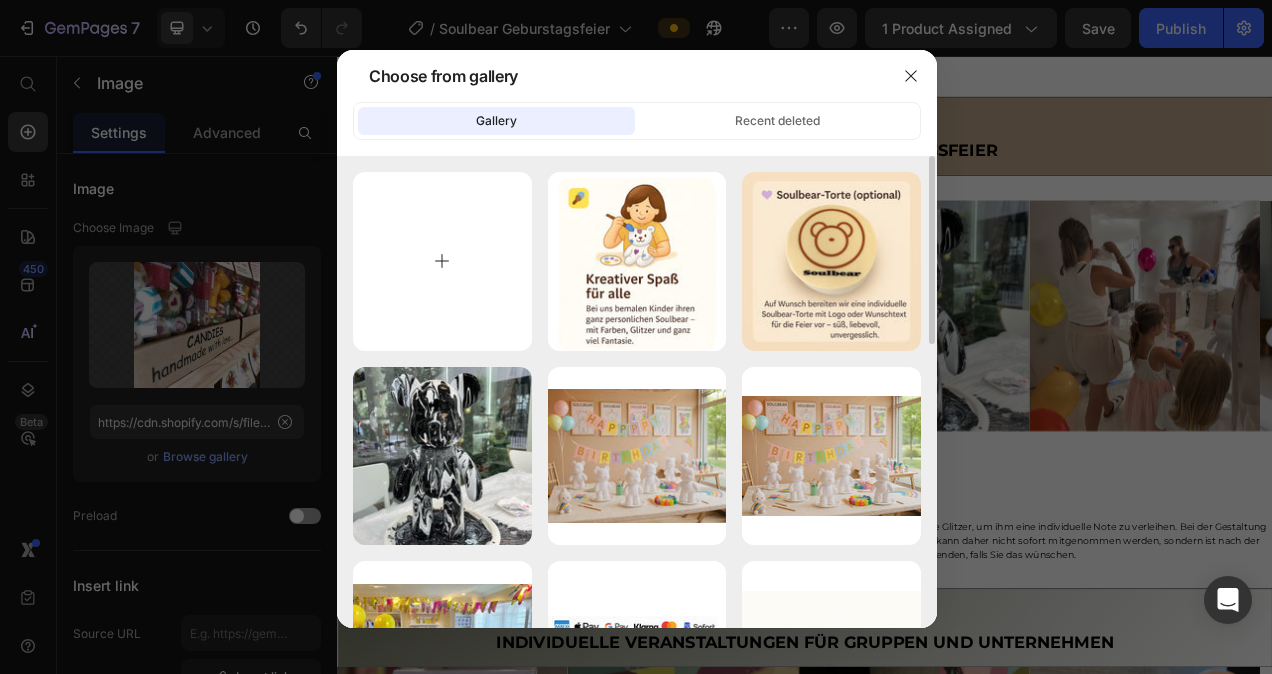 click at bounding box center [442, 261] 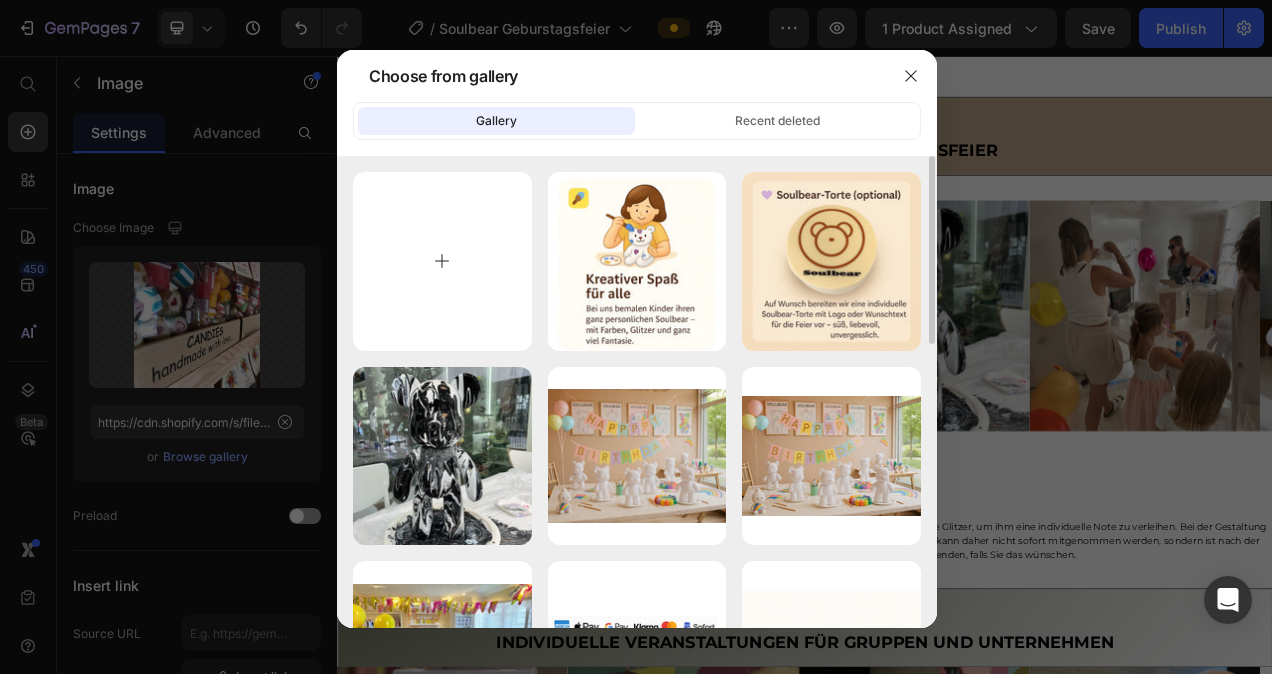 type on "C:\fakepath\Soulbear kind feiert Kostenlos.jpg" 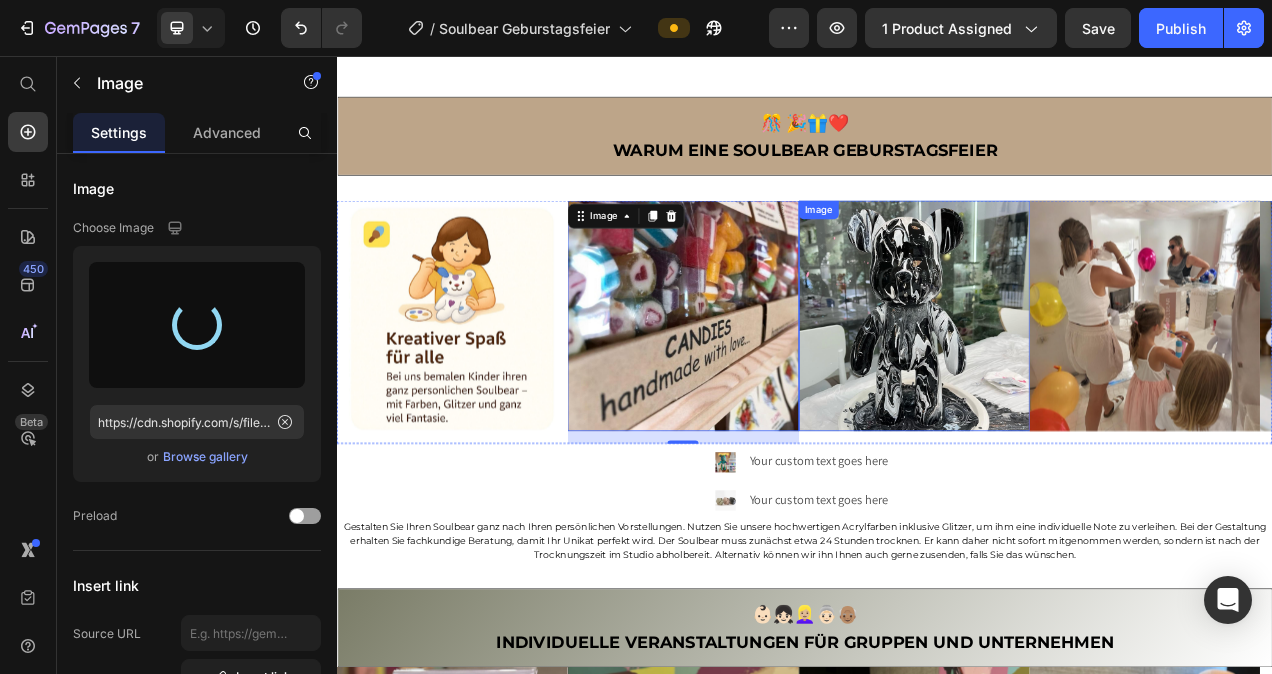 type on "https://cdn.shopify.com/s/files/1/0778/5129/6091/files/gempages_492460592905323398-06592037-326b-4458-a3c7-c3e60491acd6.jpg" 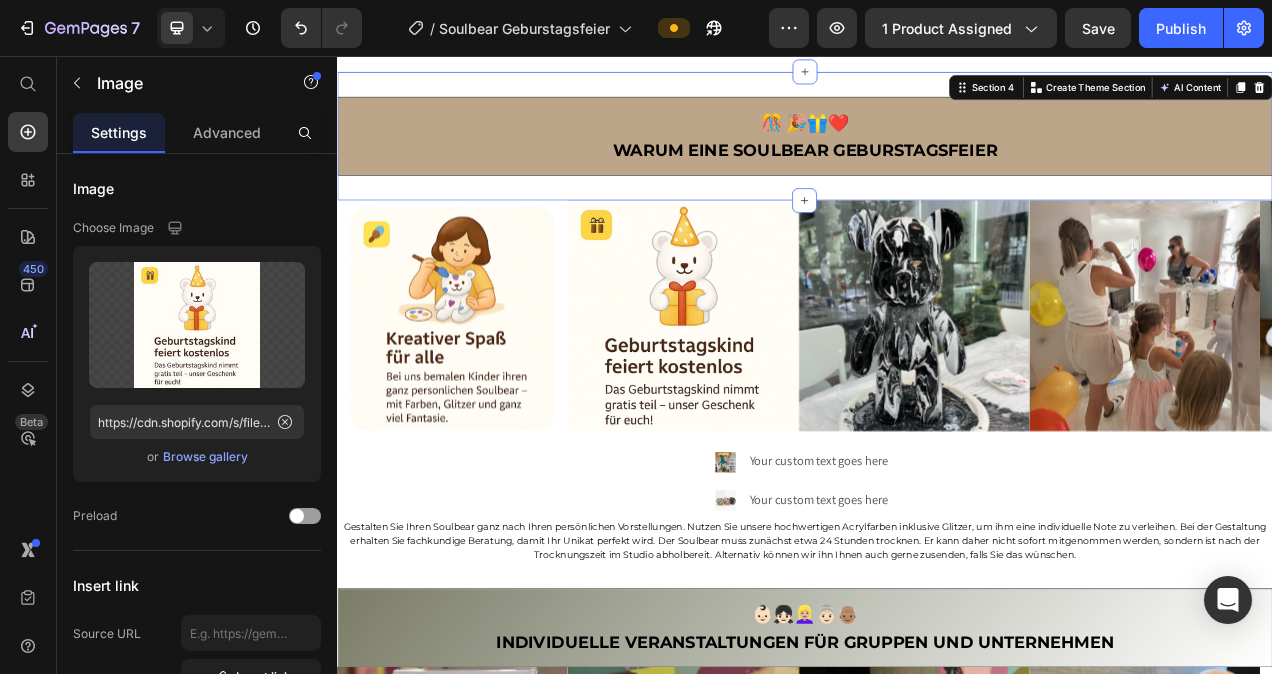 click on "🎊 🎉🎁❤️ Warum eine soulbear geburstagsfeier Heading Section 4   Create Theme Section AI Content Write with GemAI What would you like to describe here? Tone and Voice Persuasive Product Show more Generate" at bounding box center [937, 159] 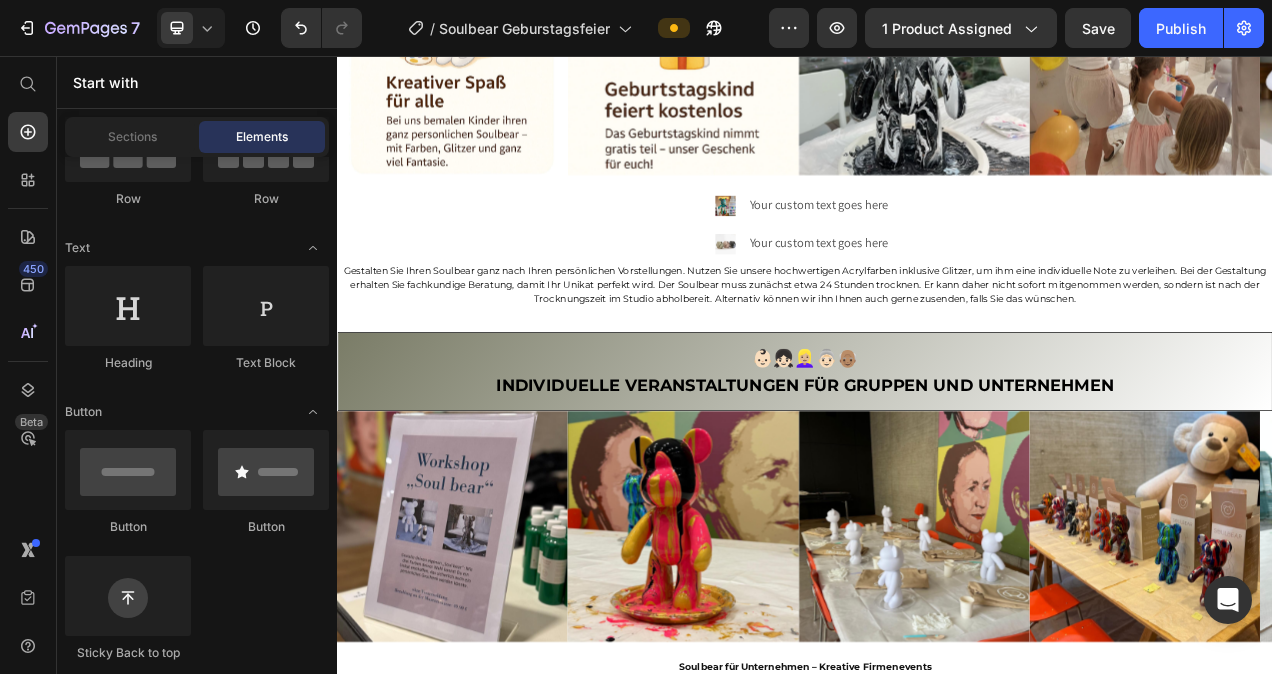 scroll, scrollTop: 1811, scrollLeft: 0, axis: vertical 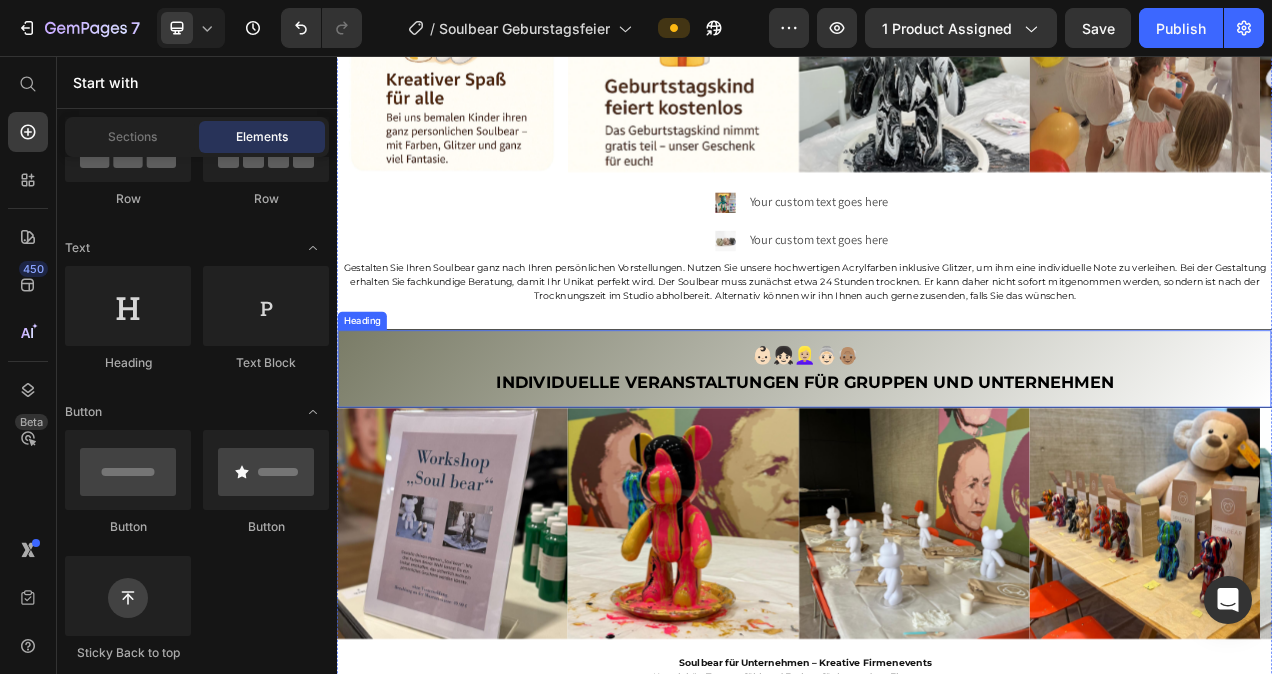 click on "👶🏻👧🏻👱🏼‍♀️👵🏻👴🏽  Individuelle Veranstaltungen für Gruppen und Unternehmen" at bounding box center (937, 457) 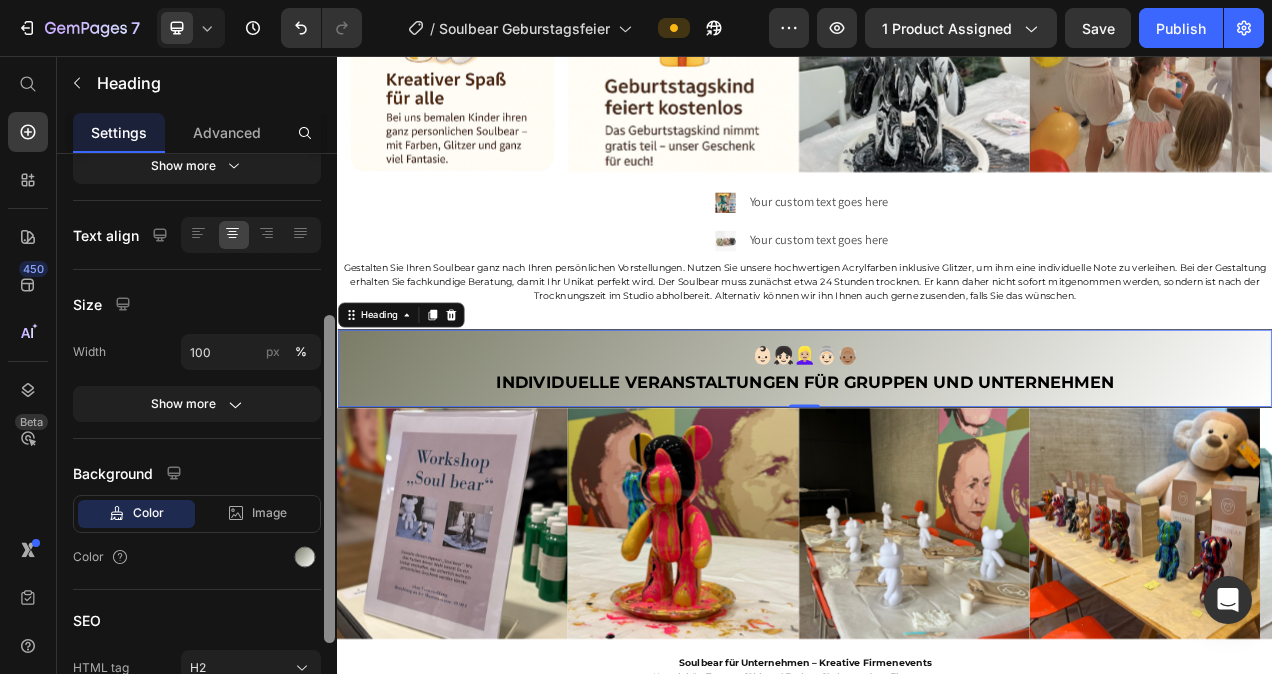 drag, startPoint x: 330, startPoint y: 356, endPoint x: 337, endPoint y: 532, distance: 176.13914 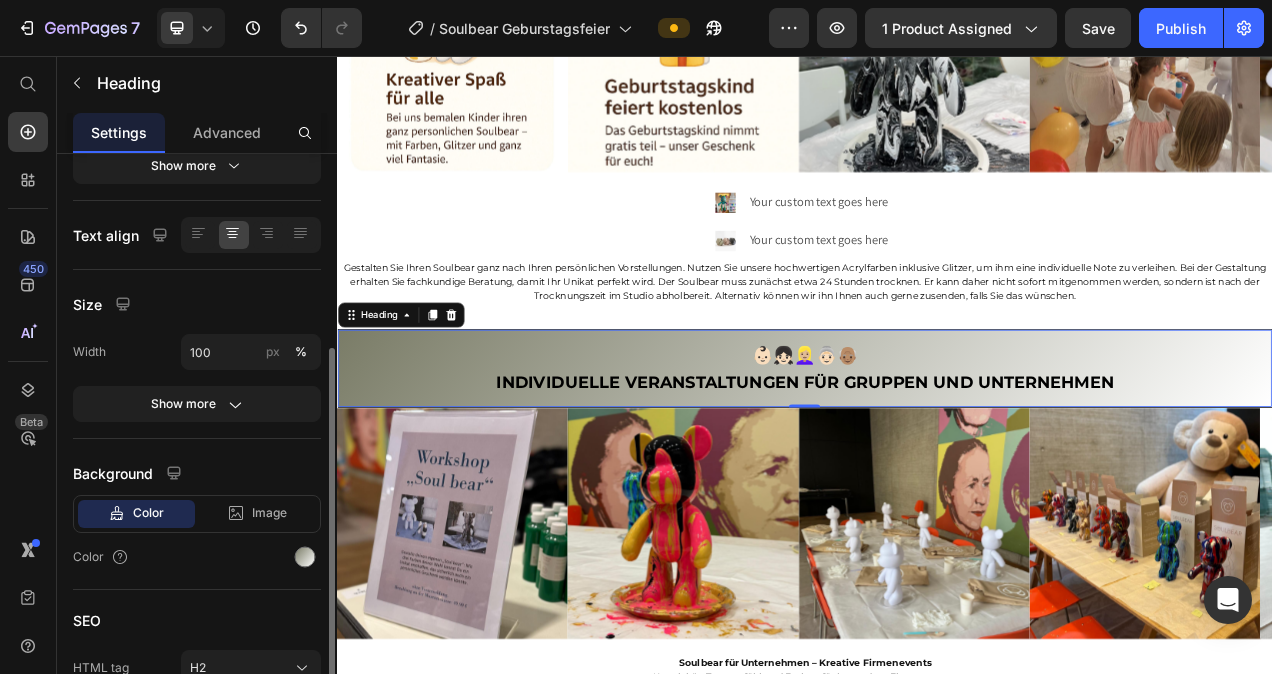 scroll, scrollTop: 335, scrollLeft: 0, axis: vertical 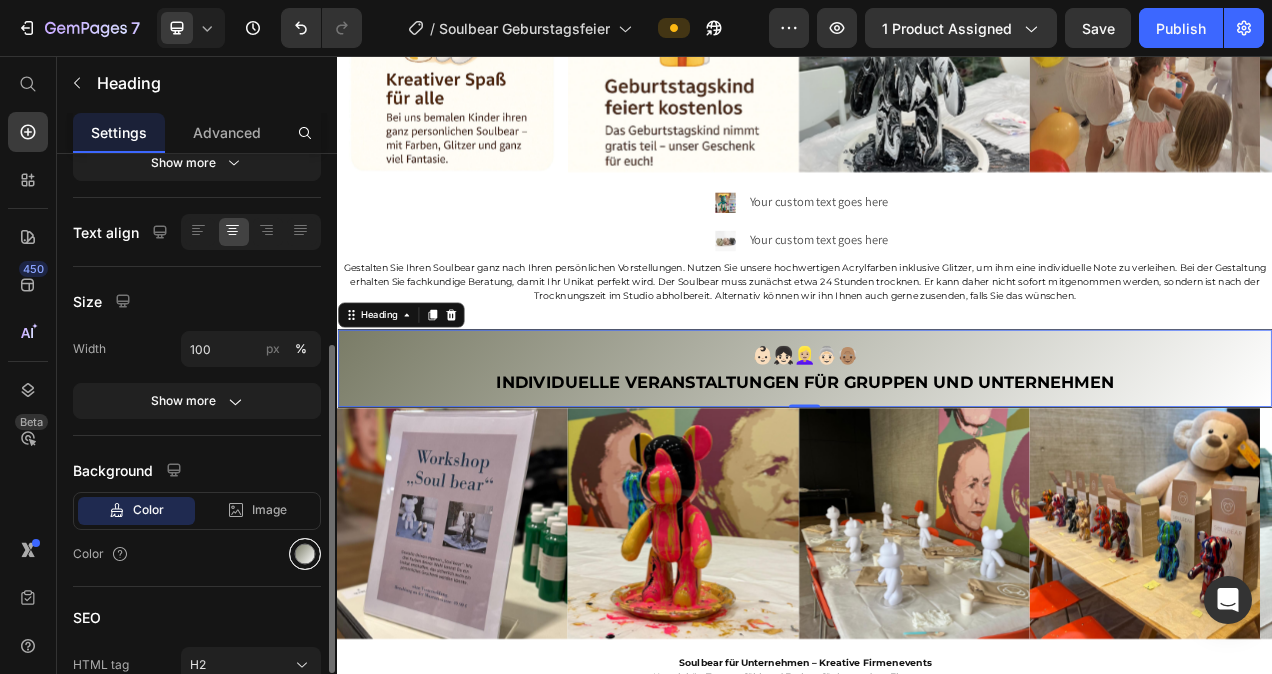 click at bounding box center [305, 554] 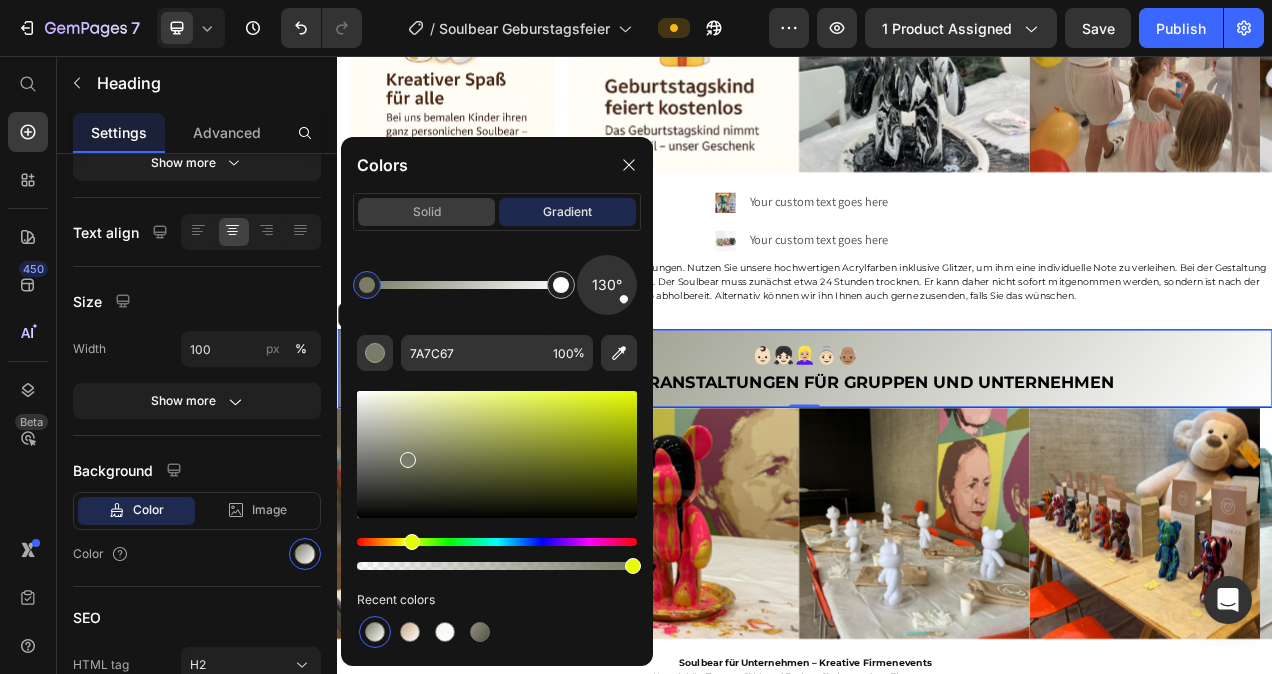 drag, startPoint x: 424, startPoint y: 217, endPoint x: 112, endPoint y: 214, distance: 312.01443 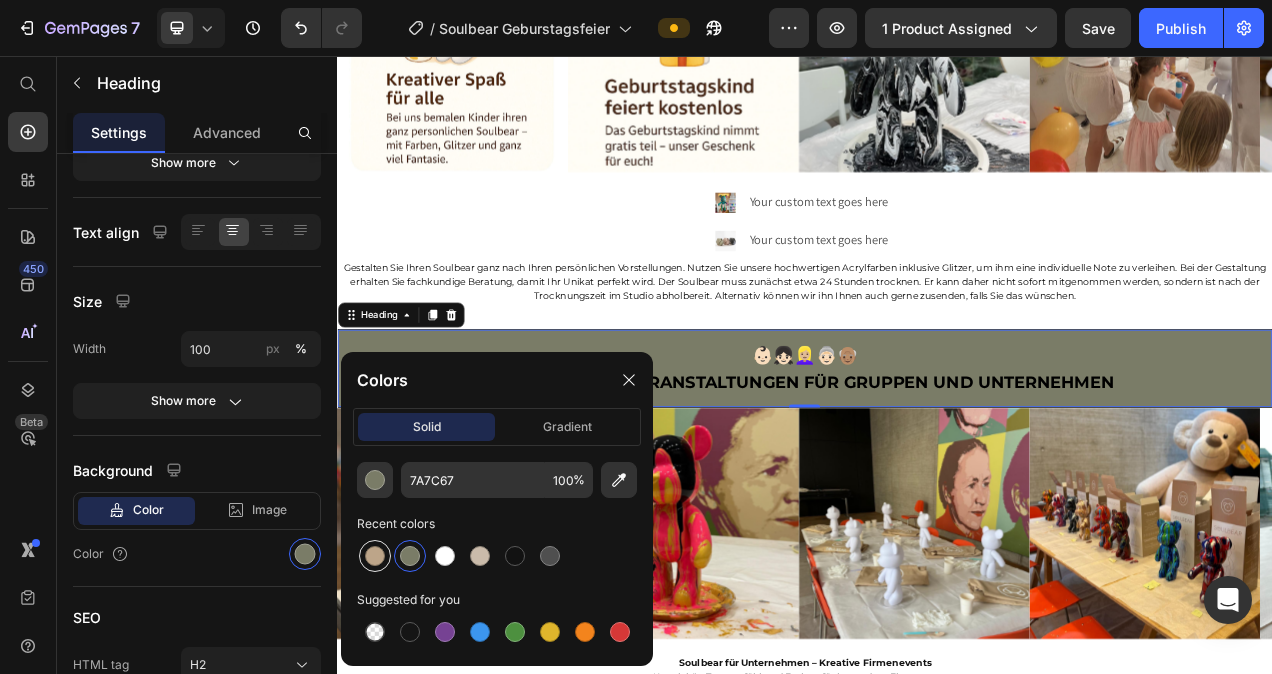 click at bounding box center (375, 556) 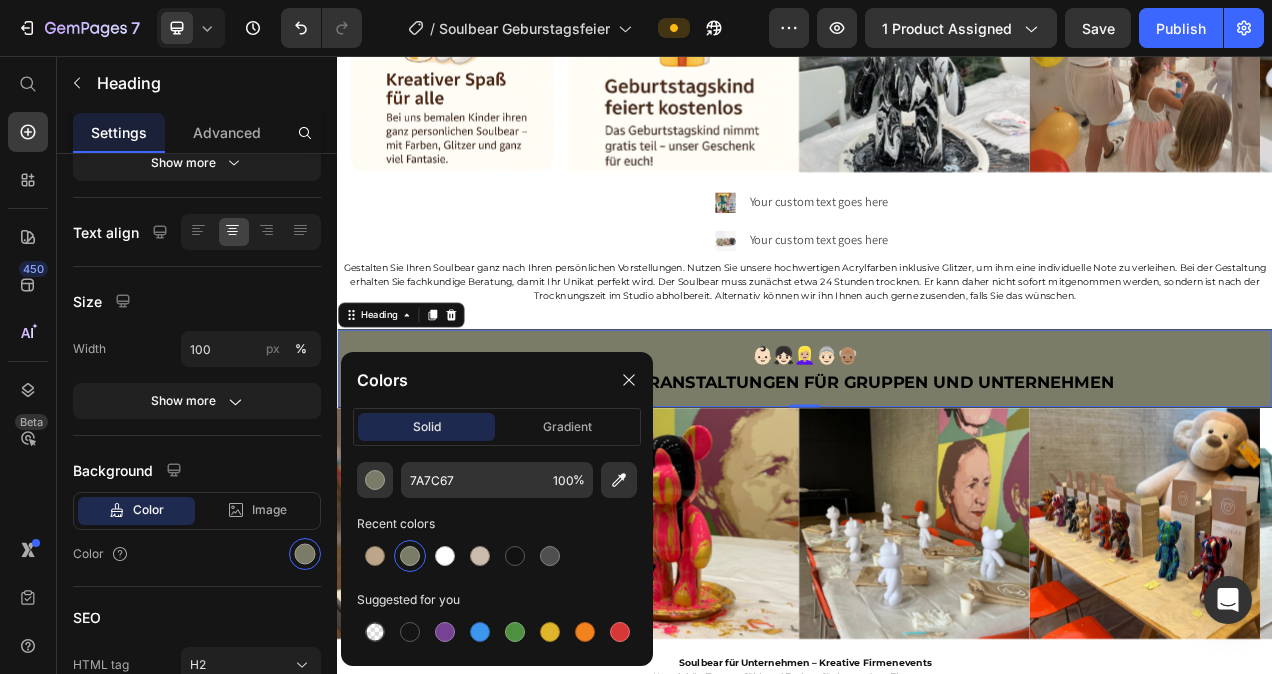 type on "BDA589" 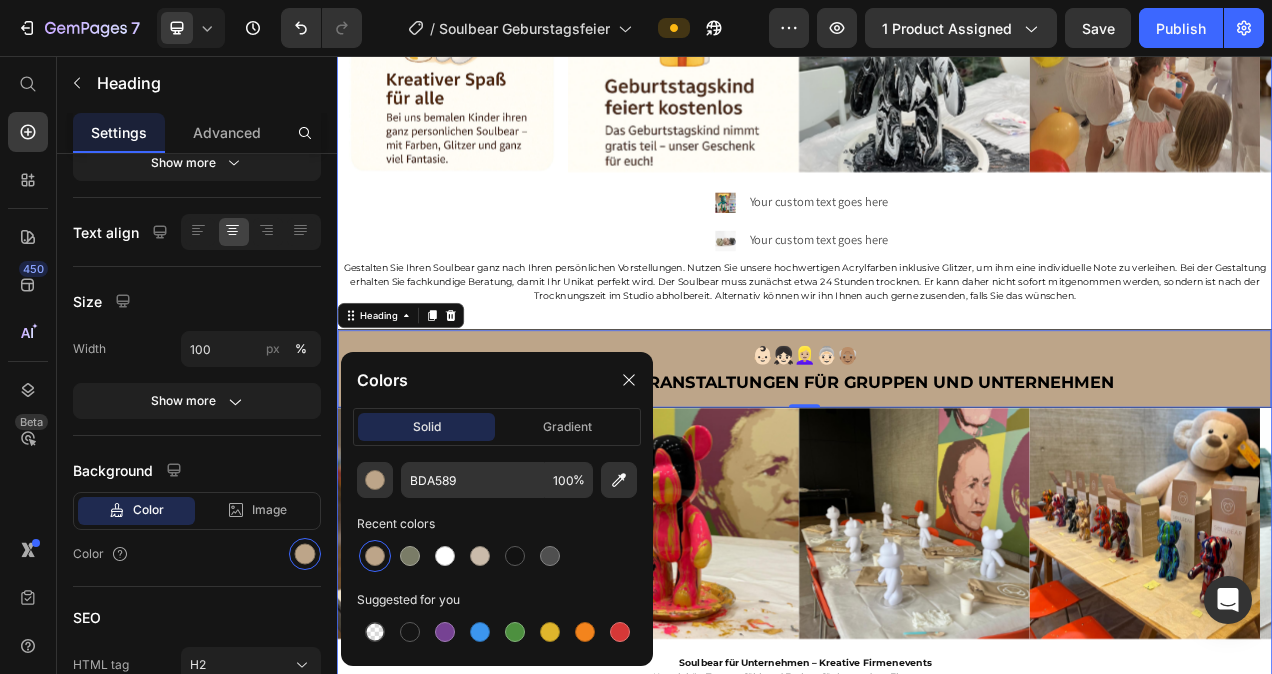 click on "Image Image Image Image Image Carousel Image Your custom text goes here Text Block Image Your custom text goes here Text Block Advanced List Gestalten Sie Ihren Soulbear ganz nach Ihren persönlichen Vorstellungen. Nutzen Sie unsere hochwertigen Acrylfarben inklusive Glitzer, um ihm eine individuelle Note zu verleihen. Bei der Gestaltung erhalten Sie fachkundige Beratung, damit Ihr Unikat perfekt wird. Der Soulbear muss zunächst etwa 24 Stunden trocknen. Er kann daher nicht sofort mitgenommen werden, sondern ist nach der Trocknungszeit im Studio abholbereit. Alternativ können wir ihn Ihnen auch gerne zusenden, falls Sie das wünschen. Heading  👶🏻👧🏻👱🏼‍♀️👵🏻👴🏽  Individuelle Veranstaltungen für Gruppen und Unternehmen Heading   0 Image Image Image Image Image Carousel Soulbear für Unternehmen – Kreative Firmenevents Kreativität, Teamgefühl und Farbe – für besondere Firmenevents. Ob Teambuilding, Sommerfest oder Kundenaktion: Geeignet für: Was enthalten ist:" at bounding box center (937, 611) 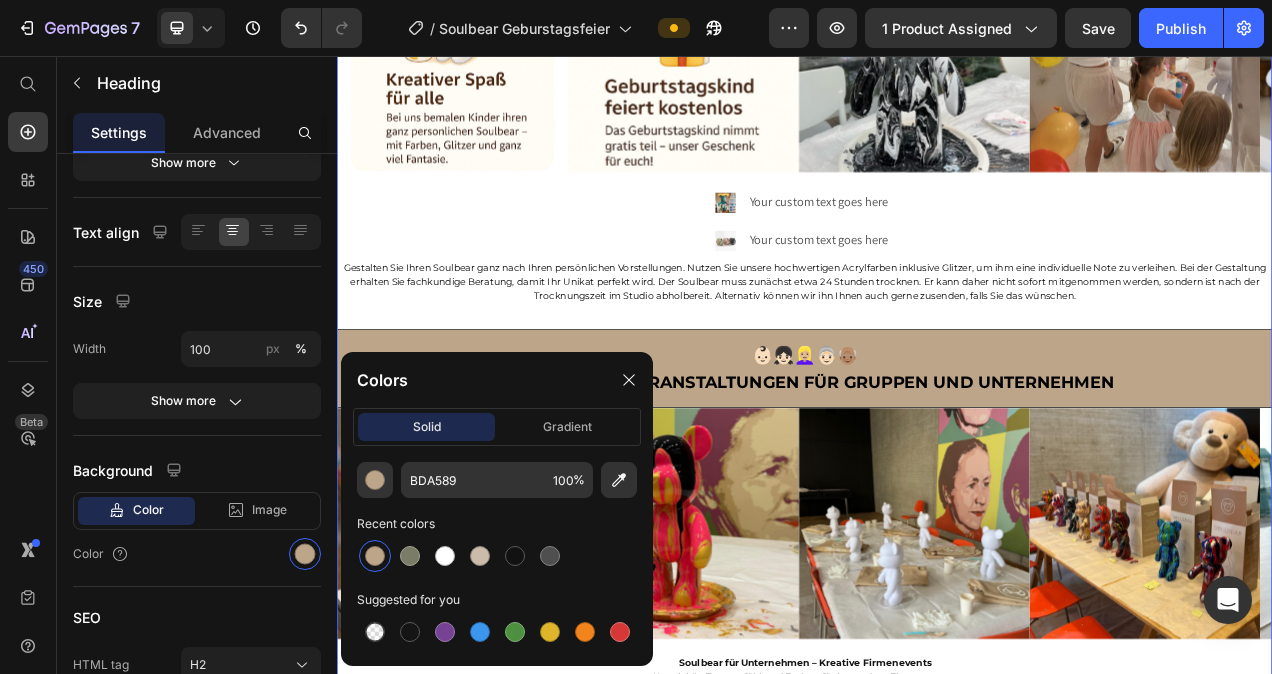 scroll, scrollTop: 0, scrollLeft: 0, axis: both 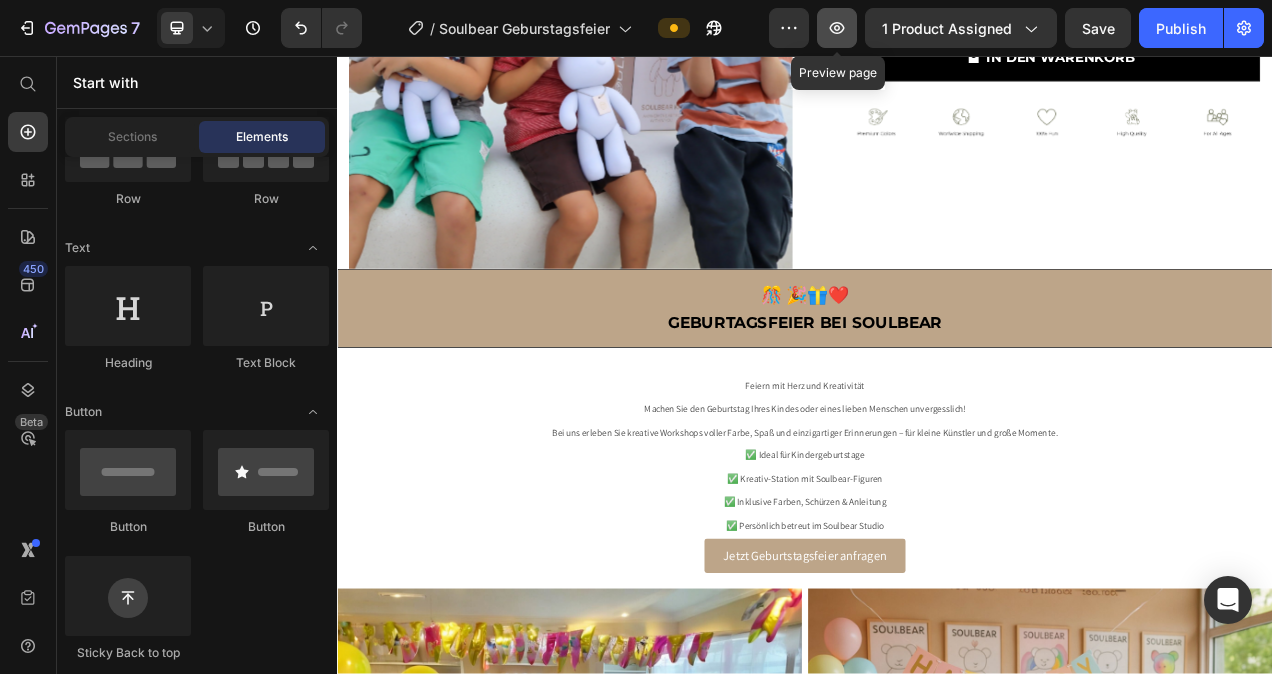 click 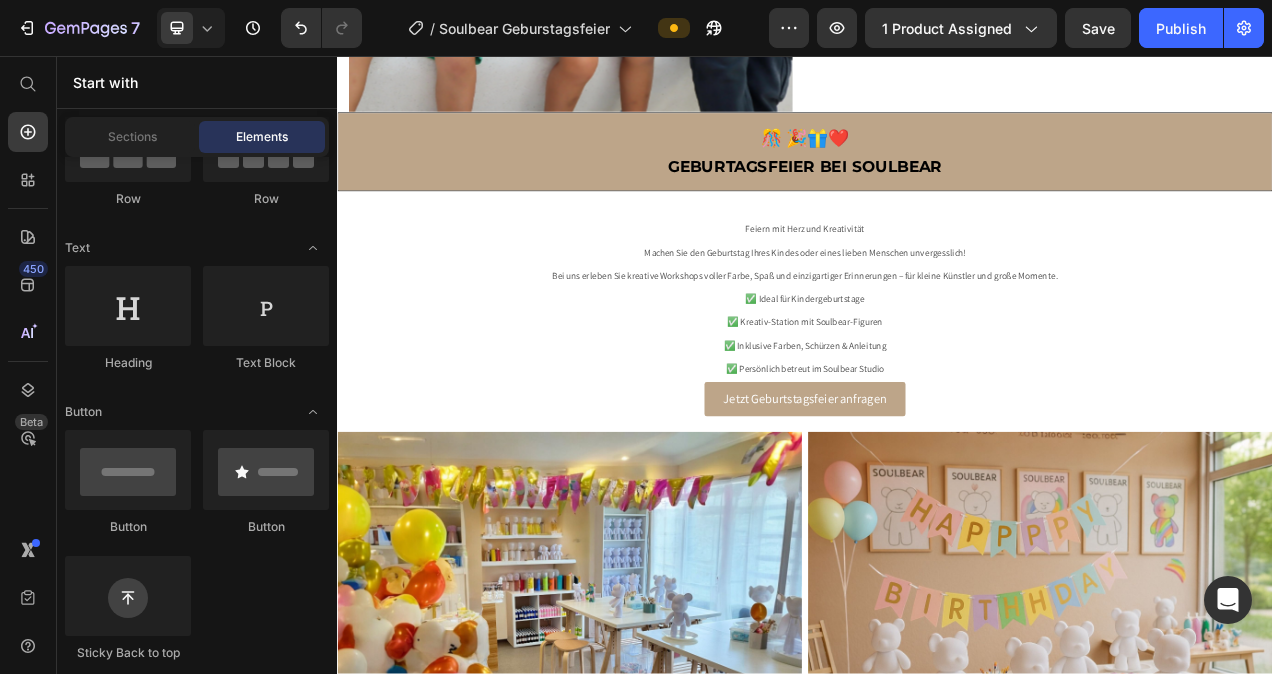scroll, scrollTop: 568, scrollLeft: 0, axis: vertical 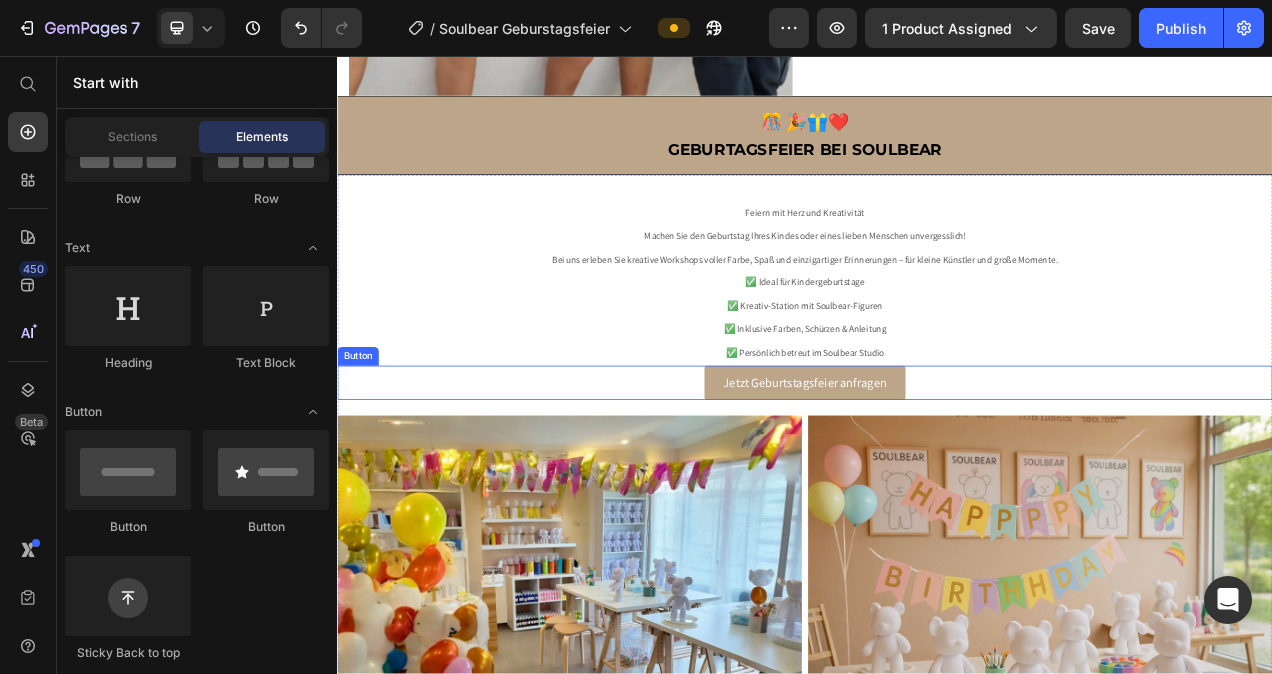 click on "Jetzt Geburtstagsfeier anfragen Button" at bounding box center [937, 476] 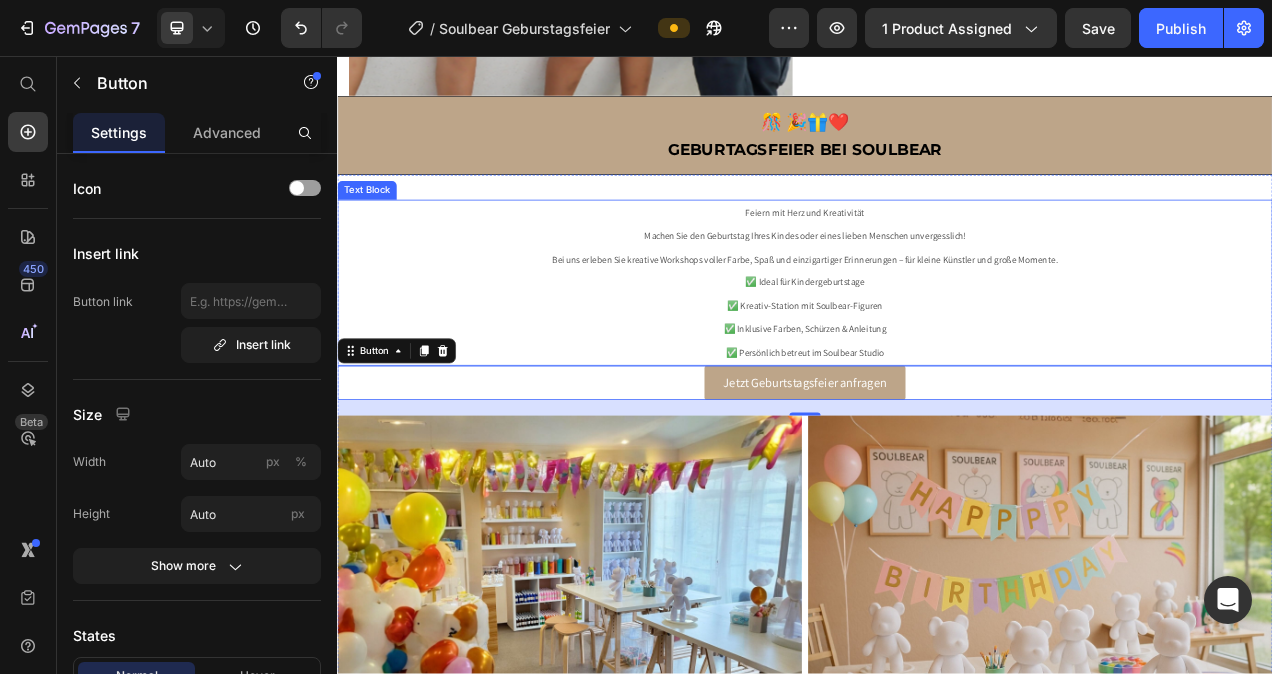 click on "✅ Ideal für Kindergeburtstage ✅ Kreativ-Station mit Soulbear-Figuren ✅ Inklusive Farben, Schürzen & Anleitung ✅ Persönlich betreut im Soulbear Studio" at bounding box center [937, 391] 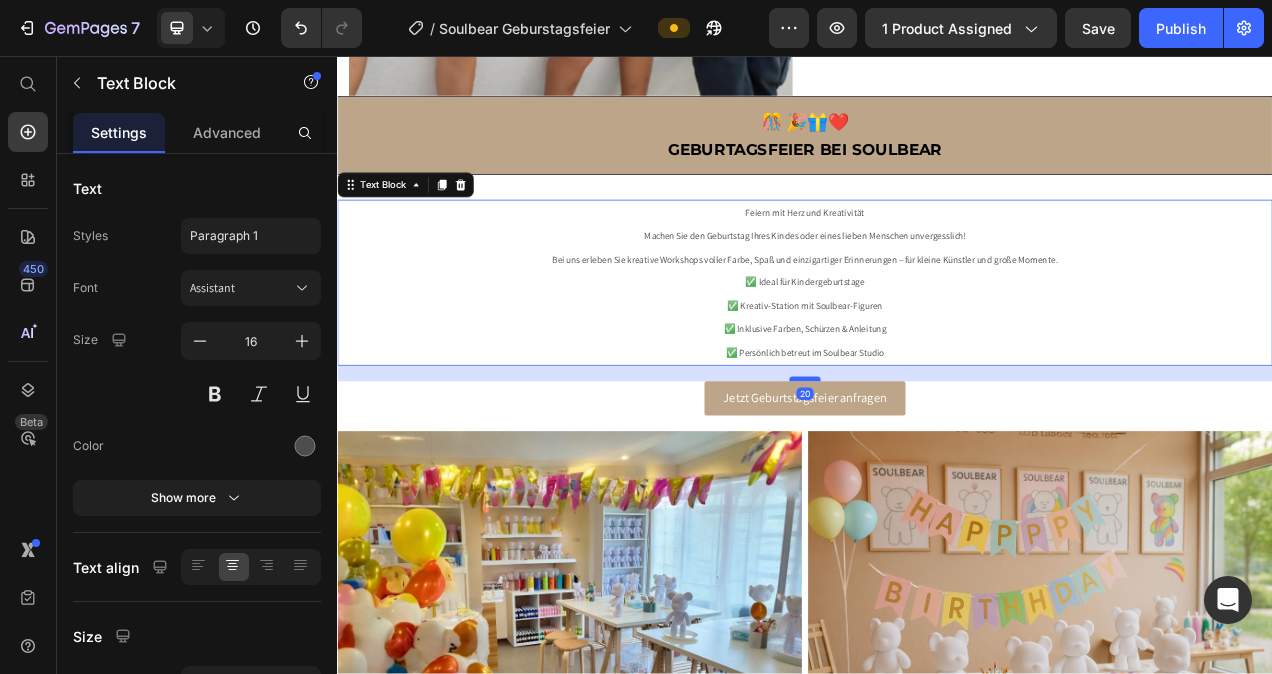 drag, startPoint x: 935, startPoint y: 443, endPoint x: 940, endPoint y: 462, distance: 19.646883 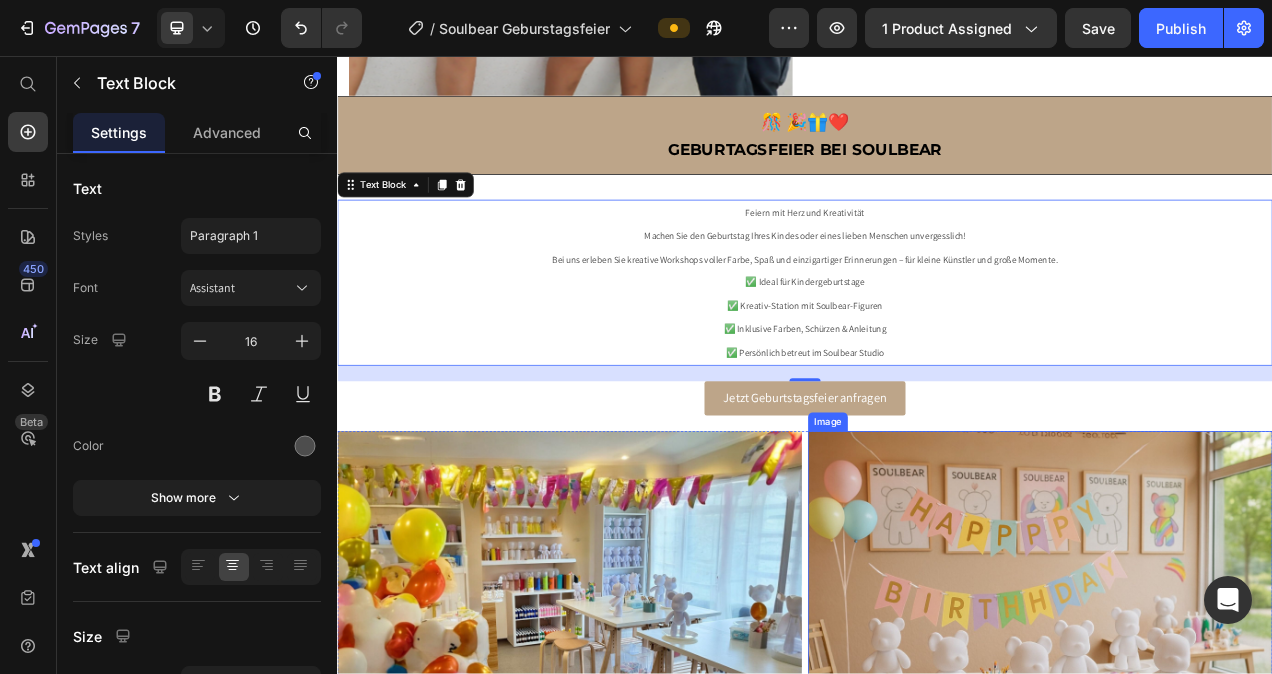 click at bounding box center (1239, 761) 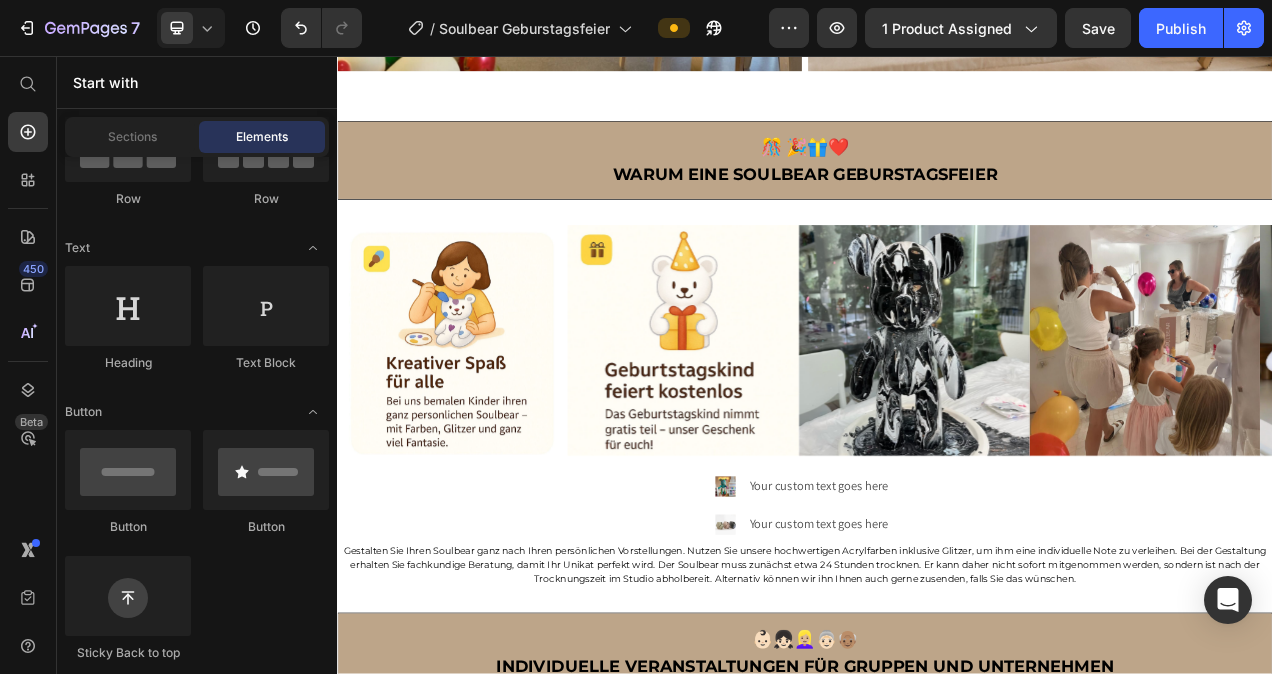scroll, scrollTop: 1459, scrollLeft: 0, axis: vertical 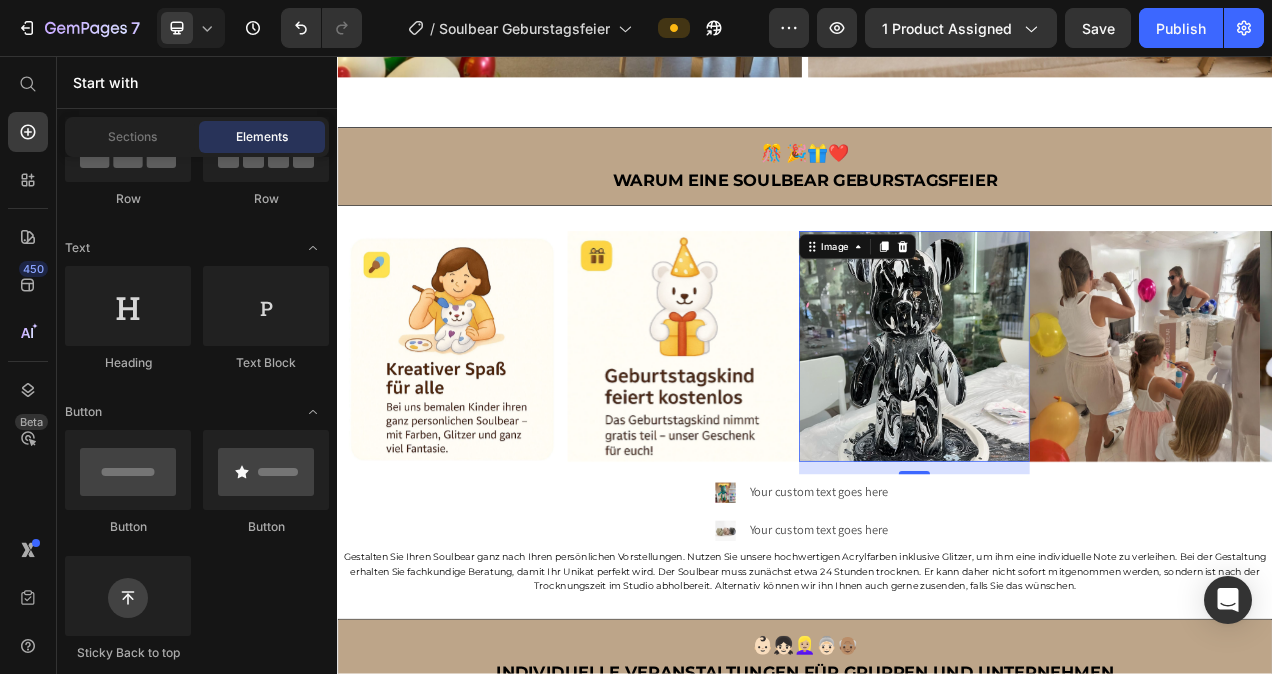 click at bounding box center [1078, 429] 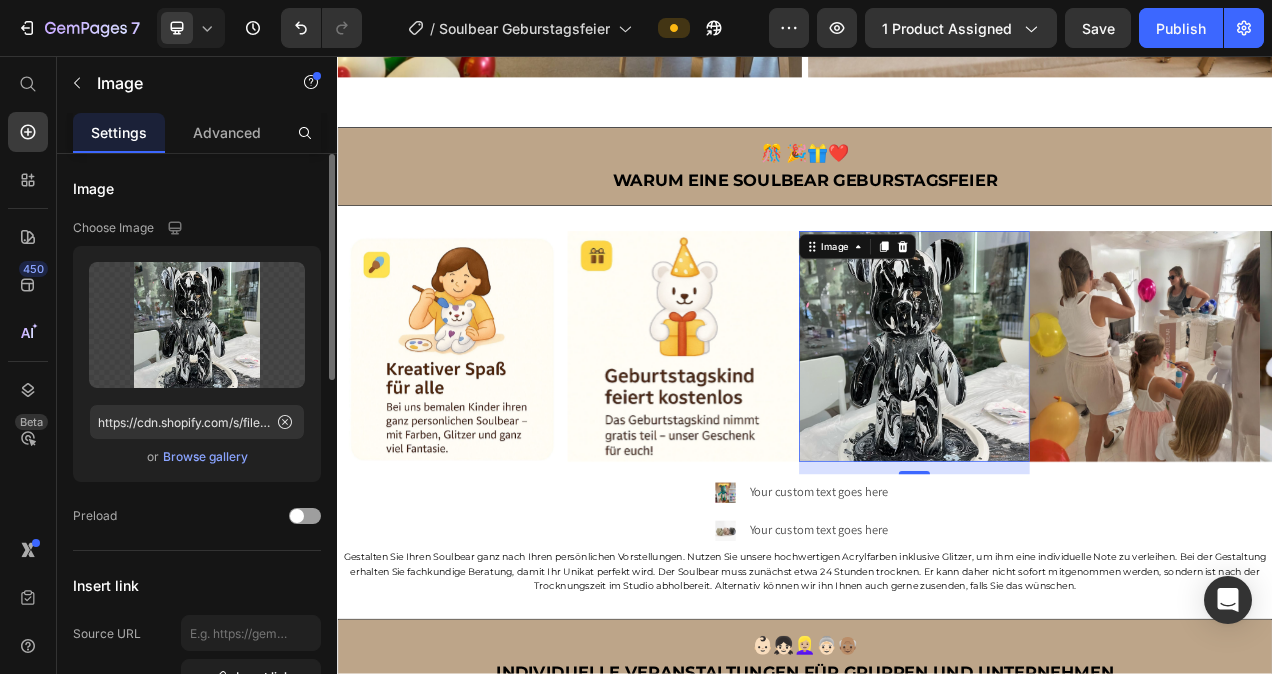 click on "Browse gallery" at bounding box center [205, 457] 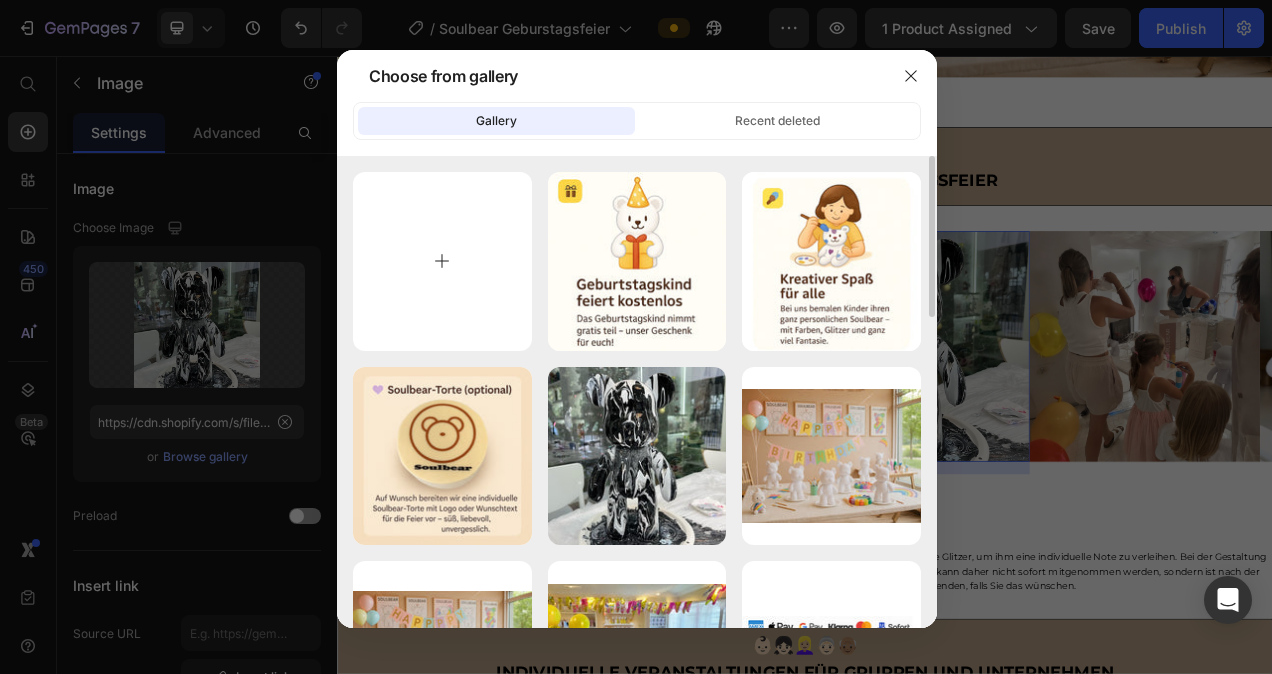 click at bounding box center (442, 261) 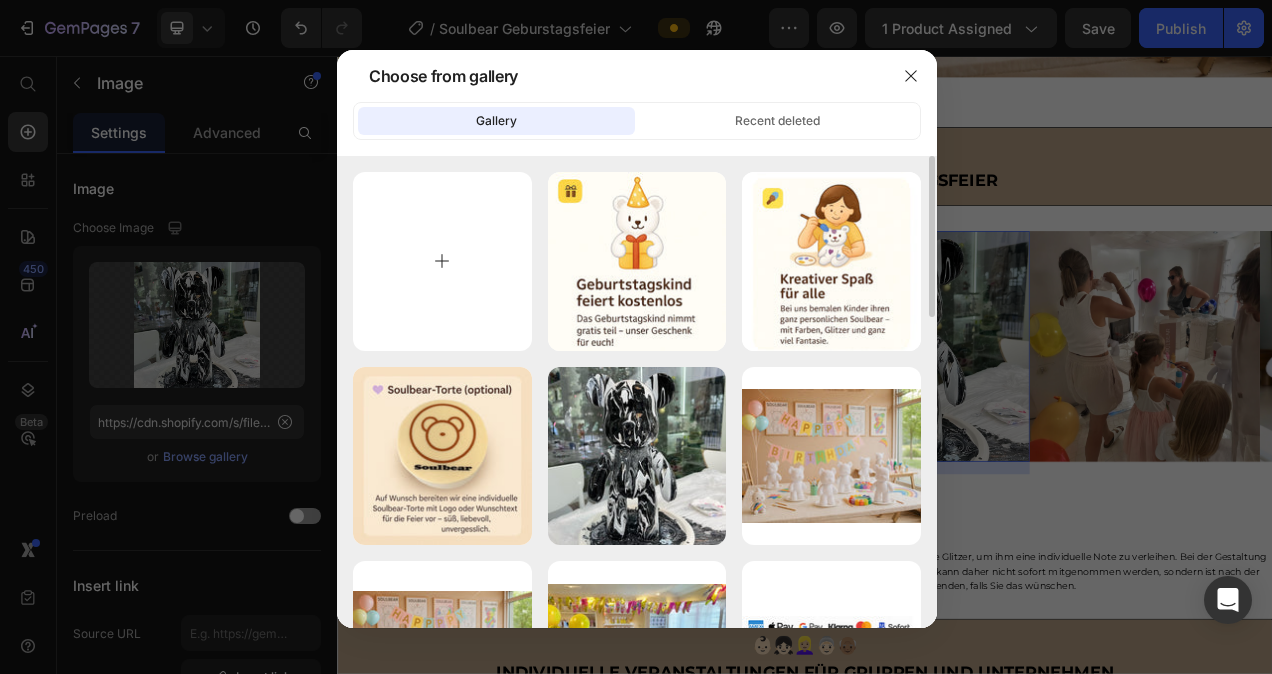 type on "C:\fakepath\Soulbear Snack.jpg" 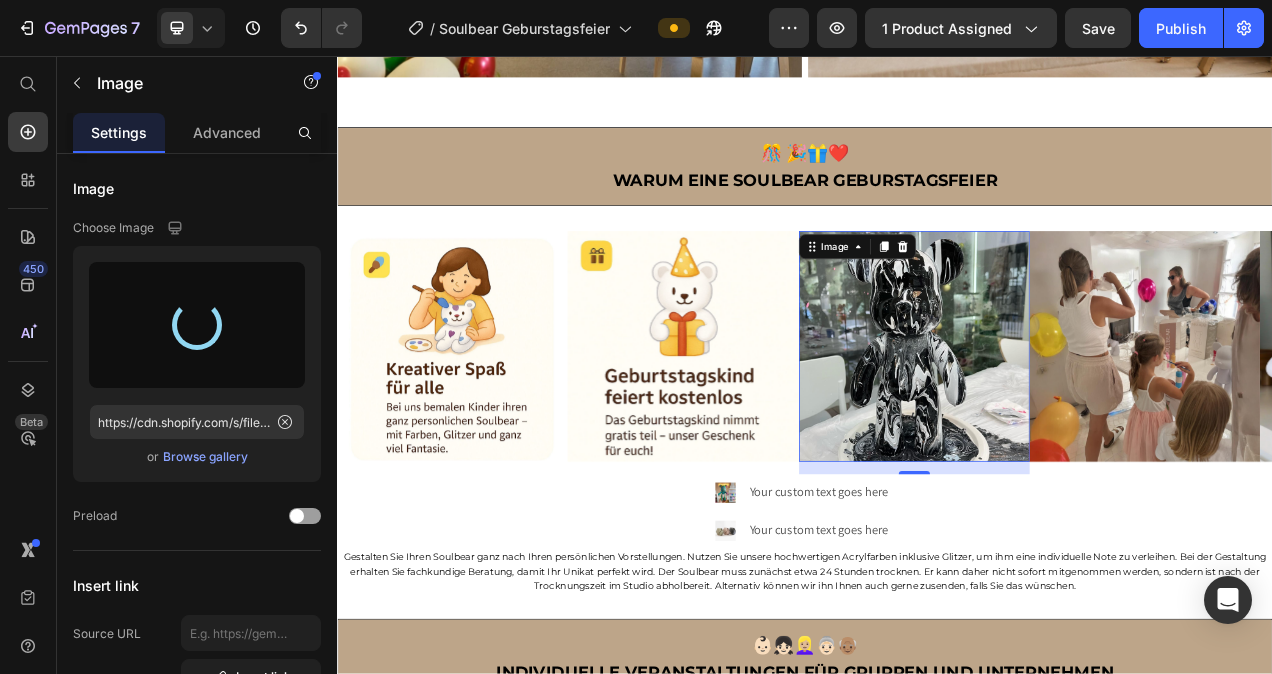 type on "https://cdn.shopify.com/s/files/1/0778/5129/6091/files/gempages_492460592905323398-6234fb36-8aeb-41ec-ba3d-db8a171f8835.jpg" 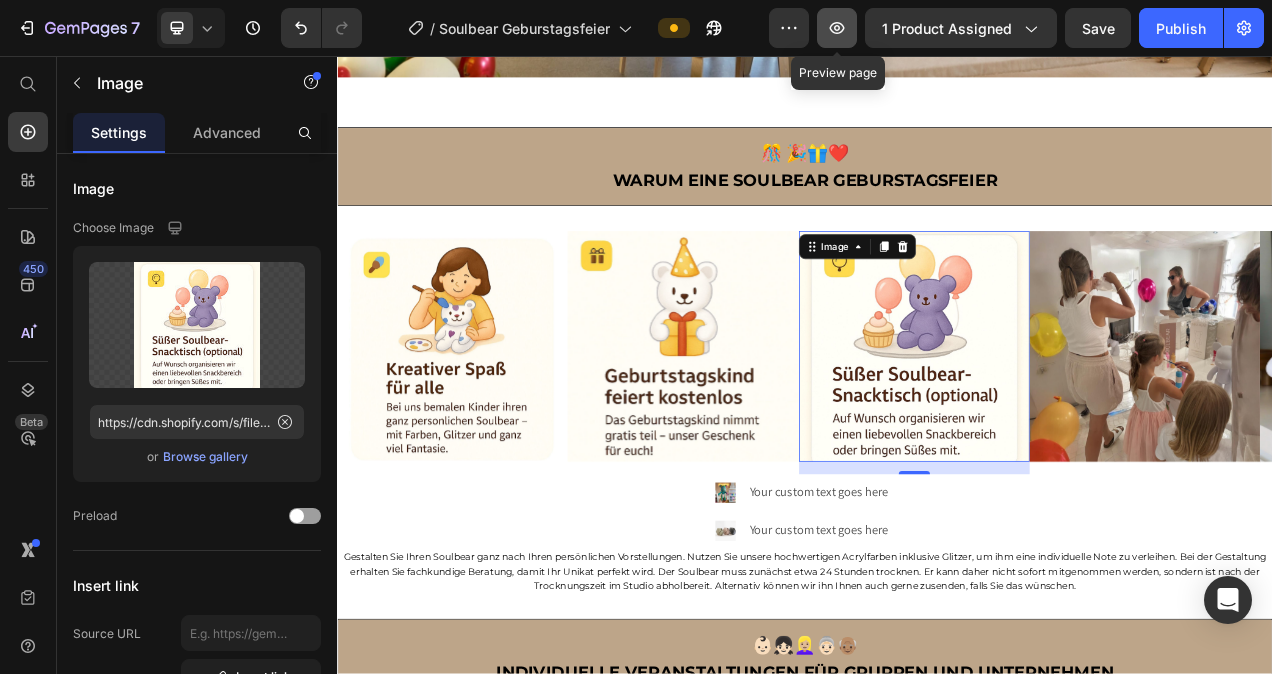 click 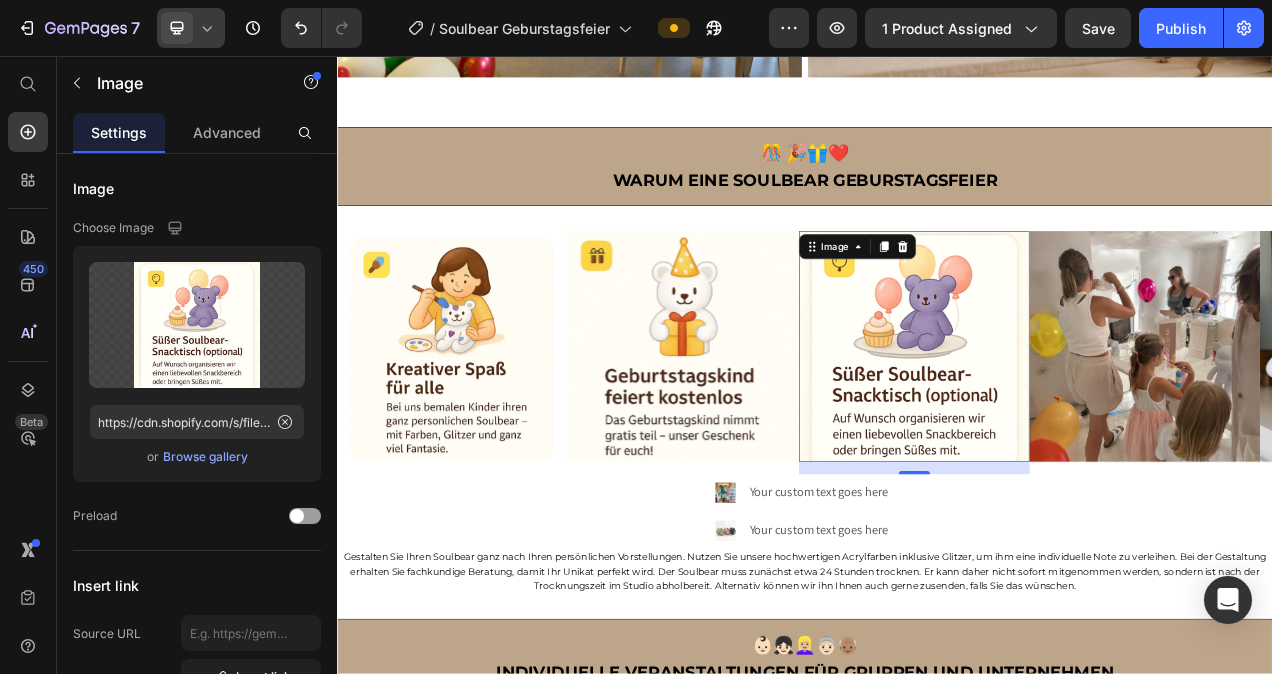 click 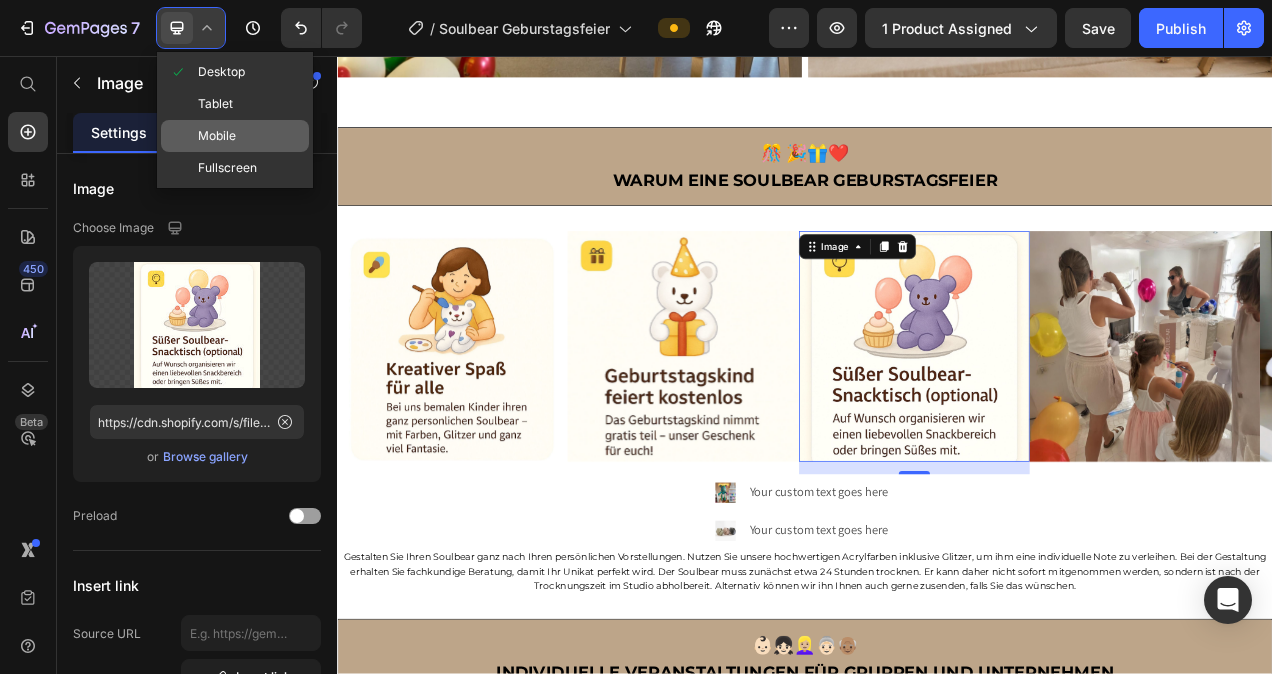 click on "Mobile" 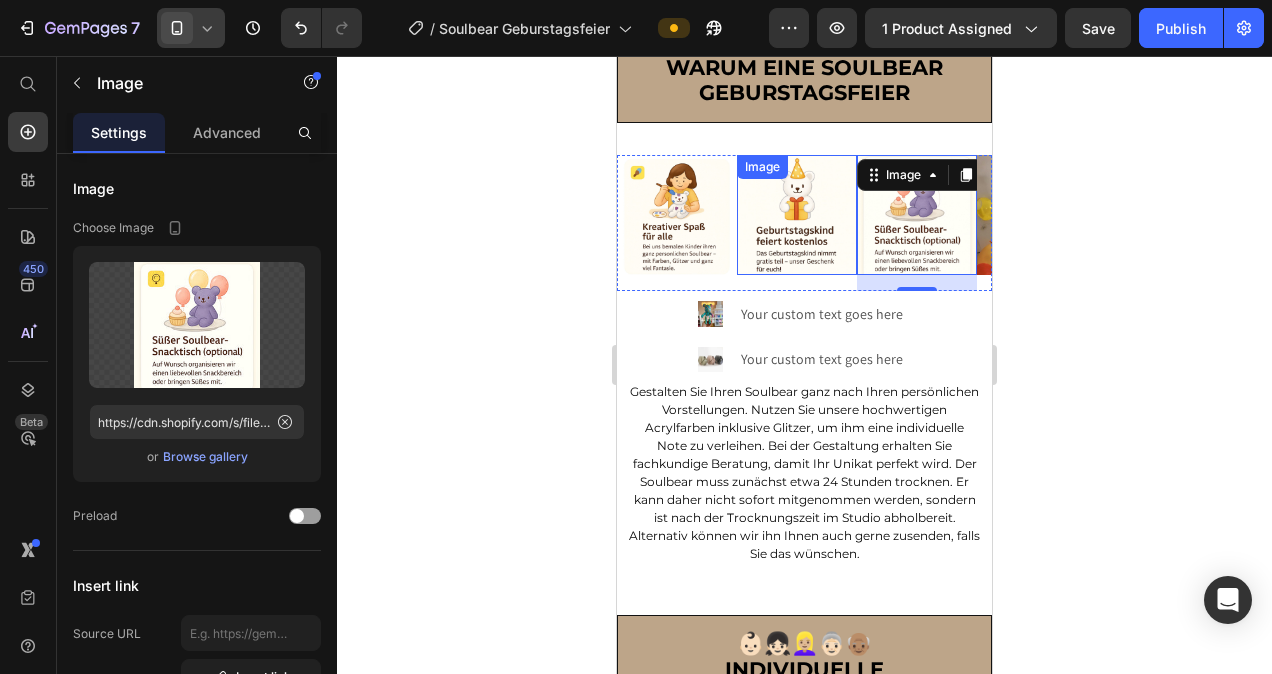 scroll, scrollTop: 1781, scrollLeft: 0, axis: vertical 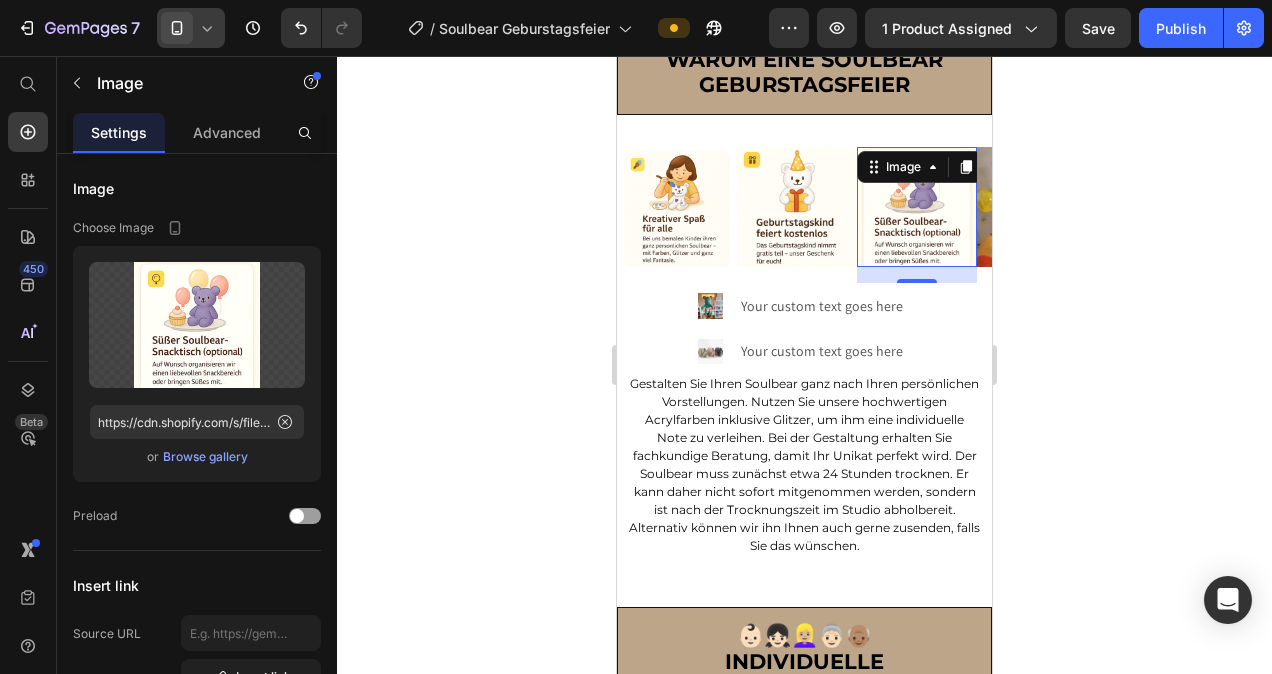 click 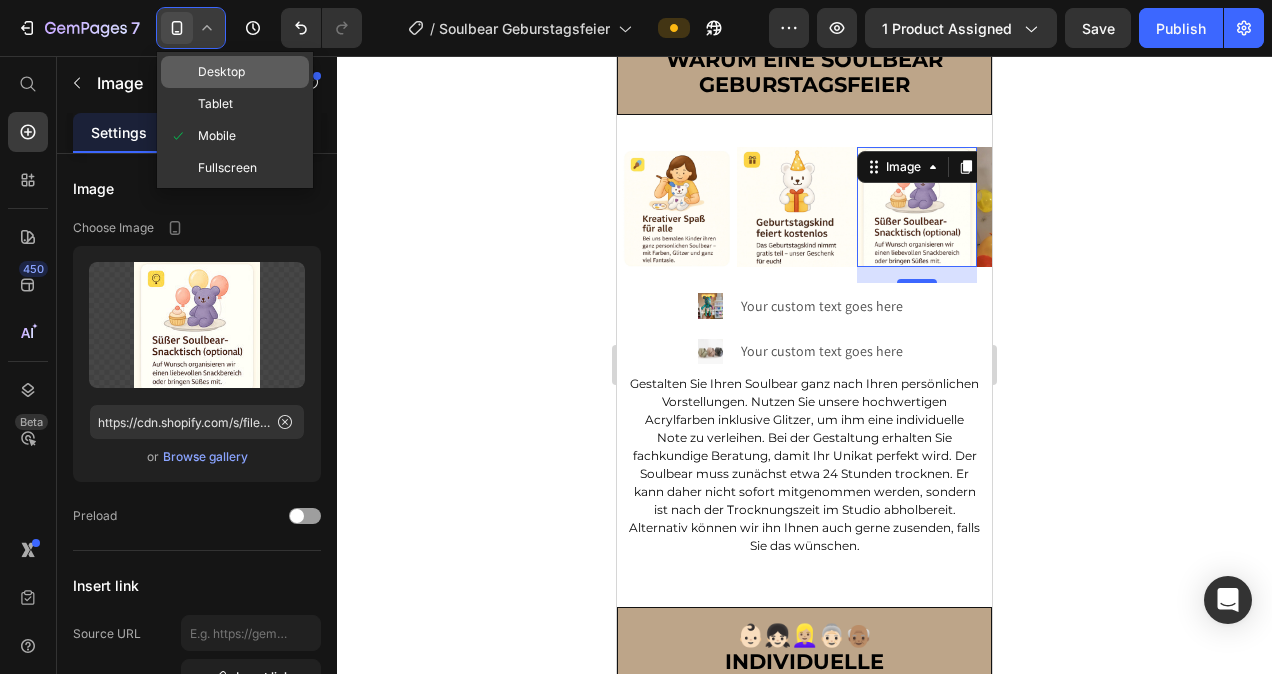 click on "Desktop" at bounding box center (221, 72) 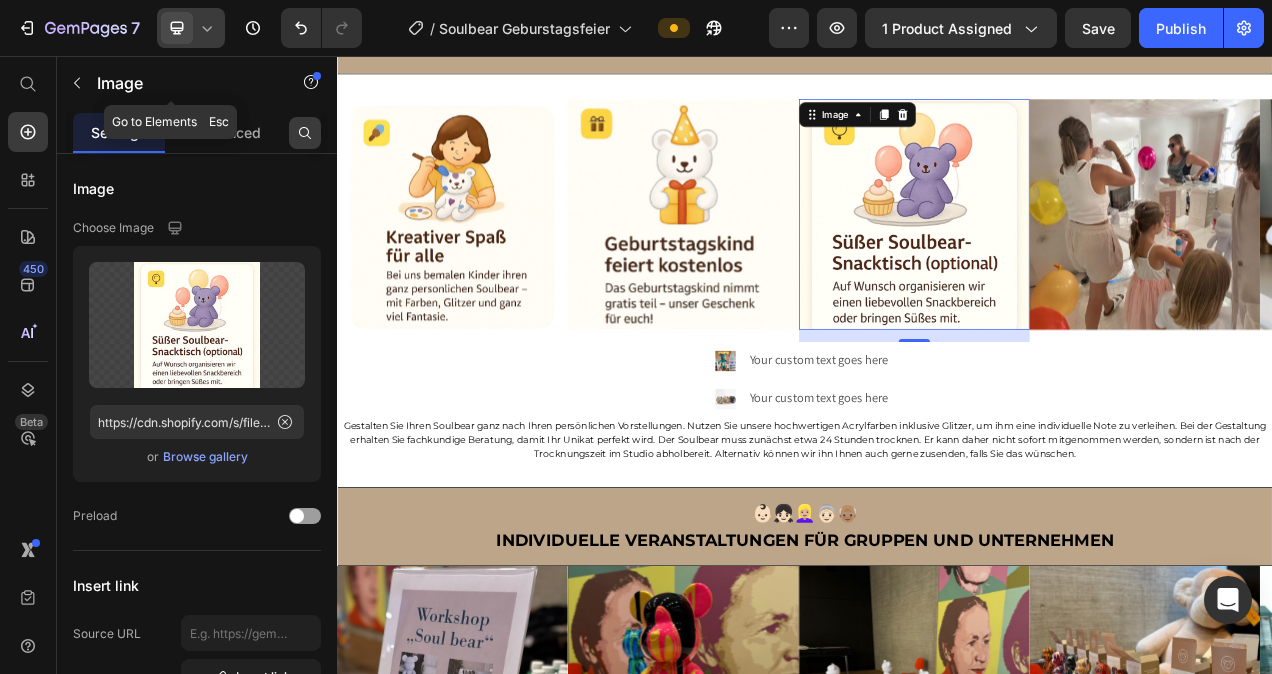 scroll, scrollTop: 1608, scrollLeft: 0, axis: vertical 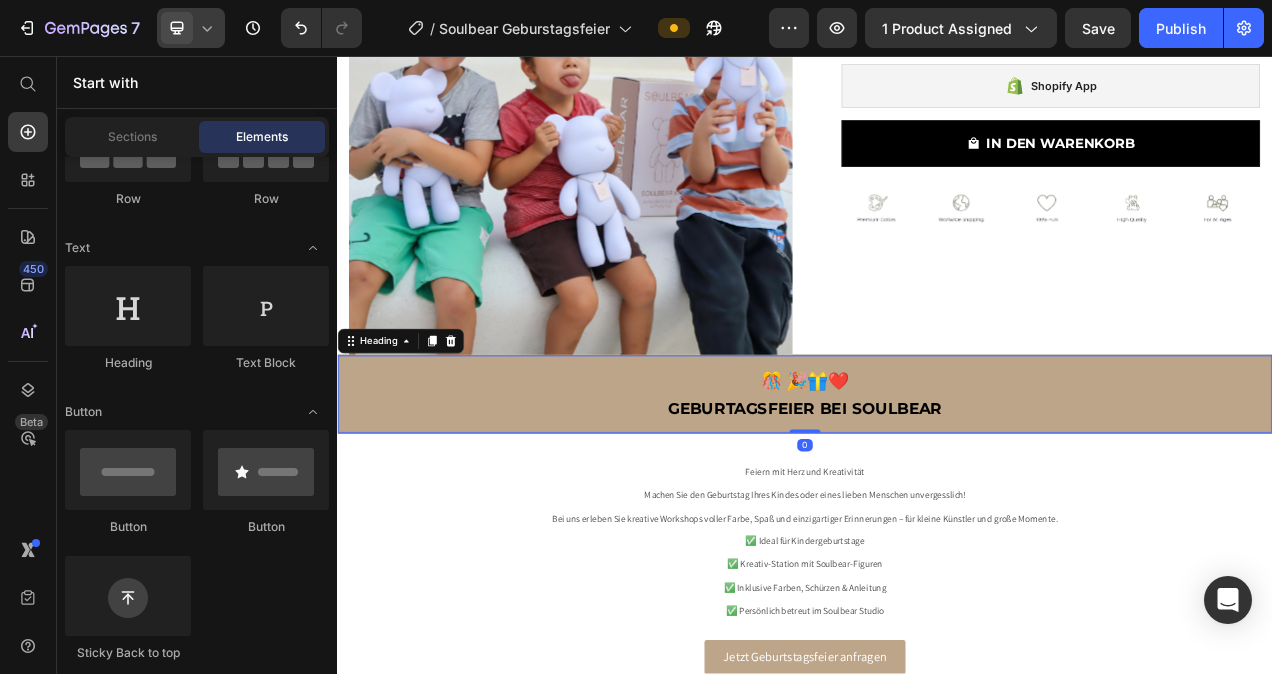 click on "🎊 🎉🎁❤️ Geburtagsfeier bei Soulbear" at bounding box center [937, 490] 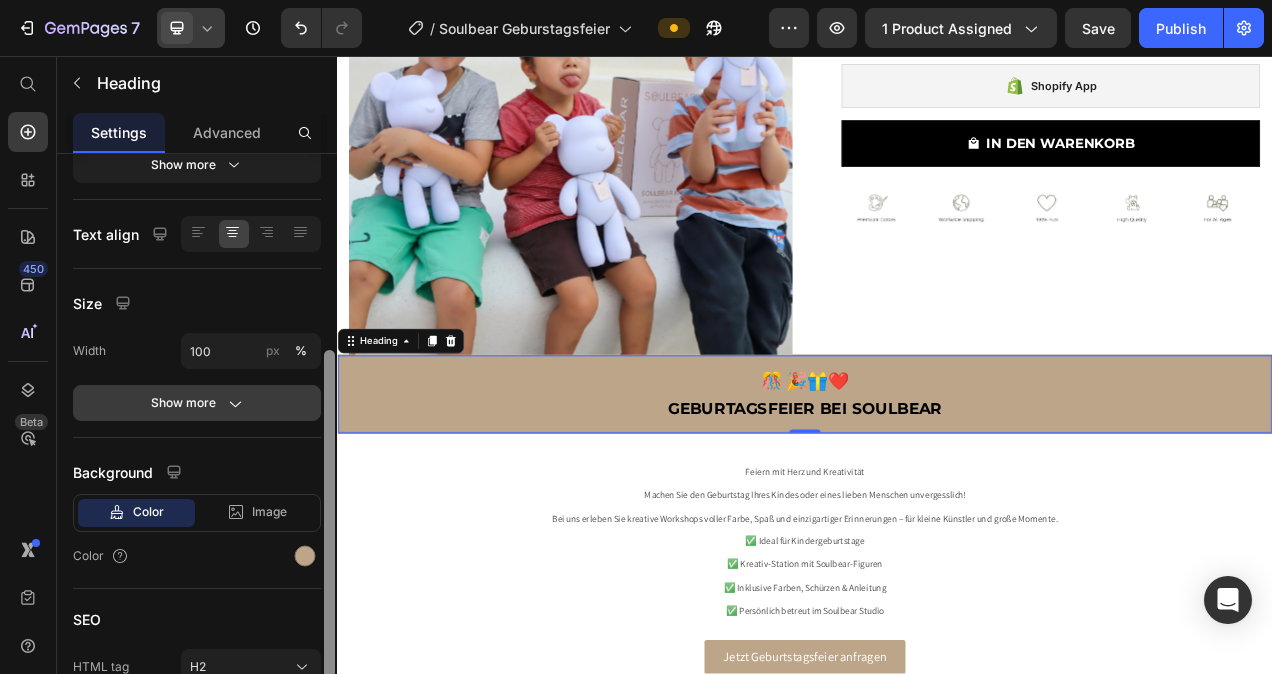drag, startPoint x: 330, startPoint y: 213, endPoint x: 318, endPoint y: 437, distance: 224.3212 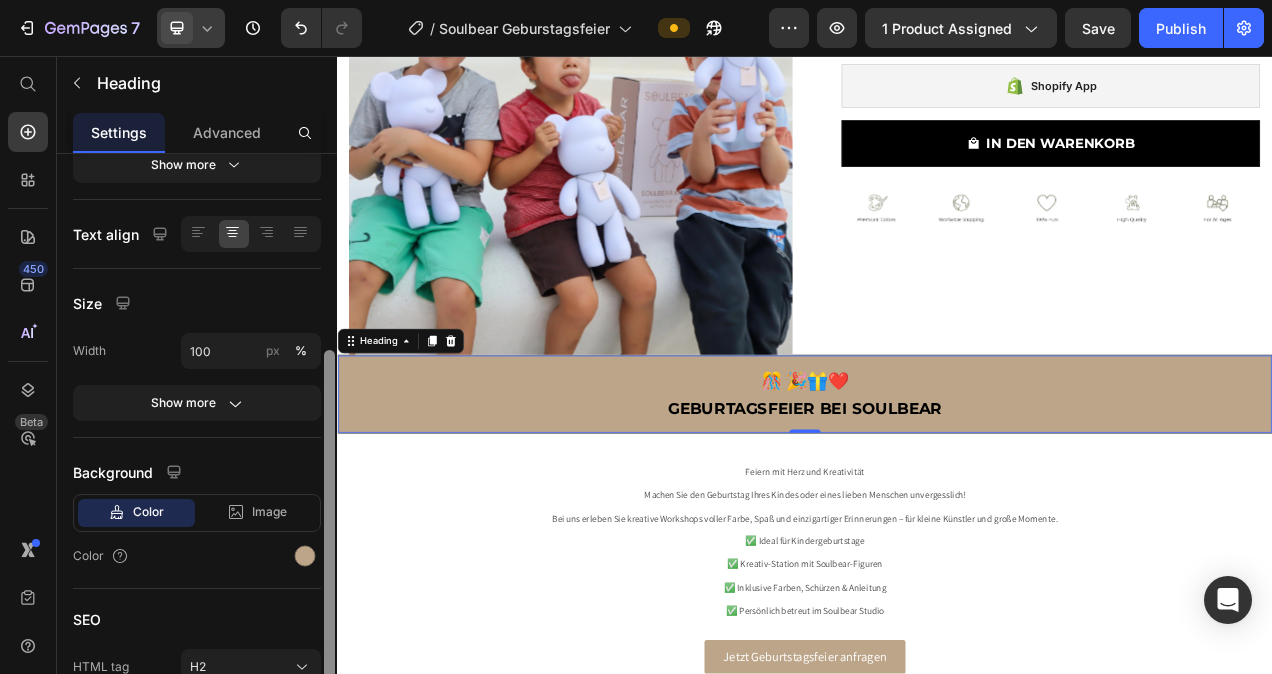scroll, scrollTop: 340, scrollLeft: 0, axis: vertical 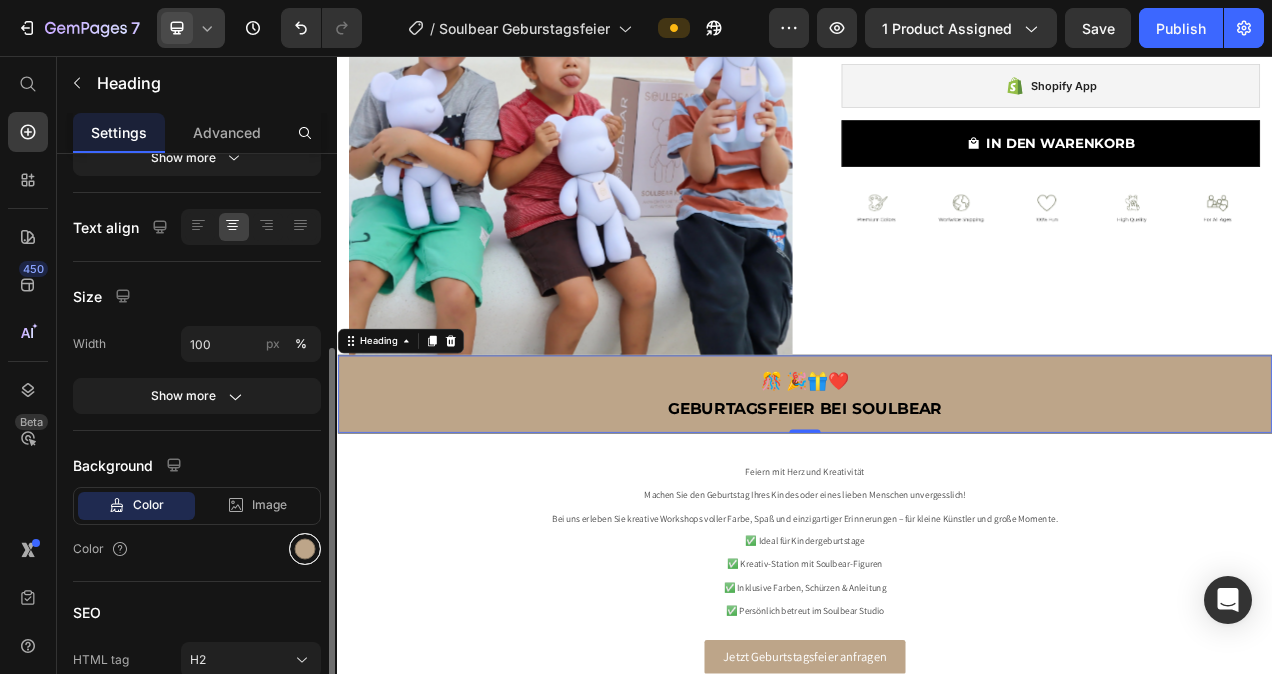 click at bounding box center [305, 549] 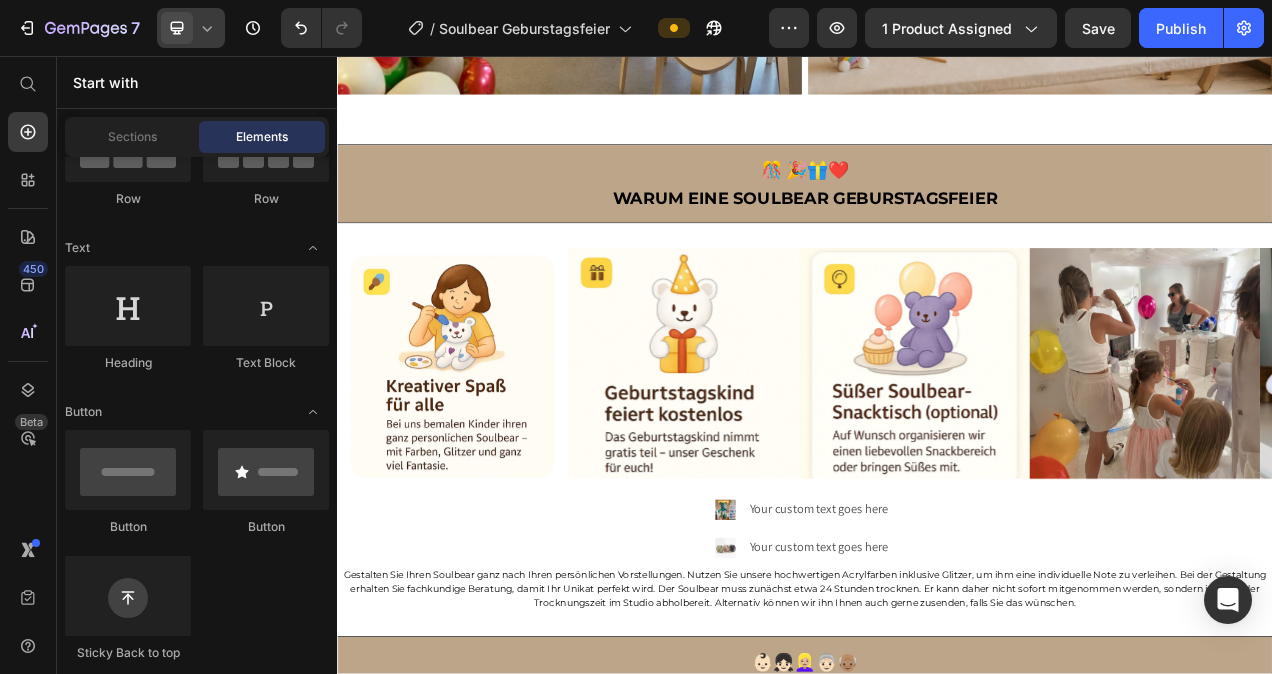 scroll, scrollTop: 1441, scrollLeft: 0, axis: vertical 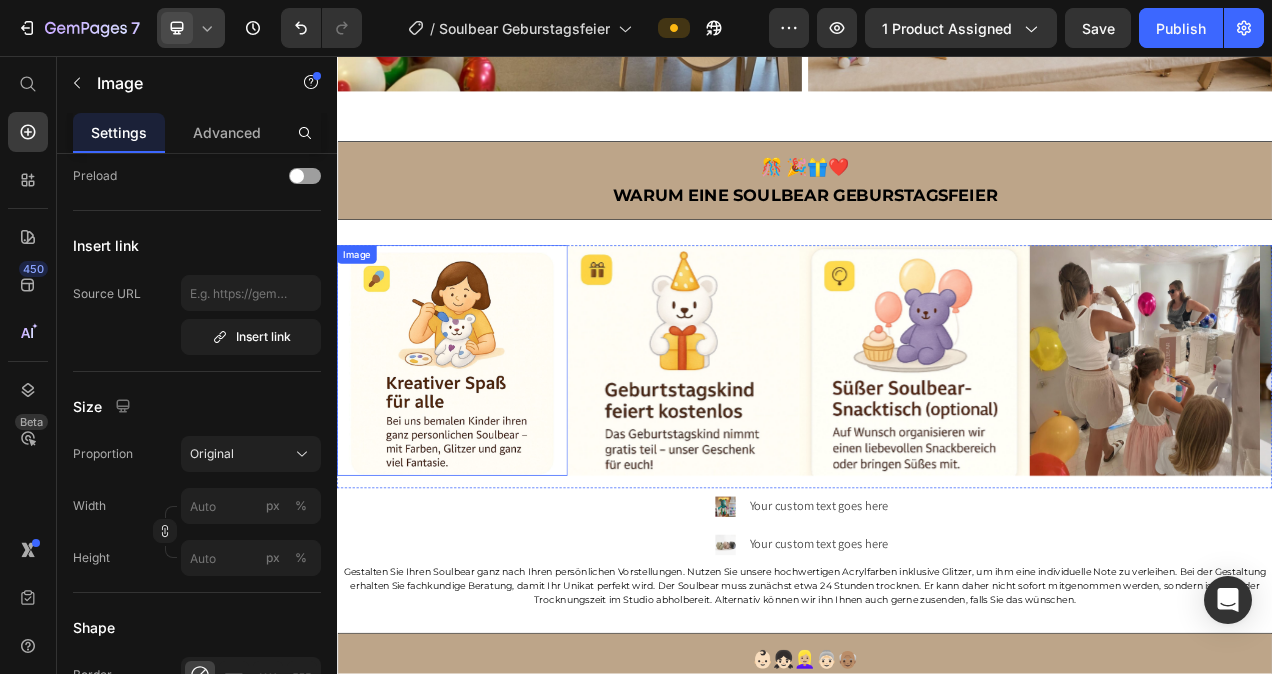 click at bounding box center [485, 447] 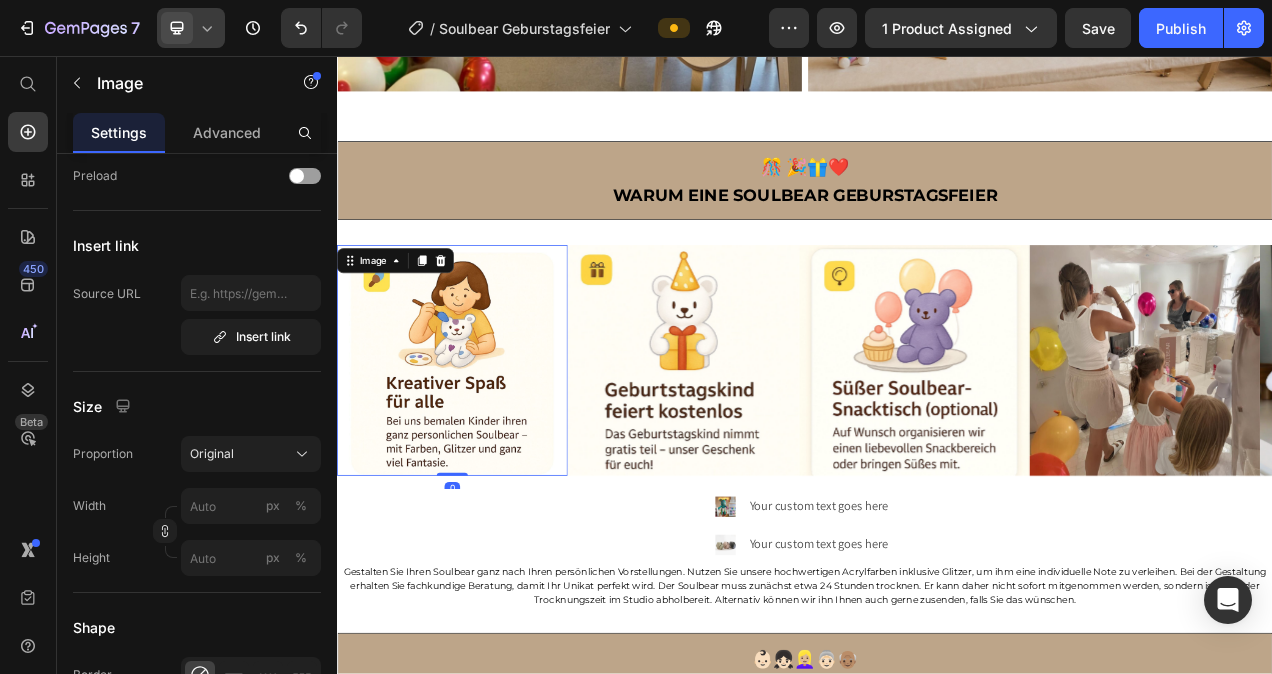 scroll, scrollTop: 0, scrollLeft: 0, axis: both 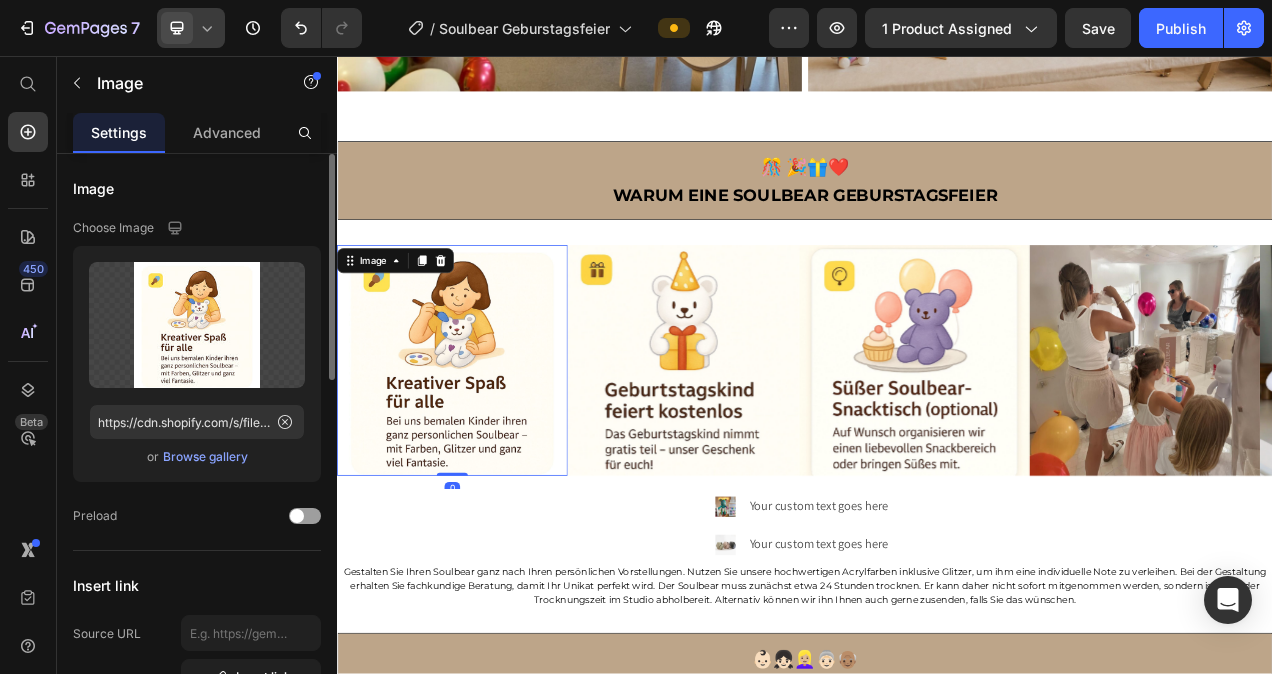 click on "or   Browse gallery" at bounding box center [197, 457] 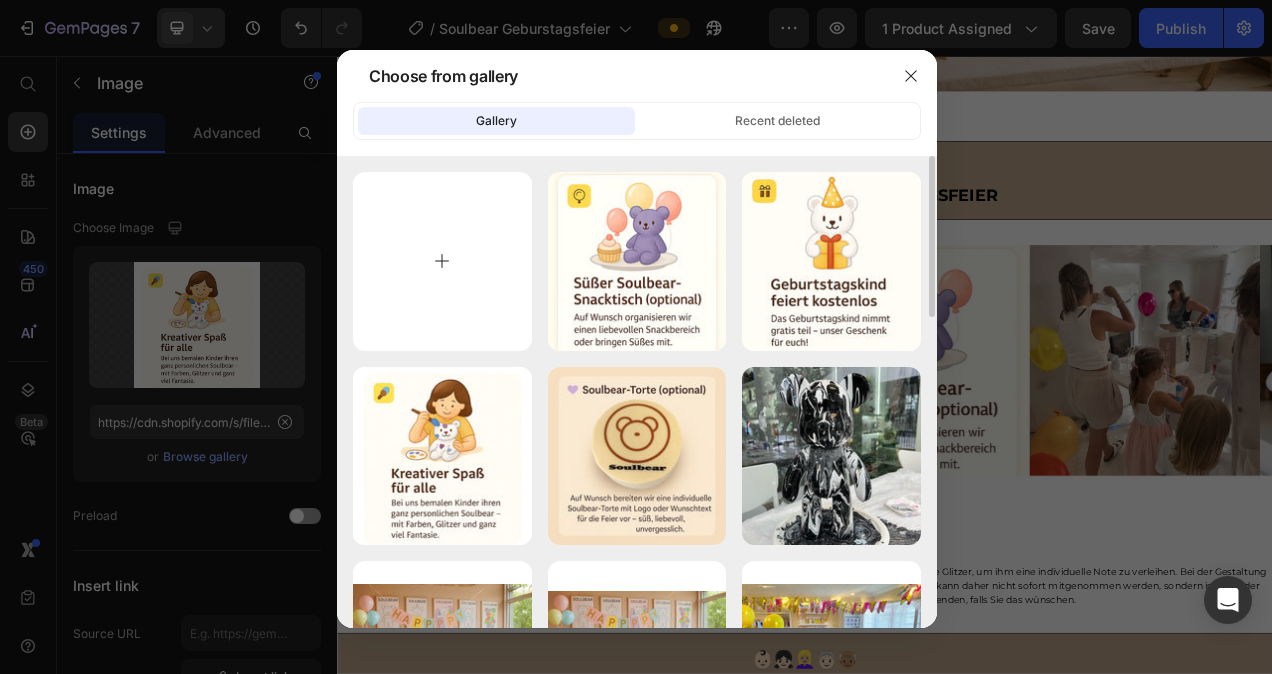 click at bounding box center [442, 261] 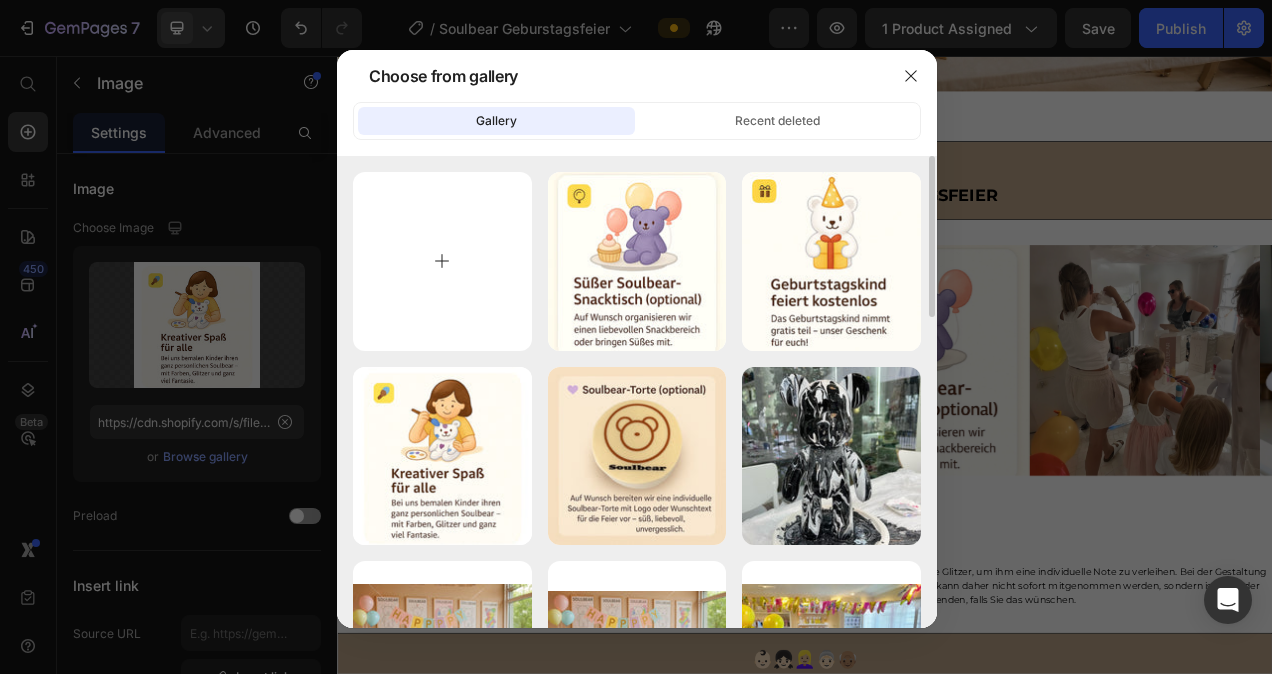 type on "C:\fakepath\WhatsApp Bild 2025-07-13 um 11.33.32_b8f90e81.jpg" 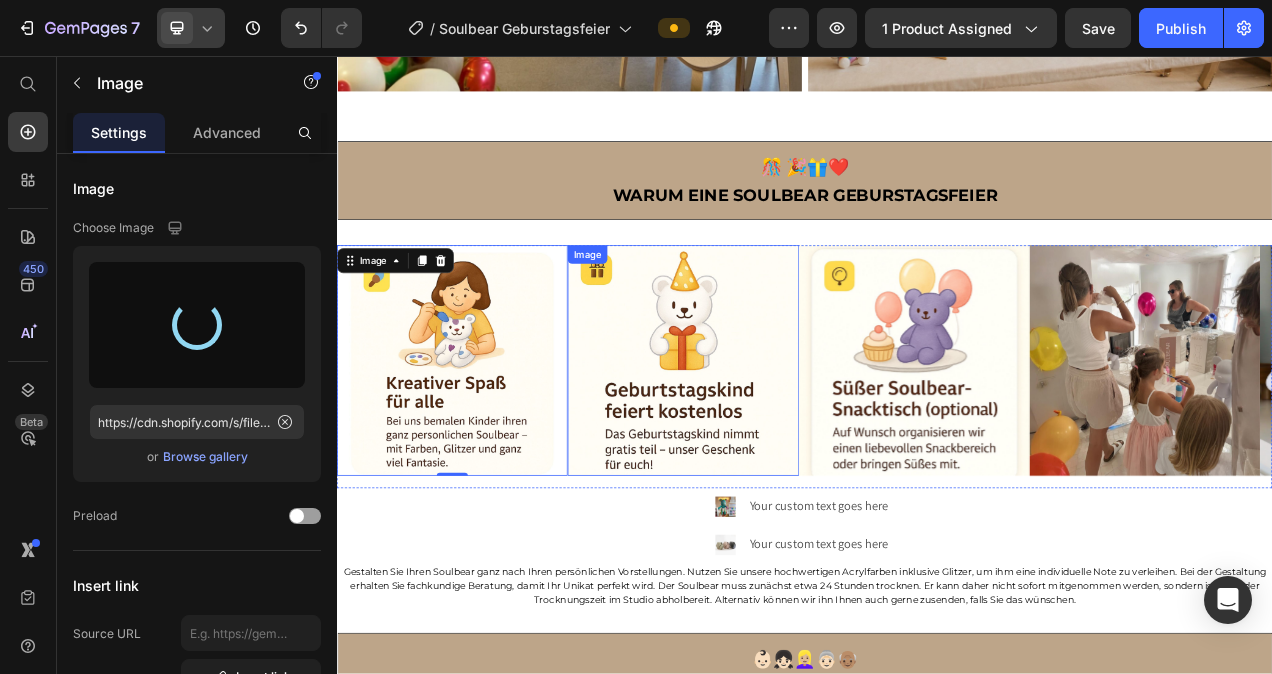 type on "https://cdn.shopify.com/s/files/1/0778/5129/6091/files/gempages_492460592905323398-7de447c5-9151-4db8-a29d-781620c2c2b3.jpg" 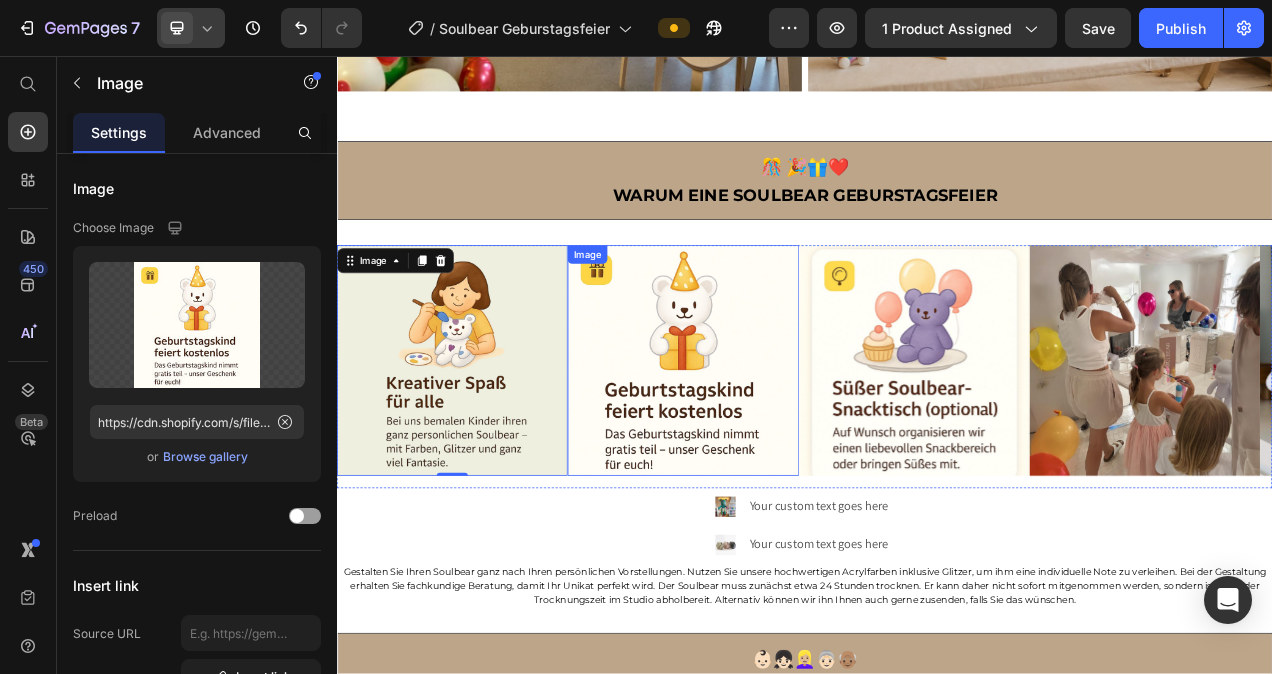 click at bounding box center (781, 447) 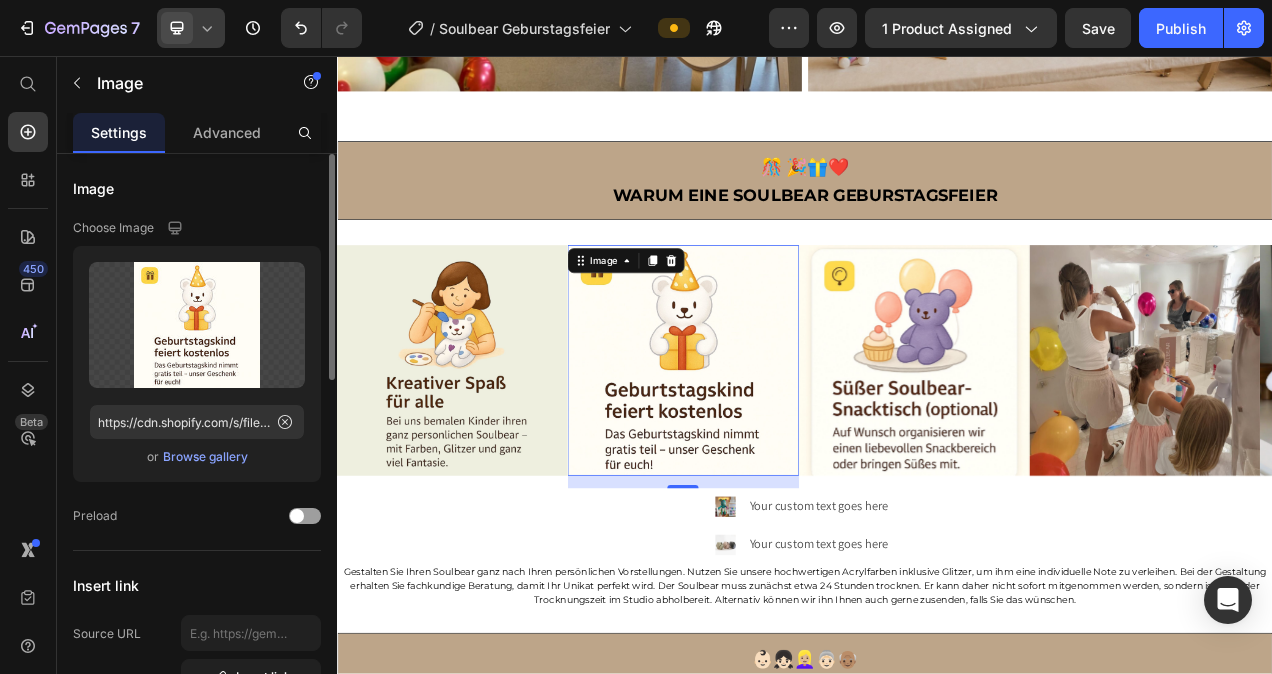 click on "Browse gallery" at bounding box center [205, 457] 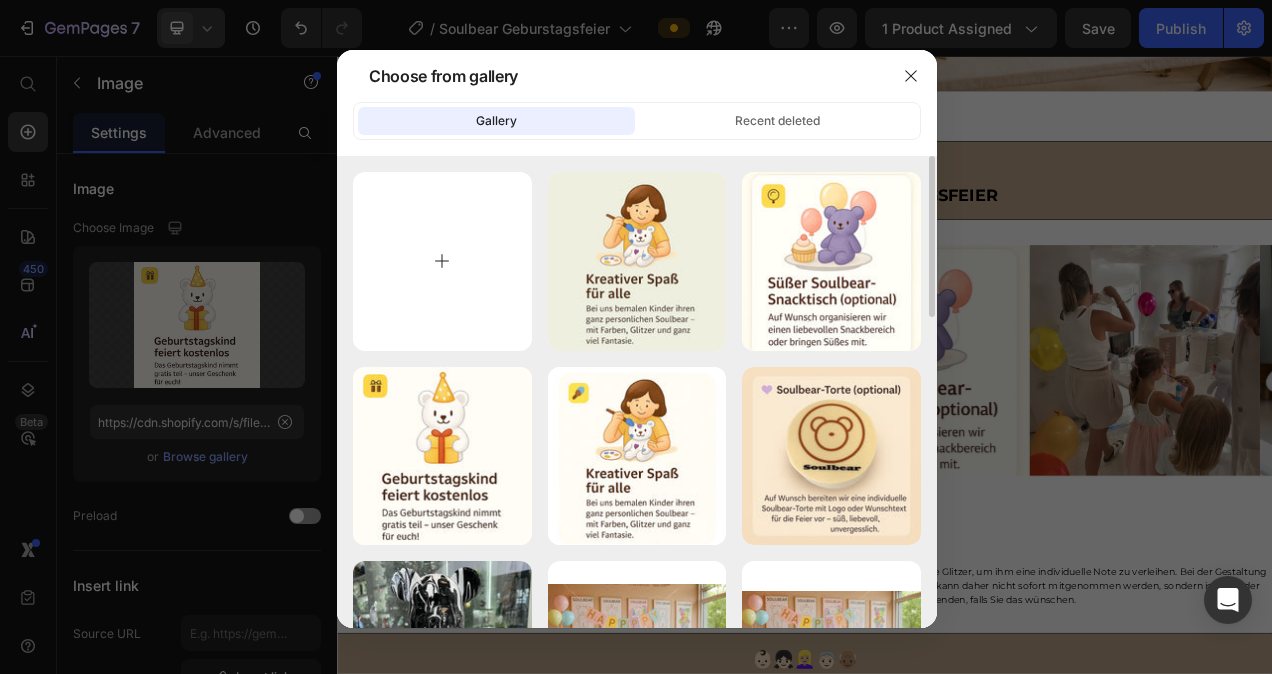 click at bounding box center [442, 261] 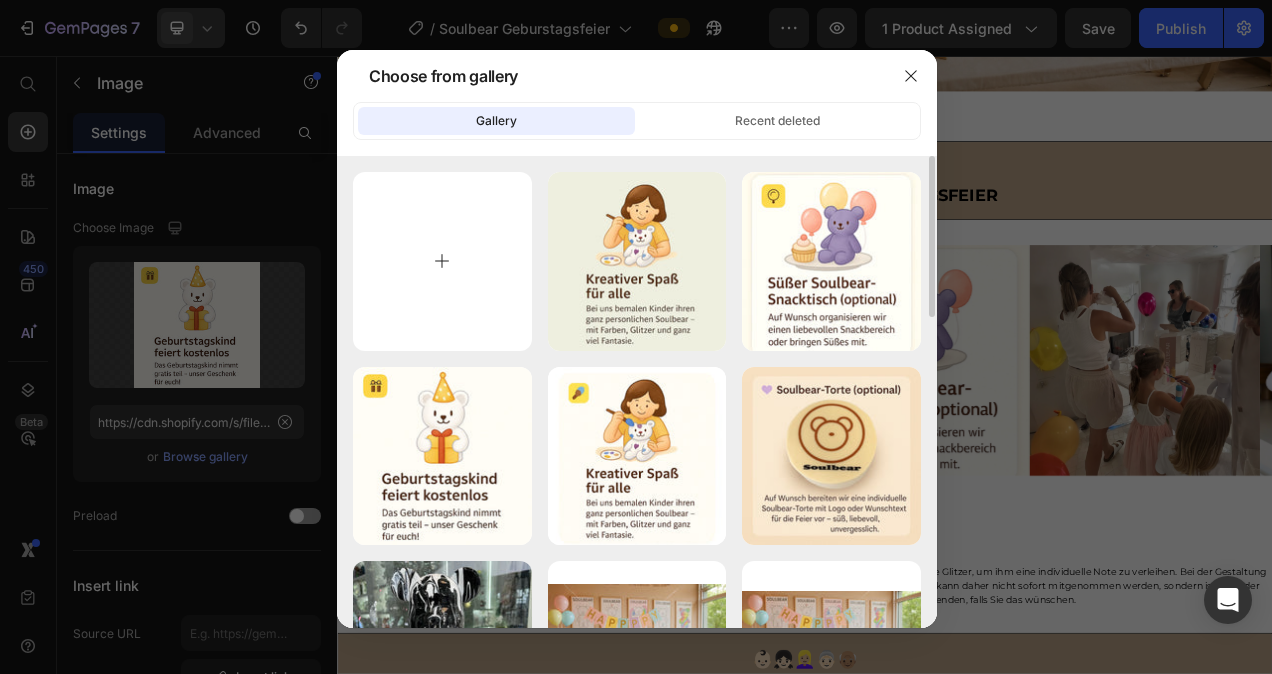 type on "C:\fakepath\WhatsApp Bild 2025-07-13 um 11.33.32_574a1e96.jpg" 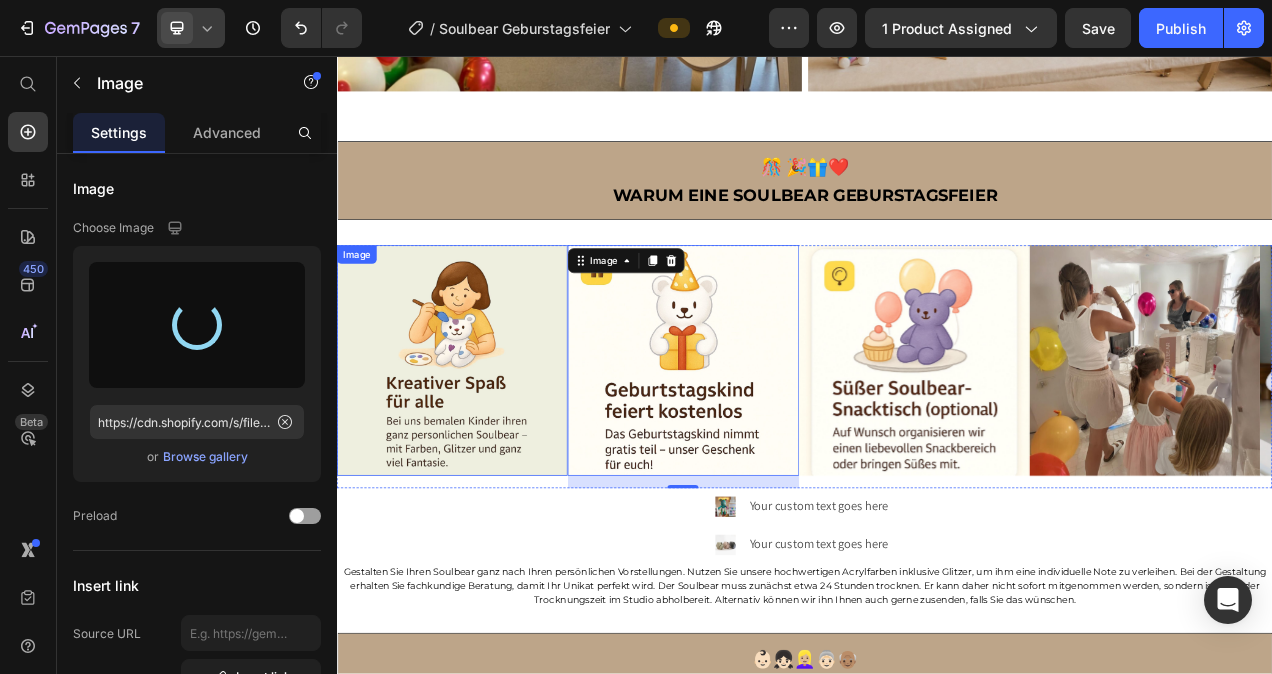 type on "https://cdn.shopify.com/s/files/1/0778/5129/6091/files/gempages_492460592905323398-2ef333c0-0dde-4e25-b307-3721391a05ca.jpg" 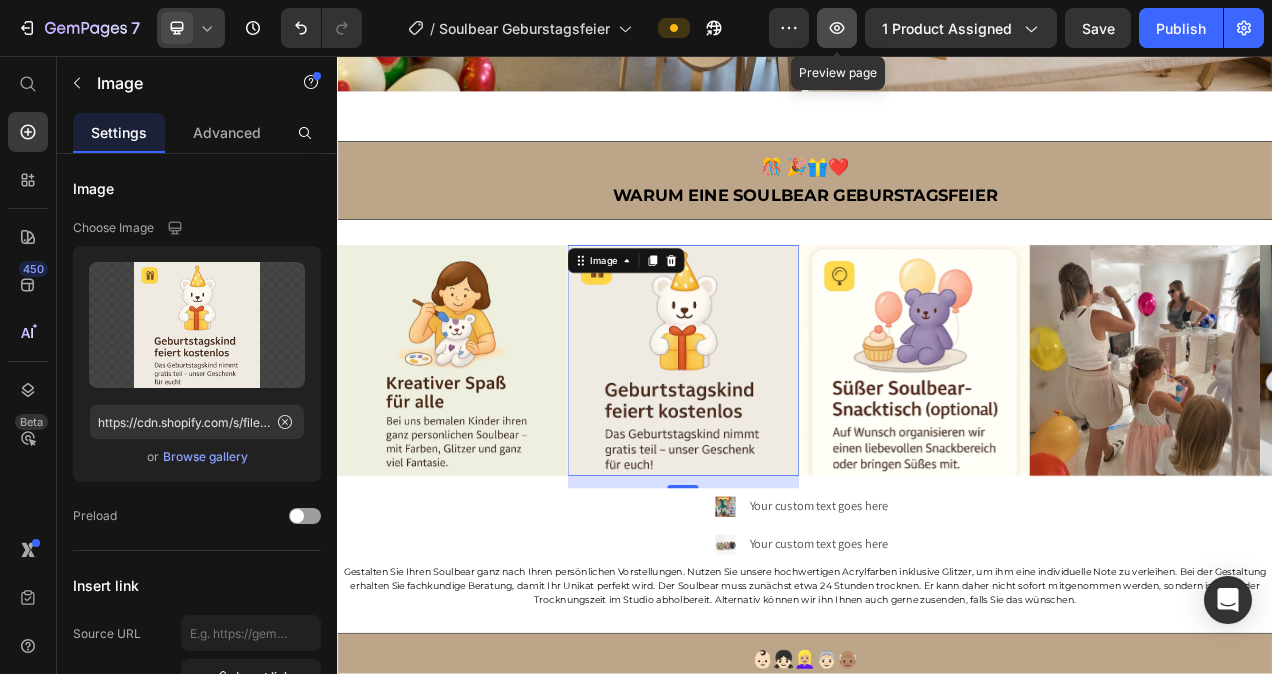 click 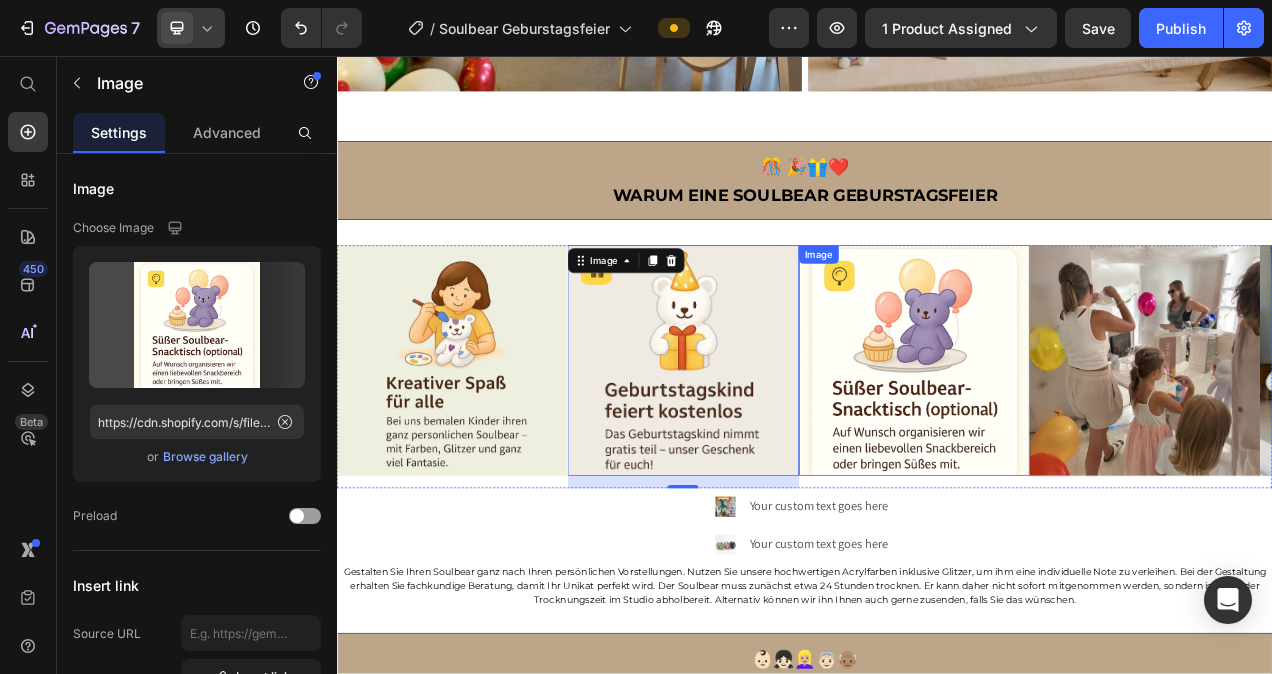 click at bounding box center [1078, 447] 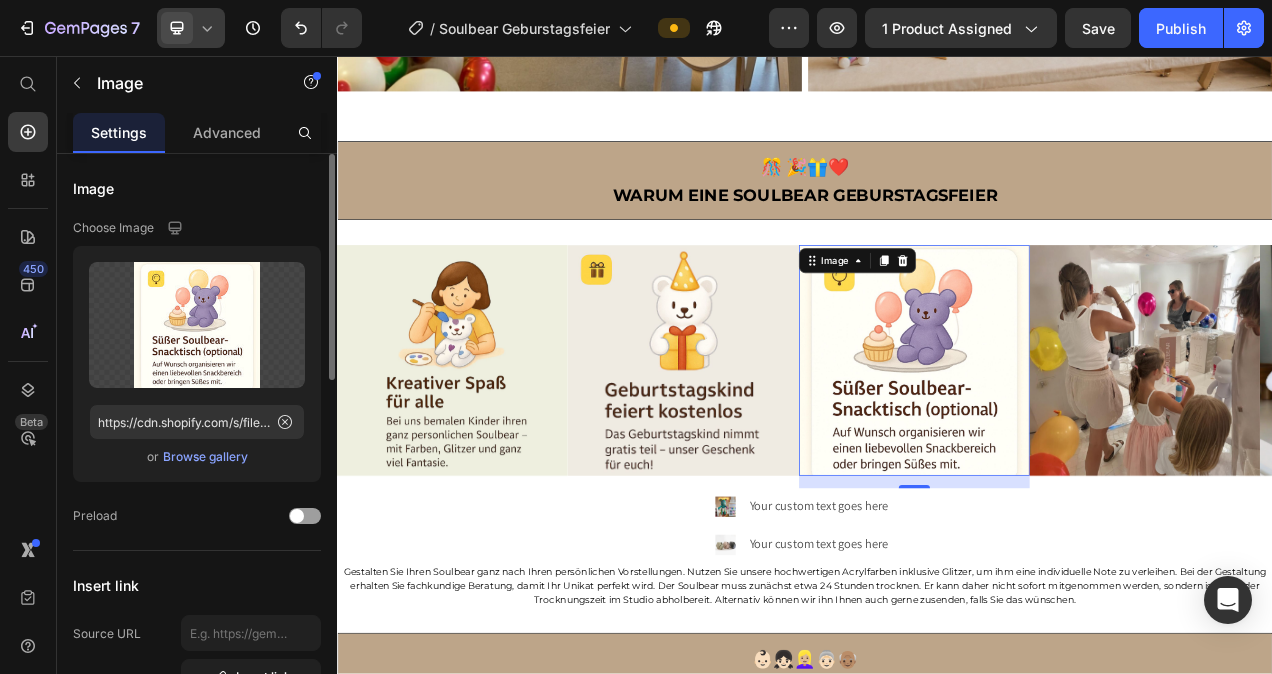 click on "Browse gallery" at bounding box center [205, 457] 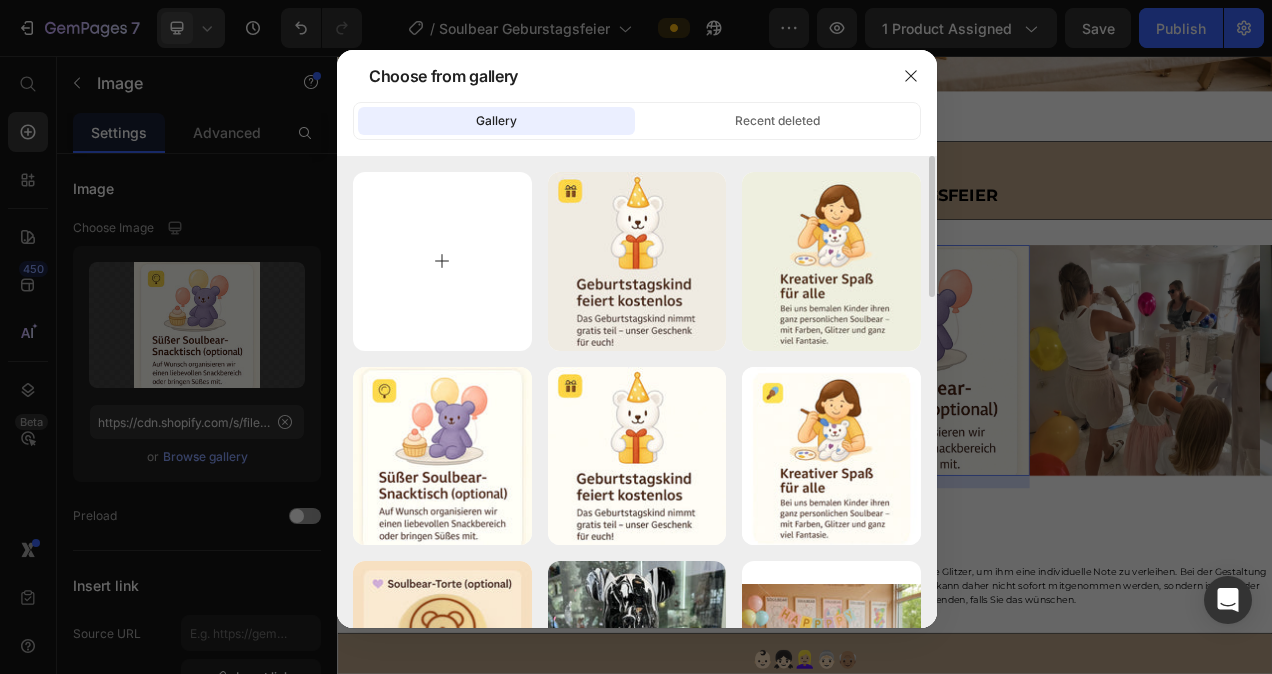 click at bounding box center [442, 261] 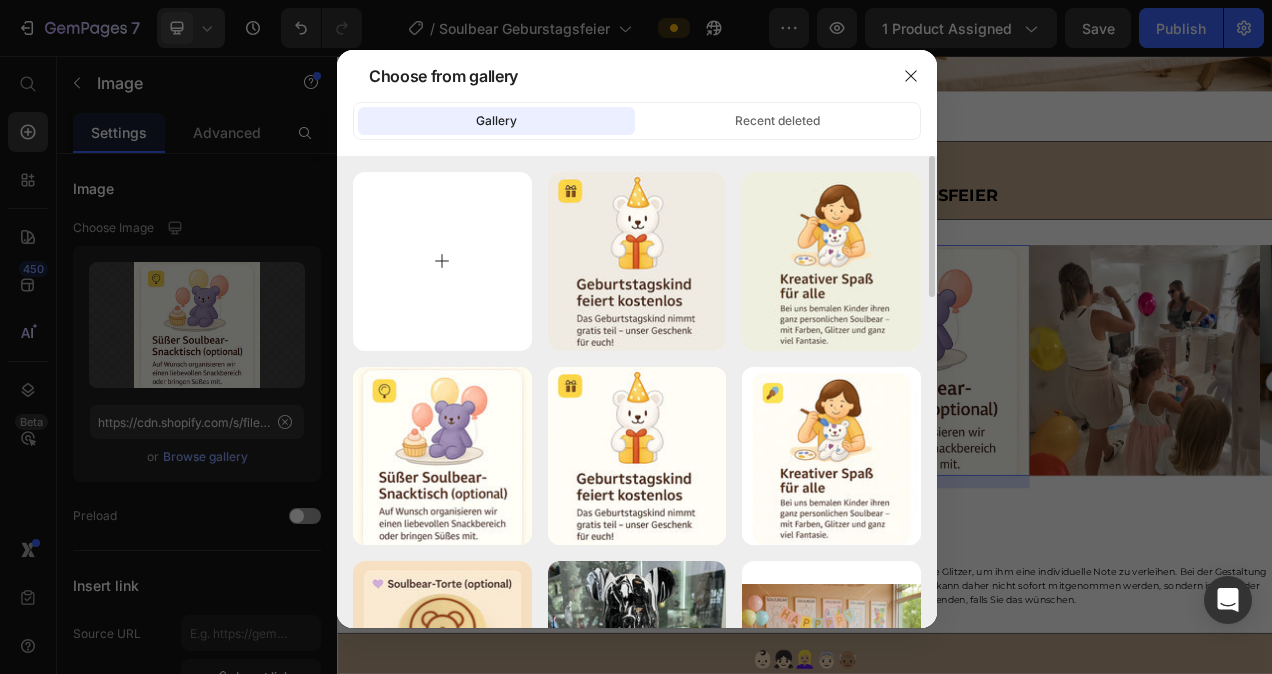 type on "C:\fakepath\WhatsApp Bild 2025-07-13 um 11.35.48_0bfa6169.jpg" 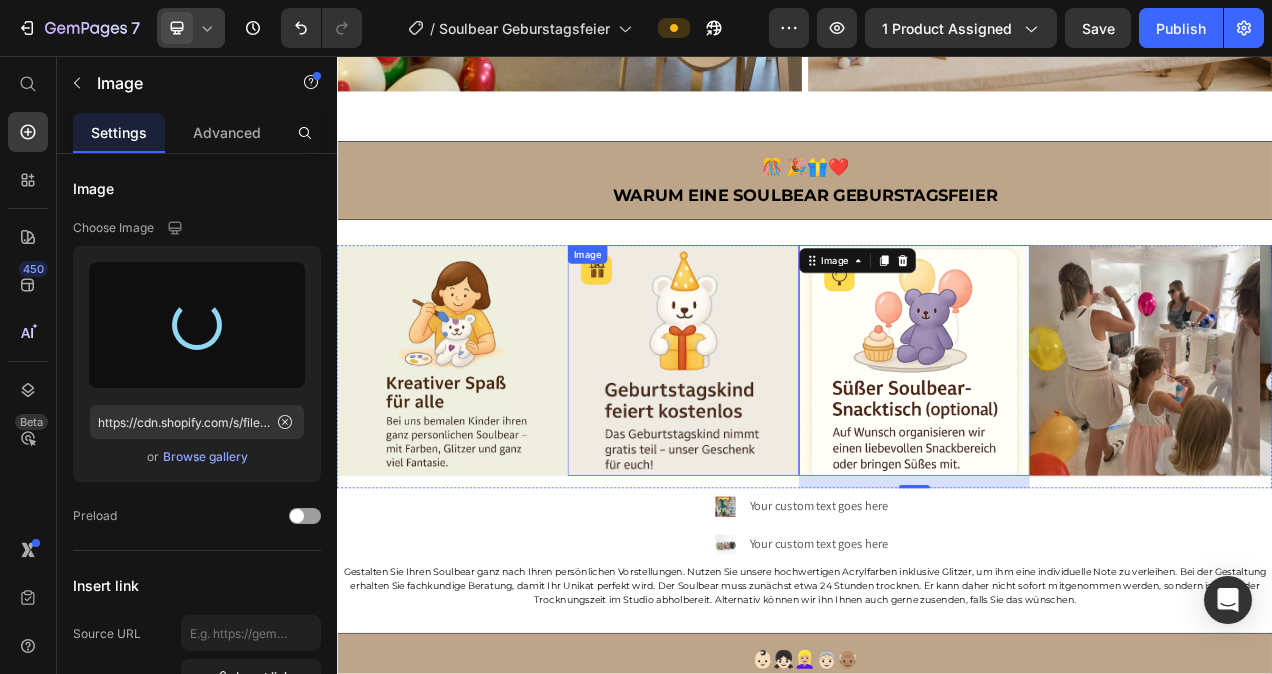 type on "https://cdn.shopify.com/s/files/1/0778/5129/6091/files/gempages_492460592905323398-7afbe060-459b-4285-a4dd-47a147338b6b.jpg" 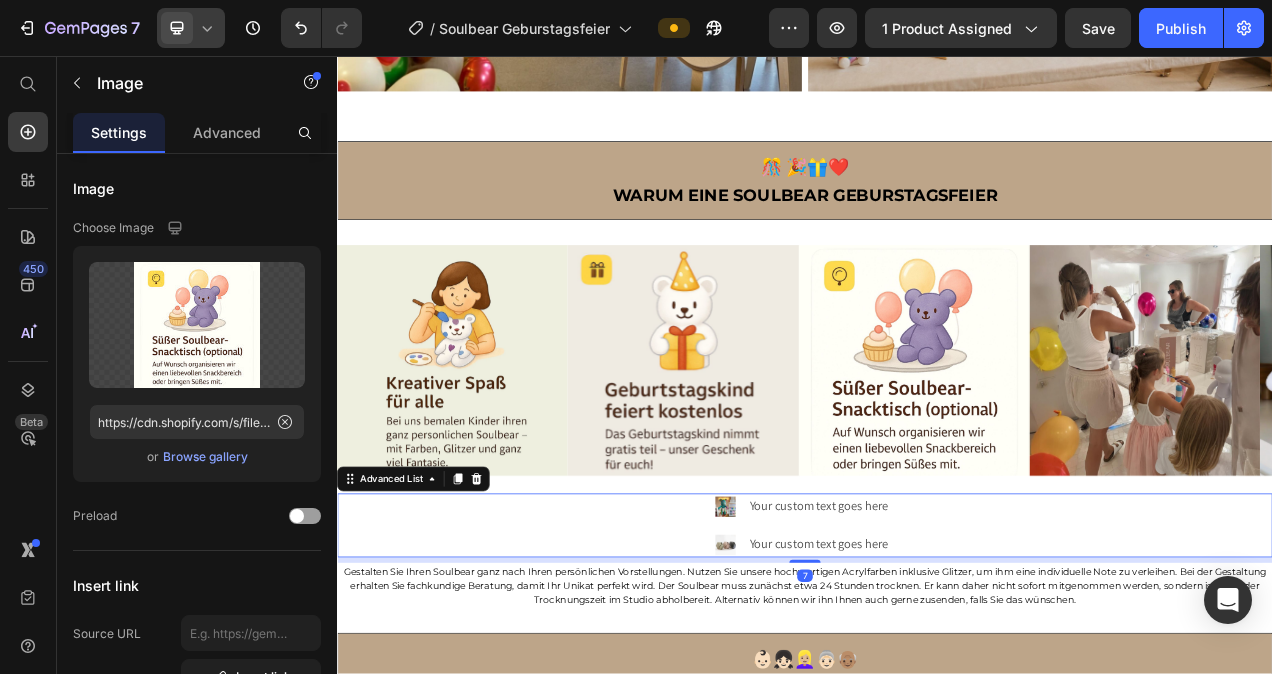 click on "Image Your custom text goes here Text Block Image Your custom text goes here Text Block" at bounding box center (937, 659) 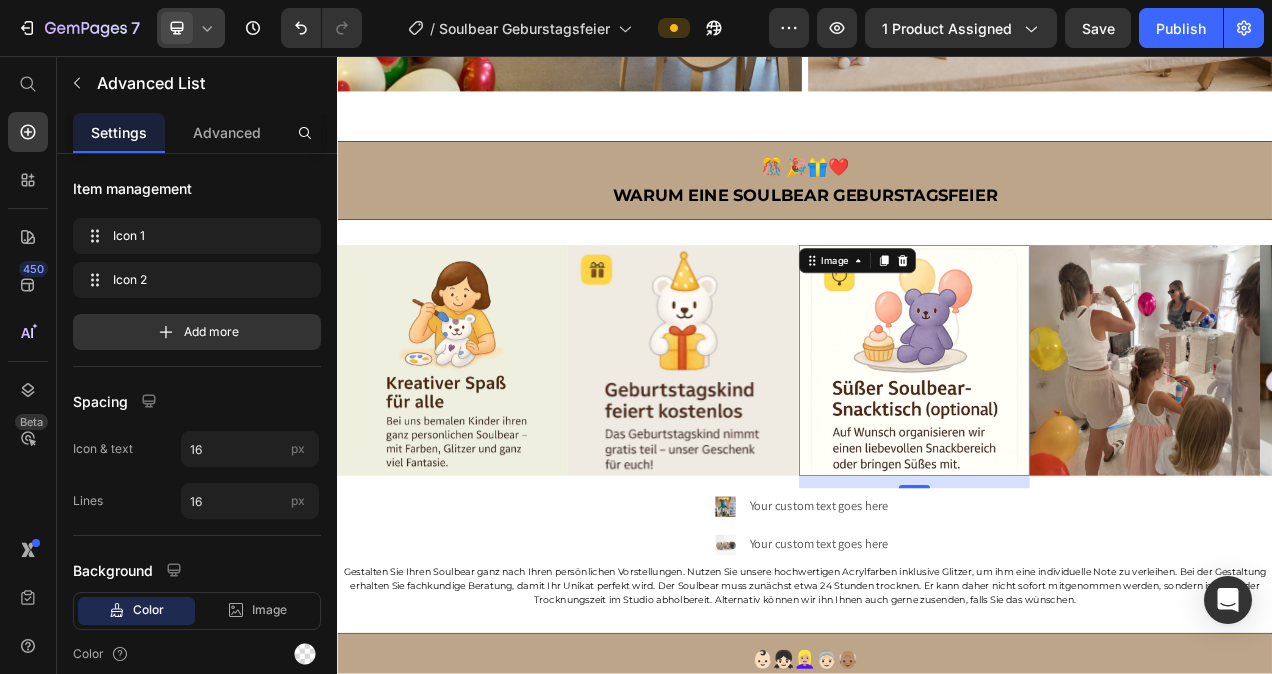 click at bounding box center [1078, 447] 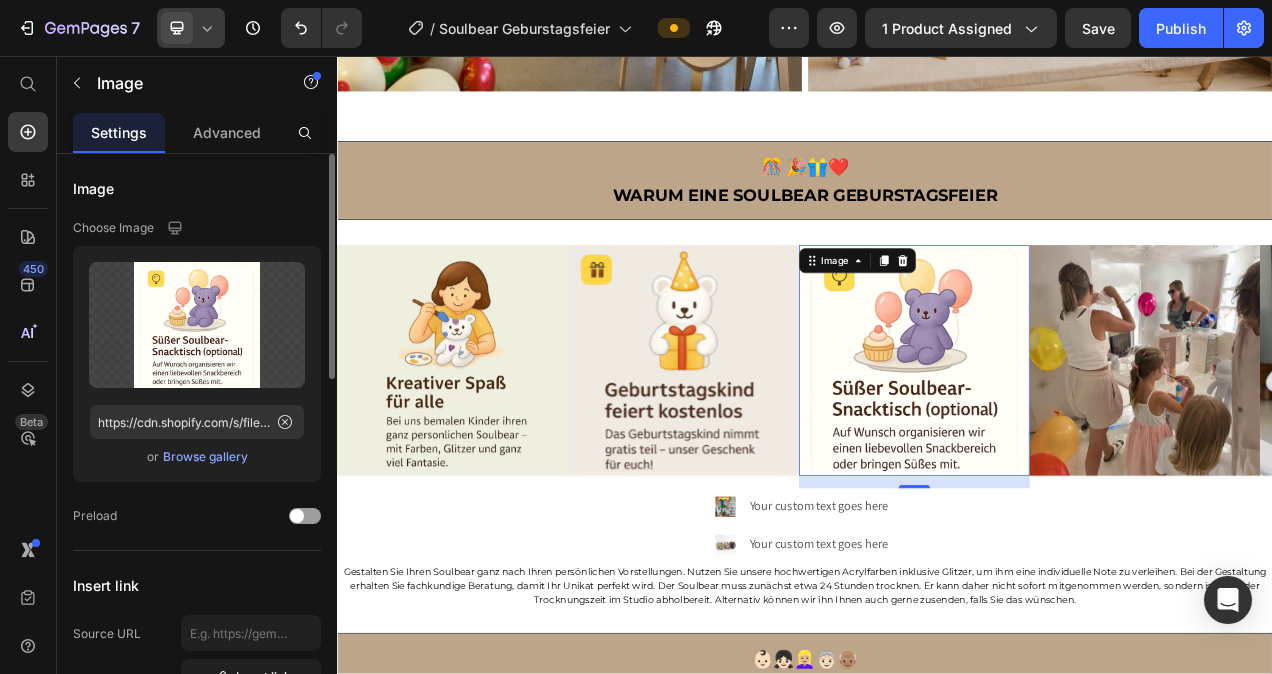 click on "Browse gallery" at bounding box center (205, 457) 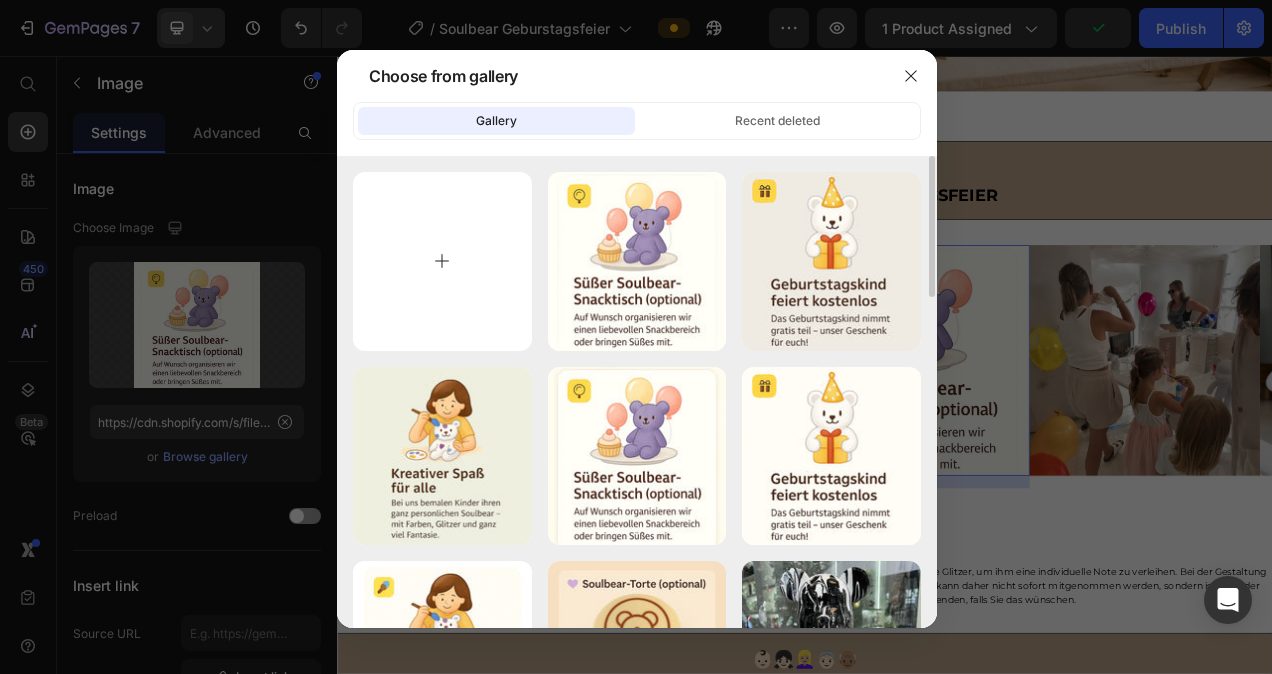 click at bounding box center [442, 261] 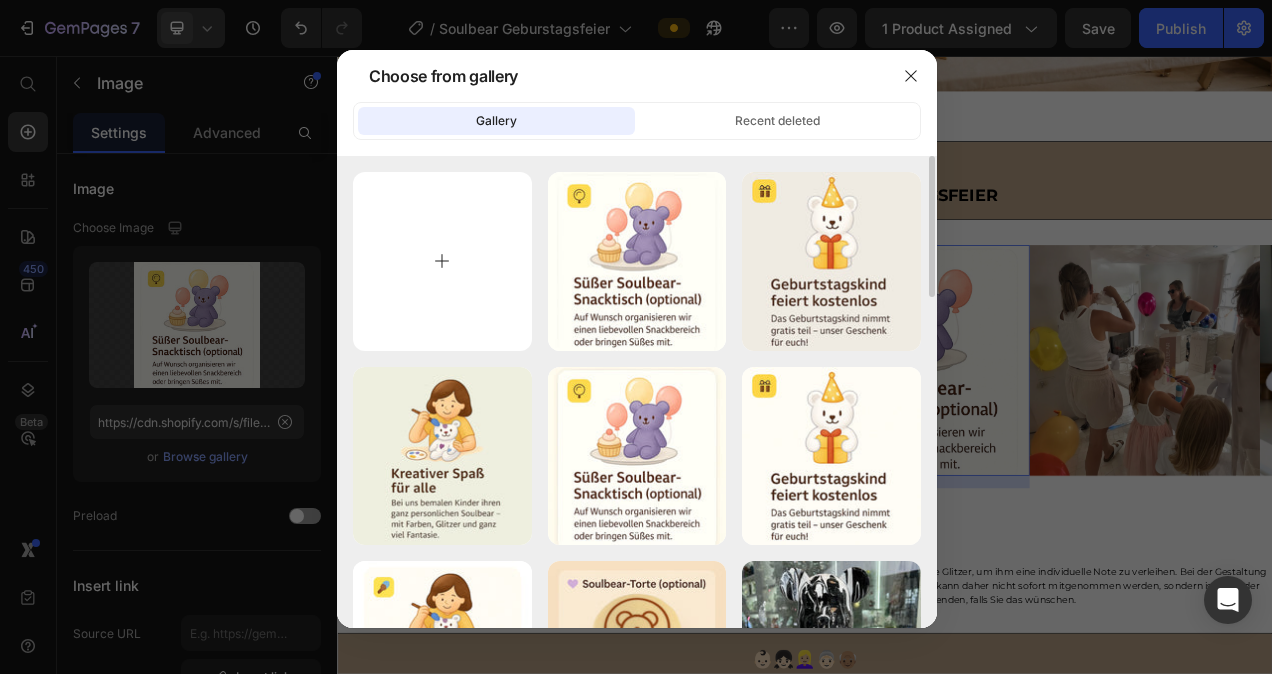 type on "C:\fakepath\Soulbear Snack.jpg" 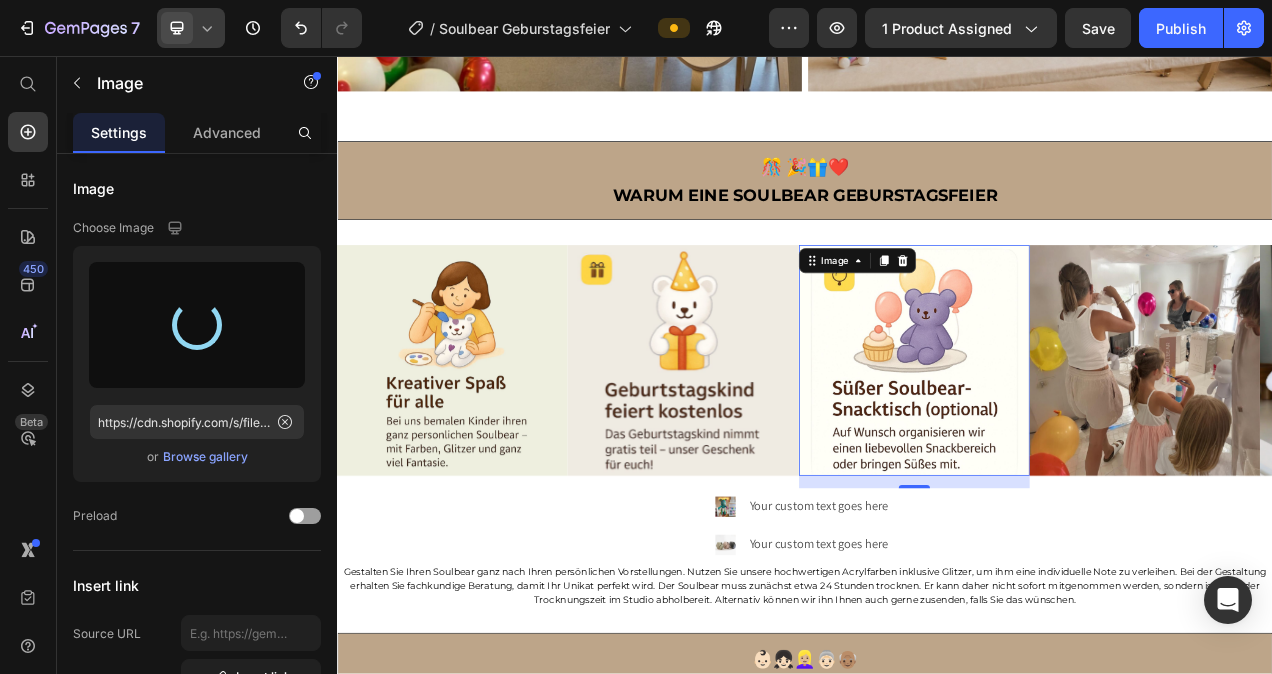 type on "https://cdn.shopify.com/s/files/1/0778/5129/6091/files/gempages_492460592905323398-6234fb36-8aeb-41ec-ba3d-db8a171f8835.jpg" 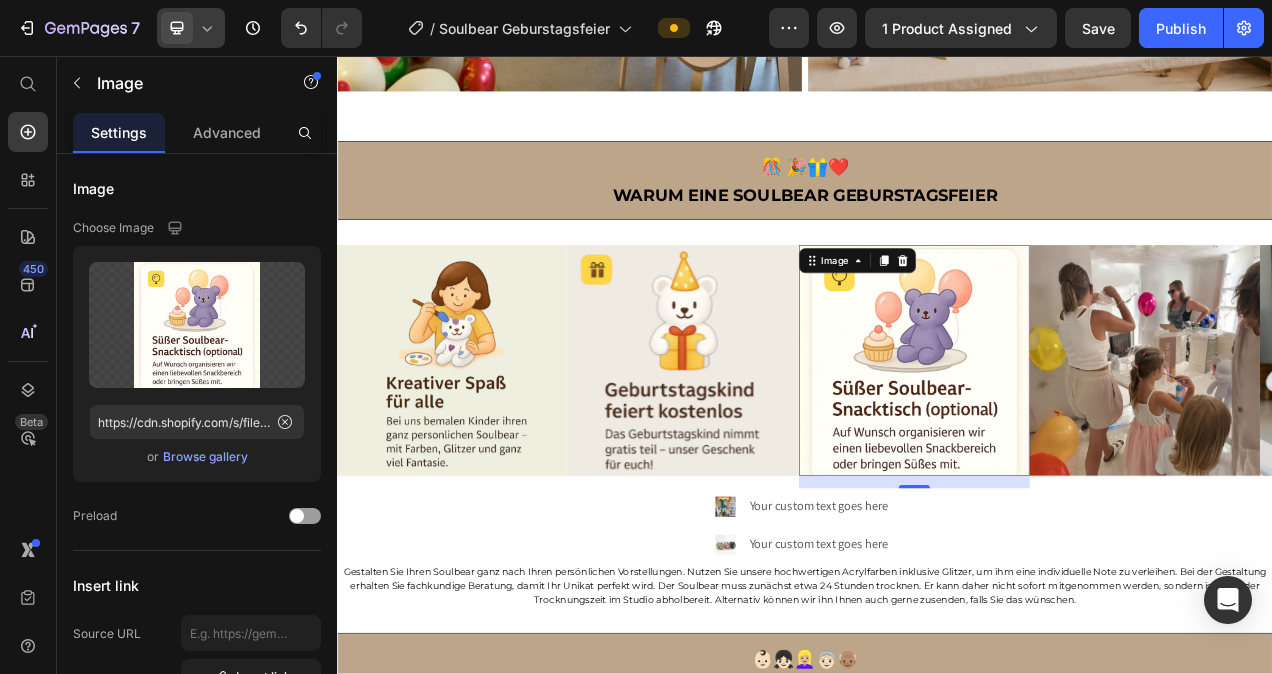 click at bounding box center (1078, 447) 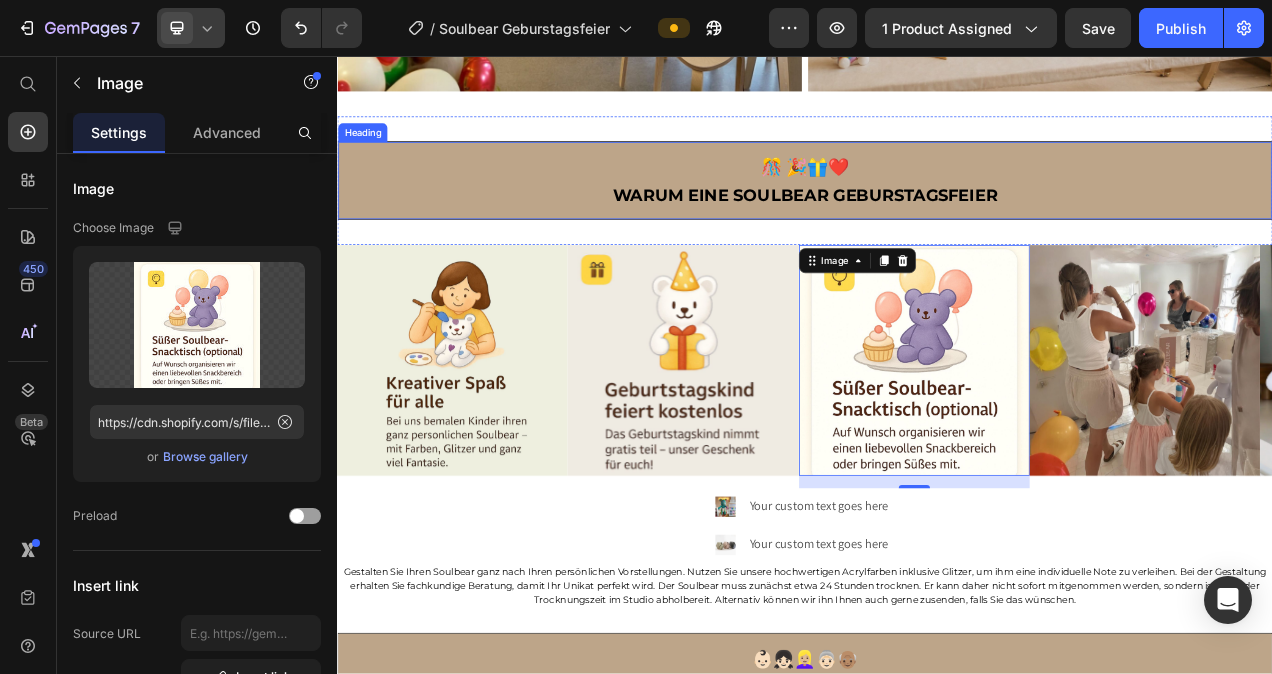 click on "🎊 🎉🎁❤️ Warum eine soulbear geburstagsfeier" at bounding box center [937, 216] 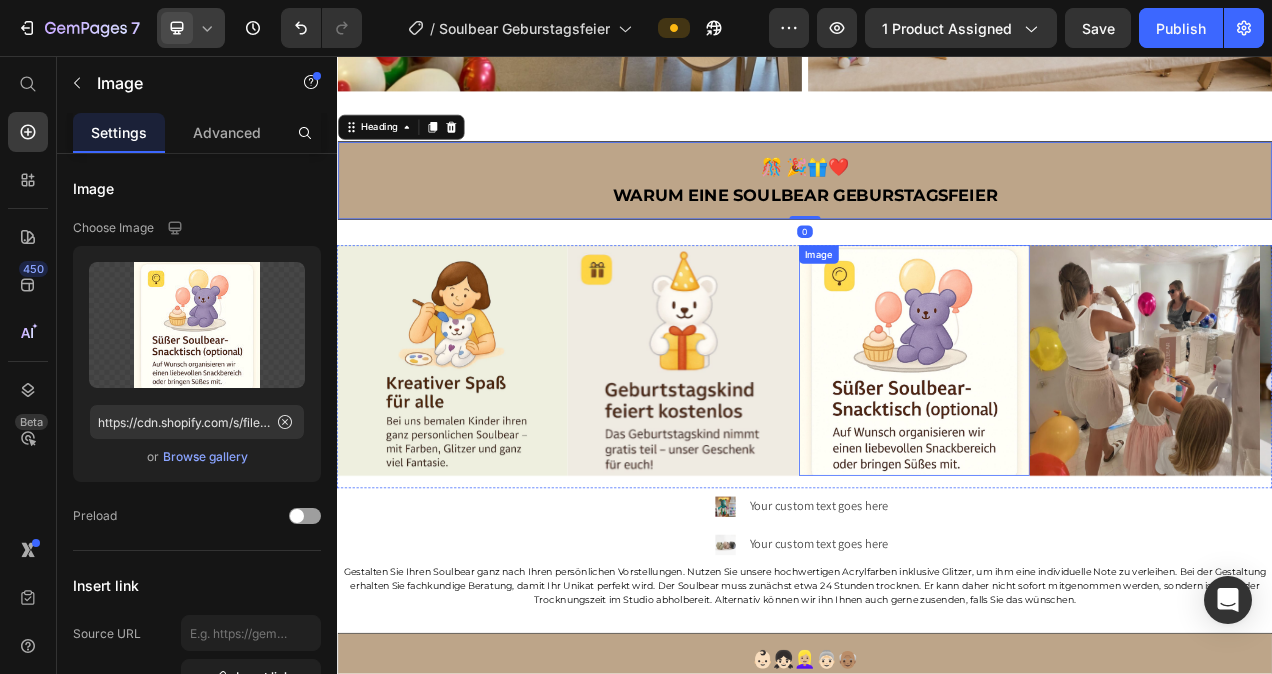 click at bounding box center (1078, 447) 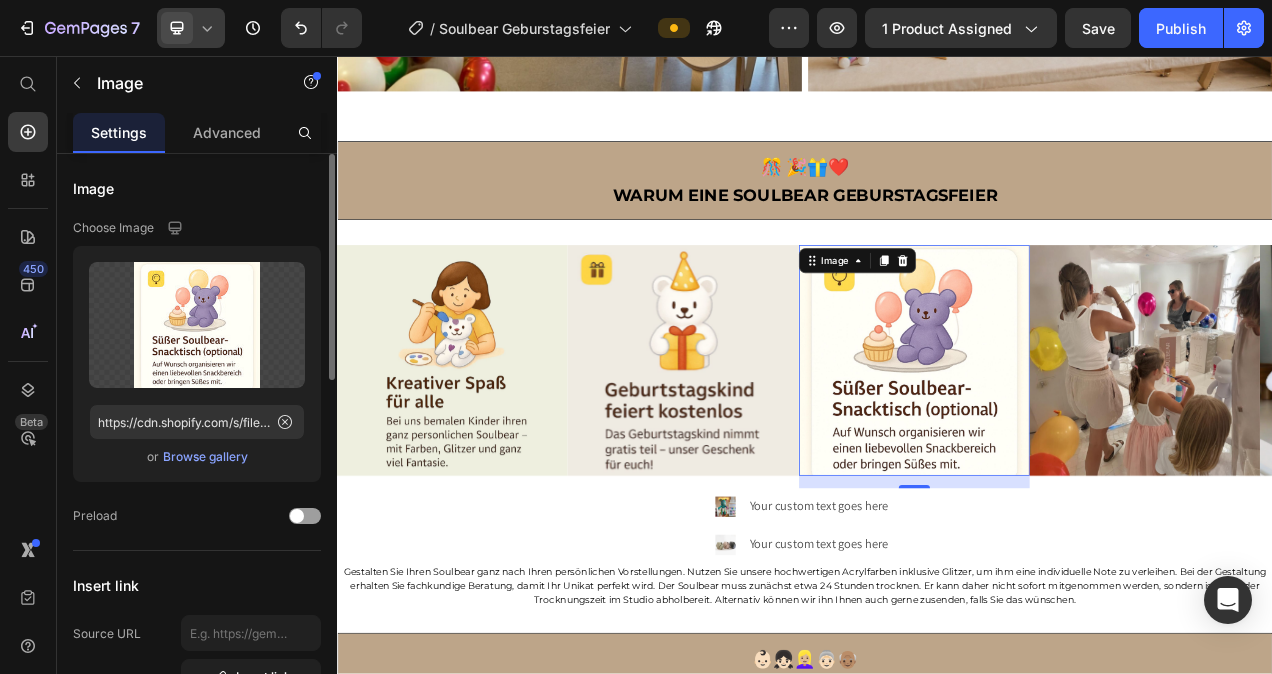 click on "Browse gallery" at bounding box center (205, 457) 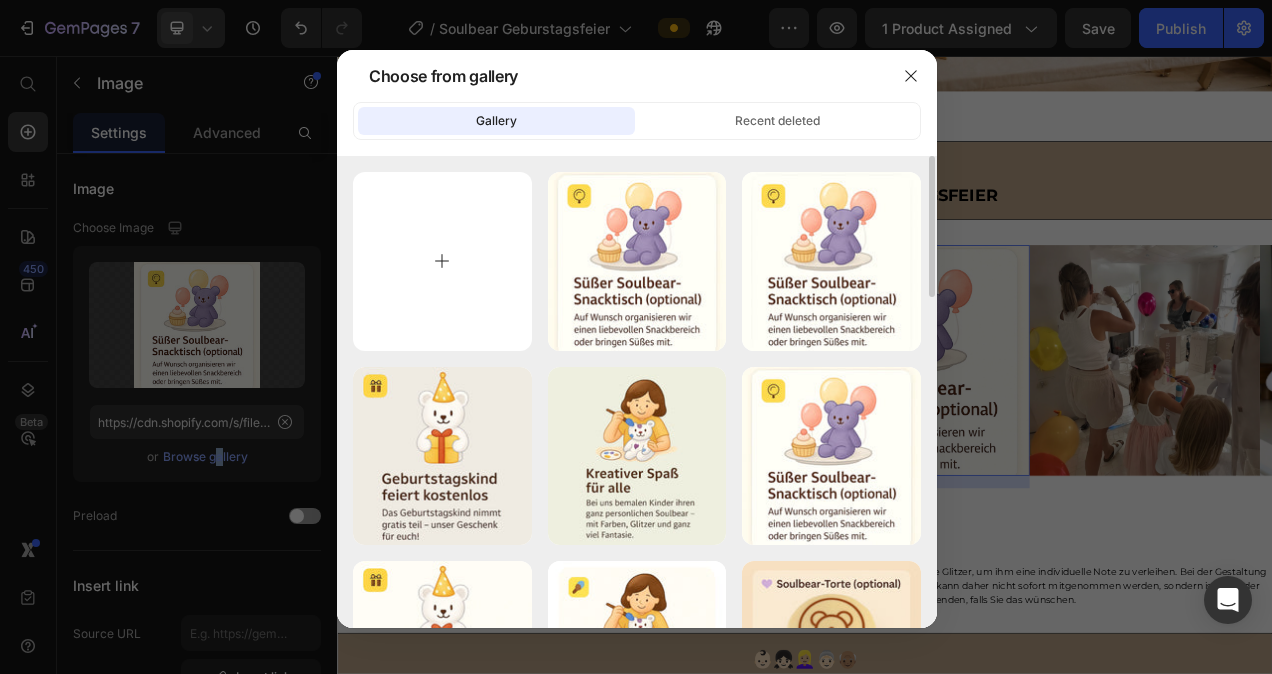 click at bounding box center [442, 261] 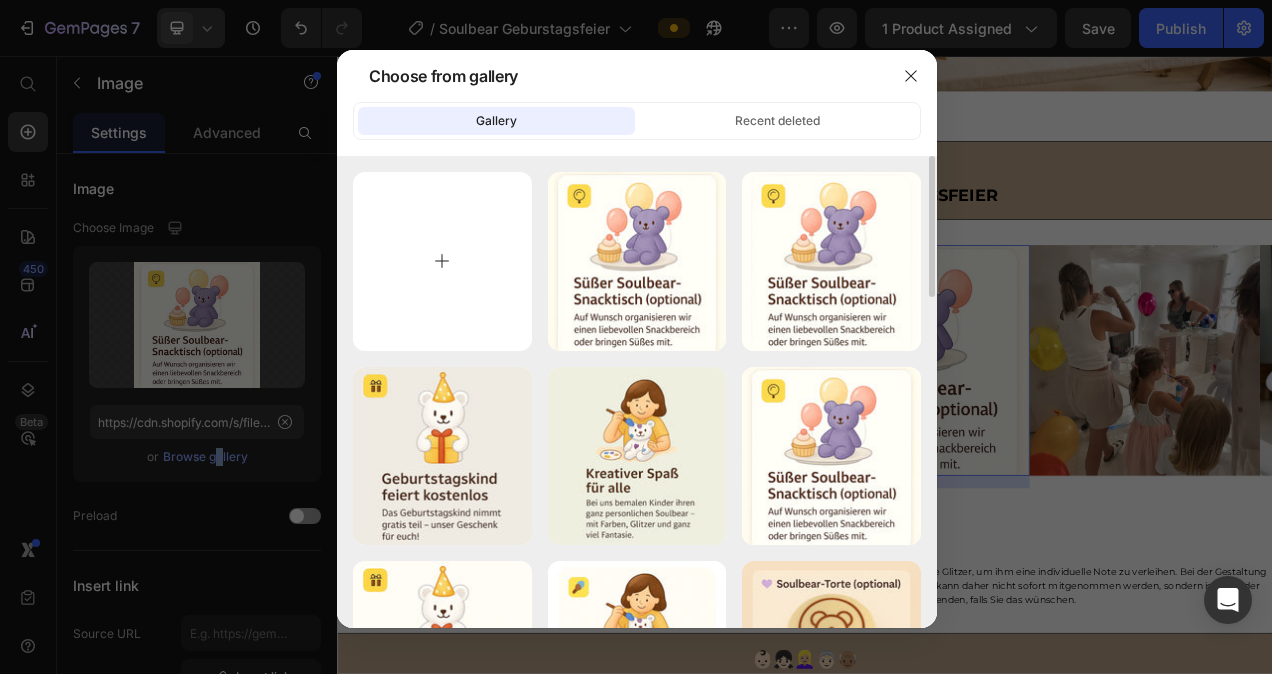 type on "C:\fakepath\WhatsApp Bild 2025-07-13 um 11.40.02_45fe3300.jpg" 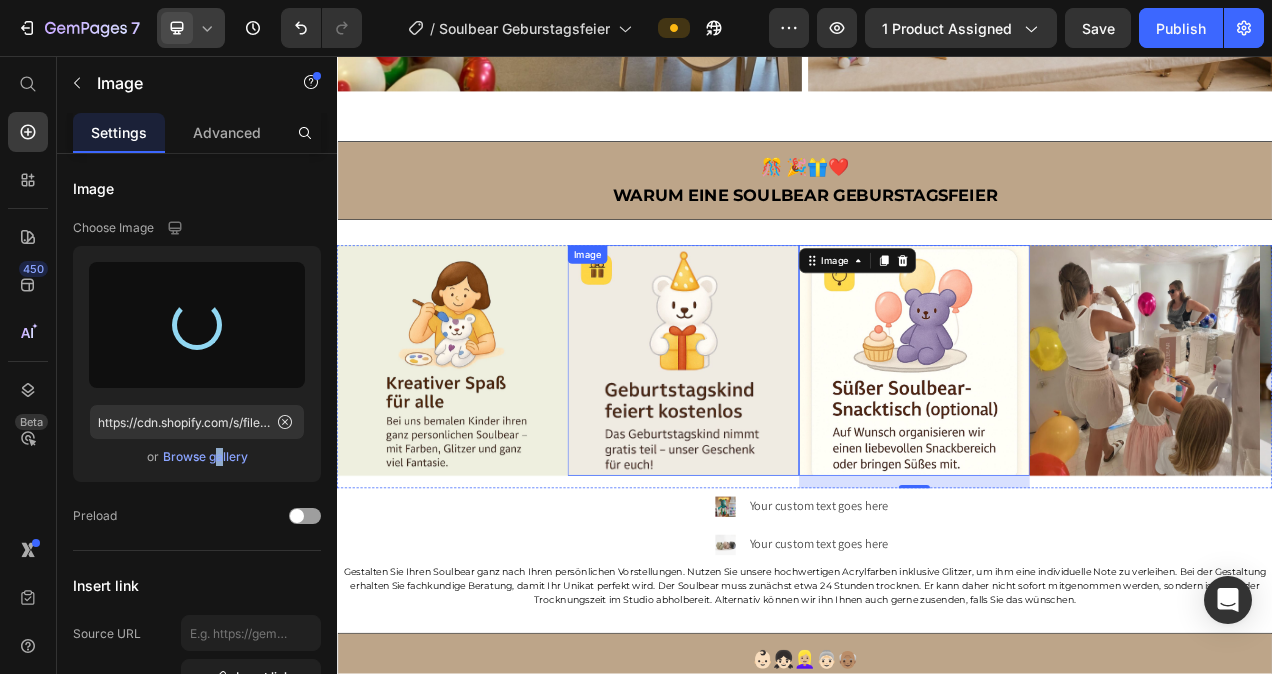 type on "https://cdn.shopify.com/s/files/1/0778/5129/6091/files/gempages_492460592905323398-1f5c2f5e-be90-425b-ac0c-d83f8050f5ca.jpg" 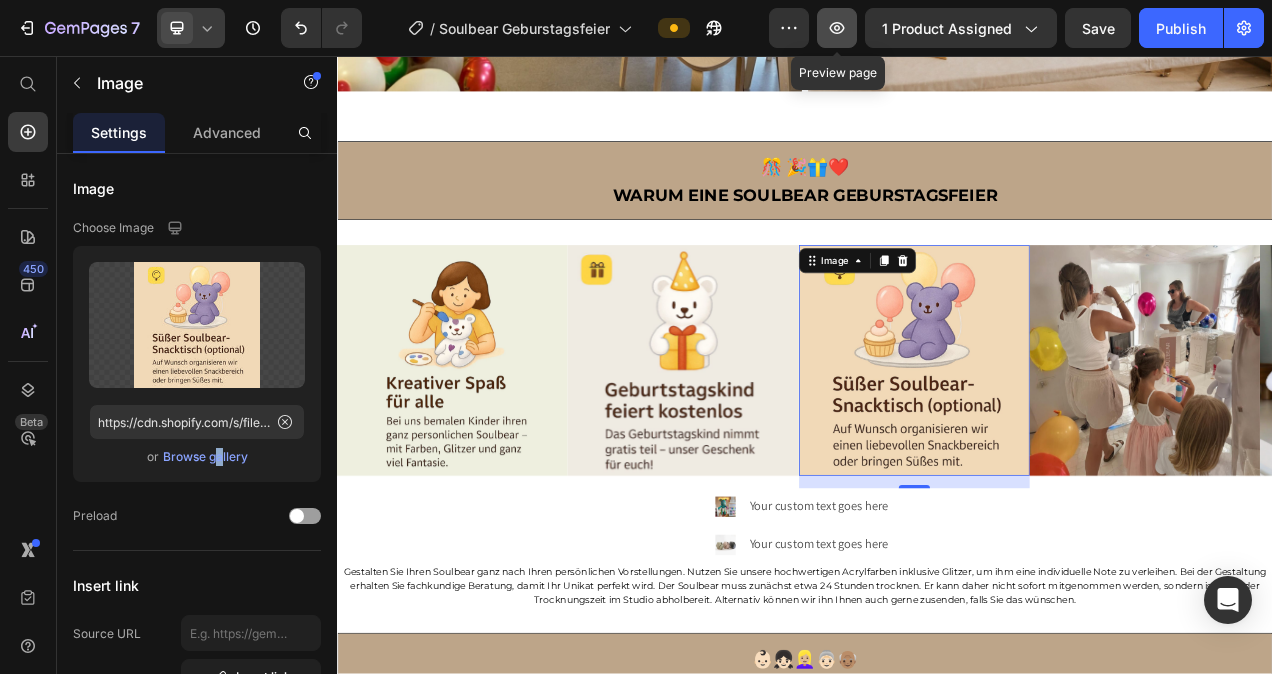 click 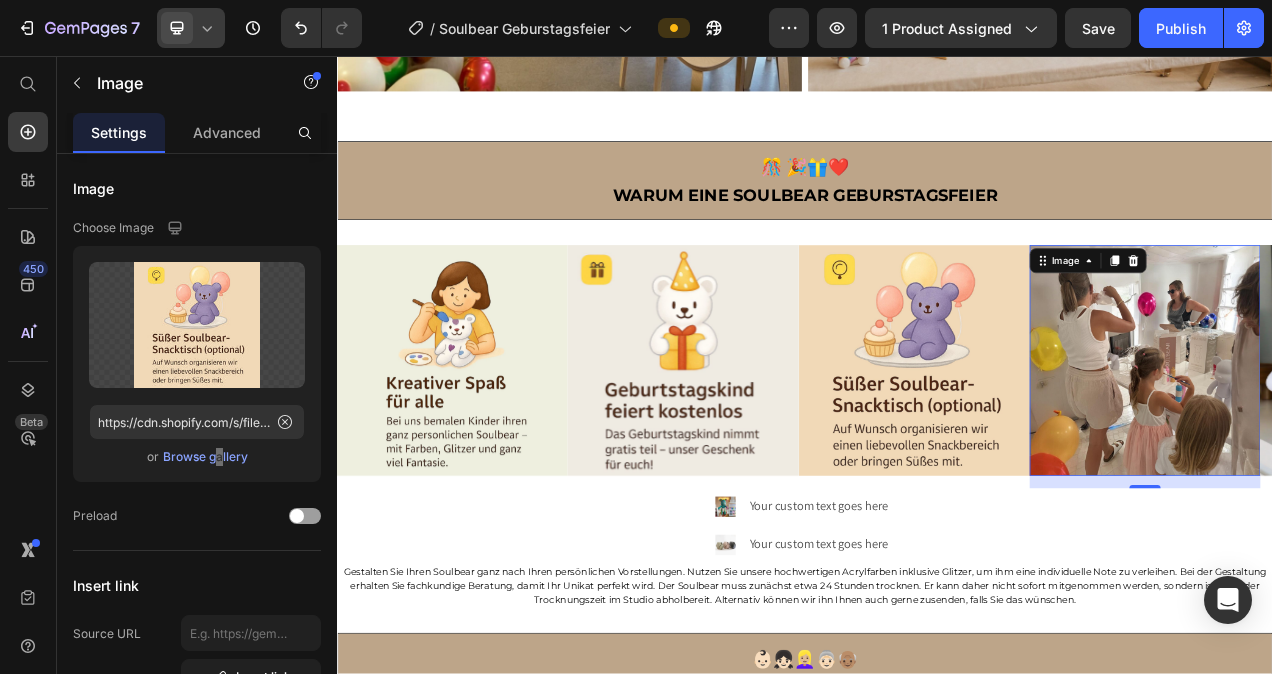 click at bounding box center (1374, 447) 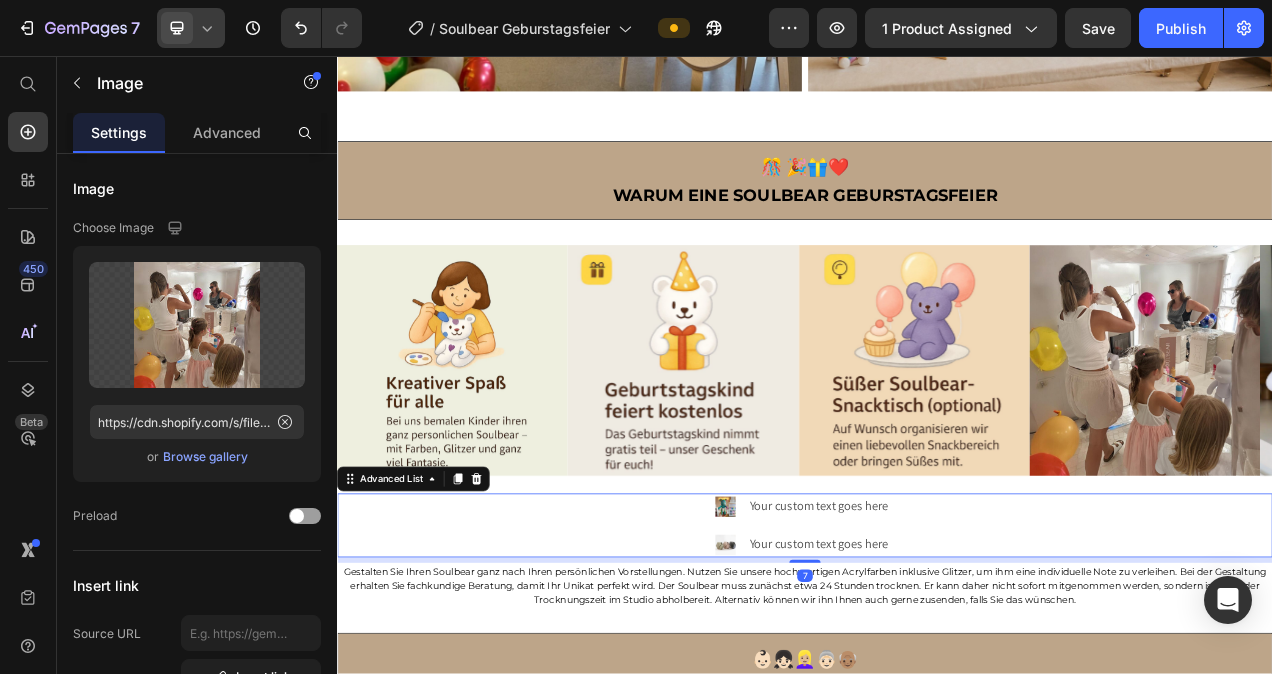 click on "Image Your custom text goes here Text Block Image Your custom text goes here Text Block" at bounding box center [937, 659] 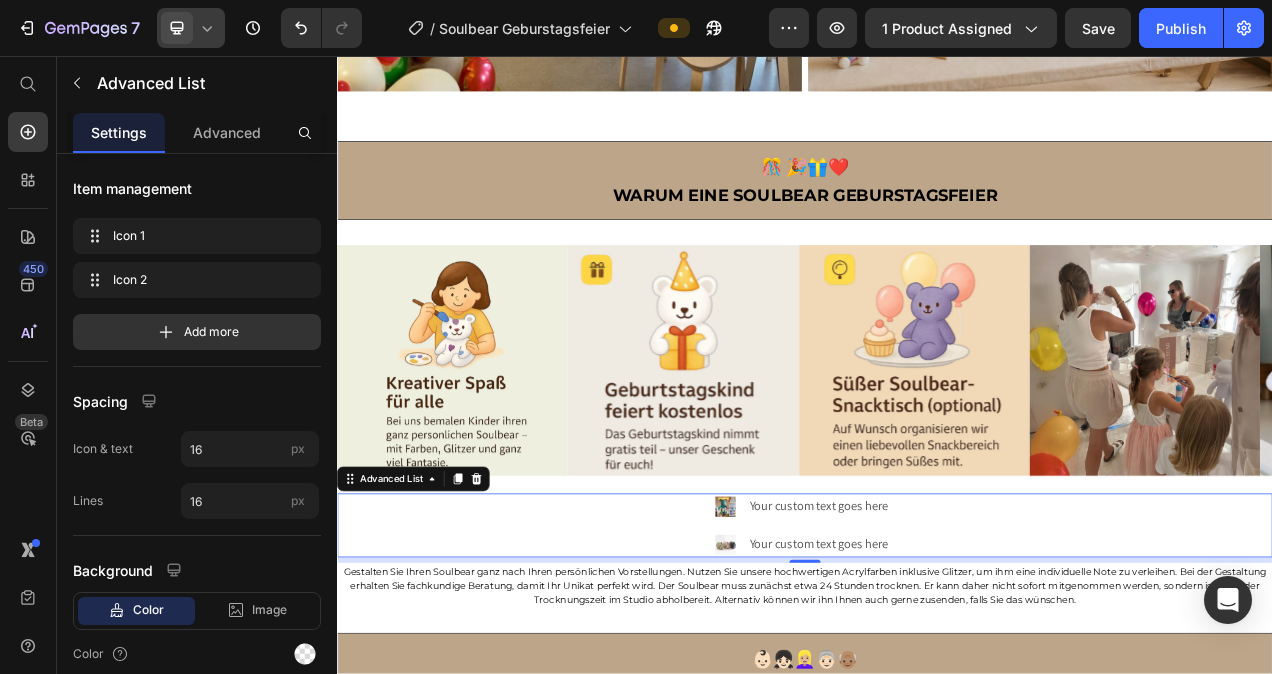 click on "Image Your custom text goes here Text Block" at bounding box center [937, 634] 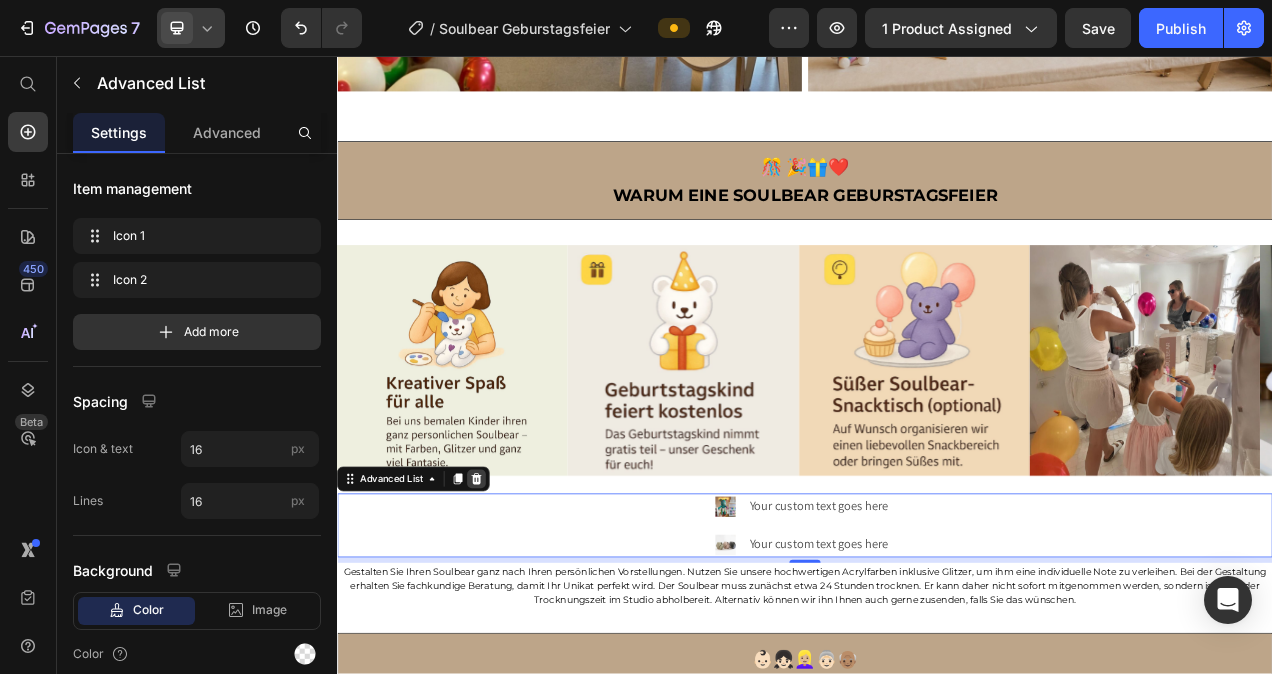click 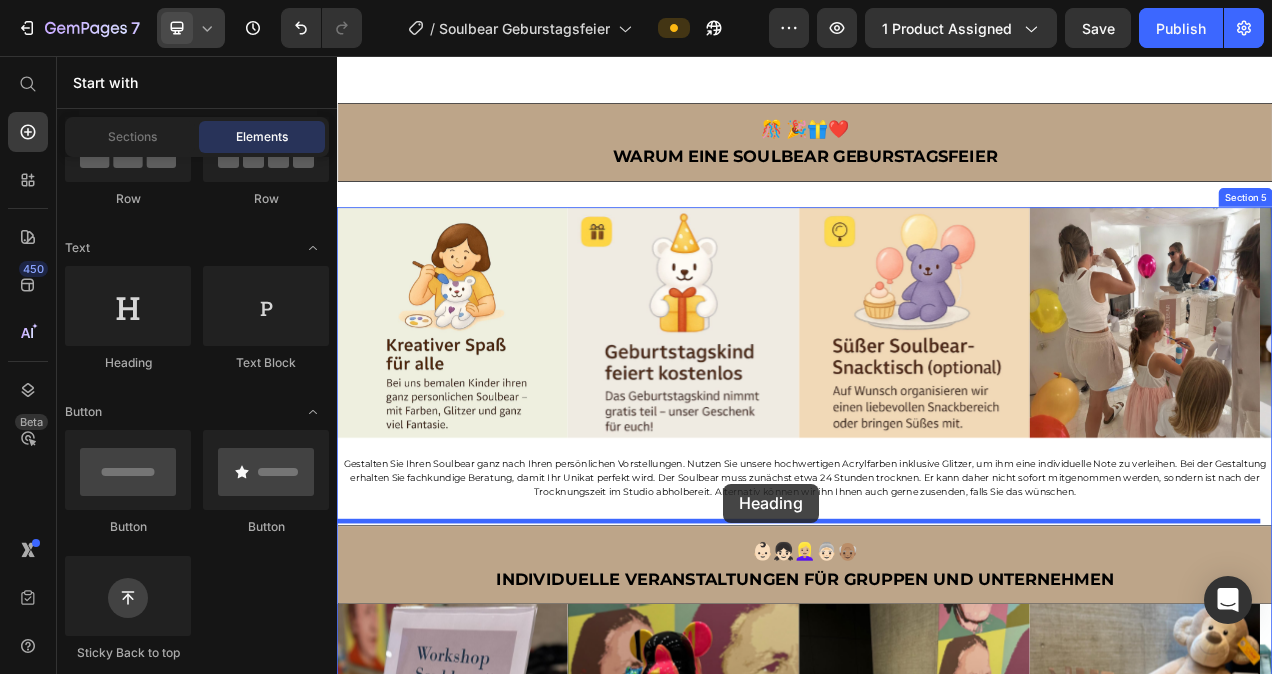 scroll, scrollTop: 1525, scrollLeft: 0, axis: vertical 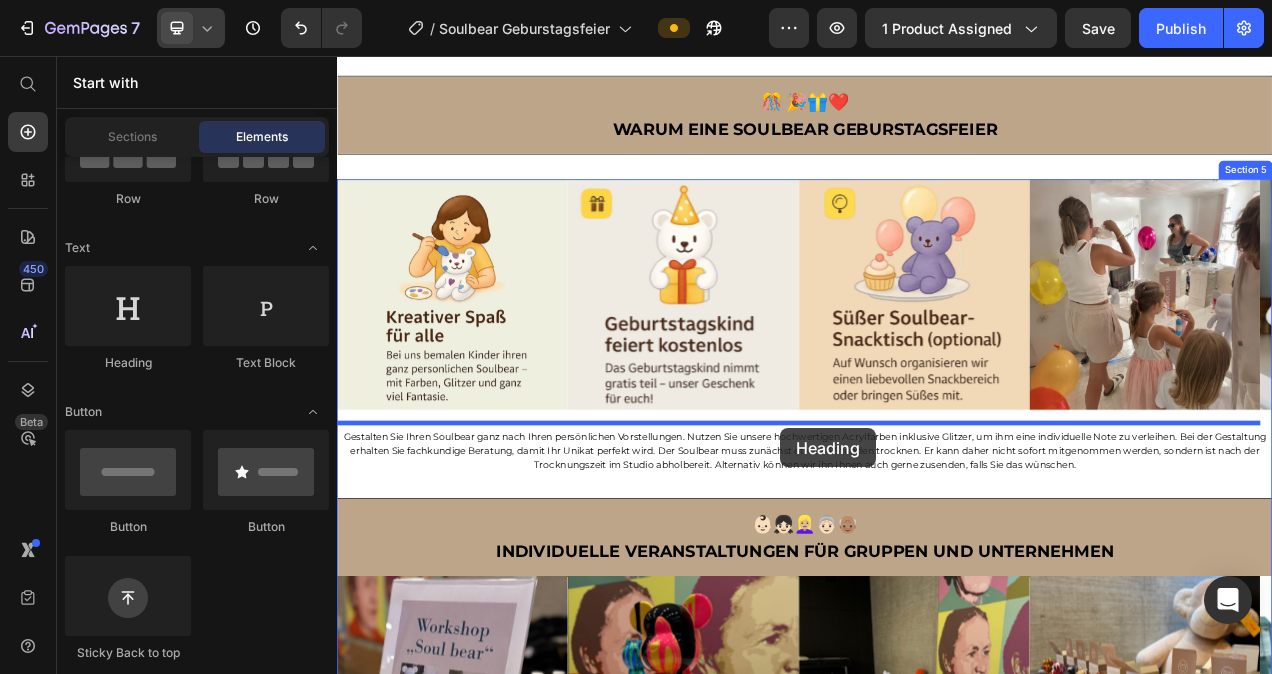 drag, startPoint x: 486, startPoint y: 361, endPoint x: 905, endPoint y: 534, distance: 453.31006 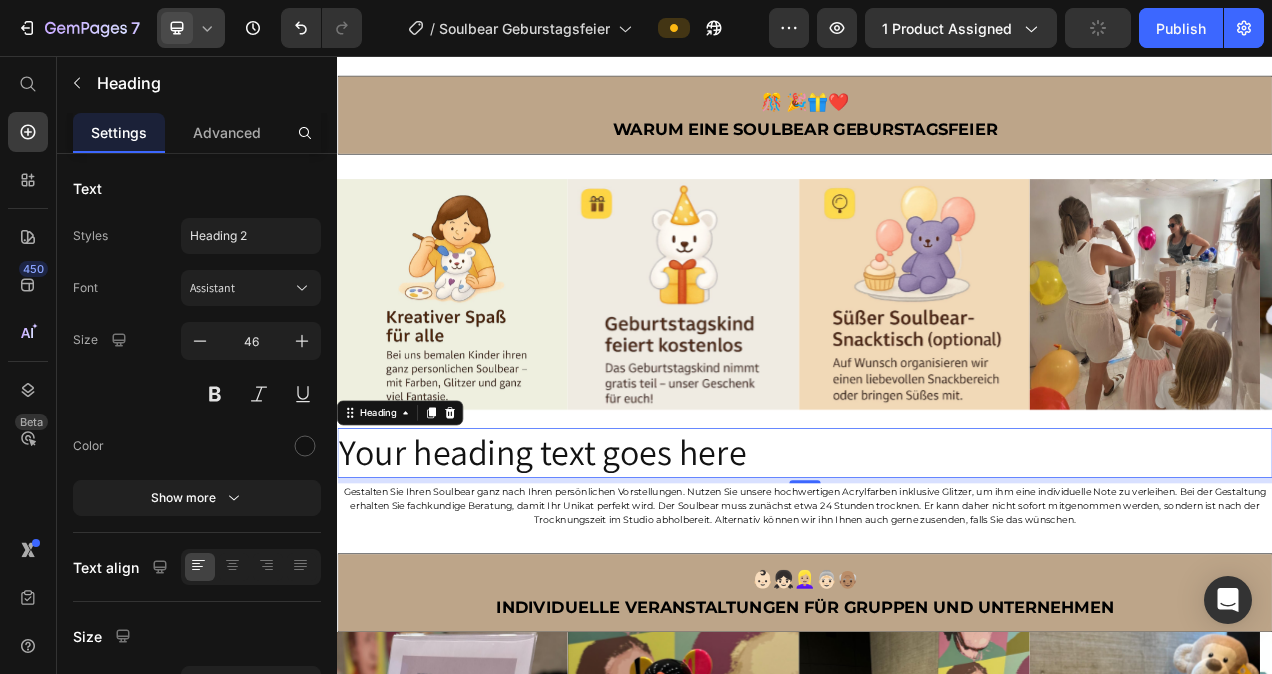 click on "Your heading text goes here" at bounding box center (937, 566) 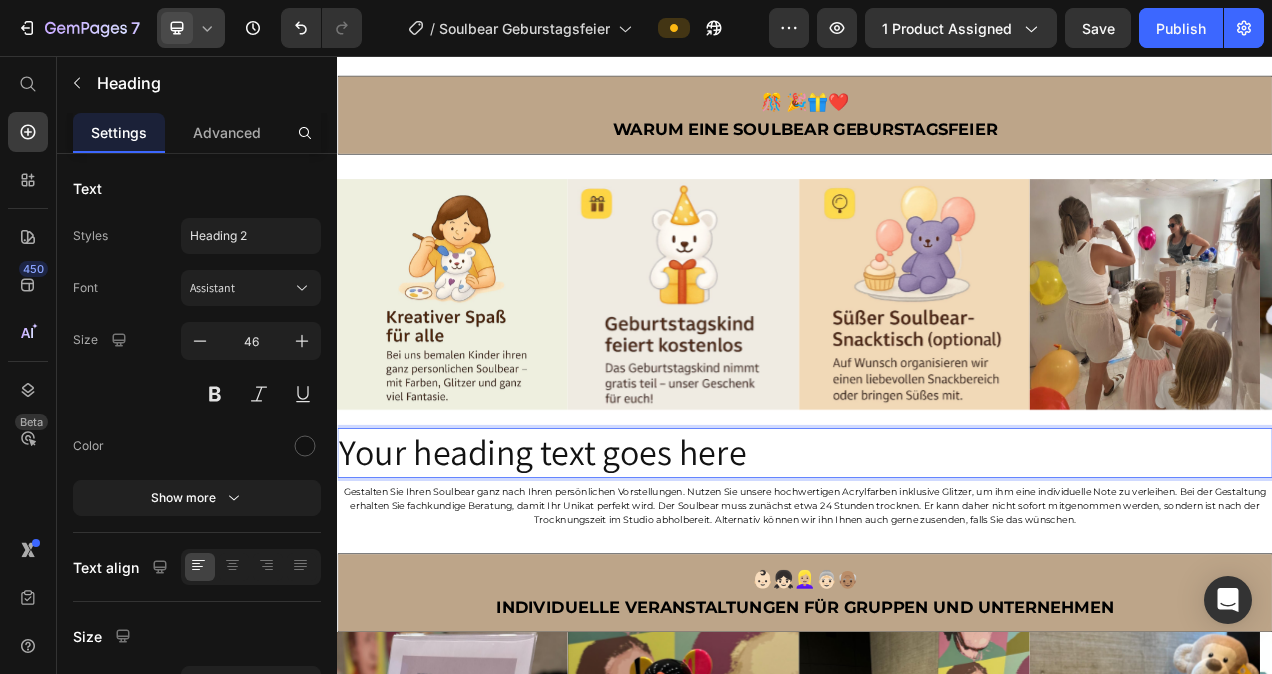 click on "Your heading text goes here" at bounding box center (937, 566) 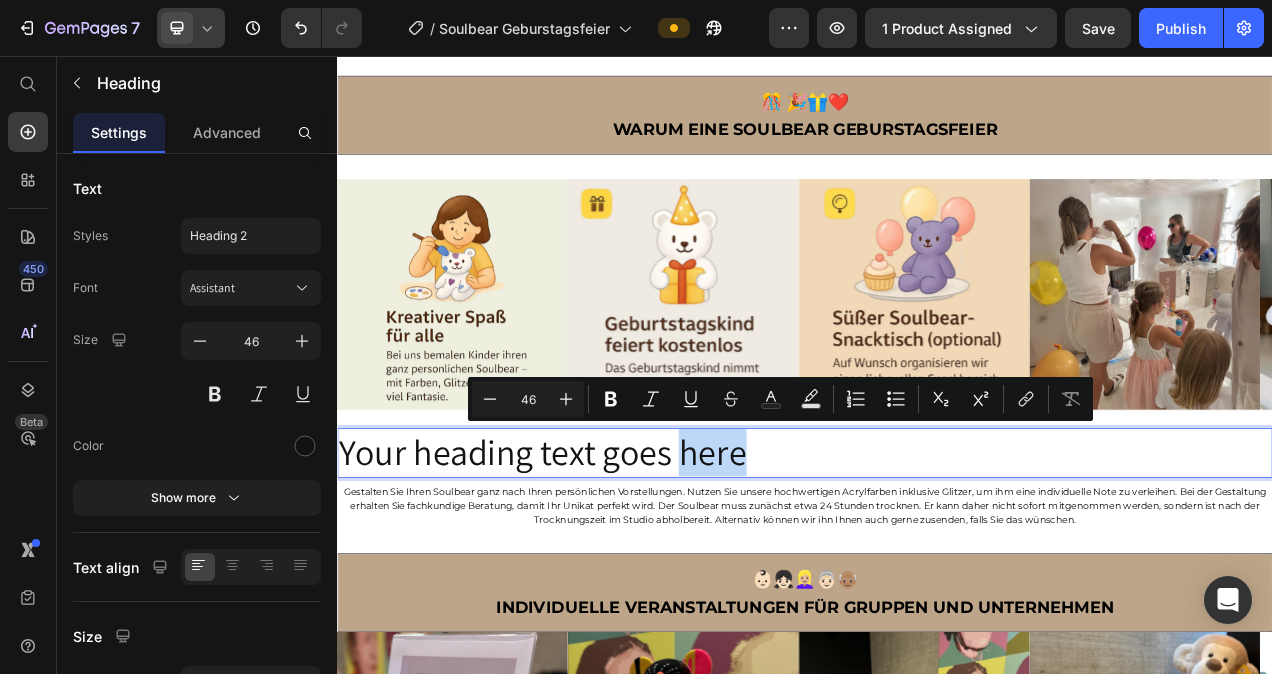 drag, startPoint x: 831, startPoint y: 551, endPoint x: 896, endPoint y: 572, distance: 68.30813 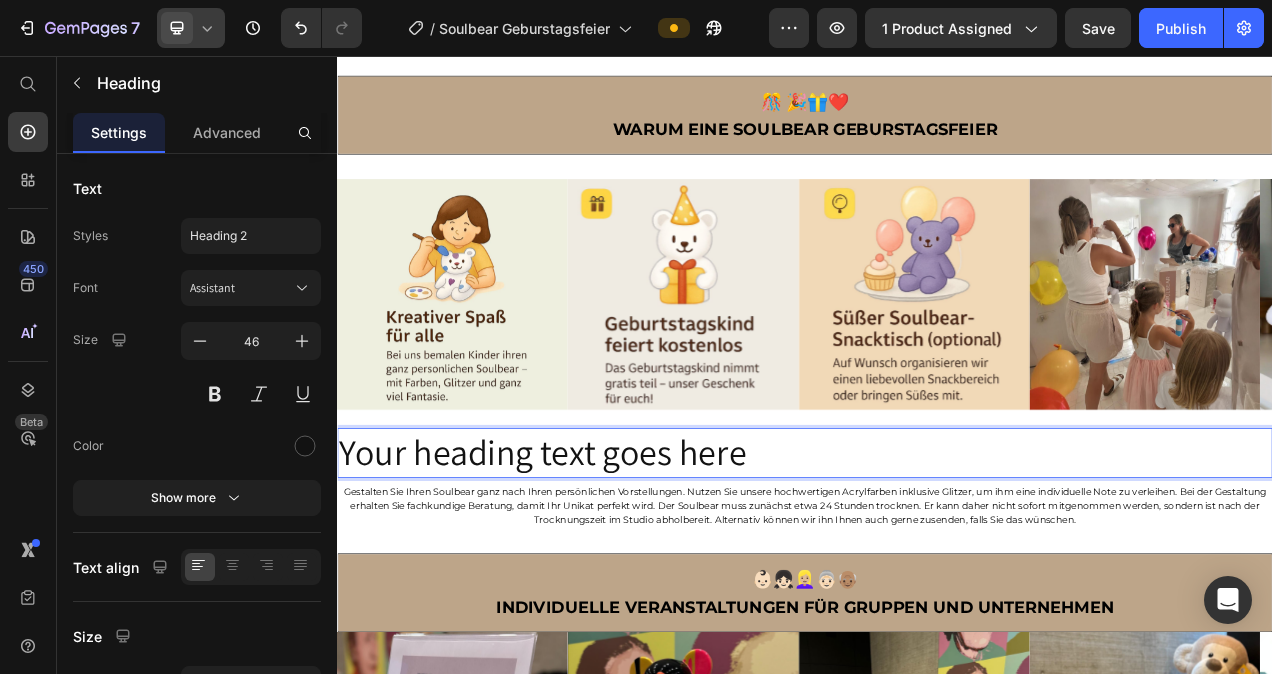 click on "Your heading text goes here" at bounding box center [937, 566] 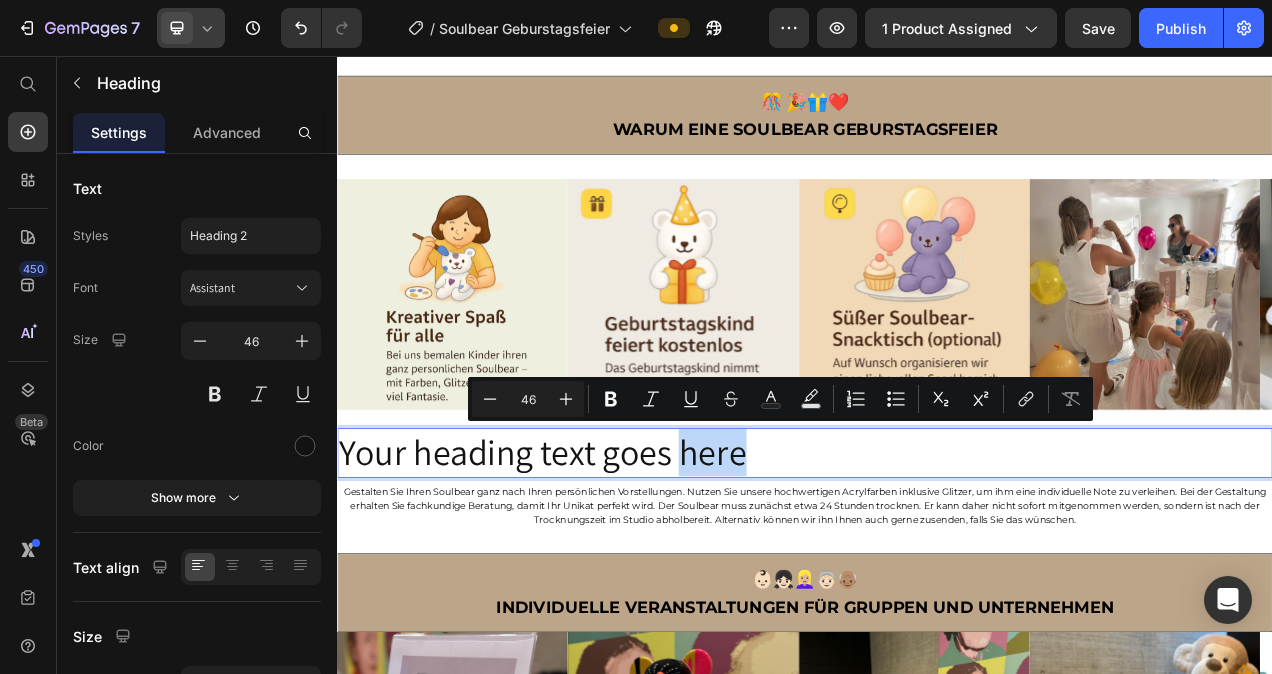 drag, startPoint x: 847, startPoint y: 560, endPoint x: 942, endPoint y: 571, distance: 95.63472 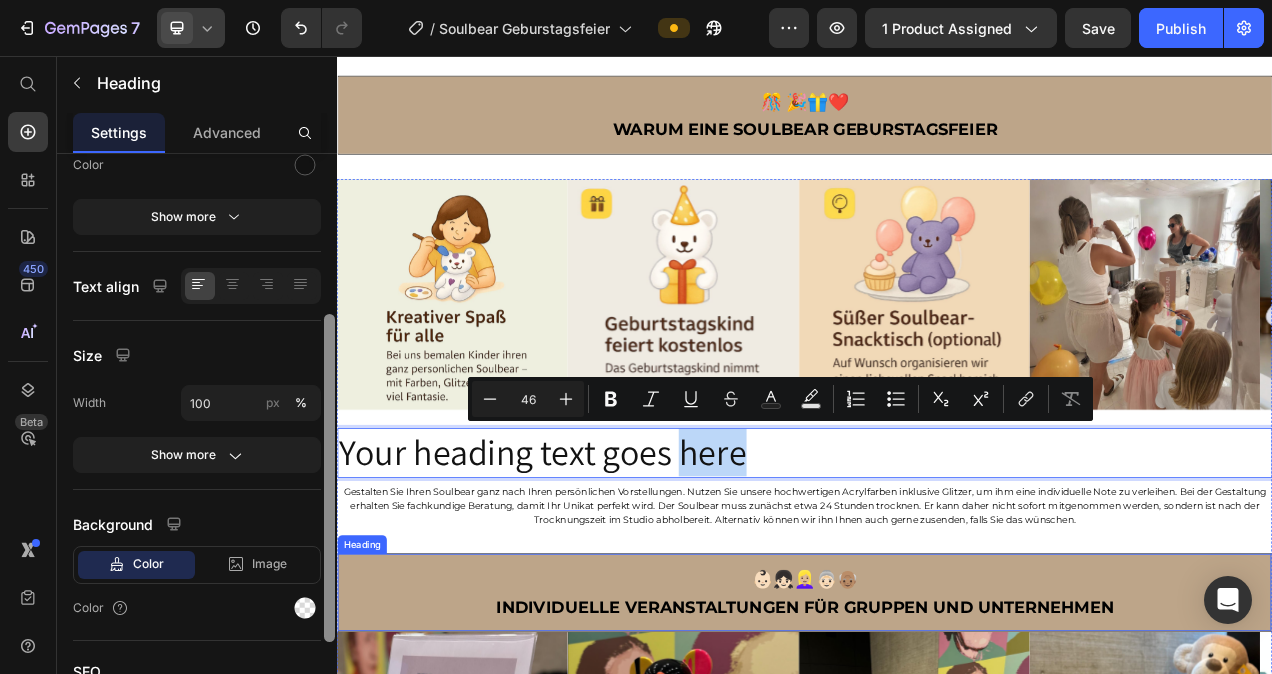 drag, startPoint x: 665, startPoint y: 482, endPoint x: 341, endPoint y: 725, distance: 405 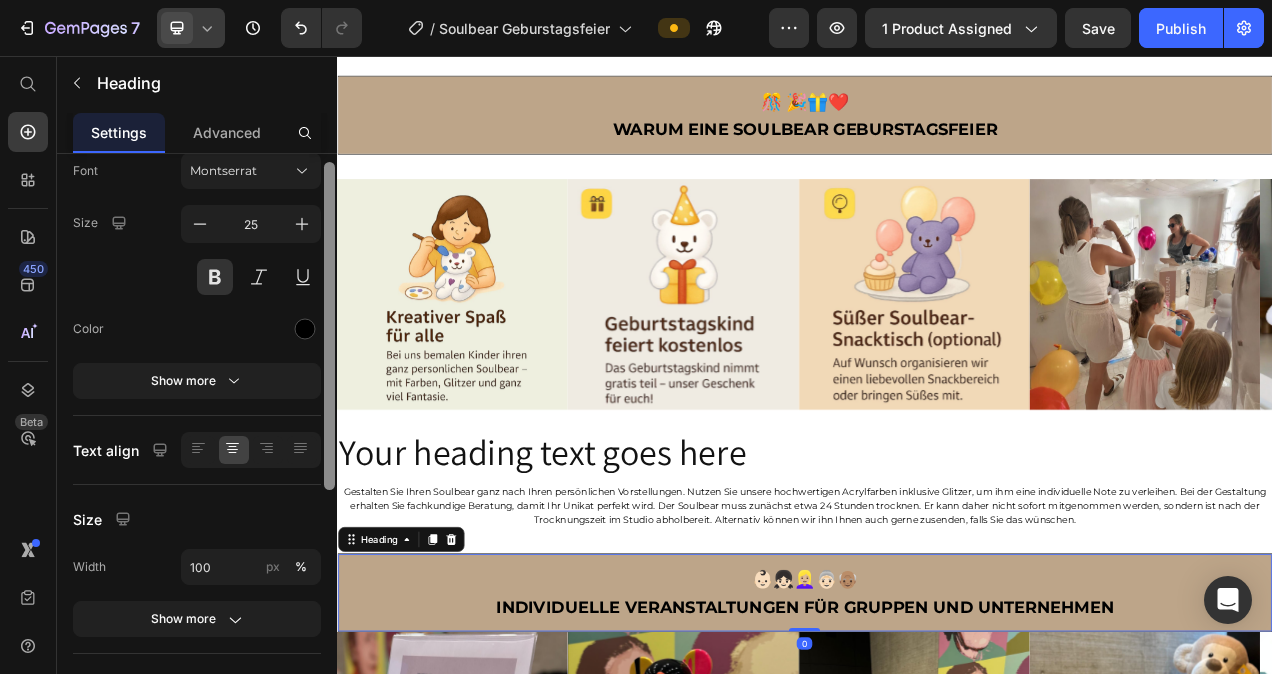 scroll, scrollTop: 155, scrollLeft: 0, axis: vertical 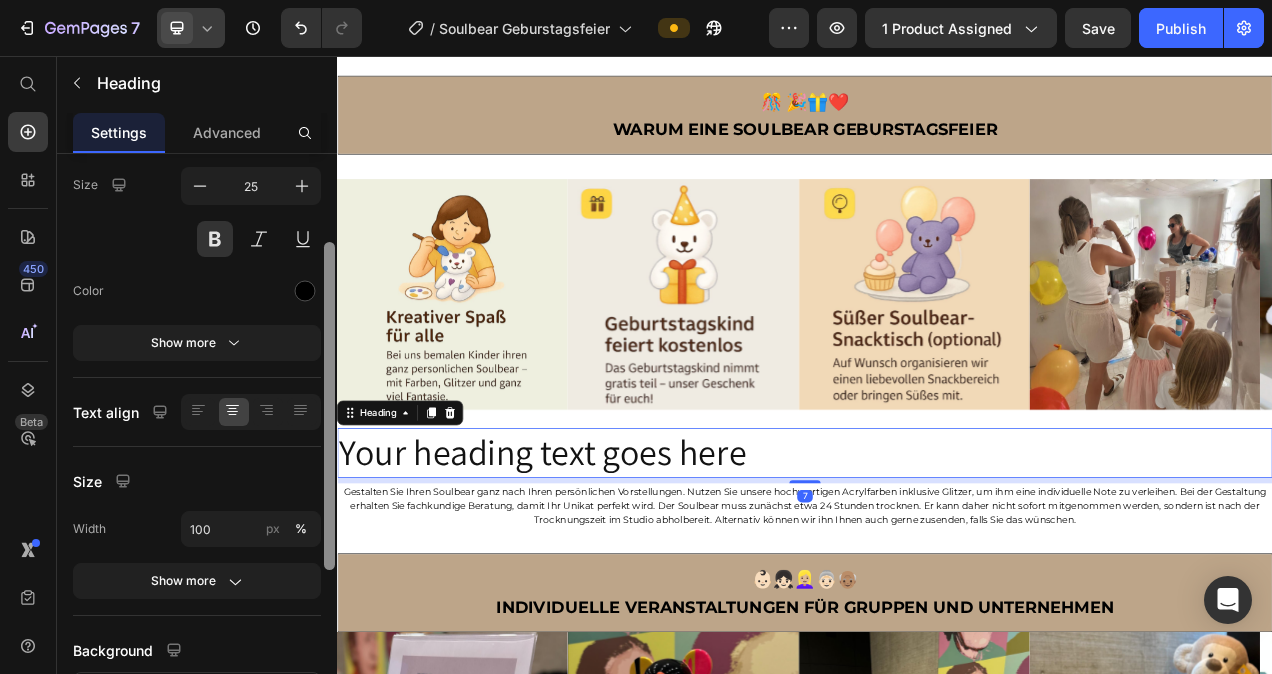 click on "Your heading text goes here" at bounding box center [937, 566] 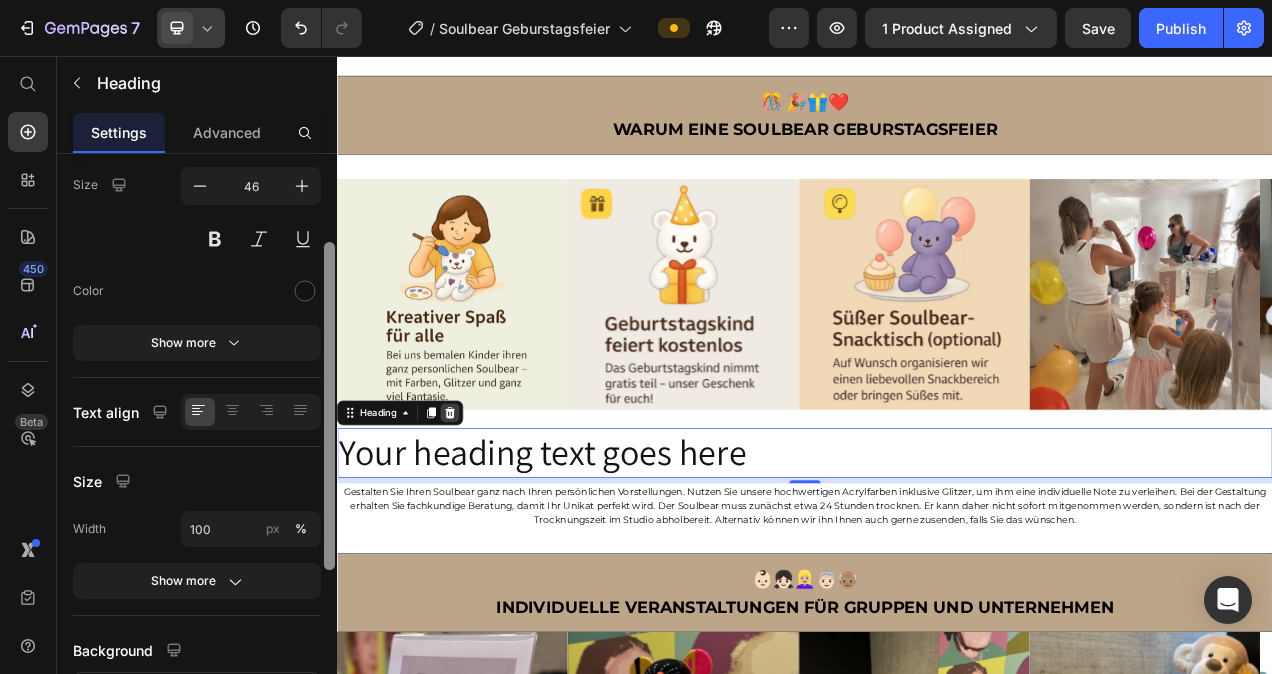 click 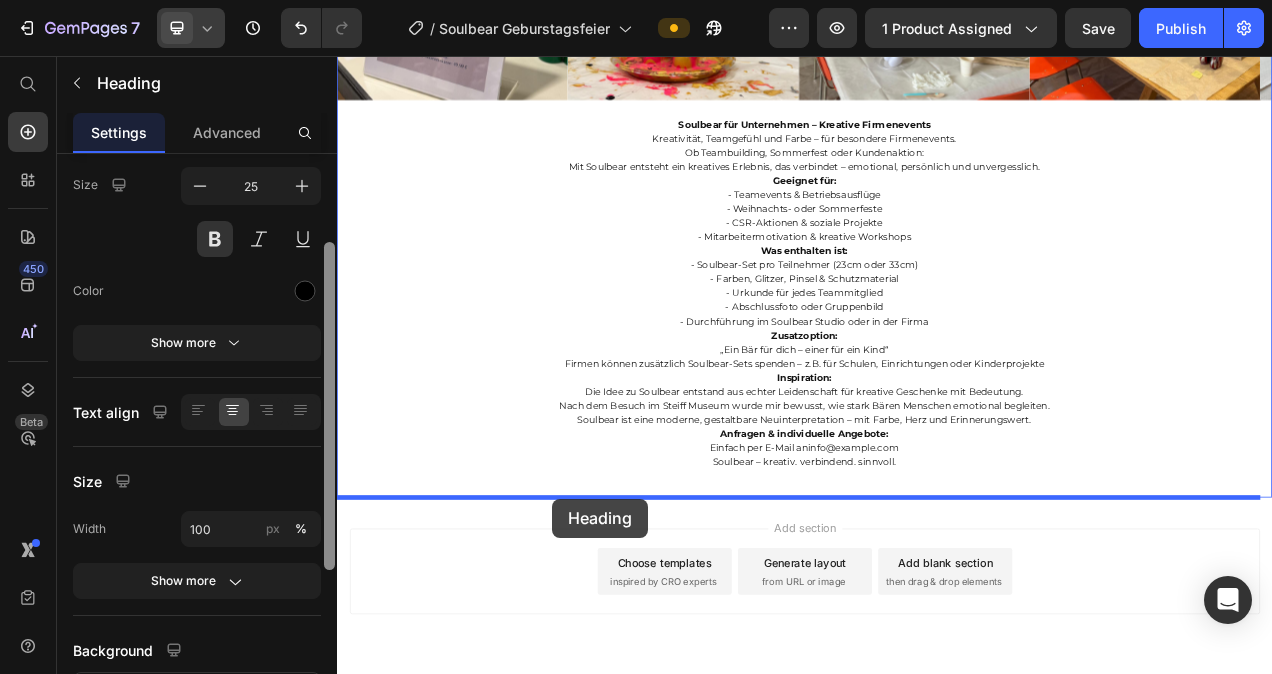 drag, startPoint x: 595, startPoint y: 642, endPoint x: 629, endPoint y: 609, distance: 47.38143 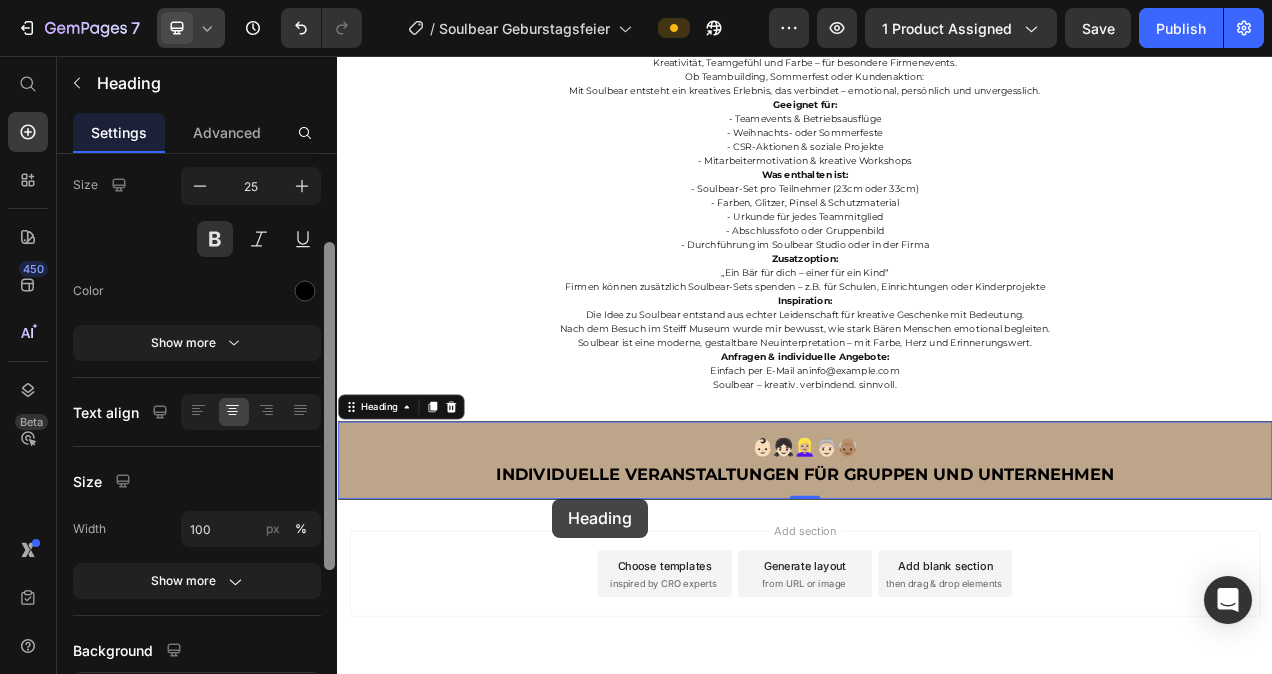 scroll, scrollTop: 2353, scrollLeft: 0, axis: vertical 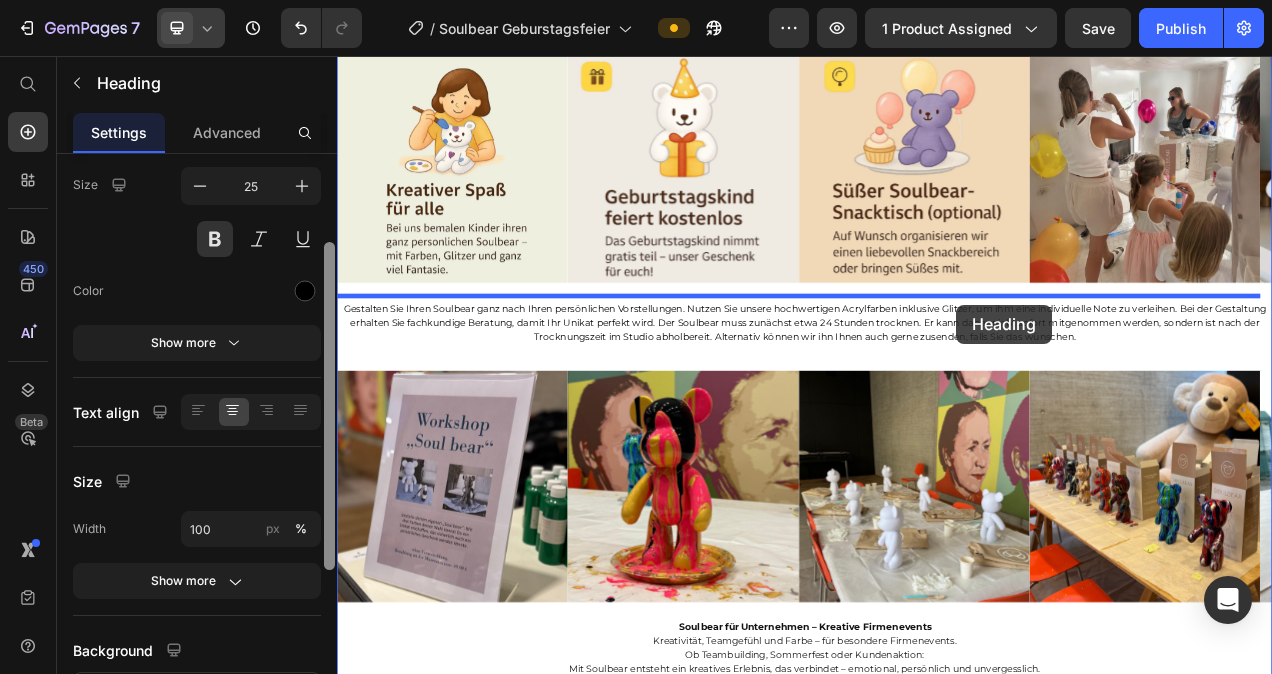 drag, startPoint x: 1285, startPoint y: 629, endPoint x: 1131, endPoint y: 375, distance: 297.03873 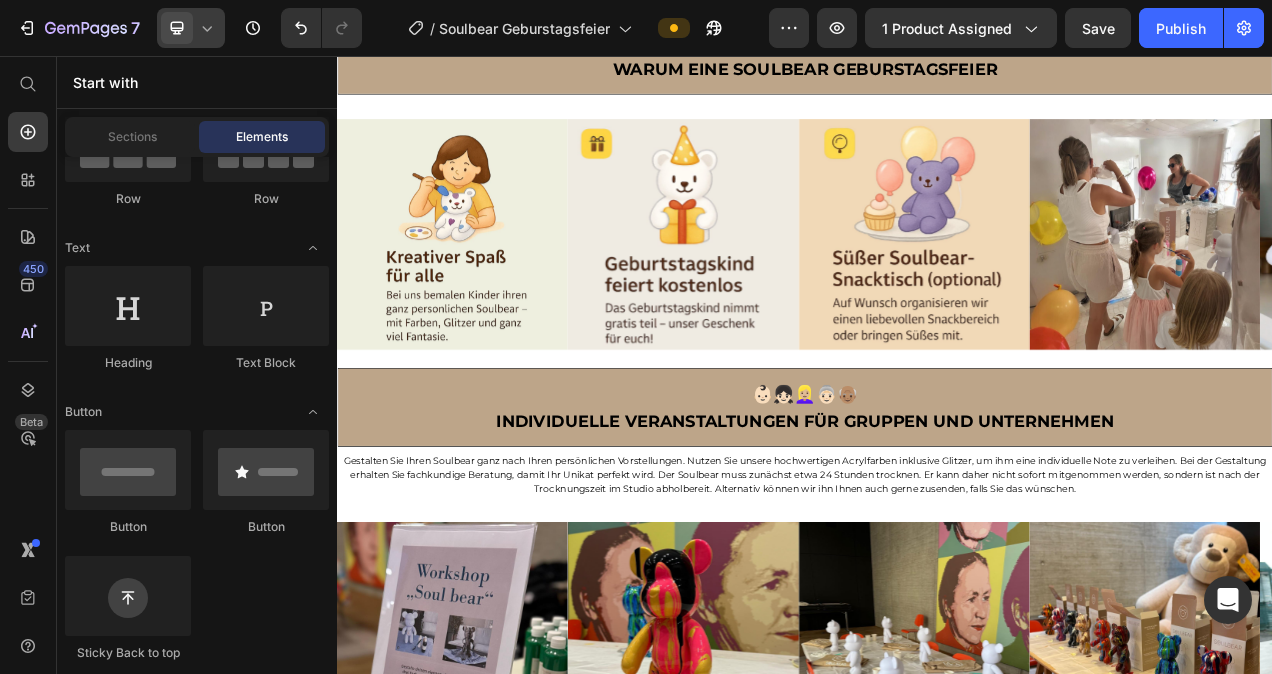 scroll, scrollTop: 1700, scrollLeft: 0, axis: vertical 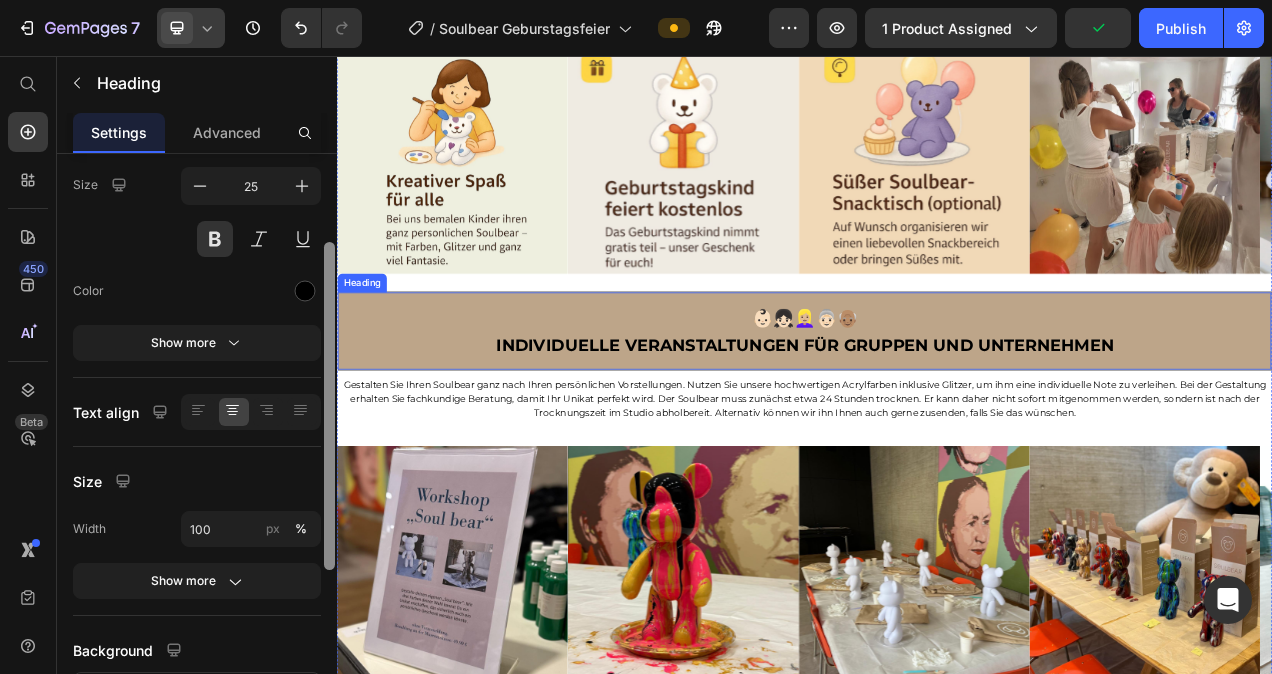 click on "⁠⁠⁠⁠⁠⁠⁠  👶🏻👧🏻👱🏼‍♀️👵🏻👴🏽  Individuelle Veranstaltungen für Gruppen und Unternehmen" at bounding box center [937, 409] 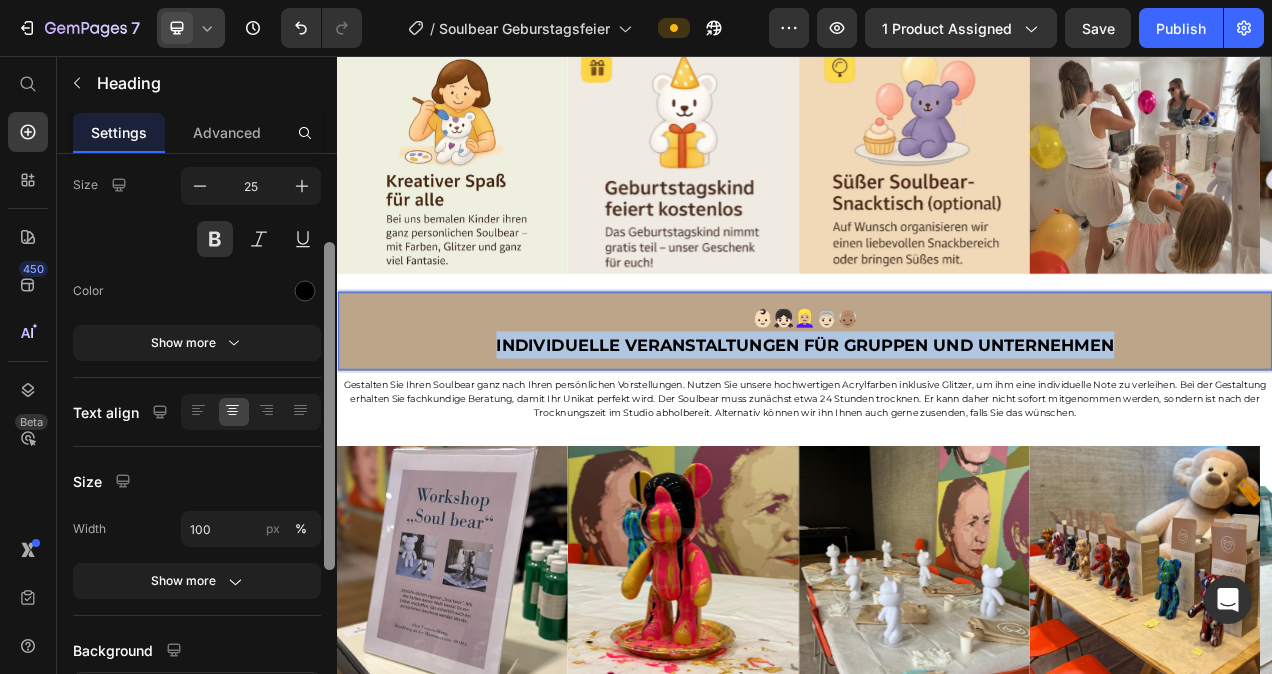 drag, startPoint x: 1335, startPoint y: 412, endPoint x: 536, endPoint y: 418, distance: 799.0225 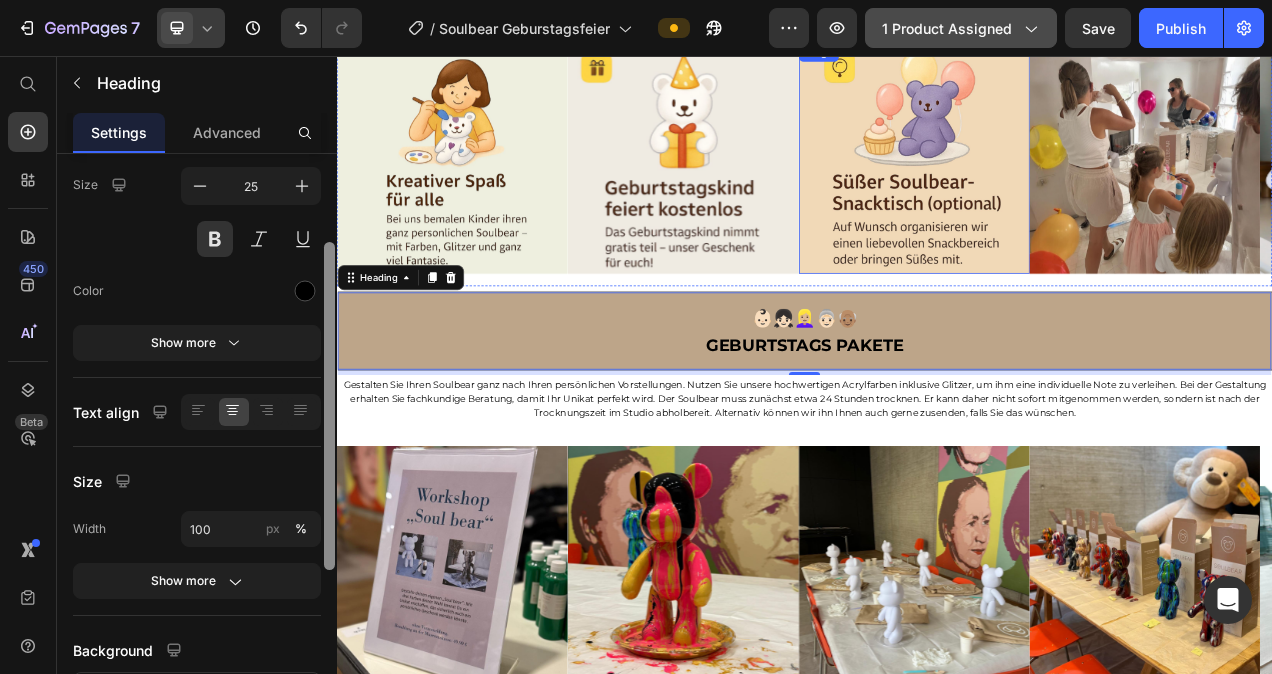 scroll, scrollTop: 0, scrollLeft: 0, axis: both 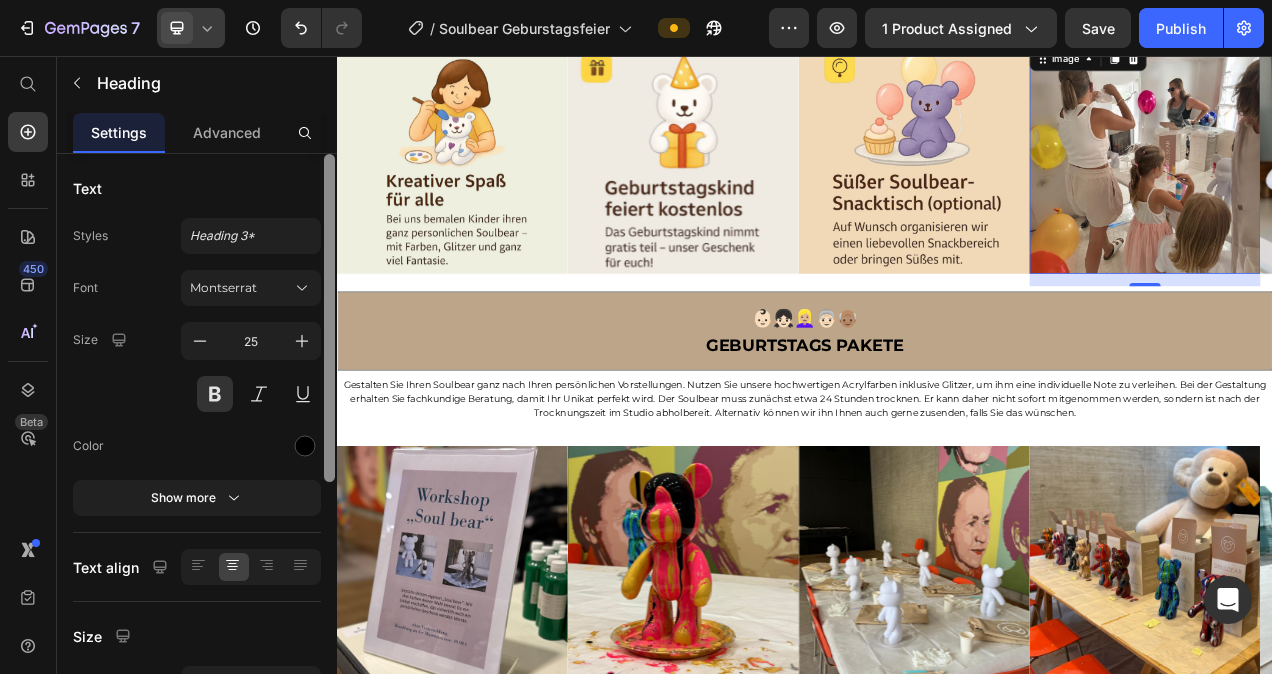 click at bounding box center [1374, 188] 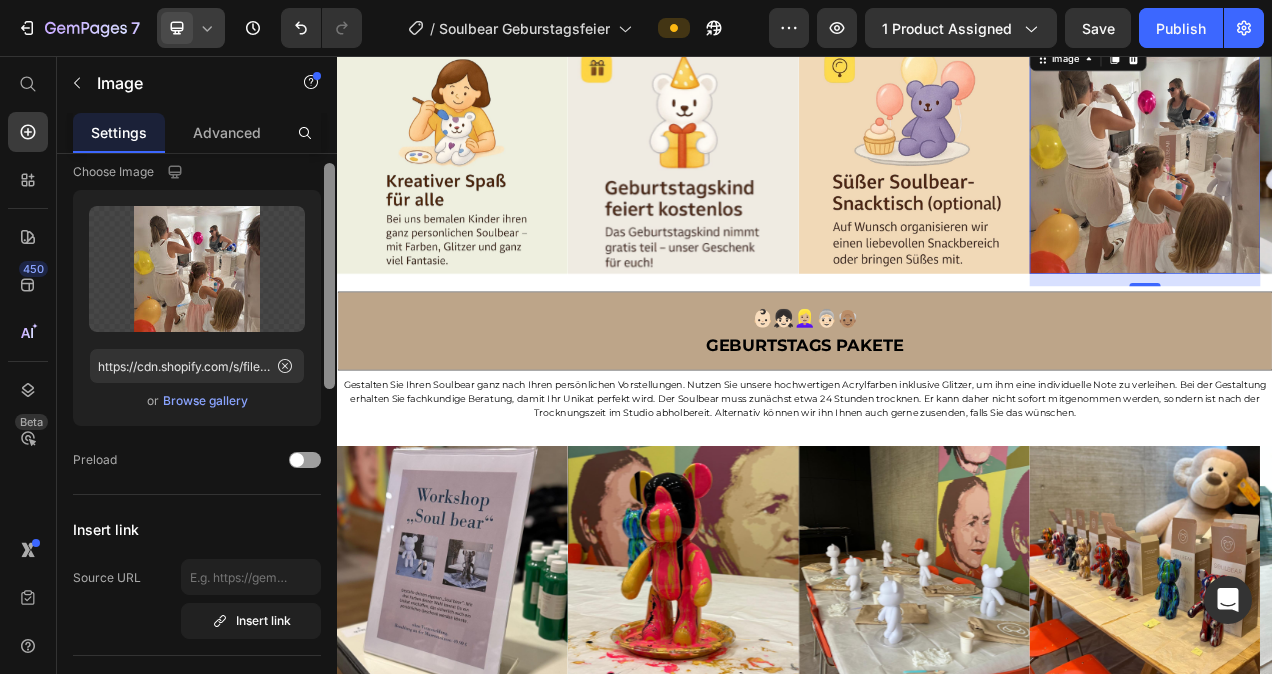 scroll, scrollTop: 45, scrollLeft: 0, axis: vertical 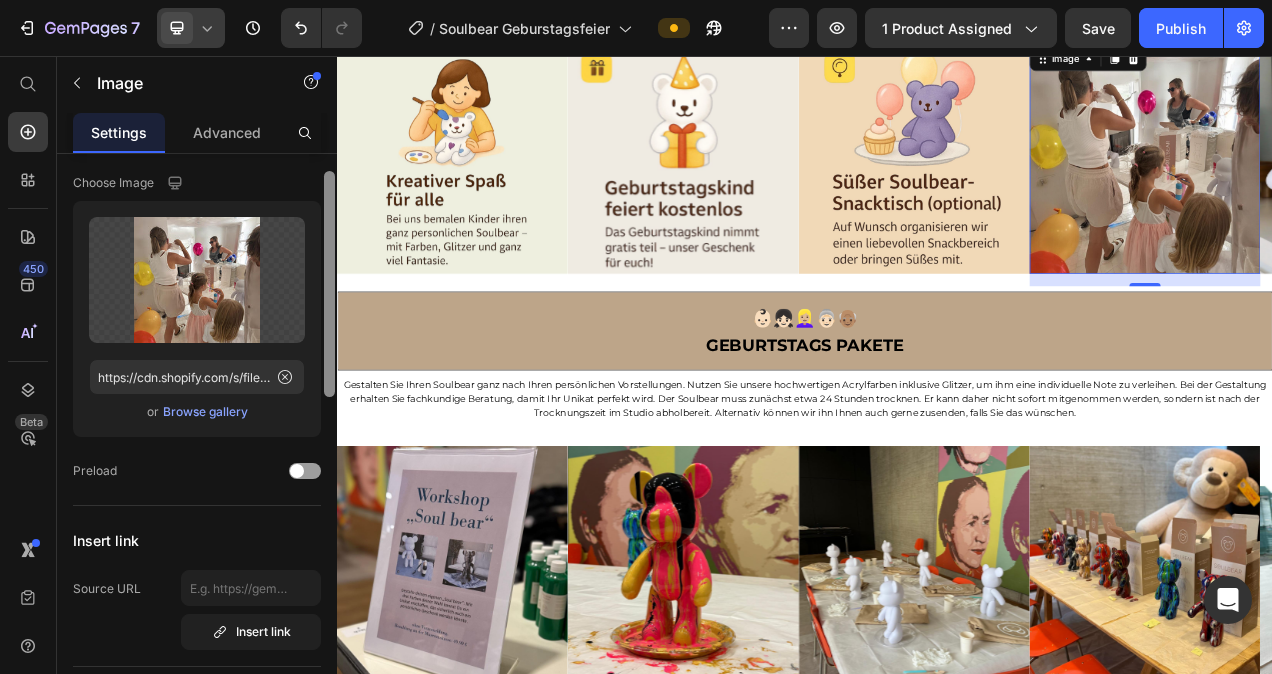 click on "Browse gallery" at bounding box center (205, 412) 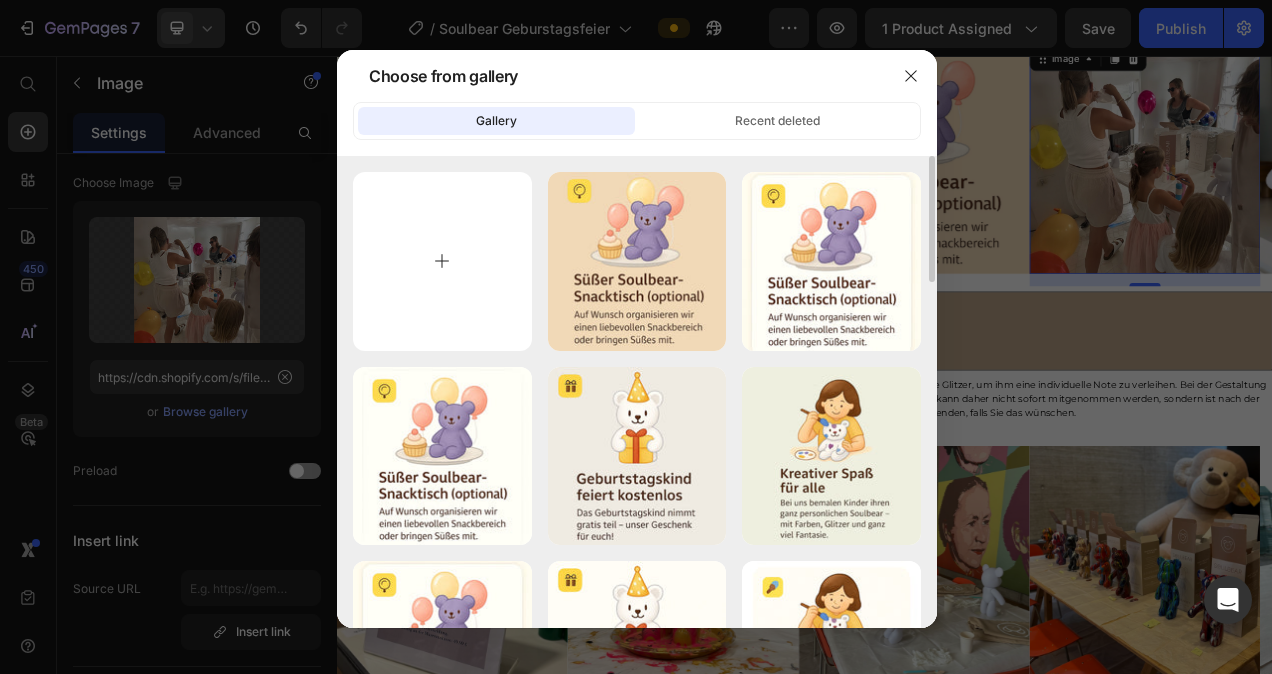 click at bounding box center (442, 261) 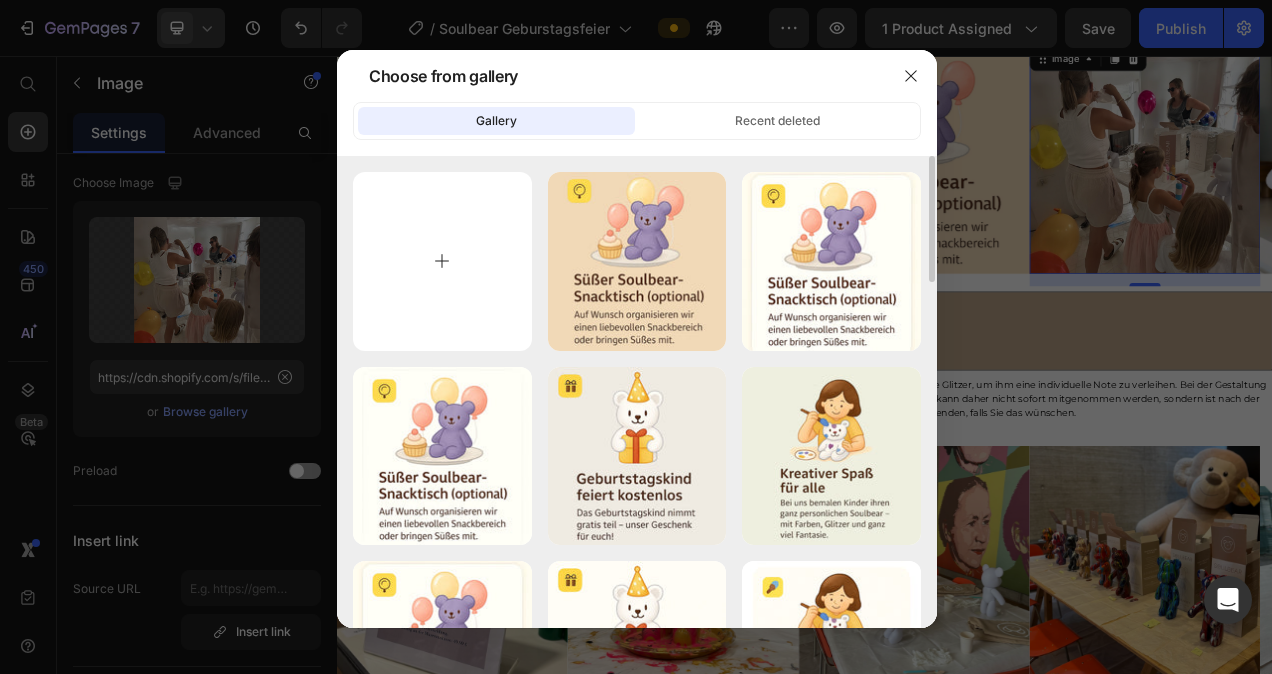 type on "C:\fakepath\WhatsApp Bild 2025-07-13 um 11.44.59_4cb3f85a.jpg" 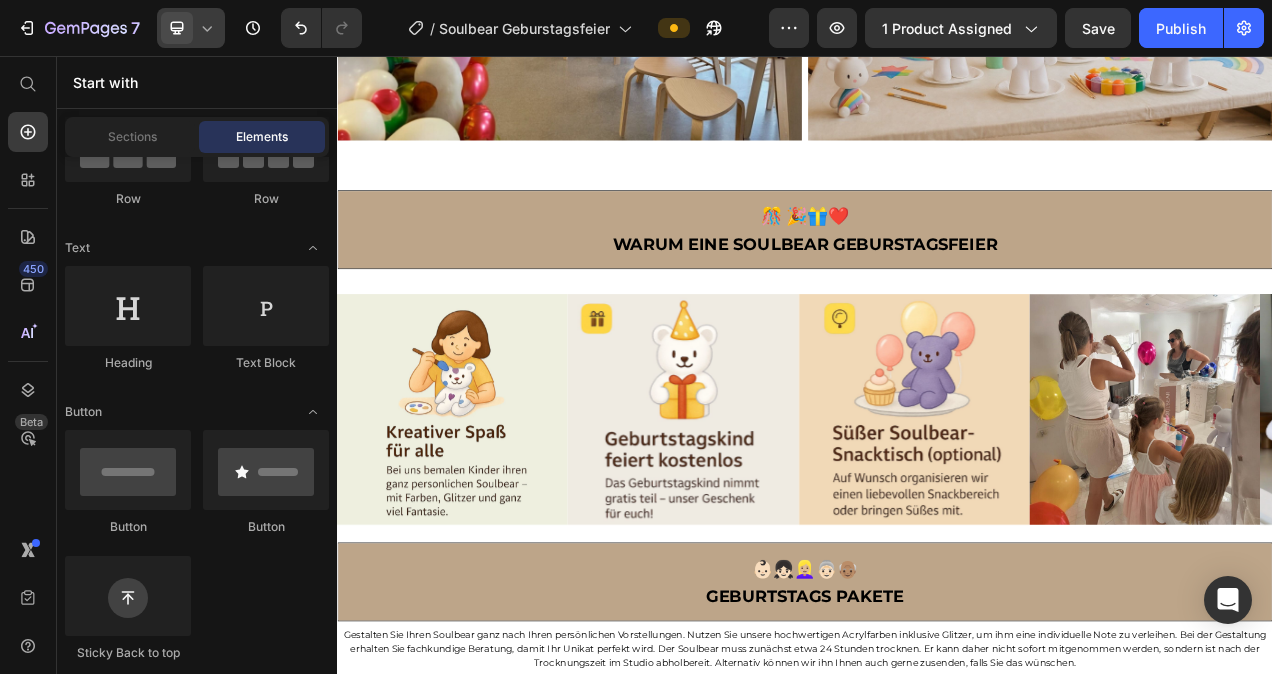 scroll, scrollTop: 1342, scrollLeft: 0, axis: vertical 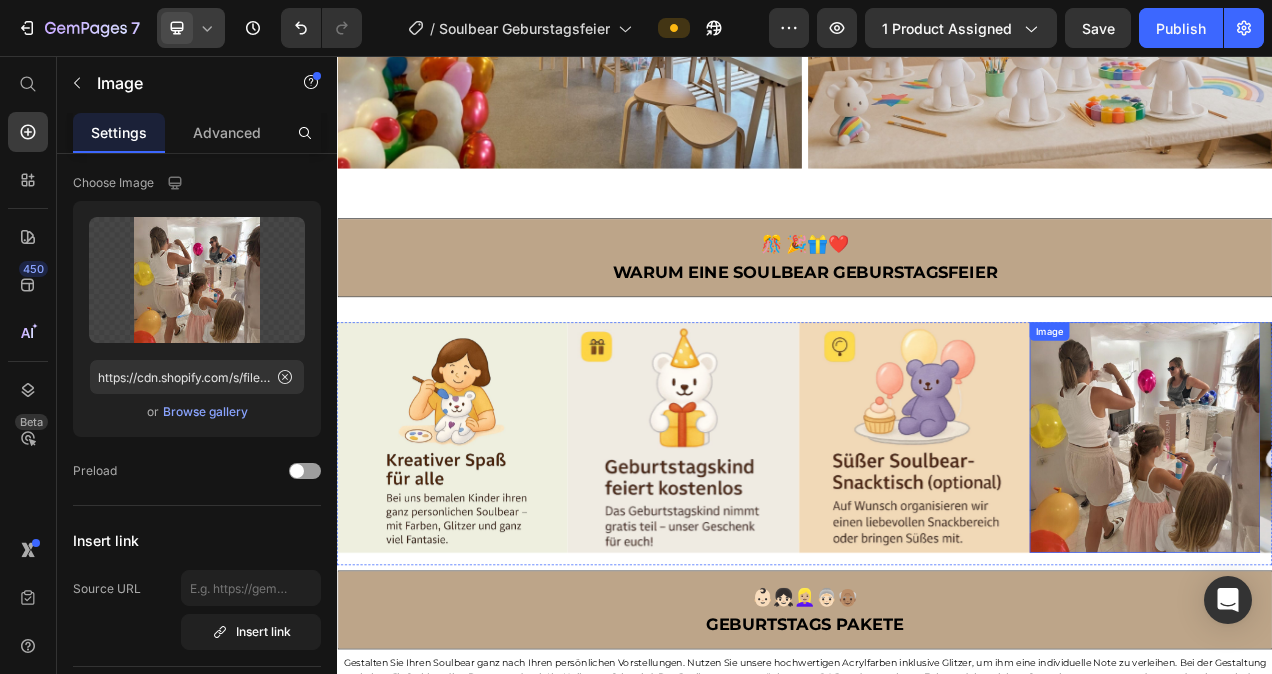 click at bounding box center (1374, 546) 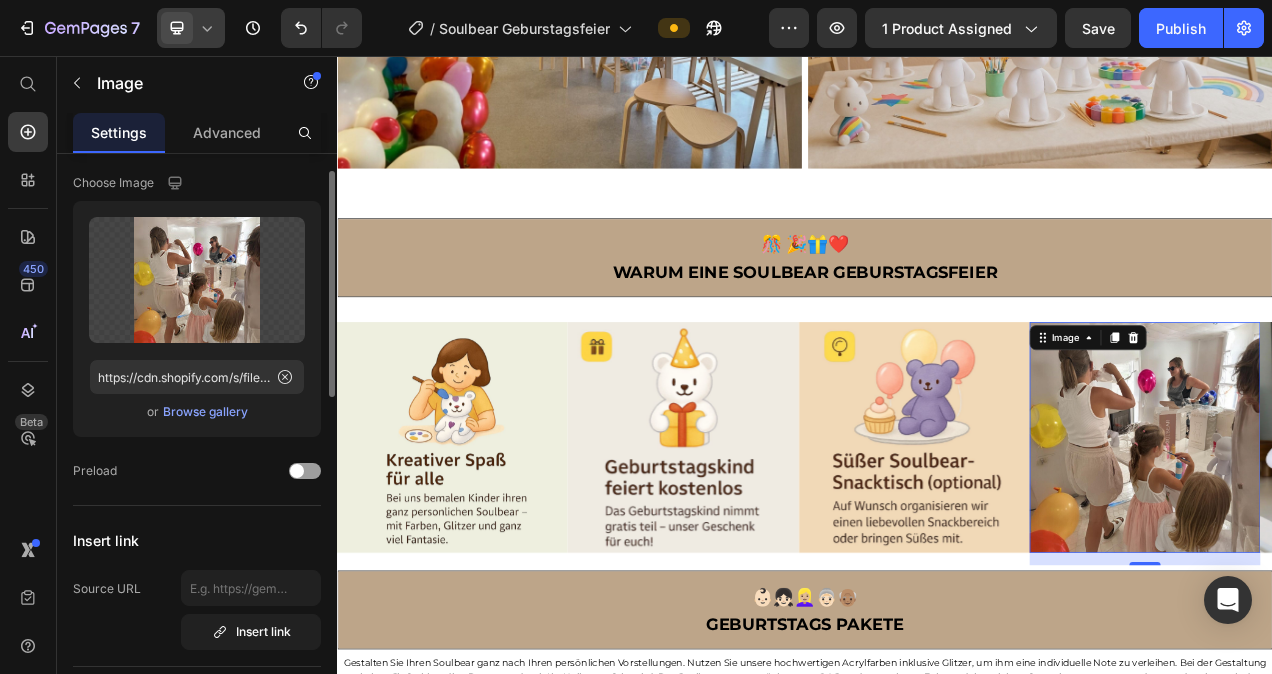 click on "Browse gallery" at bounding box center [205, 412] 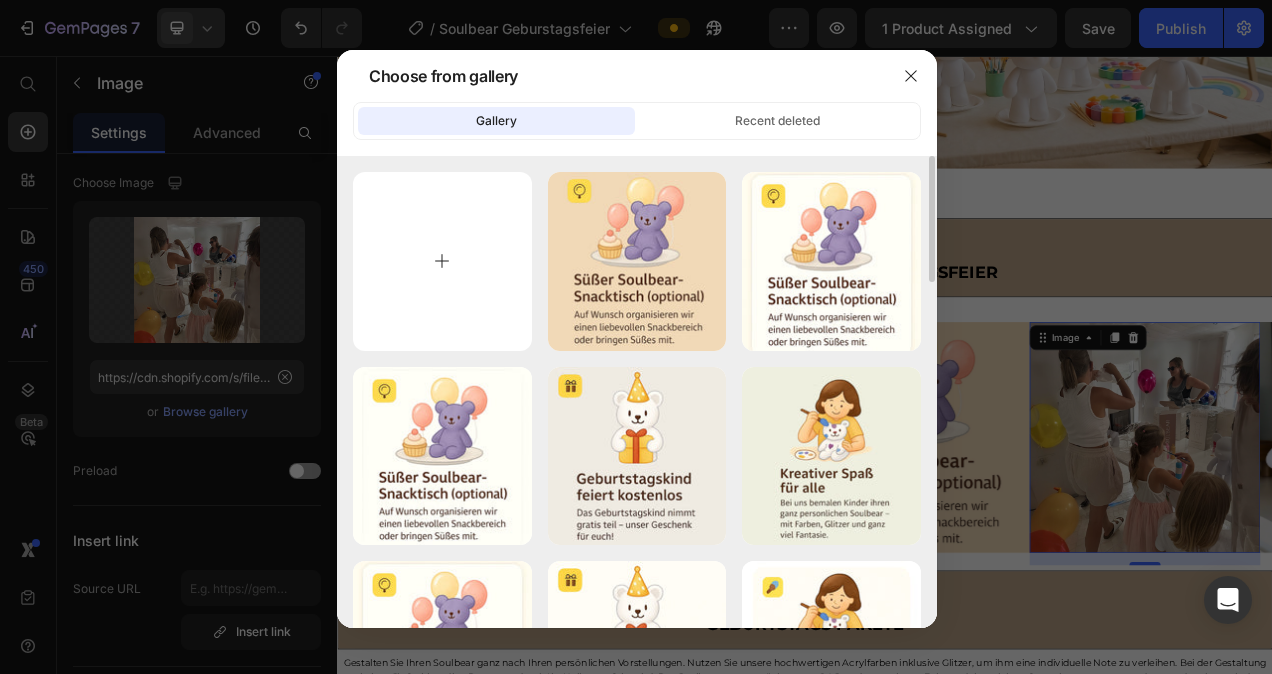 click at bounding box center (442, 261) 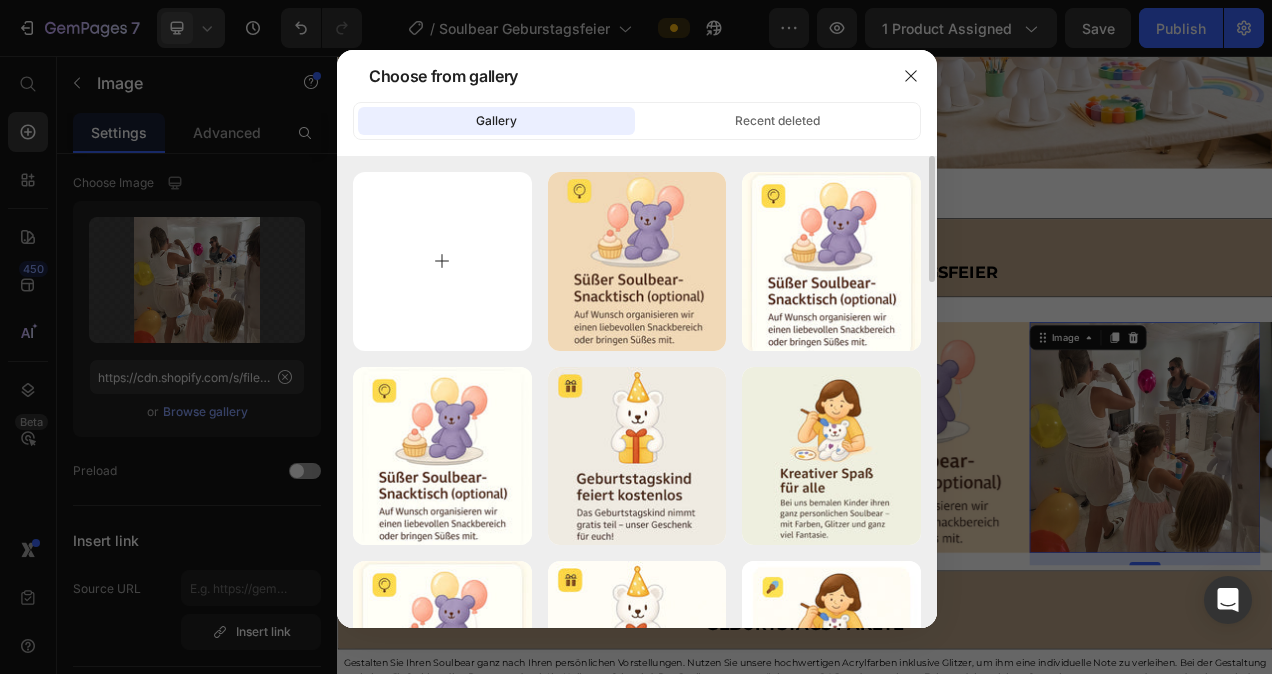 type on "C:\fakepath\WhatsApp Bild 2025-07-13 um 11.44.59_4cb3f85a.jpg" 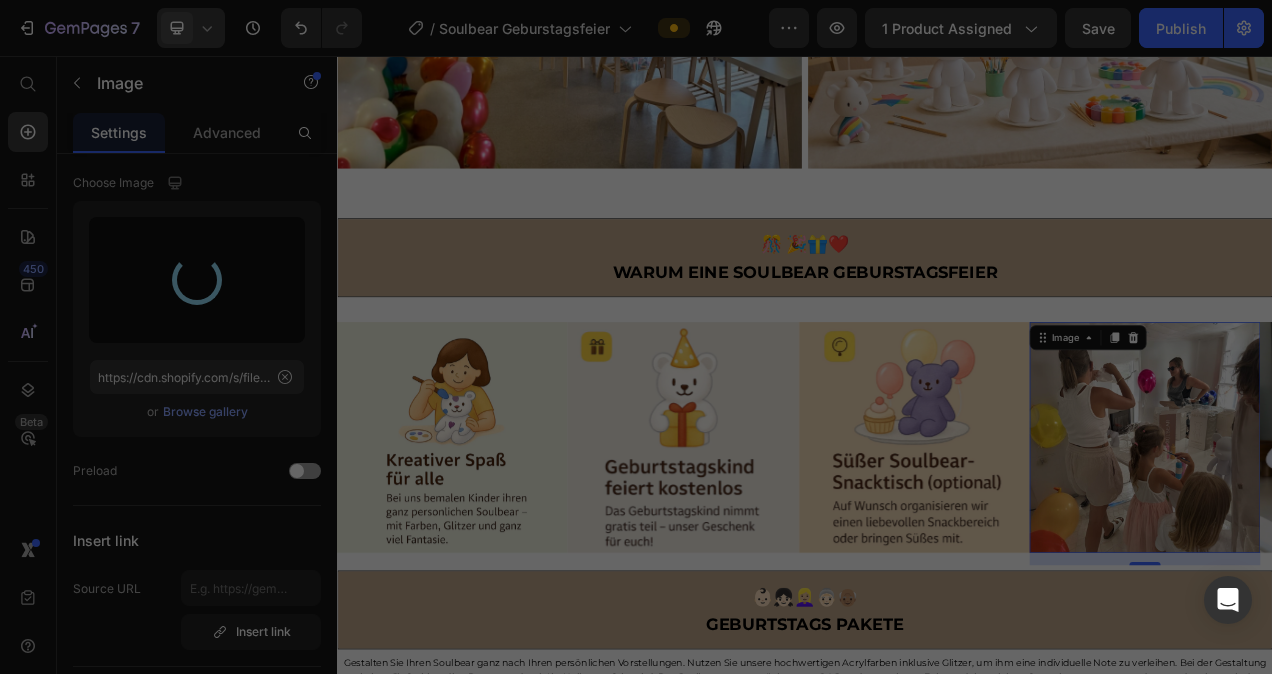 type on "https://cdn.shopify.com/s/files/1/0778/5129/6091/files/gempages_492460592905323398-109208ac-3d70-4239-a87e-12c7048363ef.jpg" 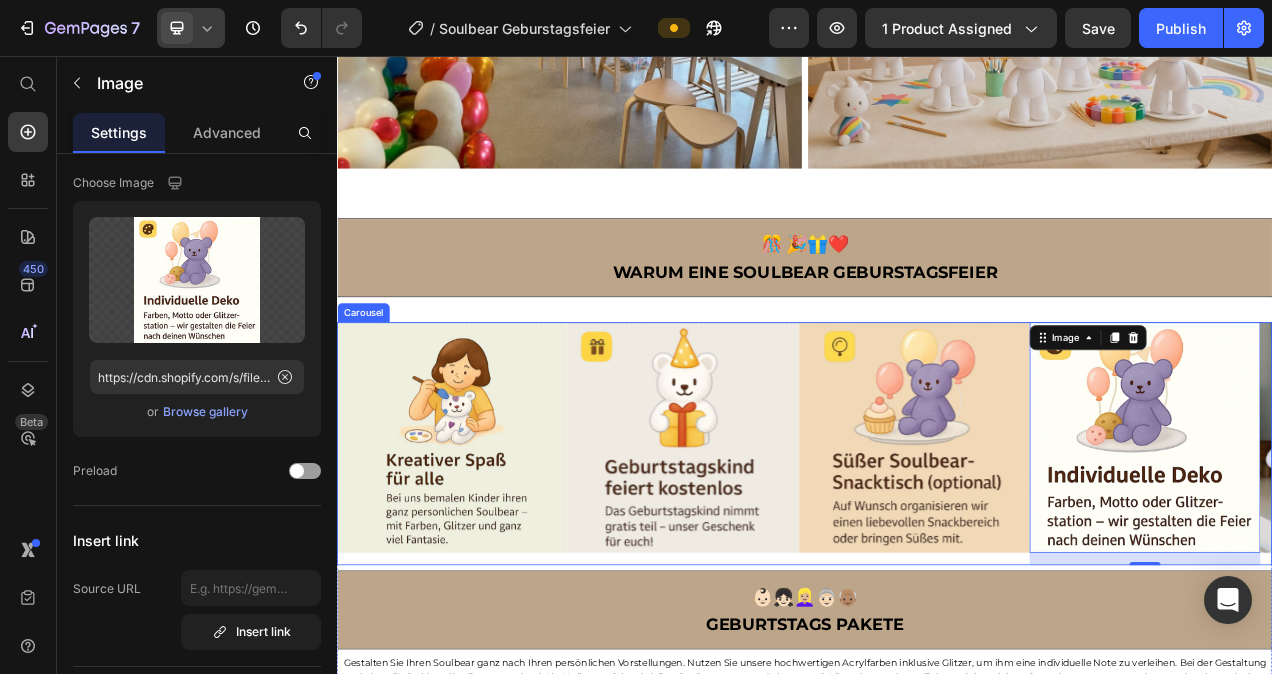 click on "Image" at bounding box center [485, 554] 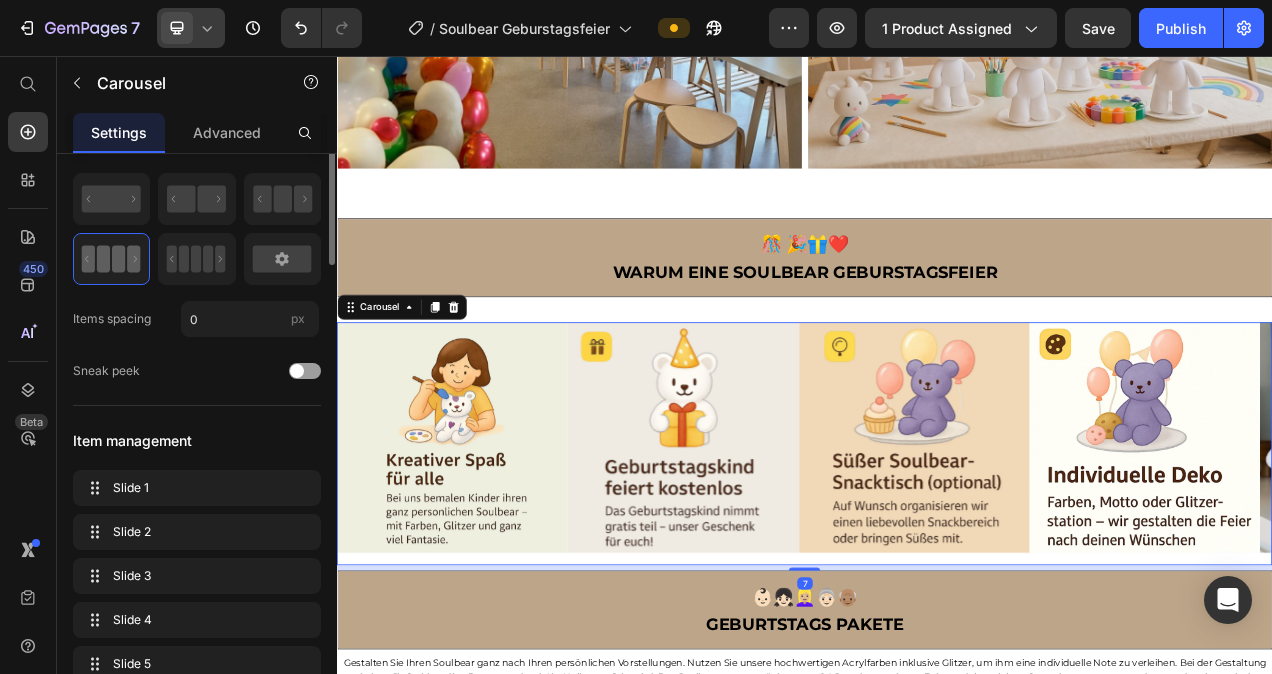 scroll, scrollTop: 0, scrollLeft: 0, axis: both 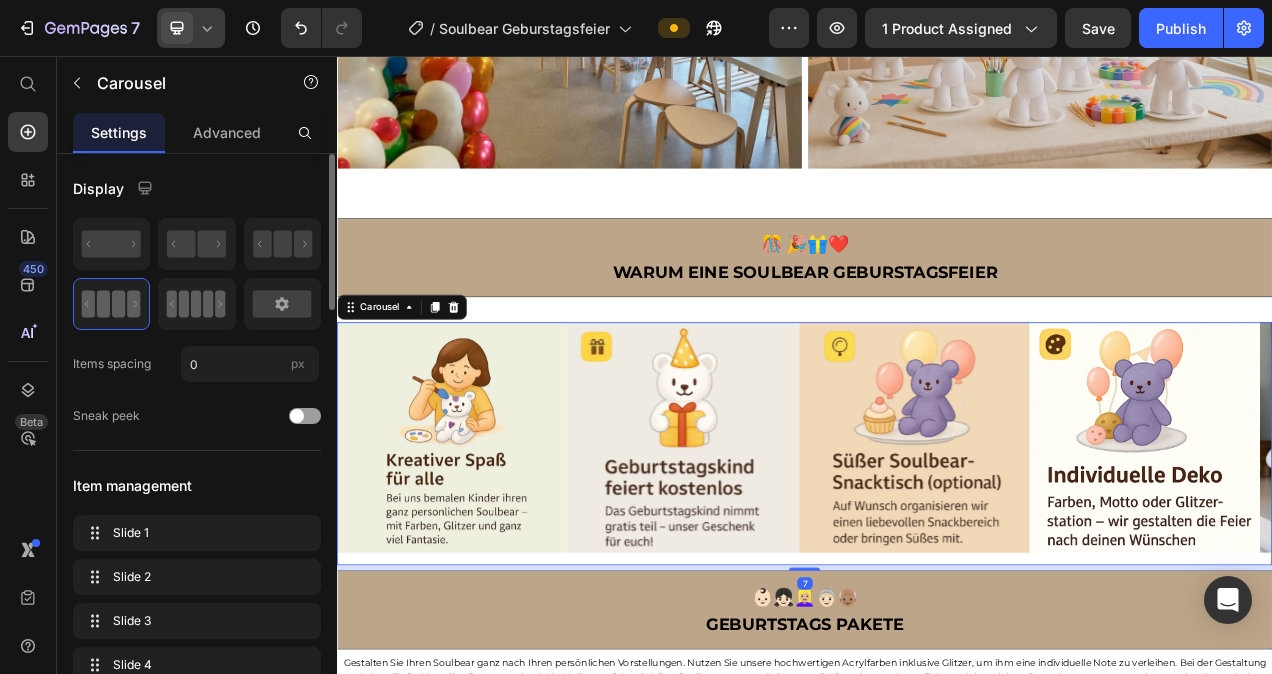 click 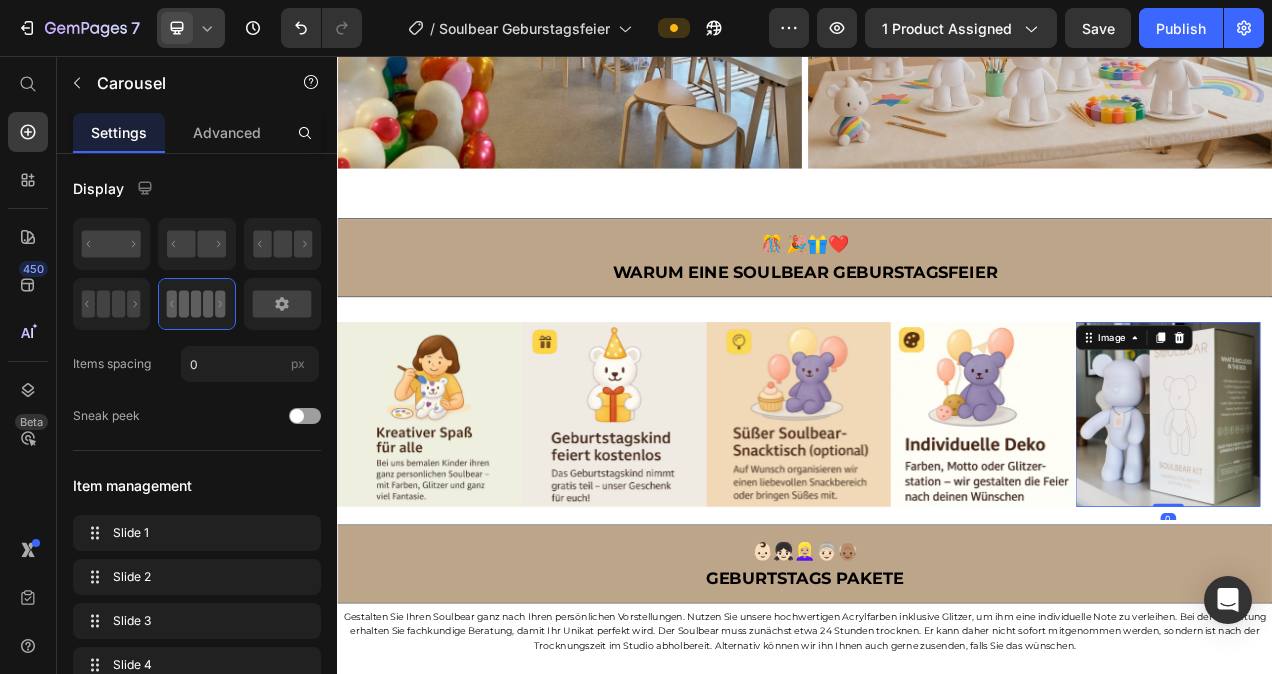 click at bounding box center [1403, 516] 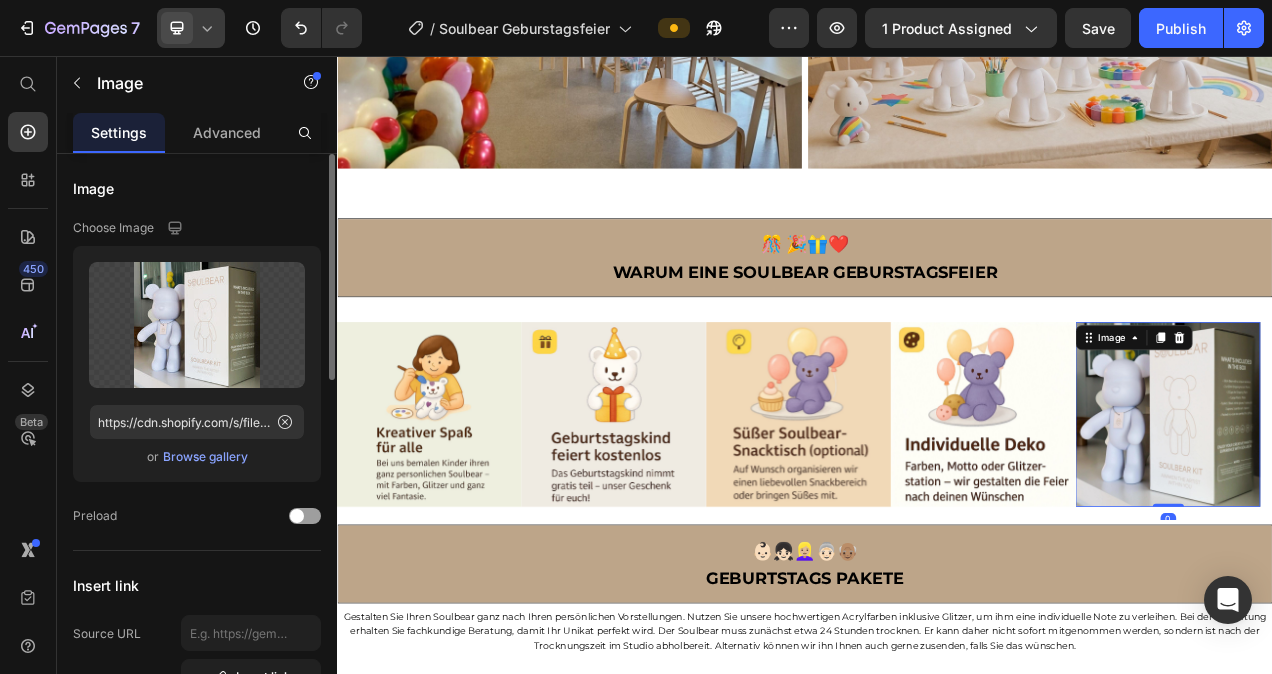 click on "Browse gallery" at bounding box center (205, 457) 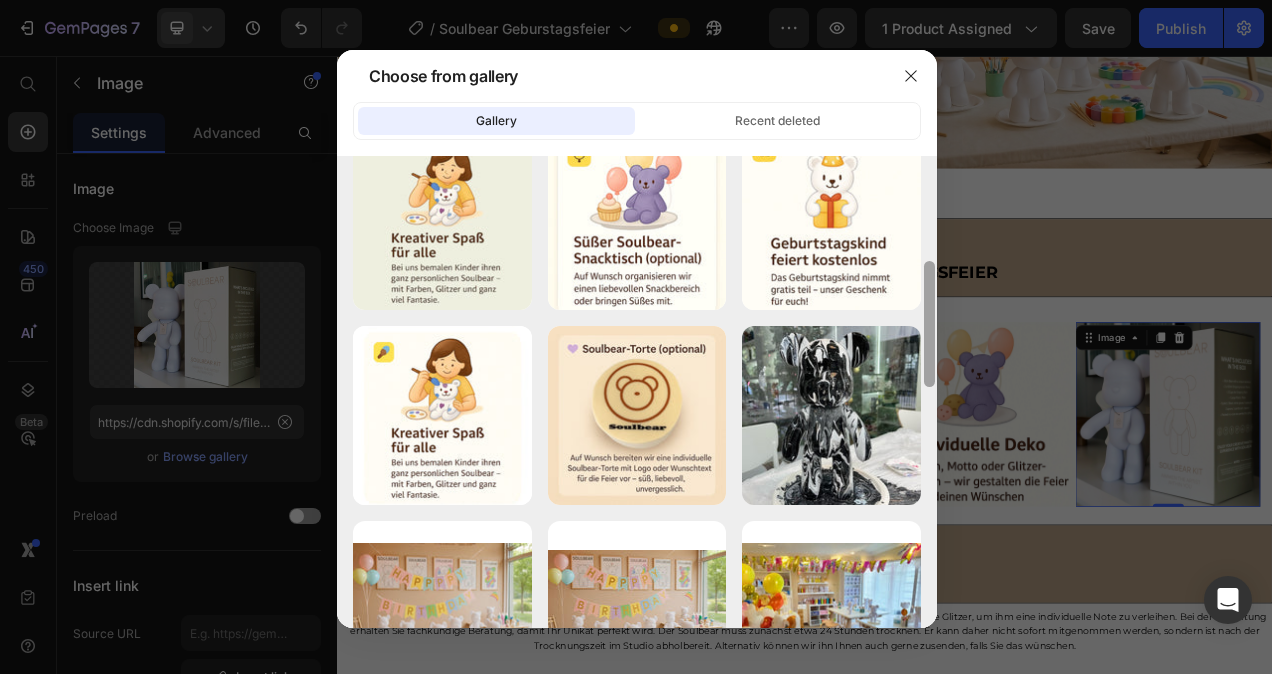 scroll, scrollTop: 438, scrollLeft: 0, axis: vertical 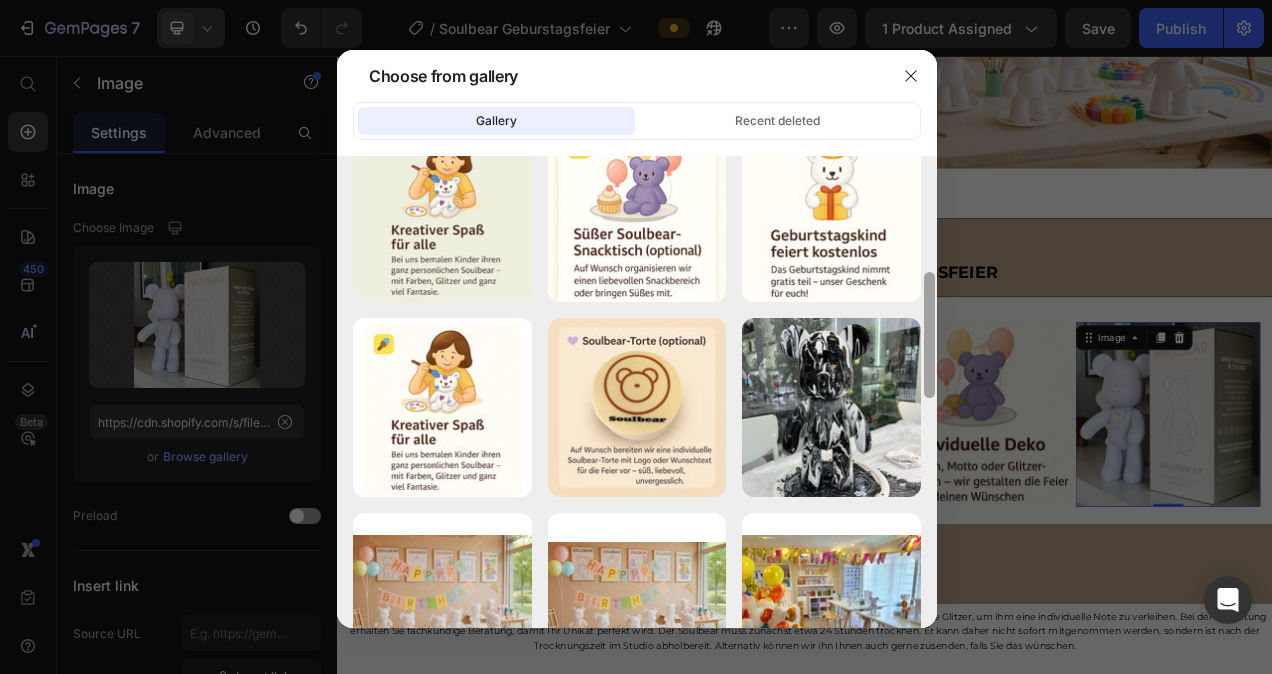 drag, startPoint x: 931, startPoint y: 249, endPoint x: 921, endPoint y: 366, distance: 117.426575 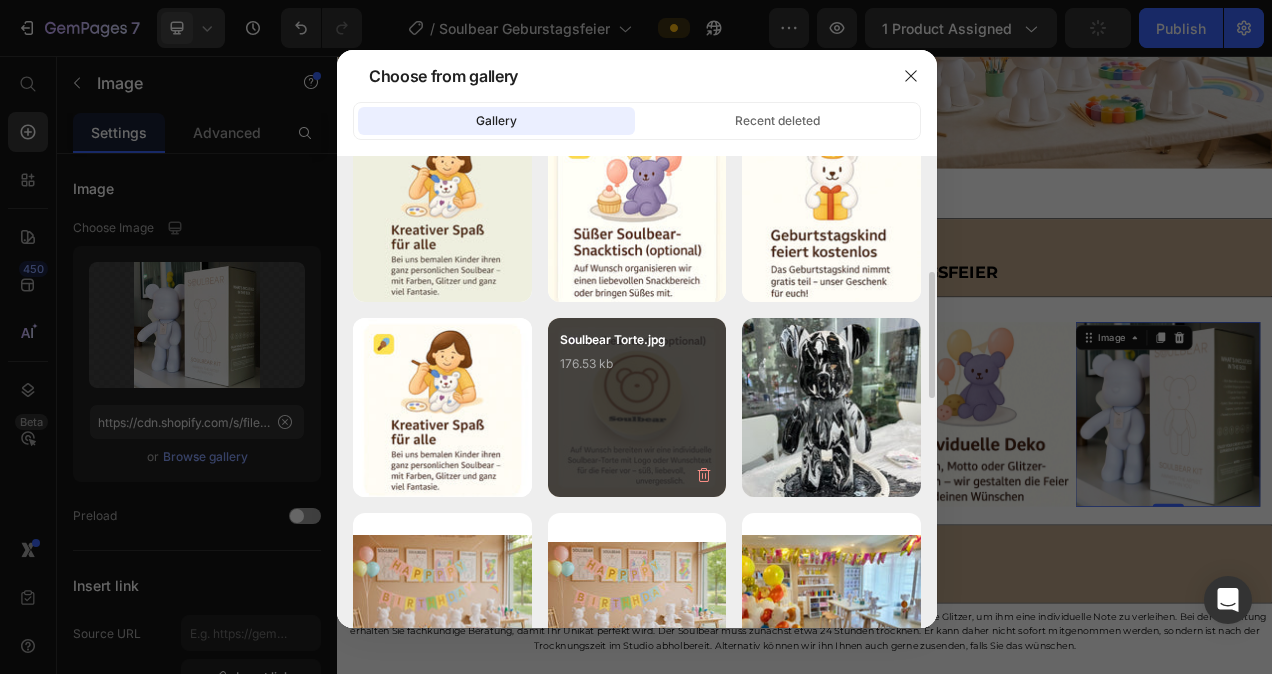 click on "176.53 kb" at bounding box center [637, 364] 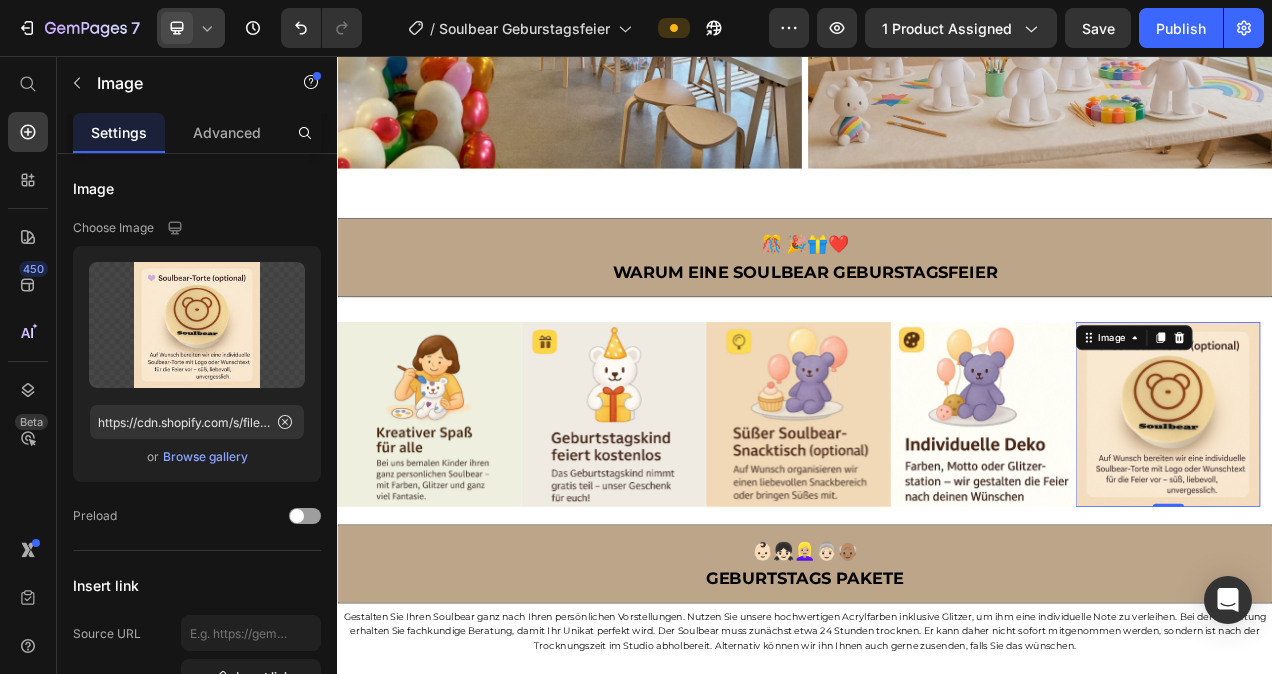 click at bounding box center [1403, 516] 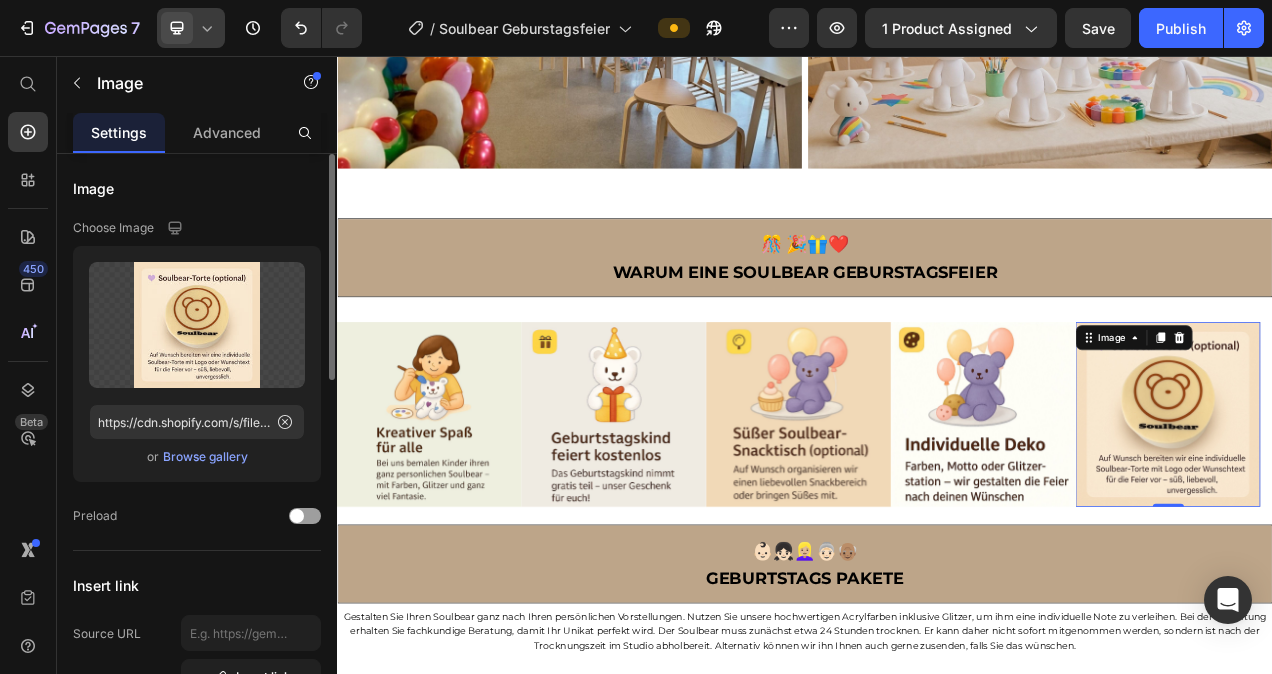 click on "Browse gallery" at bounding box center [205, 457] 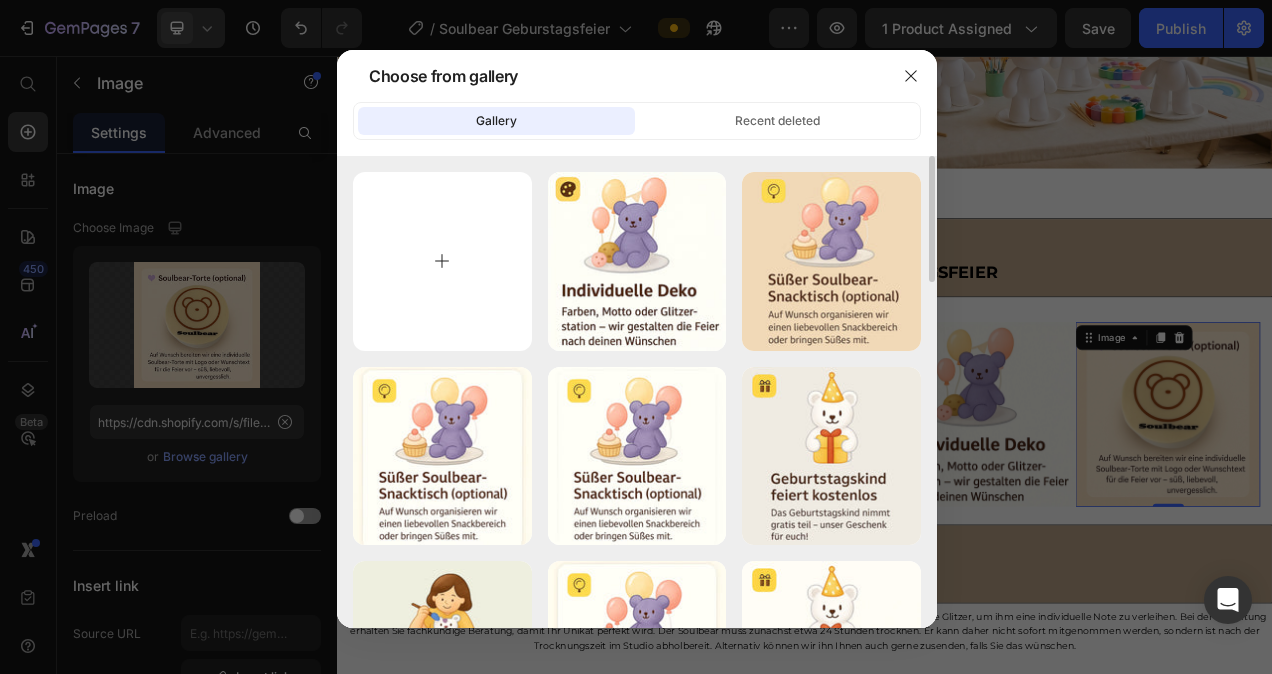 click at bounding box center [442, 261] 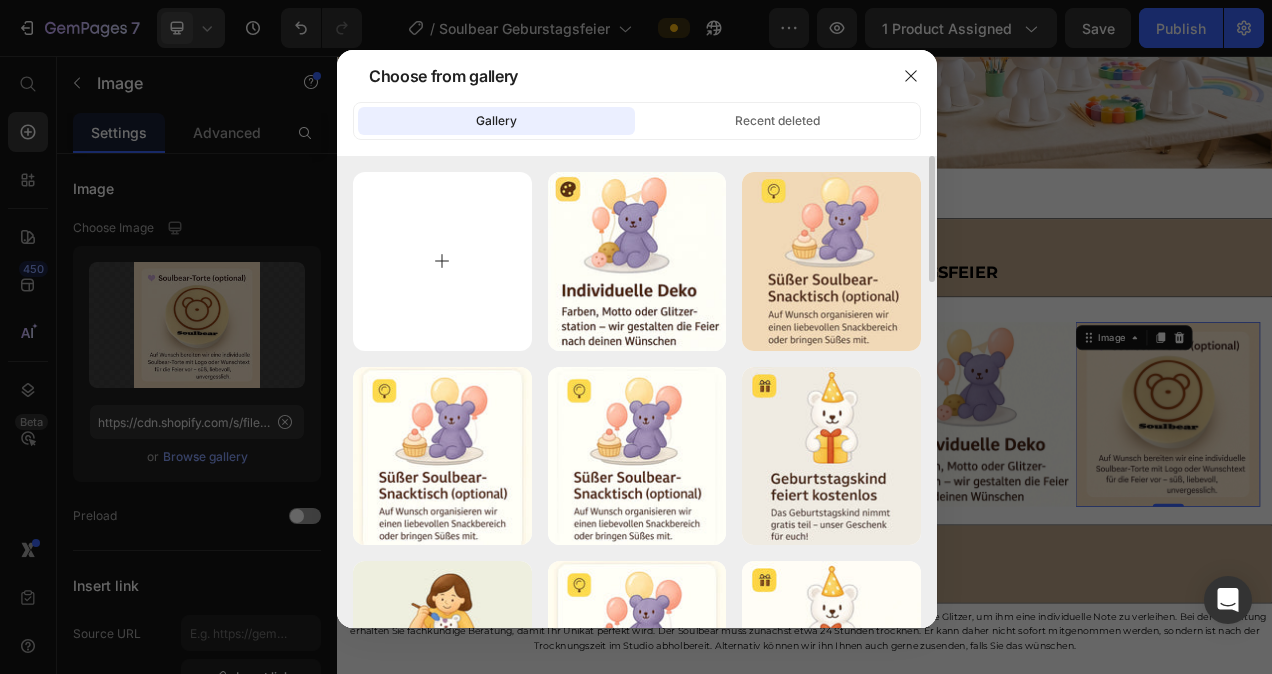 type on "C:\fakepath\WhatsApp Bild 2025-07-13 um 11.49.05_866d59c0.jpg" 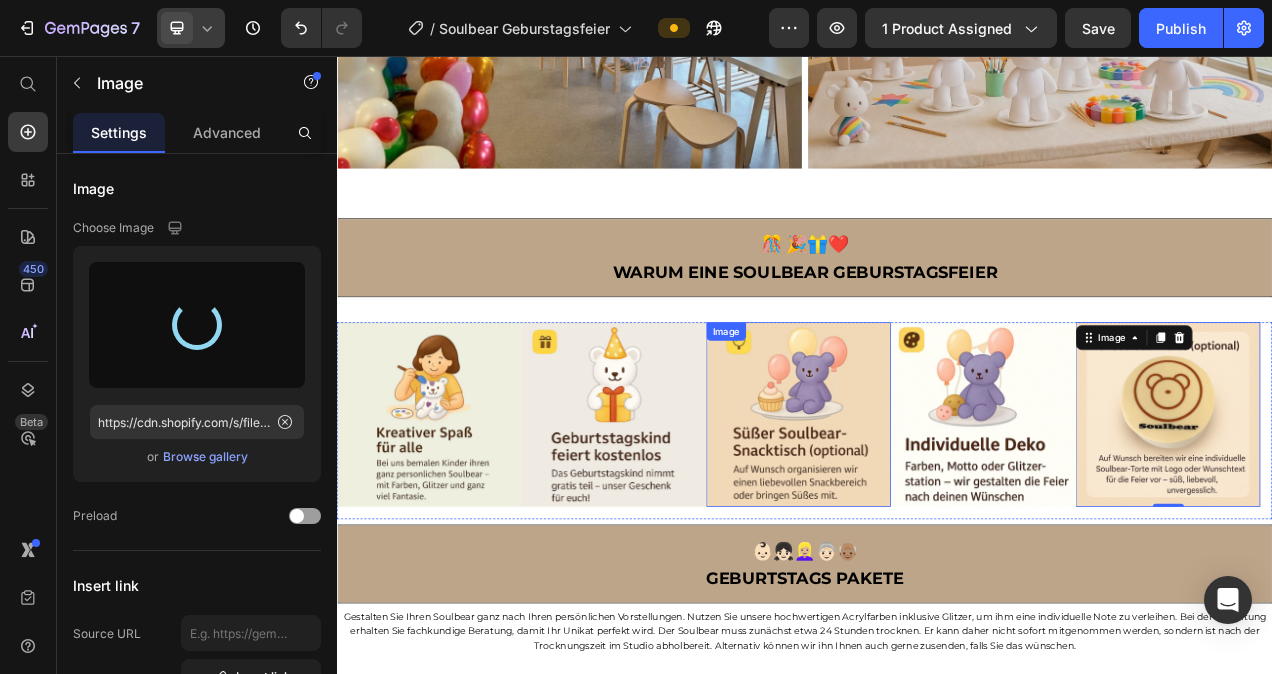 type on "https://cdn.shopify.com/s/files/1/0778/5129/6091/files/gempages_492460592905323398-e11a3964-d7a5-4c6d-b7cf-8bedd35f6412.jpg" 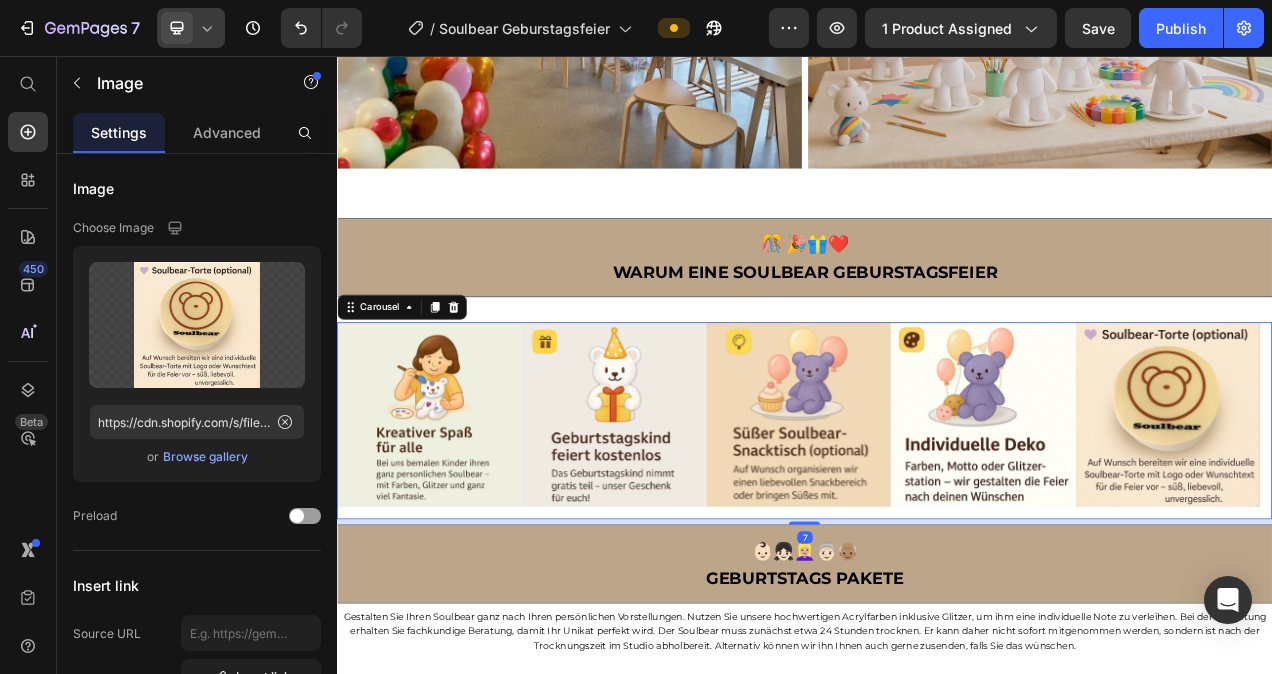 click on "Image" at bounding box center (455, 524) 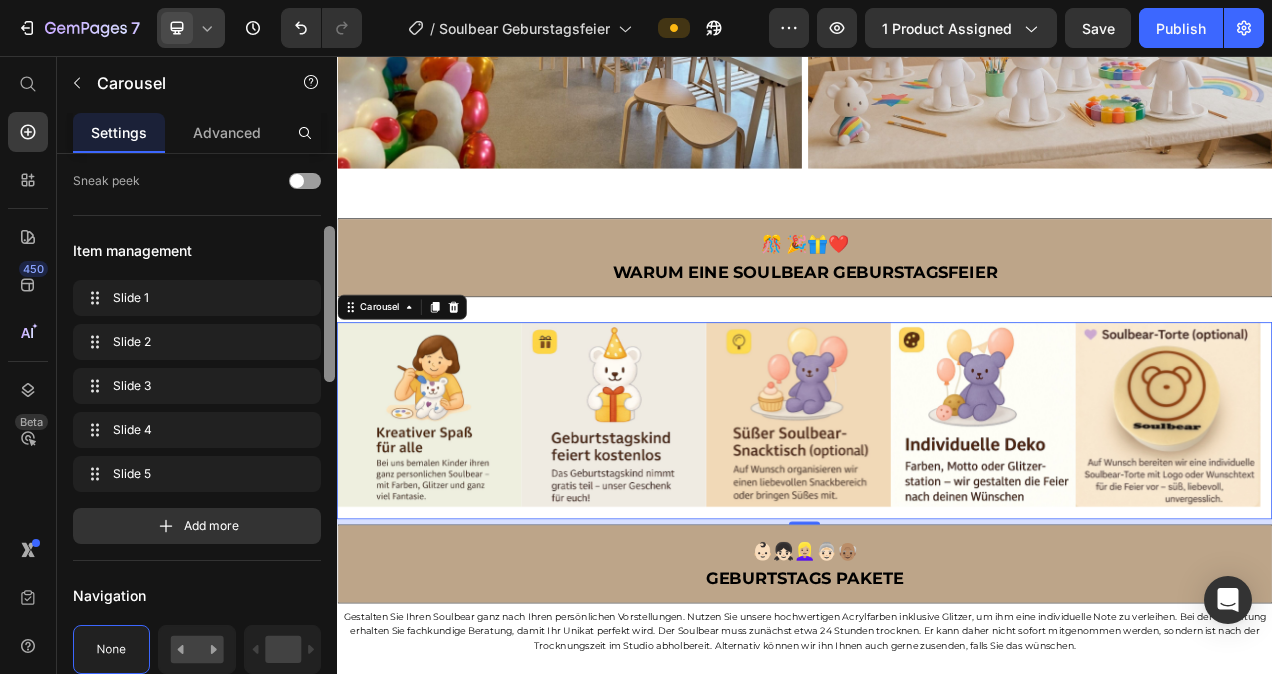 scroll, scrollTop: 242, scrollLeft: 0, axis: vertical 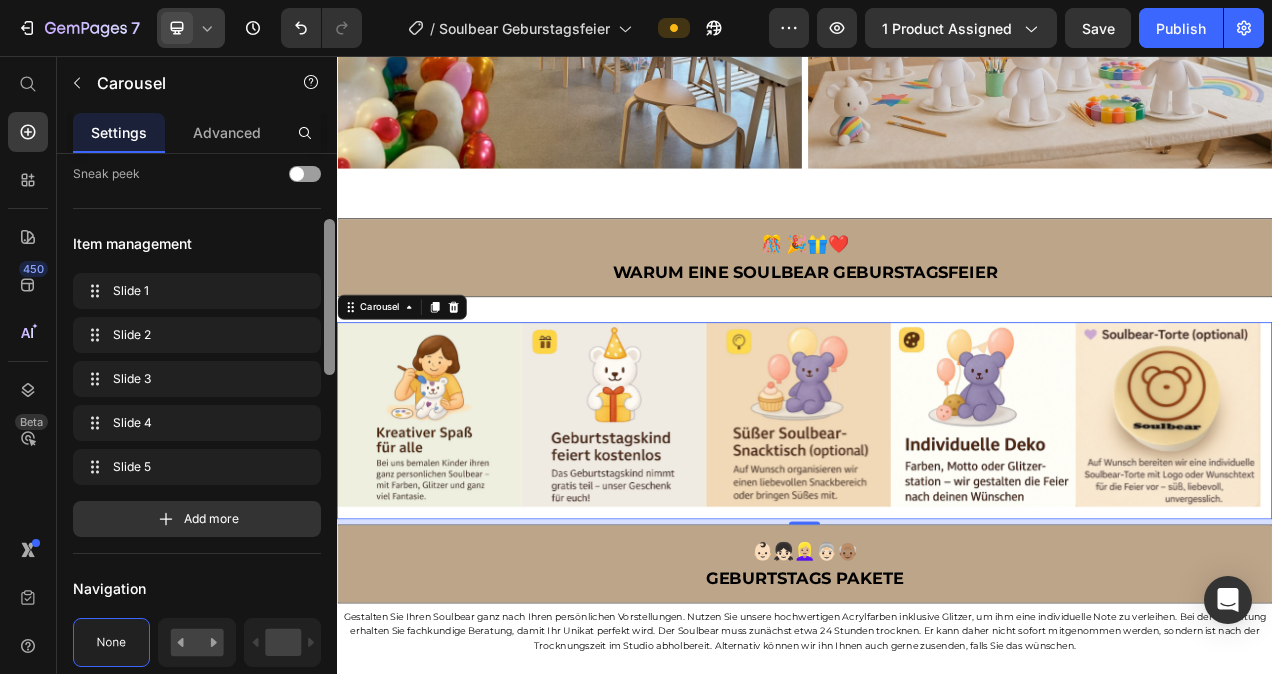 drag, startPoint x: 326, startPoint y: 286, endPoint x: 337, endPoint y: 352, distance: 66.910385 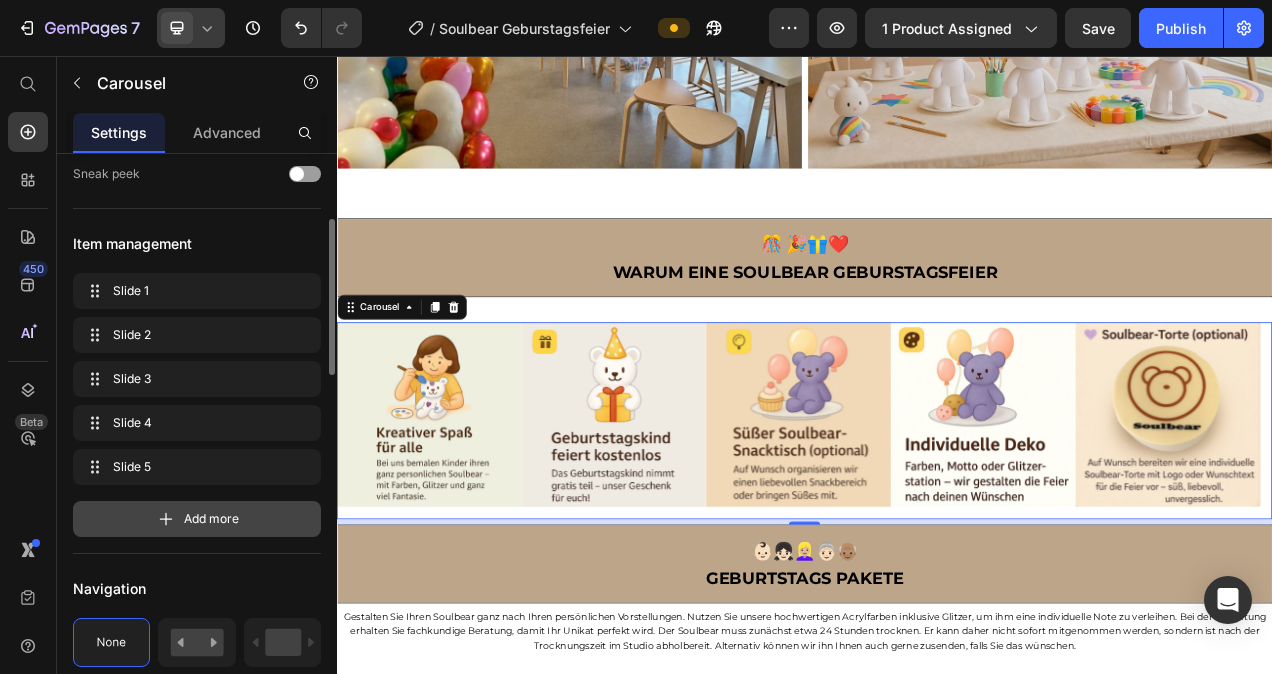 click on "Add more" at bounding box center (211, 519) 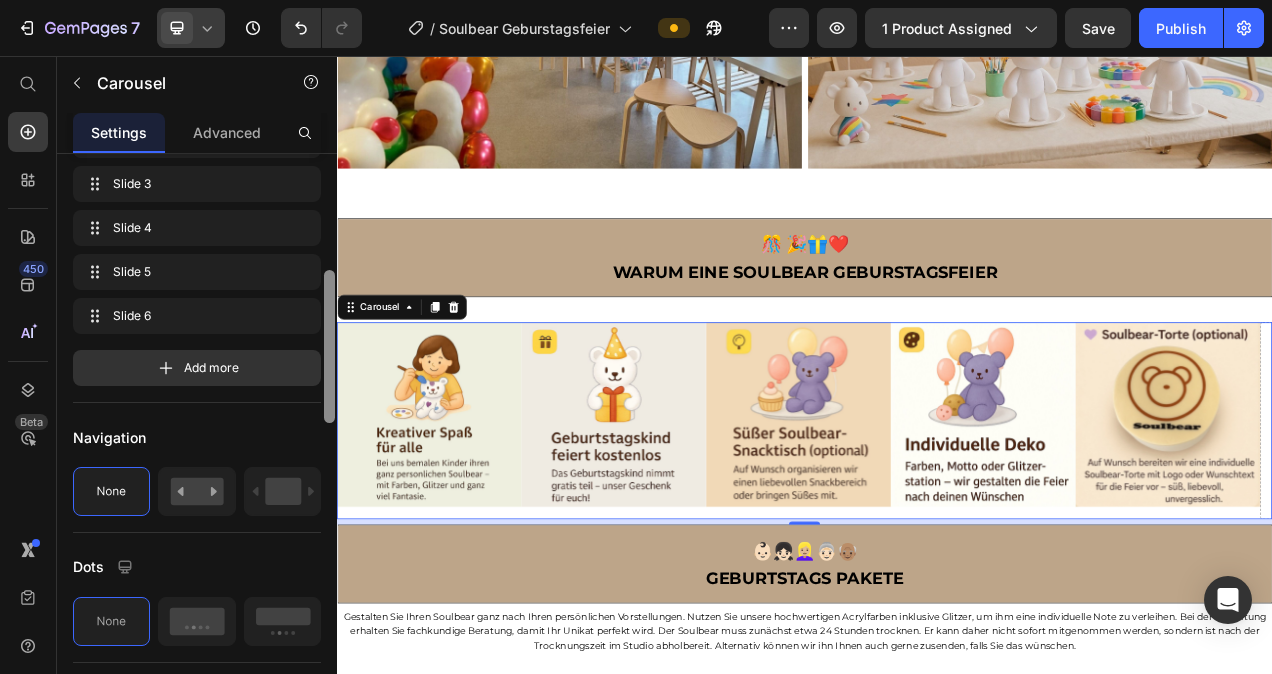 drag, startPoint x: 668, startPoint y: 404, endPoint x: 339, endPoint y: 503, distance: 343.57242 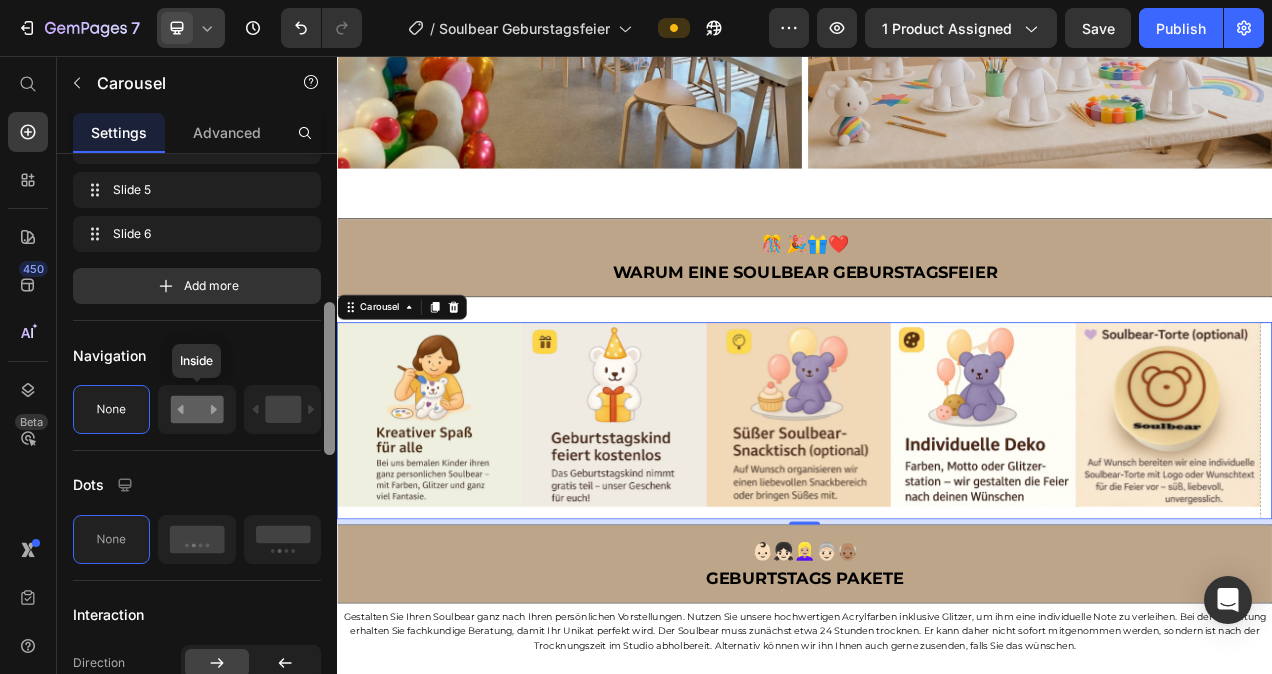scroll, scrollTop: 512, scrollLeft: 0, axis: vertical 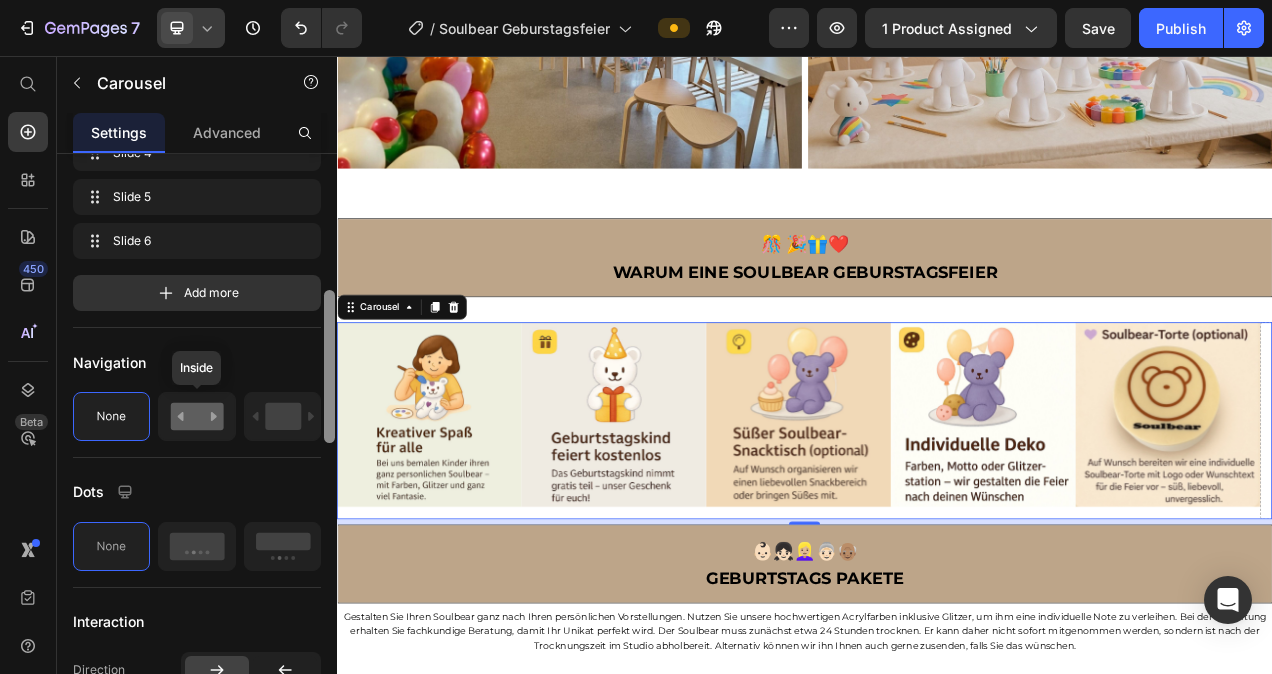 click 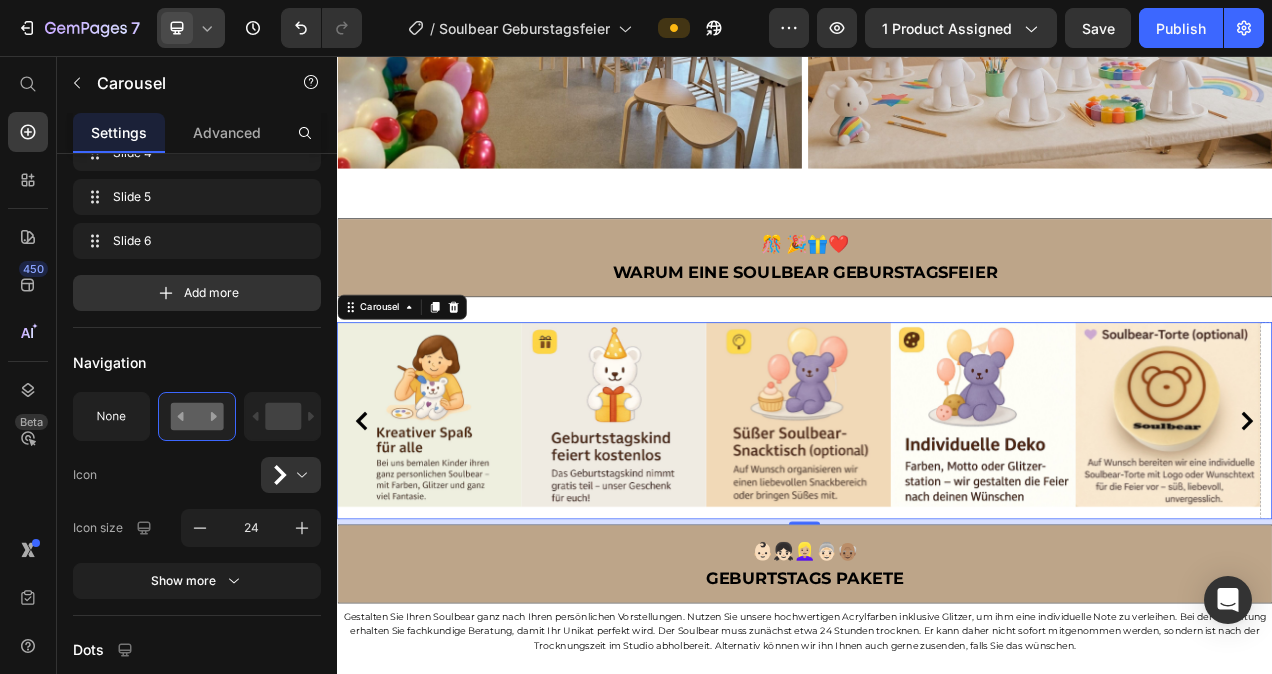 click 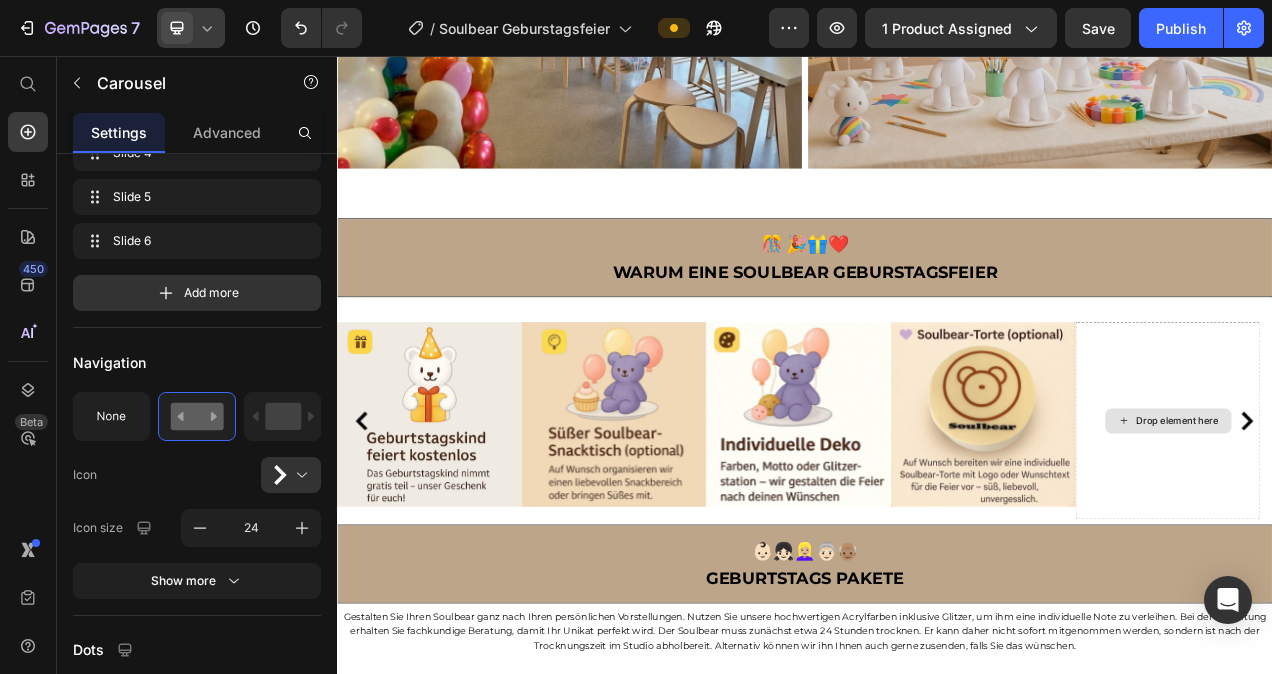 click on "Drop element here" at bounding box center (1416, 525) 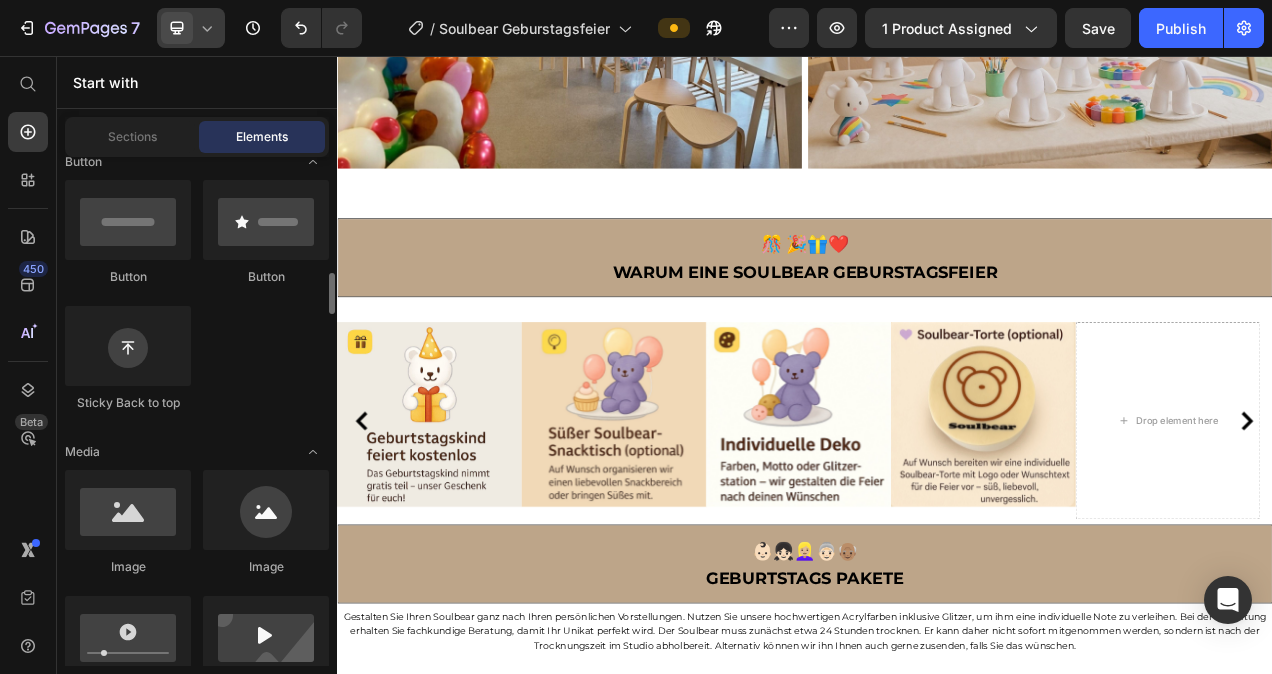 scroll, scrollTop: 559, scrollLeft: 0, axis: vertical 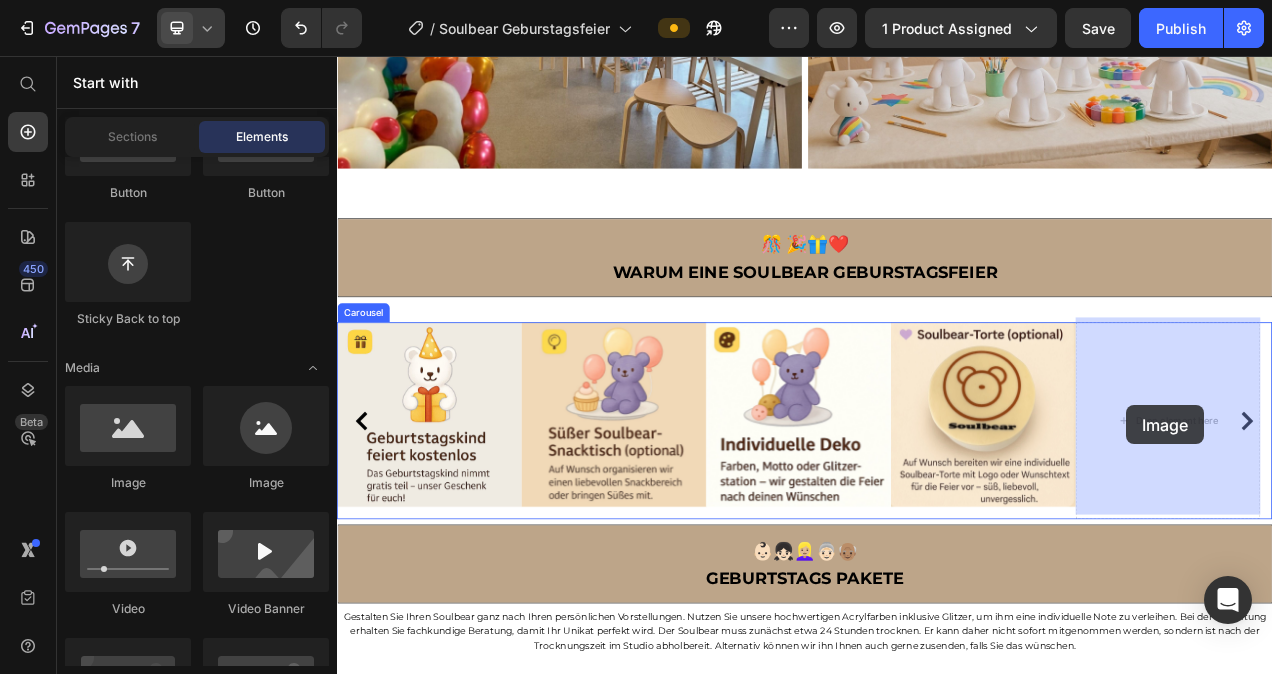 drag, startPoint x: 478, startPoint y: 479, endPoint x: 1353, endPoint y: 504, distance: 875.35706 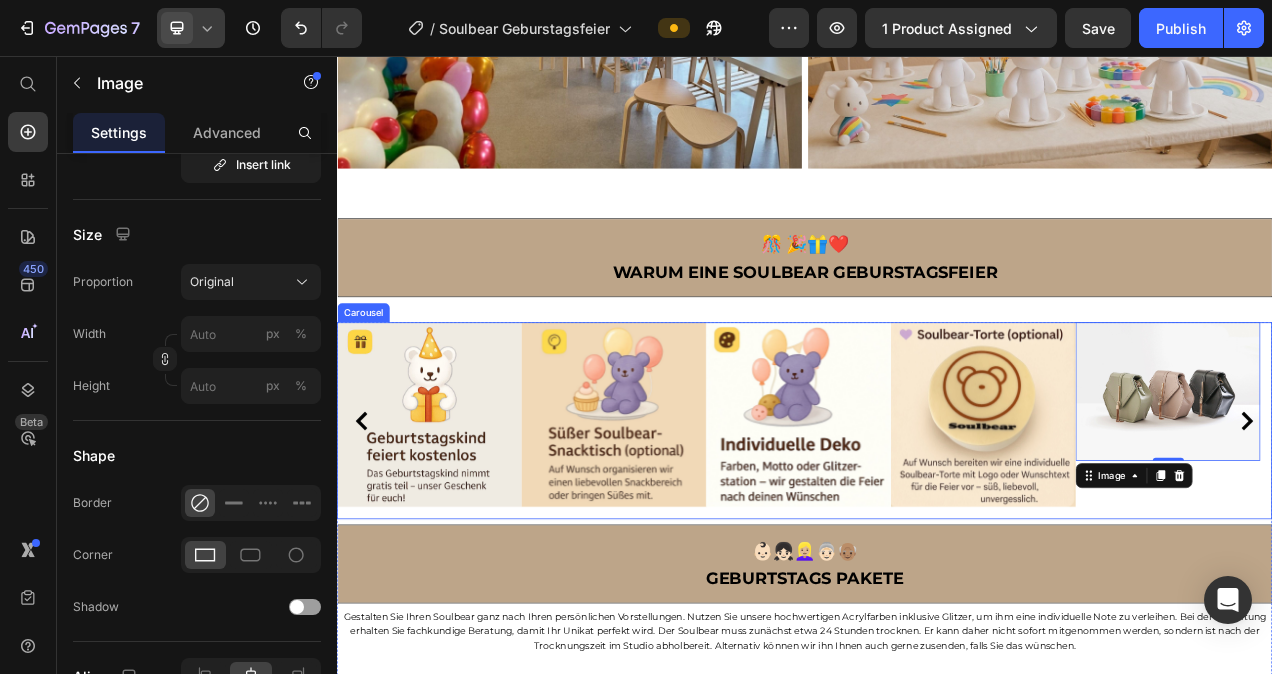 scroll, scrollTop: 0, scrollLeft: 0, axis: both 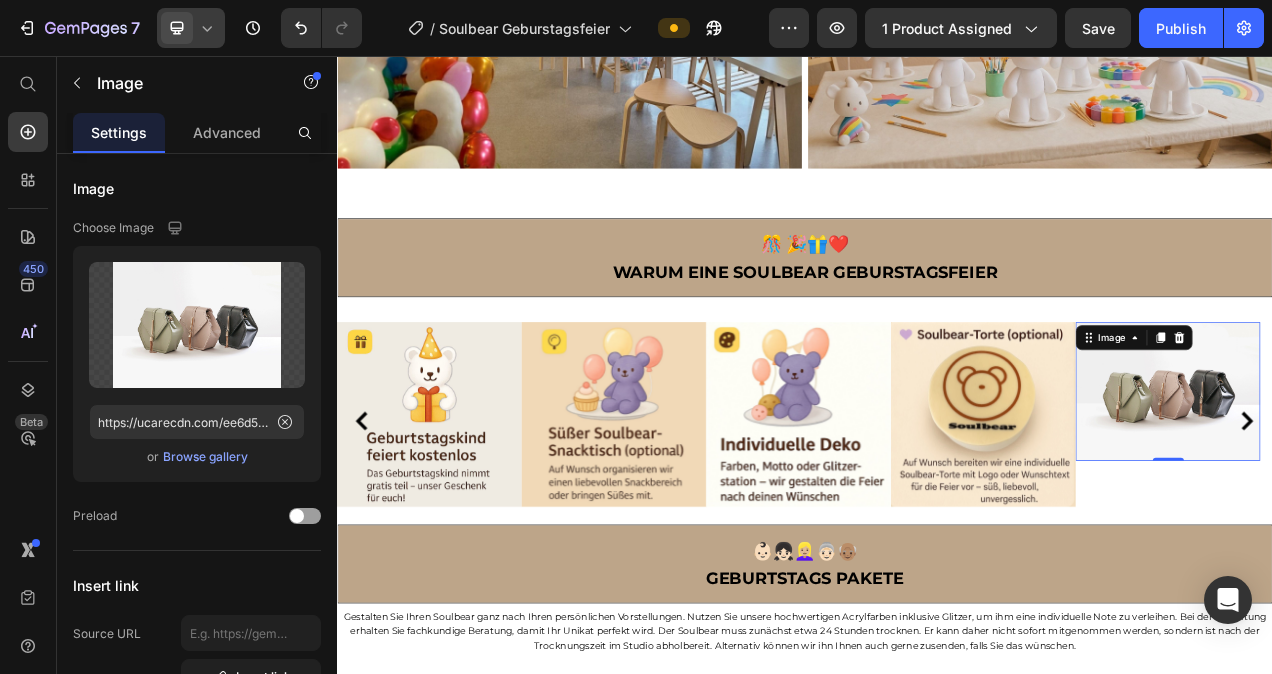 click at bounding box center (1403, 487) 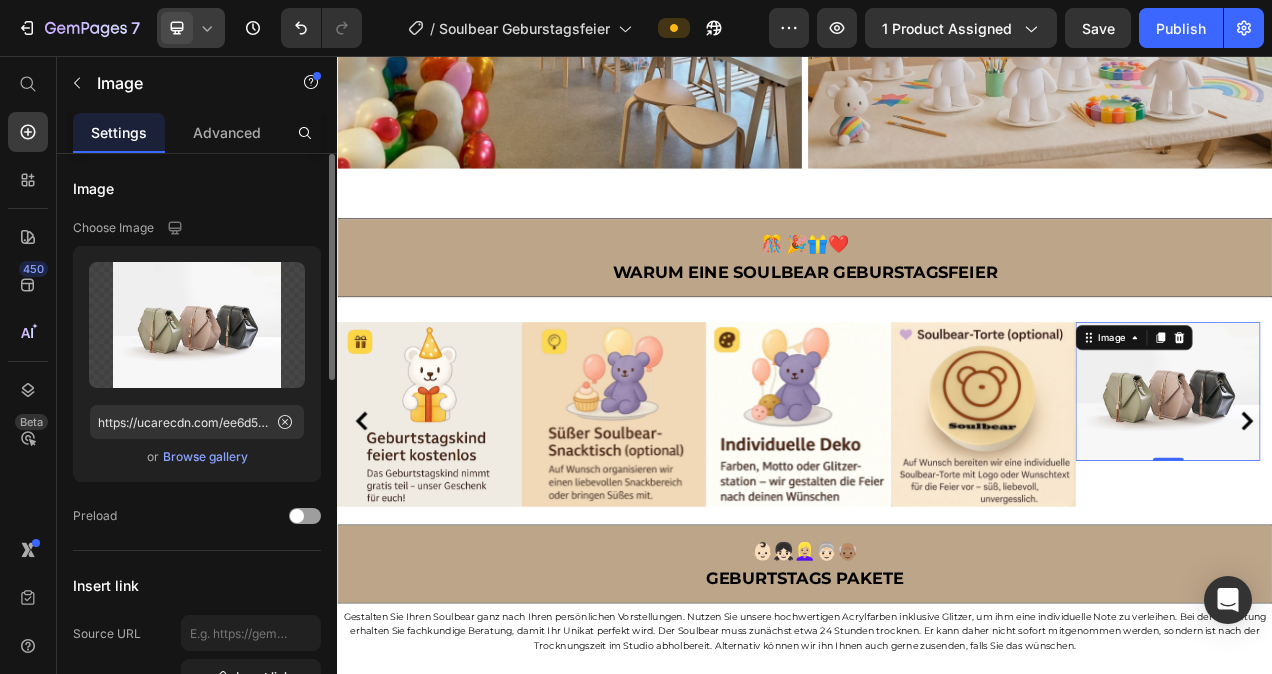 click on "Browse gallery" at bounding box center (205, 457) 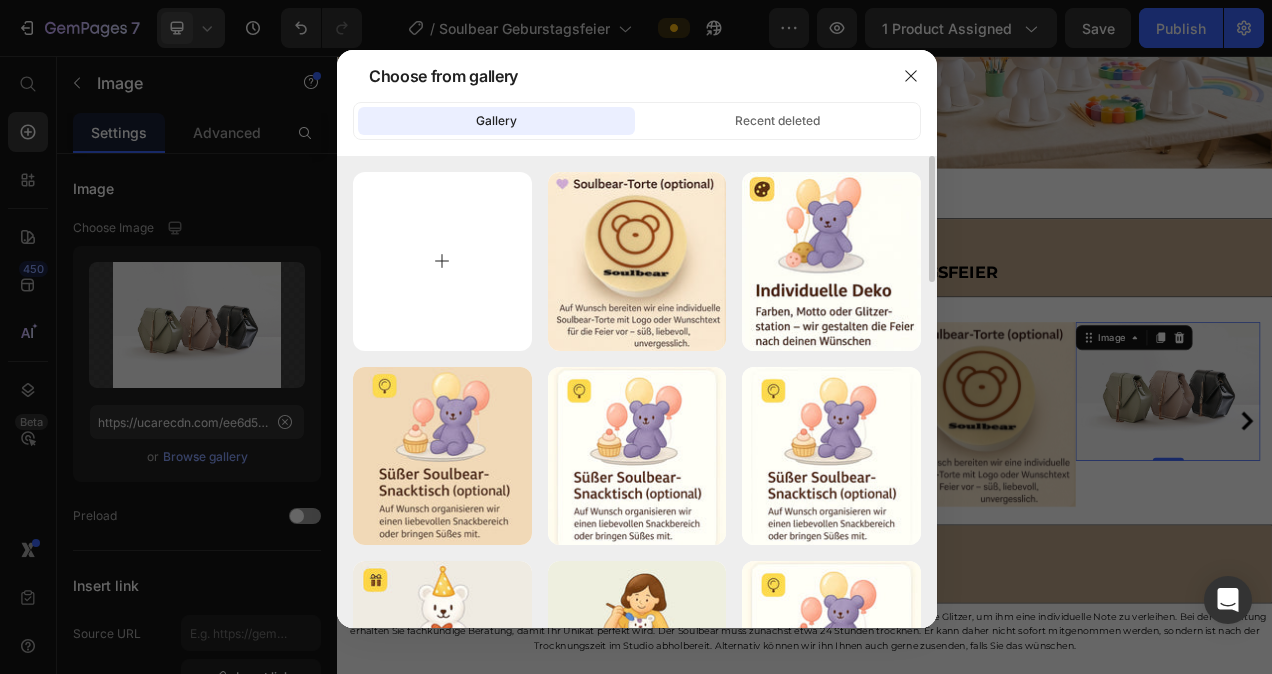 click at bounding box center [442, 261] 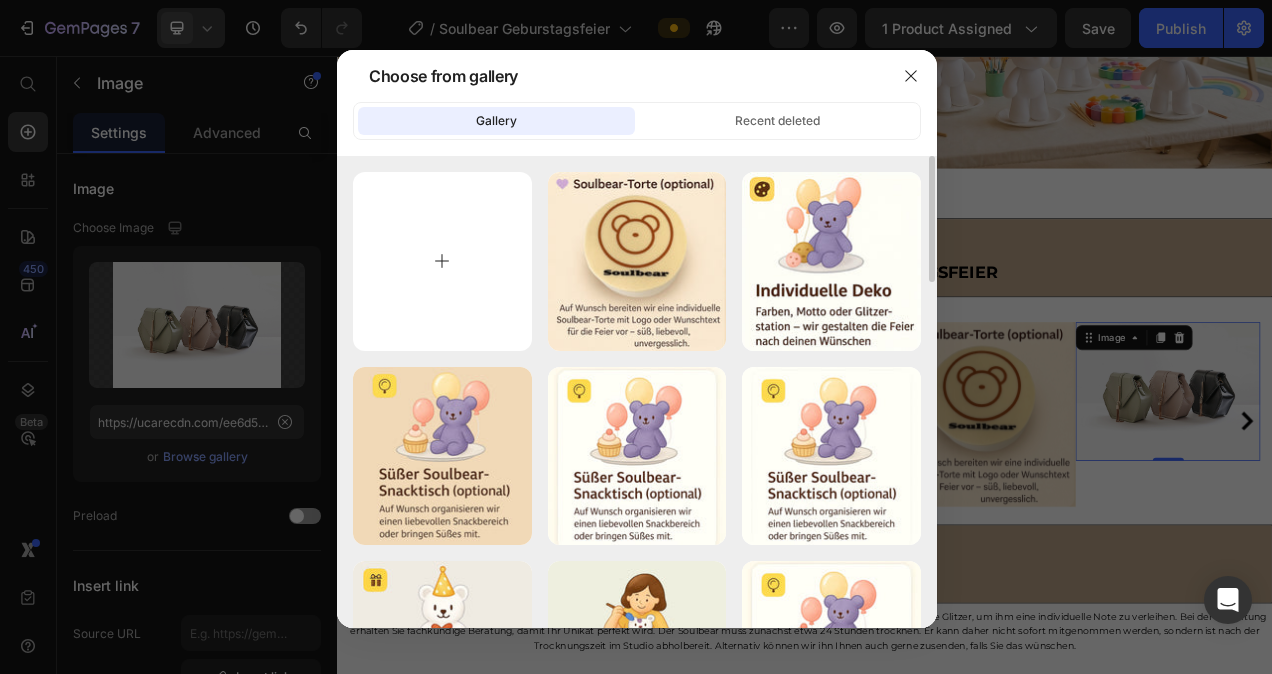 type on "C:\fakepath\WhatsApp Bild 2025-07-13 um 11.51.26_f28c5900.jpg" 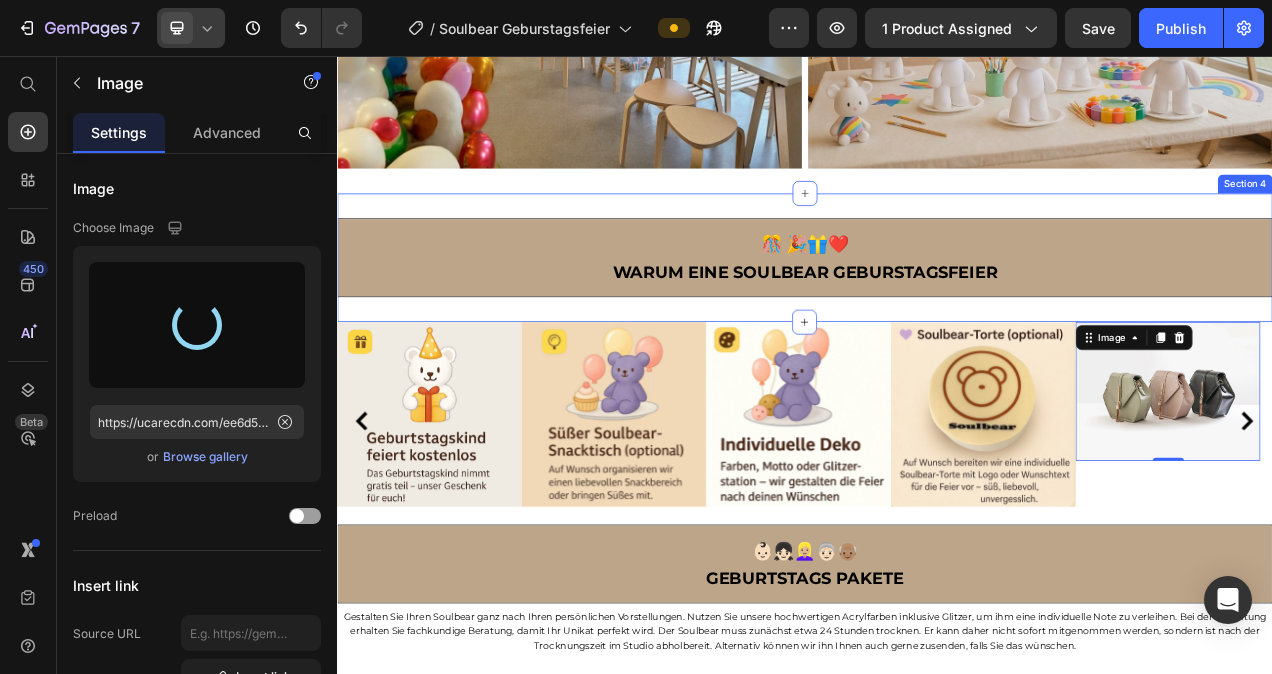 type on "https://cdn.shopify.com/s/files/1/0778/5129/6091/files/gempages_492460592905323398-e7d3582c-9371-4ff7-ab30-9a18f4375bf7.jpg" 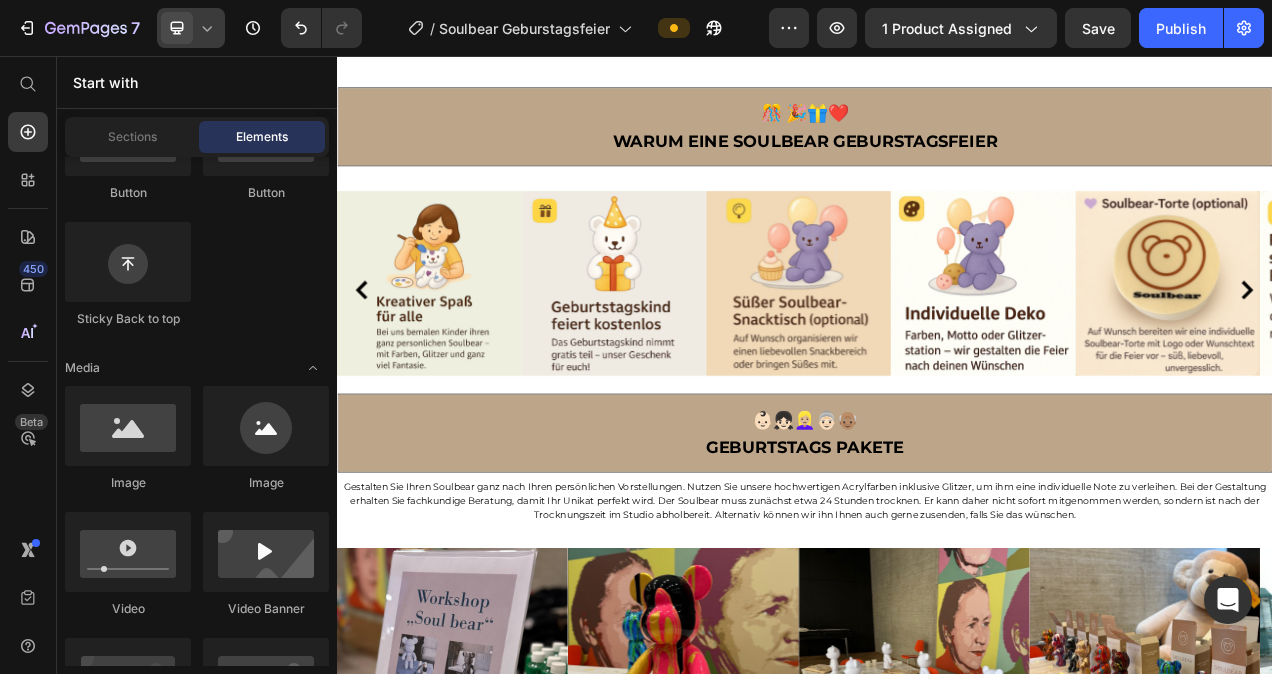 scroll, scrollTop: 1523, scrollLeft: 0, axis: vertical 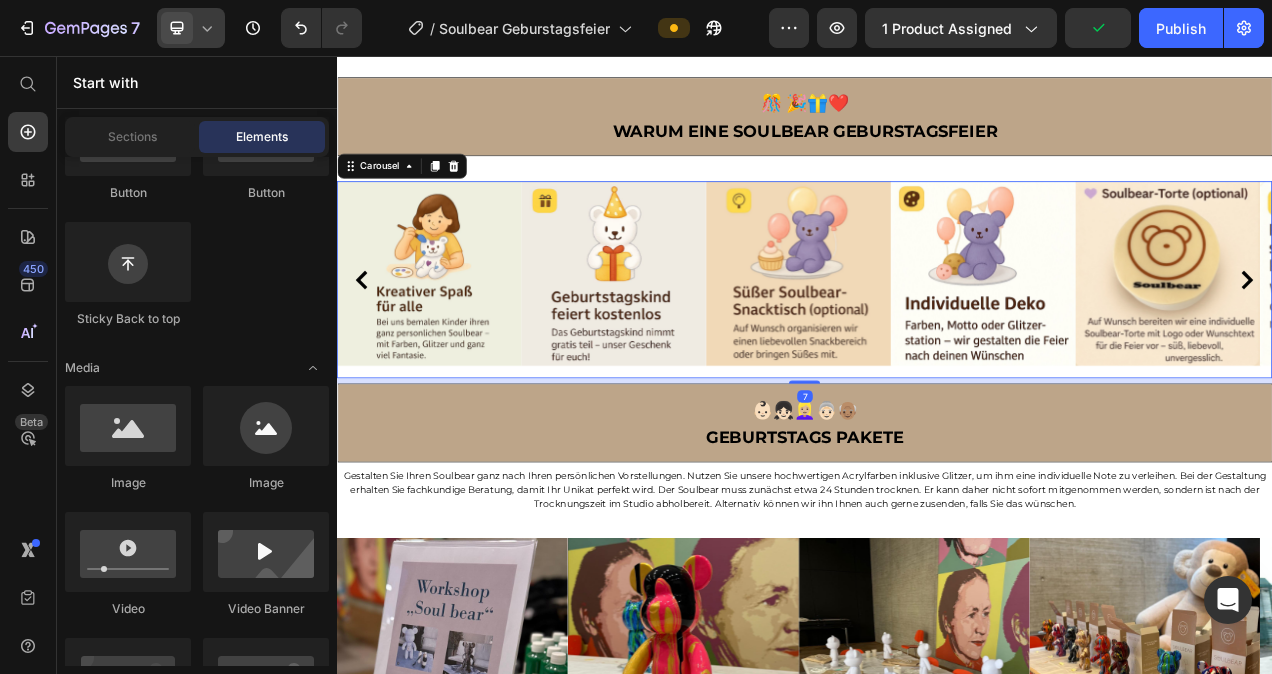 click on "Image" at bounding box center [455, 343] 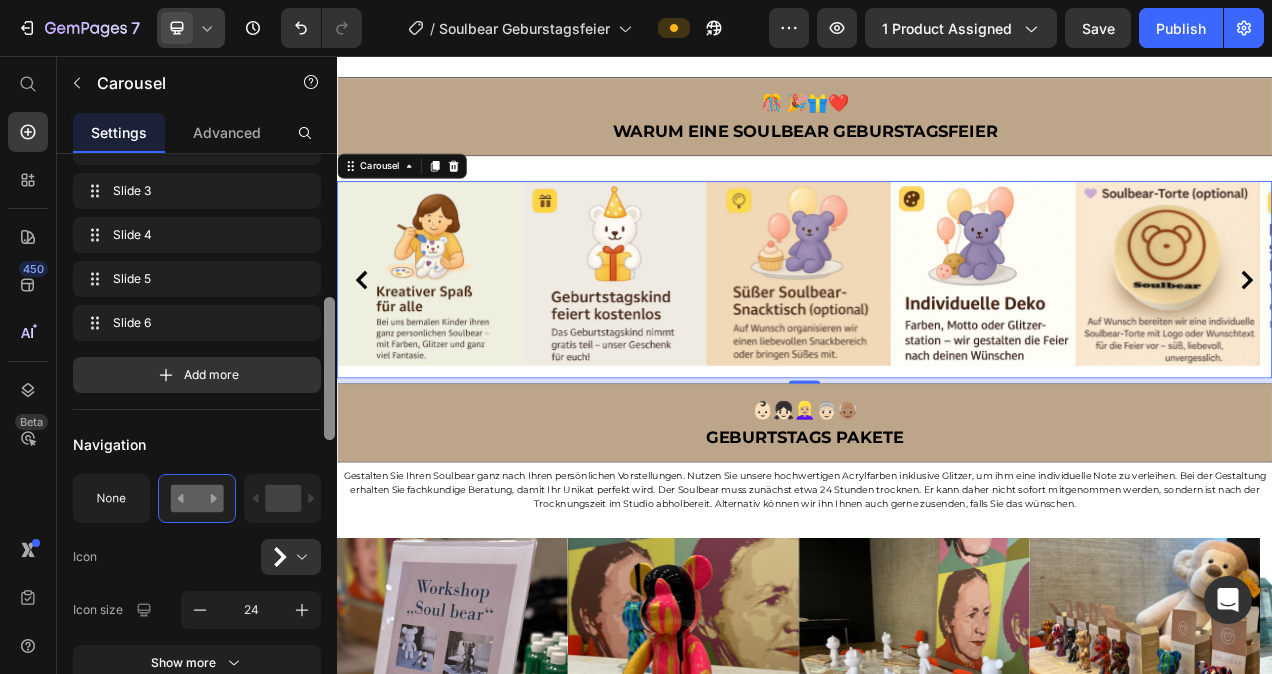 scroll, scrollTop: 467, scrollLeft: 0, axis: vertical 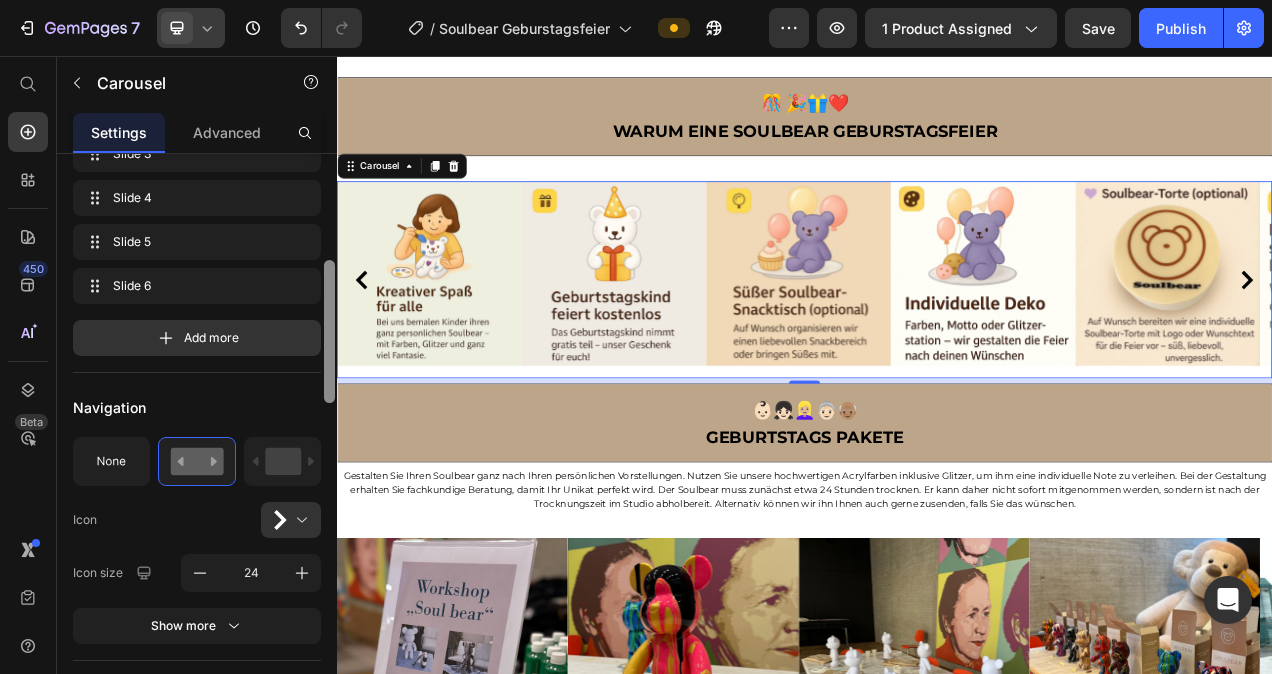 drag, startPoint x: 327, startPoint y: 267, endPoint x: 321, endPoint y: 383, distance: 116.15507 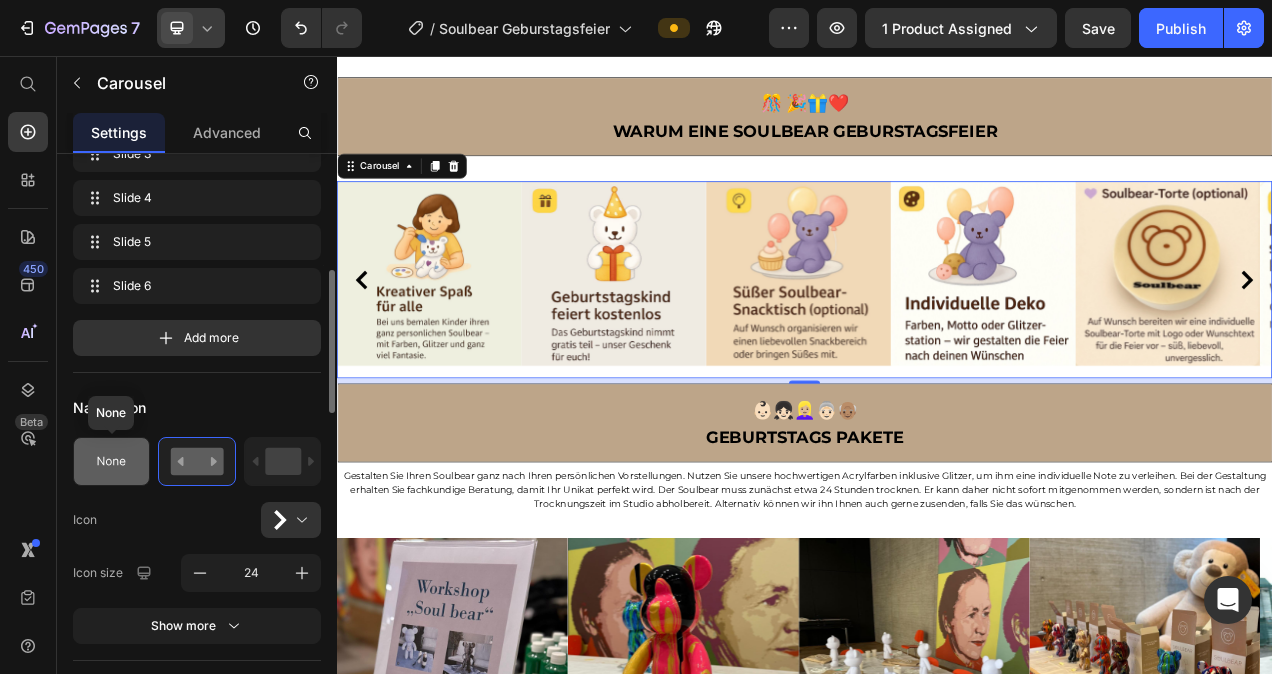 click 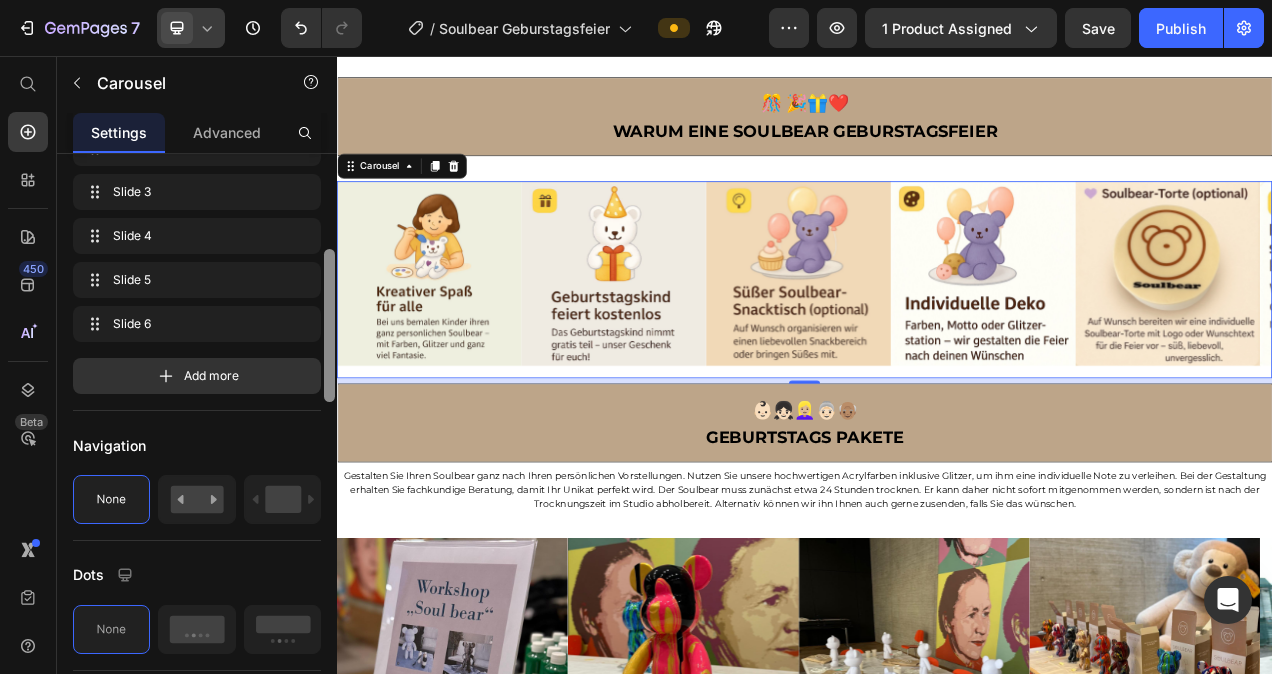 scroll, scrollTop: 414, scrollLeft: 0, axis: vertical 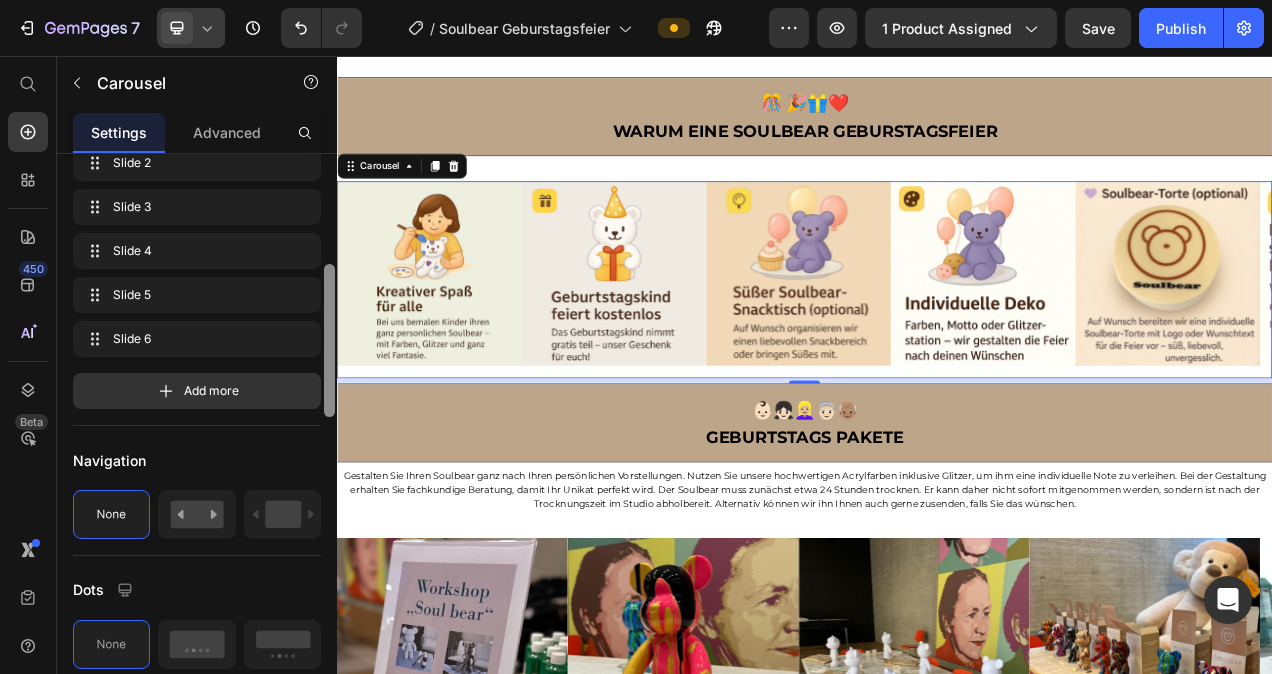 drag, startPoint x: 331, startPoint y: 337, endPoint x: 331, endPoint y: 323, distance: 14 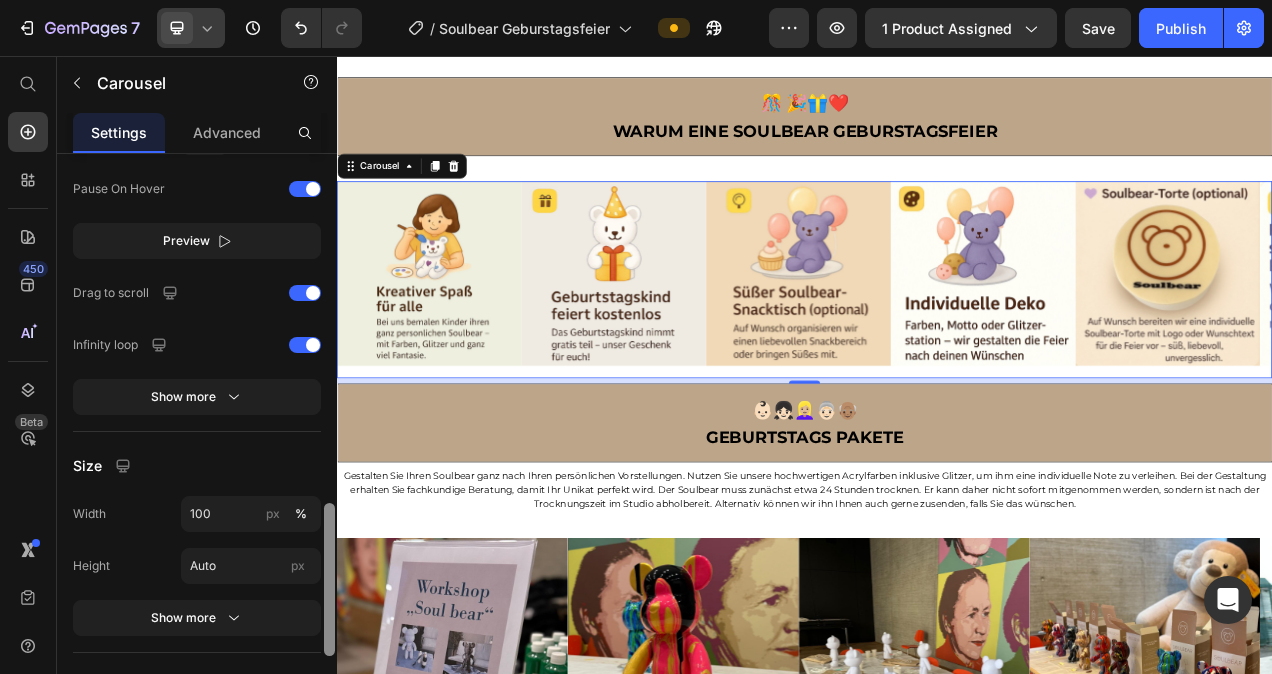 scroll, scrollTop: 1183, scrollLeft: 0, axis: vertical 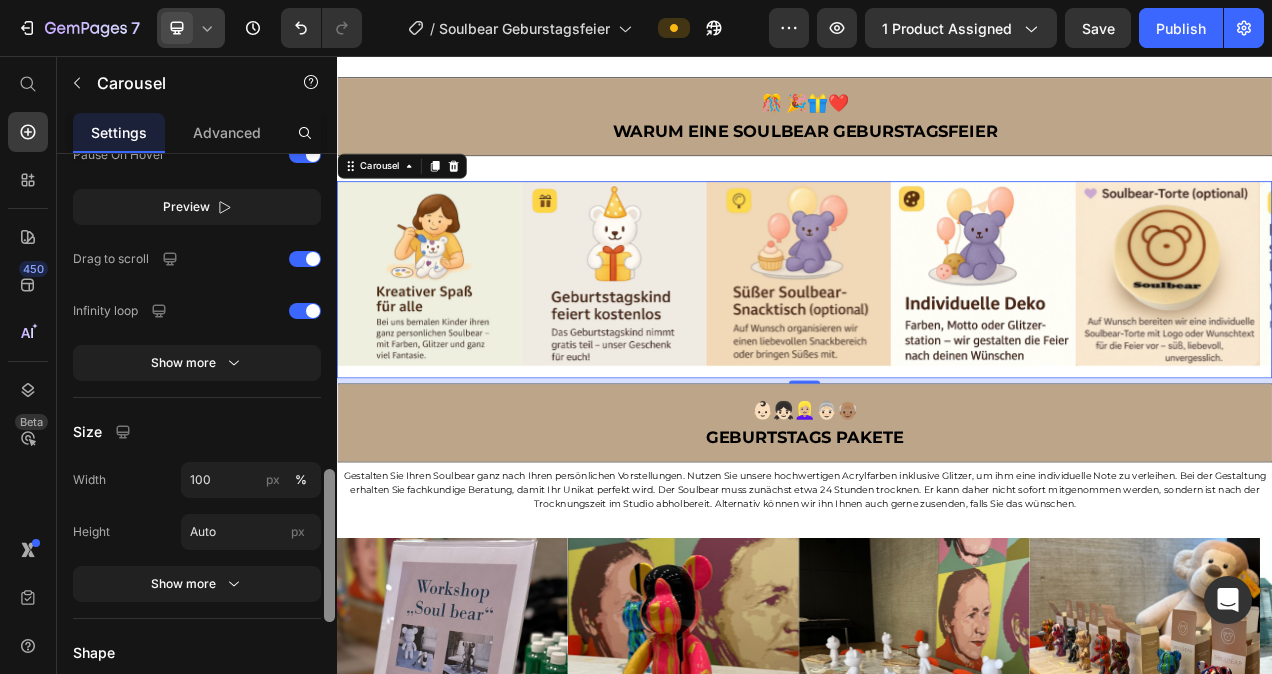 drag, startPoint x: 328, startPoint y: 319, endPoint x: 331, endPoint y: 524, distance: 205.02196 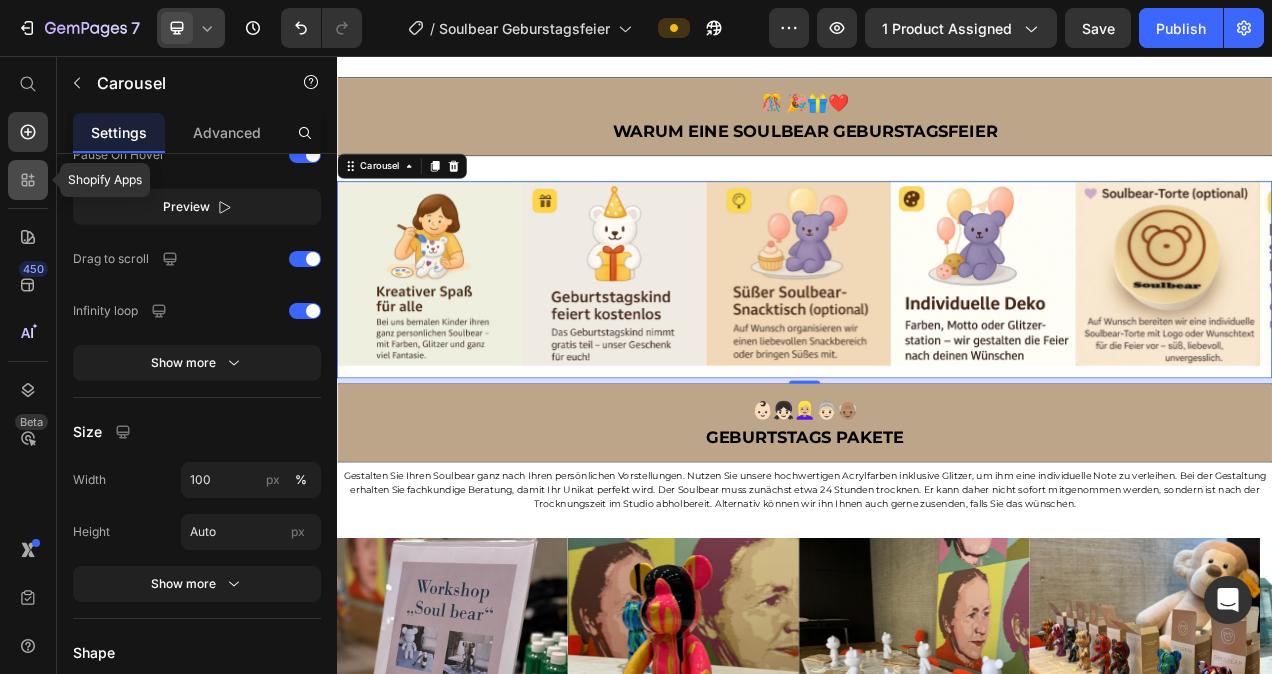 click 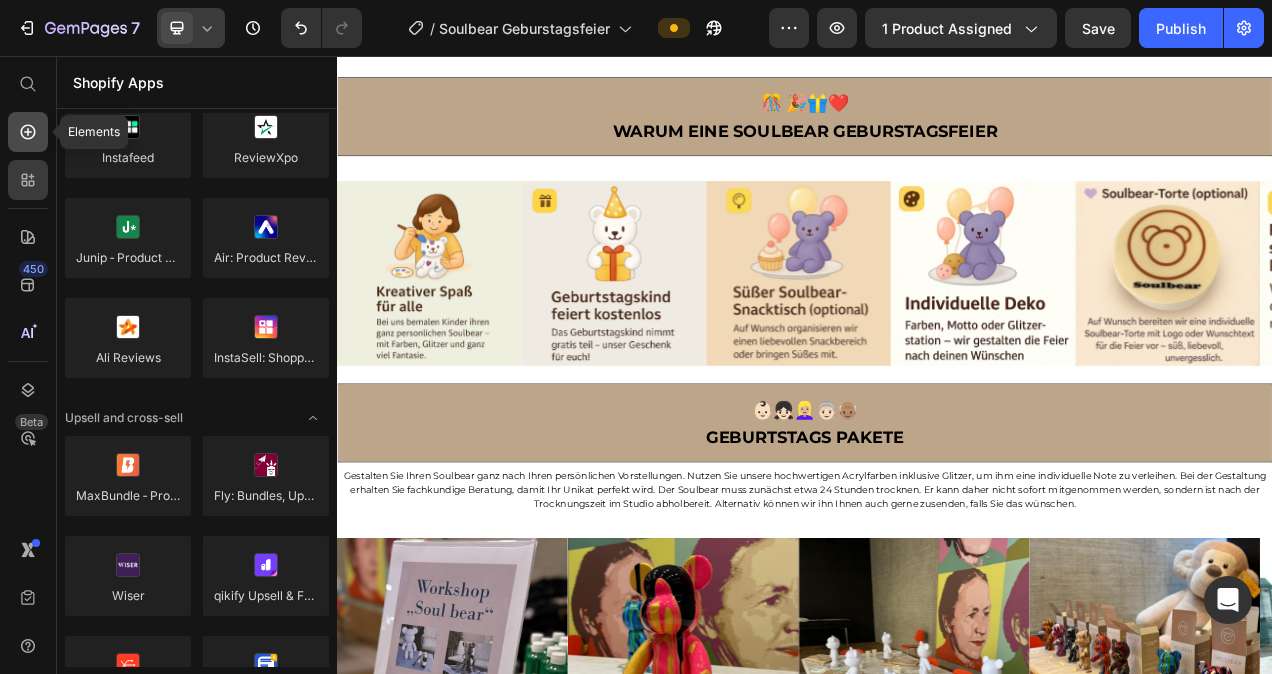 click 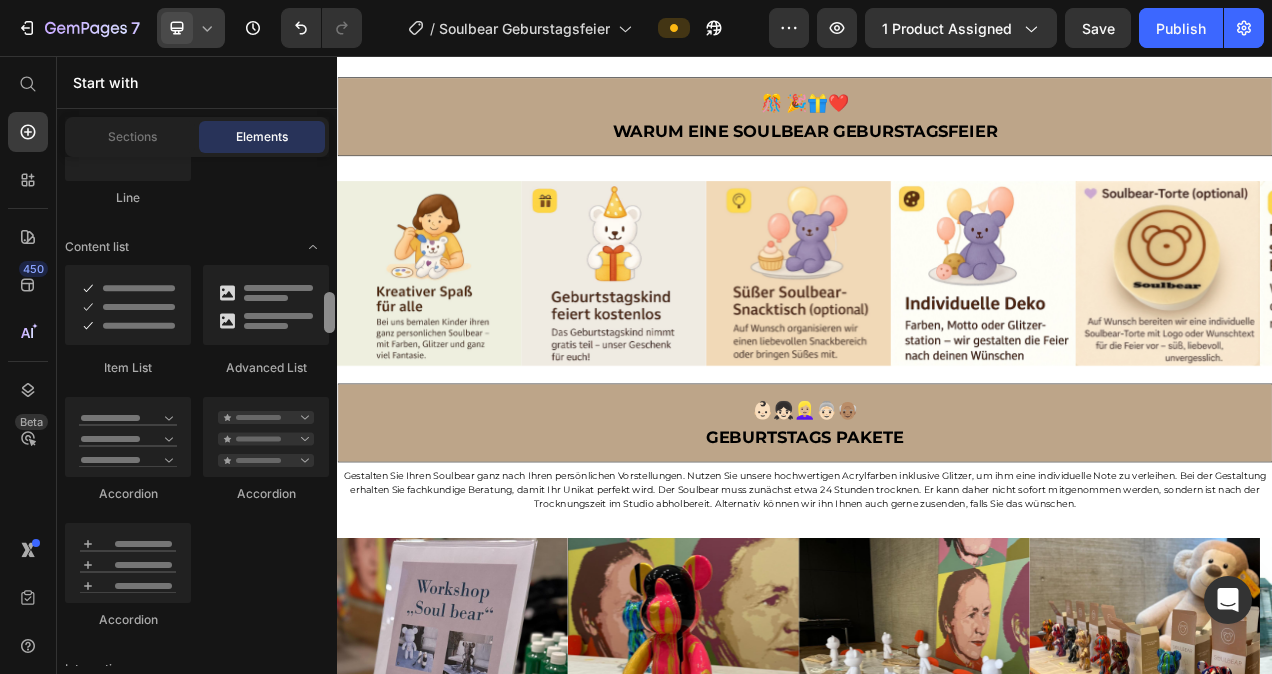 scroll, scrollTop: 1614, scrollLeft: 0, axis: vertical 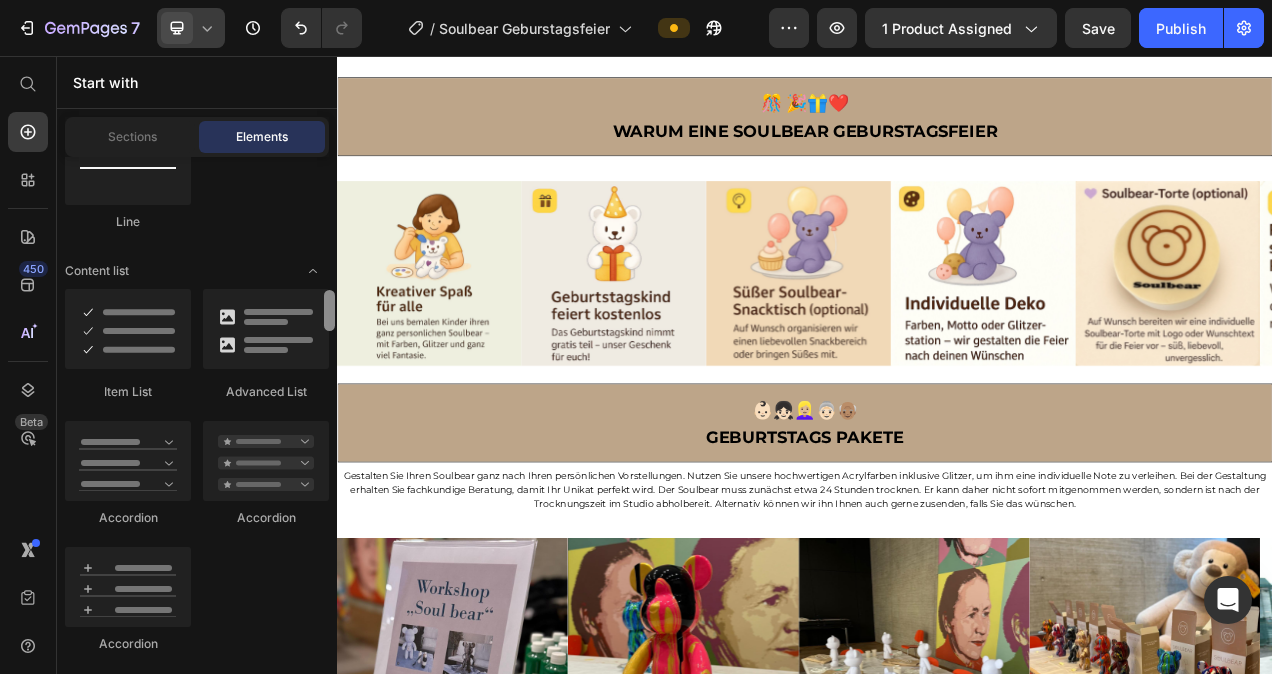 drag, startPoint x: 329, startPoint y: 229, endPoint x: 329, endPoint y: 316, distance: 87 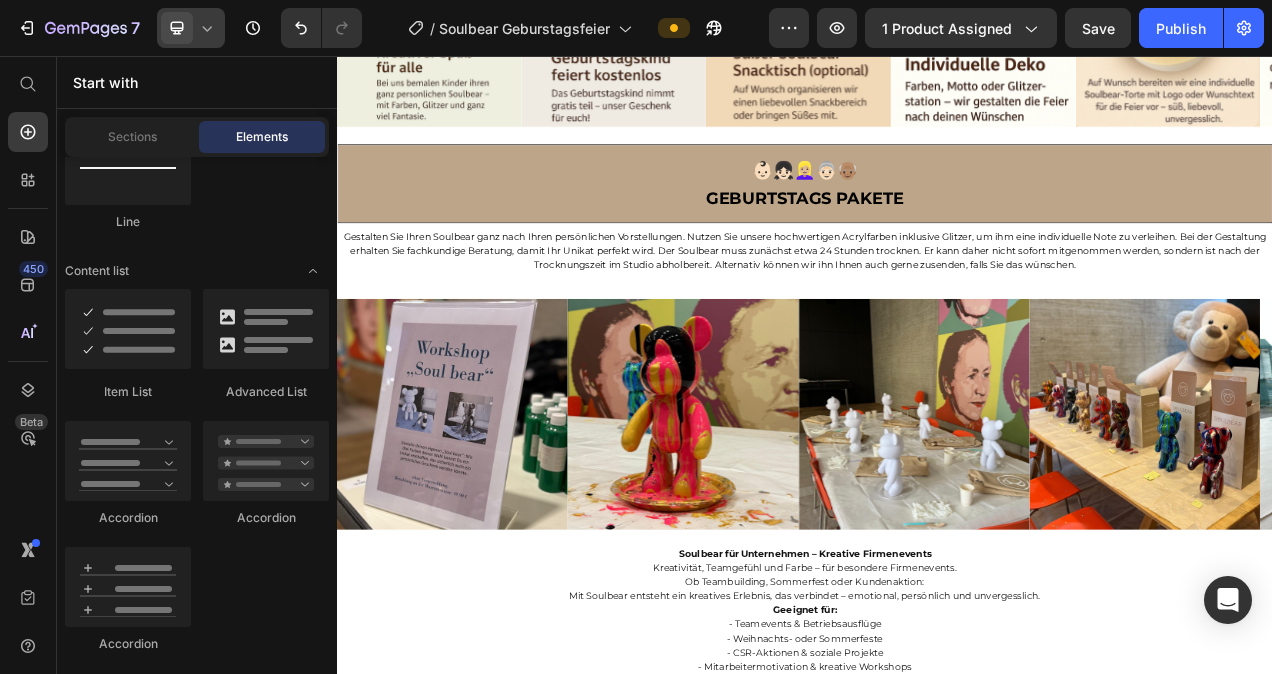 scroll, scrollTop: 1839, scrollLeft: 0, axis: vertical 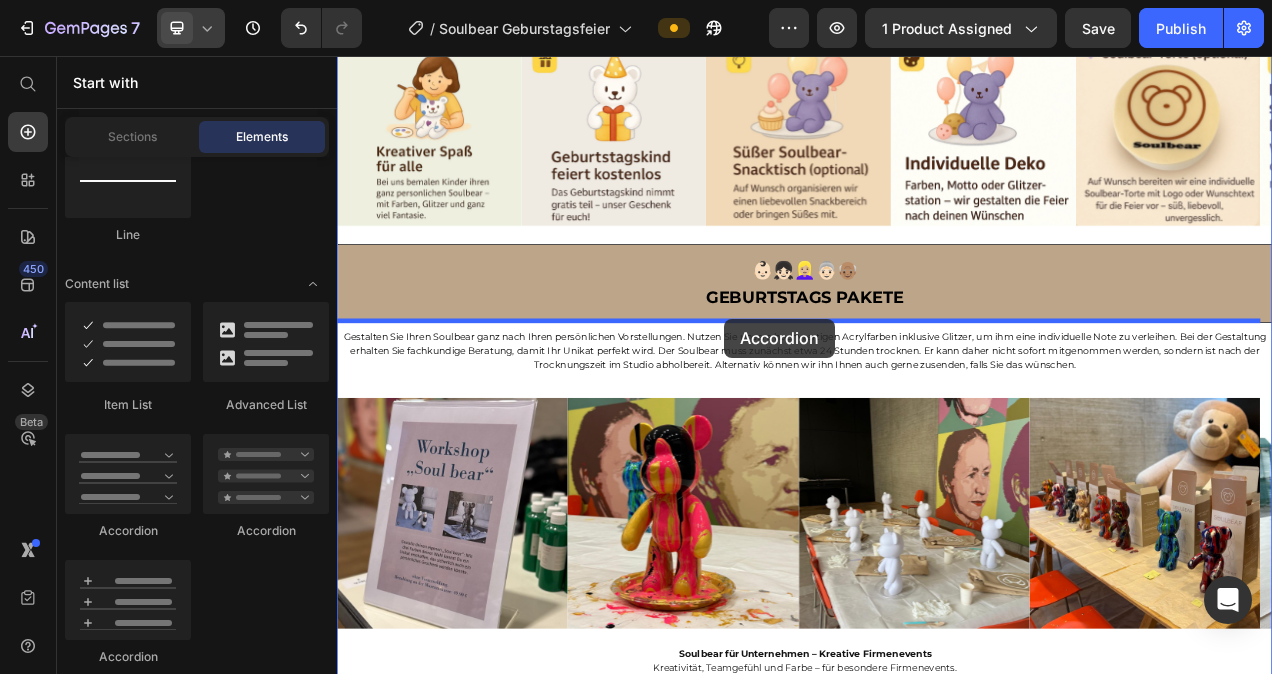 drag, startPoint x: 598, startPoint y: 535, endPoint x: 834, endPoint y: 393, distance: 275.42694 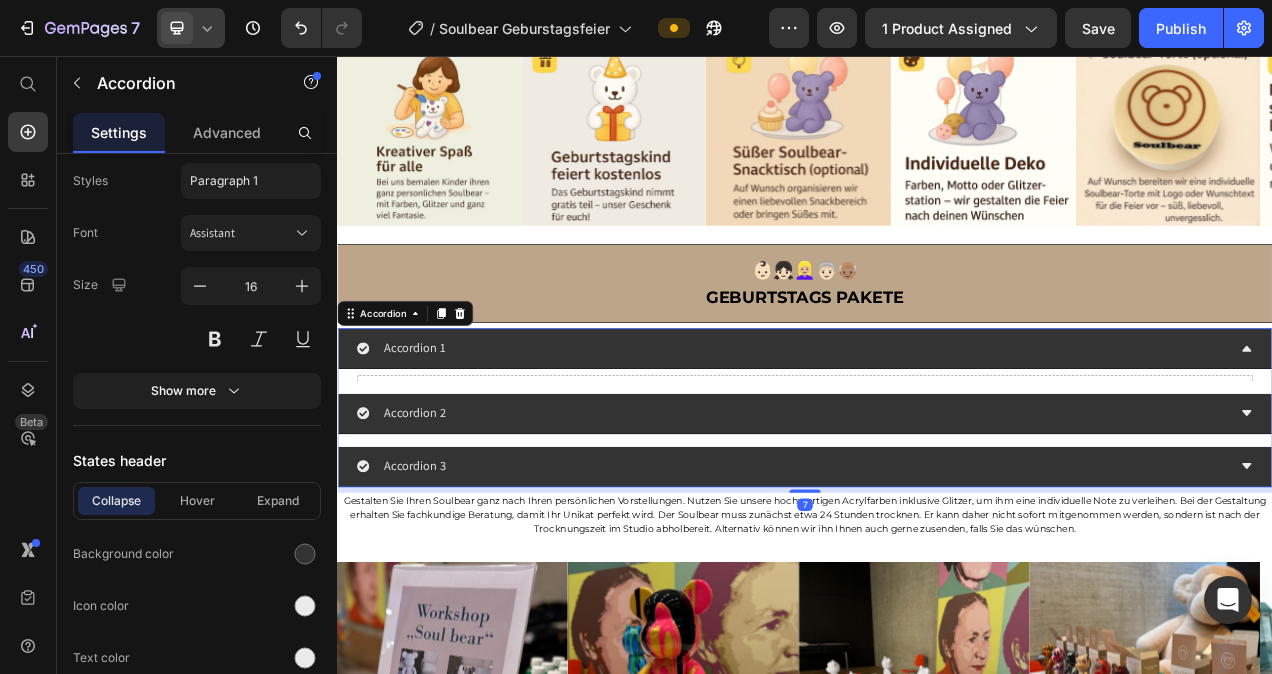 scroll, scrollTop: 0, scrollLeft: 0, axis: both 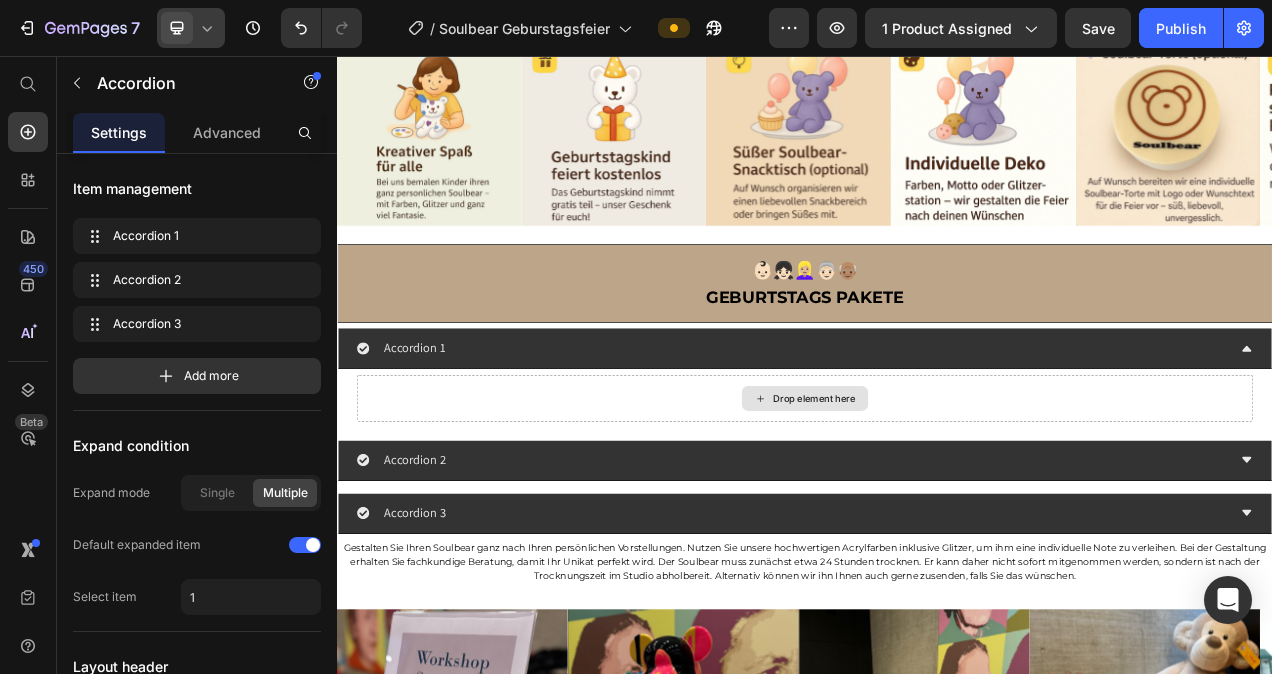 click 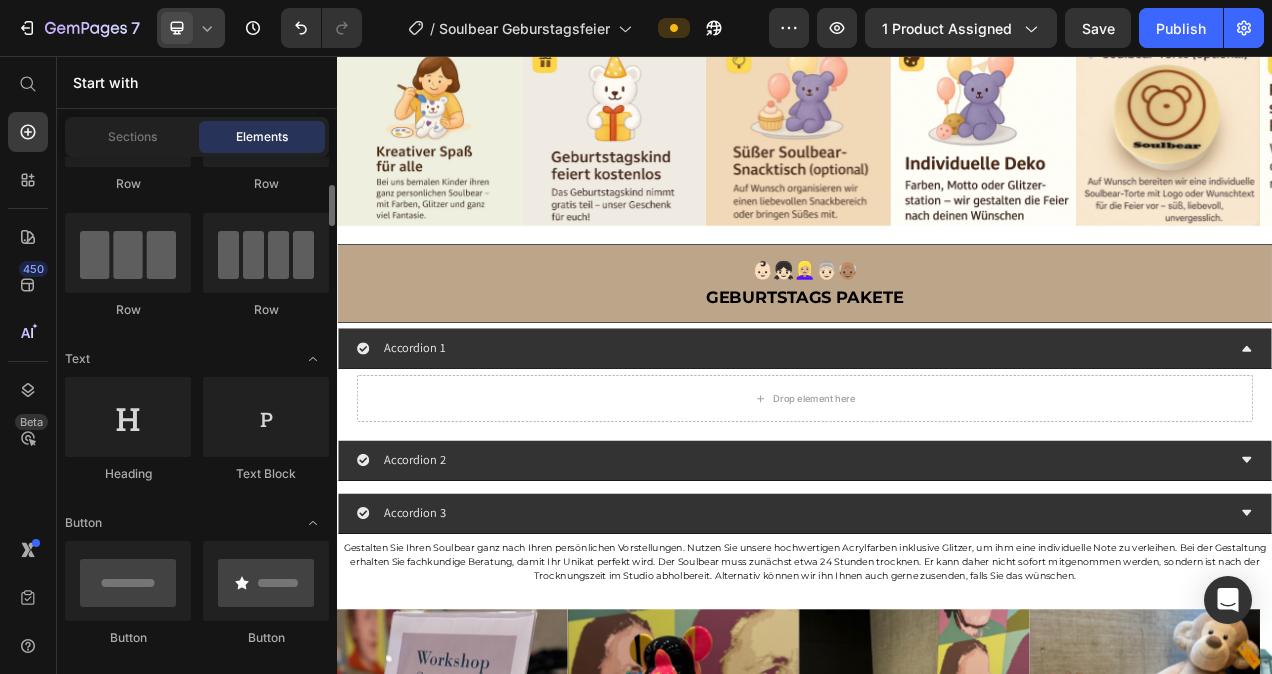 scroll, scrollTop: 0, scrollLeft: 0, axis: both 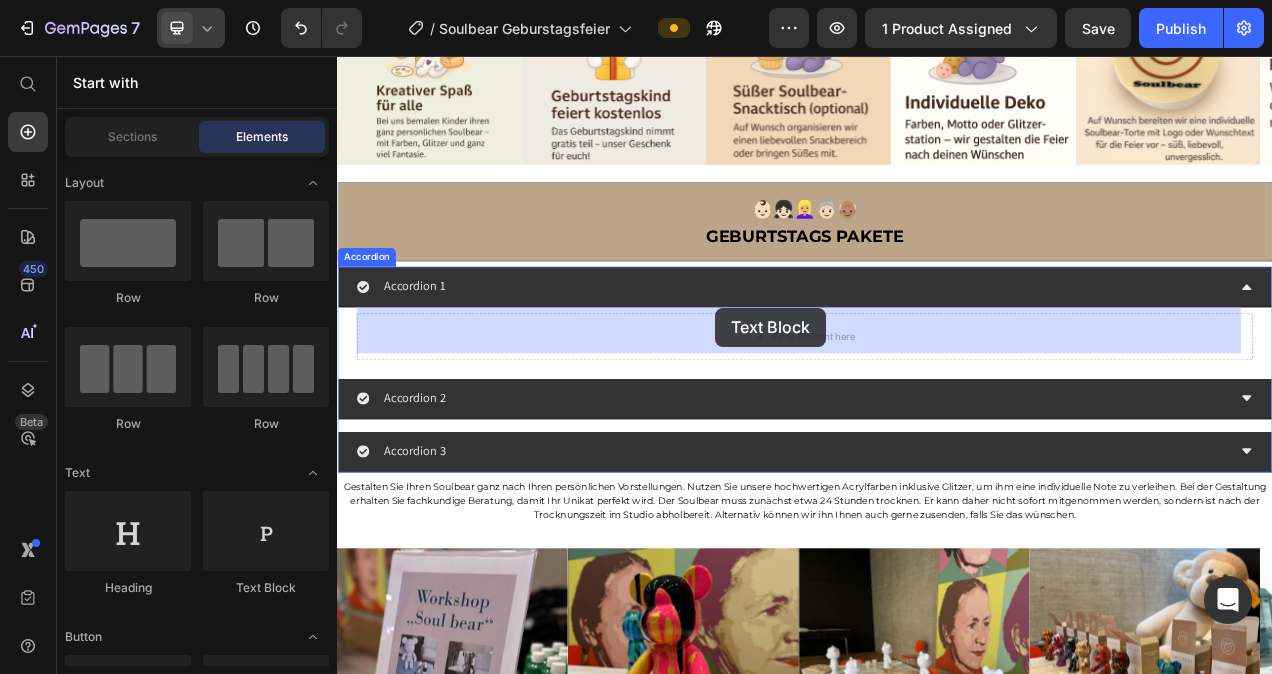 drag, startPoint x: 610, startPoint y: 602, endPoint x: 822, endPoint y: 379, distance: 307.6898 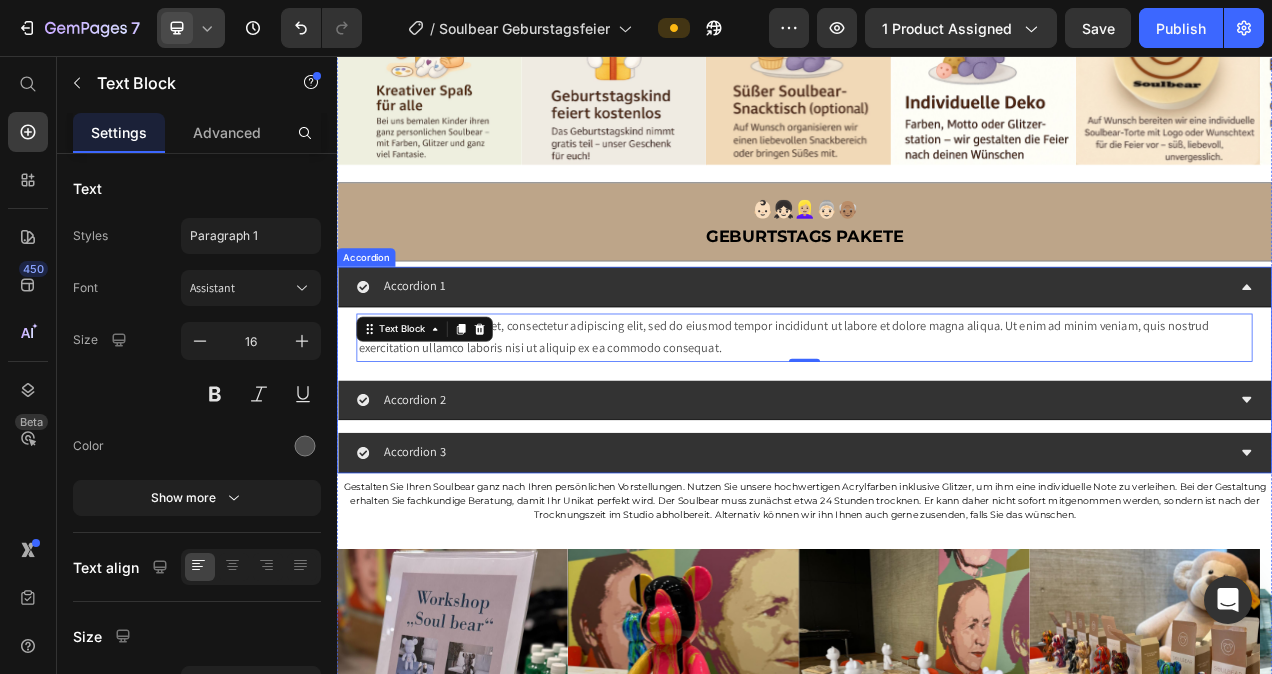 click on "Accordion 1" at bounding box center (436, 352) 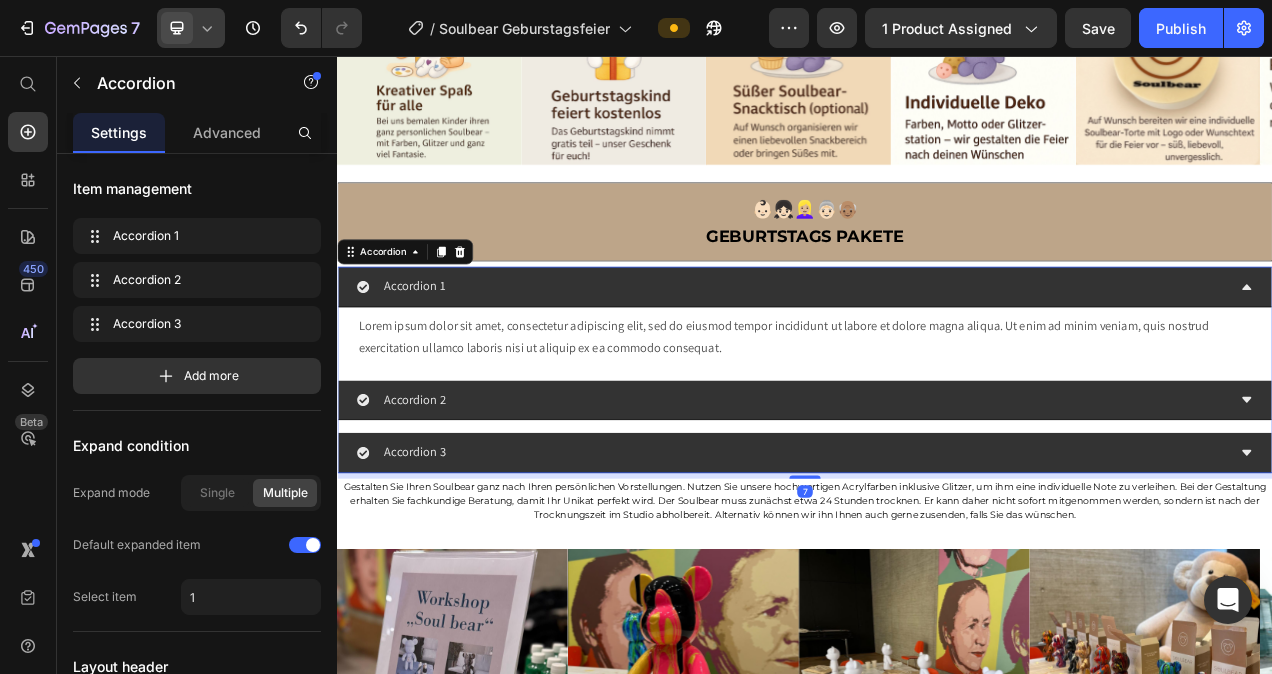 click on "Accordion 1" at bounding box center [436, 352] 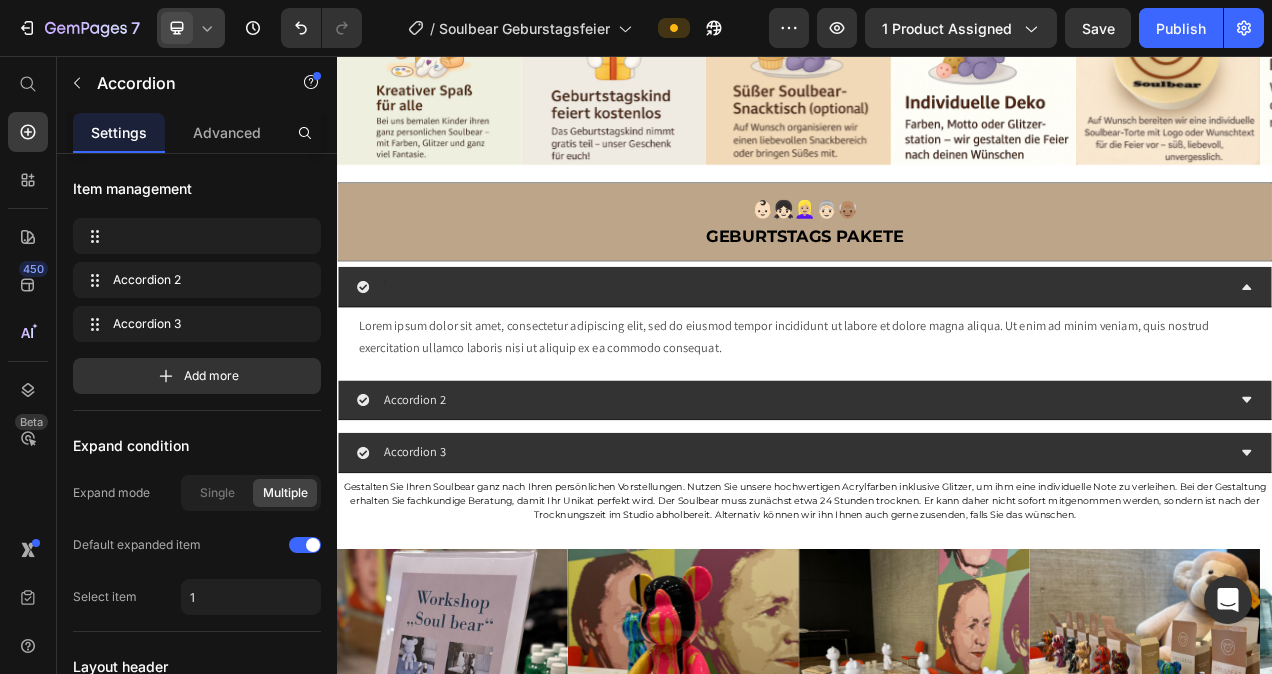 scroll, scrollTop: 1776, scrollLeft: 0, axis: vertical 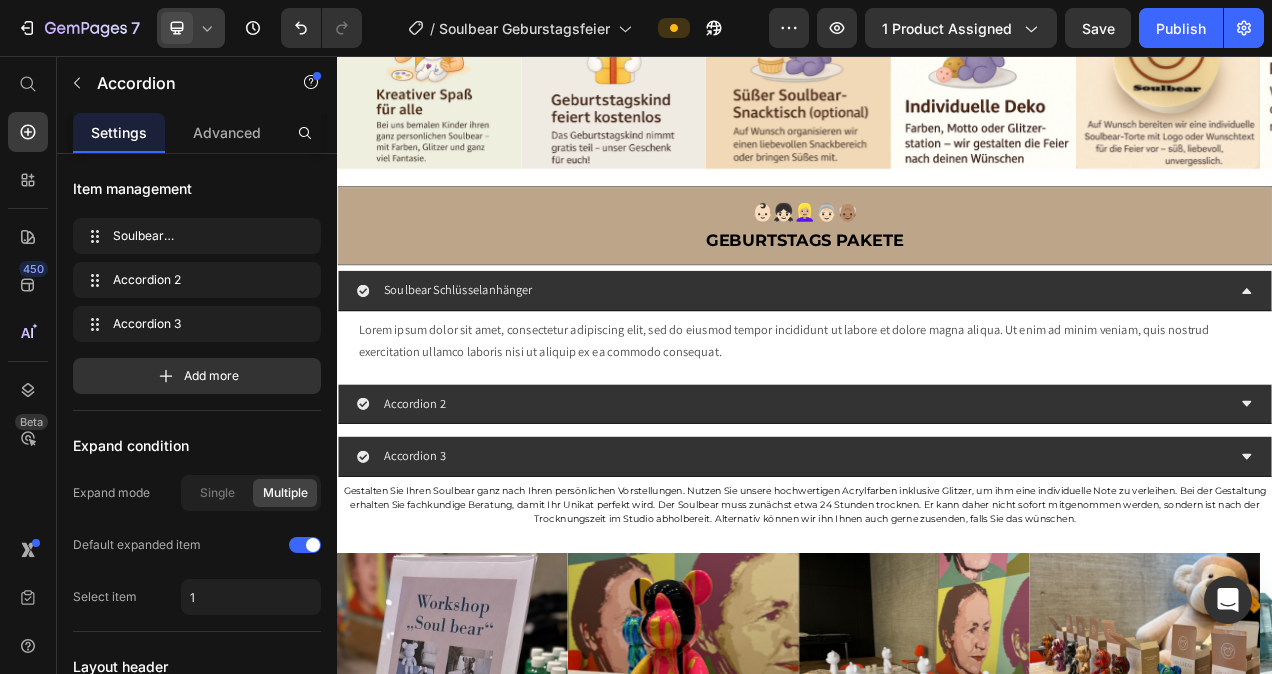 click on "Soulbear Schlüsselanhänger" at bounding box center (921, 357) 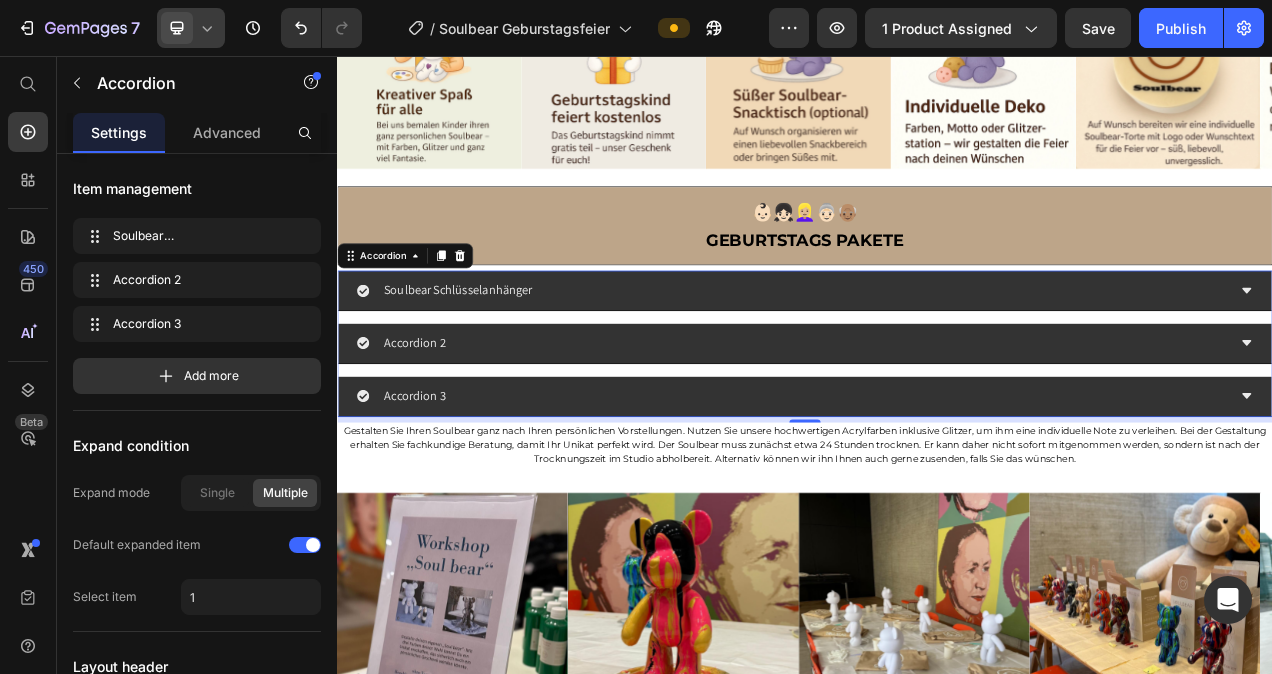 click on "Soulbear Schlüsselanhänger" at bounding box center [921, 357] 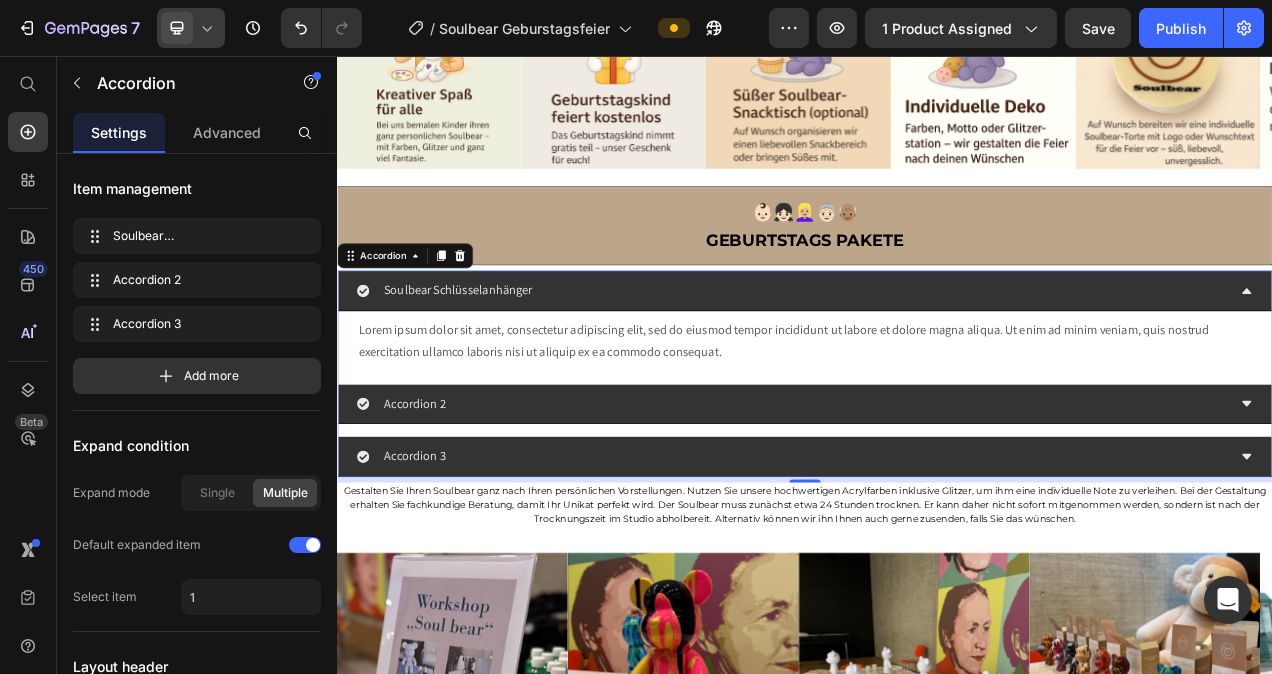 click on "Soulbear Schlüsselanhänger" at bounding box center [921, 357] 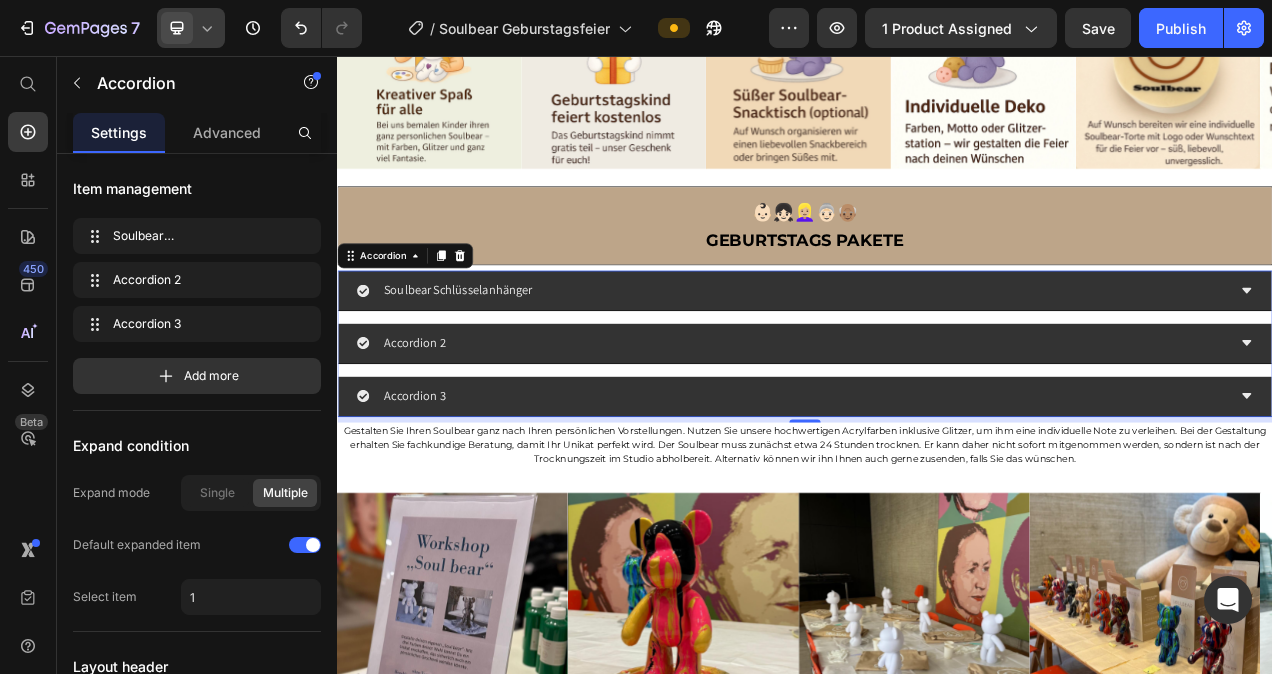 click on "Soulbear Schlüsselanhänger" at bounding box center [921, 357] 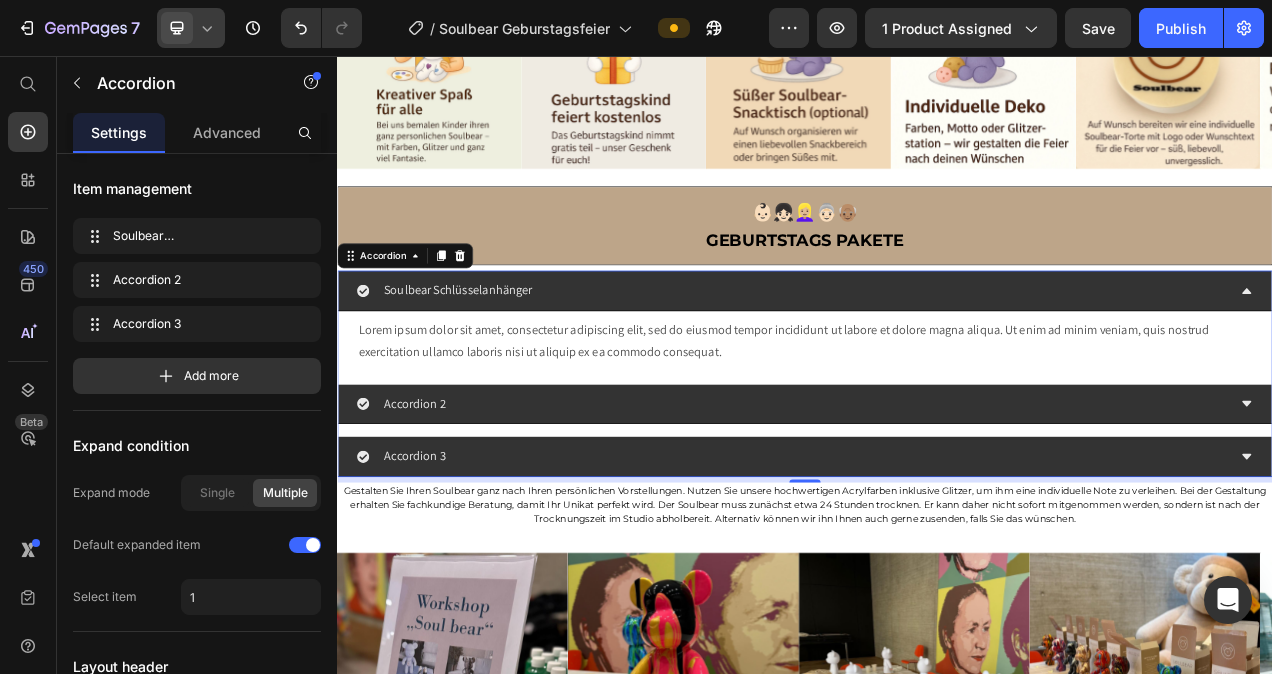 click on "Soulbear Schlüsselanhänger" at bounding box center [921, 357] 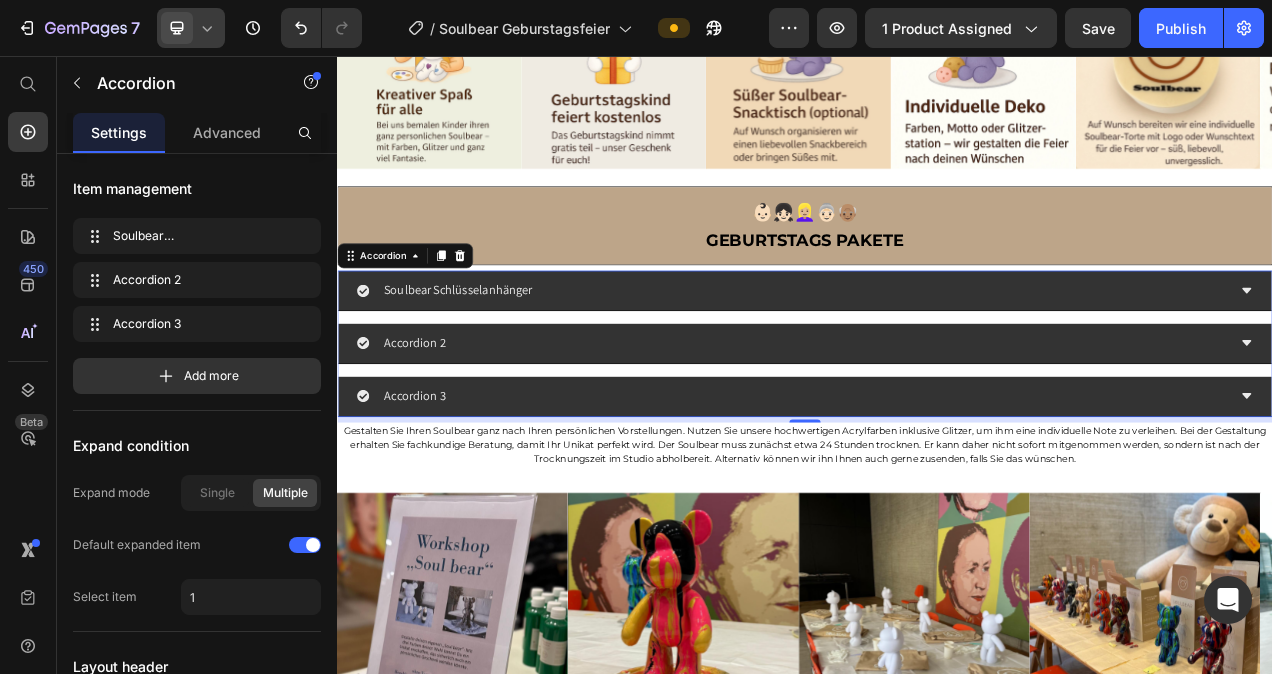 click on "Soulbear Schlüsselanhänger" at bounding box center (921, 357) 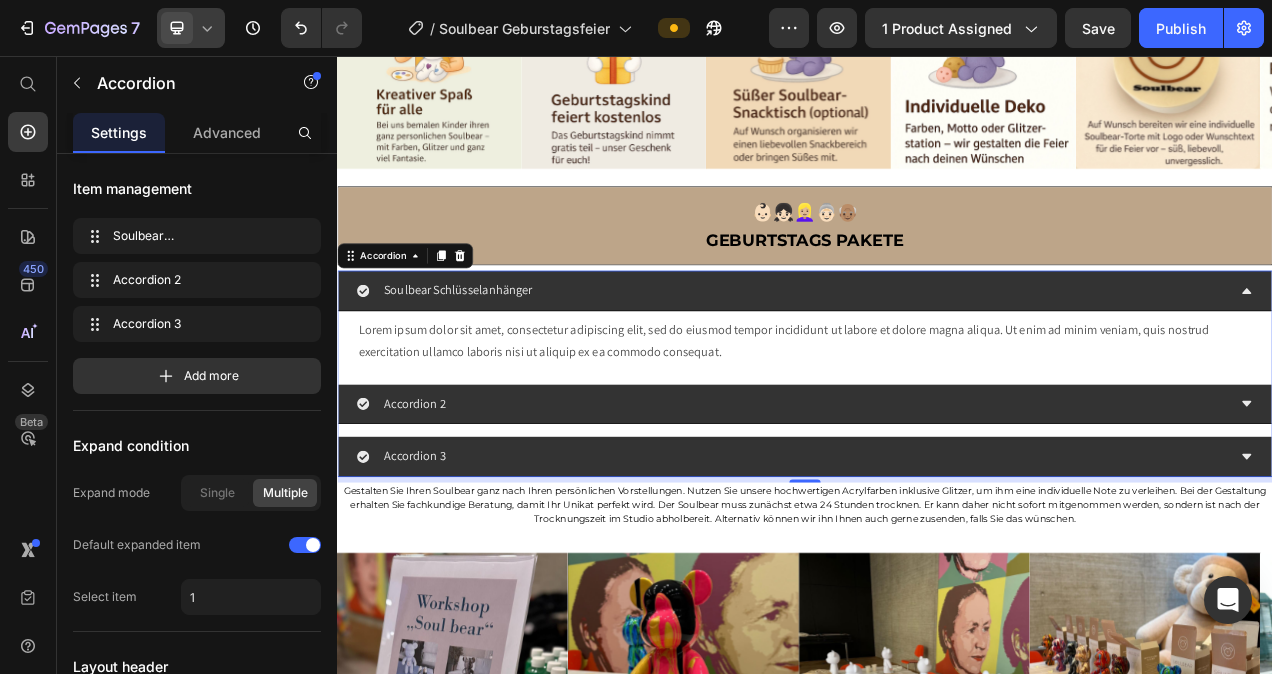 click on "Soulbear Schlüsselanhänger" at bounding box center (492, 357) 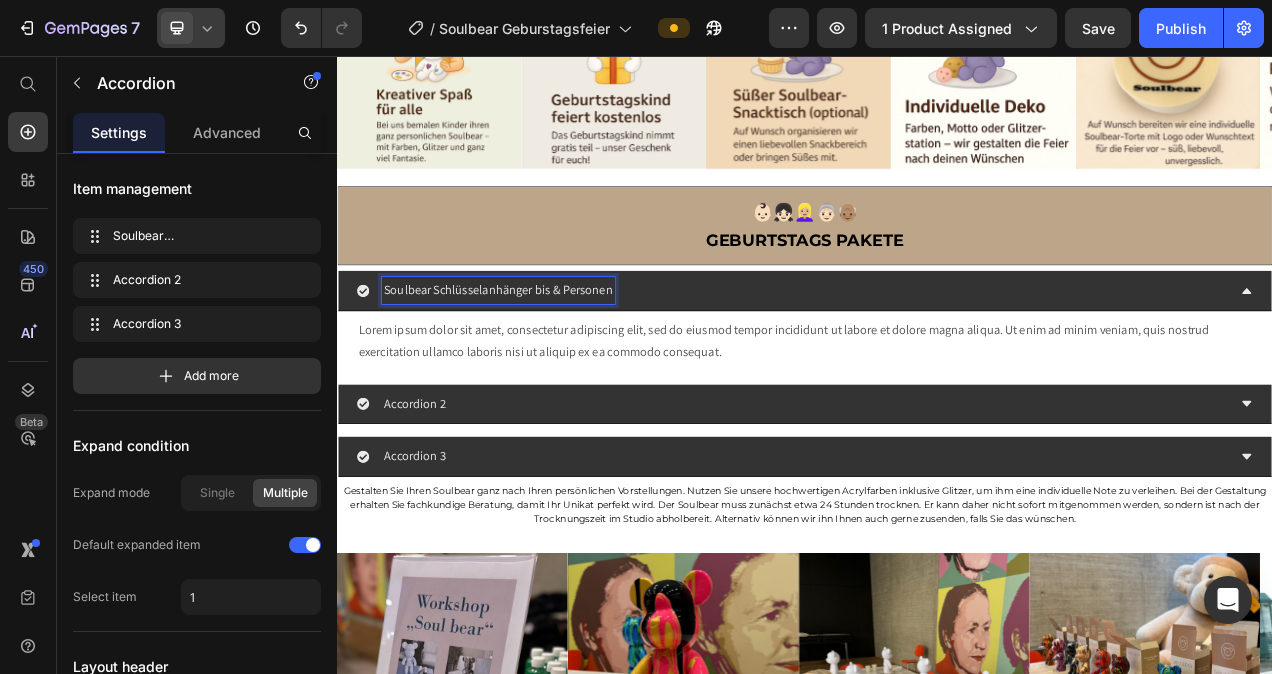 click on "Soulbear Schlüsselanhänger bis & Personen" at bounding box center [921, 357] 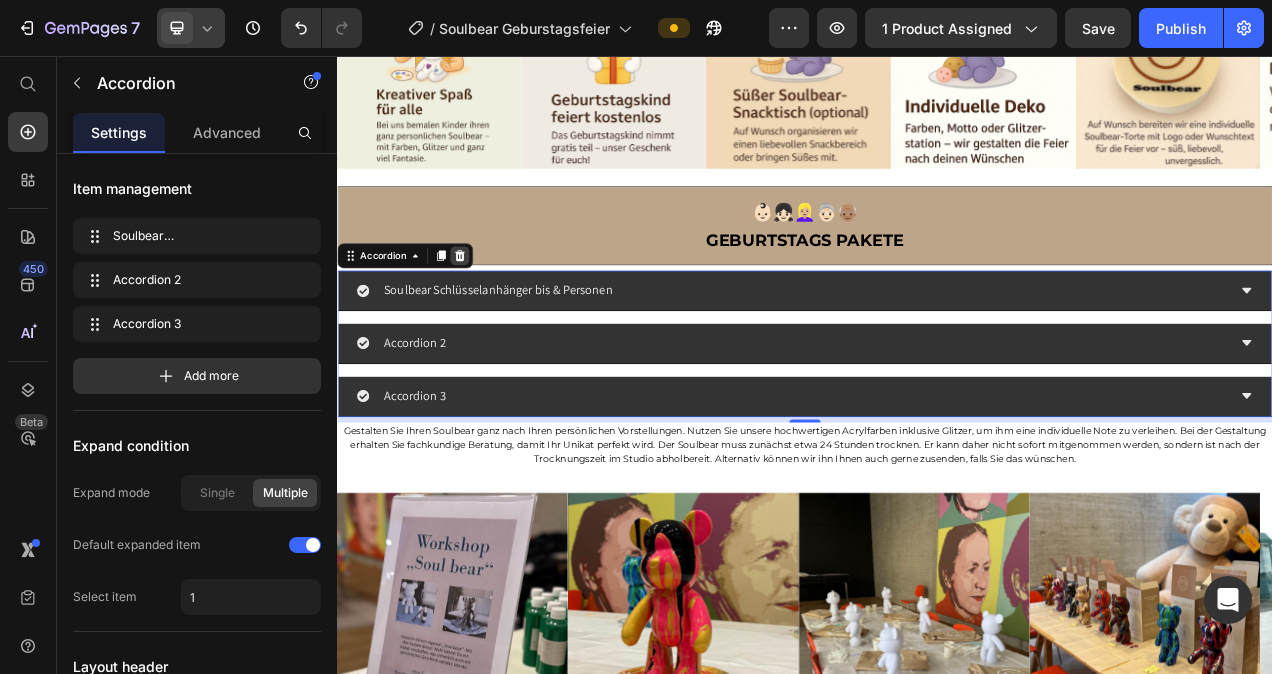 click 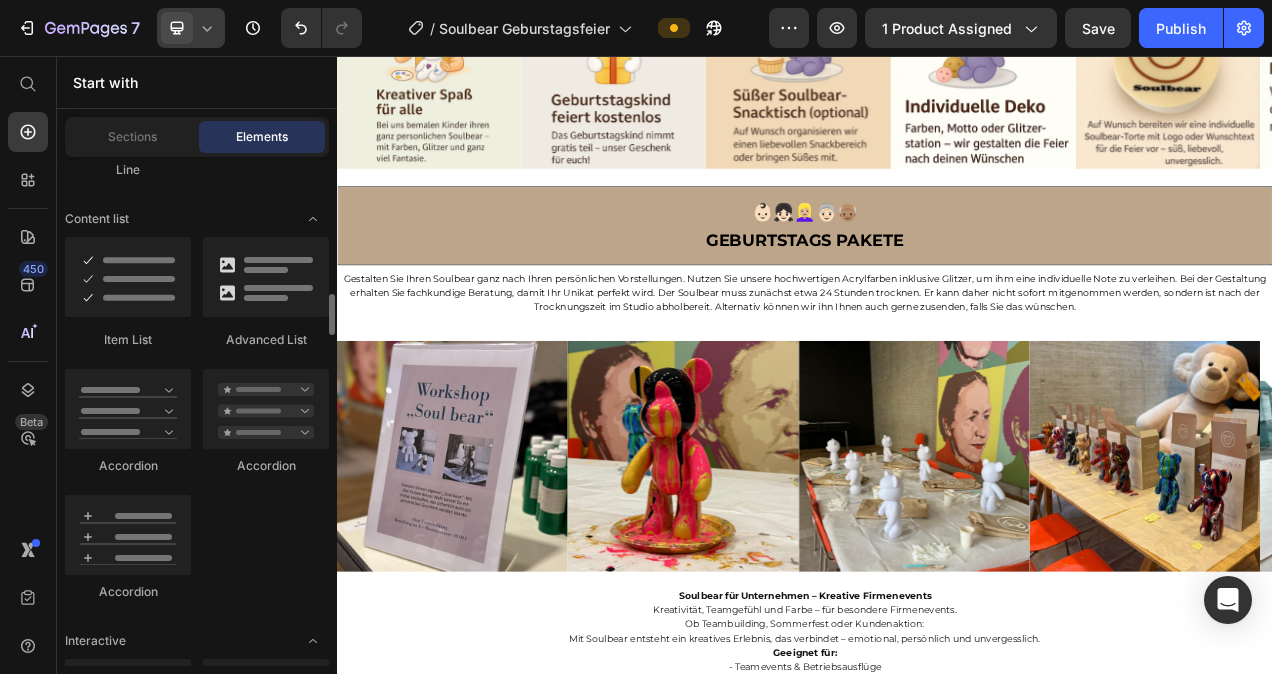 scroll, scrollTop: 1667, scrollLeft: 0, axis: vertical 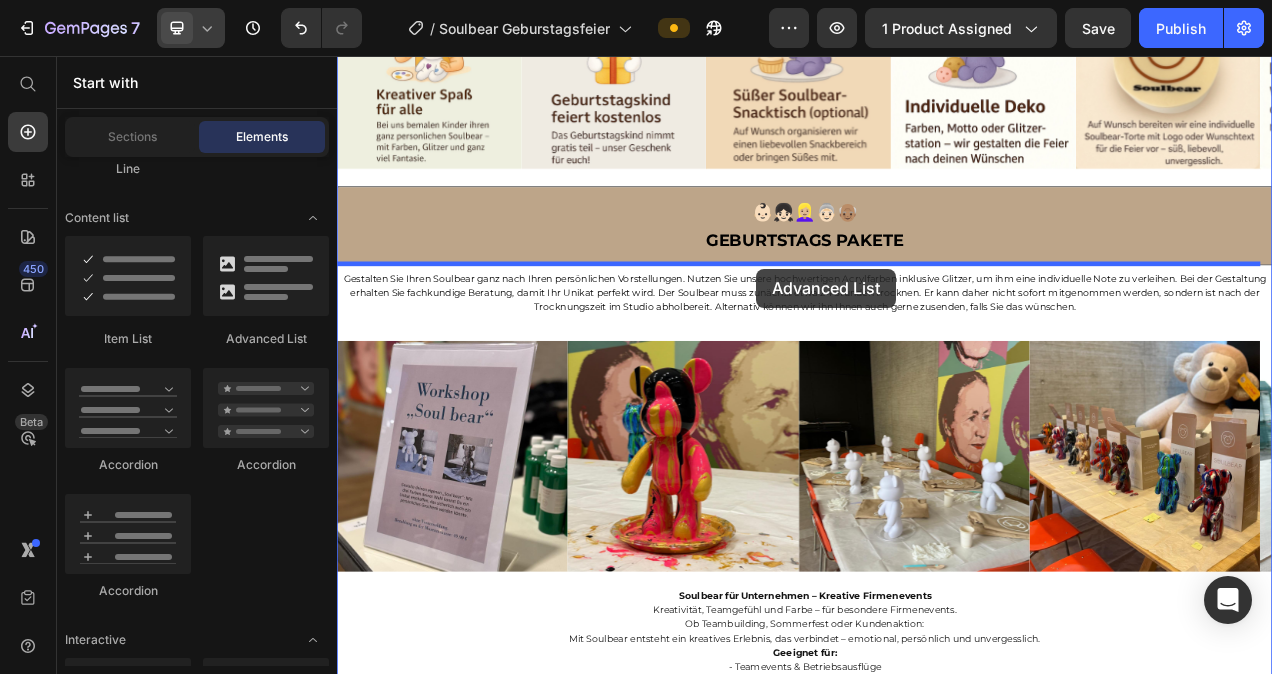 drag, startPoint x: 593, startPoint y: 340, endPoint x: 874, endPoint y: 329, distance: 281.2152 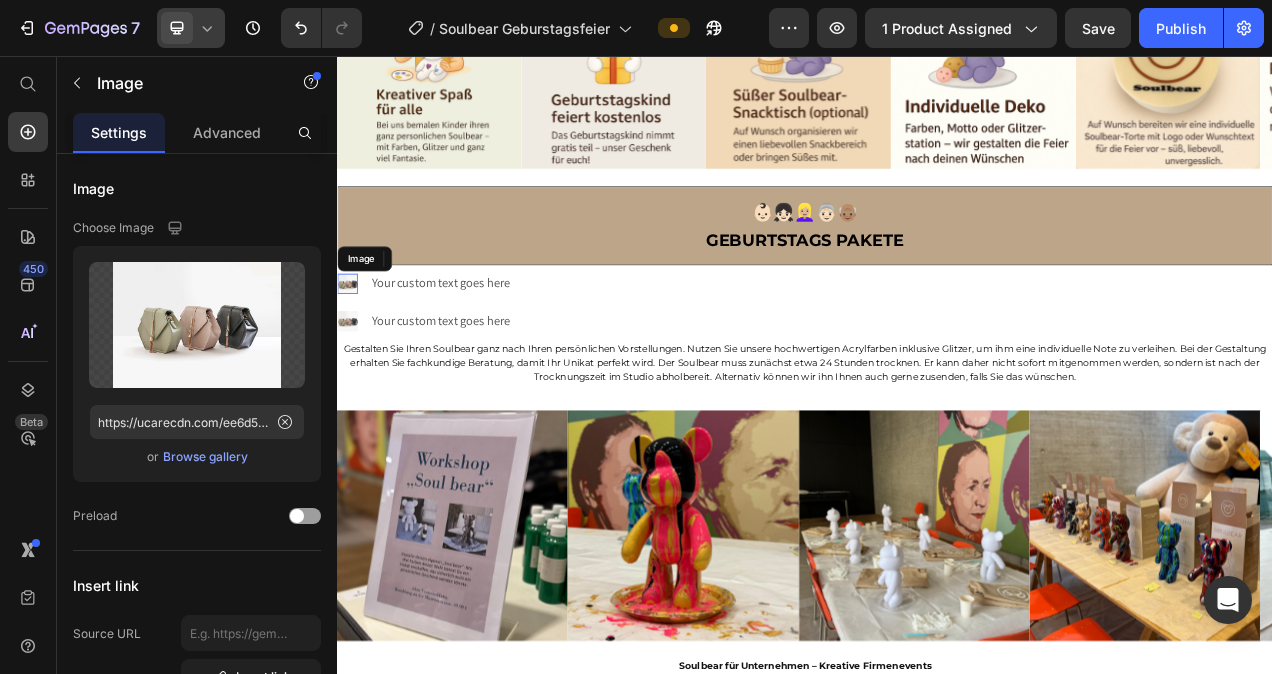 click at bounding box center (350, 349) 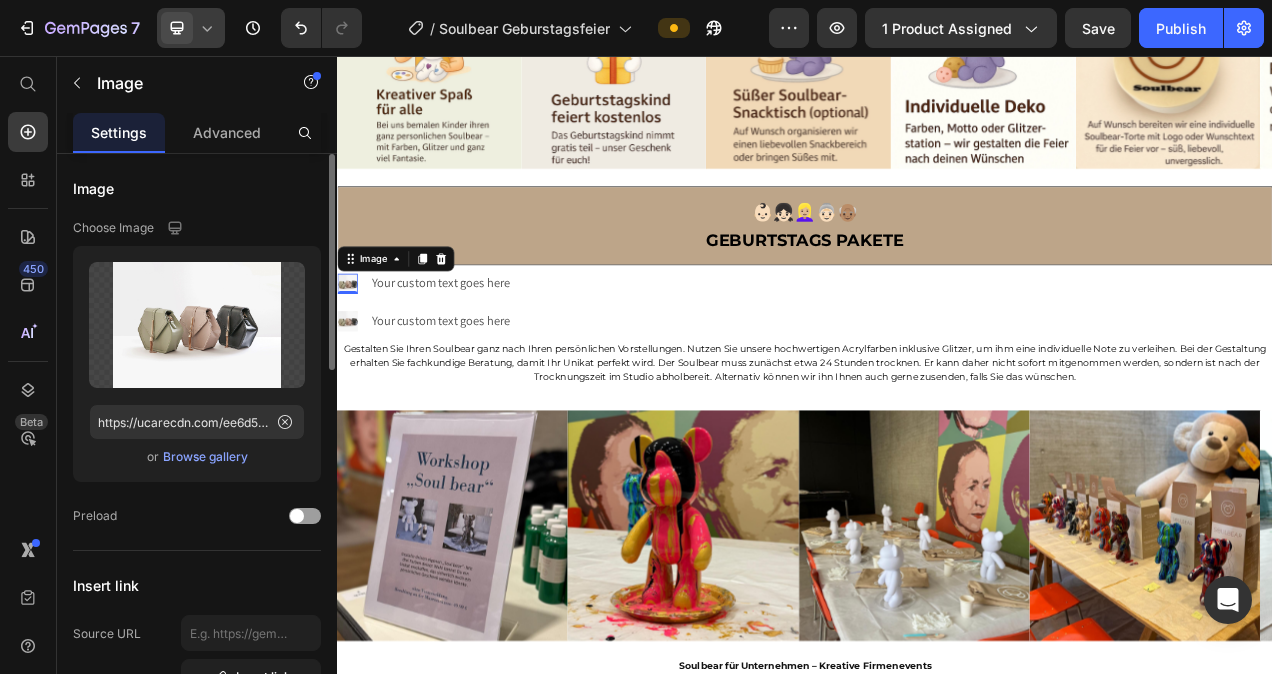 click on "Browse gallery" at bounding box center (205, 457) 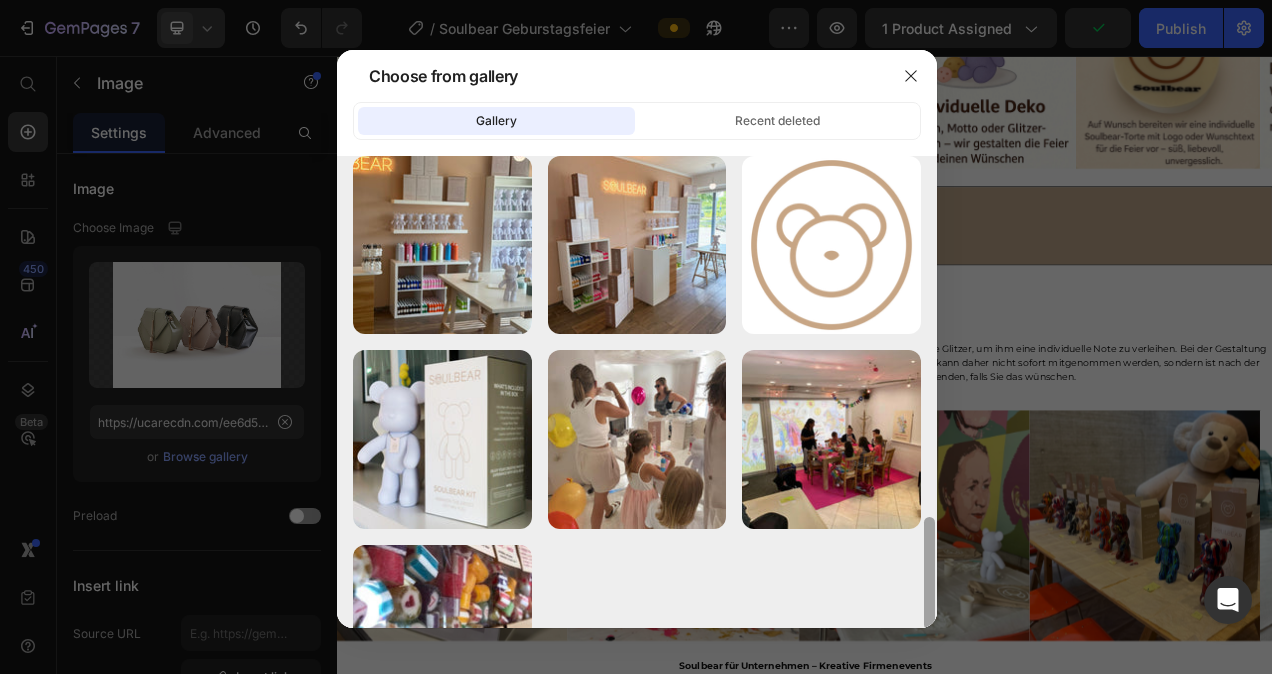 scroll, scrollTop: 1403, scrollLeft: 0, axis: vertical 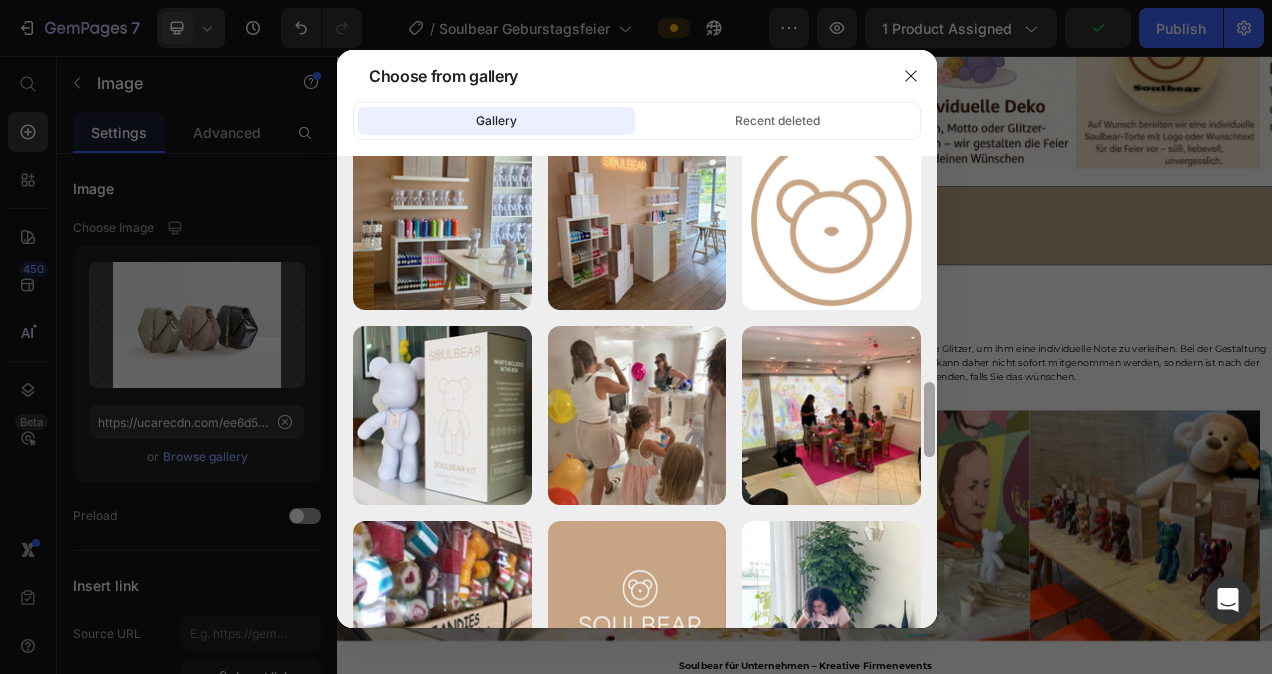 drag, startPoint x: 929, startPoint y: 247, endPoint x: 926, endPoint y: 545, distance: 298.0151 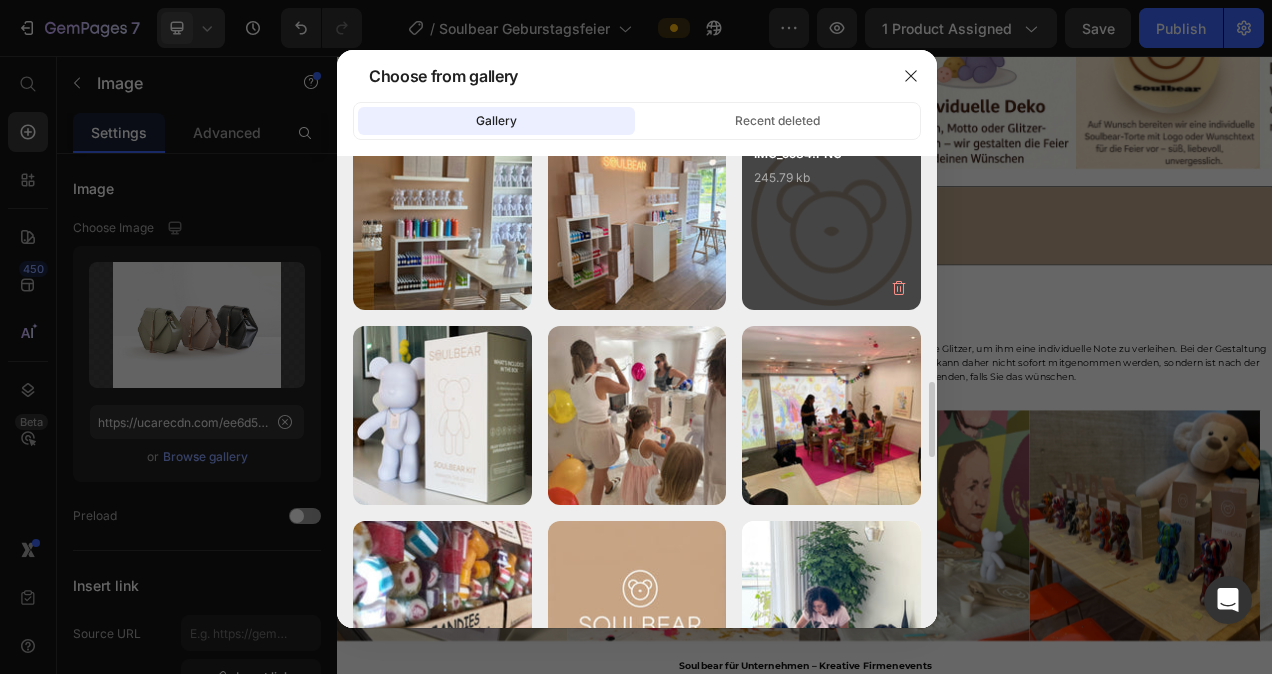 click on "IMG_5584.PNG 245.79 kb" at bounding box center (831, 221) 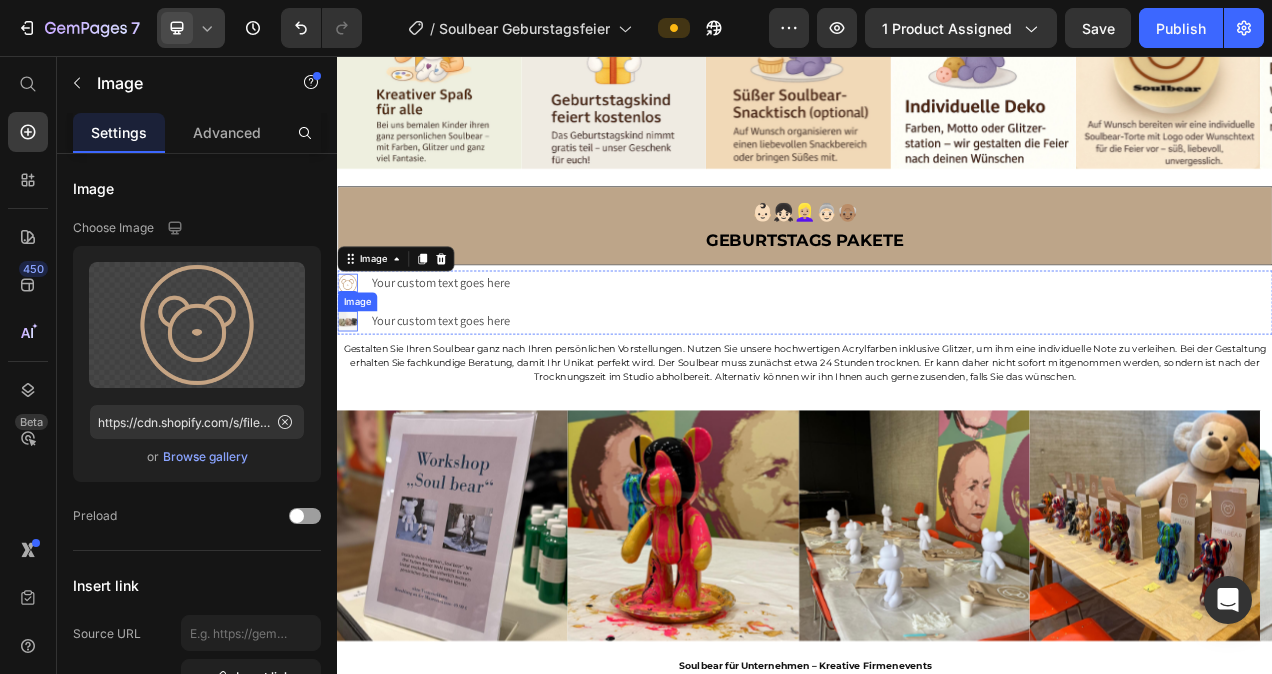 click at bounding box center (350, 397) 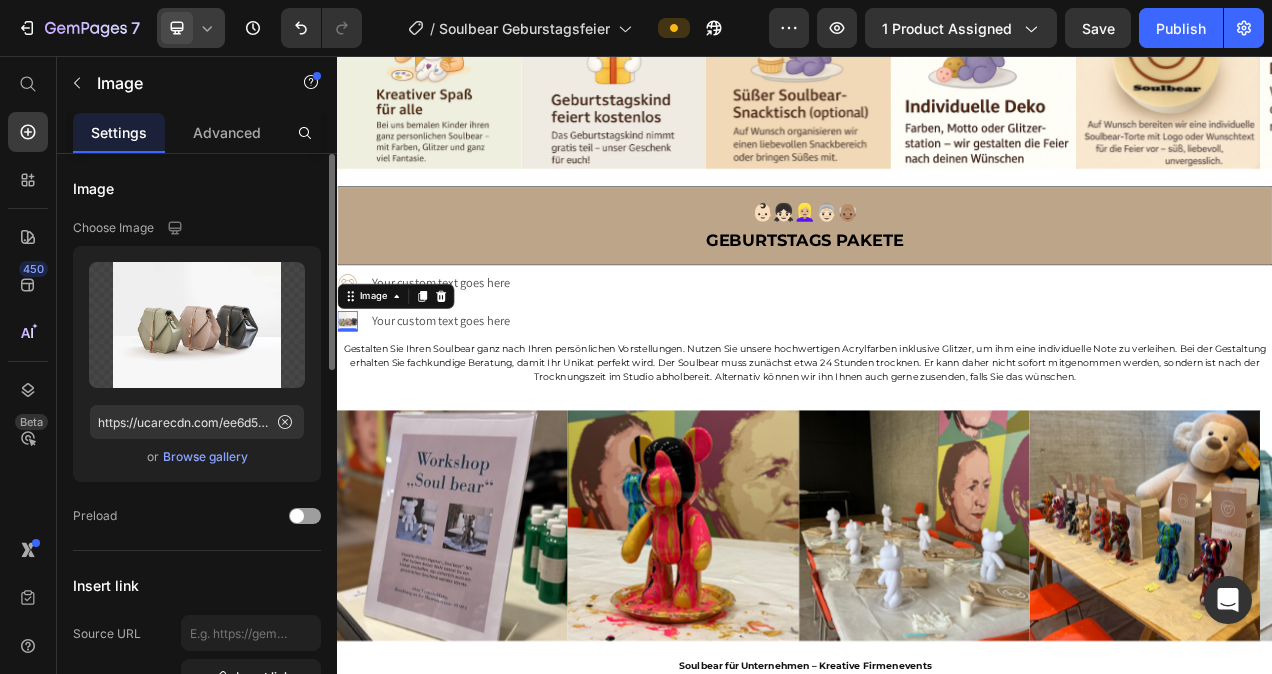 click on "Browse gallery" at bounding box center (205, 457) 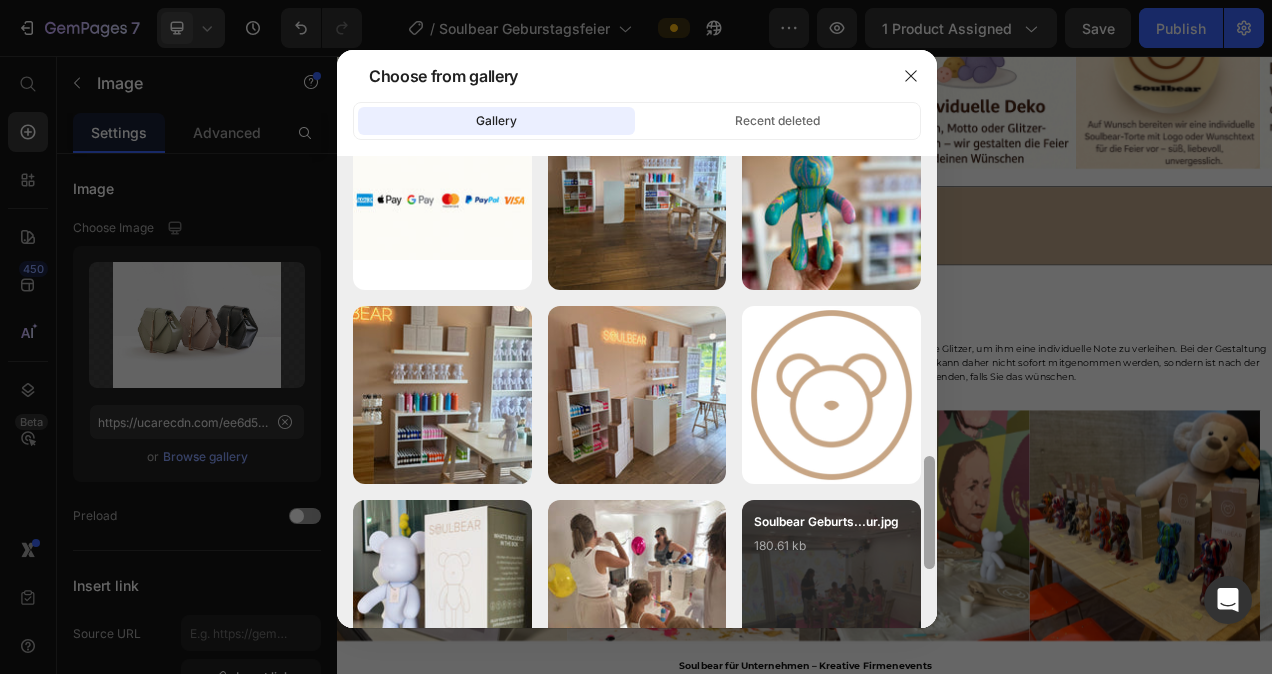 scroll, scrollTop: 1233, scrollLeft: 0, axis: vertical 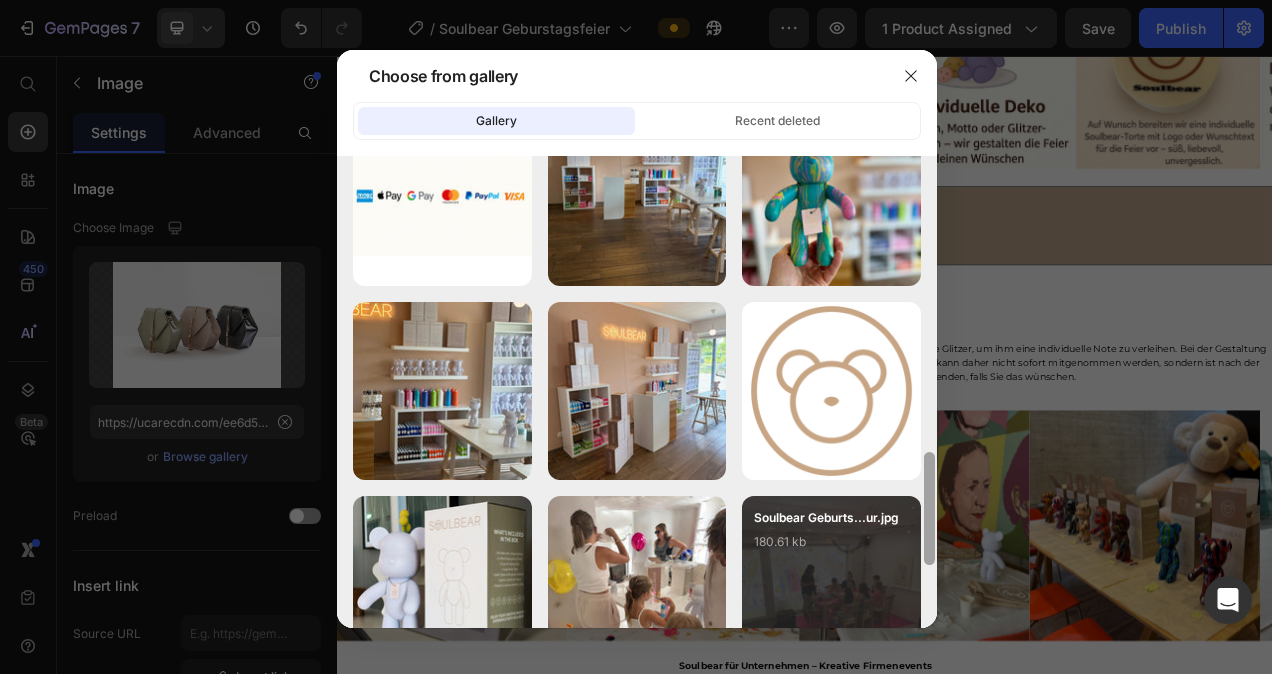drag, startPoint x: 929, startPoint y: 250, endPoint x: 917, endPoint y: 545, distance: 295.24396 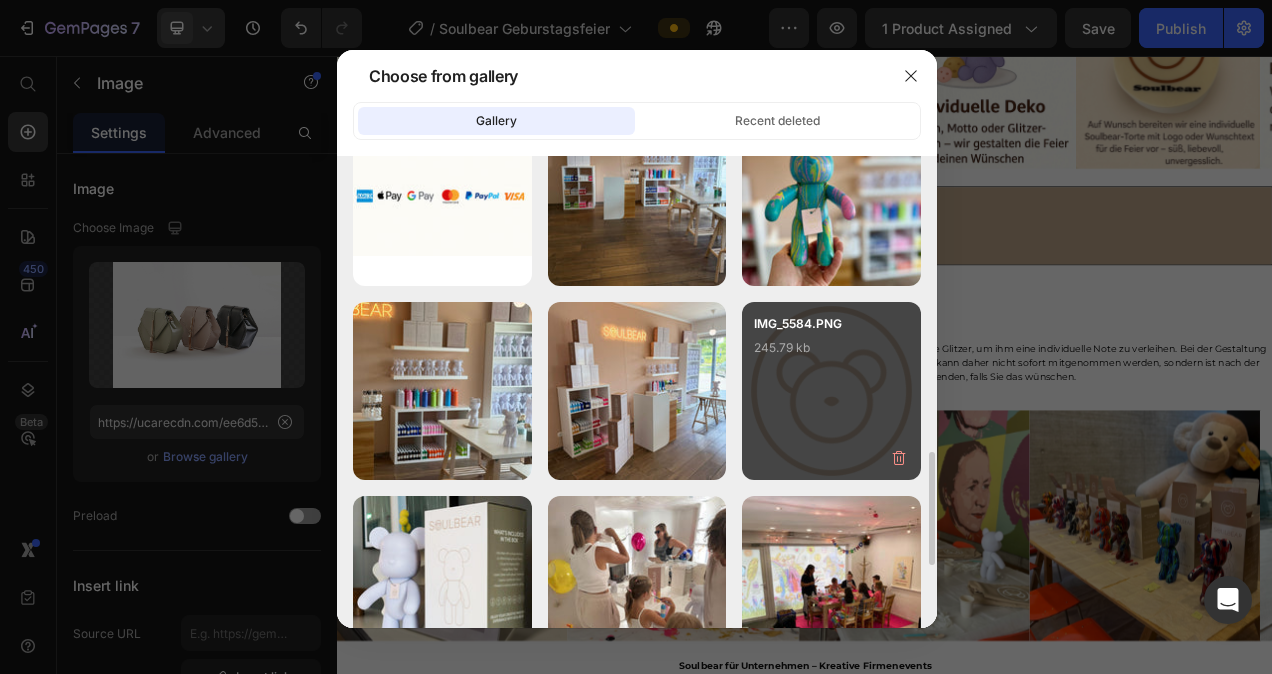 click on "IMG_5584.PNG 245.79 kb" at bounding box center [831, 391] 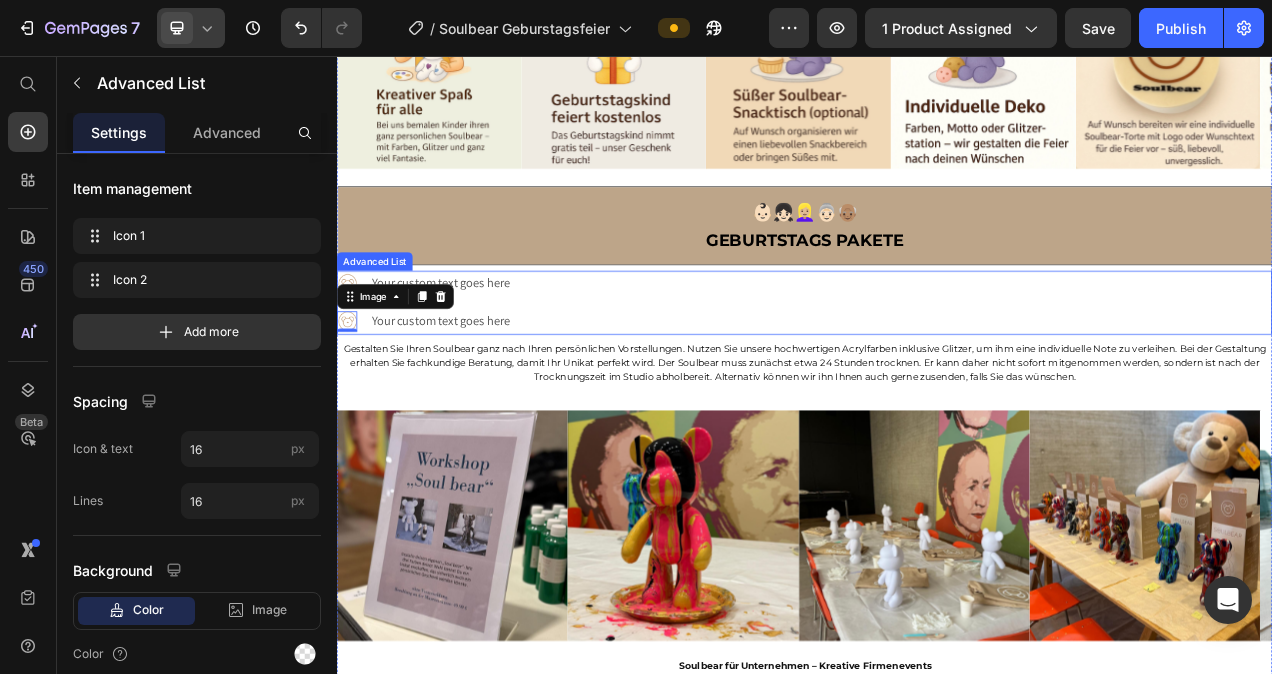 click on "Image Your custom text goes here Text Block Image   0 Your custom text goes here Text Block" at bounding box center [937, 373] 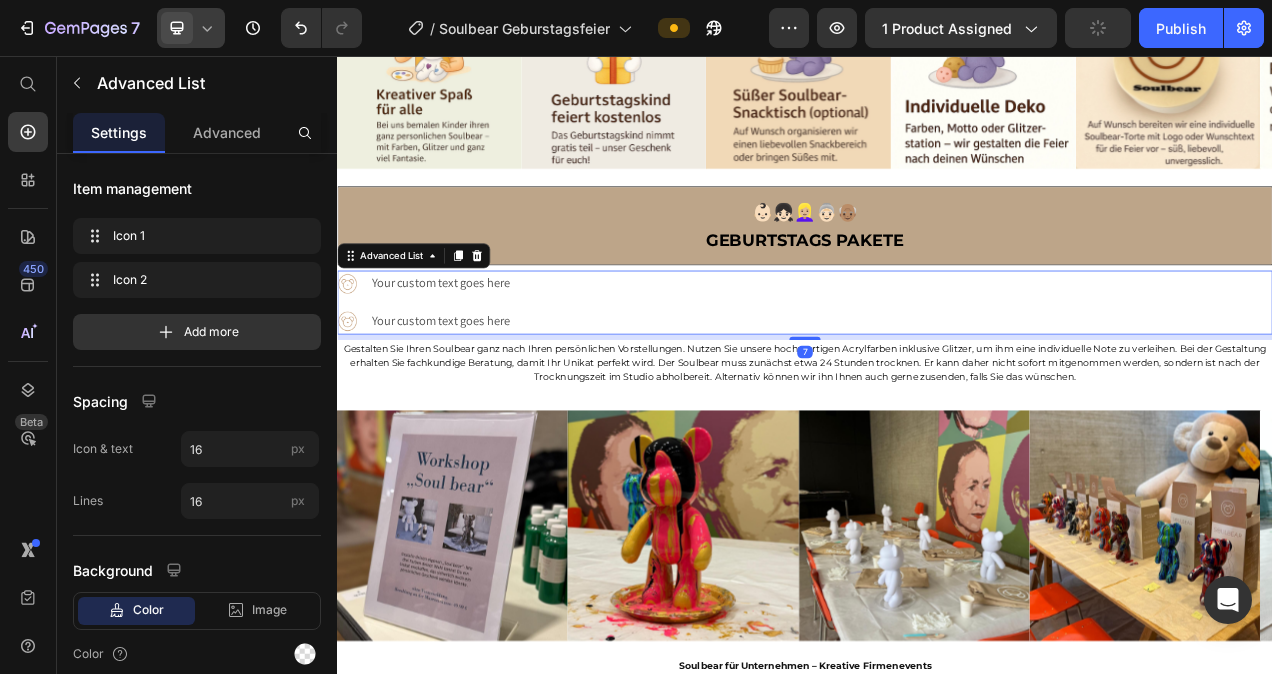 click on "Image Your custom text goes here Text Block Image Your custom text goes here Text Block" at bounding box center (937, 373) 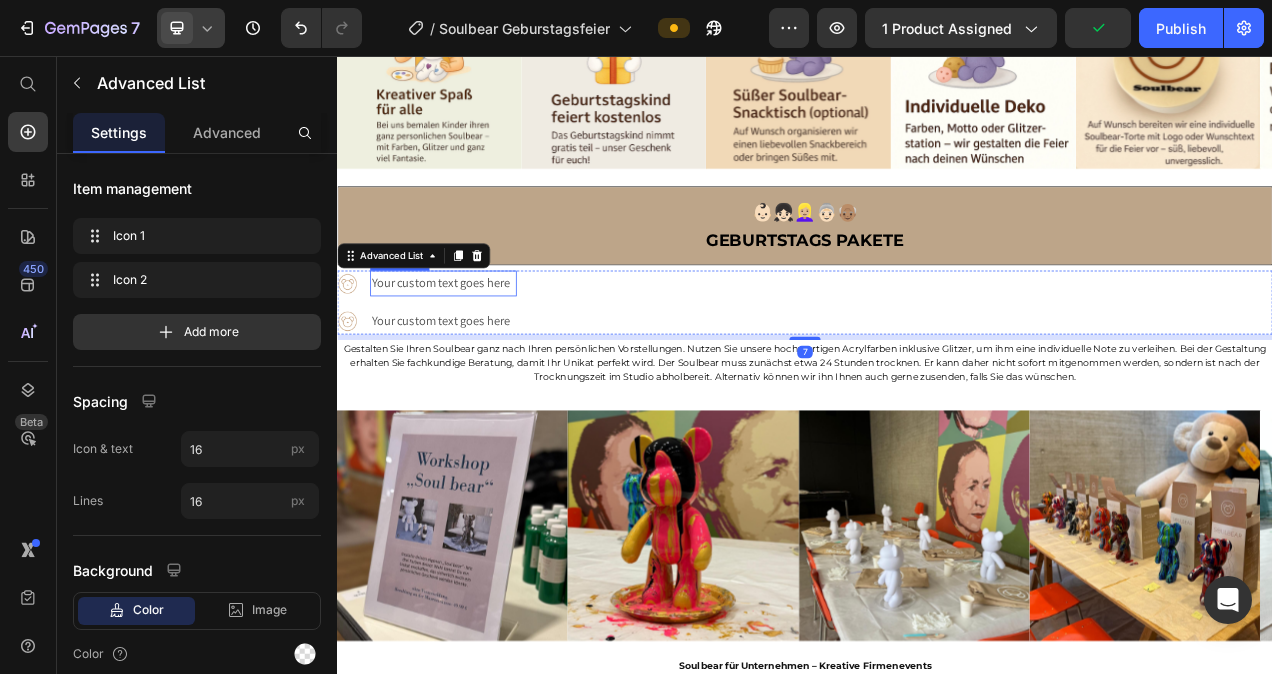 click on "Your custom text goes here" at bounding box center [473, 348] 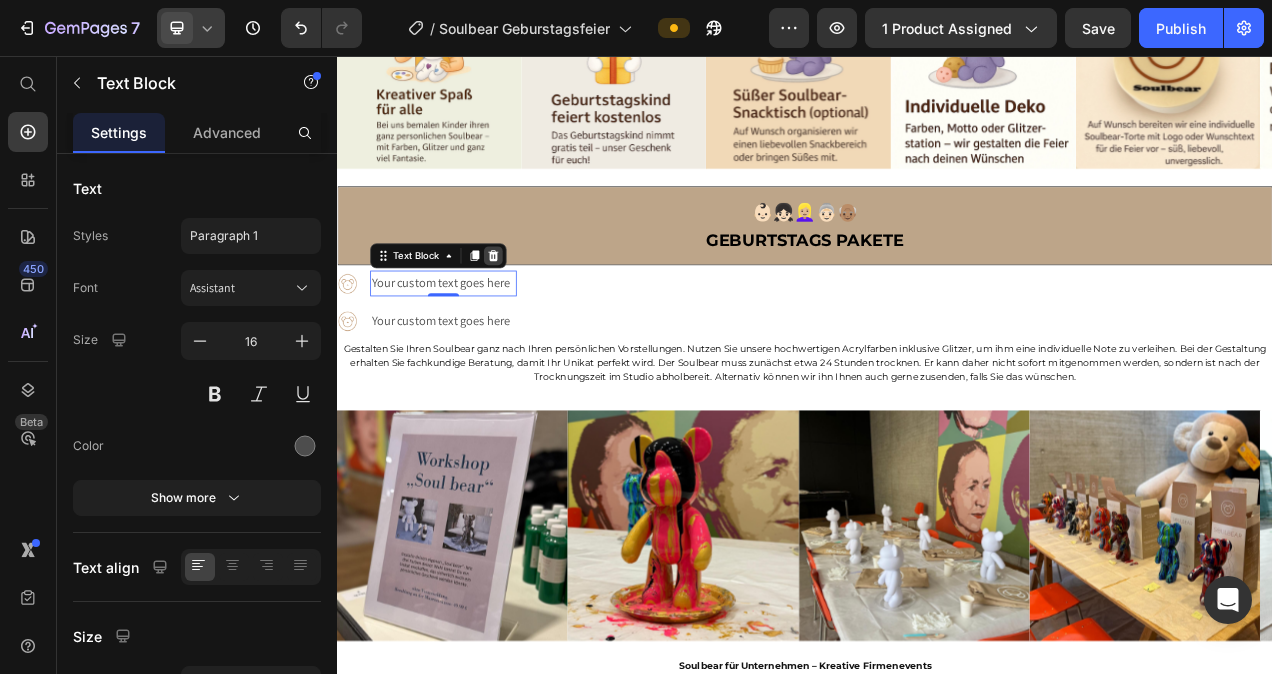 click 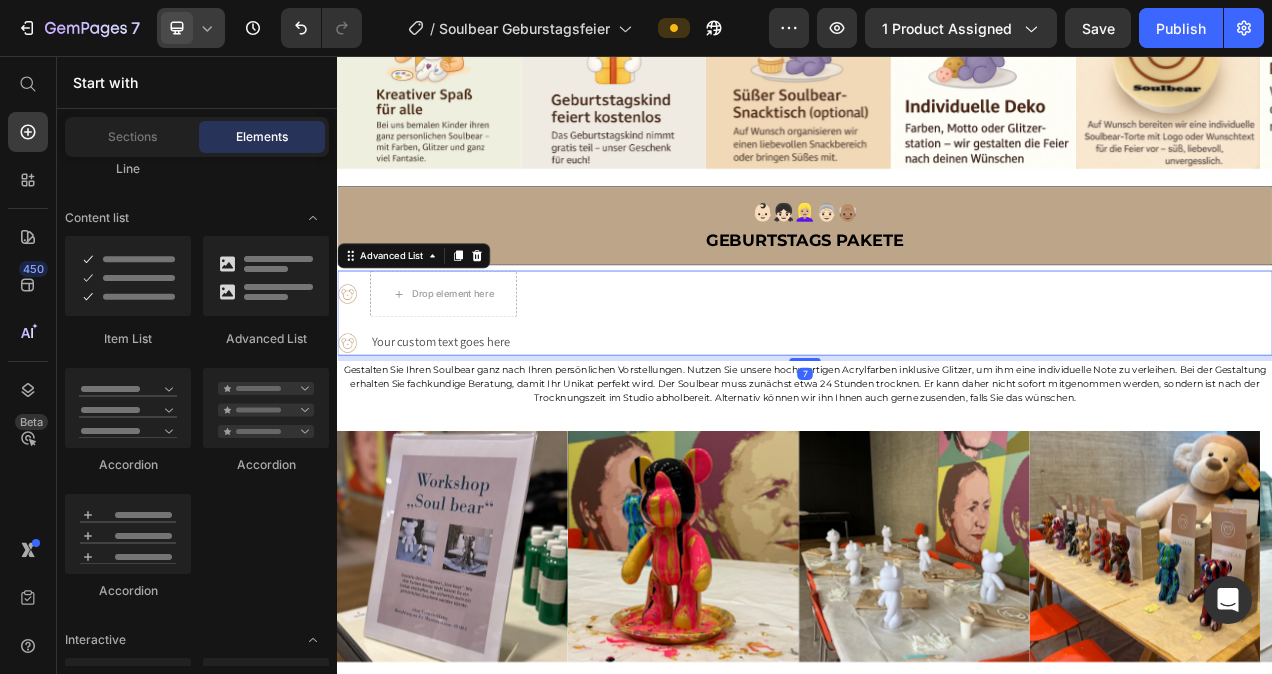 click on "Image
Drop element here Image Your custom text goes here Text Block" at bounding box center [937, 386] 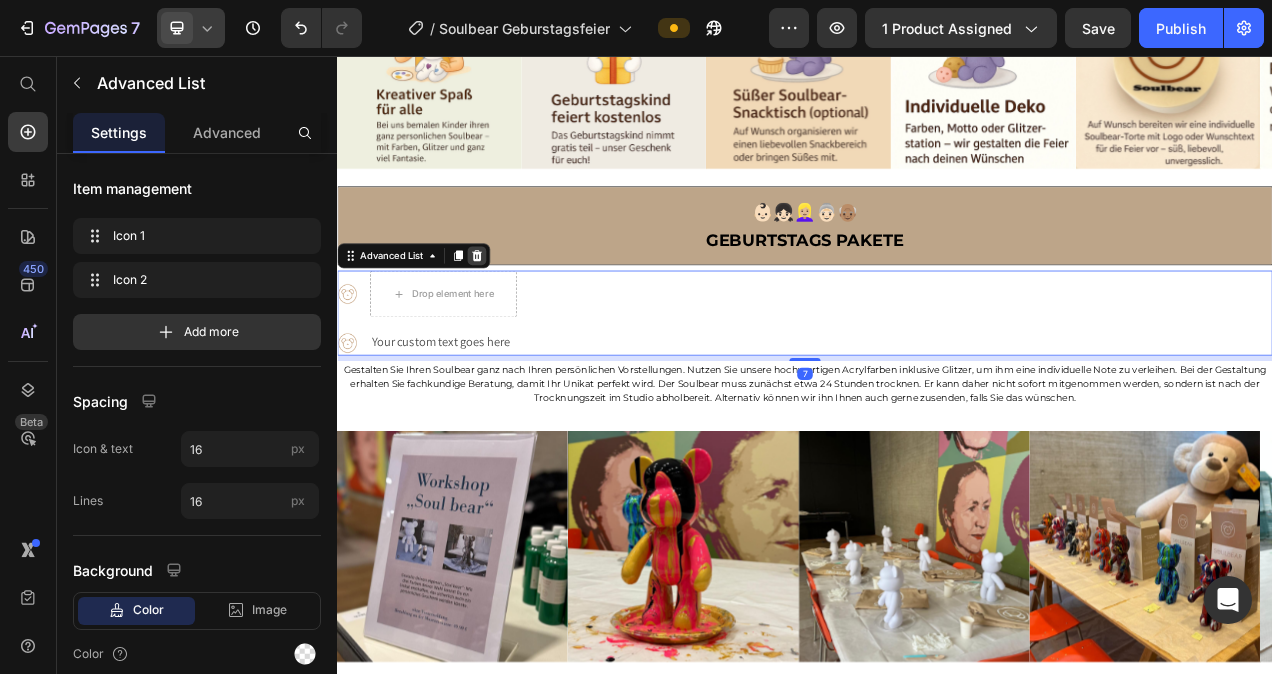 click 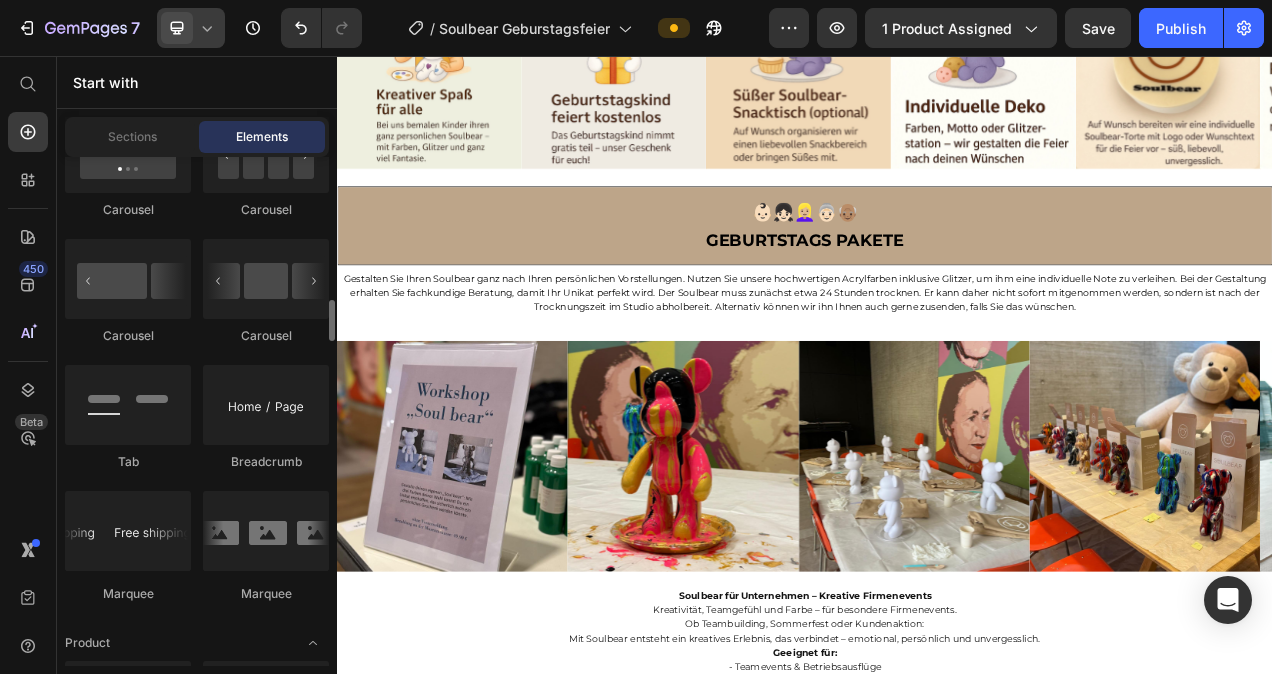 scroll, scrollTop: 2152, scrollLeft: 0, axis: vertical 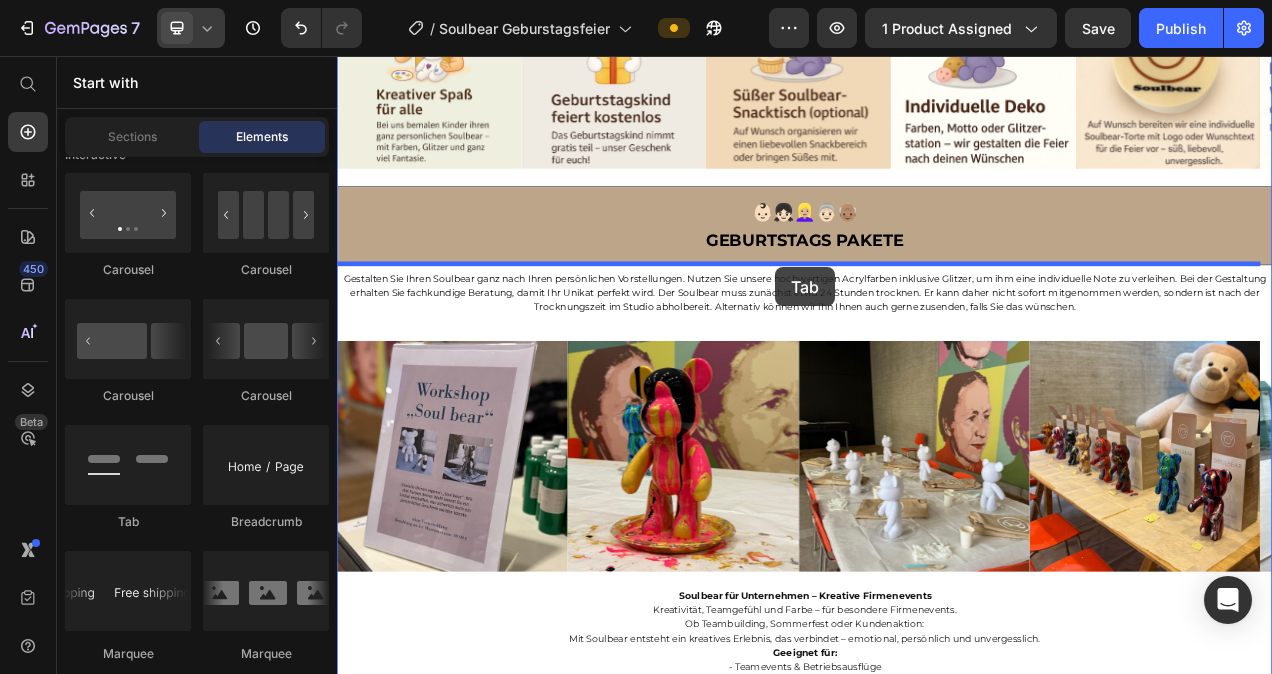drag, startPoint x: 482, startPoint y: 524, endPoint x: 899, endPoint y: 327, distance: 461.19193 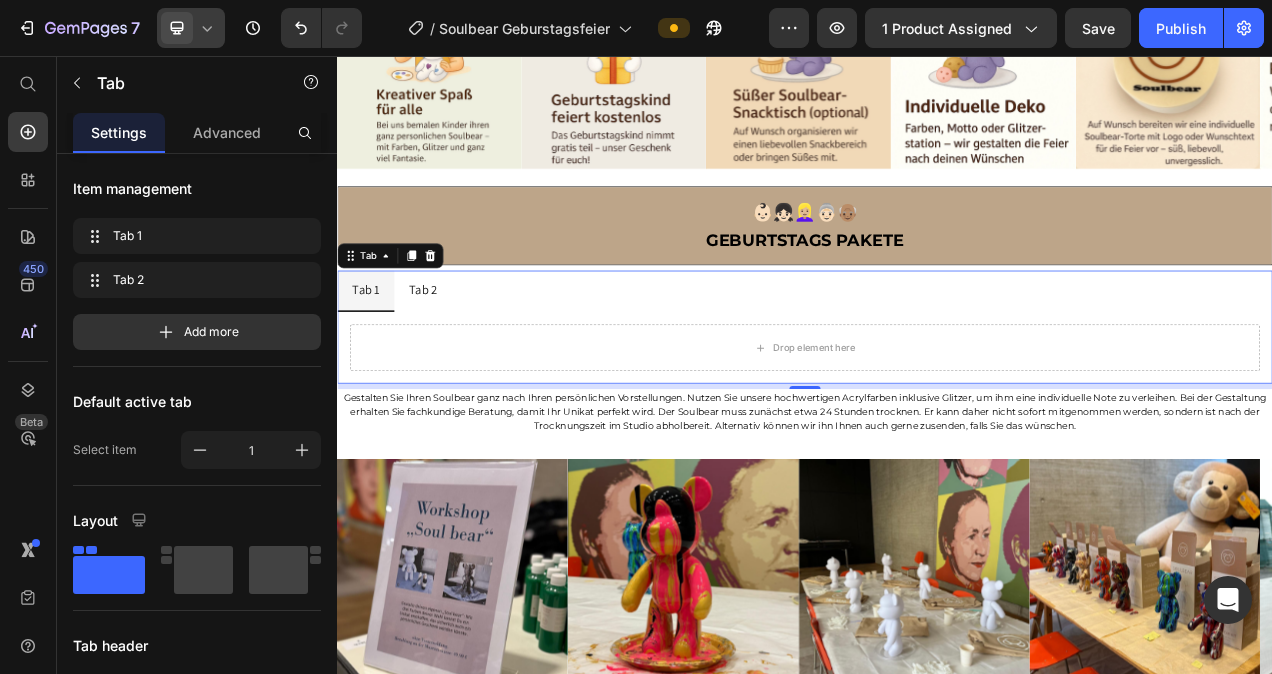 click on "Tab 1" at bounding box center [373, 357] 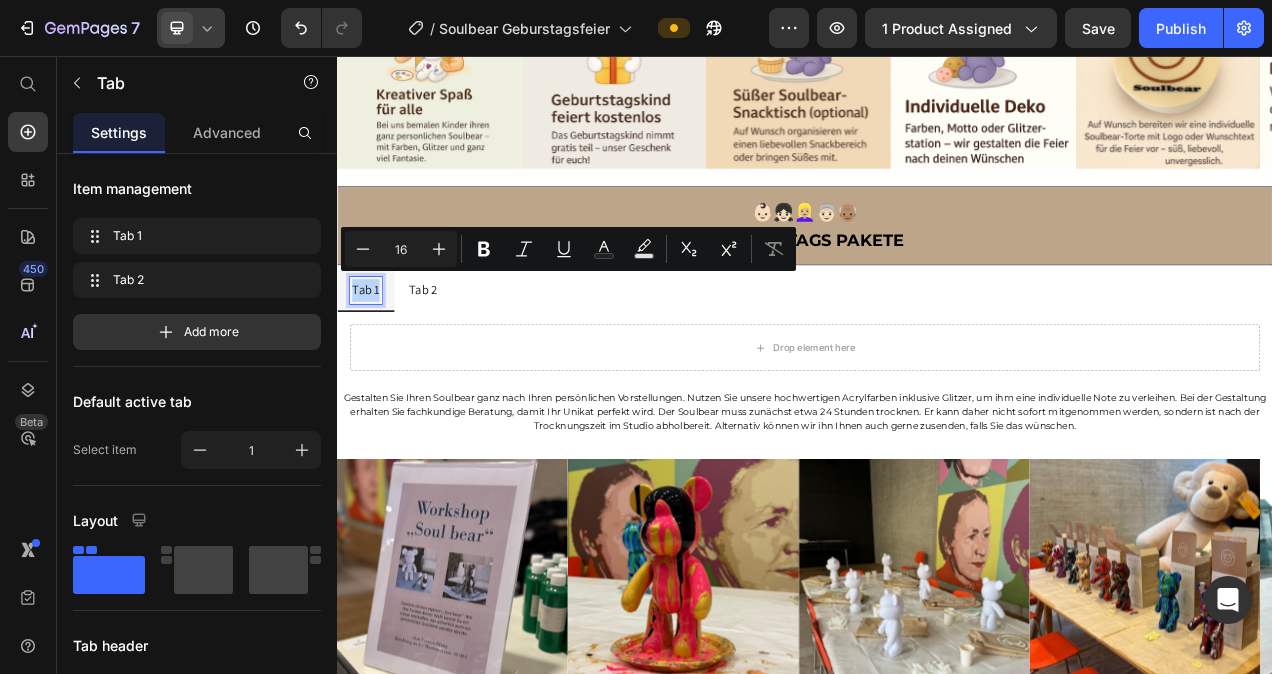 drag, startPoint x: 390, startPoint y: 347, endPoint x: 358, endPoint y: 353, distance: 32.55764 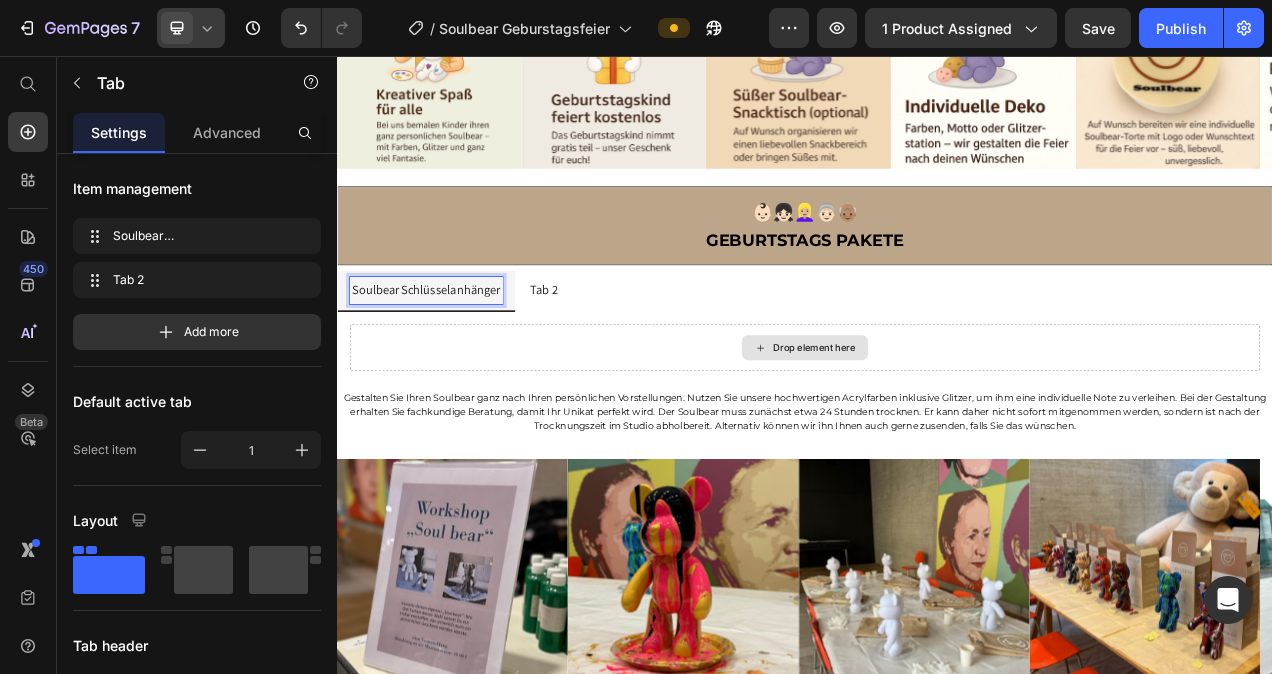 click on "Drop element here" at bounding box center [937, 431] 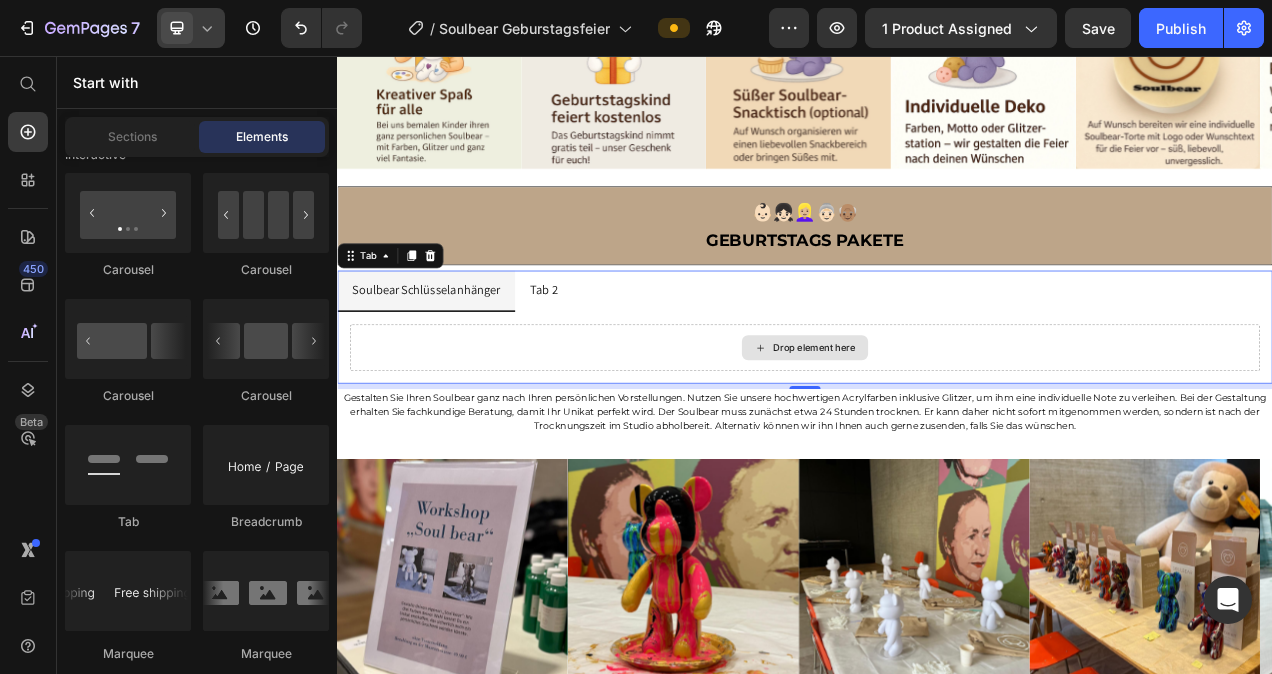click 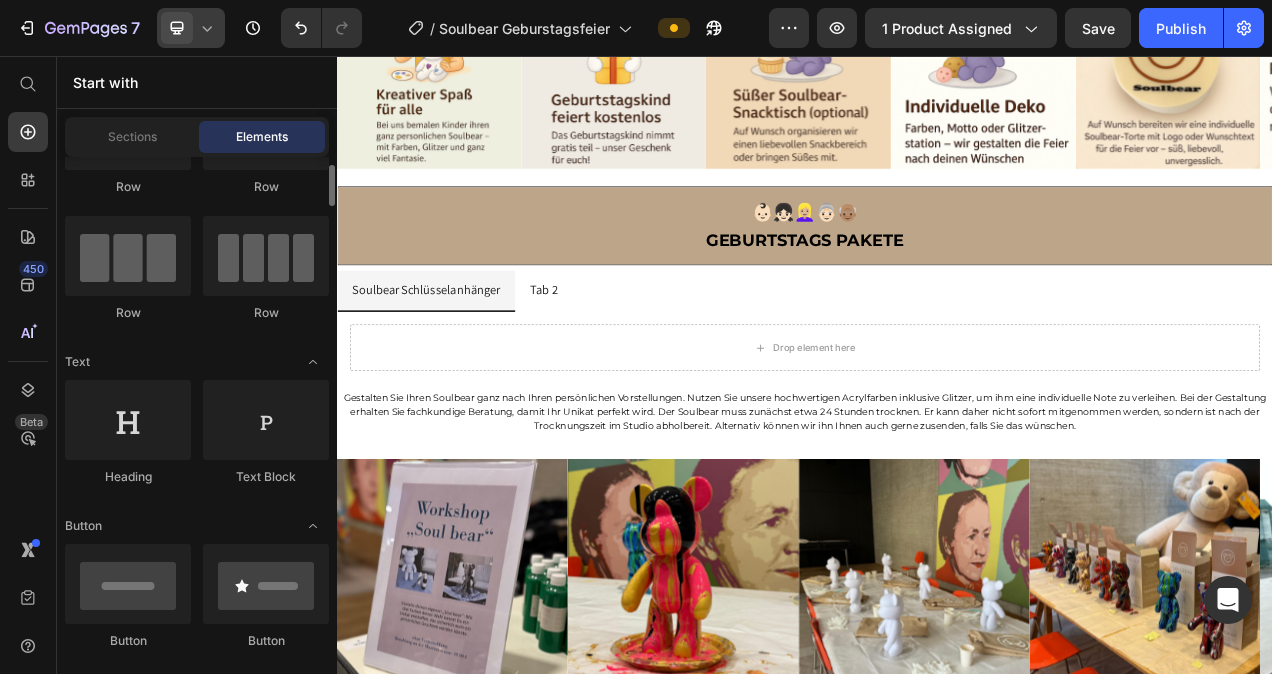 scroll, scrollTop: 112, scrollLeft: 0, axis: vertical 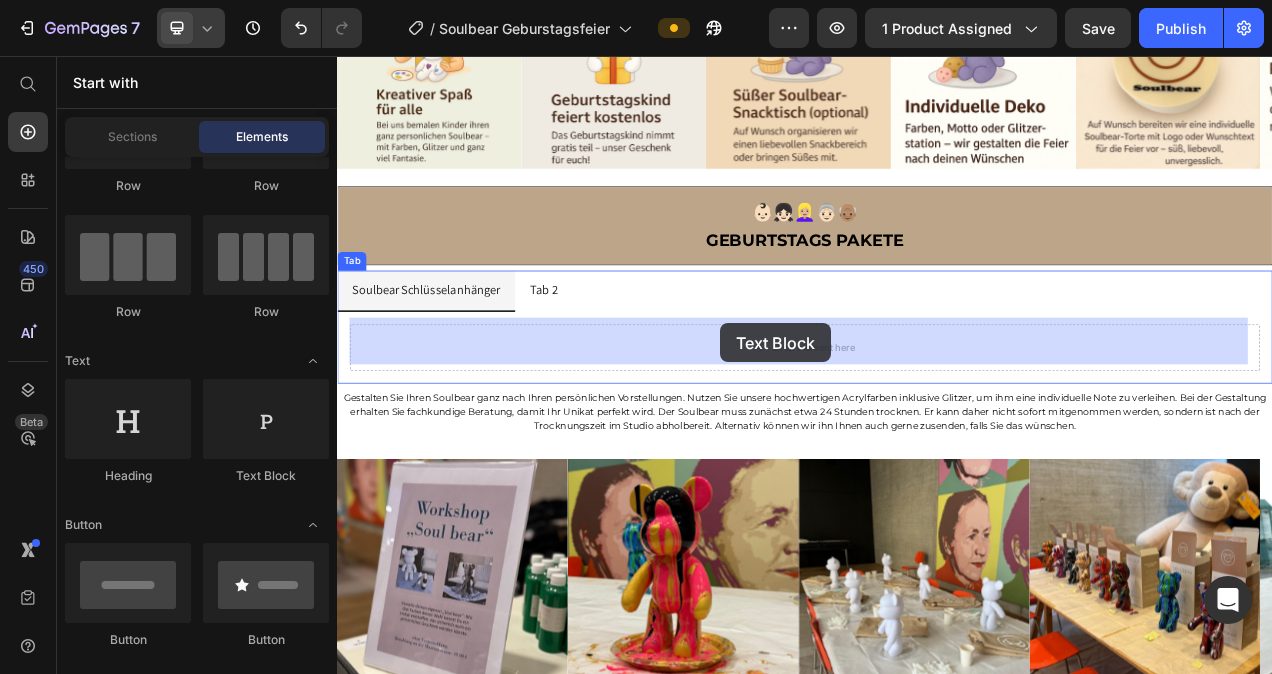 drag, startPoint x: 611, startPoint y: 471, endPoint x: 829, endPoint y: 399, distance: 229.58223 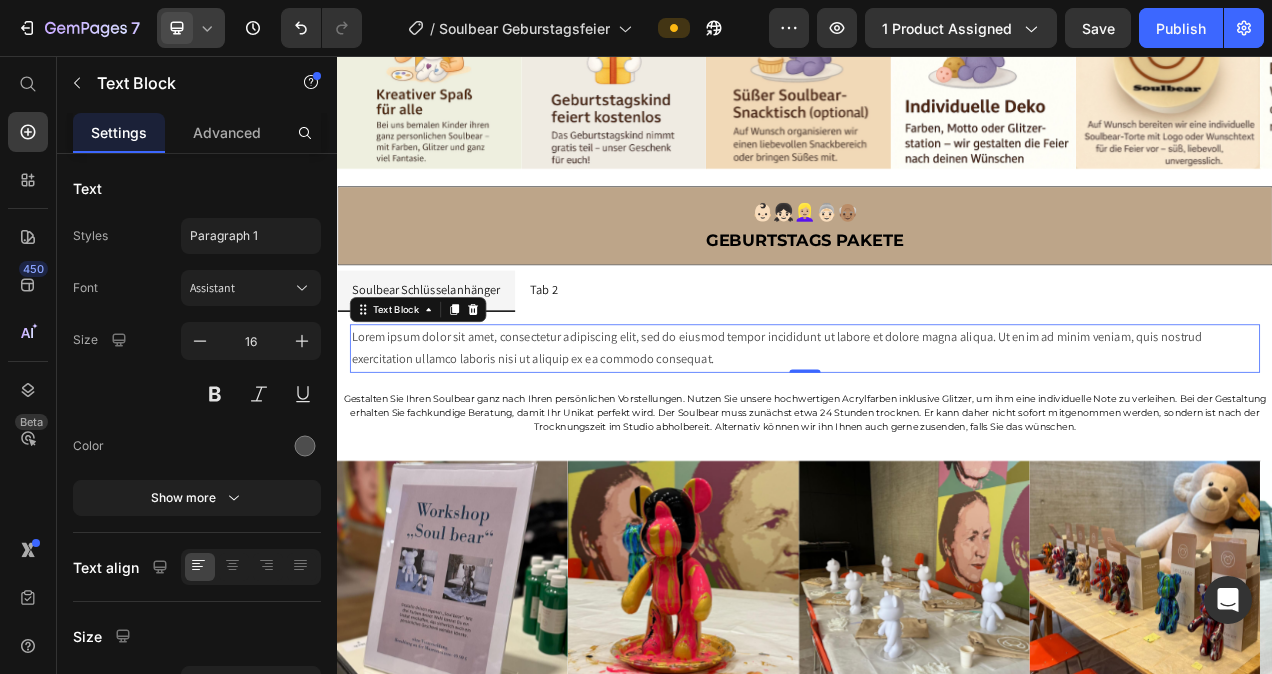 click on "Lorem ipsum dolor sit amet, consectetur adipiscing elit, sed do eiusmod tempor incididunt ut labore et dolore magna aliqua. Ut enim ad minim veniam, quis nostrud exercitation ullamco laboris nisi ut aliquip ex ea commodo consequat." at bounding box center [937, 432] 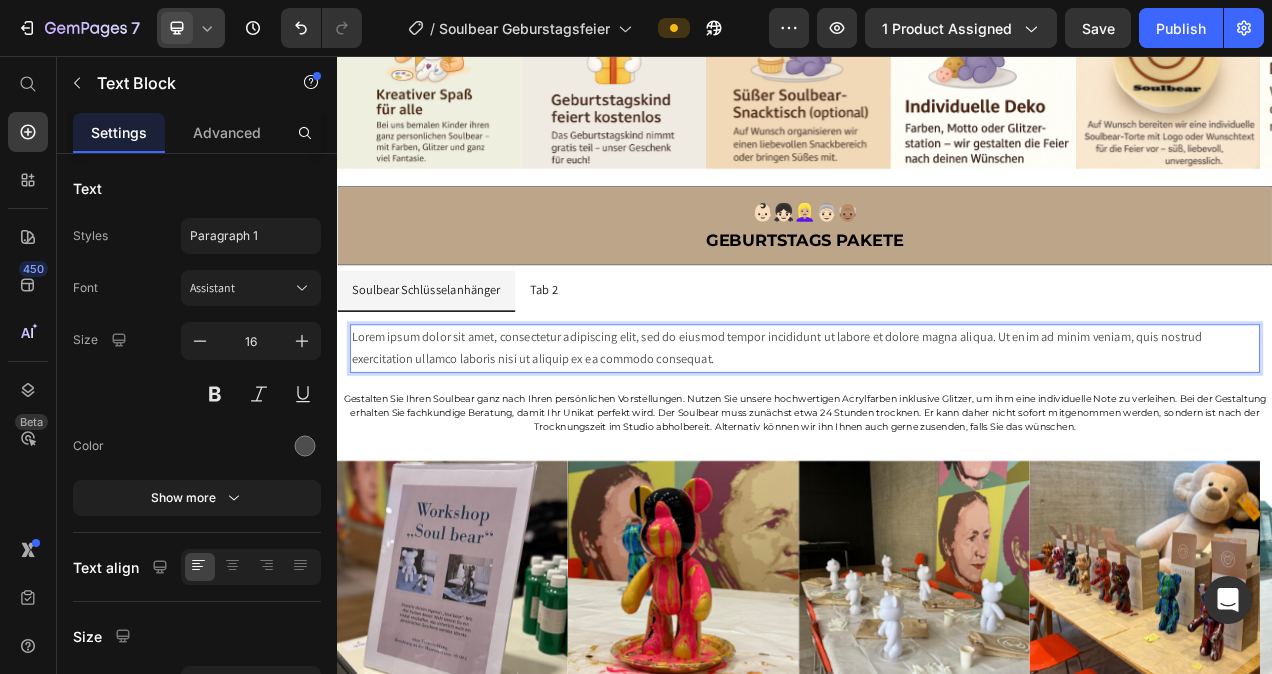 click on "Lorem ipsum dolor sit amet, consectetur adipiscing elit, sed do eiusmod tempor incididunt ut labore et dolore magna aliqua. Ut enim ad minim veniam, quis nostrud exercitation ullamco laboris nisi ut aliquip ex ea commodo consequat." at bounding box center [937, 432] 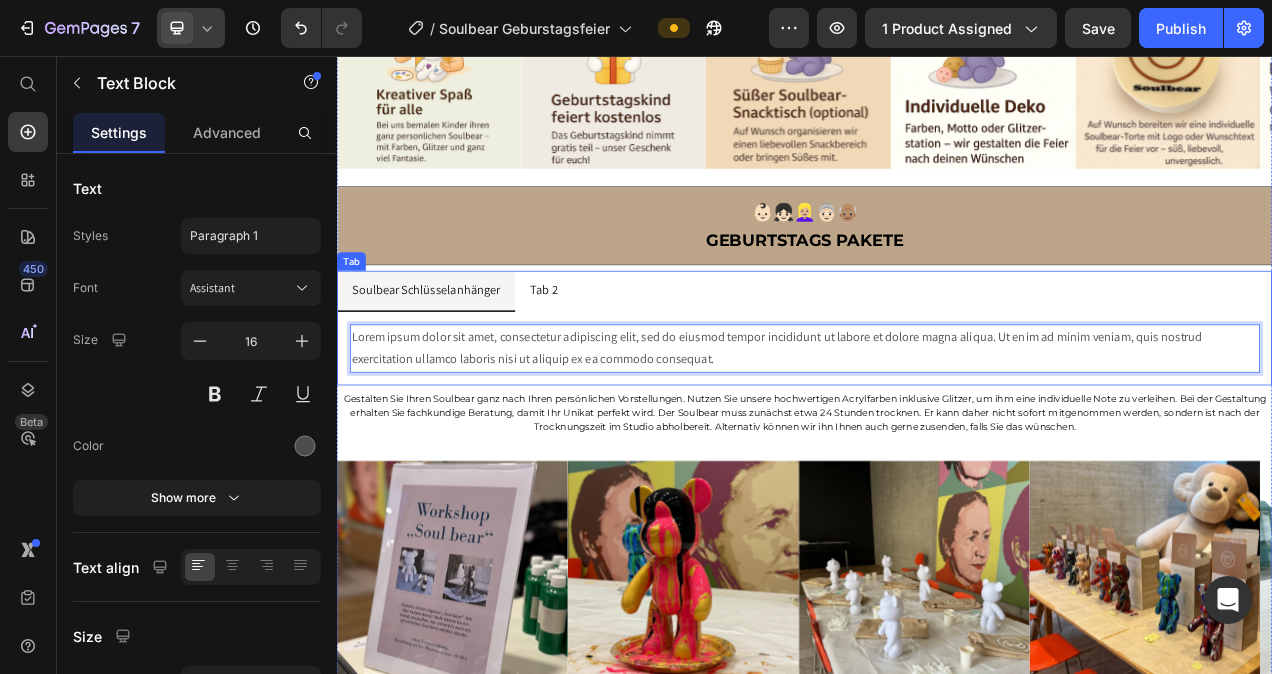click on "Tab 2" at bounding box center (602, 357) 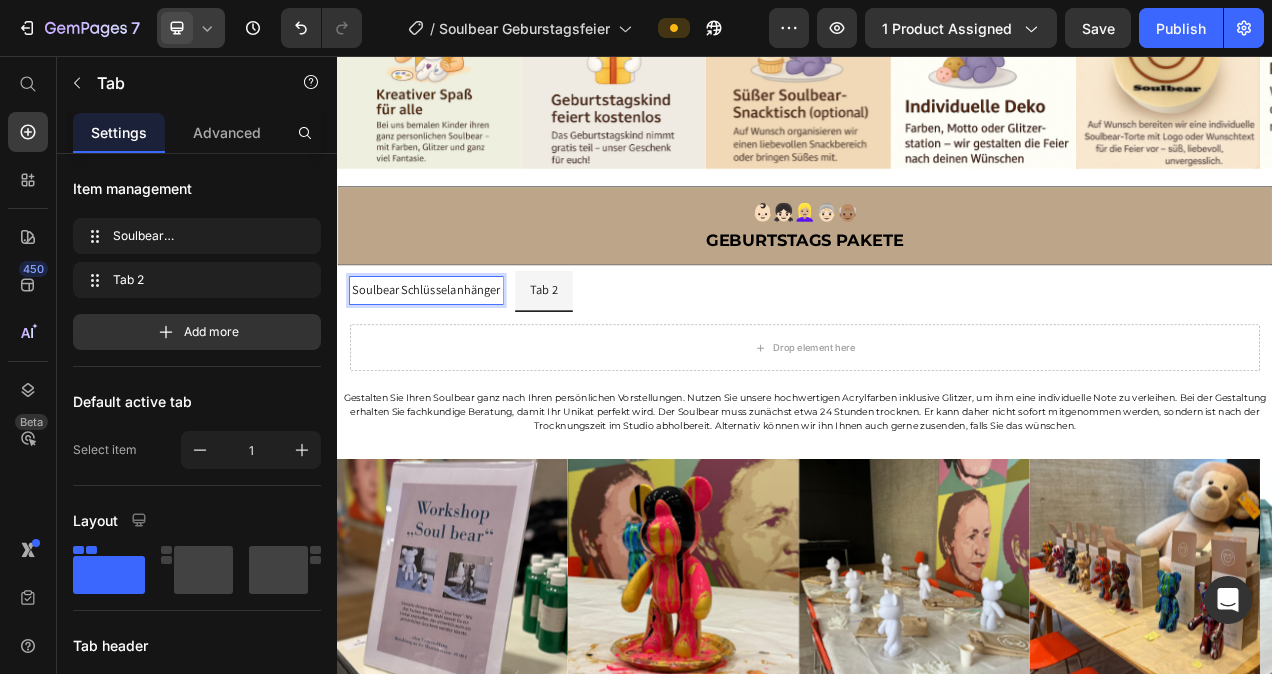 click on "Soulbear Schlüsselanhänger" at bounding box center [451, 357] 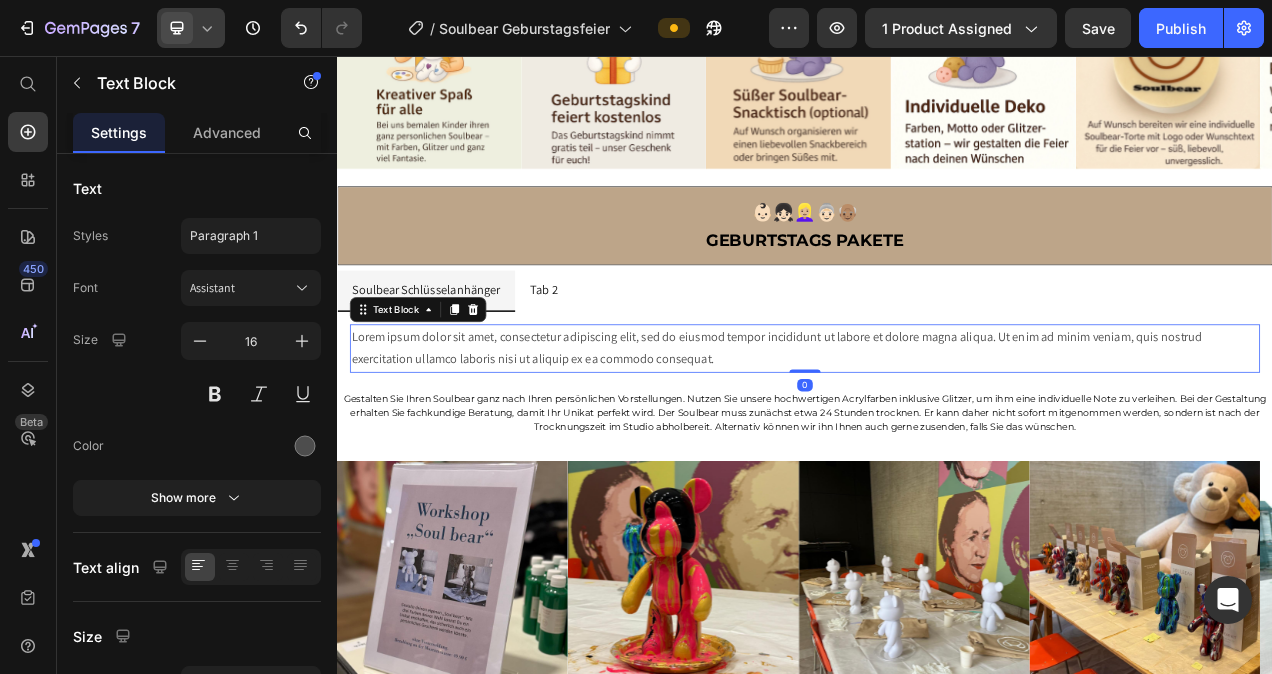 click on "Lorem ipsum dolor sit amet, consectetur adipiscing elit, sed do eiusmod tempor incididunt ut labore et dolore magna aliqua. Ut enim ad minim veniam, quis nostrud exercitation ullamco laboris nisi ut aliquip ex ea commodo consequat." at bounding box center [937, 432] 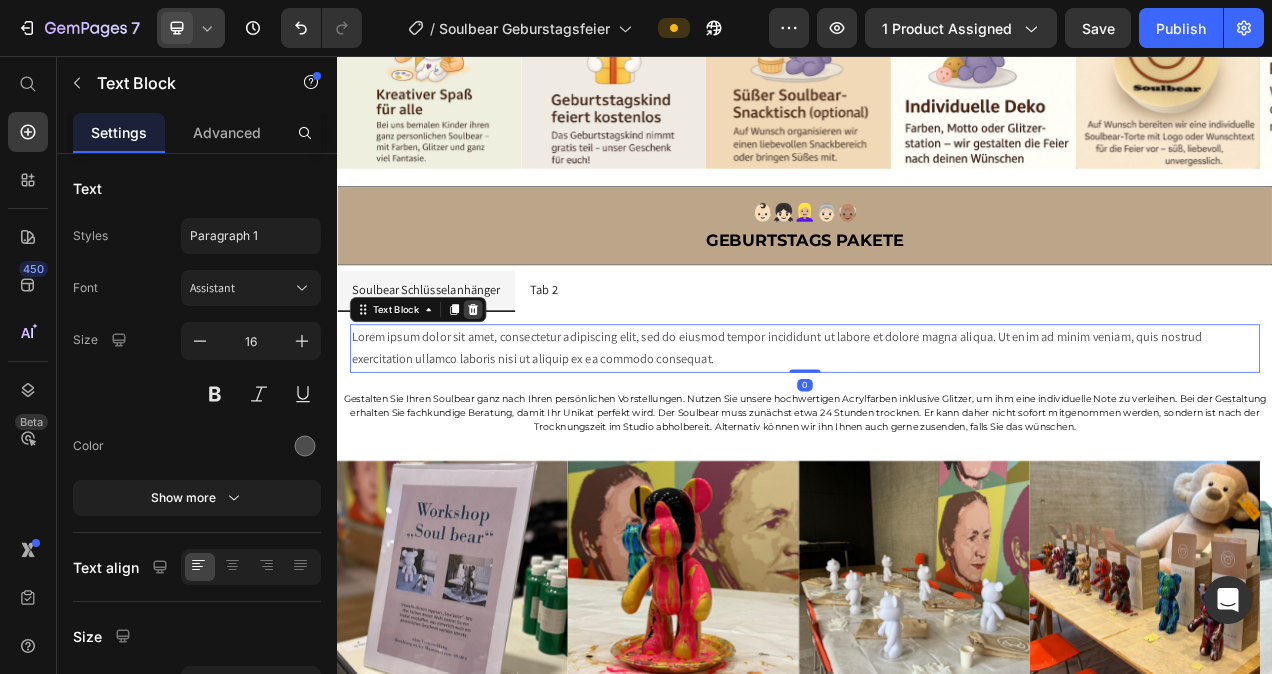 click 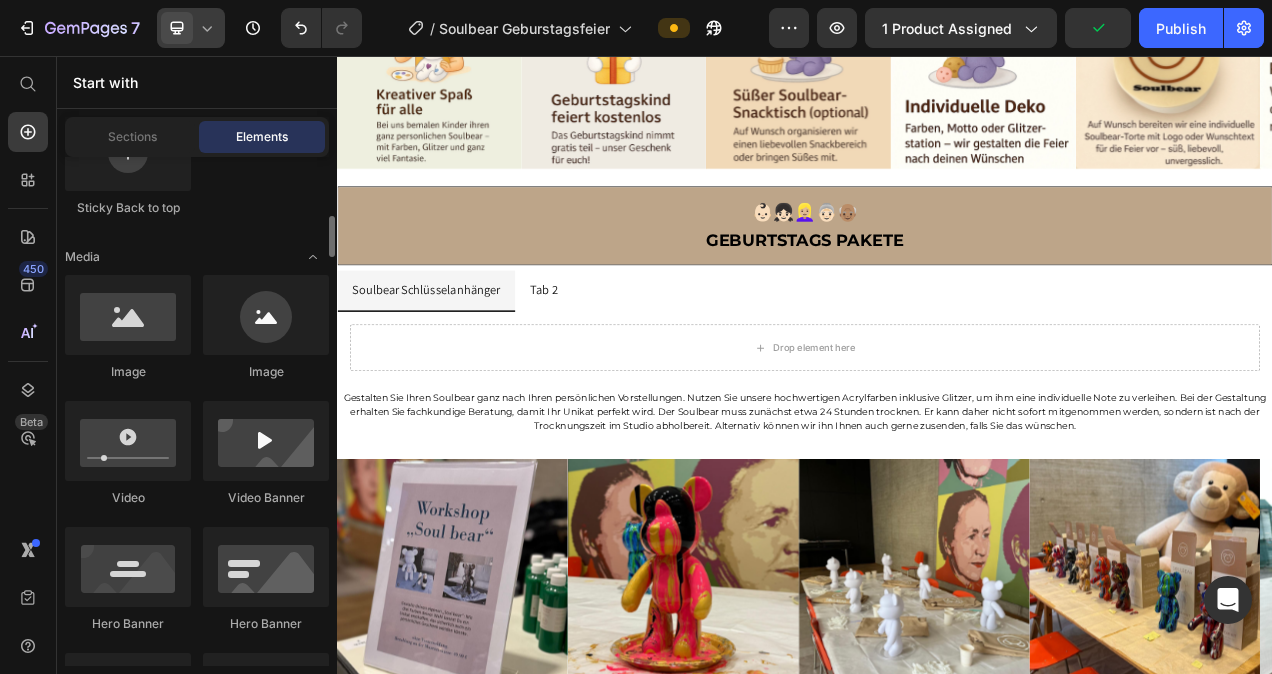 scroll, scrollTop: 669, scrollLeft: 0, axis: vertical 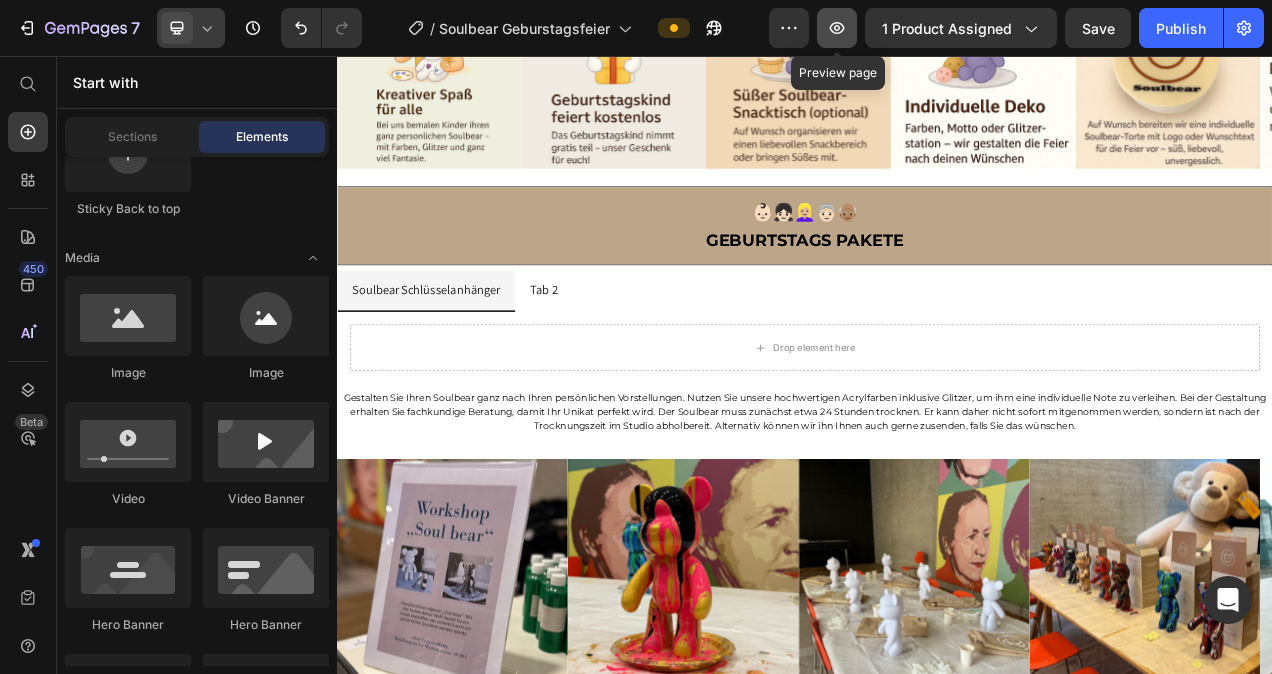 click 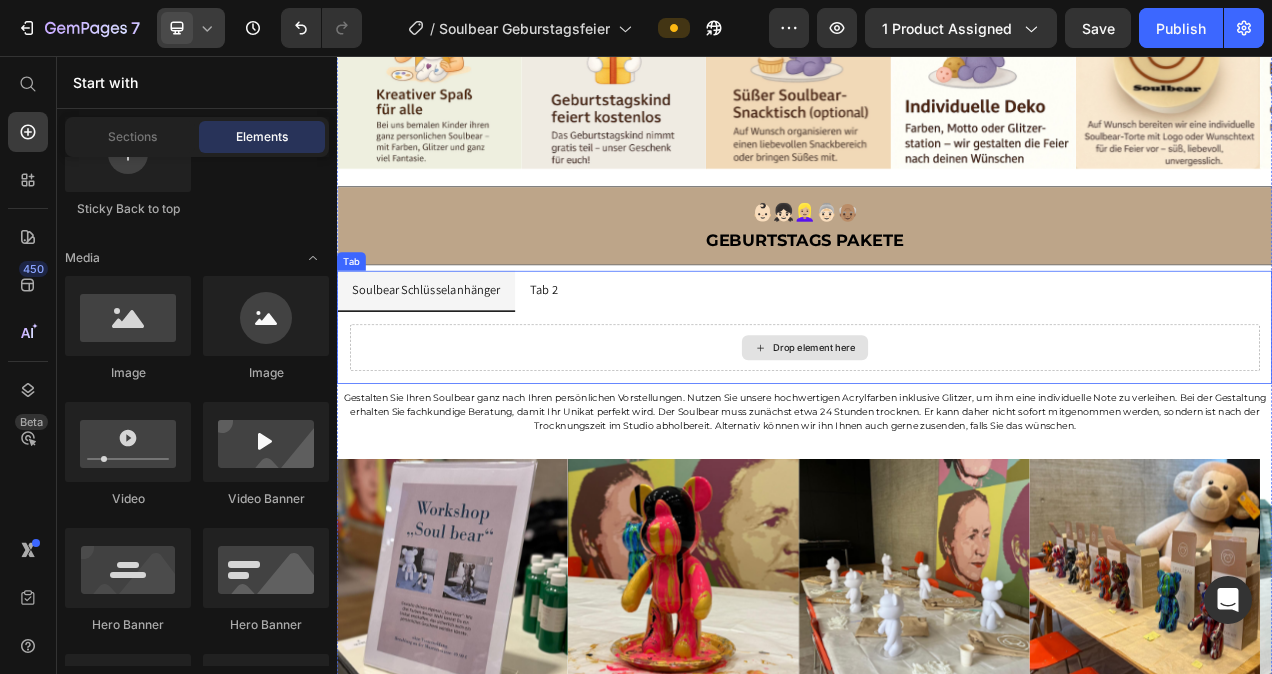 click on "Drop element here" at bounding box center (937, 431) 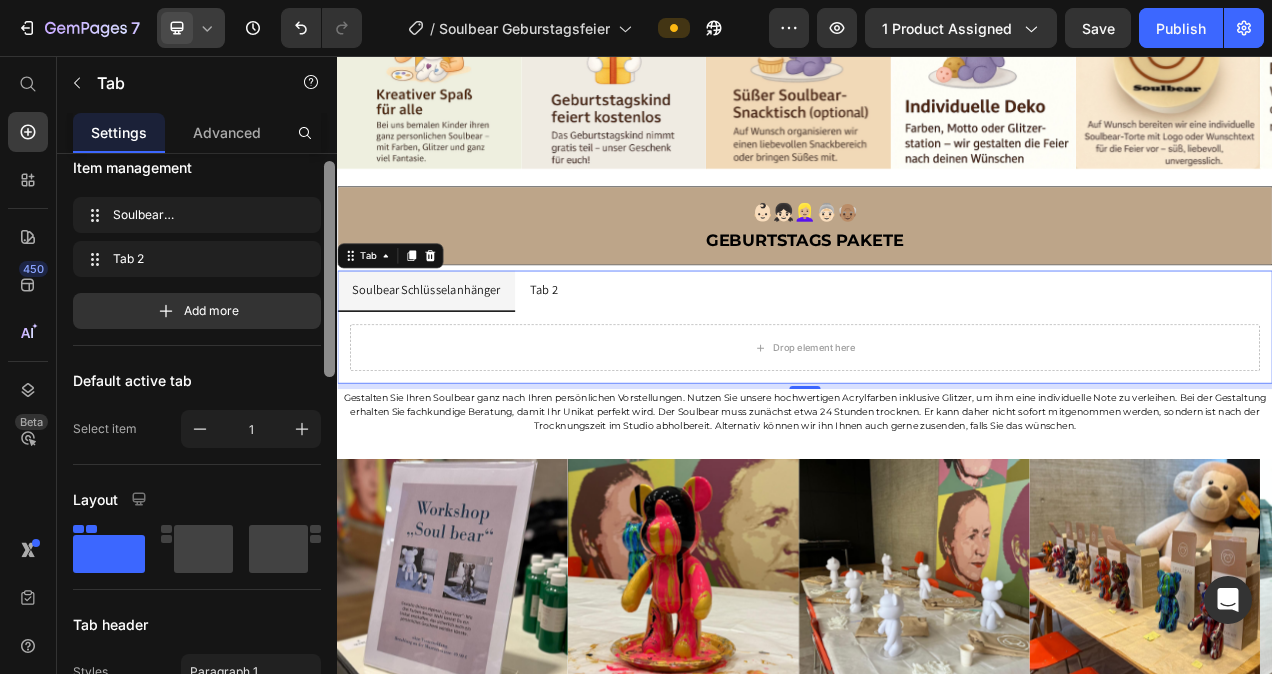 scroll, scrollTop: 16, scrollLeft: 0, axis: vertical 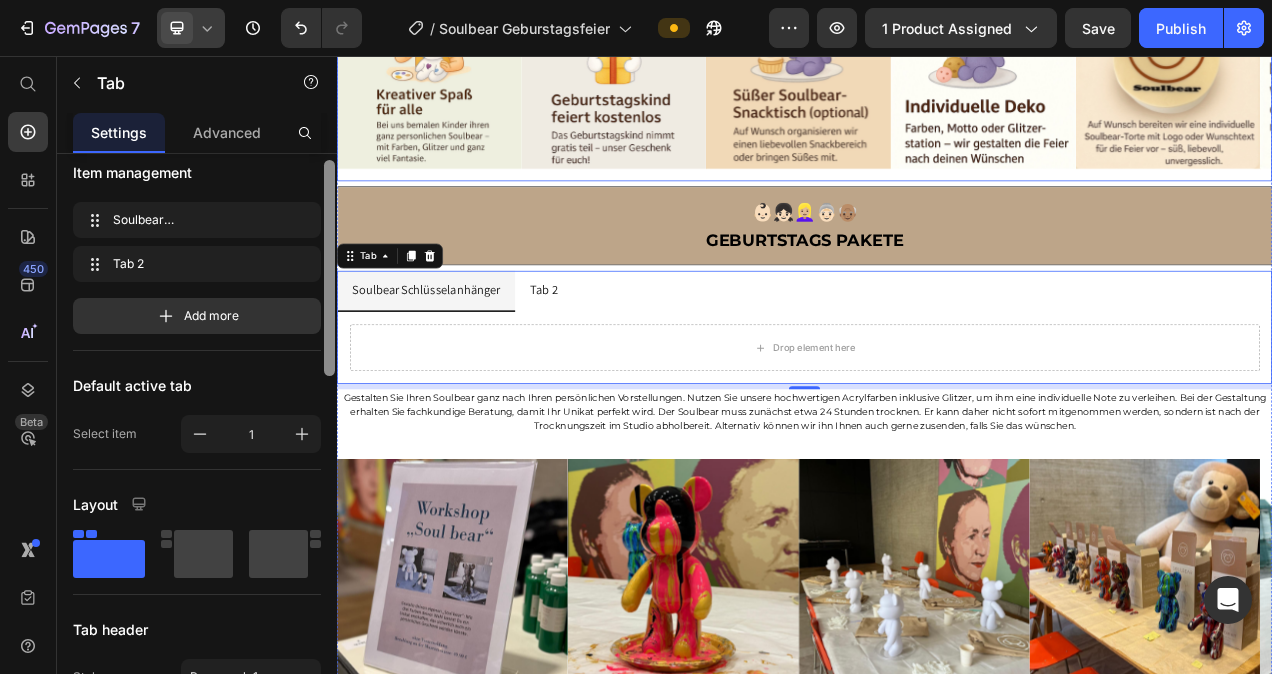 drag, startPoint x: 668, startPoint y: 233, endPoint x: 347, endPoint y: 180, distance: 325.34598 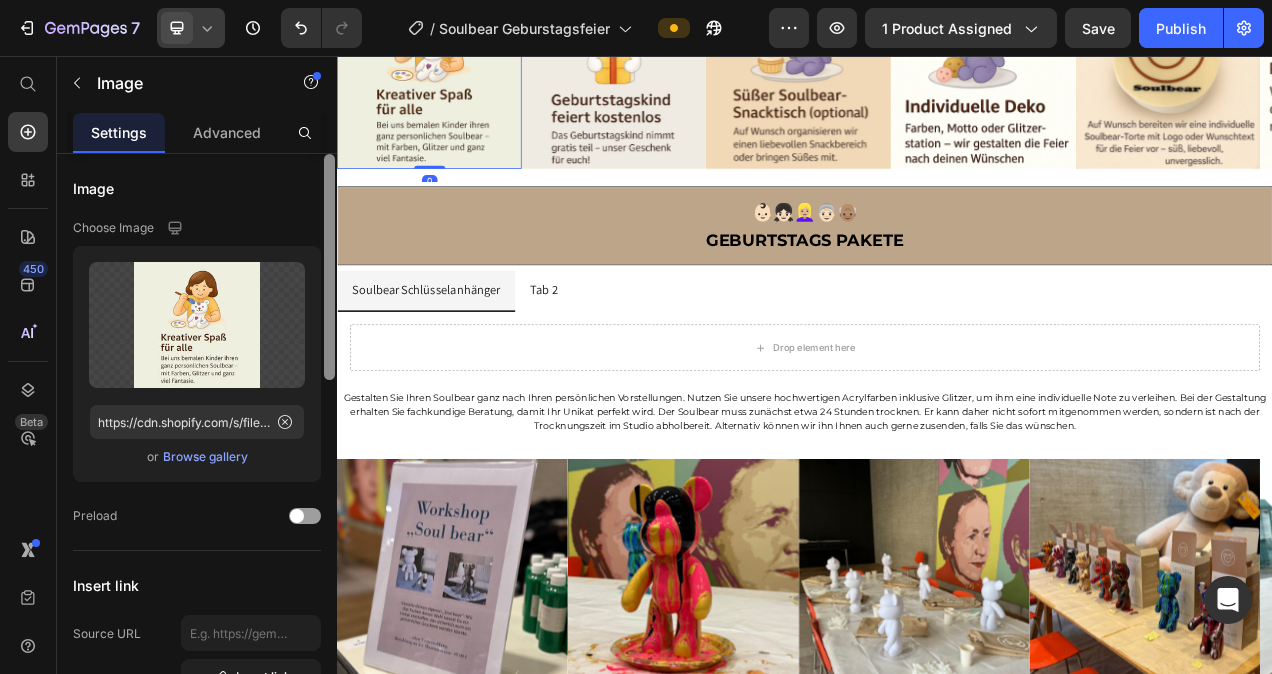 scroll, scrollTop: 77, scrollLeft: 0, axis: vertical 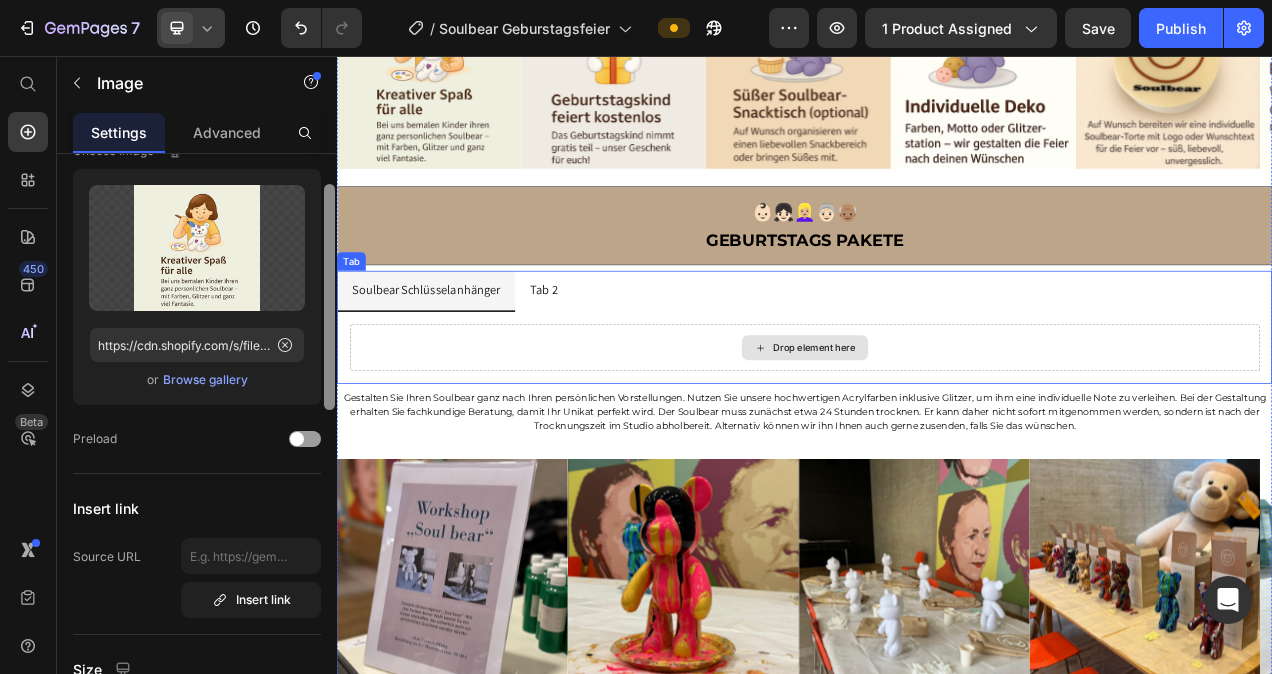 click on "Drop element here" at bounding box center [937, 431] 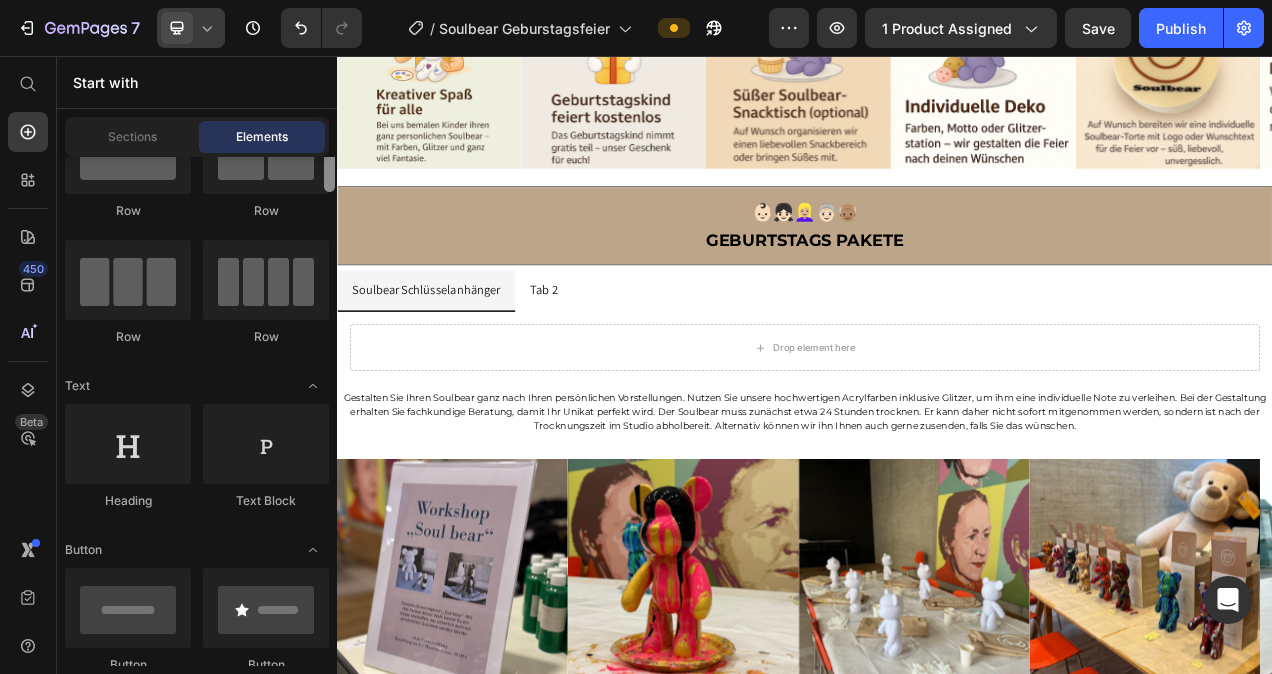 scroll, scrollTop: 0, scrollLeft: 0, axis: both 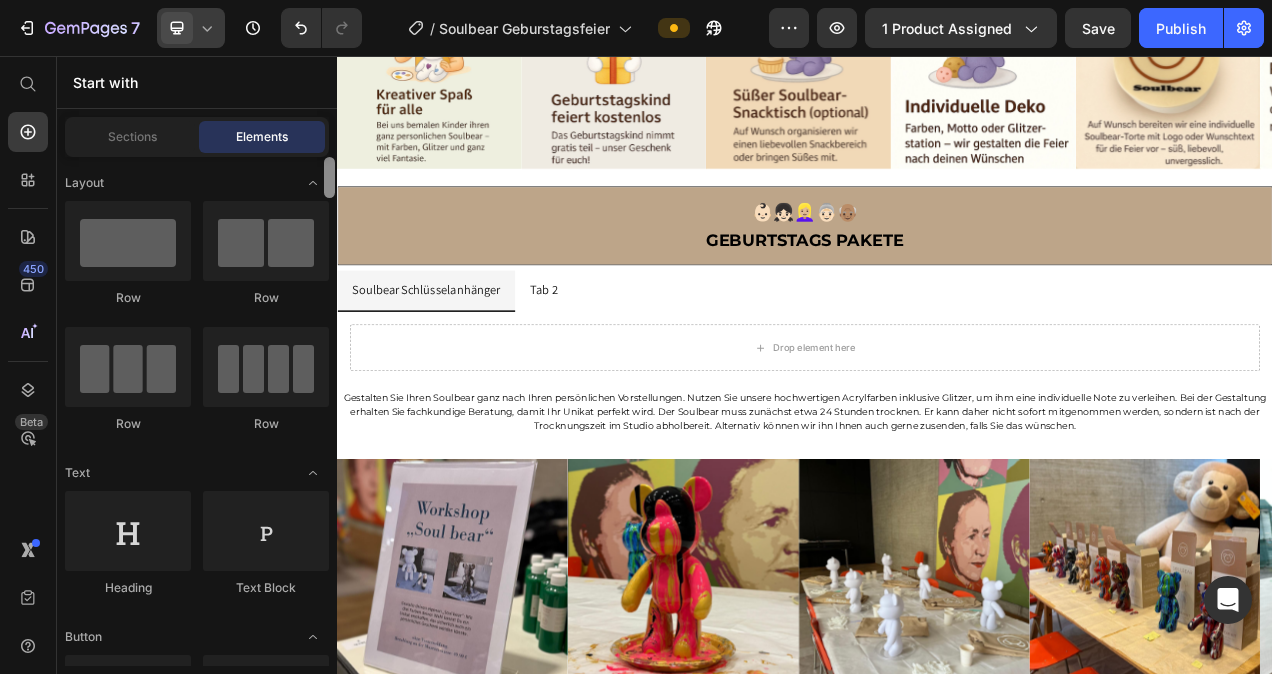 drag, startPoint x: 329, startPoint y: 223, endPoint x: 330, endPoint y: 164, distance: 59.008472 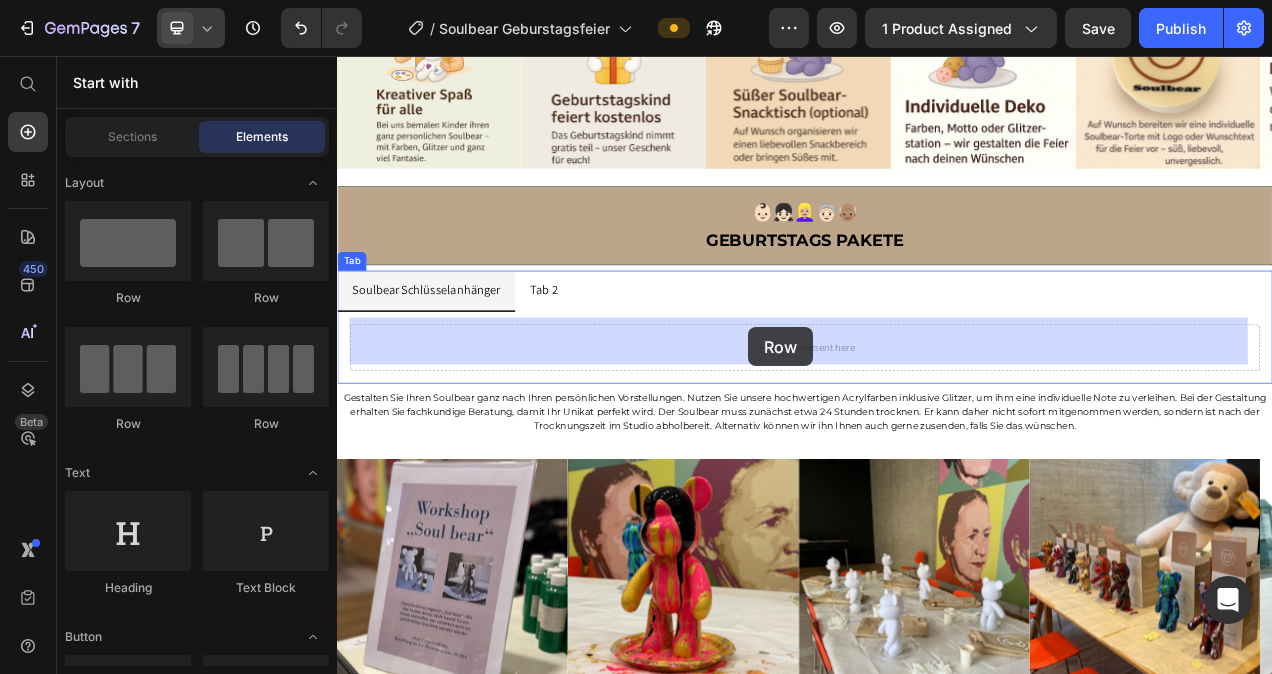 drag, startPoint x: 623, startPoint y: 293, endPoint x: 864, endPoint y: 404, distance: 265.33374 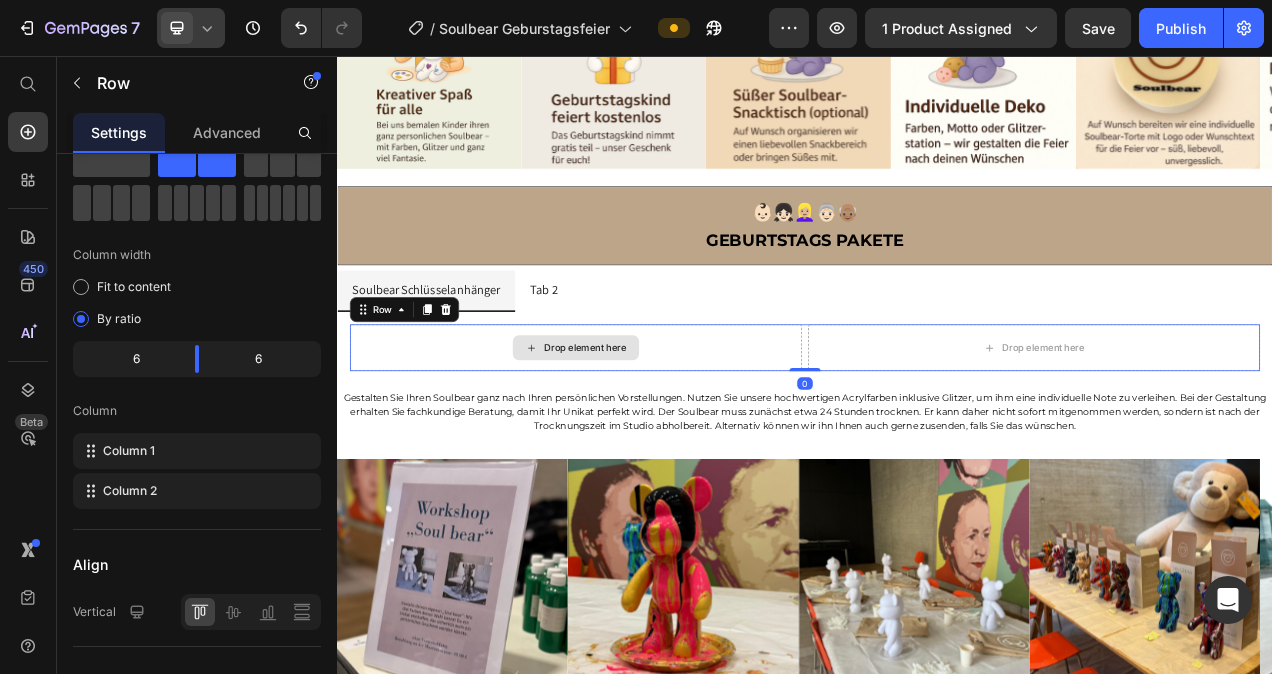 scroll, scrollTop: 0, scrollLeft: 0, axis: both 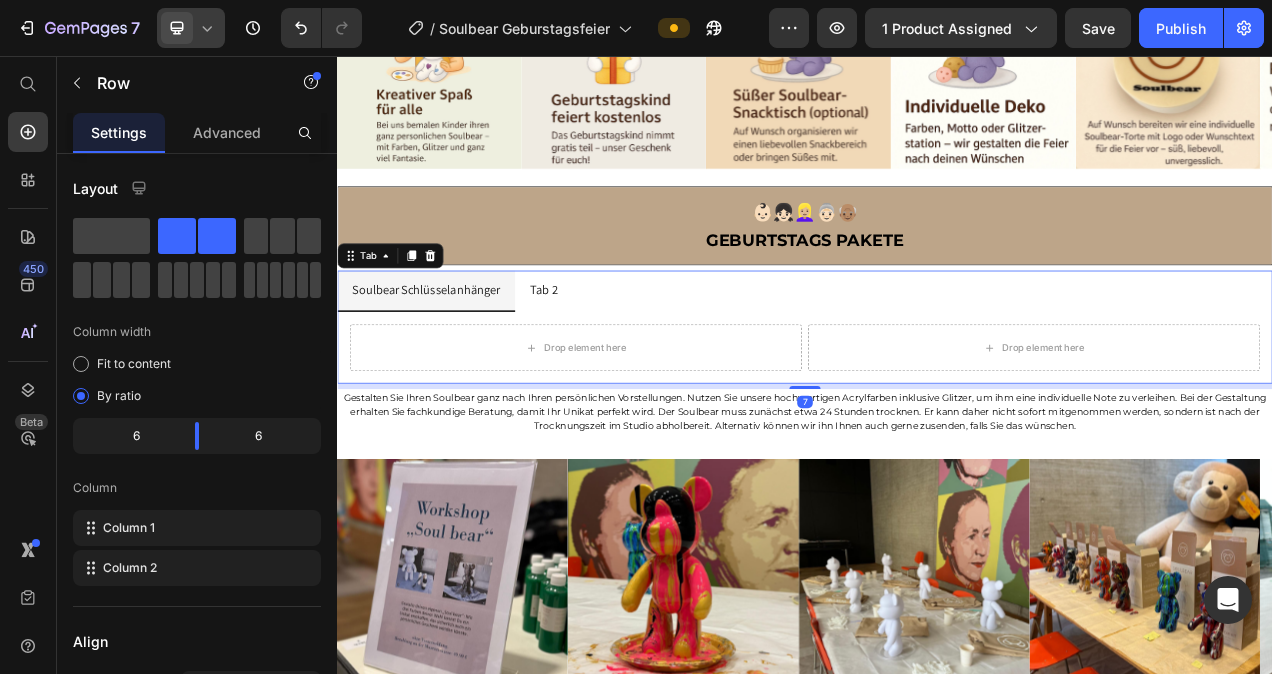 click on "Drop element here
Drop element here Row" at bounding box center [937, 423] 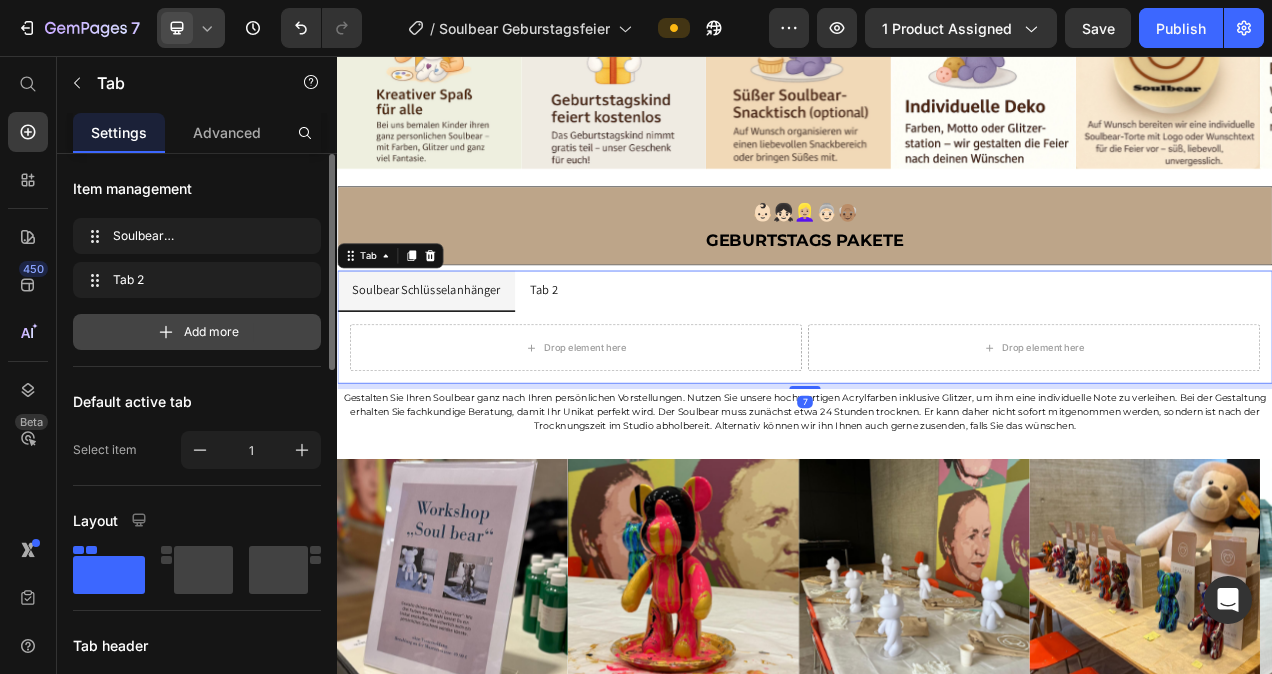 click 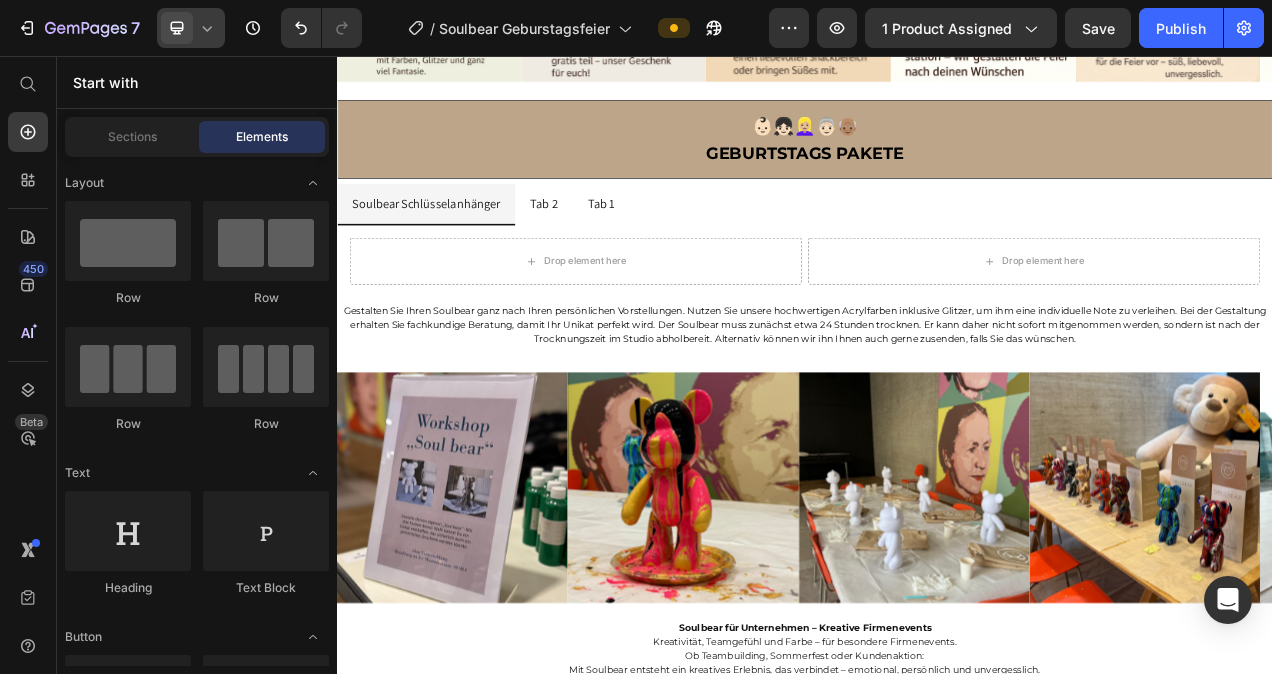 scroll, scrollTop: 1900, scrollLeft: 0, axis: vertical 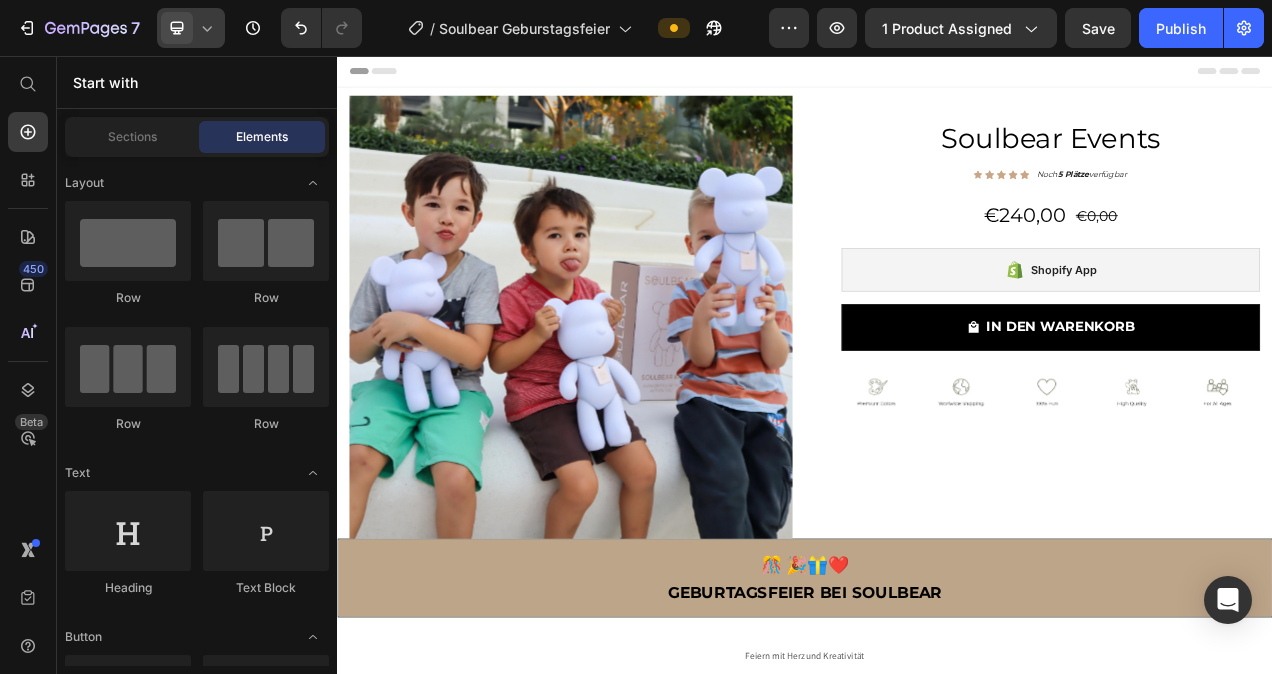 click 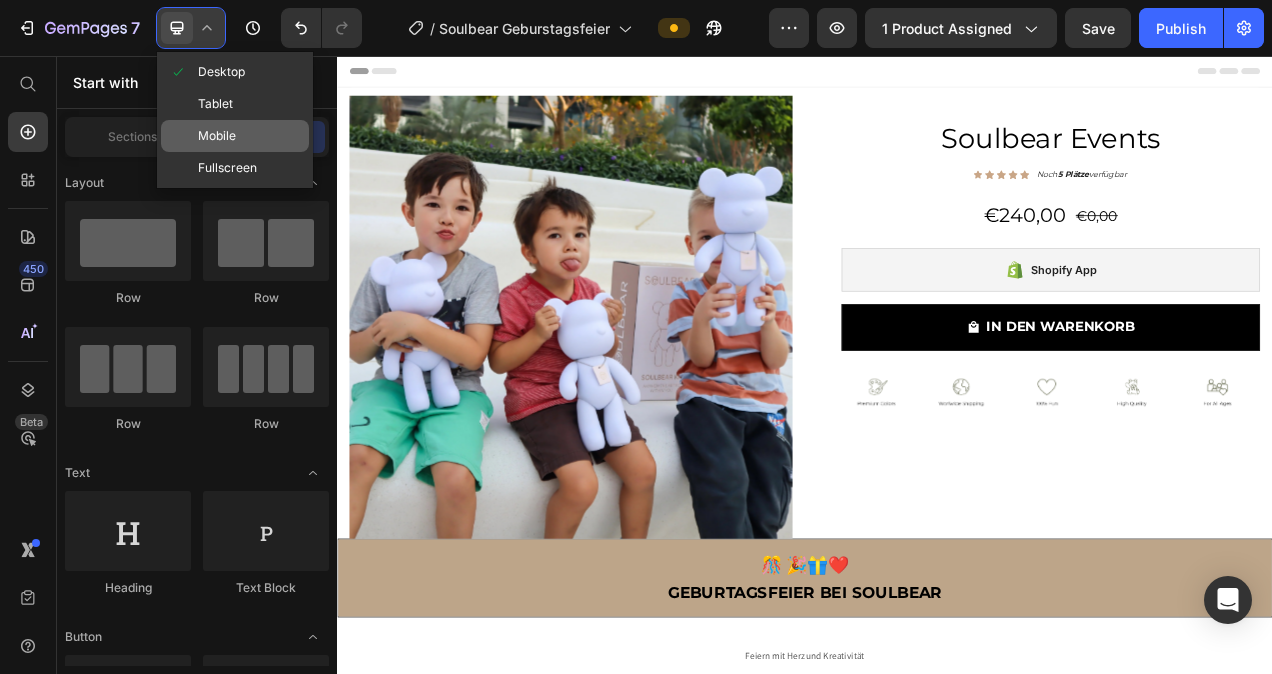 click on "Mobile" at bounding box center (217, 136) 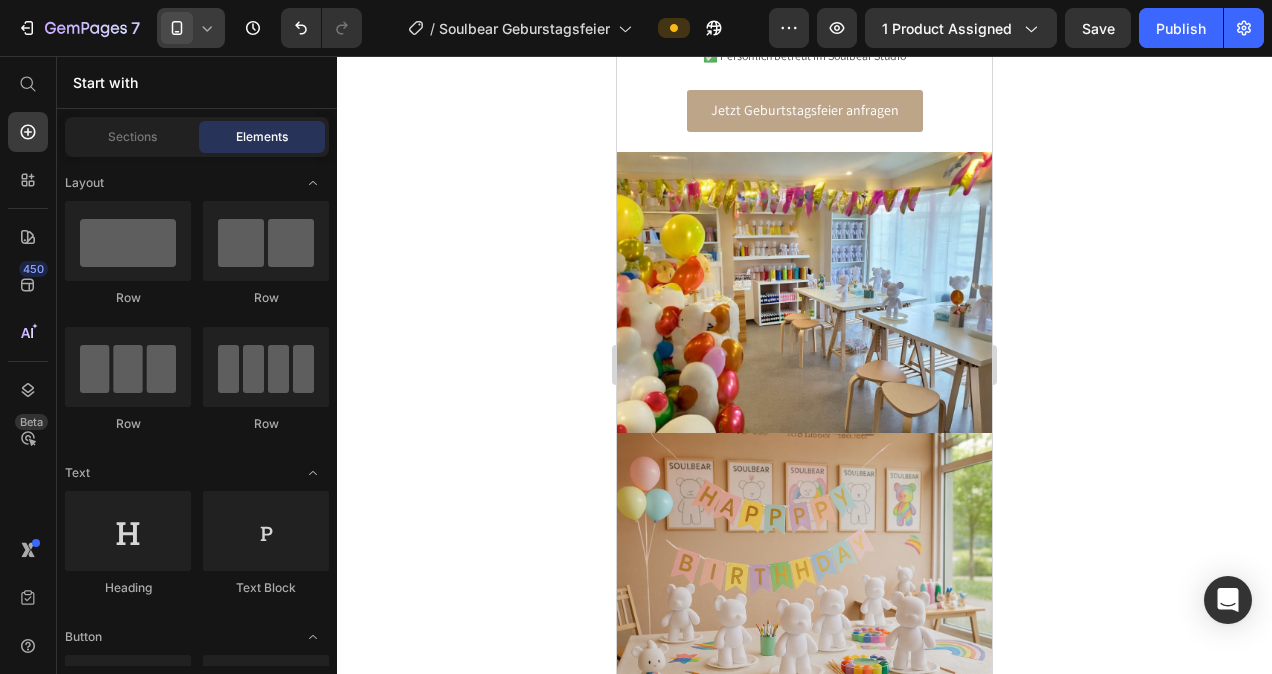 scroll, scrollTop: 1169, scrollLeft: 0, axis: vertical 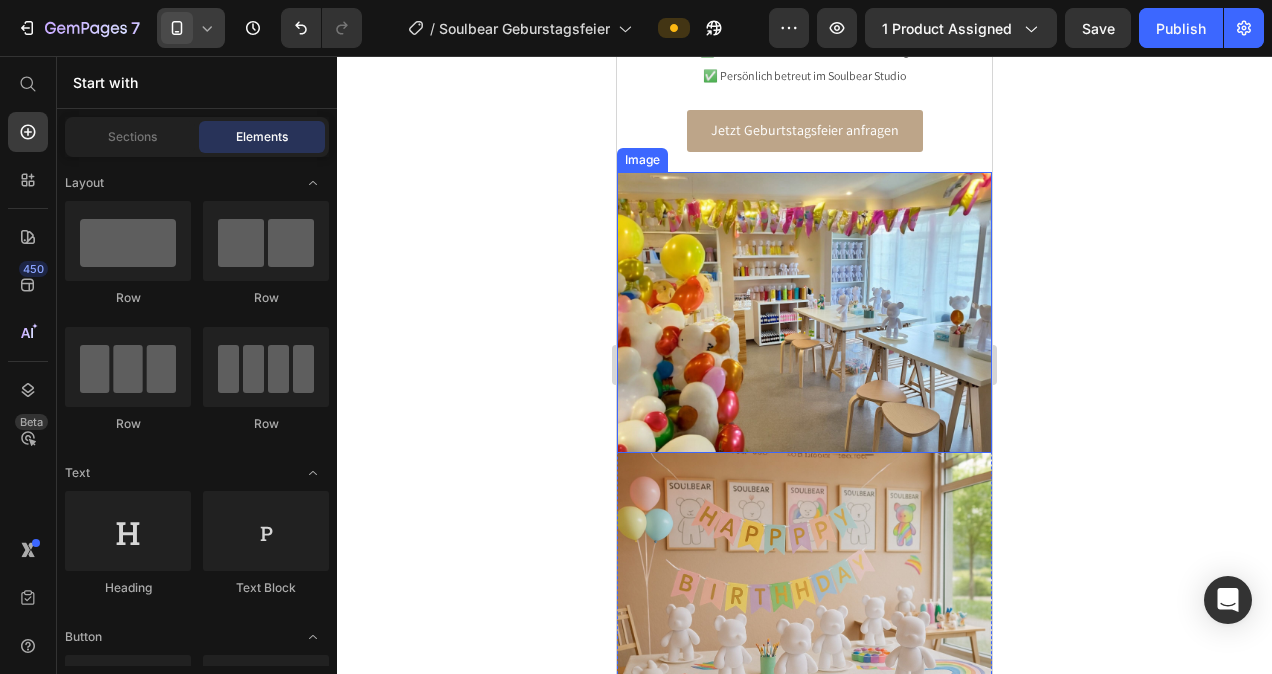 click 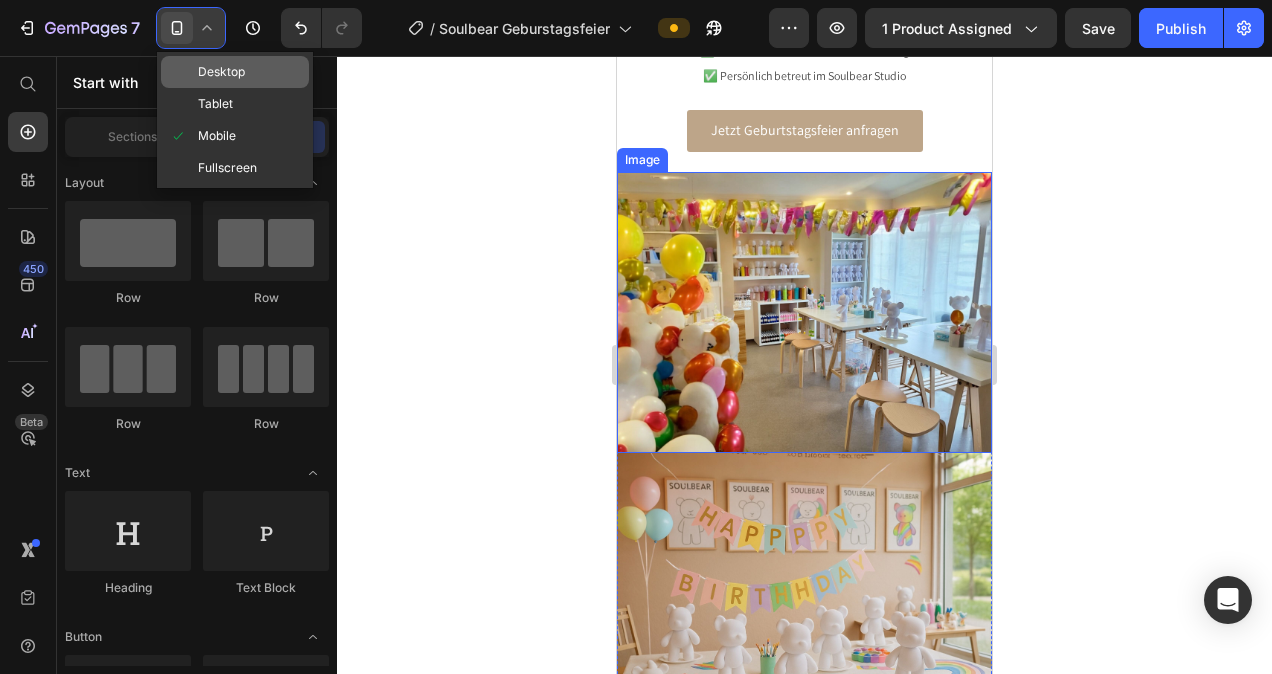 click on "Desktop" at bounding box center (221, 72) 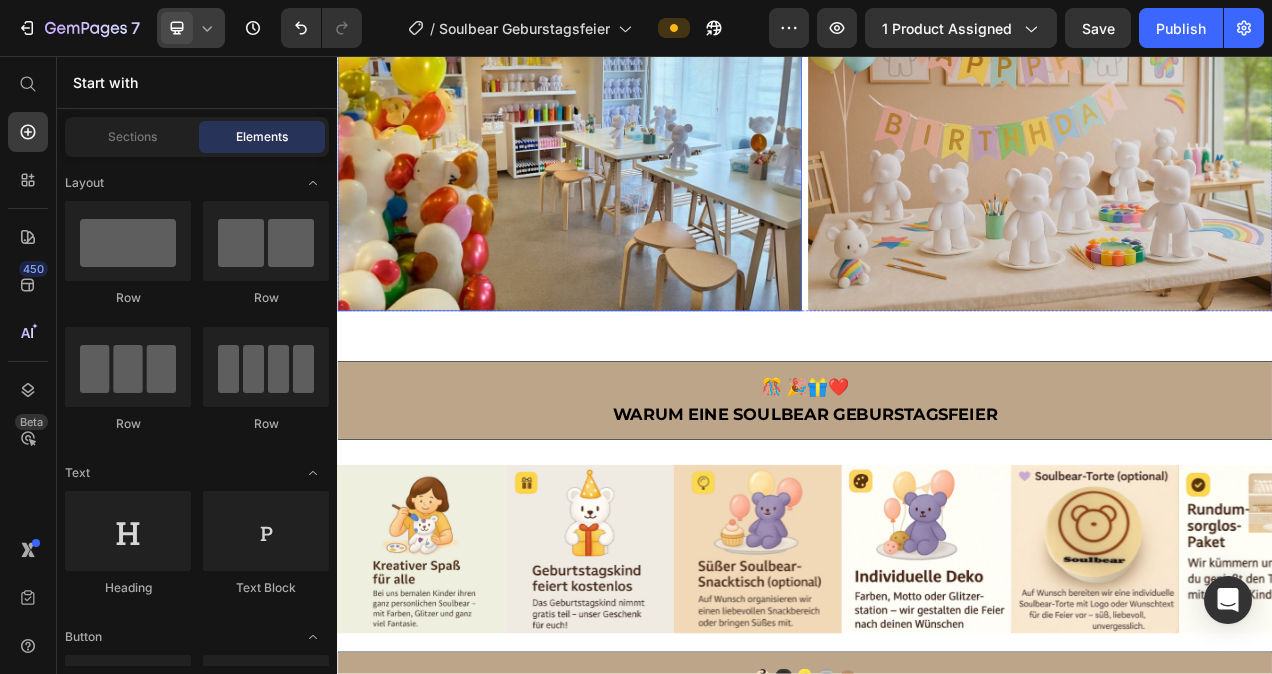 scroll, scrollTop: 933, scrollLeft: 0, axis: vertical 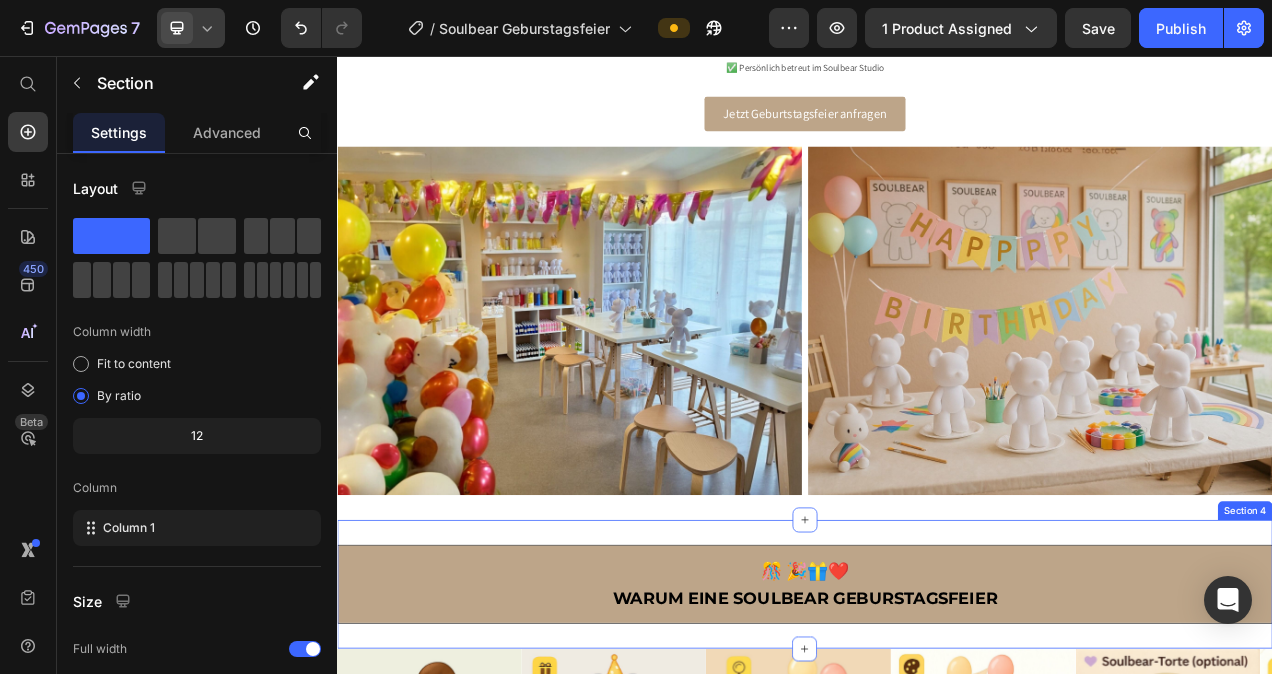 click on "🎊 🎉🎁❤️ Warum eine soulbear geburstagsfeier Heading Section 4" at bounding box center [937, 734] 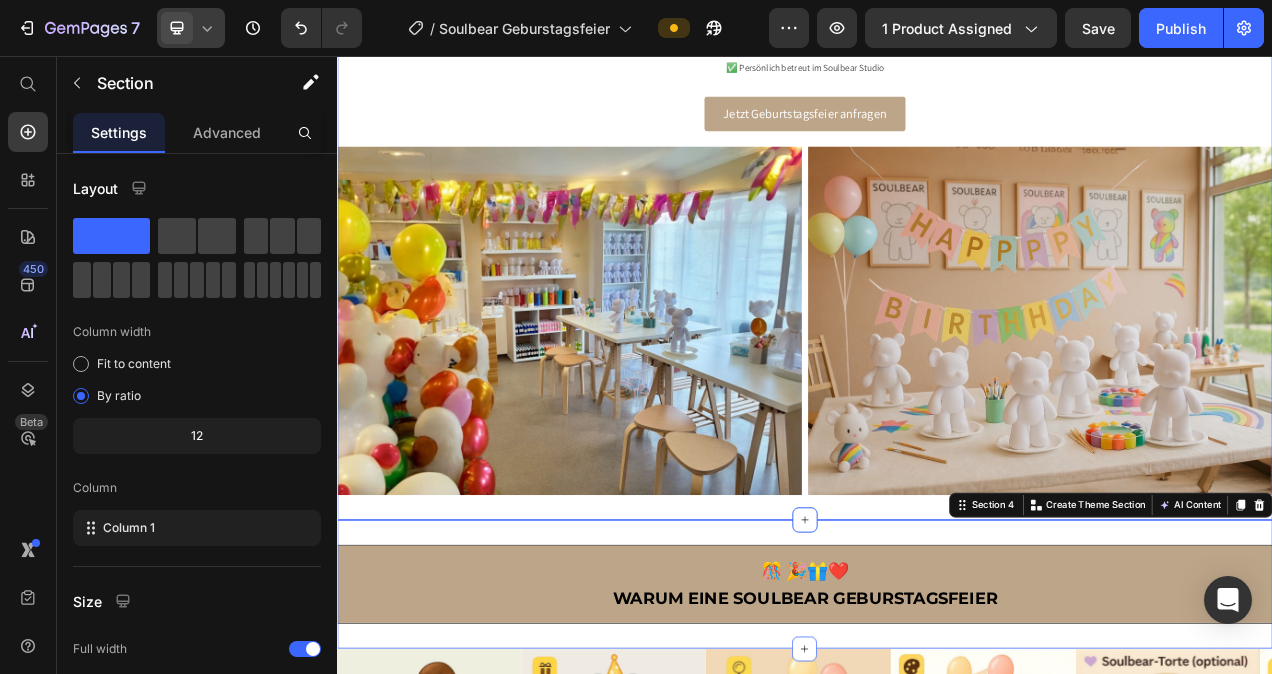 click on "Feiern mit Herz und Kreativität Machen Sie den Geburtstag Ihres Kindes oder eines lieben Menschen unvergesslich! Bei uns erleben Sie kreative Workshops voller Farbe, Spaß und einzigartiger Erinnerungen – für kleine Künstler und große Momente. ✅ Ideal für Kindergeburtstage ✅ Kreativ-Station mit Soulbear-Figuren ✅ Inklusive Farben, Schürzen & Anleitung ✅ Persönlich betreut im Soulbear Studio Text Block Jetzt Geburtstagsfeier anfragen Button Image Image Row Section 3" at bounding box center [937, 248] 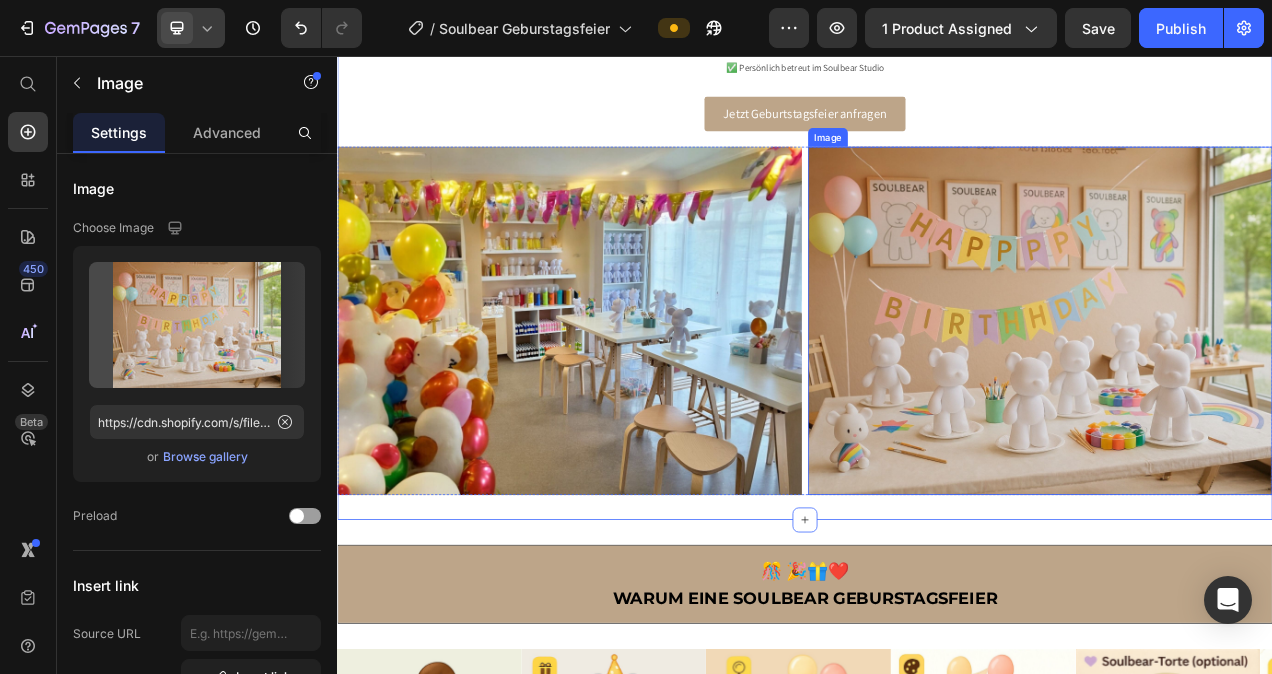 click at bounding box center [1239, 396] 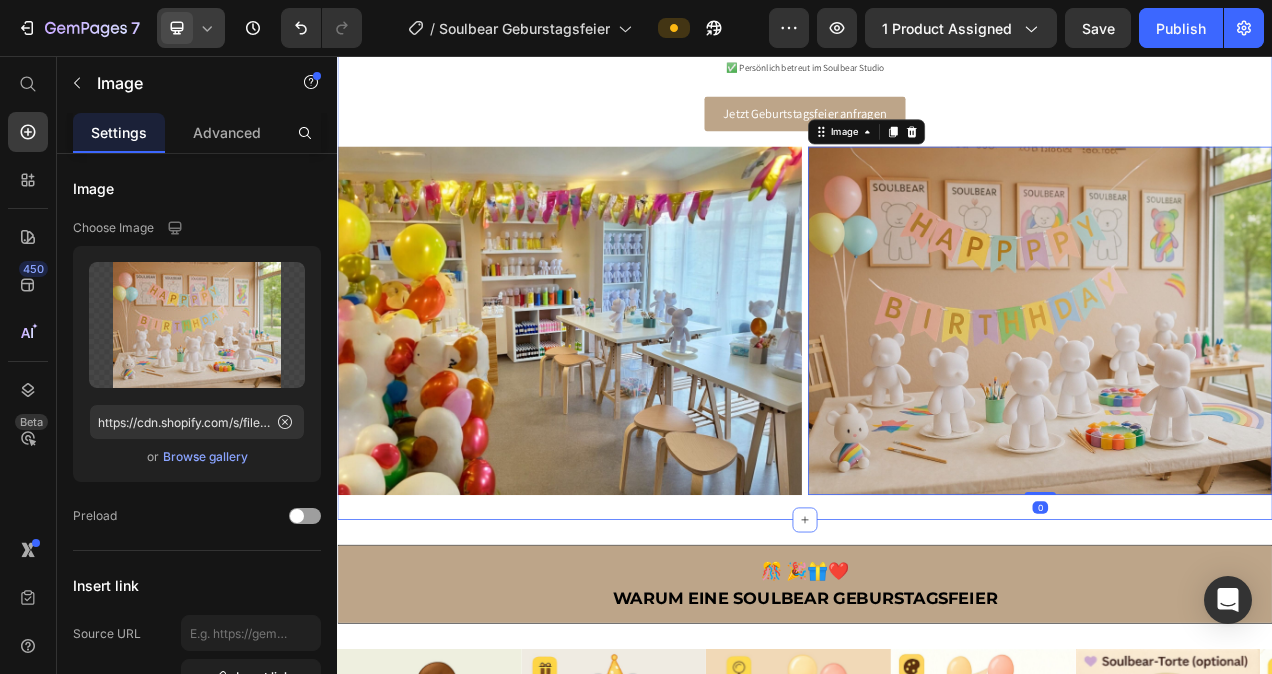 click on "Feiern mit Herz und Kreativität Machen Sie den Geburtstag Ihres Kindes oder eines lieben Menschen unvergesslich! Bei uns erleben Sie kreative Workshops voller Farbe, Spaß und einzigartiger Erinnerungen – für kleine Künstler und große Momente. ✅ Ideal für Kindergeburtstage ✅ Kreativ-Station mit Soulbear-Figuren ✅ Inklusive Farben, Schürzen & Anleitung ✅ Persönlich betreut im Soulbear Studio Text Block Jetzt Geburtstagsfeier anfragen Button Image Image   0 Row Section 3" at bounding box center [937, 248] 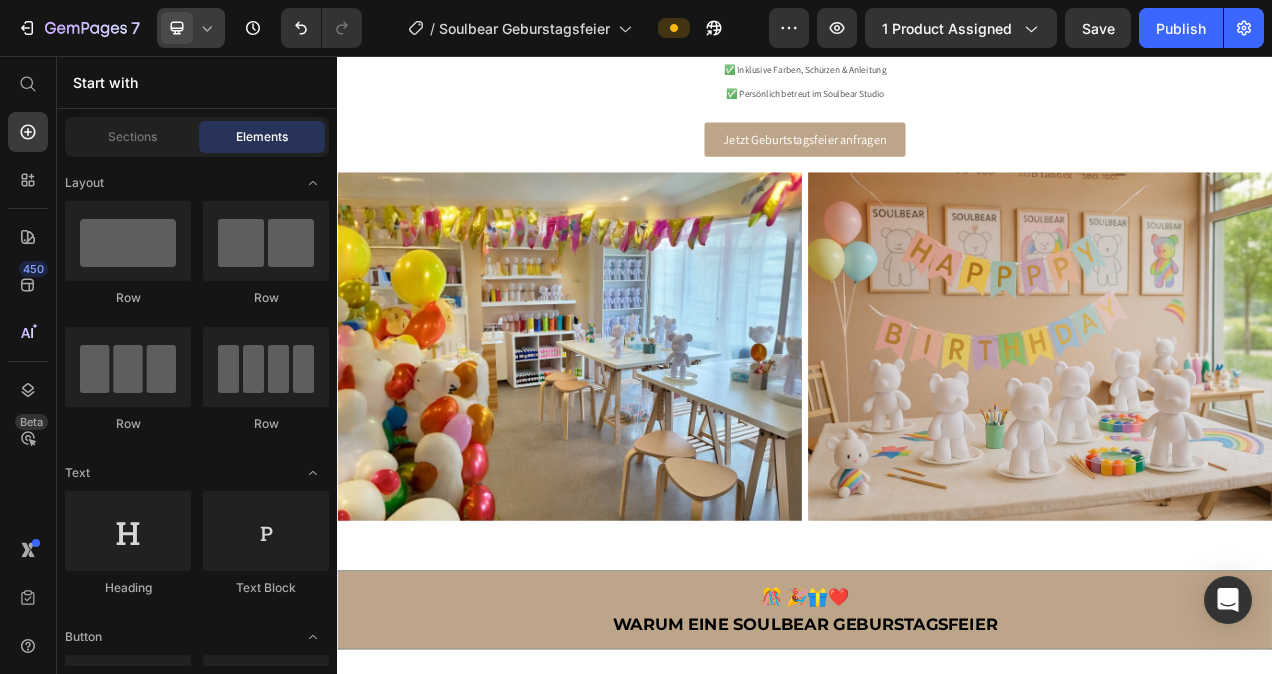 scroll, scrollTop: 1095, scrollLeft: 0, axis: vertical 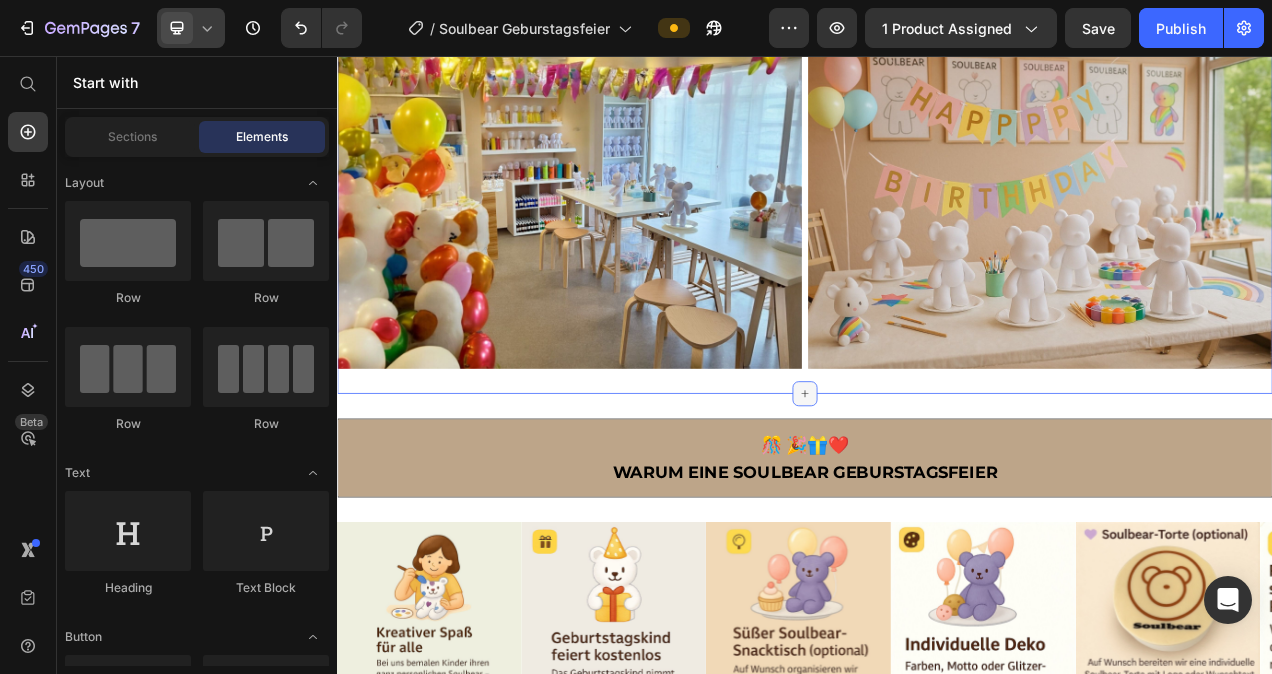 click 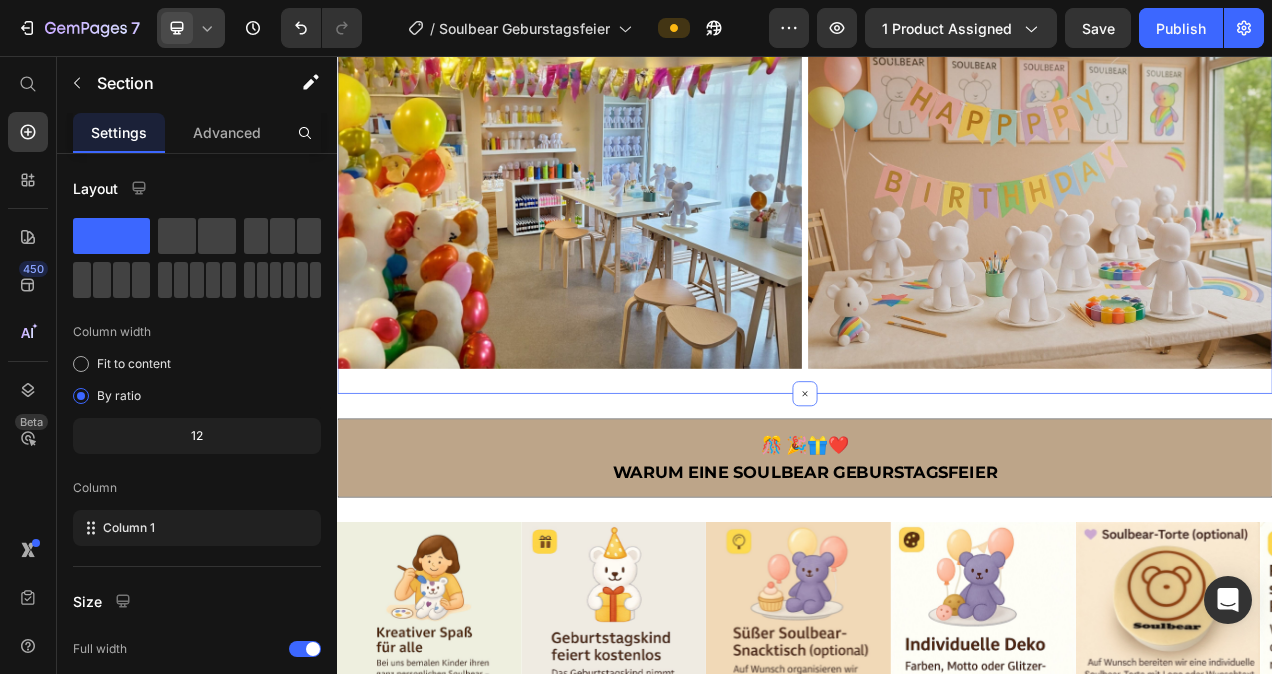 click on "Feiern mit Herz und Kreativität Machen Sie den Geburtstag Ihres Kindes oder eines lieben Menschen unvergesslich! Bei uns erleben Sie kreative Workshops voller Farbe, Spaß und einzigartiger Erinnerungen – für kleine Künstler und große Momente. ✅ Ideal für Kindergeburtstage ✅ Kreativ-Station mit Soulbear-Figuren ✅ Inklusive Farben, Schürzen & Anleitung ✅ Persönlich betreut im Soulbear Studio Text Block Jetzt Geburtstagsfeier anfragen Button Image Image Row Section 3" at bounding box center (937, 86) 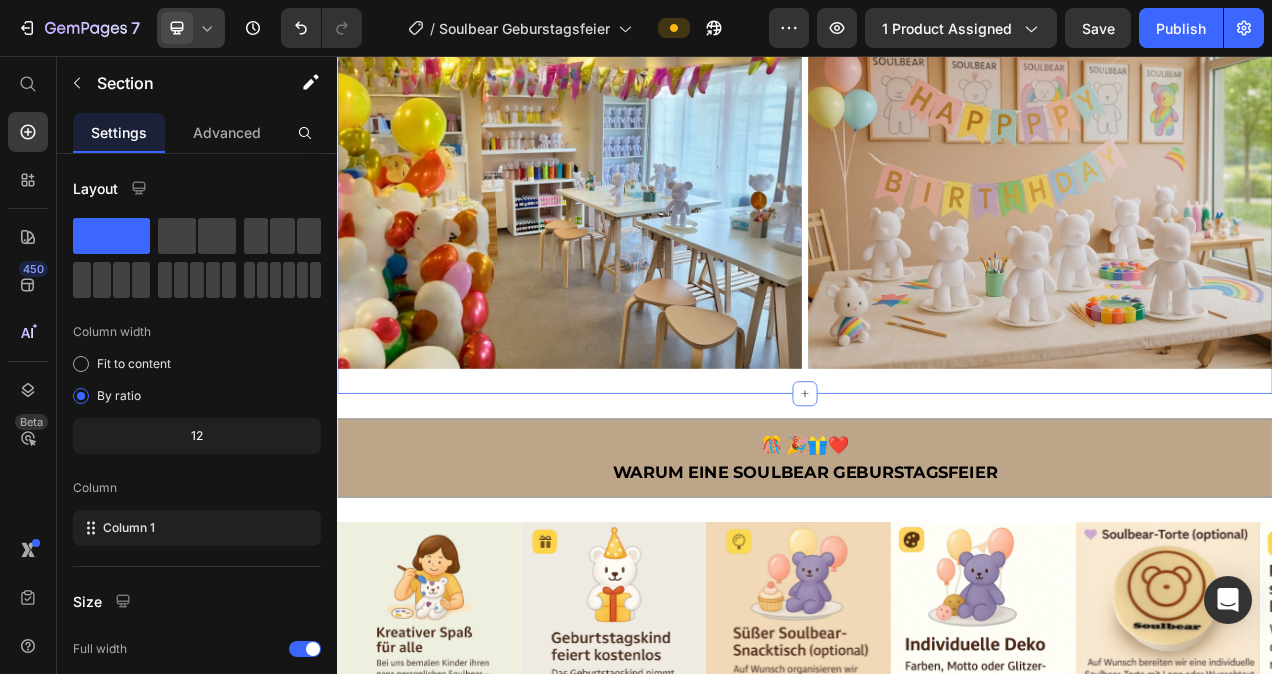 click on "Feiern mit Herz und Kreativität Machen Sie den Geburtstag Ihres Kindes oder eines lieben Menschen unvergesslich! Bei uns erleben Sie kreative Workshops voller Farbe, Spaß und einzigartiger Erinnerungen – für kleine Künstler und große Momente. ✅ Ideal für Kindergeburtstage ✅ Kreativ-Station mit Soulbear-Figuren ✅ Inklusive Farben, Schürzen & Anleitung ✅ Persönlich betreut im Soulbear Studio Text Block Jetzt Geburtstagsfeier anfragen Button Image Image Row Section 3   Create Theme Section AI Content Write with GemAI What would you like to describe here? Tone and Voice Persuasive Product Soulbear Mini- Kit Show more Generate" at bounding box center [937, 86] 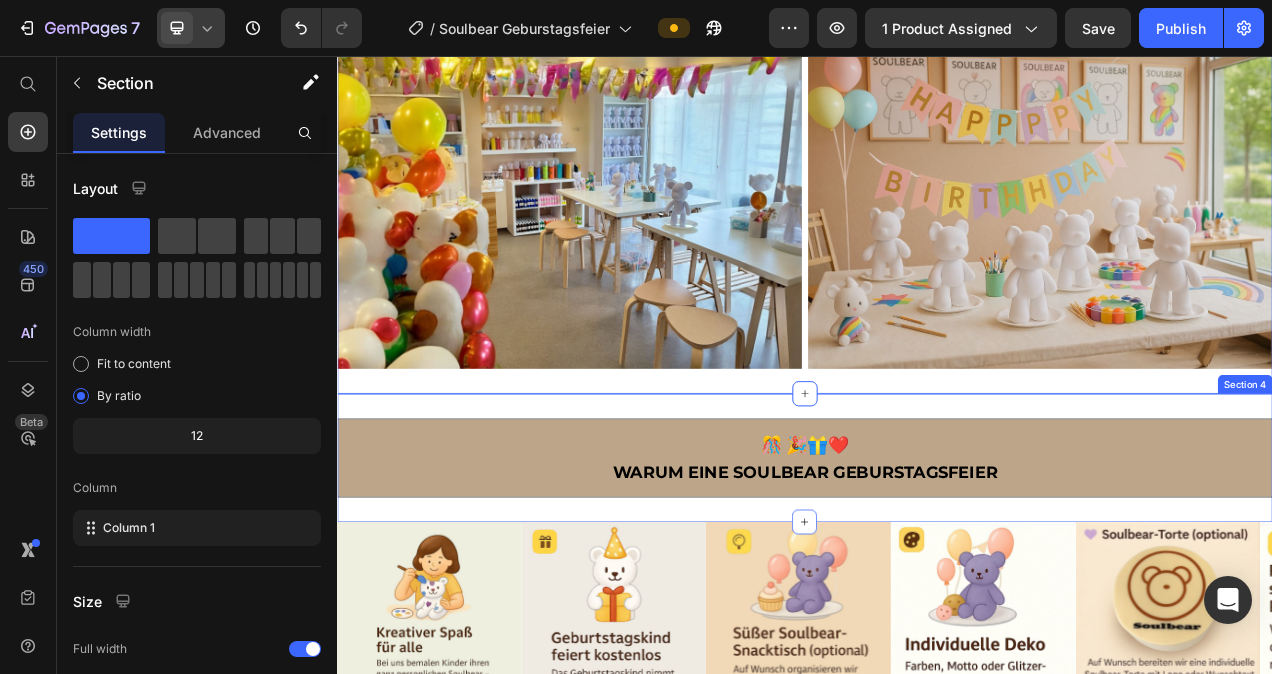 click on "🎊 🎉🎁❤️ Warum eine soulbear geburstagsfeier Heading Section 4" at bounding box center [937, 572] 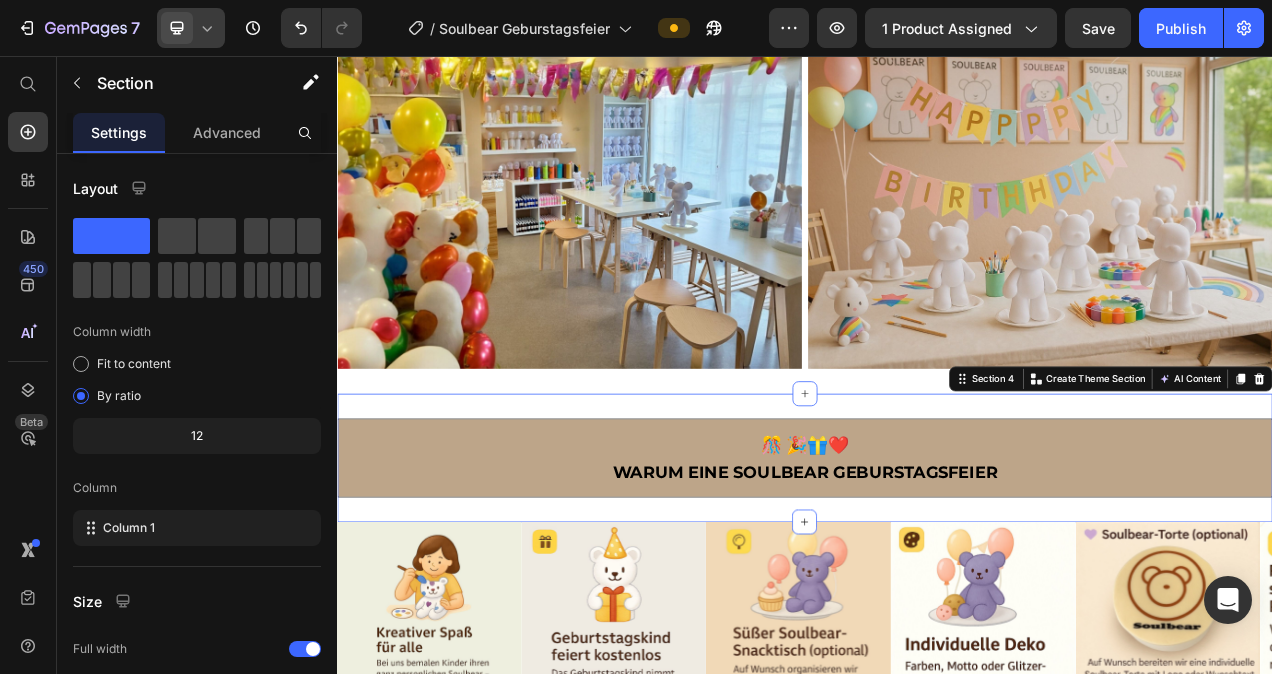 click on "🎊 🎉🎁❤️ Warum eine soulbear geburstagsfeier Heading Section 4   Create Theme Section AI Content Write with GemAI What would you like to describe here? Tone and Voice Persuasive Product Soulbear Mini- Kit Show more Generate" at bounding box center (937, 572) 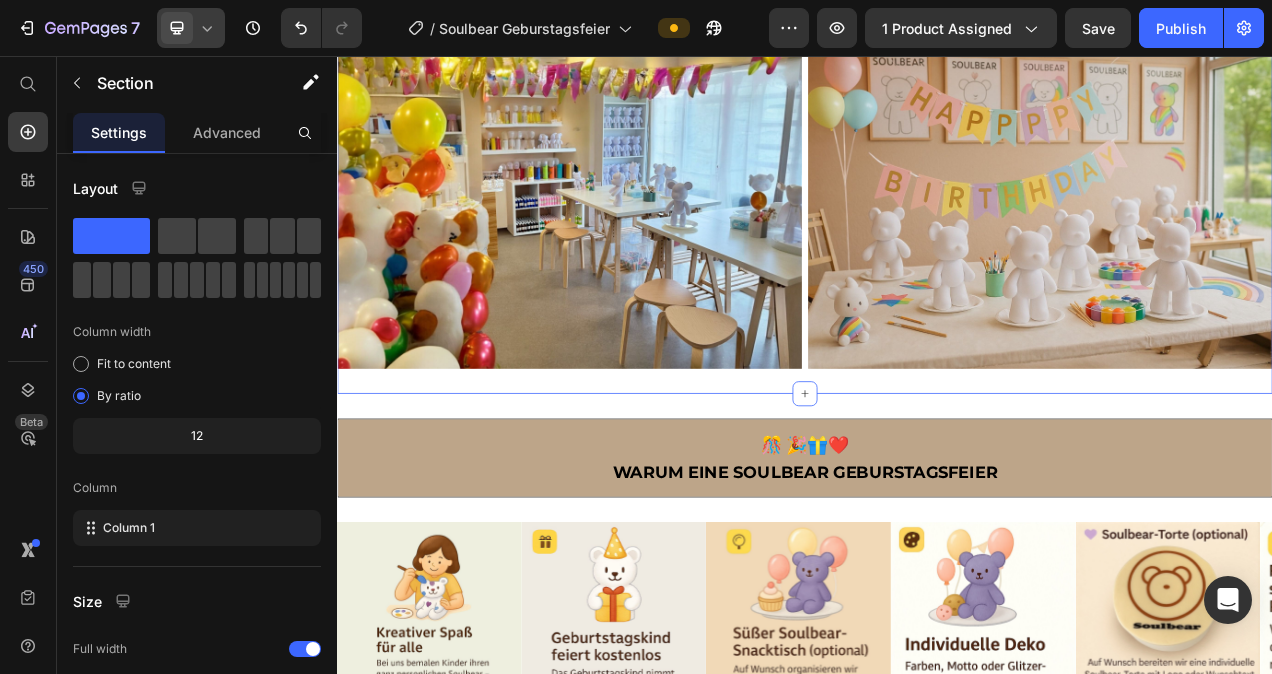 click on "Feiern mit Herz und Kreativität Machen Sie den Geburtstag Ihres Kindes oder eines lieben Menschen unvergesslich! Bei uns erleben Sie kreative Workshops voller Farbe, Spaß und einzigartiger Erinnerungen – für kleine Künstler und große Momente. ✅ Ideal für Kindergeburtstage ✅ Kreativ-Station mit Soulbear-Figuren ✅ Inklusive Farben, Schürzen & Anleitung ✅ Persönlich betreut im Soulbear Studio Text Block Jetzt Geburtstagsfeier anfragen Button Image Image Row Section 3   Create Theme Section AI Content Write with GemAI What would you like to describe here? Tone and Voice Persuasive Product Soulbear Mini- Kit Show more Generate" at bounding box center [937, 86] 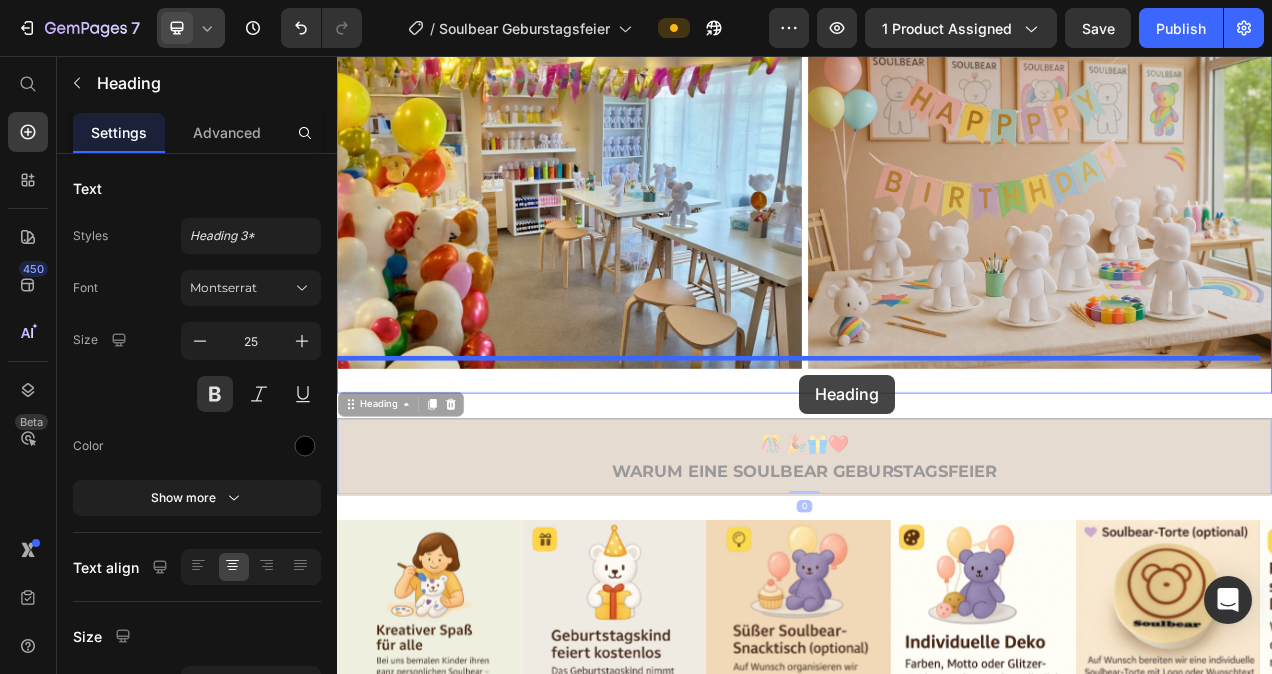drag, startPoint x: 982, startPoint y: 522, endPoint x: 930, endPoint y: 465, distance: 77.155685 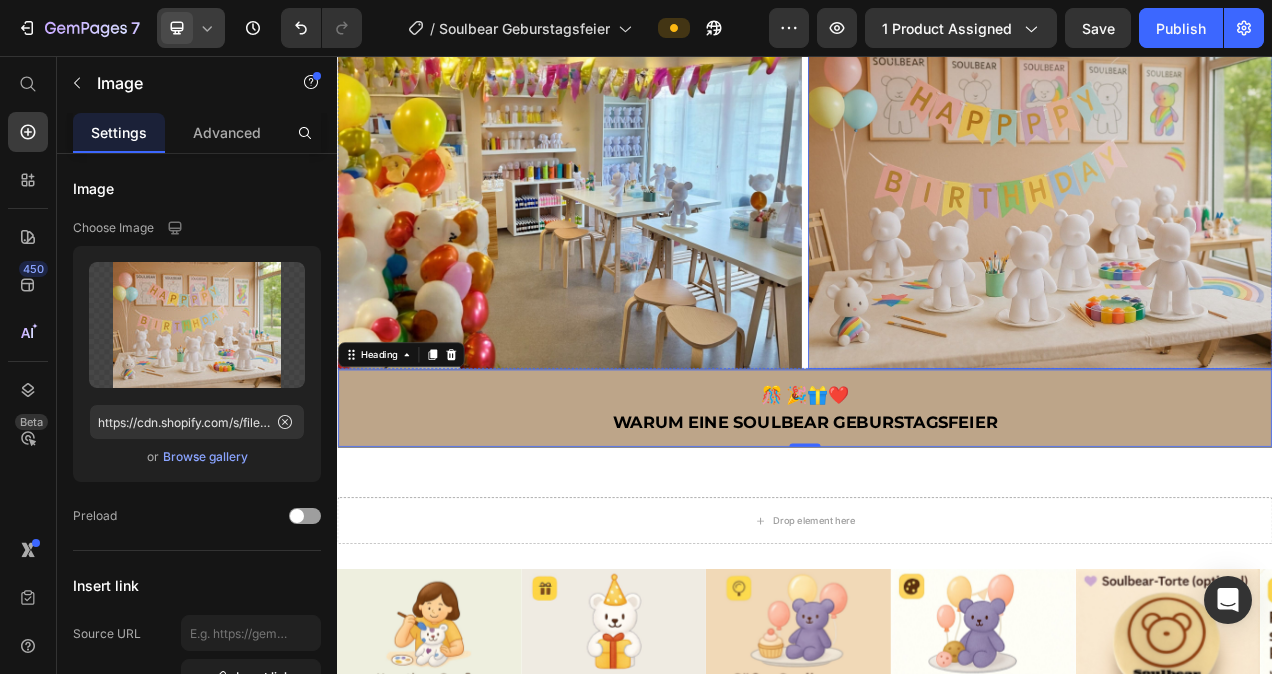 click at bounding box center [1239, 234] 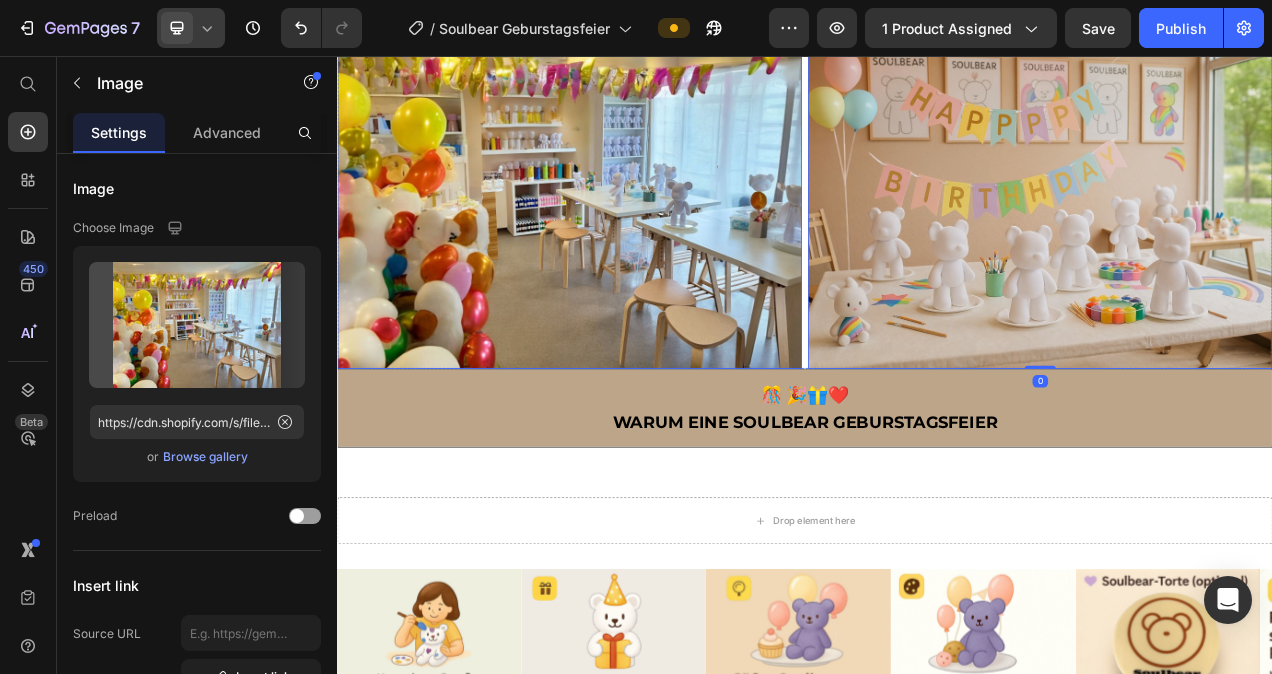 click at bounding box center [635, 234] 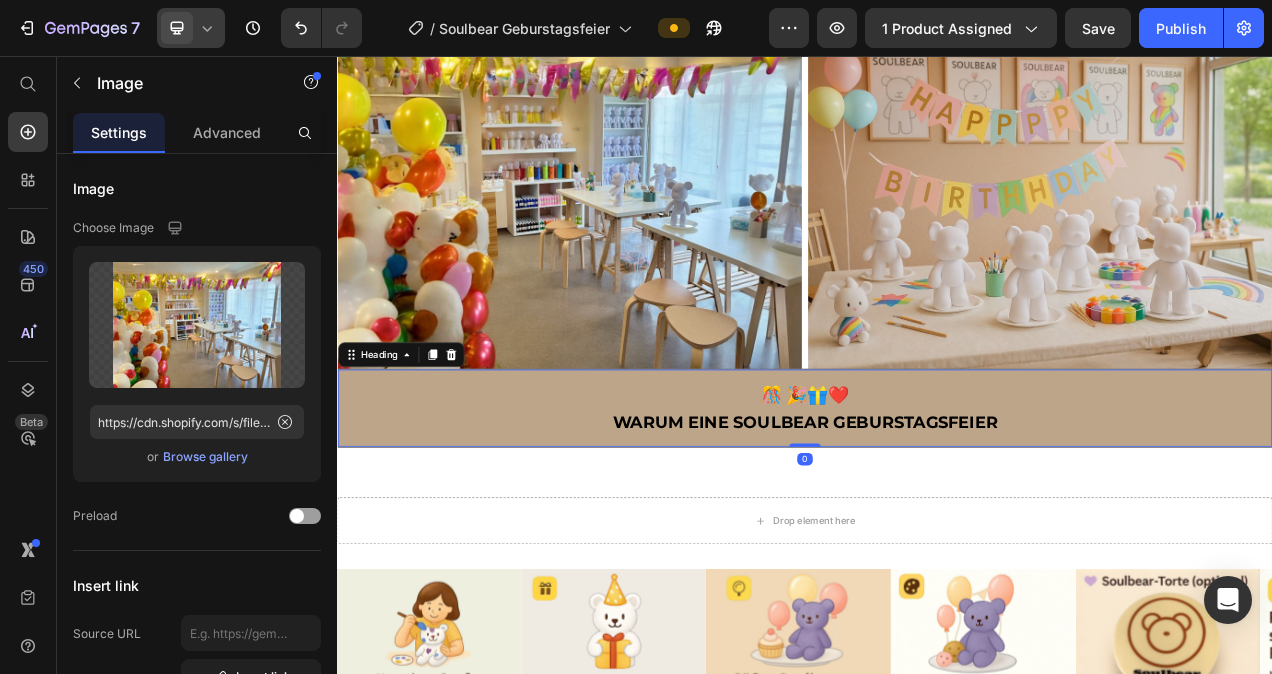 click on "🎊 🎉🎁❤️ Warum eine soulbear geburstagsfeier" at bounding box center (937, 508) 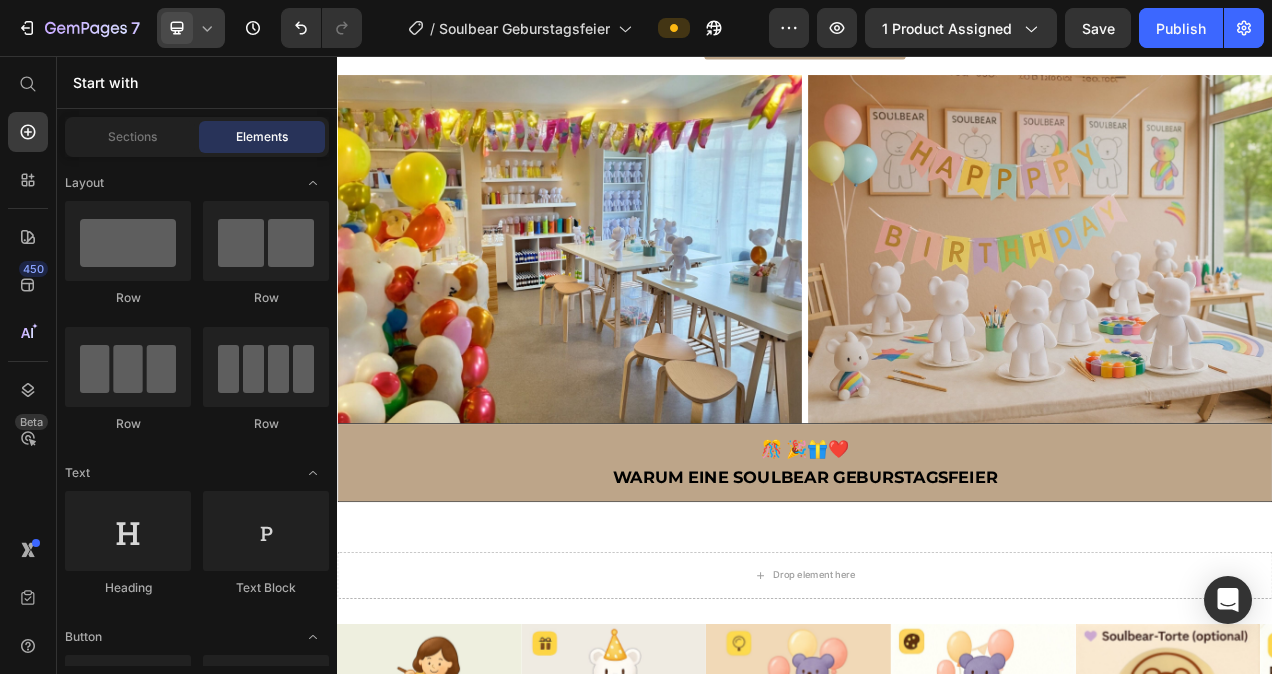scroll, scrollTop: 1155, scrollLeft: 0, axis: vertical 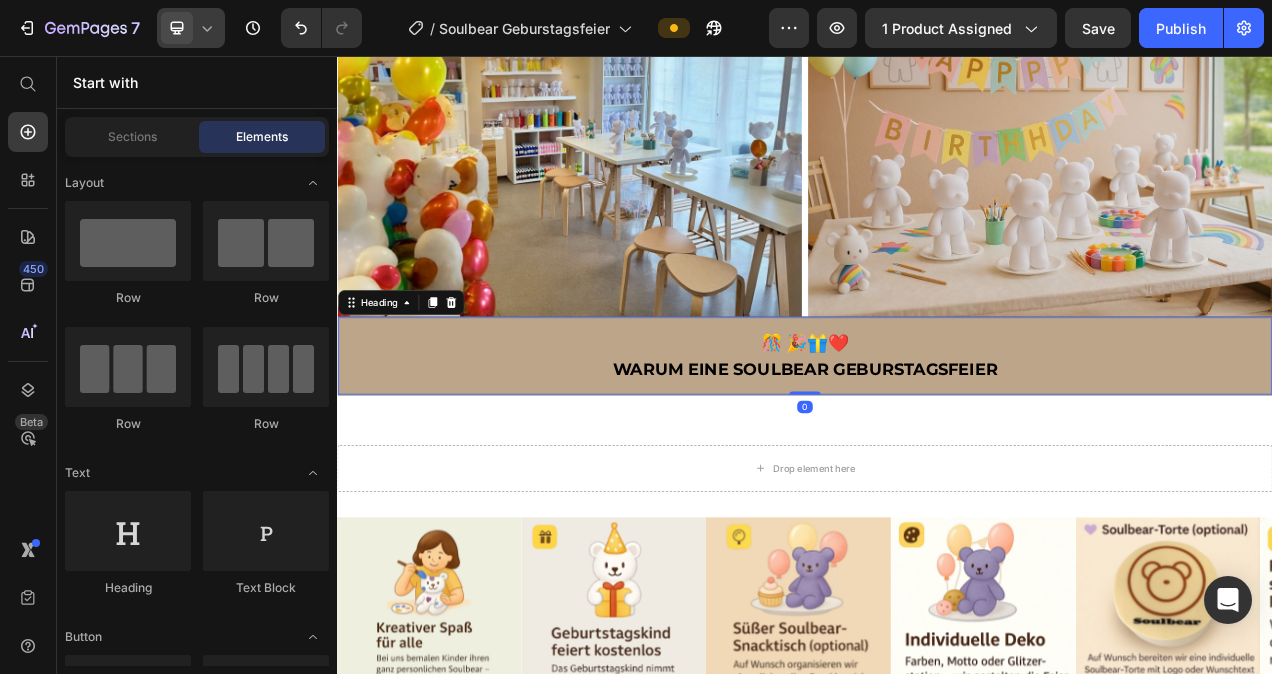 click on "🎊 🎉🎁❤️ Warum eine soulbear geburstagsfeier" at bounding box center [937, 441] 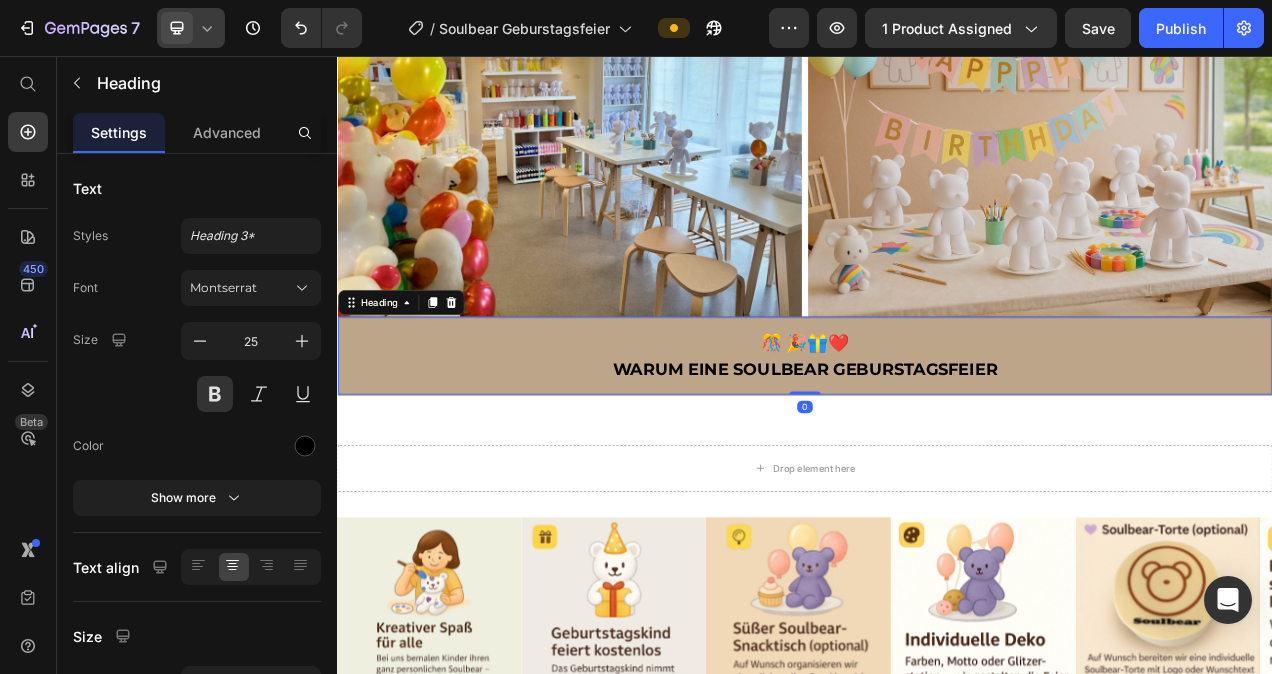 drag, startPoint x: 938, startPoint y: 480, endPoint x: 945, endPoint y: 426, distance: 54.451813 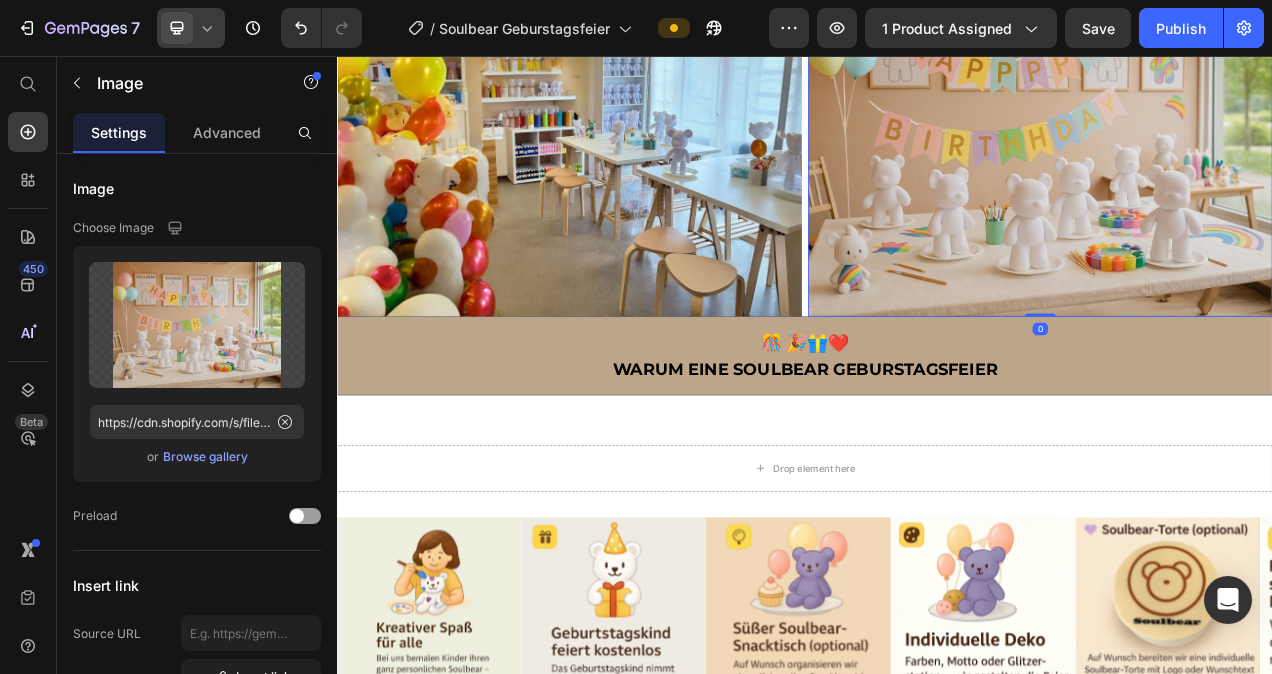 click at bounding box center (1239, 167) 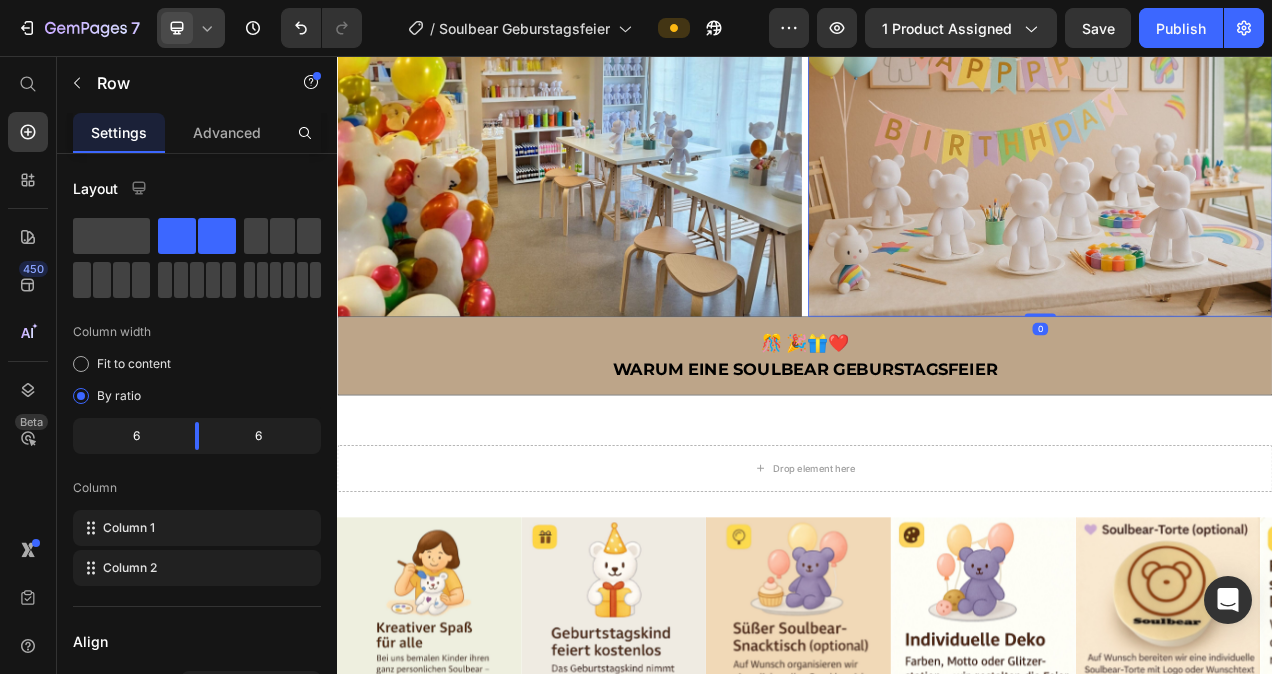 click on "Image Image   0 Row" at bounding box center (937, 167) 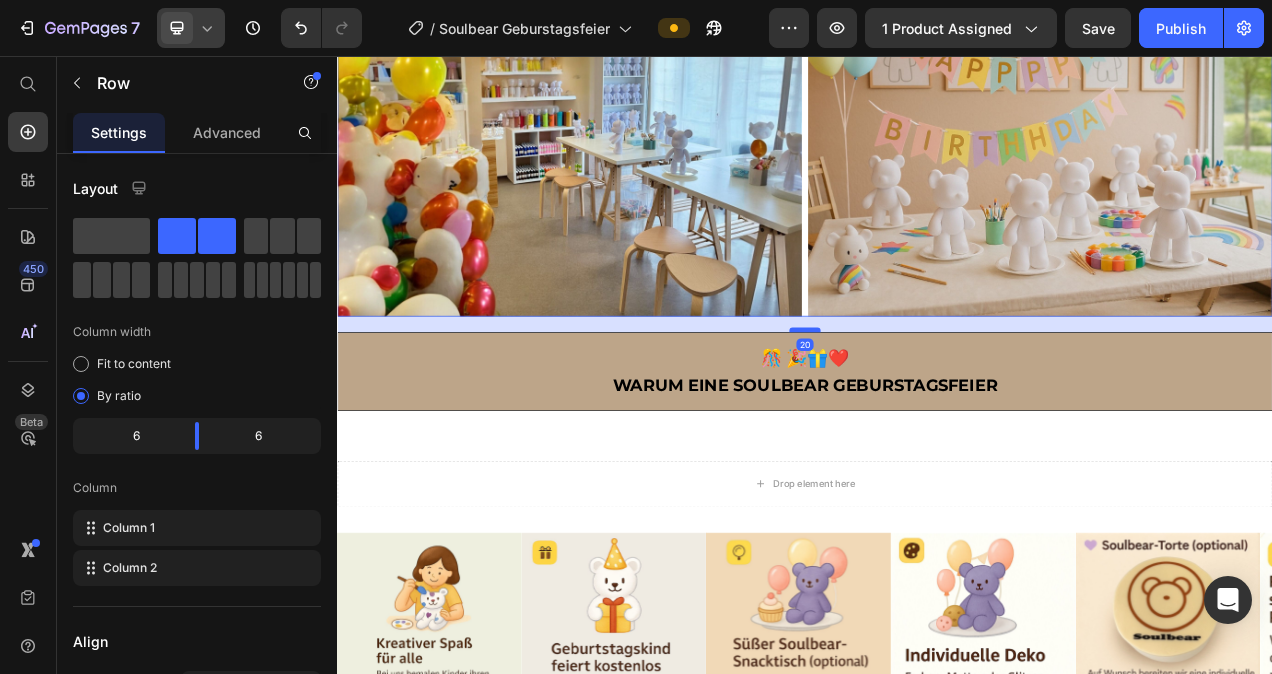drag, startPoint x: 929, startPoint y: 381, endPoint x: 942, endPoint y: 401, distance: 23.853722 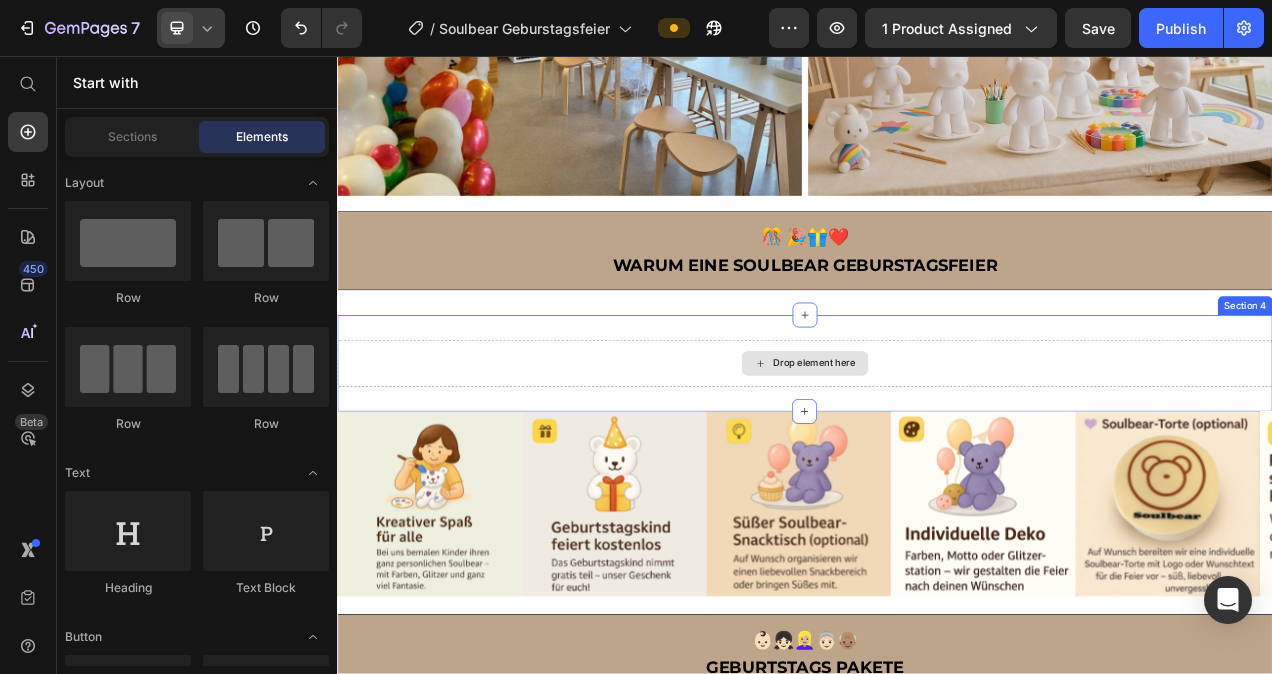 scroll, scrollTop: 1311, scrollLeft: 0, axis: vertical 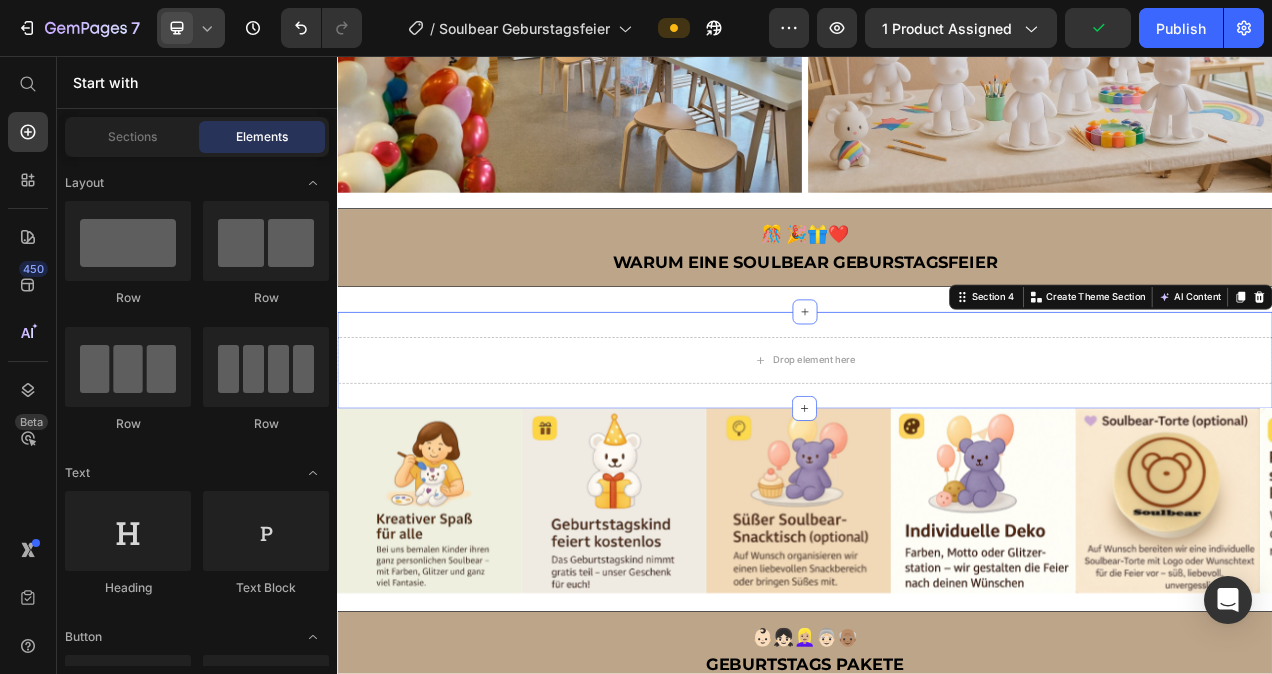 click on "Drop element here Section 4   Create Theme Section AI Content Write with GemAI What would you like to describe here? Tone and Voice Persuasive Product Soulbear Mini- Kit Show more Generate" at bounding box center (937, 447) 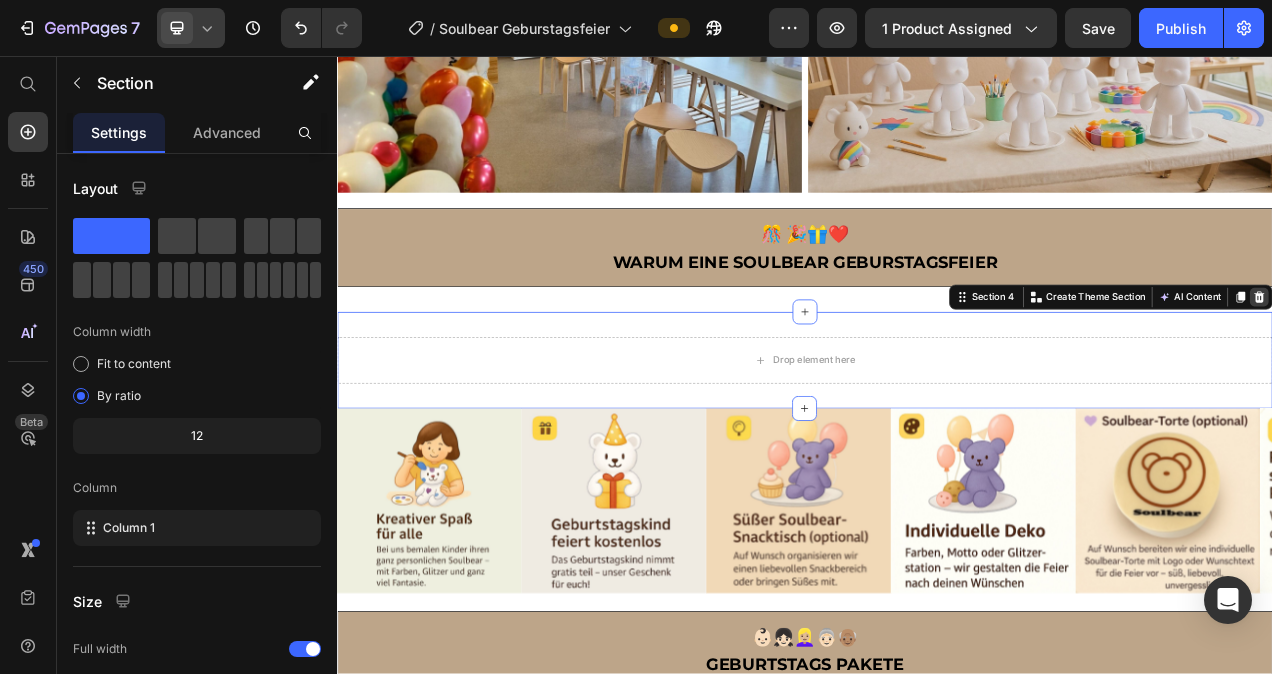 click 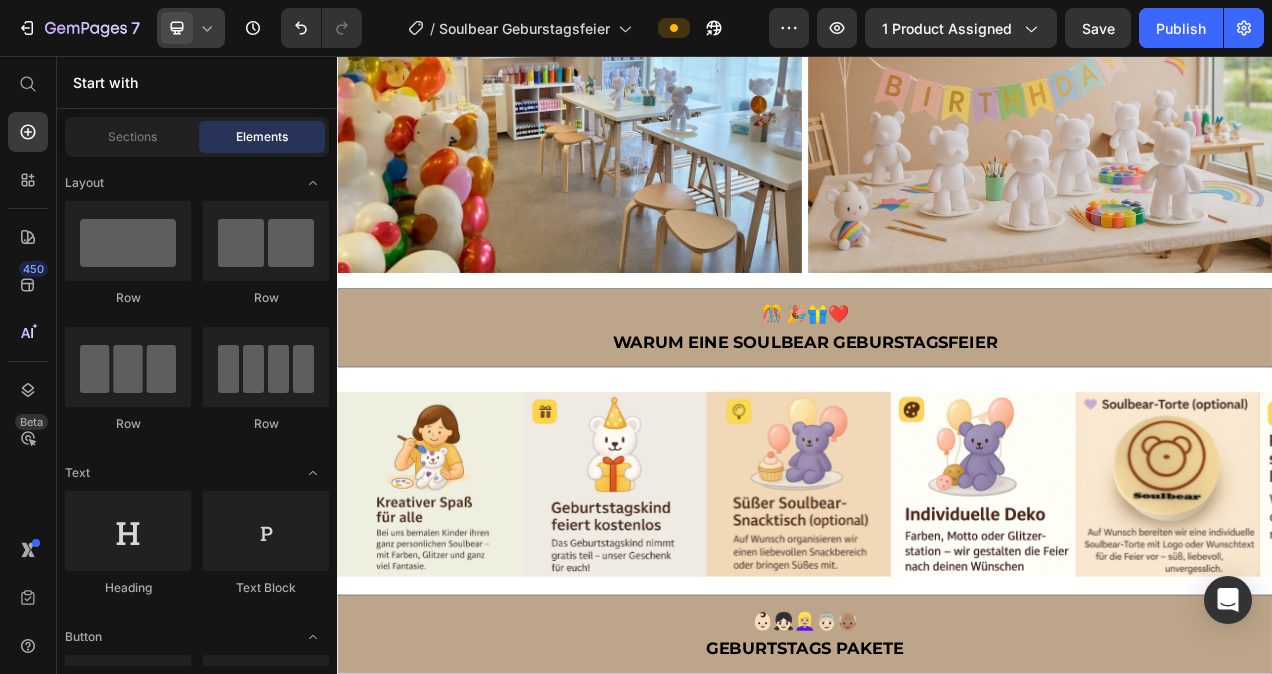 scroll, scrollTop: 1195, scrollLeft: 0, axis: vertical 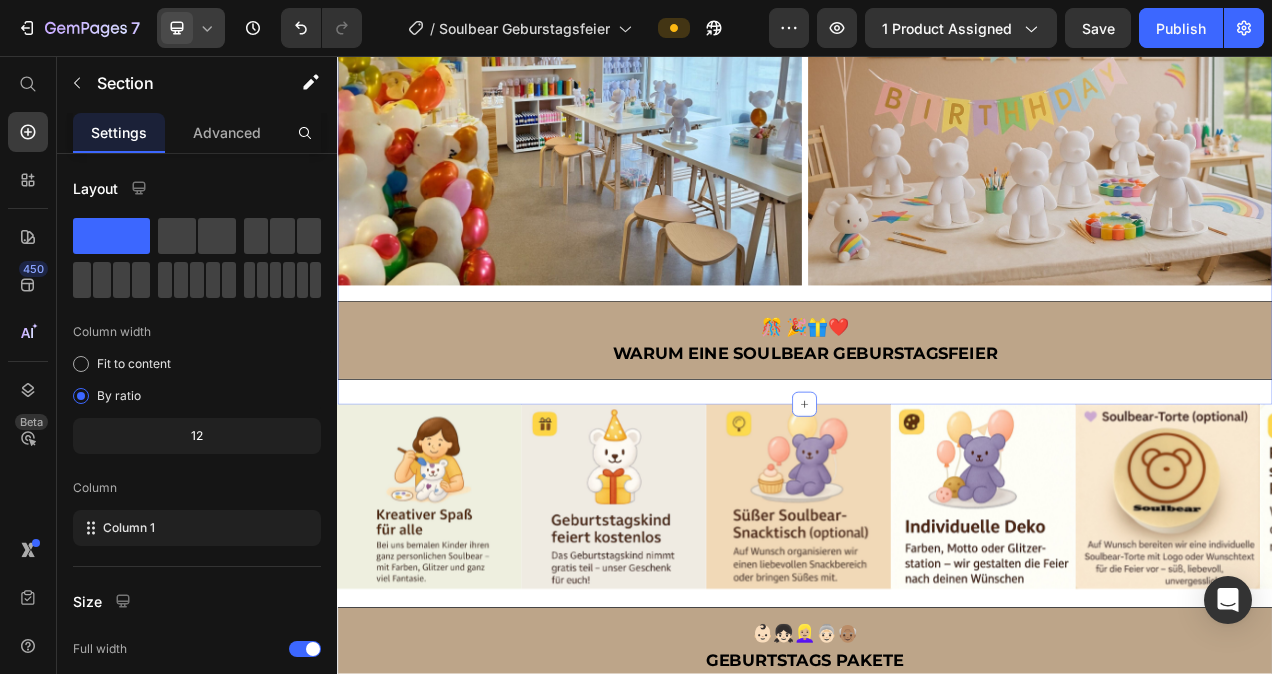 click on "Feiern mit Herz und Kreativität Machen Sie den Geburtstag Ihres Kindes oder eines lieben Menschen unvergesslich! Bei uns erleben Sie kreative Workshops voller Farbe, Spaß und einzigartiger Erinnerungen – für kleine Künstler und große Momente. ✅ Ideal für Kindergeburtstage ✅ Kreativ-Station mit Soulbear-Figuren ✅ Inklusive Farben, Schürzen & Anleitung ✅ Persönlich betreut im Soulbear Studio Text Block Jetzt Geburtstagsfeier anfragen Button Image Image Row 🎊 🎉🎁❤️ Warum eine soulbear geburstagsfeier Heading" at bounding box center (937, 39) 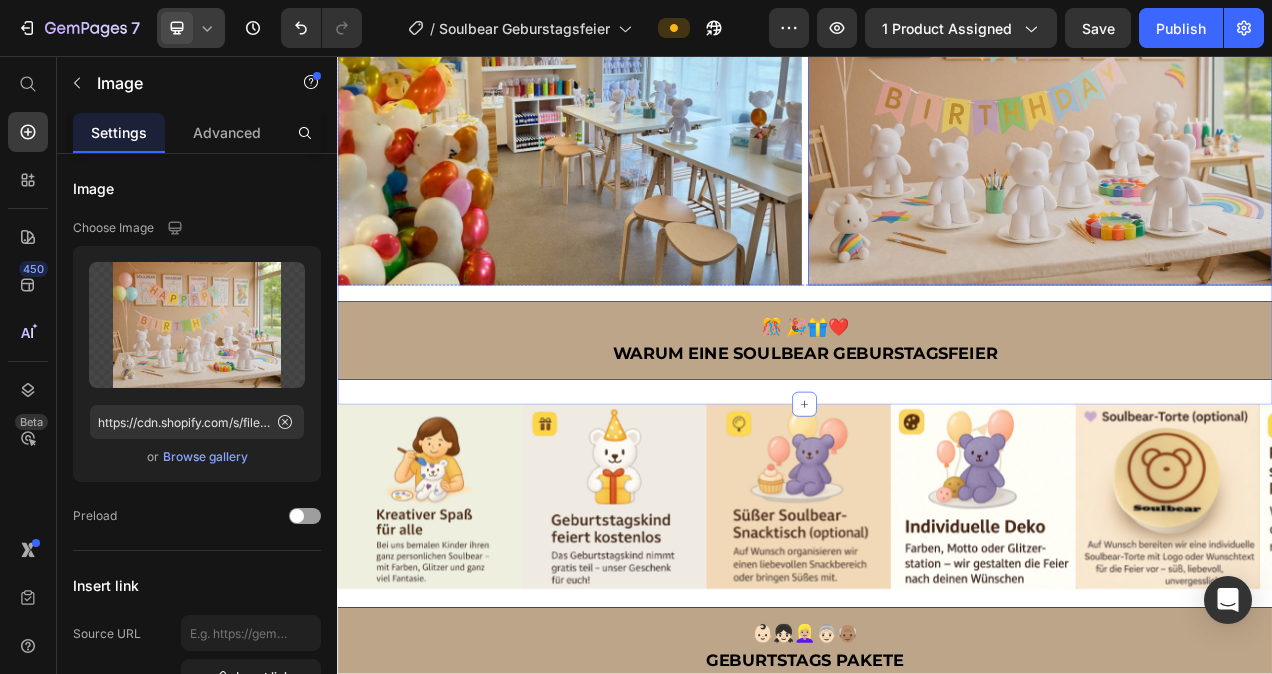 click at bounding box center [1239, 127] 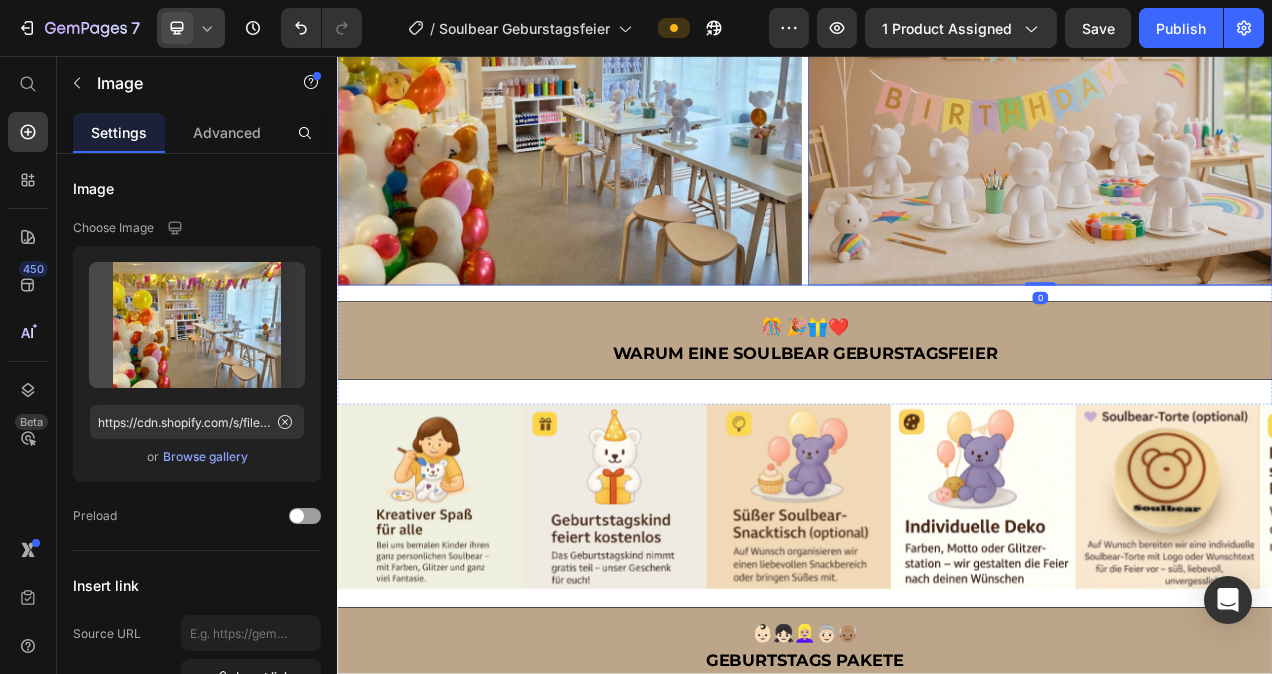 click at bounding box center (635, 127) 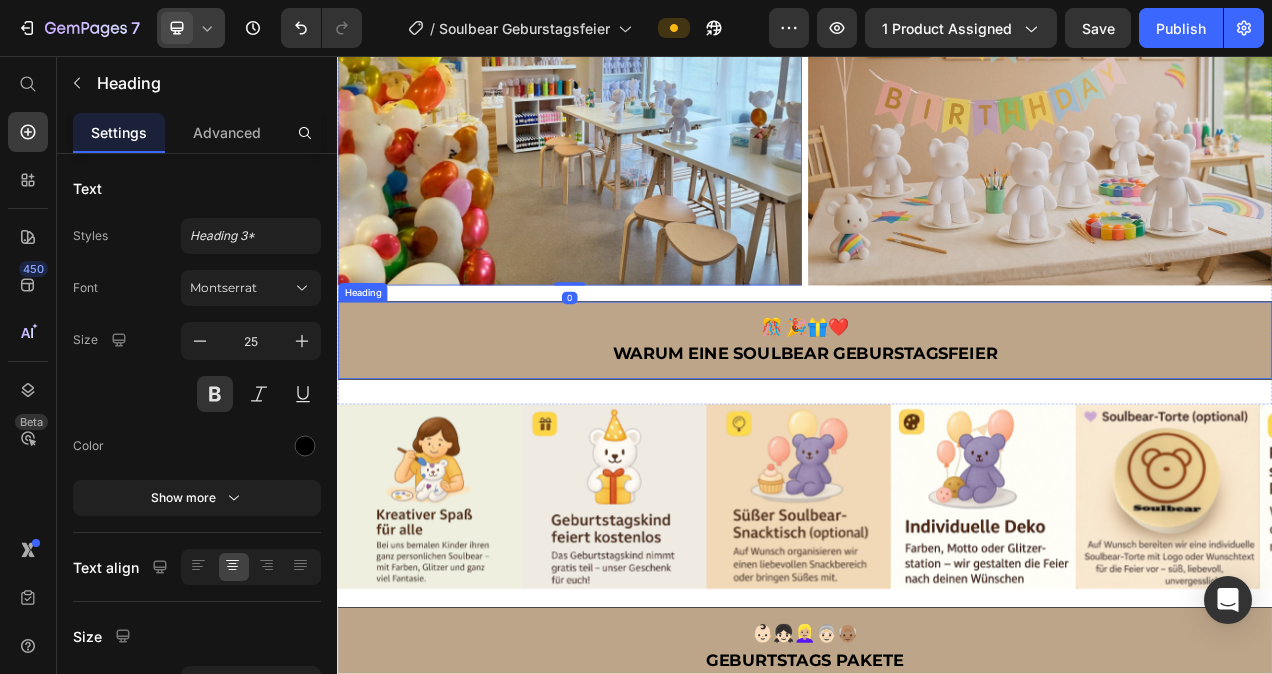 click on "🎊 🎉🎁❤️ Warum eine soulbear geburstagsfeier" at bounding box center [937, 421] 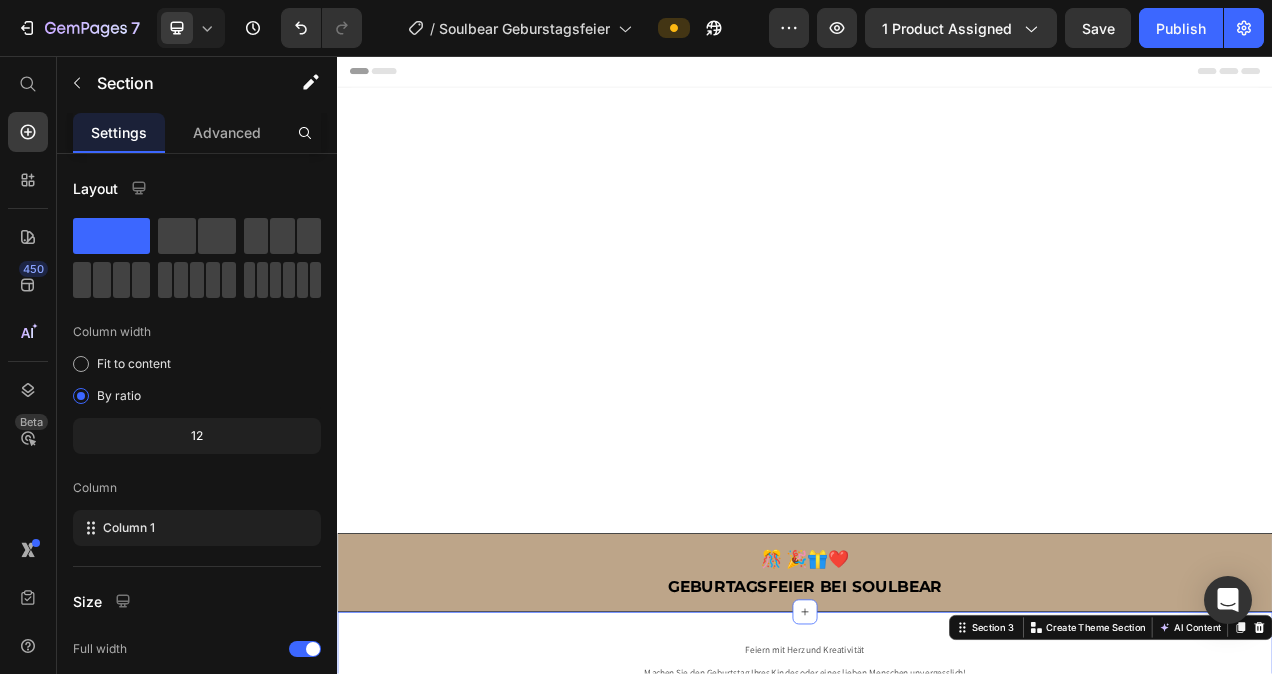 scroll, scrollTop: 1195, scrollLeft: 0, axis: vertical 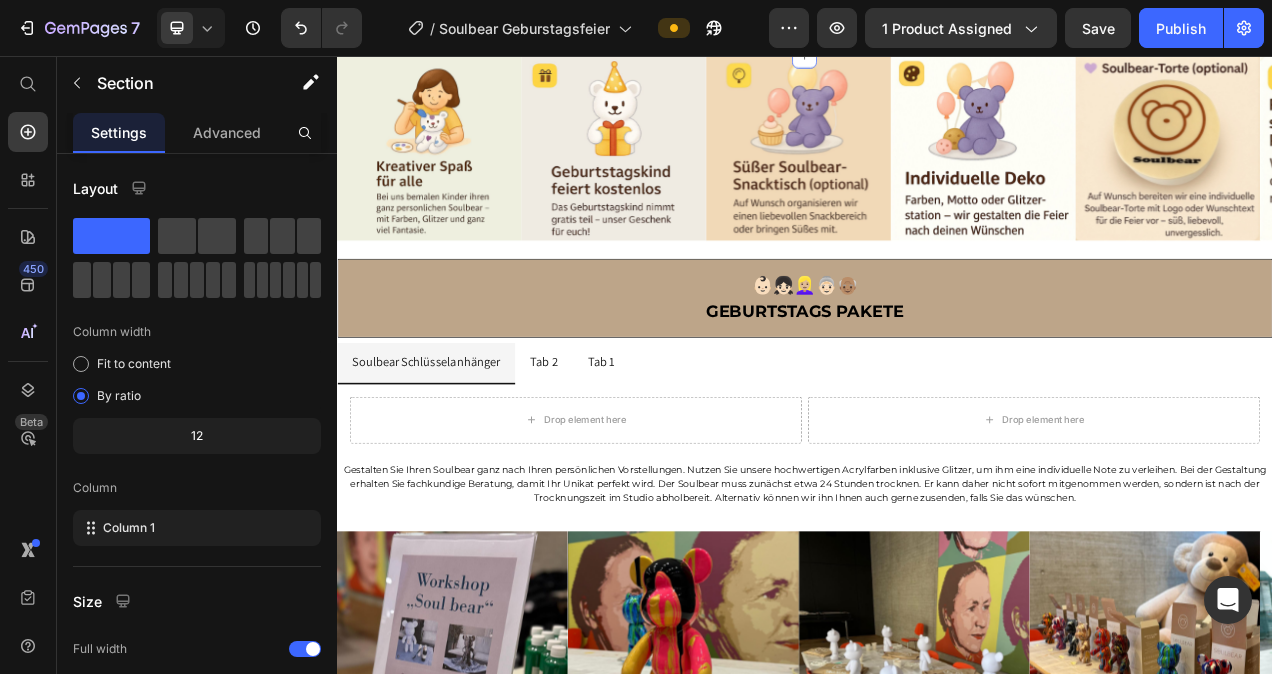 click at bounding box center (635, -96) 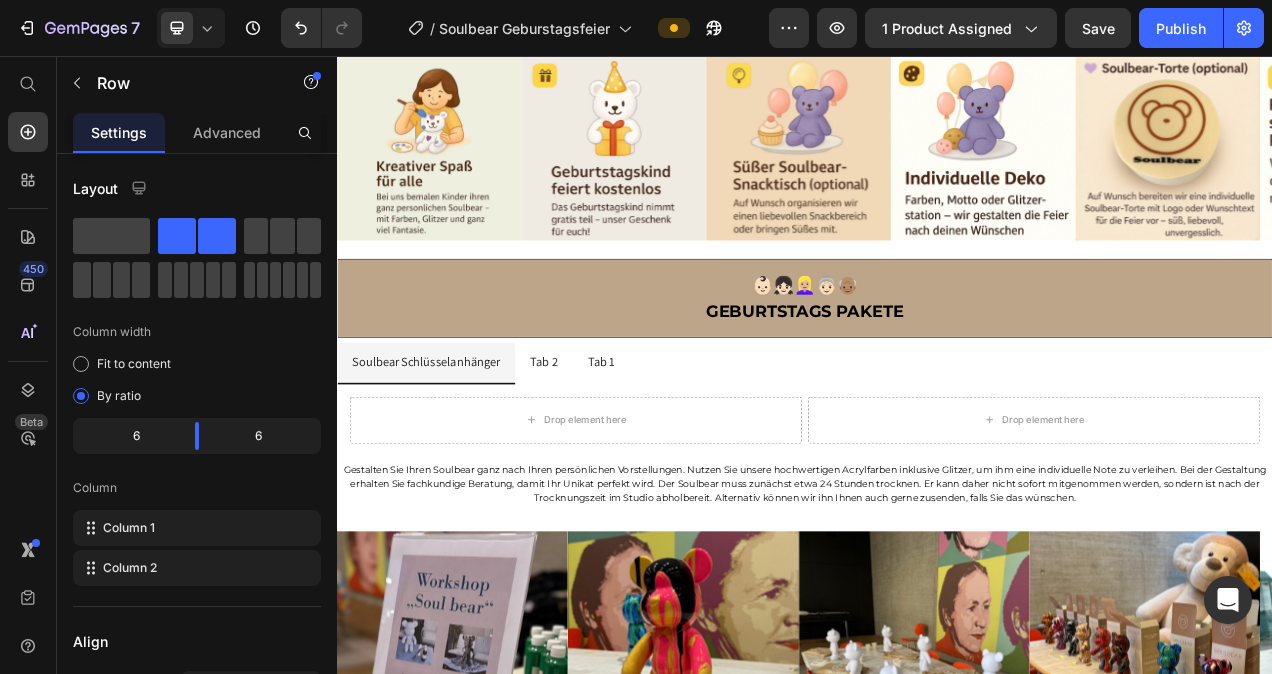 click on "Image   0 Image Row" at bounding box center [937, -96] 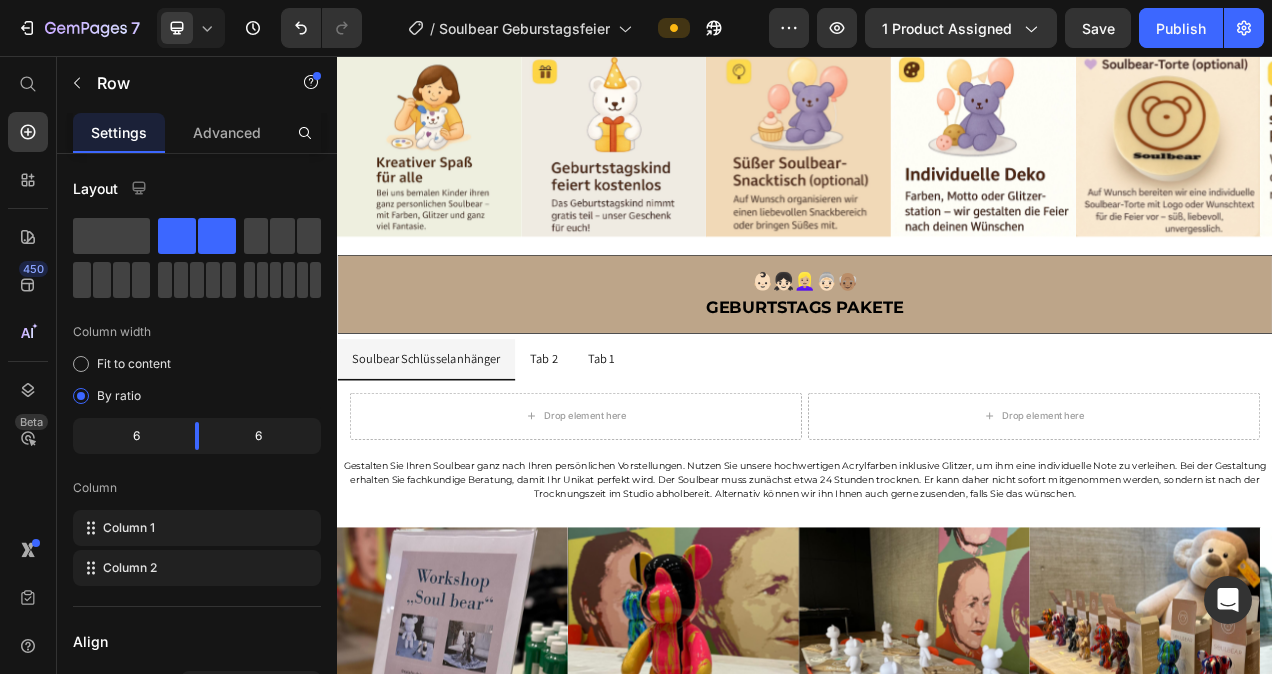 click at bounding box center (937, -84) 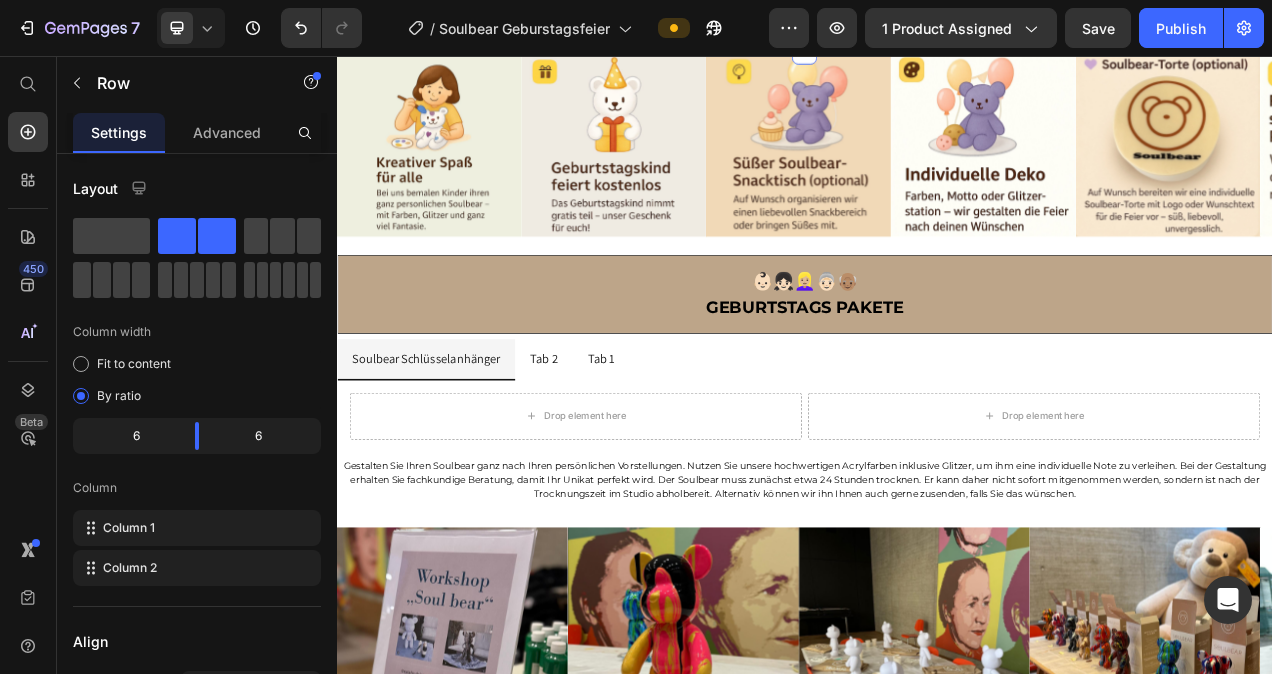 click on "Feiern mit Herz und Kreativität Machen Sie den Geburtstag Ihres Kindes oder eines lieben Menschen unvergesslich! Bei uns erleben Sie kreative Workshops voller Farbe, Spaß und einzigartiger Erinnerungen – für kleine Künstler und große Momente. ✅ Ideal für Kindergeburtstage ✅ Kreativ-Station mit Soulbear-Figuren ✅ Inklusive Farben, Schürzen & Anleitung ✅ Persönlich betreut im Soulbear Studio Text Block Jetzt Geburtstagsfeier anfragen Button Image Image Row 🎊 🎉🎁❤️ Warum eine soulbear geburstagsfeier Heading Section 3   Create Theme Section AI Content Write with GemAI What would you like to describe here? Tone and Voice Persuasive Product Soulbear Mini- Kit Show more Generate" at bounding box center [937, -187] 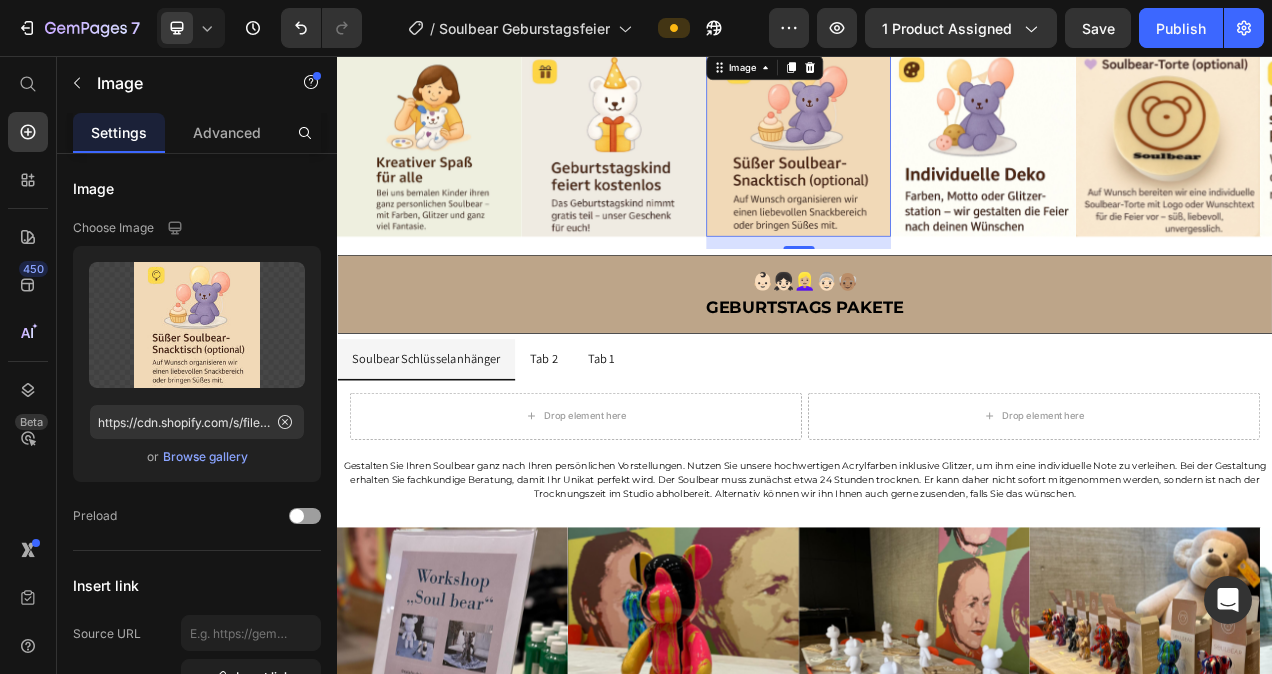 click at bounding box center [929, 170] 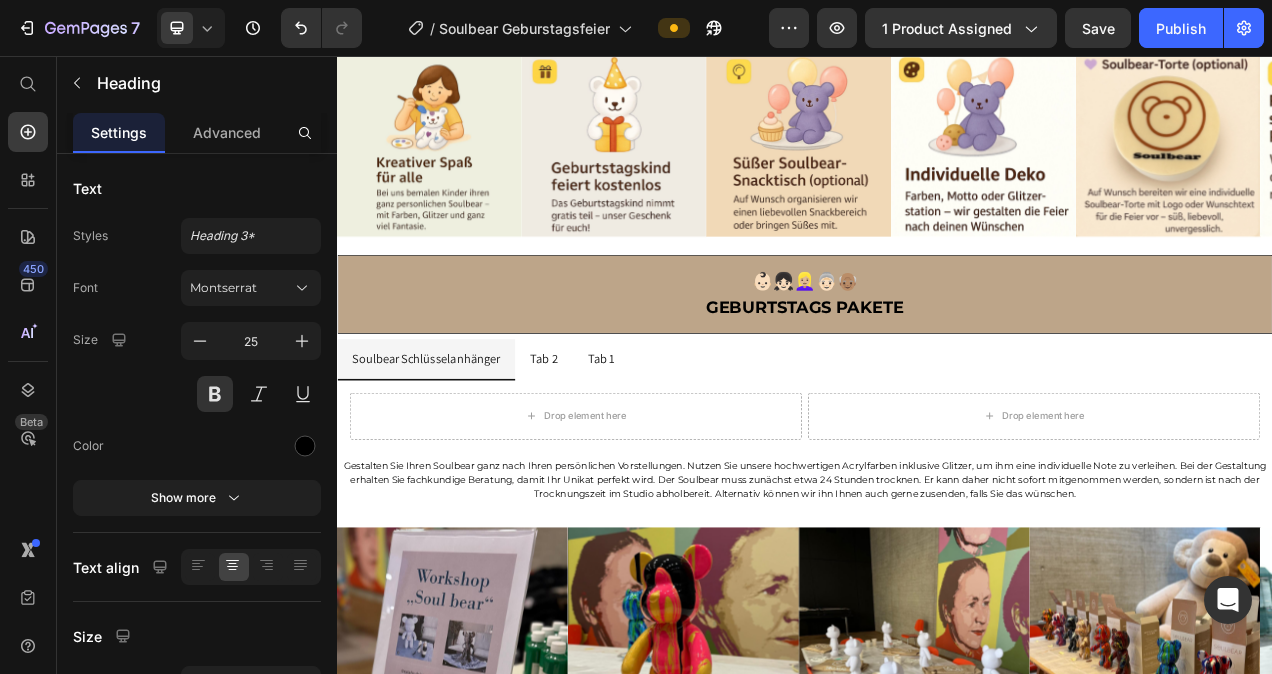 click on "🎊 🎉🎁❤️ Warum eine soulbear geburstagsfeier" at bounding box center (937, -31) 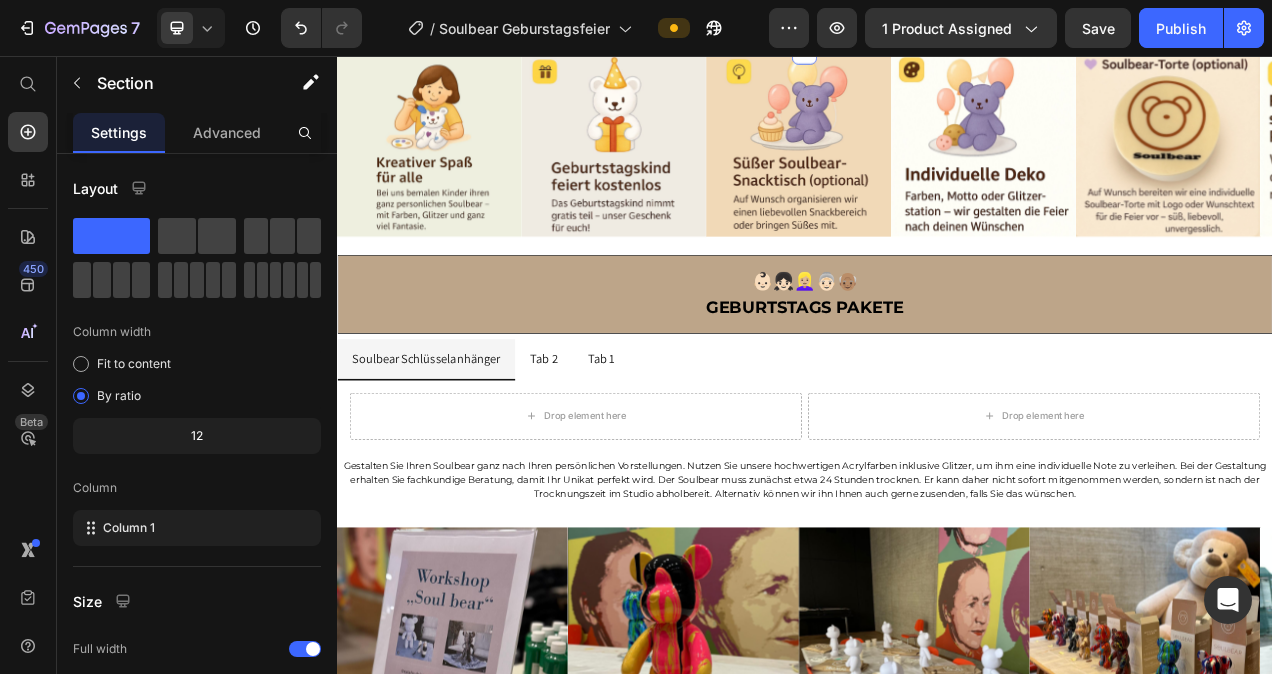 click on "Feiern mit Herz und Kreativität Machen Sie den Geburtstag Ihres Kindes oder eines lieben Menschen unvergesslich! Bei uns erleben Sie kreative Workshops voller Farbe, Spaß und einzigartiger Erinnerungen – für kleine Künstler und große Momente. ✅ Ideal für Kindergeburtstage ✅ Kreativ-Station mit Soulbear-Figuren ✅ Inklusive Farben, Schürzen & Anleitung ✅ Persönlich betreut im Soulbear Studio Text Block Jetzt Geburtstagsfeier anfragen Button Image Image Row 🎊 🎉🎁❤️ Warum eine soulbear geburstagsfeier Heading   0 Section 3" at bounding box center [937, -187] 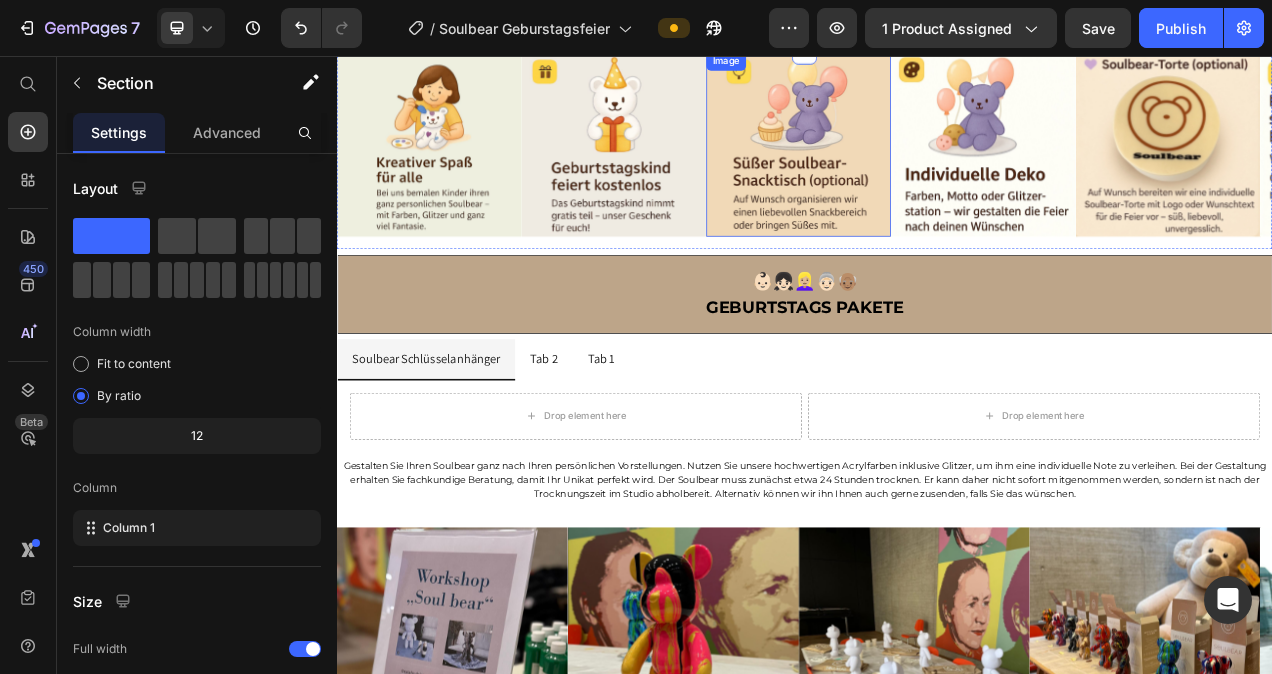 click at bounding box center [929, 170] 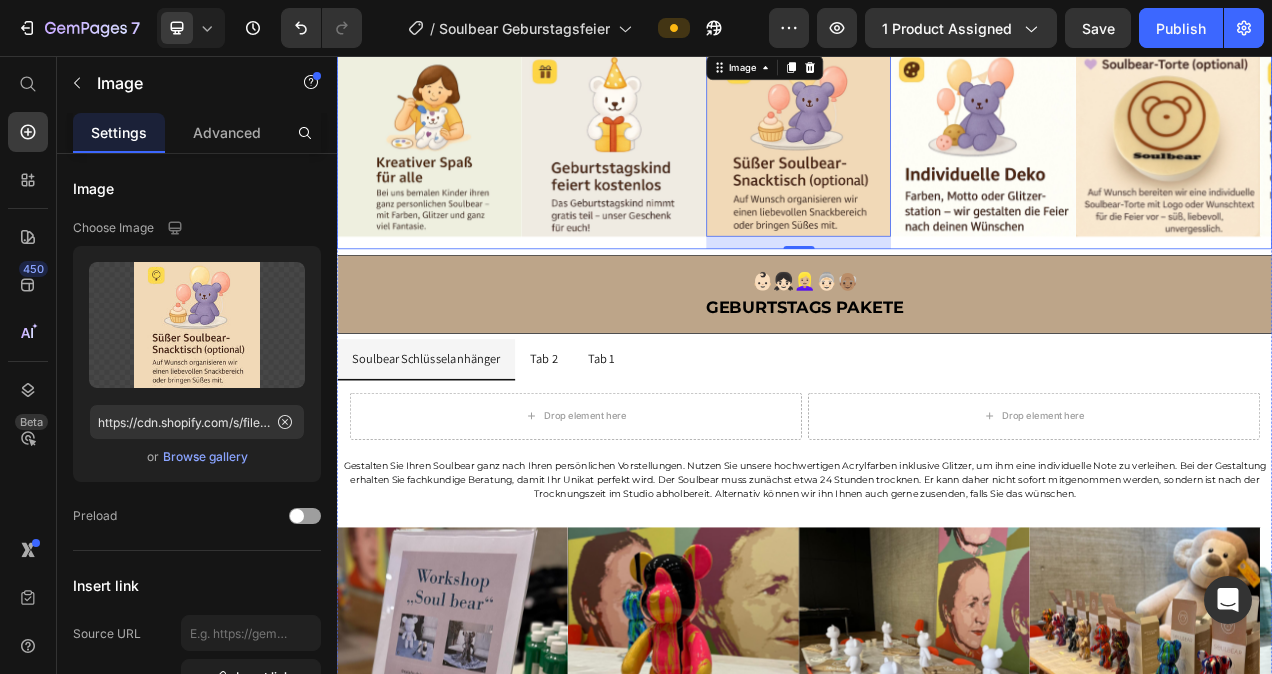 click on "Image" at bounding box center [455, 178] 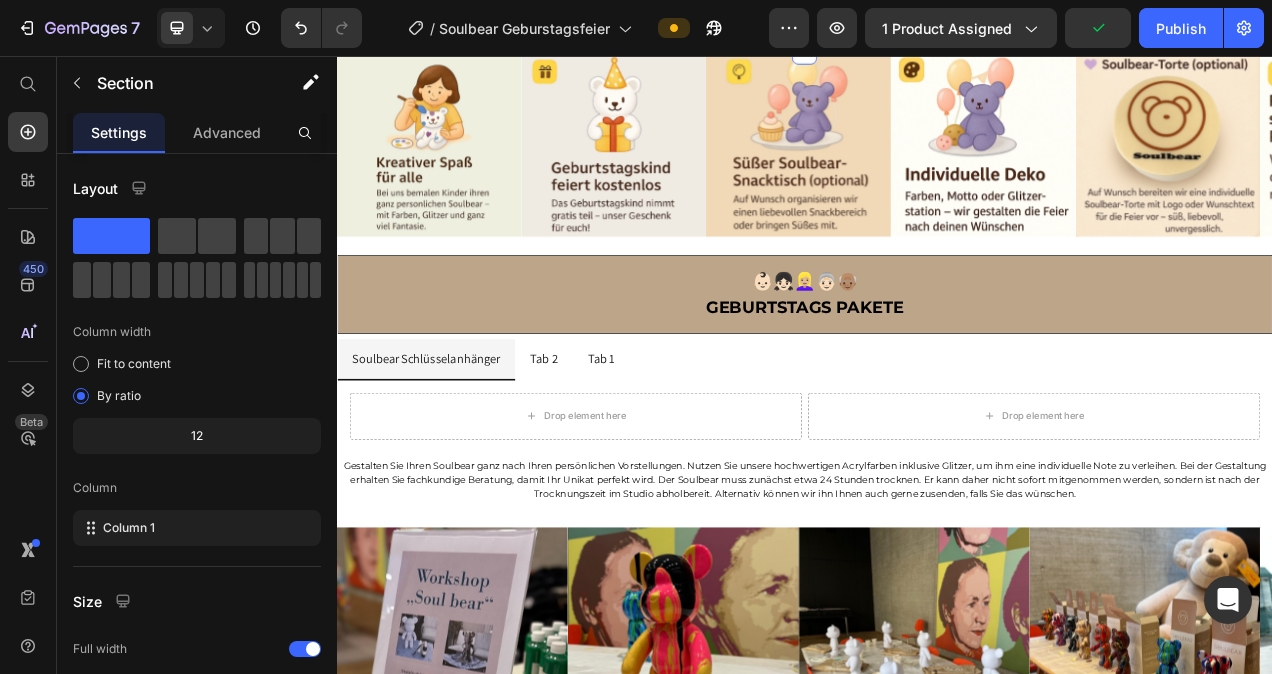 click on "Feiern mit Herz und Kreativität Machen Sie den Geburtstag Ihres Kindes oder eines lieben Menschen unvergesslich! Bei uns erleben Sie kreative Workshops voller Farbe, Spaß und einzigartiger Erinnerungen – für kleine Künstler und große Momente. ✅ Ideal für Kindergeburtstage ✅ Kreativ-Station mit Soulbear-Figuren ✅ Inklusive Farben, Schürzen & Anleitung ✅ Persönlich betreut im Soulbear Studio Text Block Jetzt Geburtstagsfeier anfragen Button Image Image Row 🎊 🎉🎁❤️ Warum eine soulbear geburstagsfeier Heading Section 3   Create Theme Section AI Content Write with GemAI What would you like to describe here? Tone and Voice Persuasive Product Soulbear Mini- Kit Show more Generate" at bounding box center (937, -187) 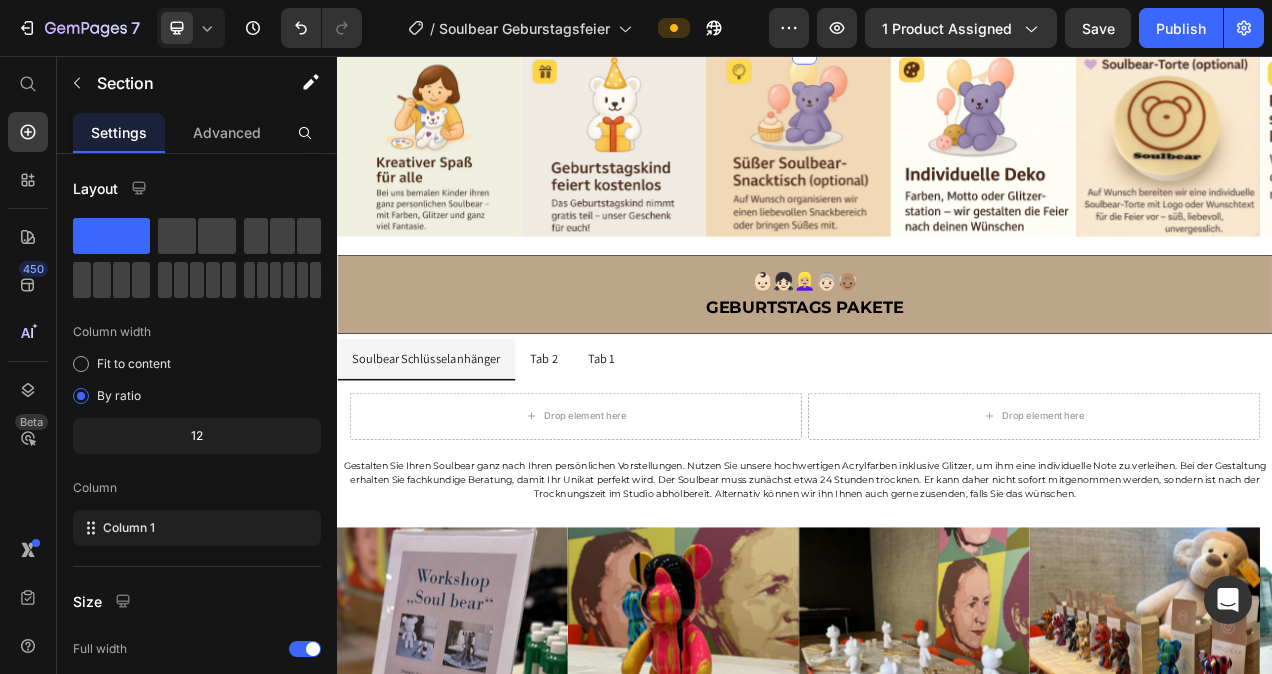 click on "Feiern mit Herz und Kreativität Machen Sie den Geburtstag Ihres Kindes oder eines lieben Menschen unvergesslich! Bei uns erleben Sie kreative Workshops voller Farbe, Spaß und einzigartiger Erinnerungen – für kleine Künstler und große Momente. ✅ Ideal für Kindergeburtstage ✅ Kreativ-Station mit Soulbear-Figuren ✅ Inklusive Farben, Schürzen & Anleitung ✅ Persönlich betreut im Soulbear Studio Text Block Jetzt Geburtstagsfeier anfragen Button Image Image Row 🎊 🎉🎁❤️ Warum eine soulbear geburstagsfeier Heading Section 3   Create Theme Section AI Content Write with GemAI What would you like to describe here? Tone and Voice Persuasive Product Soulbear Mini- Kit Show more Generate" at bounding box center (937, -187) 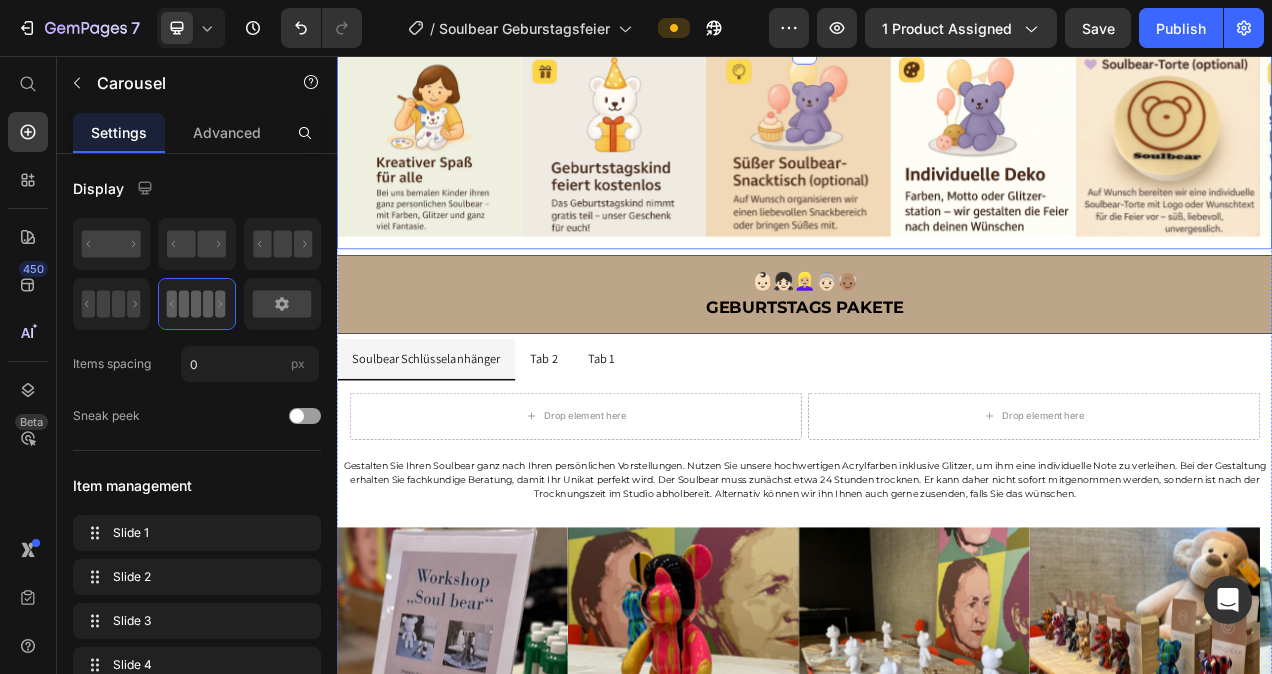 click on "Image" at bounding box center (455, 178) 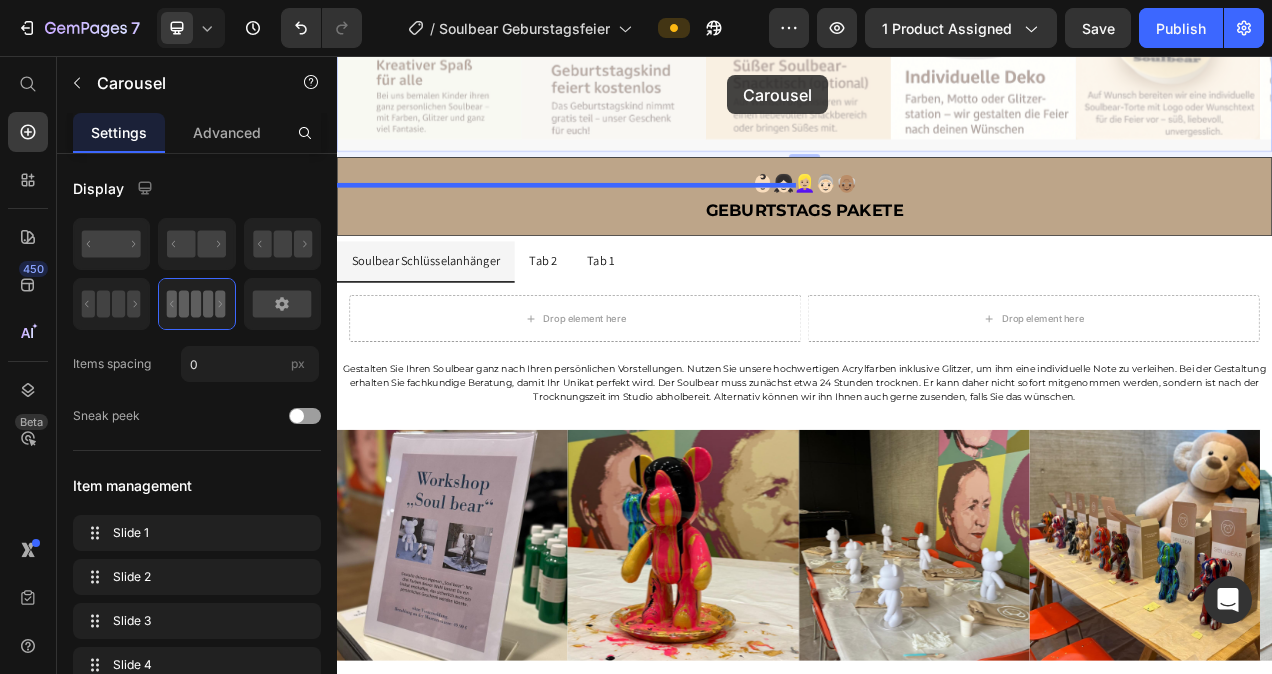 scroll, scrollTop: 1229, scrollLeft: 0, axis: vertical 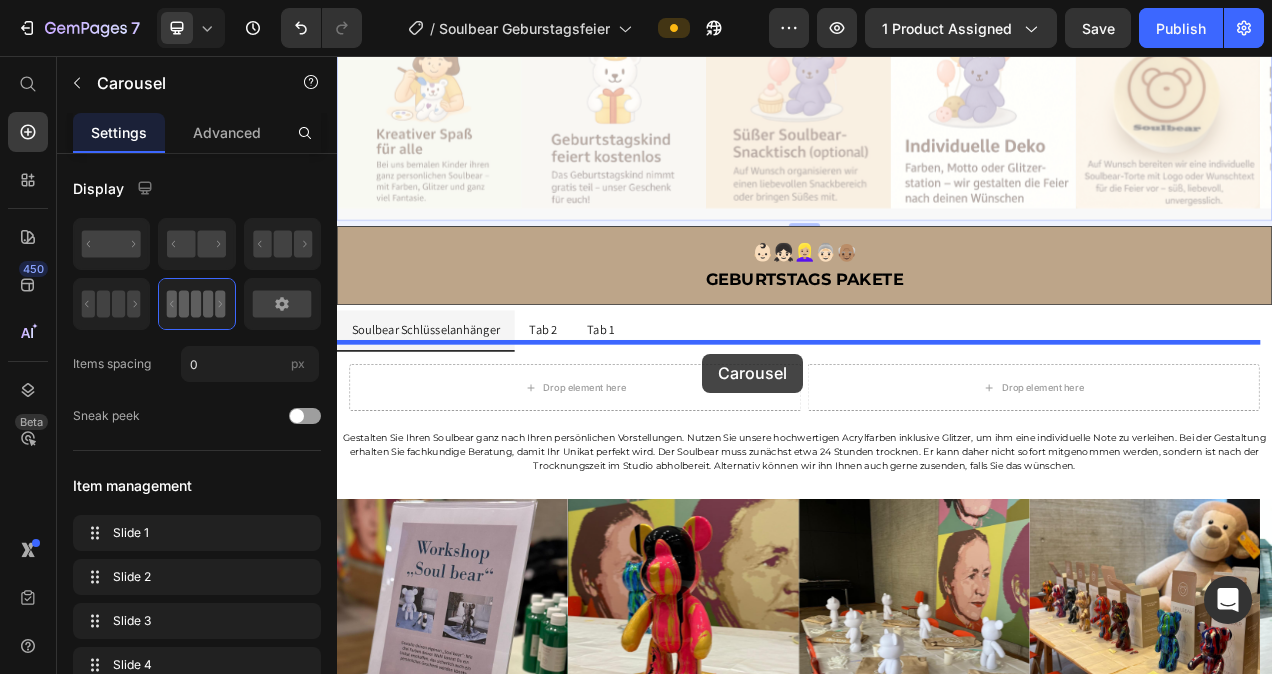 drag, startPoint x: 507, startPoint y: 731, endPoint x: 805, endPoint y: 438, distance: 417.91507 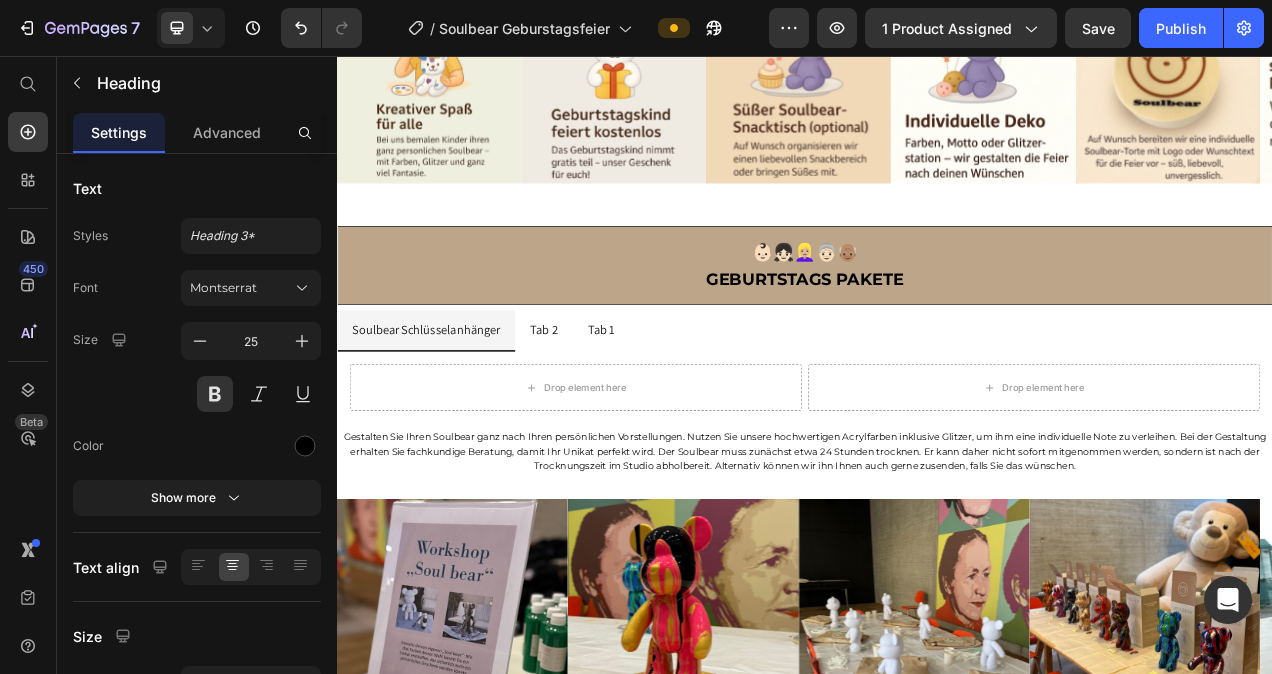 click on "🎊 🎉🎁❤️ Warum eine soulbear geburstagsfeier" at bounding box center (937, -68) 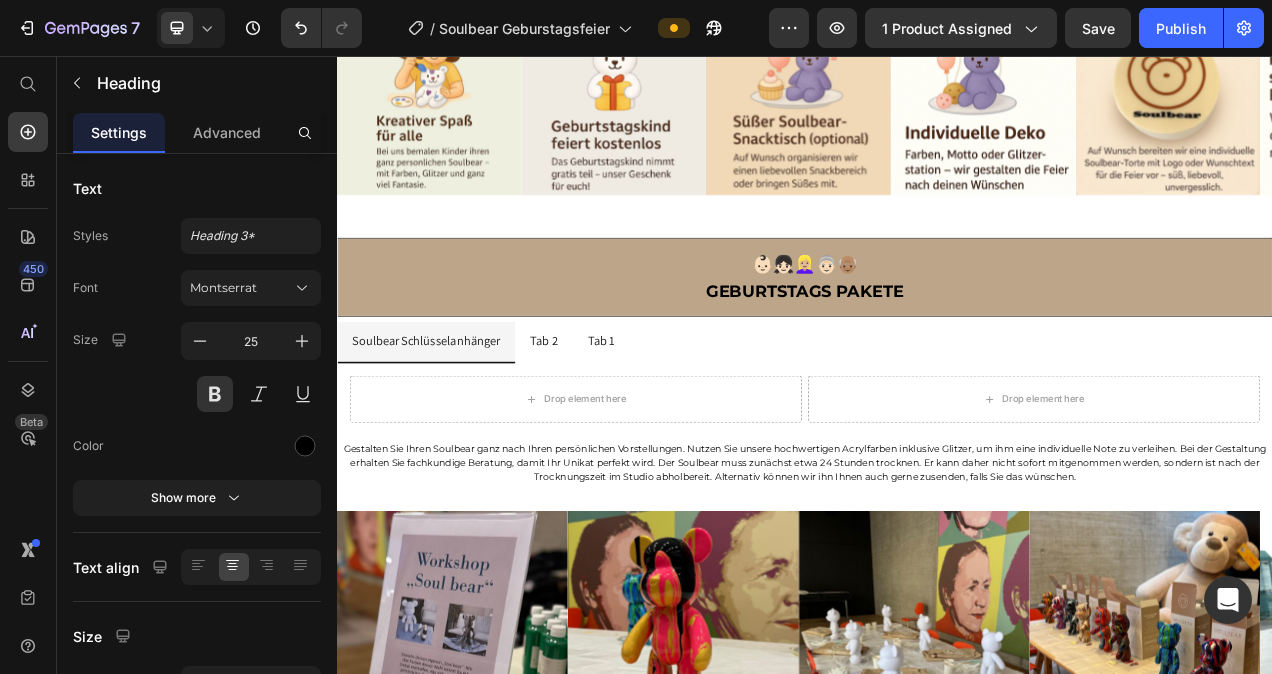 drag, startPoint x: 934, startPoint y: 420, endPoint x: 937, endPoint y: 436, distance: 16.27882 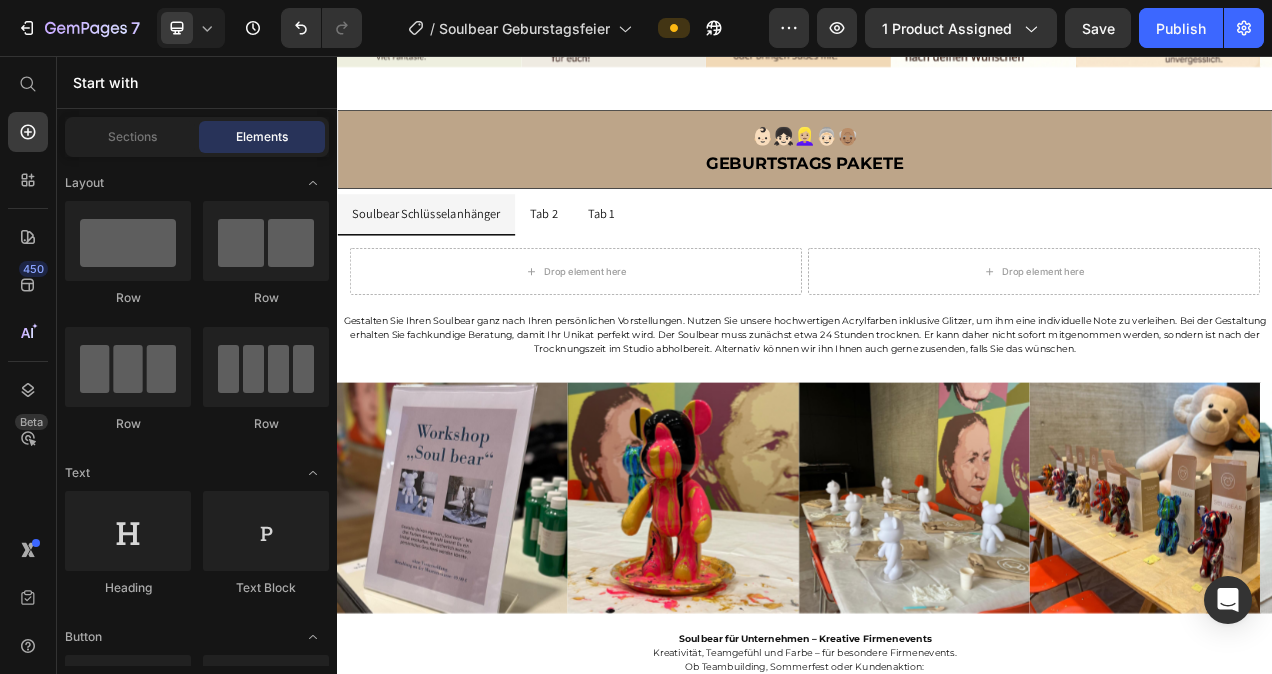 scroll, scrollTop: 1453, scrollLeft: 0, axis: vertical 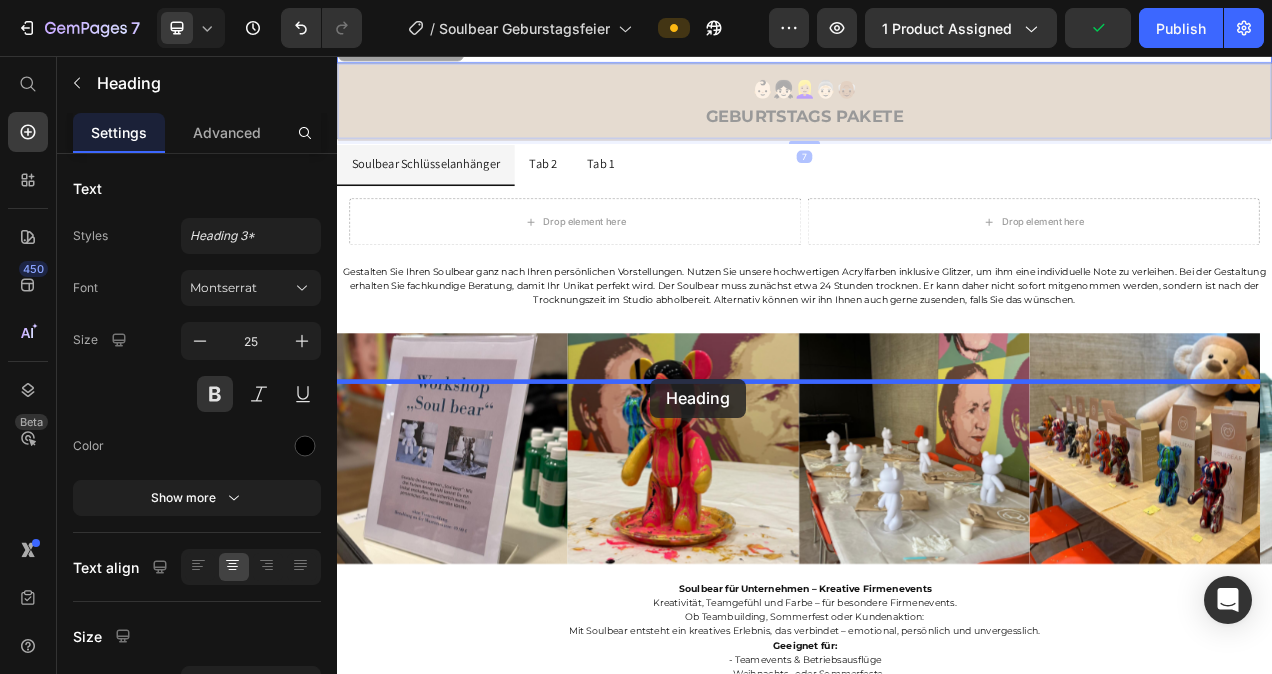 drag, startPoint x: 731, startPoint y: 531, endPoint x: 739, endPoint y: 470, distance: 61.522354 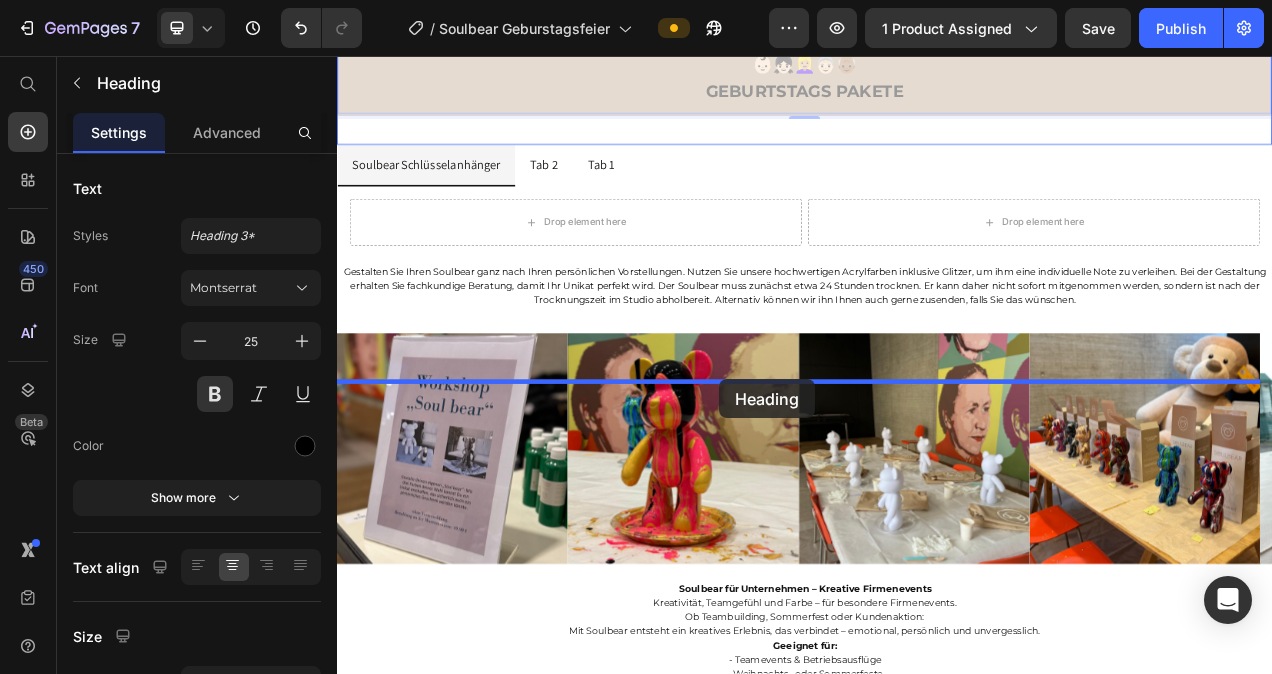 drag, startPoint x: 824, startPoint y: 503, endPoint x: 827, endPoint y: 471, distance: 32.140316 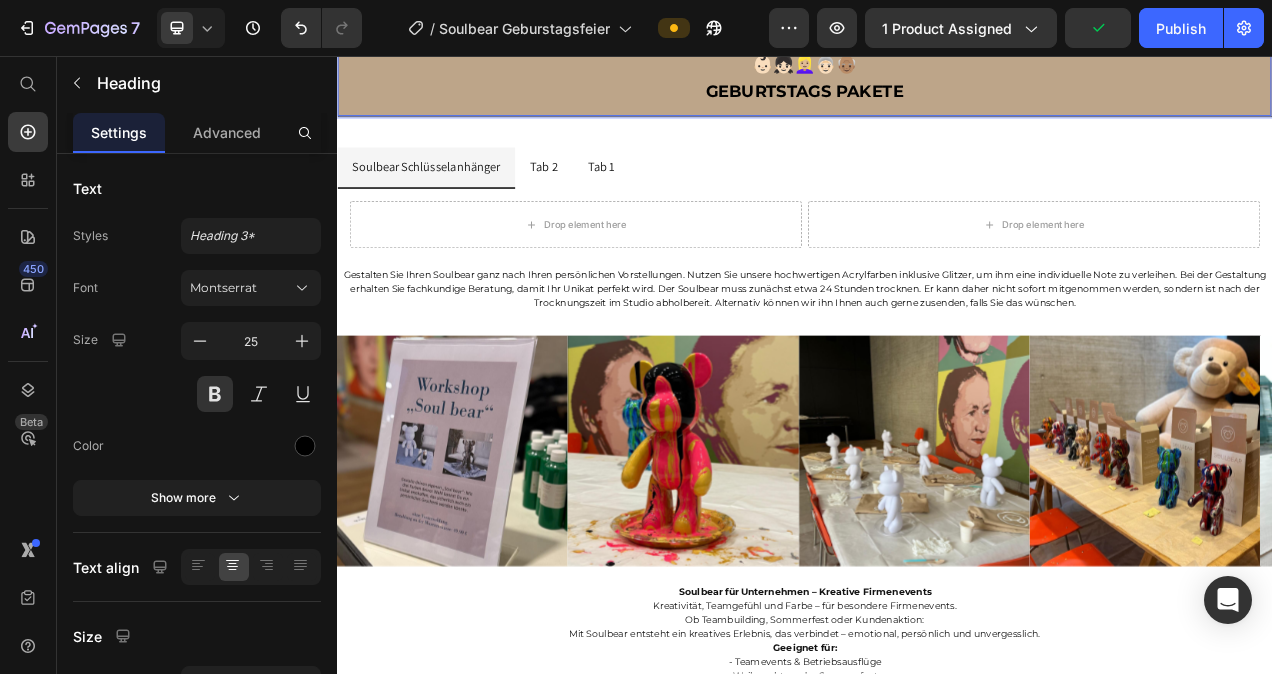 click on "👶🏻👧🏻👱🏼‍♀️👵🏻👴🏽  Geburtstags Pakete" at bounding box center (937, 84) 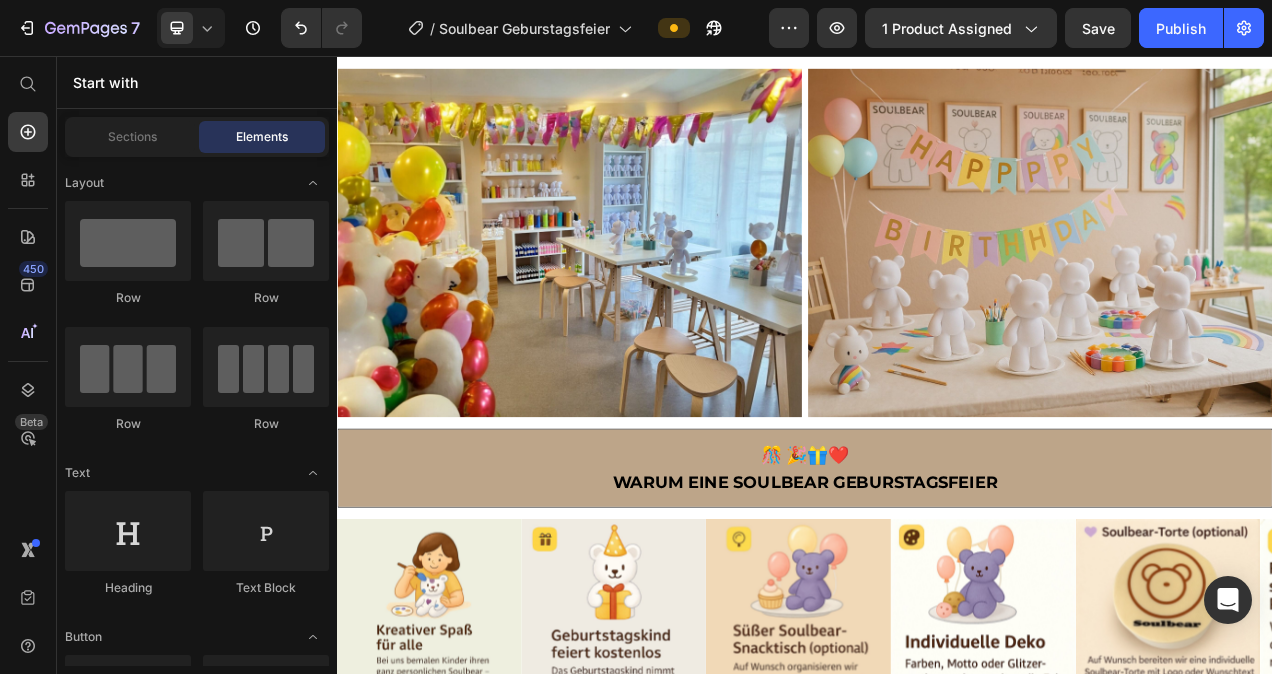scroll, scrollTop: 980, scrollLeft: 0, axis: vertical 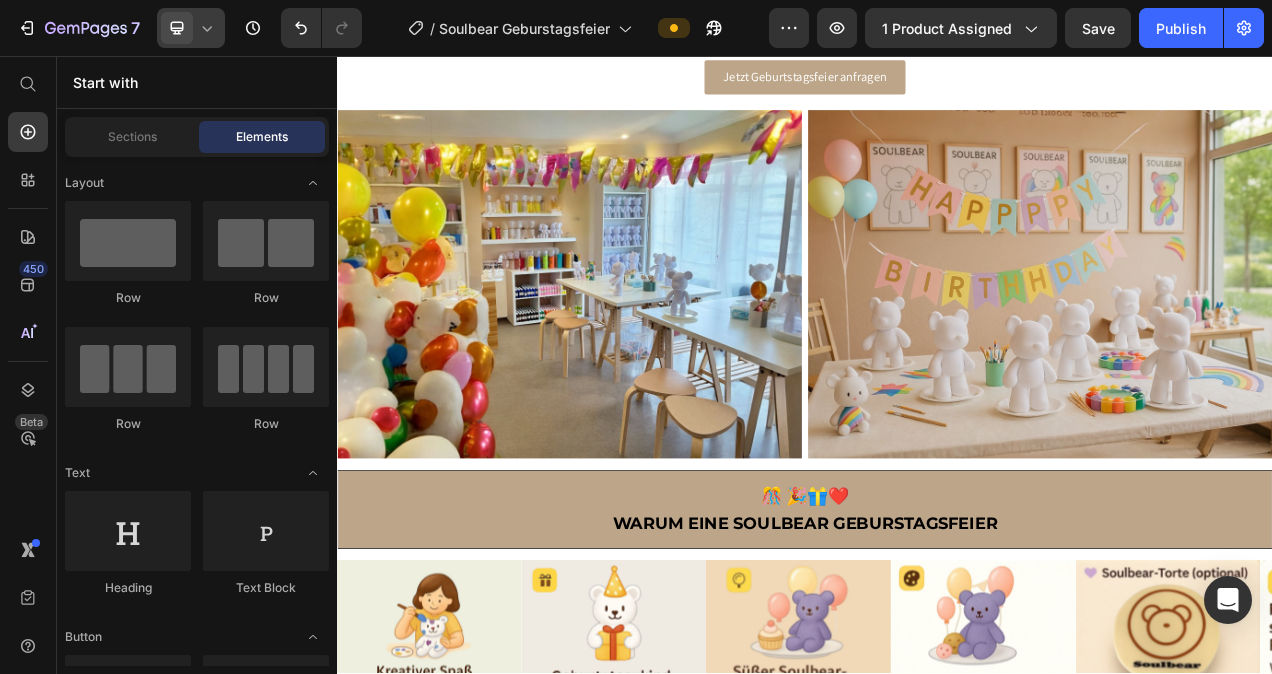 click 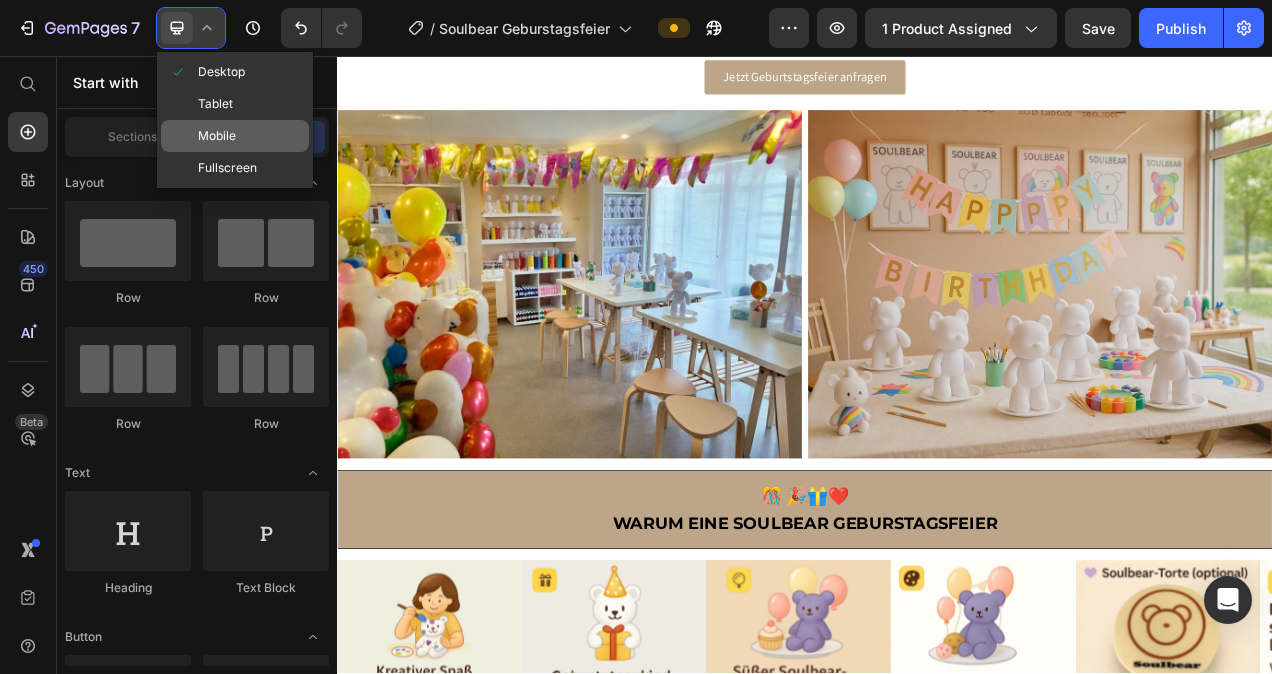 click on "Mobile" at bounding box center [217, 136] 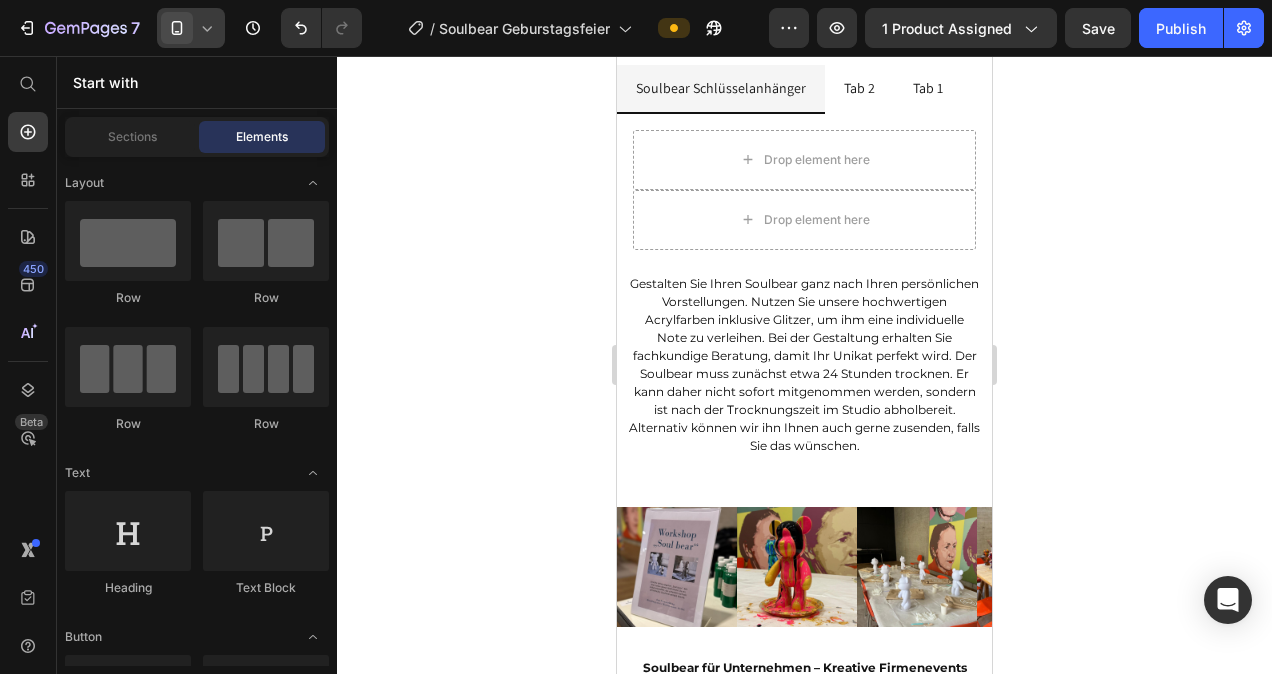 scroll, scrollTop: 2185, scrollLeft: 0, axis: vertical 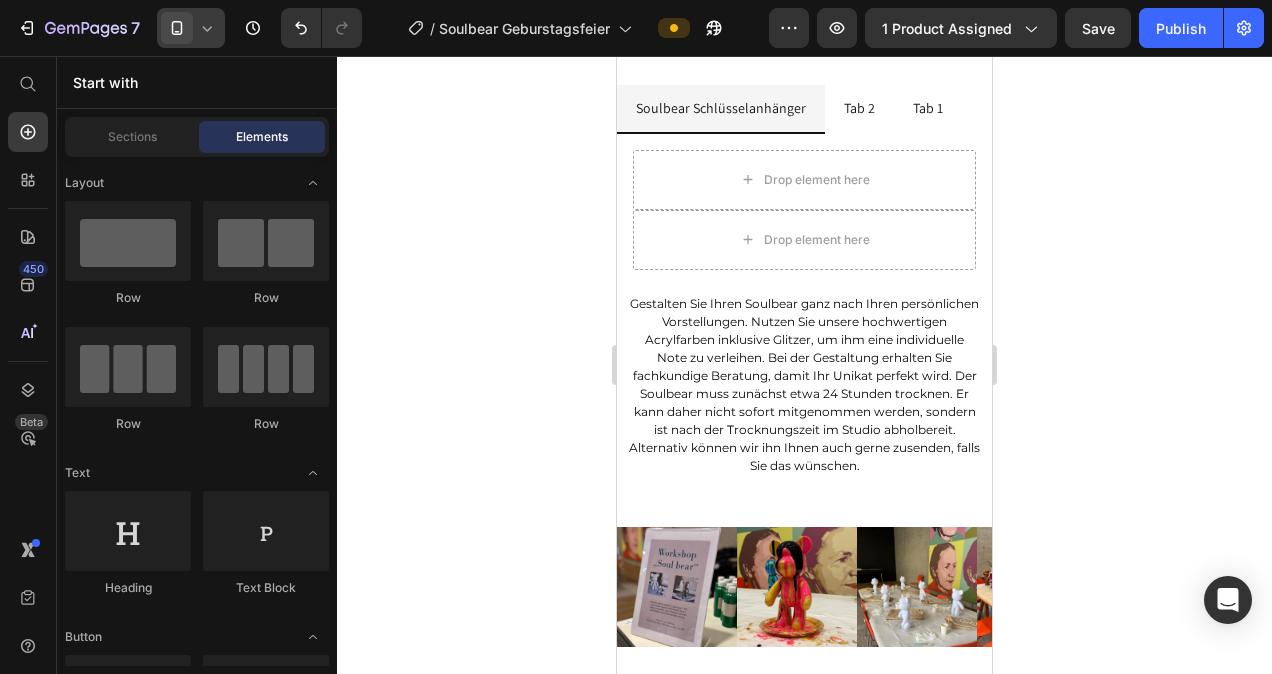 drag, startPoint x: 984, startPoint y: 271, endPoint x: 1609, endPoint y: 471, distance: 656.2202 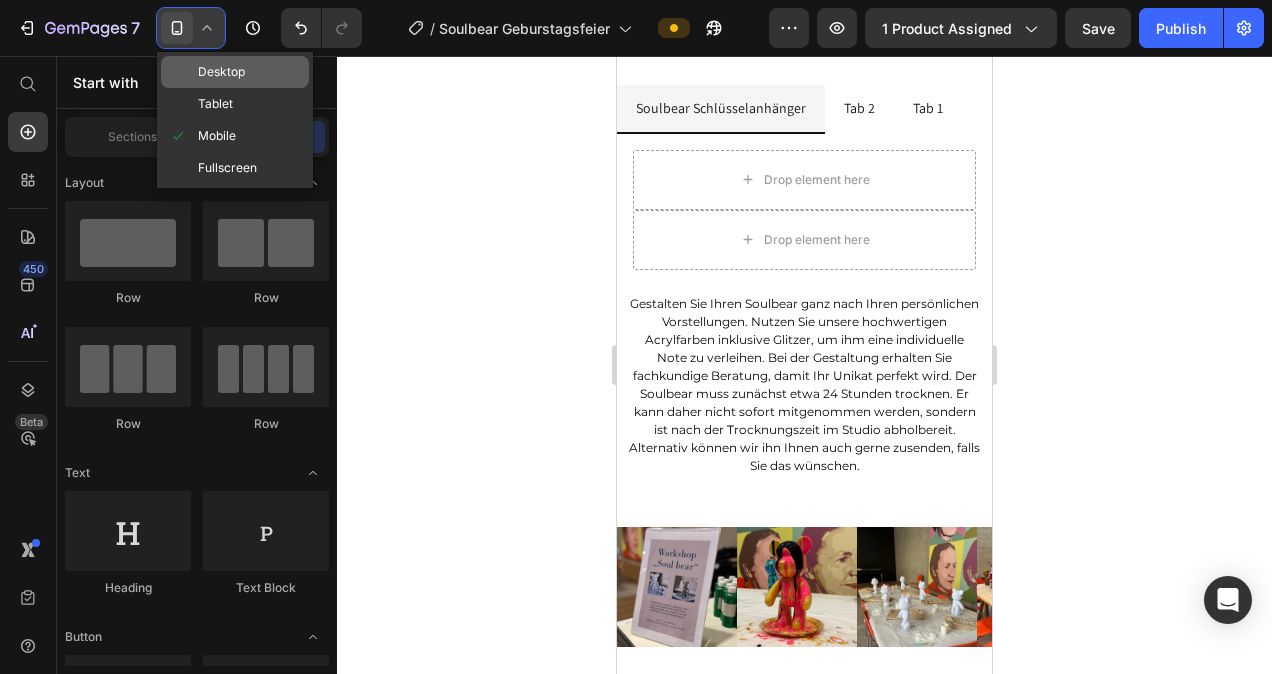 click on "Desktop" at bounding box center [221, 72] 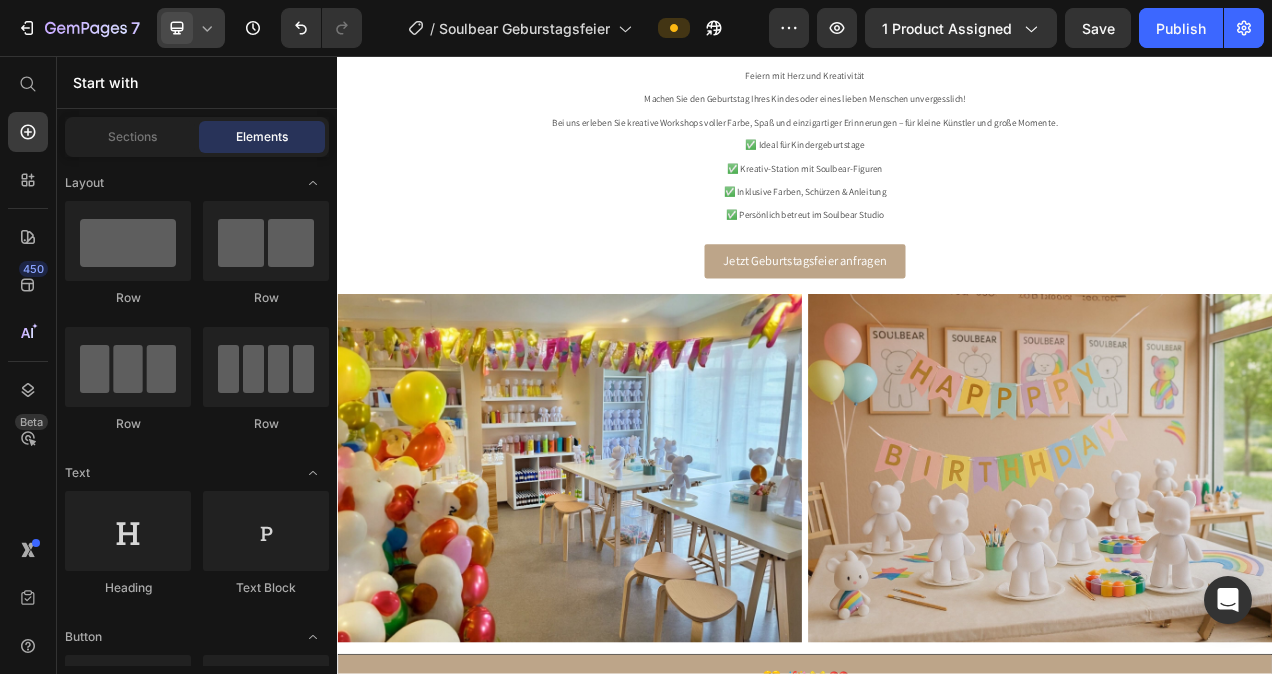 scroll, scrollTop: 828, scrollLeft: 0, axis: vertical 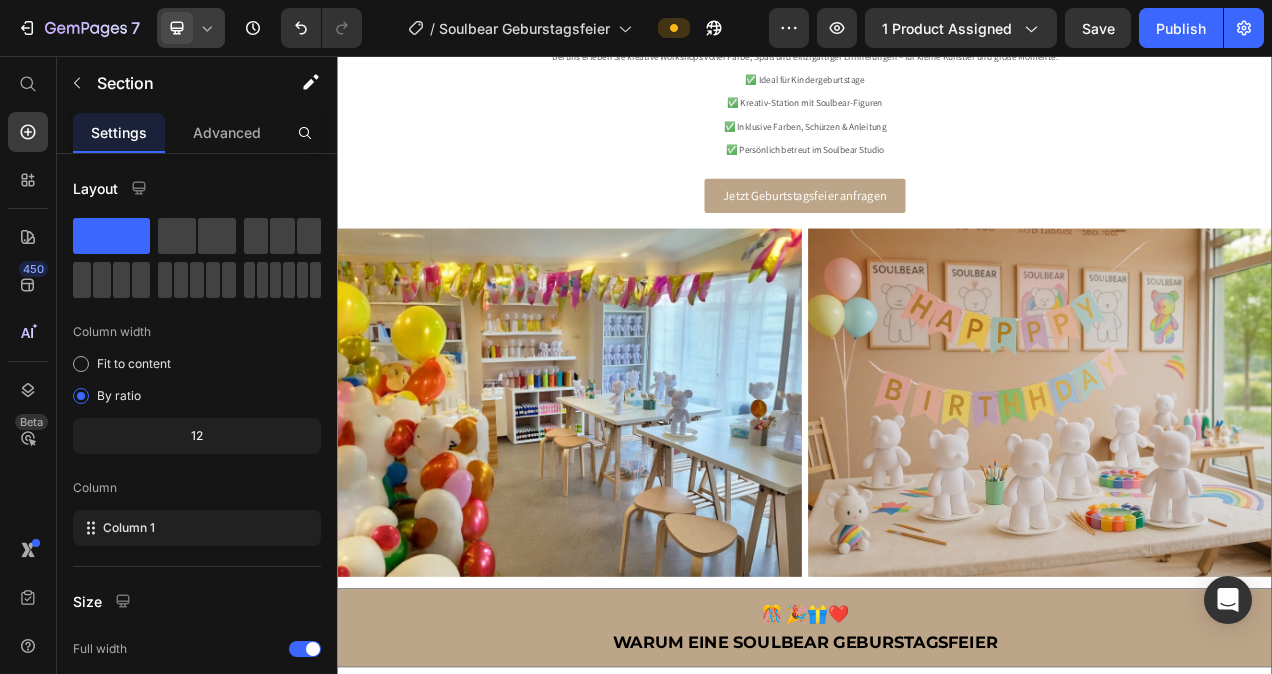 click on "Feiern mit Herz und Kreativität Machen Sie den Geburtstag Ihres Kindes oder eines lieben Menschen unvergesslich! Bei uns erleben Sie kreative Workshops voller Farbe, Spaß und einzigartiger Erinnerungen – für kleine Künstler und große Momente. ✅ Ideal für Kindergeburtstage ✅ Kreativ-Station mit Soulbear-Figuren ✅ Inklusive Farben, Schürzen & Anleitung ✅ Persönlich betreut im Soulbear Studio Text Block Jetzt Geburtstagsfeier anfragen Button Image Image Row 🎊 🎉🎁❤️ Warum eine soulbear geburstagsfeier Heading Image Image Image Image Image Image Carousel ⁠⁠⁠⁠⁠⁠⁠  👶🏻👧🏻👱🏼‍♀️👵🏻👴🏽  Geburtstags Pakete Heading" at bounding box center (937, 602) 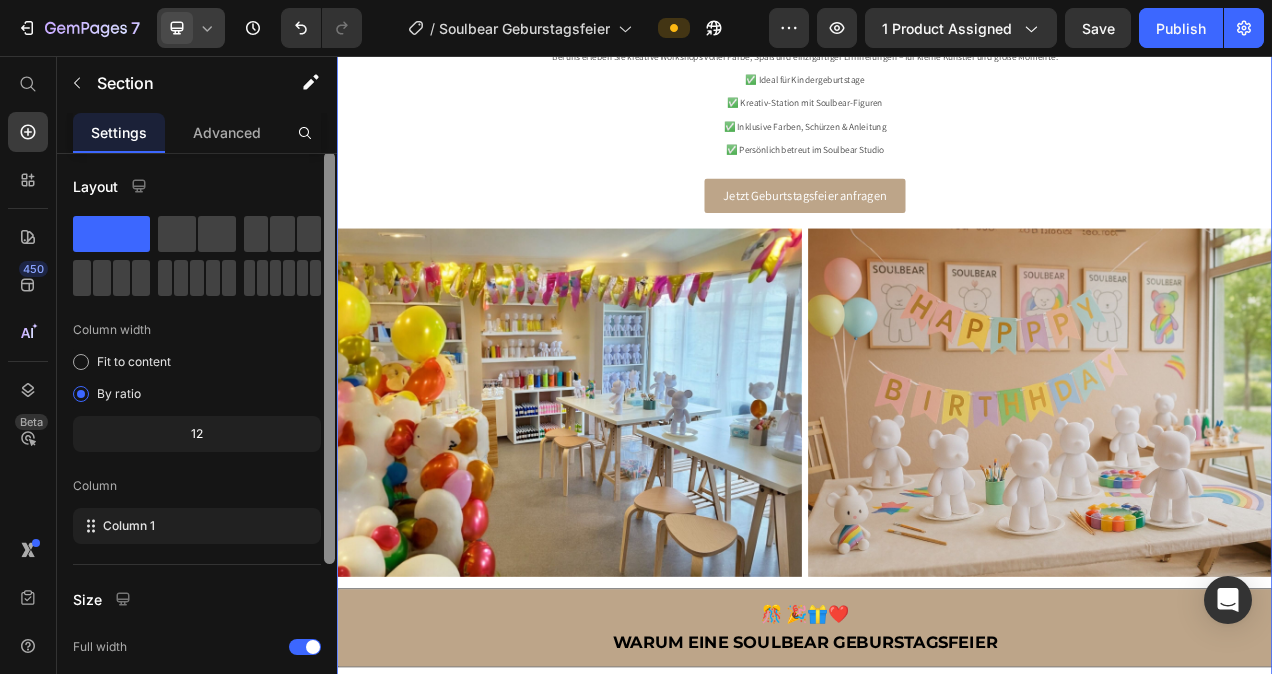 scroll, scrollTop: 0, scrollLeft: 0, axis: both 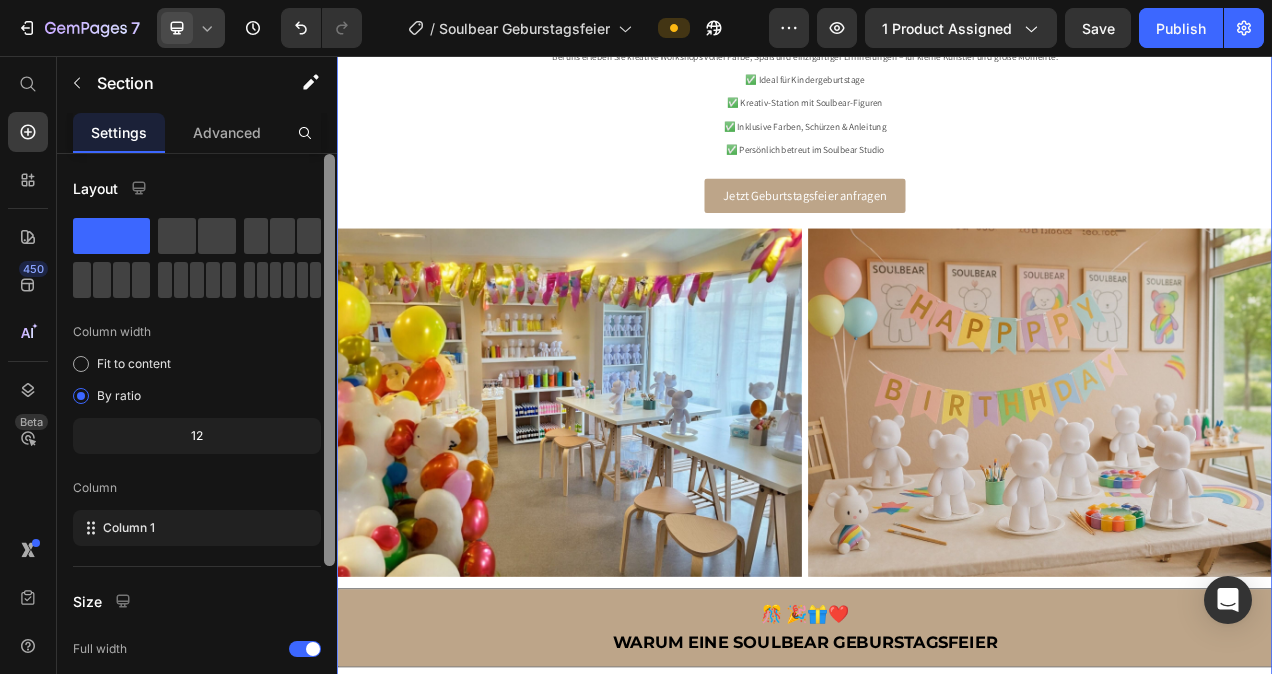 click at bounding box center [329, 360] 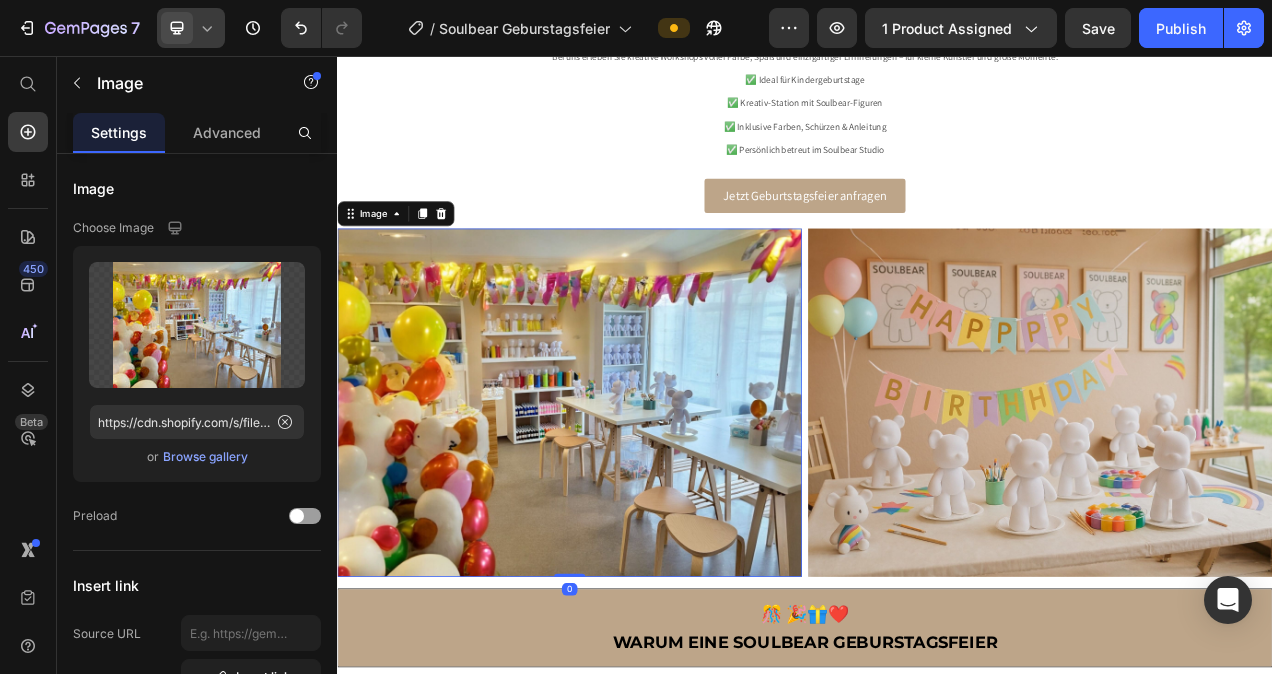click at bounding box center (635, 501) 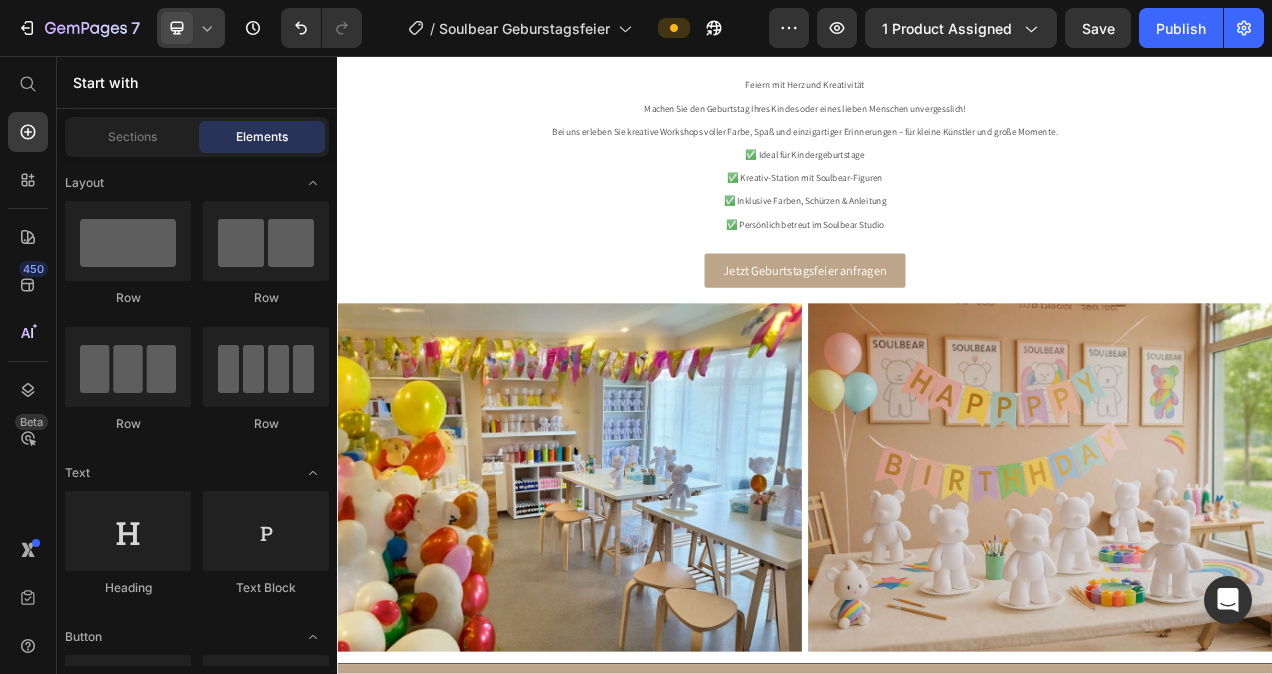 scroll, scrollTop: 686, scrollLeft: 0, axis: vertical 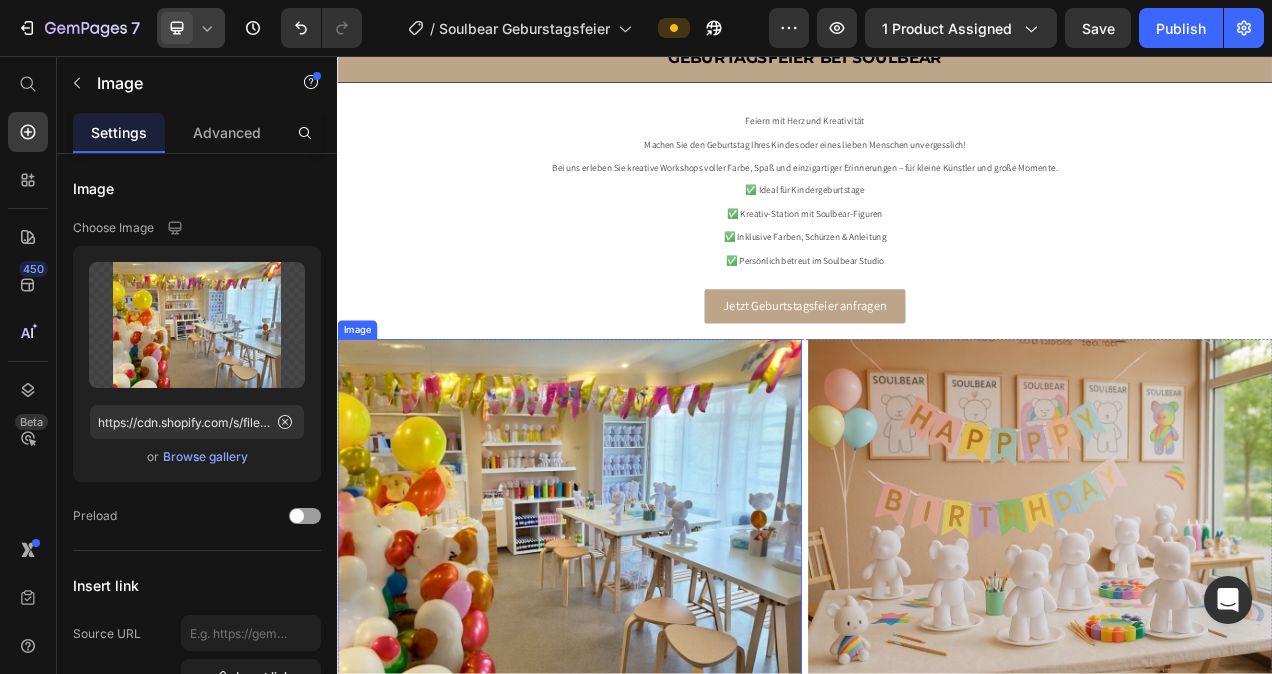 click at bounding box center [635, 643] 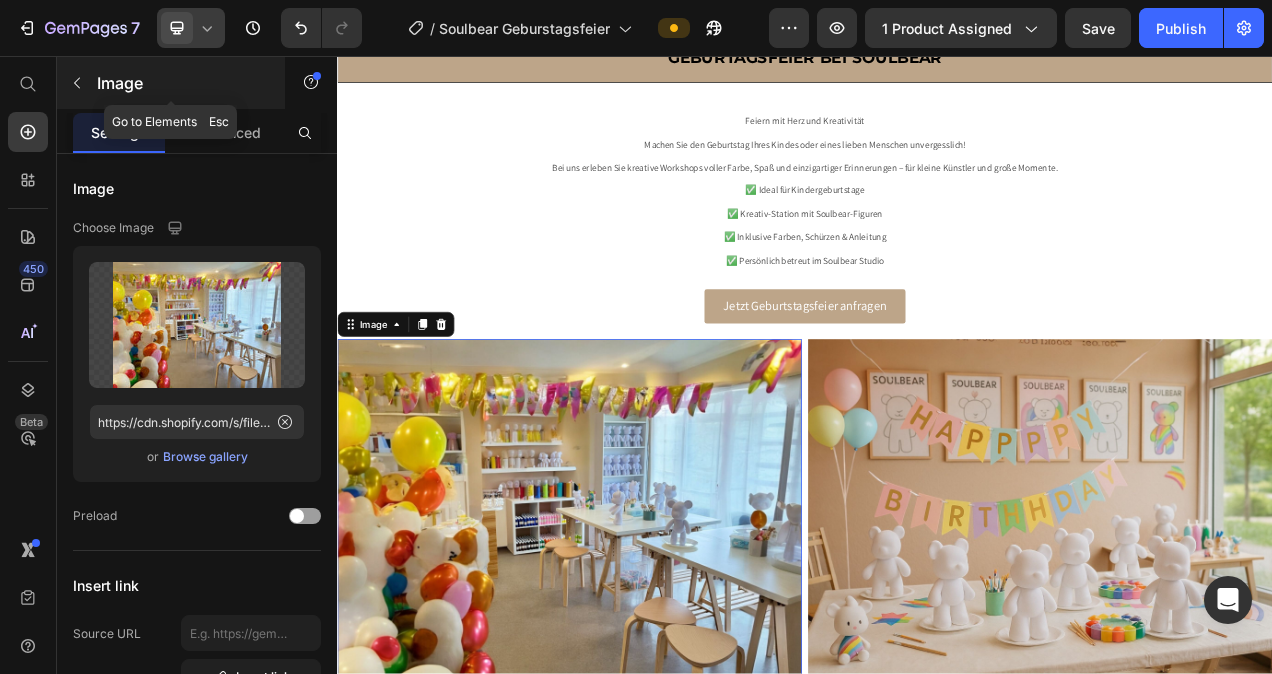 click 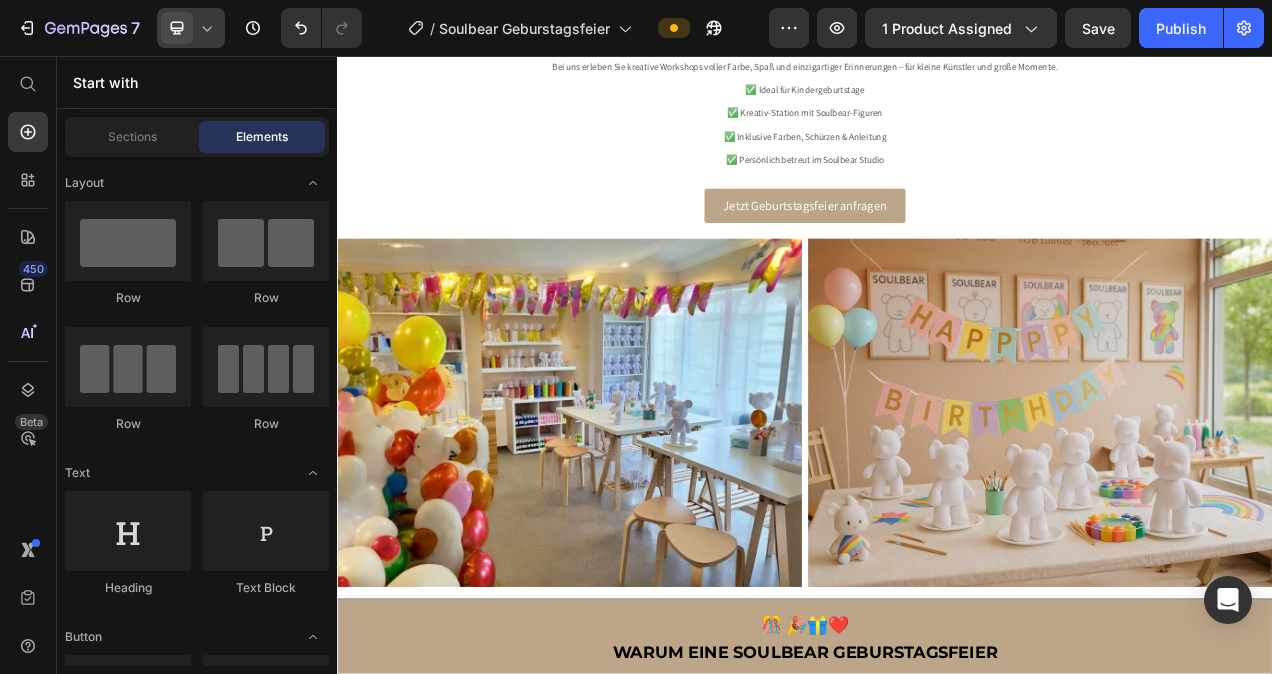 scroll, scrollTop: 823, scrollLeft: 0, axis: vertical 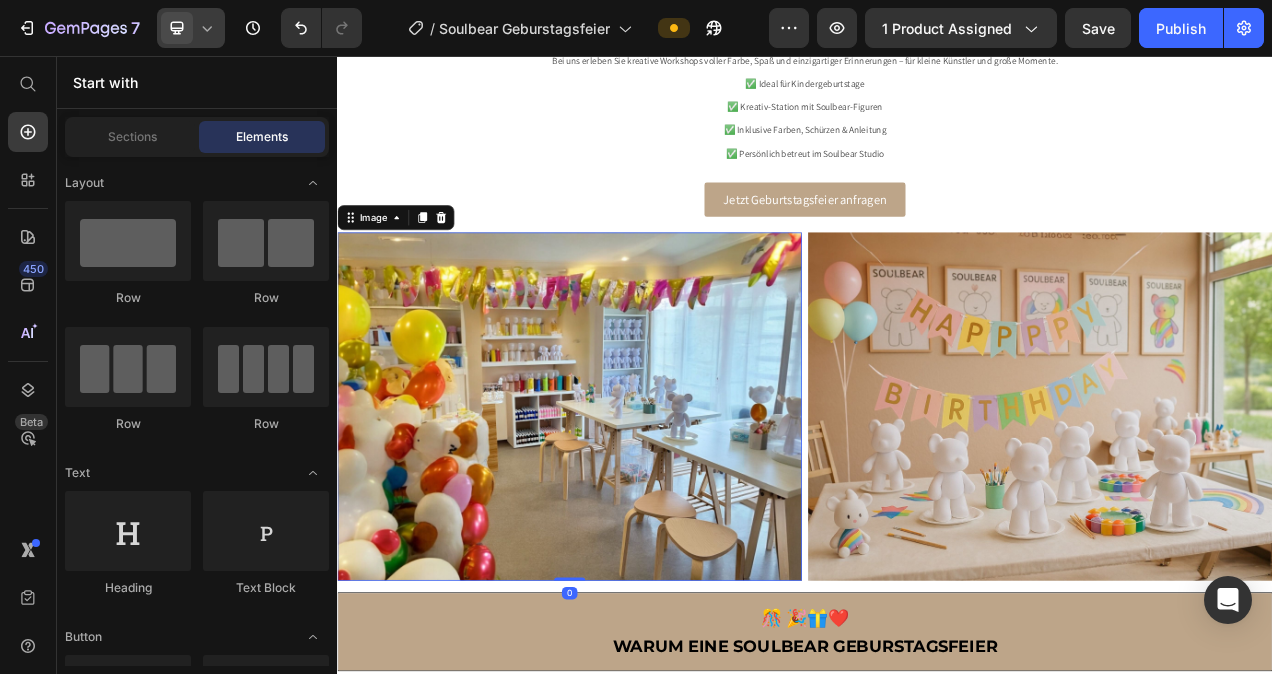 click at bounding box center (635, 506) 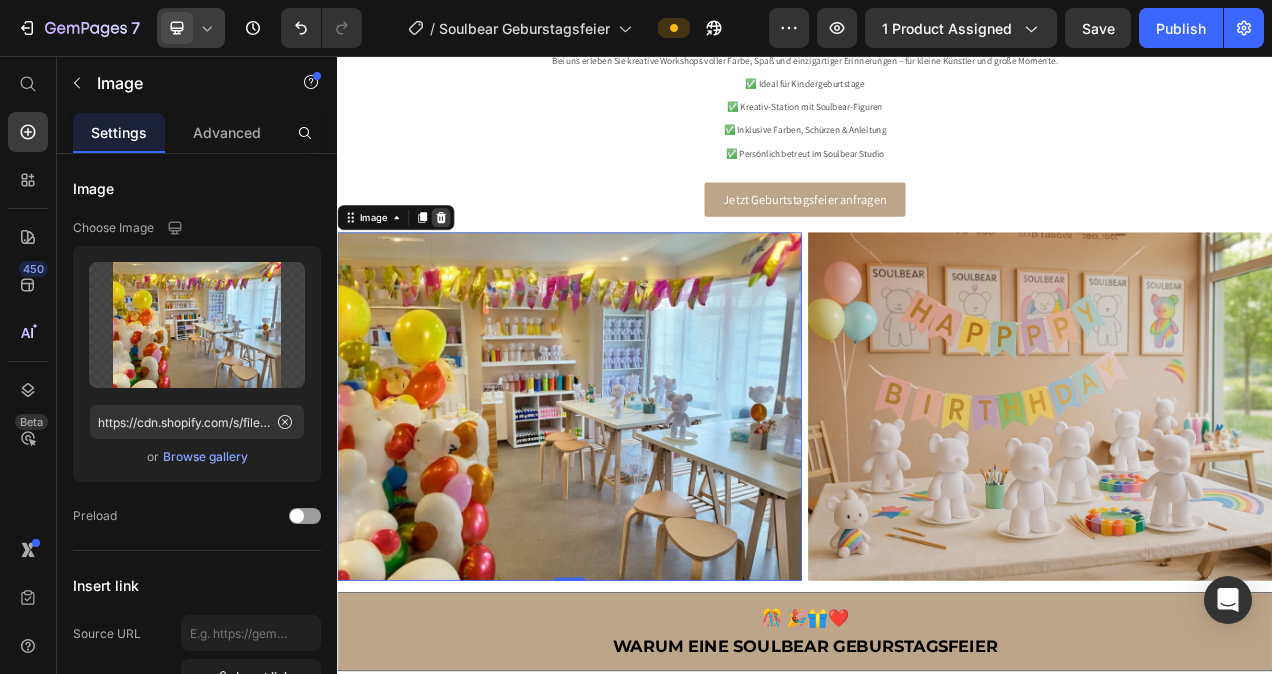 click 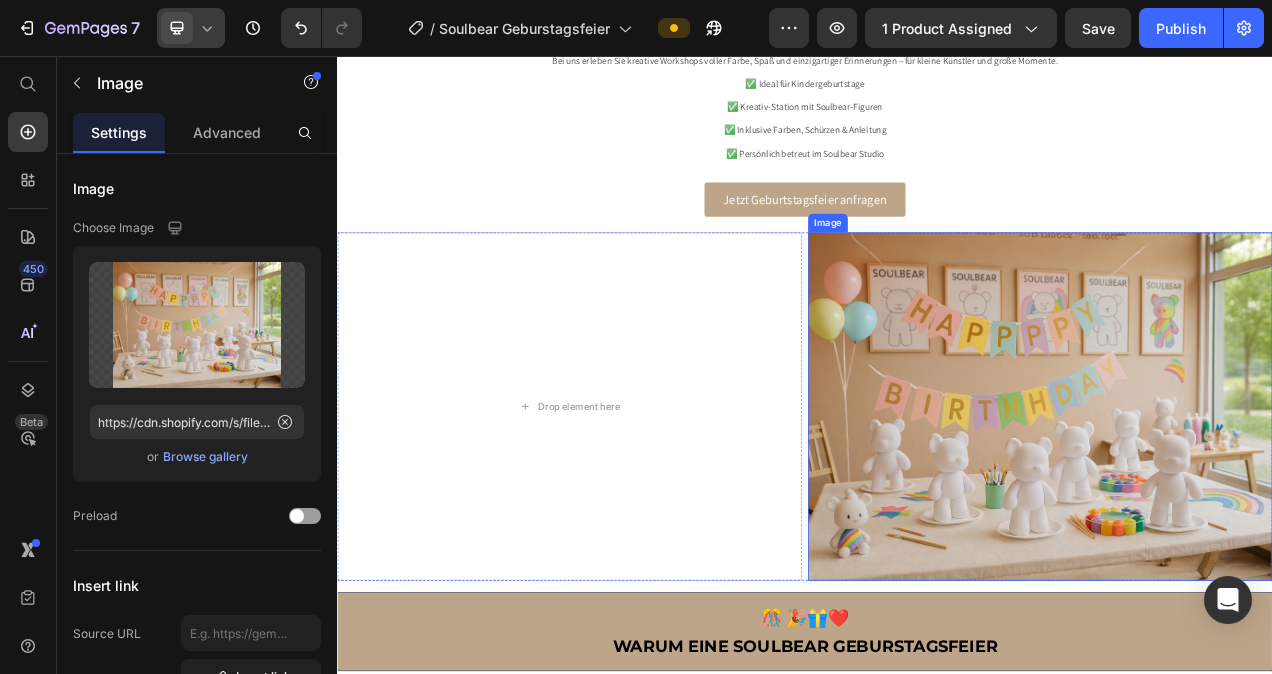click at bounding box center [1239, 506] 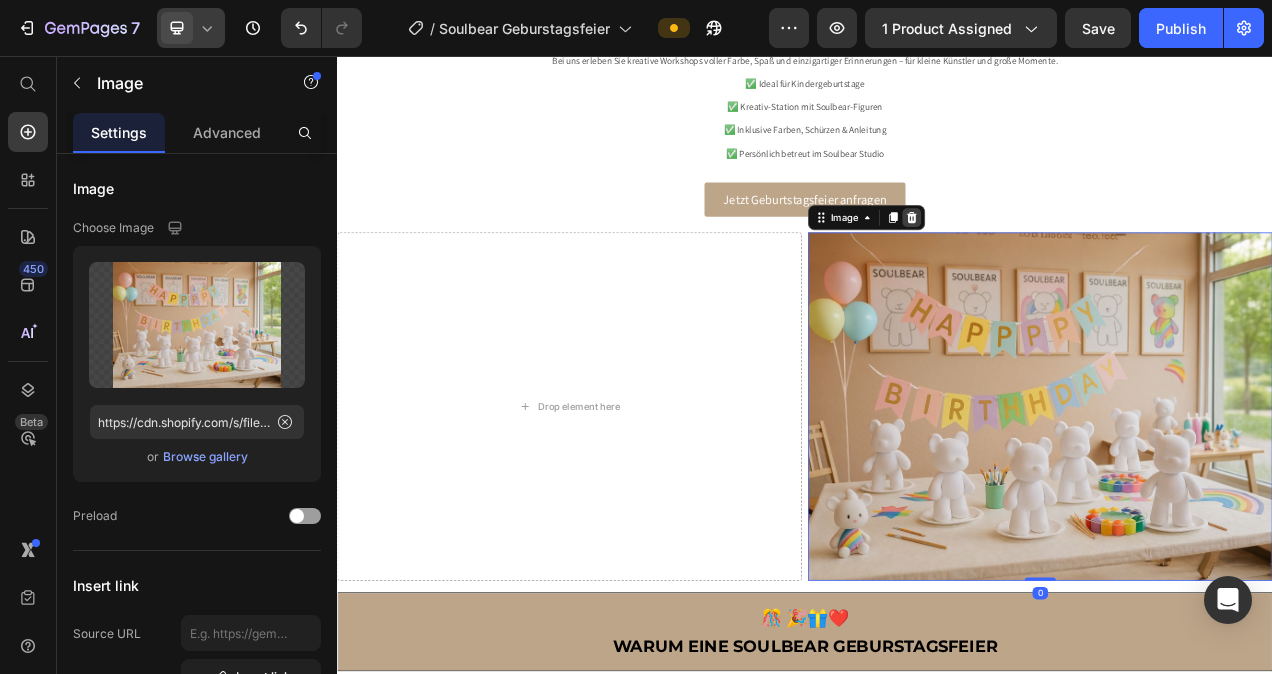 click 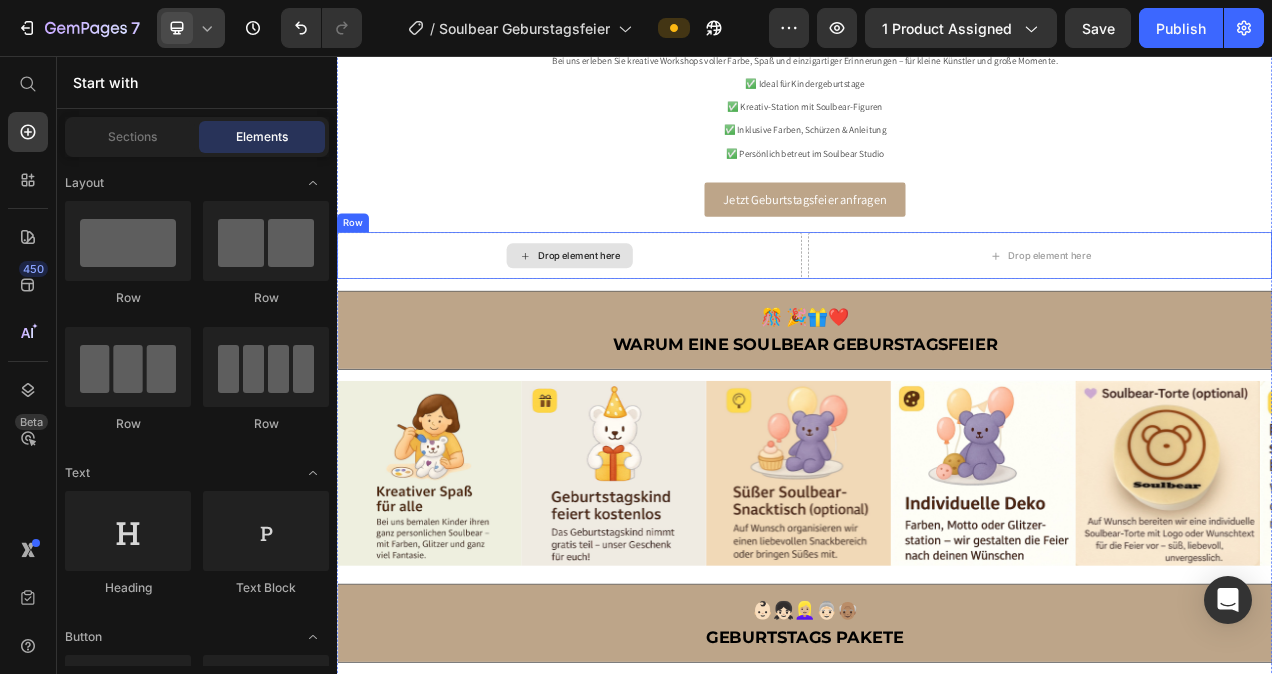 click on "Drop element here" at bounding box center [635, 313] 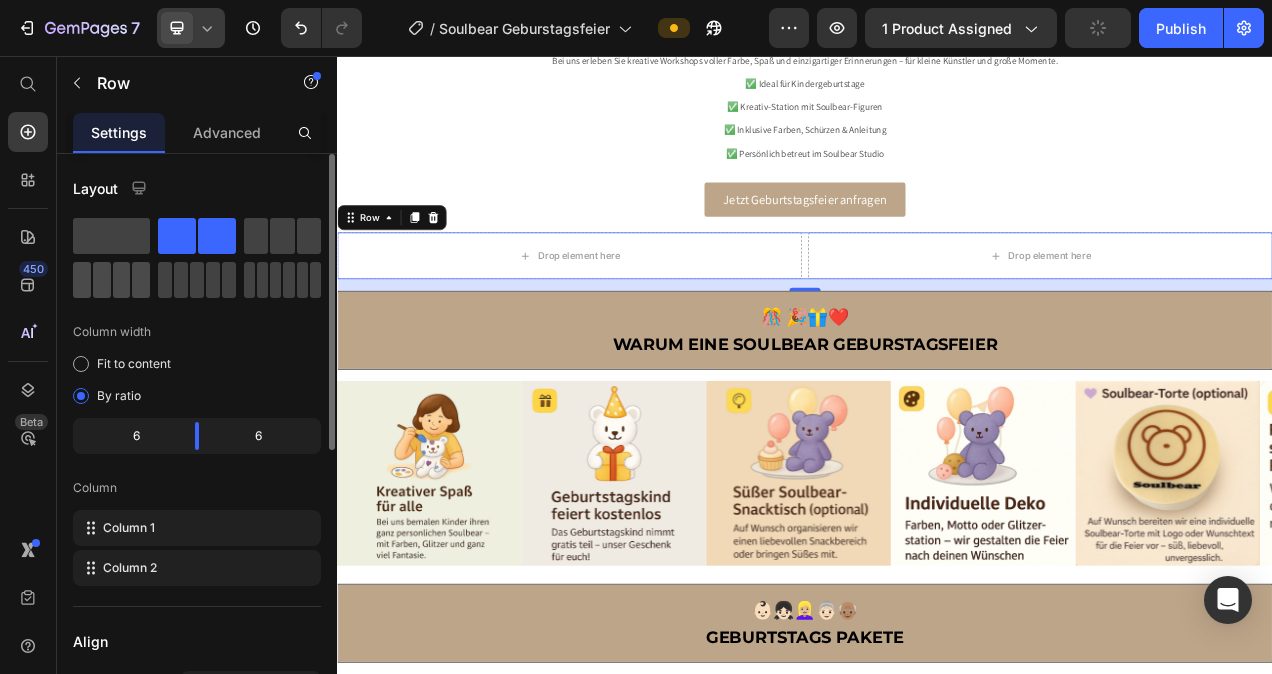 click 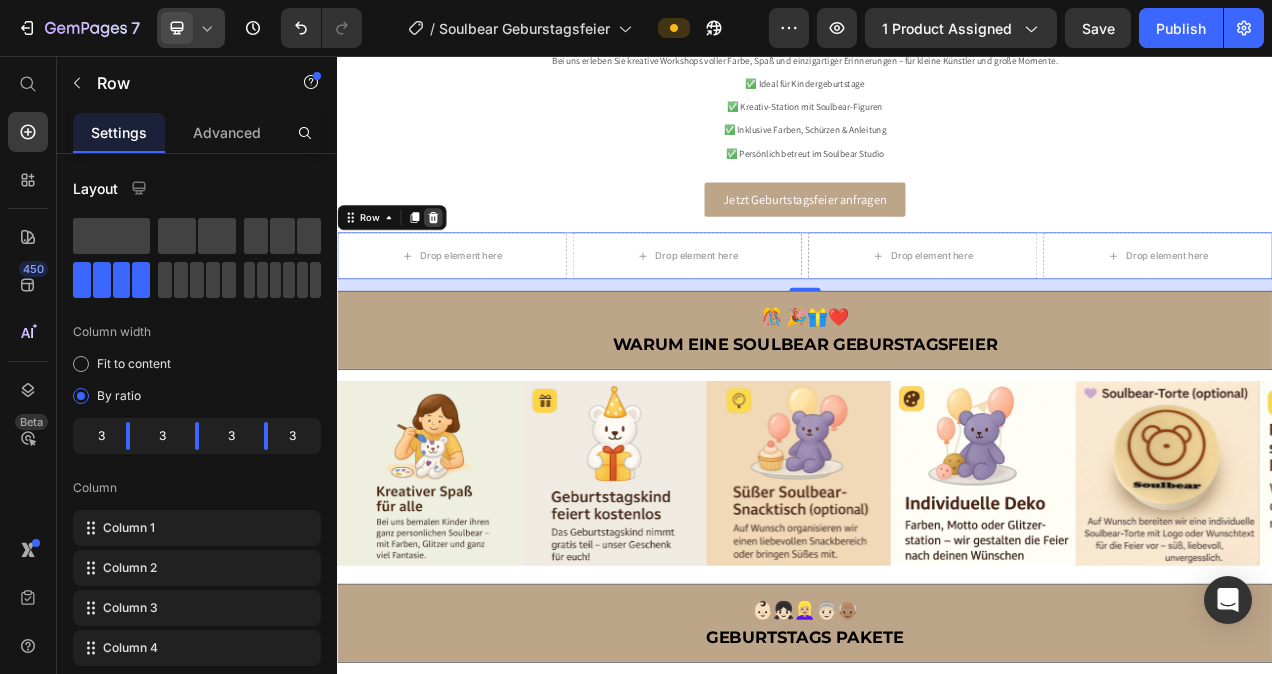 click 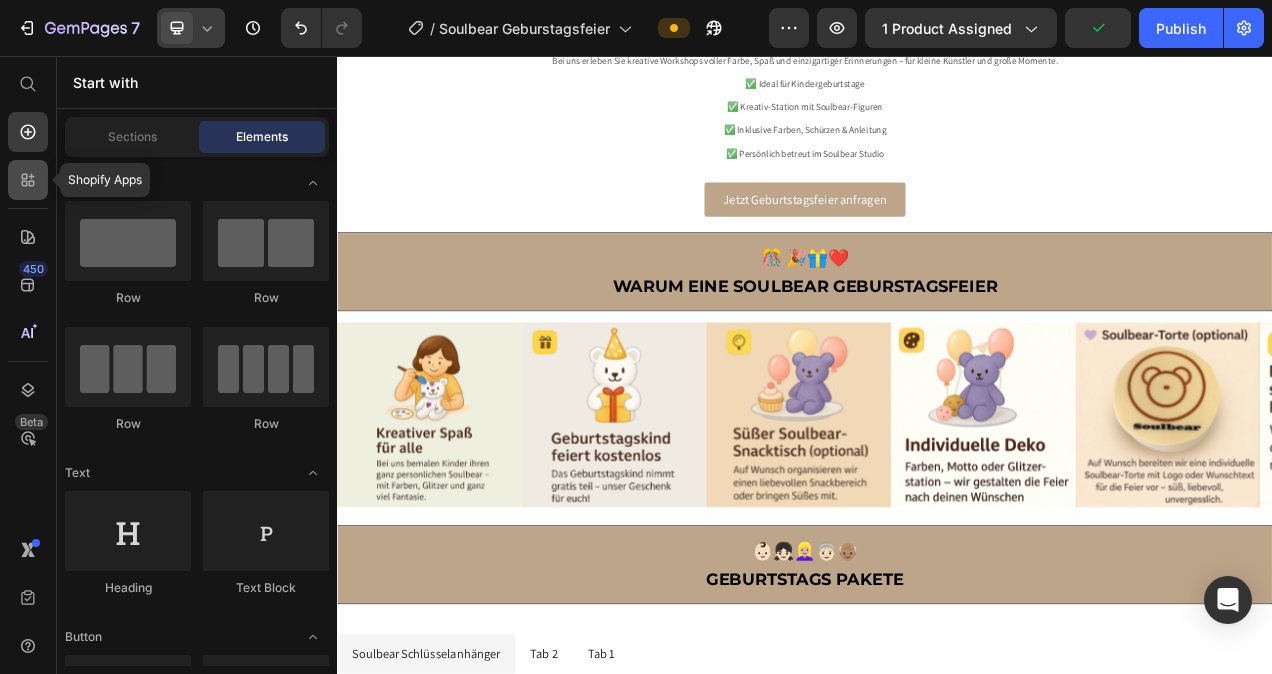 click 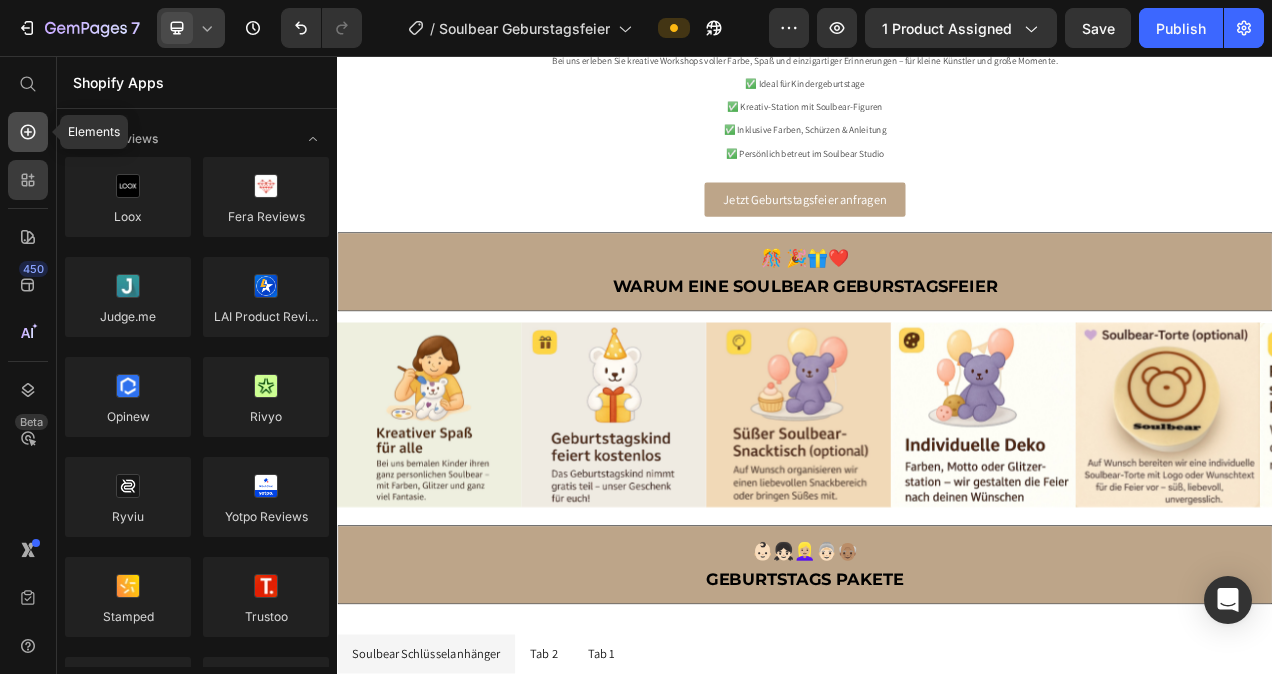 click 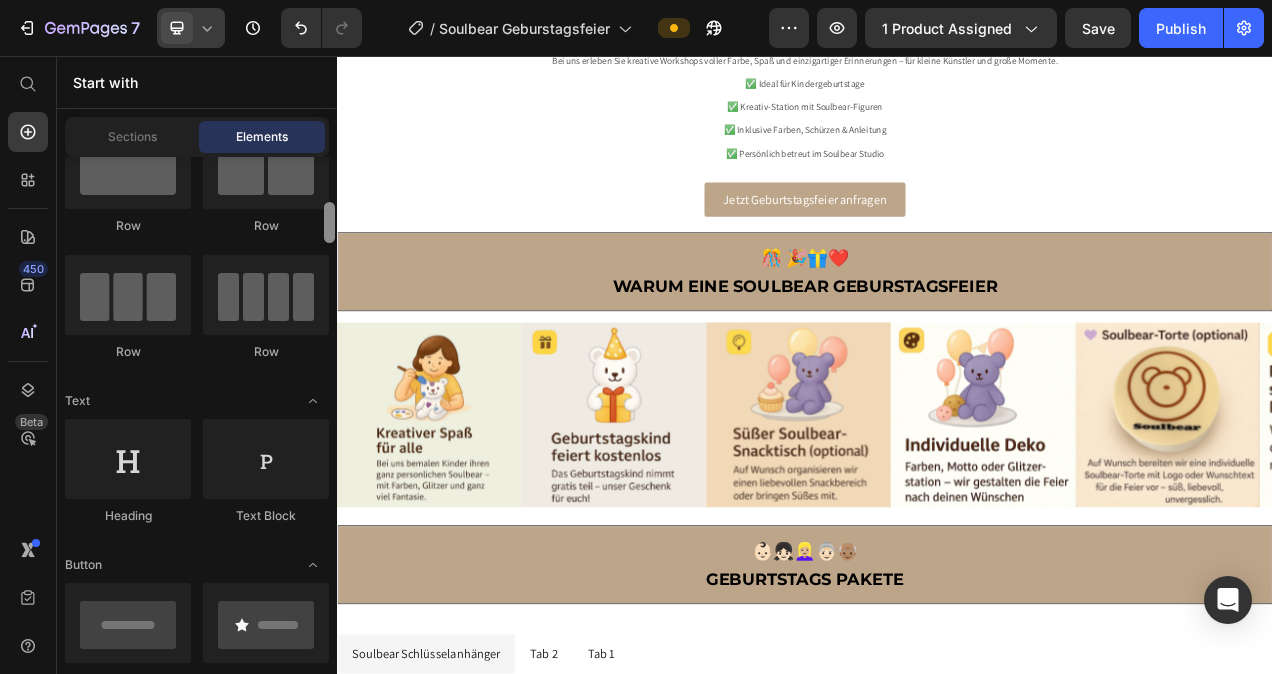 scroll, scrollTop: 0, scrollLeft: 0, axis: both 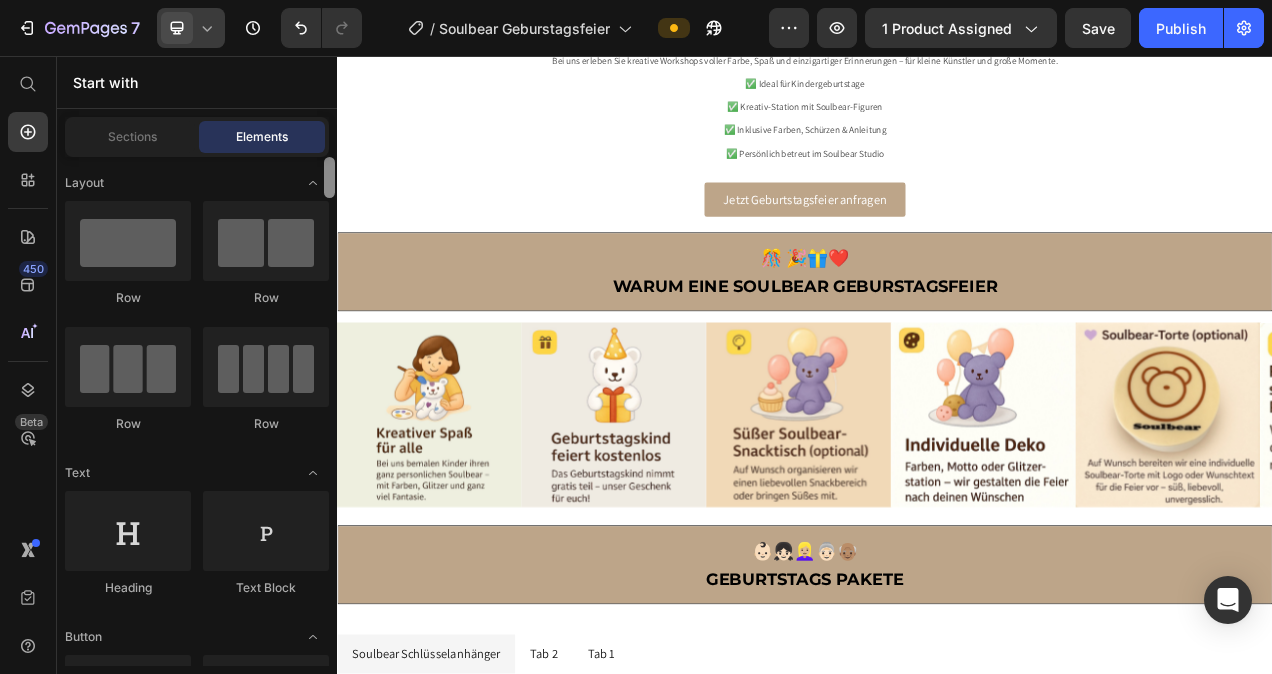 drag, startPoint x: 331, startPoint y: 181, endPoint x: 332, endPoint y: 167, distance: 14.035668 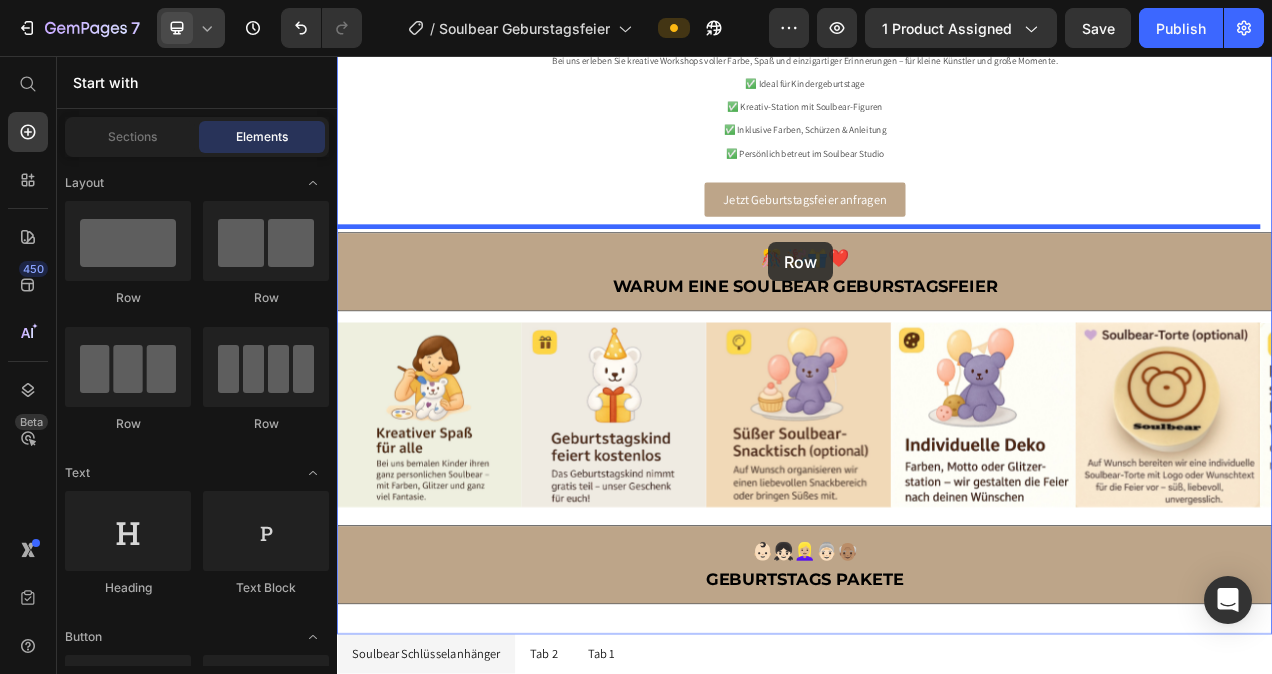 drag, startPoint x: 495, startPoint y: 403, endPoint x: 890, endPoint y: 295, distance: 409.49847 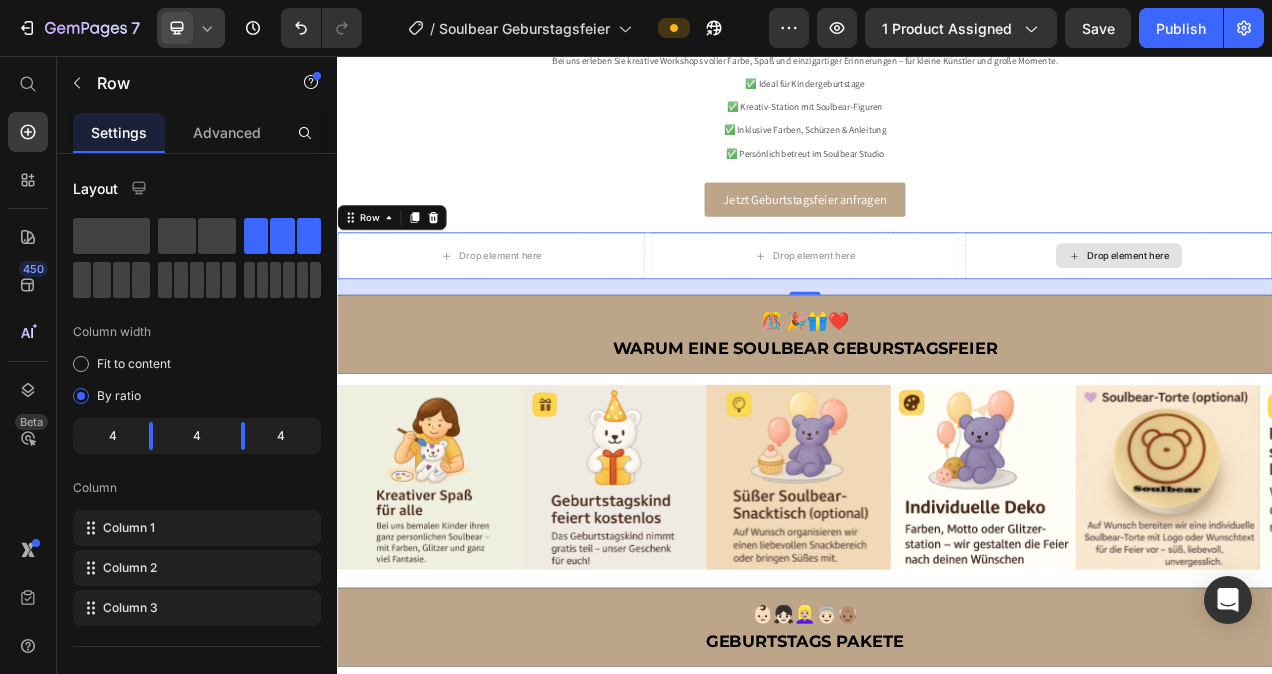 click on "Drop element here" at bounding box center [1339, 313] 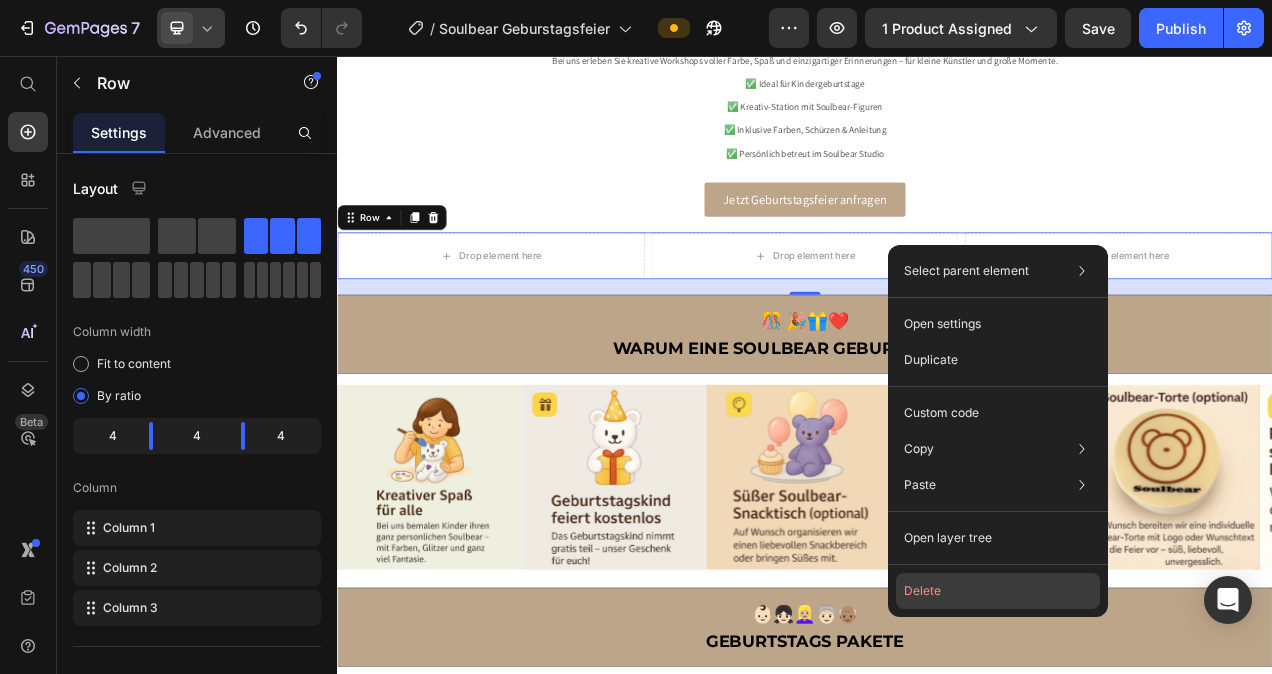 click on "Delete" 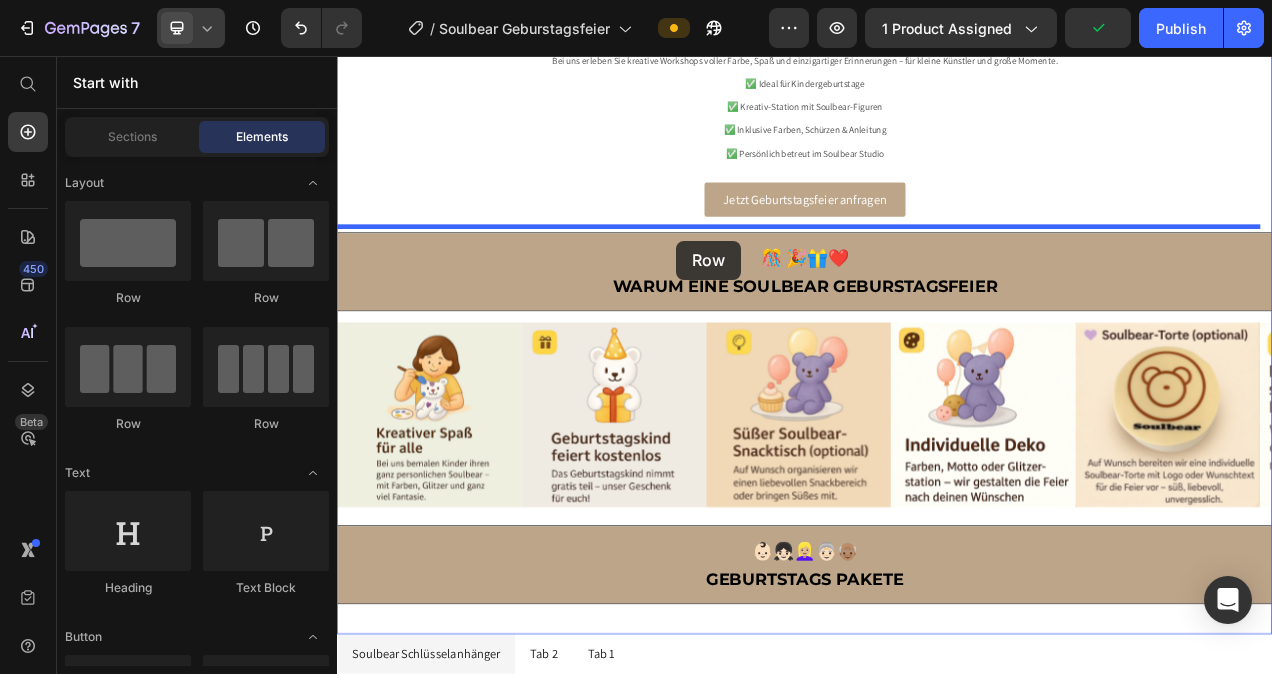 drag, startPoint x: 489, startPoint y: 405, endPoint x: 772, endPoint y: 293, distance: 304.3567 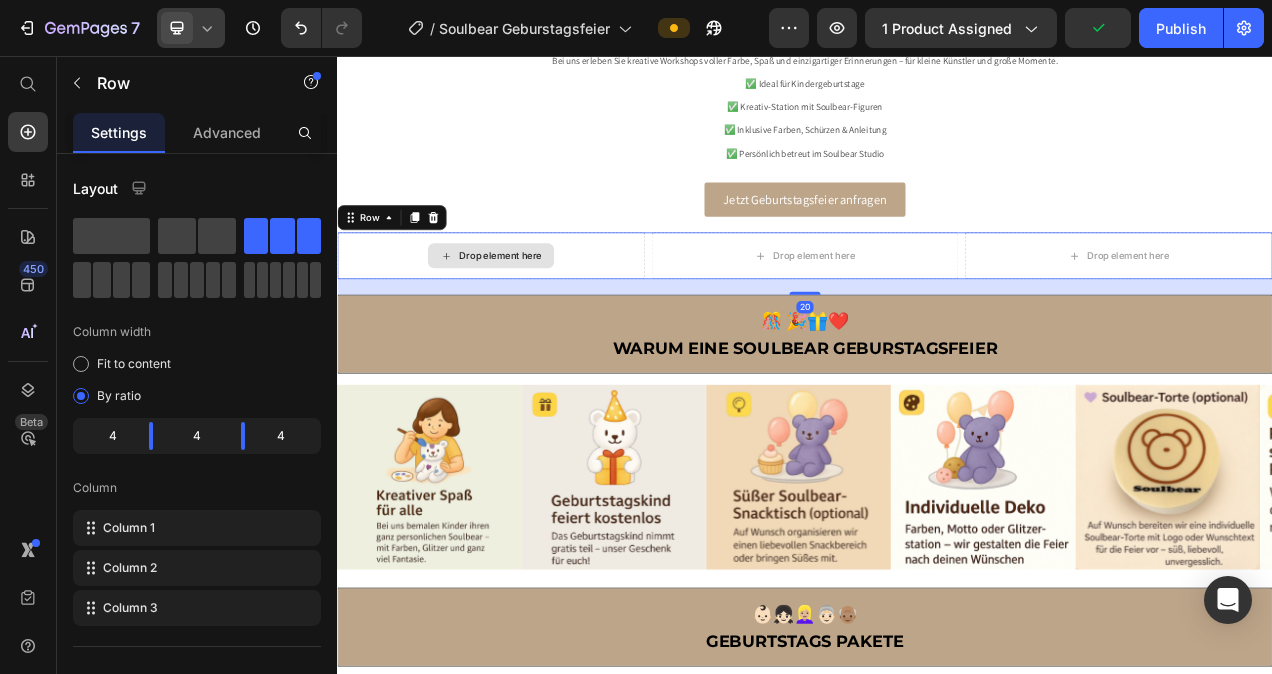 click on "Drop element here" at bounding box center [534, 313] 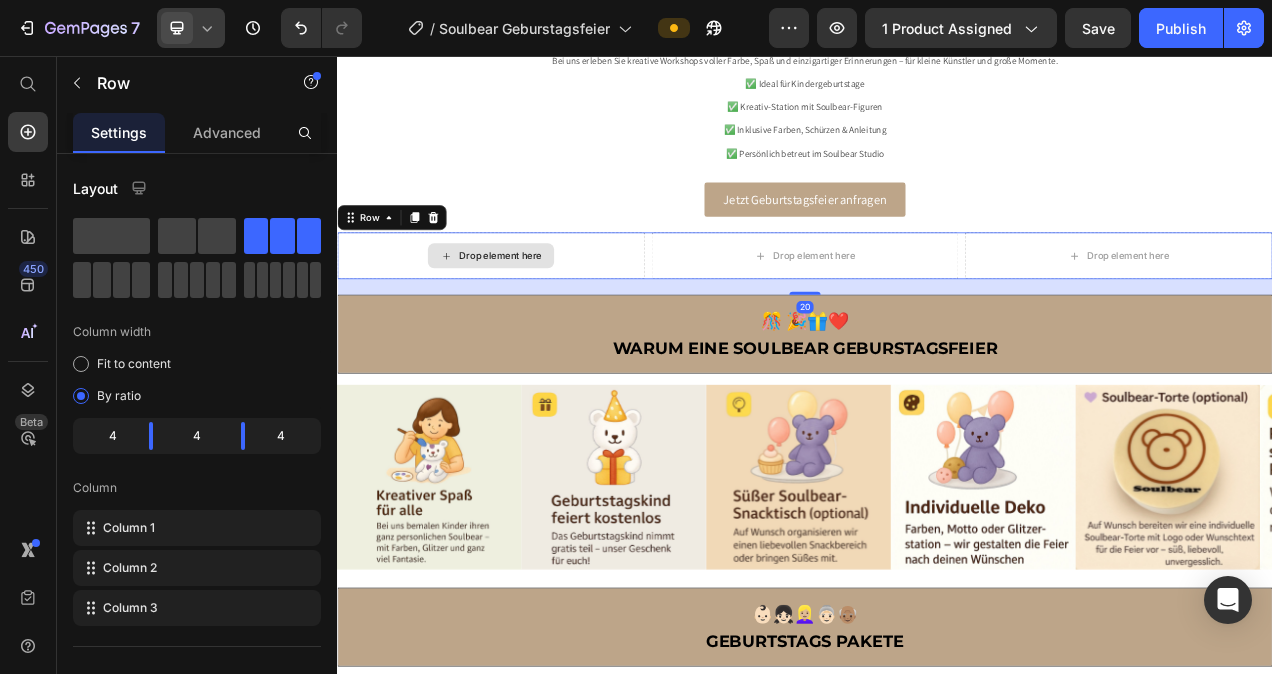 click on "Drop element here" at bounding box center (546, 313) 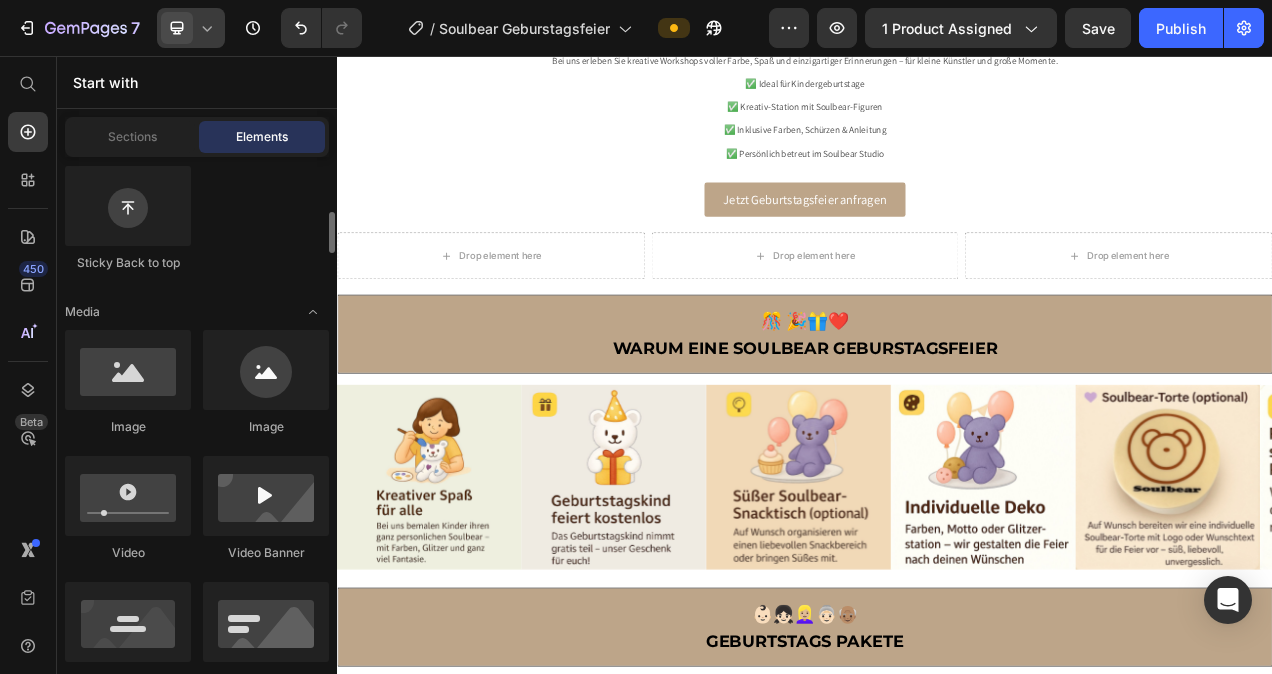 scroll, scrollTop: 624, scrollLeft: 0, axis: vertical 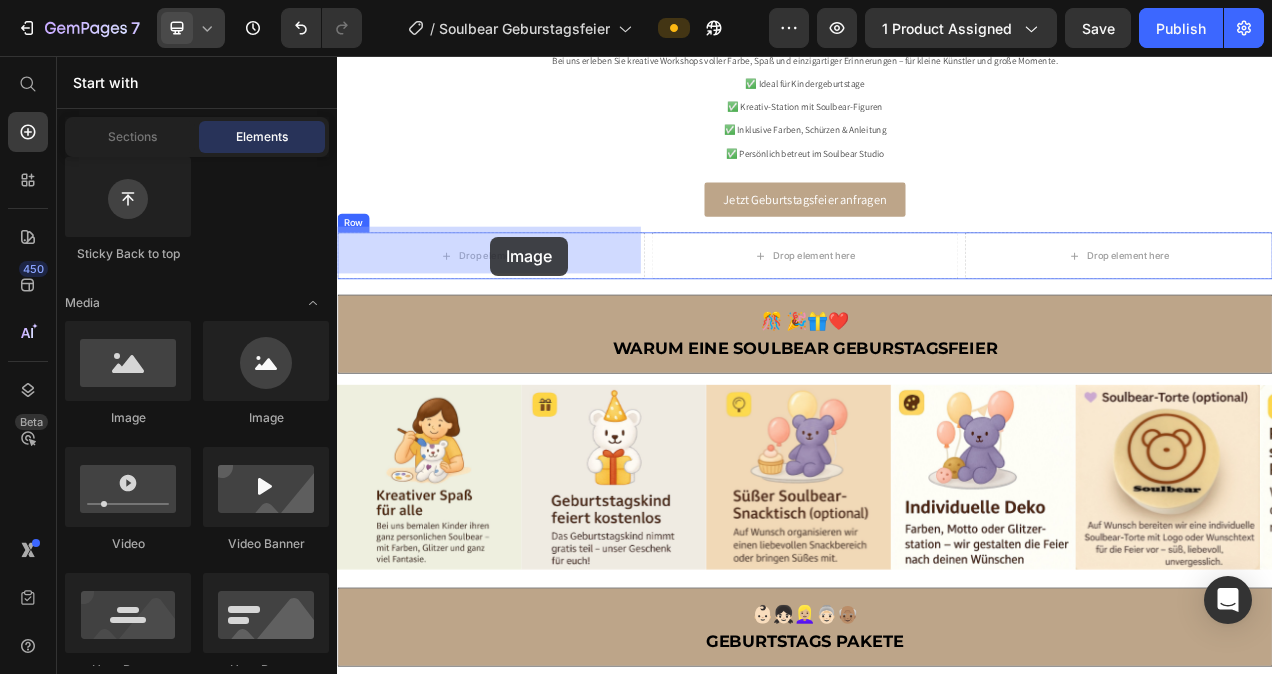 drag, startPoint x: 477, startPoint y: 430, endPoint x: 535, endPoint y: 287, distance: 154.31462 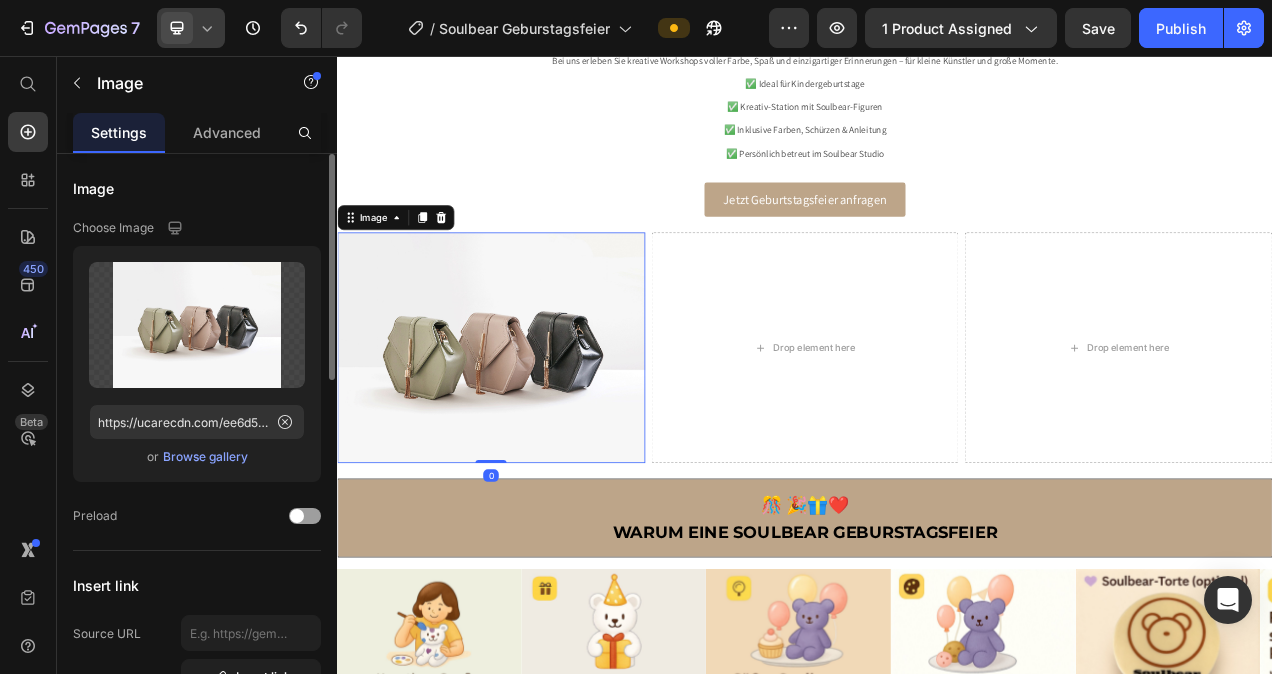 click on "Browse gallery" at bounding box center [205, 457] 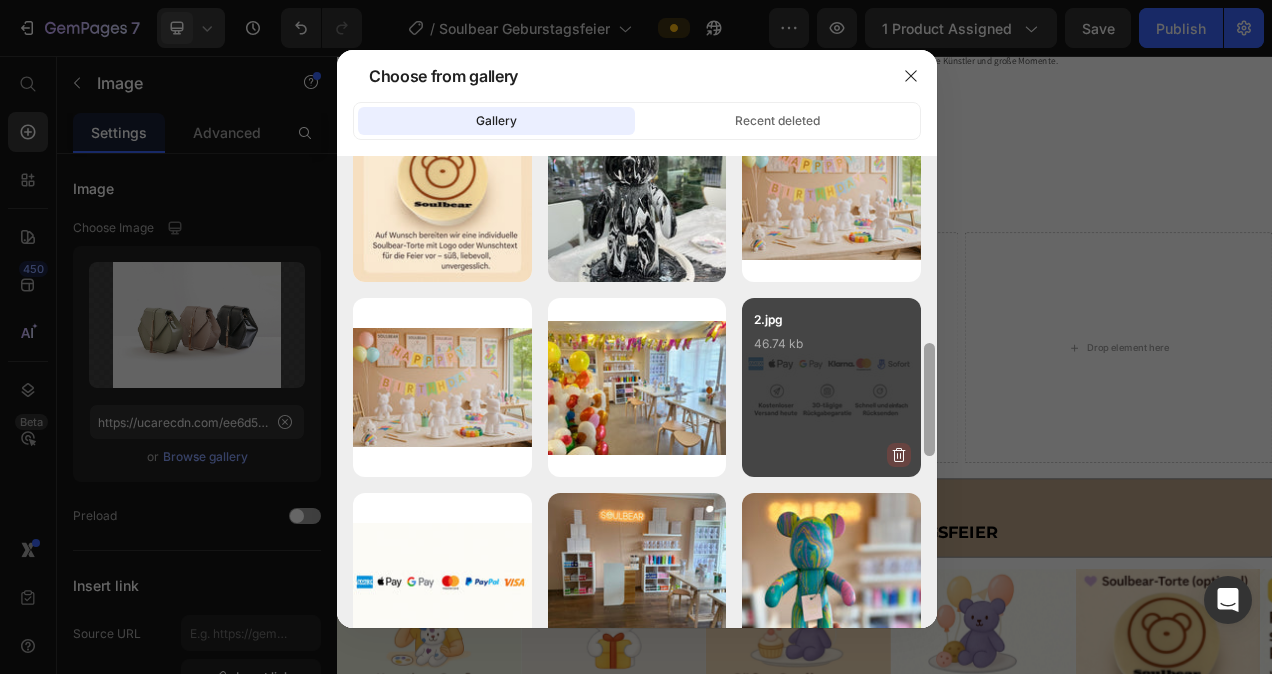 scroll, scrollTop: 859, scrollLeft: 0, axis: vertical 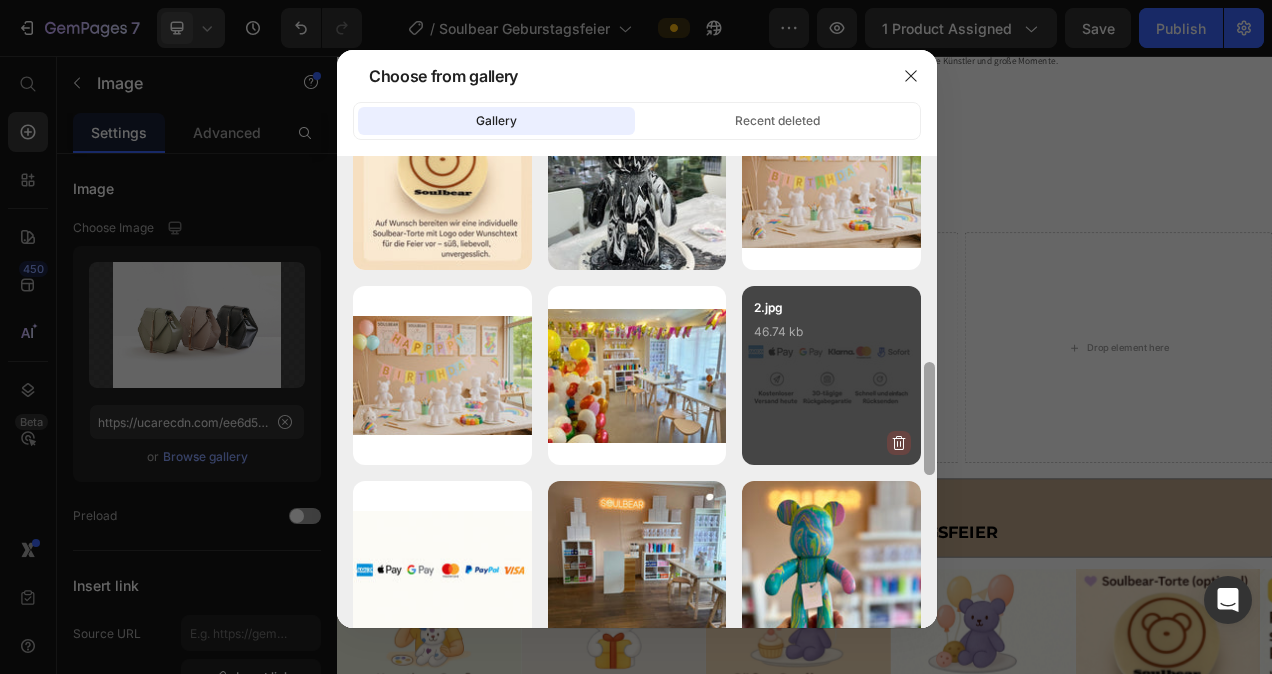 drag, startPoint x: 931, startPoint y: 234, endPoint x: 900, endPoint y: 441, distance: 209.30838 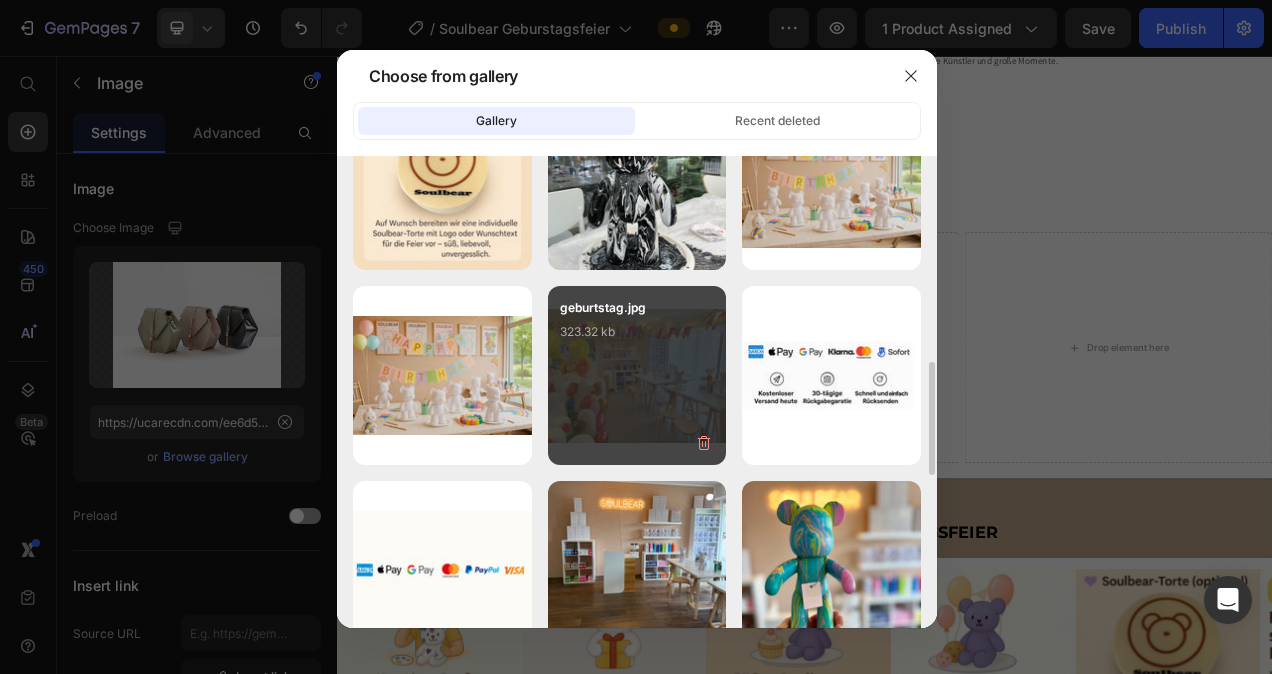 click on "geburtstag.jpg 323.32 kb" at bounding box center [637, 338] 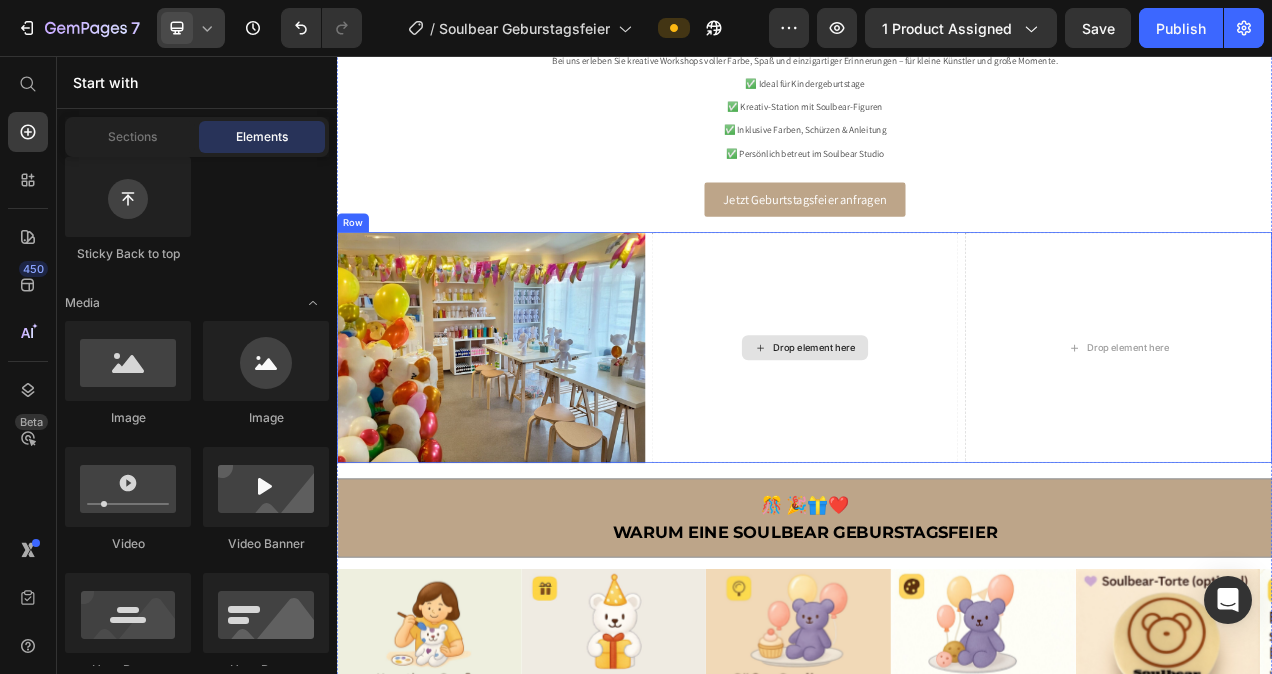 click 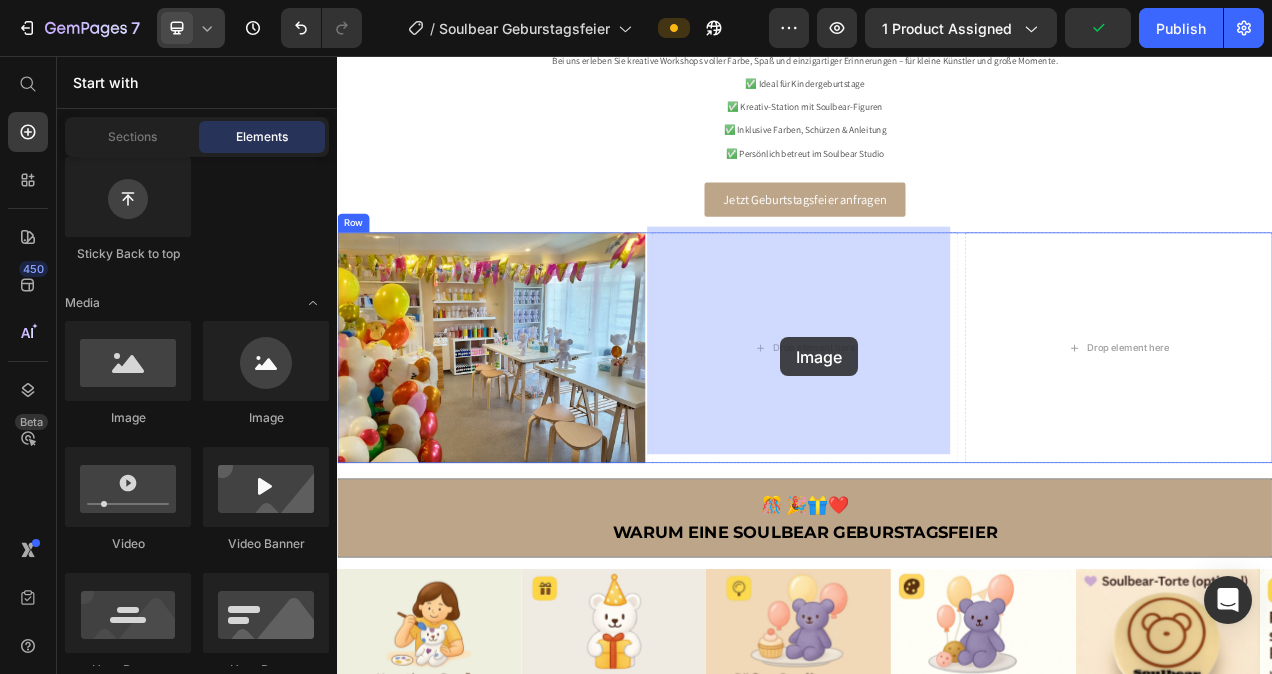 drag, startPoint x: 475, startPoint y: 433, endPoint x: 906, endPoint y: 417, distance: 431.29688 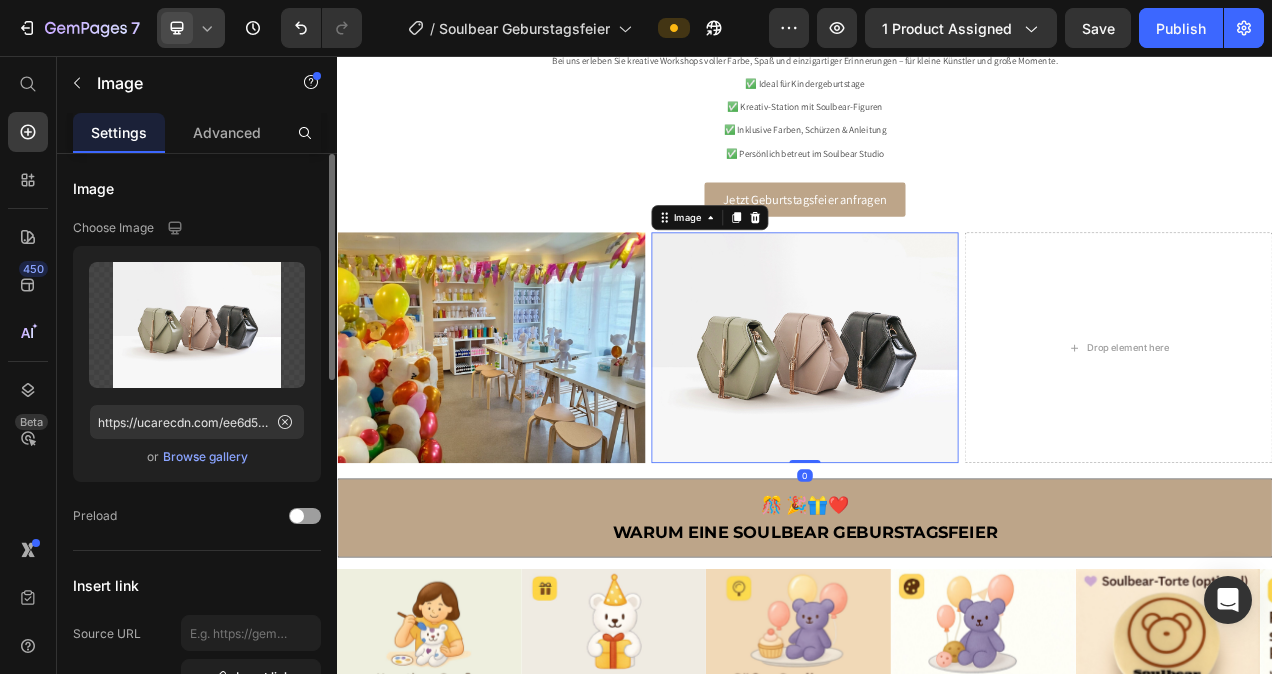 click on "Browse gallery" at bounding box center [205, 457] 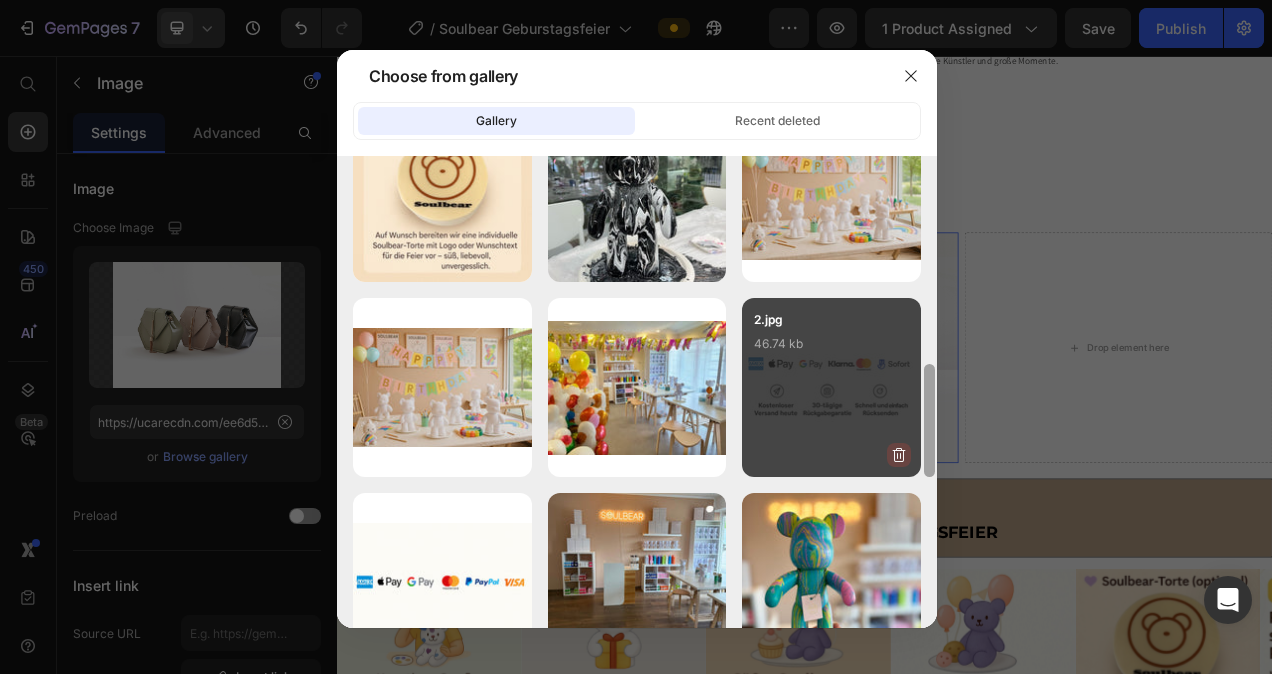 scroll, scrollTop: 880, scrollLeft: 0, axis: vertical 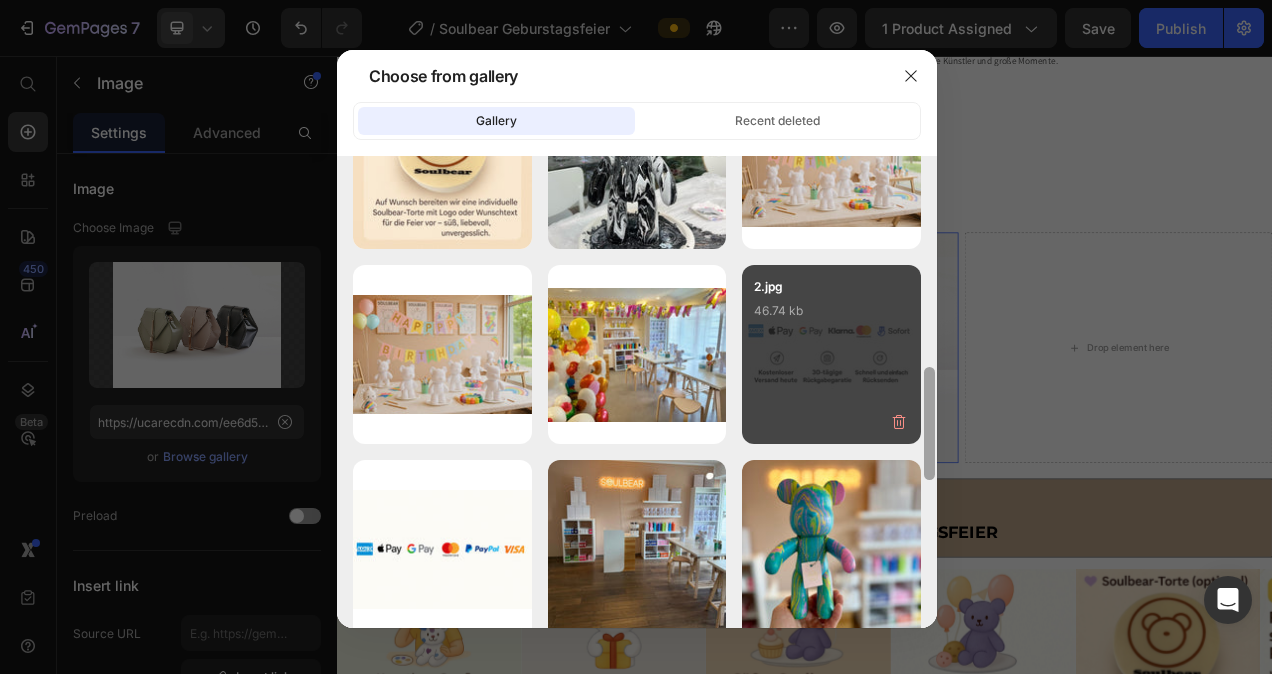 drag, startPoint x: 932, startPoint y: 231, endPoint x: 904, endPoint y: 443, distance: 213.84106 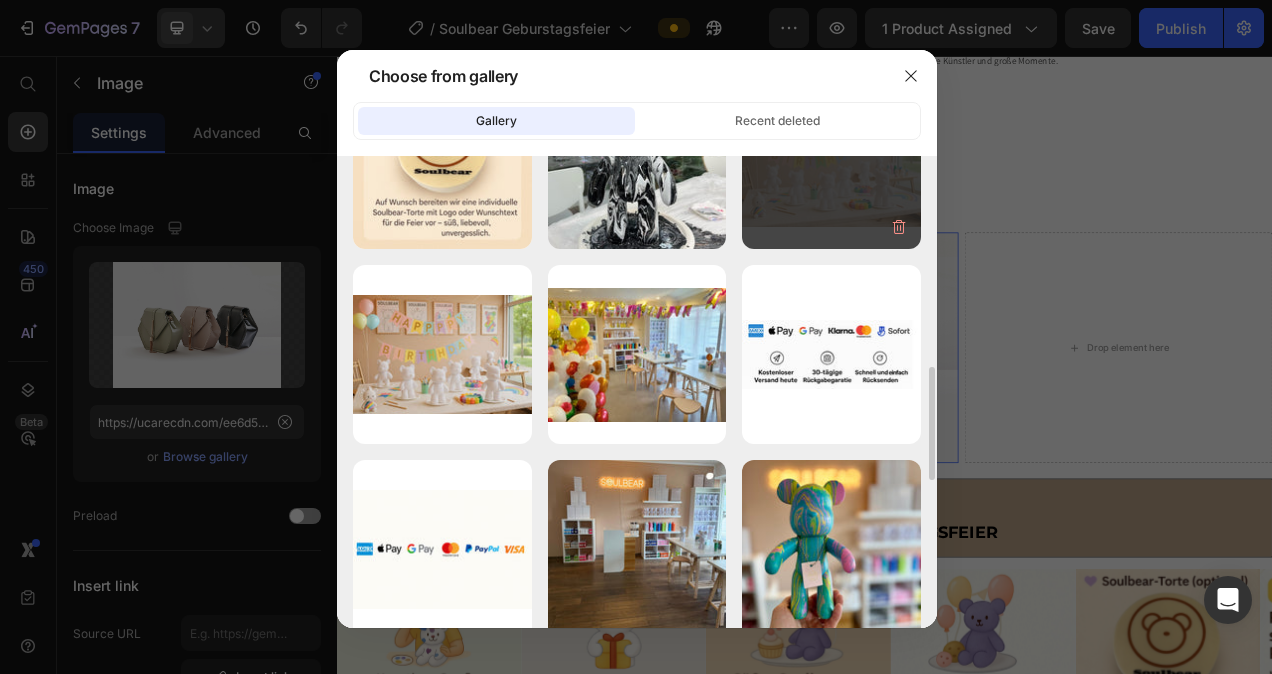 click on "Soulbear Geburtstag2.jpg 261.81 kb" at bounding box center (831, 160) 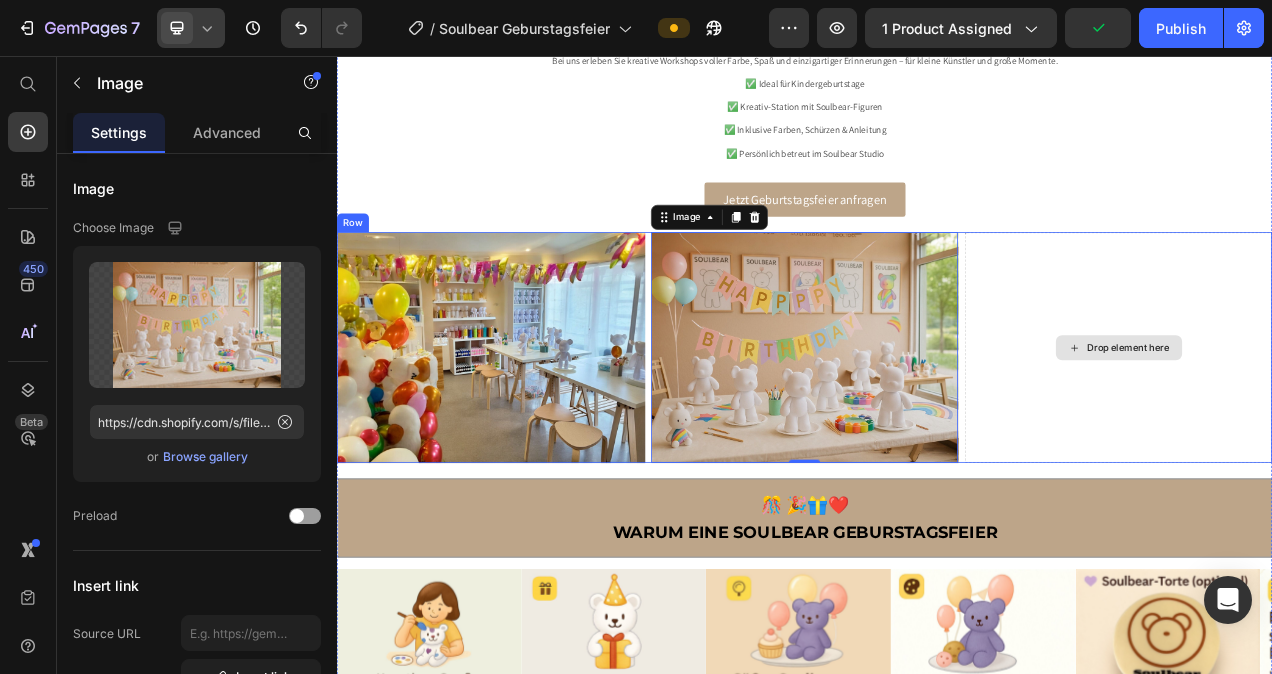 click on "Drop element here" at bounding box center (1339, 431) 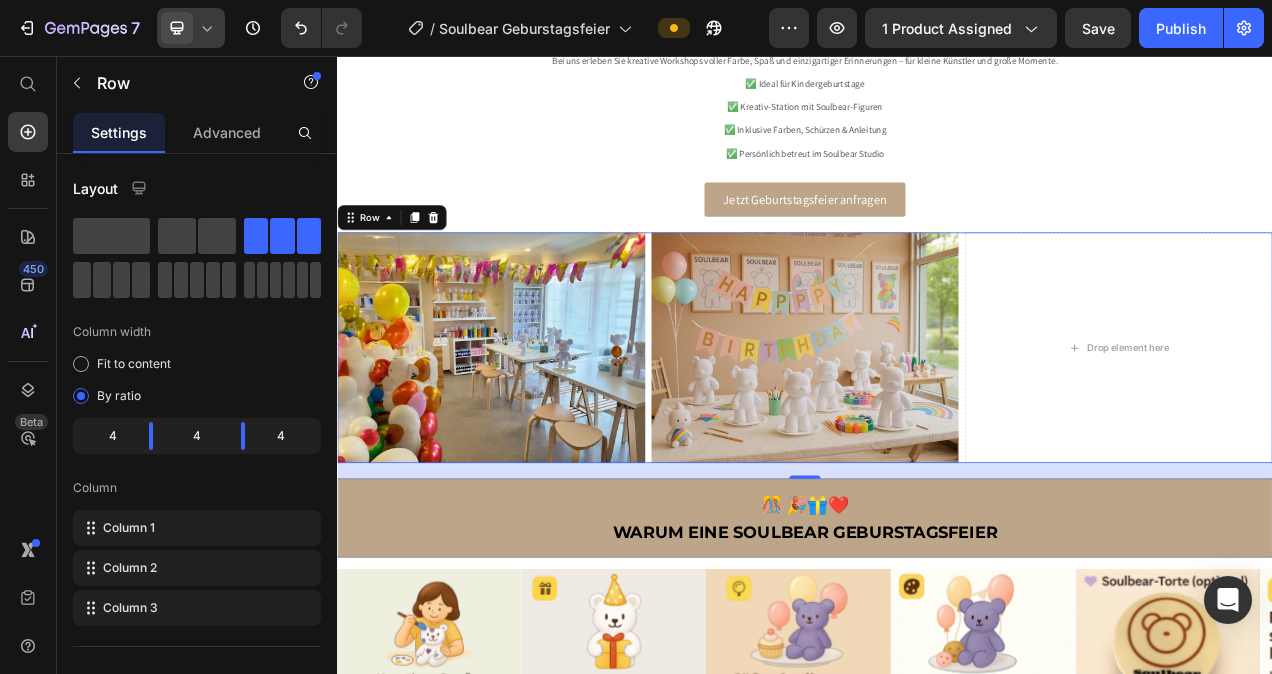 click on "20" at bounding box center (937, 589) 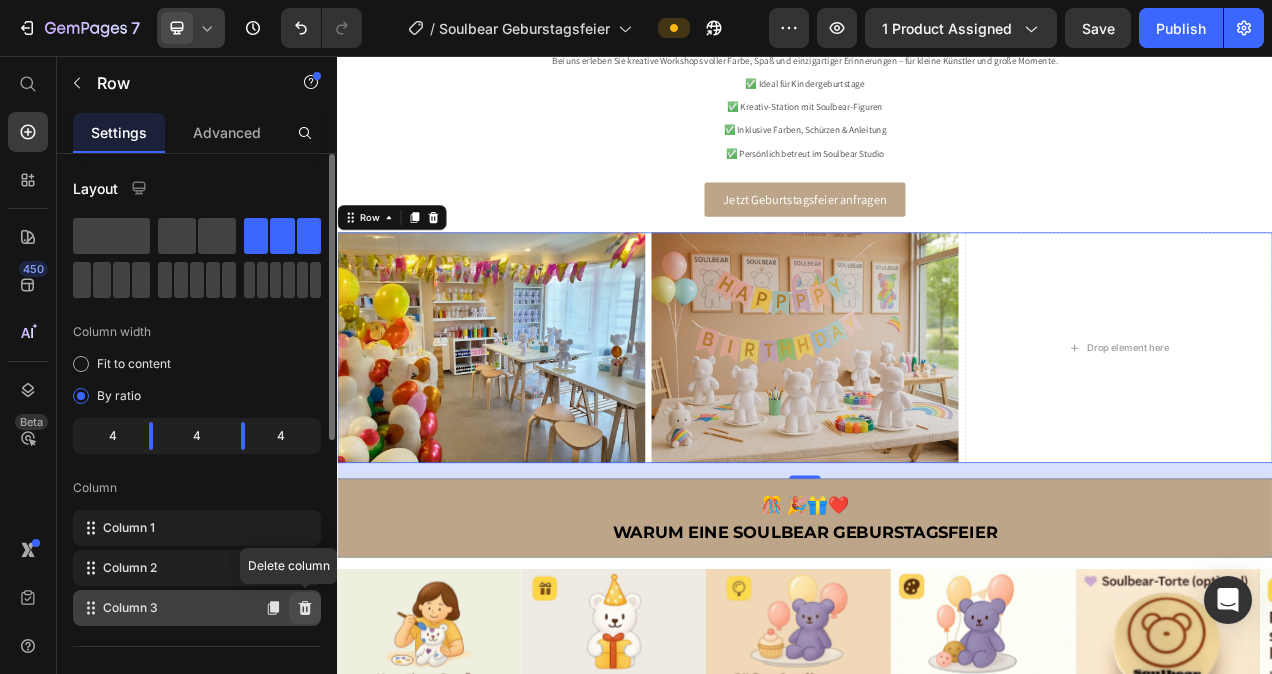 click 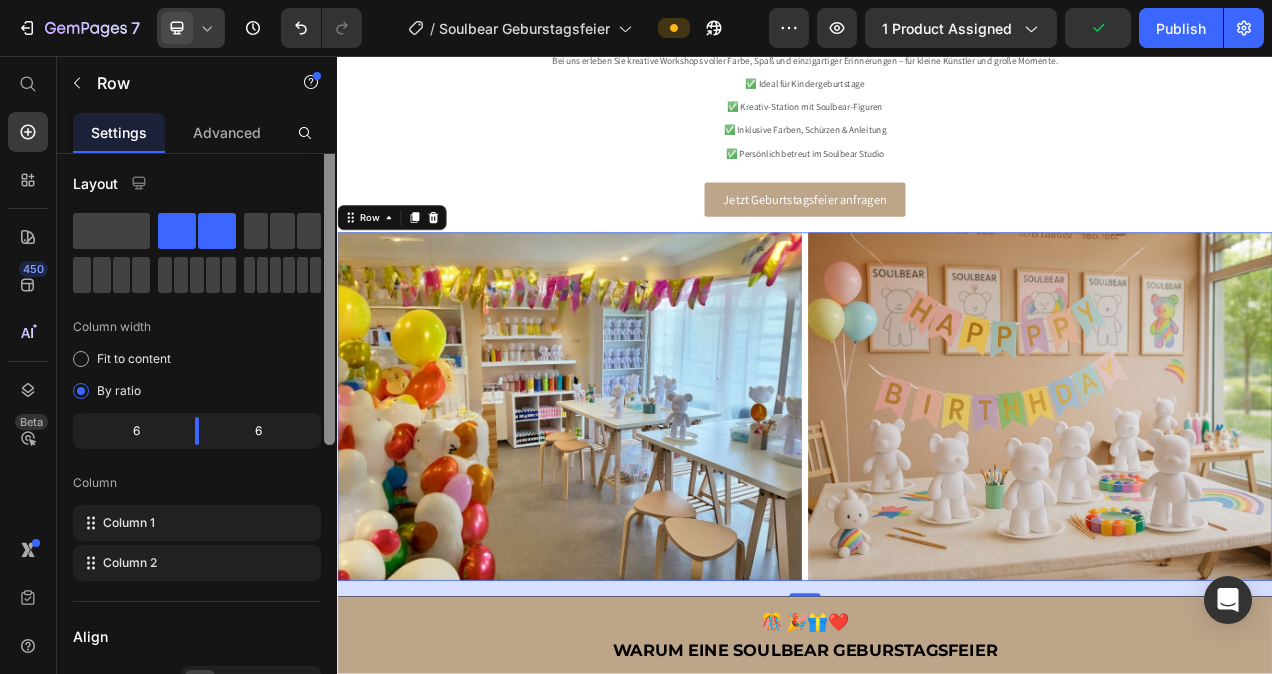 scroll, scrollTop: 0, scrollLeft: 0, axis: both 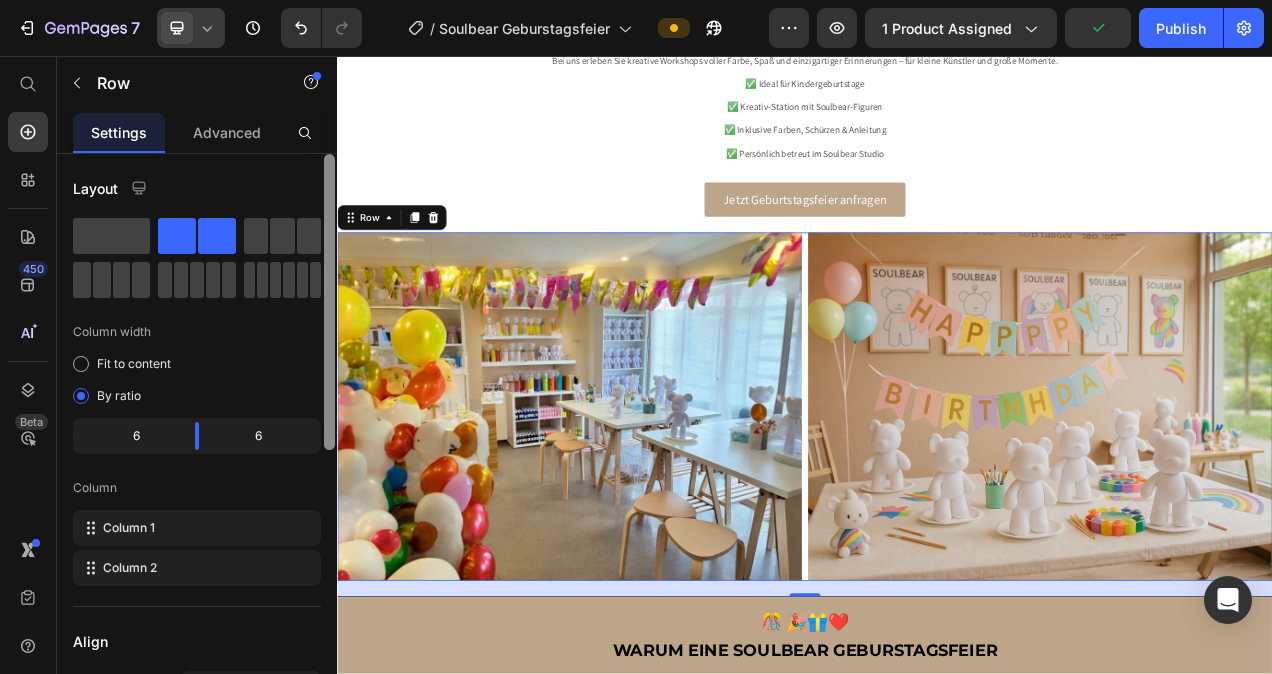 drag, startPoint x: 327, startPoint y: 202, endPoint x: 324, endPoint y: 185, distance: 17.262676 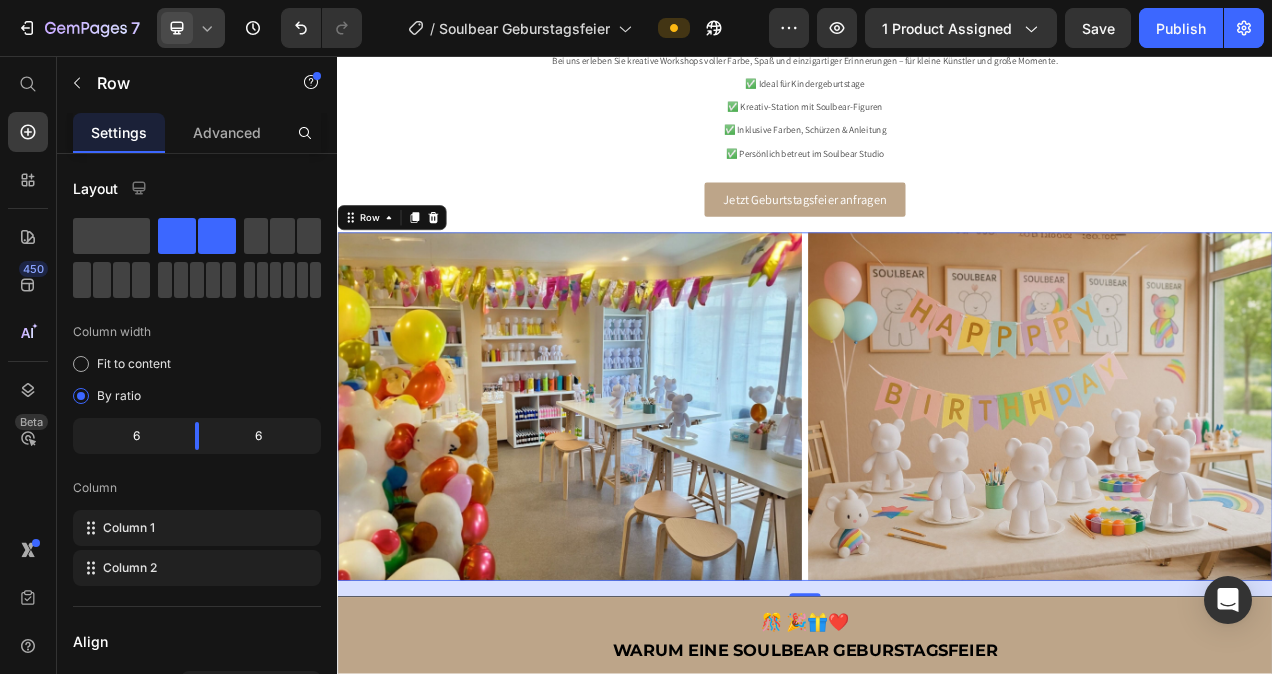click on "20" at bounding box center [937, 740] 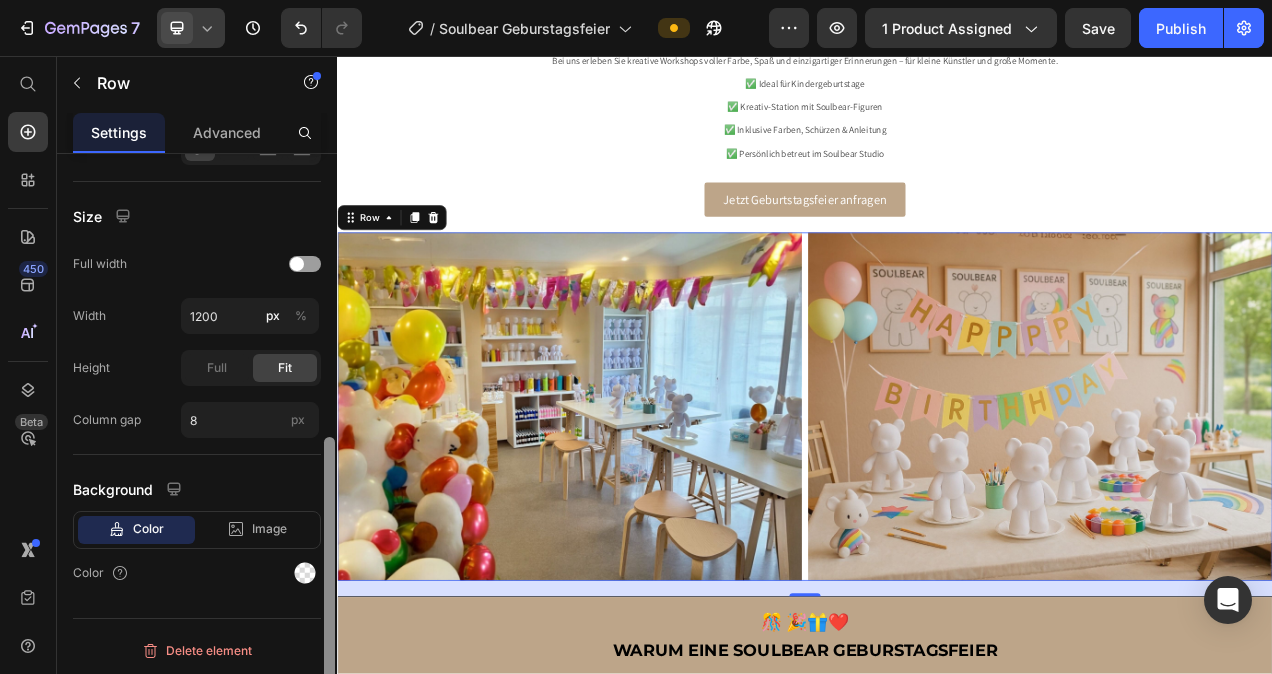 scroll, scrollTop: 544, scrollLeft: 0, axis: vertical 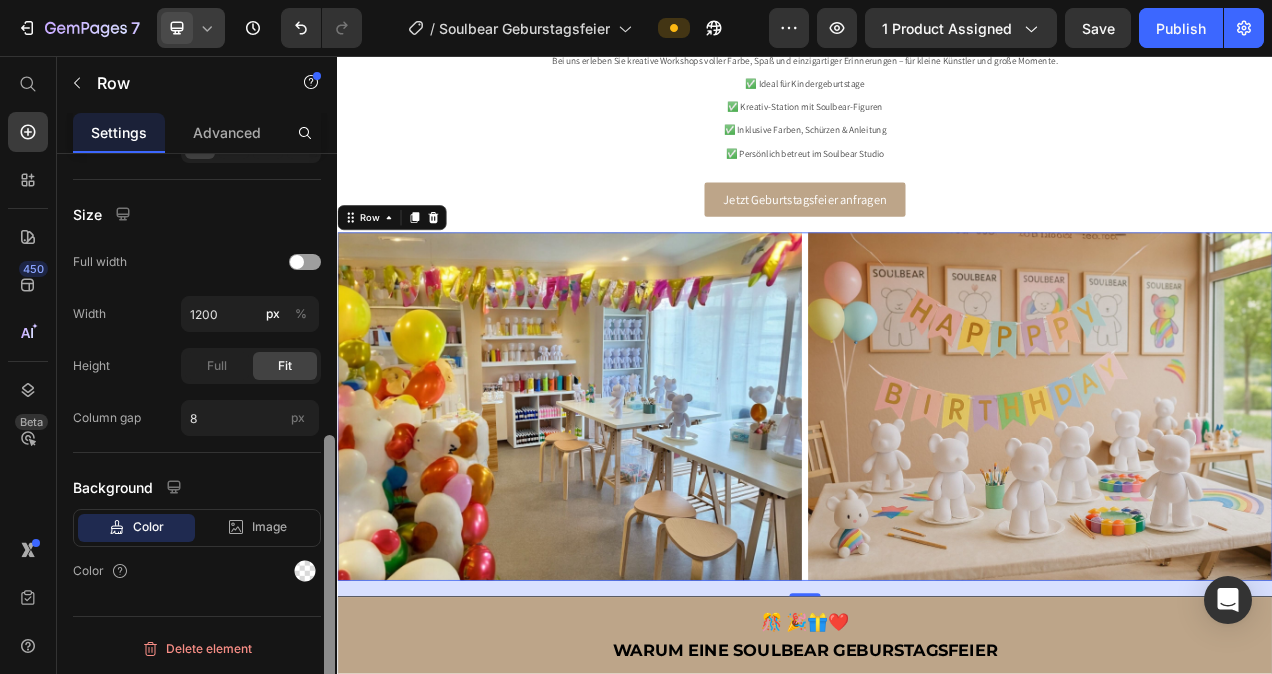 drag, startPoint x: 328, startPoint y: 249, endPoint x: 325, endPoint y: 556, distance: 307.01465 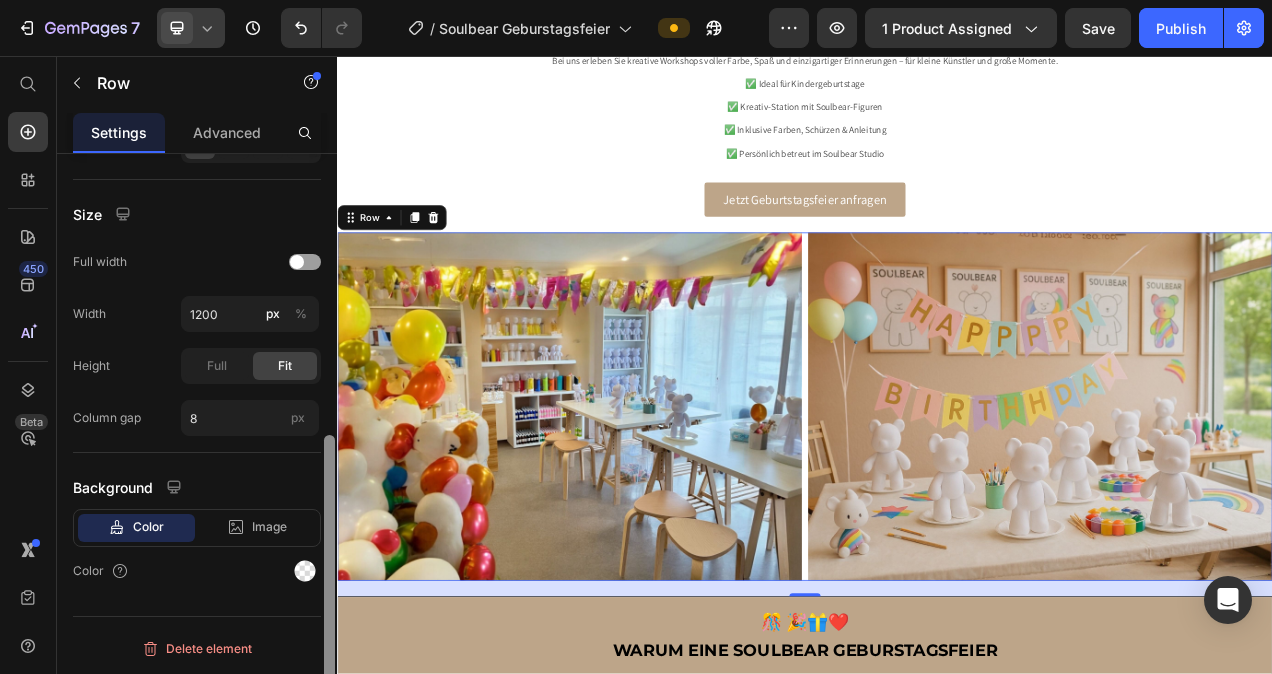 click at bounding box center (329, 583) 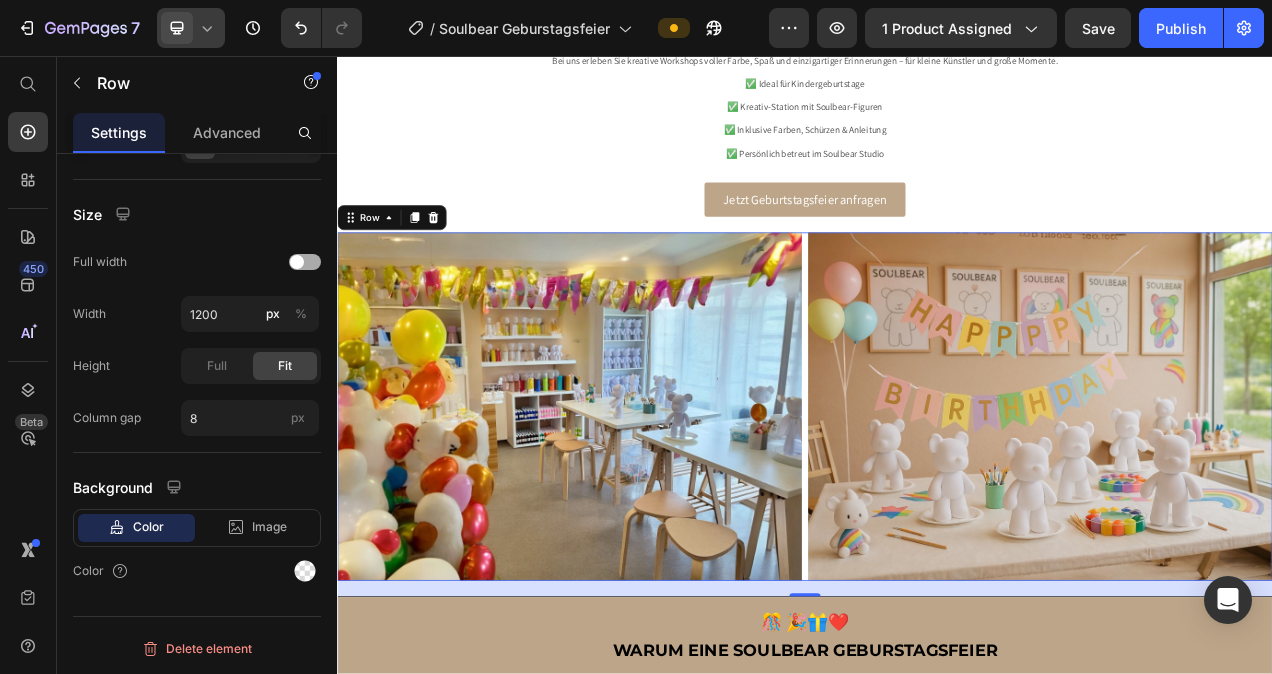click at bounding box center [297, 262] 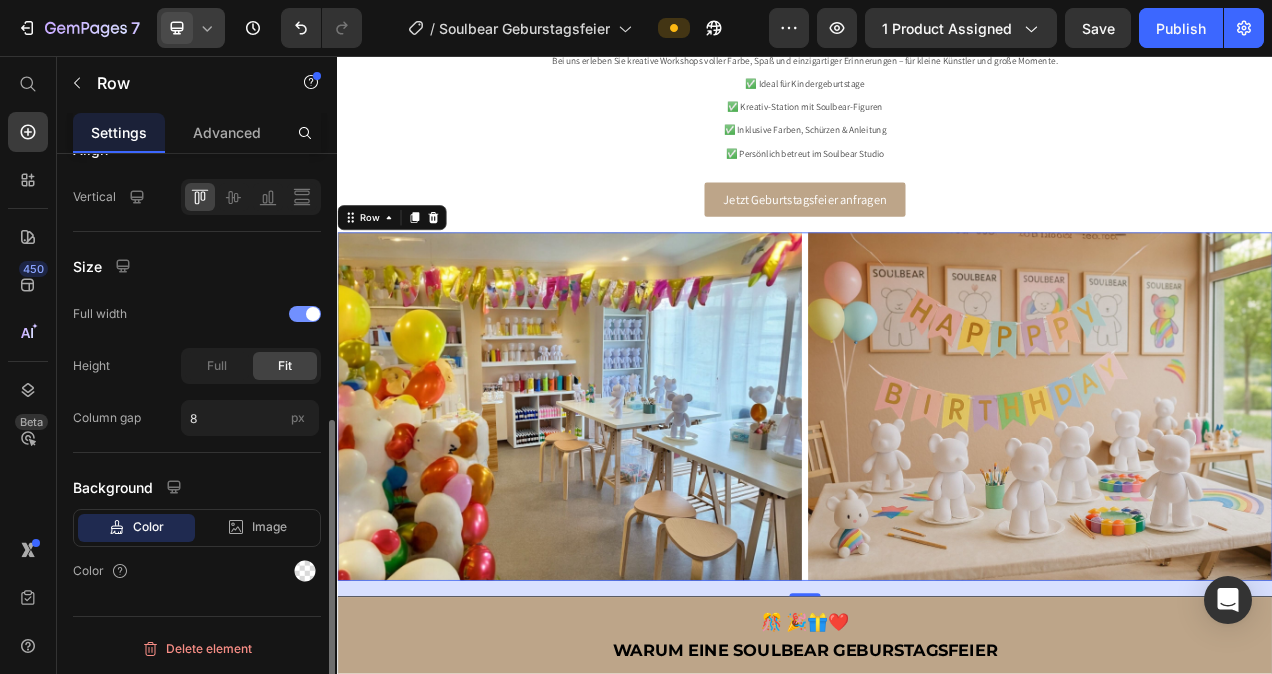 scroll, scrollTop: 492, scrollLeft: 0, axis: vertical 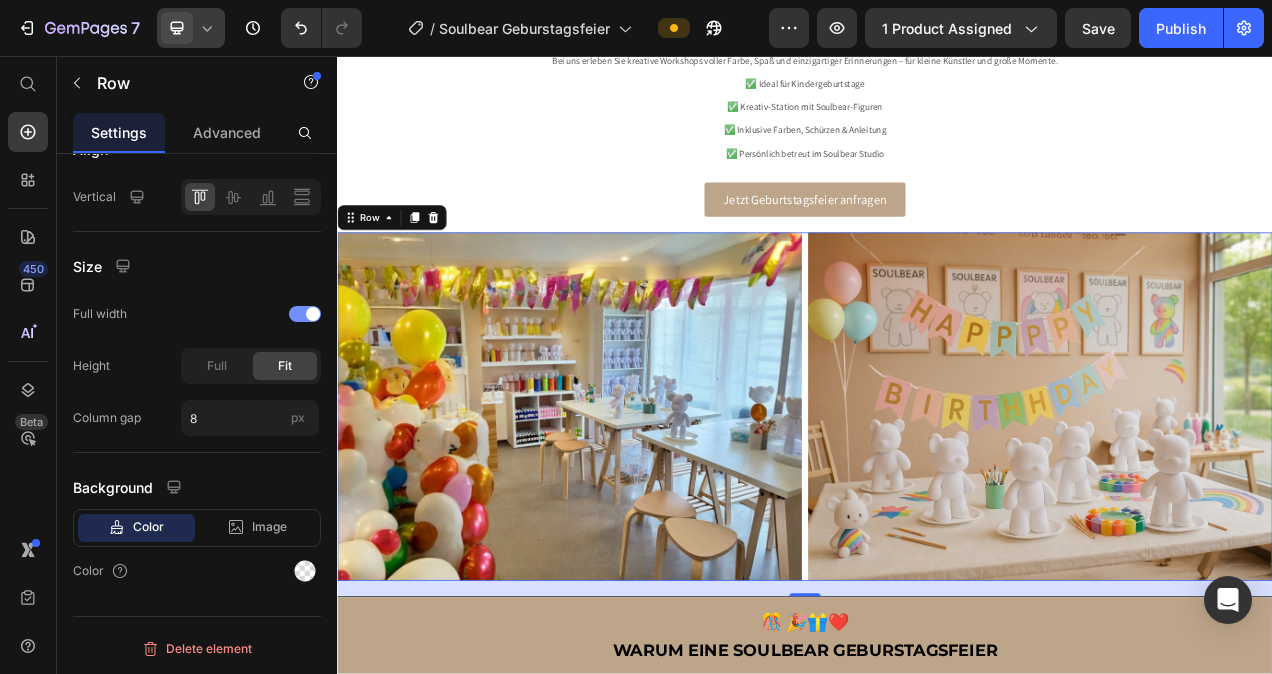 click at bounding box center (313, 314) 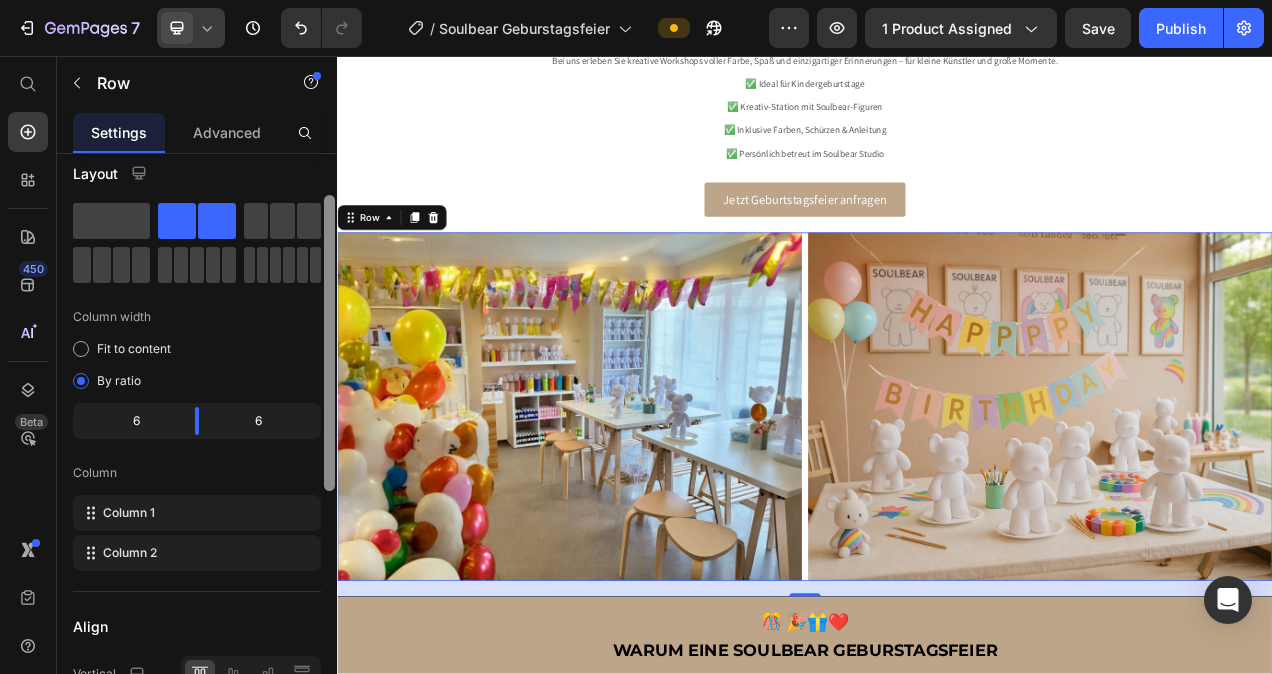 scroll, scrollTop: 0, scrollLeft: 0, axis: both 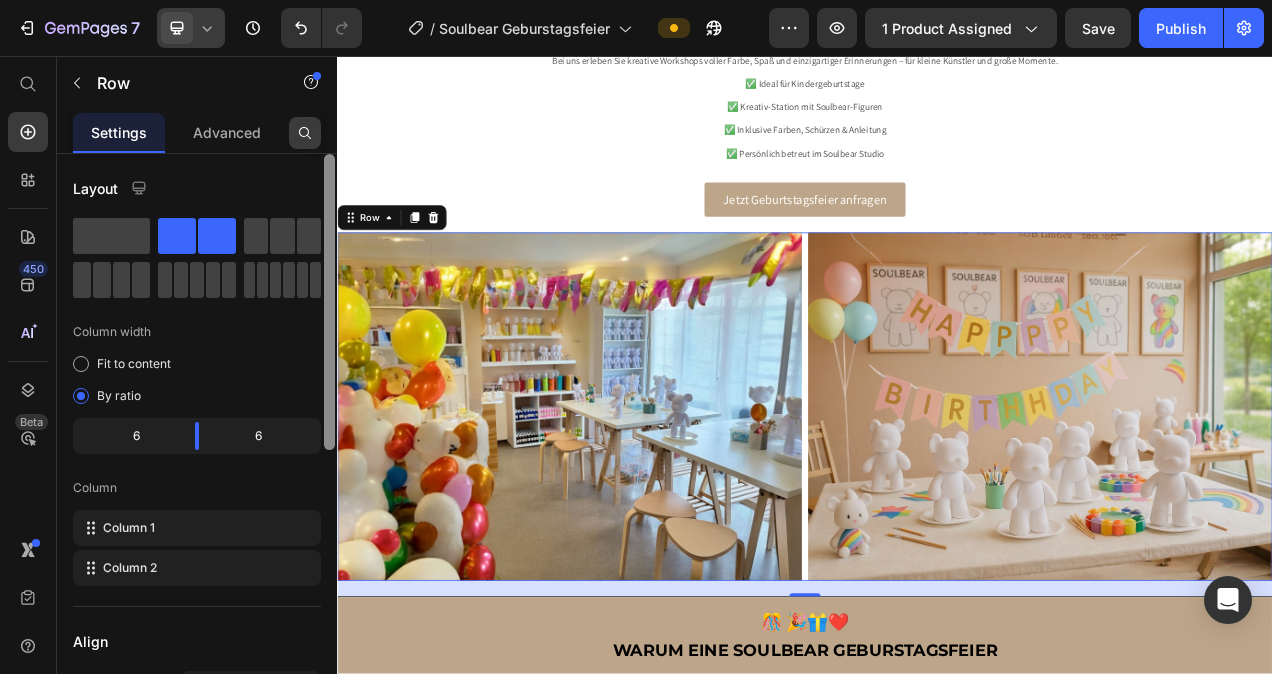 drag, startPoint x: 324, startPoint y: 420, endPoint x: 306, endPoint y: 142, distance: 278.58212 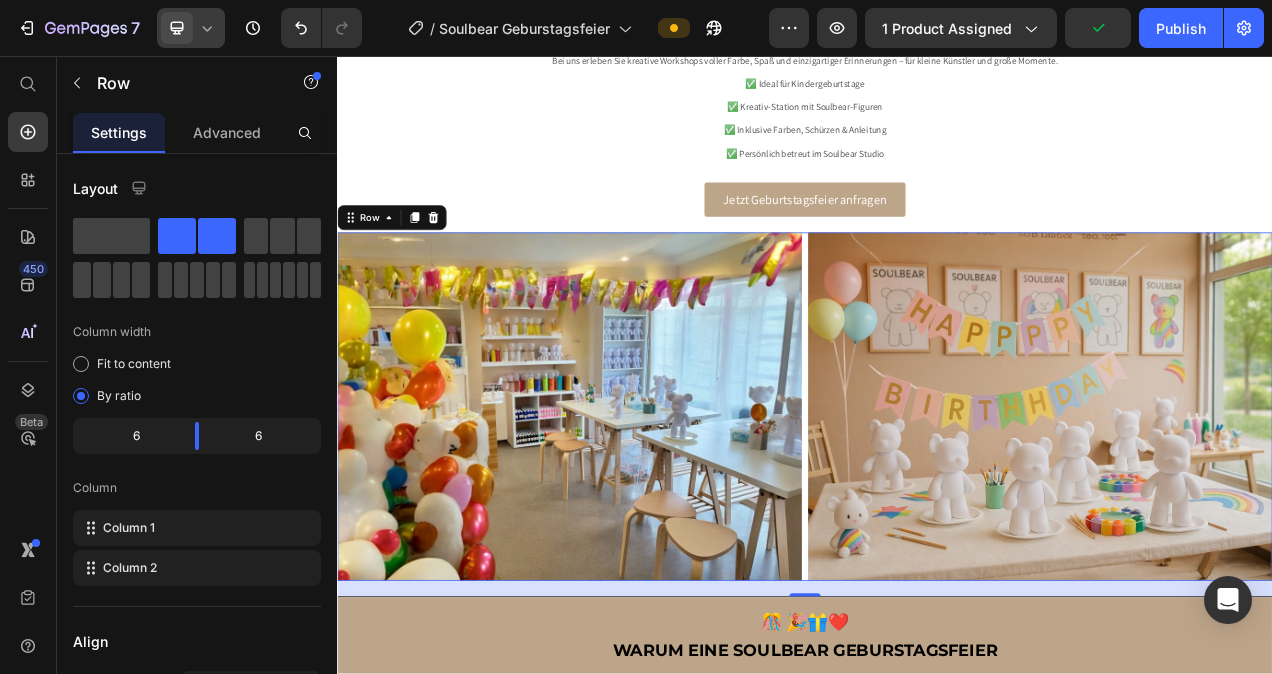 click 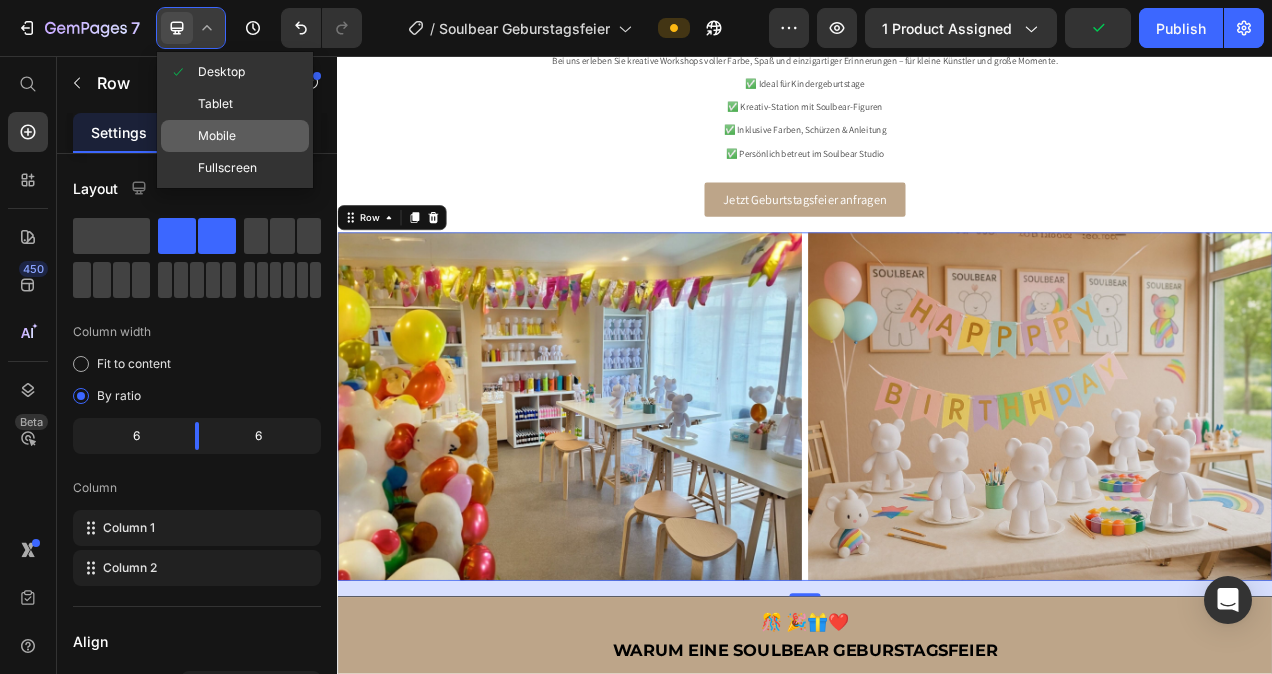click on "Mobile" at bounding box center [217, 136] 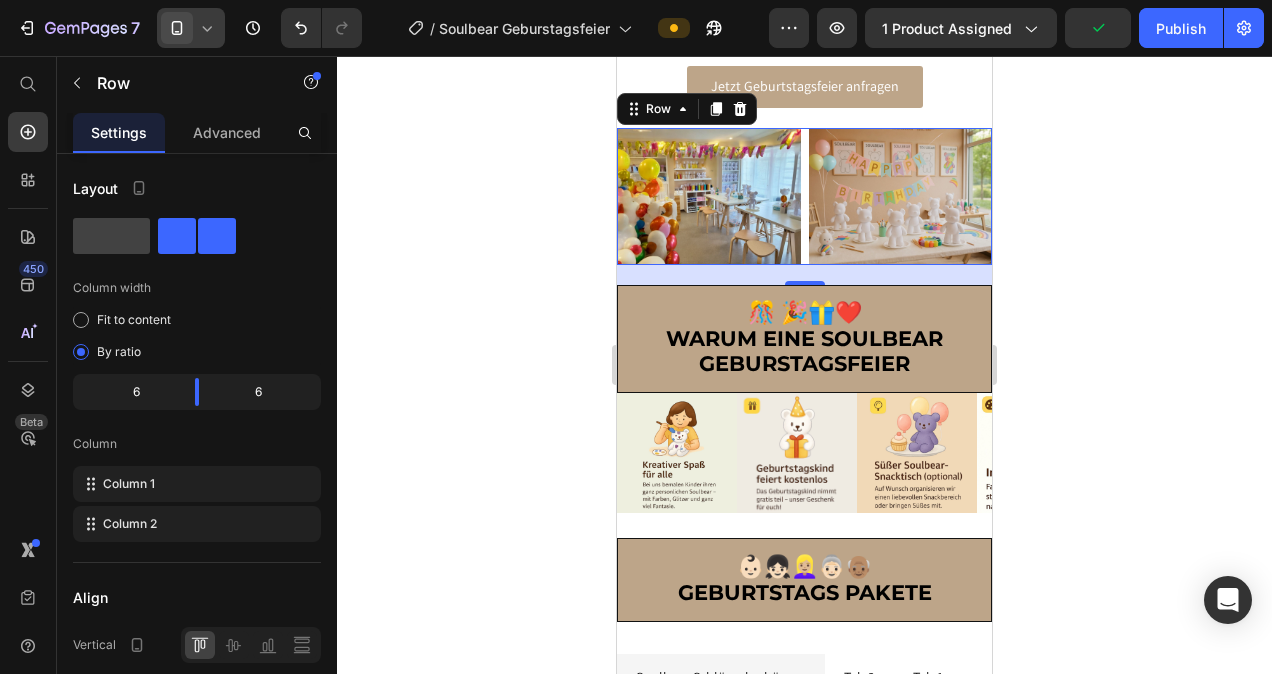 scroll, scrollTop: 1202, scrollLeft: 0, axis: vertical 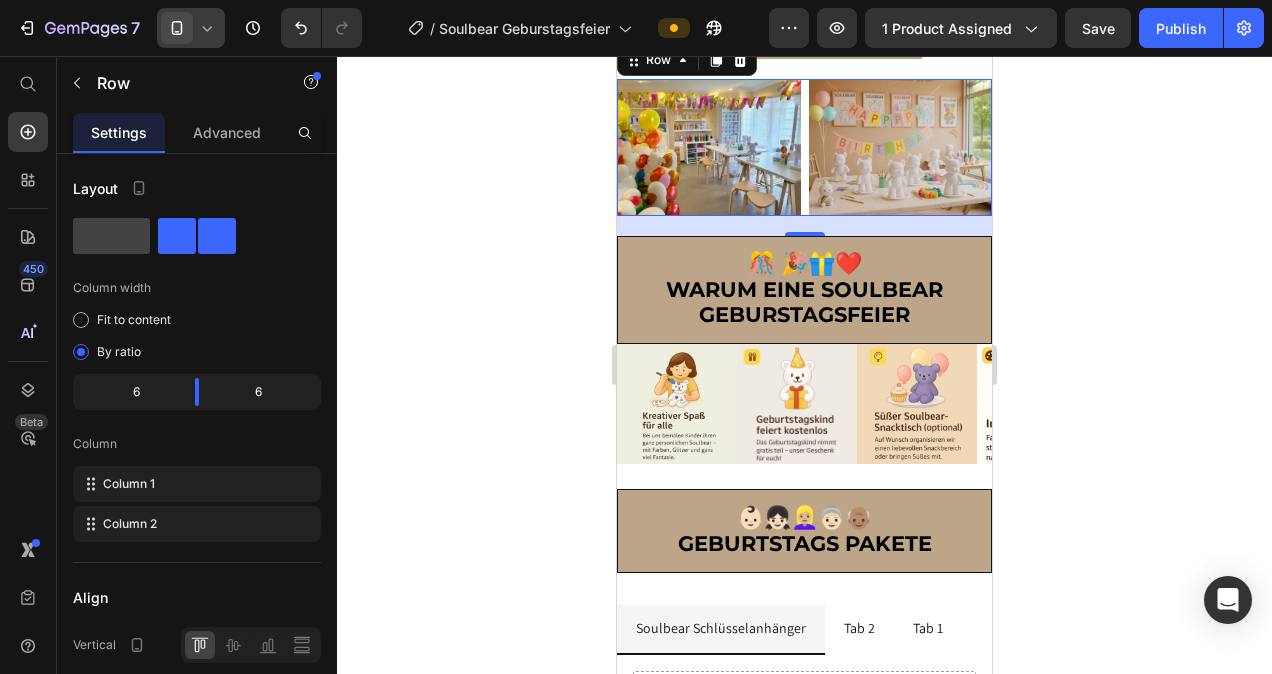 click 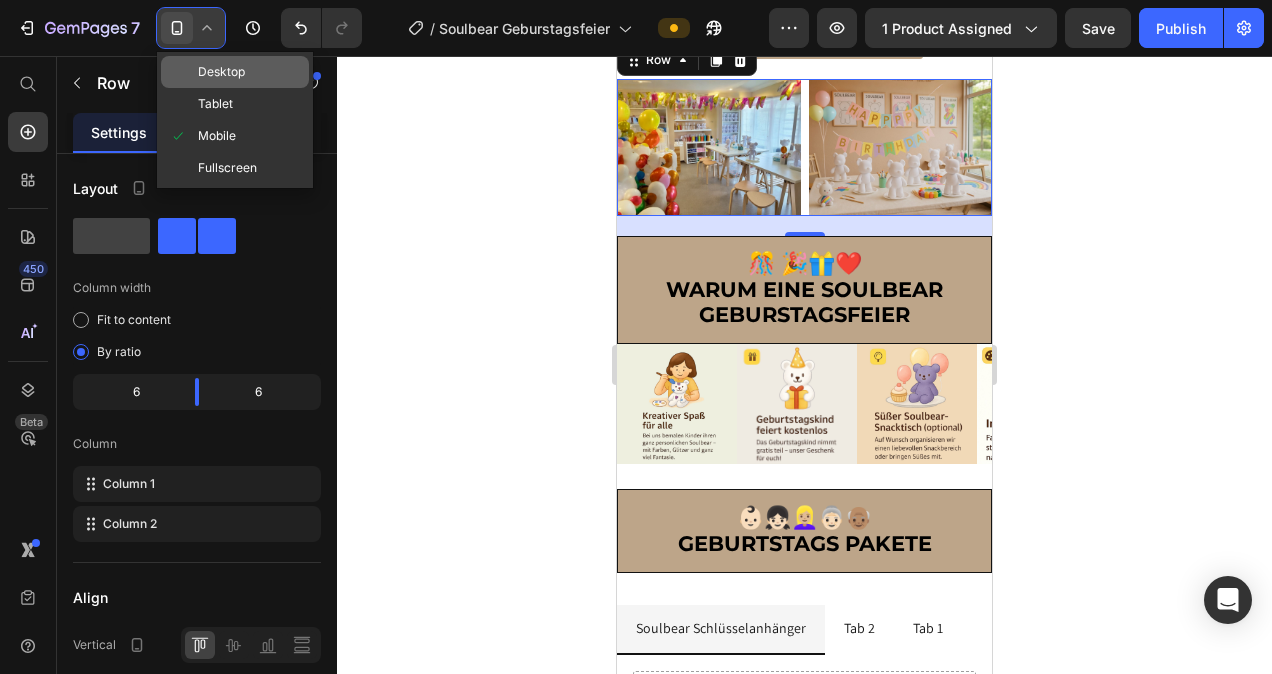 click on "Desktop" at bounding box center [221, 72] 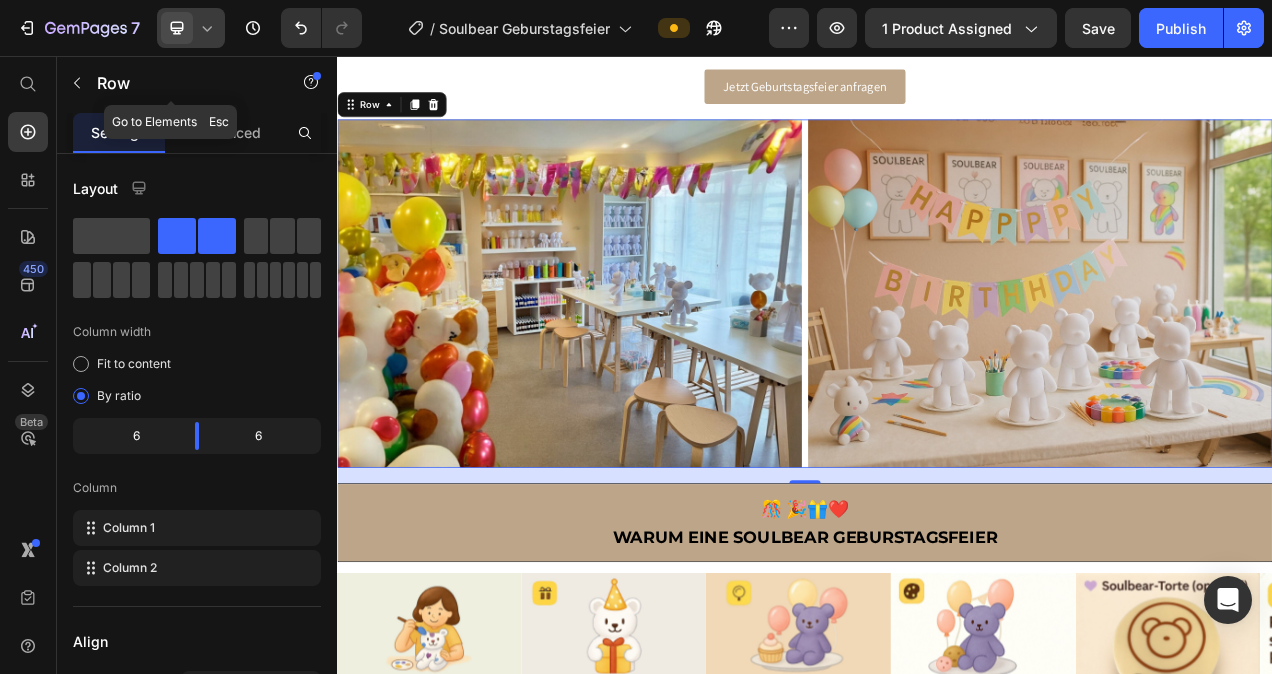 scroll, scrollTop: 972, scrollLeft: 0, axis: vertical 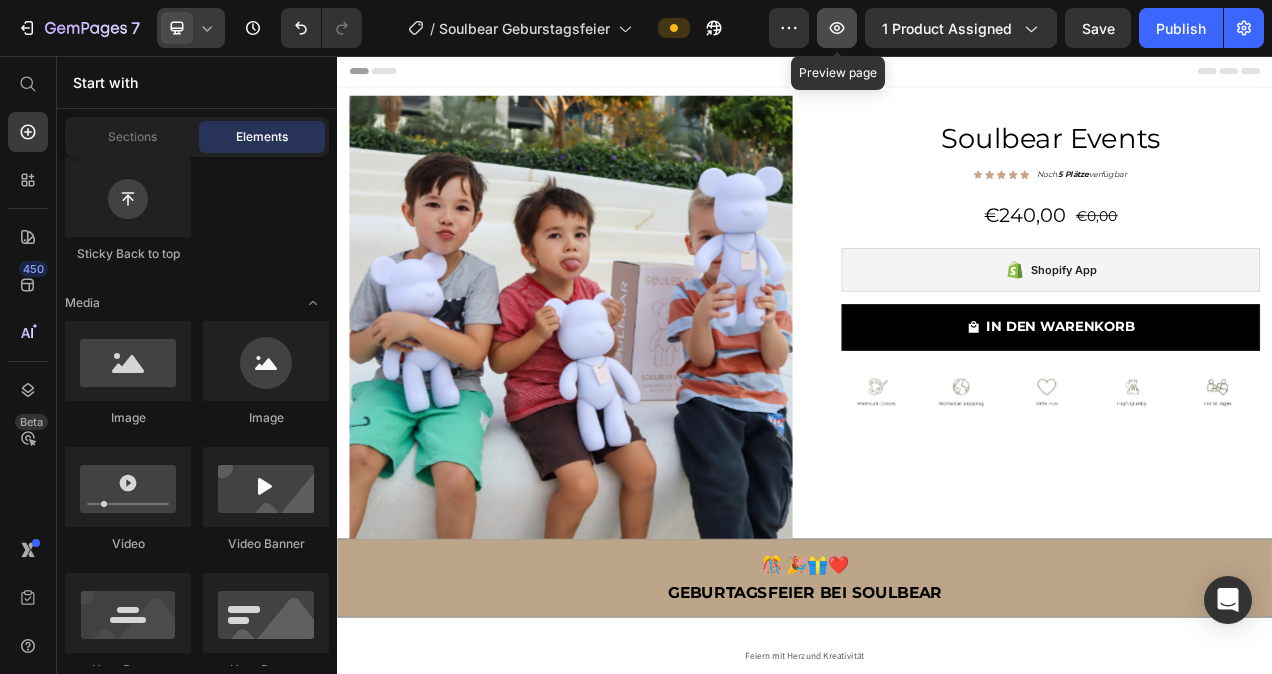 click 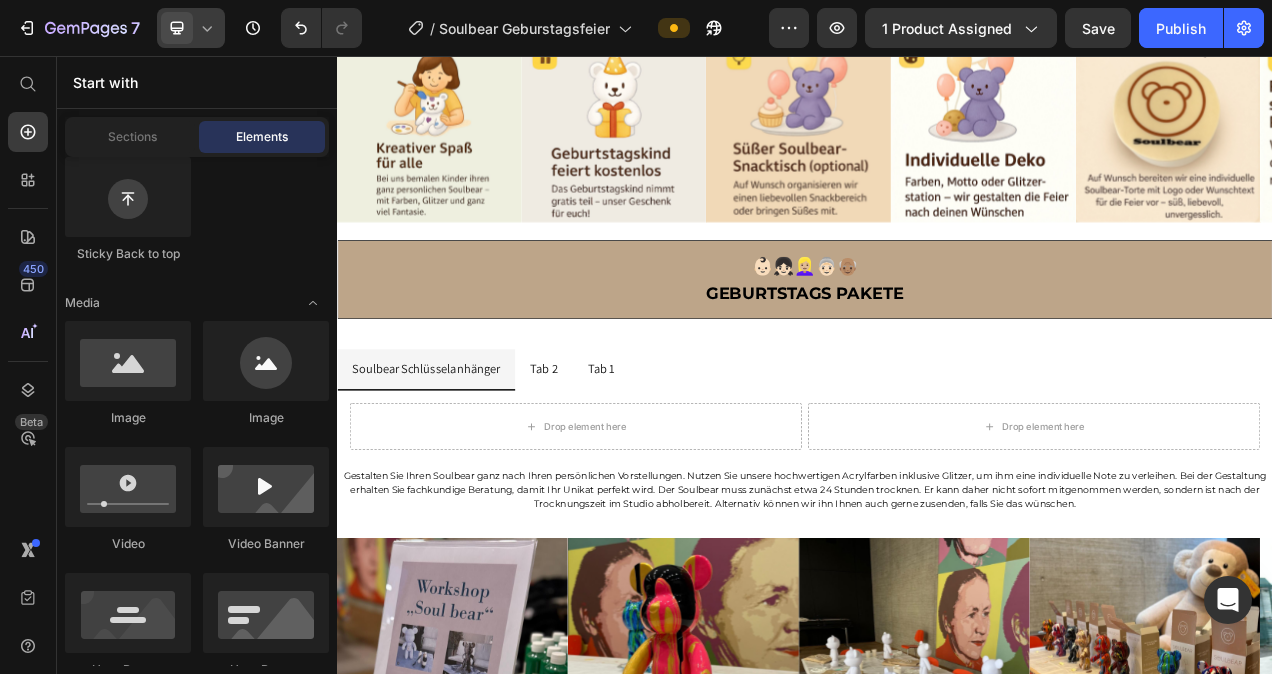 scroll, scrollTop: 1692, scrollLeft: 0, axis: vertical 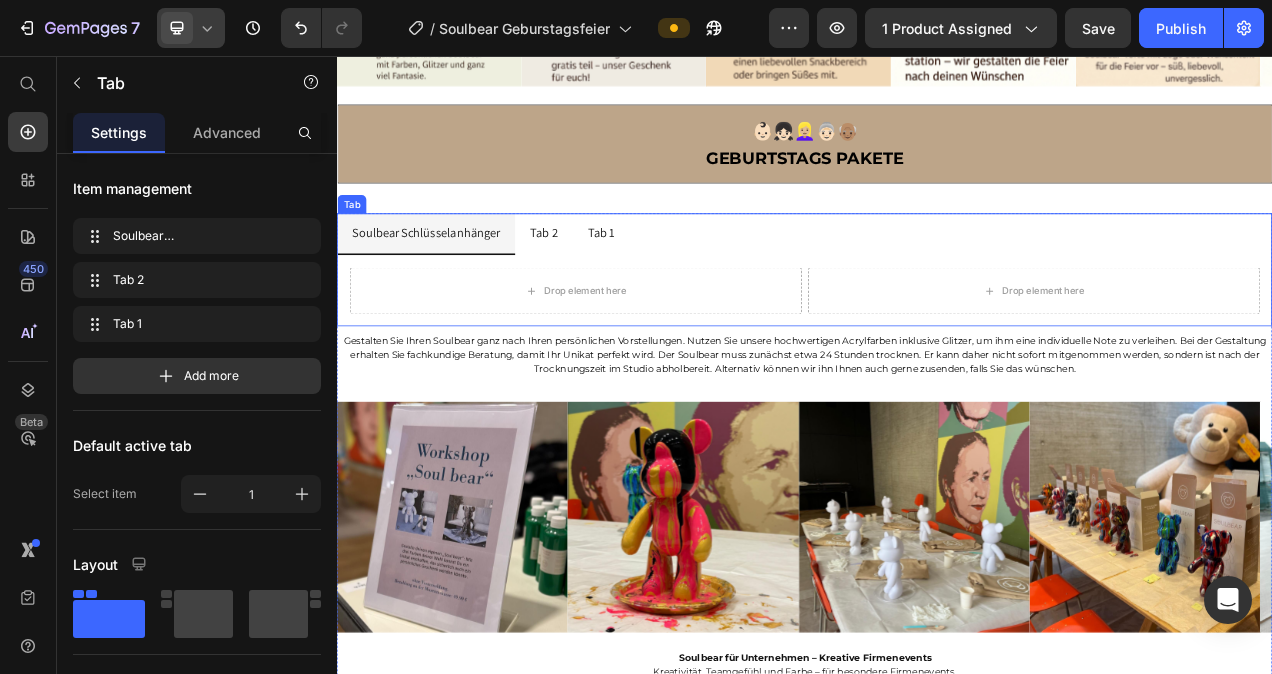 click on "Tab 2" at bounding box center (602, 284) 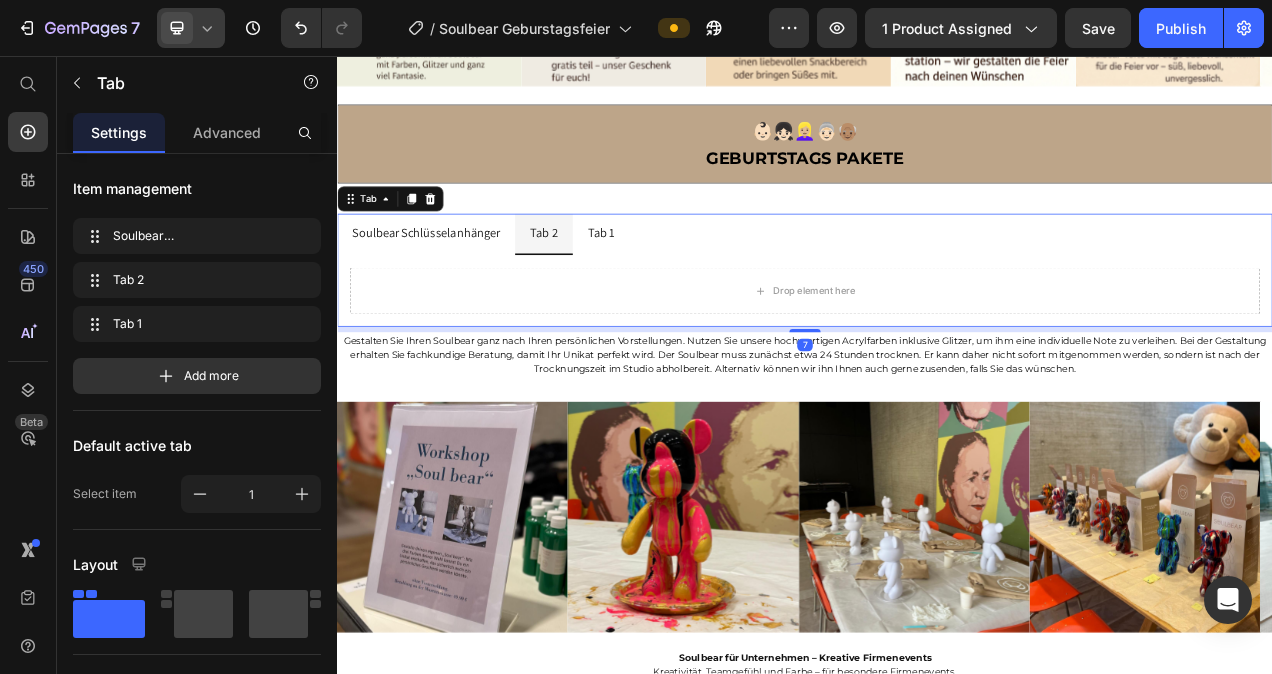 click on "Tab 2" at bounding box center [602, 284] 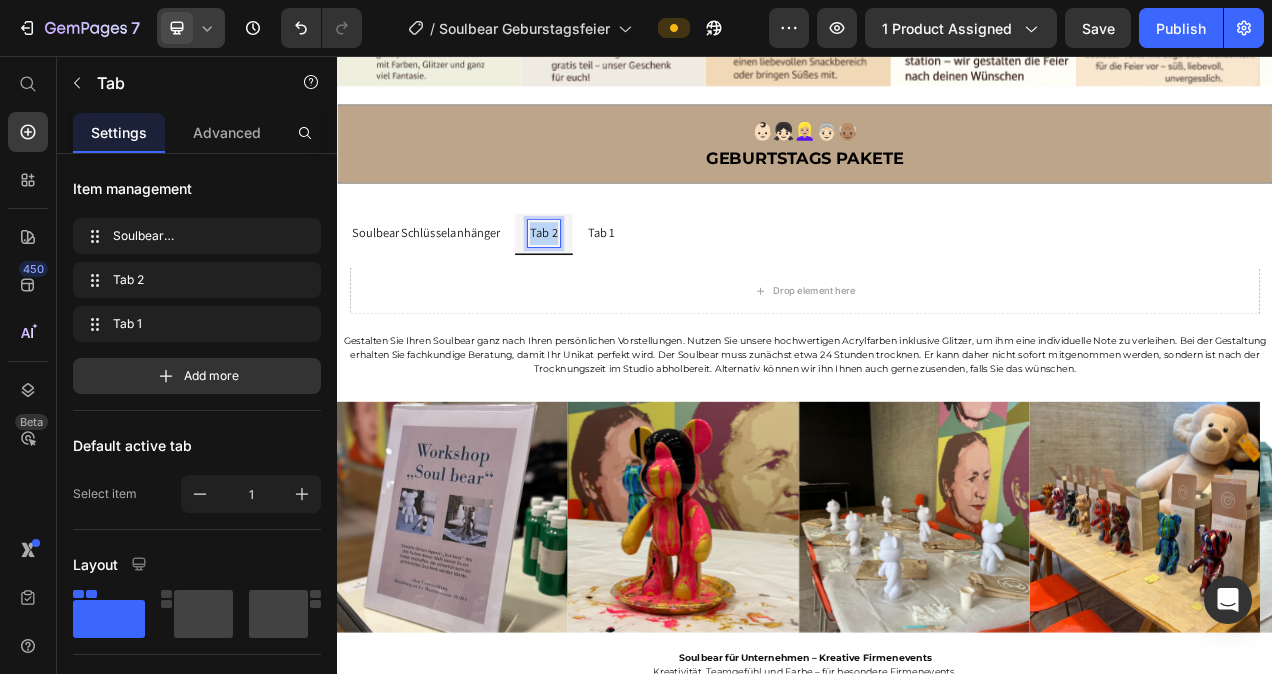 drag, startPoint x: 614, startPoint y: 271, endPoint x: 582, endPoint y: 277, distance: 32.55764 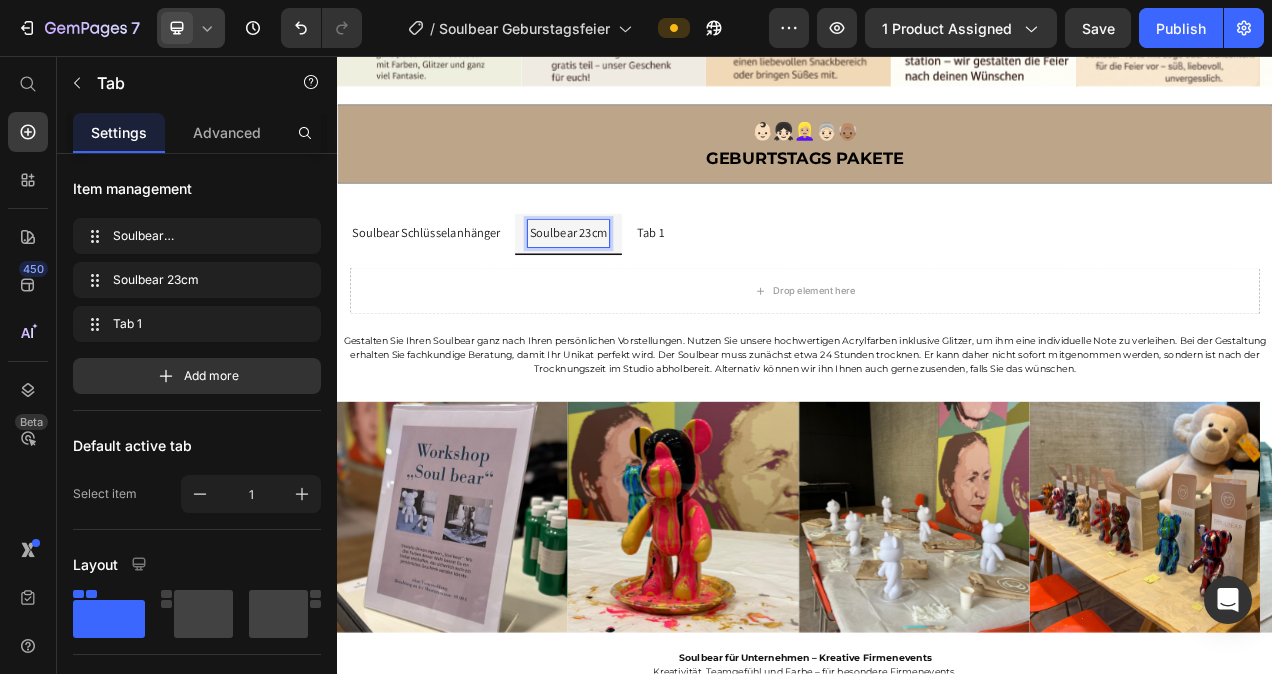 click on "Tab 1" at bounding box center [738, 284] 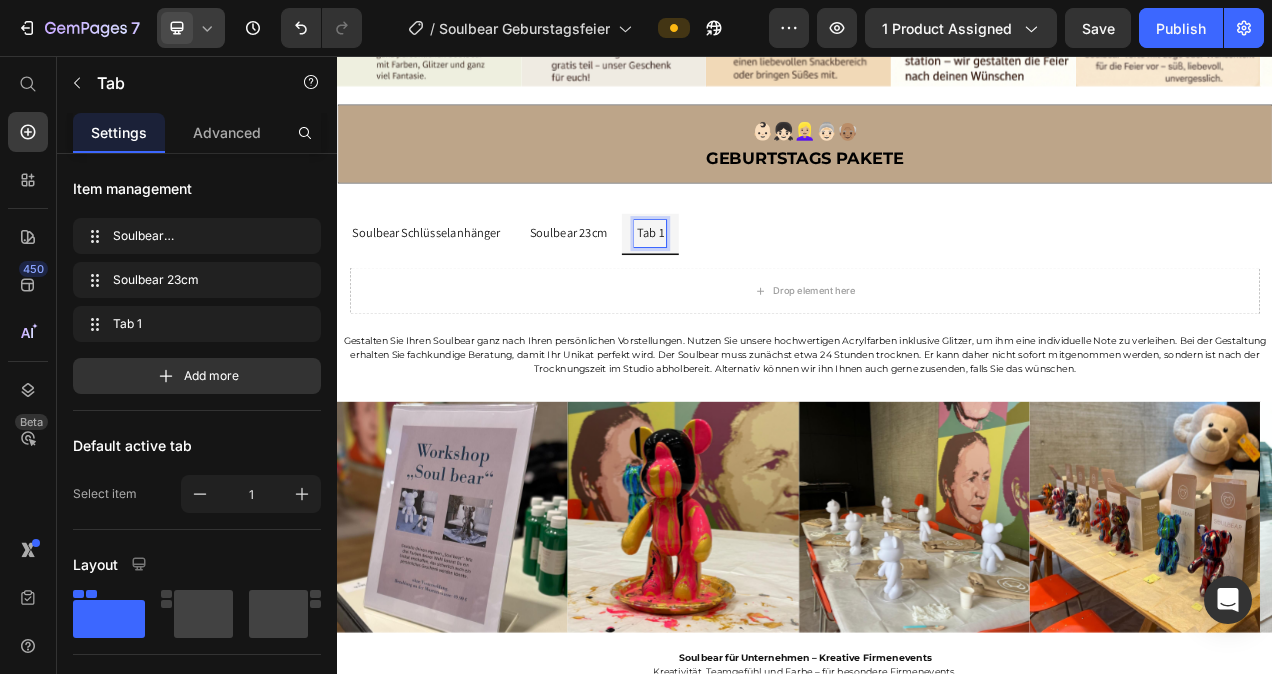 click on "Tab 1" at bounding box center [738, 284] 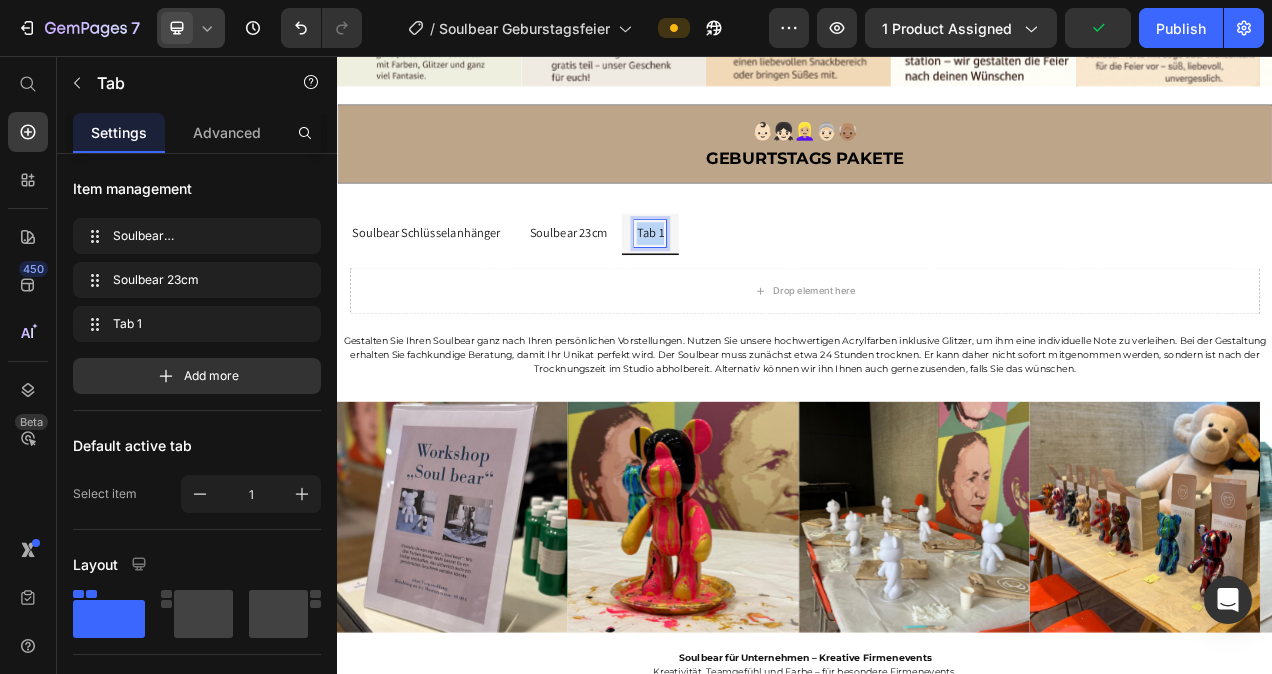 drag, startPoint x: 750, startPoint y: 276, endPoint x: 721, endPoint y: 278, distance: 29.068884 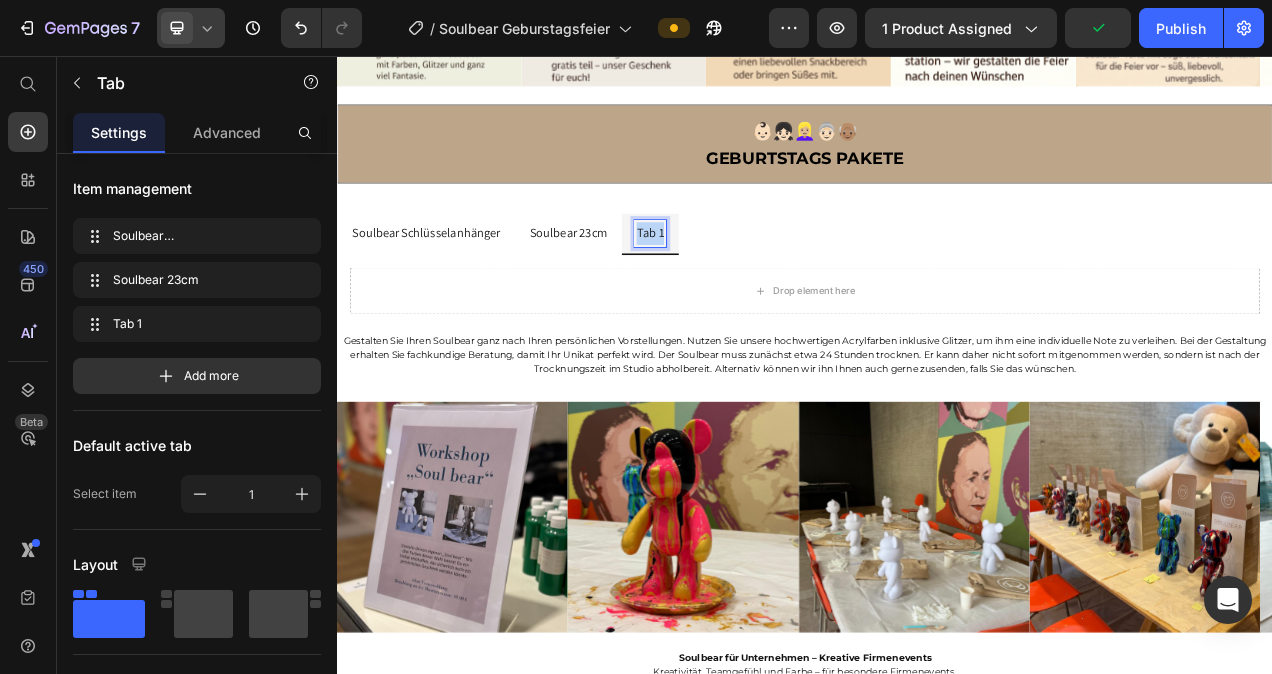 click on "Tab 1" at bounding box center (738, 284) 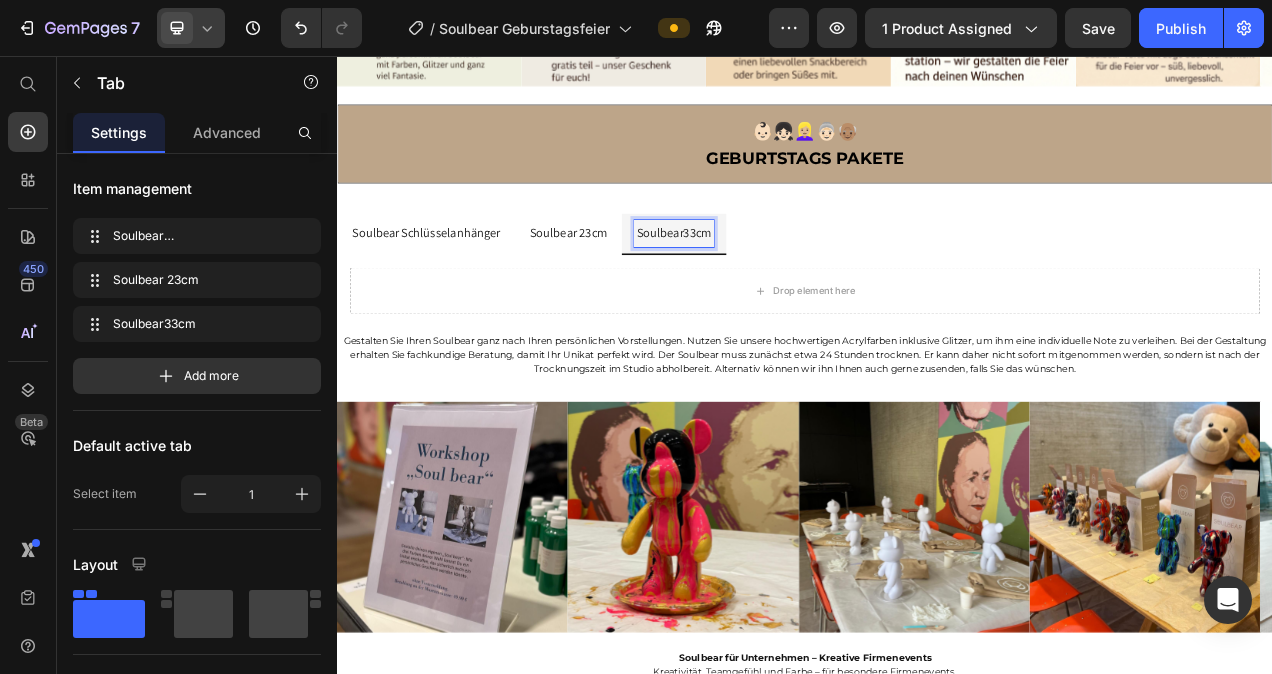 click on "Soulbear Schlüsselanhänger Soulbear 23cm Soulbear33cm" at bounding box center [937, 285] 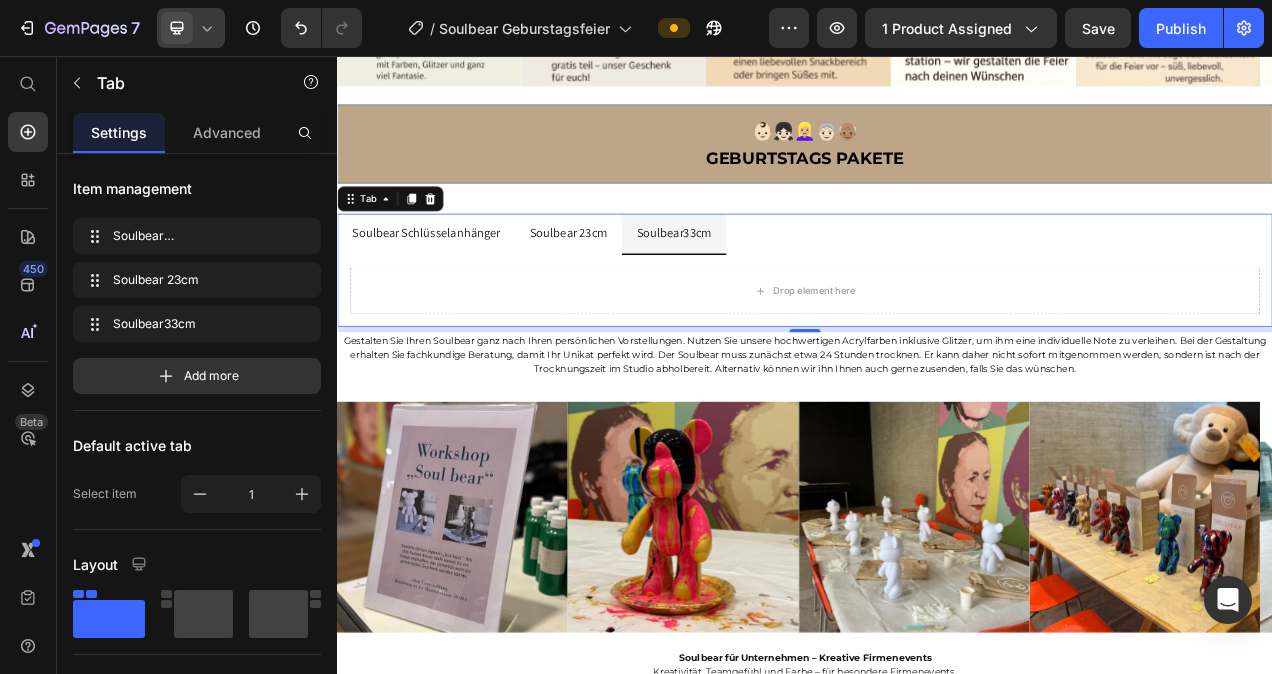 click on "Soulbear 23cm" at bounding box center [633, 284] 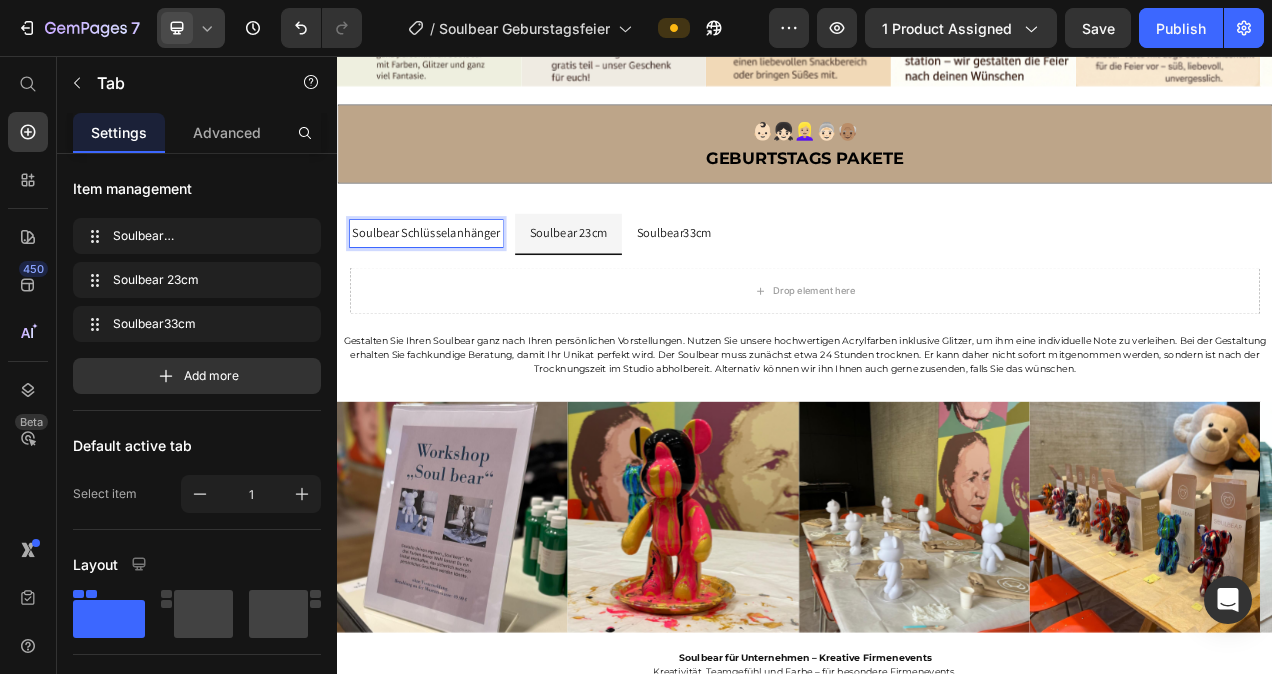 click on "Soulbear Schlüsselanhänger" at bounding box center [451, 284] 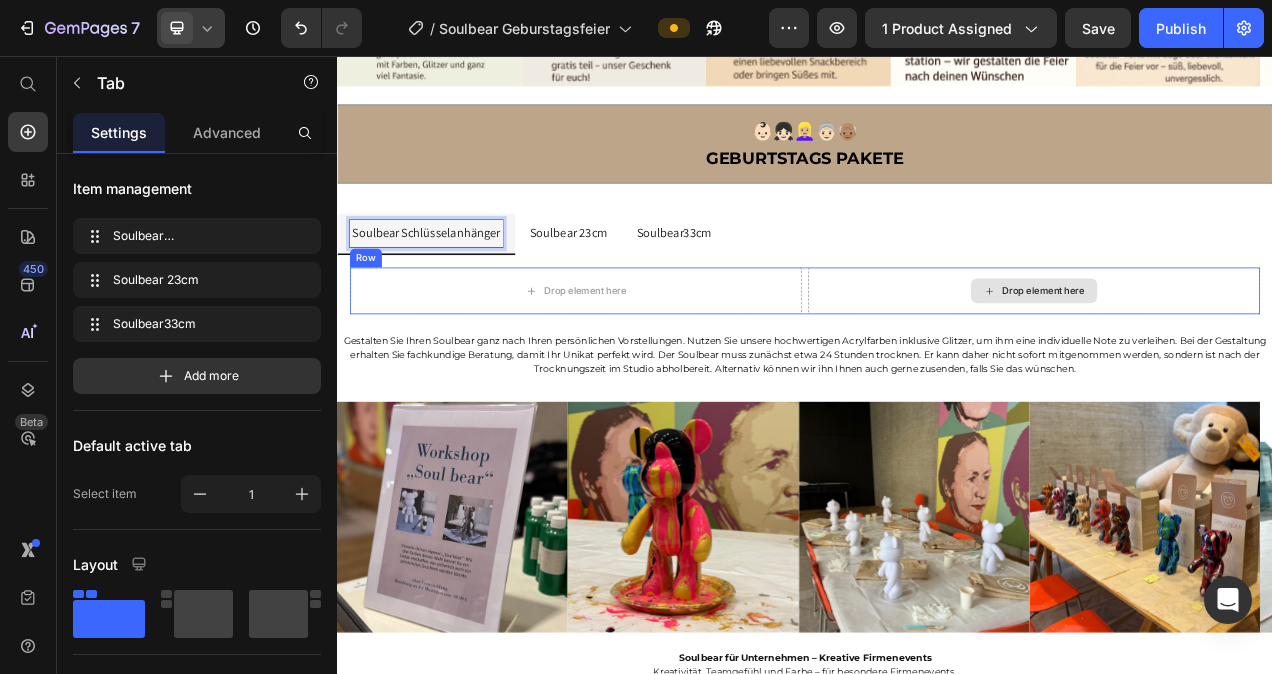 click on "Drop element here" at bounding box center [1231, 358] 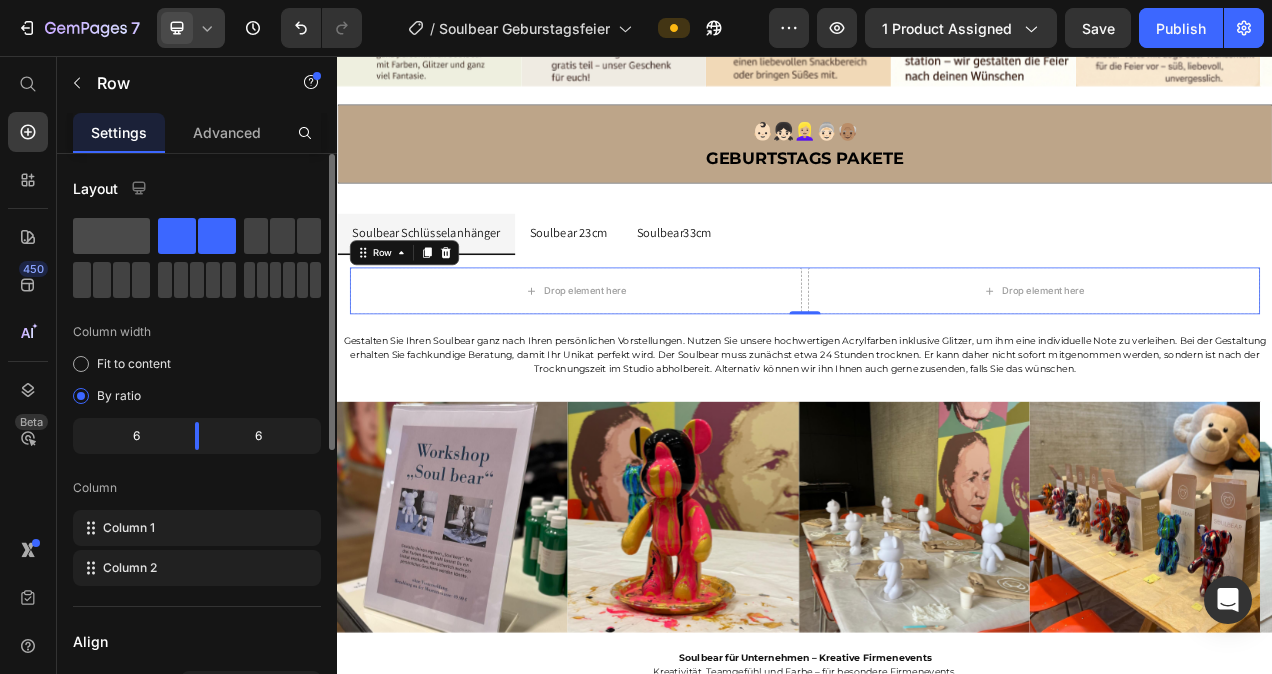click 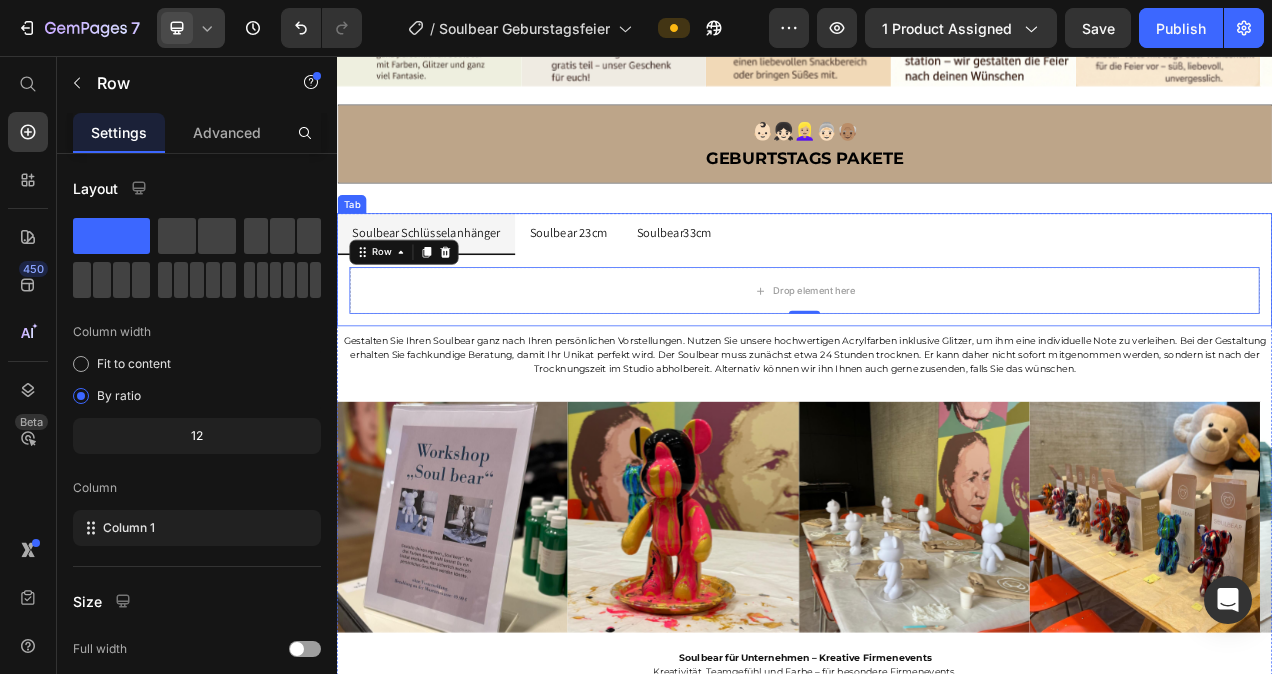 click on "Soulbear 23cm" at bounding box center (633, 284) 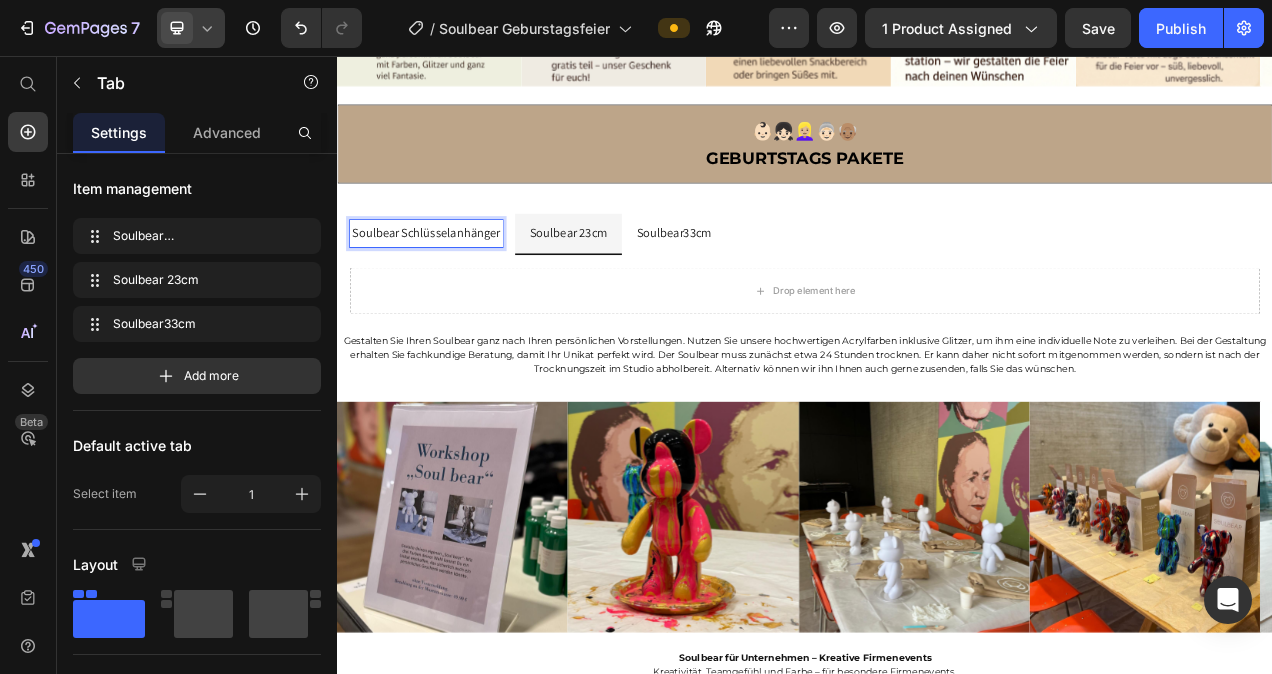 click on "Soulbear Schlüsselanhänger" at bounding box center (451, 284) 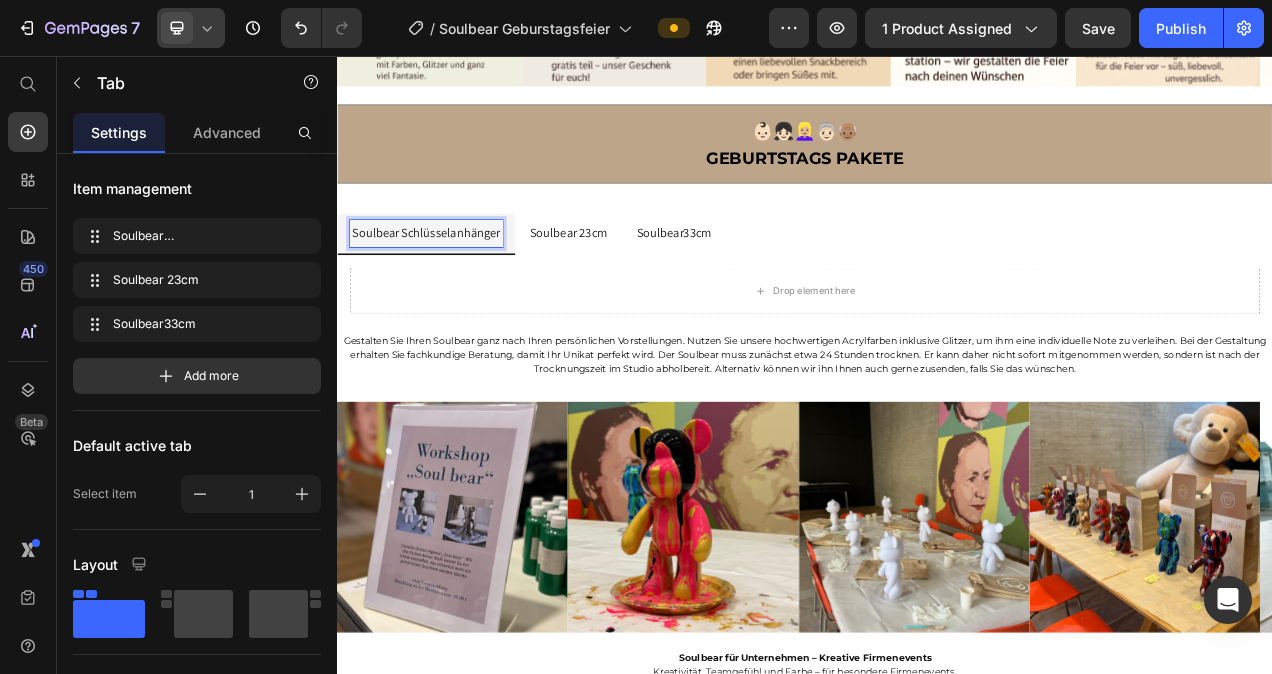 click on "Soulbear 23cm" at bounding box center [633, 284] 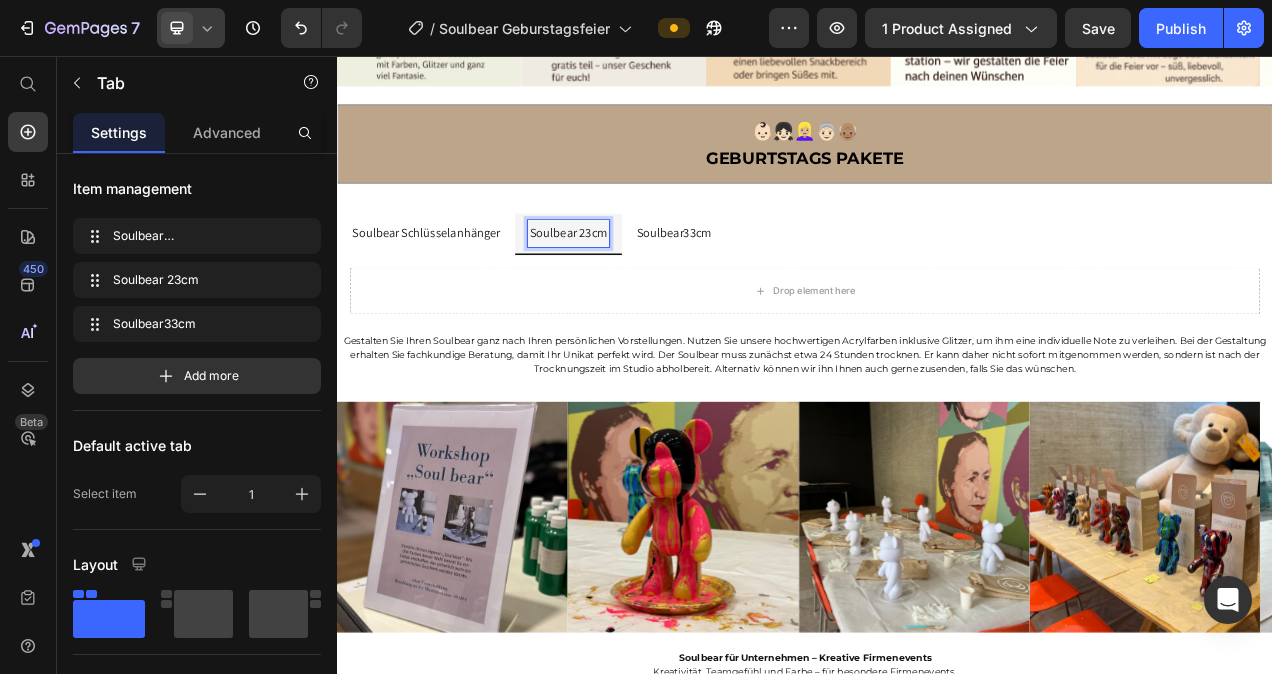 click on "Soulbear33cm" at bounding box center (769, 284) 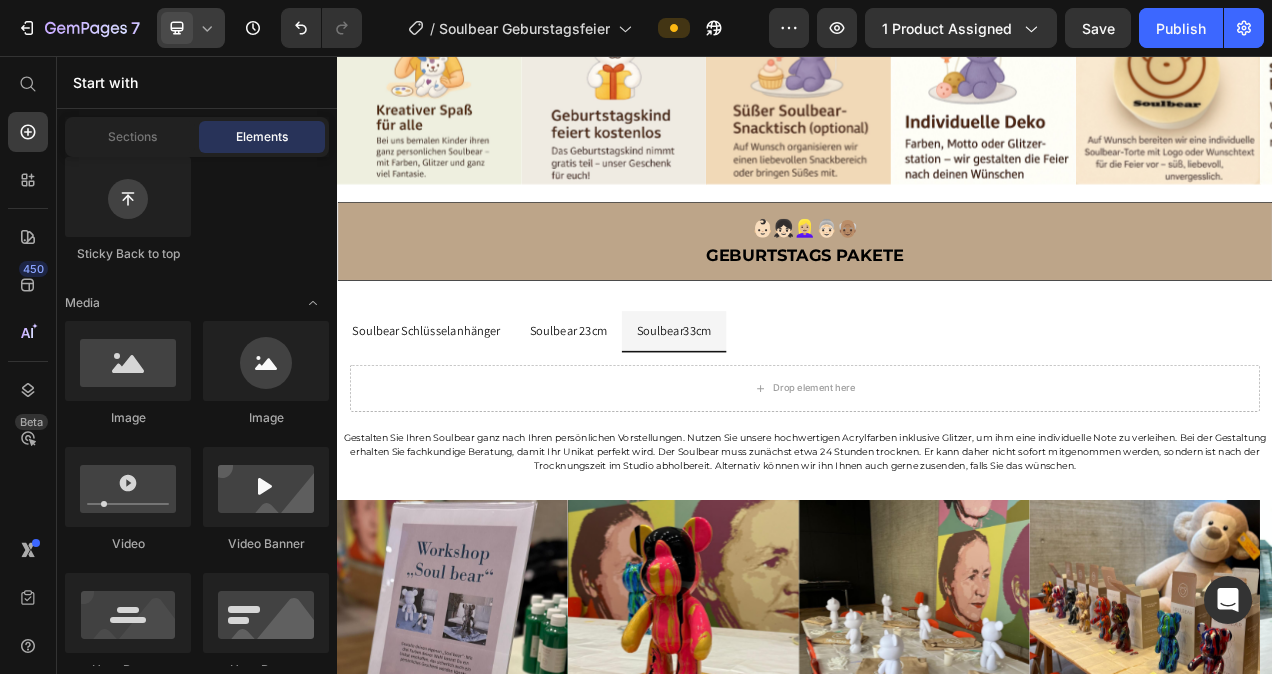 scroll, scrollTop: 1686, scrollLeft: 0, axis: vertical 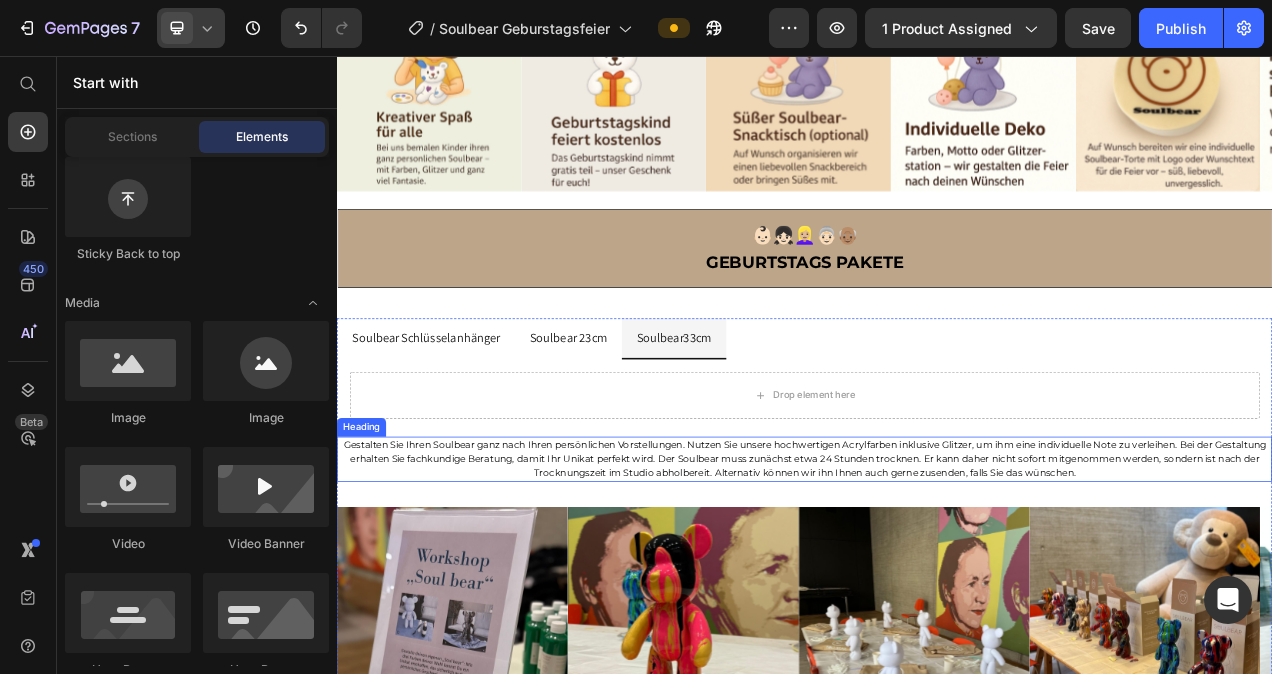 click on "Gestalten Sie Ihren Soulbear ganz nach Ihren persönlichen Vorstellungen. Nutzen Sie unsere hochwertigen Acrylfarben inklusive Glitzer, um ihm eine individuelle Note zu verleihen. Bei der Gestaltung erhalten Sie fachkundige Beratung, damit Ihr Unikat perfekt wird. Der Soulbear muss zunächst etwa 24 Stunden trocknen. Er kann daher nicht sofort mitgenommen werden, sondern ist nach der Trocknungszeit im Studio abholbereit. Alternativ können wir ihn Ihnen auch gerne zusenden, falls Sie das wünschen." at bounding box center (937, 574) 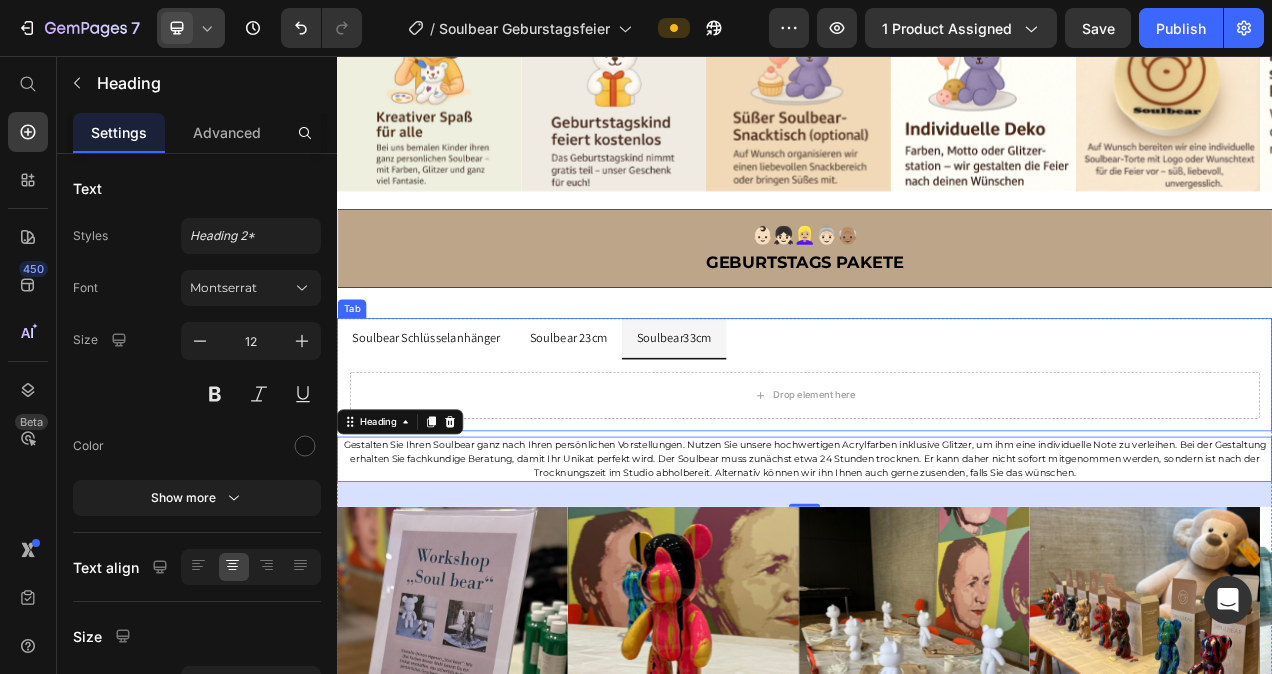 click on "Soulbear Schlüsselanhänger" at bounding box center (451, 418) 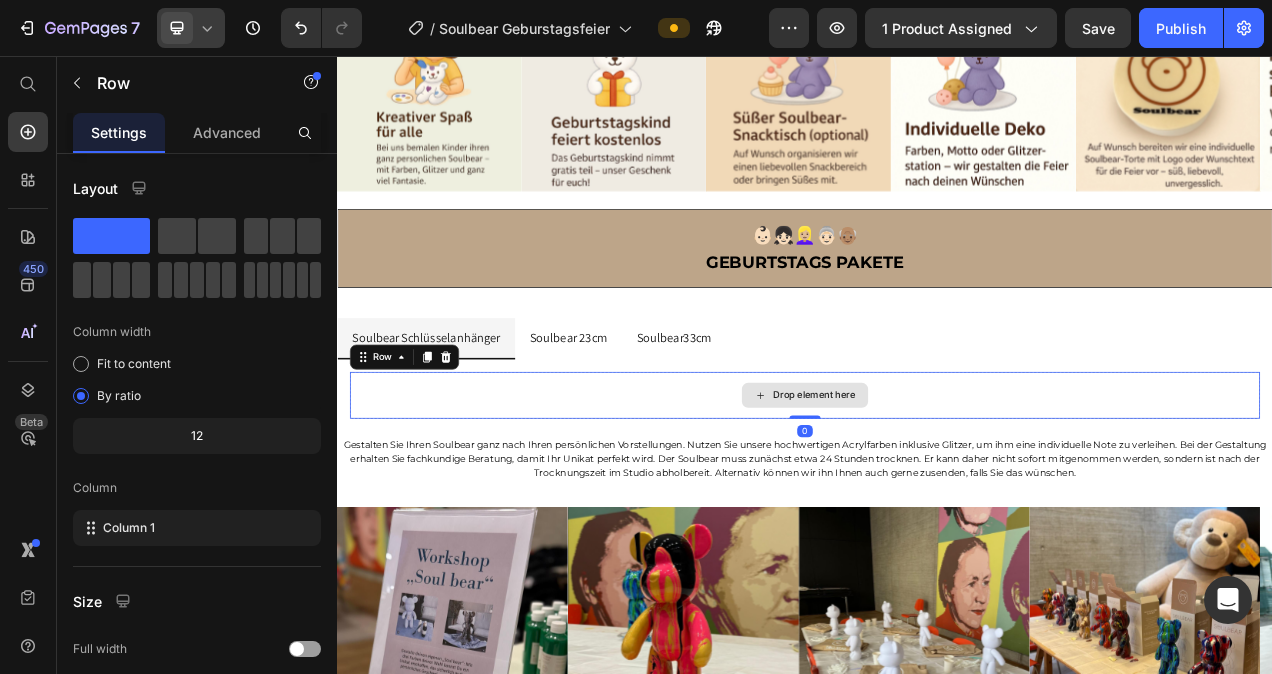 click on "Drop element here" at bounding box center [937, 492] 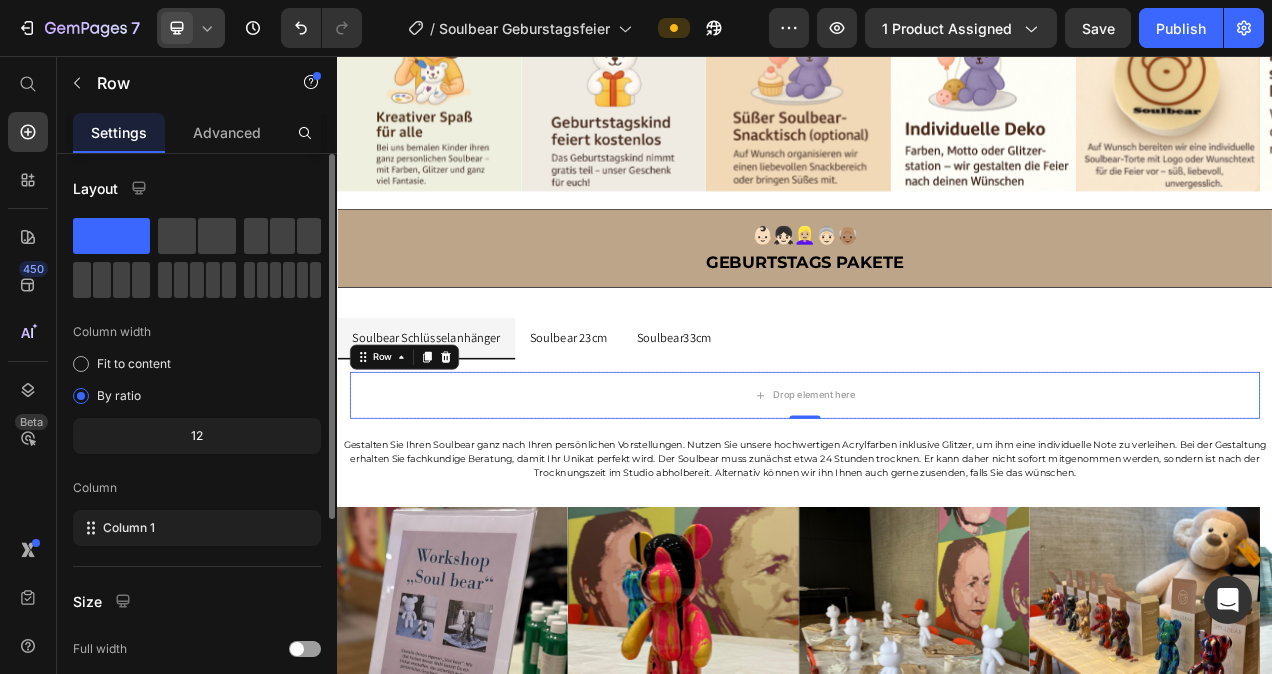 click 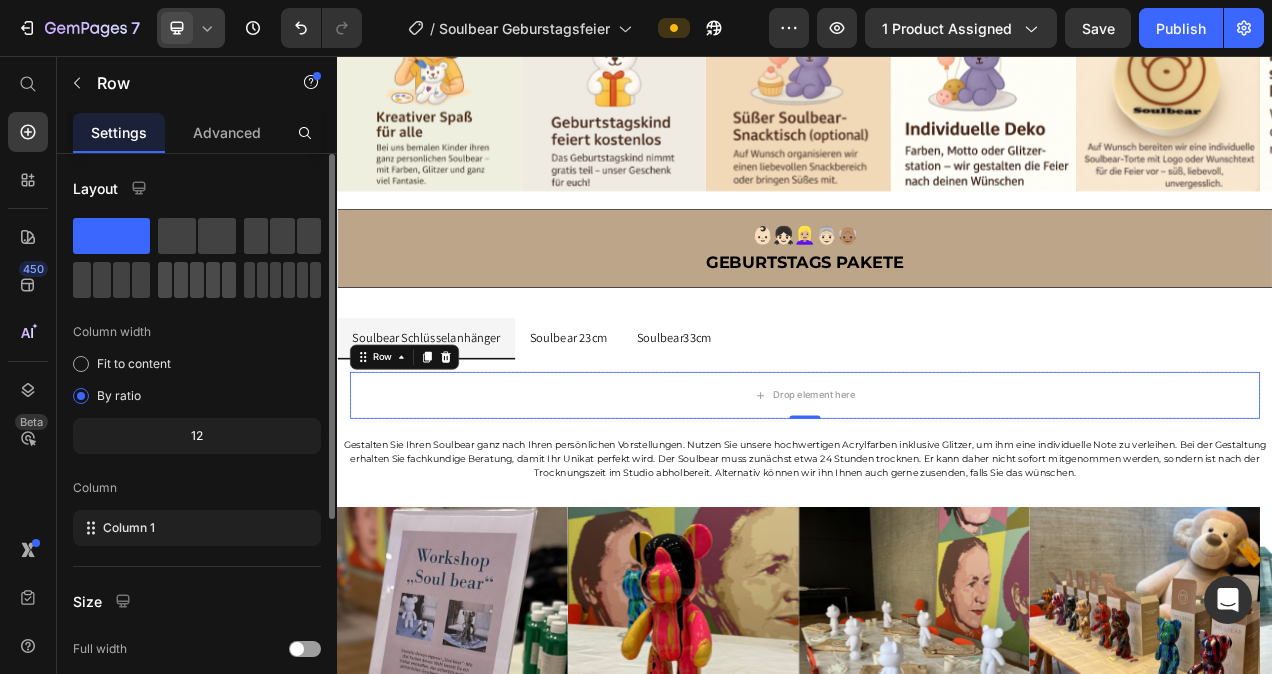 drag, startPoint x: 104, startPoint y: 234, endPoint x: 221, endPoint y: 285, distance: 127.632286 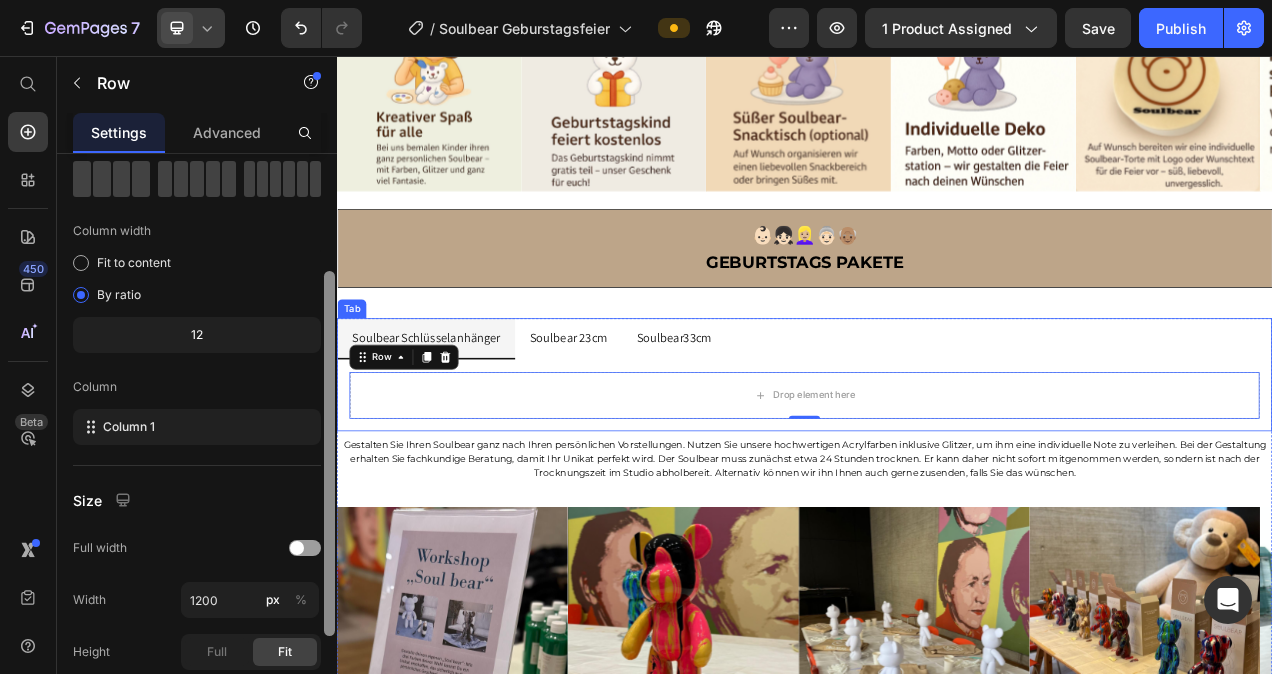 scroll, scrollTop: 134, scrollLeft: 0, axis: vertical 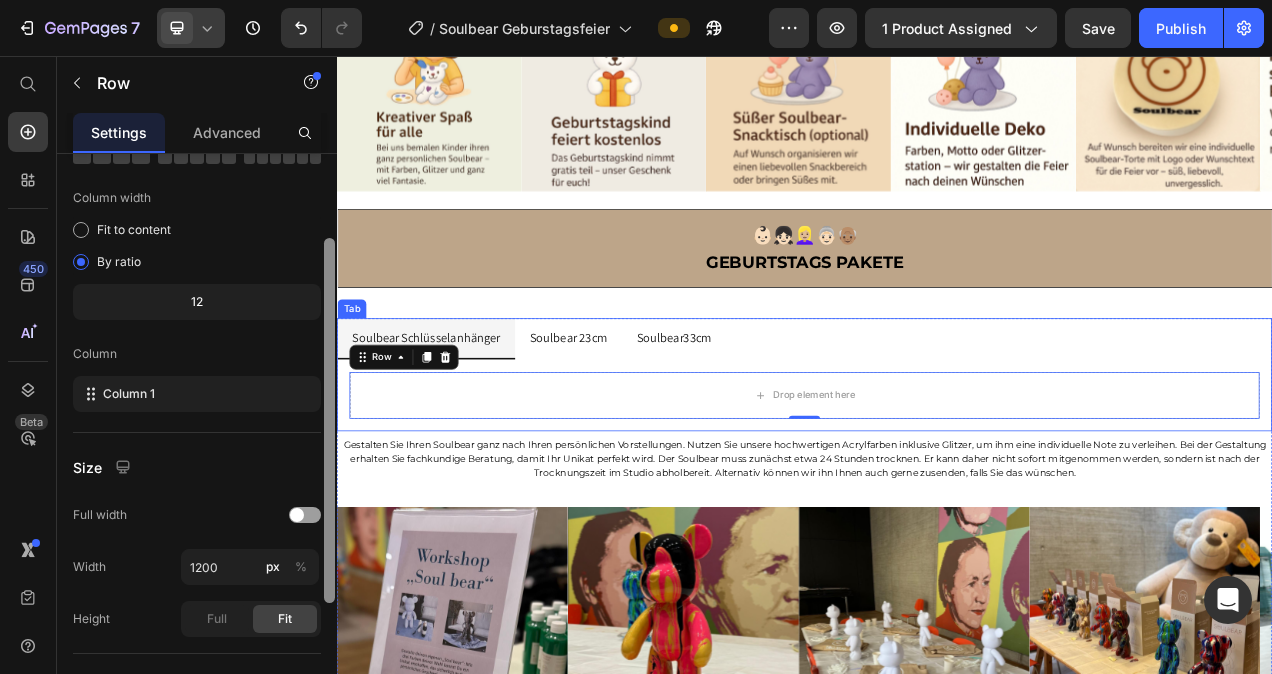 drag, startPoint x: 666, startPoint y: 289, endPoint x: 337, endPoint y: 523, distance: 403.72888 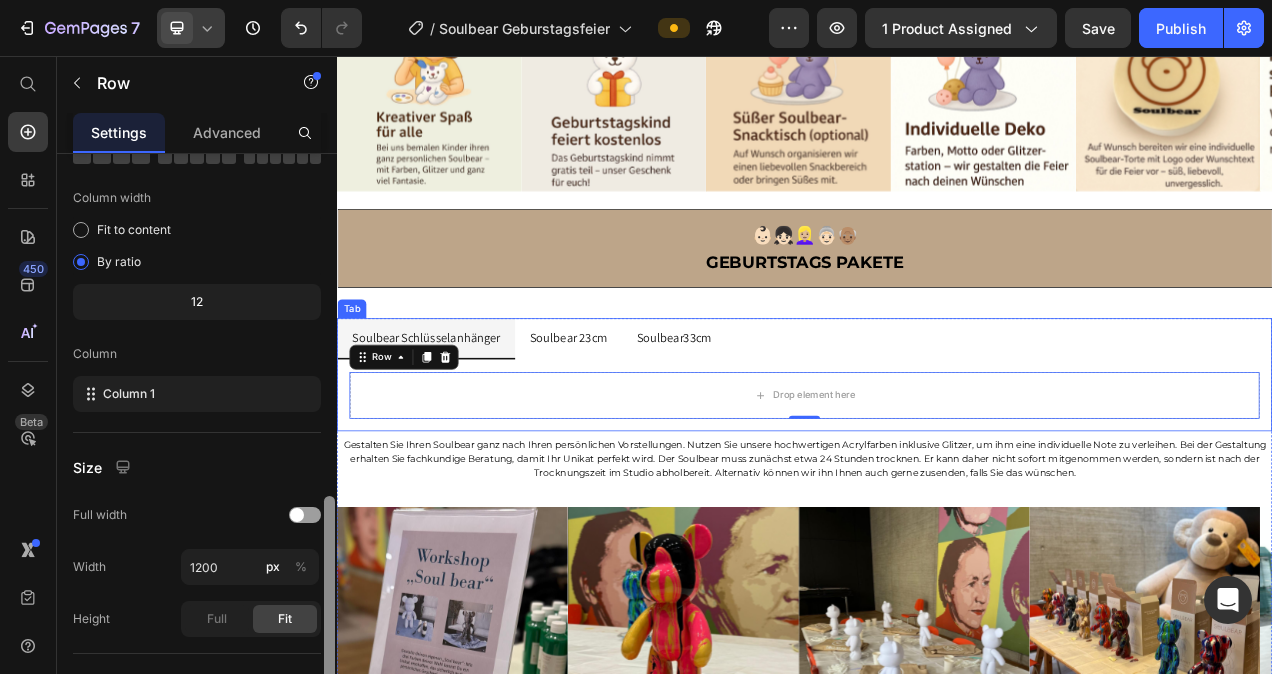 scroll, scrollTop: 292, scrollLeft: 0, axis: vertical 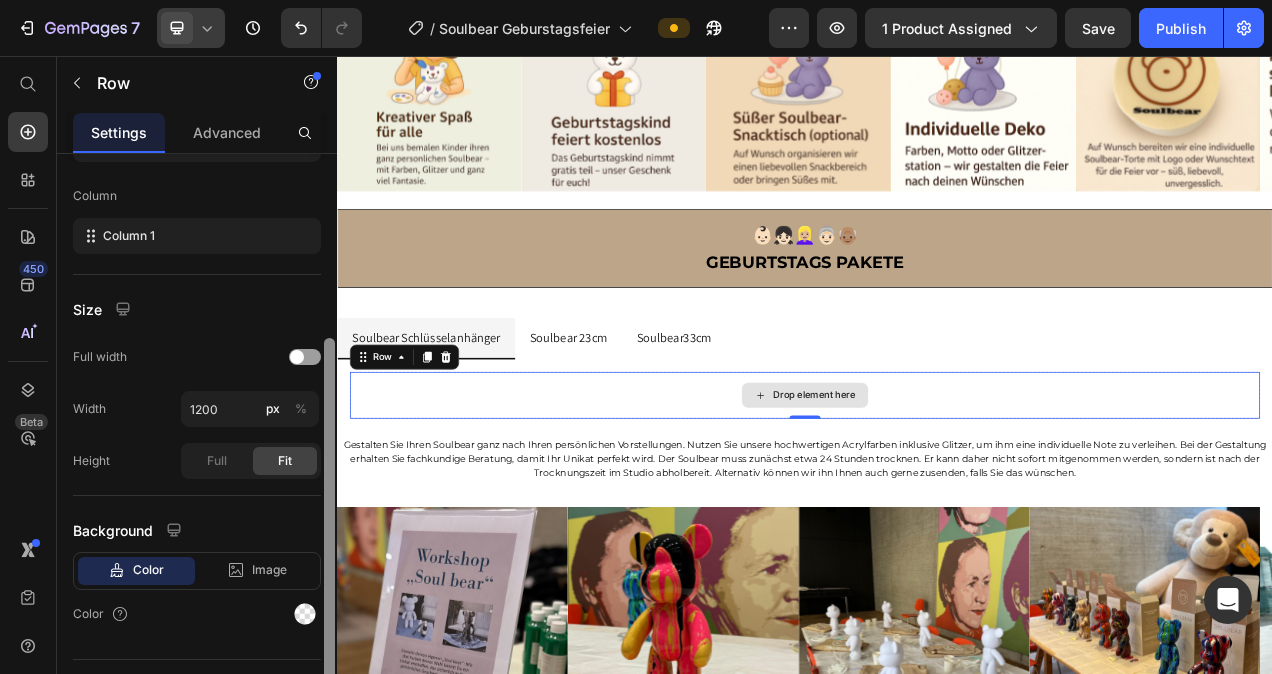click on "Drop element here" at bounding box center [937, 492] 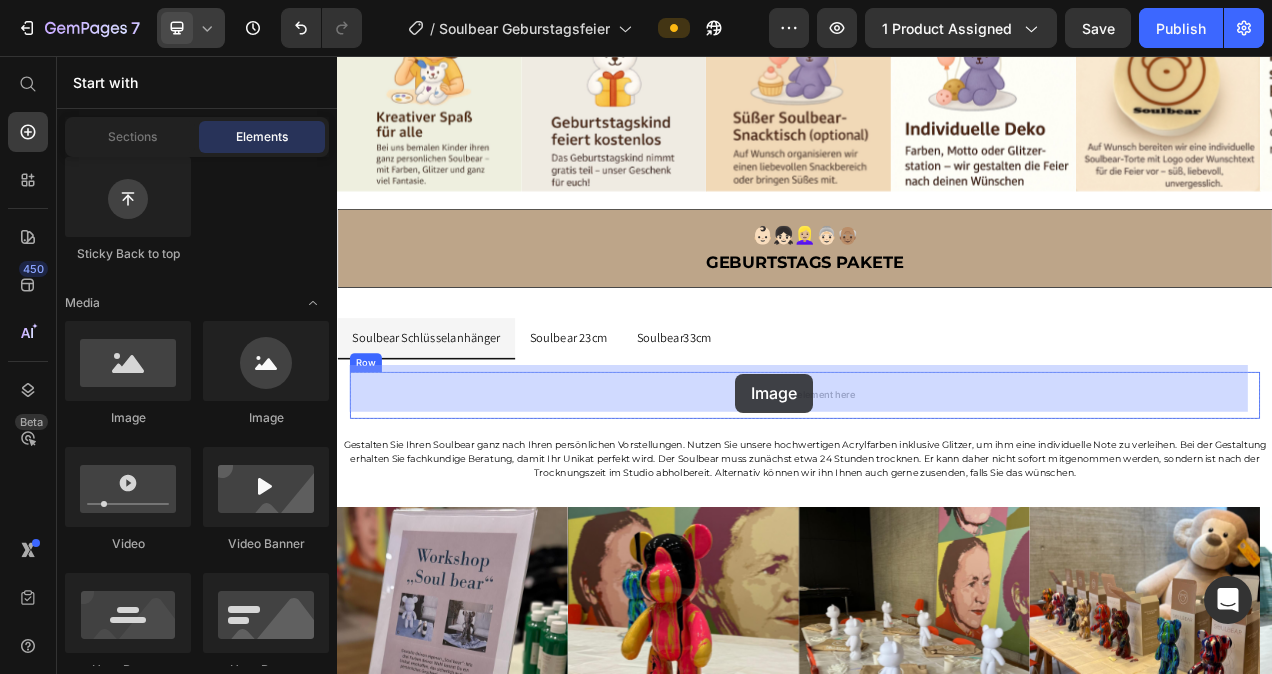 drag, startPoint x: 482, startPoint y: 429, endPoint x: 849, endPoint y: 461, distance: 368.39246 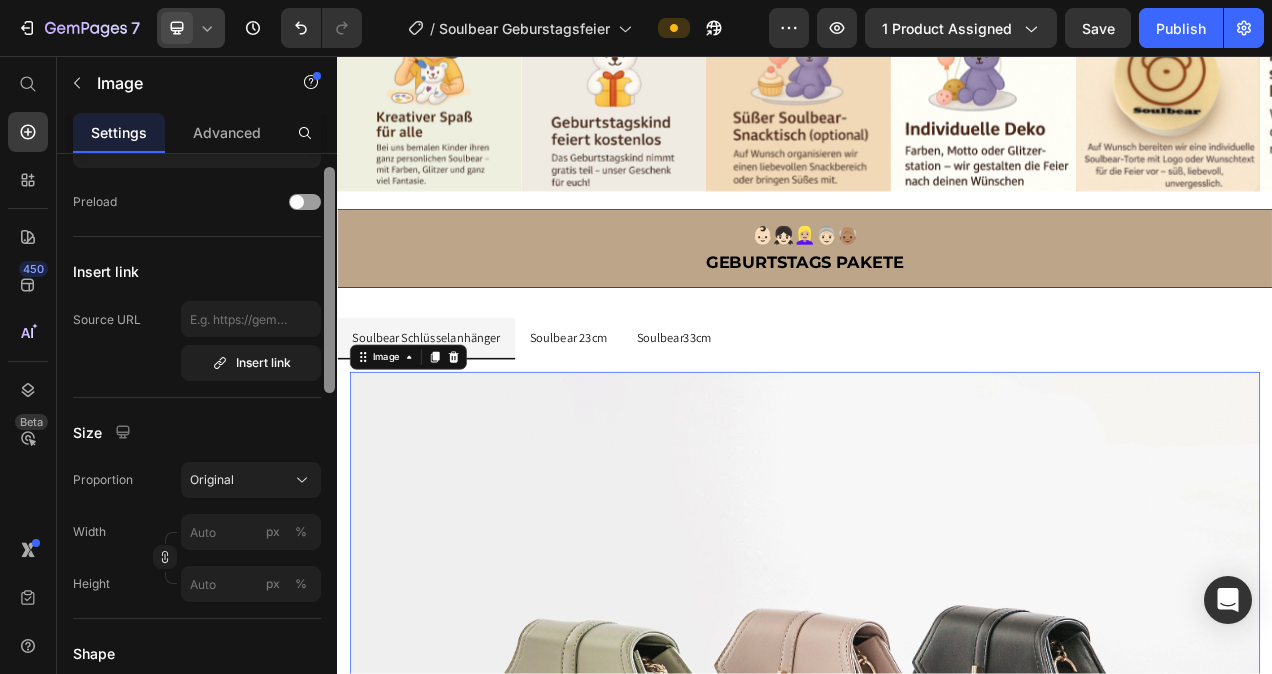 scroll, scrollTop: 221, scrollLeft: 0, axis: vertical 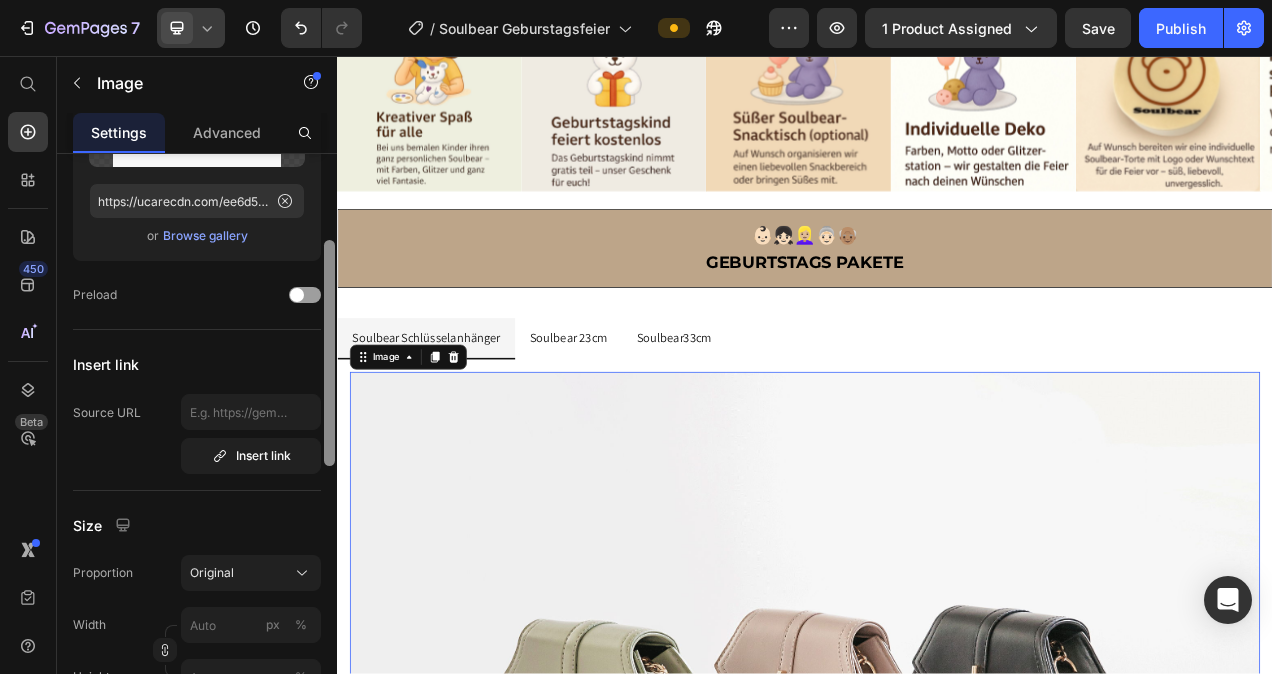 click at bounding box center [937, 900] 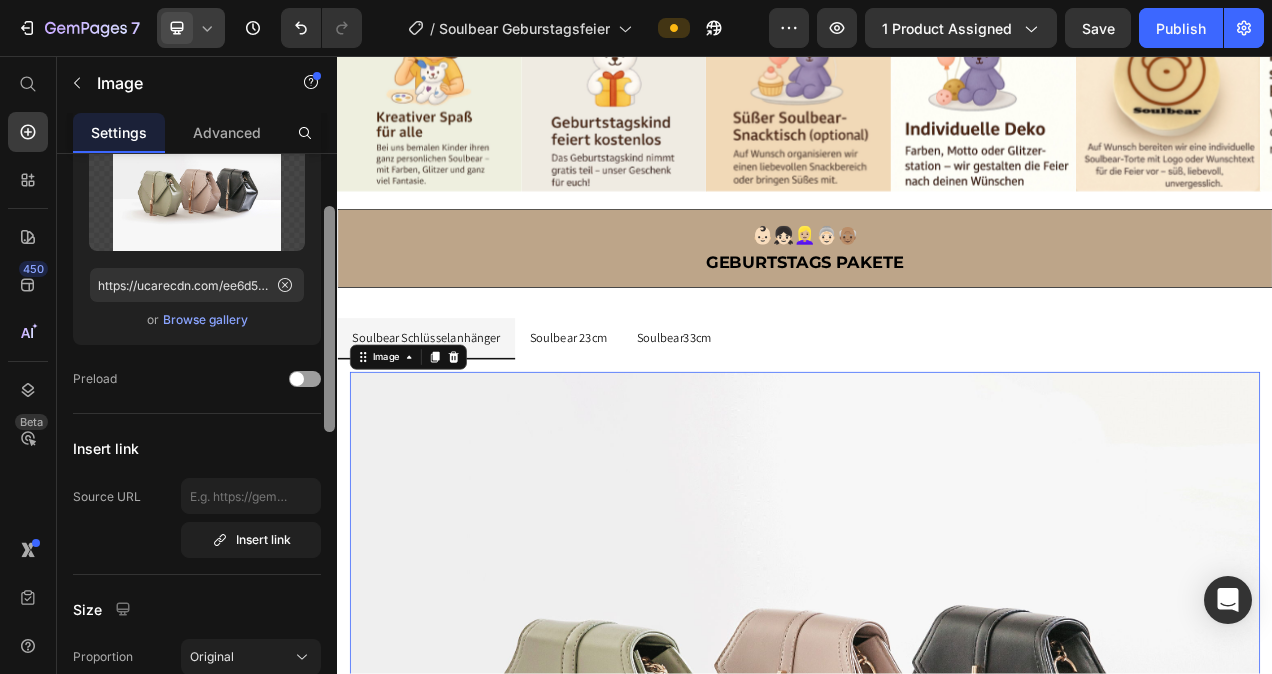 scroll, scrollTop: 136, scrollLeft: 0, axis: vertical 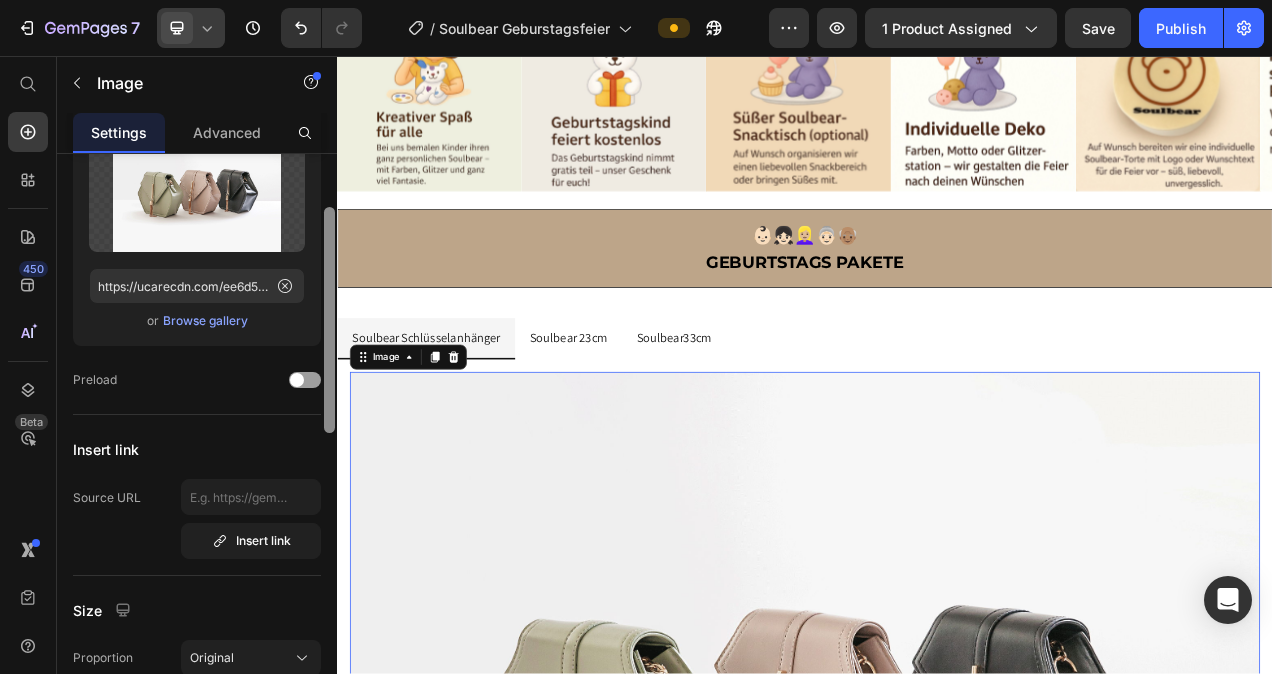 click on "Browse gallery" at bounding box center [205, 321] 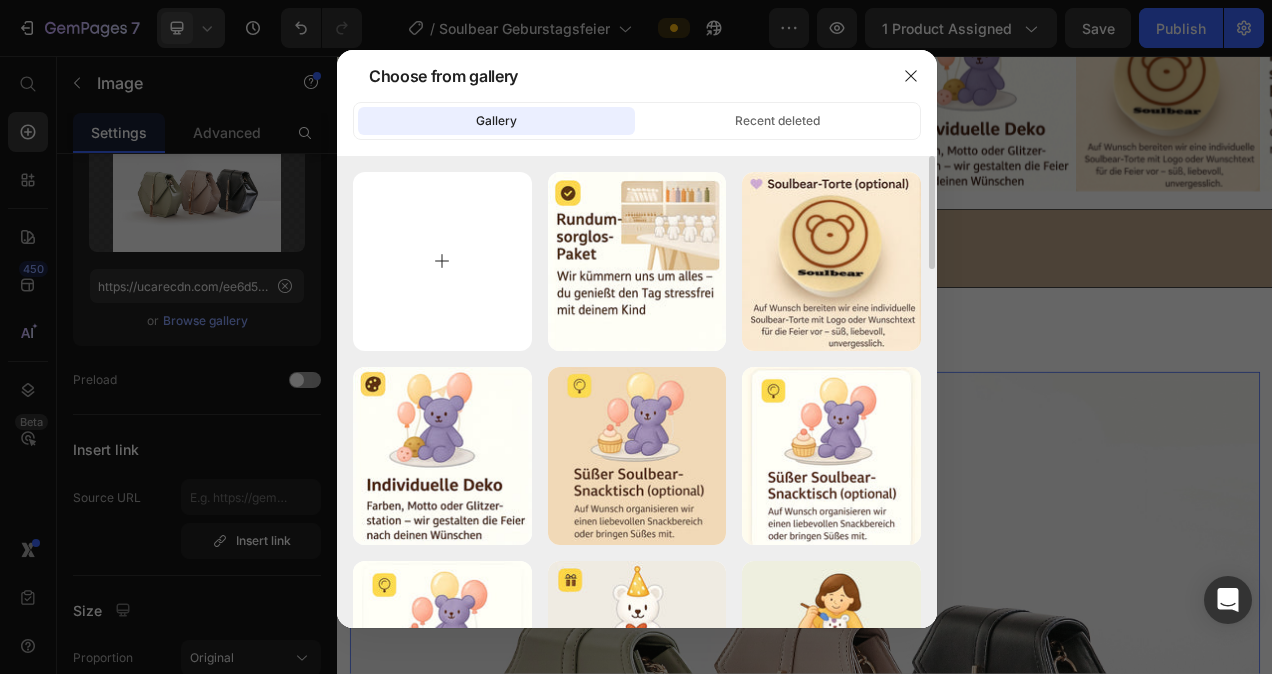 click at bounding box center (442, 261) 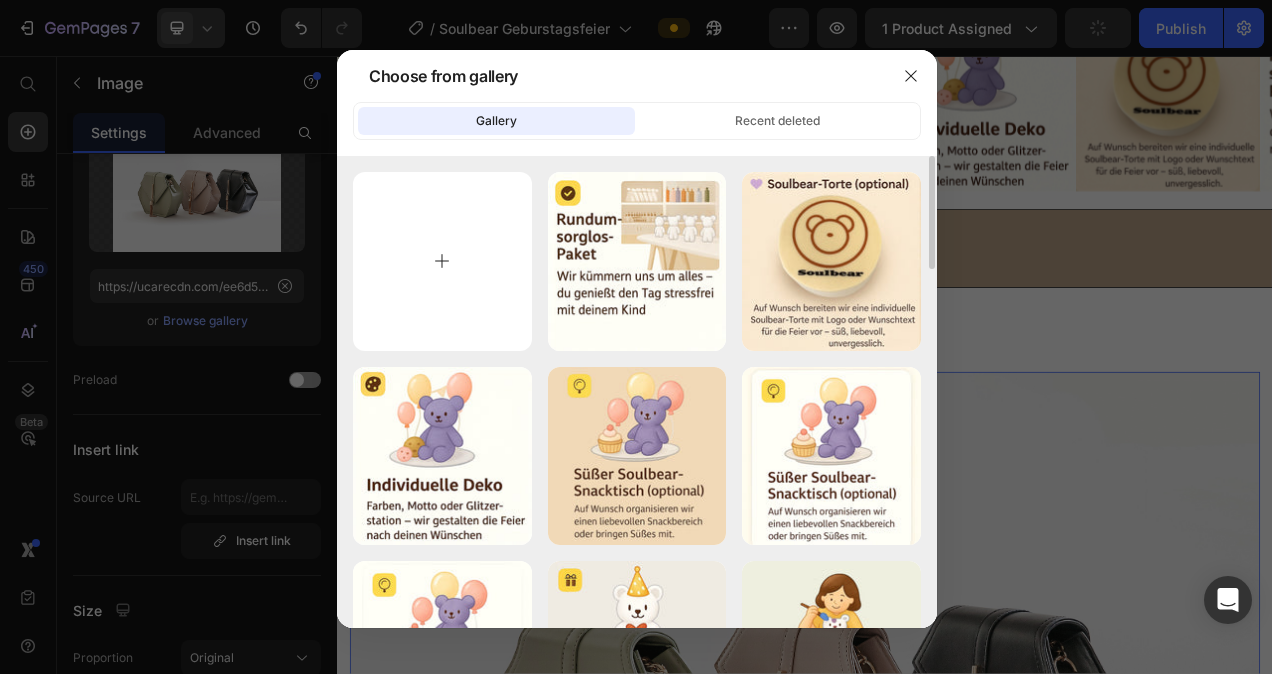 type on "C:\fakepath\WhatsApp Bild 2025-07-13 um 12.27.43_[HASH]" 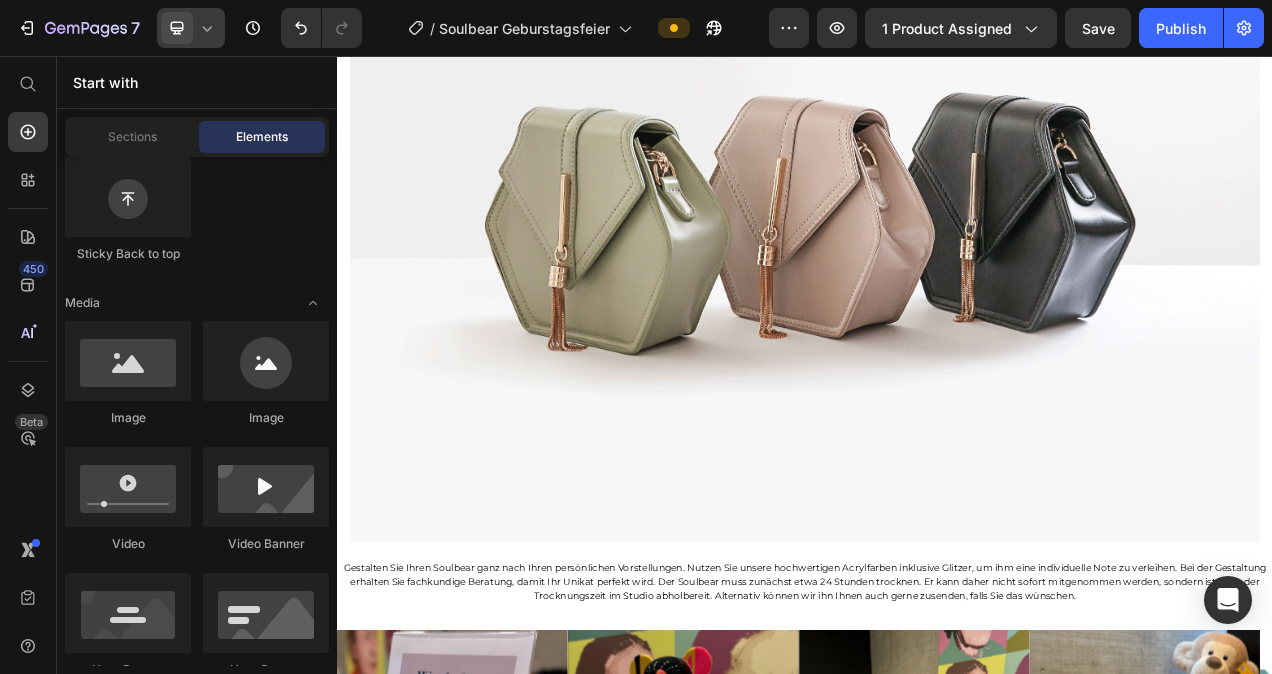scroll, scrollTop: 2316, scrollLeft: 0, axis: vertical 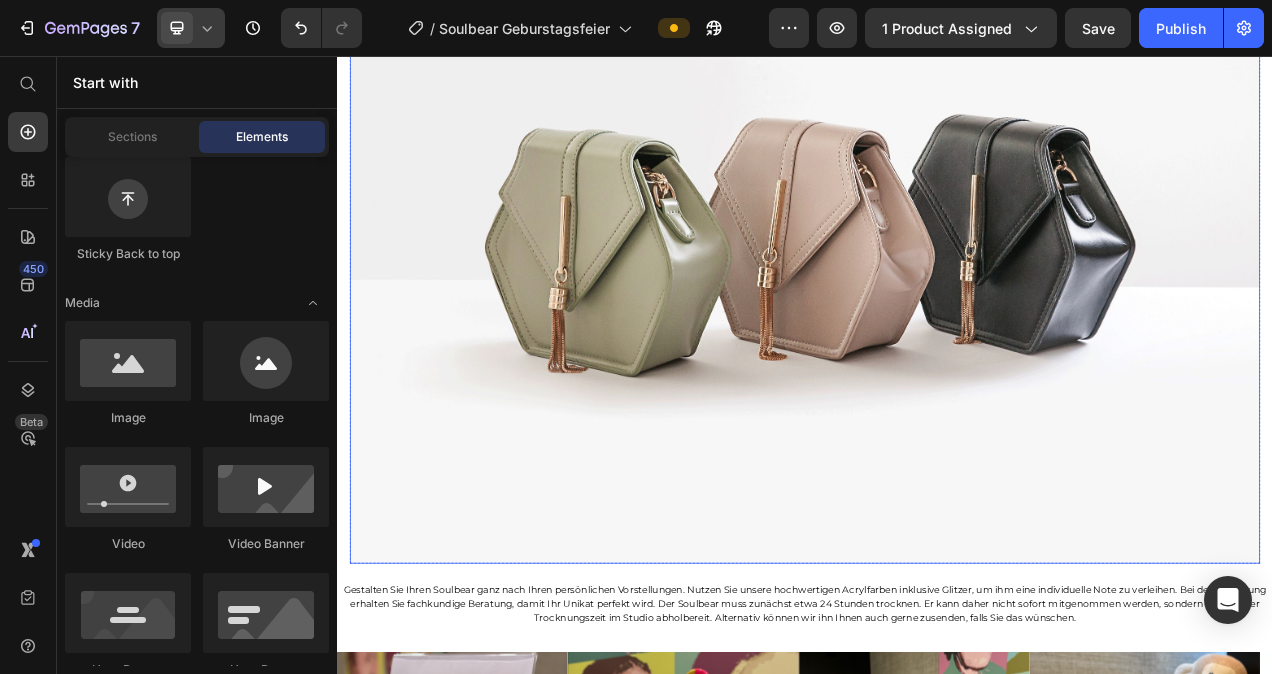 click at bounding box center [937, 270] 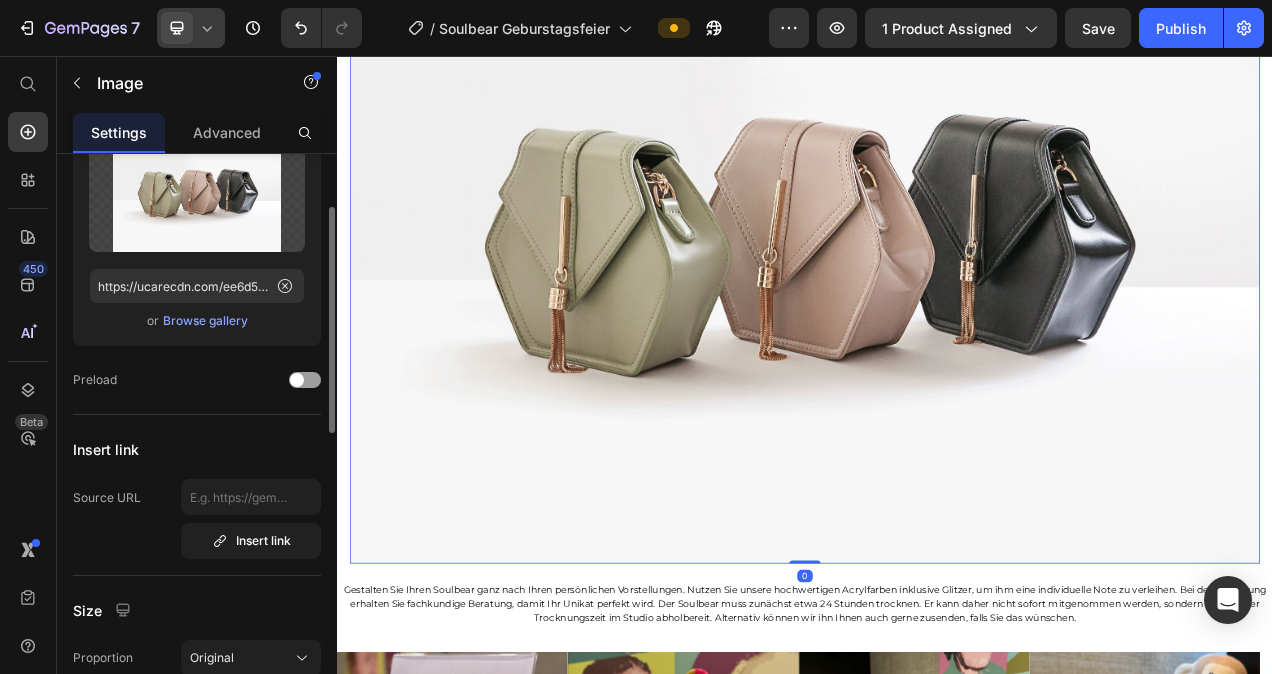 click on "Browse gallery" at bounding box center [205, 321] 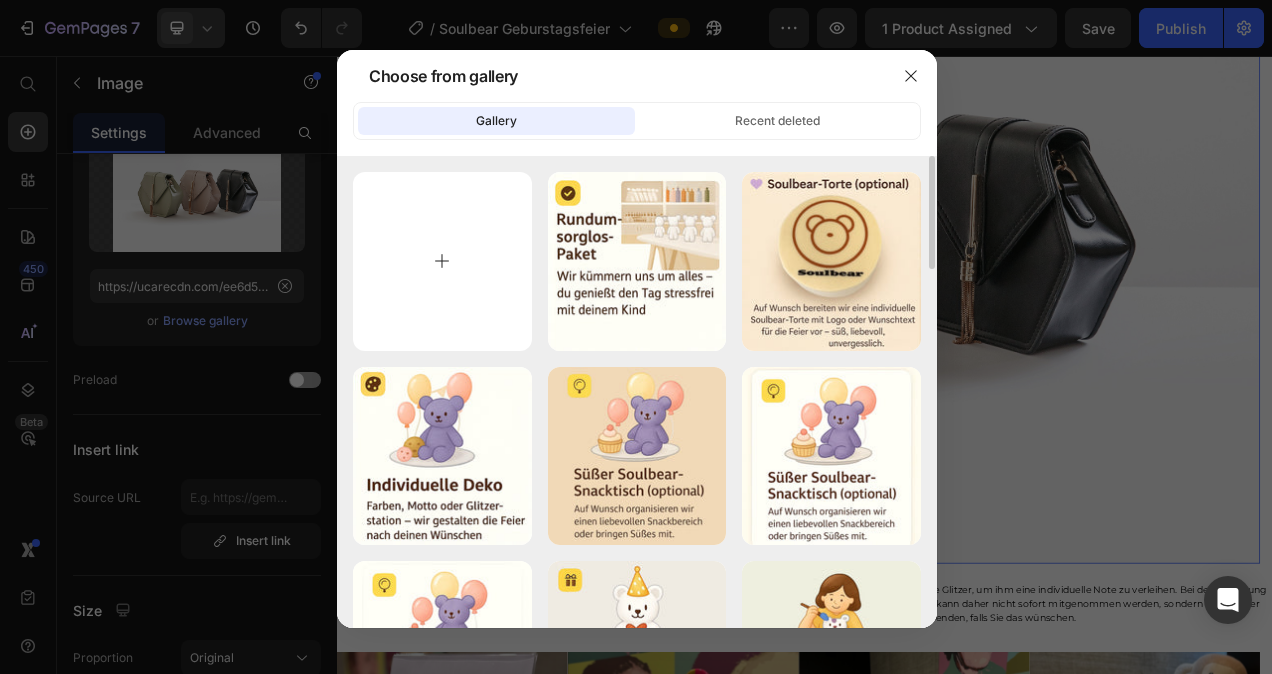 click at bounding box center [442, 261] 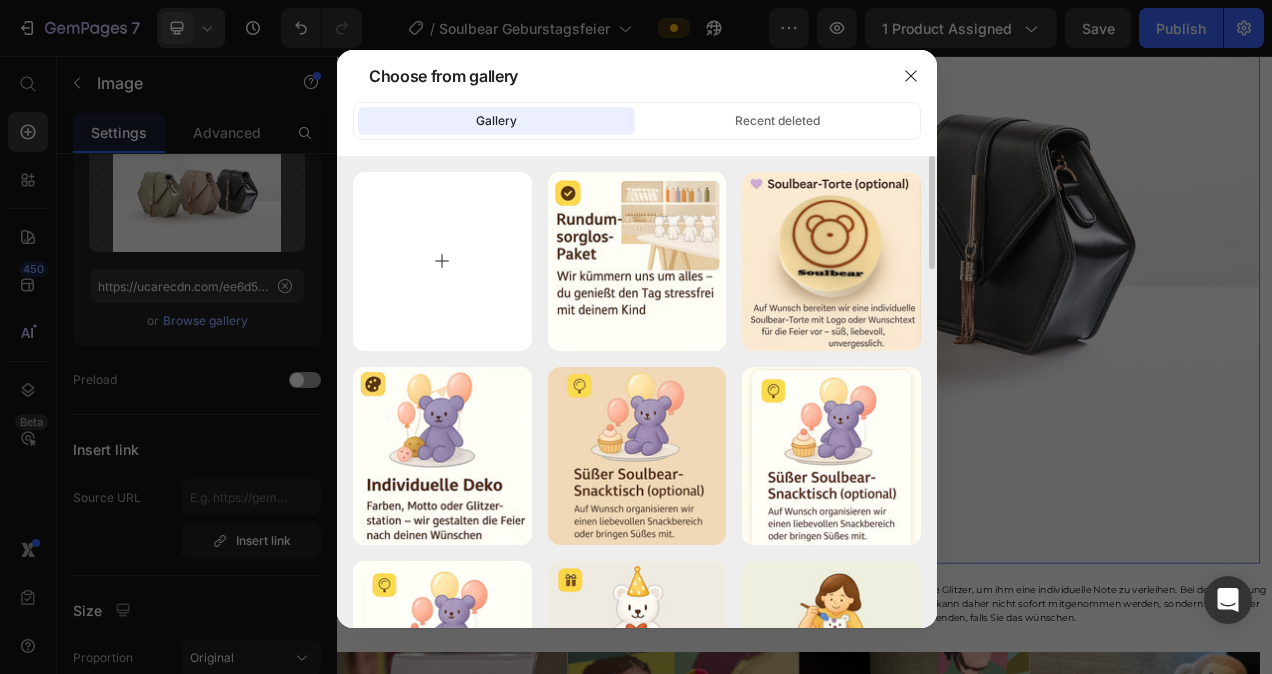 type on "C:\fakepath\WhatsApp Bild 2025-07-13 um 12.27.43_[HASH]" 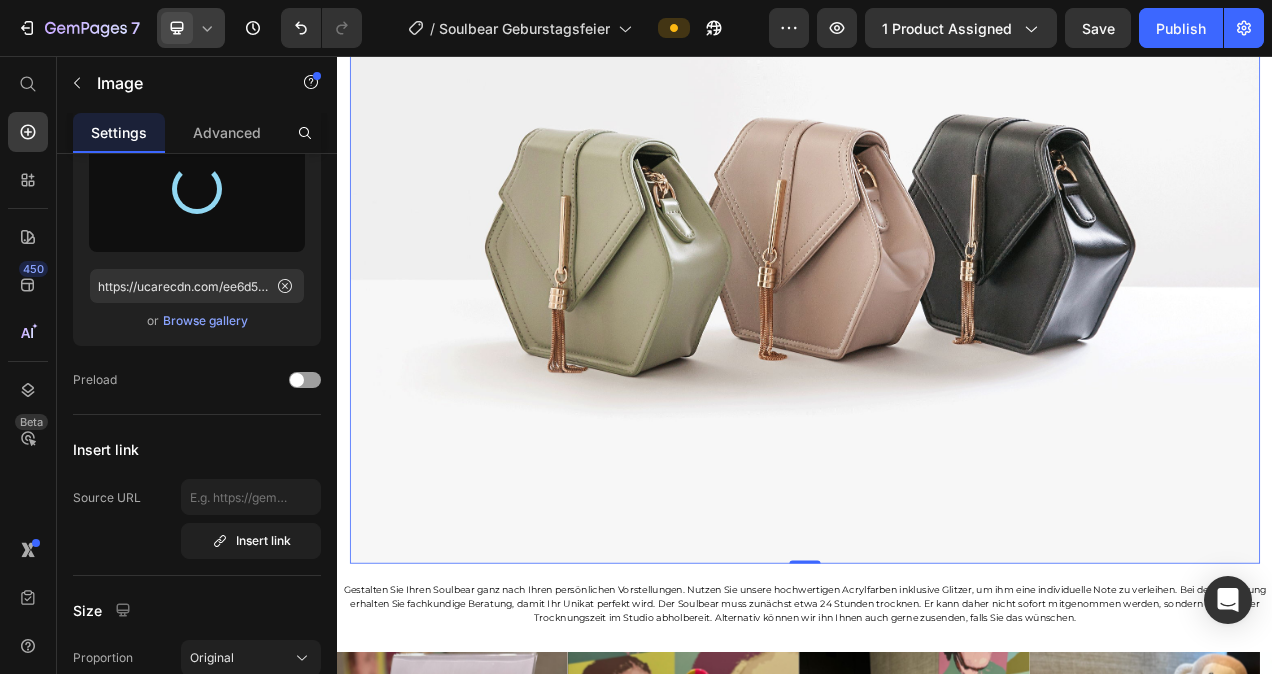 type on "https://cdn.shopify.com/s/files/1/0778/5129/6091/files/gempages_492460592905323398-58d3a8b2-5b32-4469-9e0d-8034ddbc11b0.jpg" 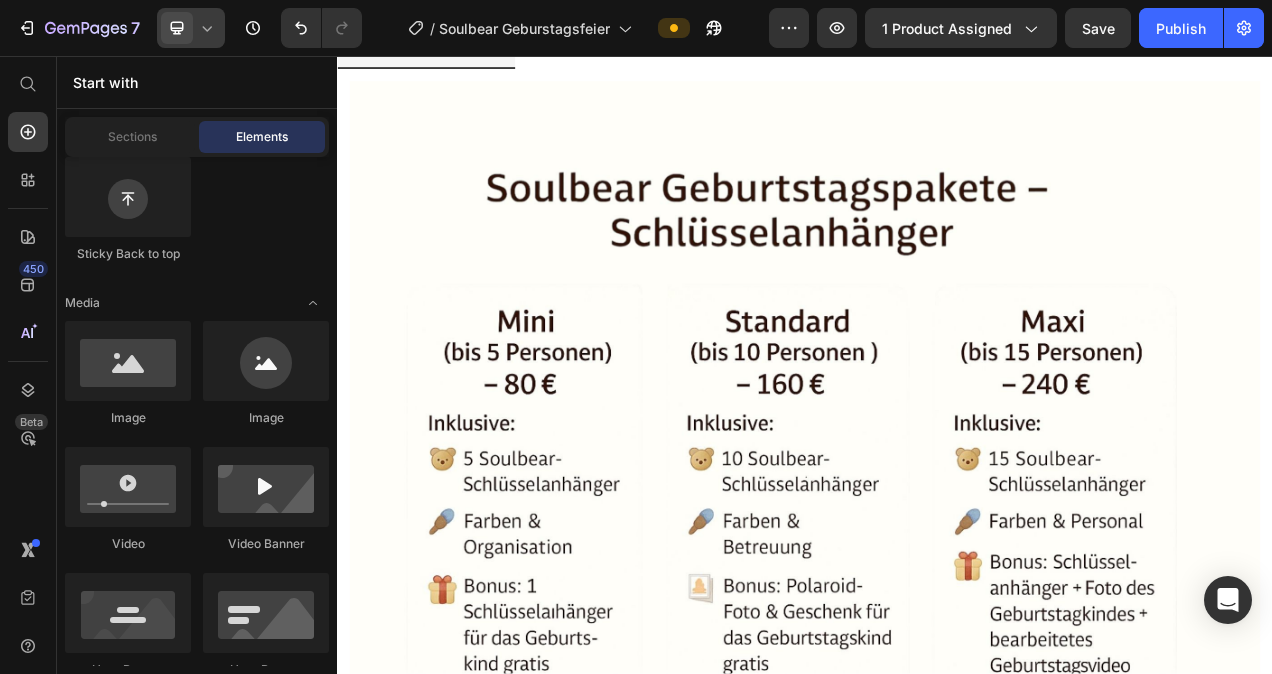 scroll, scrollTop: 1999, scrollLeft: 0, axis: vertical 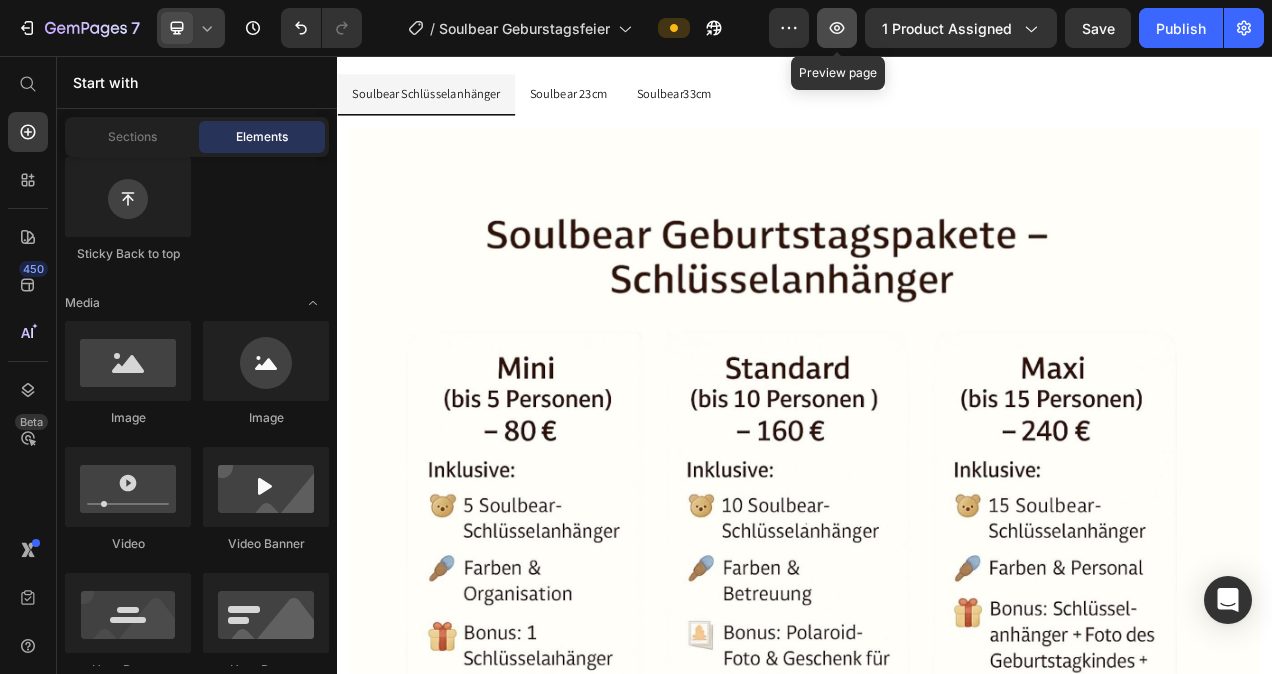 click 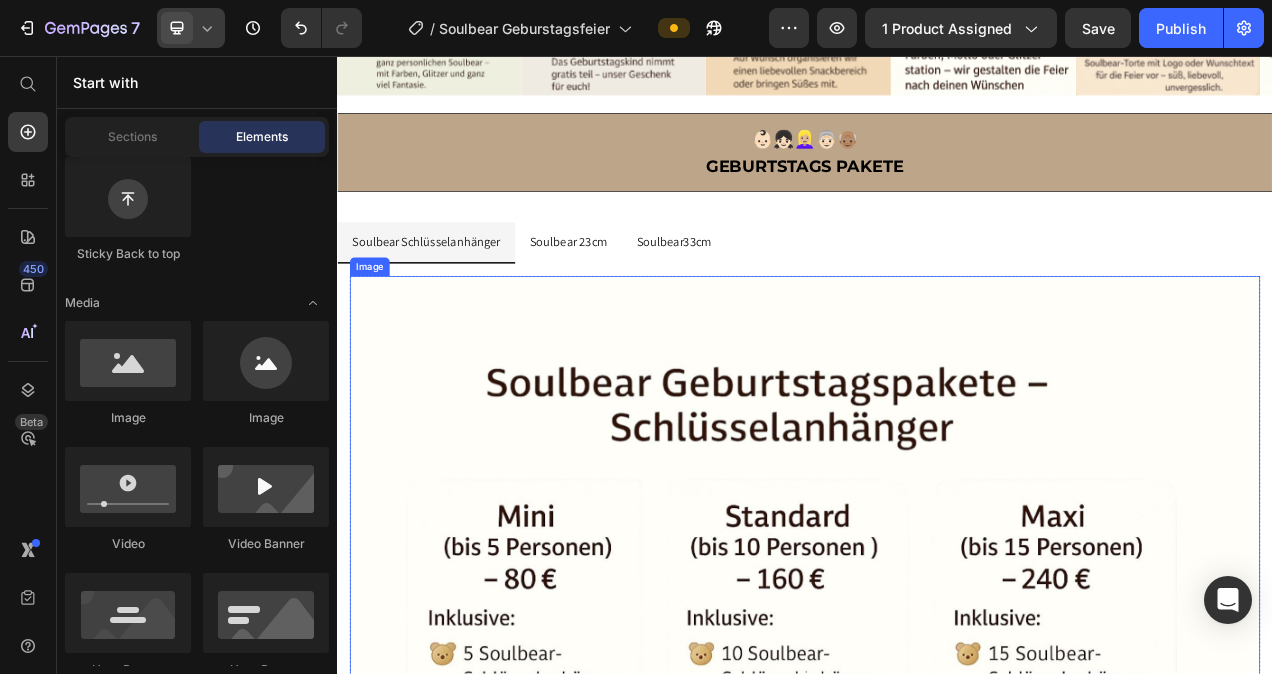 scroll, scrollTop: 1825, scrollLeft: 0, axis: vertical 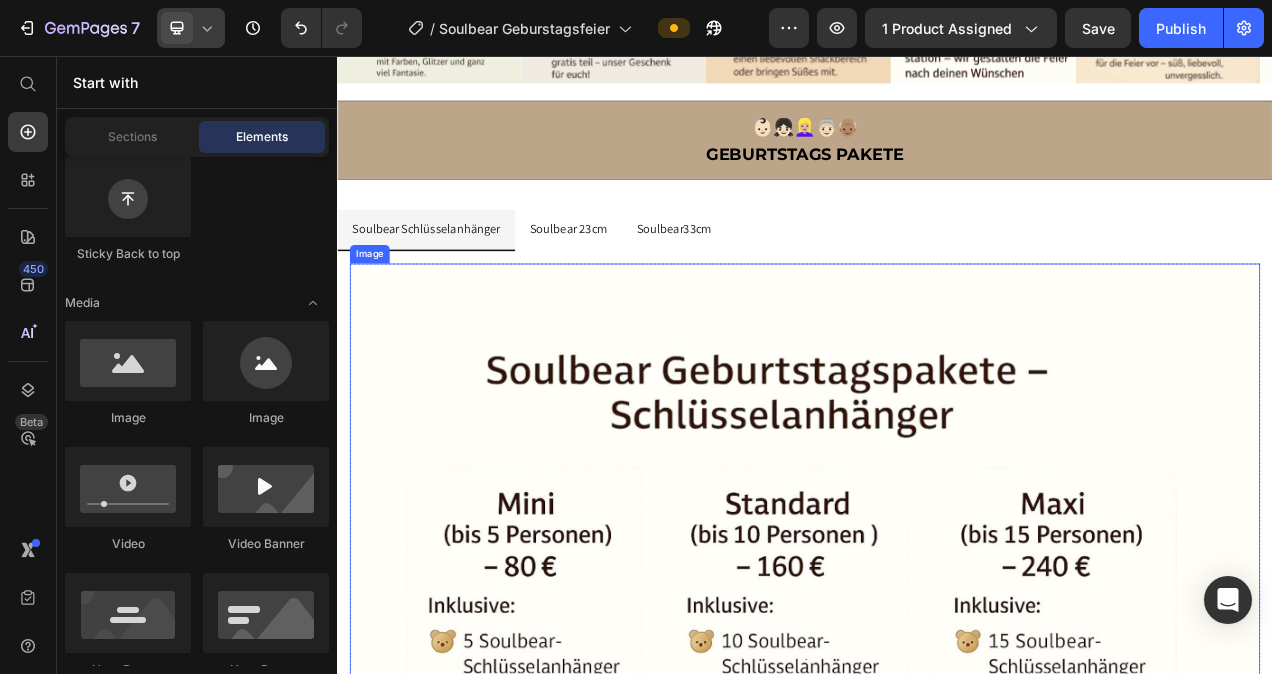 click at bounding box center (937, 761) 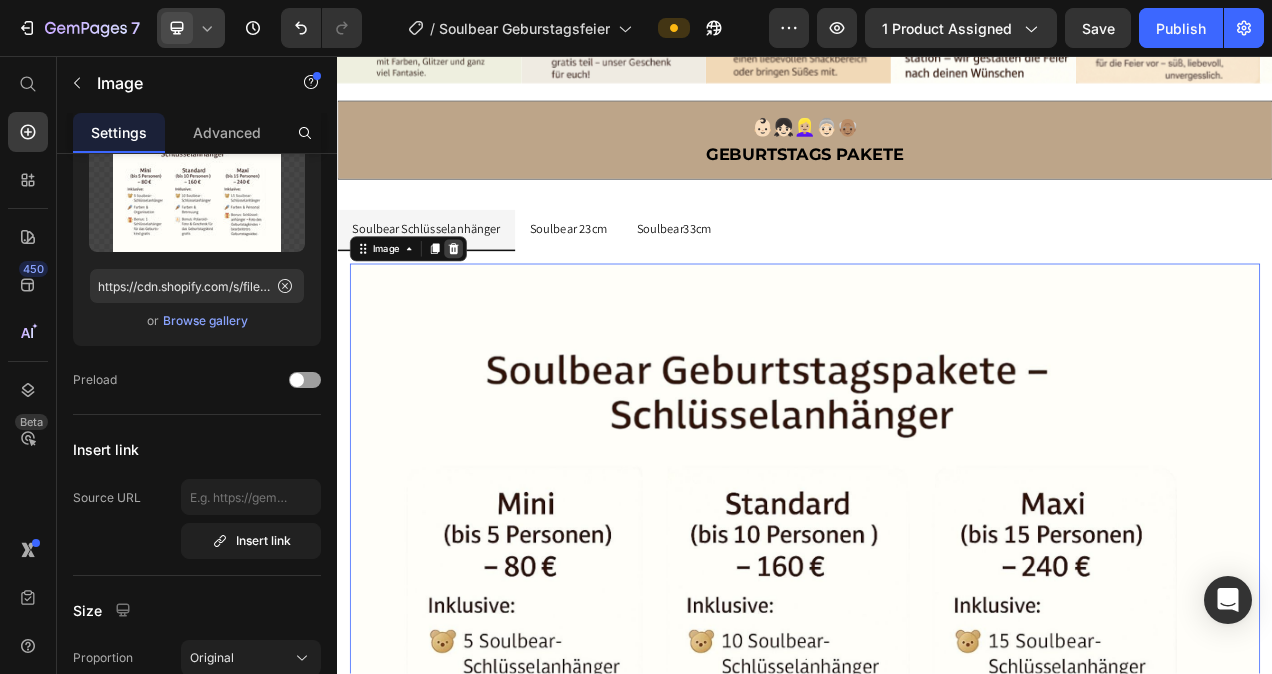 click 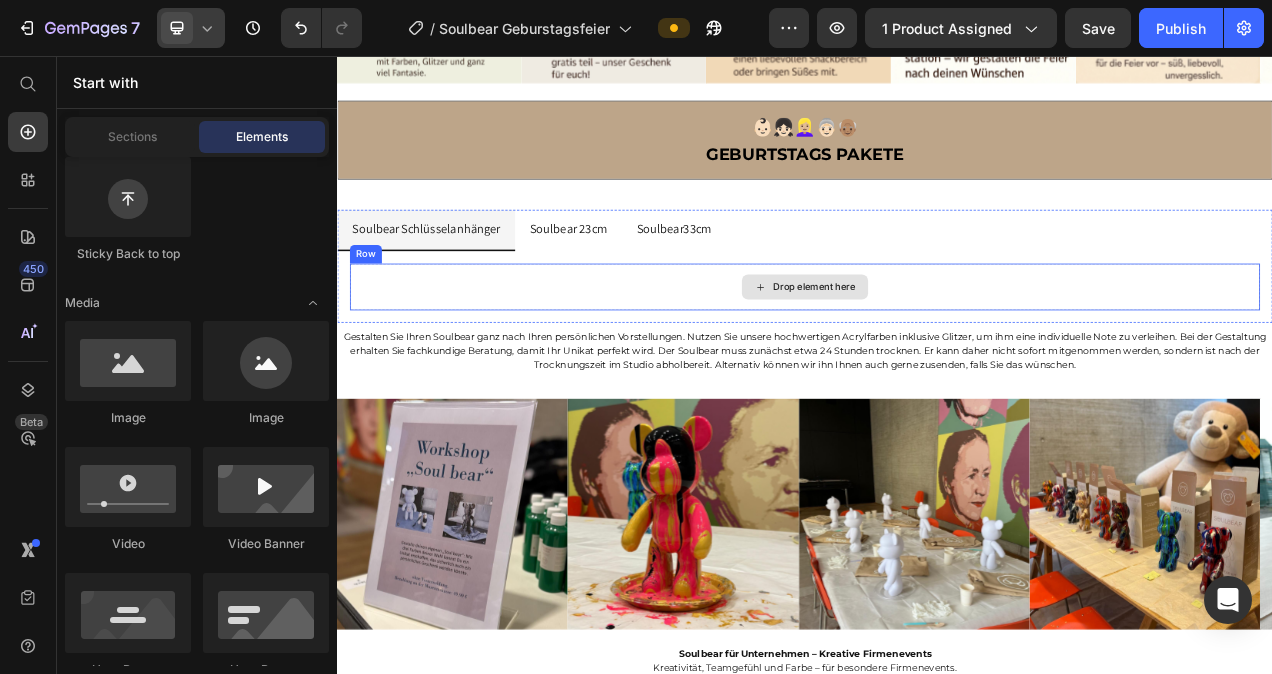 click on "Drop element here" at bounding box center [937, 353] 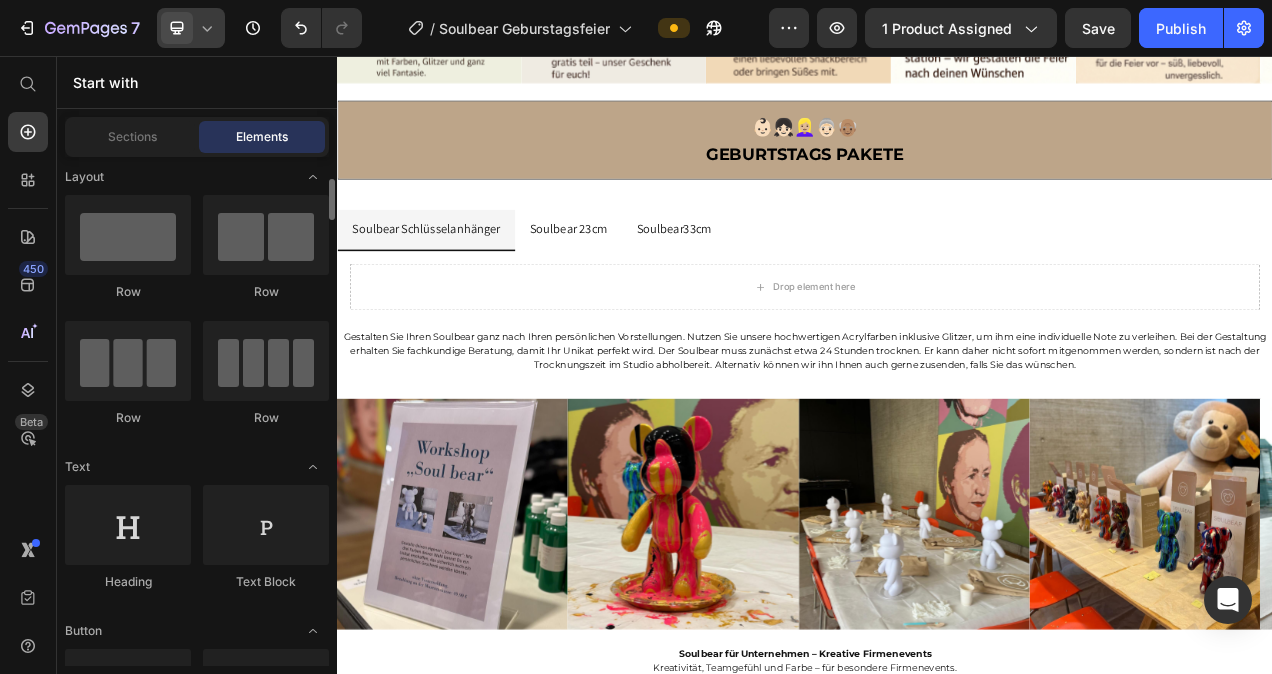 scroll, scrollTop: 0, scrollLeft: 0, axis: both 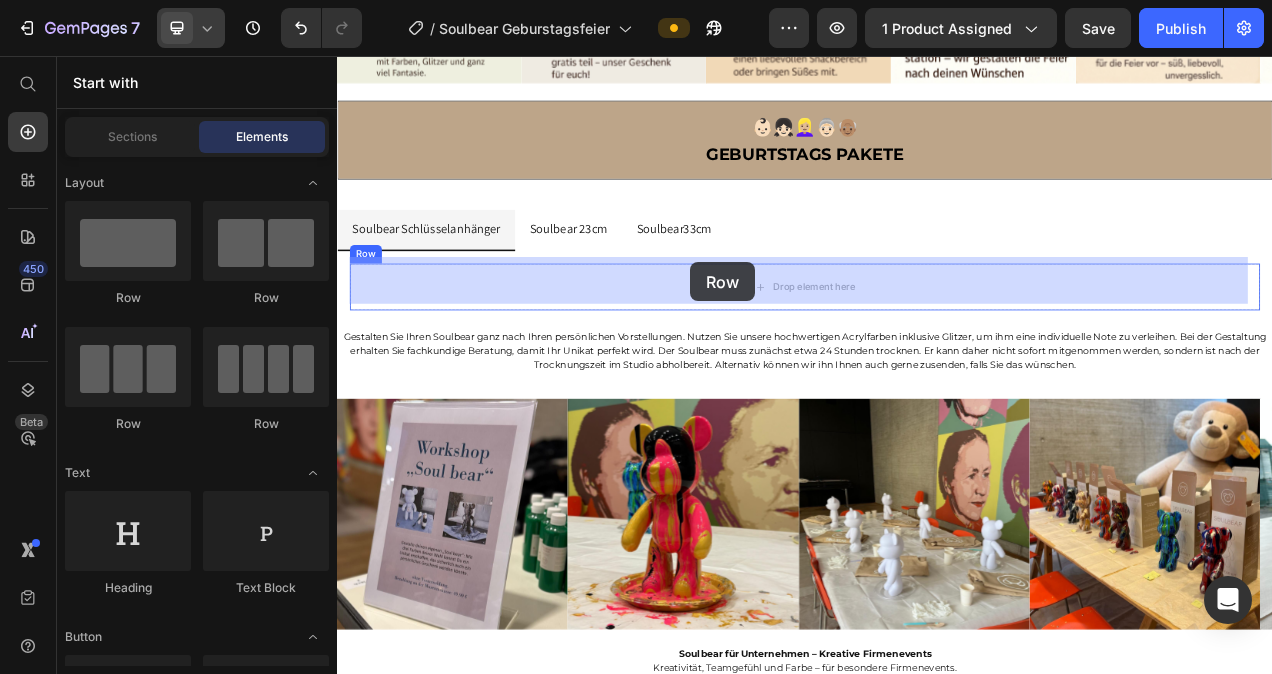 drag, startPoint x: 475, startPoint y: 306, endPoint x: 790, endPoint y: 321, distance: 315.35693 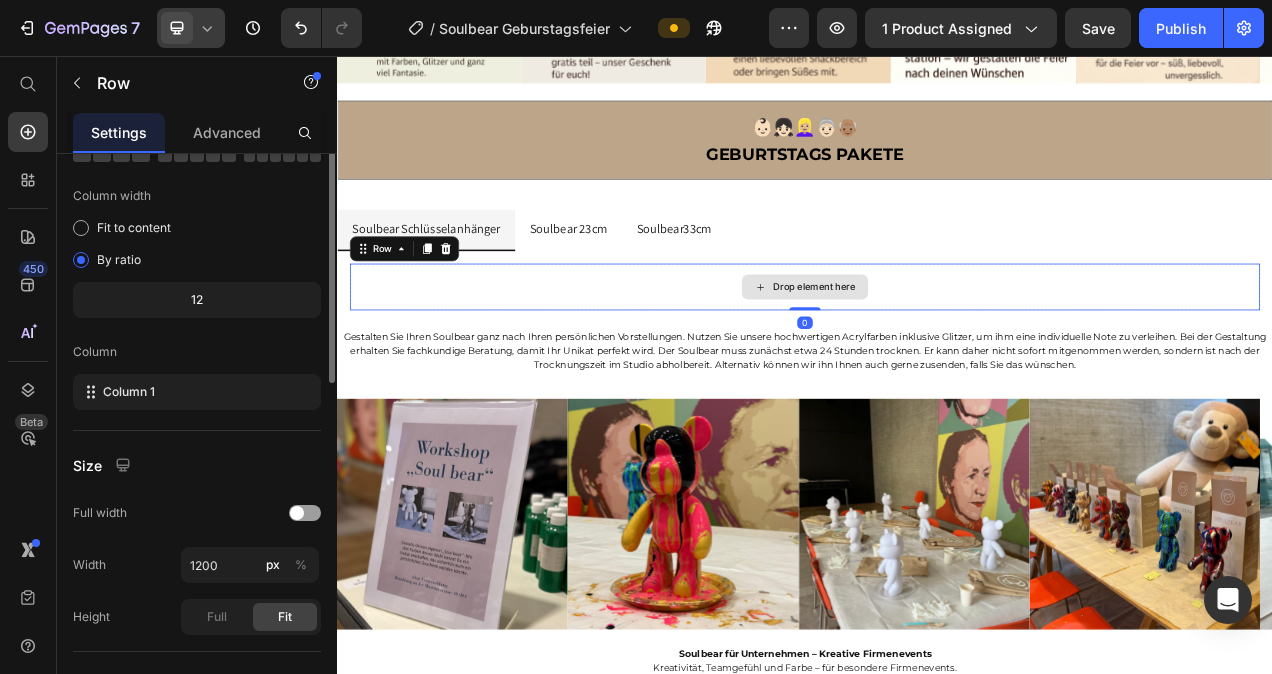scroll, scrollTop: 0, scrollLeft: 0, axis: both 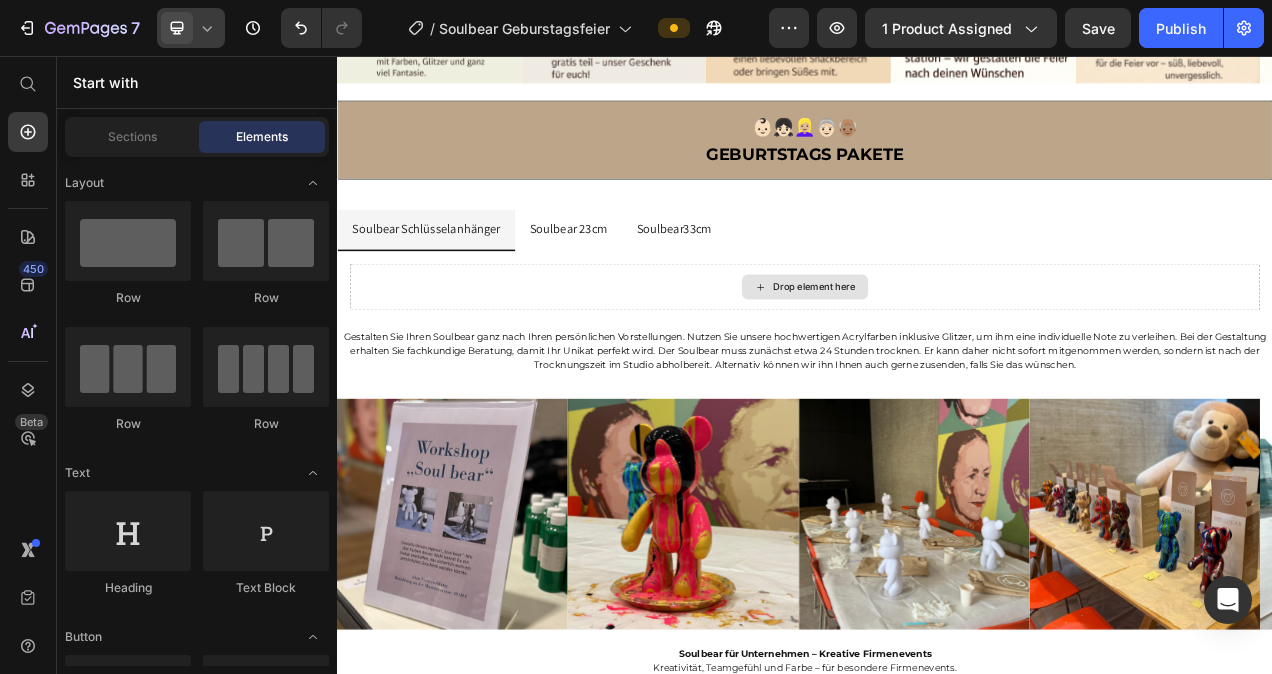 click 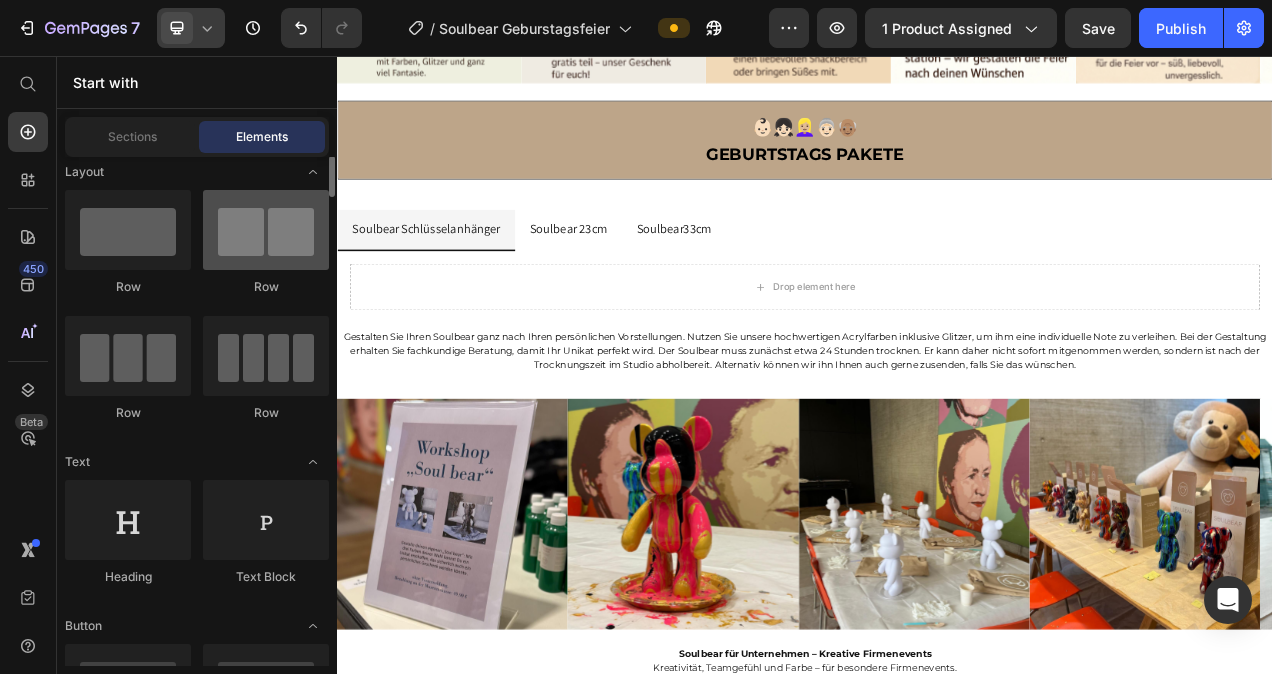 scroll, scrollTop: 10, scrollLeft: 0, axis: vertical 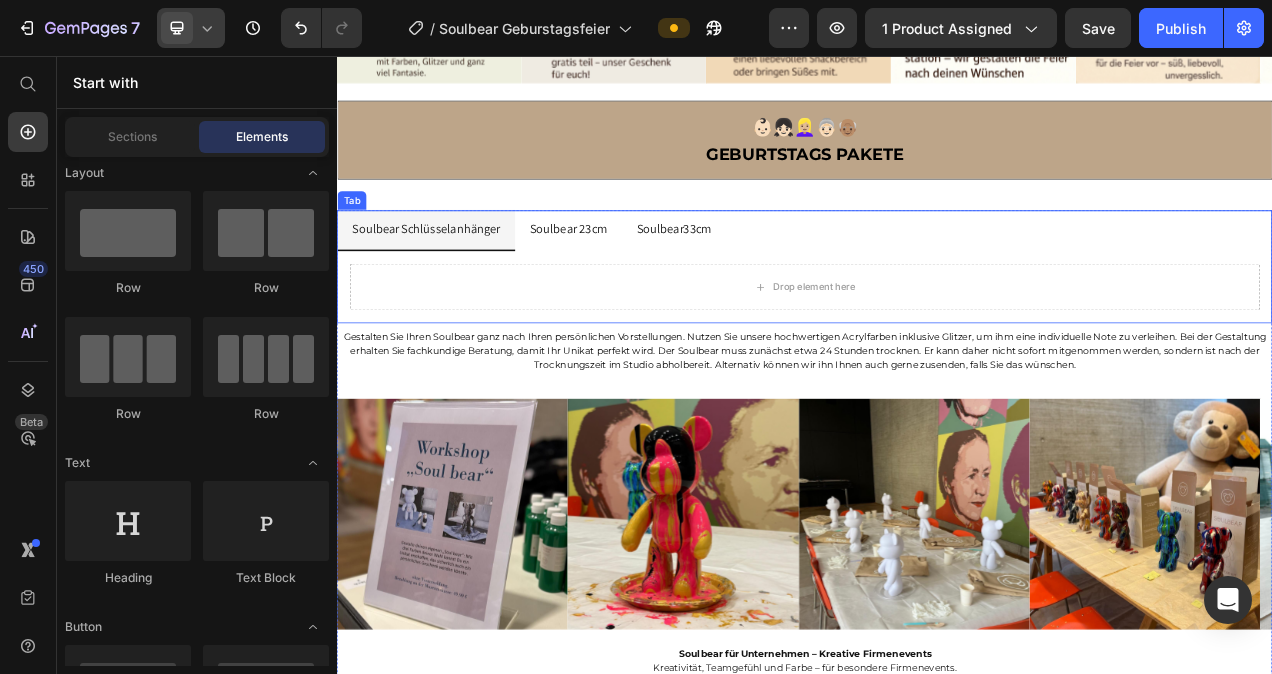 click on "Soulbear 23cm" at bounding box center [633, 279] 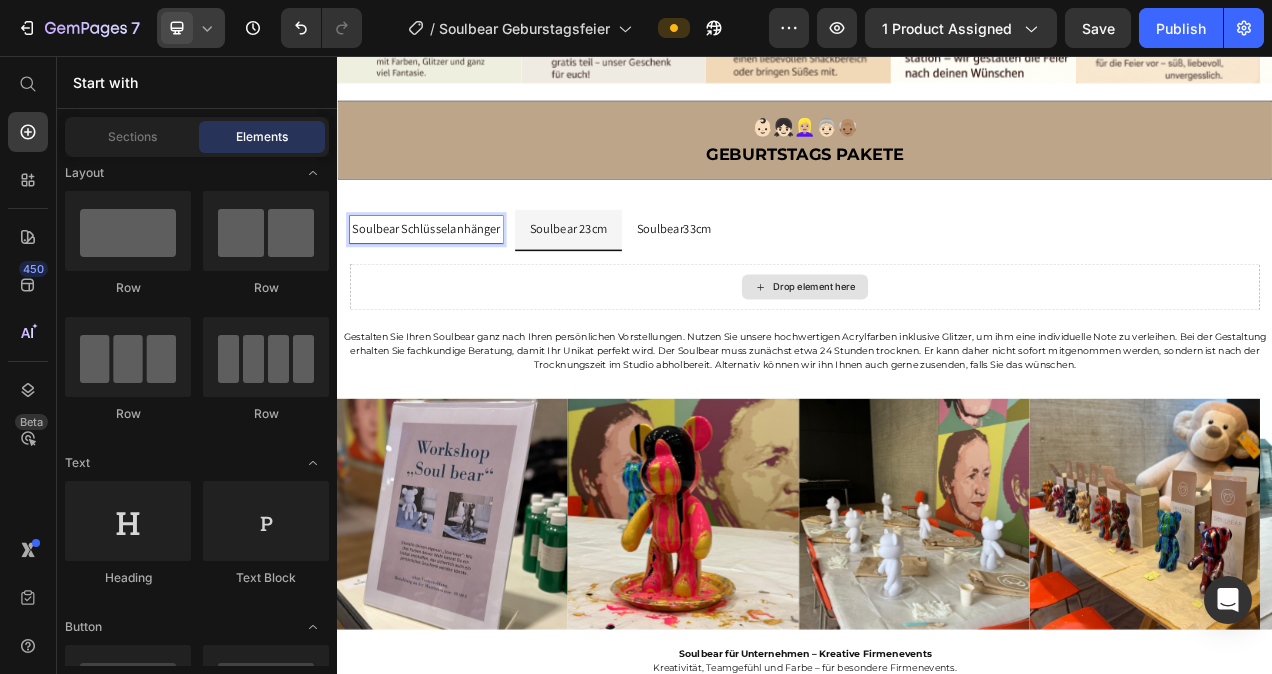 click on "Drop element here" at bounding box center (949, 353) 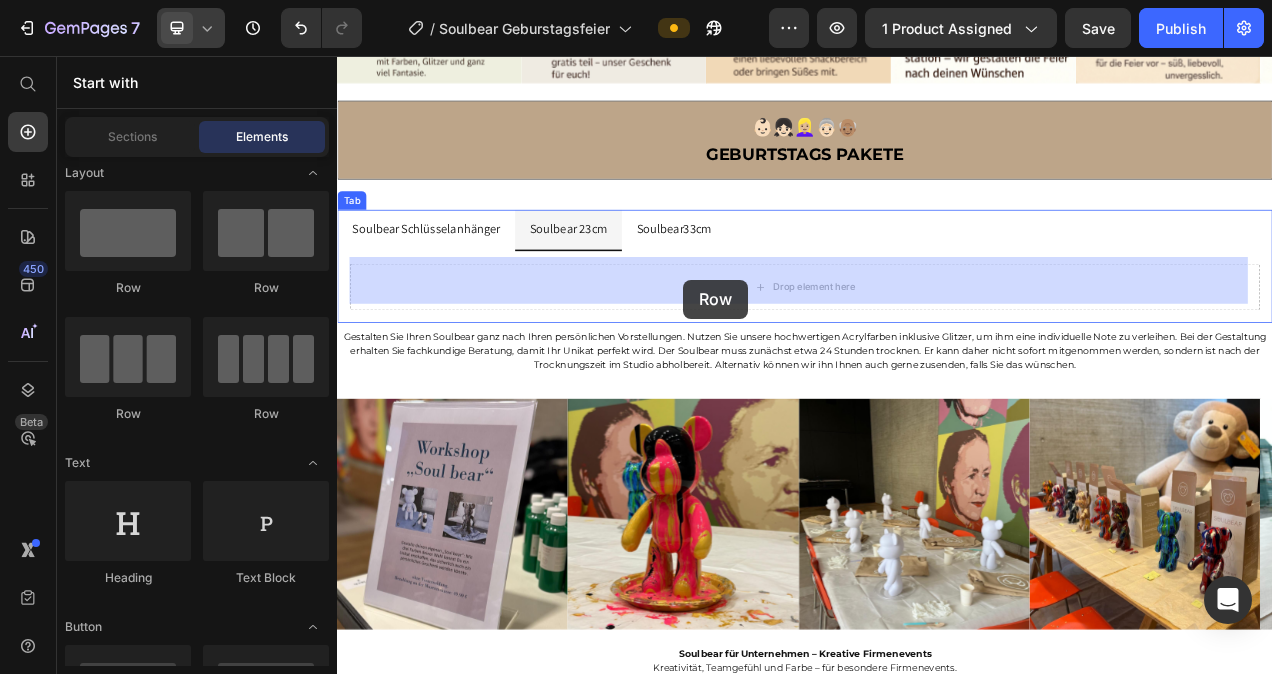 drag, startPoint x: 594, startPoint y: 305, endPoint x: 781, endPoint y: 343, distance: 190.8219 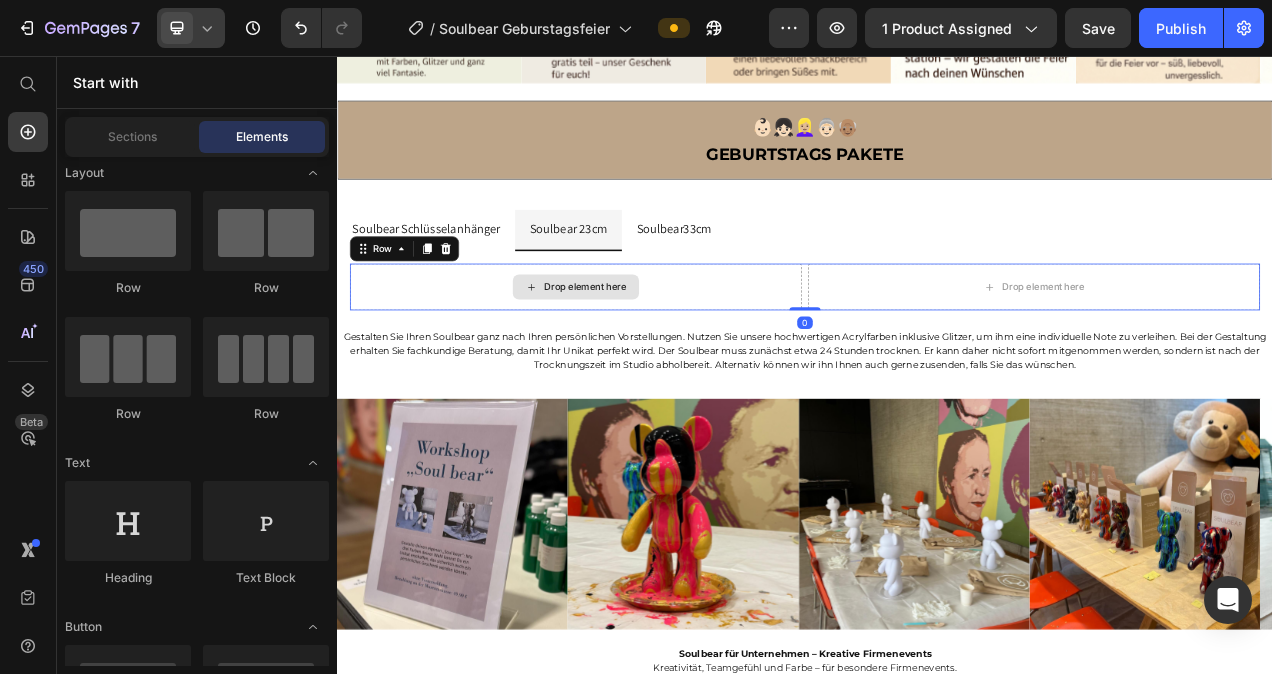 click on "Drop element here" at bounding box center (655, 353) 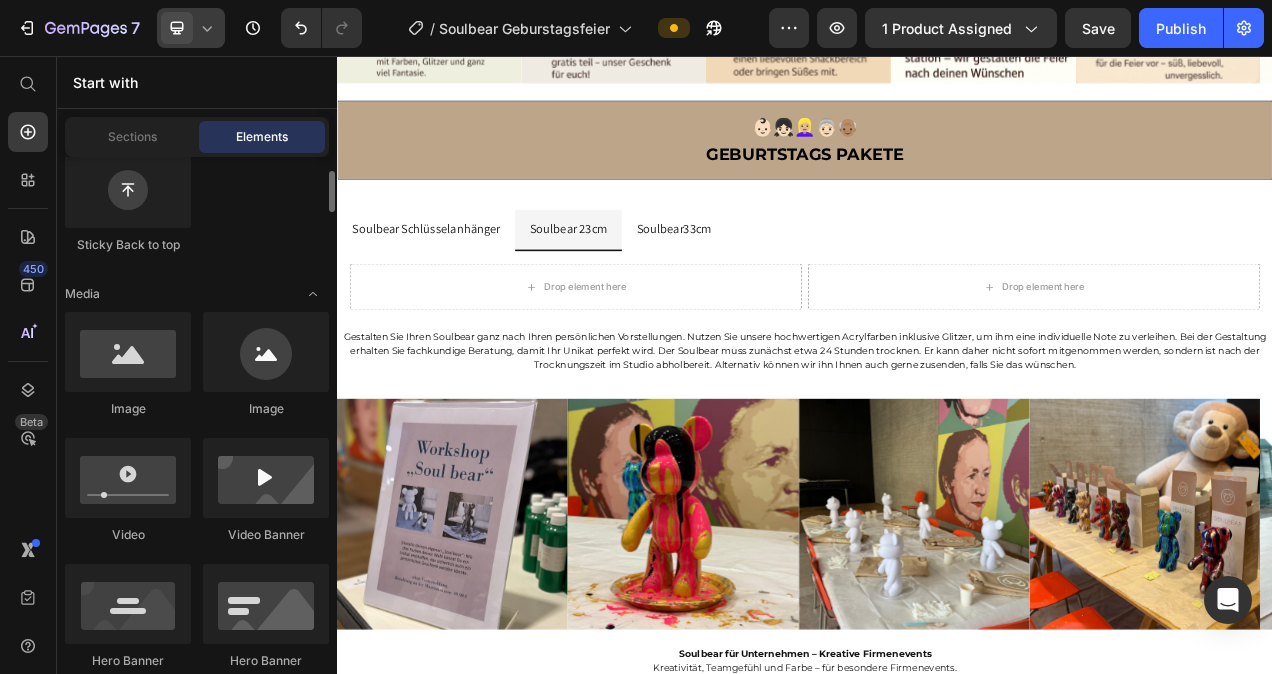 scroll, scrollTop: 638, scrollLeft: 0, axis: vertical 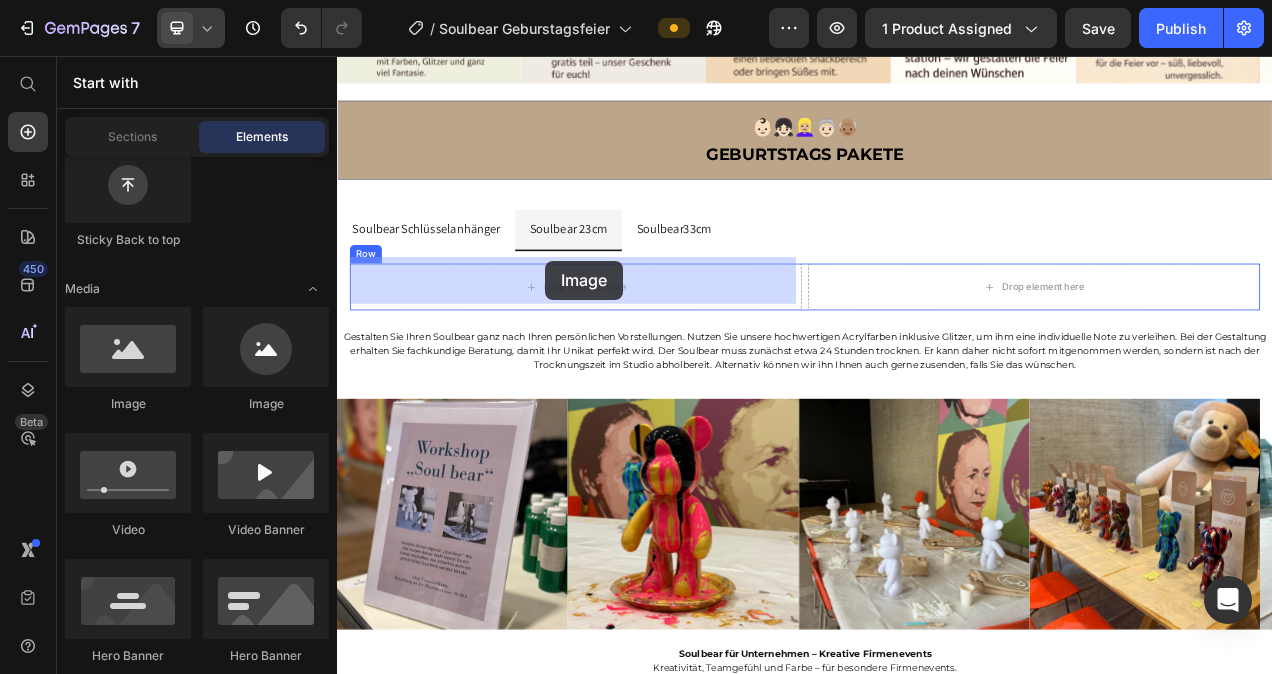 drag, startPoint x: 463, startPoint y: 410, endPoint x: 604, endPoint y: 319, distance: 167.81537 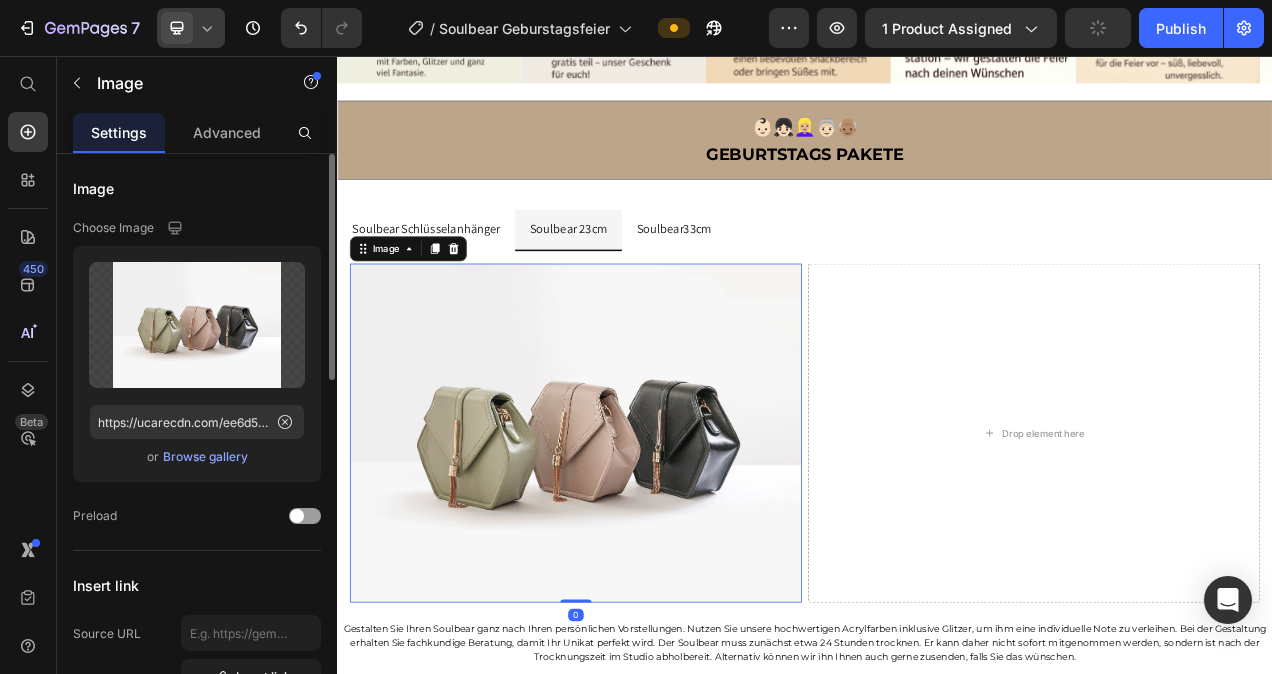 click on "Browse gallery" at bounding box center (205, 457) 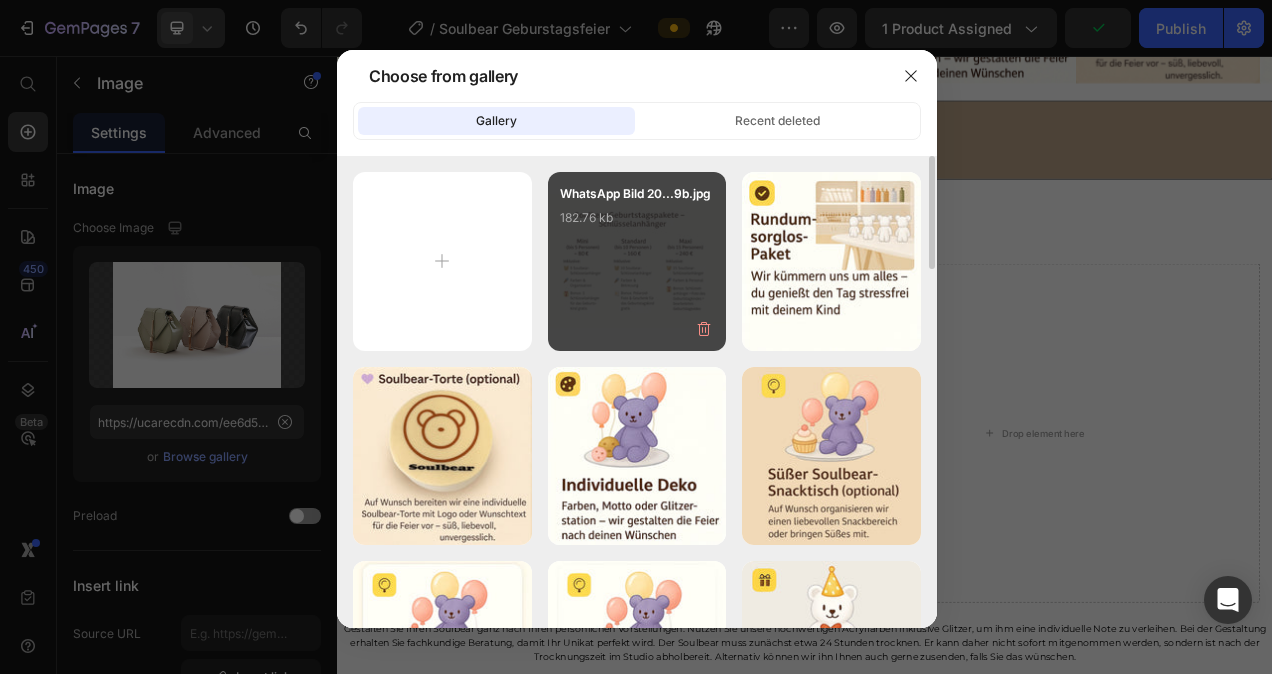 click on "WhatsApp Bild 20...[HASH] [SIZE]" at bounding box center [637, 224] 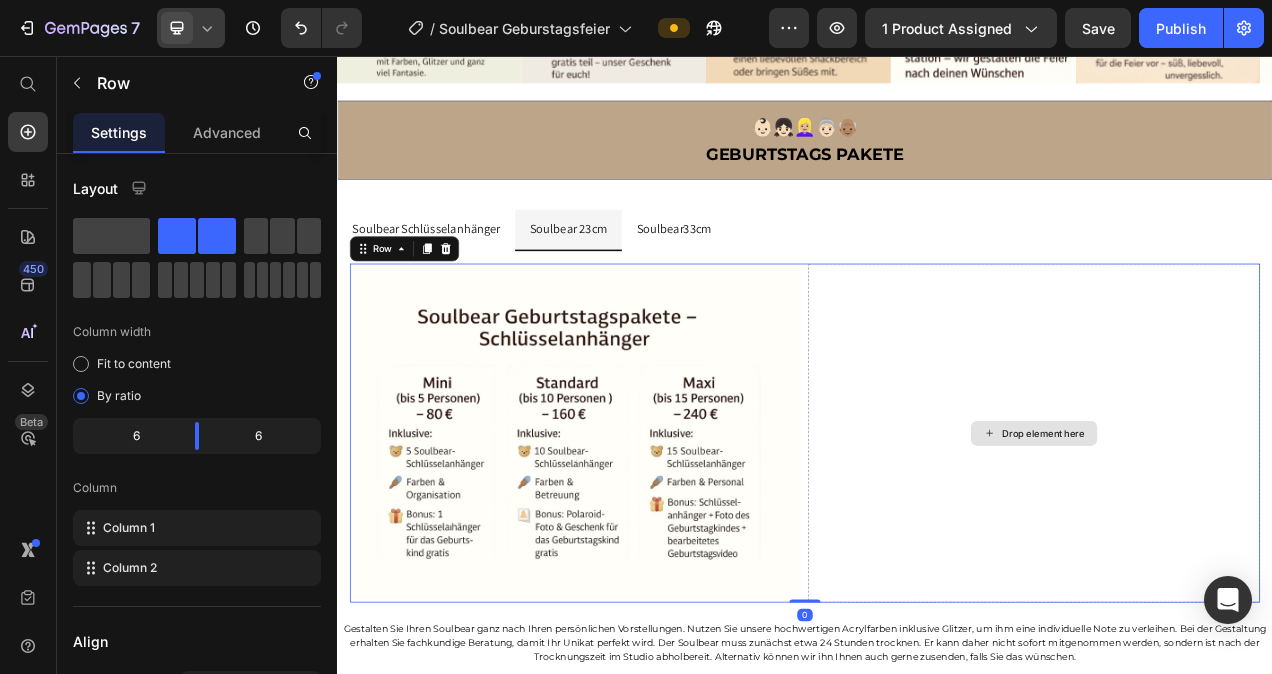 click on "Drop element here" at bounding box center (1231, 540) 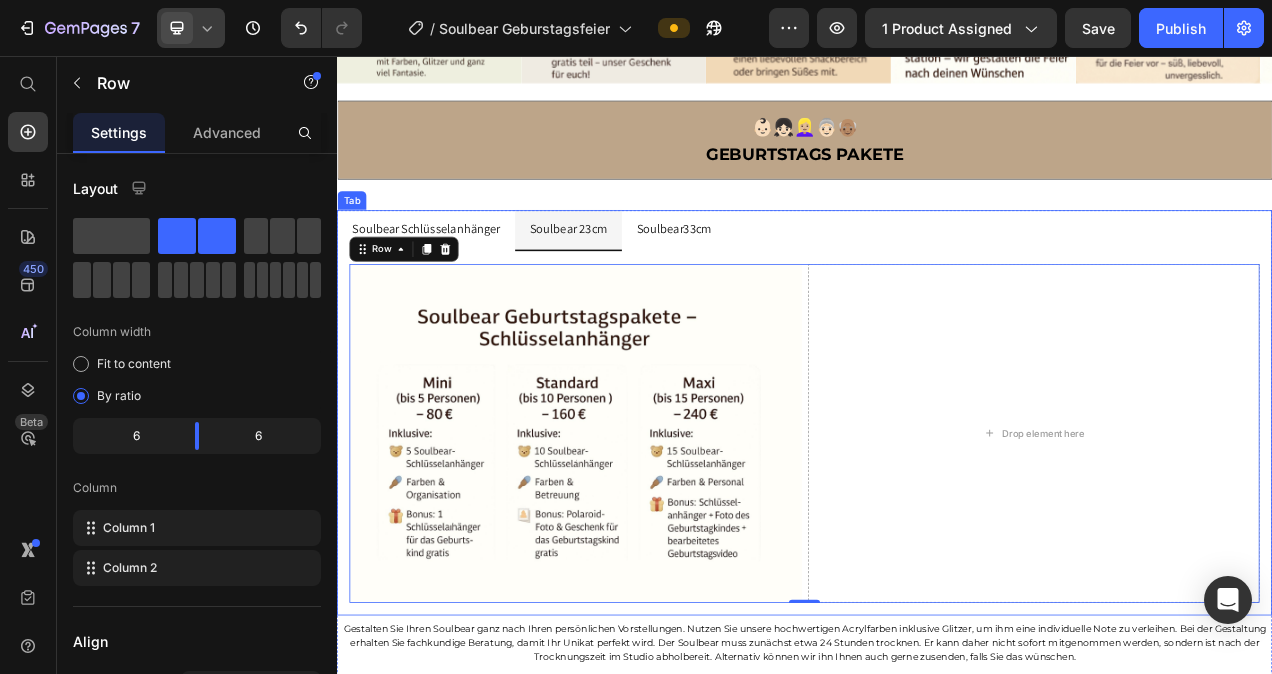 click on "Row Row Image
Drop element here Row   0" at bounding box center [937, 532] 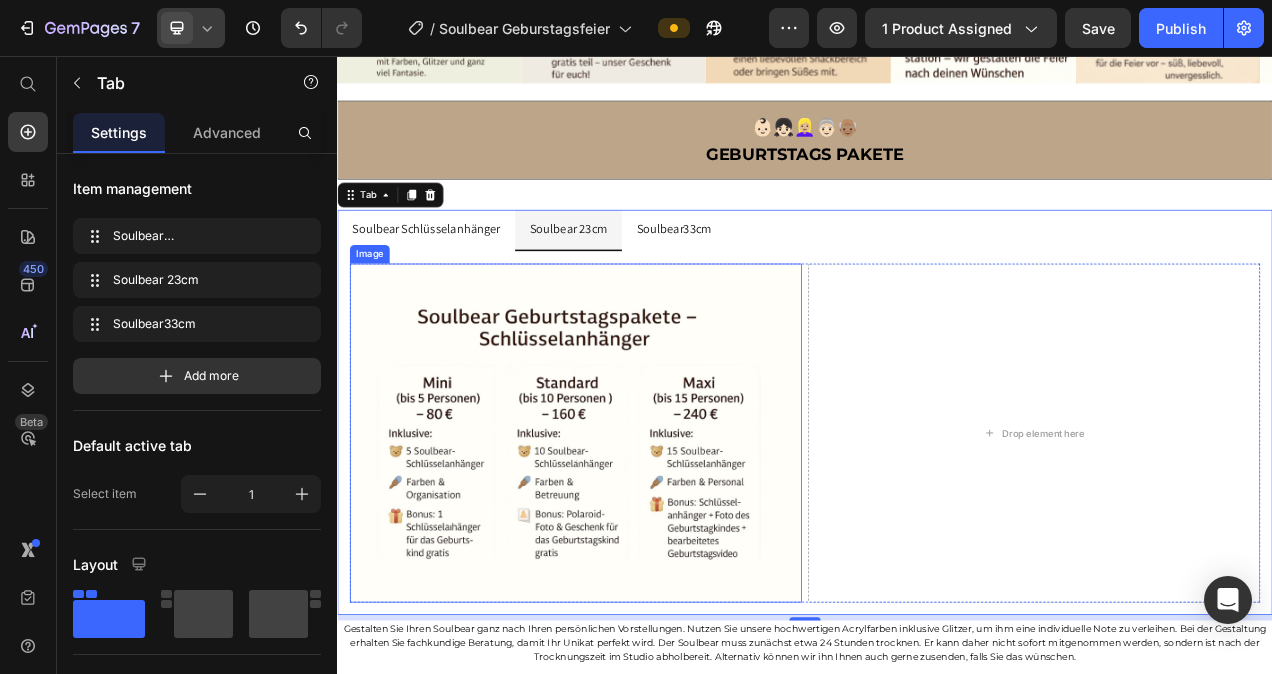 click at bounding box center [643, 540] 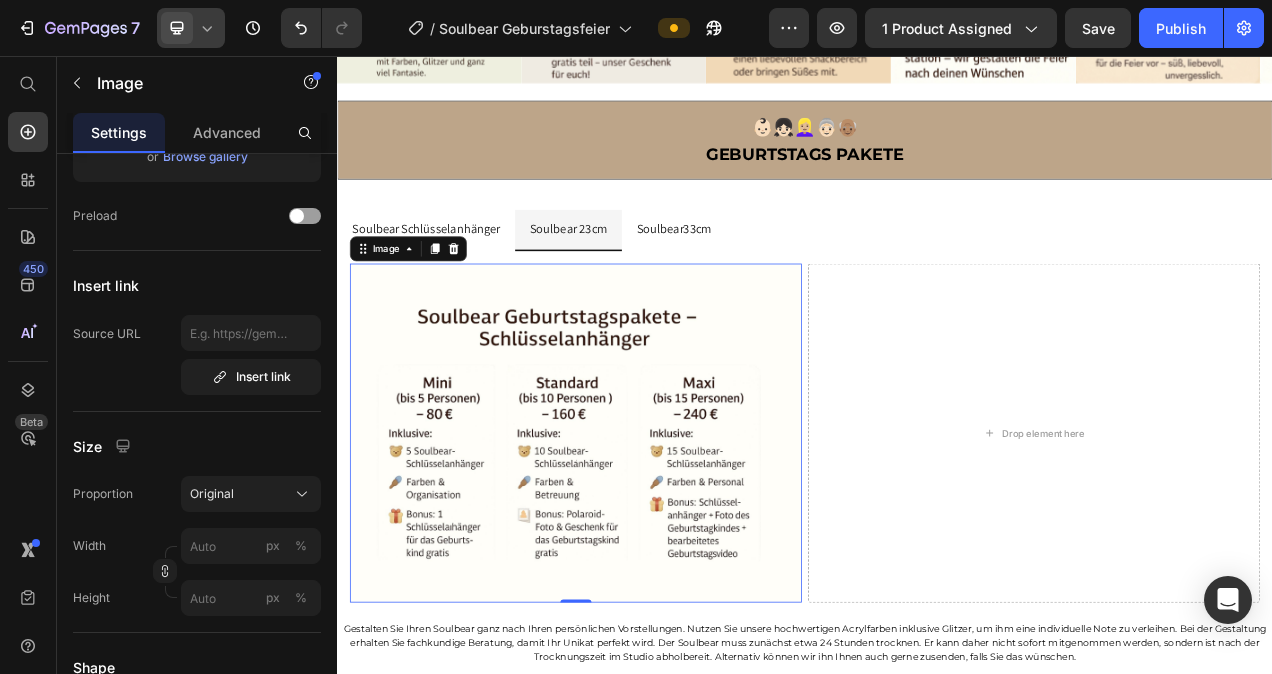 scroll, scrollTop: 0, scrollLeft: 0, axis: both 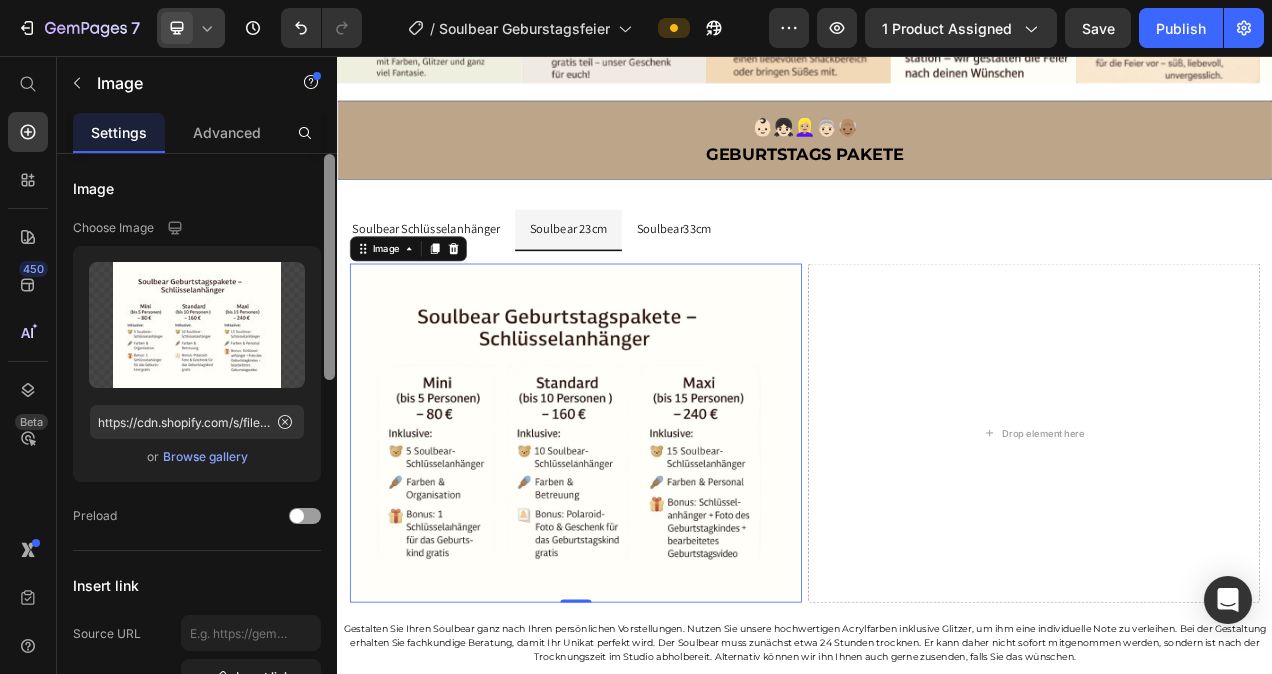 drag, startPoint x: 330, startPoint y: 320, endPoint x: 332, endPoint y: 246, distance: 74.02702 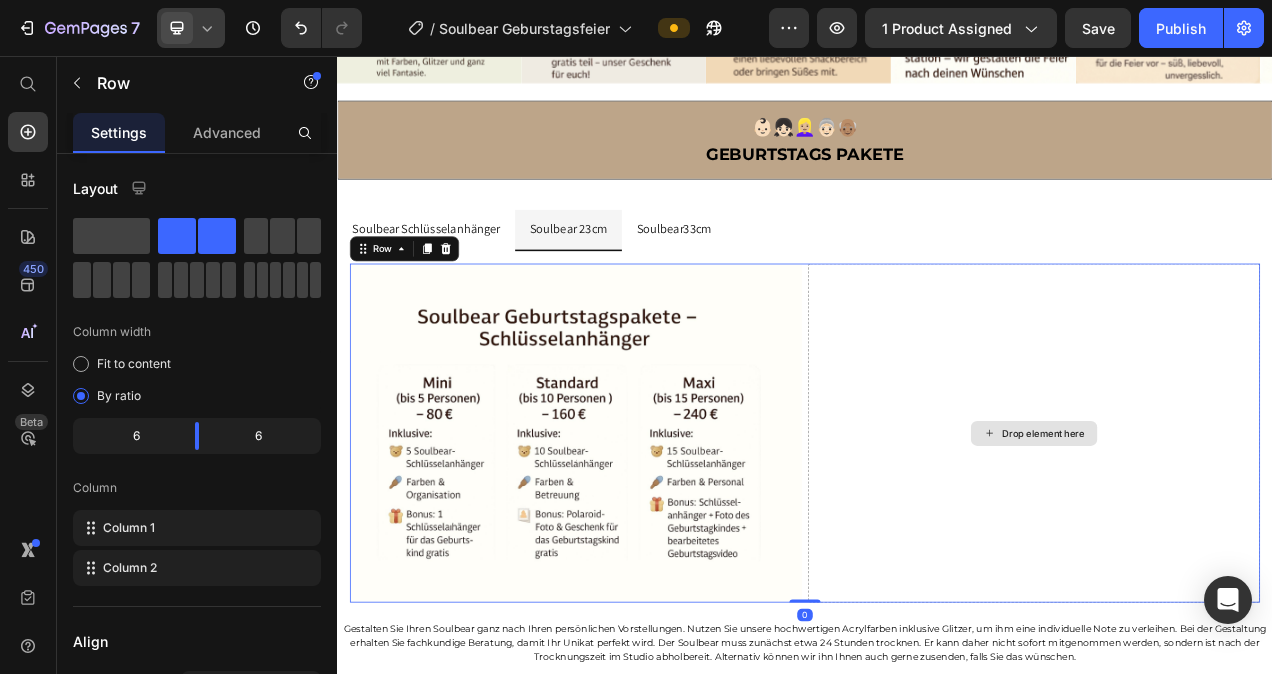 click on "Drop element here" at bounding box center (1231, 540) 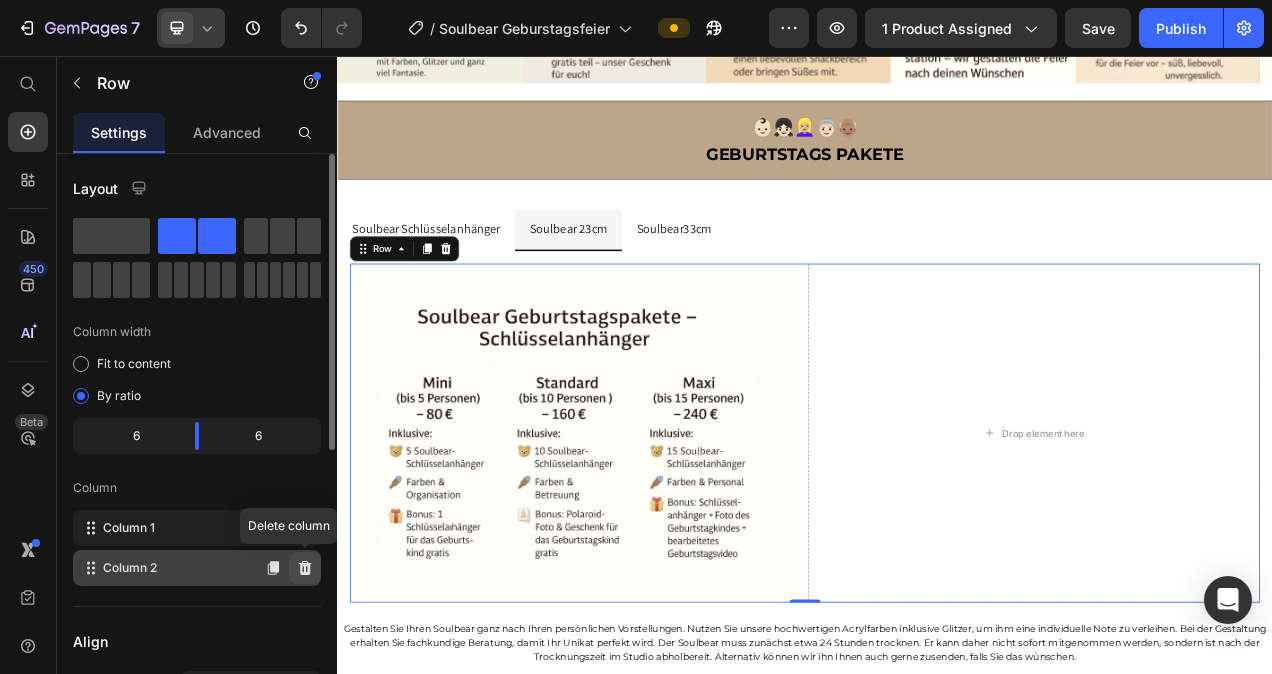 click 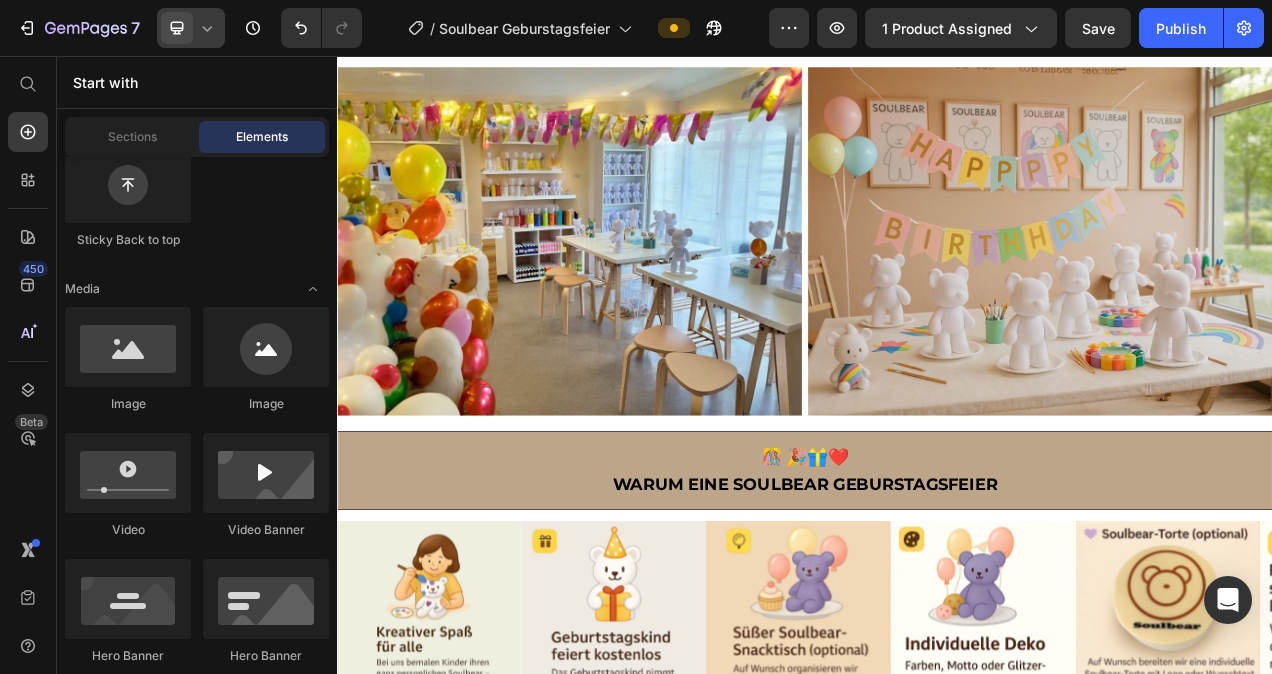 scroll, scrollTop: 1019, scrollLeft: 0, axis: vertical 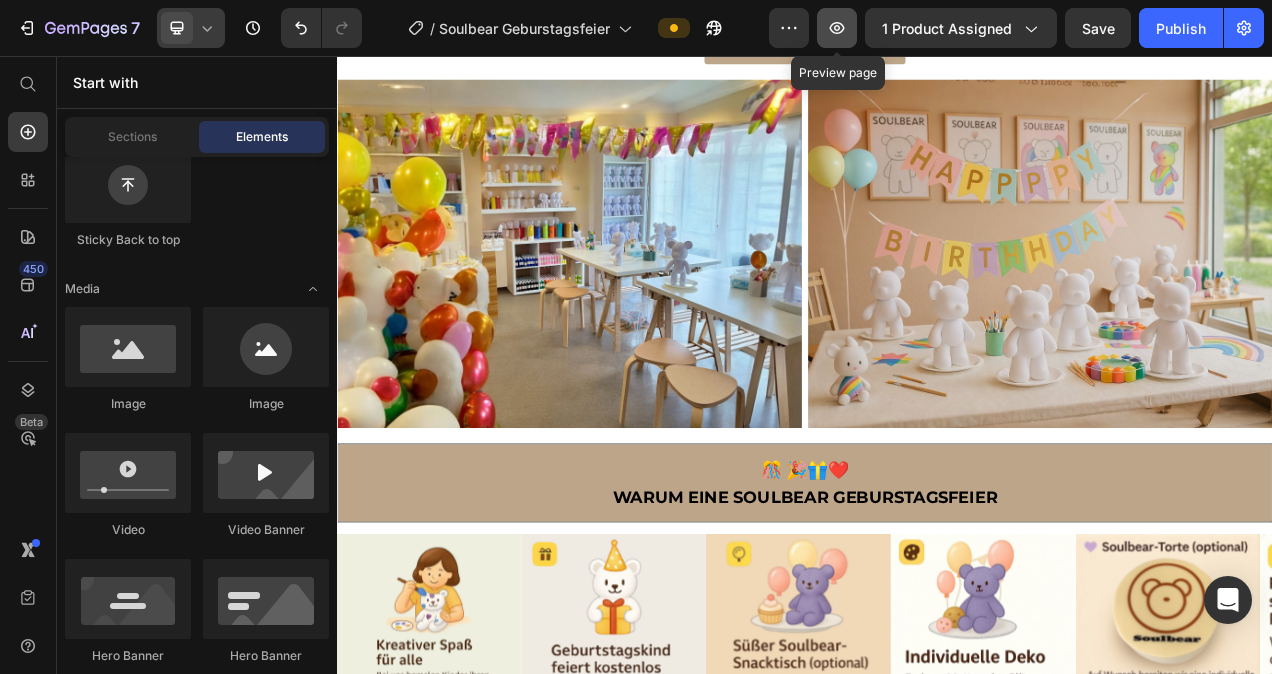 click 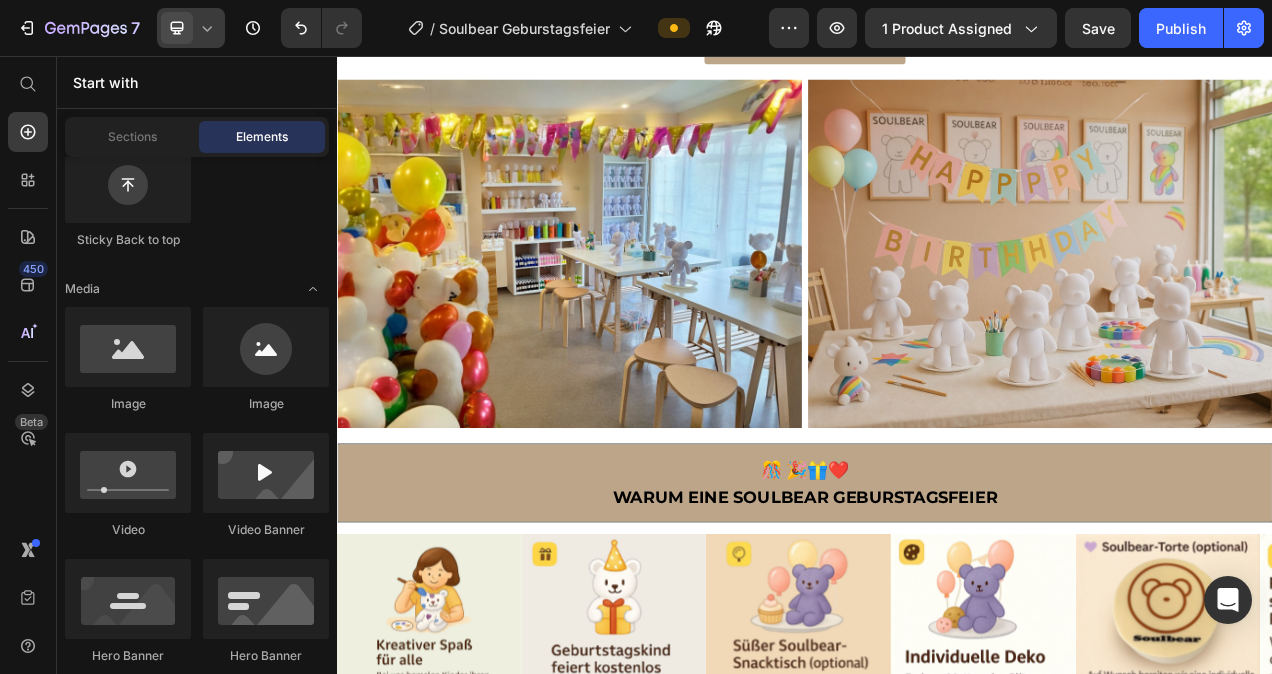 scroll, scrollTop: 325, scrollLeft: 0, axis: vertical 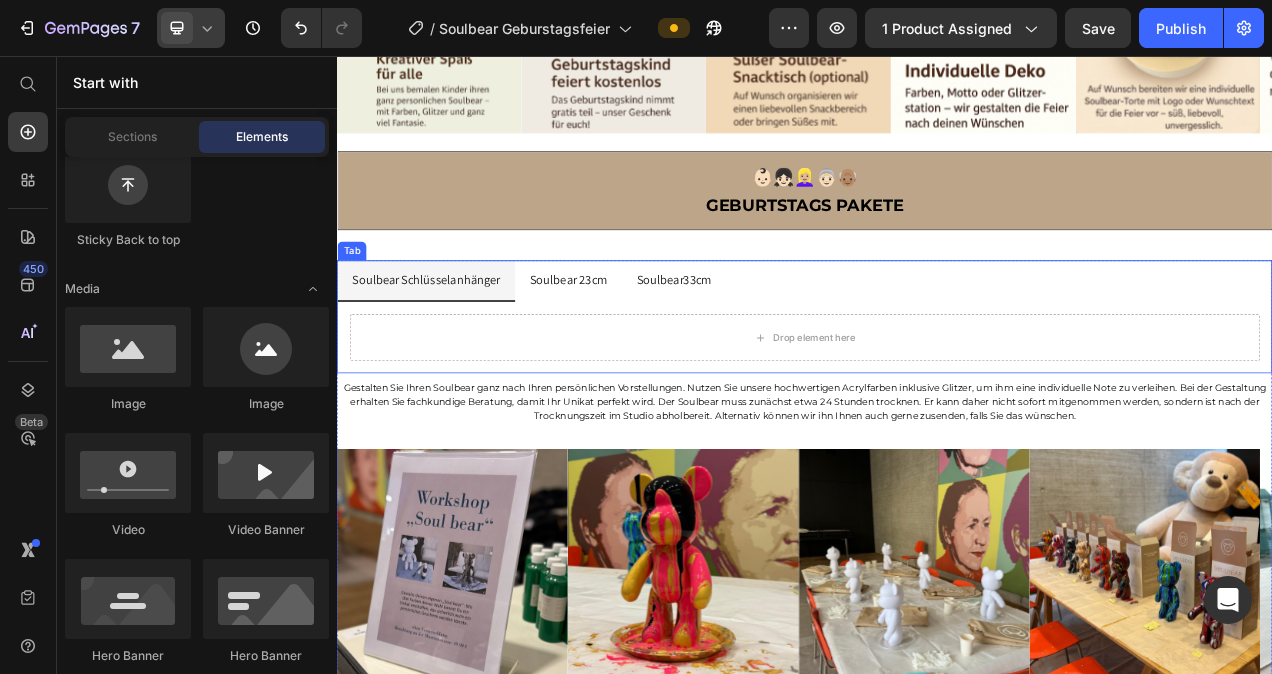 click on "Soulbear 23cm" at bounding box center [633, 344] 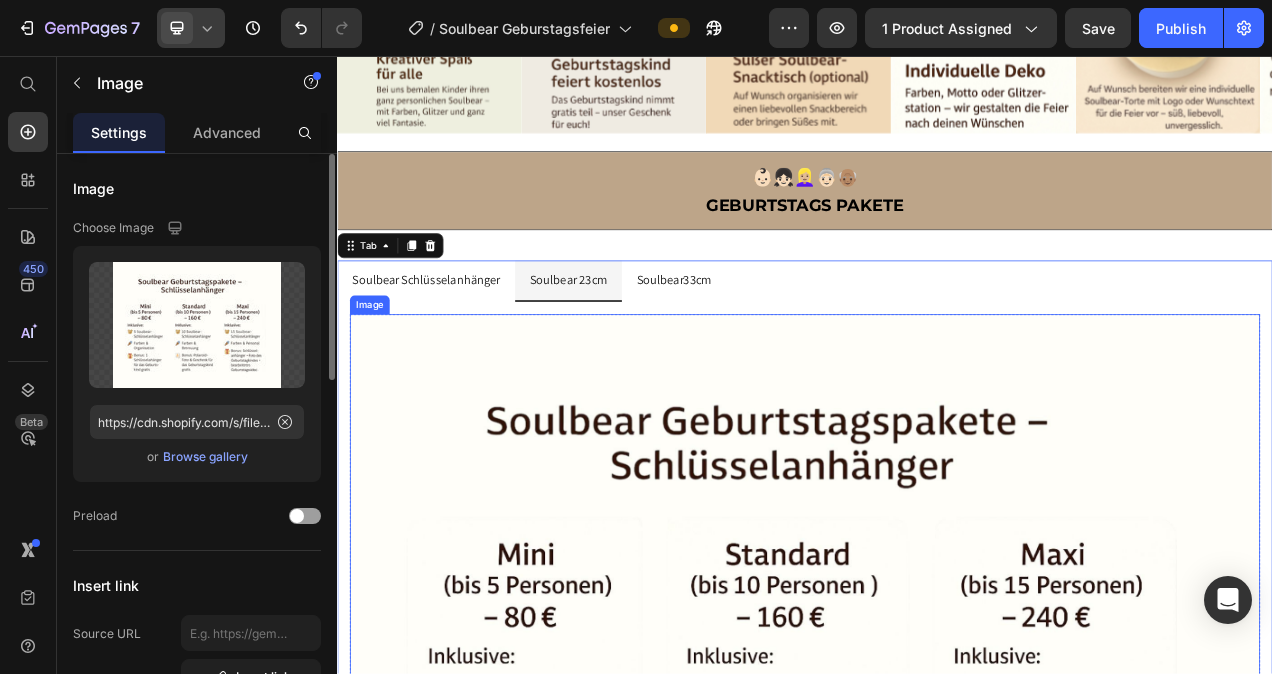 click at bounding box center [937, 826] 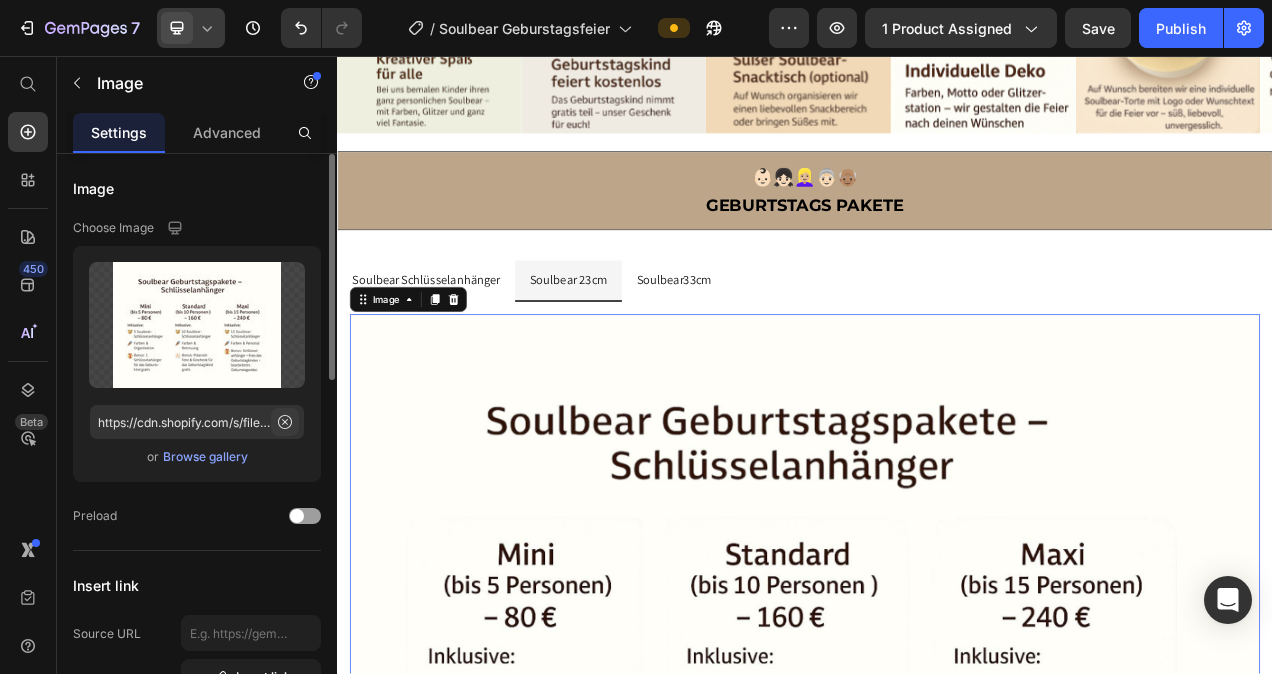 click 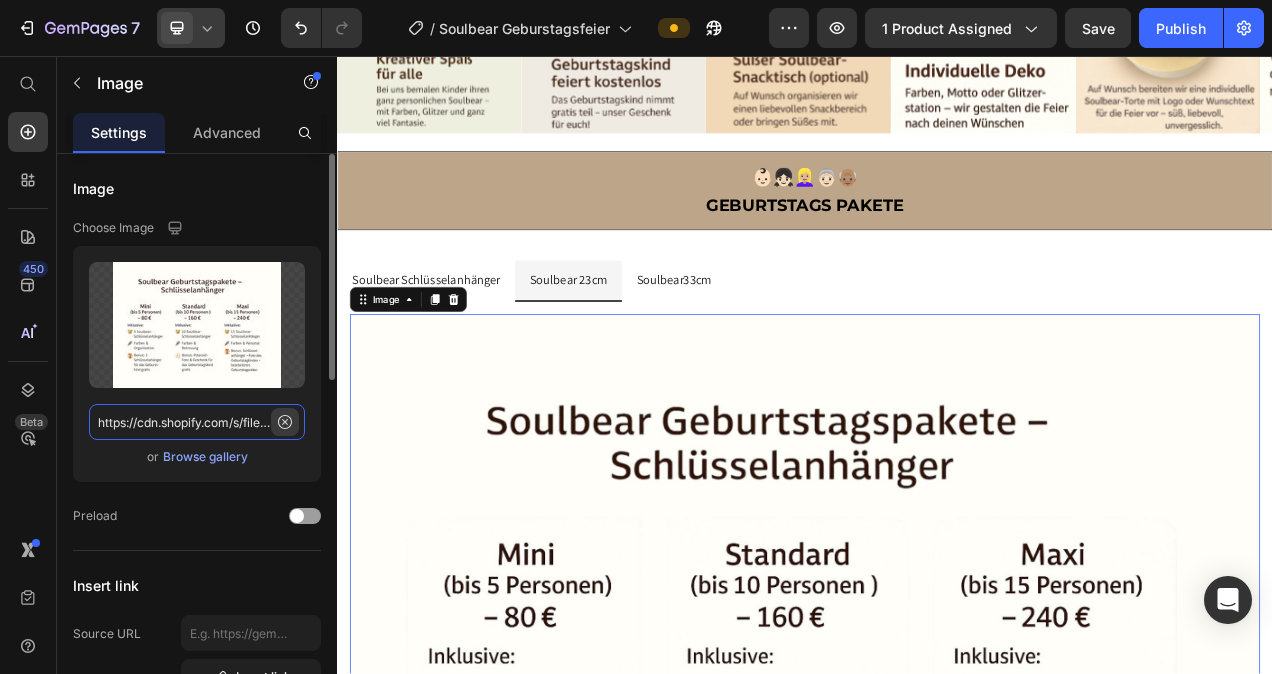 type 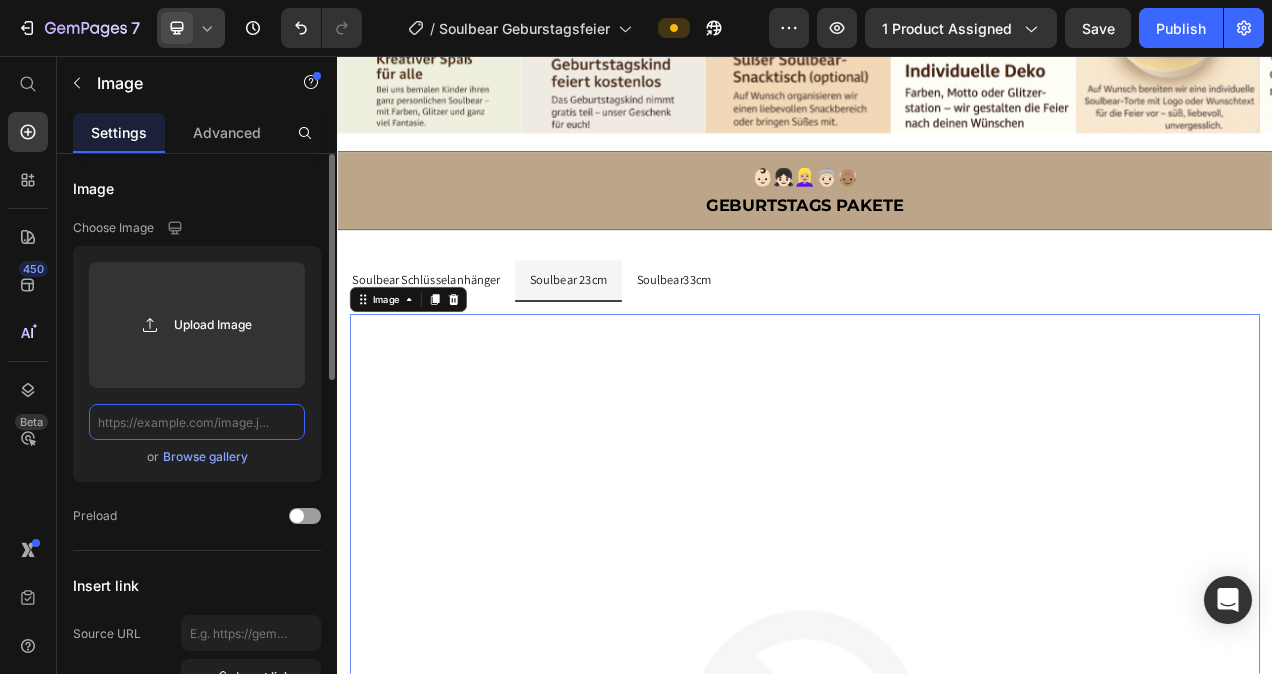 scroll, scrollTop: 0, scrollLeft: 0, axis: both 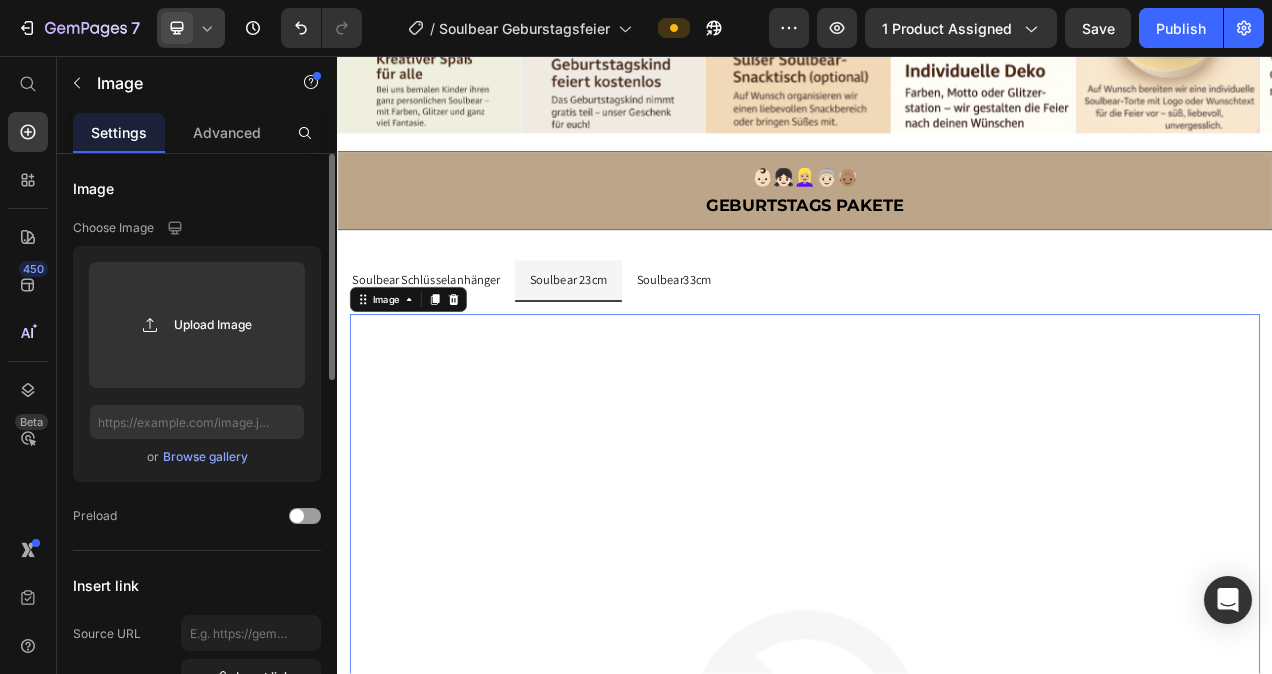 click at bounding box center [937, 972] 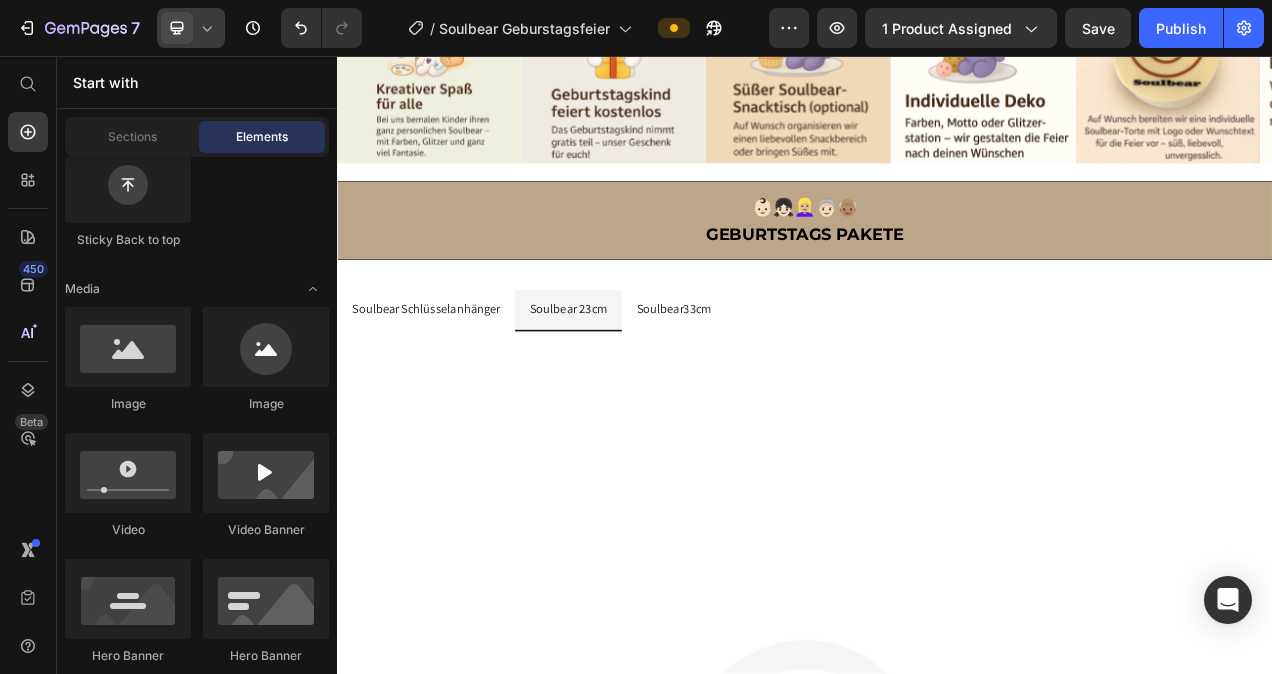scroll, scrollTop: 1717, scrollLeft: 0, axis: vertical 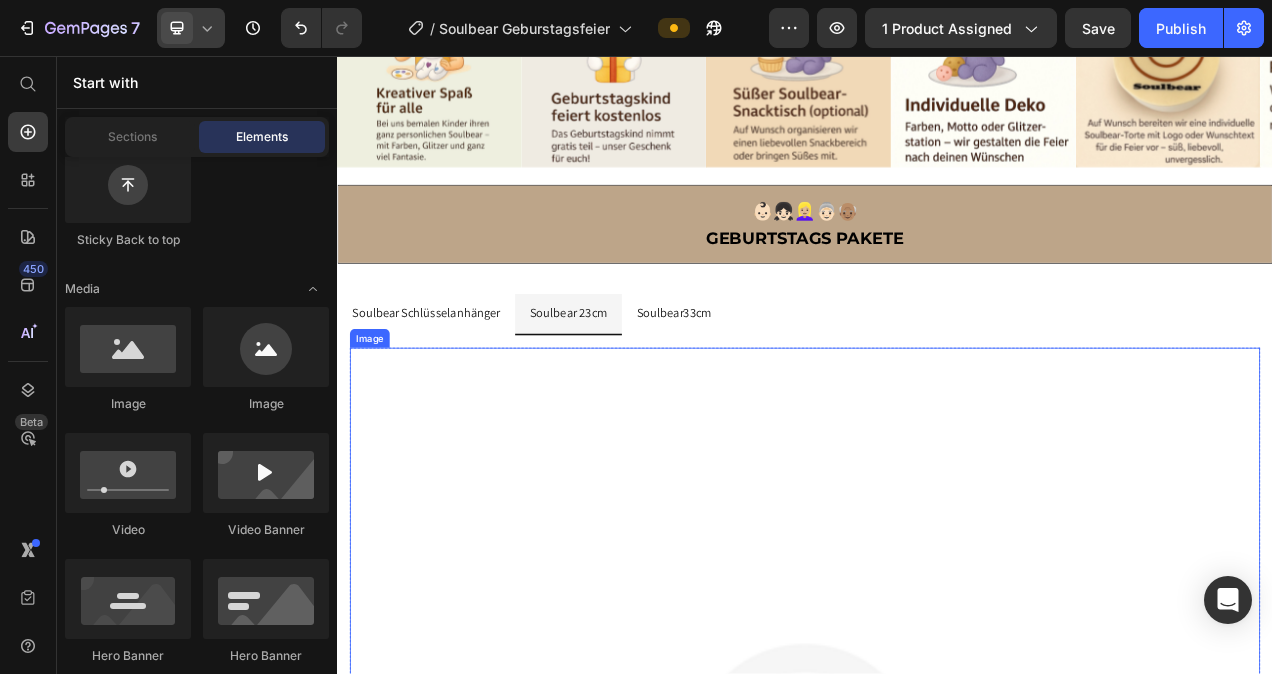 click at bounding box center [937, 1015] 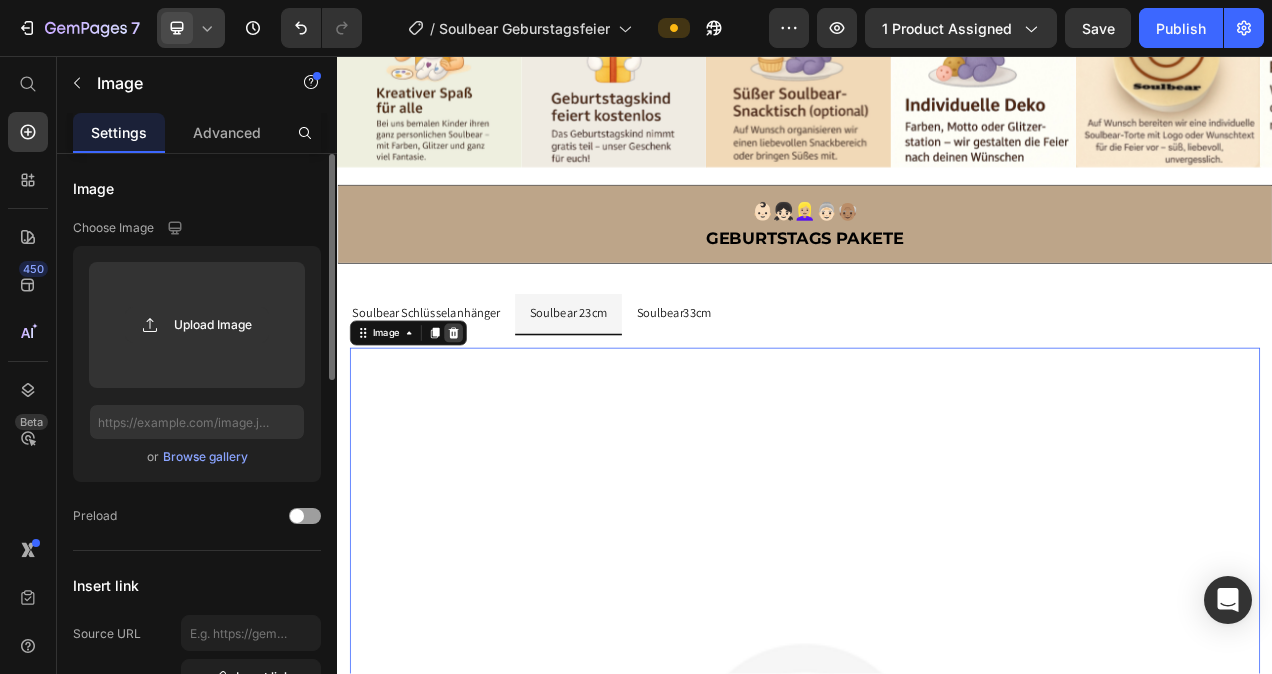 click 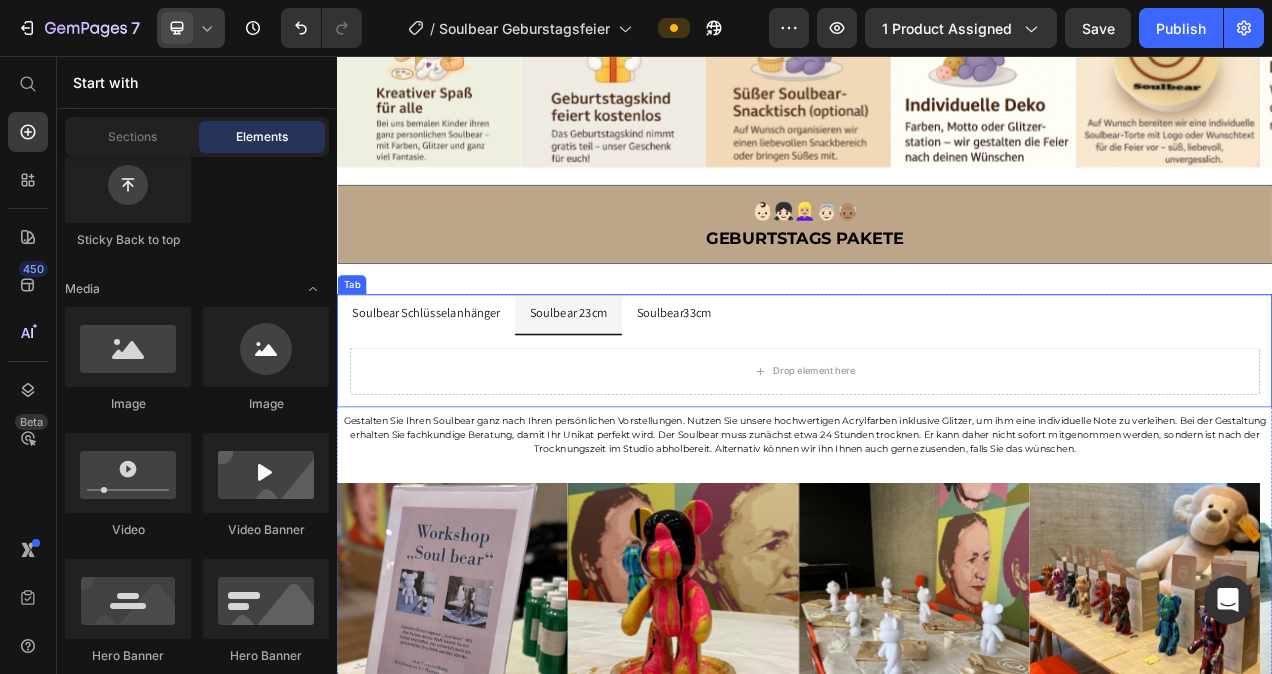 click on "Soulbear Schlüsselanhänger" at bounding box center [451, 387] 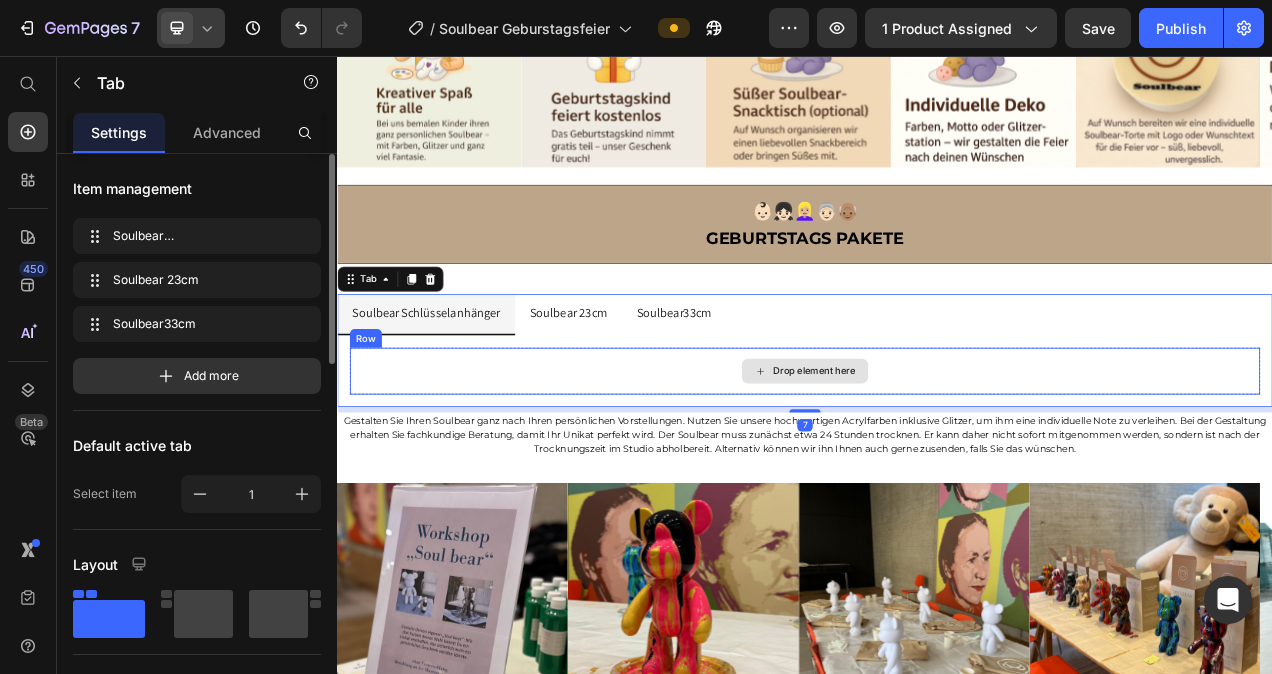 click on "Drop element here" at bounding box center [937, 461] 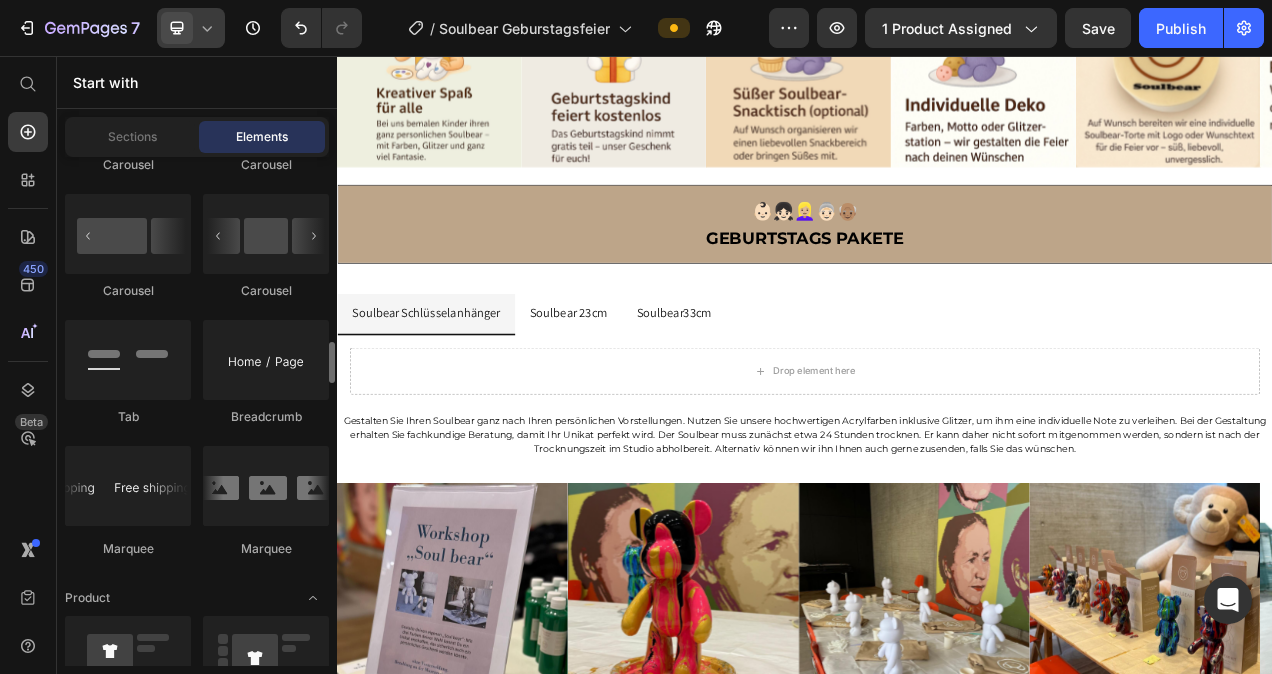 scroll, scrollTop: 2259, scrollLeft: 0, axis: vertical 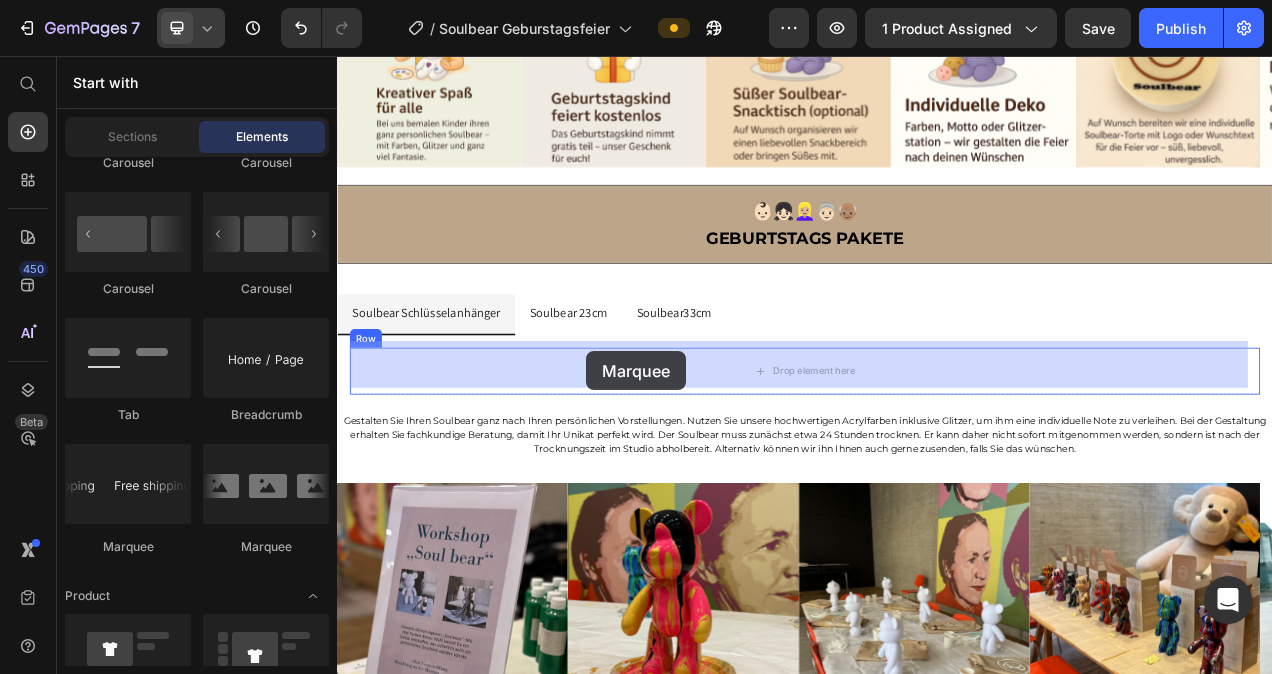 drag, startPoint x: 624, startPoint y: 547, endPoint x: 657, endPoint y: 434, distance: 117.72001 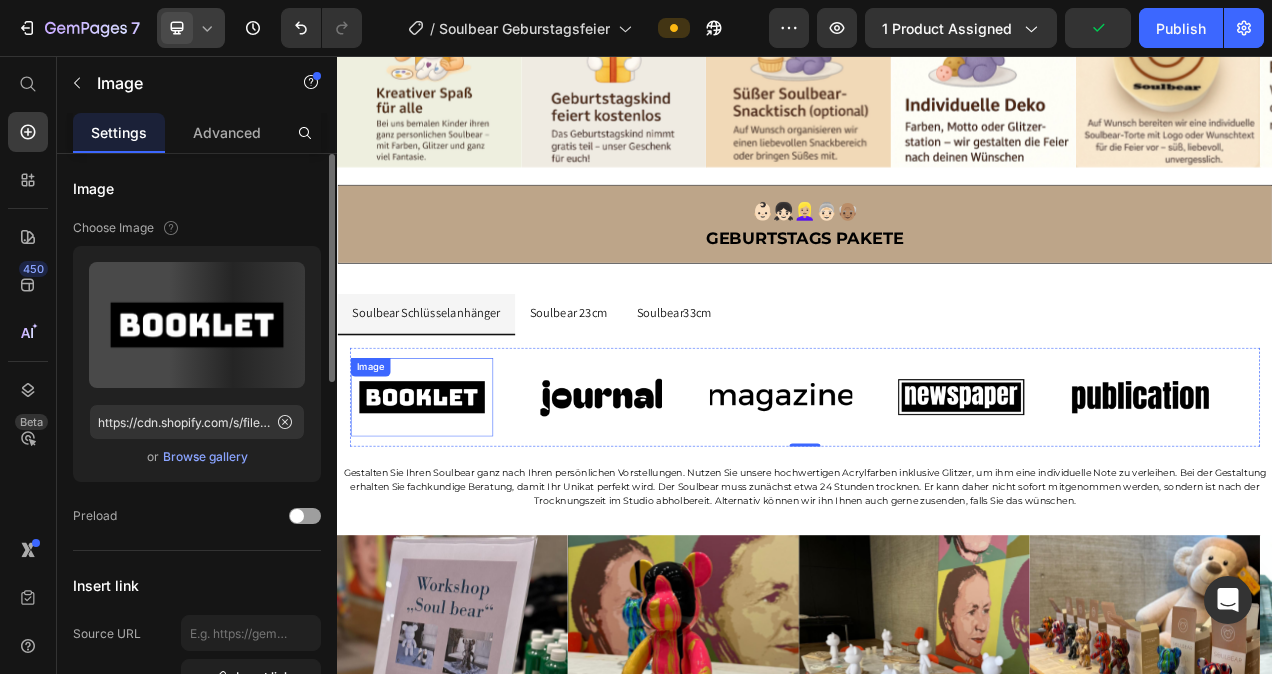 click at bounding box center (445, 494) 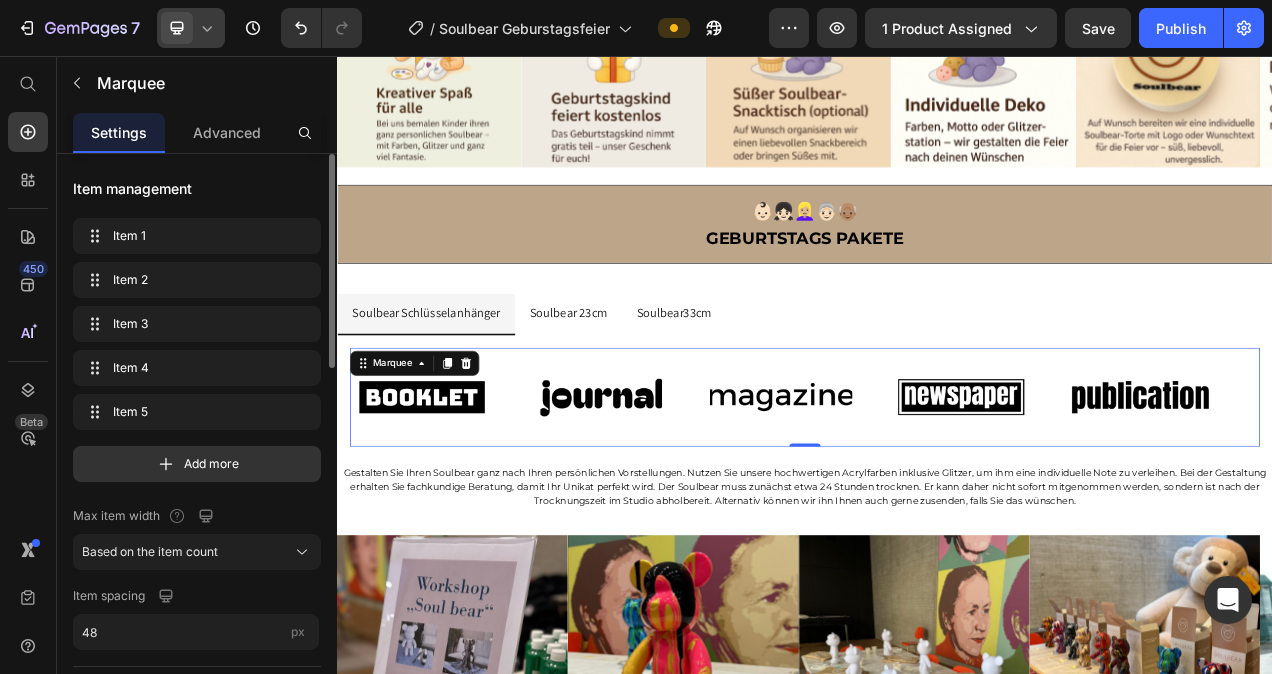 click on "Image" at bounding box center (469, 494) 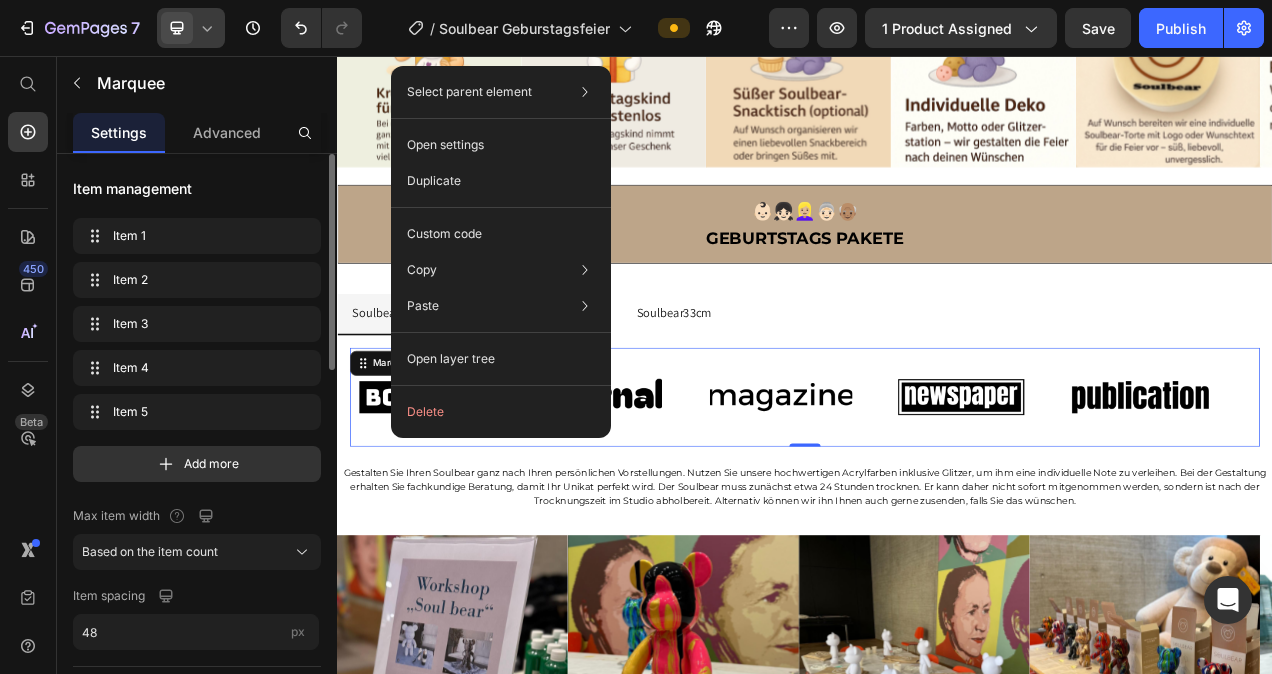 click on "Image Image Image Image Image Image Image Image Image Image Marquee   0" at bounding box center (937, 494) 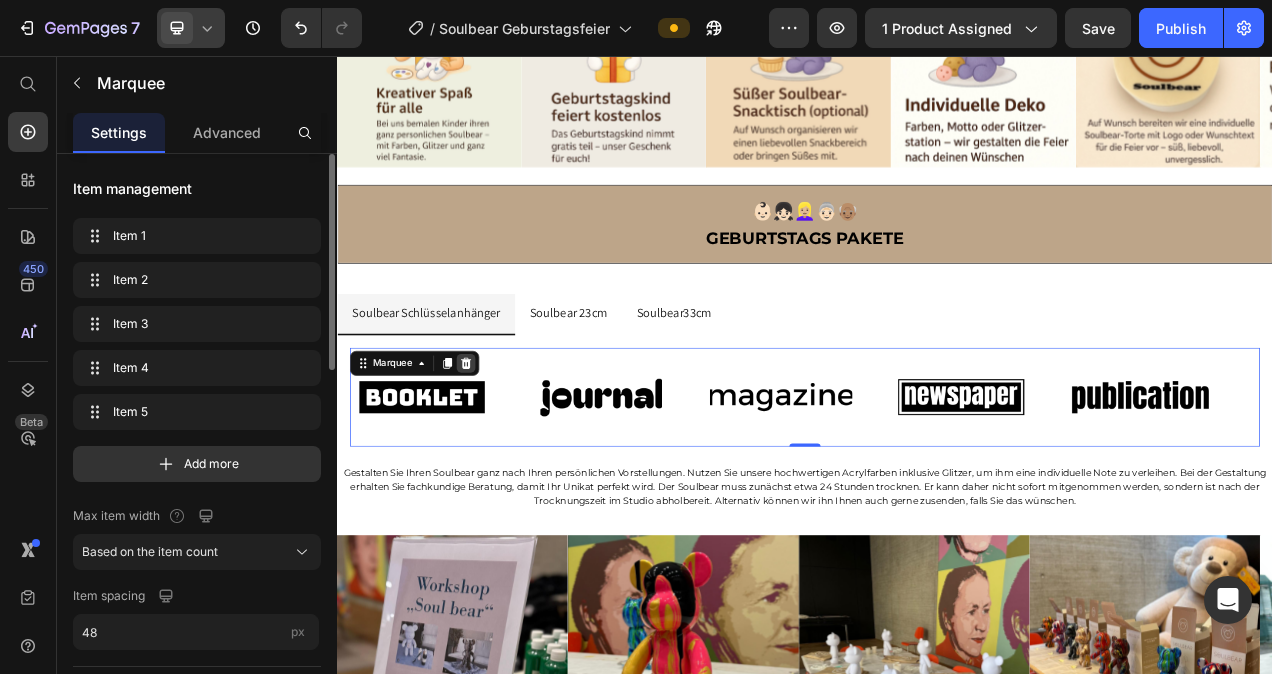 click 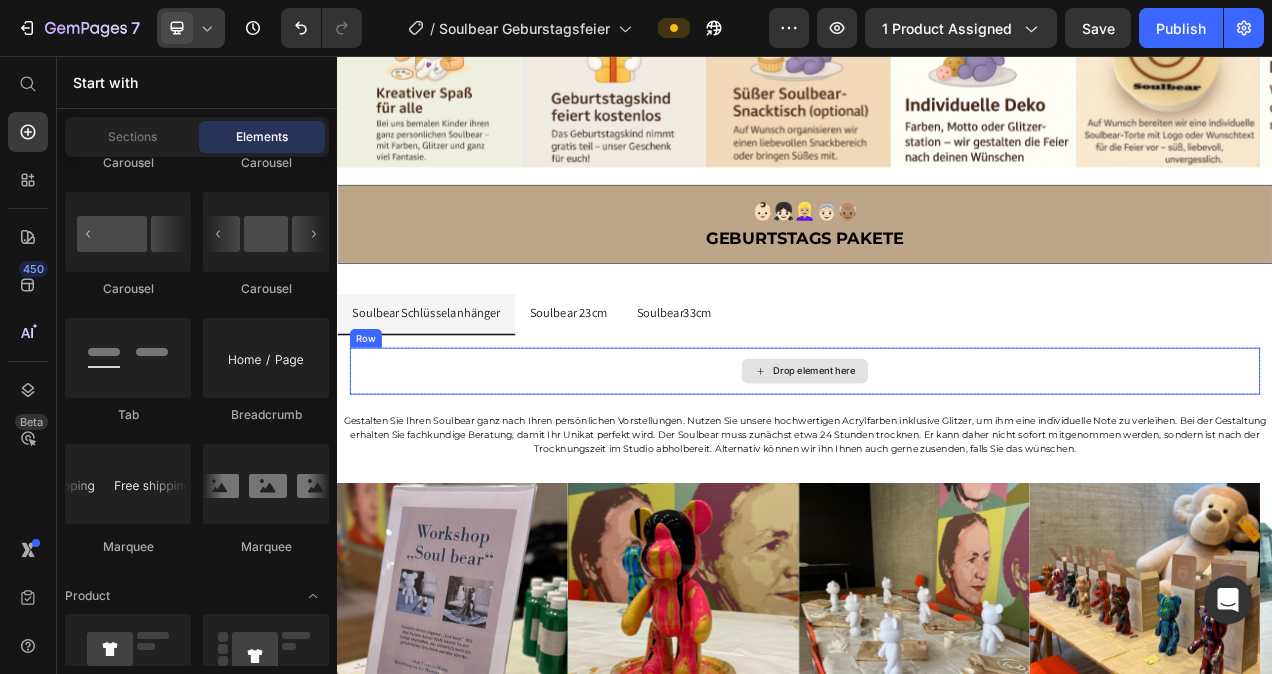 click on "Drop element here" at bounding box center (937, 461) 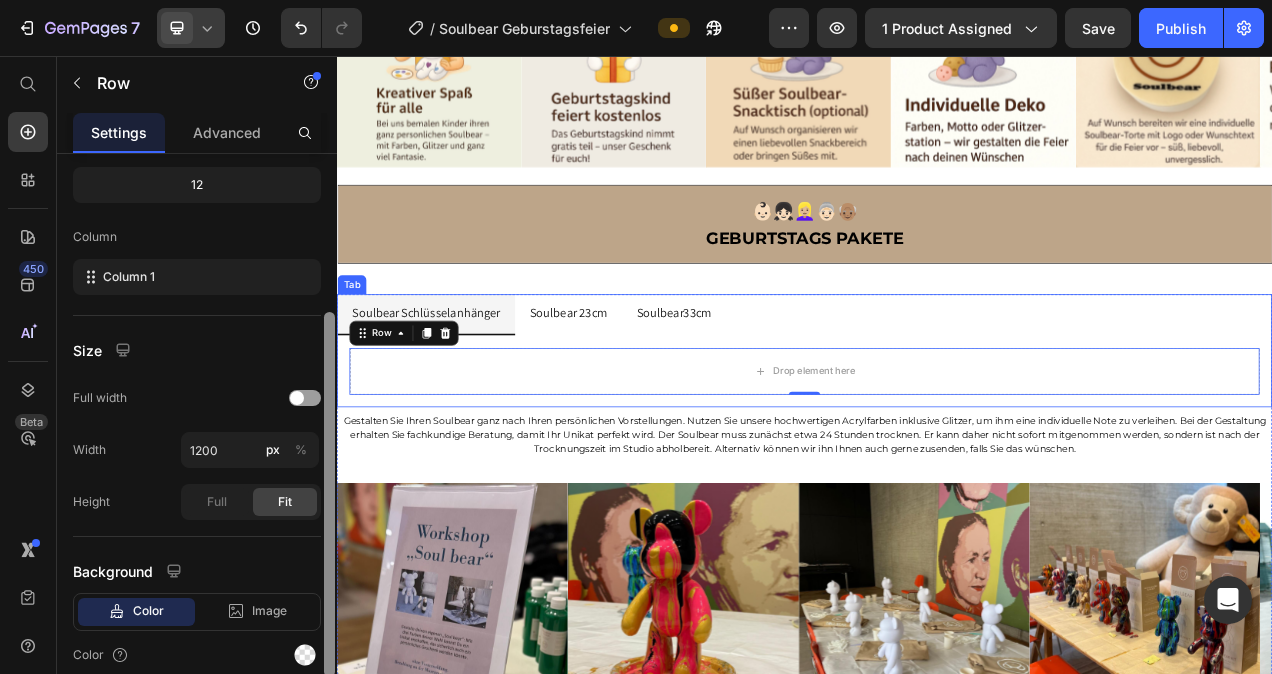 scroll, scrollTop: 0, scrollLeft: 0, axis: both 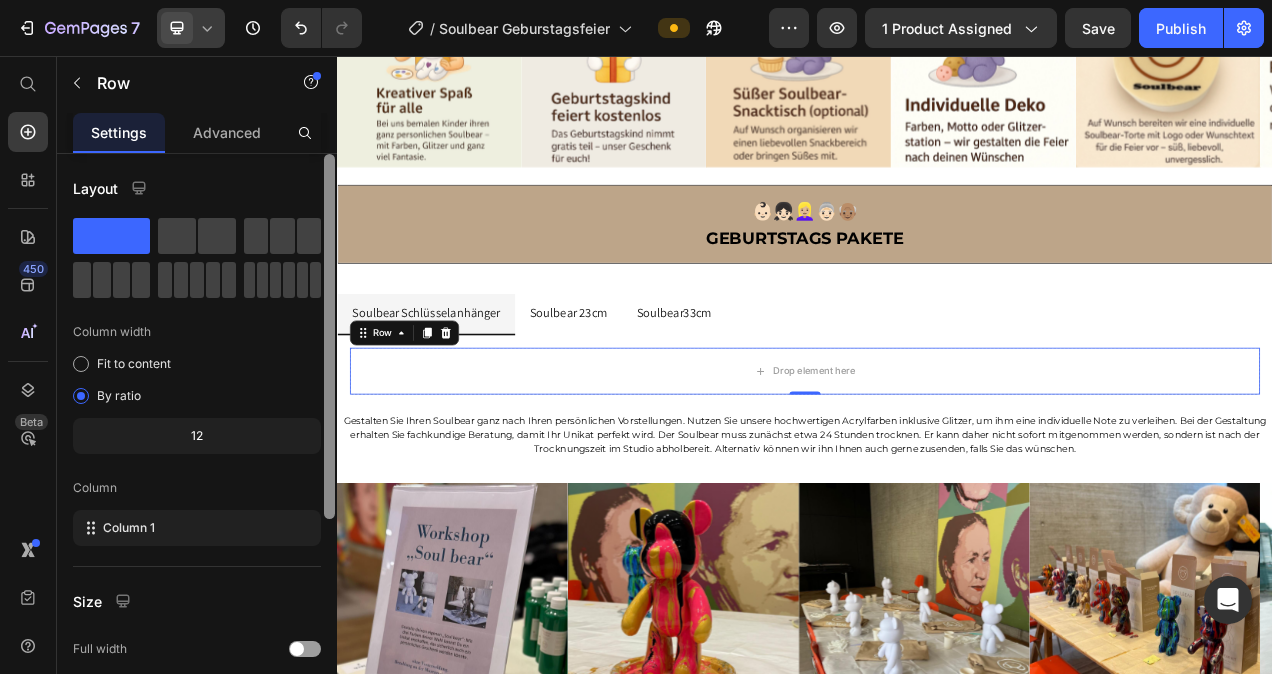 drag, startPoint x: 327, startPoint y: 300, endPoint x: 331, endPoint y: 210, distance: 90.088844 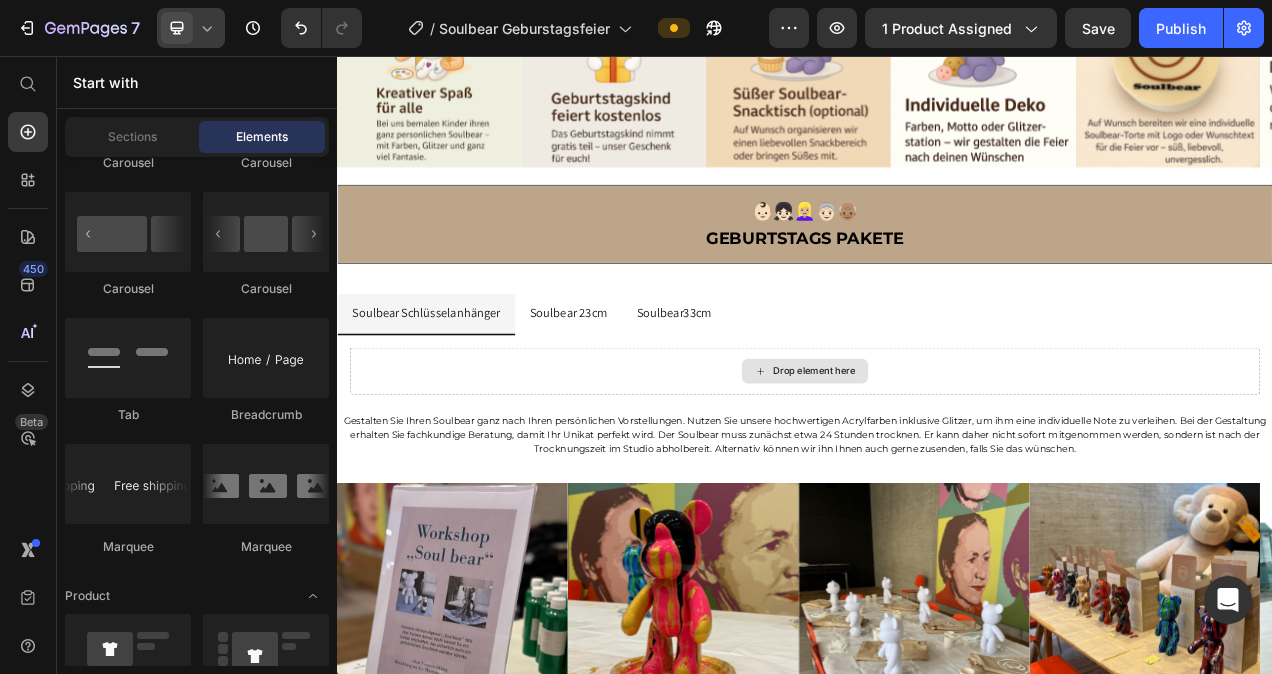 click on "Drop element here" at bounding box center (949, 461) 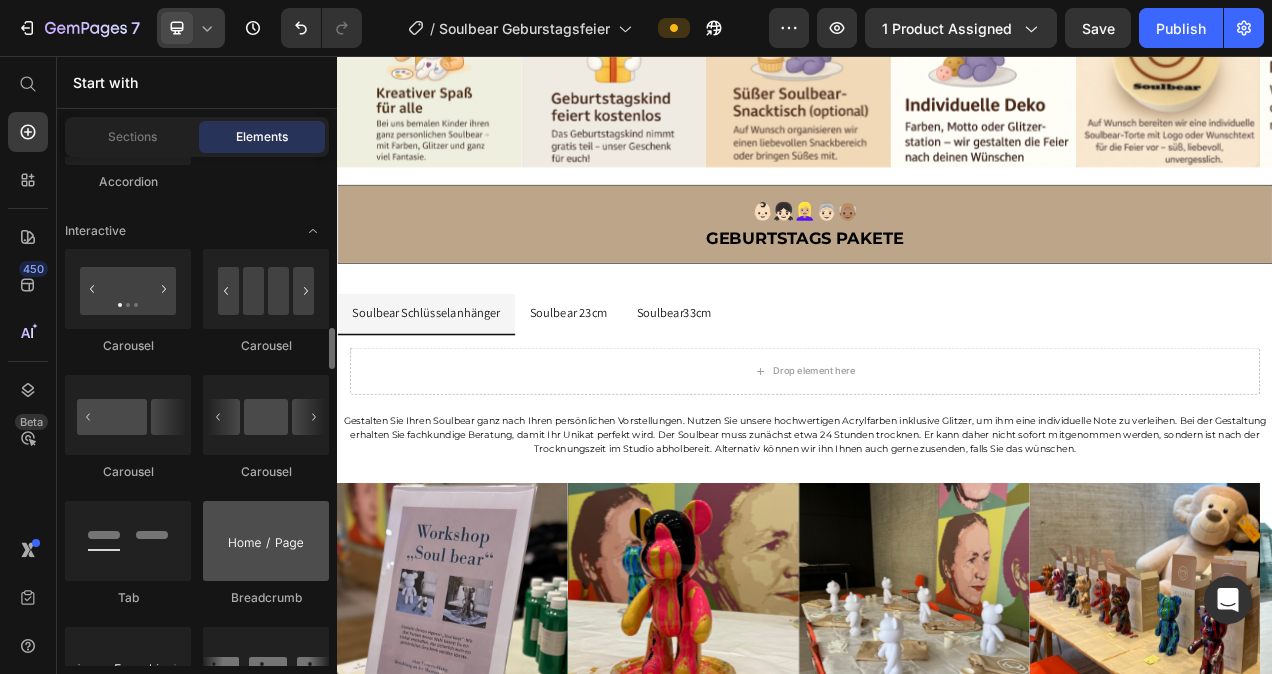 scroll, scrollTop: 2042, scrollLeft: 0, axis: vertical 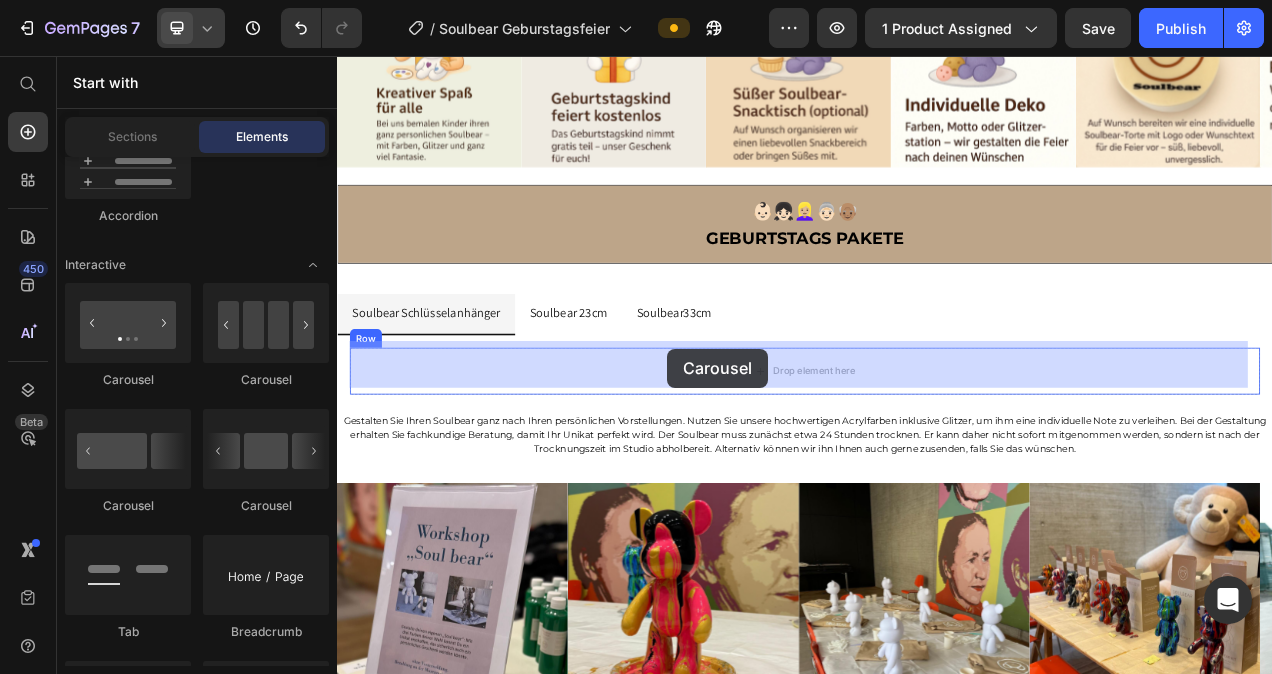 drag, startPoint x: 474, startPoint y: 505, endPoint x: 761, endPoint y: 431, distance: 296.38657 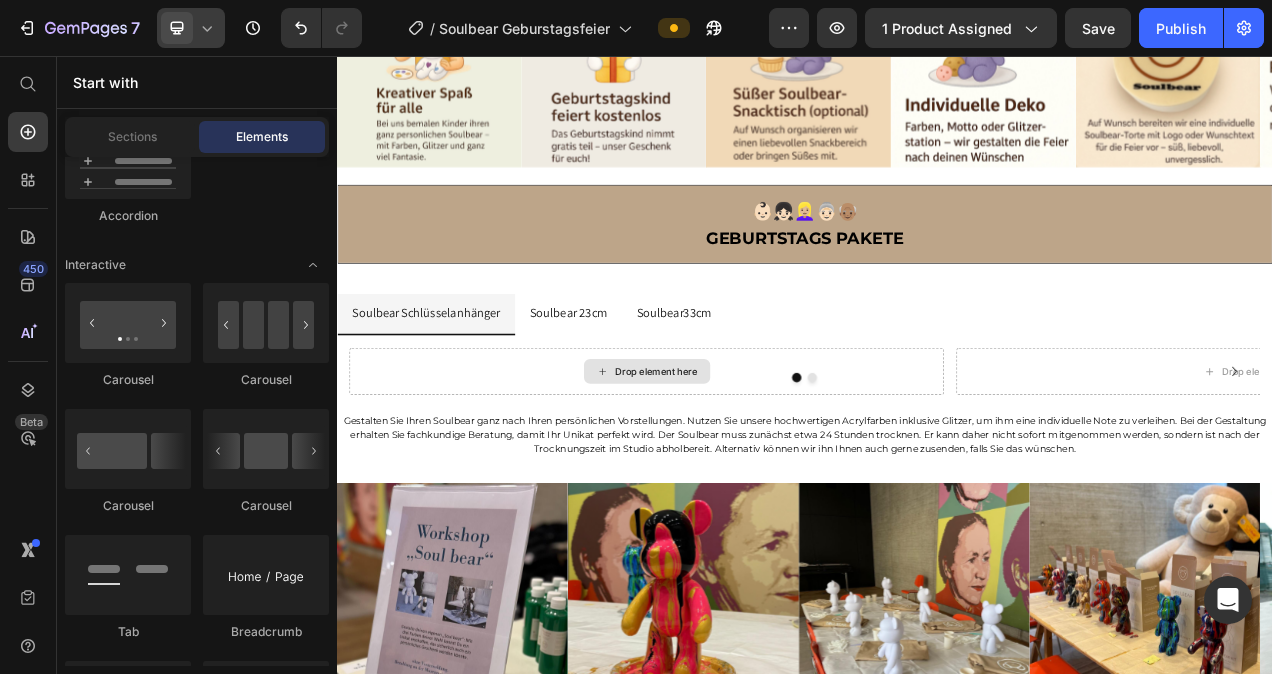 click on "Drop element here" at bounding box center (735, 461) 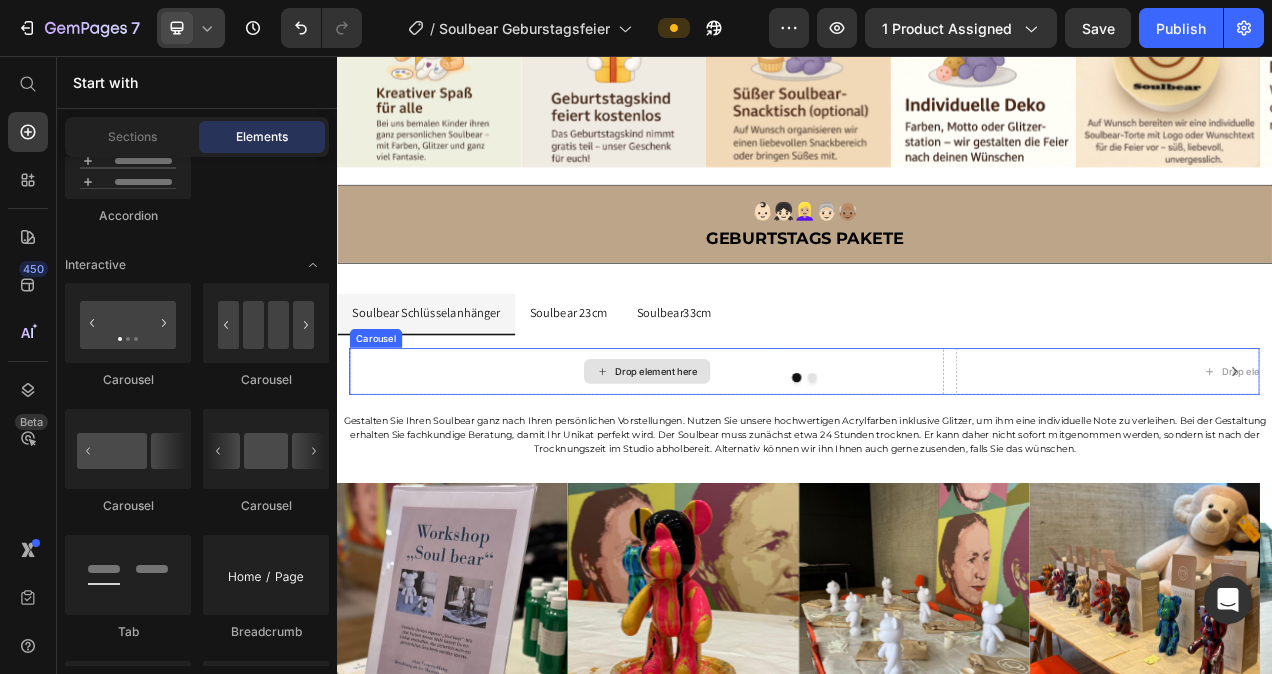 click on "Drop element here" at bounding box center (735, 461) 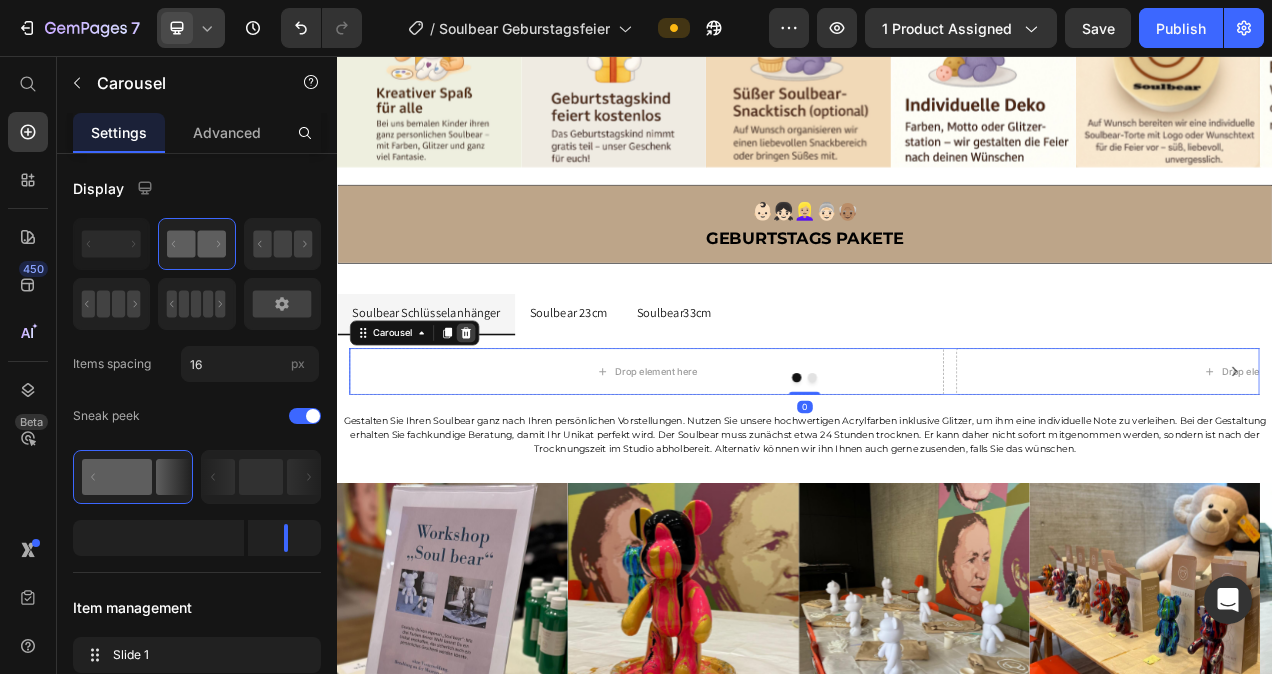 click 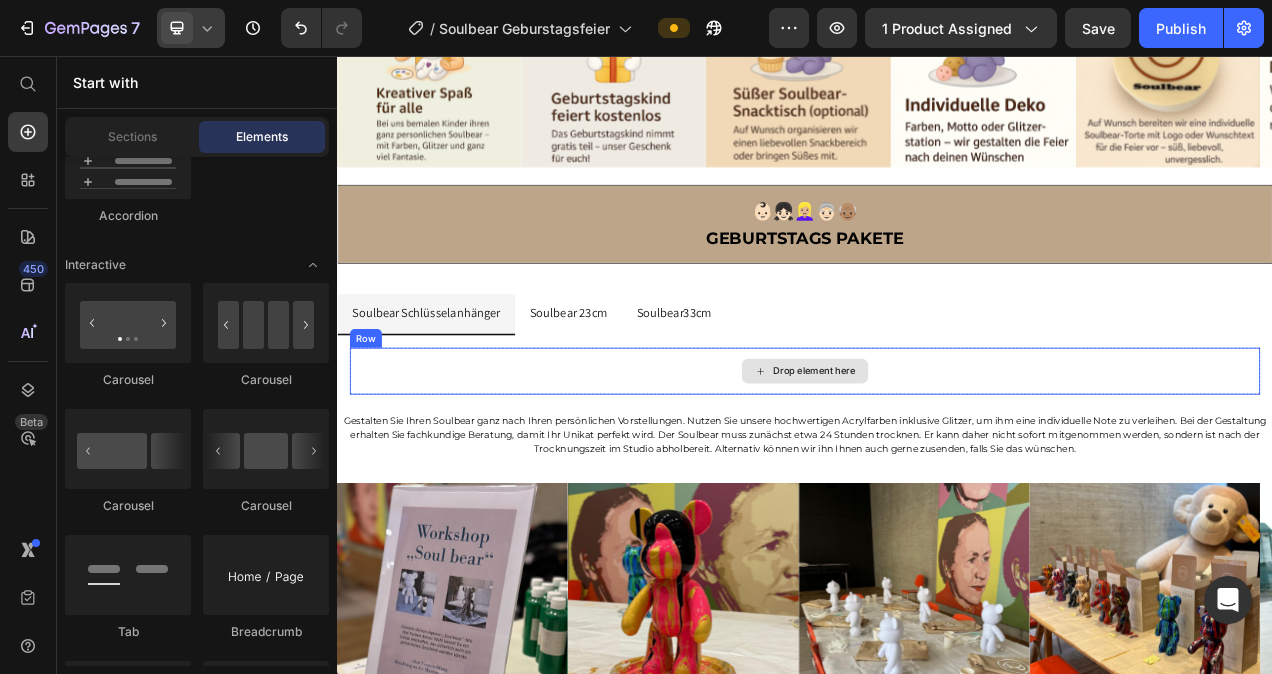 click on "Drop element here" at bounding box center [949, 461] 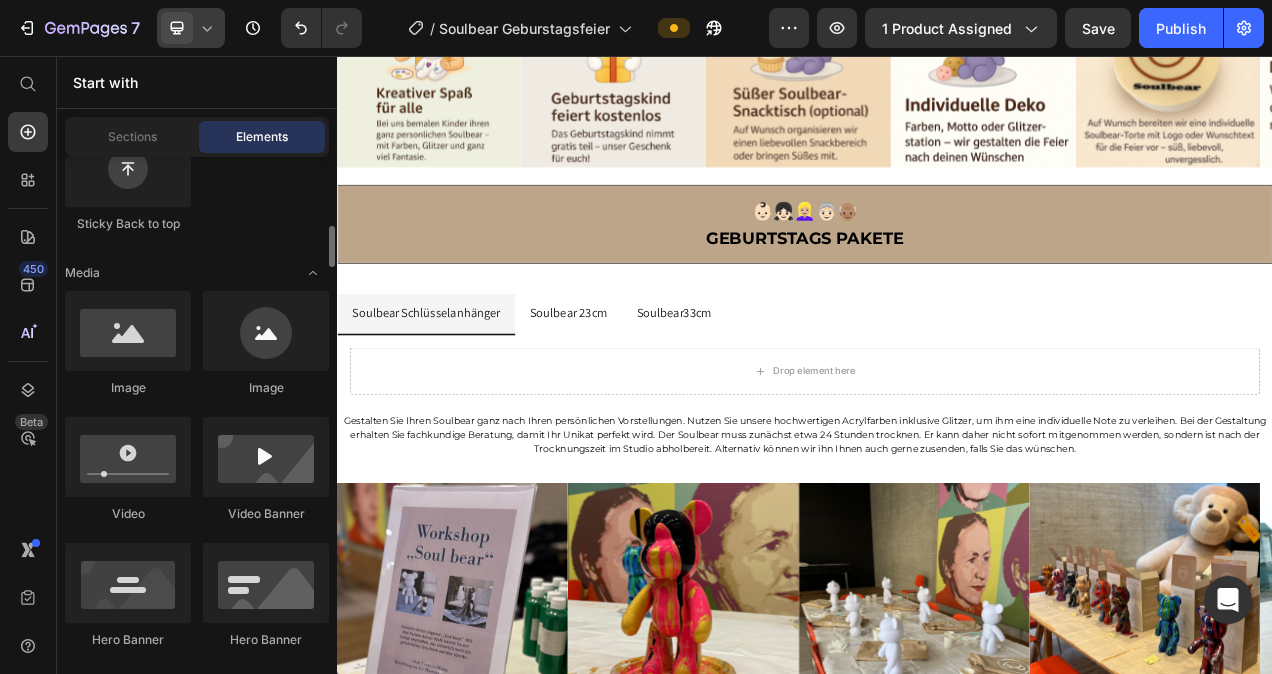 scroll, scrollTop: 668, scrollLeft: 0, axis: vertical 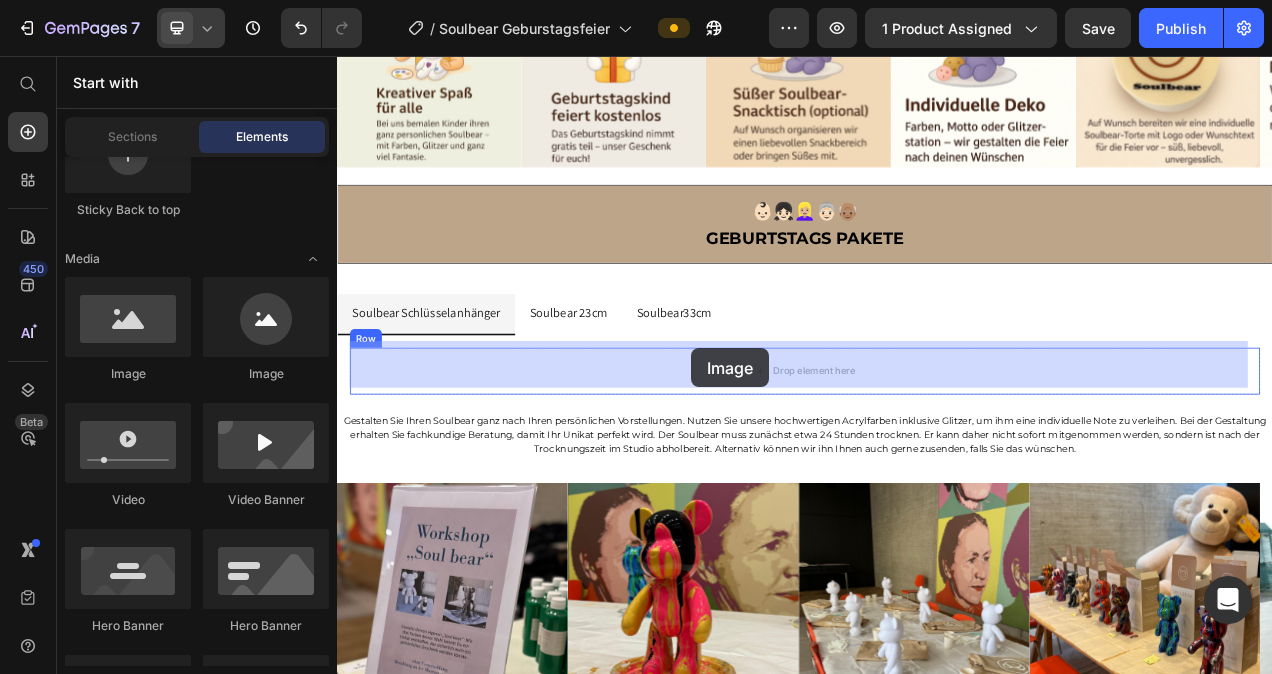 drag, startPoint x: 477, startPoint y: 380, endPoint x: 791, endPoint y: 431, distance: 318.11475 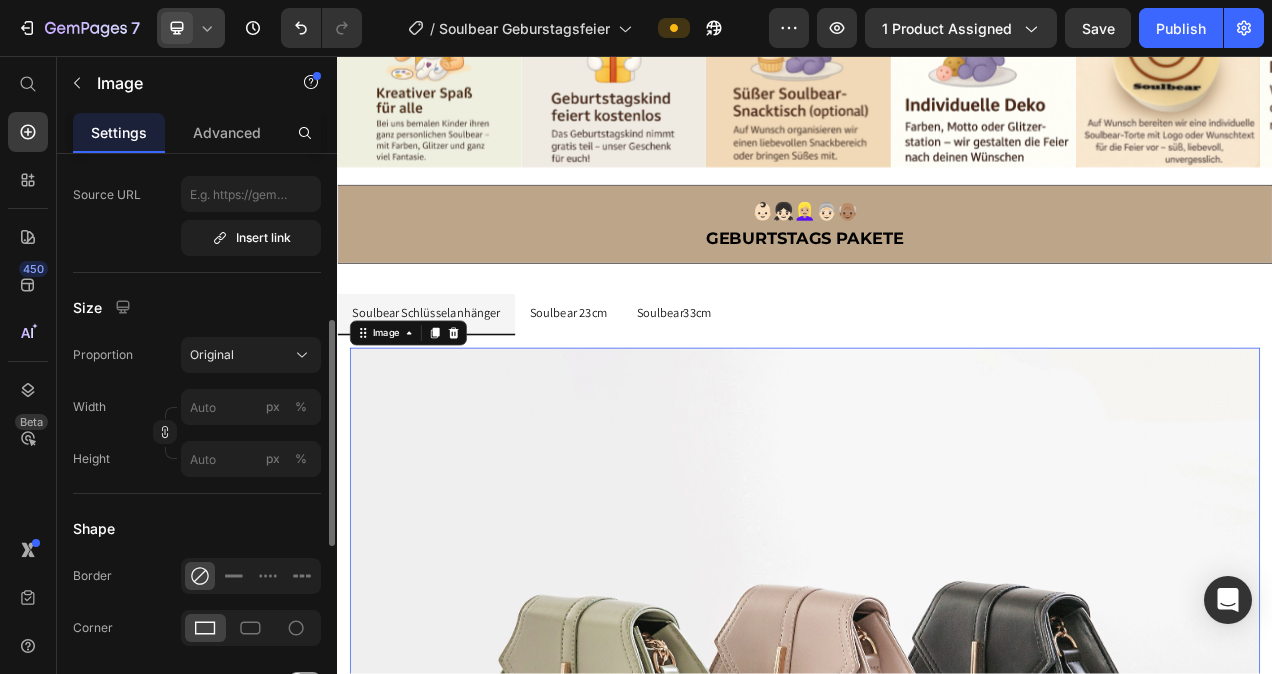 scroll, scrollTop: 453, scrollLeft: 0, axis: vertical 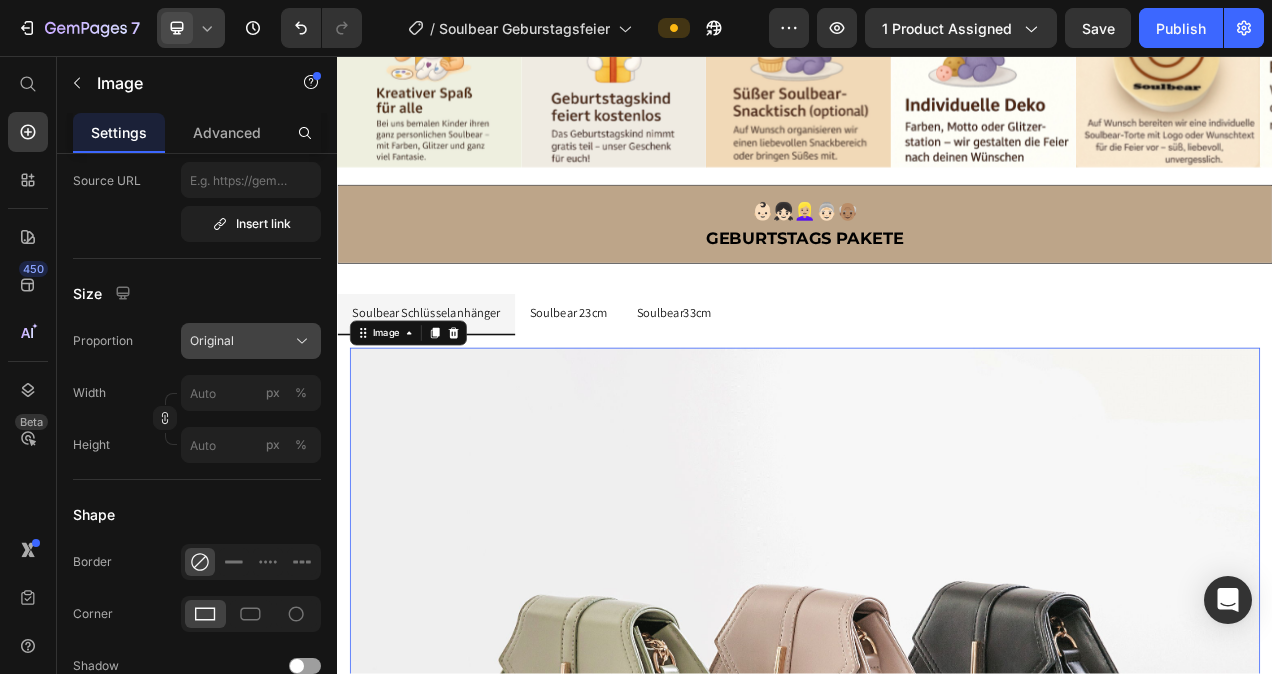 click 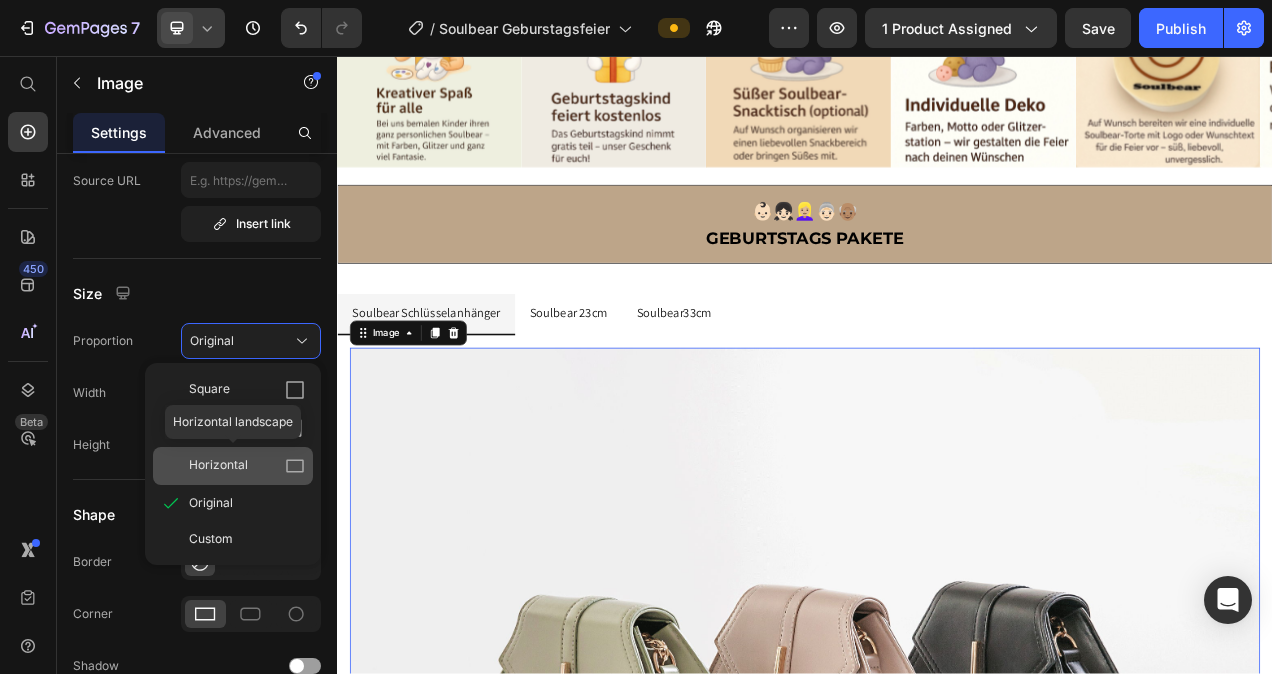 click 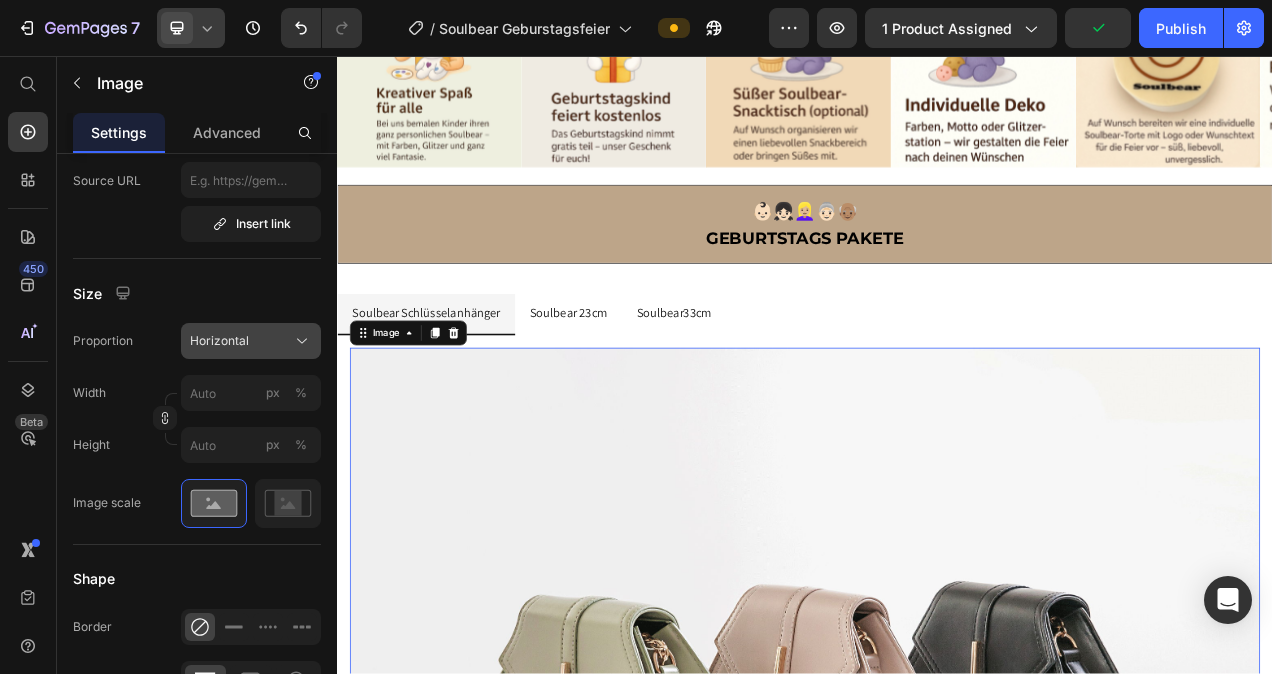 click 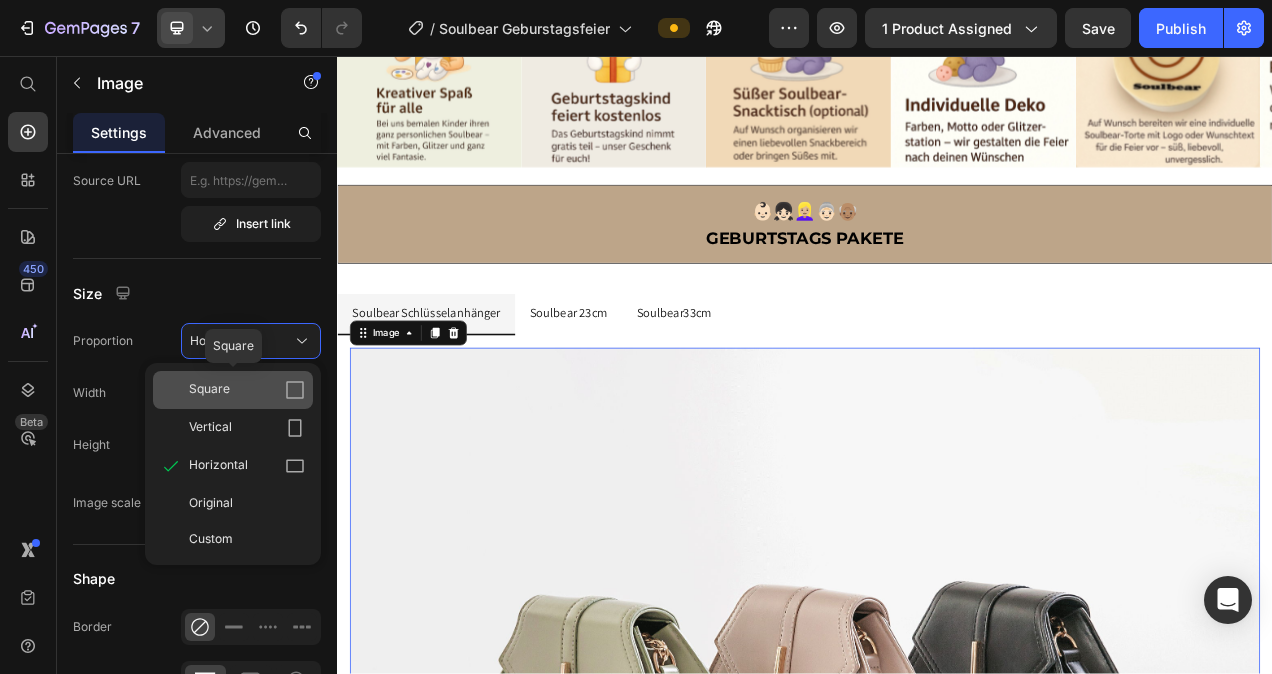 click 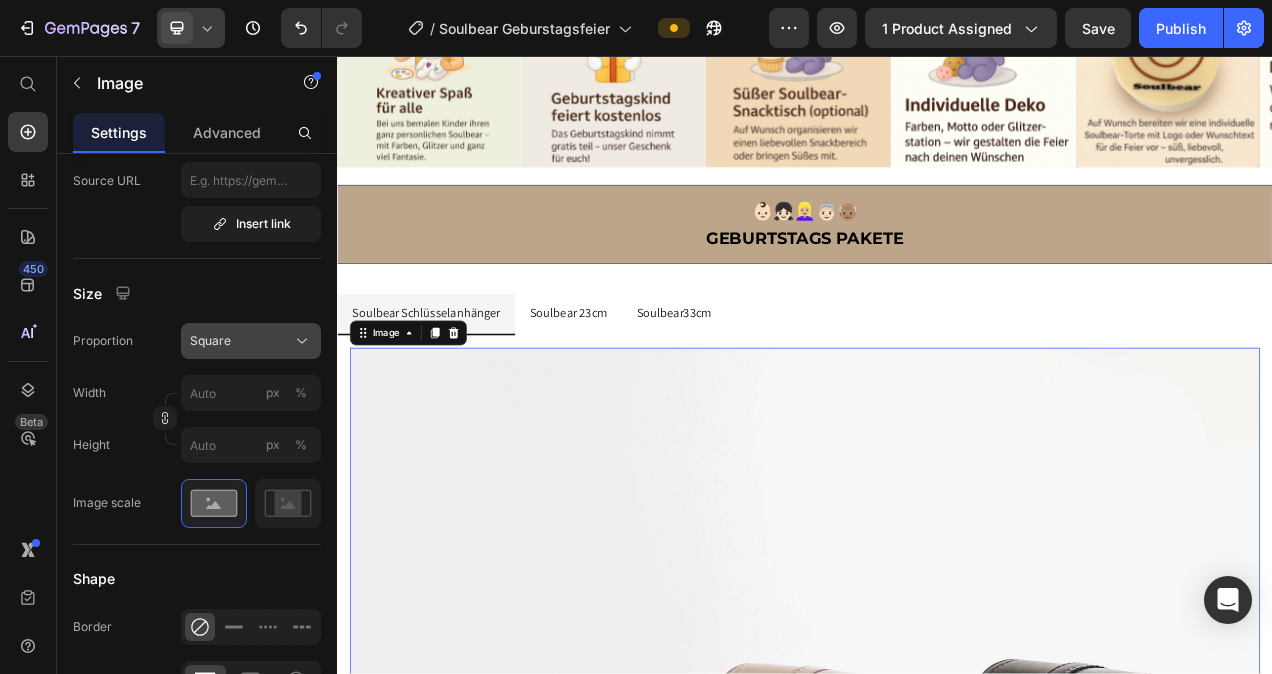 click 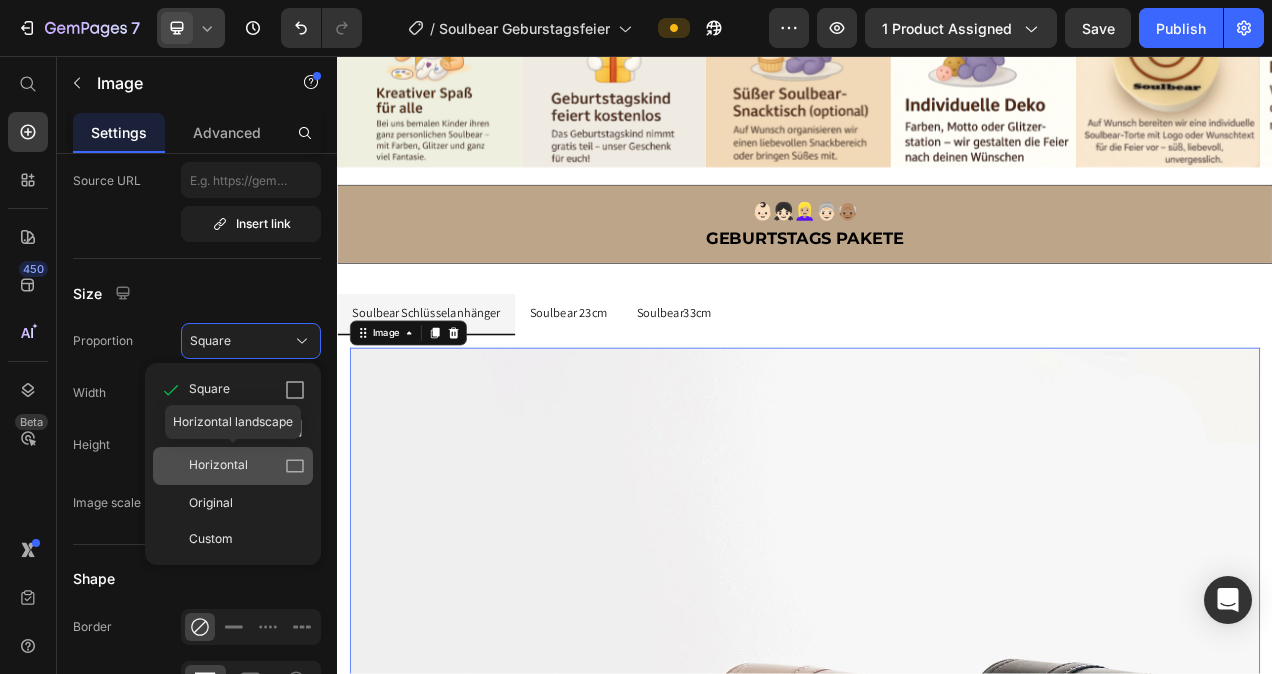 click 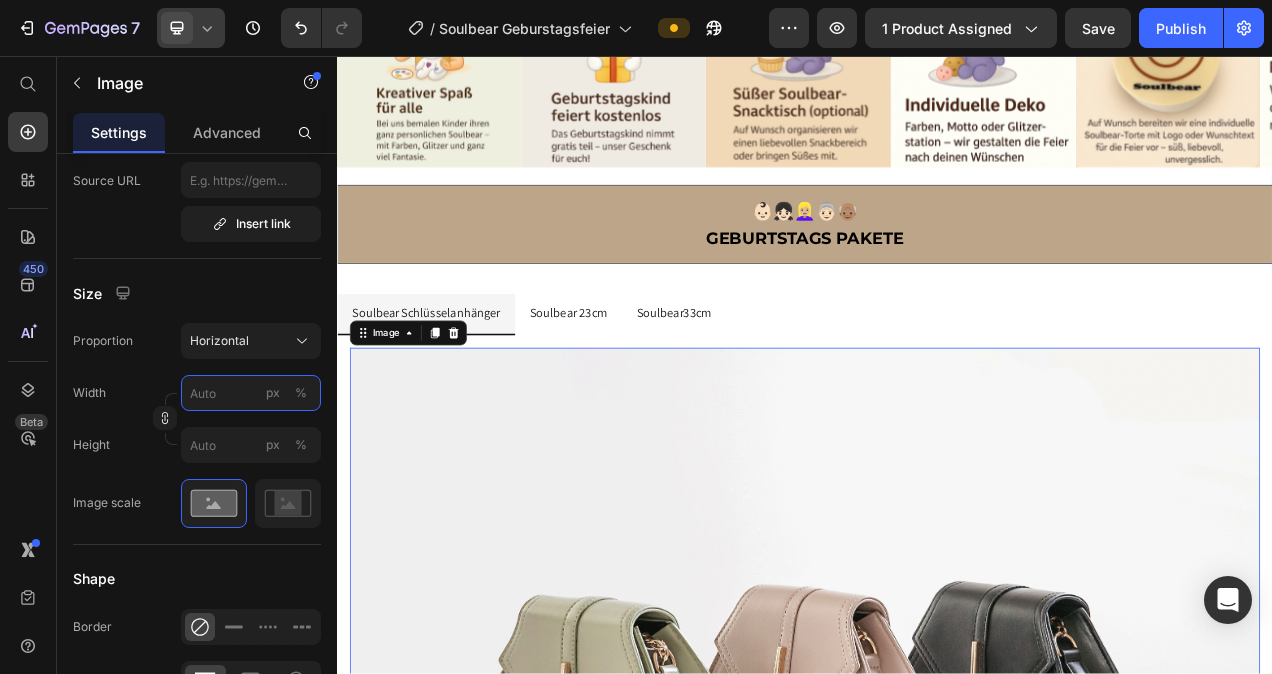 click on "px %" at bounding box center (251, 393) 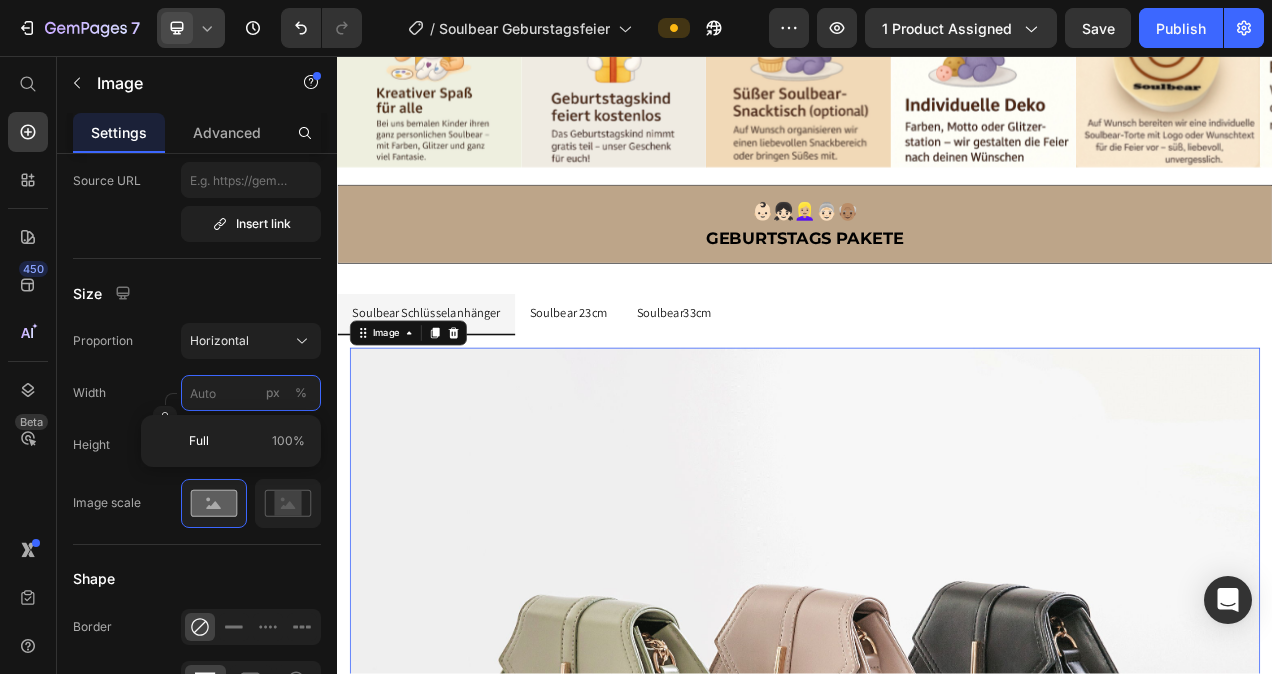 type on "8" 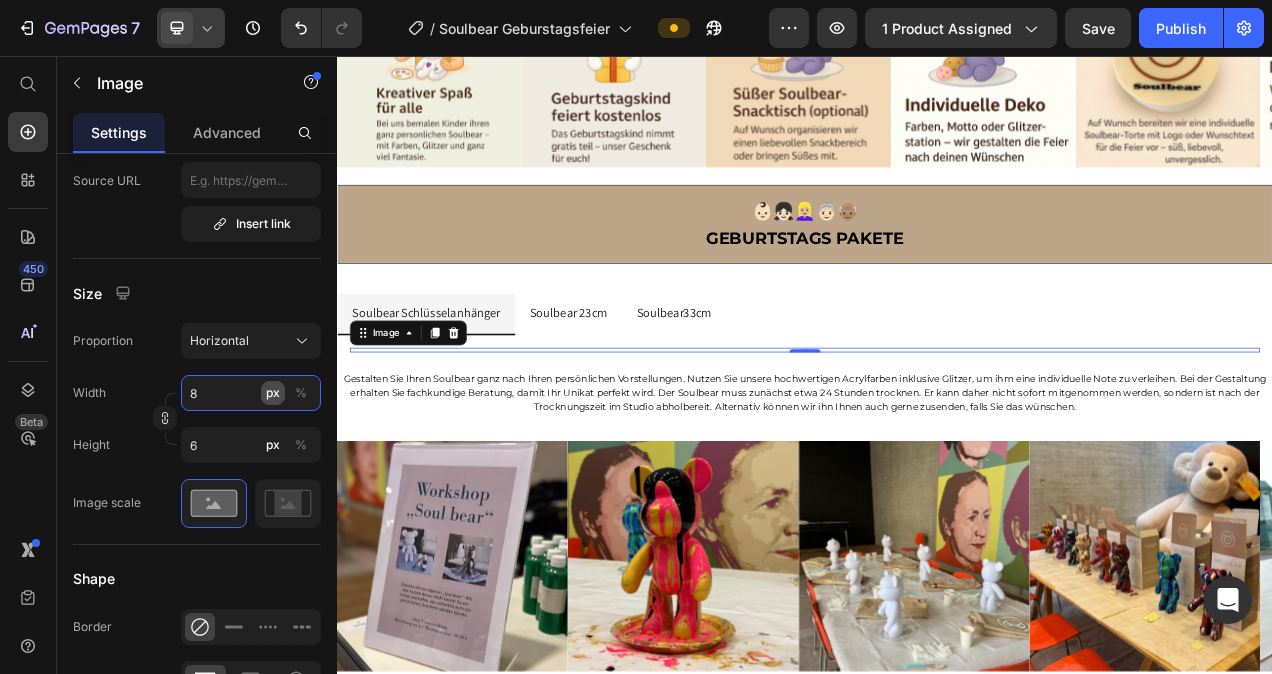 type on "80" 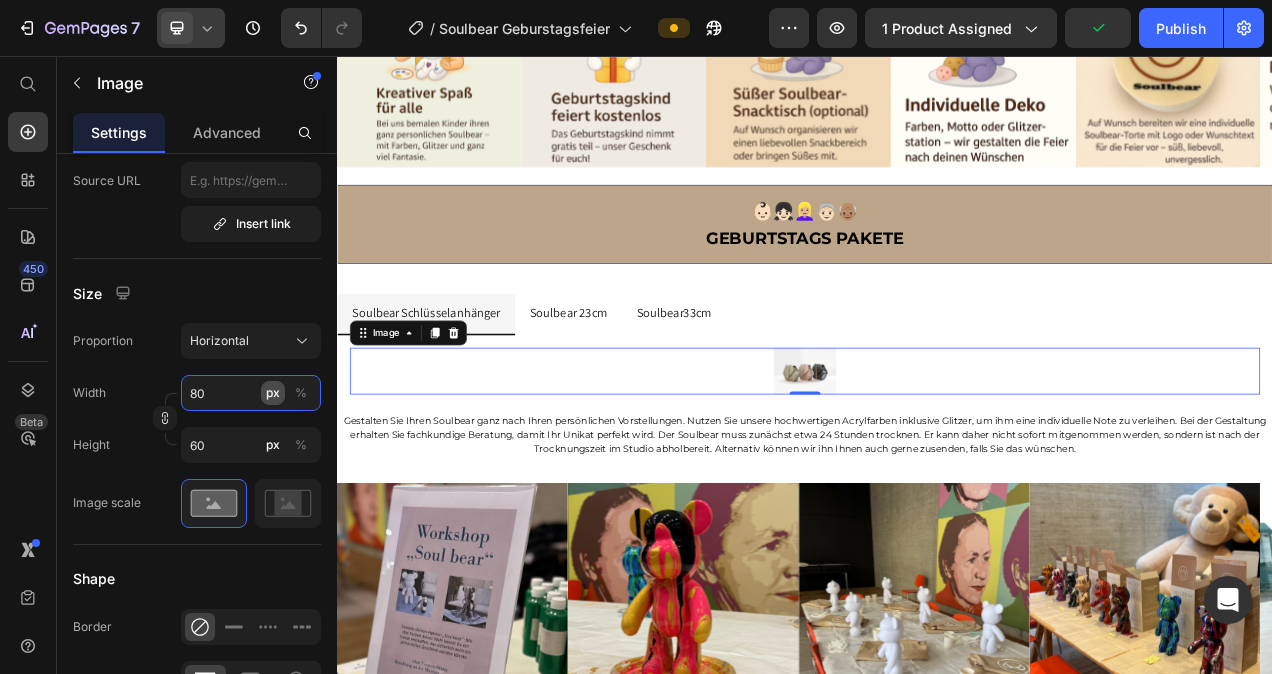type on "8" 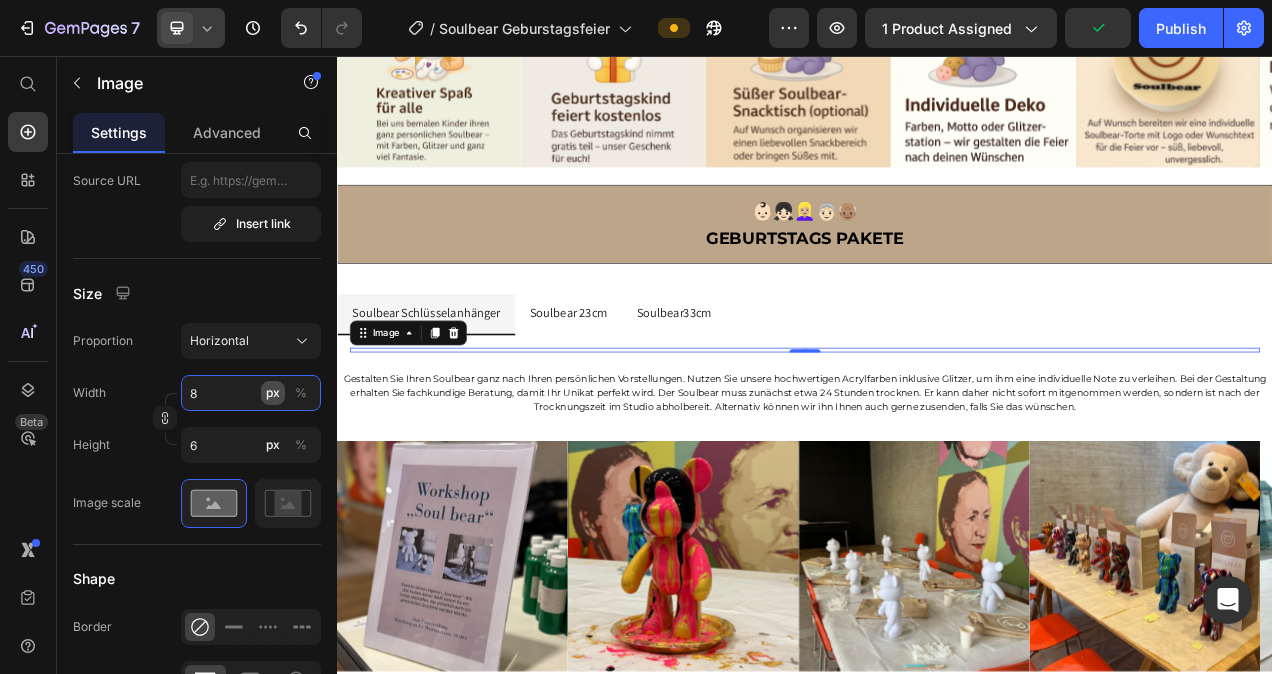 type 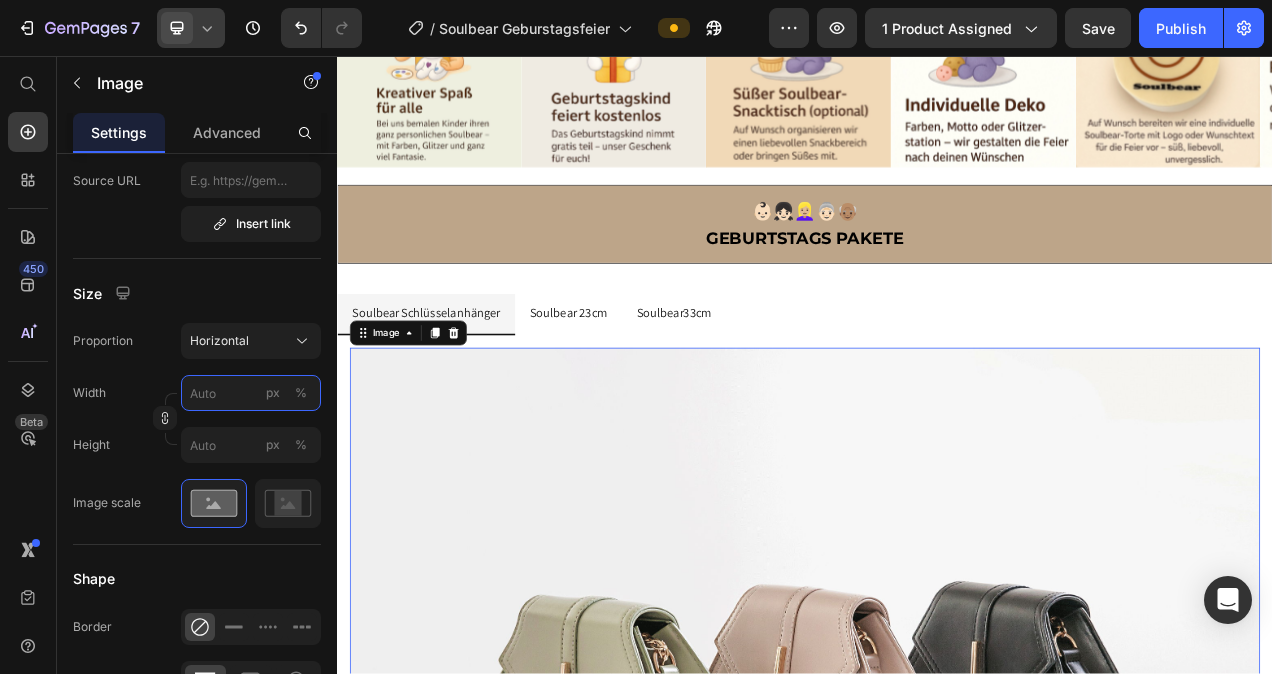 type on "8" 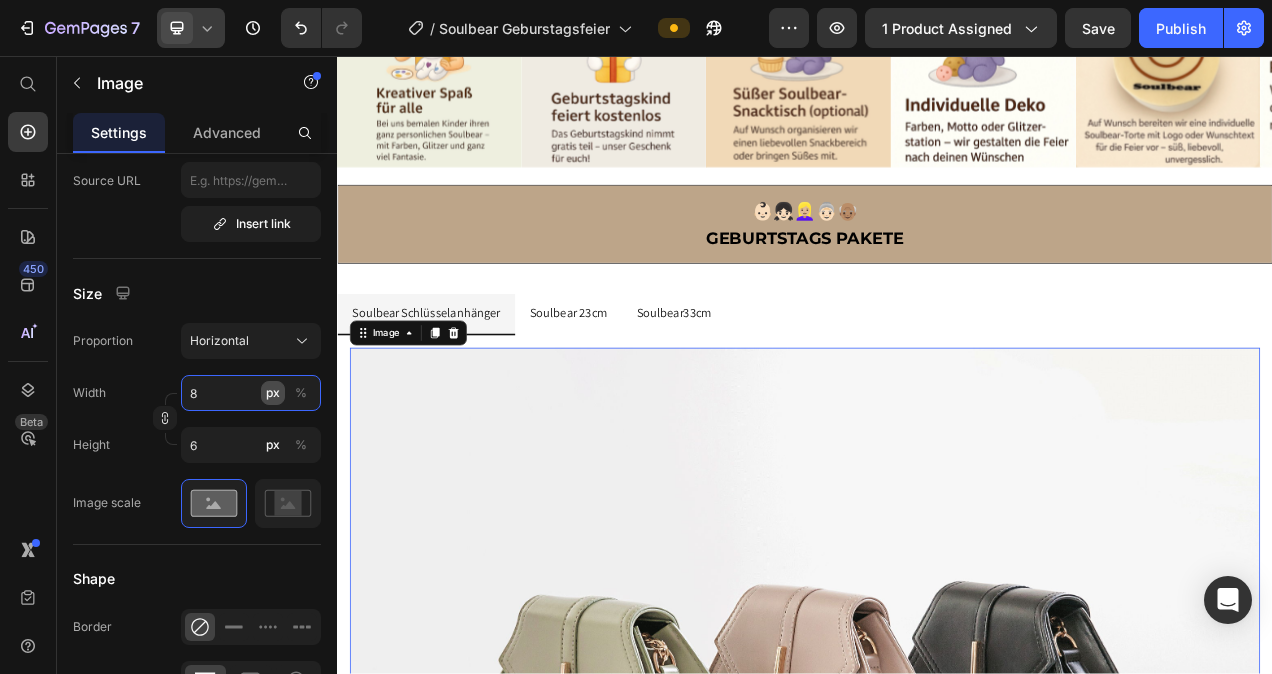 type on "85" 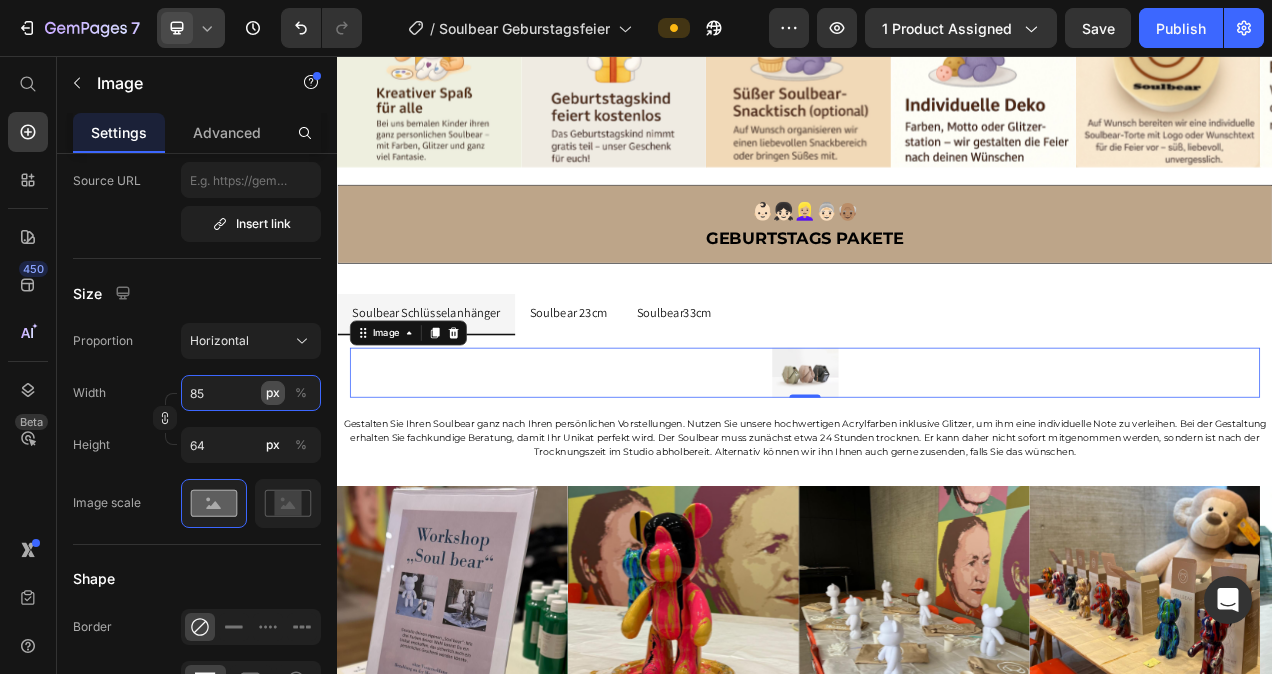 type on "850" 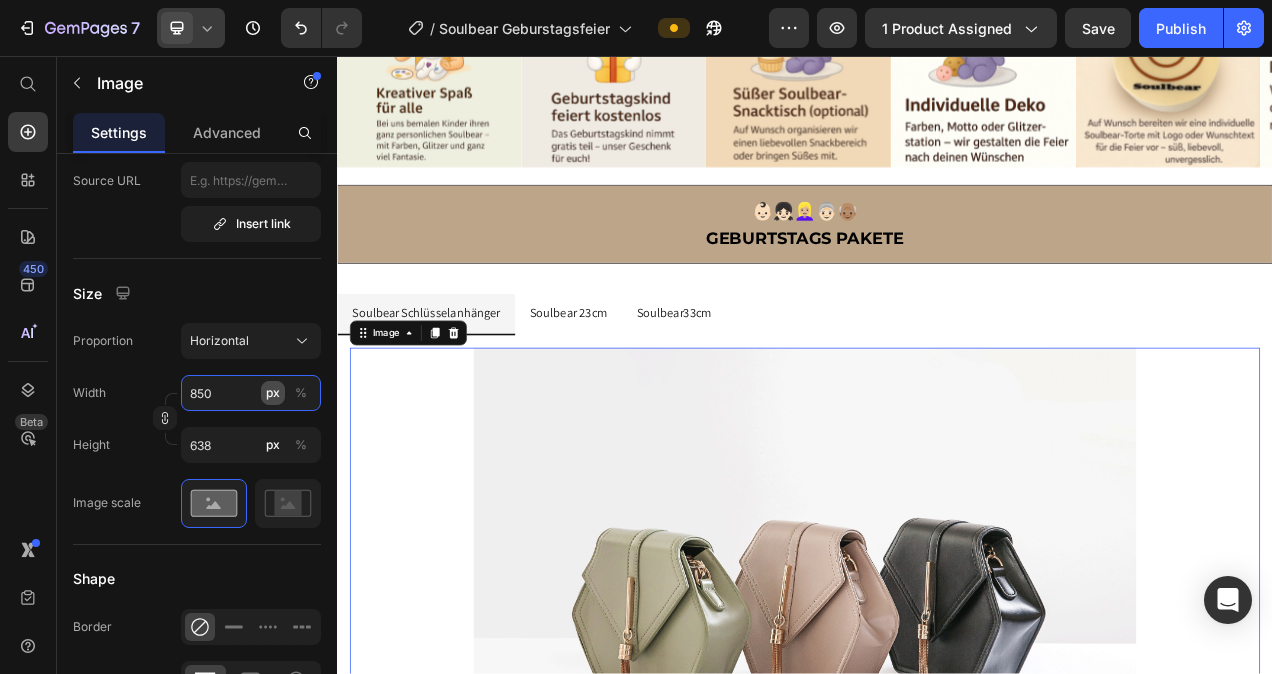 type on "8500" 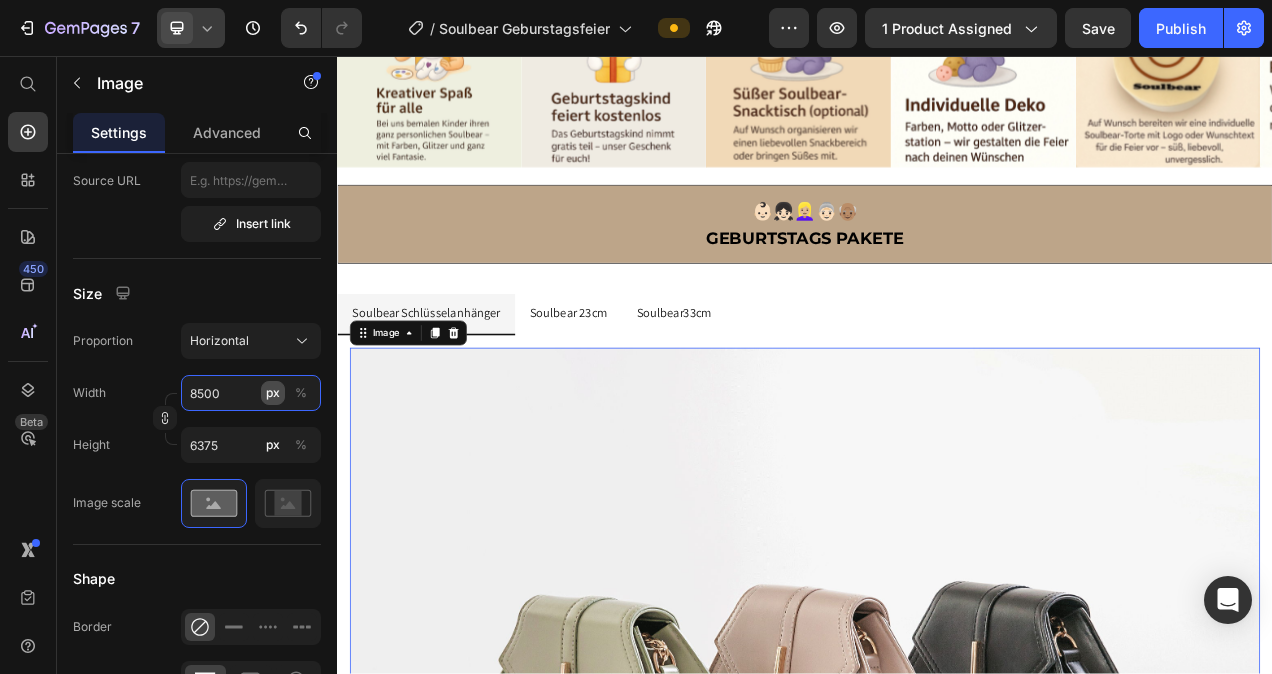 type on "850" 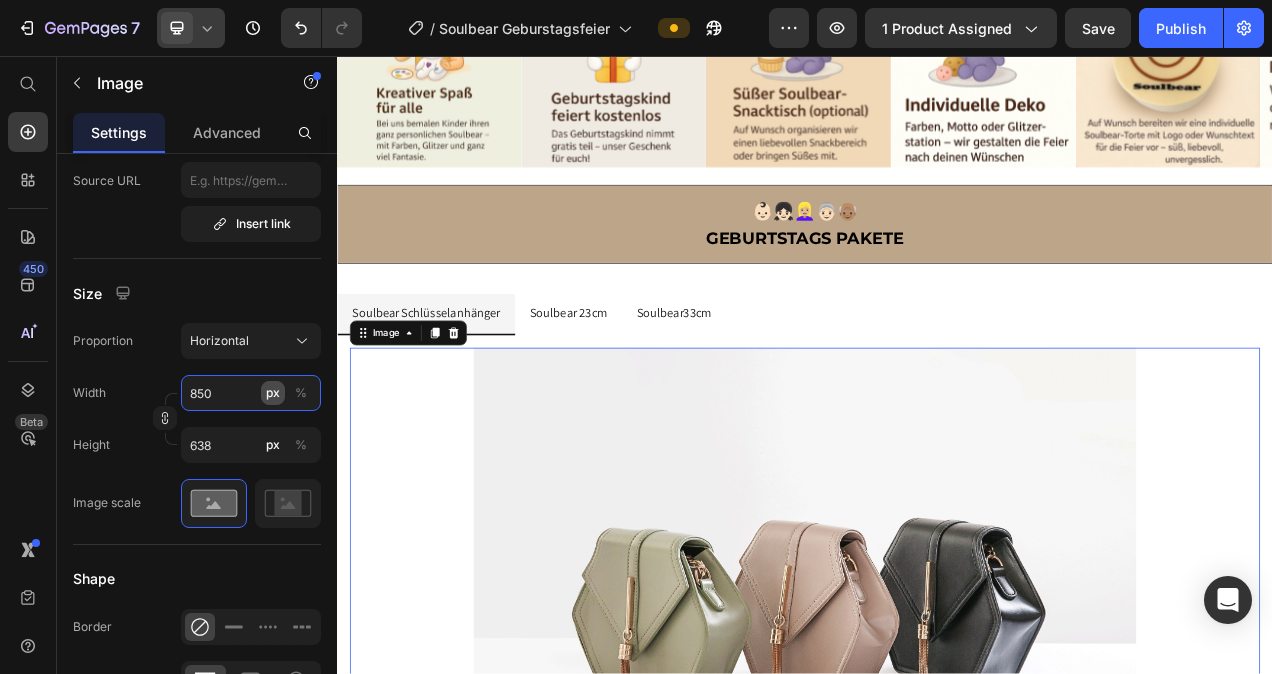 type on "85" 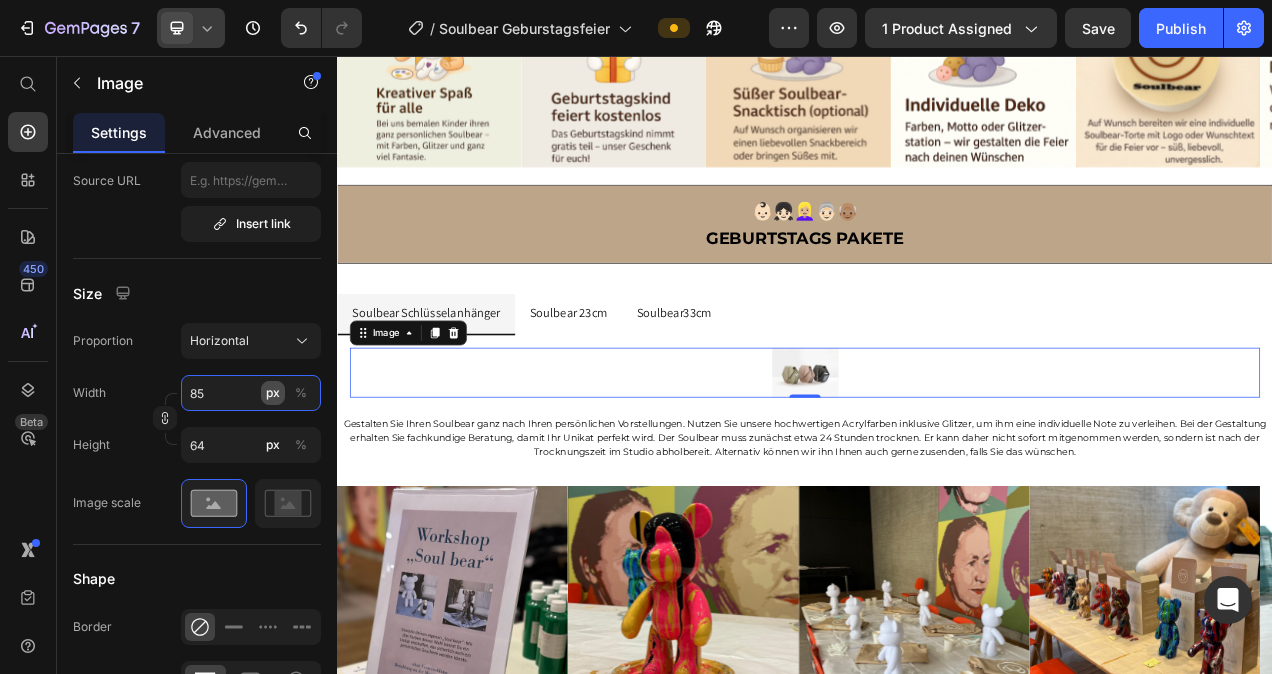 type on "8" 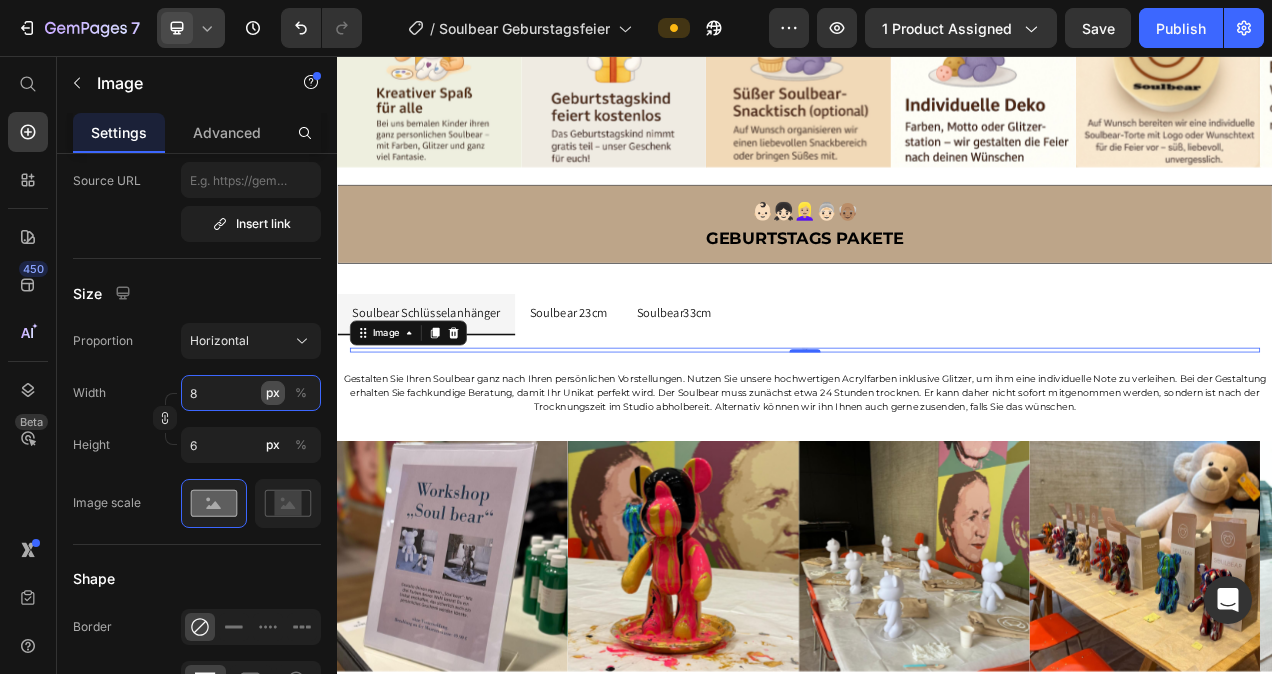 type 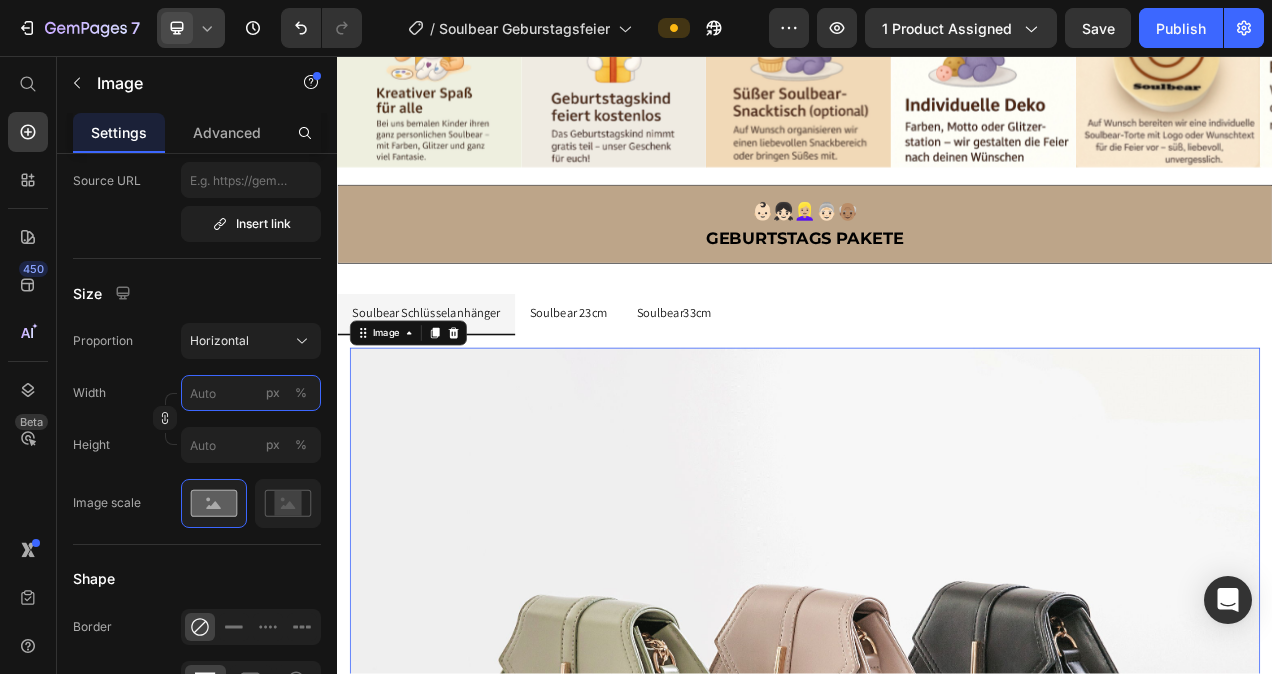 type on "8" 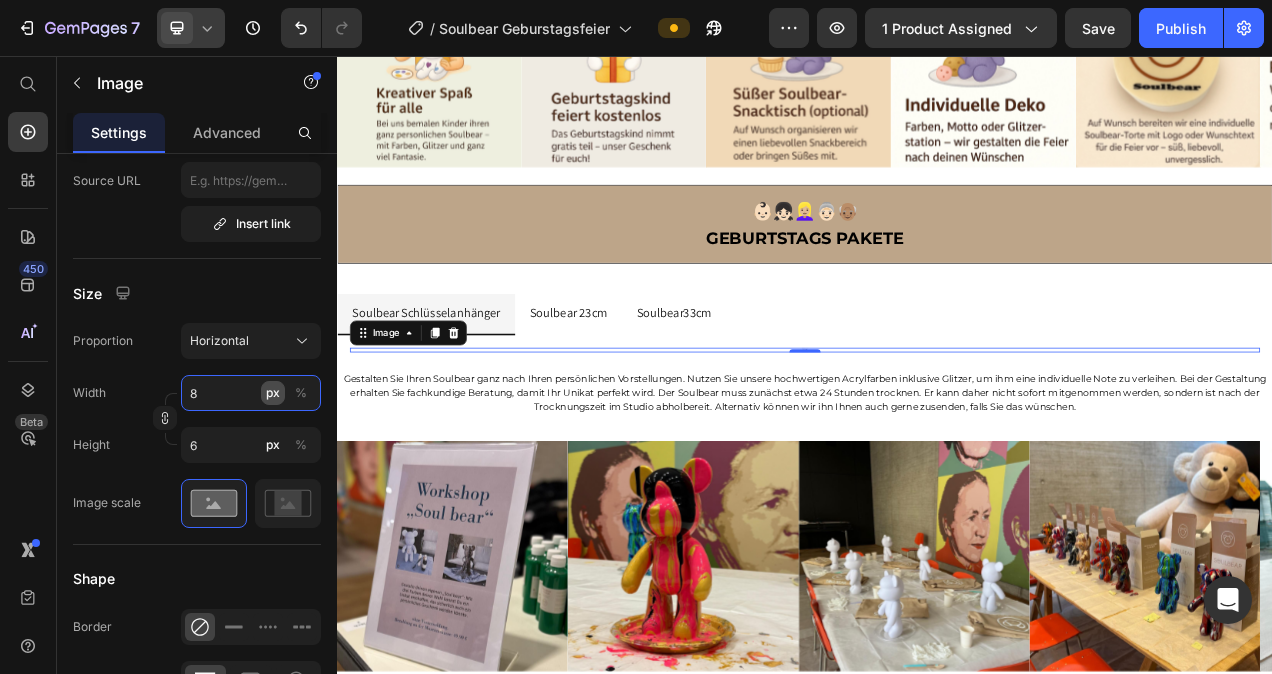 type 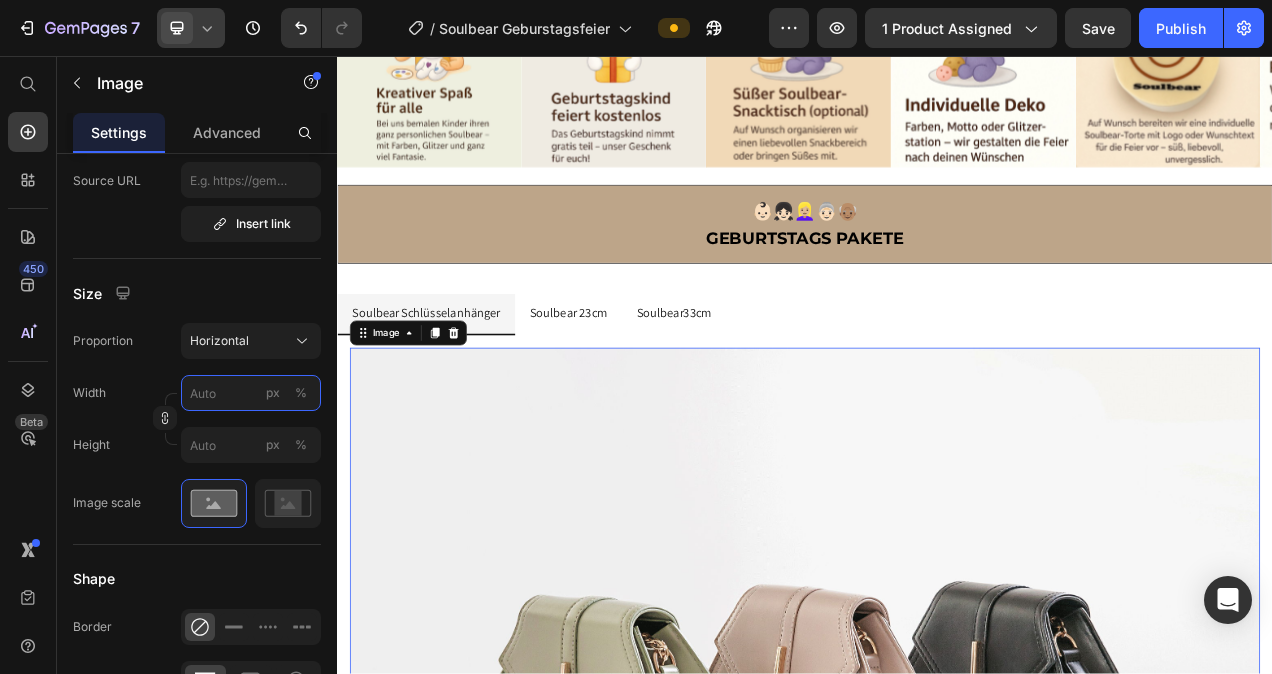 type on "4" 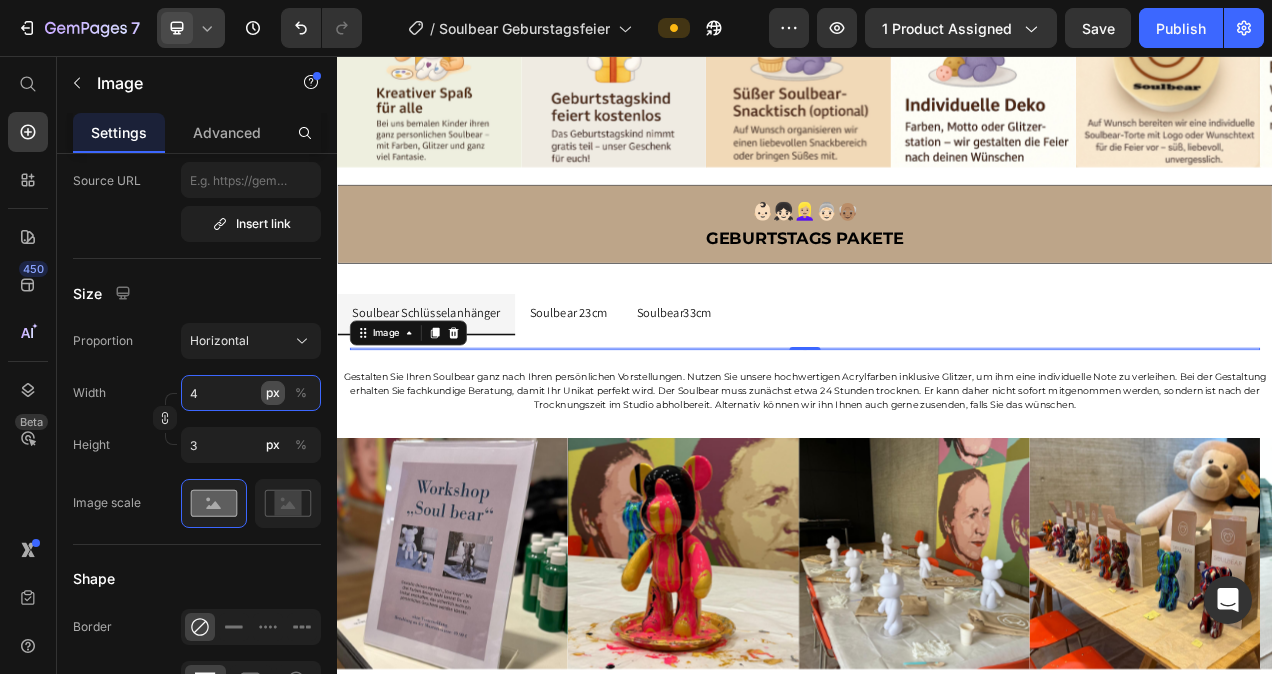 type on "40" 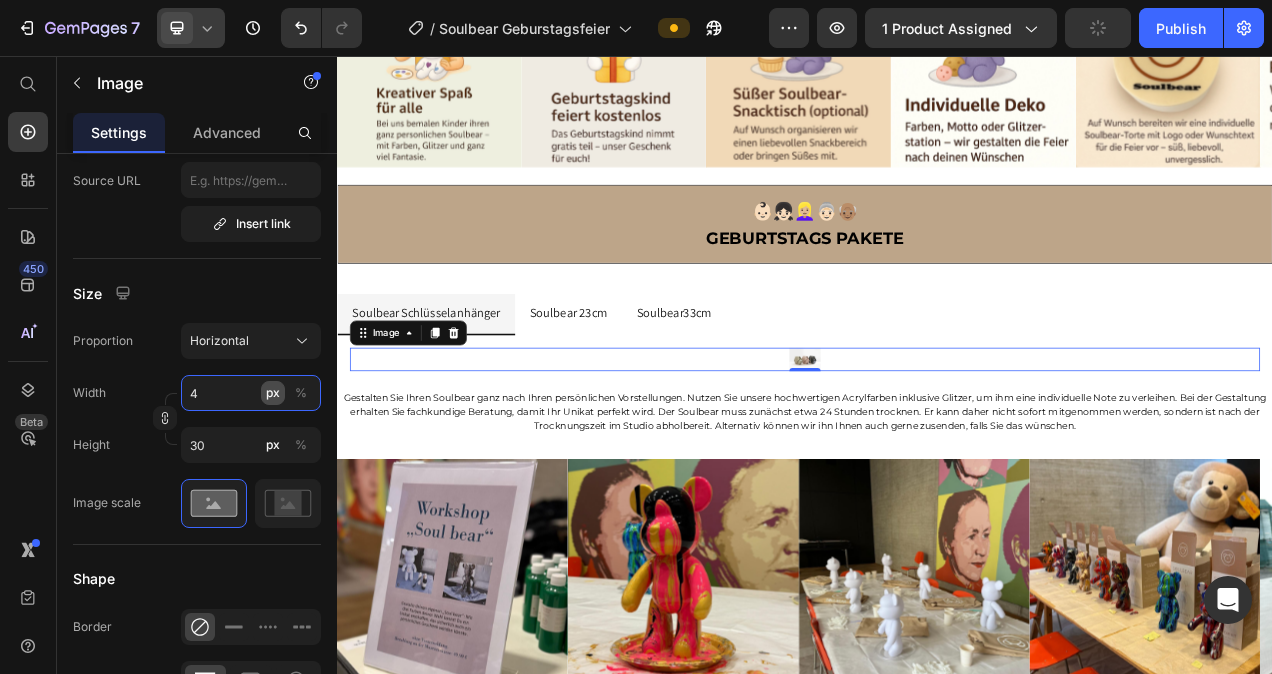 type on "40" 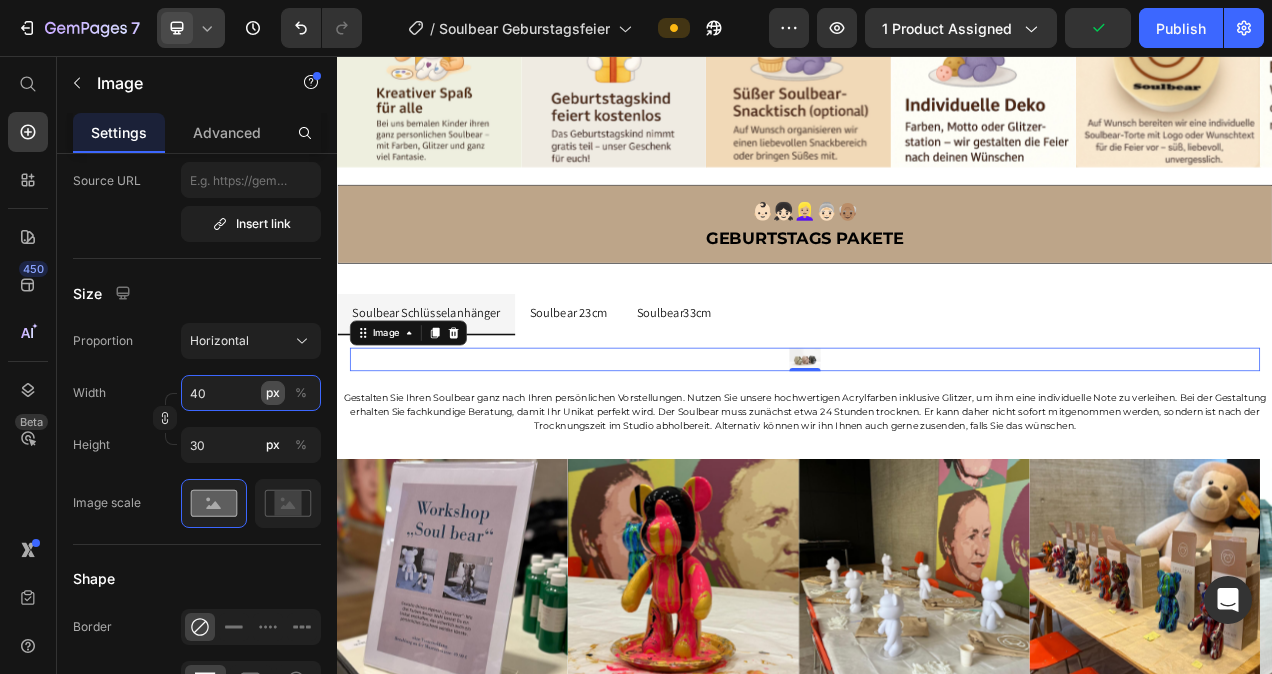 type on "400" 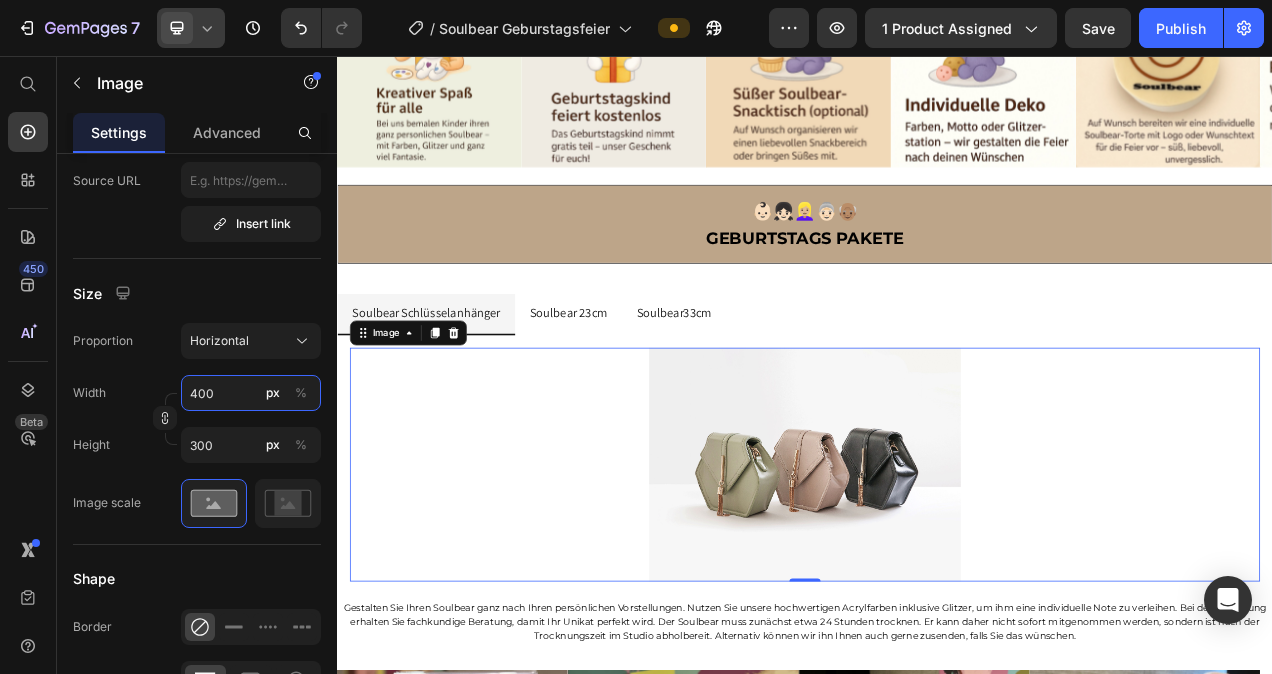 type on "400" 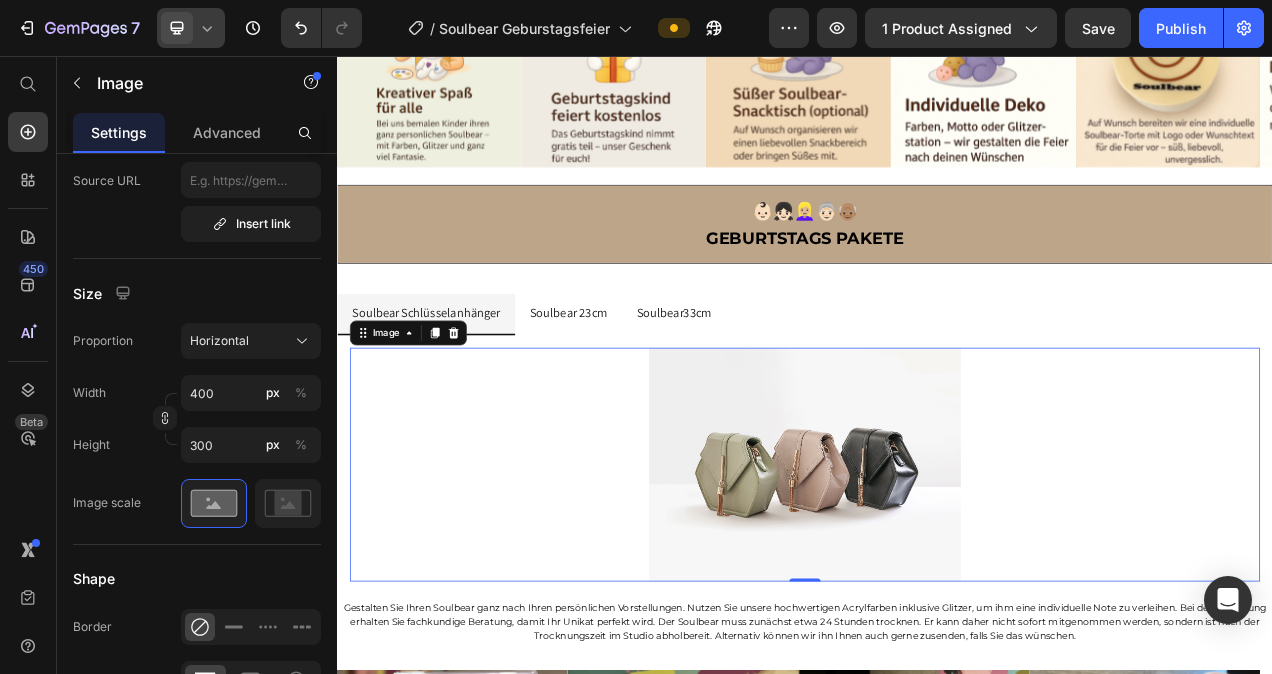 click at bounding box center [937, 581] 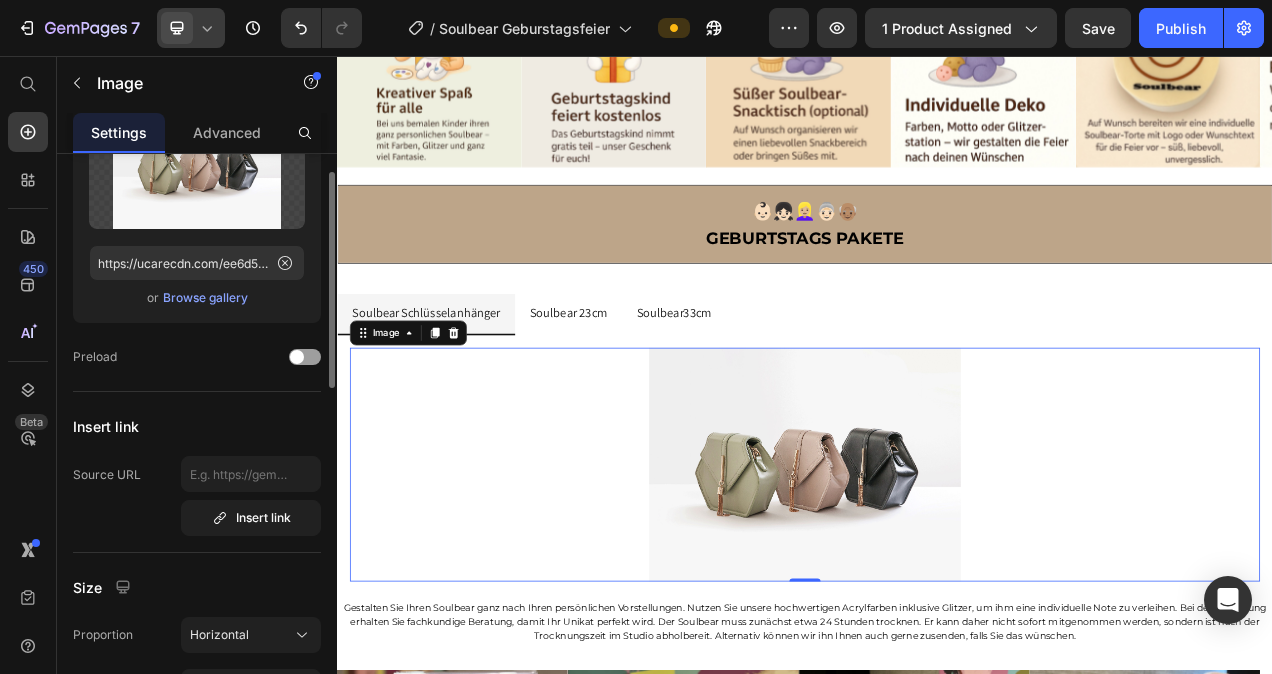 scroll, scrollTop: 0, scrollLeft: 0, axis: both 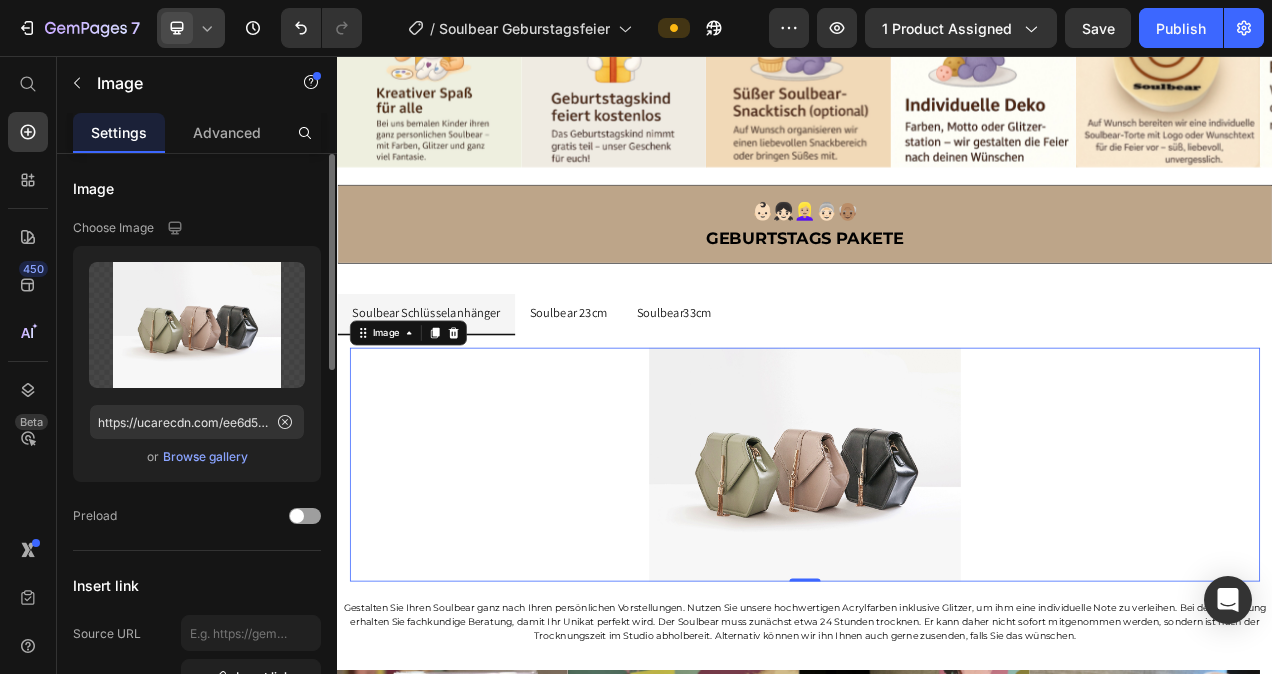 click on "Browse gallery" at bounding box center (205, 457) 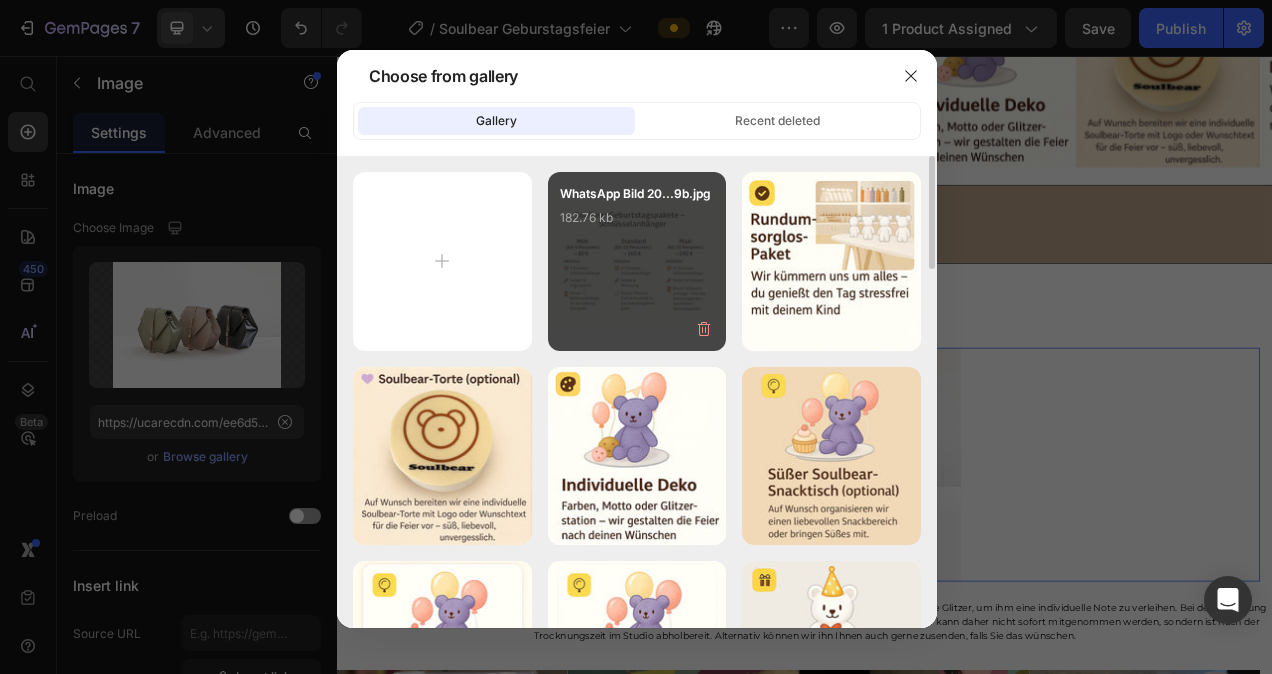 click on "WhatsApp Bild 20...[HASH] [SIZE]" at bounding box center [637, 261] 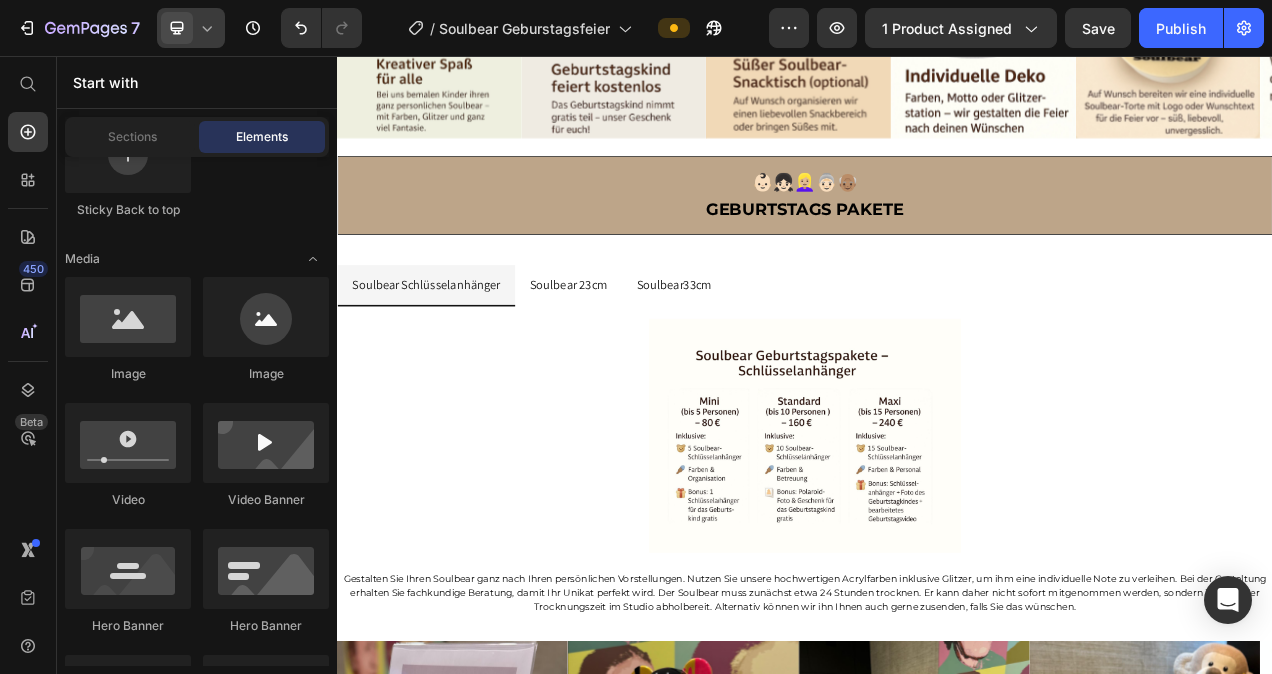 scroll, scrollTop: 1740, scrollLeft: 0, axis: vertical 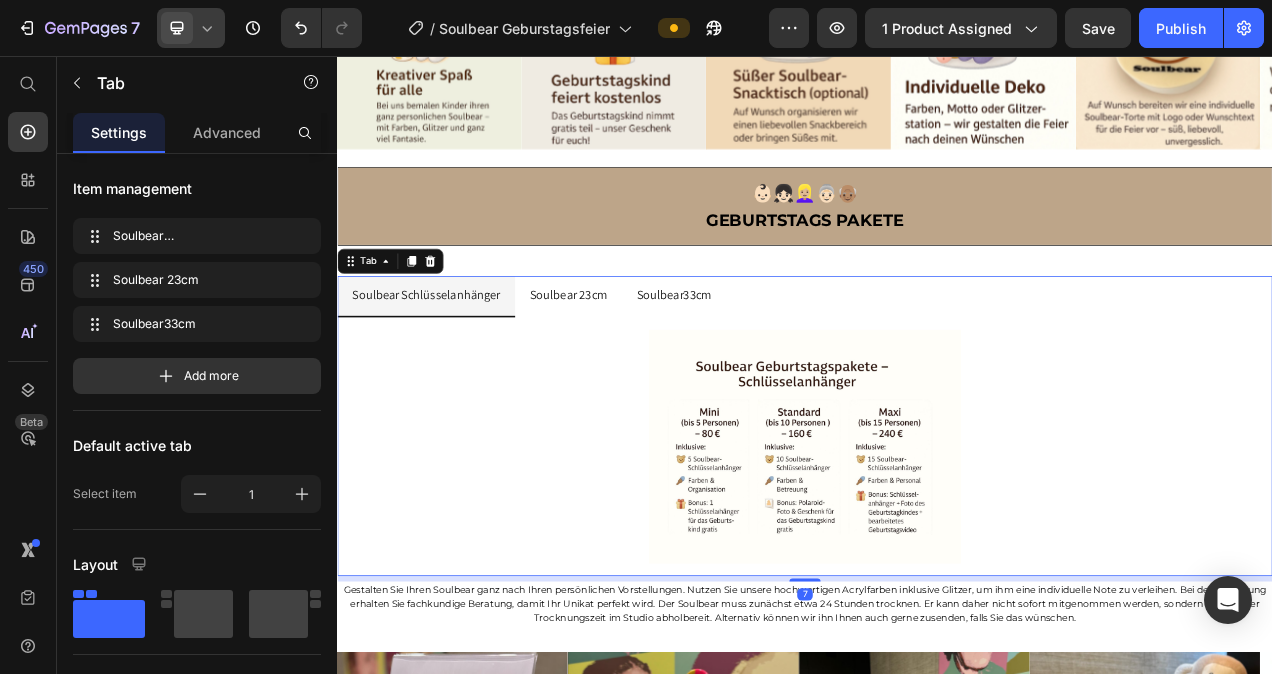 click on "Soulbear 23cm" at bounding box center [633, 364] 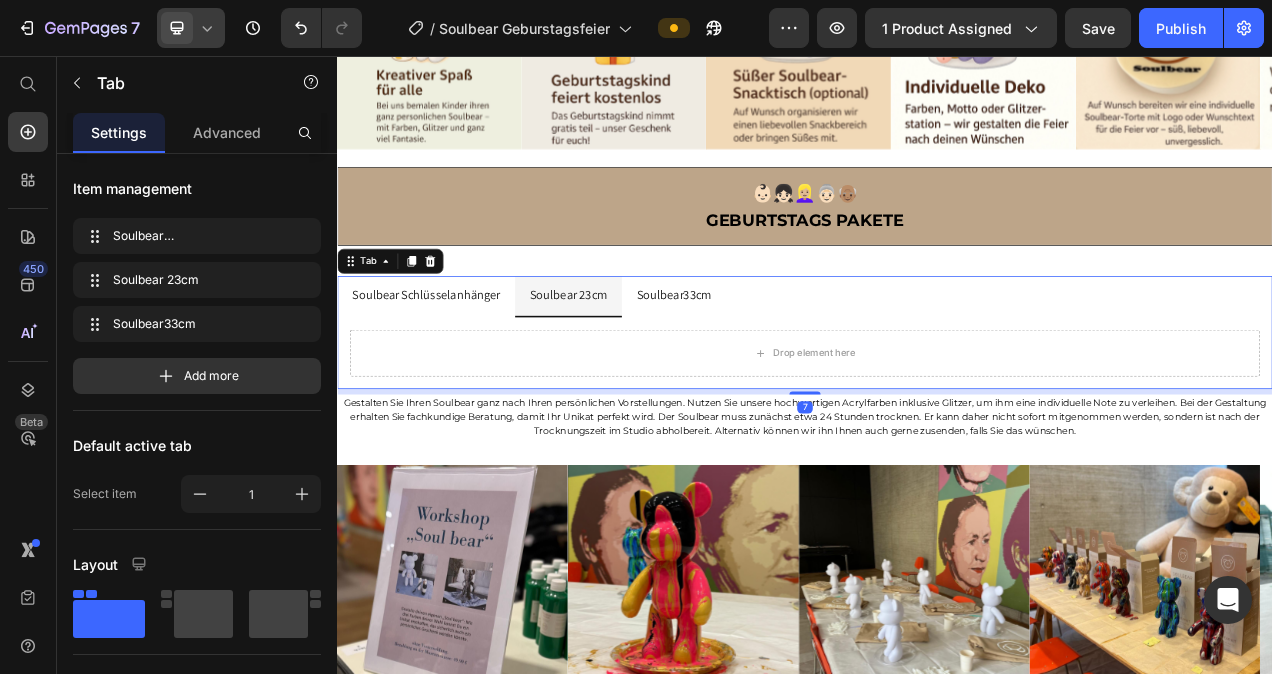 click on "Soulbear33cm" at bounding box center (769, 364) 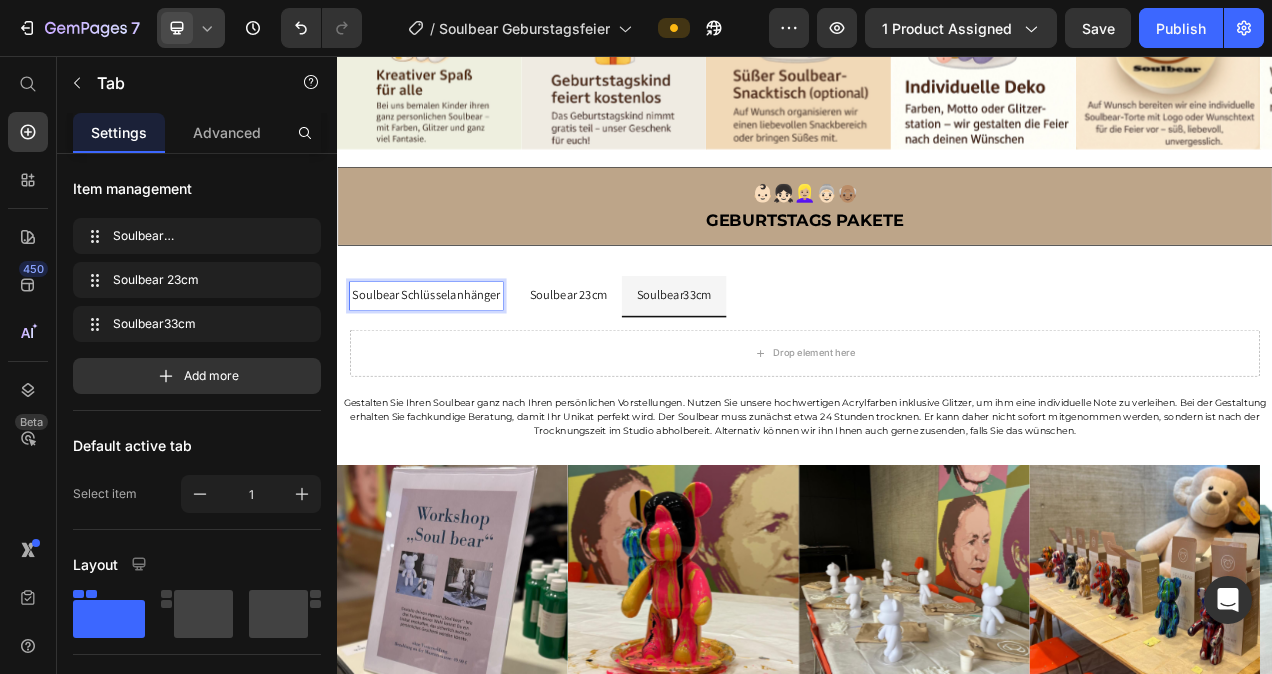 click on "Soulbear Schlüsselanhänger" at bounding box center (451, 364) 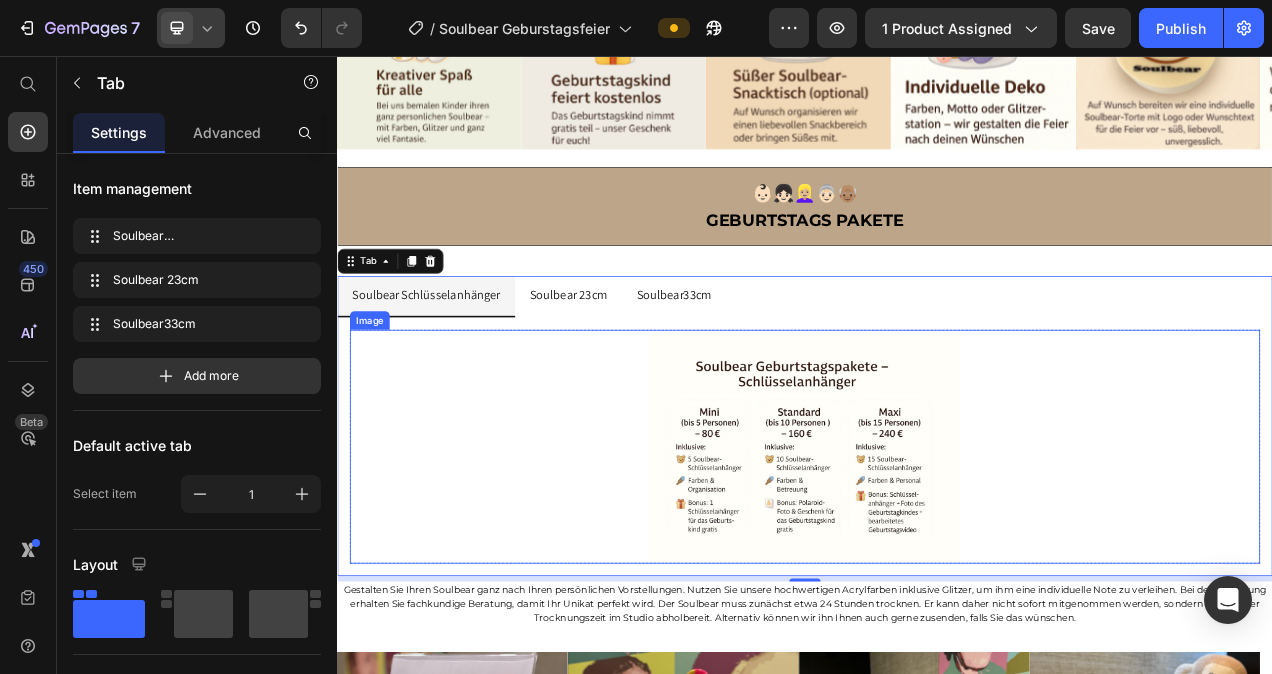 click at bounding box center (937, 558) 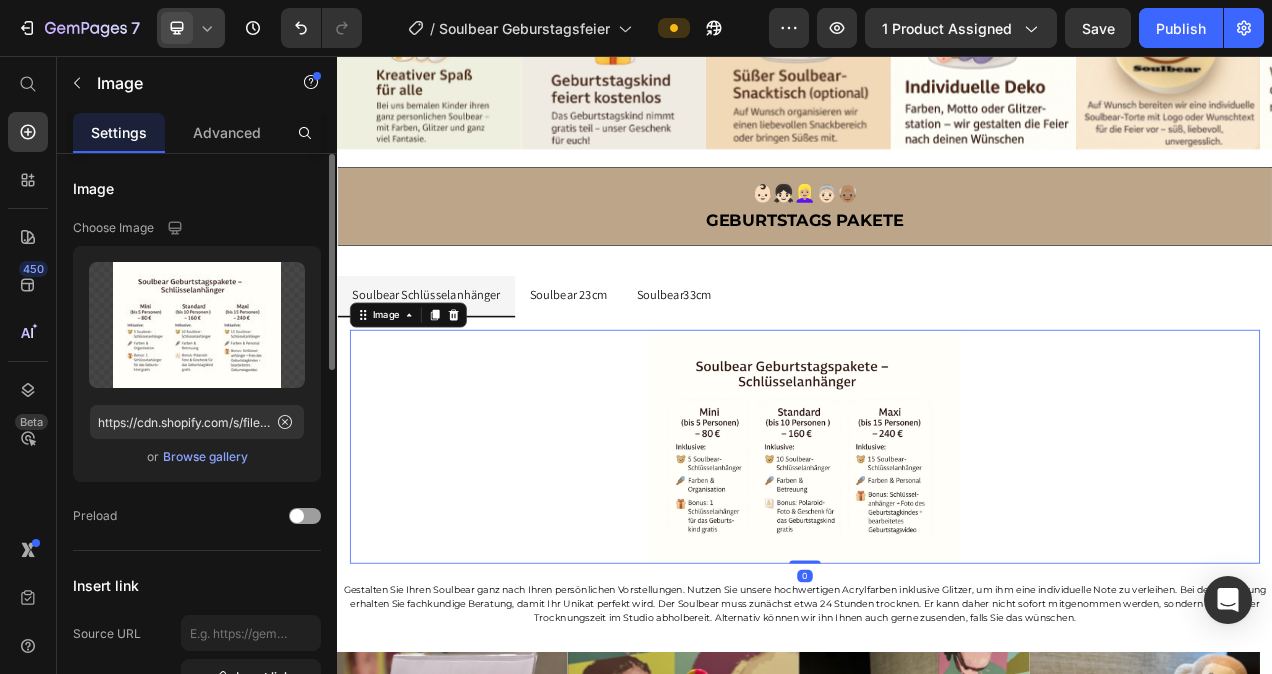 click on "Browse gallery" at bounding box center (205, 457) 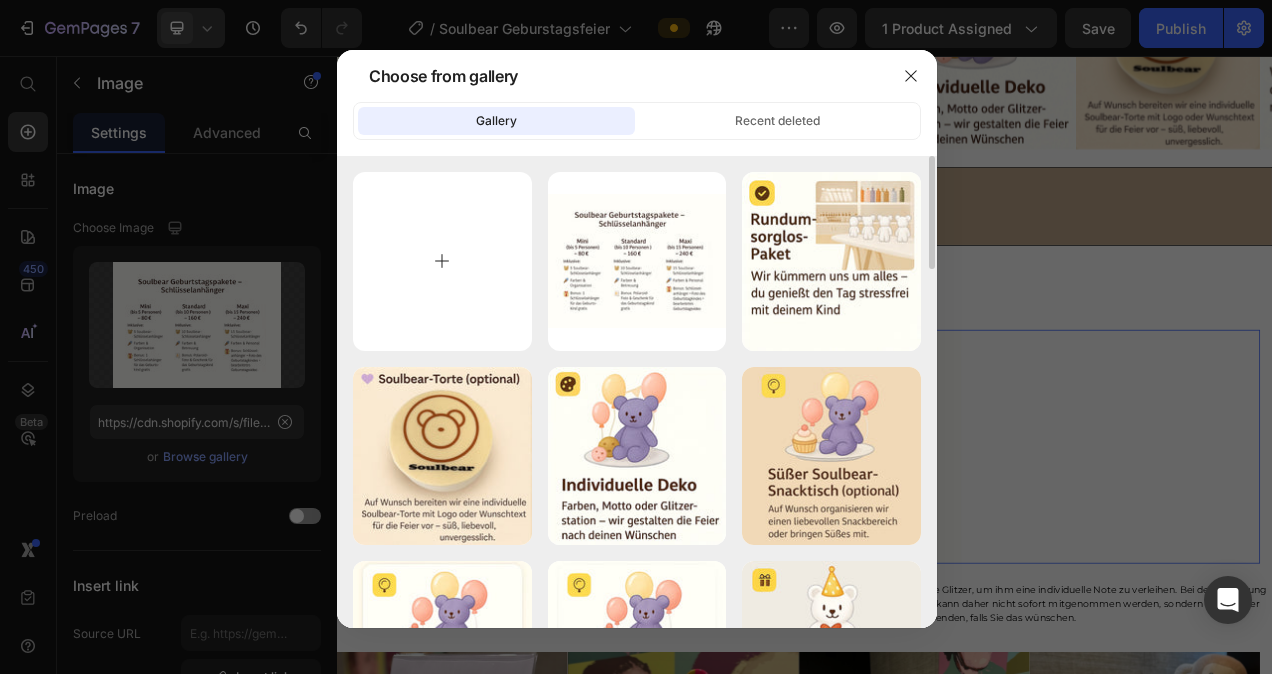 click at bounding box center [442, 261] 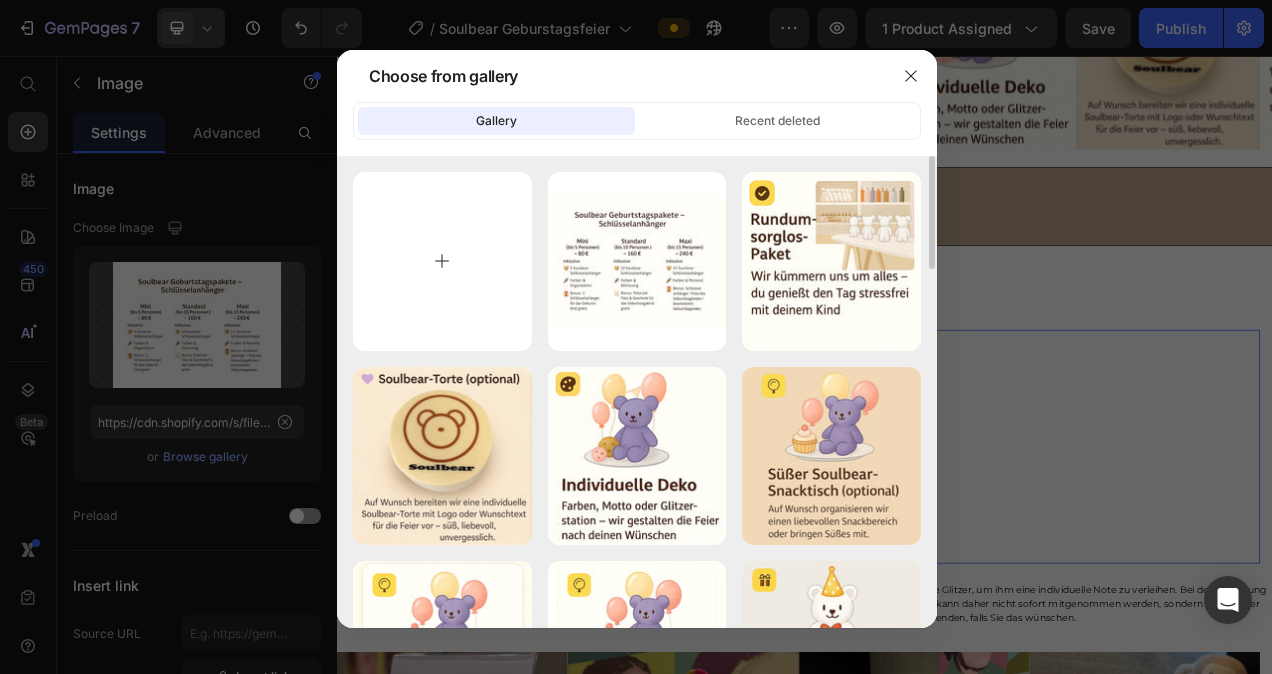 type on "C:\fakepath\WhatsApp Bild 2025-07-13 um 12.43.43_[HASH]" 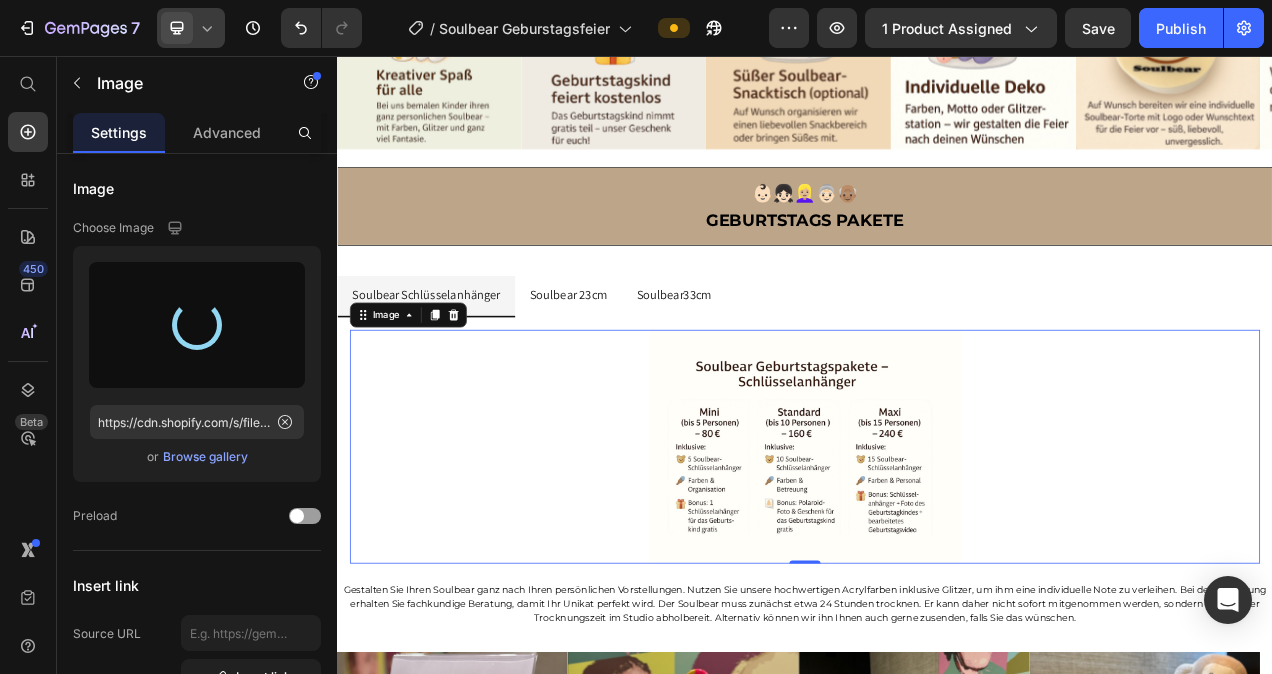 type on "https://cdn.shopify.com/s/files/1/0778/5129/6091/files/gempages_492460592905323398-892b74fc-f420-46f4-a2e4-d8a0c63cc47e.jpg" 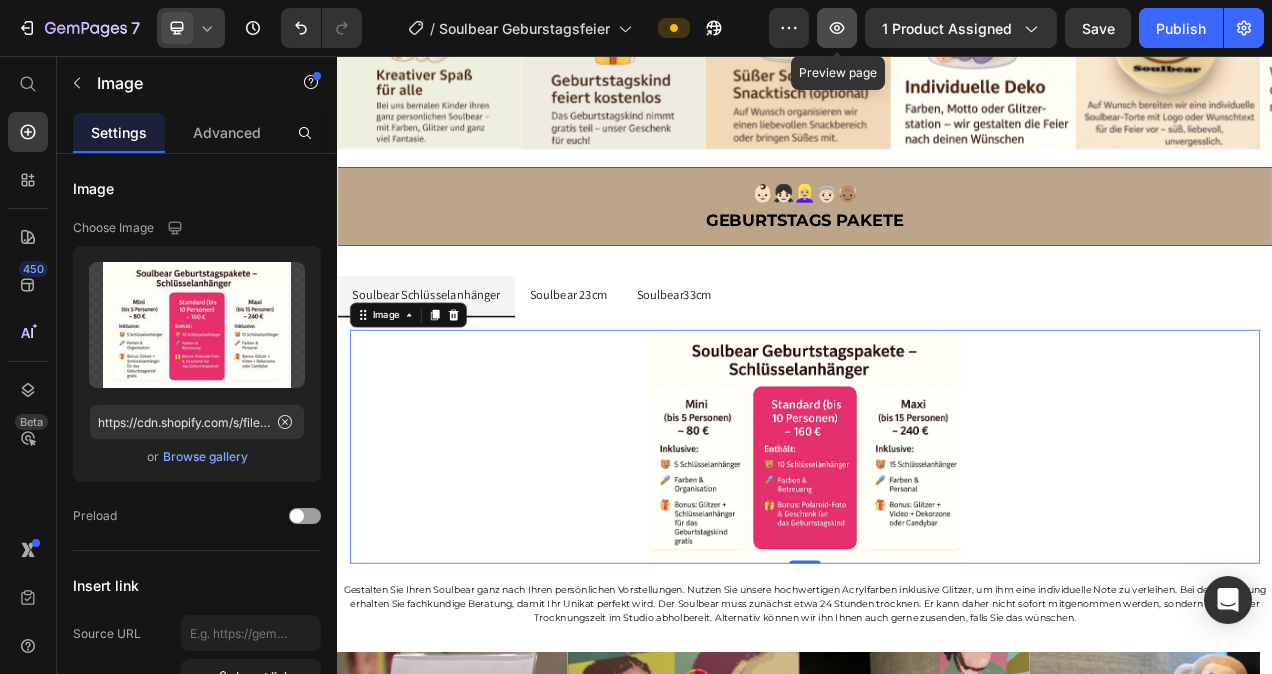 click 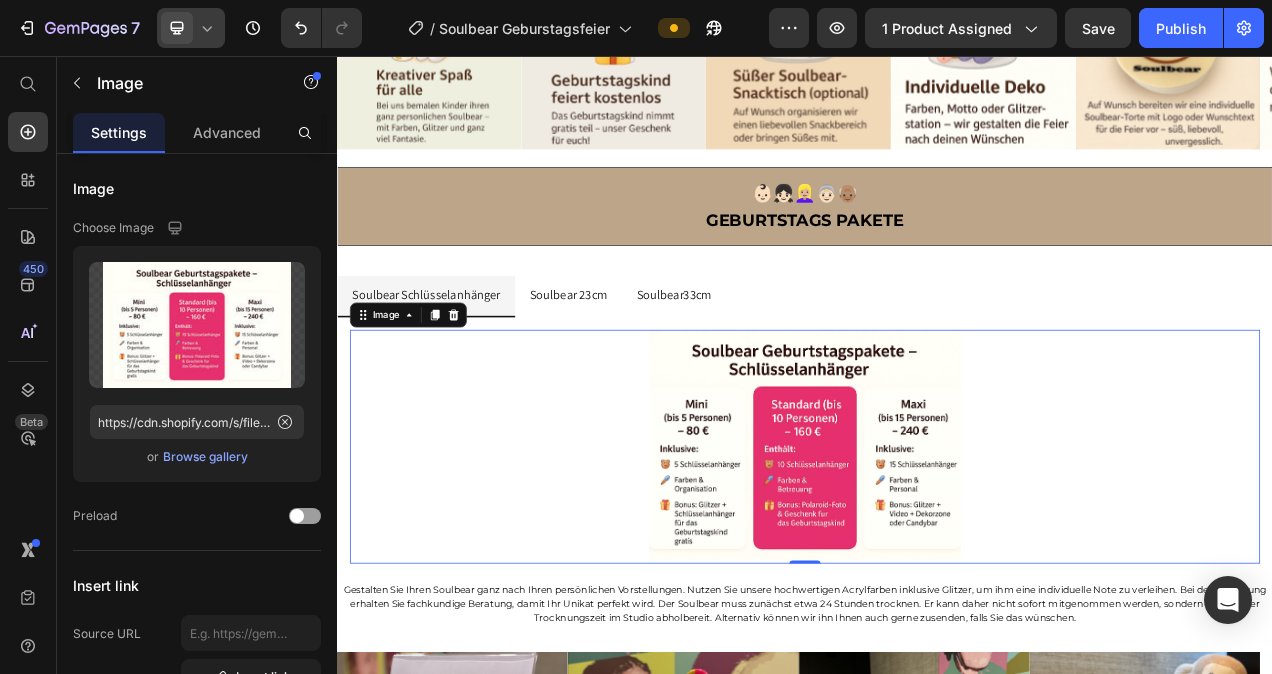 click 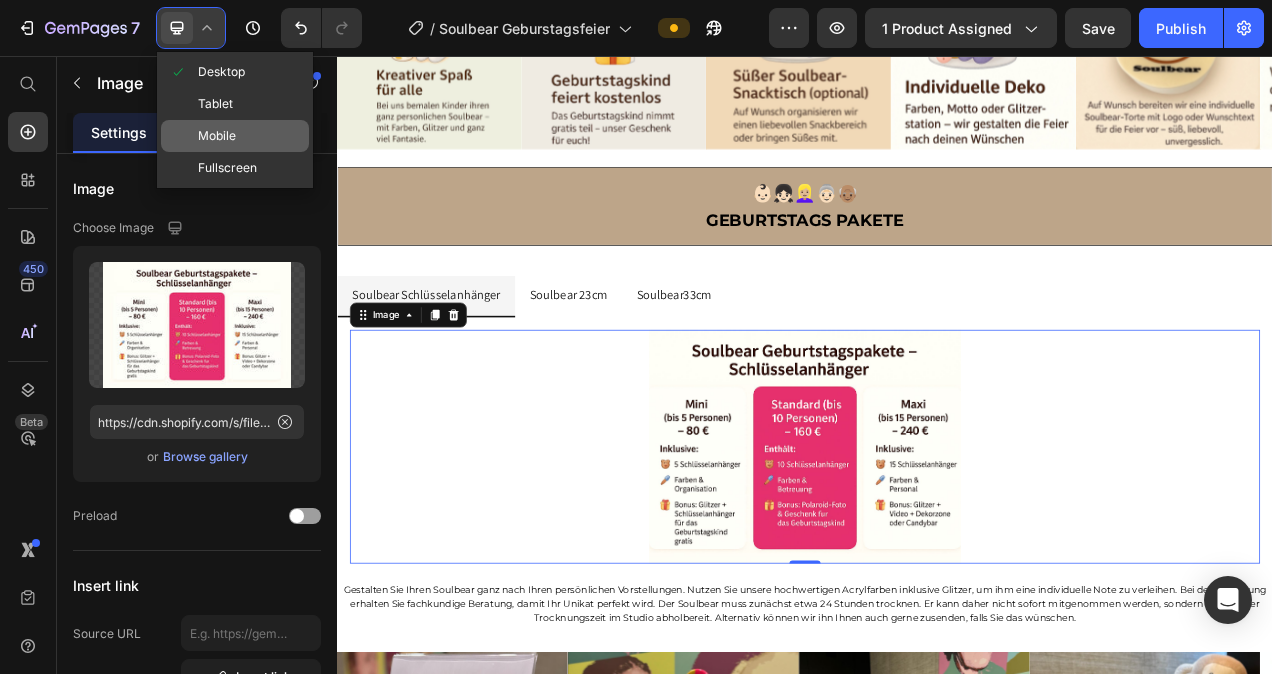 click on "Mobile" at bounding box center (217, 136) 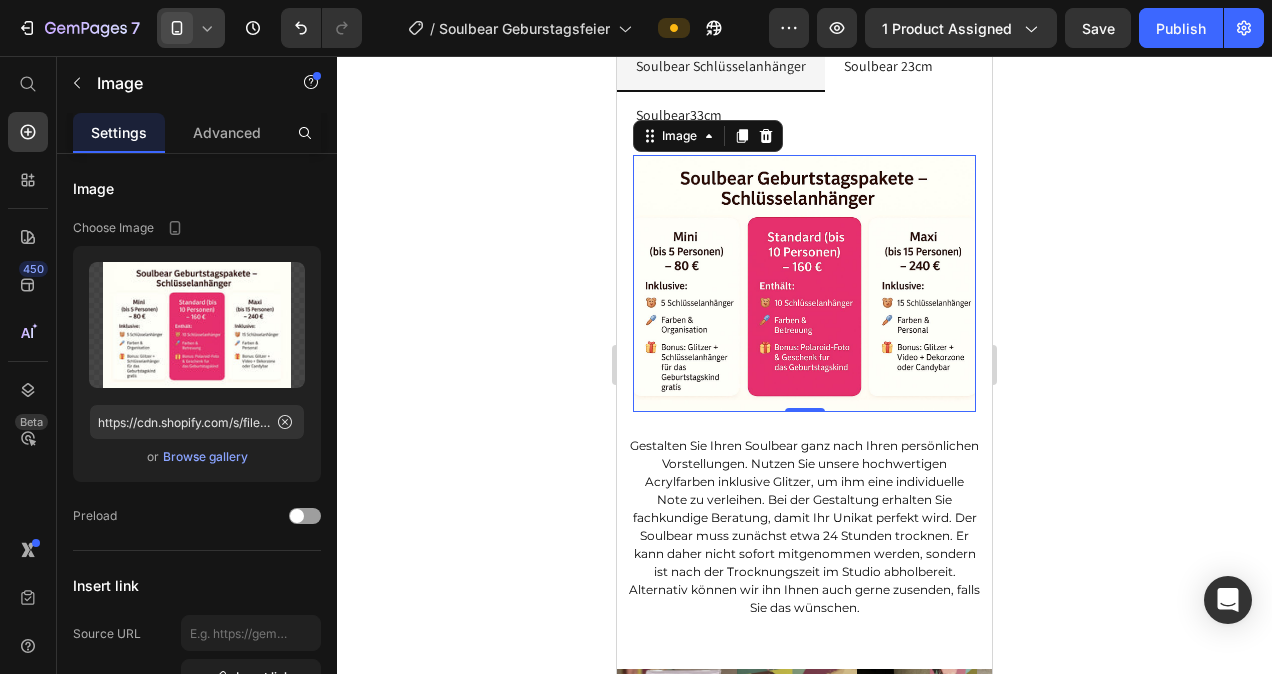 scroll, scrollTop: 1670, scrollLeft: 0, axis: vertical 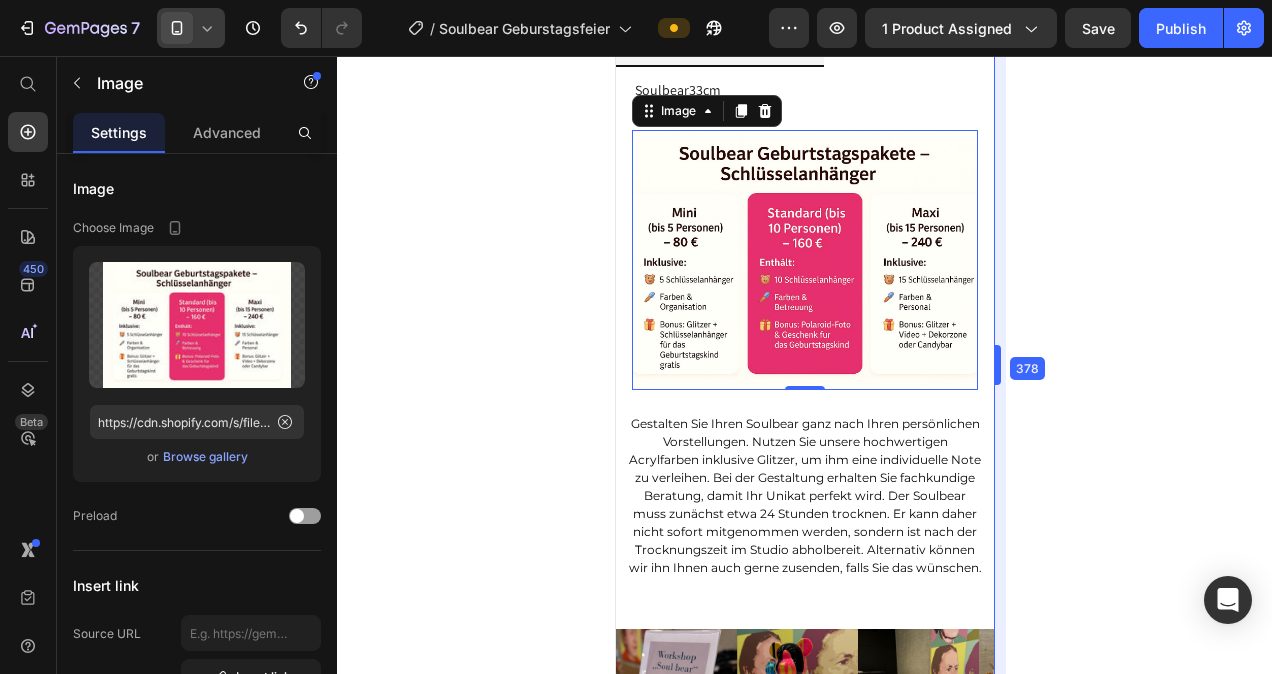 drag, startPoint x: 374, startPoint y: 300, endPoint x: 995, endPoint y: 349, distance: 622.9302 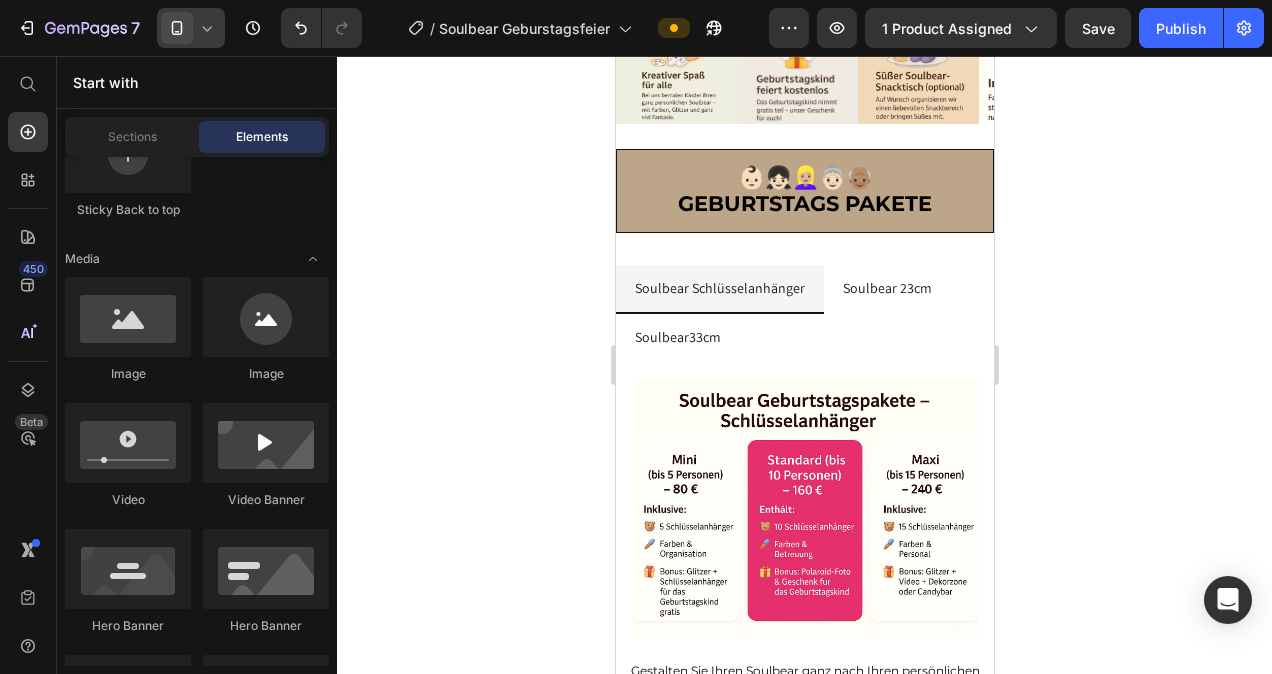scroll, scrollTop: 1419, scrollLeft: 0, axis: vertical 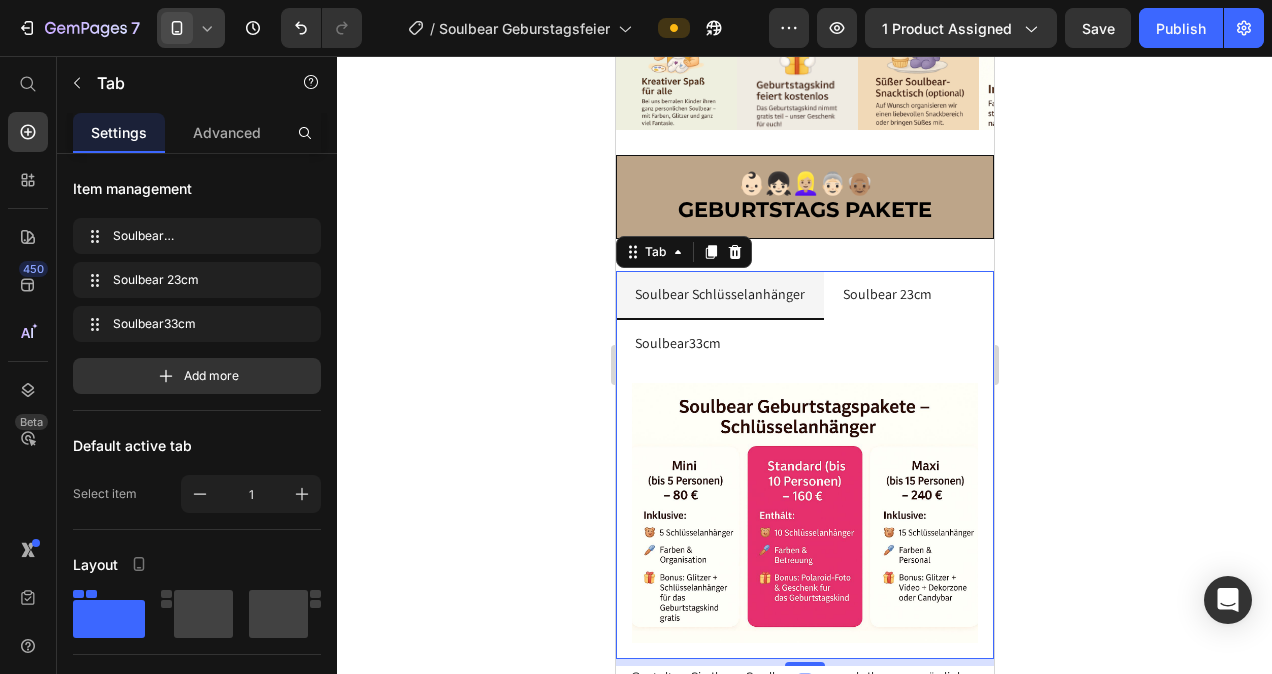 click on "Soulbear 23cm" at bounding box center [886, 294] 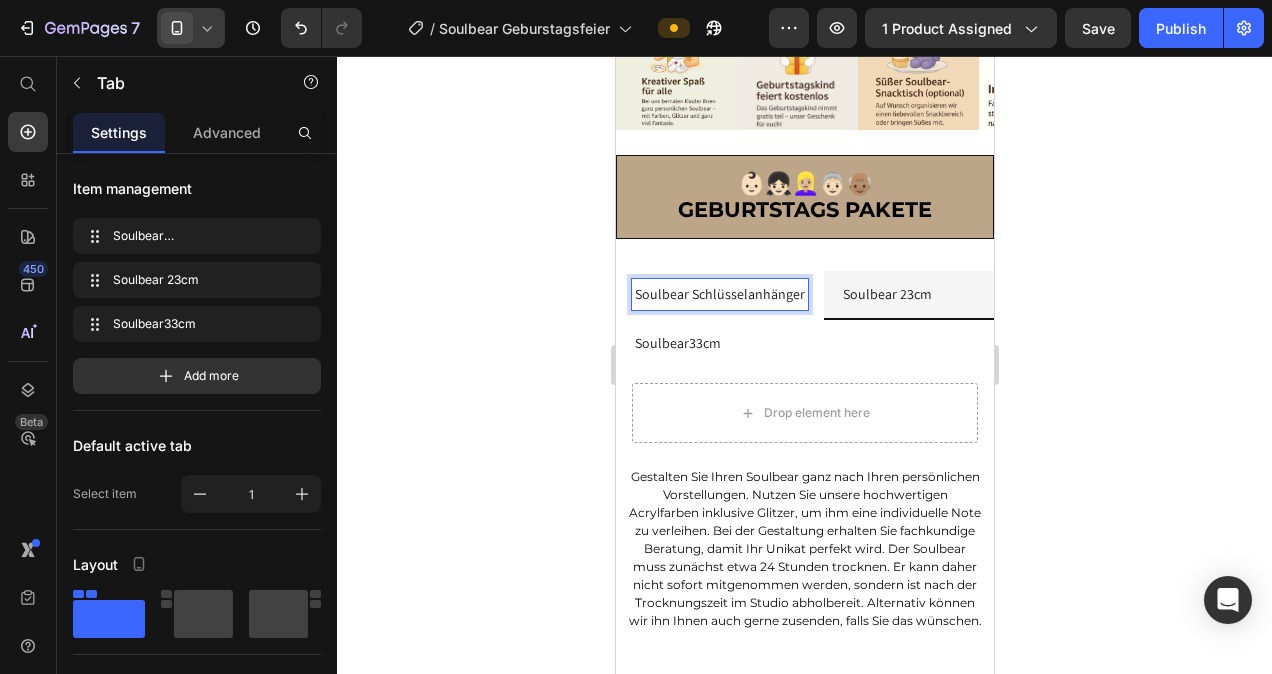 click on "Soulbear Schlüsselanhänger" at bounding box center [719, 294] 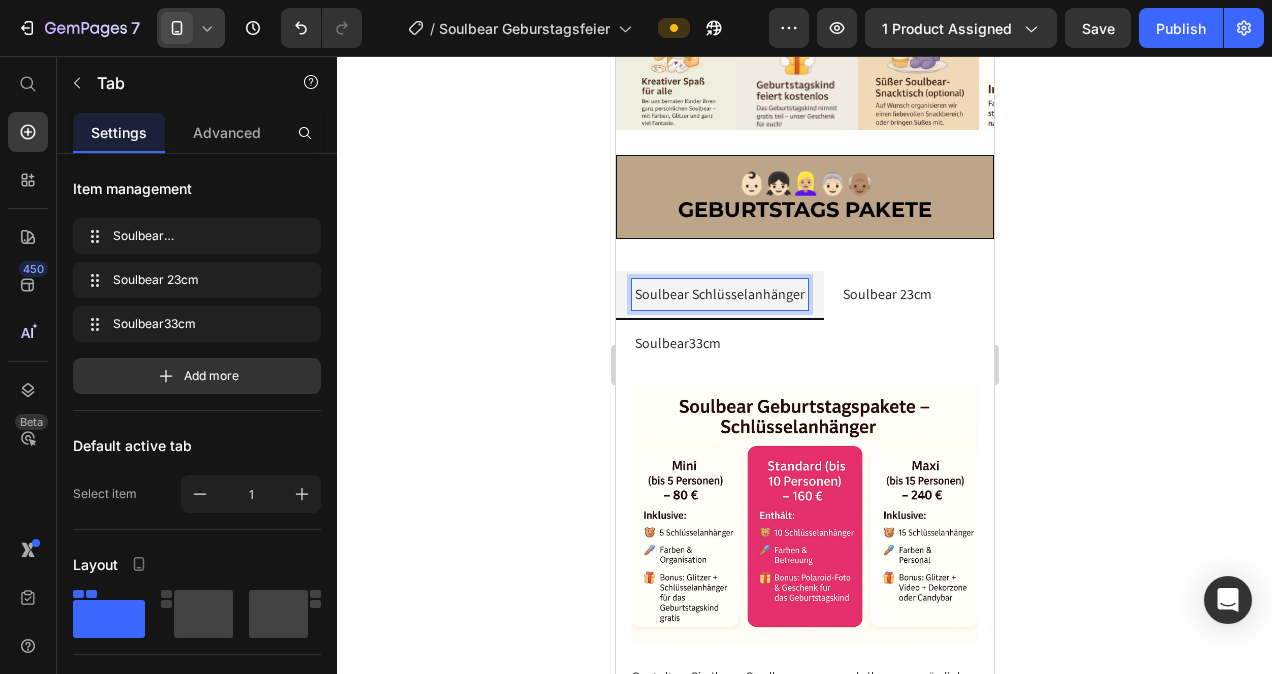click on "Soulbear 23cm" at bounding box center [886, 294] 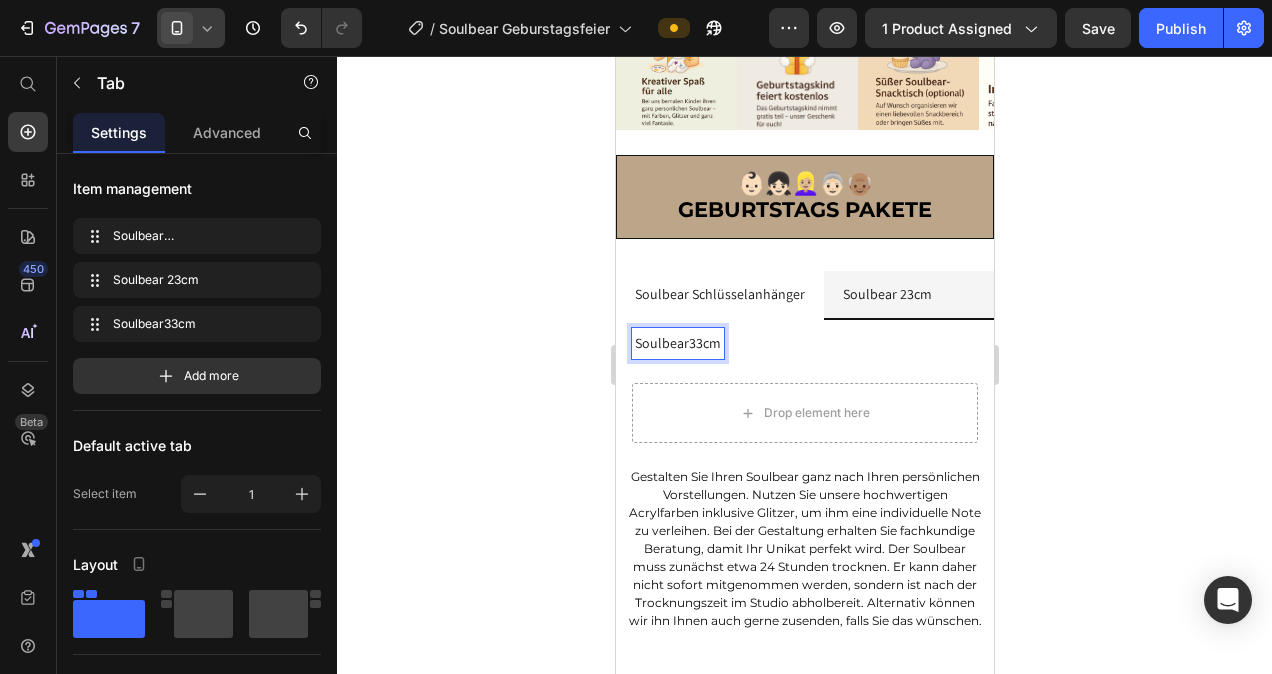 click on "Soulbear33cm" at bounding box center (677, 343) 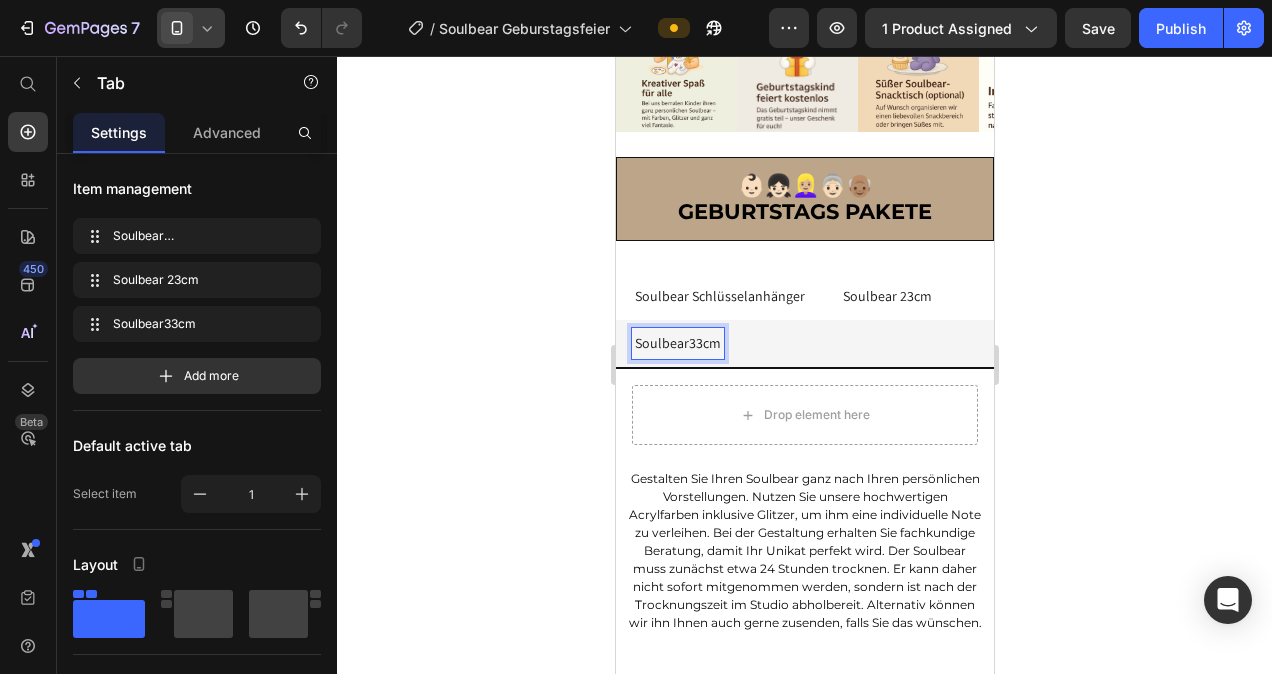 click on "Soulbear Schlüsselanhänger" at bounding box center [719, 296] 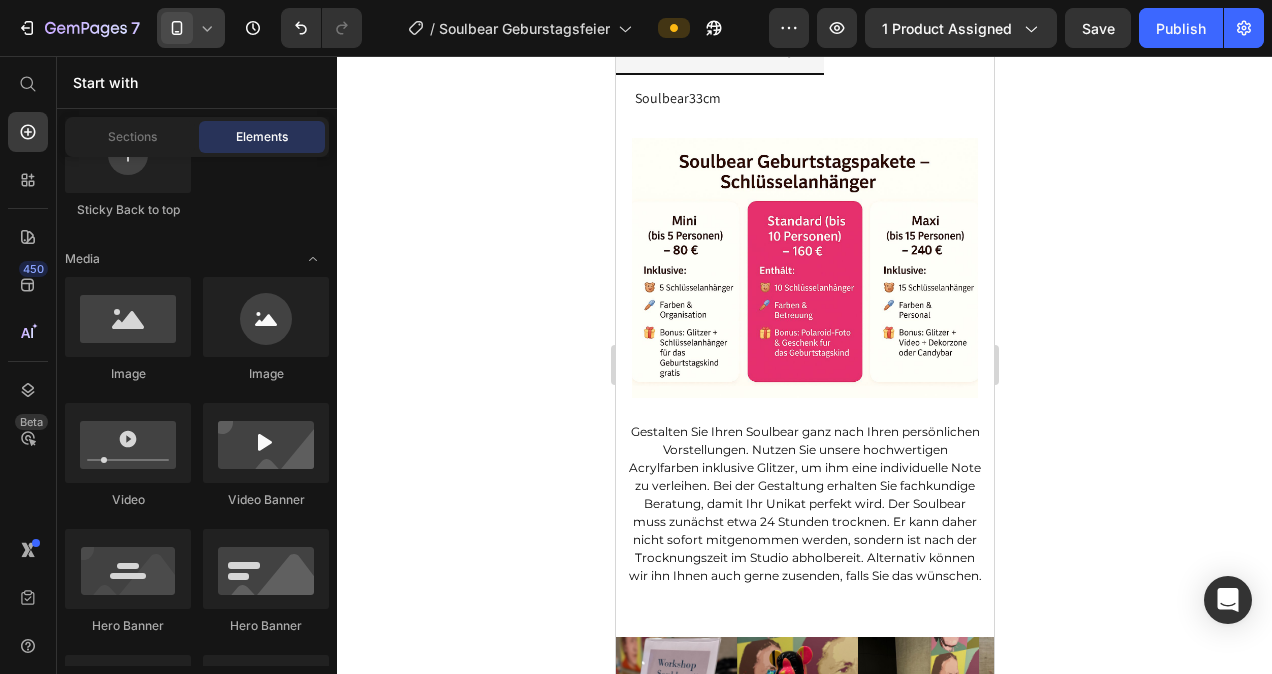 scroll, scrollTop: 1619, scrollLeft: 0, axis: vertical 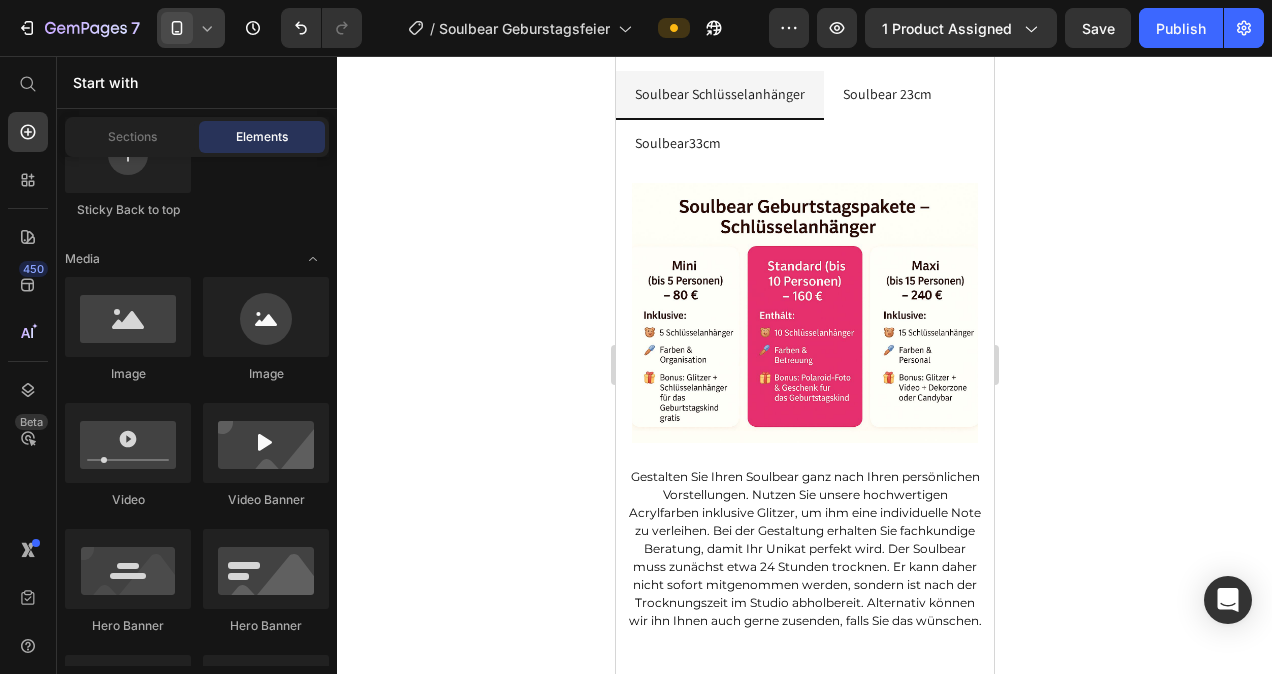 drag, startPoint x: 986, startPoint y: 343, endPoint x: 1614, endPoint y: 431, distance: 634.1356 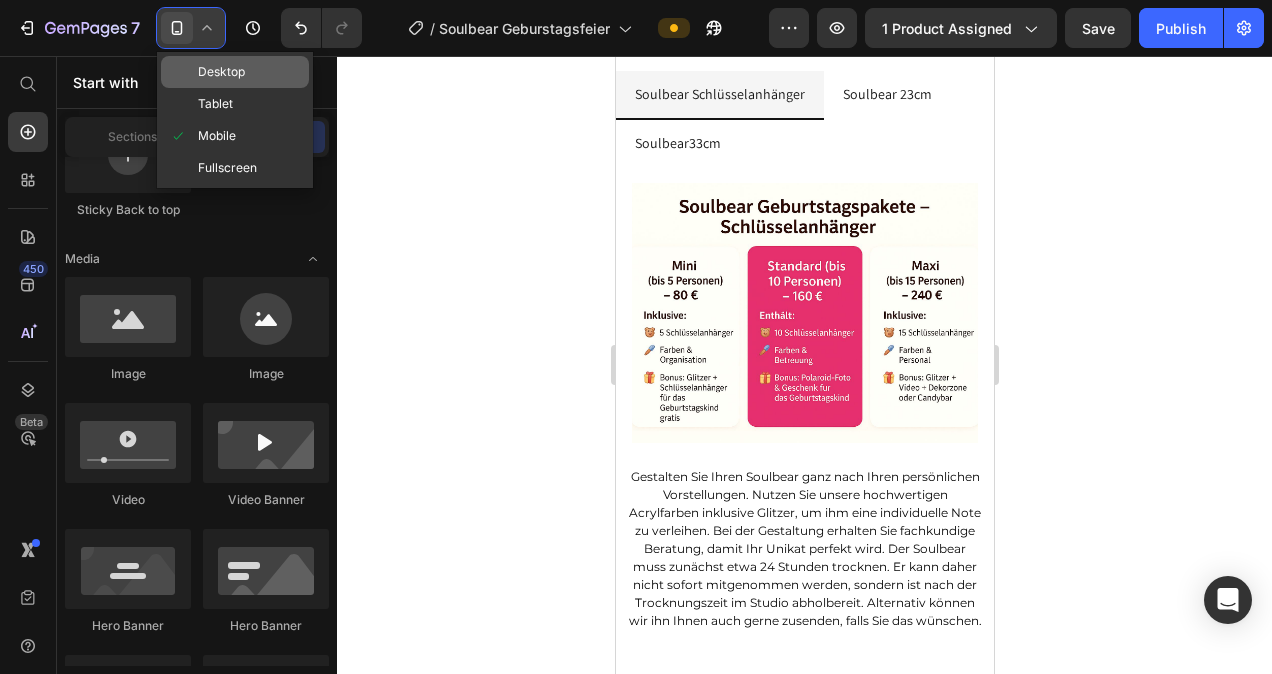 click on "Desktop" at bounding box center [221, 72] 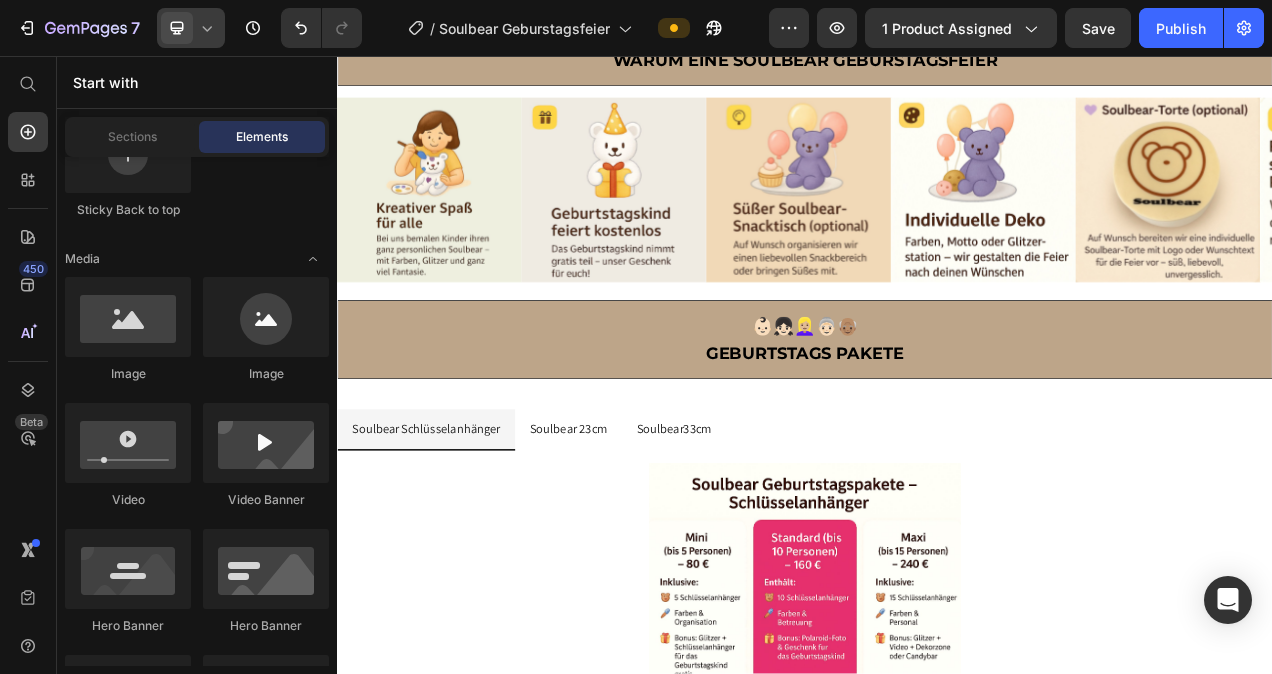 click 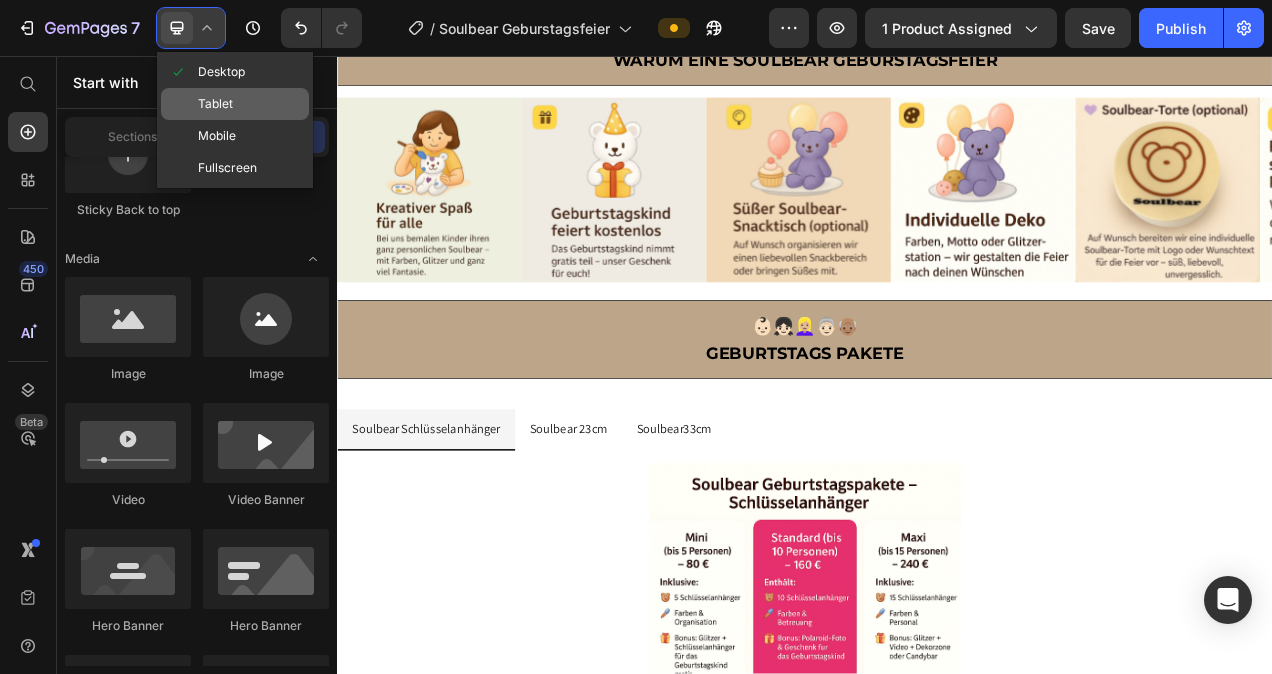 click on "Tablet" 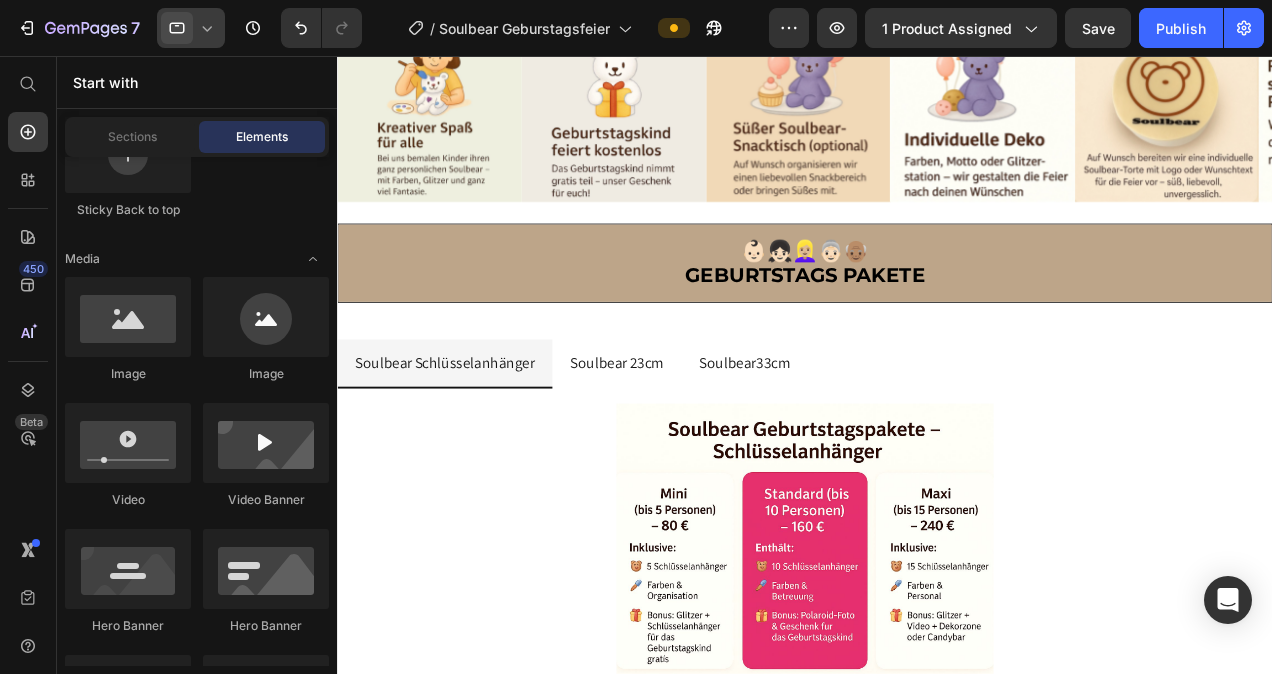 click 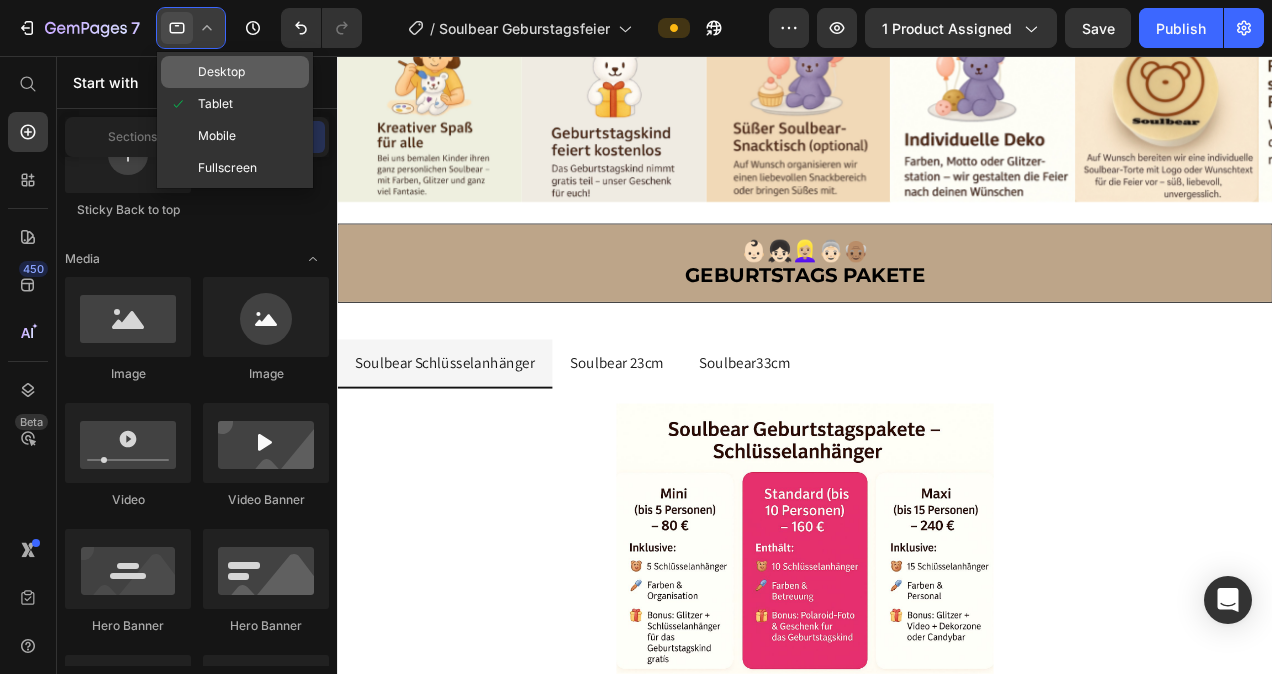 click on "Desktop" 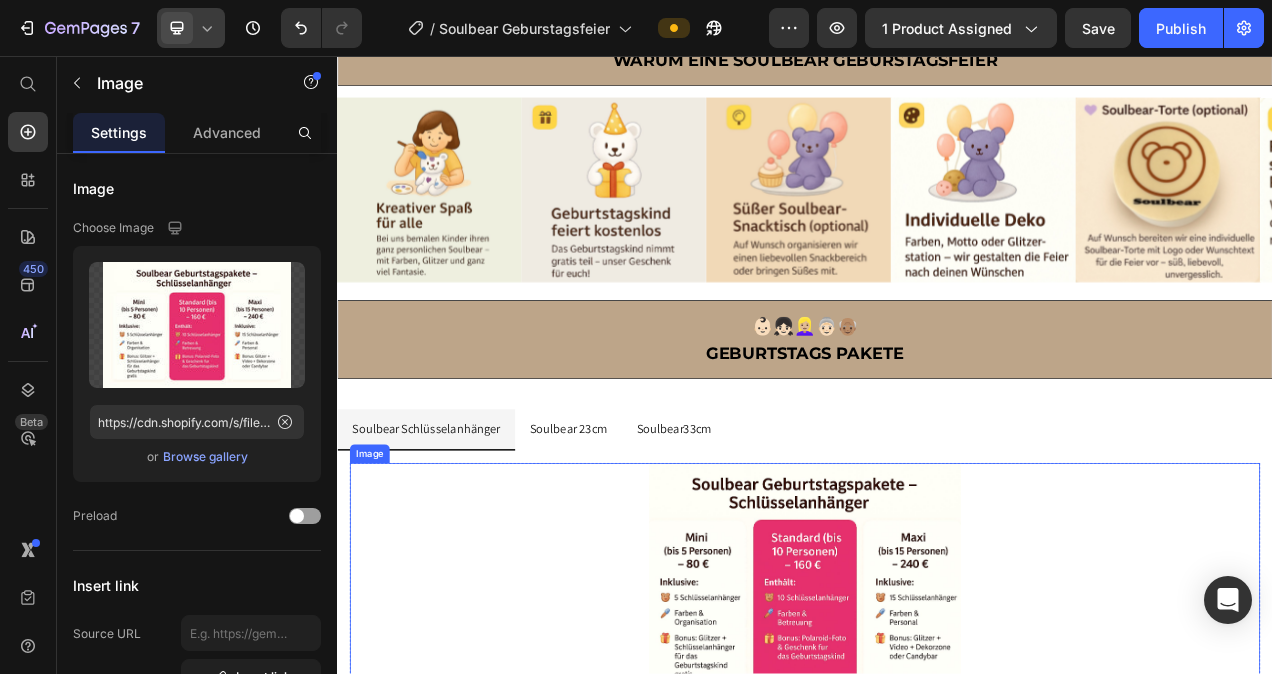 click at bounding box center (937, 729) 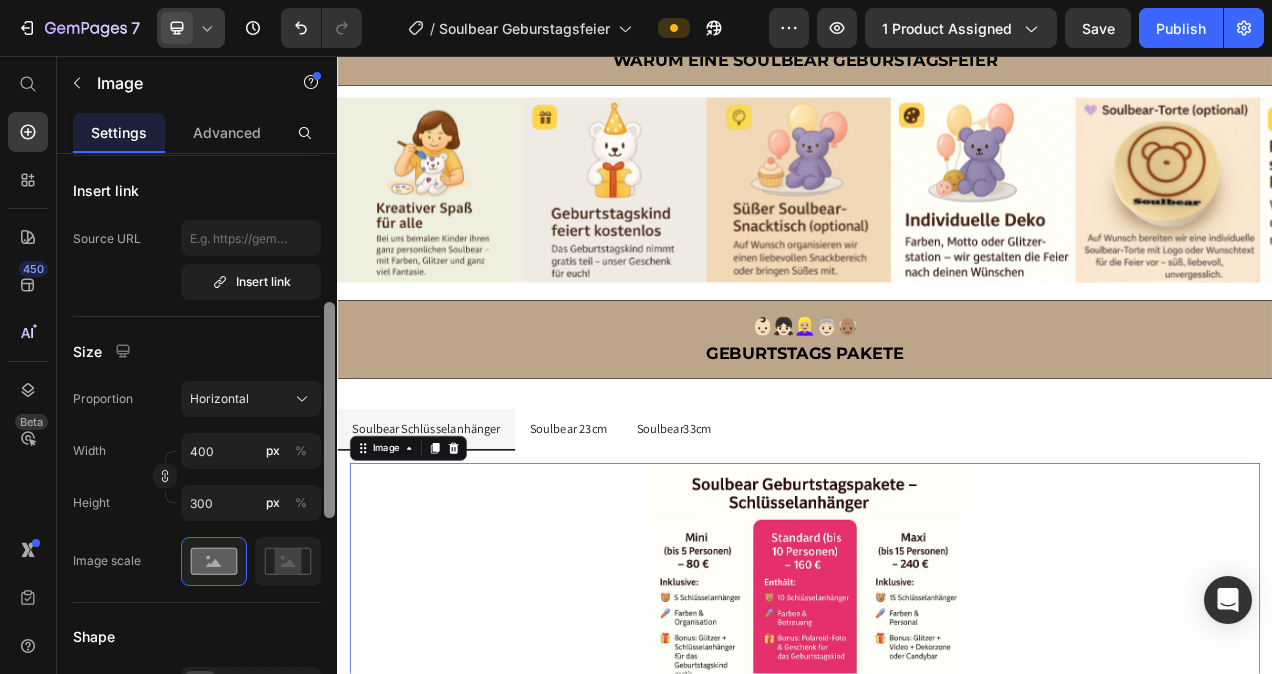 drag, startPoint x: 329, startPoint y: 278, endPoint x: 335, endPoint y: 428, distance: 150.11995 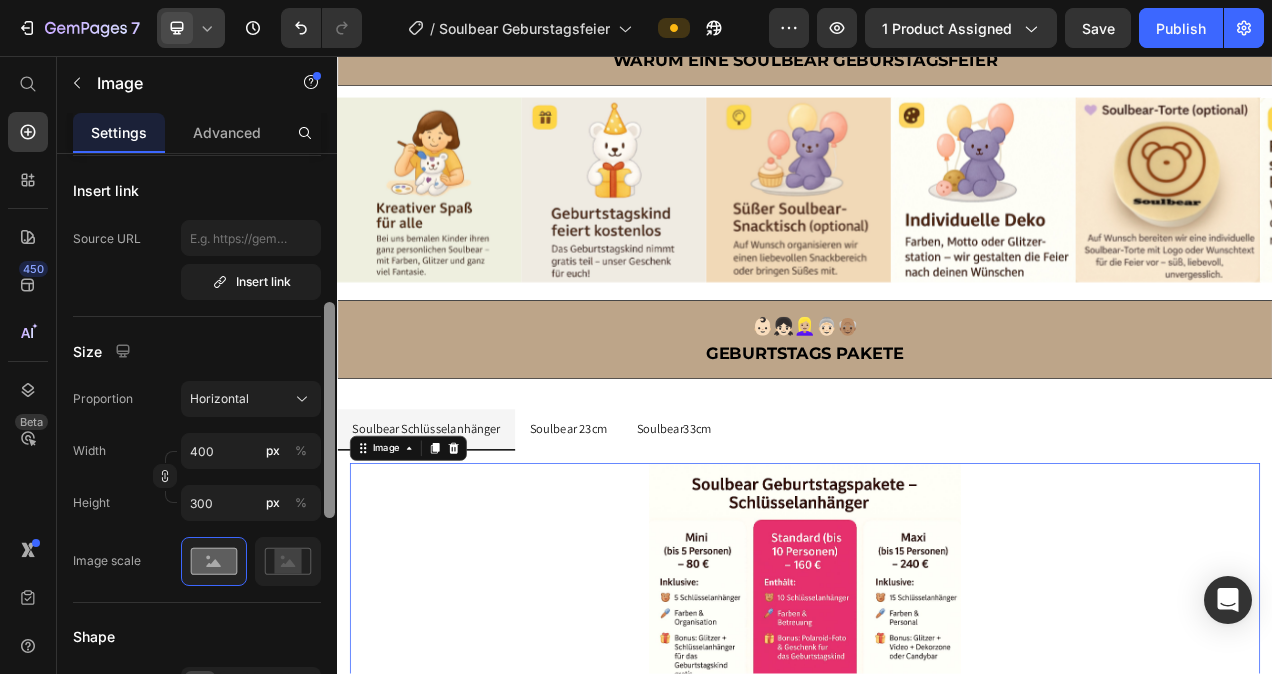 scroll, scrollTop: 398, scrollLeft: 0, axis: vertical 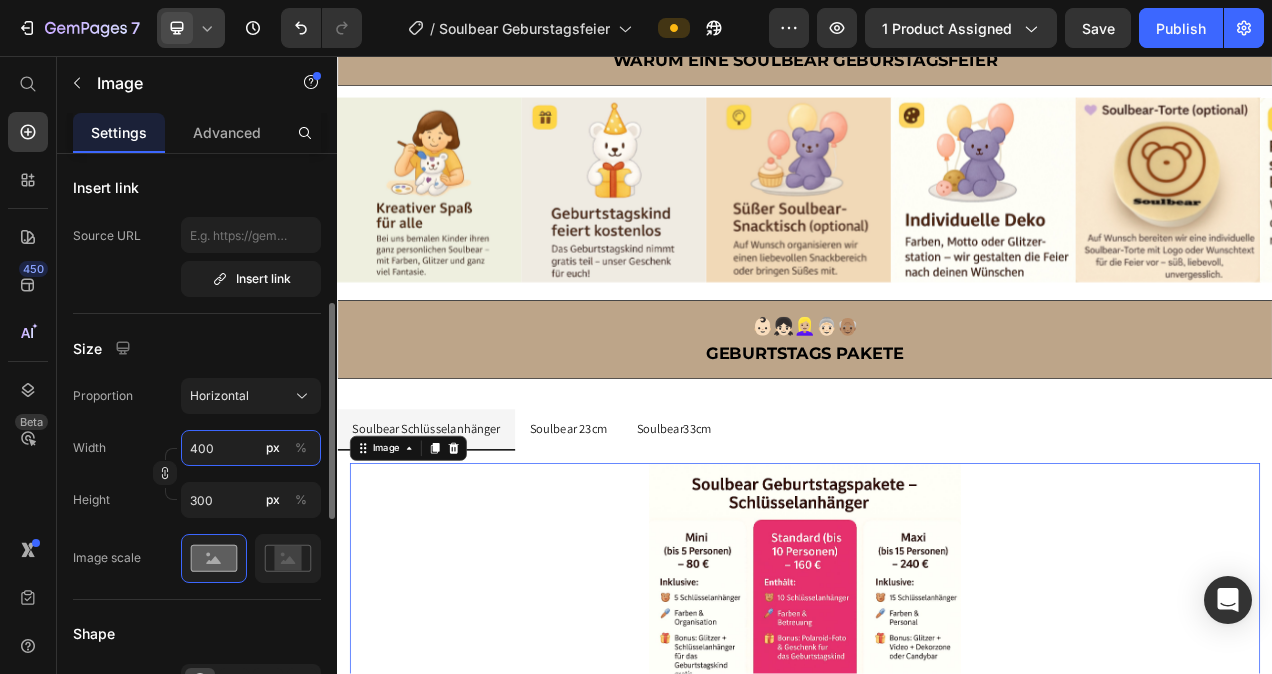 click on "400" at bounding box center [251, 448] 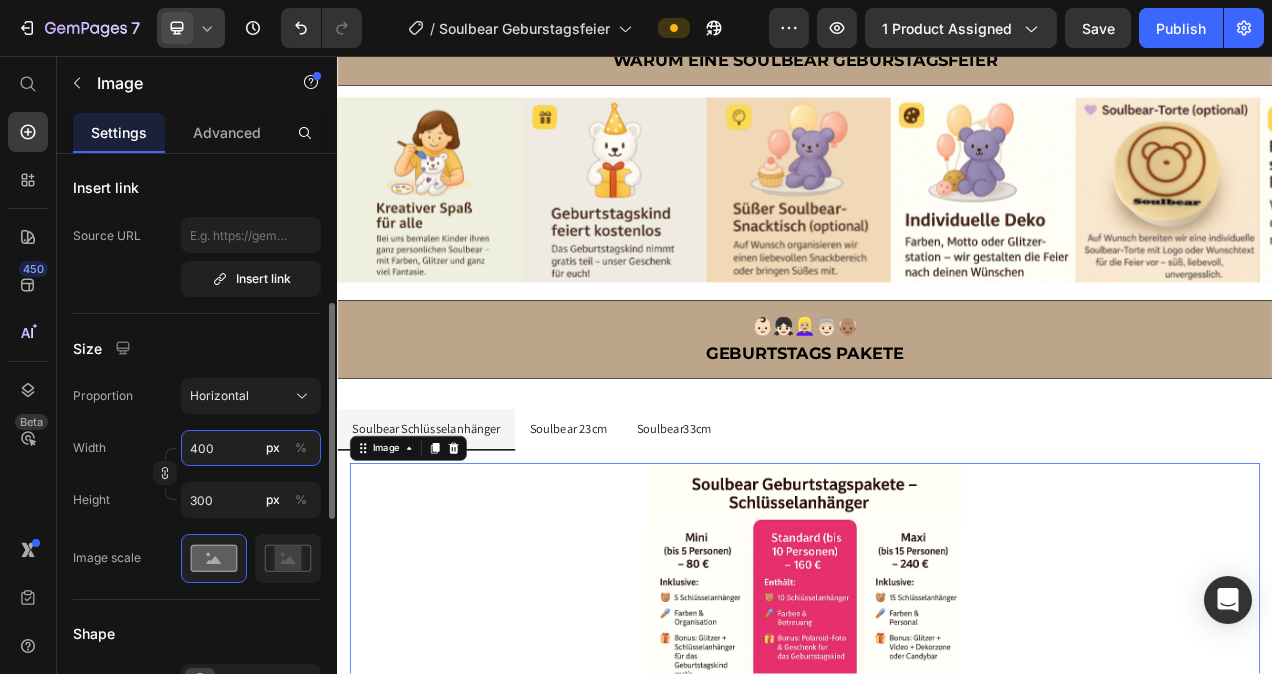 click on "400" at bounding box center [251, 448] 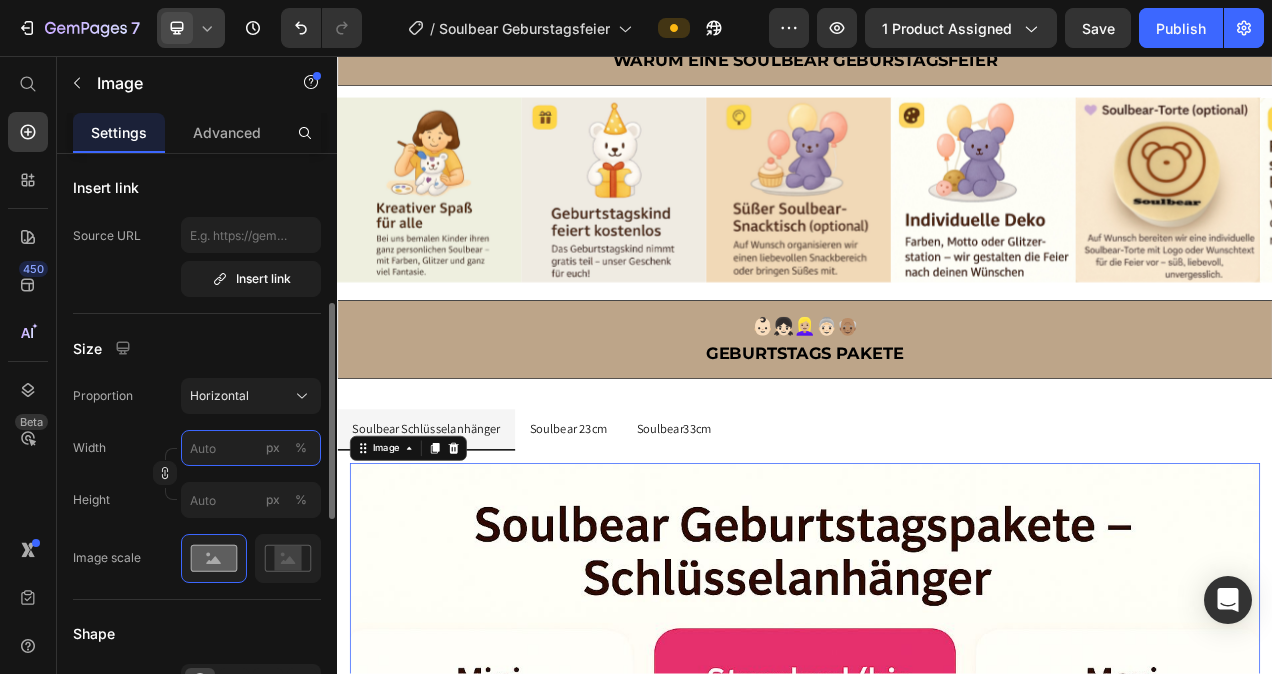 type on "5" 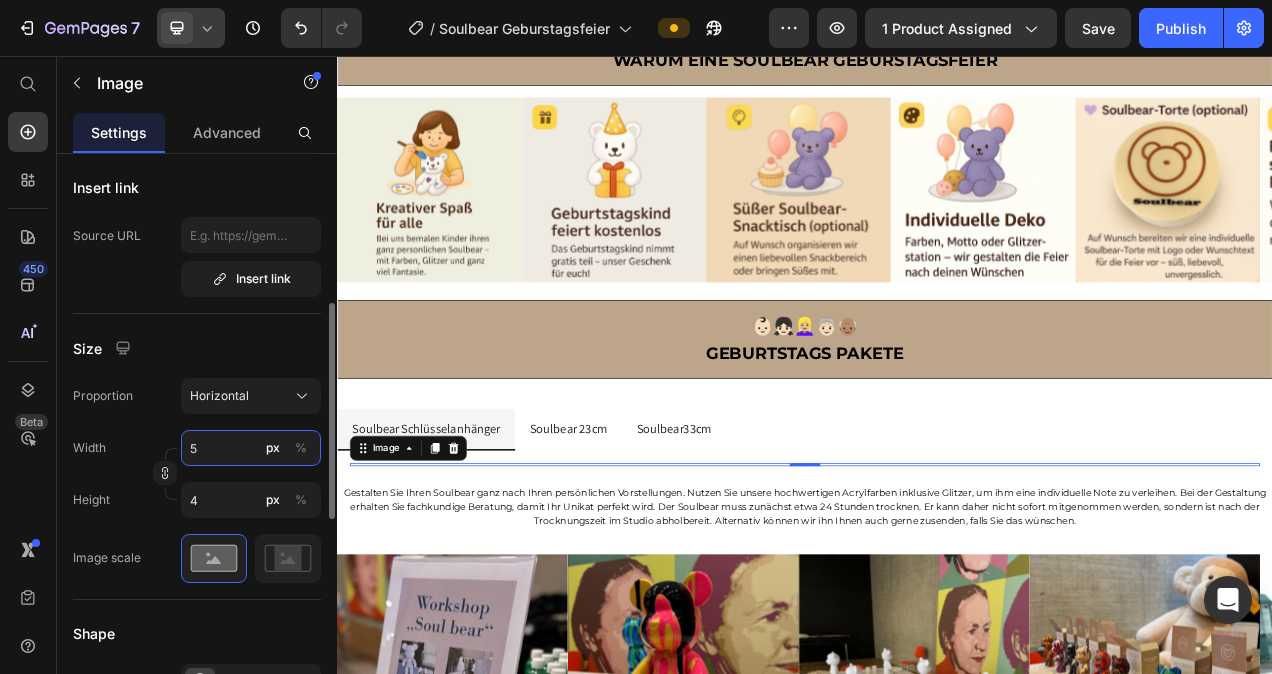 type on "50" 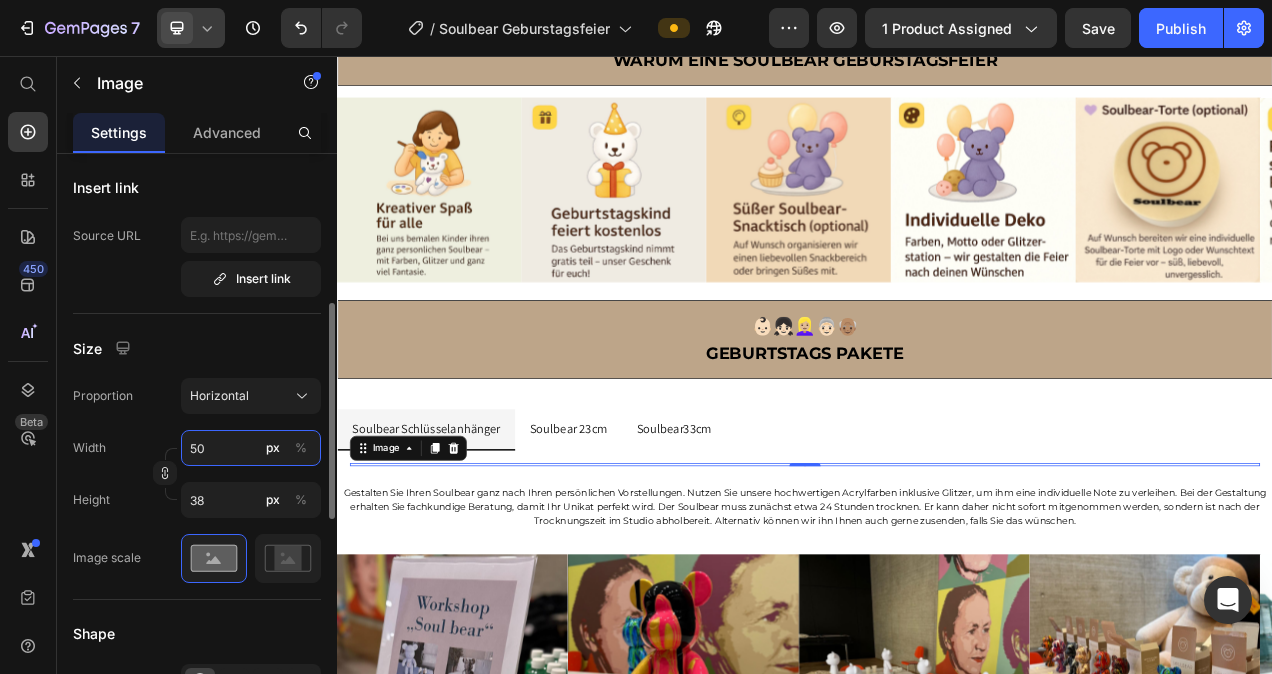 type on "500" 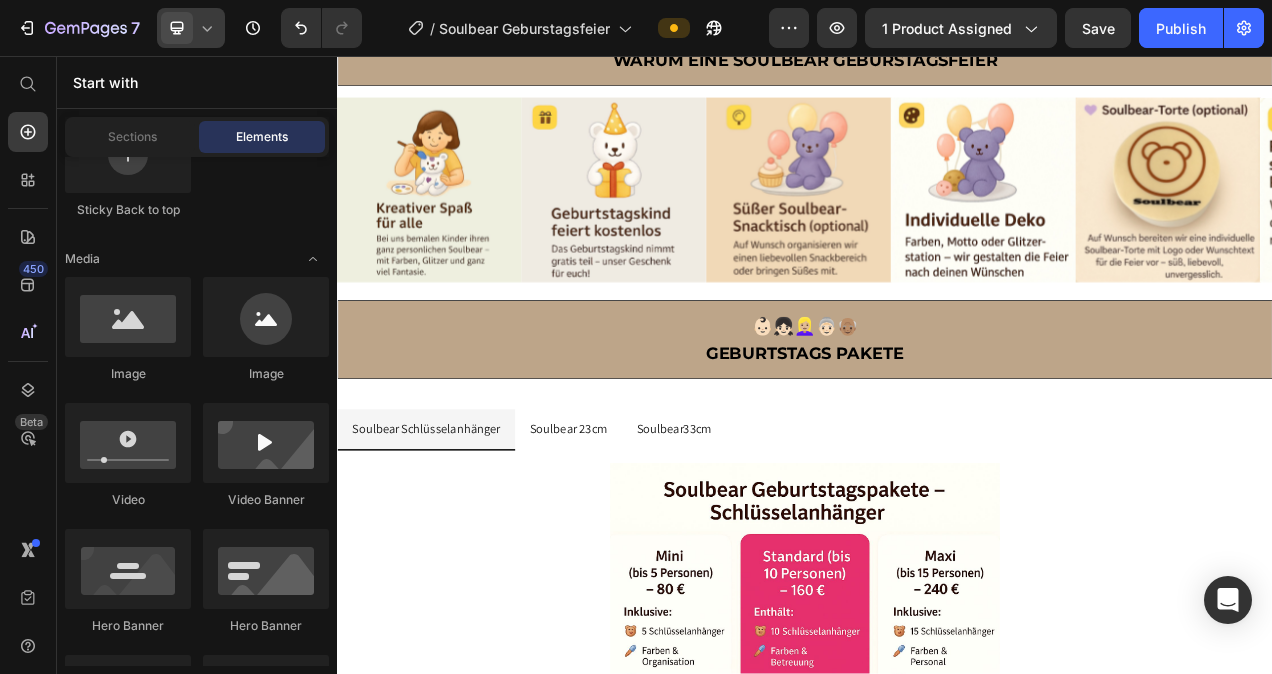 scroll, scrollTop: 1538, scrollLeft: 0, axis: vertical 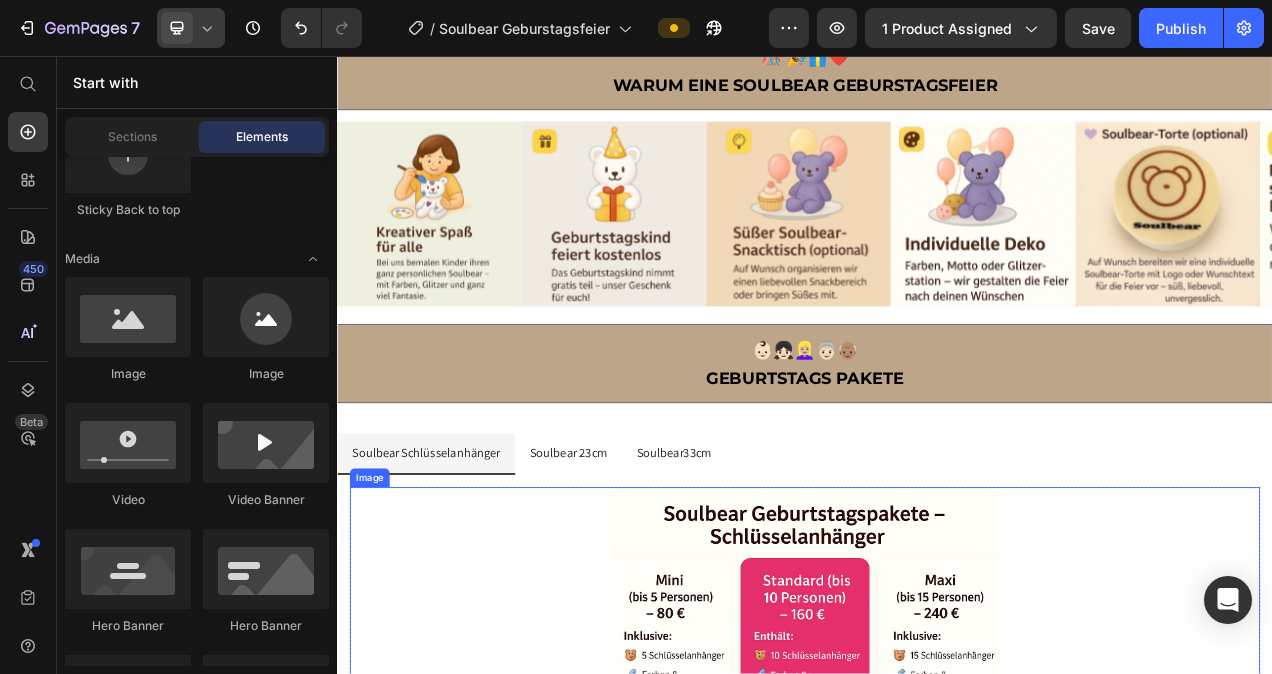 click at bounding box center [937, 797] 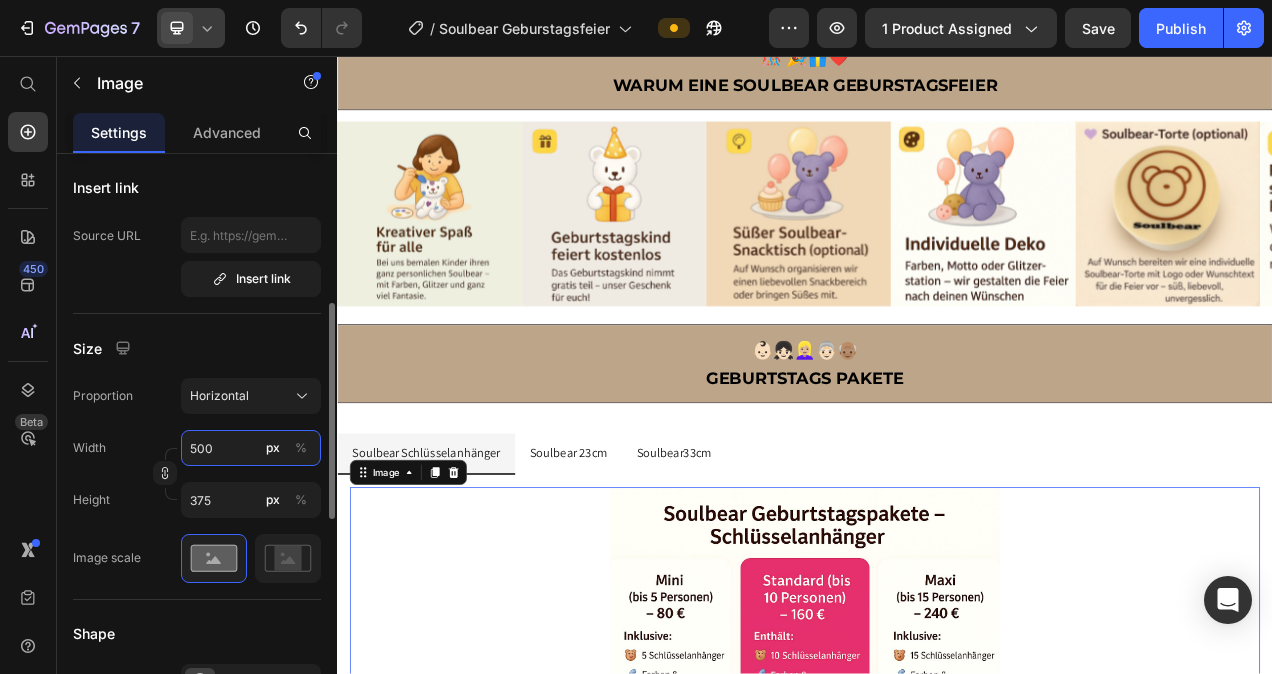 click on "500" at bounding box center (251, 448) 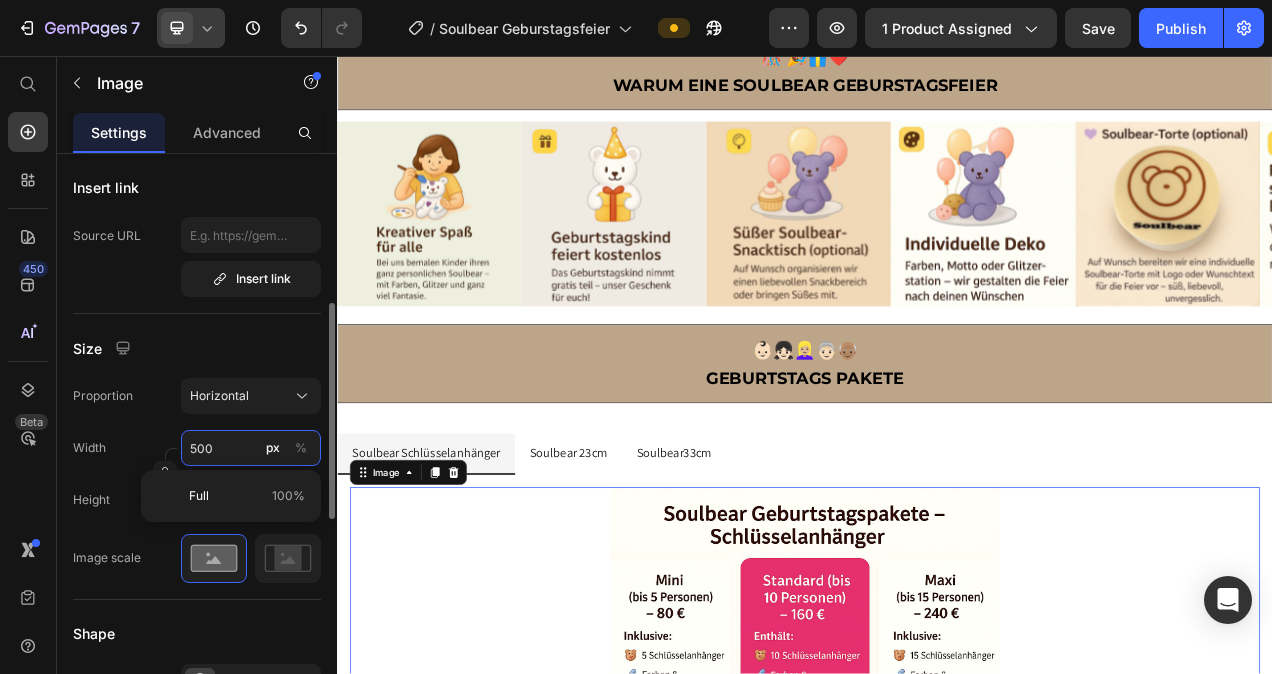 type on "6" 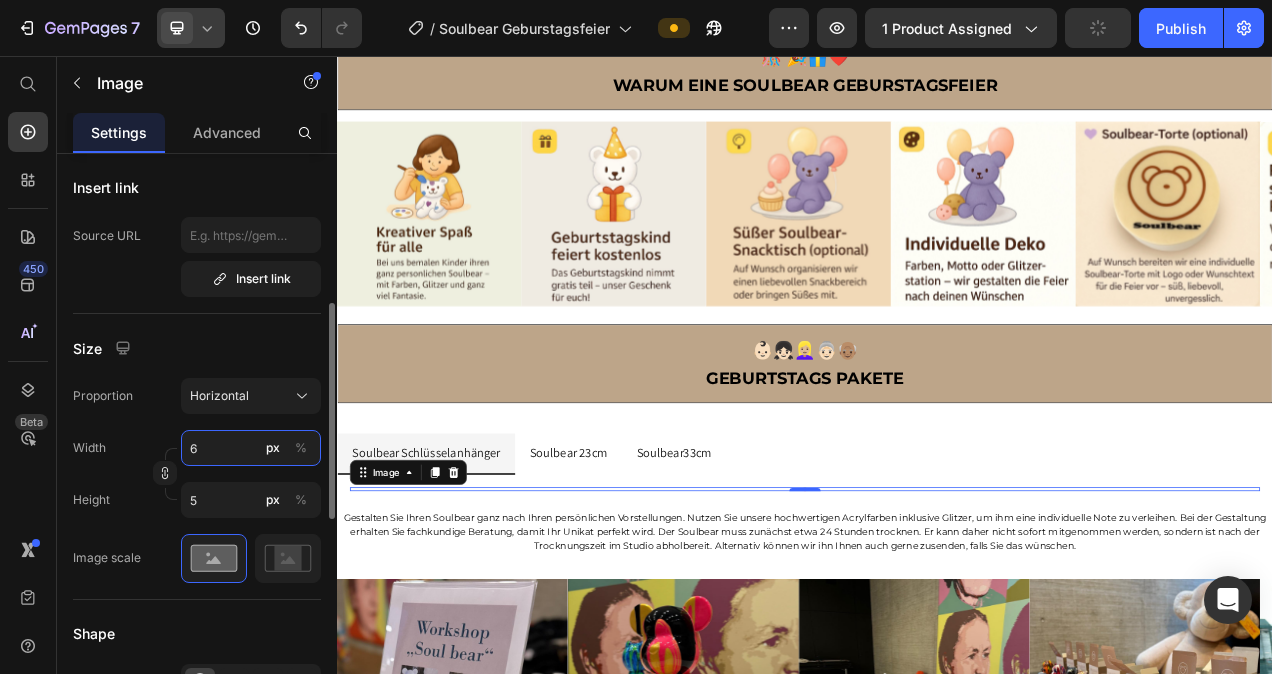 type on "60" 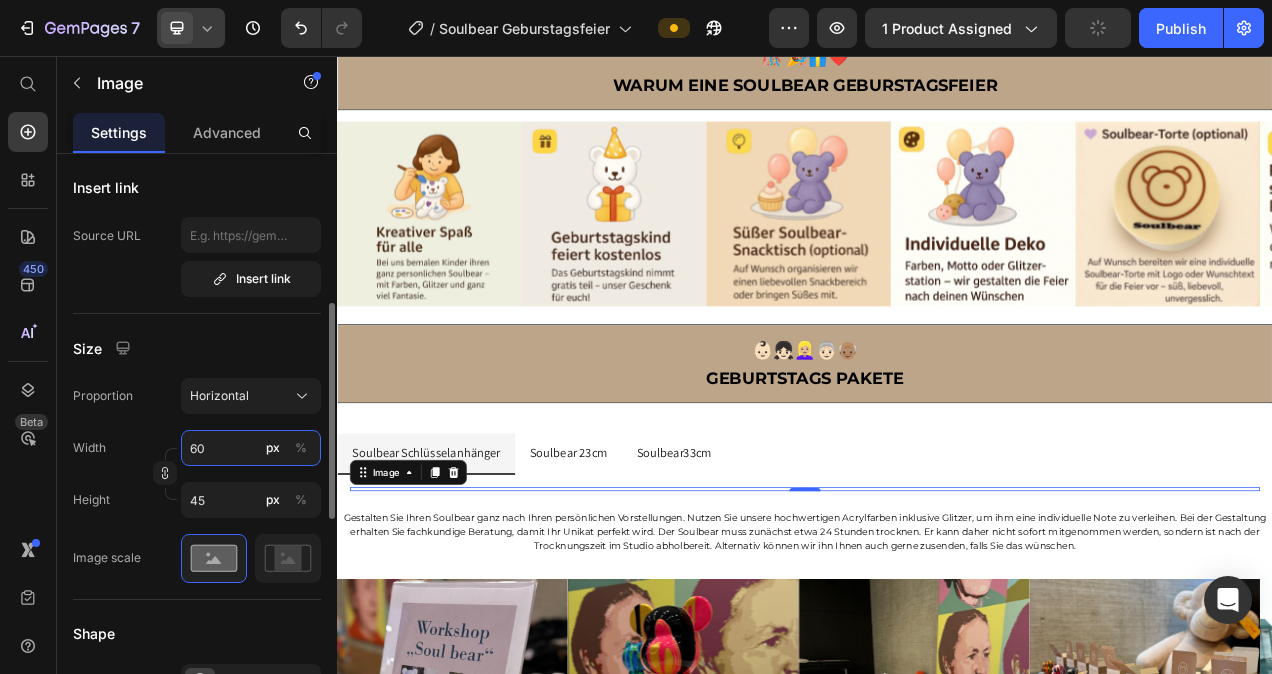 type on "600" 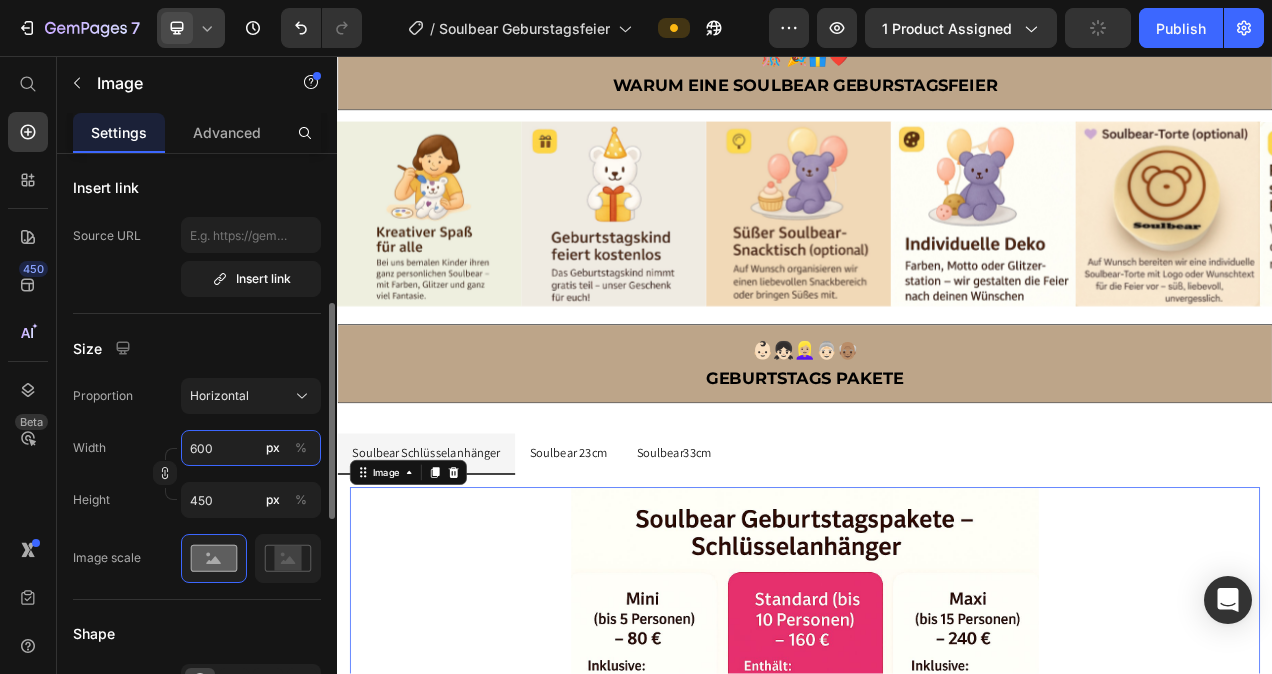 type on "500" 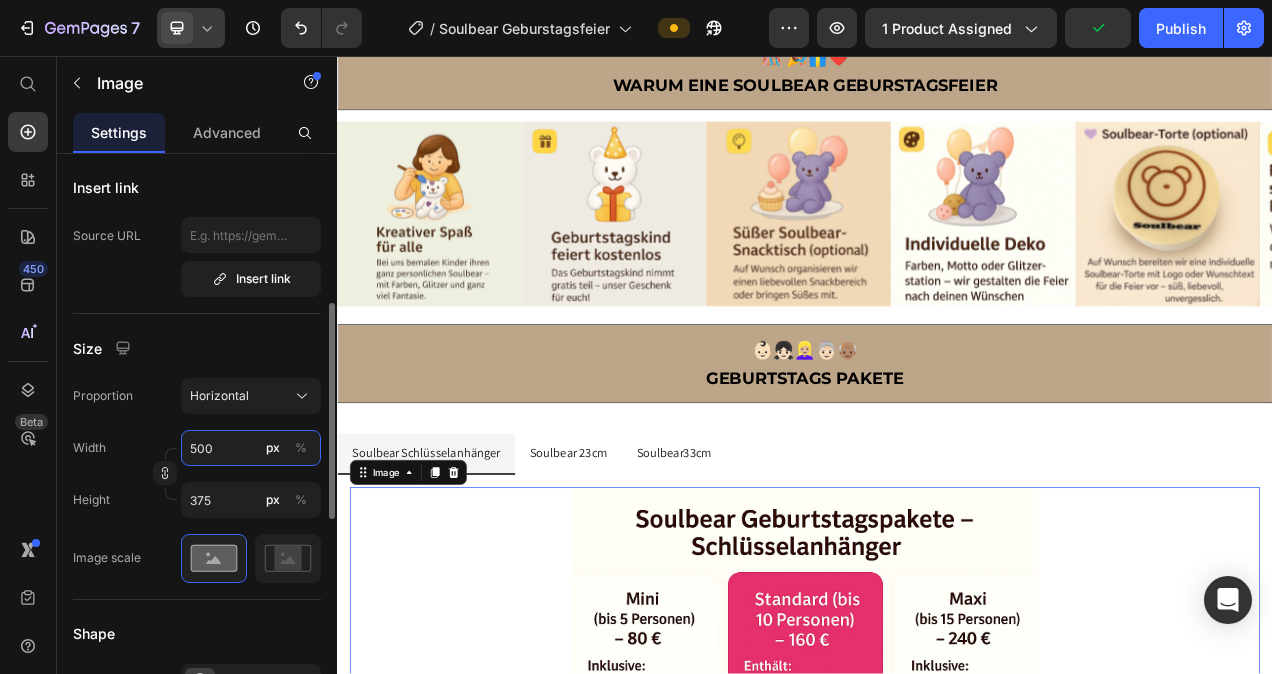 type on "600" 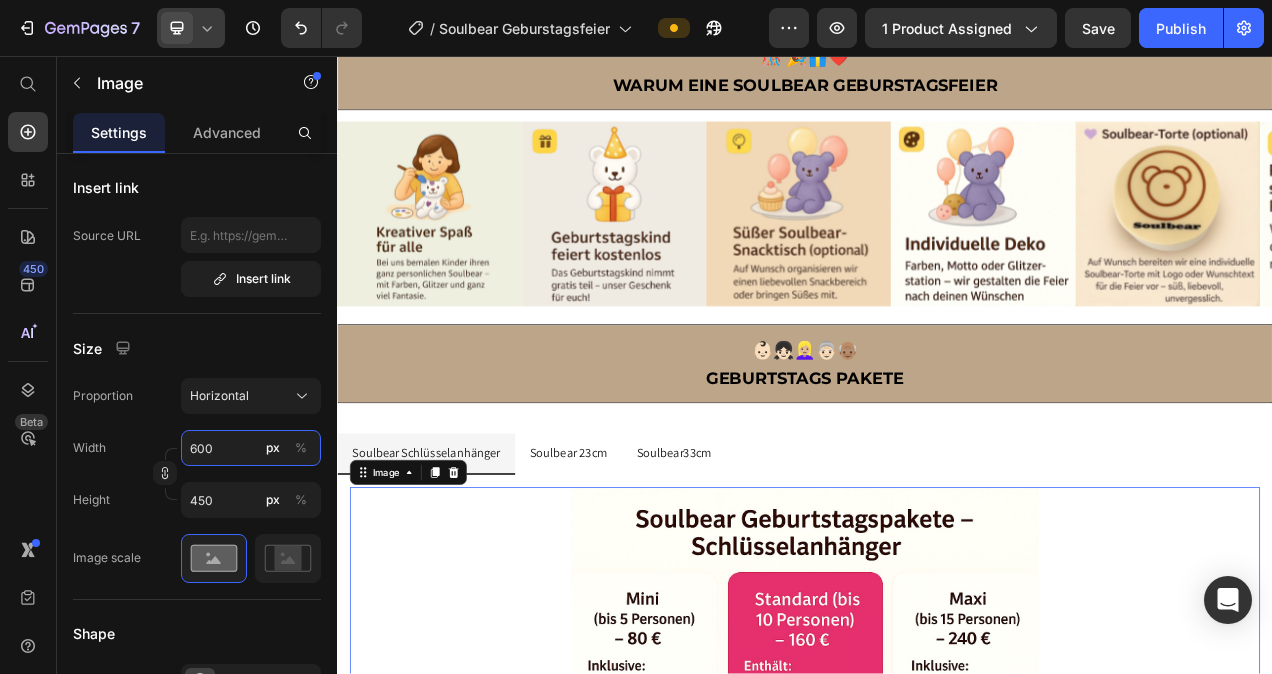 type on "600" 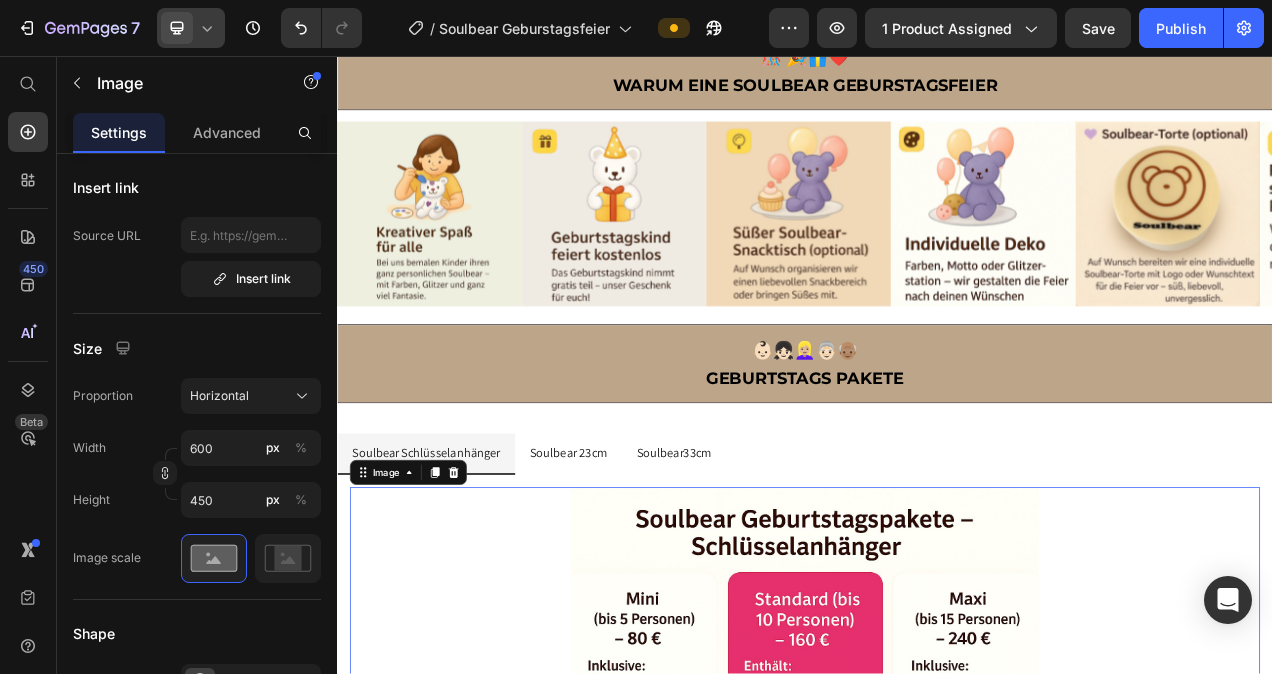 click at bounding box center (937, 835) 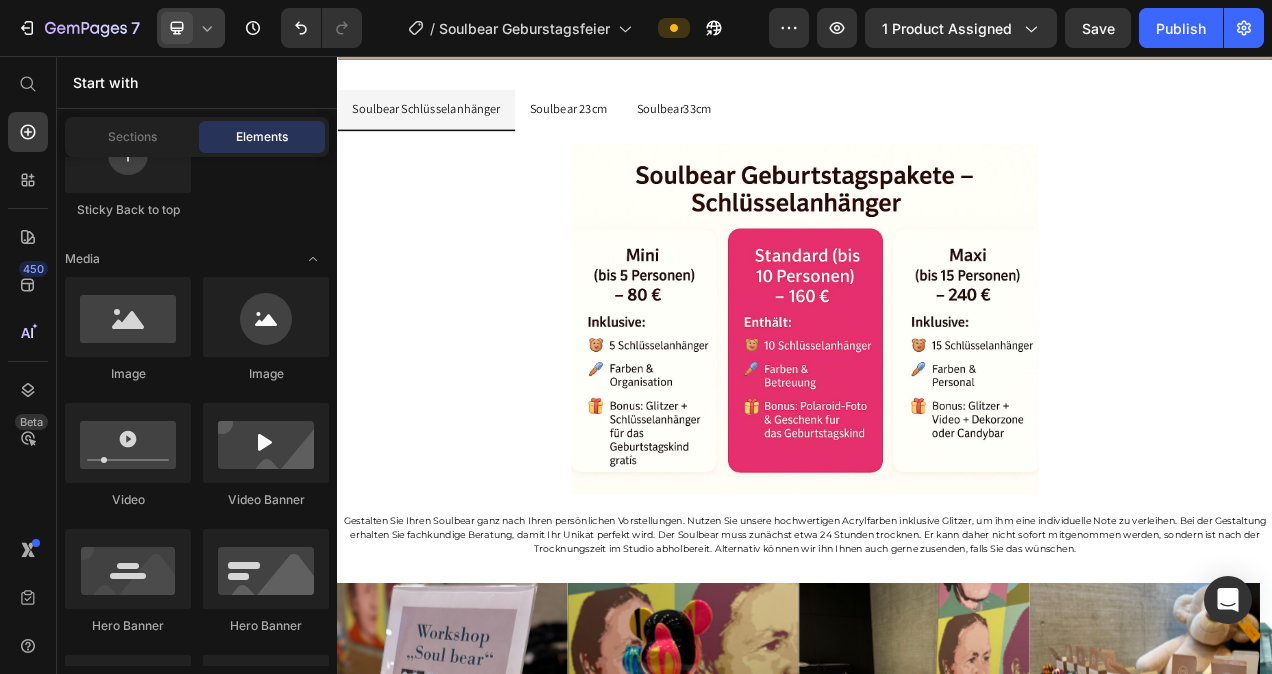 scroll, scrollTop: 2005, scrollLeft: 0, axis: vertical 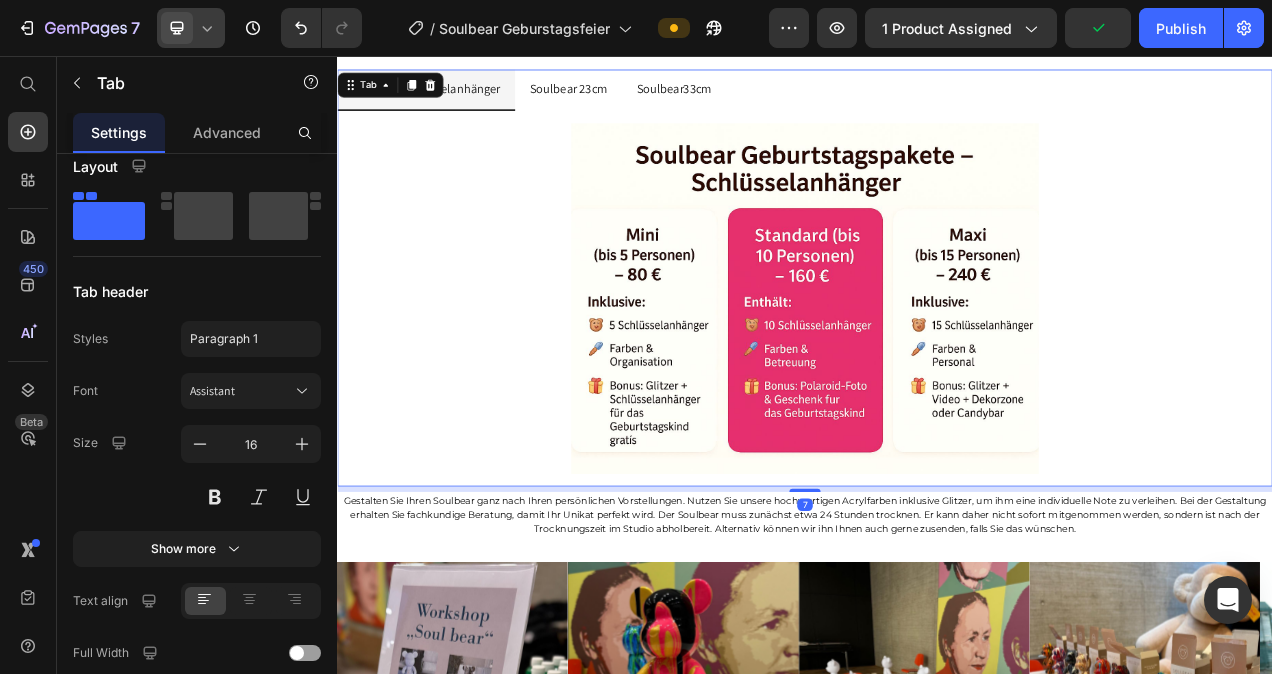 click on "Soulbear 23cm" at bounding box center [633, 99] 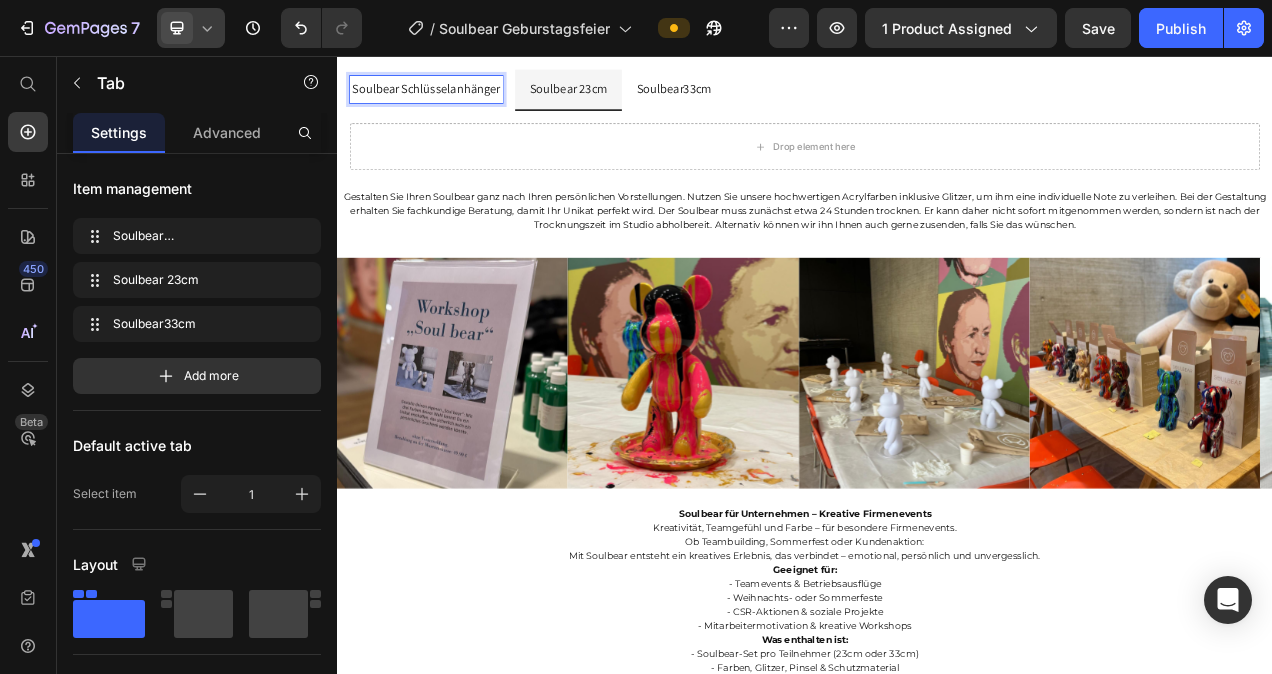 click on "Soulbear 23cm" at bounding box center (633, 99) 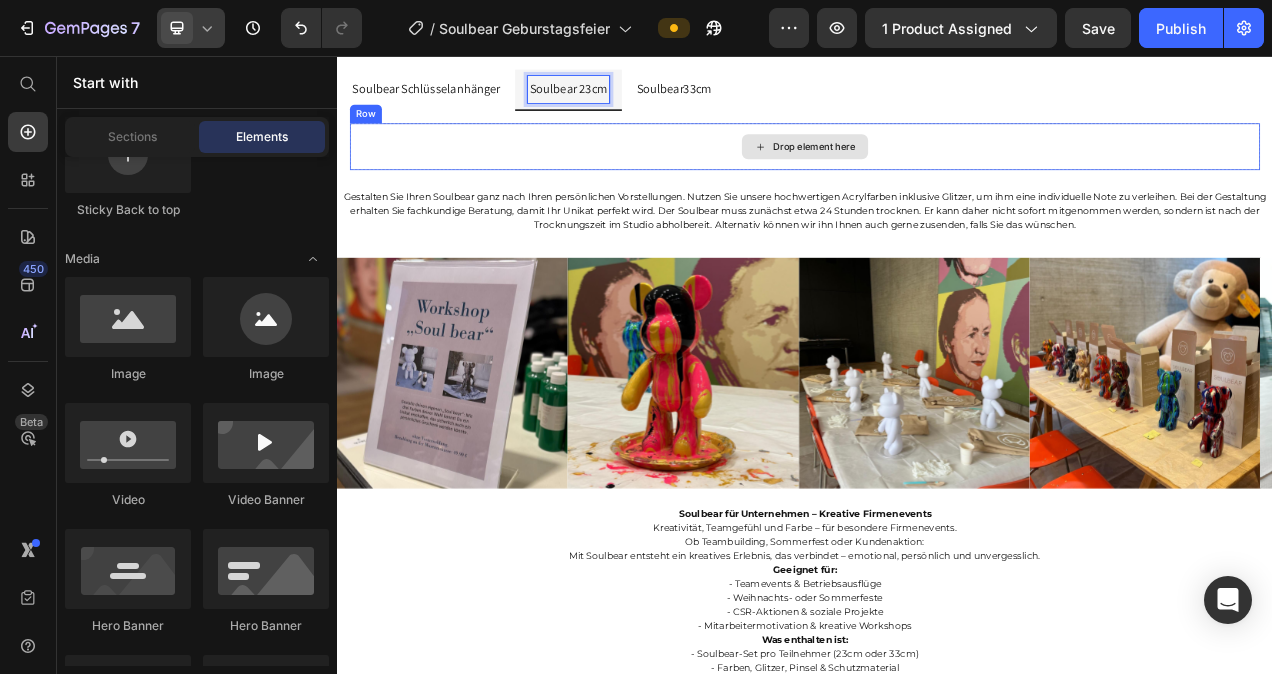 click on "Drop element here" at bounding box center [937, 173] 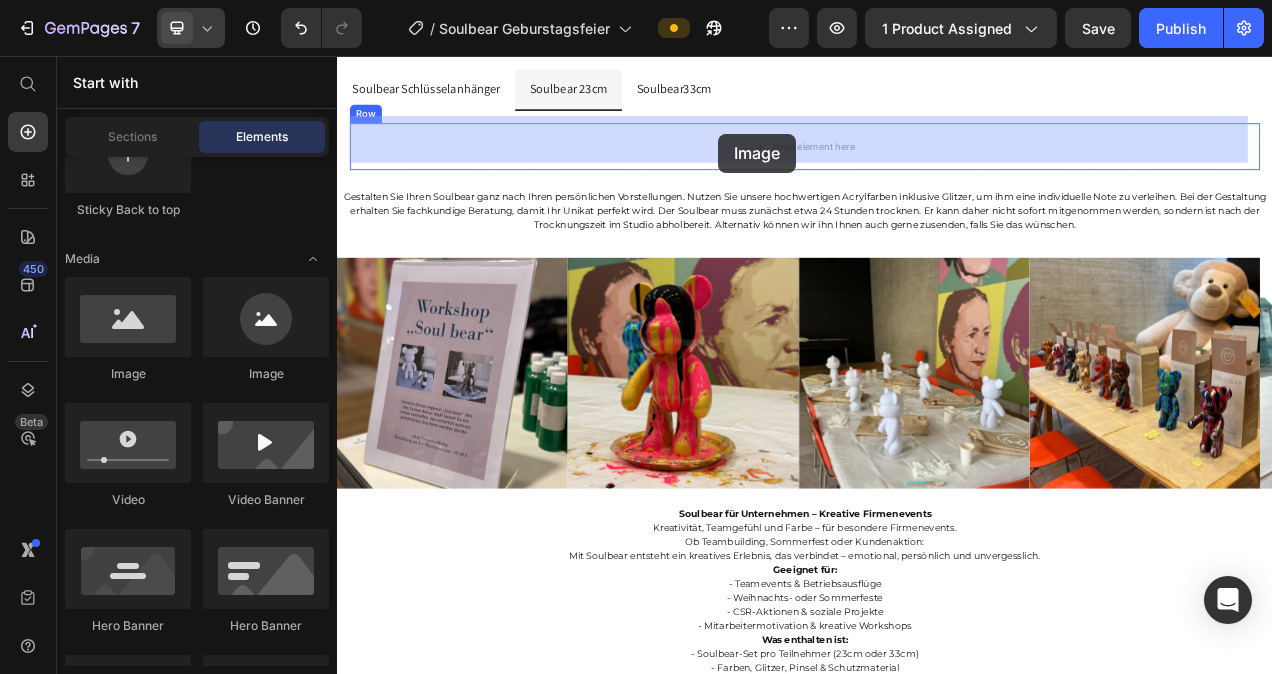 drag, startPoint x: 481, startPoint y: 386, endPoint x: 826, endPoint y: 156, distance: 414.6384 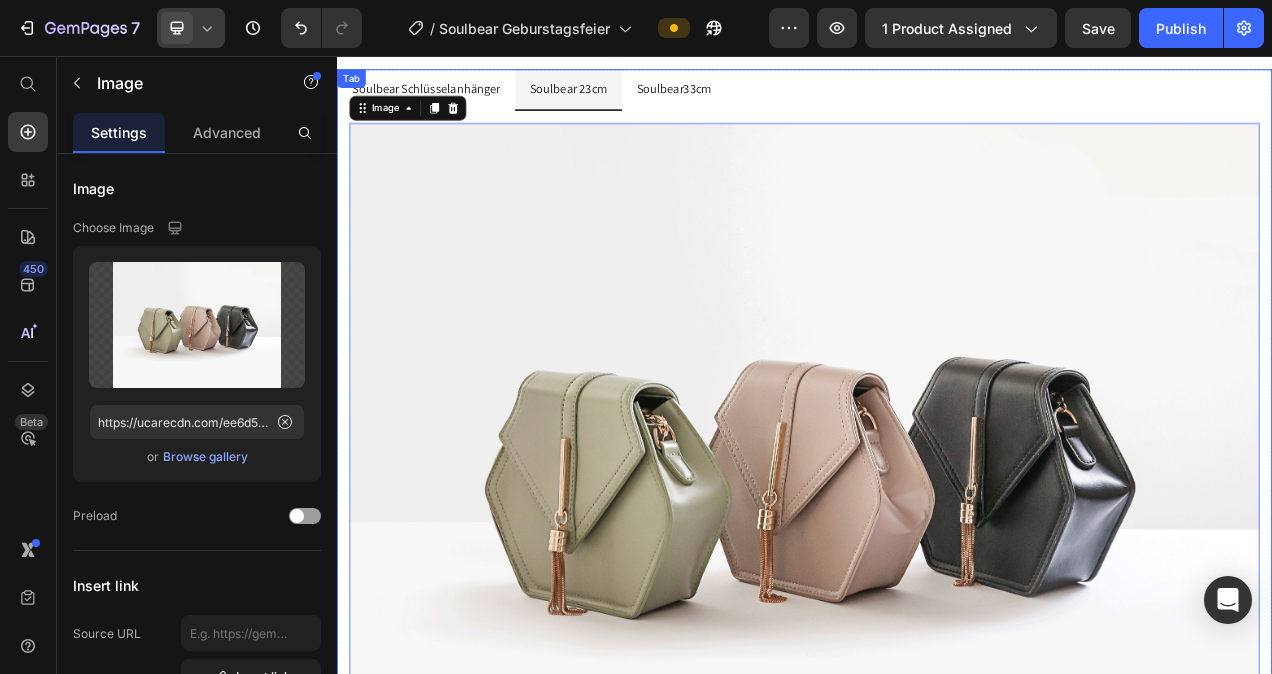 click on "Soulbear Schlüsselanhänger" at bounding box center [451, 99] 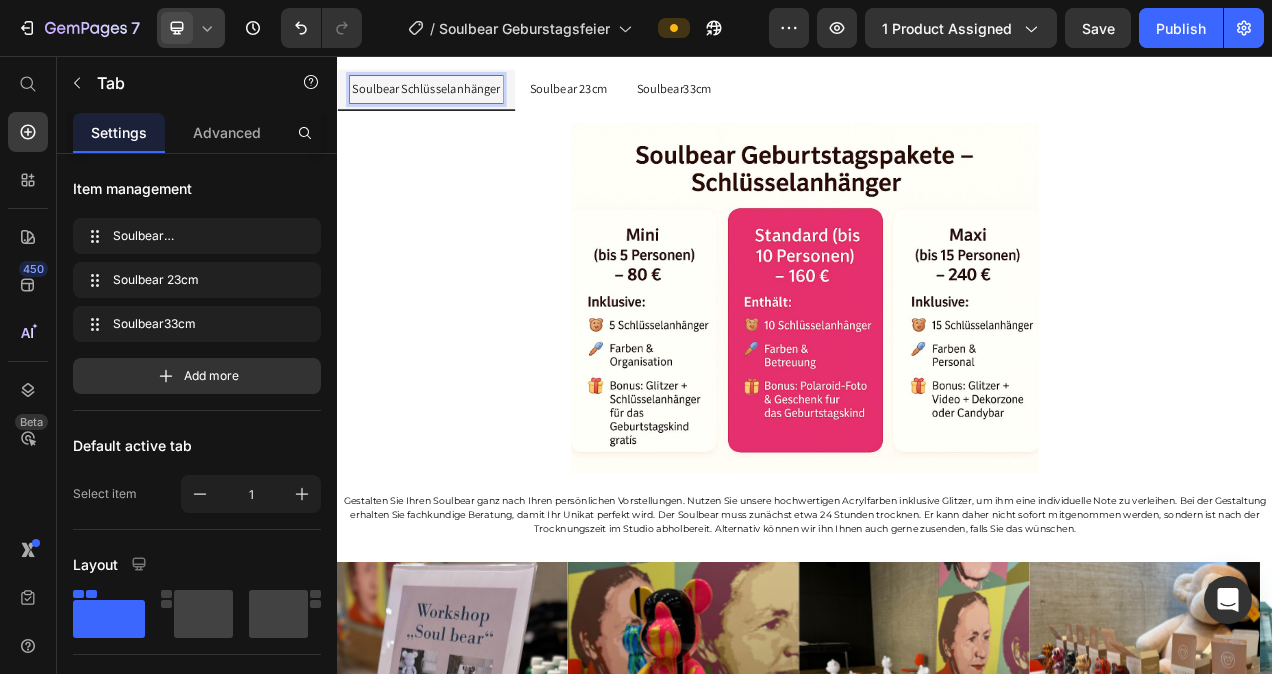 click on "Soulbear Schlüsselanhänger" at bounding box center [451, 99] 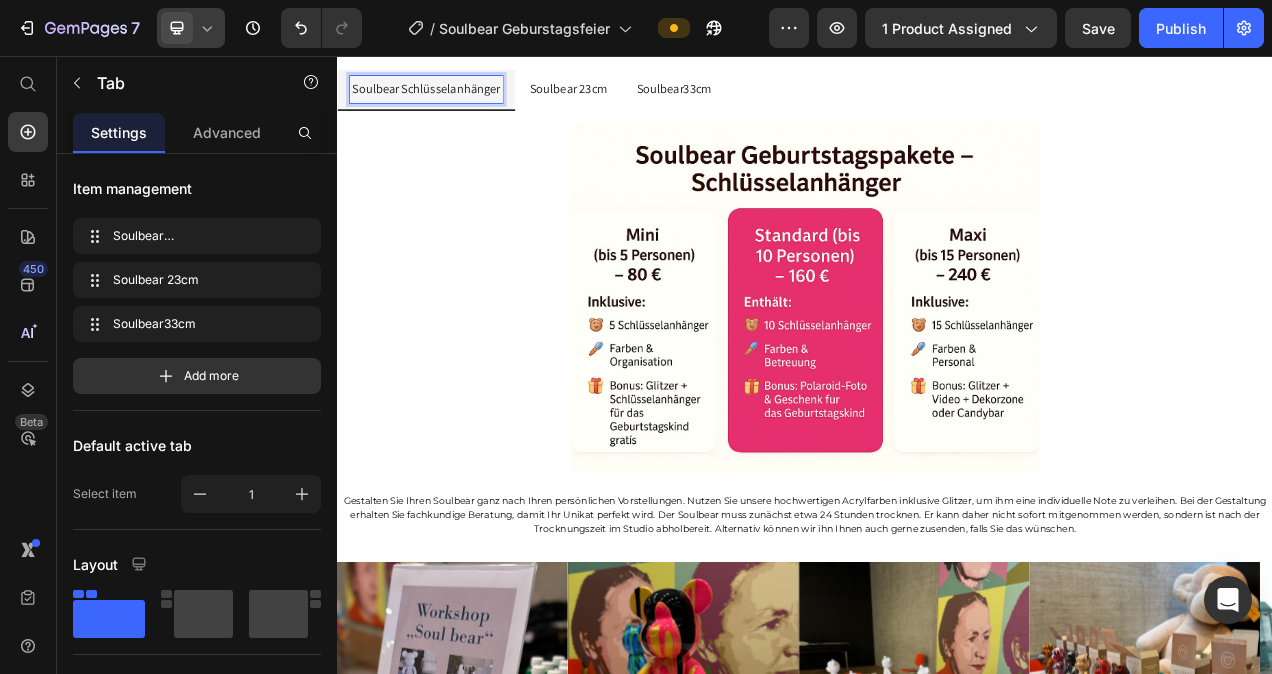 click on "Soulbear 23cm" at bounding box center [633, 99] 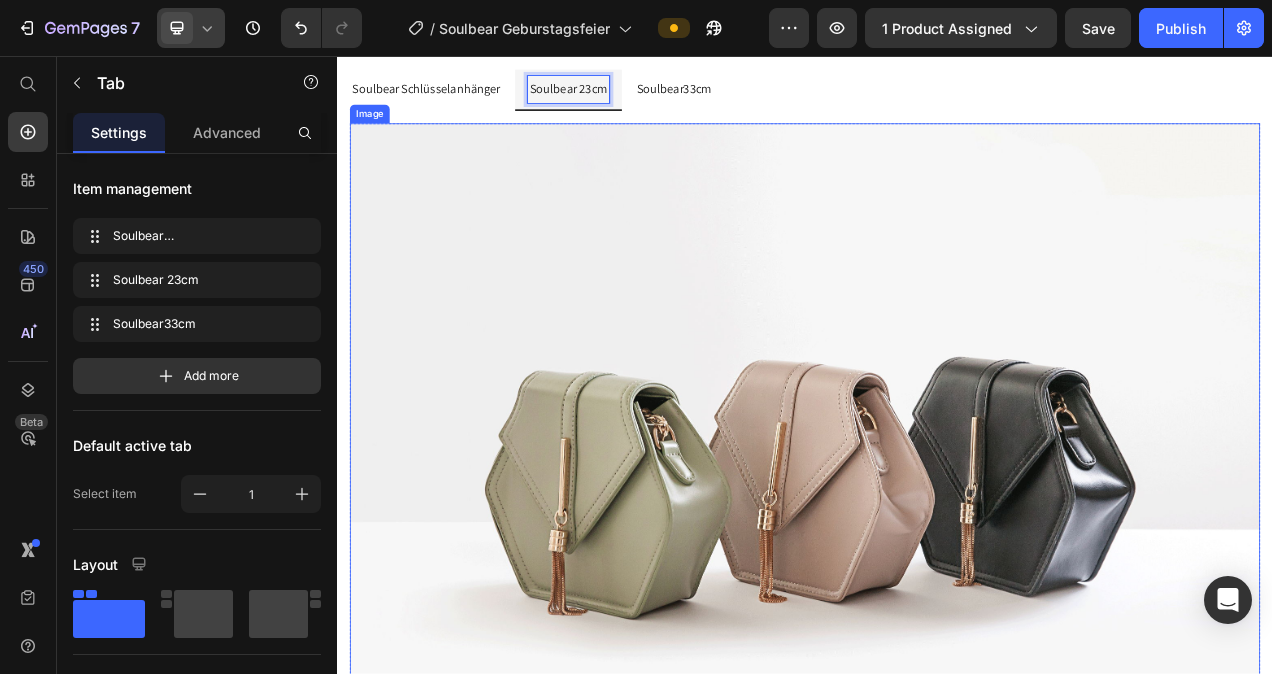 click at bounding box center (937, 581) 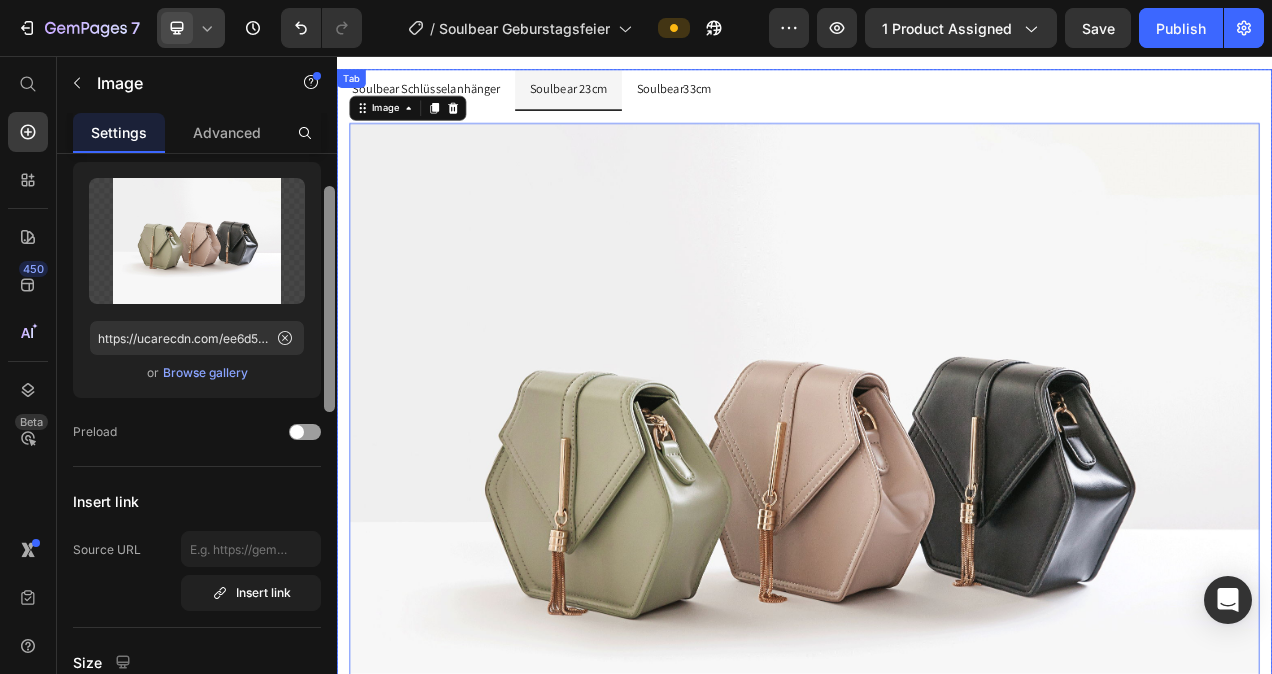 drag, startPoint x: 667, startPoint y: 332, endPoint x: 337, endPoint y: 376, distance: 332.9204 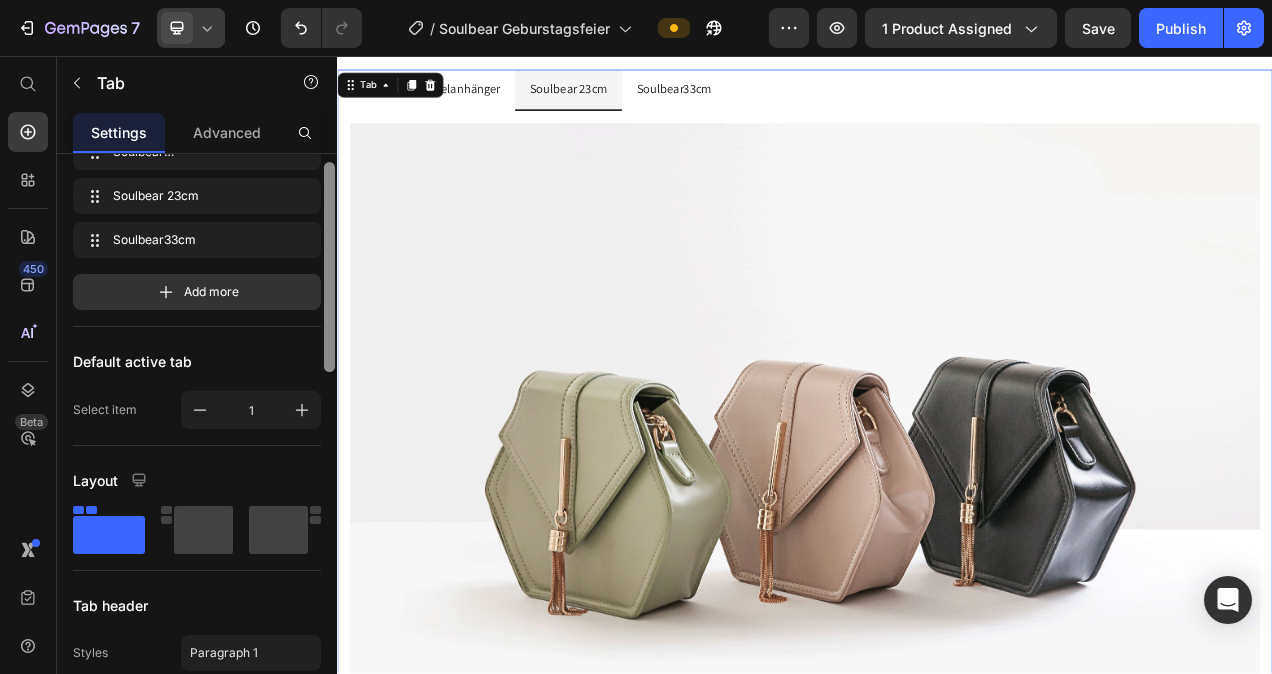 scroll, scrollTop: 68, scrollLeft: 0, axis: vertical 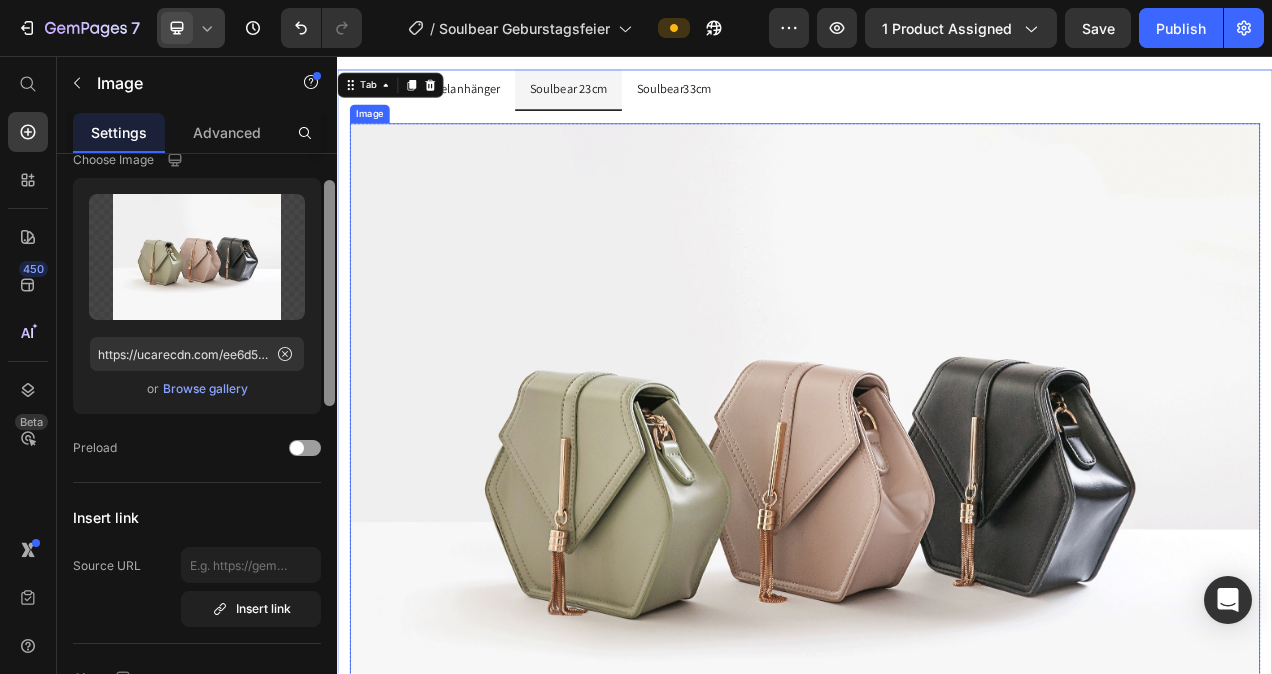 click at bounding box center [937, 581] 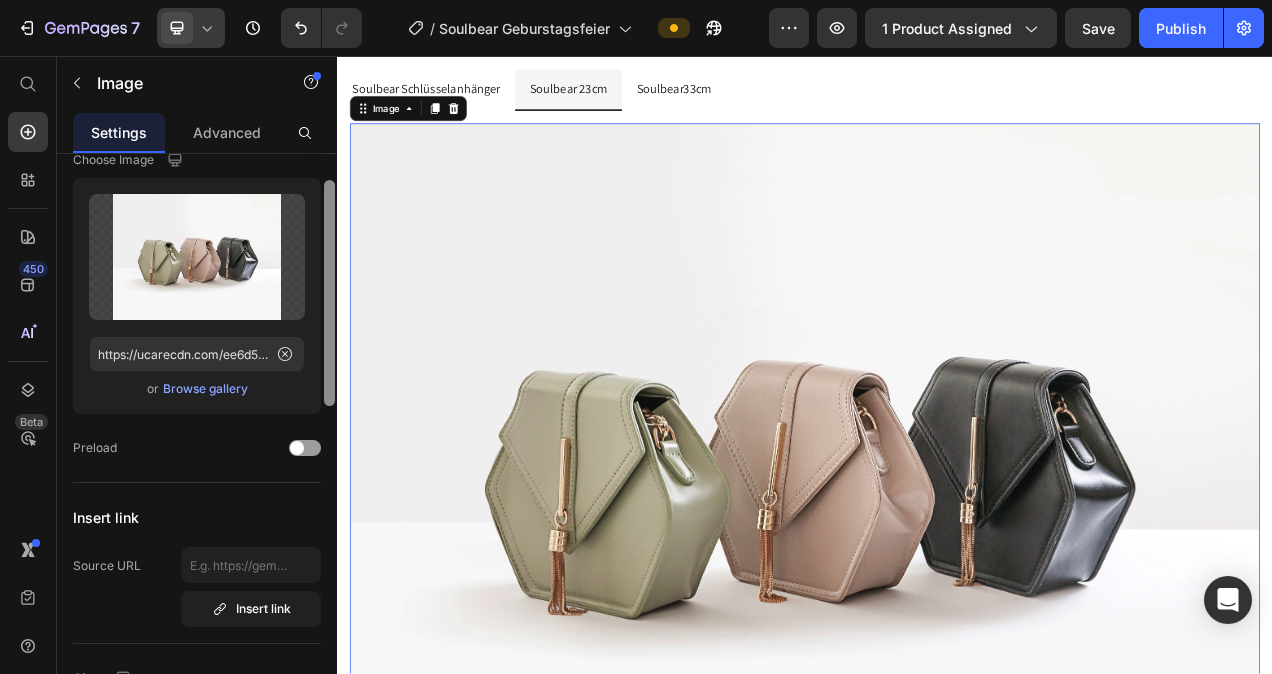 scroll, scrollTop: 0, scrollLeft: 0, axis: both 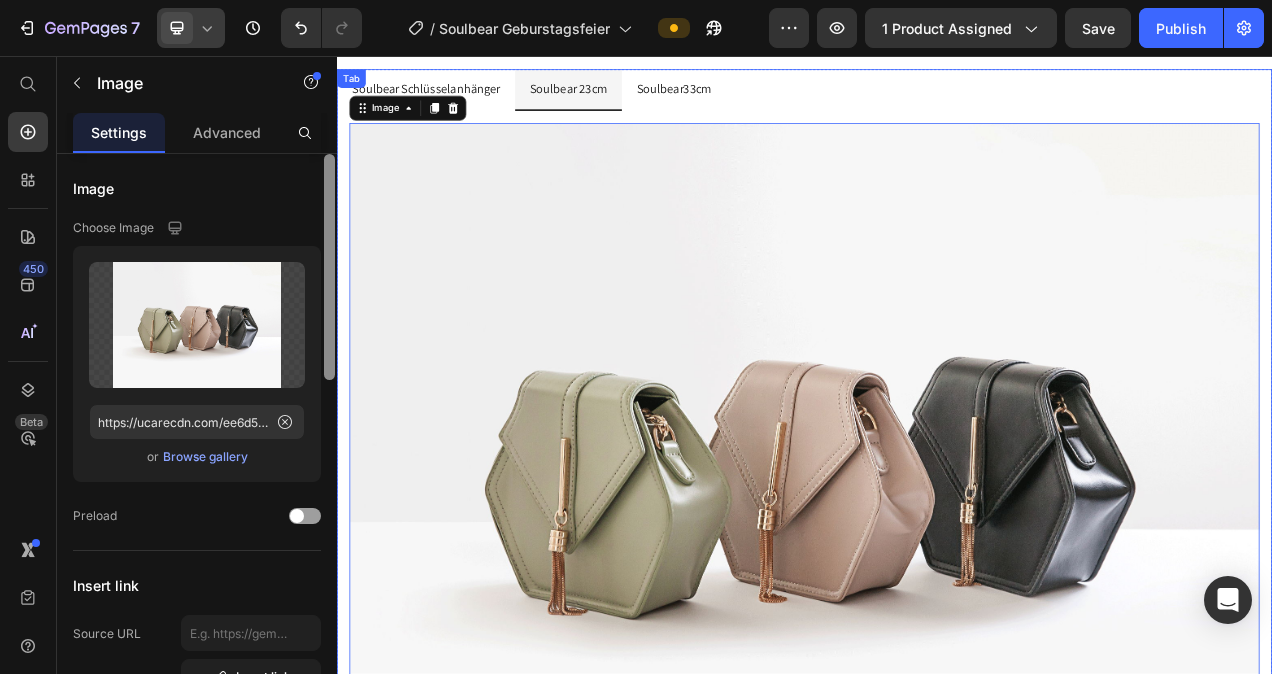 click on "Soulbear Schlüsselanhänger" at bounding box center [451, 99] 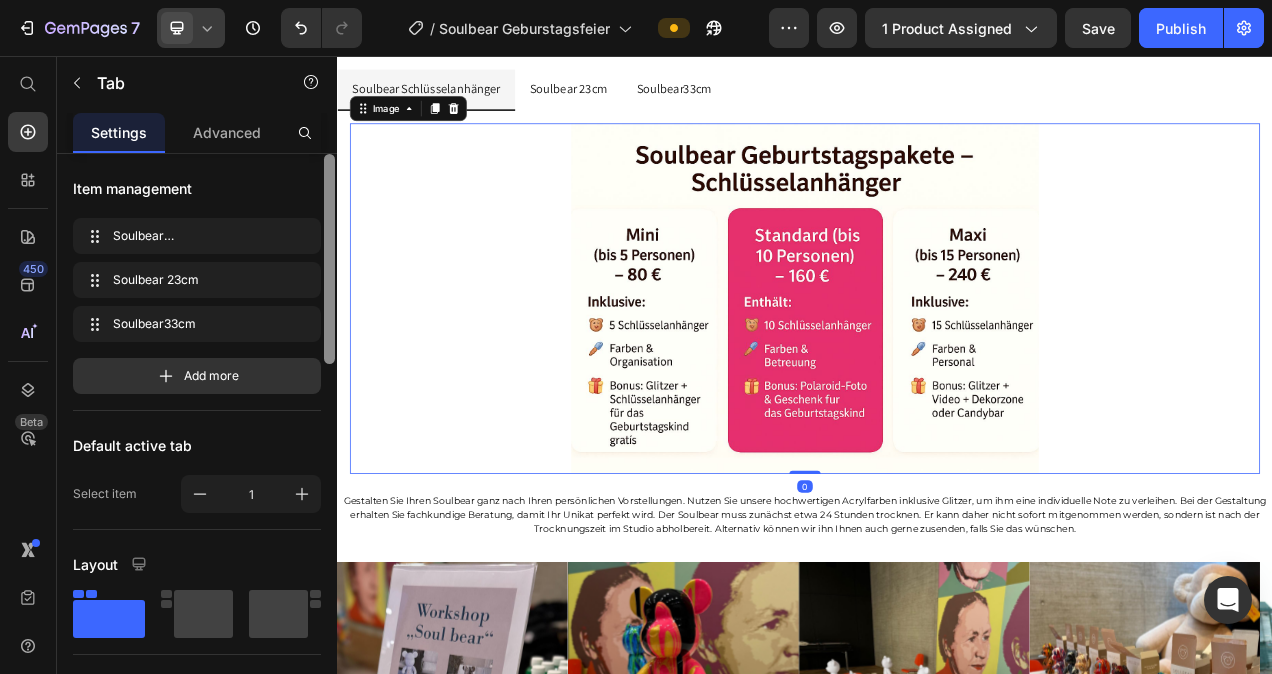 click at bounding box center (937, 368) 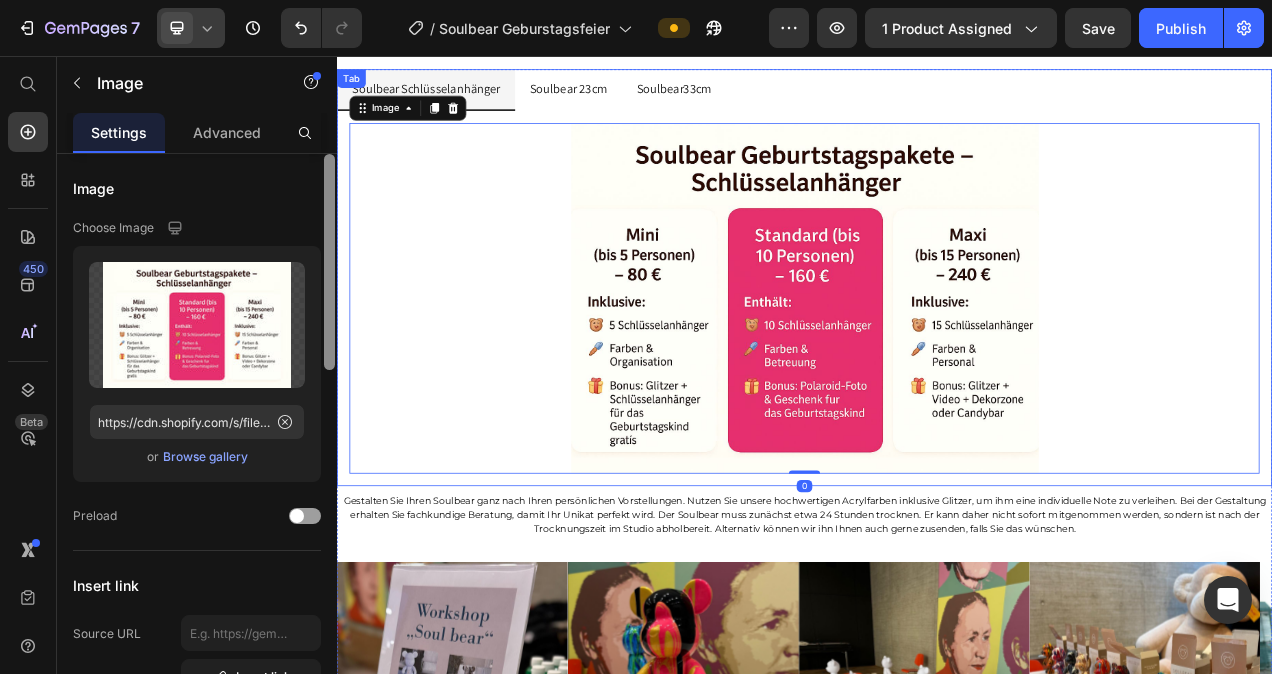 click on "Soulbear 23cm" at bounding box center [633, 99] 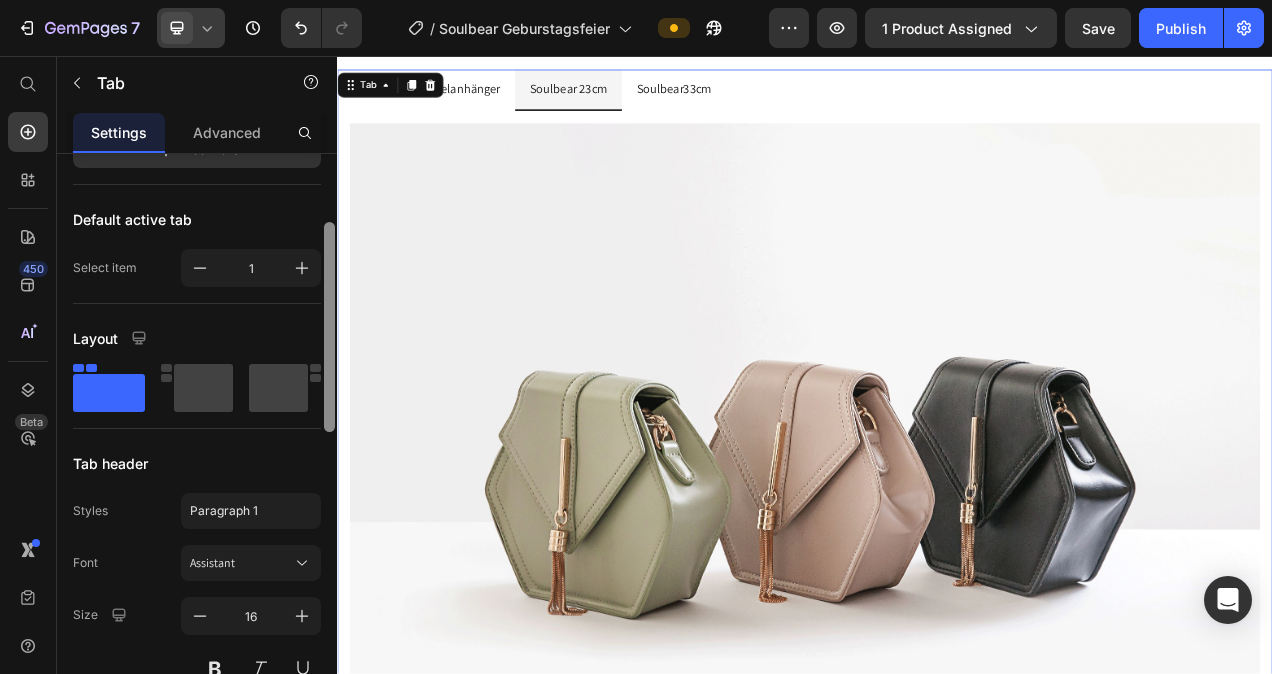 scroll, scrollTop: 216, scrollLeft: 0, axis: vertical 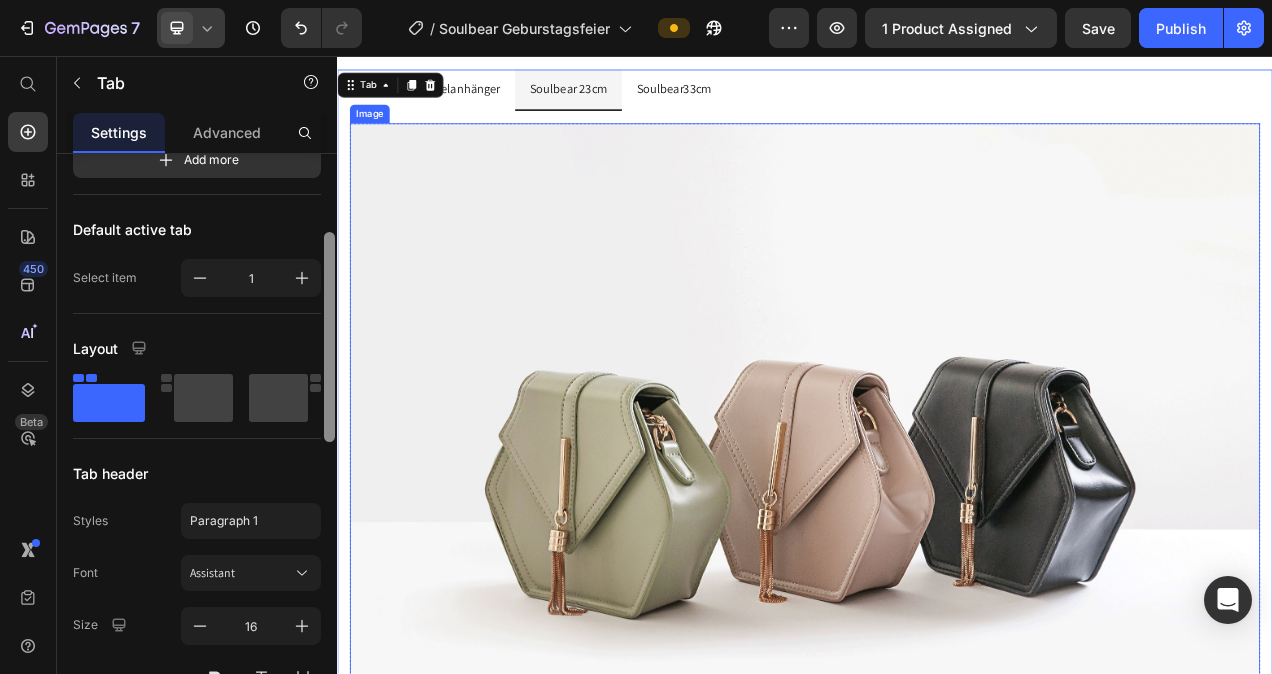 click at bounding box center [937, 581] 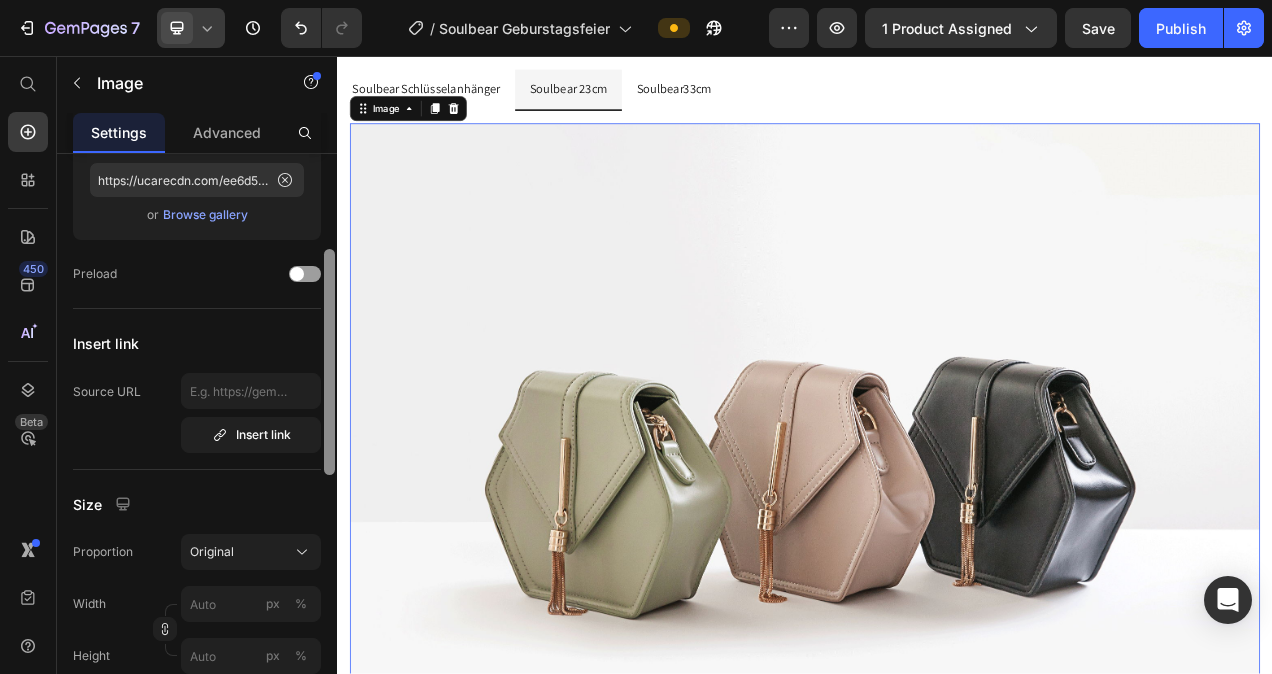 scroll, scrollTop: 203, scrollLeft: 0, axis: vertical 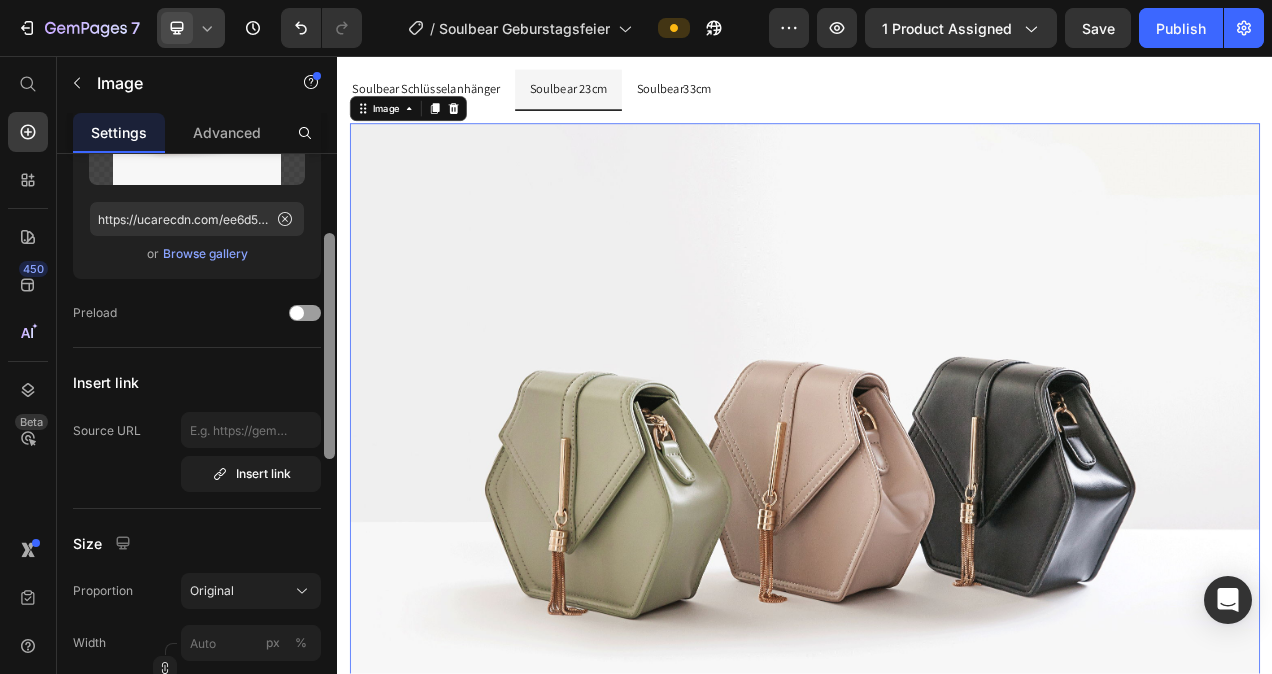 click at bounding box center [937, 581] 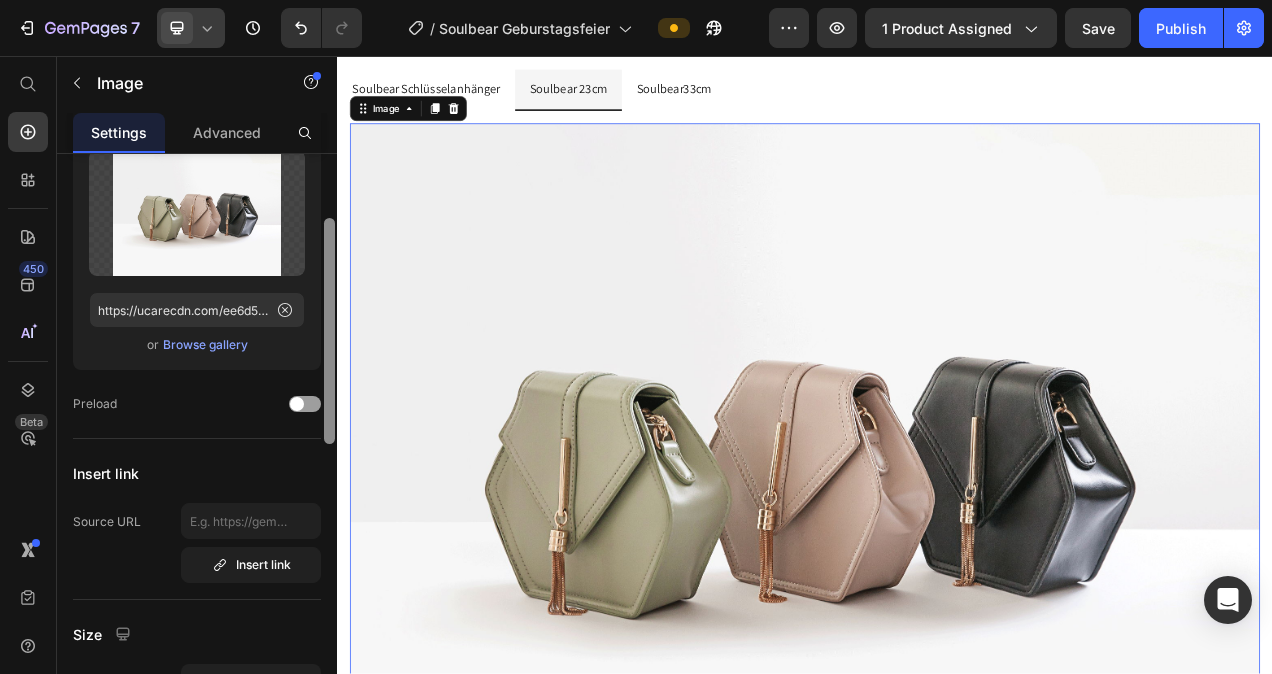 scroll, scrollTop: 132, scrollLeft: 0, axis: vertical 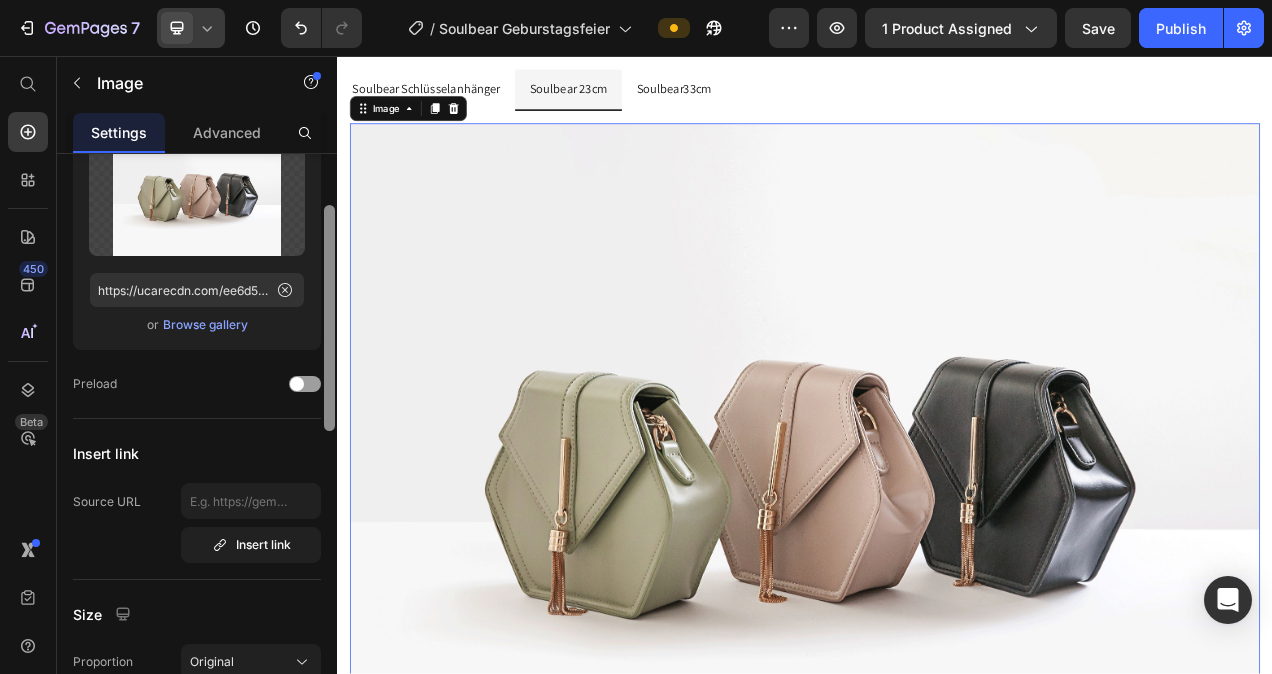 click on "Browse gallery" at bounding box center [205, 325] 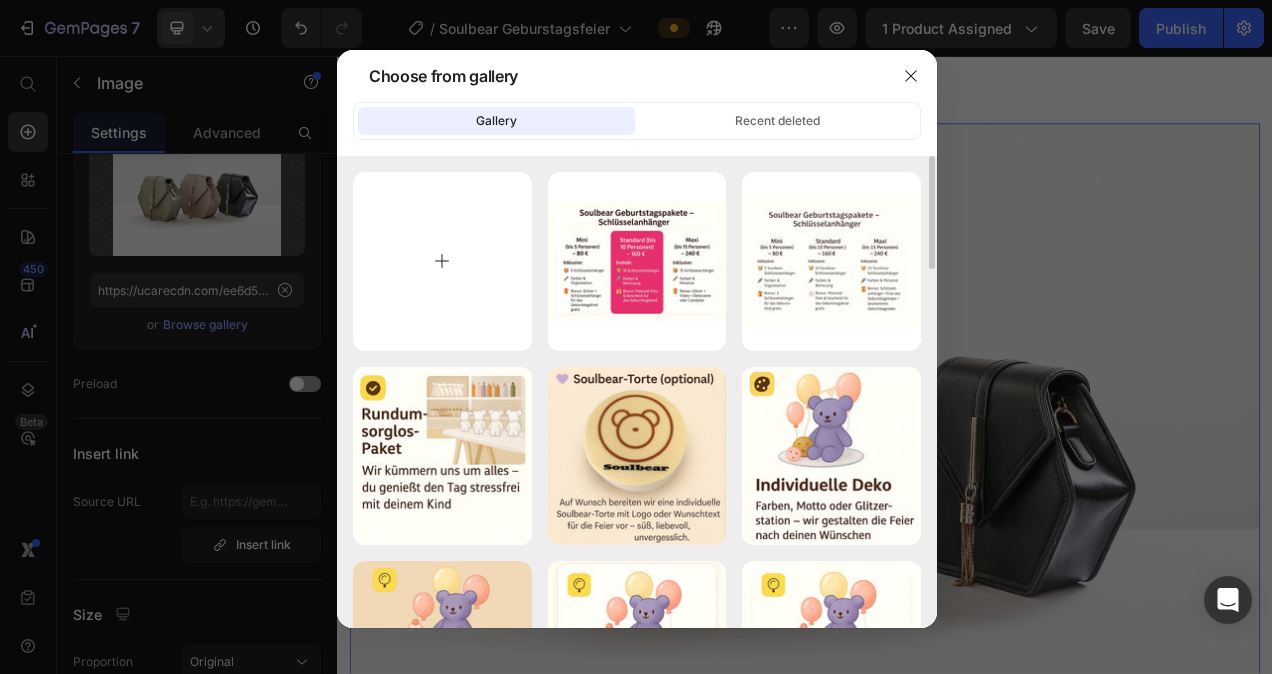click at bounding box center [442, 261] 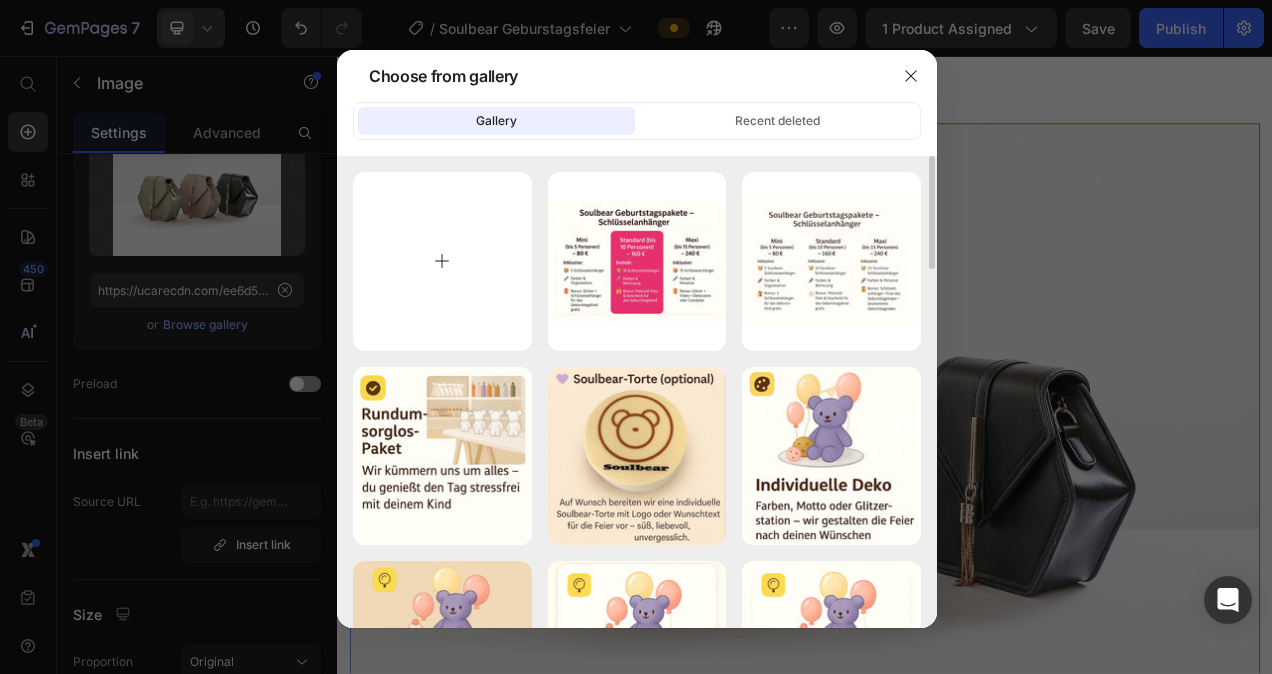 type on "C:\fakepath\WhatsApp Bild 2025-07-13 um 12.47.48_[HASH]" 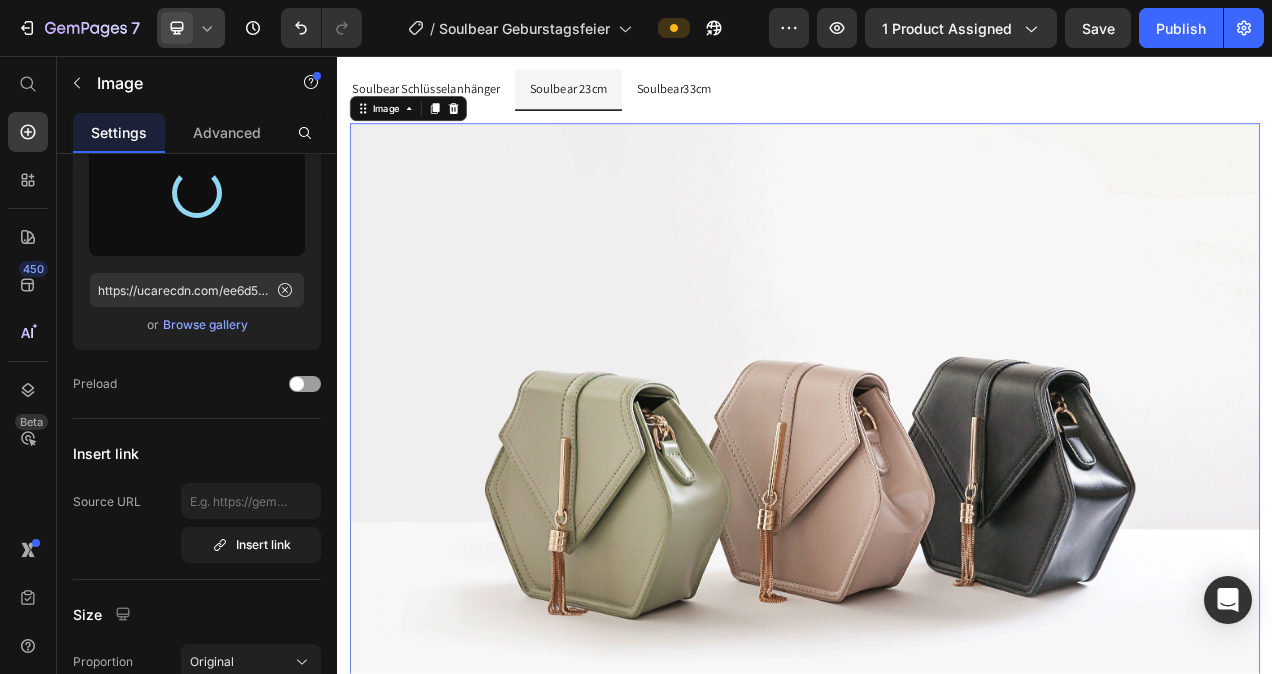 type on "https://cdn.shopify.com/s/files/1/0778/5129/6091/files/gempages_492460592905323398-14ce88d6-c22d-4af2-8217-71566bbd6754.jpg" 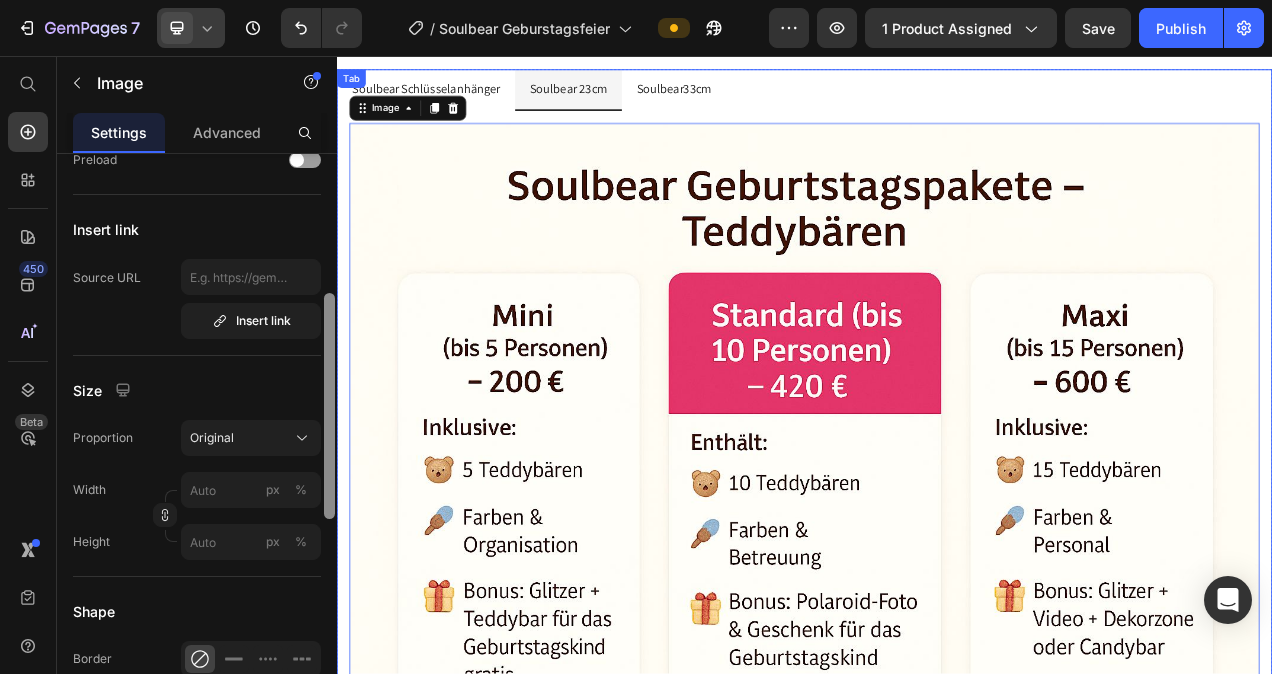 drag, startPoint x: 666, startPoint y: 413, endPoint x: 352, endPoint y: 611, distance: 371.21423 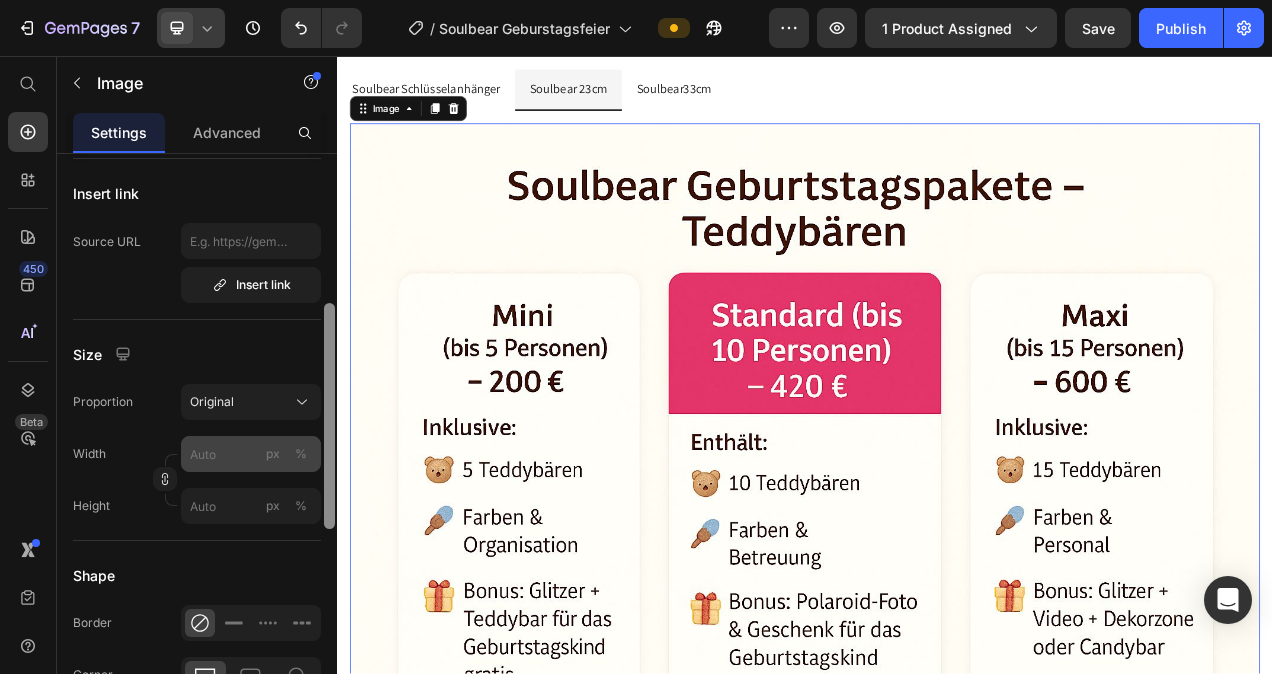 scroll, scrollTop: 389, scrollLeft: 0, axis: vertical 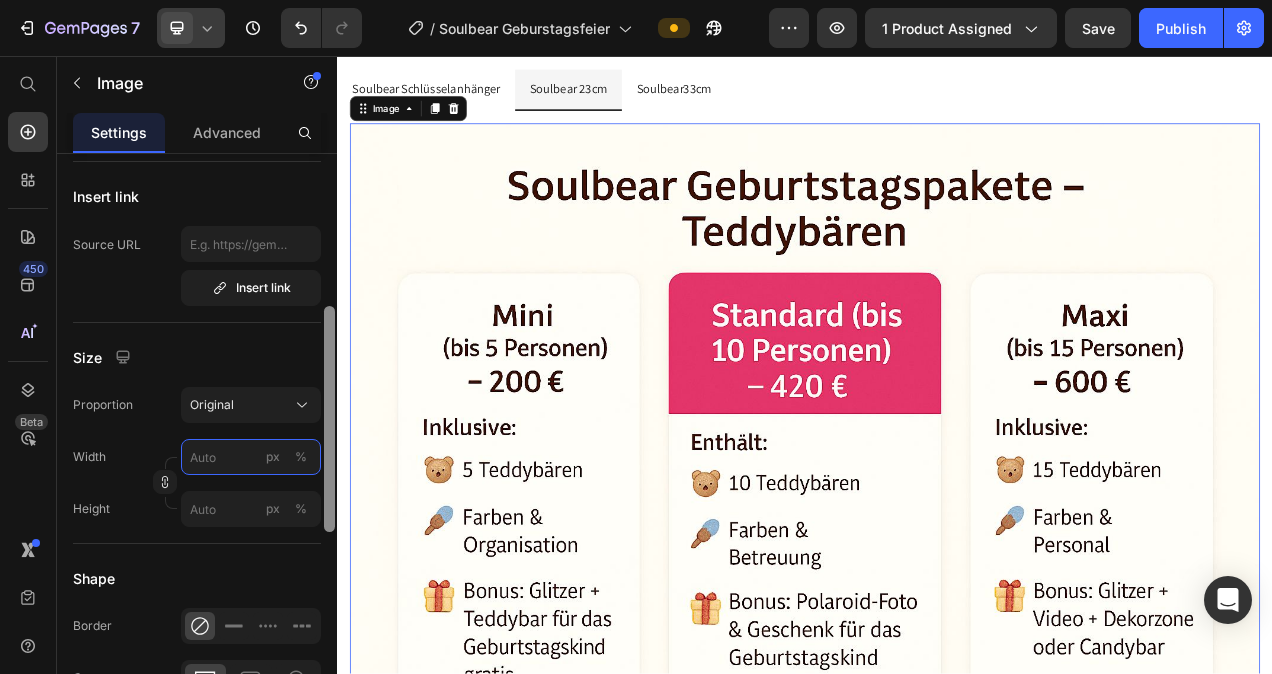 click on "px %" at bounding box center (251, 457) 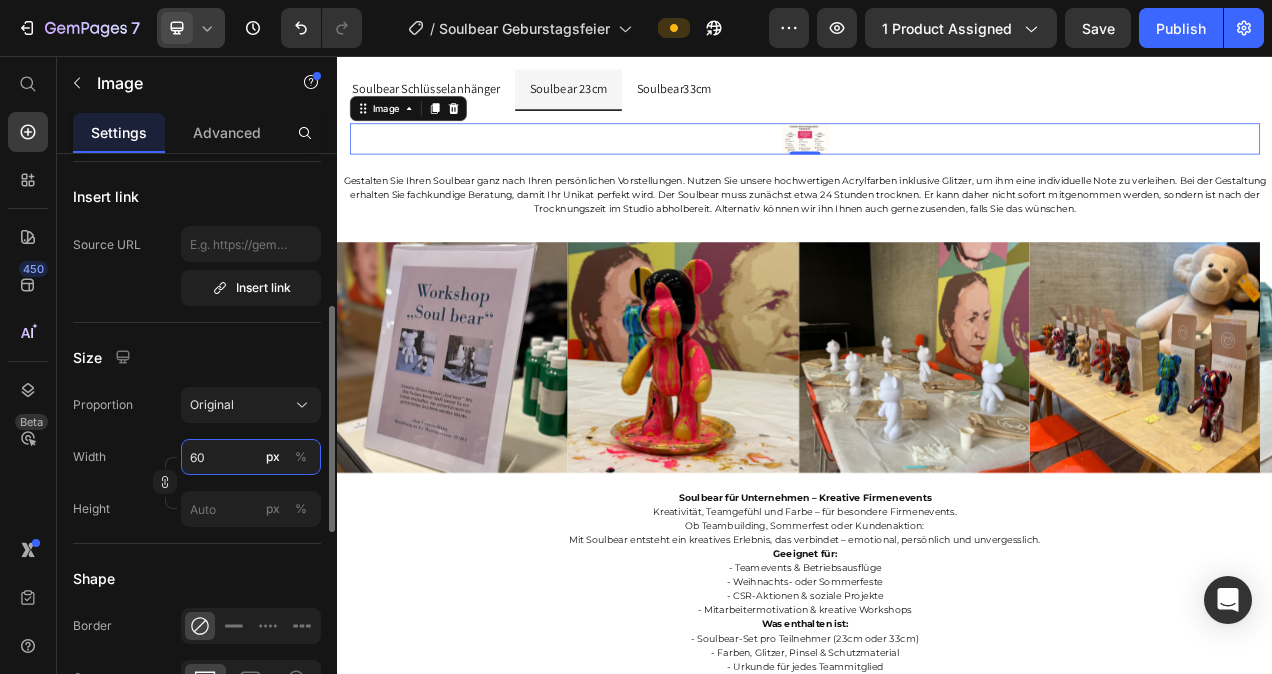 type on "600" 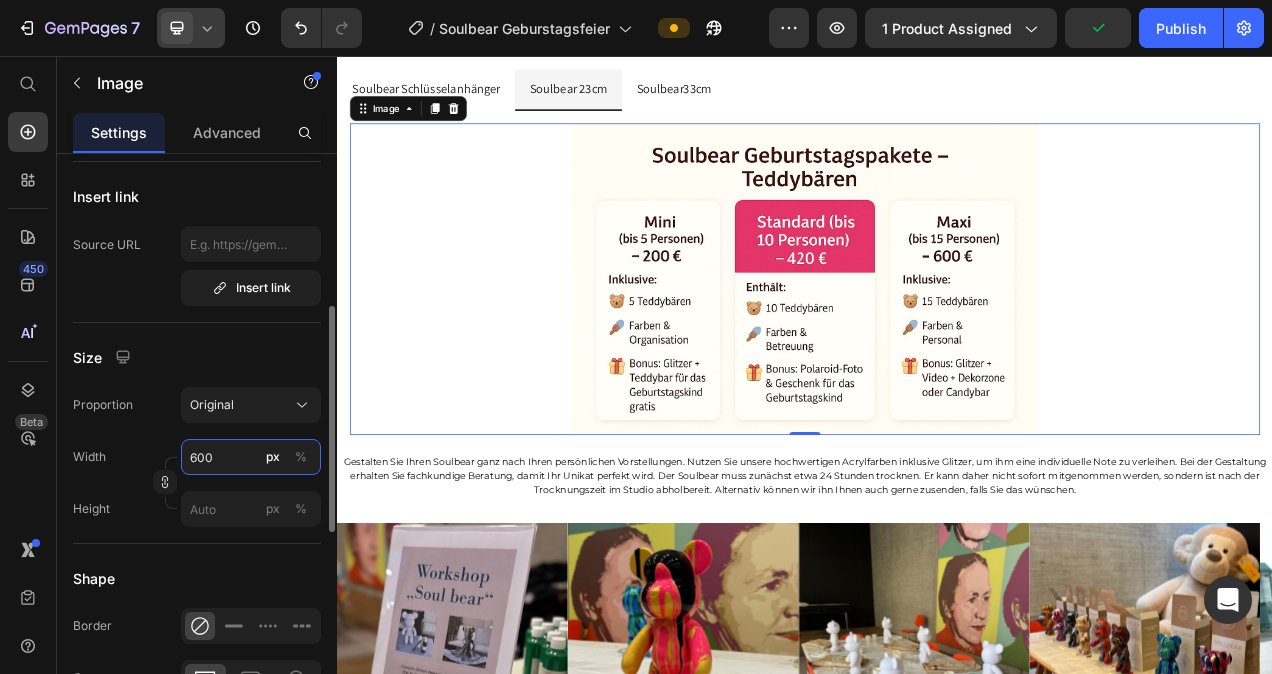 type on "600" 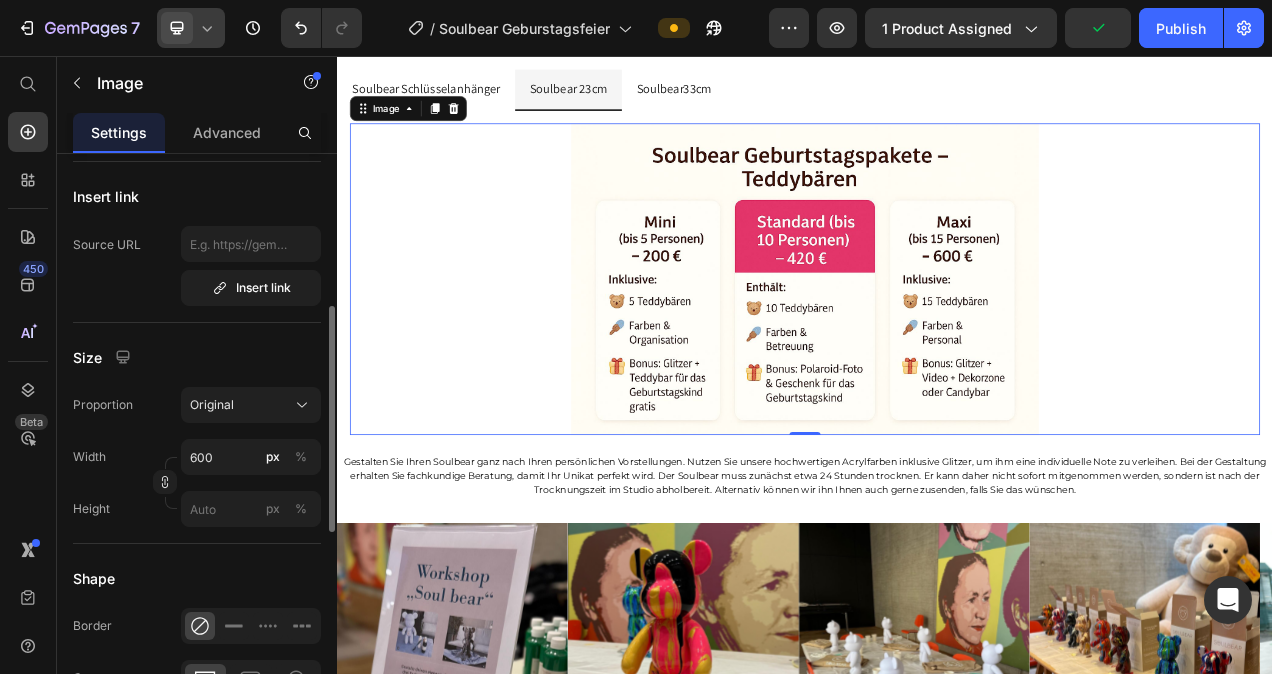 click on "Size" at bounding box center (197, 357) 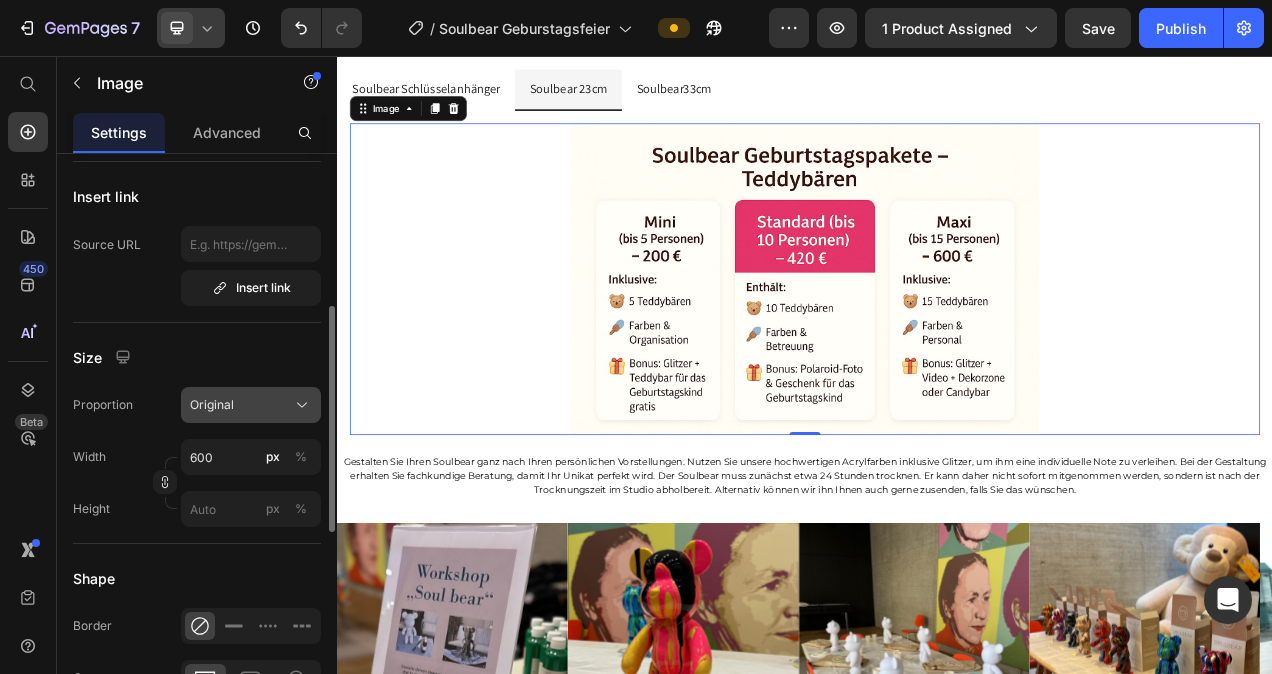 click on "Original" 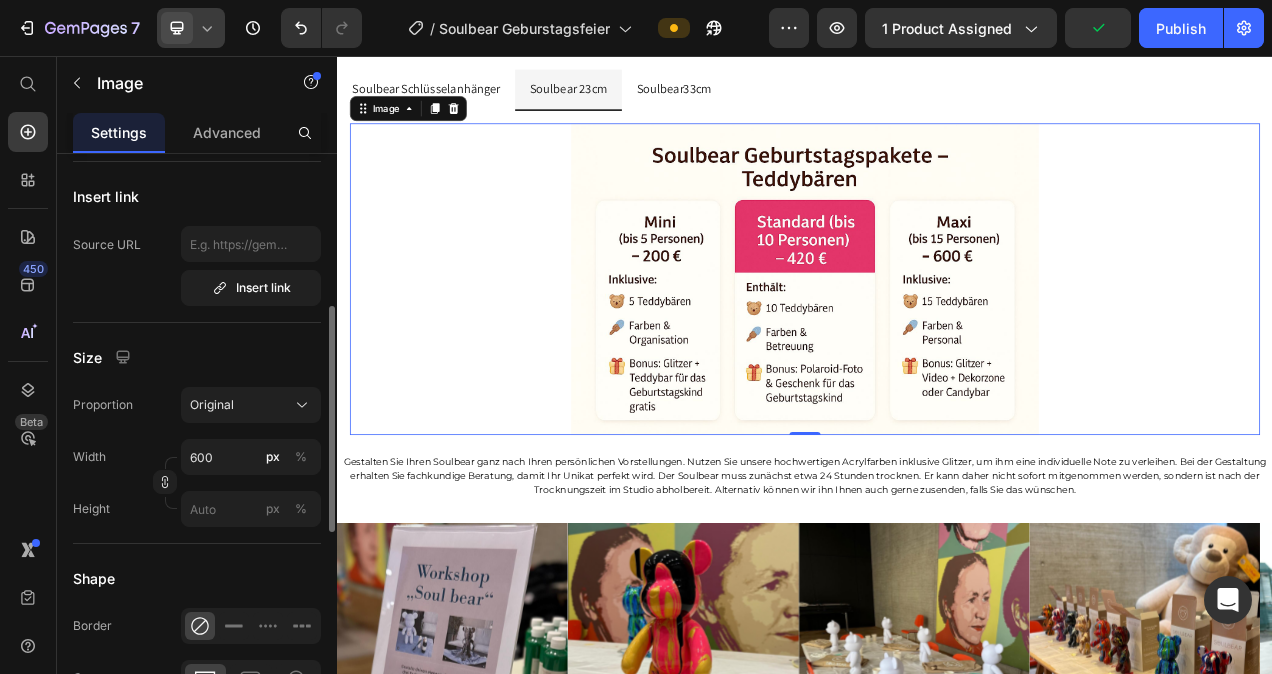 click on "Size" at bounding box center (197, 357) 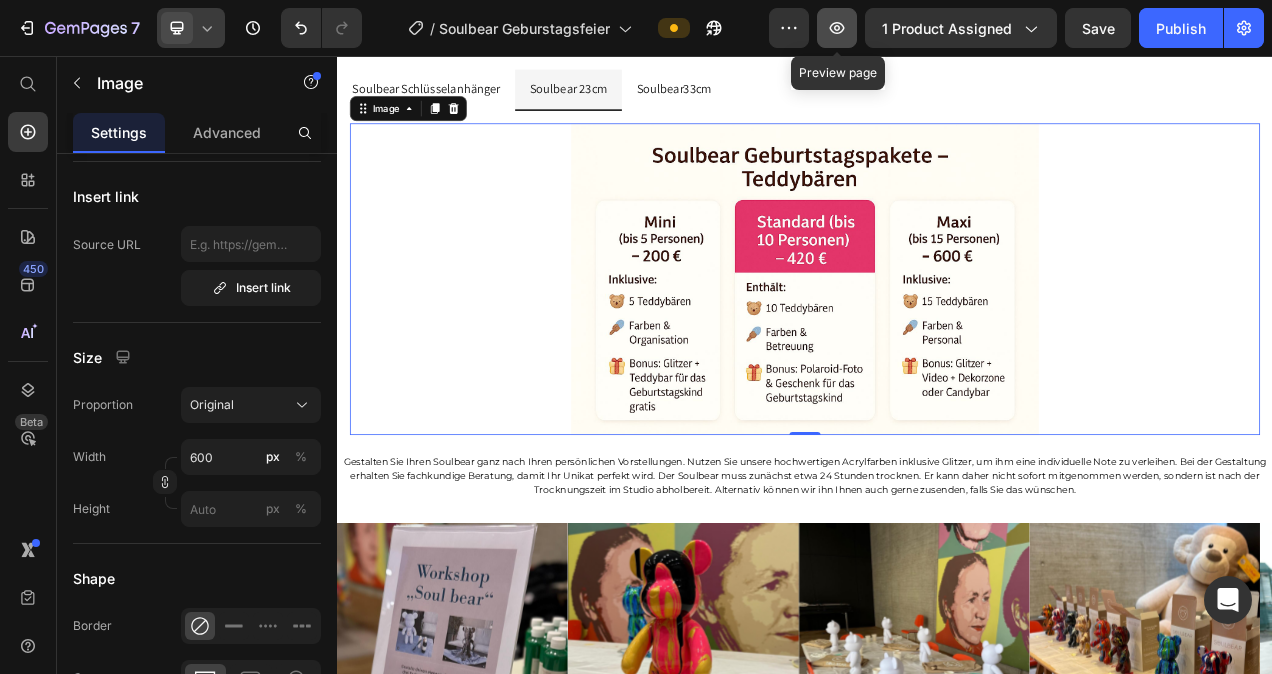 click 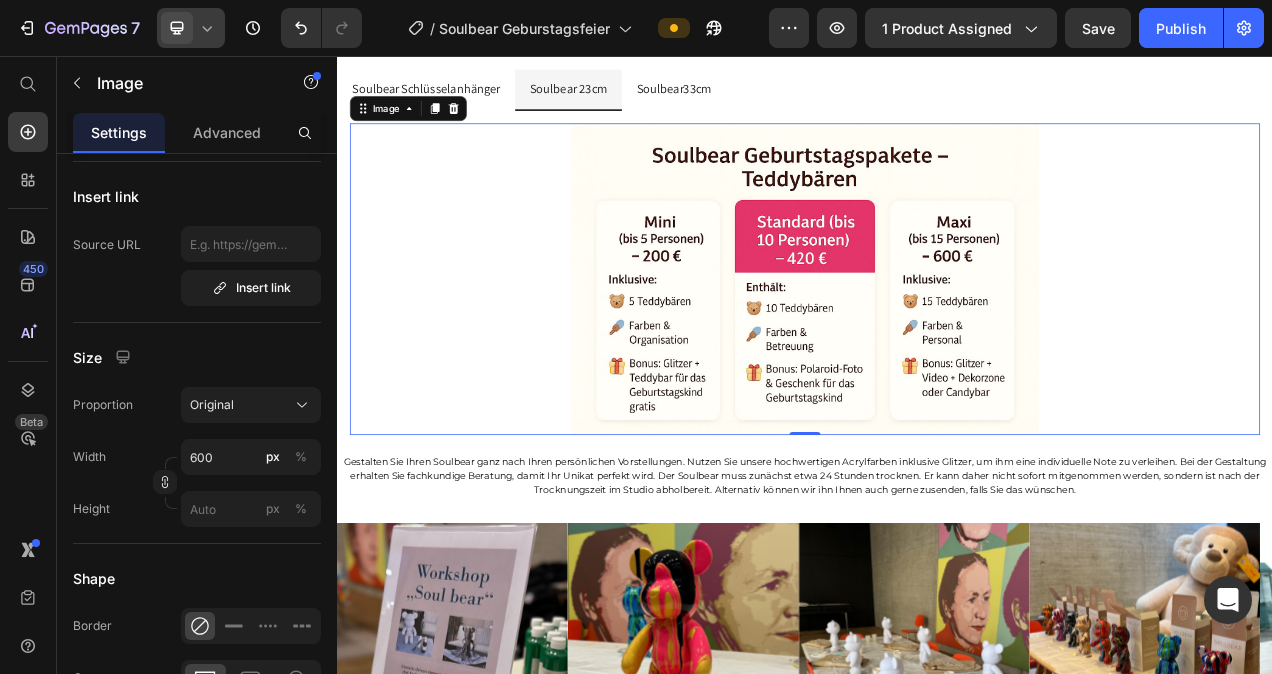 click 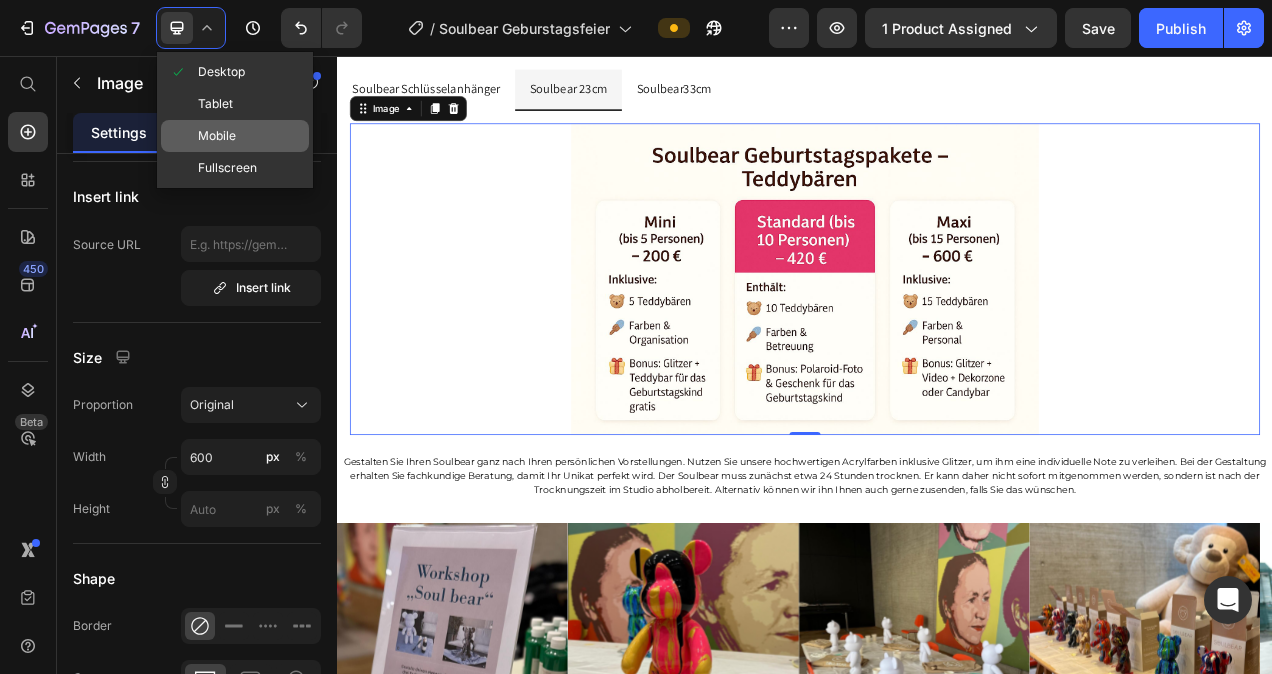 click on "Mobile" at bounding box center [217, 136] 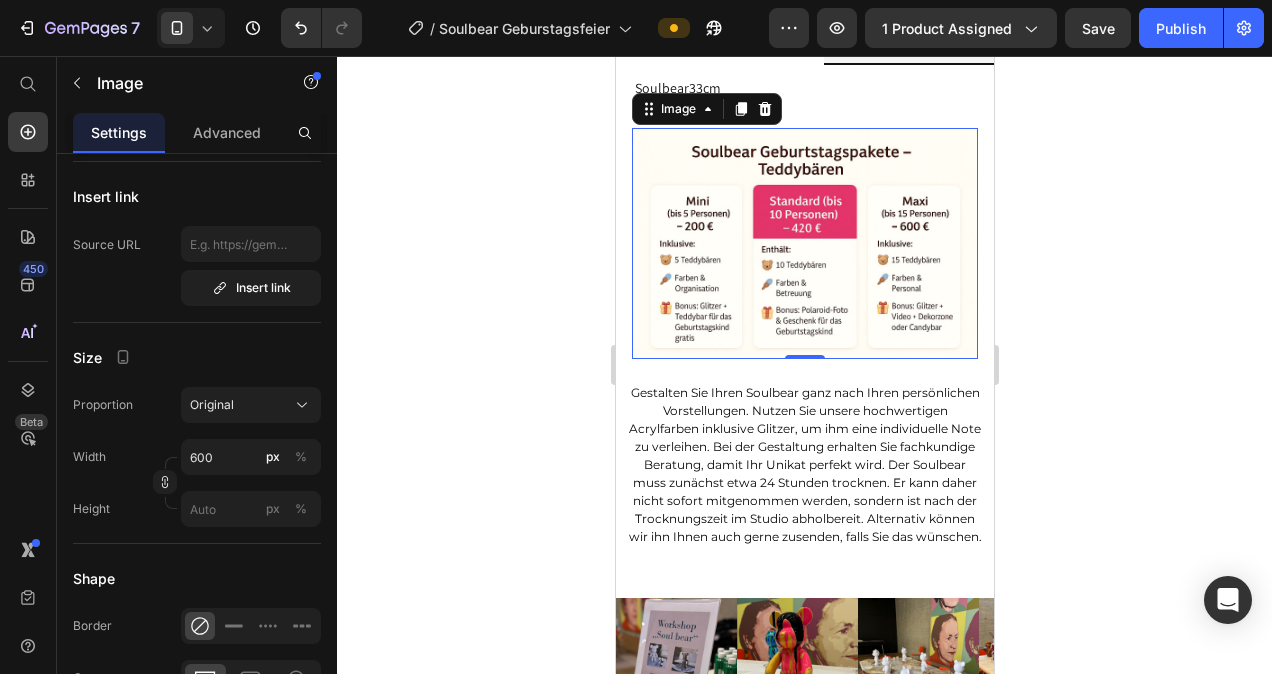 scroll, scrollTop: 1672, scrollLeft: 0, axis: vertical 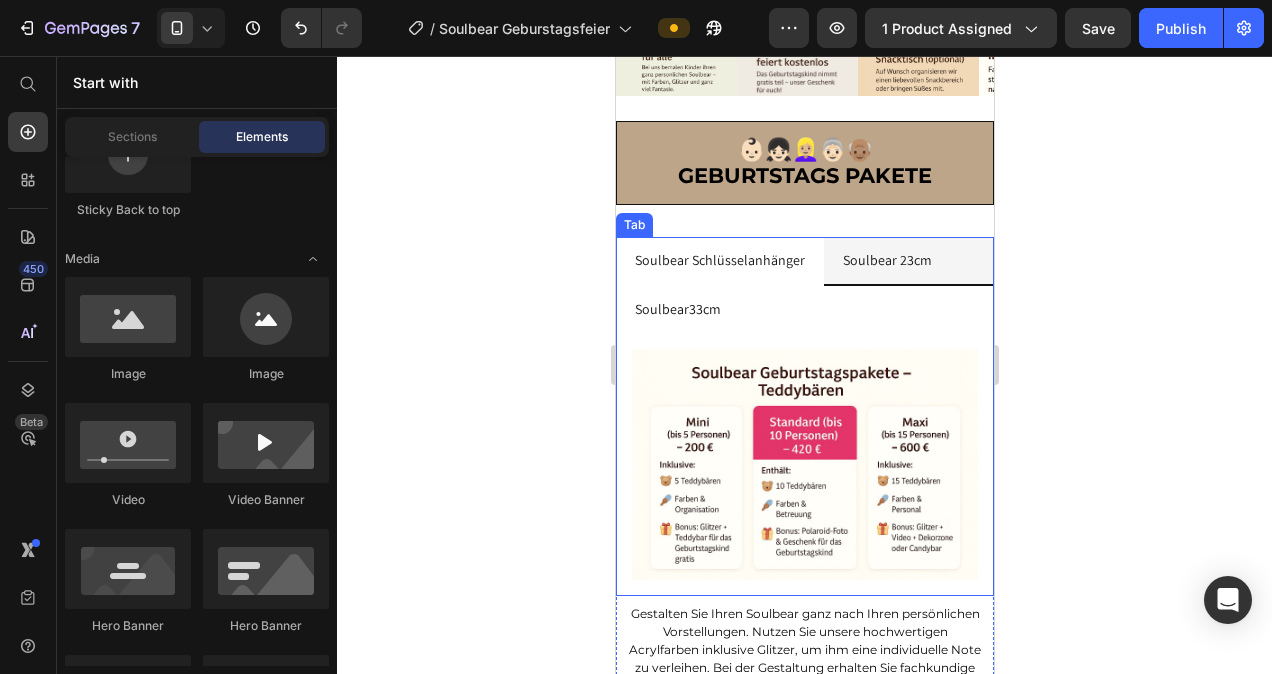 click on "Soulbear Schlüsselanhänger" at bounding box center (719, 260) 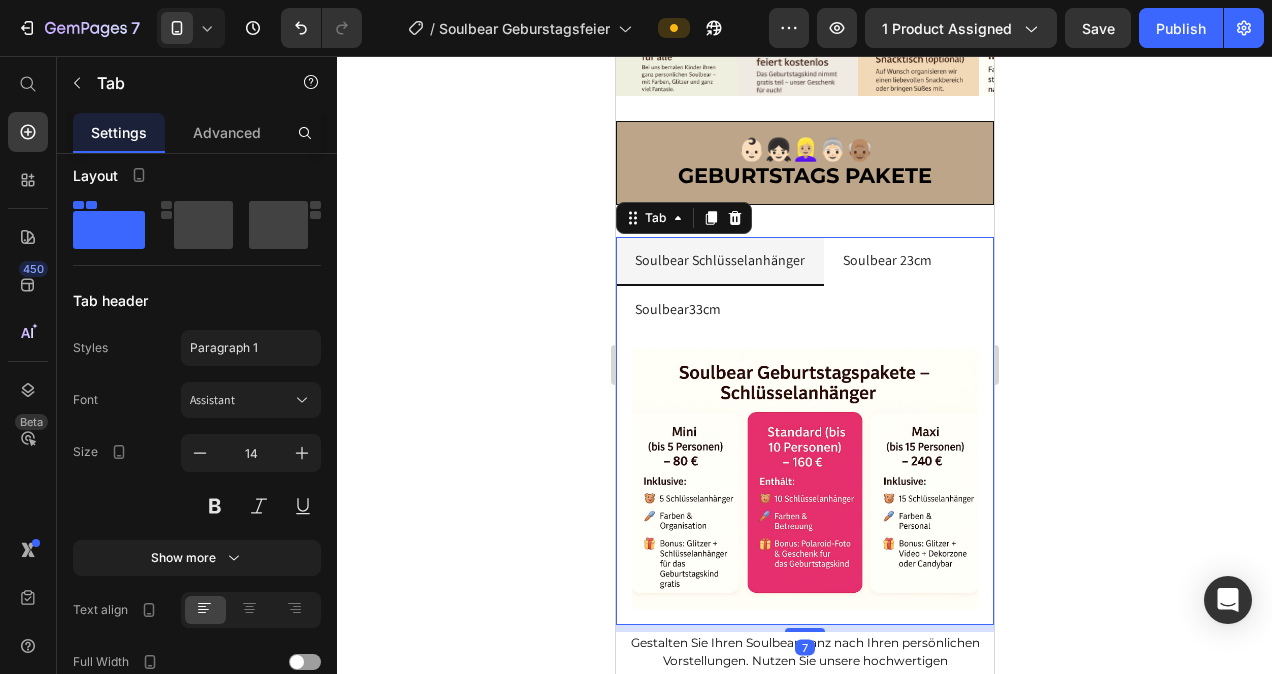 scroll, scrollTop: 0, scrollLeft: 0, axis: both 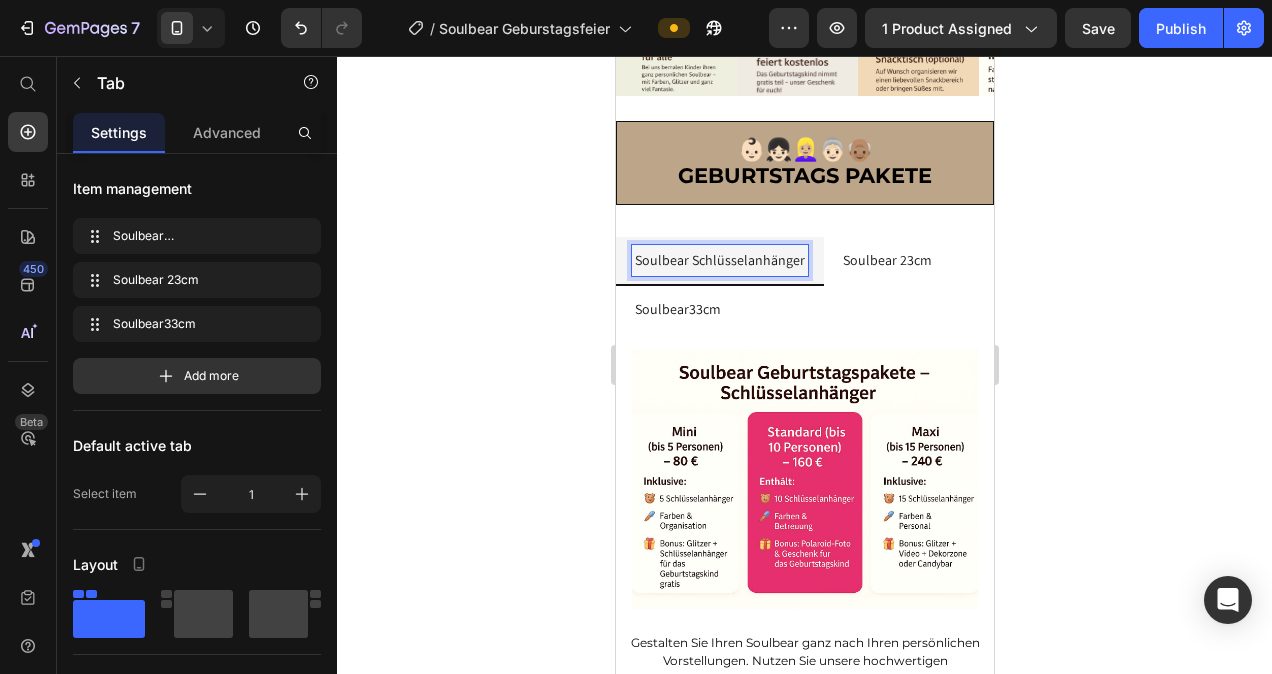 click on "Soulbear Schlüsselanhänger" at bounding box center (719, 260) 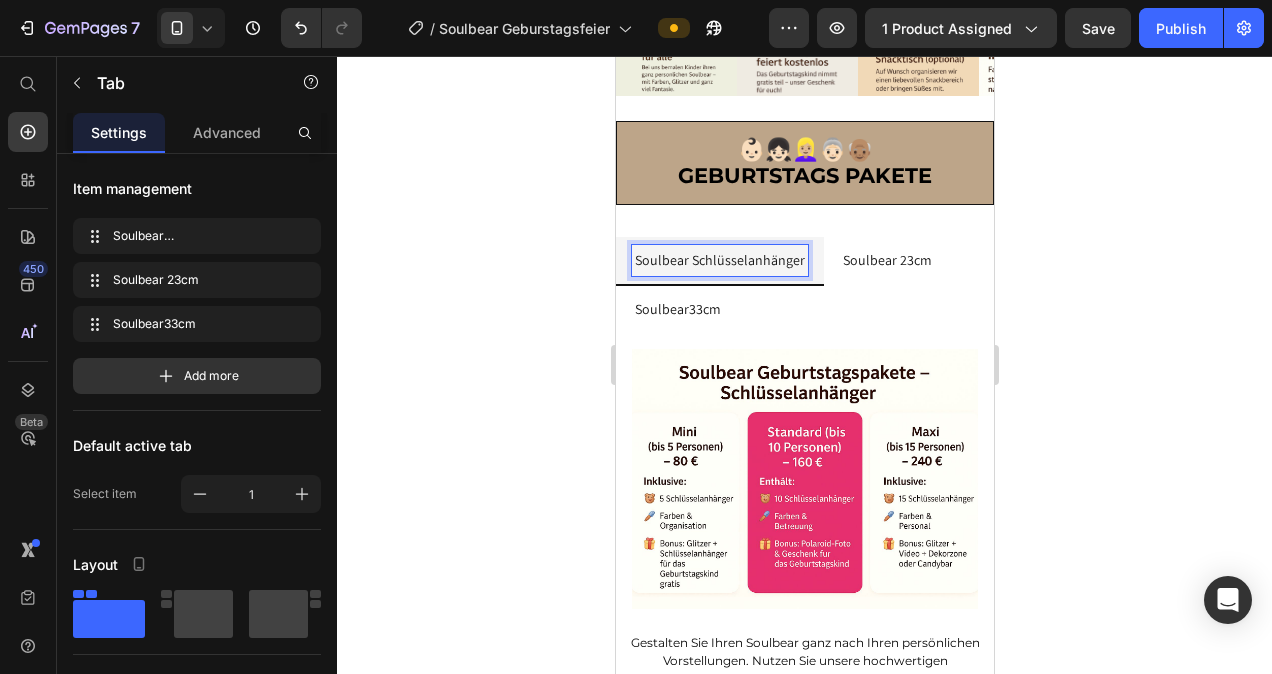 click on "Soulbear 23cm" at bounding box center (886, 260) 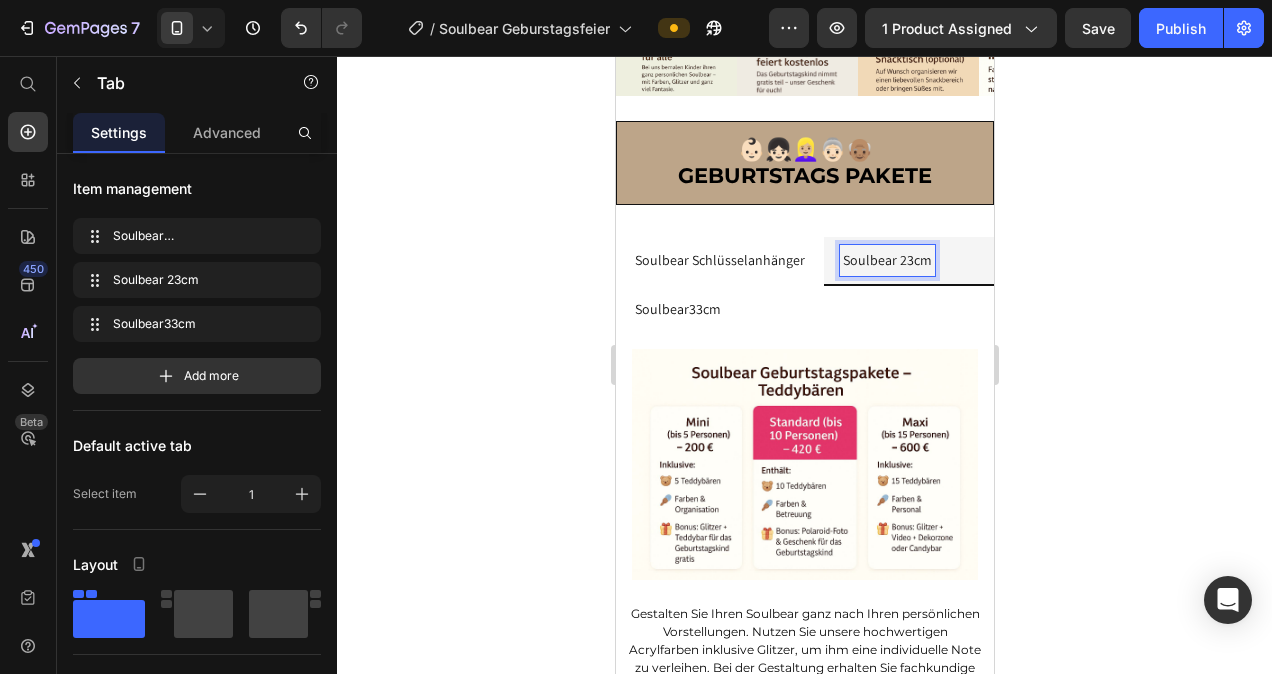 click on "Soulbear Schlüsselanhänger" at bounding box center [719, 260] 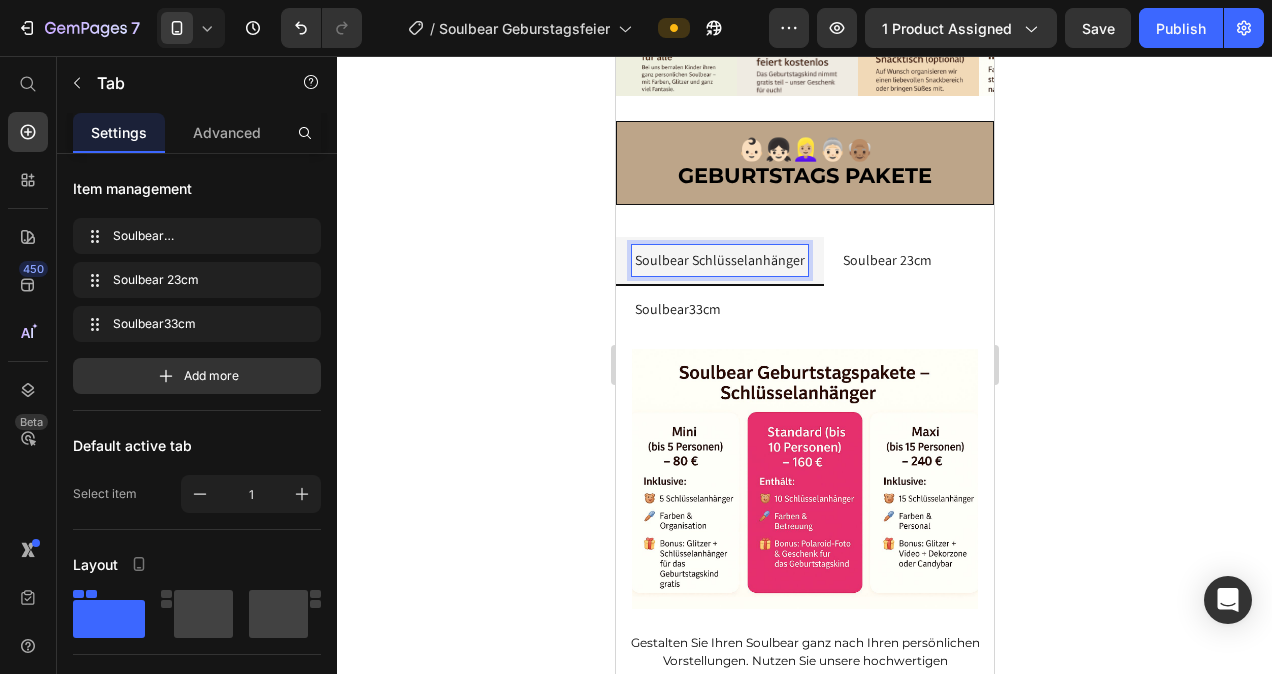 click on "Soulbear 23cm" at bounding box center [886, 260] 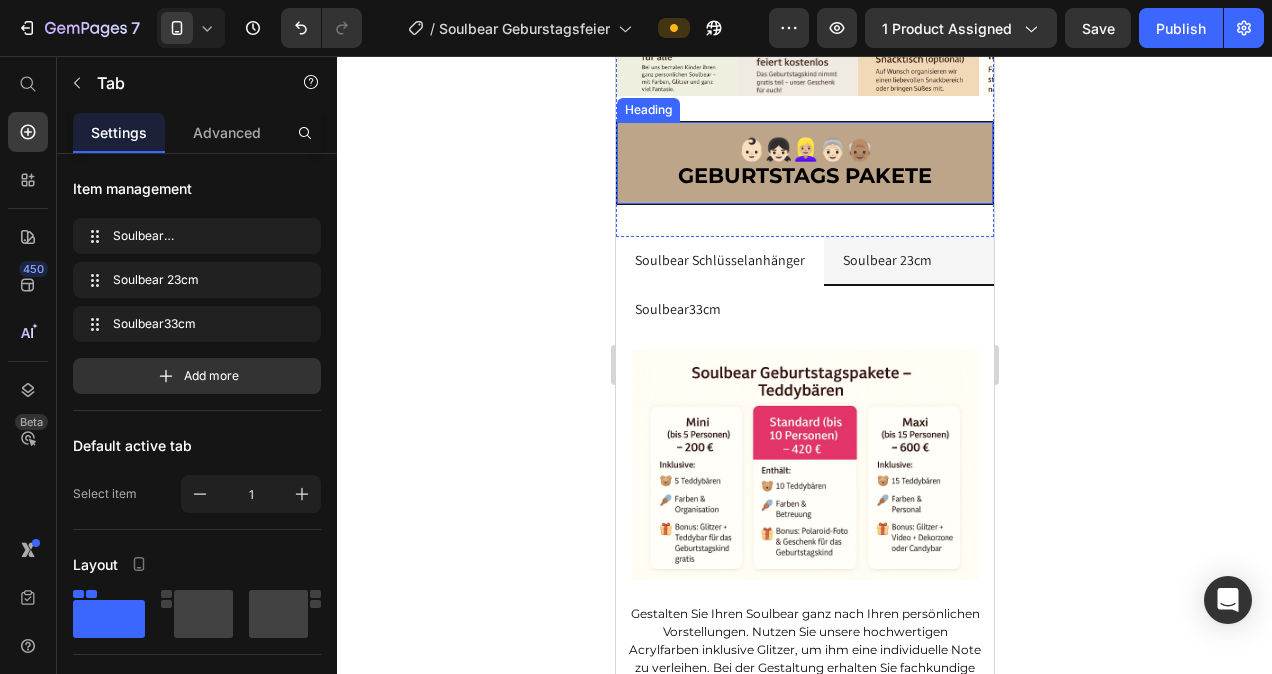 click 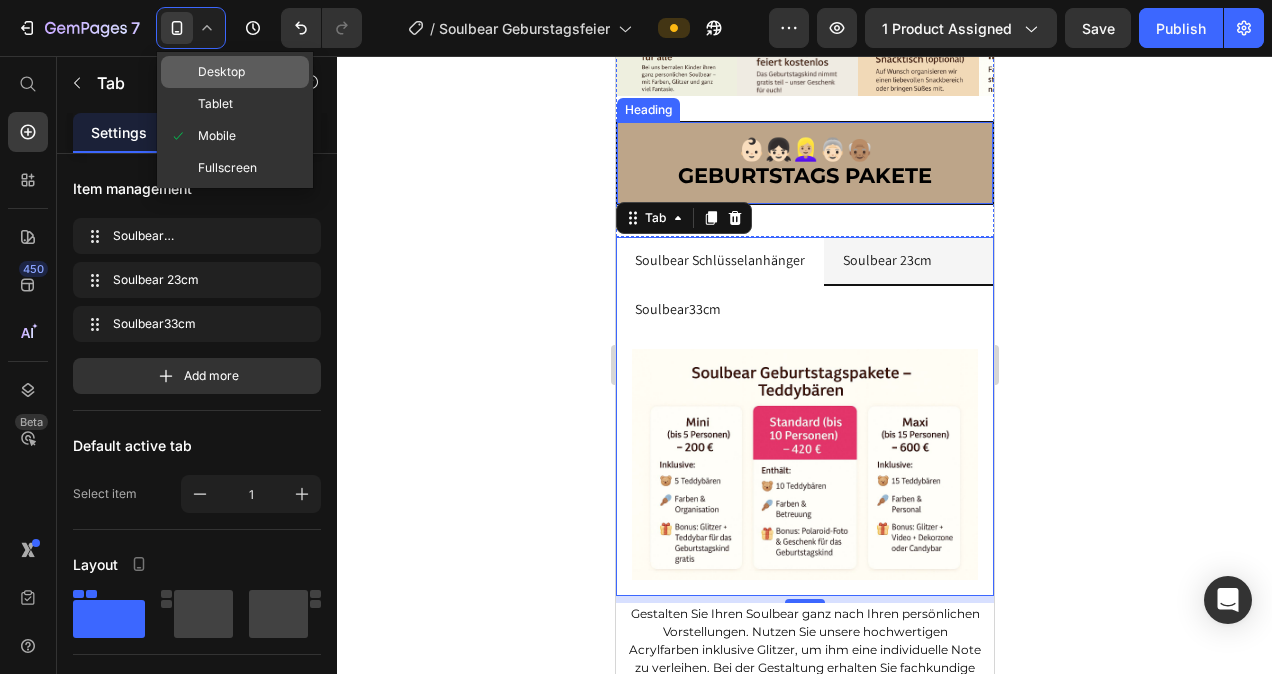 click on "Desktop" at bounding box center (221, 72) 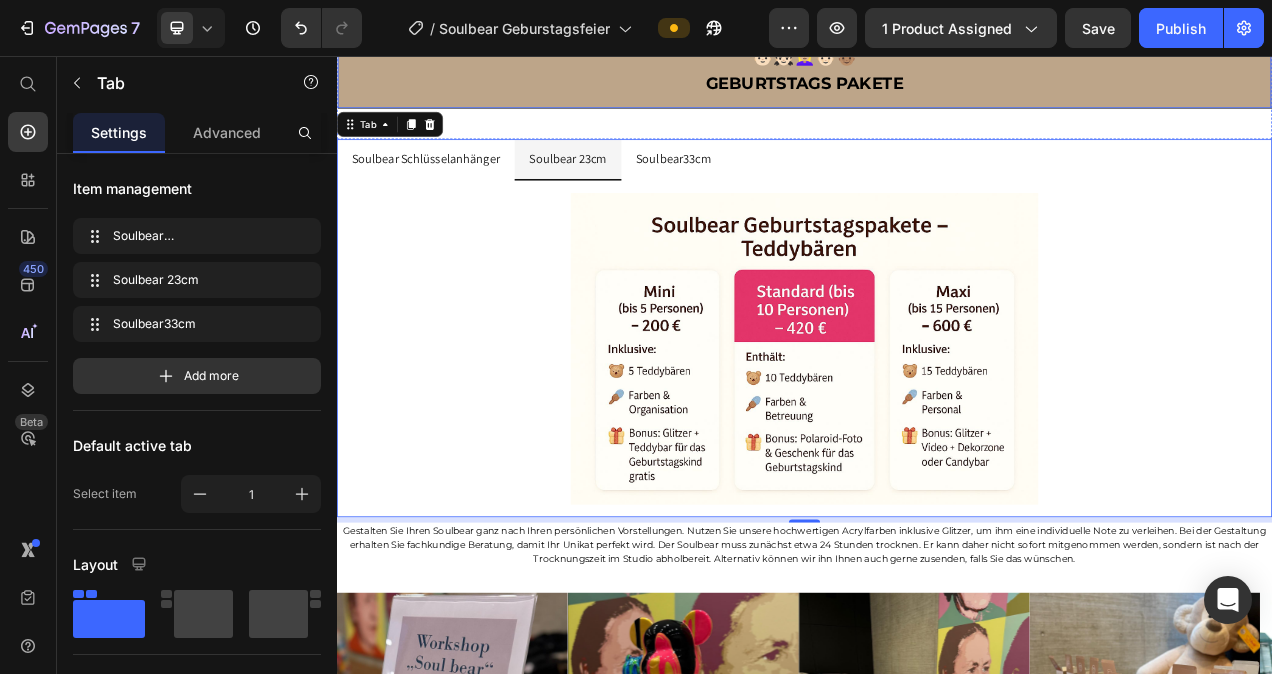 scroll, scrollTop: 1944, scrollLeft: 0, axis: vertical 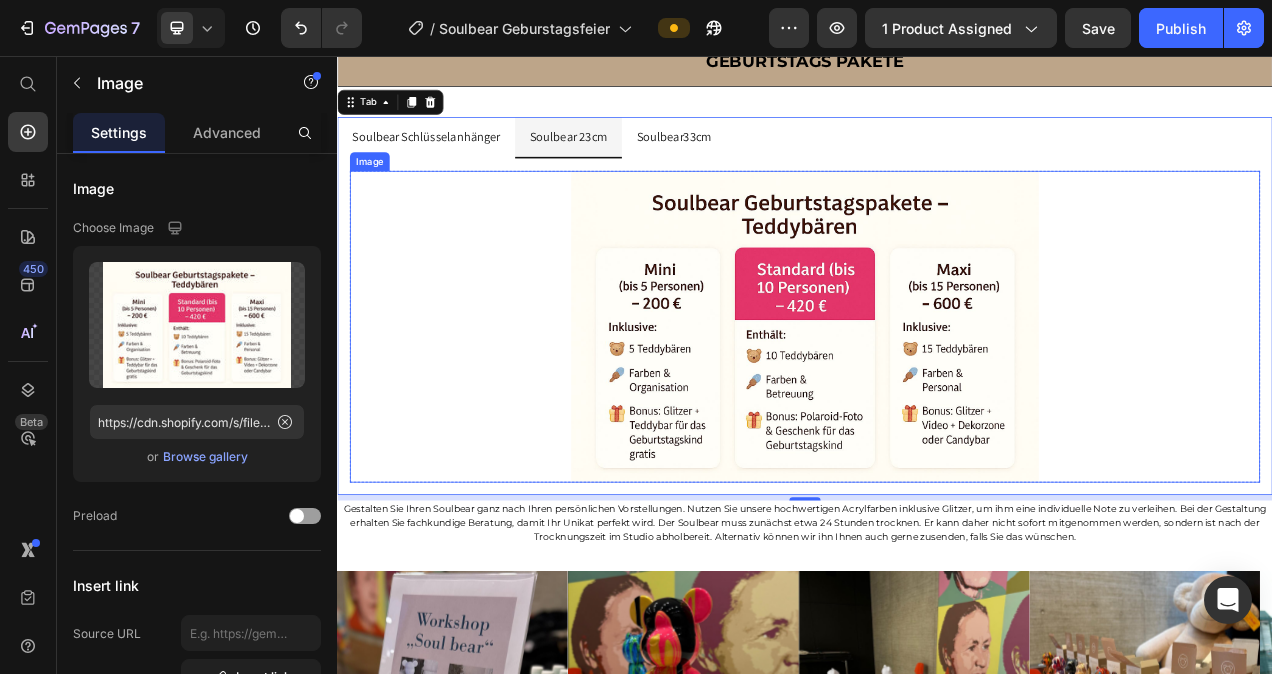 click at bounding box center (937, 404) 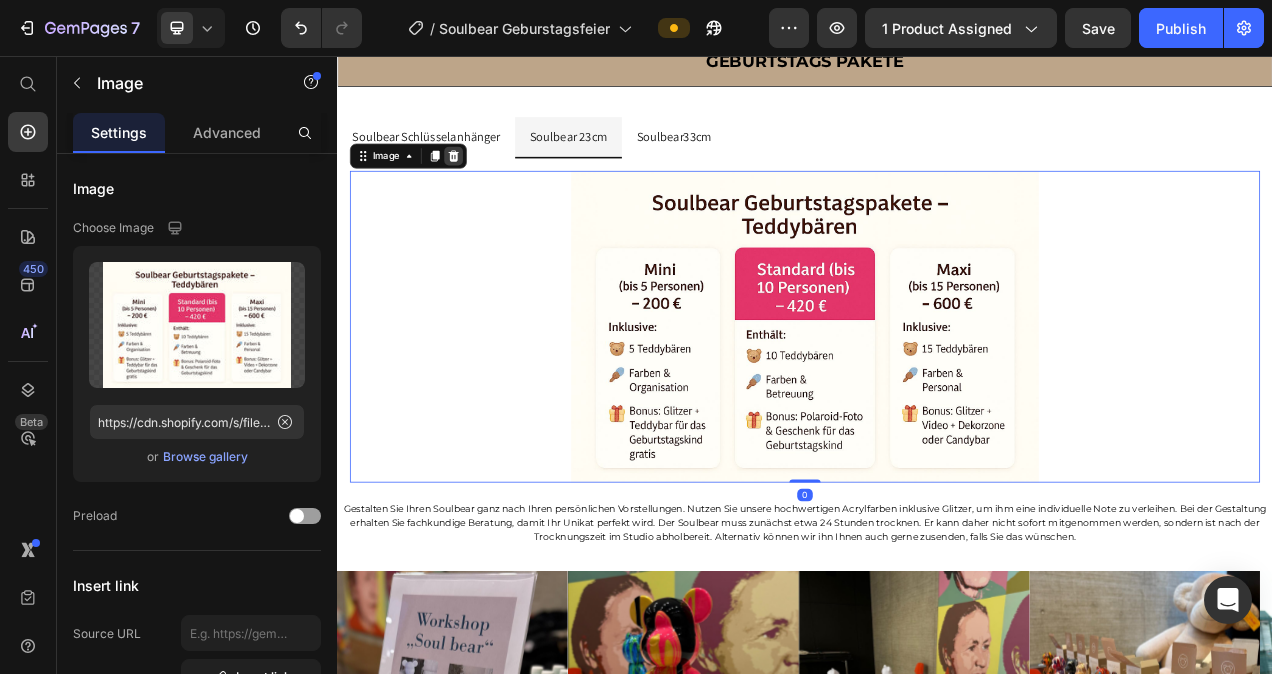 click 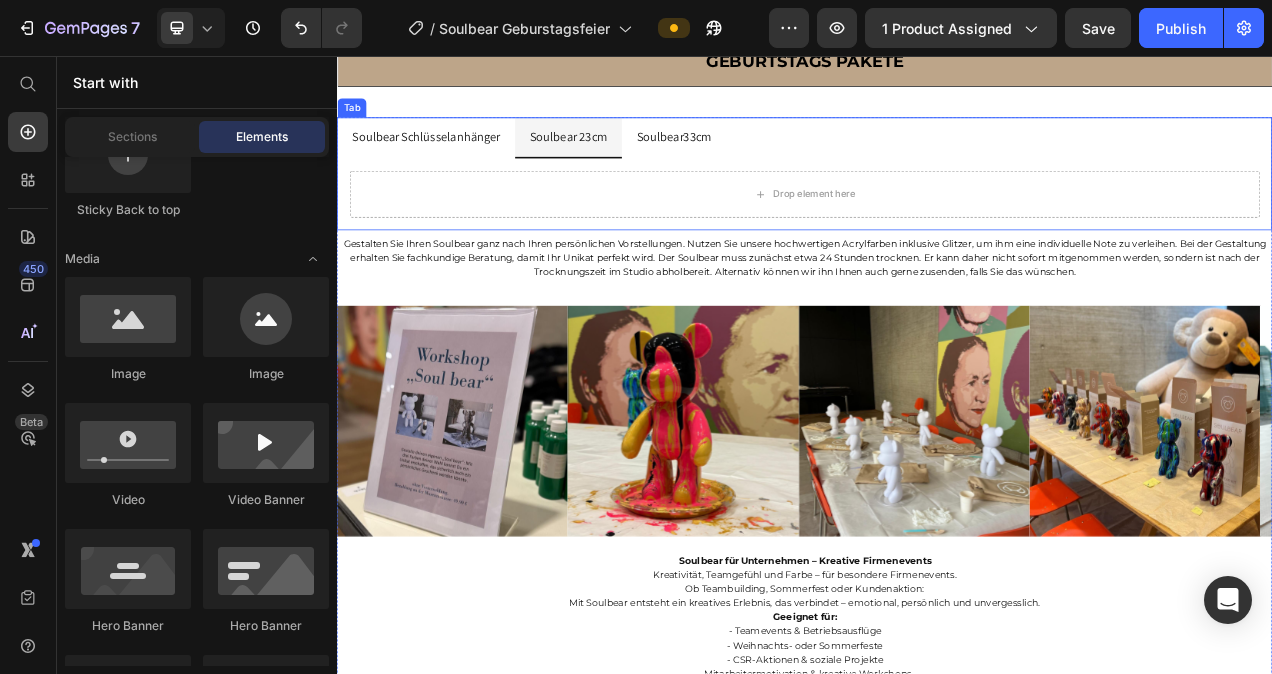 click on "Image Row Row
Drop element here Row" at bounding box center (937, 226) 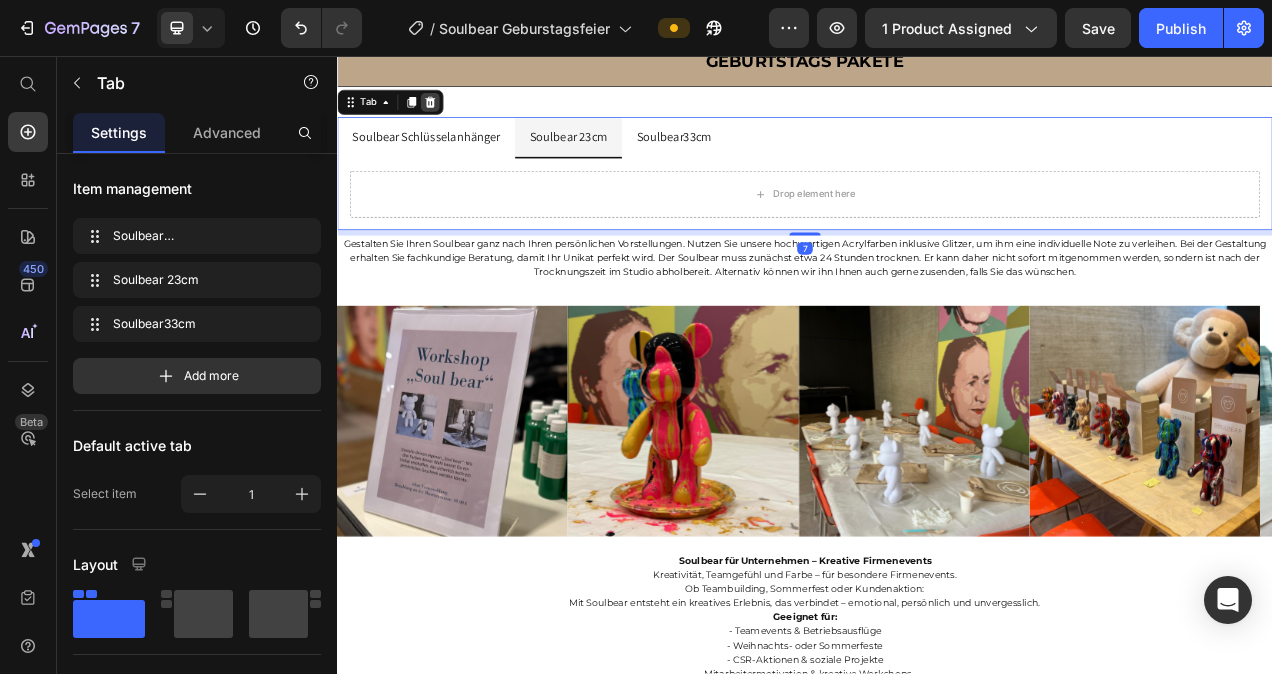 click 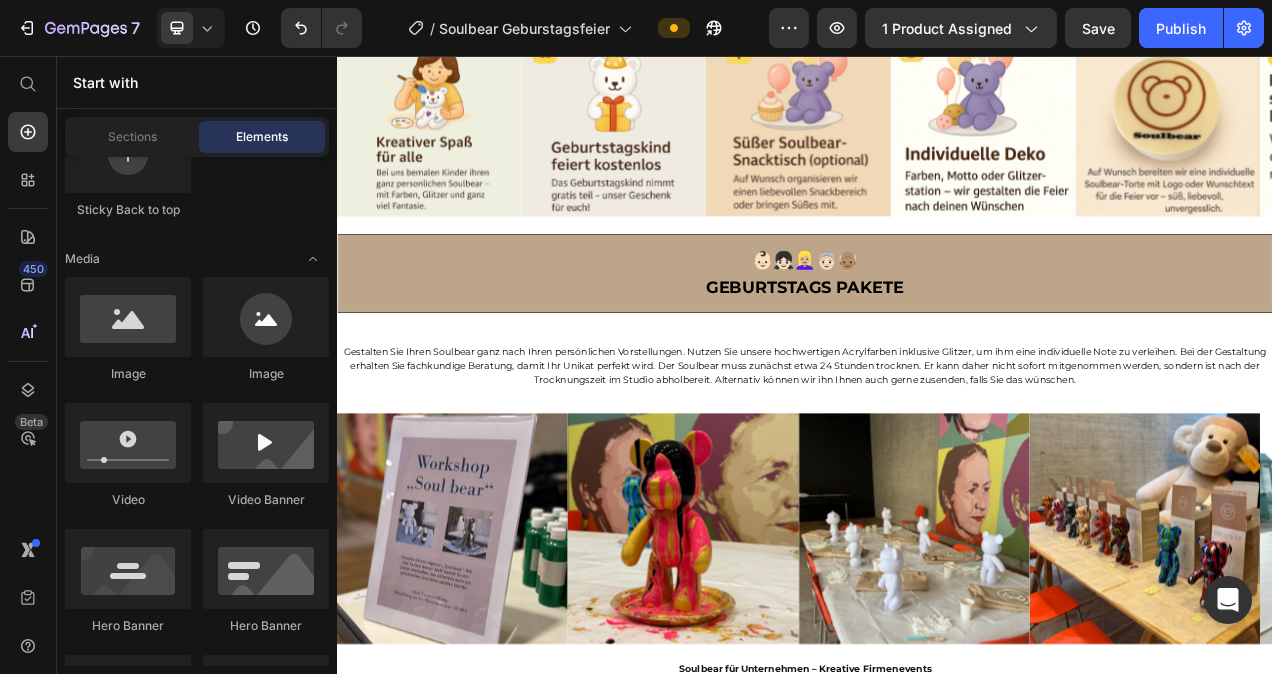 scroll, scrollTop: 1610, scrollLeft: 0, axis: vertical 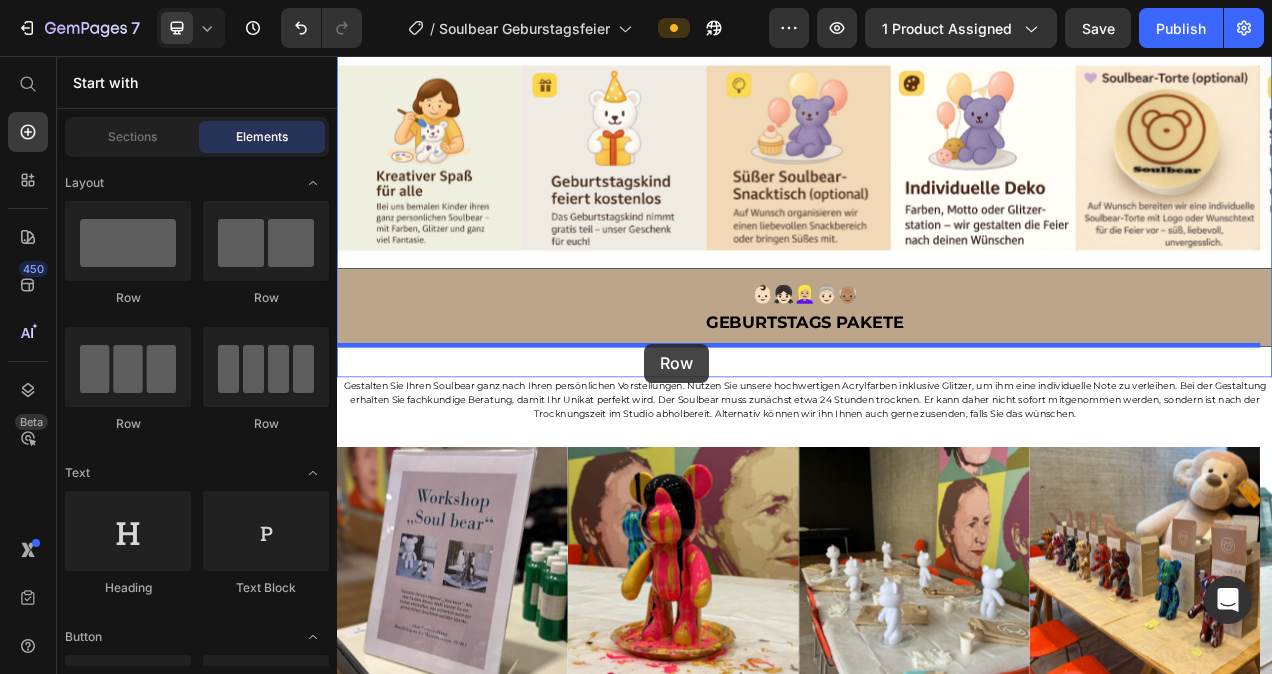 drag, startPoint x: 486, startPoint y: 406, endPoint x: 731, endPoint y: 425, distance: 245.73563 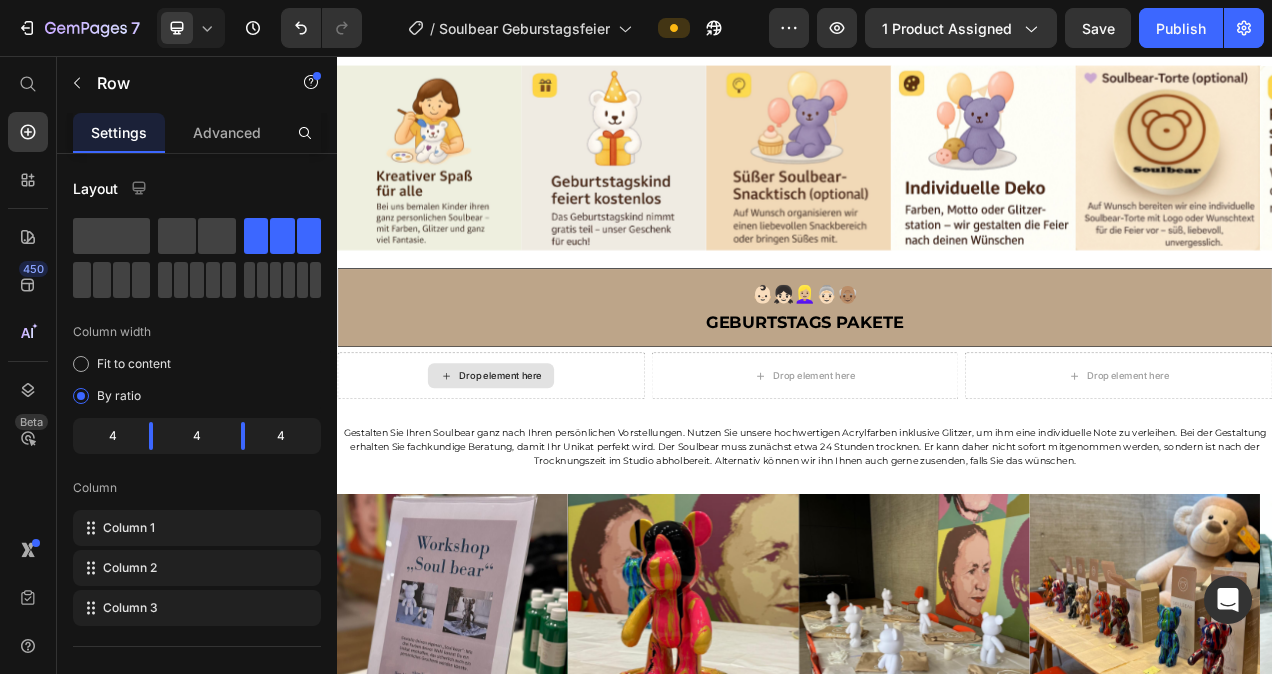 click on "Drop element here" at bounding box center [546, 467] 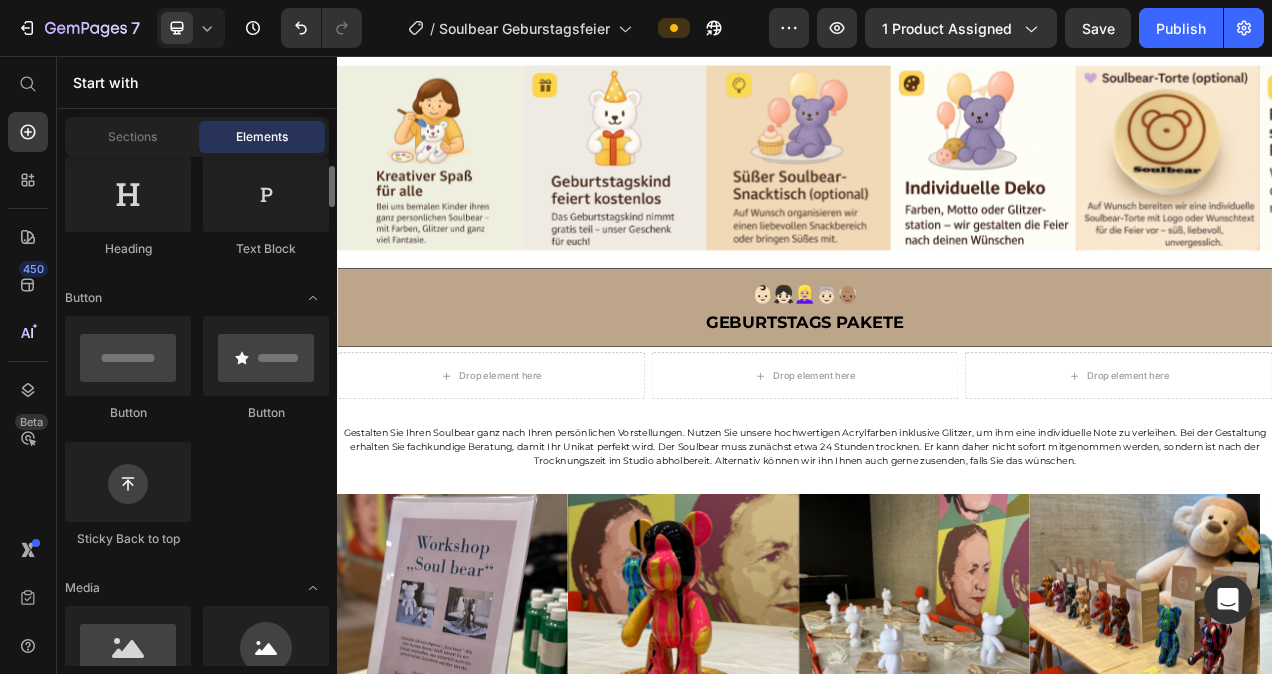scroll, scrollTop: 406, scrollLeft: 0, axis: vertical 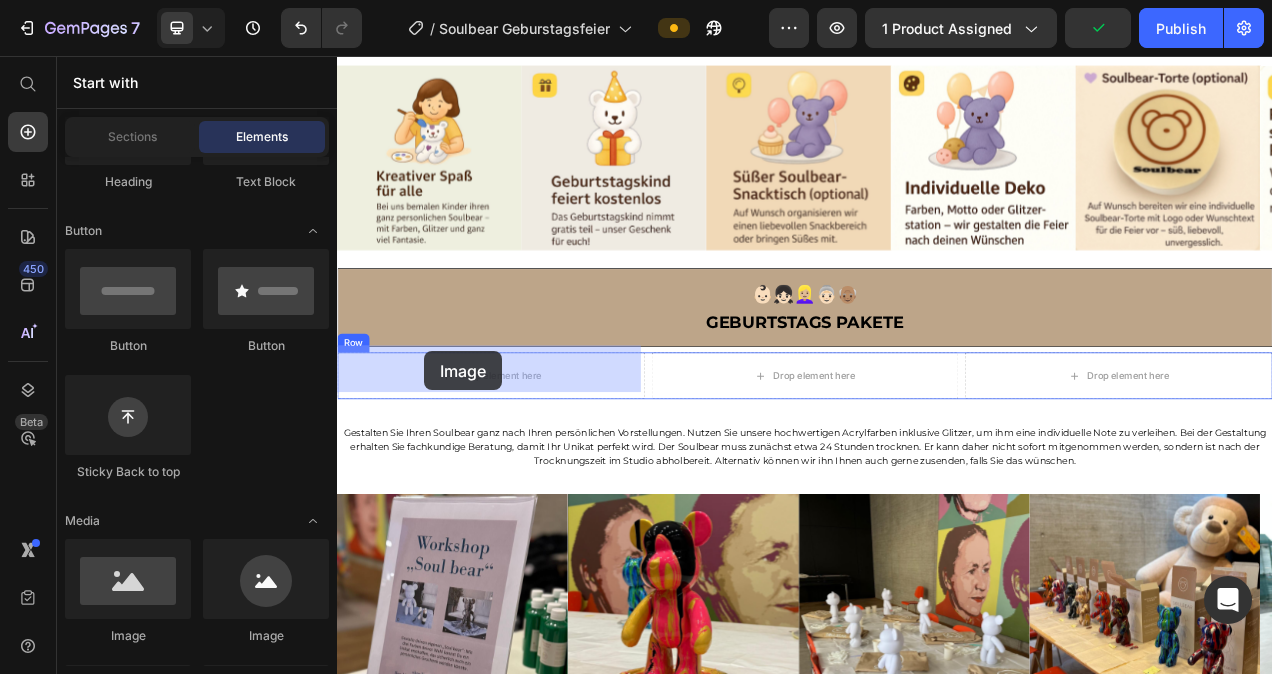 drag, startPoint x: 466, startPoint y: 643, endPoint x: 449, endPoint y: 435, distance: 208.69356 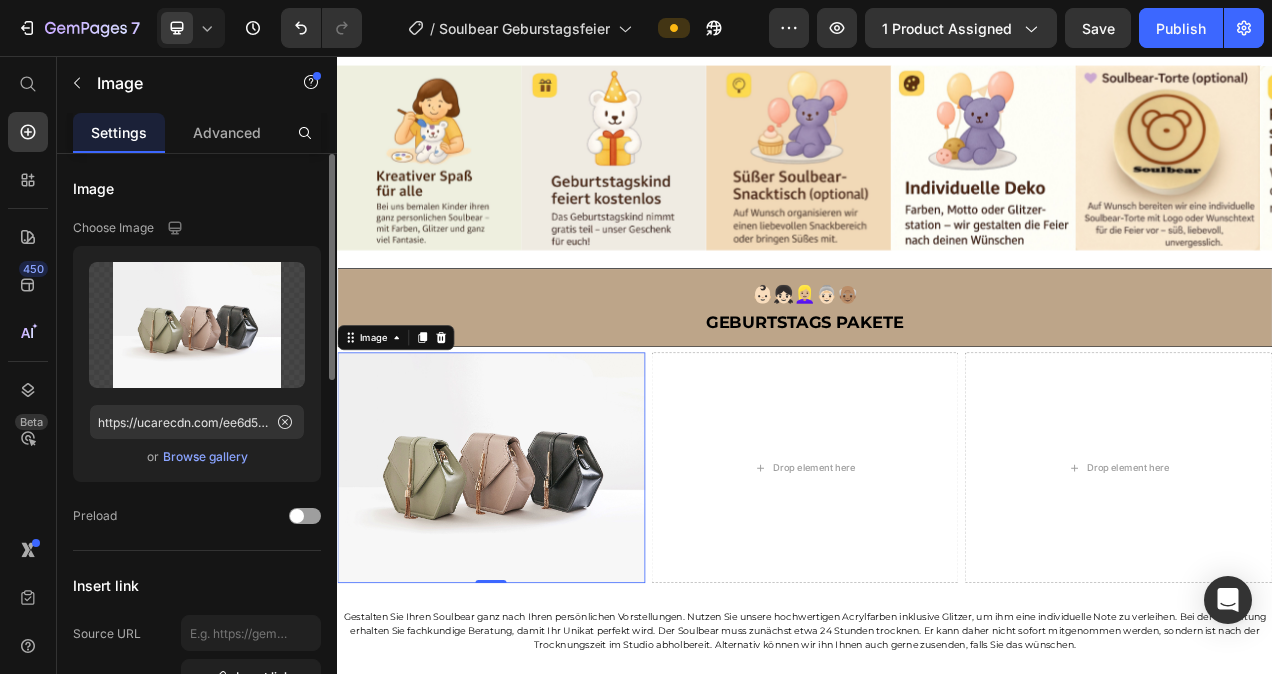click on "Browse gallery" at bounding box center (205, 457) 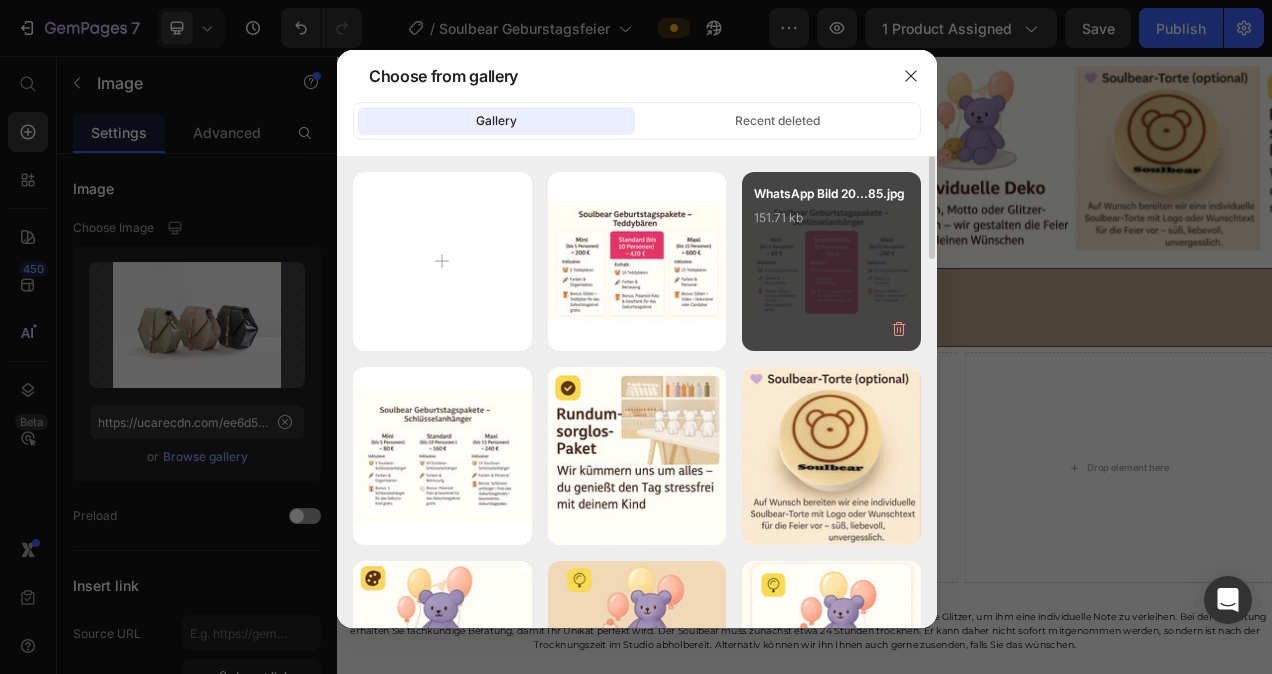 click on "WhatsApp Bild 20...[HASH] [SIZE]" at bounding box center (831, 261) 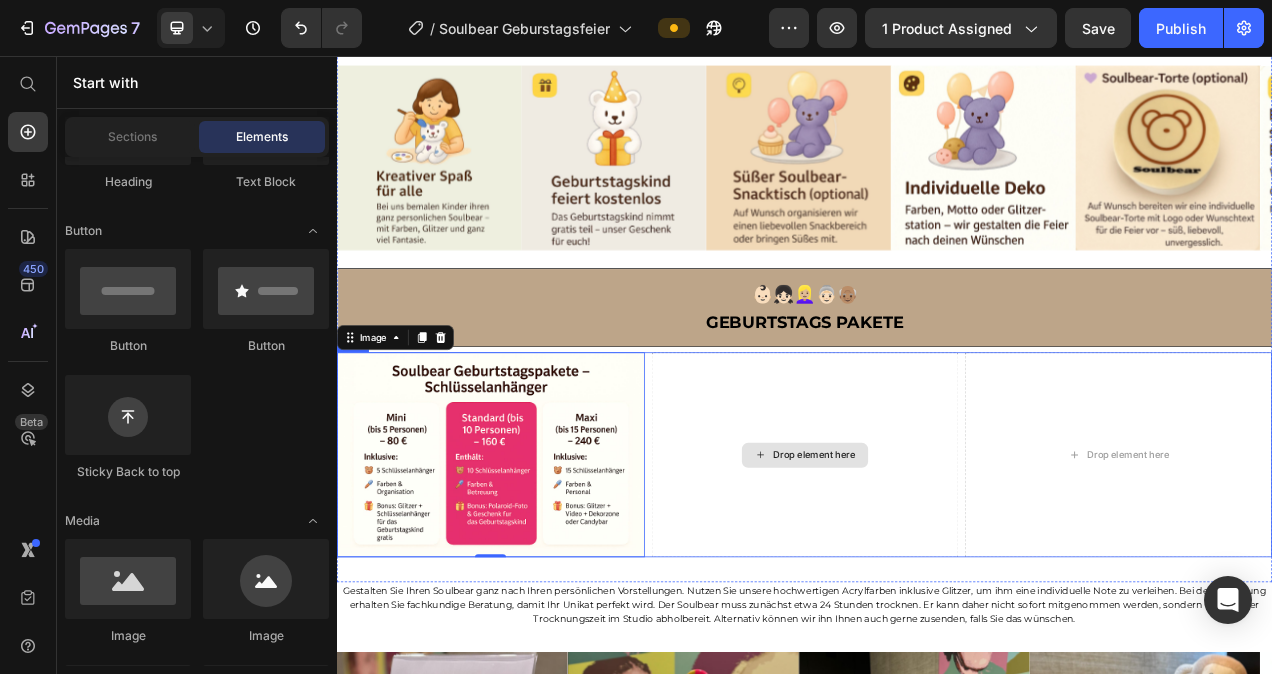 click on "Drop element here" at bounding box center [949, 569] 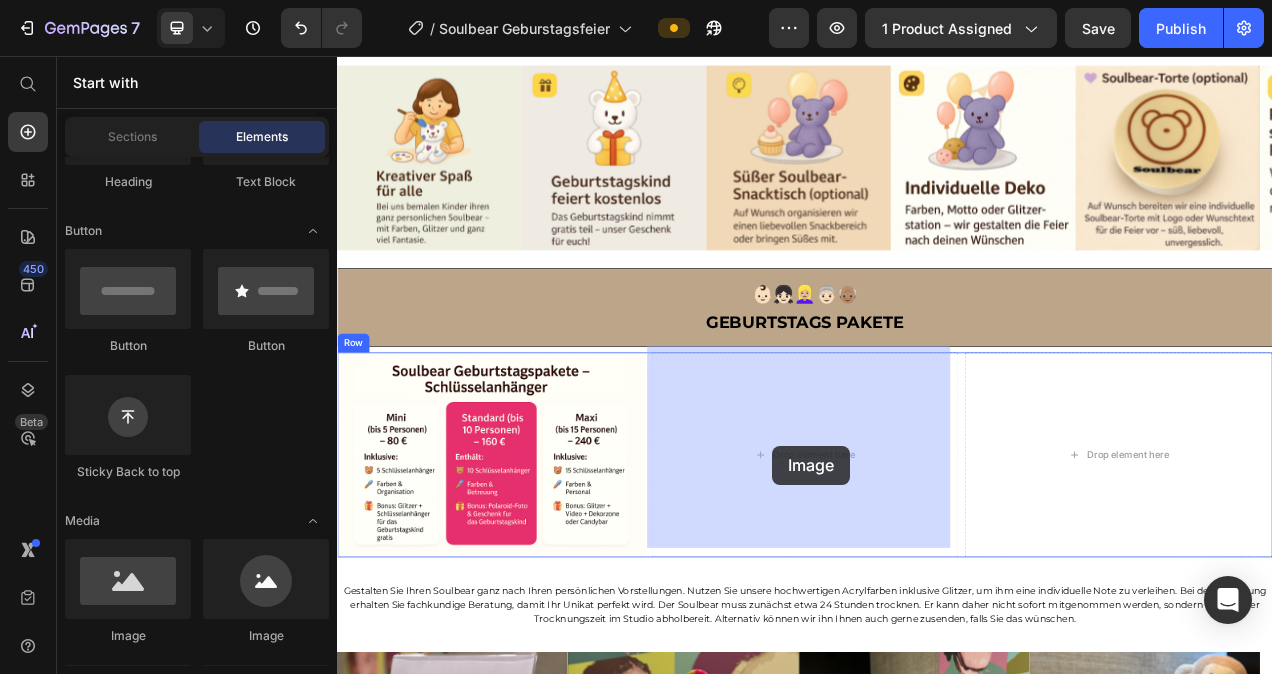 drag, startPoint x: 478, startPoint y: 640, endPoint x: 895, endPoint y: 556, distance: 425.3763 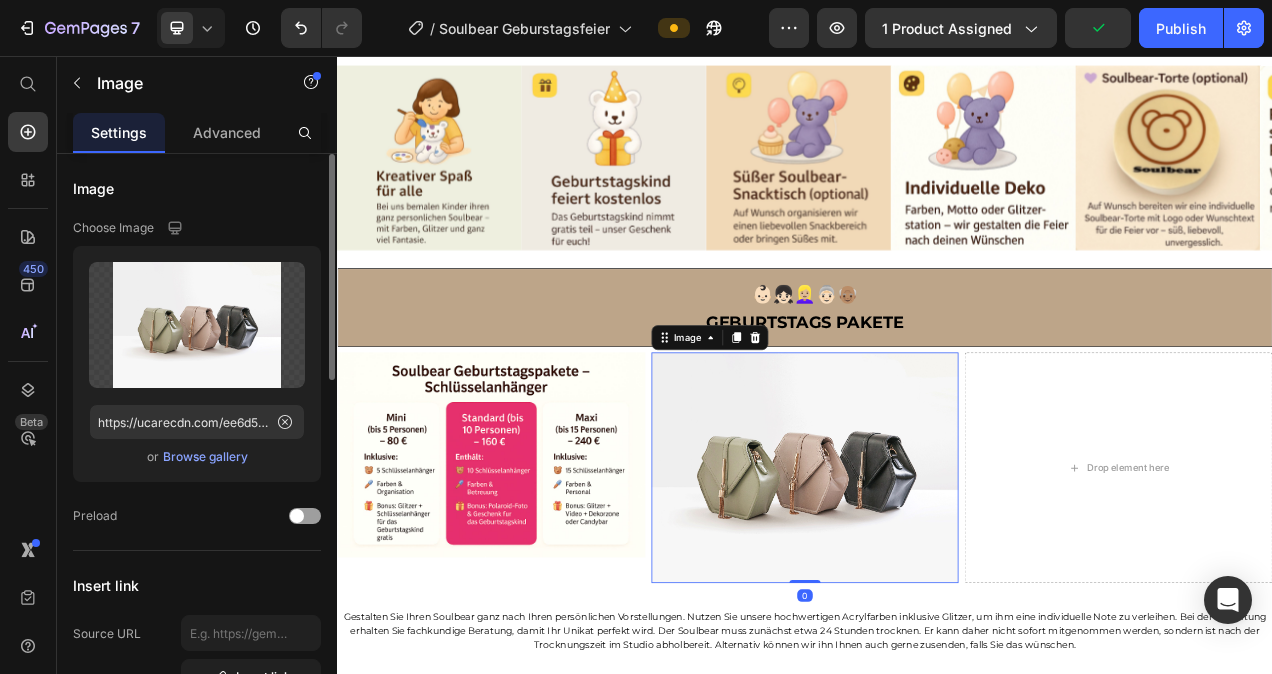 click on "Browse gallery" at bounding box center [205, 457] 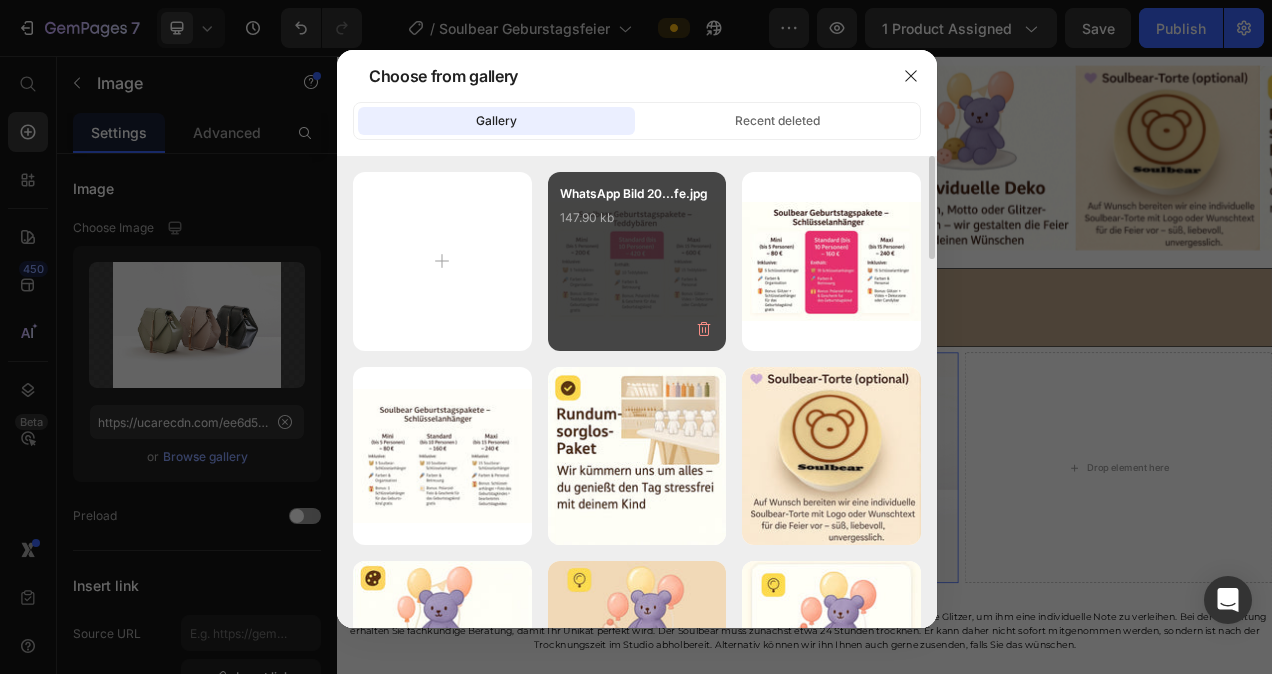 click on "WhatsApp Bild 20...[HASH] [SIZE]" at bounding box center (637, 224) 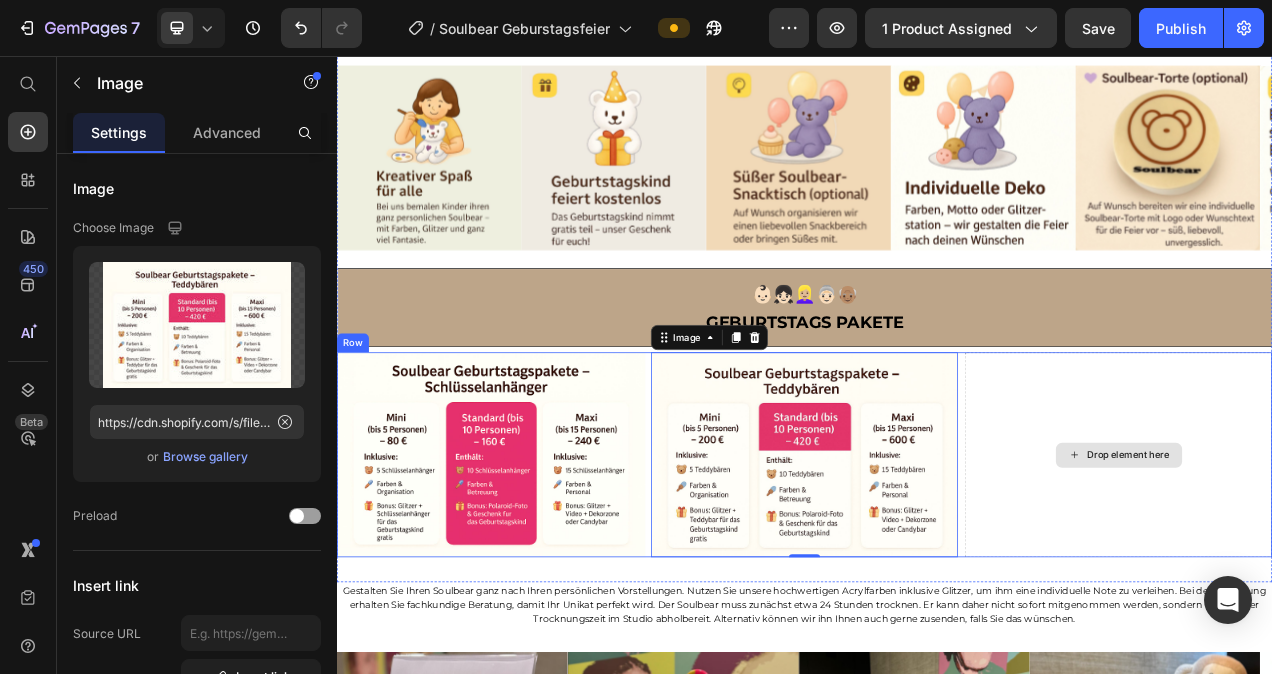 click on "Drop element here" at bounding box center (1339, 568) 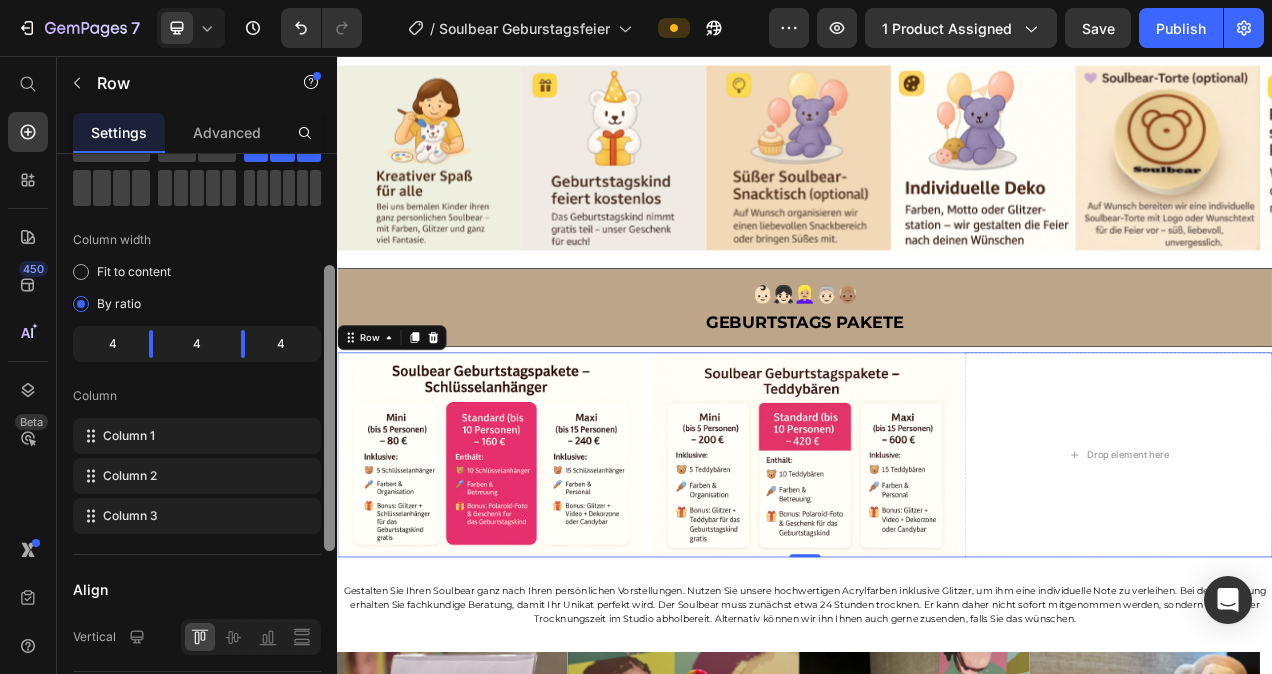 scroll, scrollTop: 184, scrollLeft: 0, axis: vertical 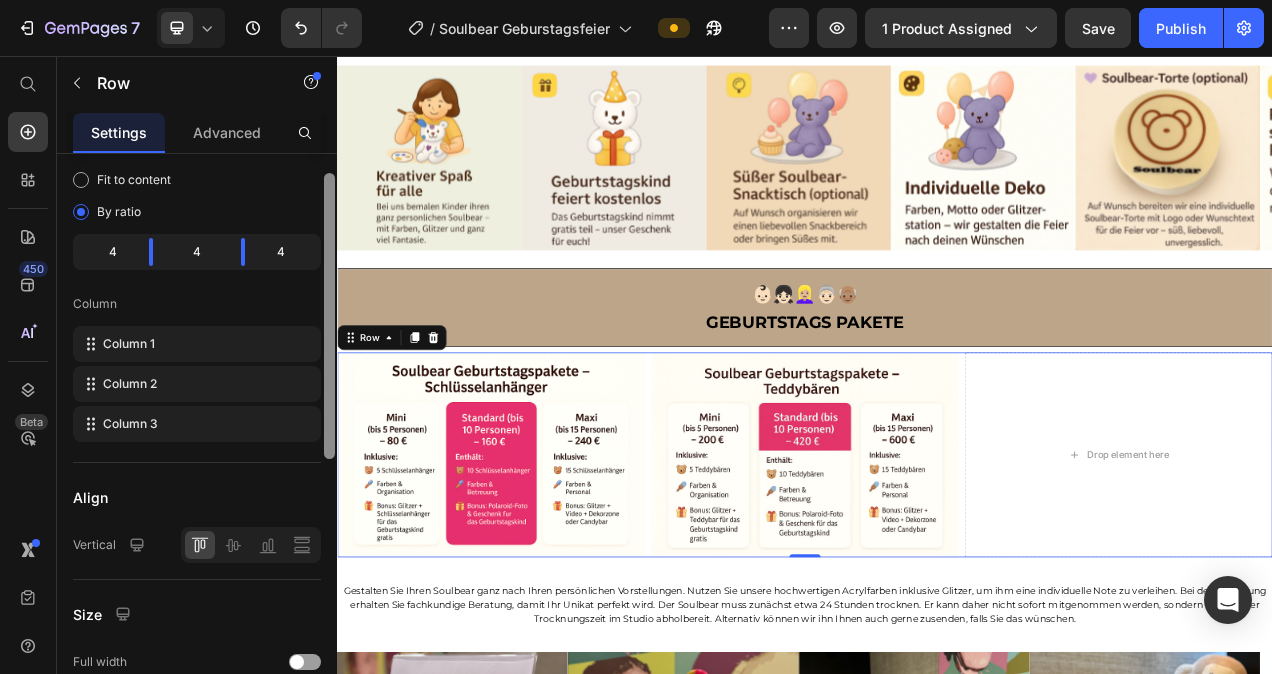 drag, startPoint x: 325, startPoint y: 295, endPoint x: 336, endPoint y: 387, distance: 92.65527 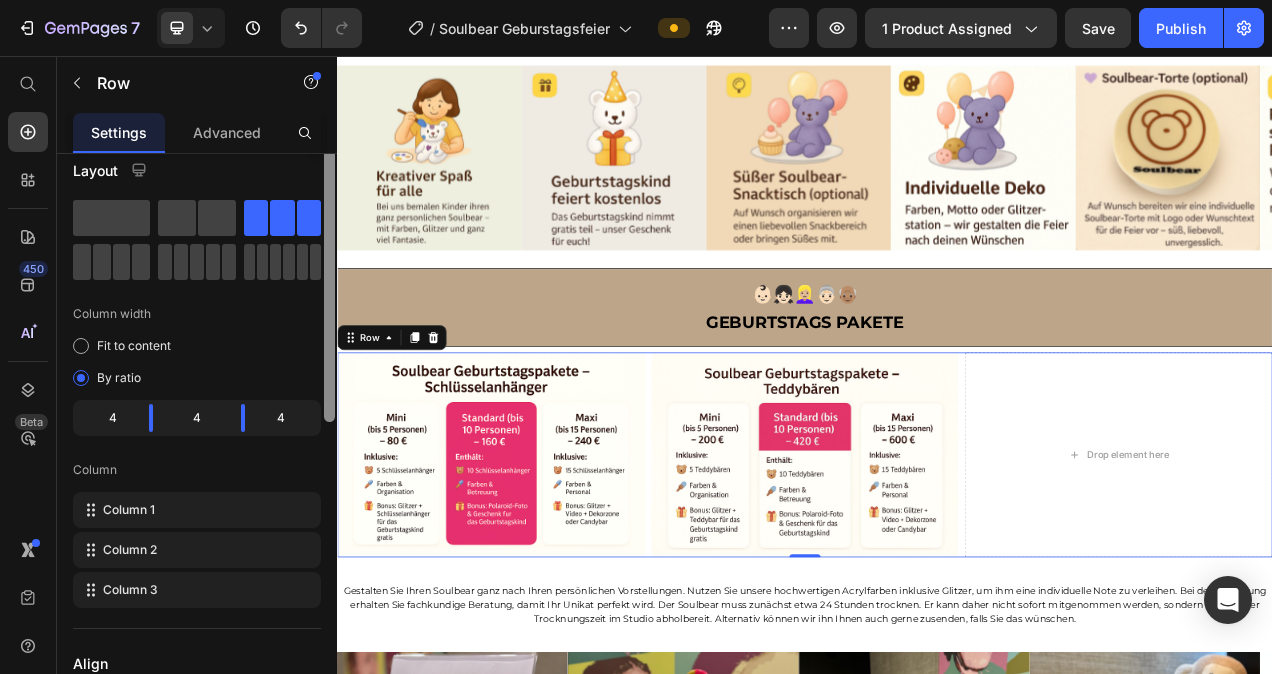 scroll, scrollTop: 0, scrollLeft: 0, axis: both 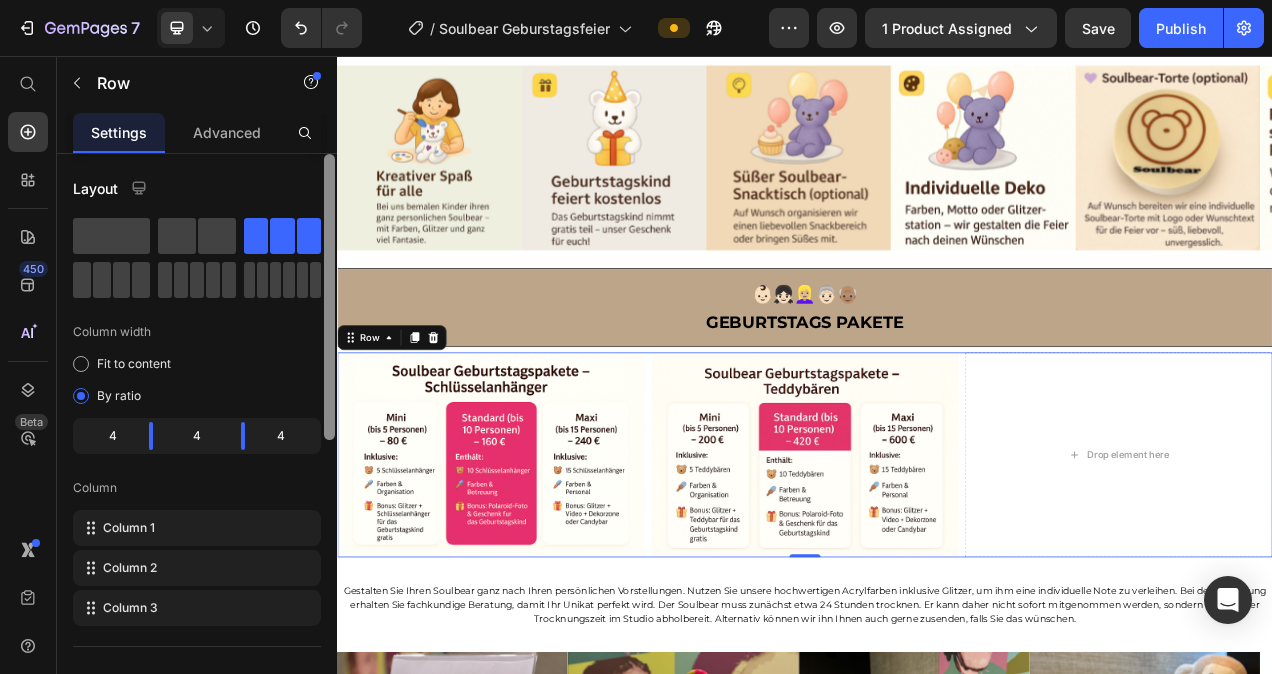 drag, startPoint x: 326, startPoint y: 427, endPoint x: 324, endPoint y: 276, distance: 151.01324 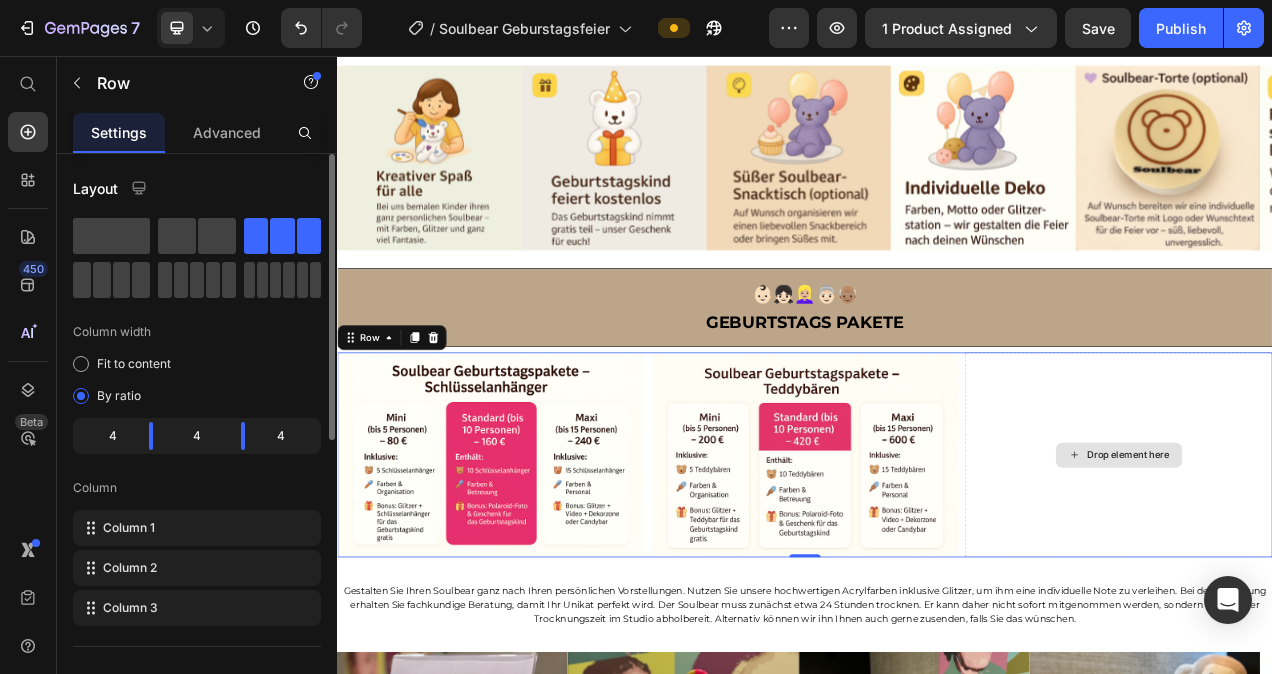 click on "Drop element here" at bounding box center [1352, 569] 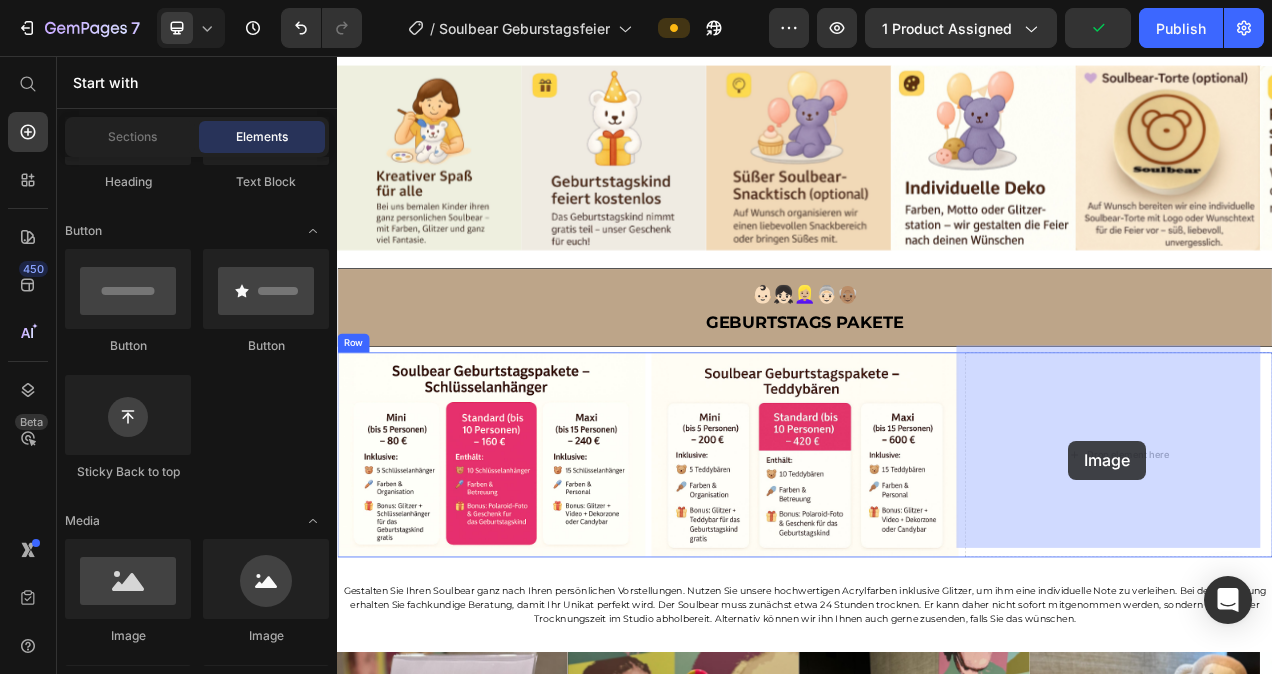 drag, startPoint x: 483, startPoint y: 650, endPoint x: 1275, endPoint y: 550, distance: 798.28815 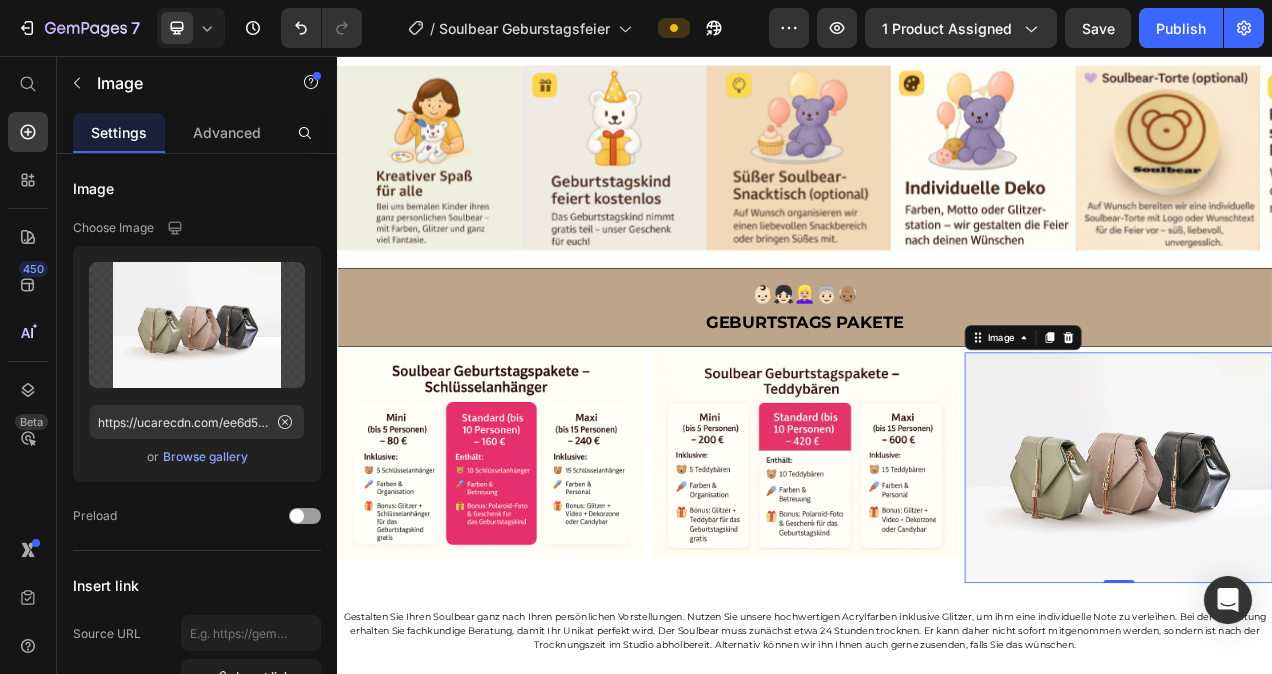click 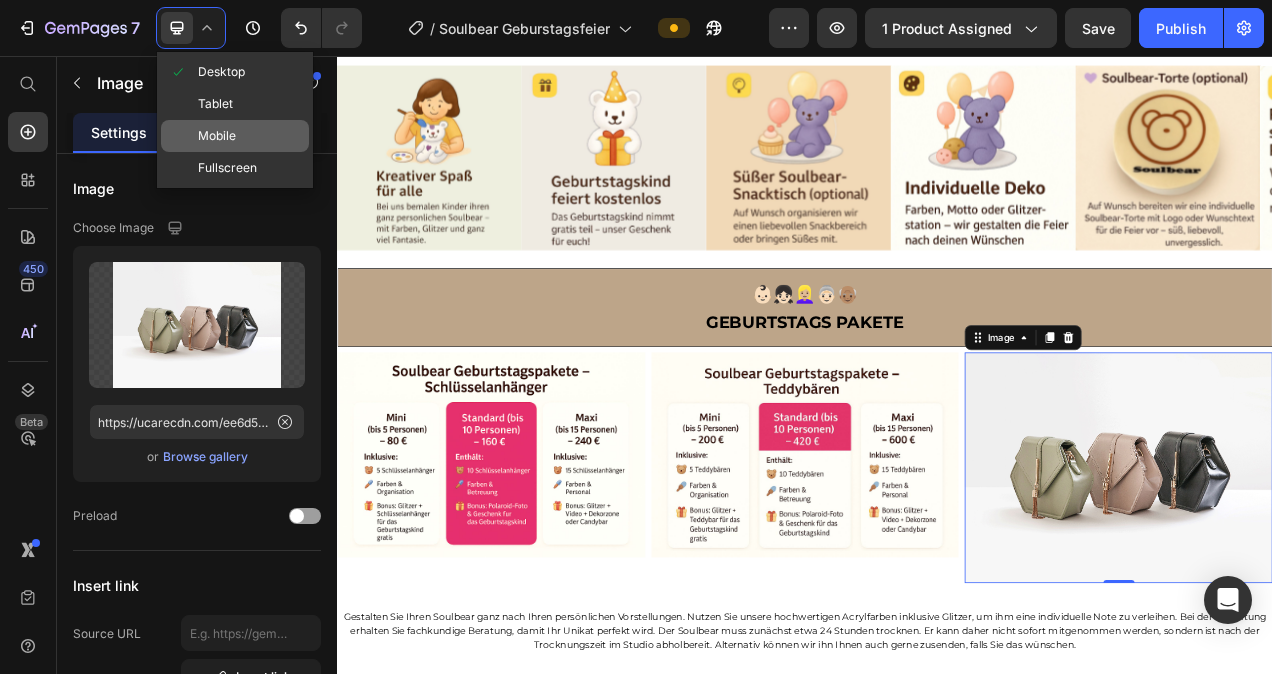 click on "Mobile" at bounding box center [217, 136] 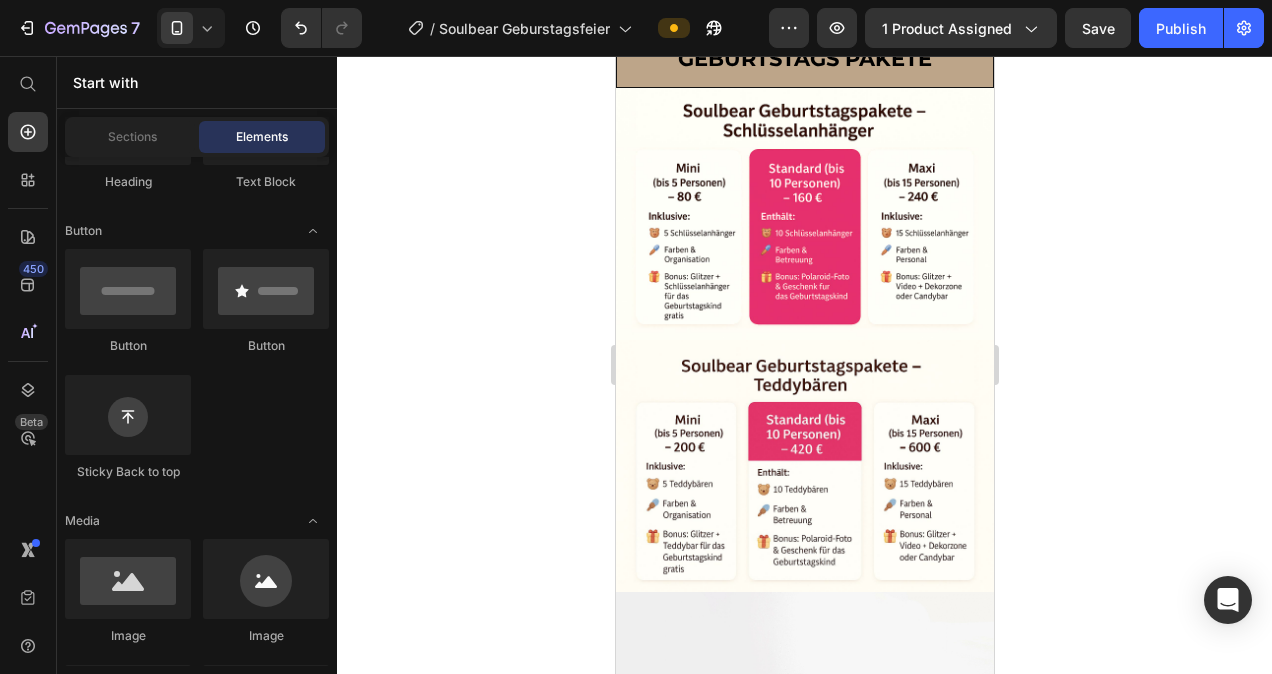 scroll, scrollTop: 1563, scrollLeft: 0, axis: vertical 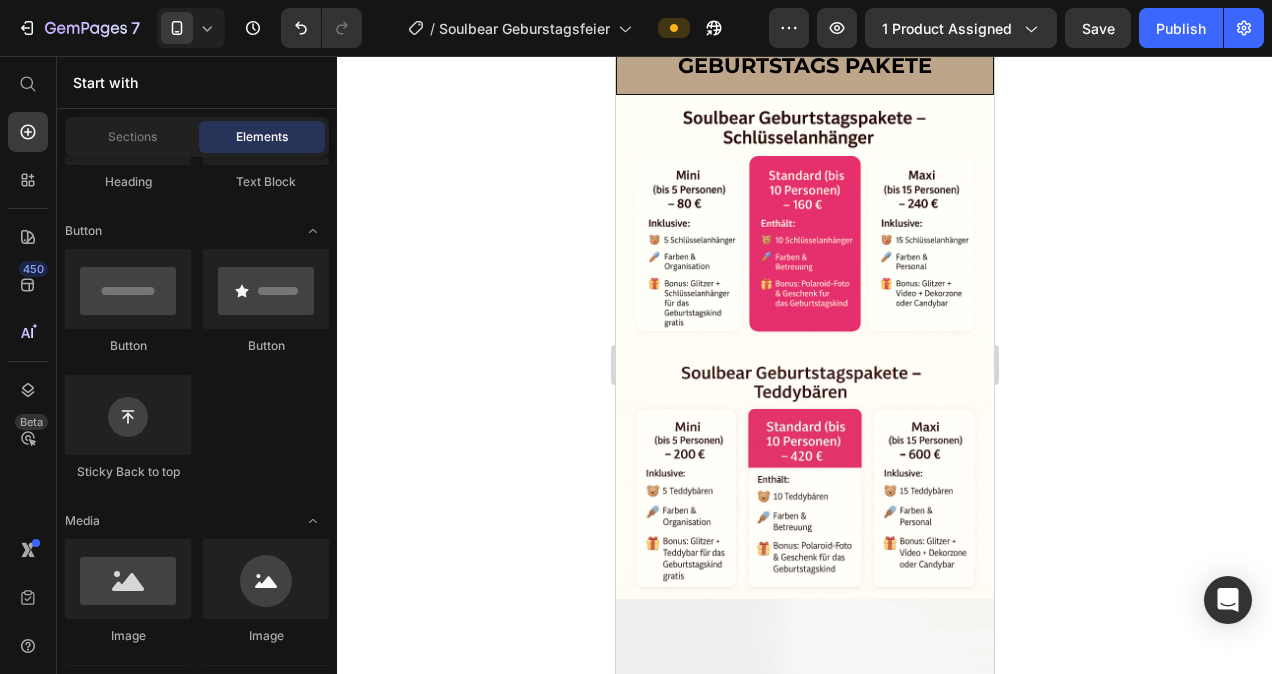 click 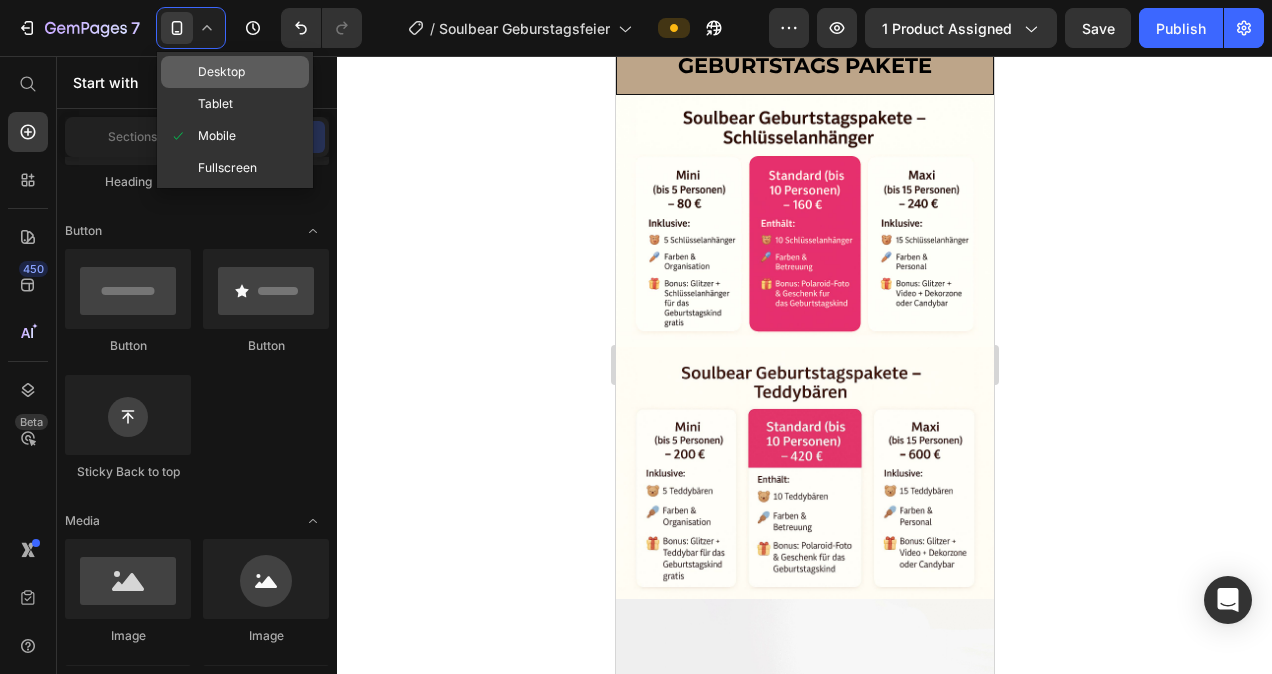 click on "Desktop" at bounding box center (221, 72) 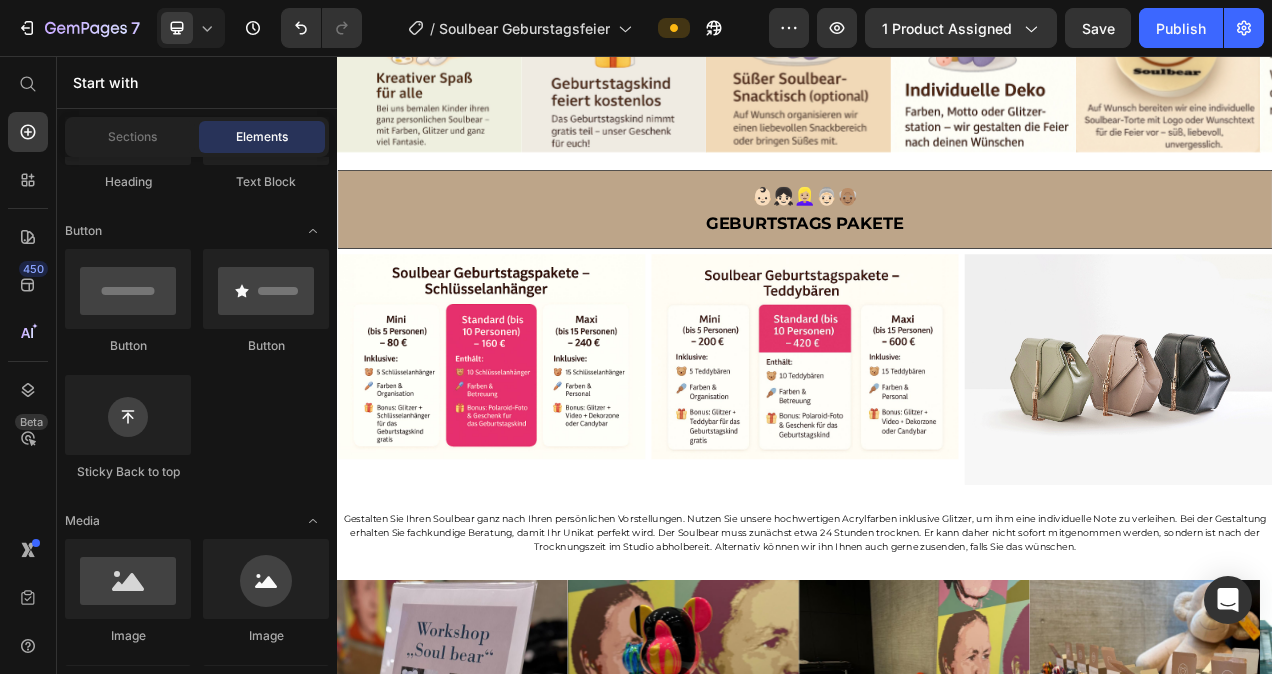 scroll, scrollTop: 1738, scrollLeft: 0, axis: vertical 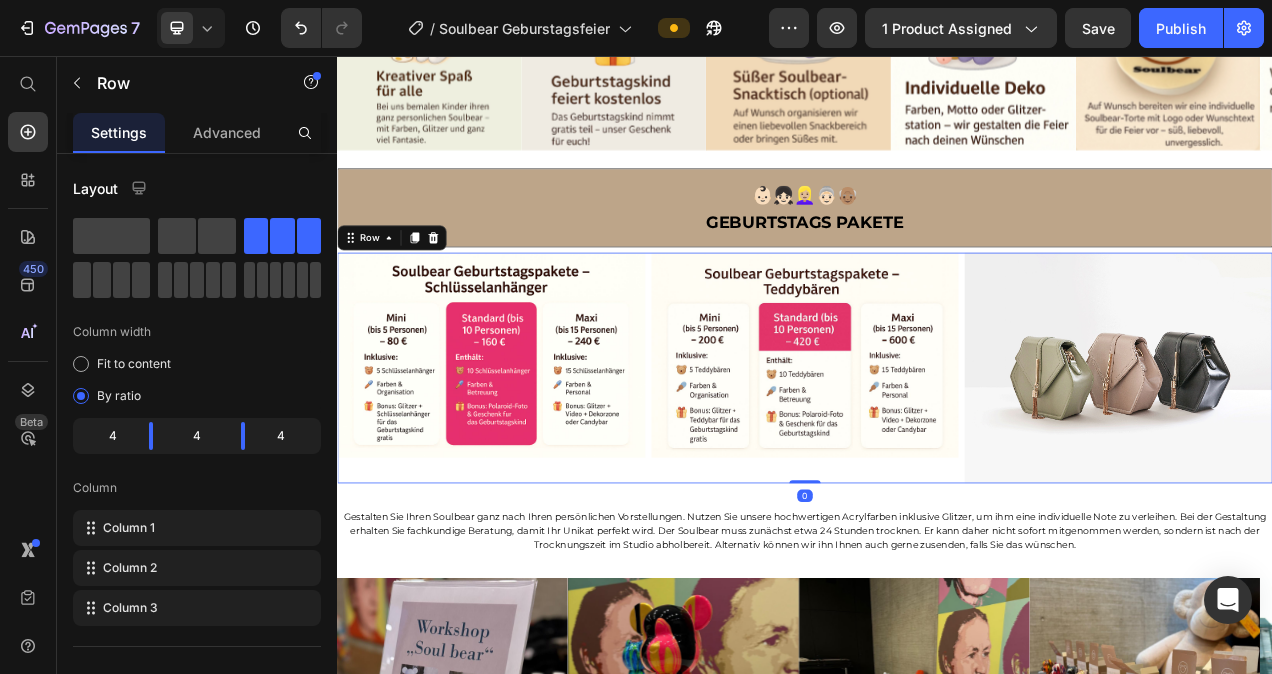click on "Image" at bounding box center (534, 457) 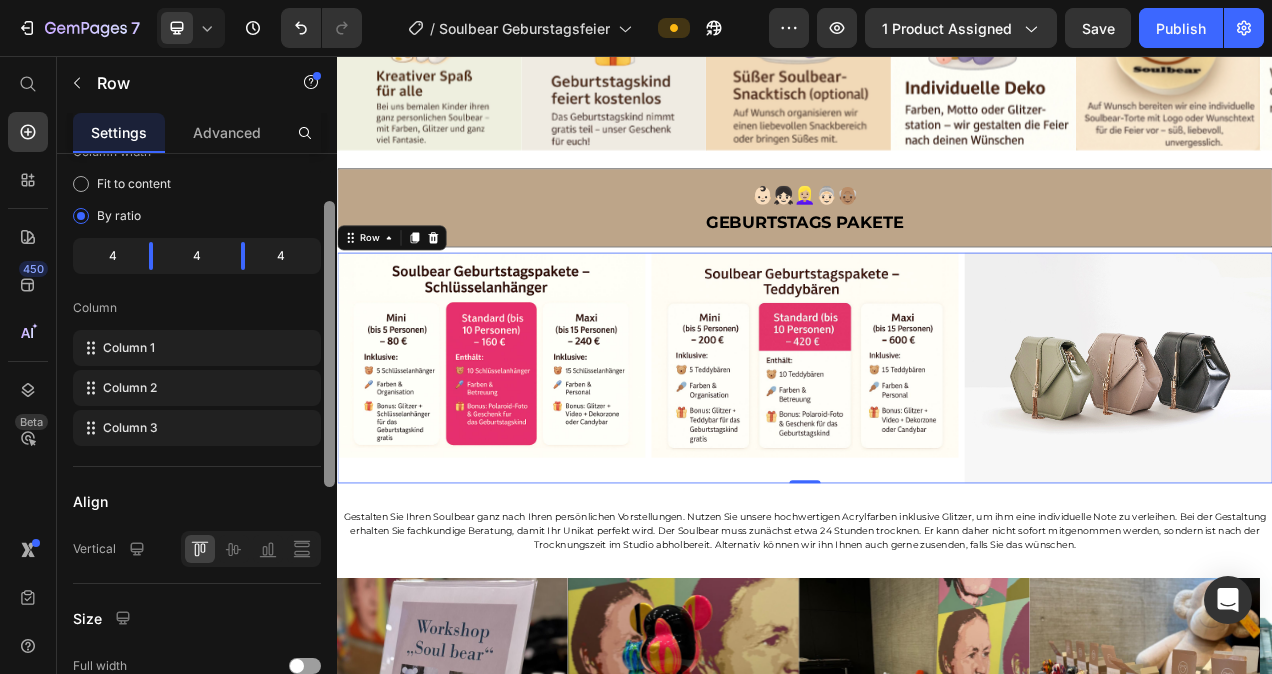 scroll, scrollTop: 224, scrollLeft: 0, axis: vertical 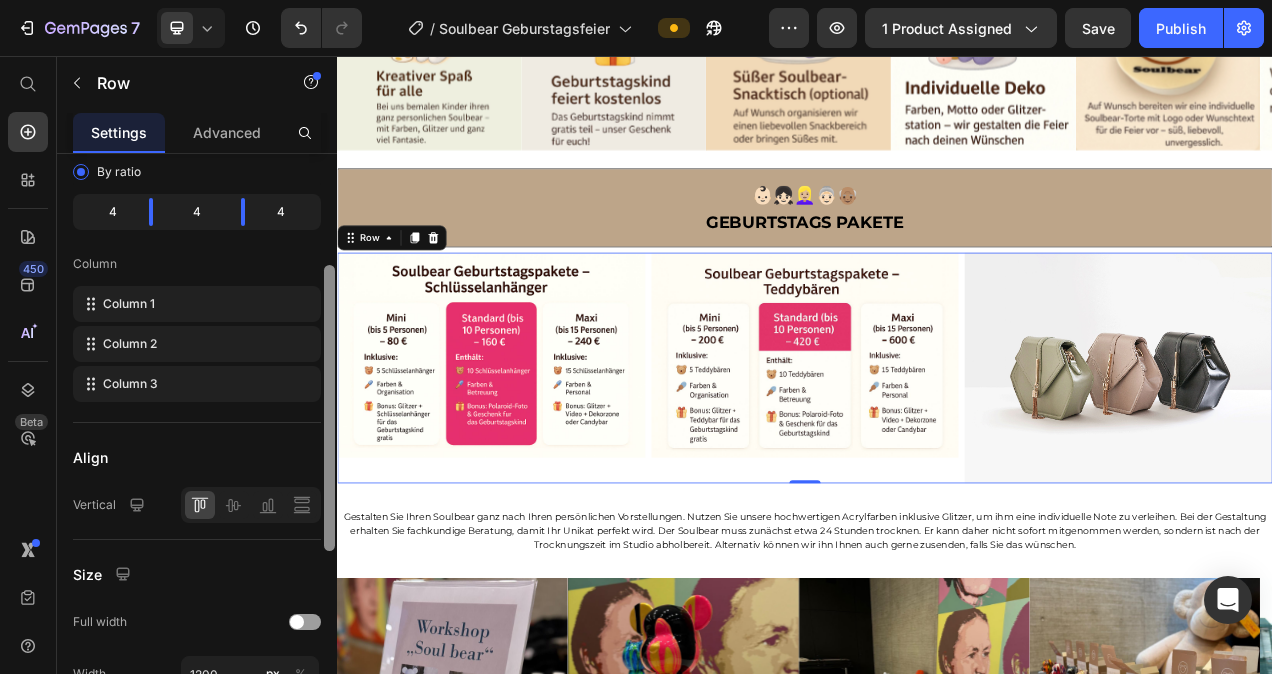 drag, startPoint x: 666, startPoint y: 392, endPoint x: 339, endPoint y: 586, distance: 380.21704 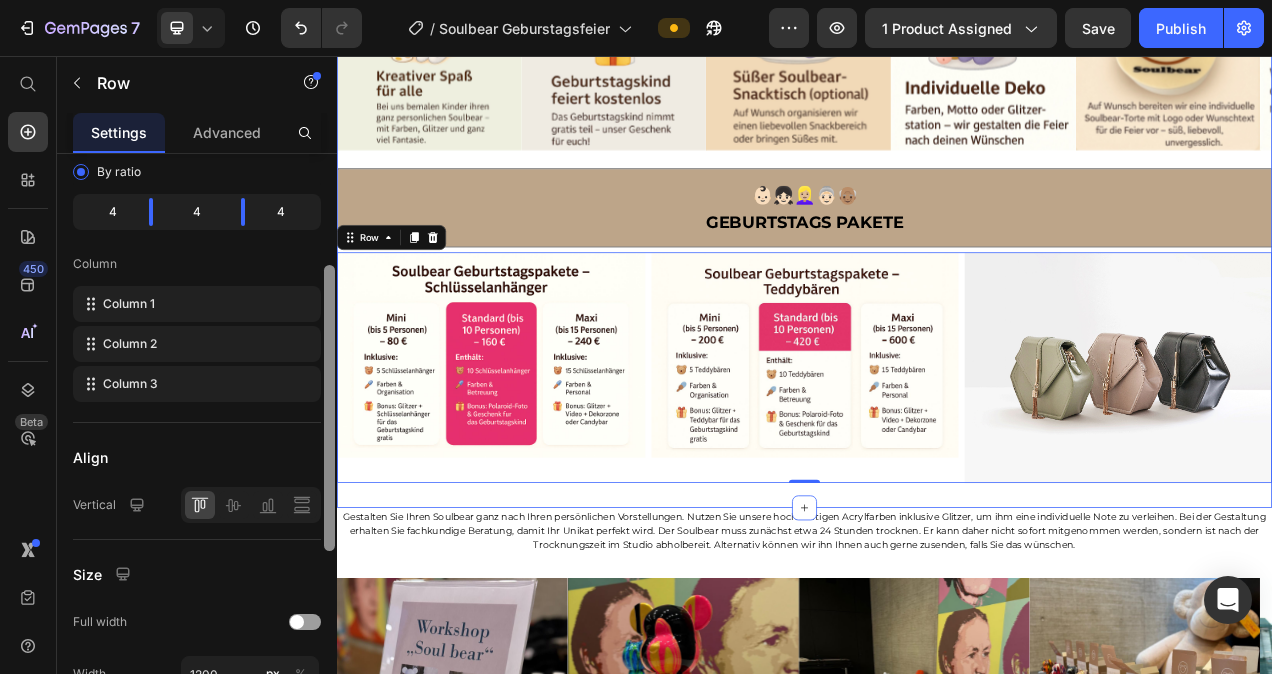 click on "Feiern mit Herz und Kreativität Machen Sie den Geburtstag Ihres Kindes oder eines lieben Menschen unvergesslich! Bei uns erleben Sie kreative Workshops voller Farbe, Spaß und einzigartiger Erinnerungen – für kleine Künstler und große Momente. ✅ Ideal für Kindergeburtstage ✅ Kreativ-Station mit Soulbear-Figuren ✅ Inklusive Farben, Schürzen & Anleitung ✅ Persönlich betreut im Soulbear Studio Text Block Jetzt Geburtstagsfeier anfragen Button Image Image Row 🎊 🎉🎁❤️ Warum eine soulbear geburstagsfeier Heading Image Image Image Image Image Image Carousel  👶🏻👧🏻👱🏼‍♀️👵🏻👴🏽  Geburtstags Pakete Heading Image Image Image Row   0 Section 3" at bounding box center [937, -167] 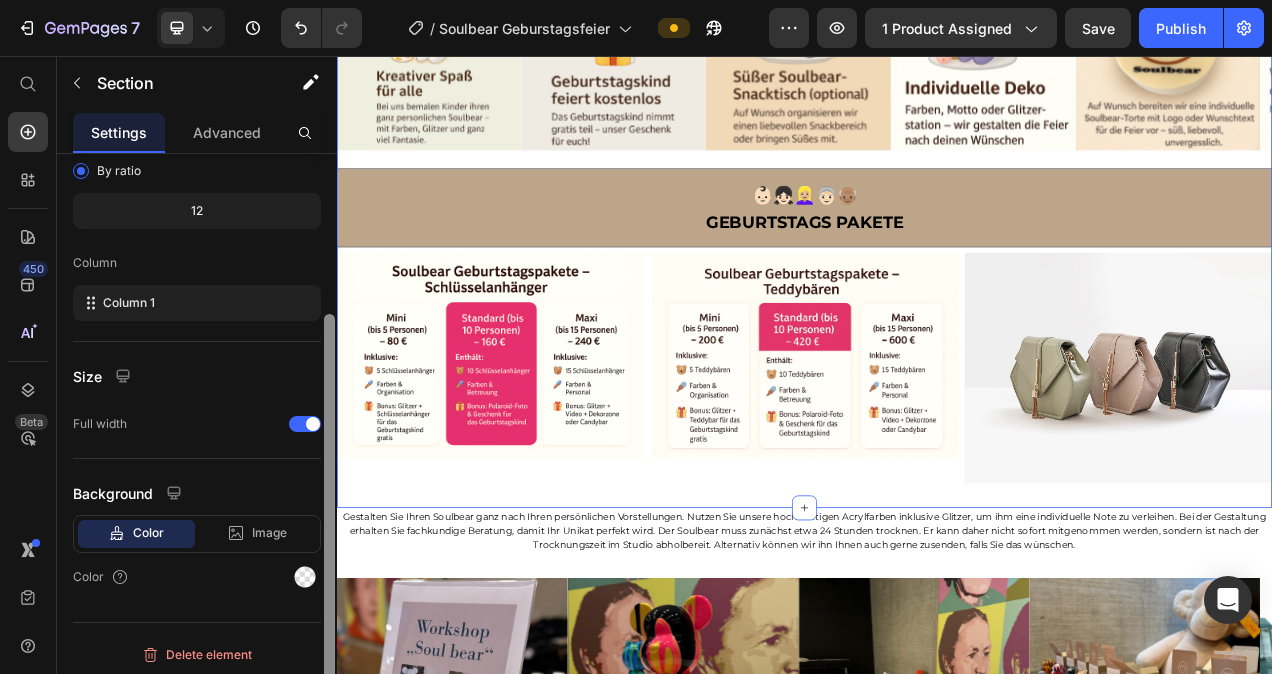 scroll, scrollTop: 231, scrollLeft: 0, axis: vertical 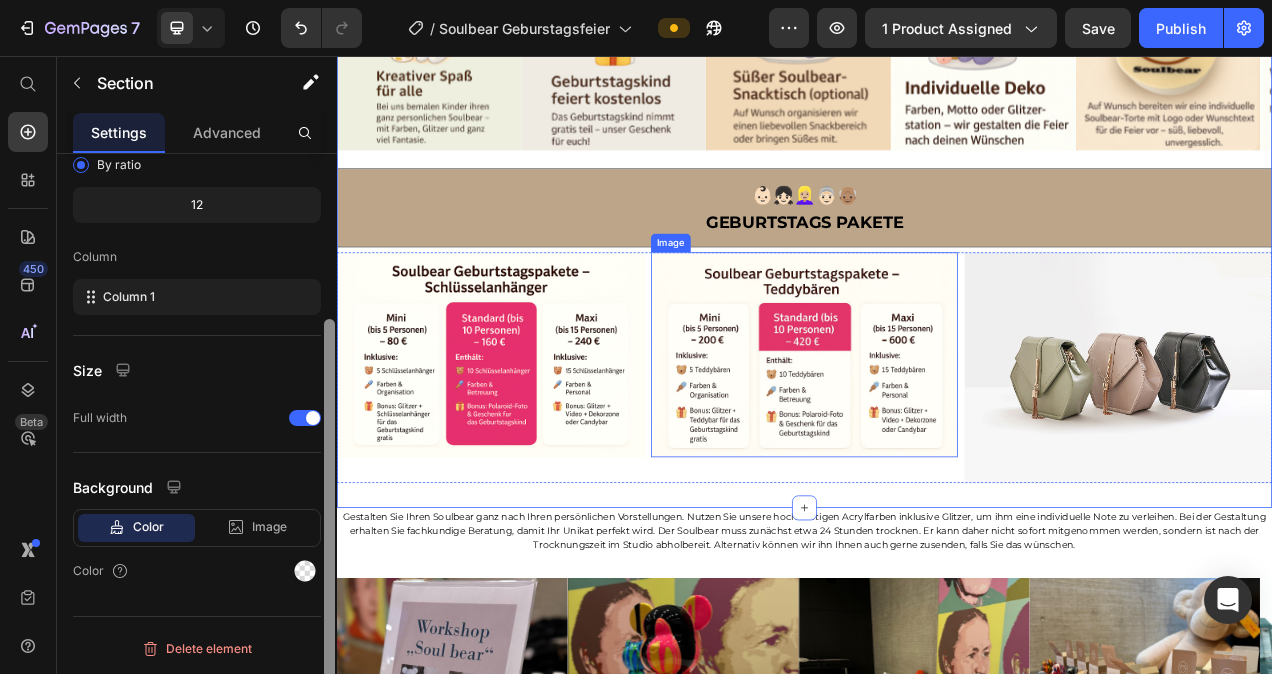 drag, startPoint x: 665, startPoint y: 479, endPoint x: 965, endPoint y: 417, distance: 306.3397 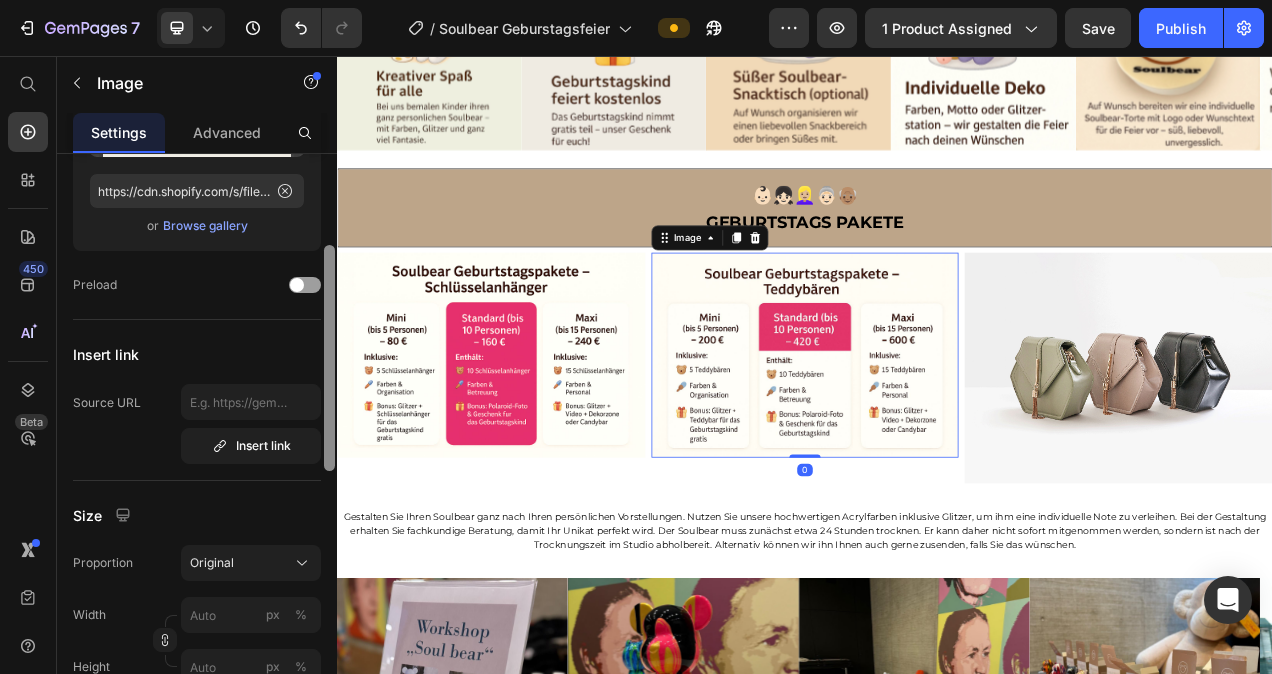 scroll, scrollTop: 0, scrollLeft: 0, axis: both 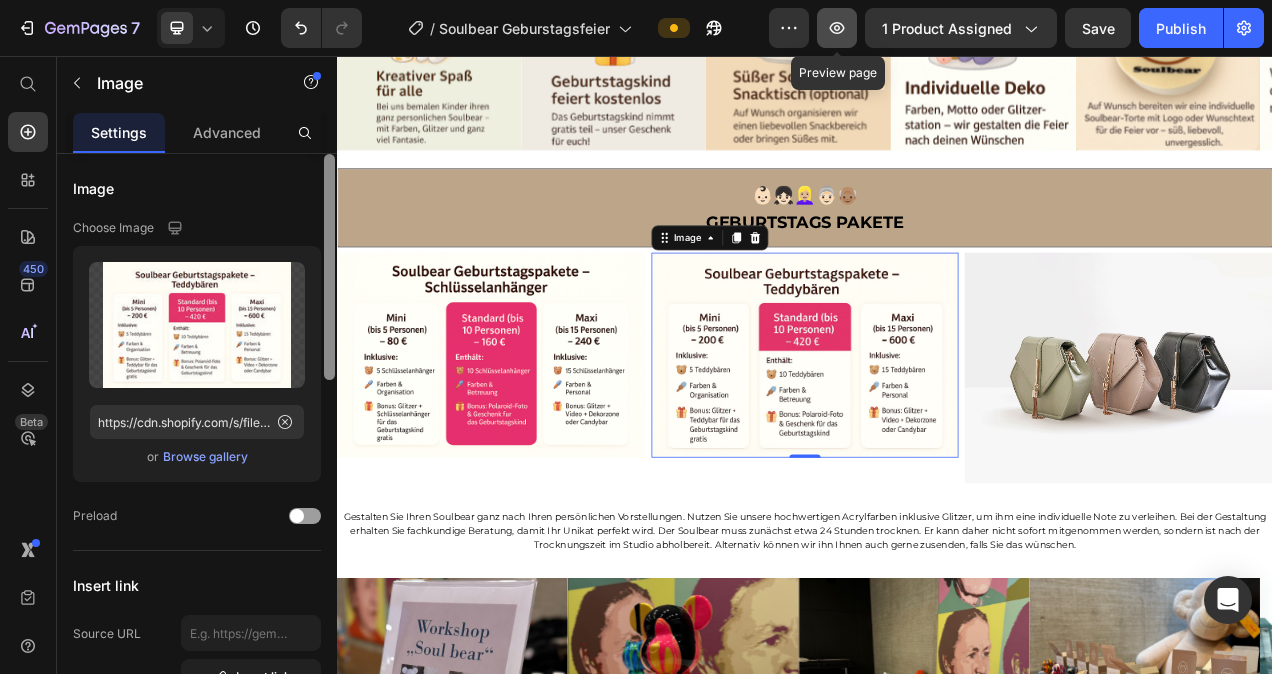 click 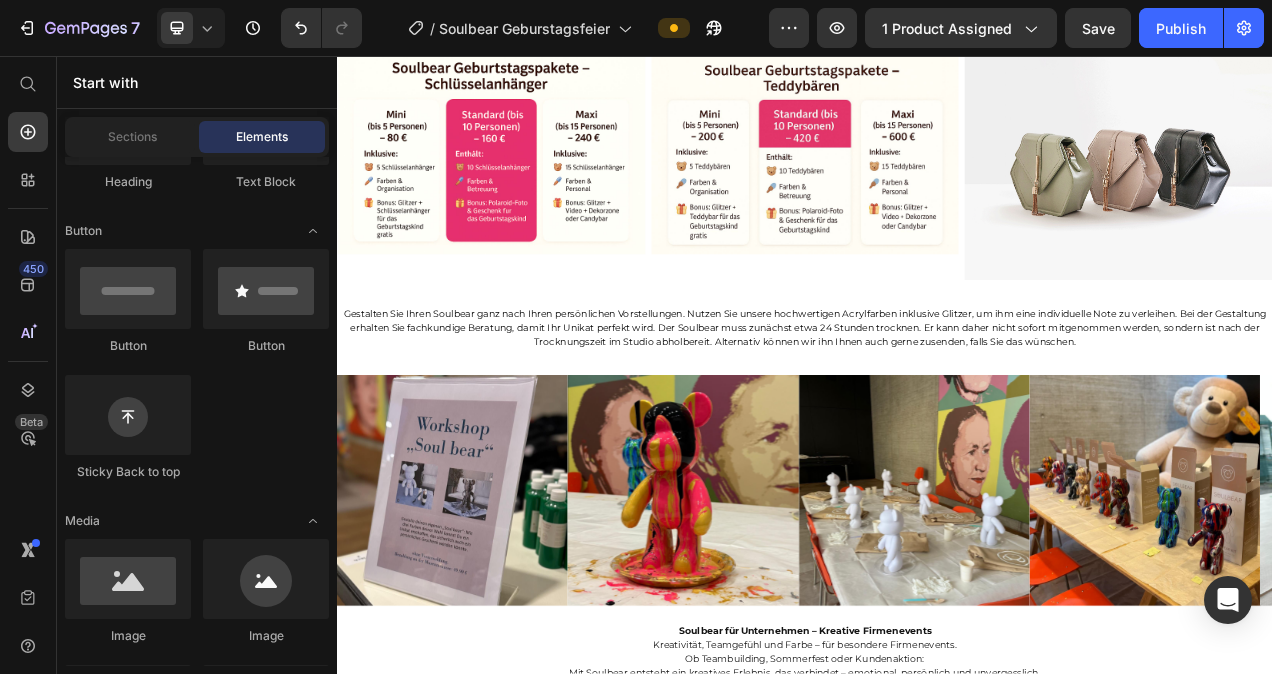 scroll, scrollTop: 2009, scrollLeft: 0, axis: vertical 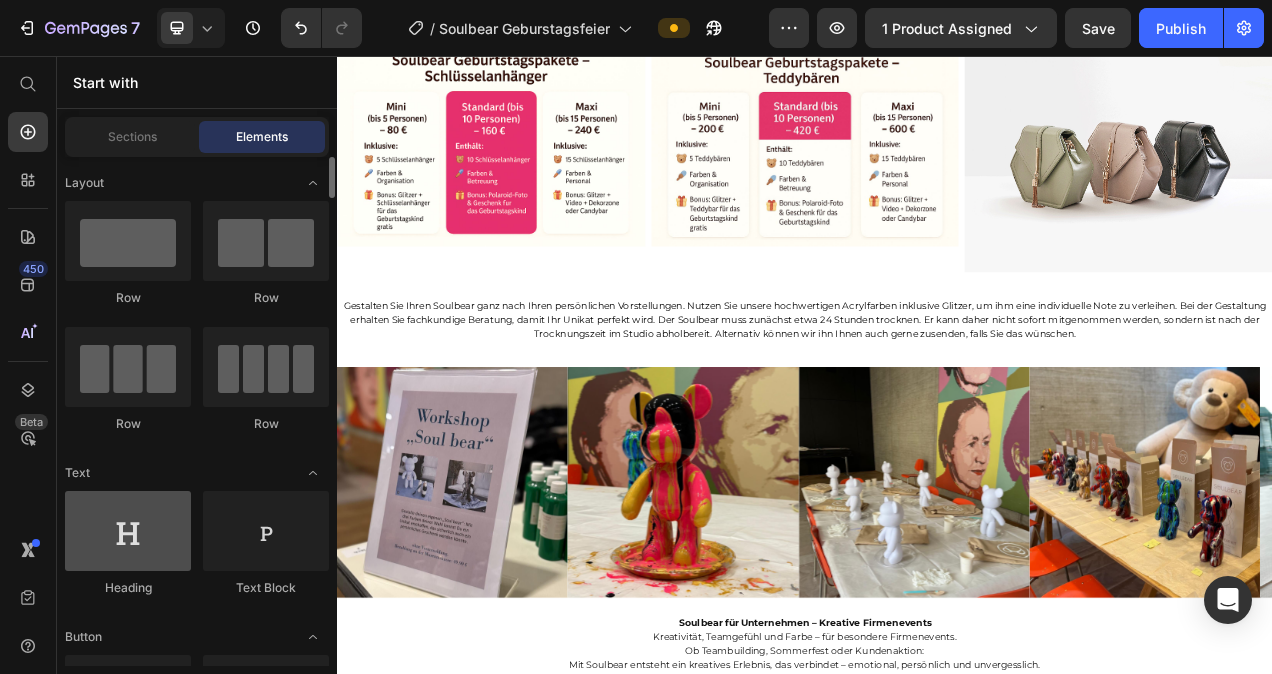 click at bounding box center [128, 531] 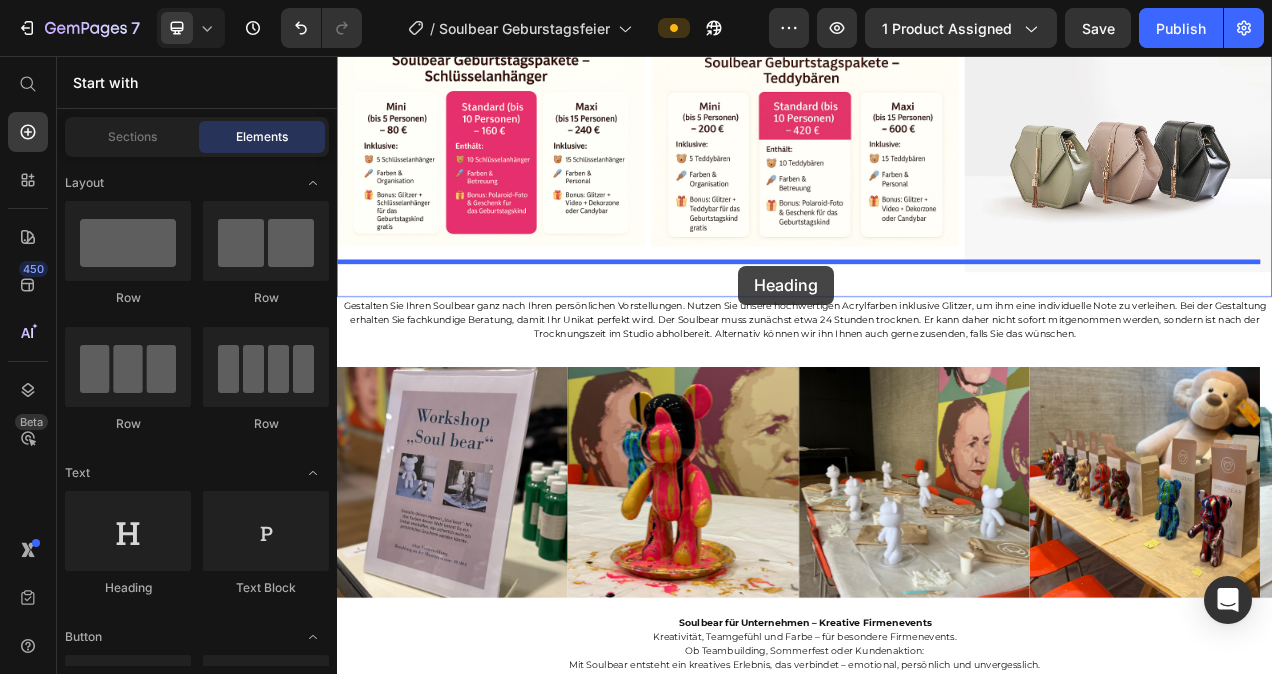 drag, startPoint x: 513, startPoint y: 580, endPoint x: 852, endPoint y: 325, distance: 424.20044 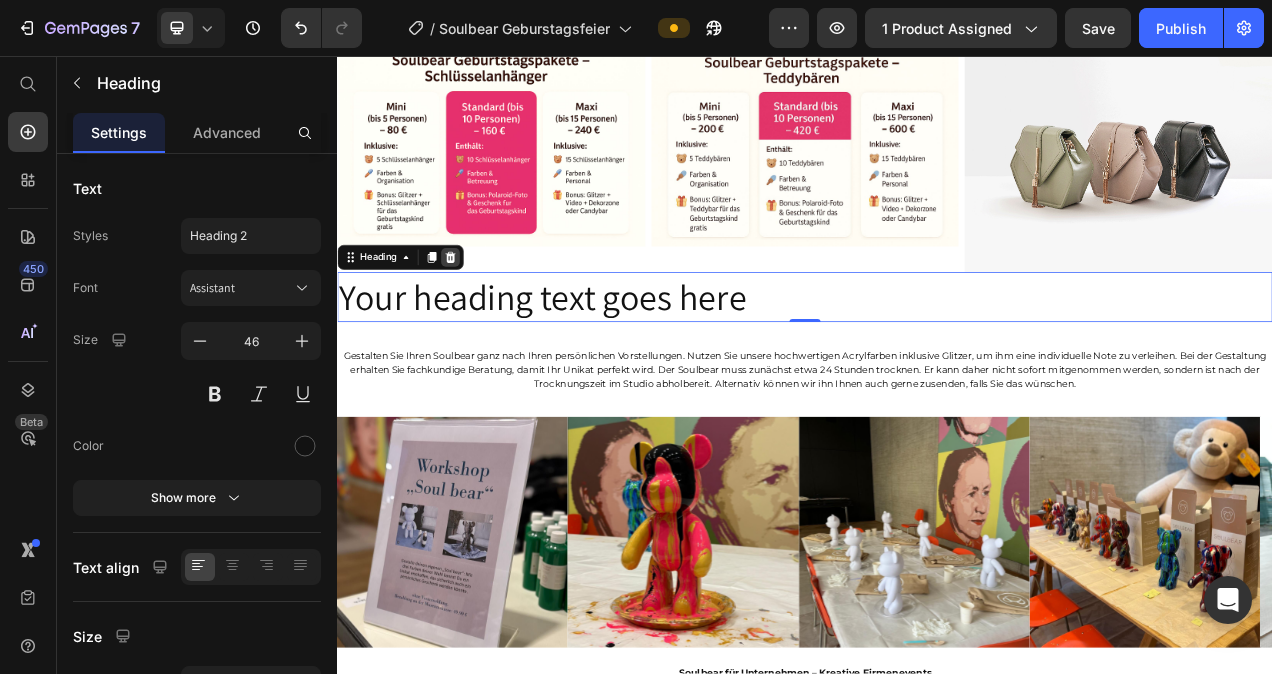 click 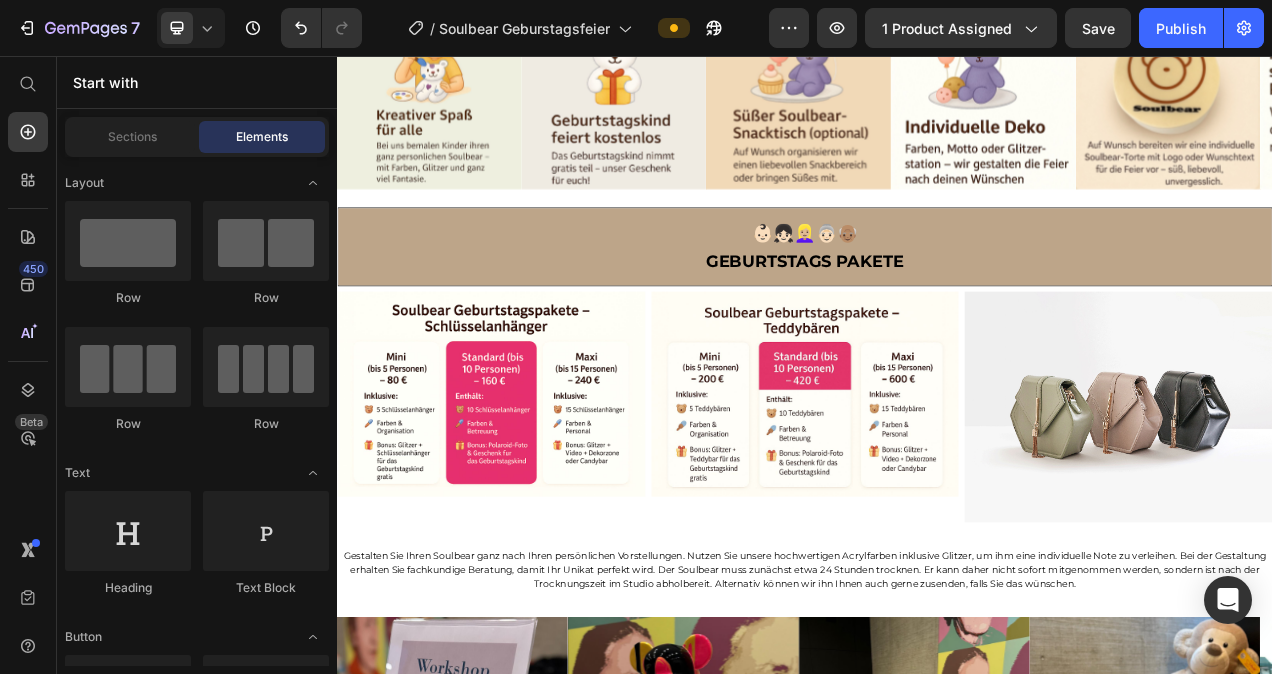 scroll, scrollTop: 1760, scrollLeft: 0, axis: vertical 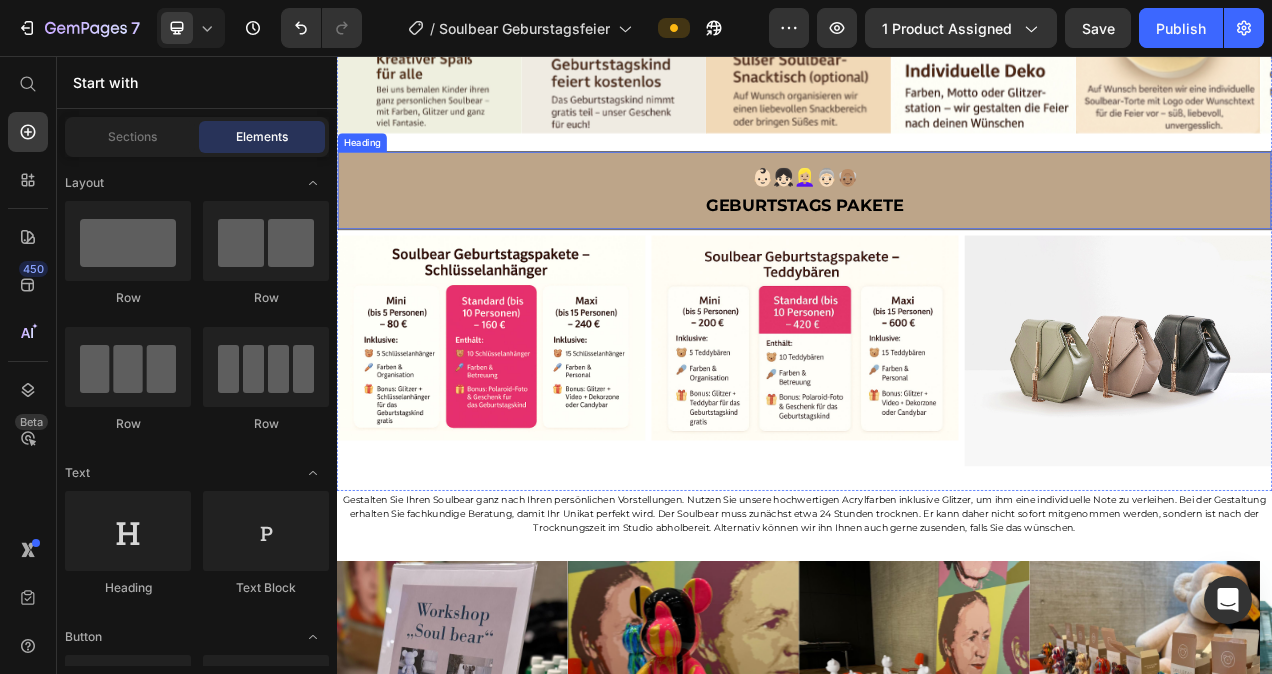 click on "👶🏻👧🏻👱🏼‍♀️👵🏻👴🏽  Geburtstags Pakete" at bounding box center [937, 229] 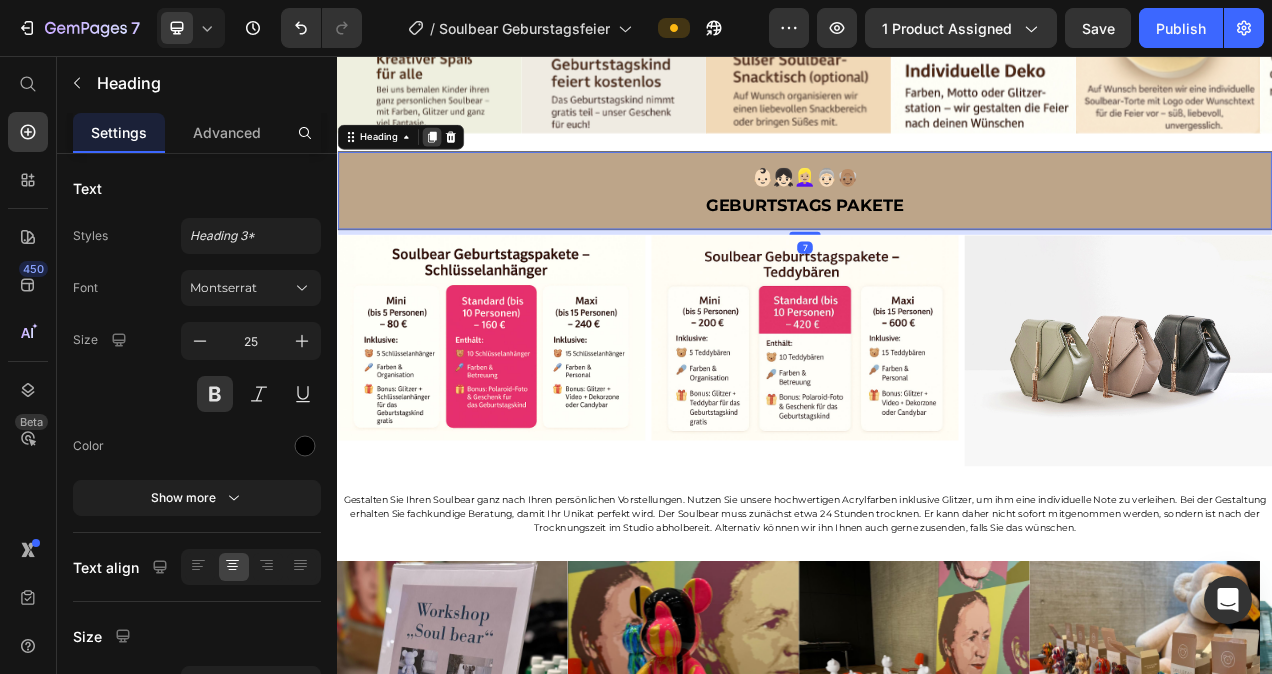 click 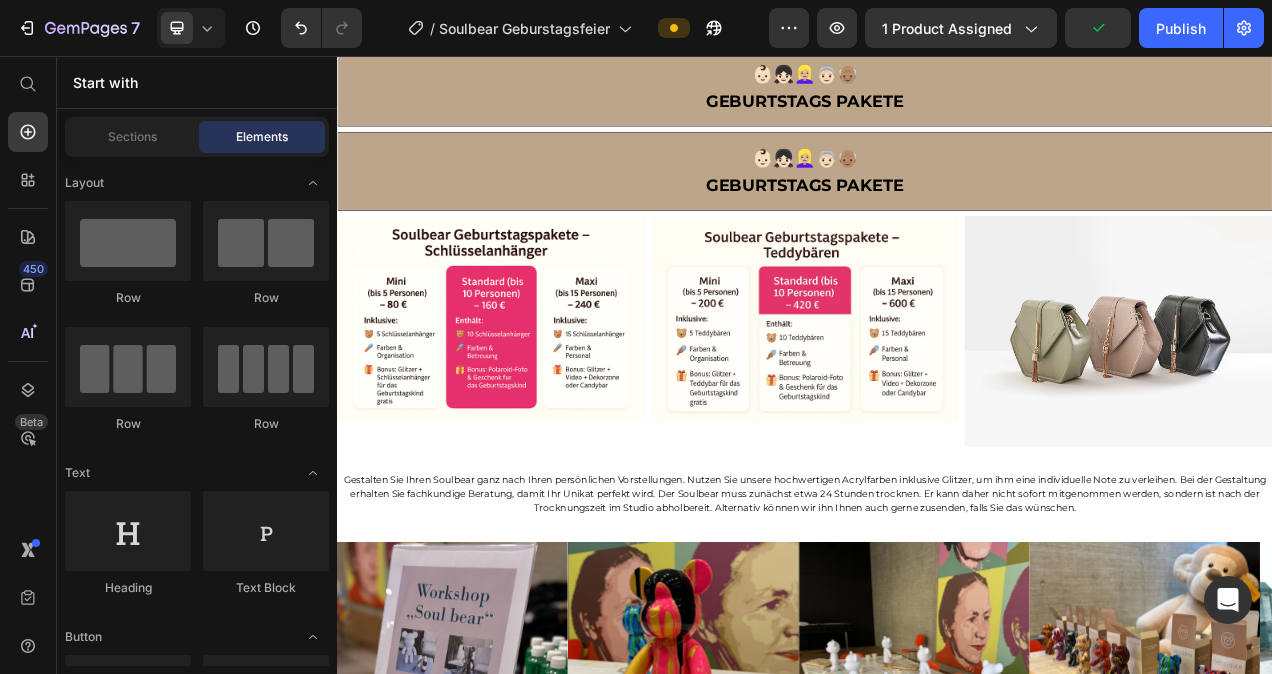 scroll, scrollTop: 1908, scrollLeft: 0, axis: vertical 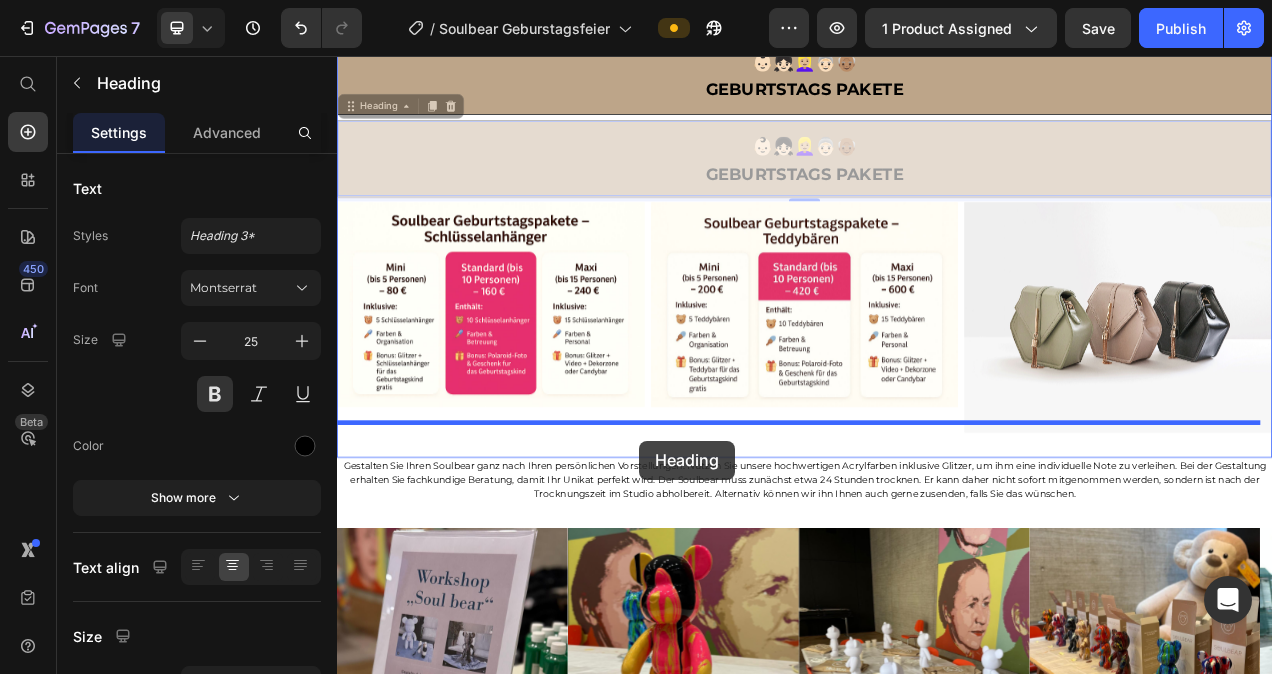 drag, startPoint x: 690, startPoint y: 159, endPoint x: 725, endPoint y: 550, distance: 392.5634 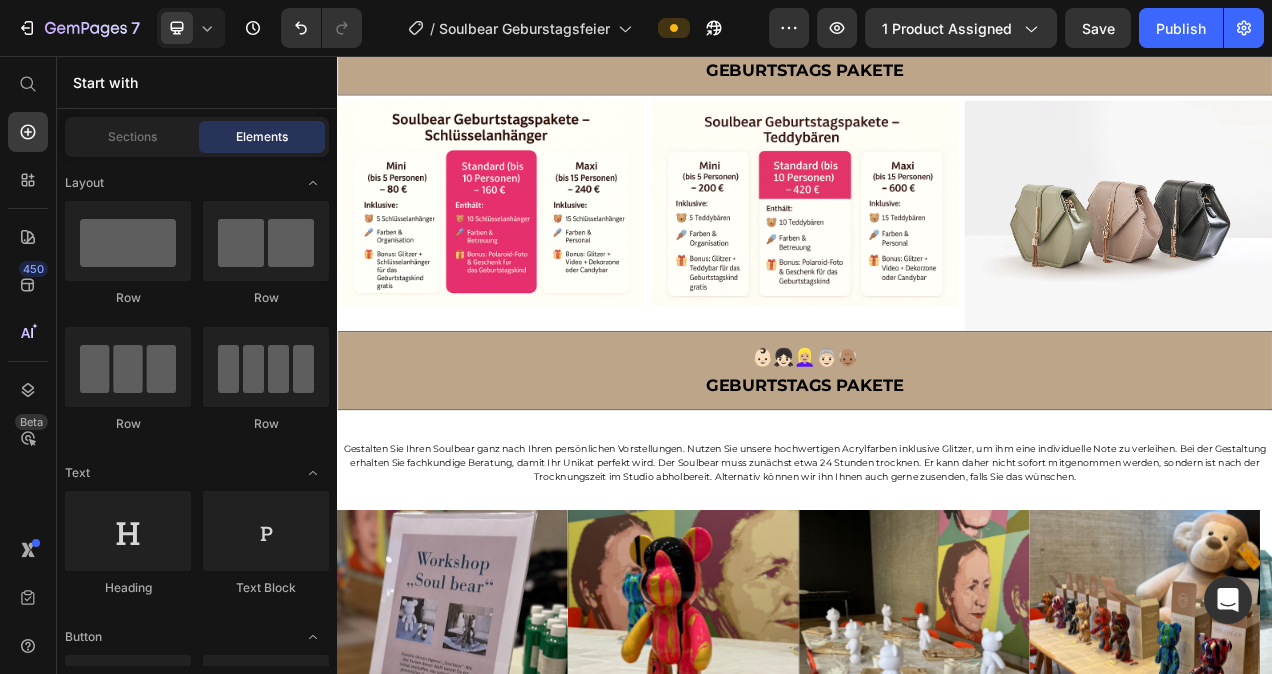 scroll, scrollTop: 1945, scrollLeft: 0, axis: vertical 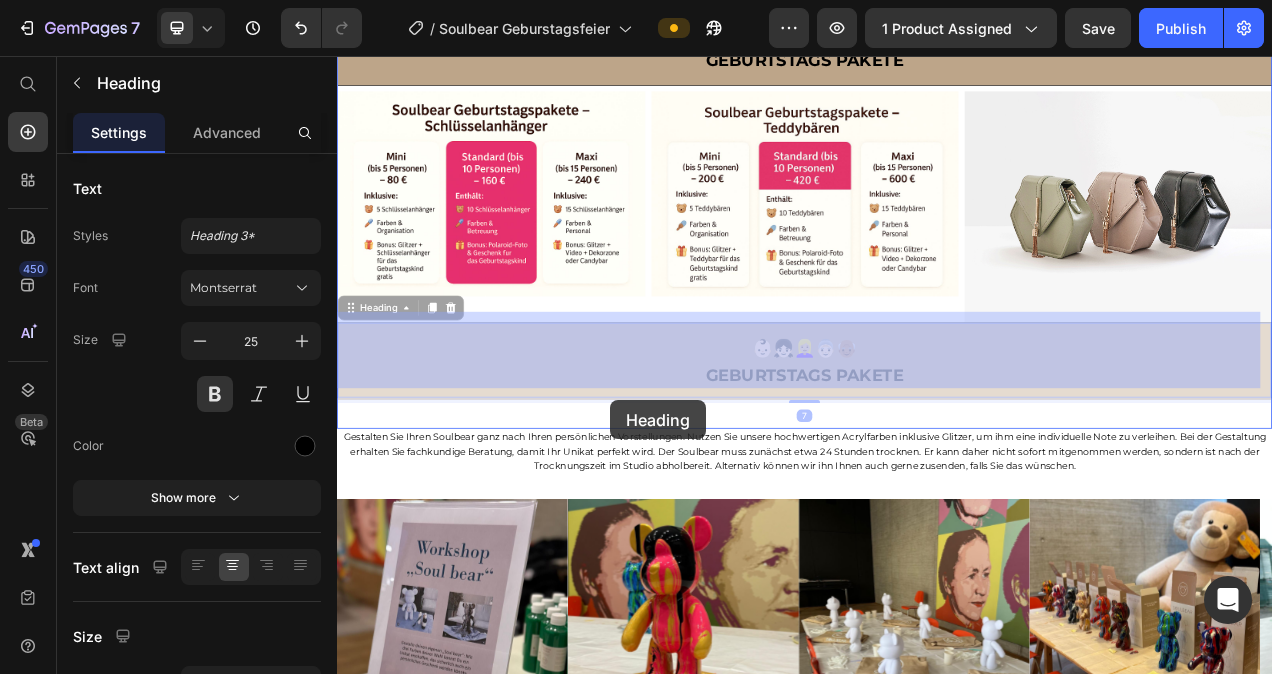 drag, startPoint x: 680, startPoint y: 423, endPoint x: 688, endPoint y: 498, distance: 75.42546 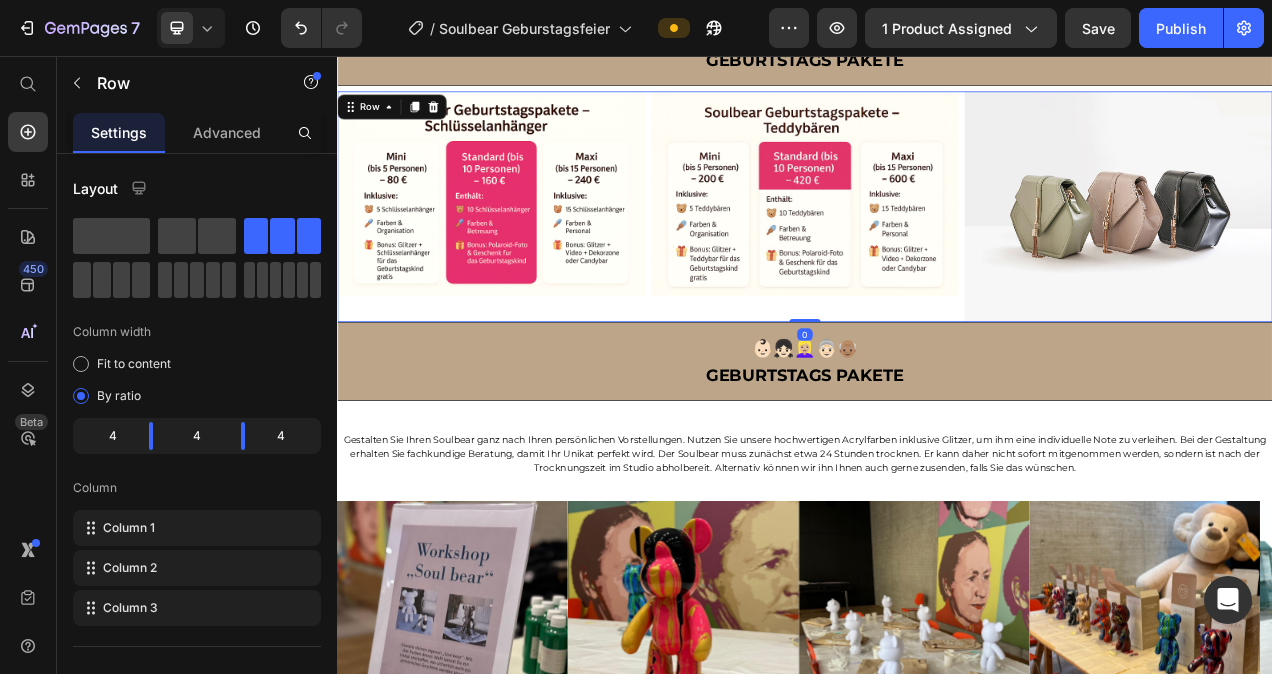 click on "Image" at bounding box center (937, 250) 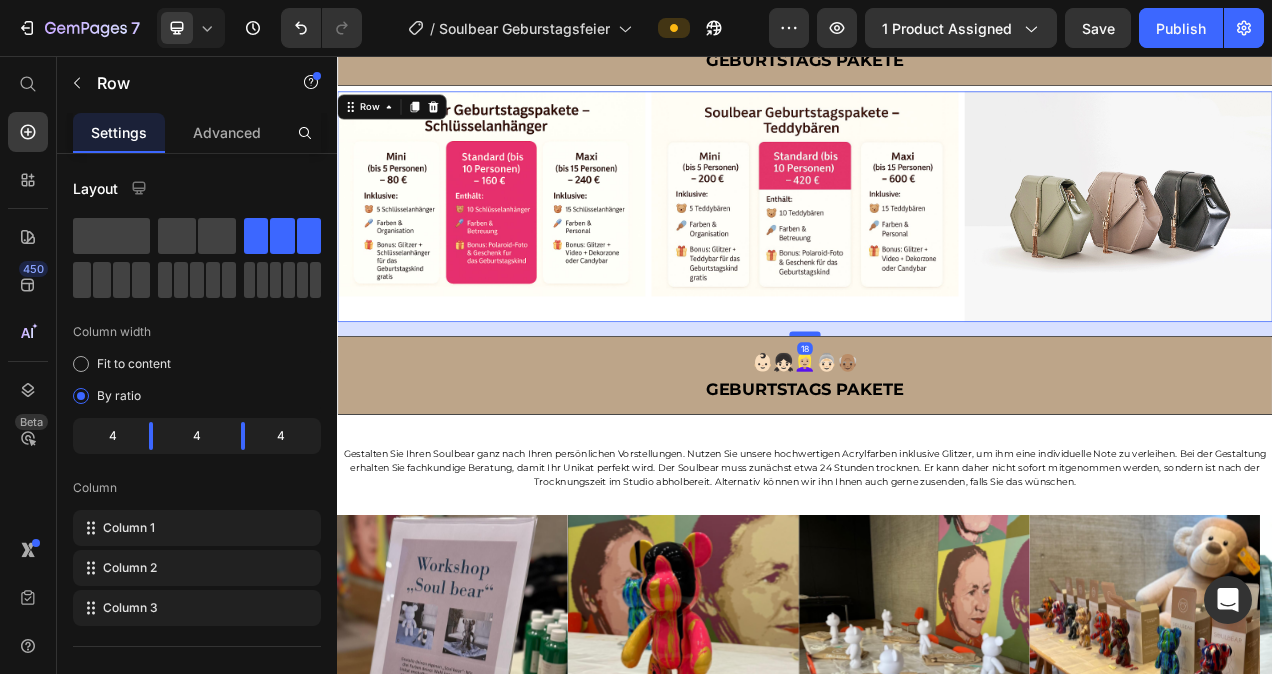 drag, startPoint x: 930, startPoint y: 382, endPoint x: 933, endPoint y: 399, distance: 17.262676 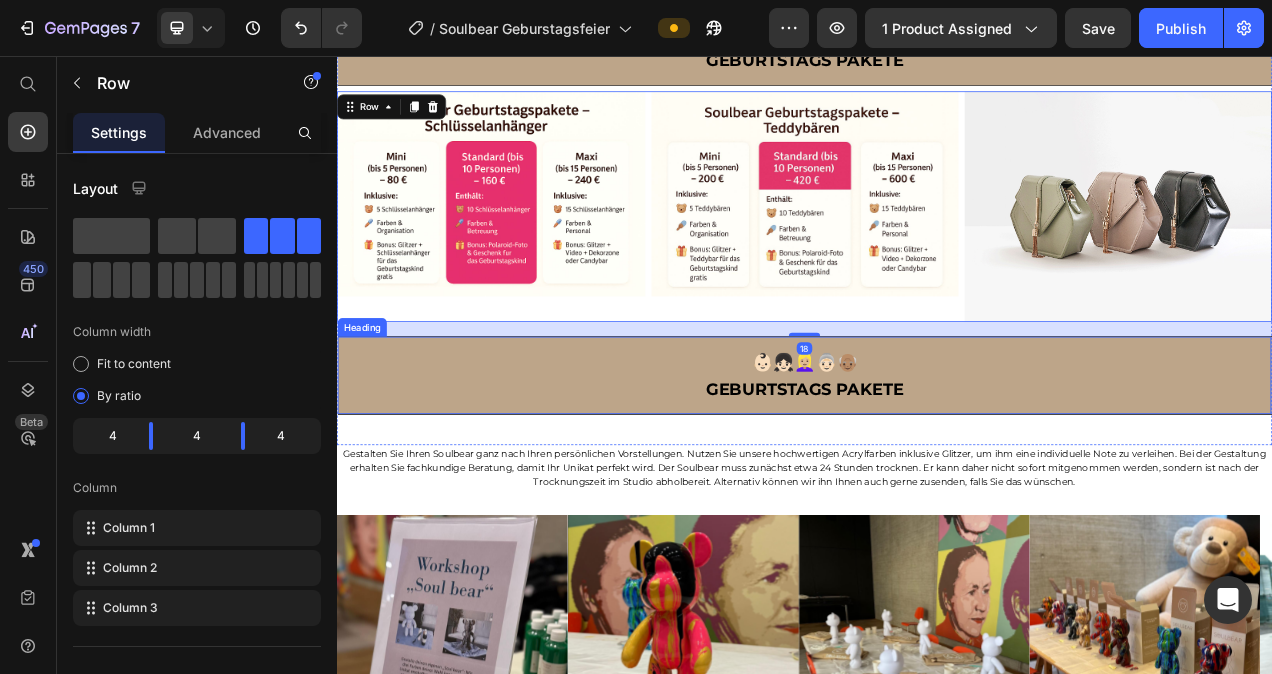 click on "👶🏻👧🏻👱🏼‍♀️👵🏻👴🏽  Geburtstags Pakete" at bounding box center [937, 466] 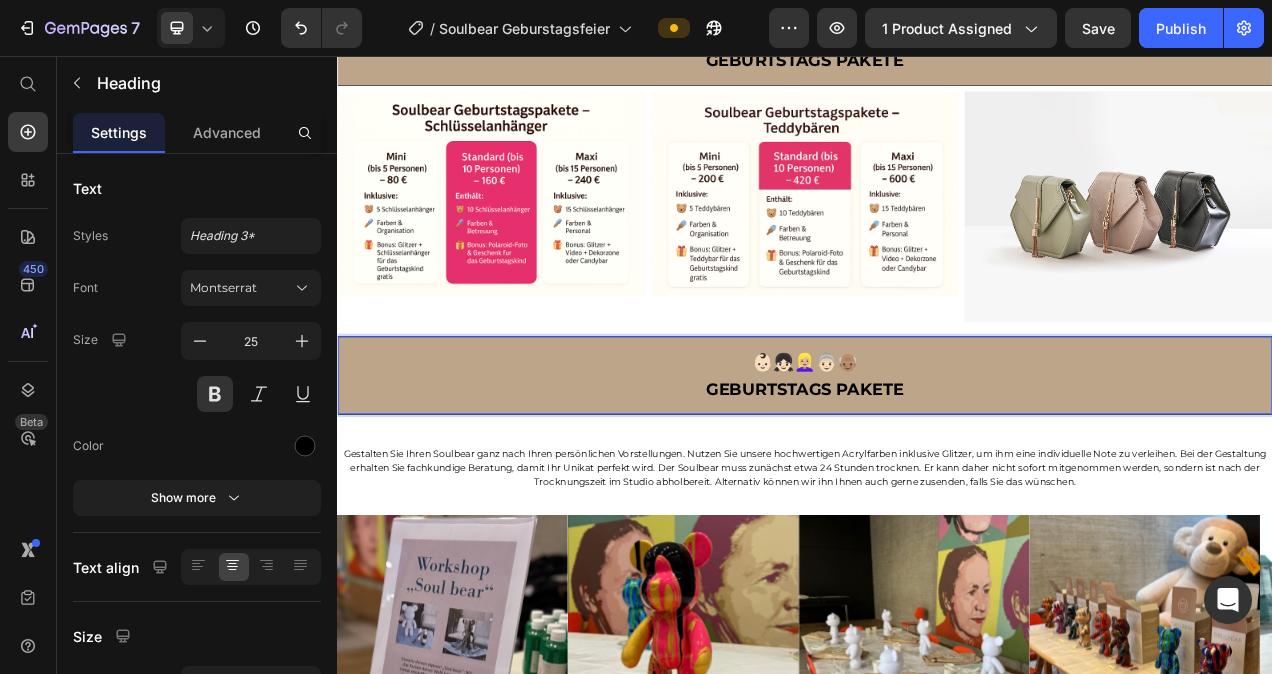 click on "👶🏻👧🏻👱🏼‍♀️👵🏻👴🏽  Geburtstags Pakete" at bounding box center (937, 466) 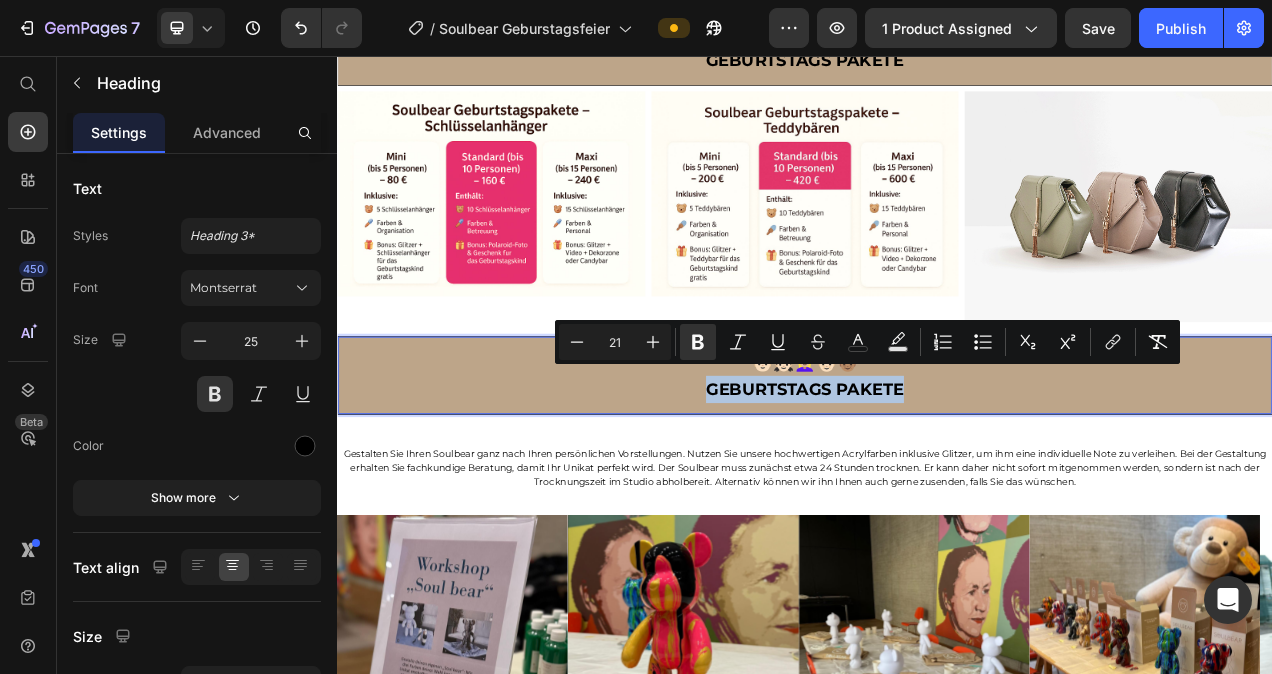 drag, startPoint x: 1065, startPoint y: 467, endPoint x: 809, endPoint y: 476, distance: 256.15814 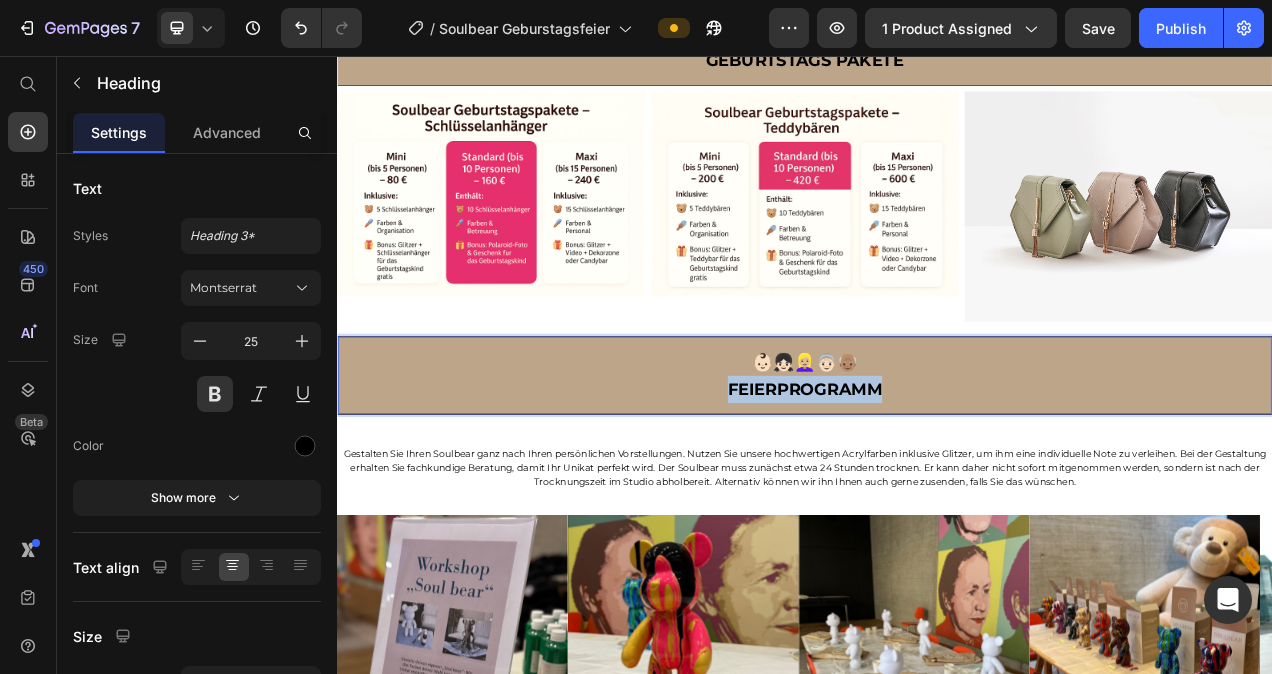 drag, startPoint x: 1034, startPoint y: 469, endPoint x: 834, endPoint y: 475, distance: 200.08998 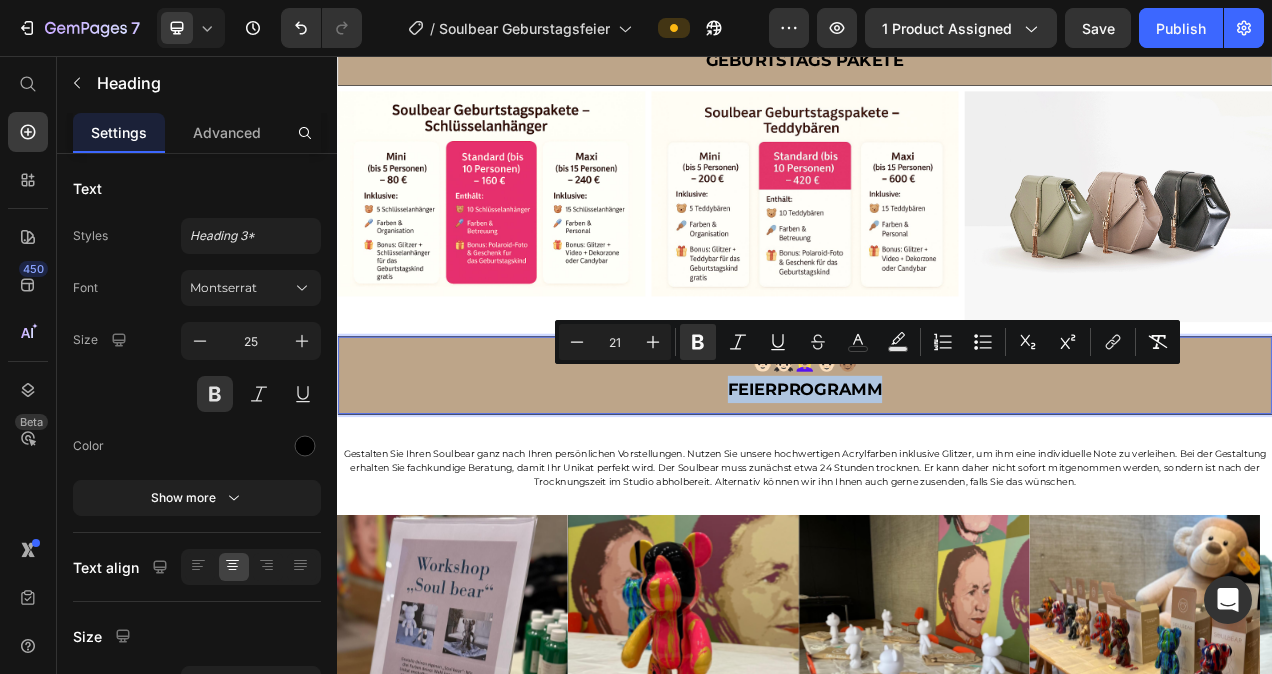 click on "👶🏻👧🏻👱🏼‍♀️👵🏻👴🏽  FEIERPROGRAMM" at bounding box center [937, 466] 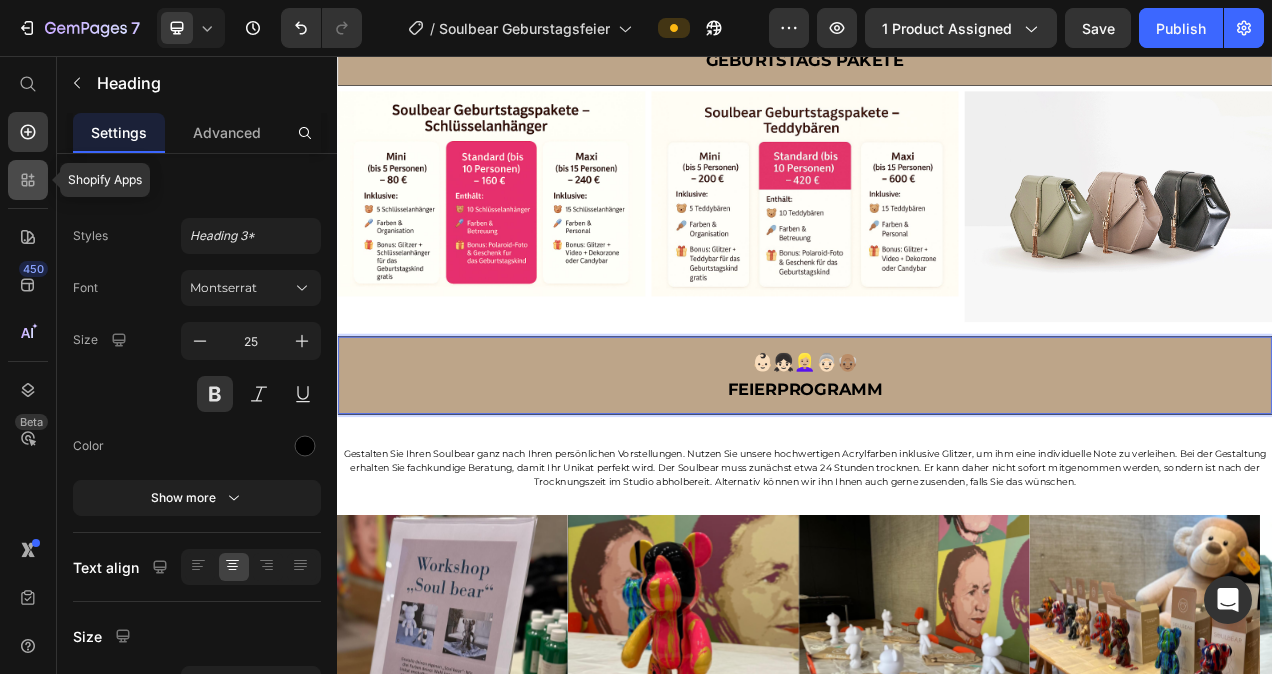 click 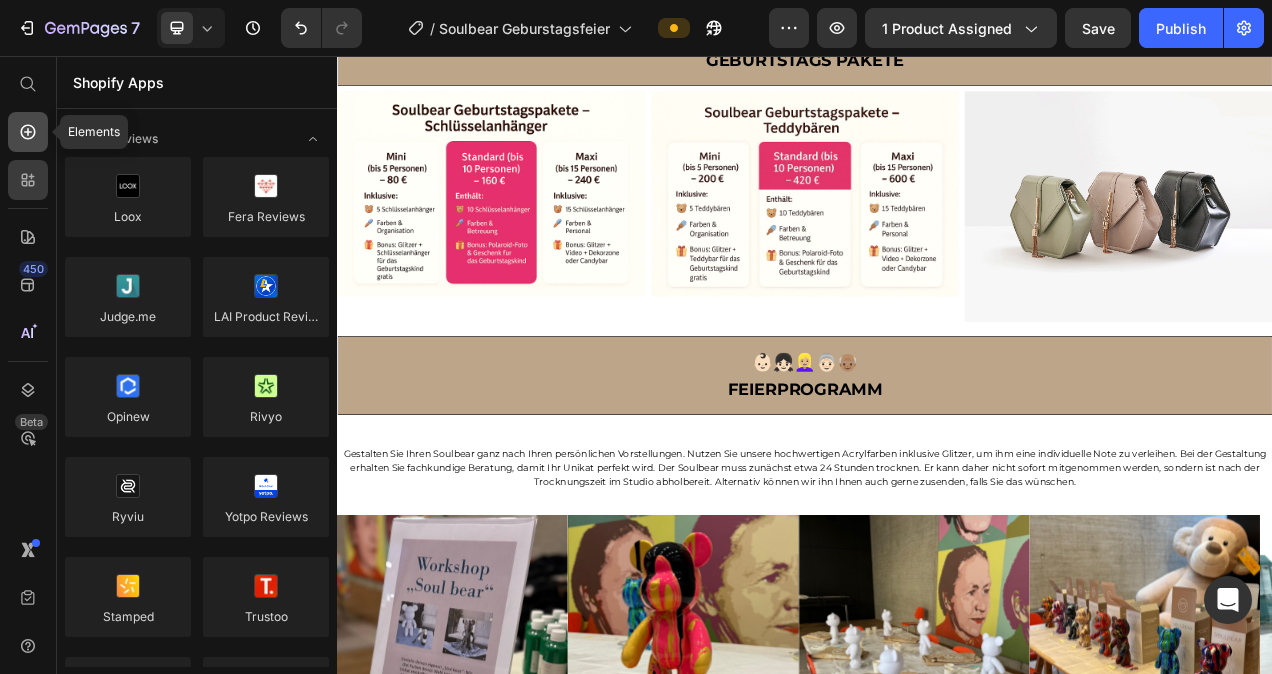click 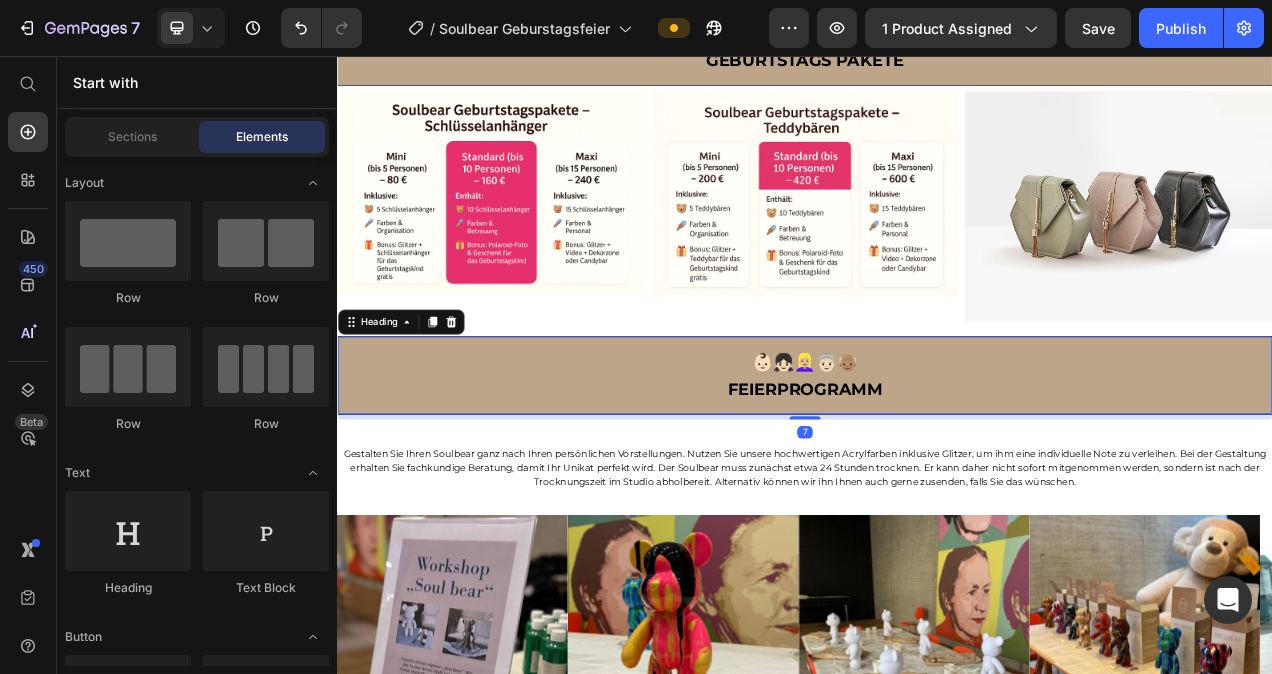 click on "⁠⁠⁠⁠⁠⁠⁠  👶🏻👧🏻👱🏼‍♀️👵🏻👴🏽  [EVENT_NAME]" at bounding box center [937, 466] 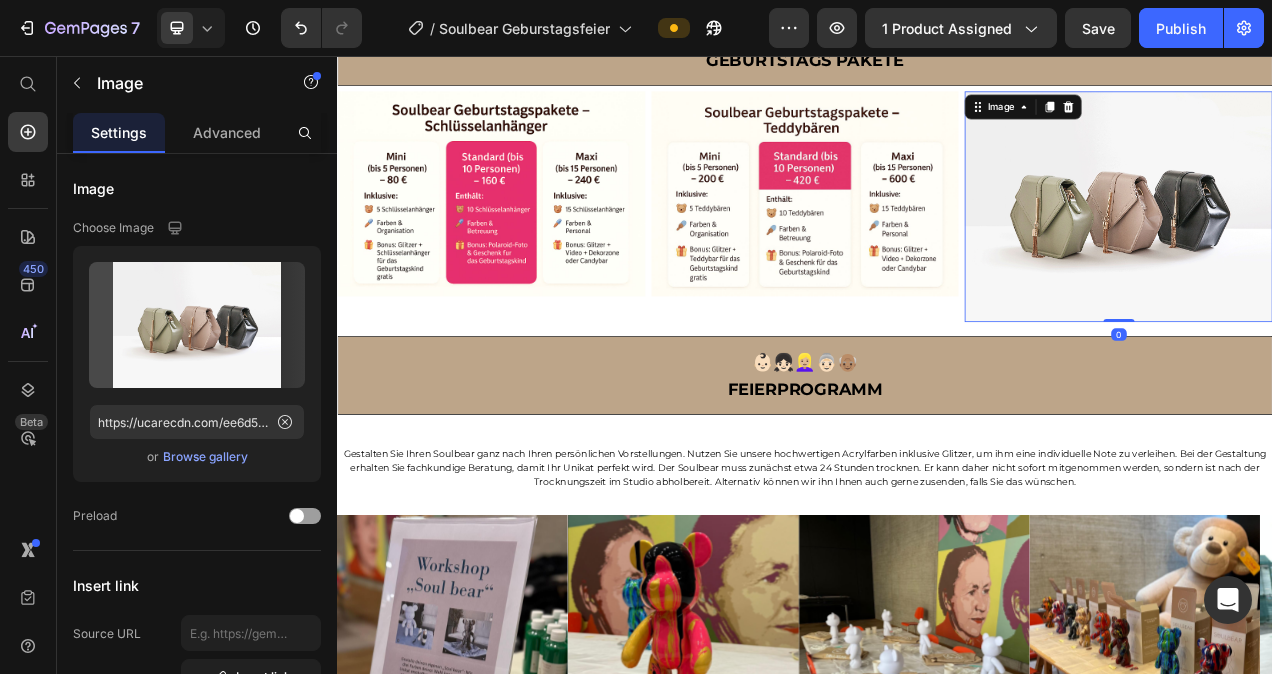 click at bounding box center (1339, 250) 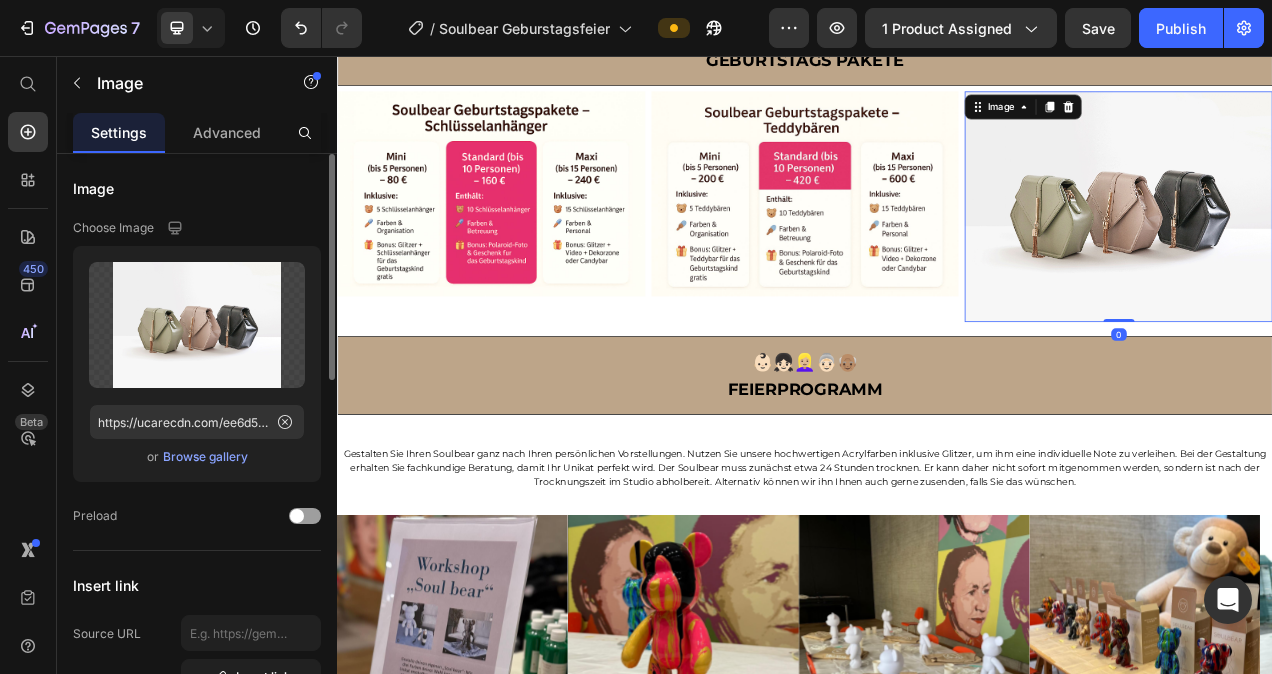 click on "Browse gallery" at bounding box center [205, 457] 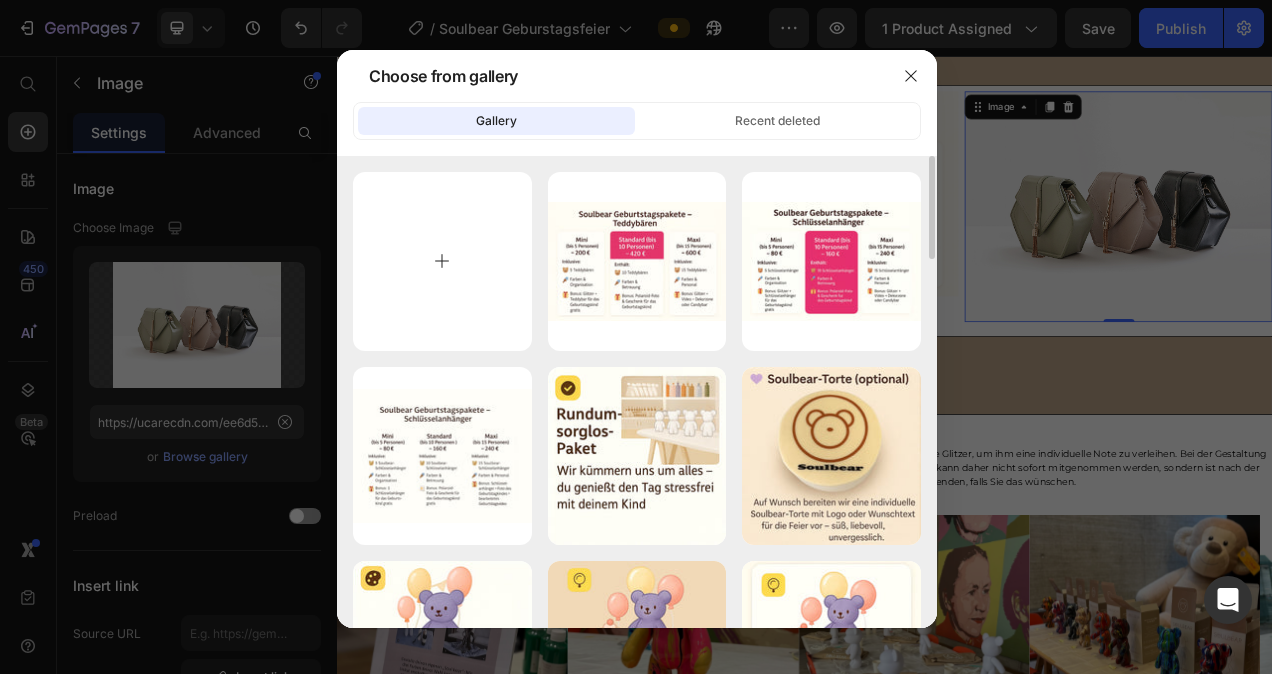 click at bounding box center (442, 261) 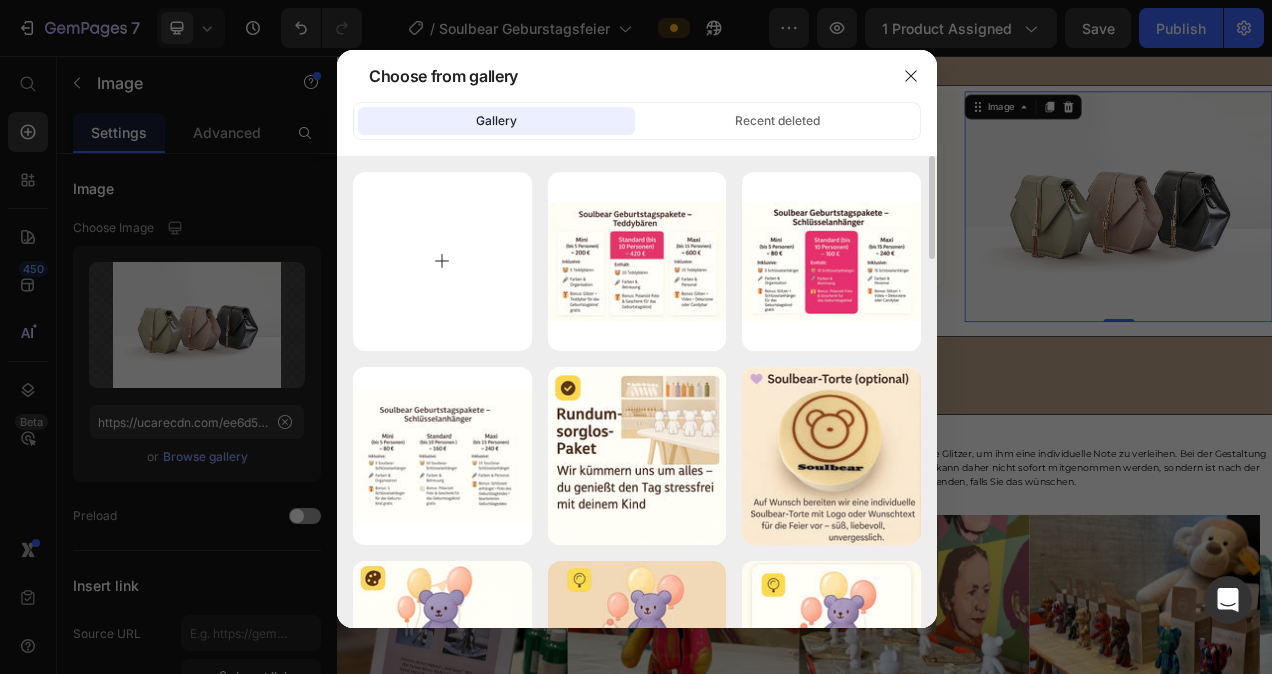 type on "C:\fakepath\WhatsApp Bild 2025-07-13 um 12.59.03_[HASH]" 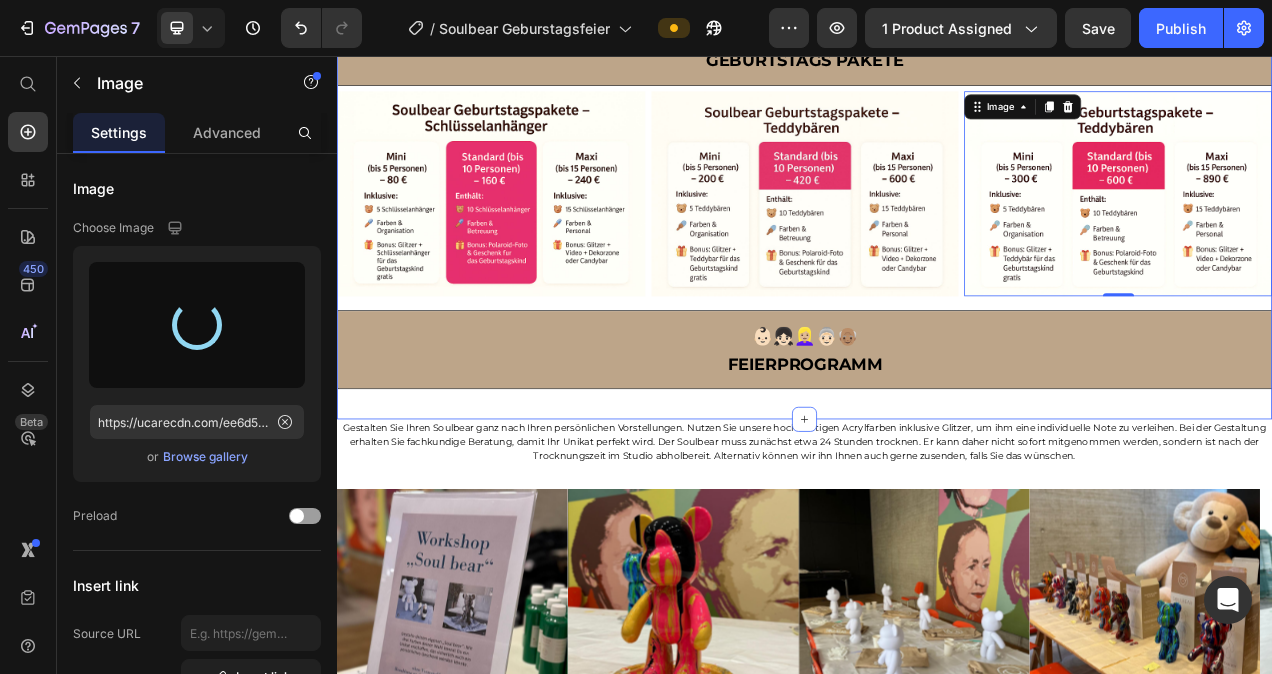 type on "https://cdn.shopify.com/s/files/1/0778/5129/6091/files/gempages_492460592905323398-a1b1d914-9c89-4b4a-a189-81c4b204cf22.jpg" 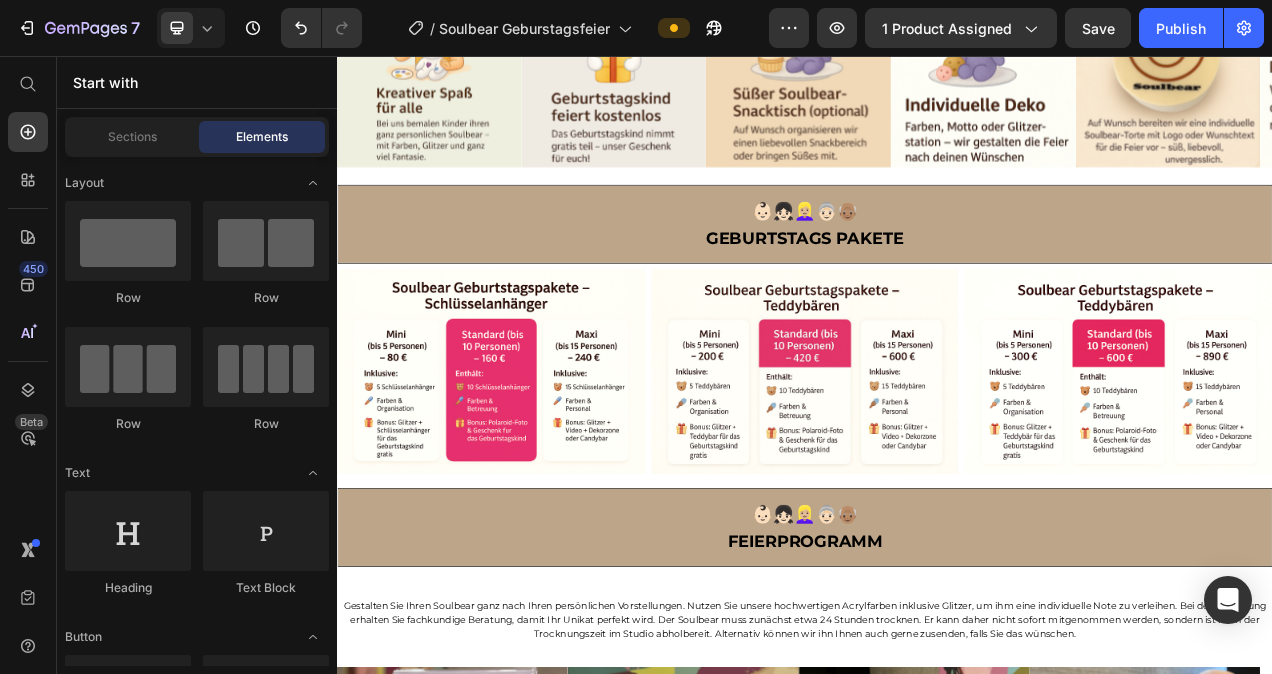 scroll, scrollTop: 1705, scrollLeft: 0, axis: vertical 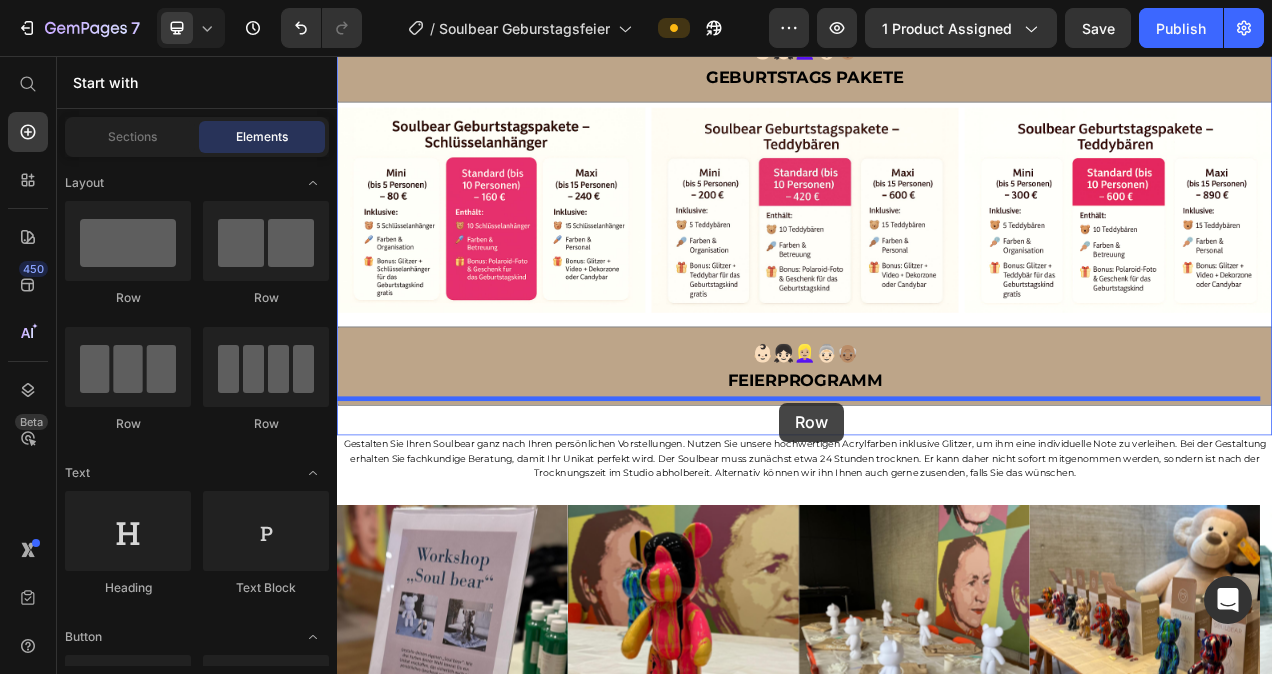 drag, startPoint x: 621, startPoint y: 306, endPoint x: 904, endPoint y: 501, distance: 343.6772 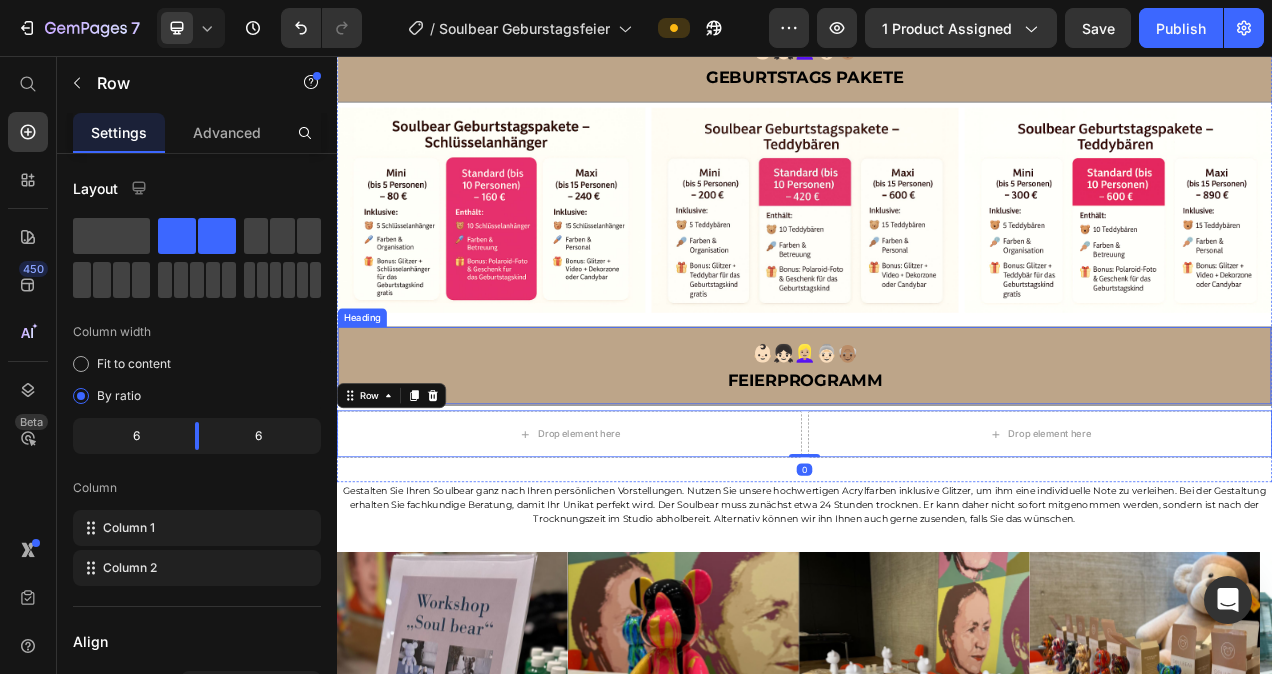 click on "⁠⁠⁠⁠⁠⁠⁠  👶🏻👧🏻👱🏼‍♀️👵🏻👴🏽  [EVENT_NAME]" at bounding box center (937, 454) 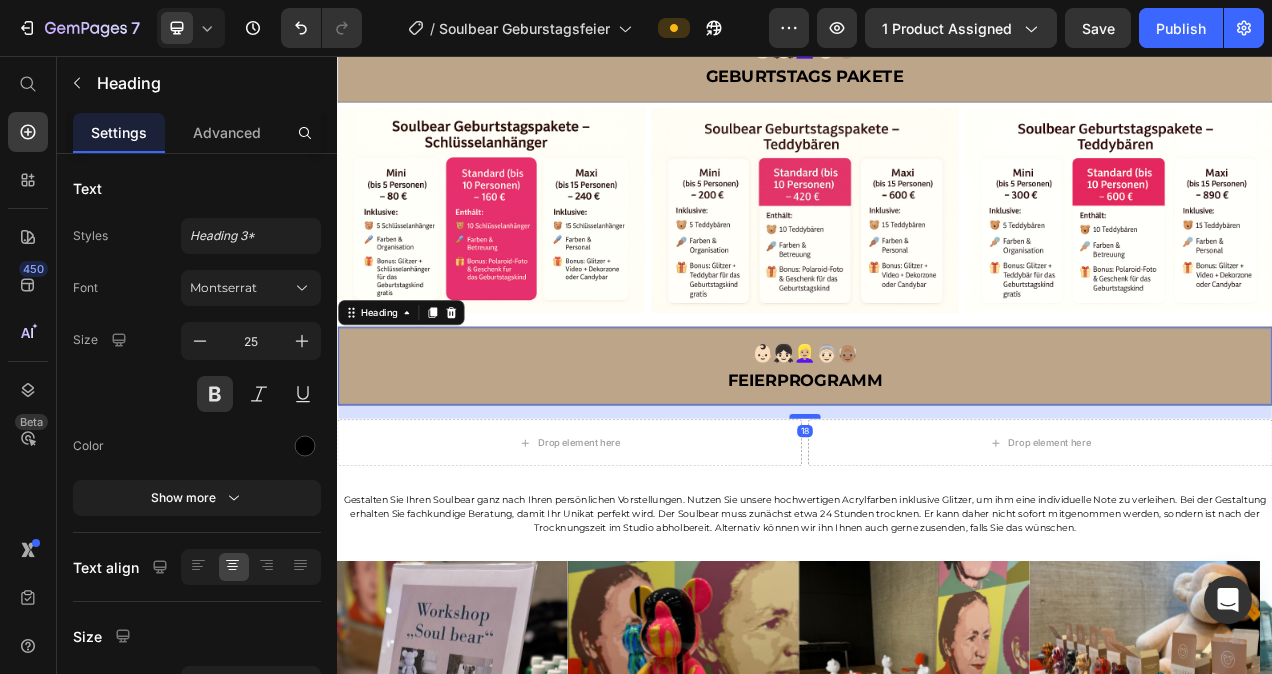 drag, startPoint x: 934, startPoint y: 493, endPoint x: 941, endPoint y: 504, distance: 13.038404 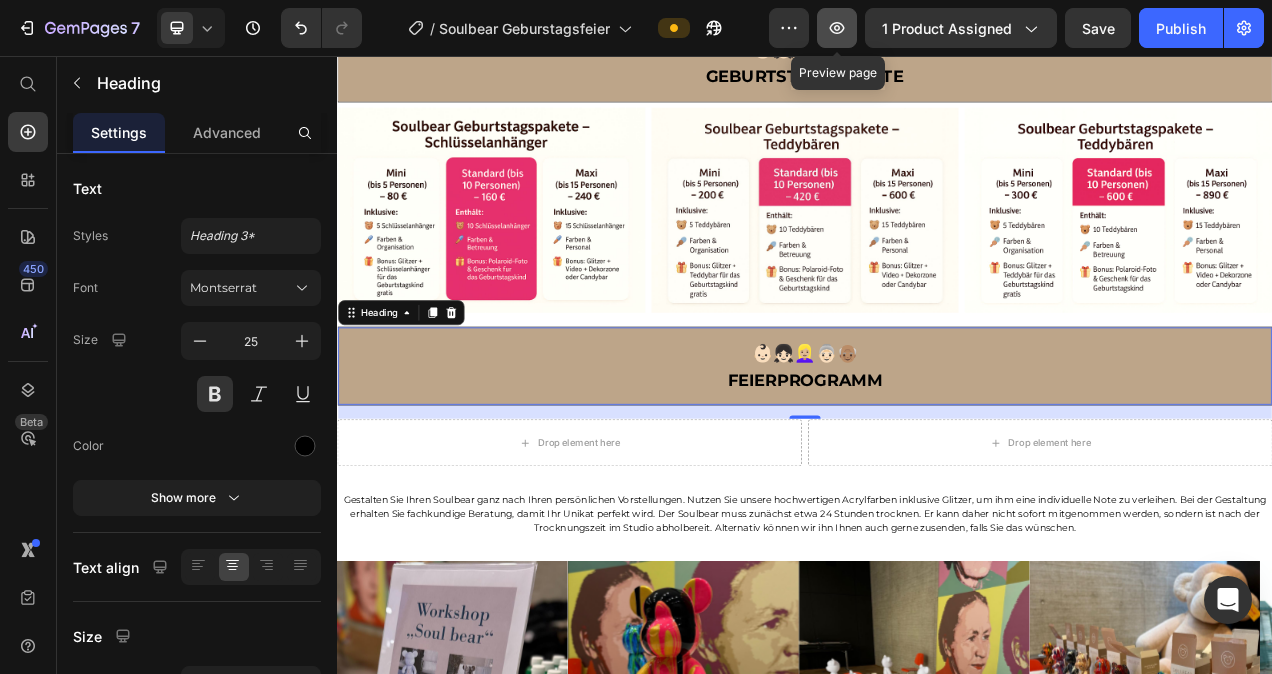 click 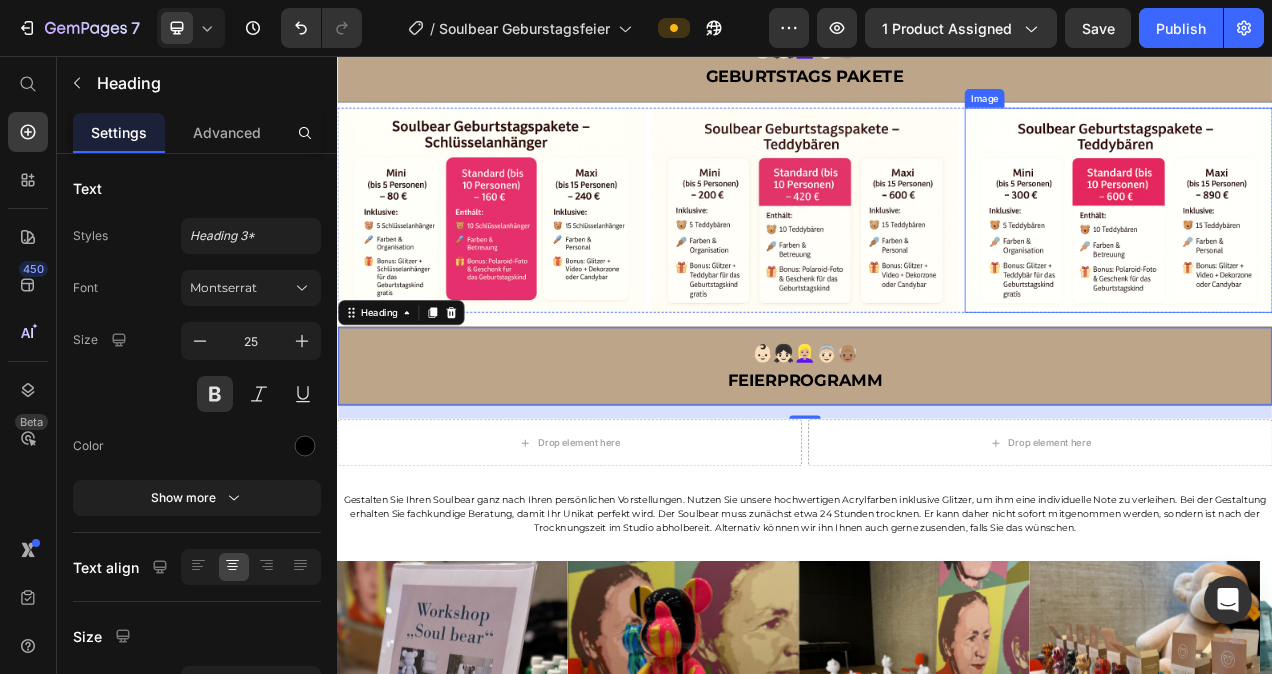click at bounding box center (1339, 254) 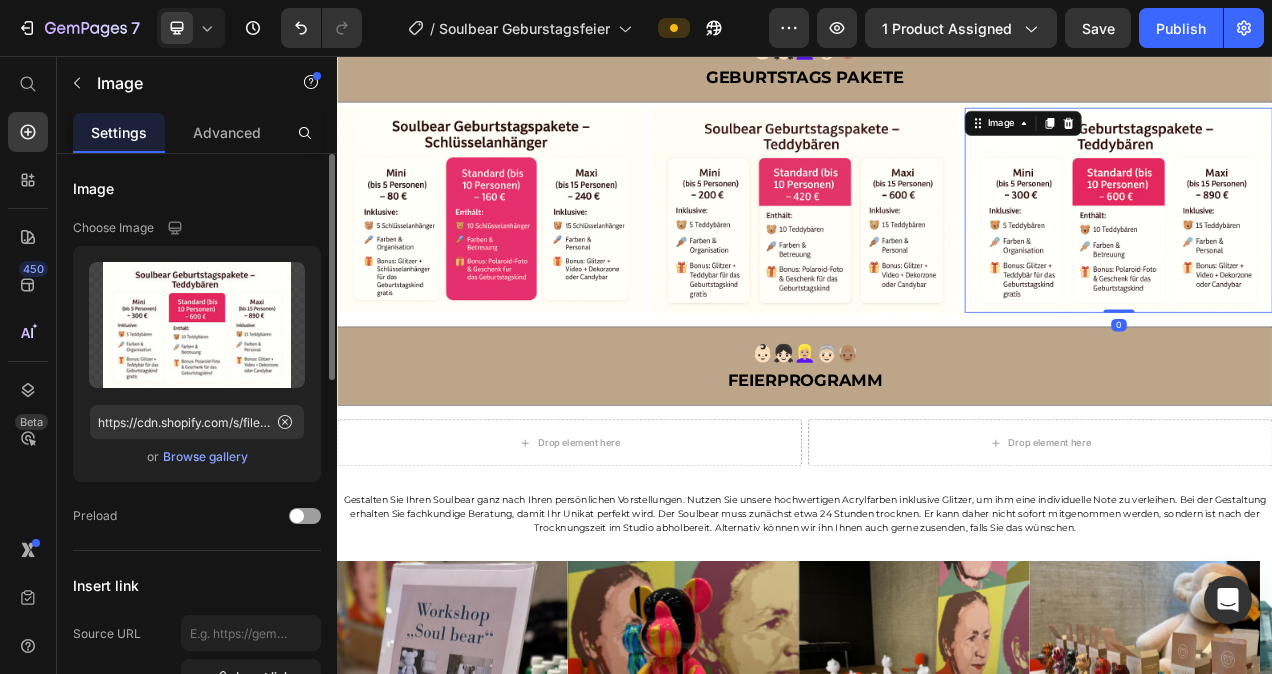 click on "Browse gallery" at bounding box center (205, 457) 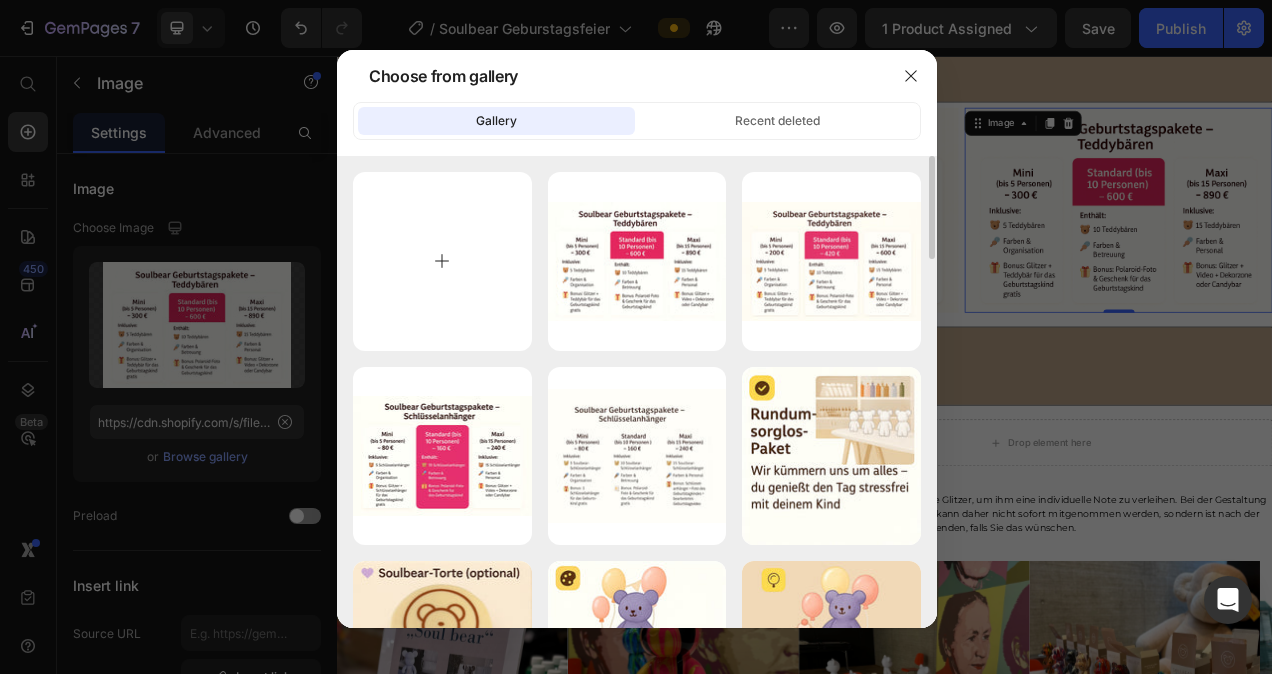 click at bounding box center (442, 261) 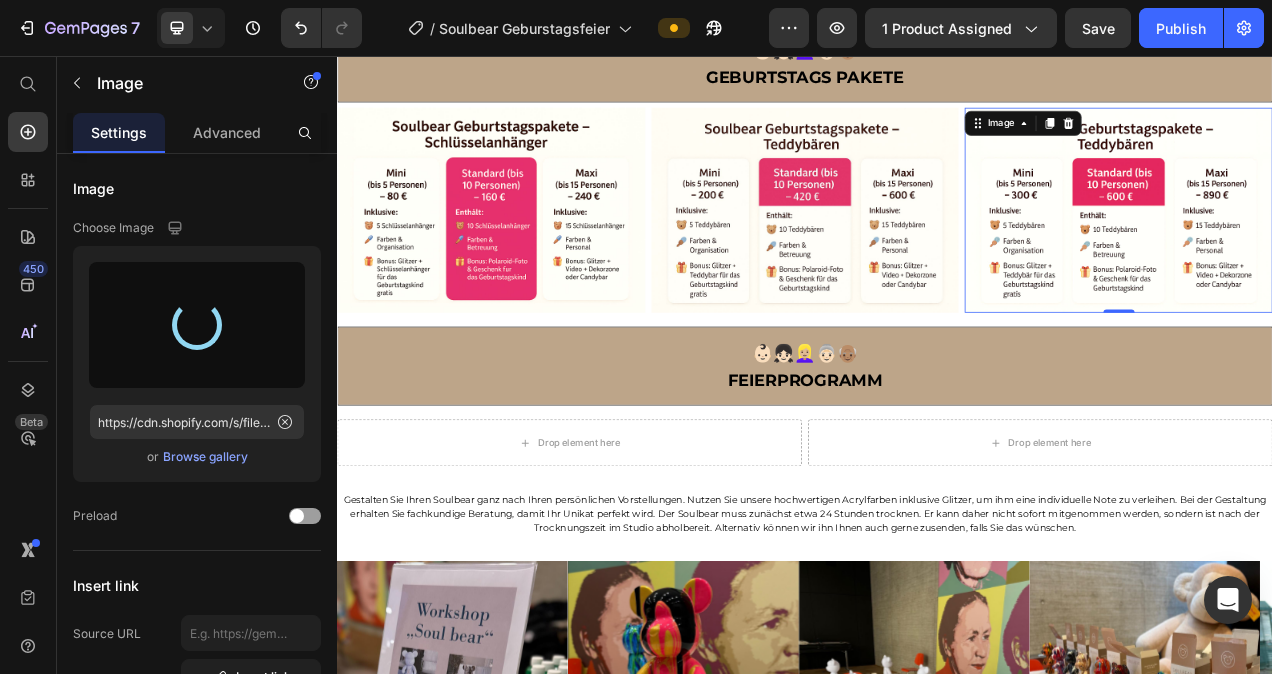 type on "https://cdn.shopify.com/s/files/1/0778/5129/6091/files/gempages_492460592905323398-8b5ba959-8288-4e48-8815-490519be581e.jpg" 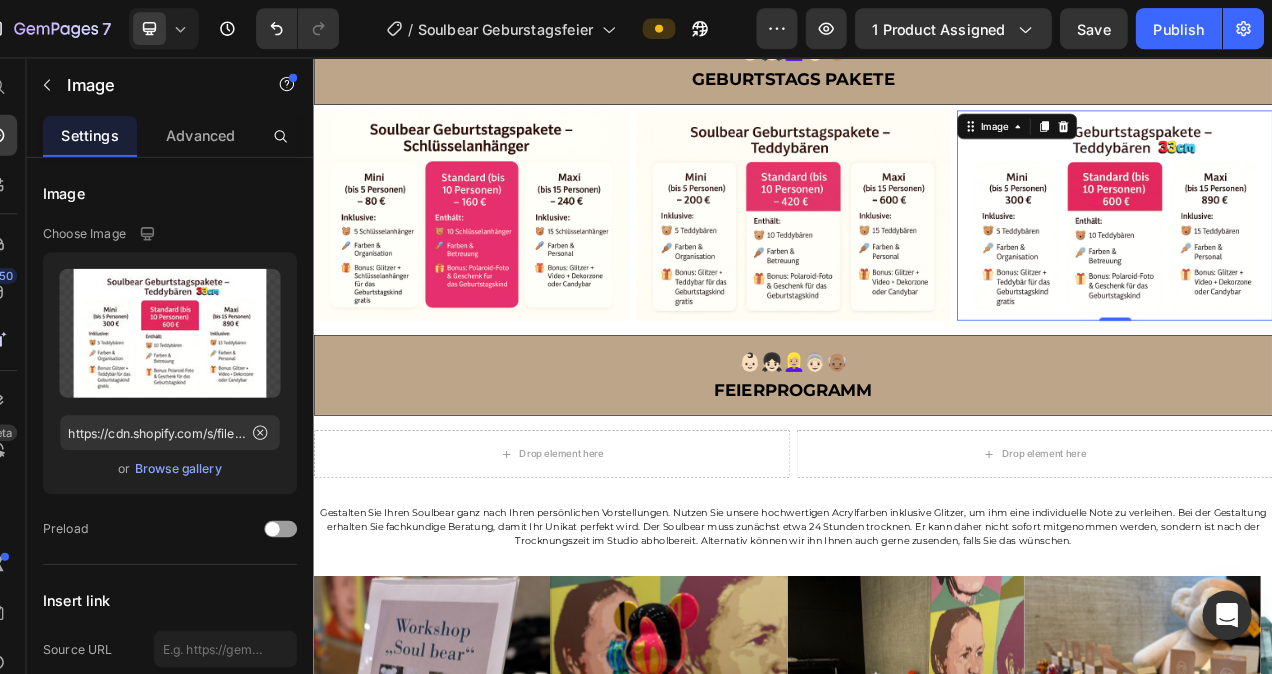 scroll, scrollTop: 0, scrollLeft: 0, axis: both 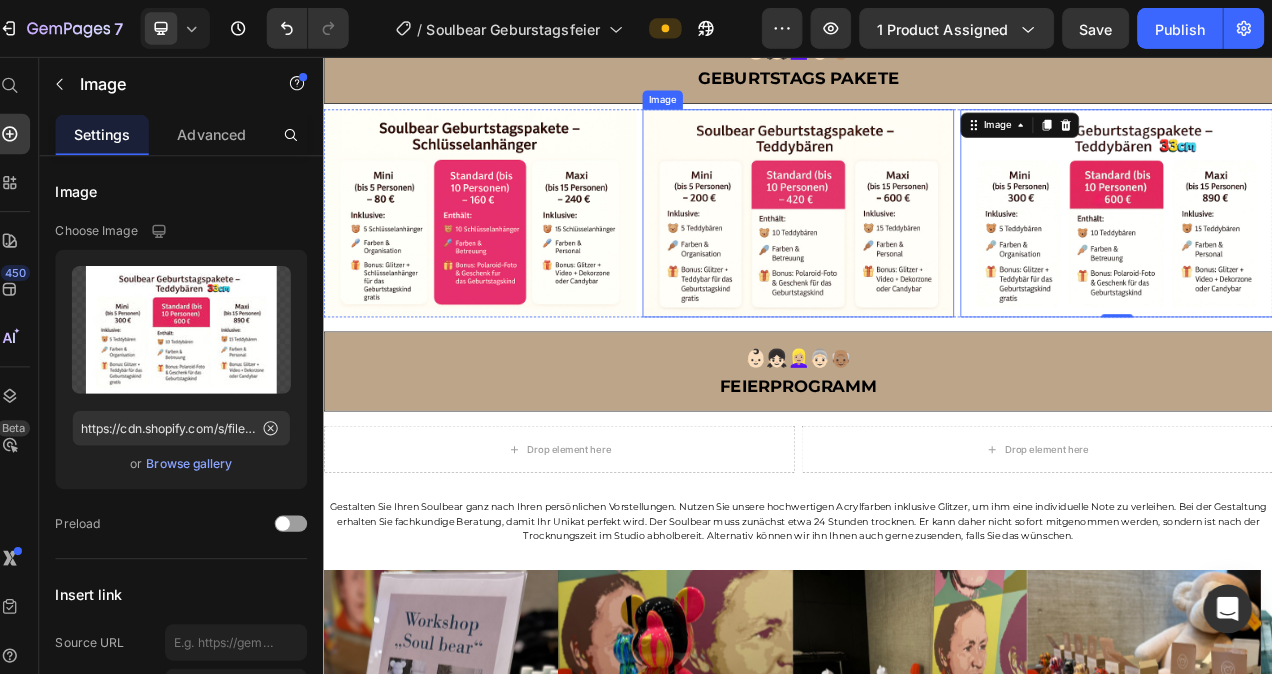 click at bounding box center (923, 254) 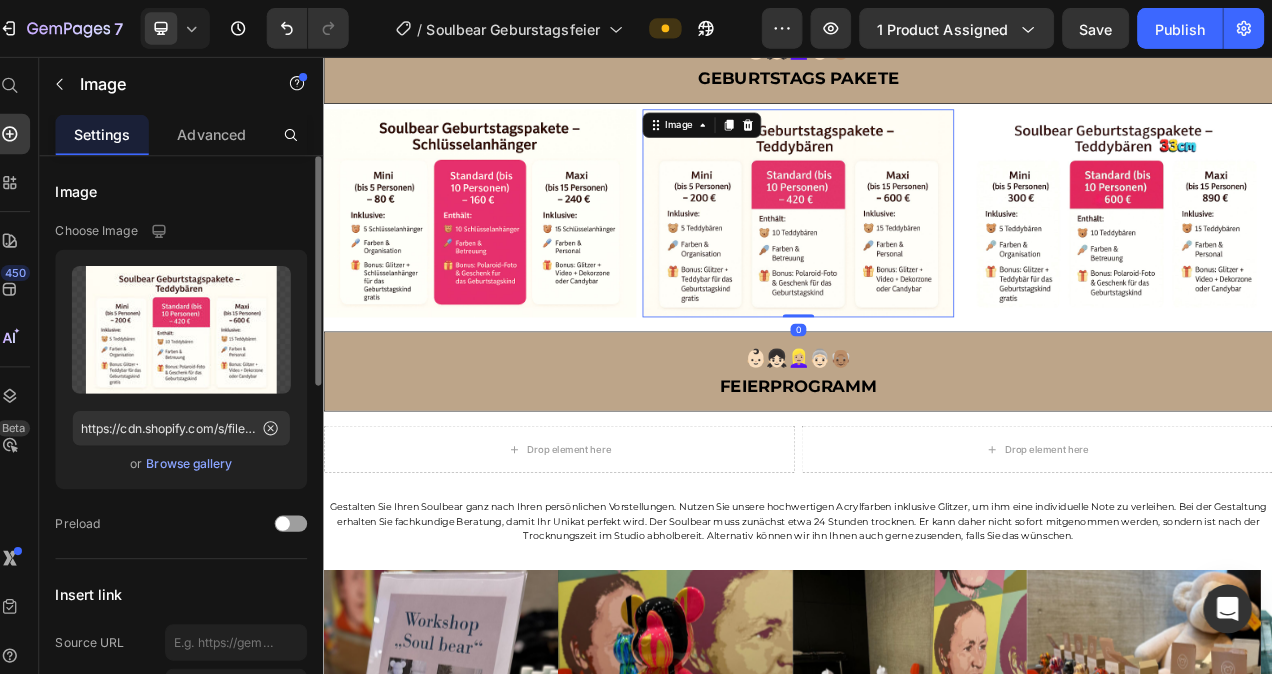 click on "Browse gallery" at bounding box center [205, 457] 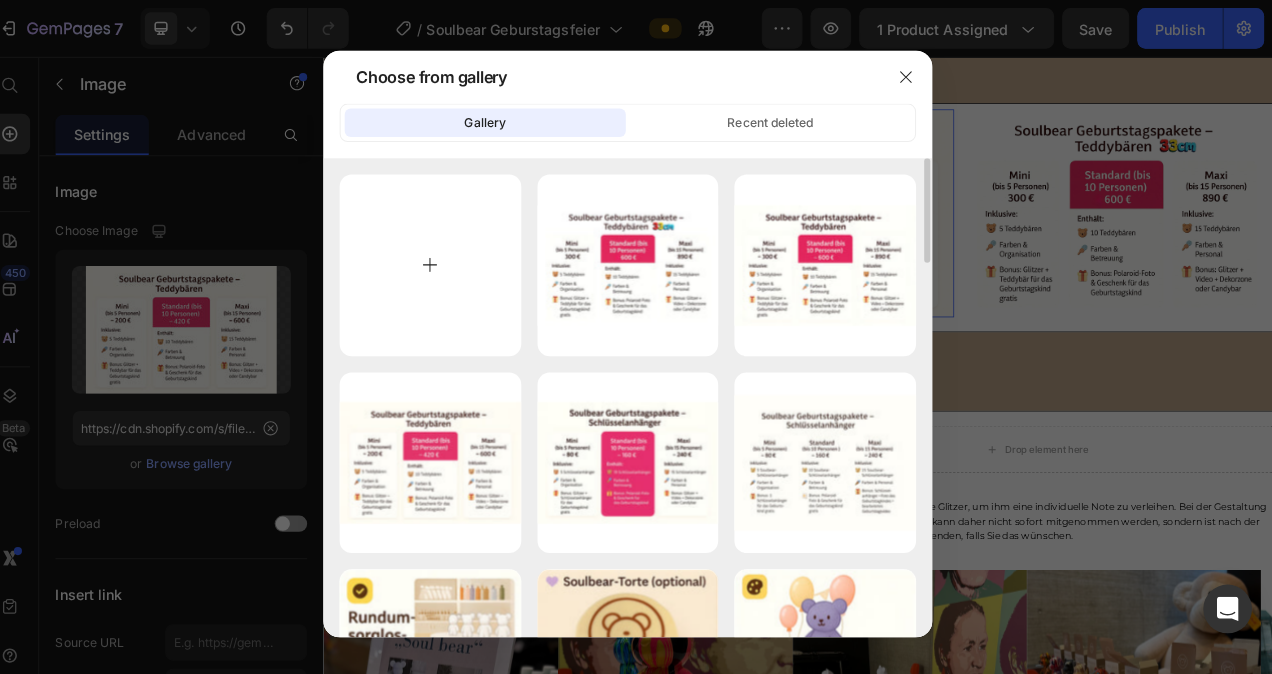 click at bounding box center [442, 261] 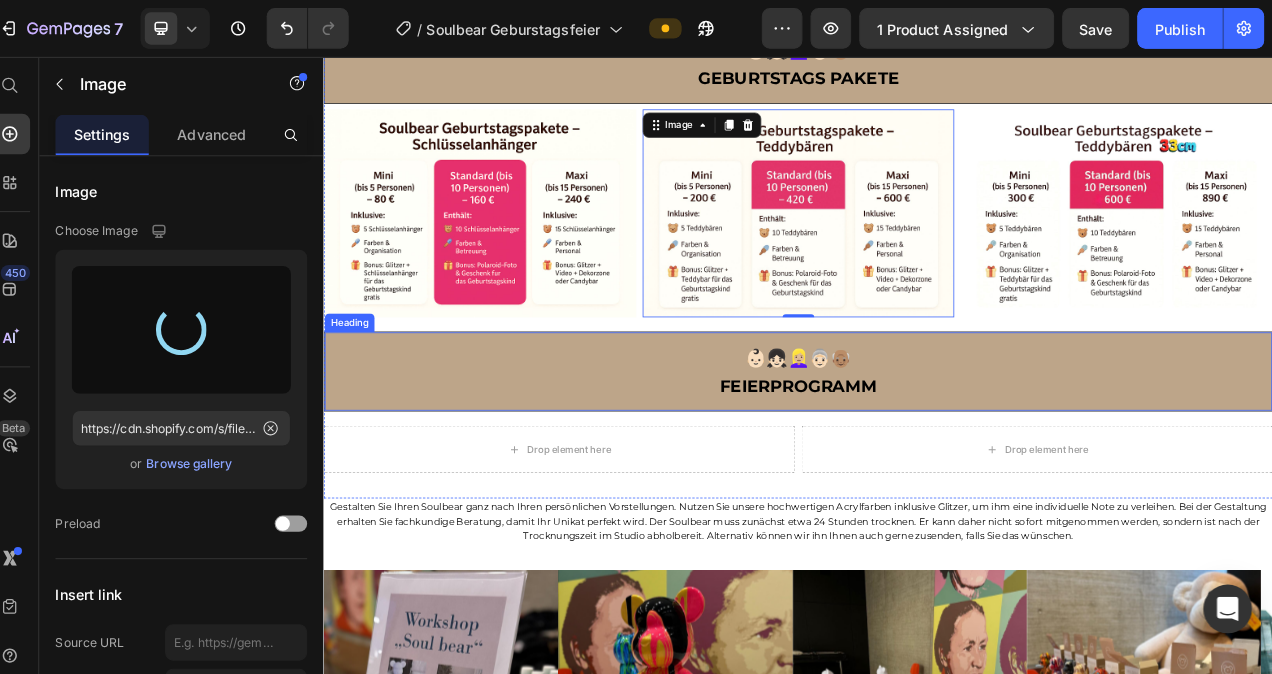 type on "https://cdn.shopify.com/s/files/1/0778/5129/6091/files/gempages_492460592905323398-fc7d264b-b144-4cfd-9b61-2fc259bf61e3.jpg" 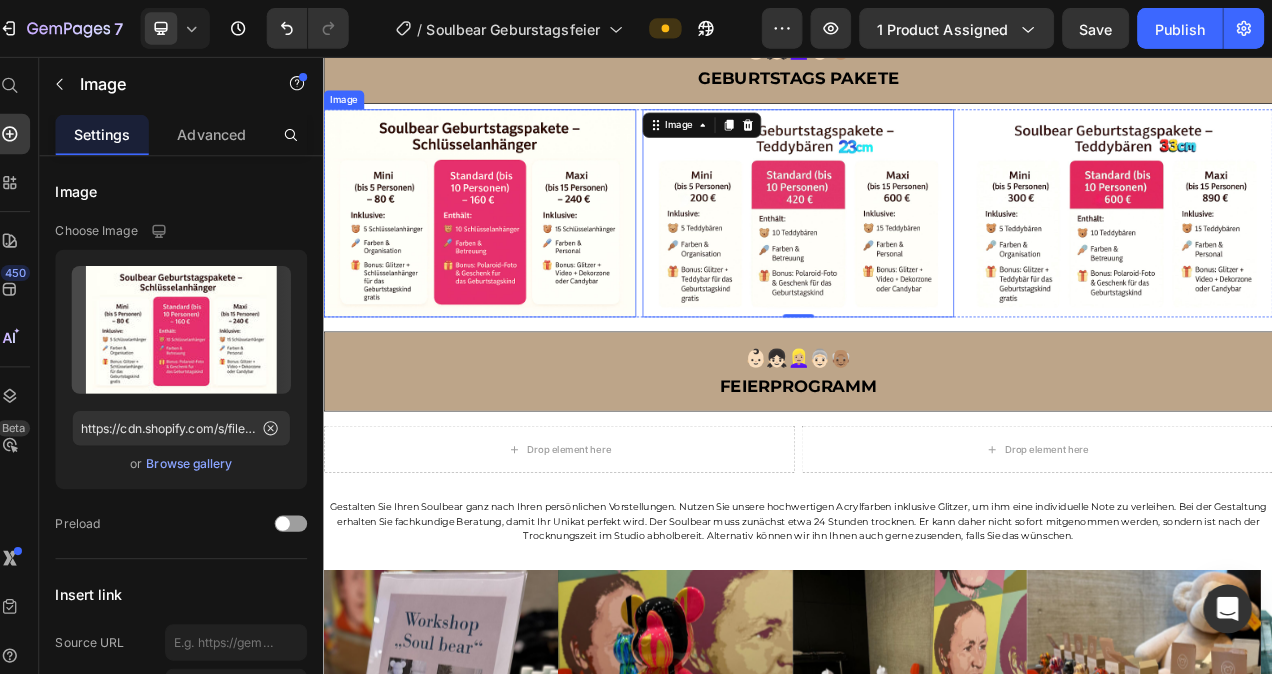 click at bounding box center [520, 254] 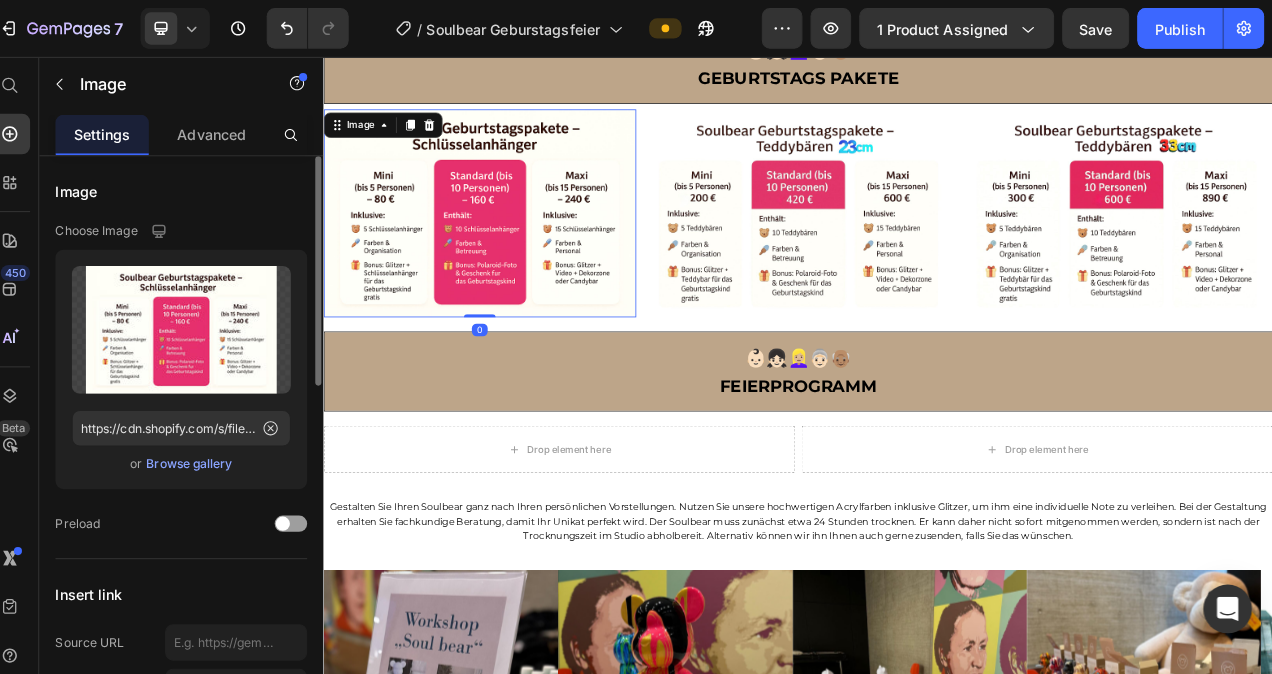 click on "Browse gallery" at bounding box center (205, 457) 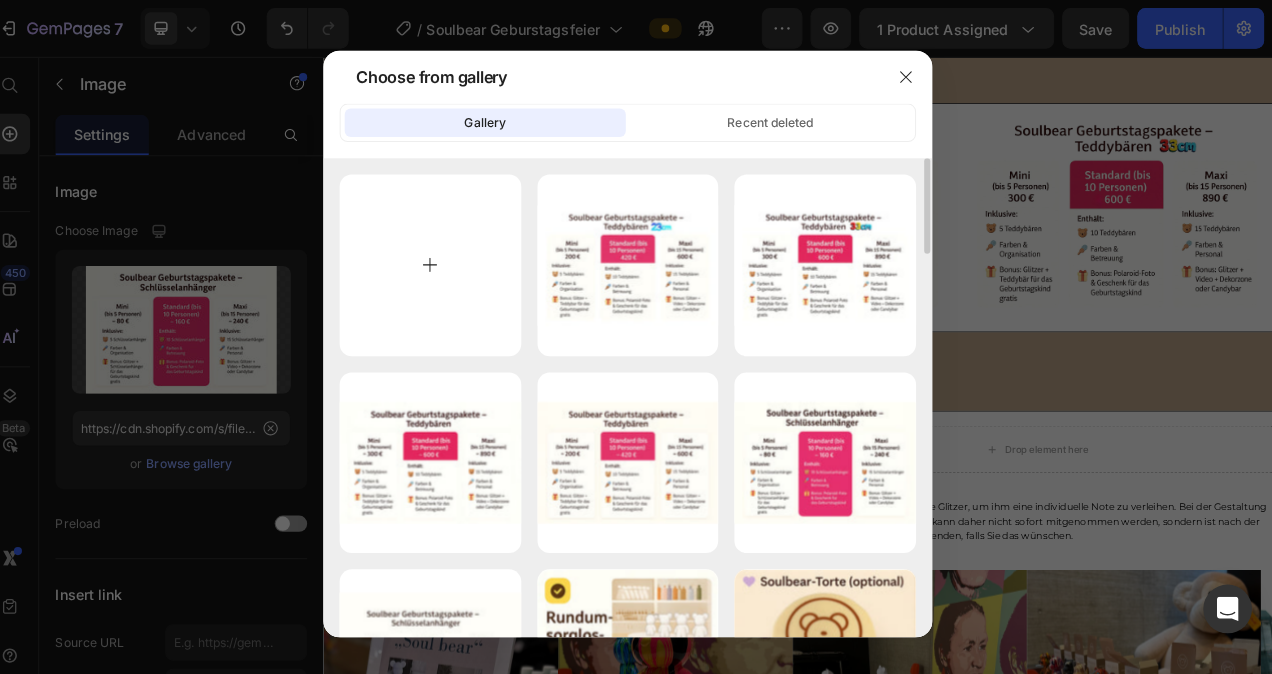 click at bounding box center [442, 261] 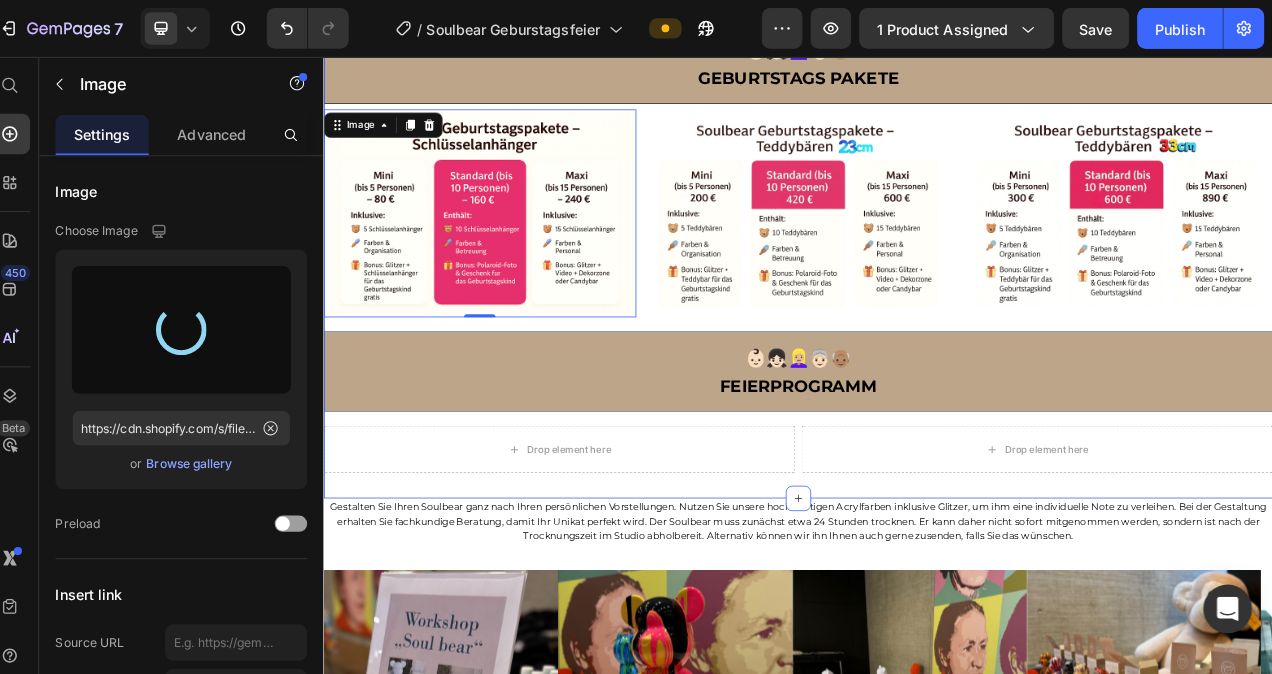 type on "https://cdn.shopify.com/s/files/1/0778/5129/6091/files/gempages_492460592905323398-2f91bab3-f7ea-45af-a27f-f83d106cbf39.jpg" 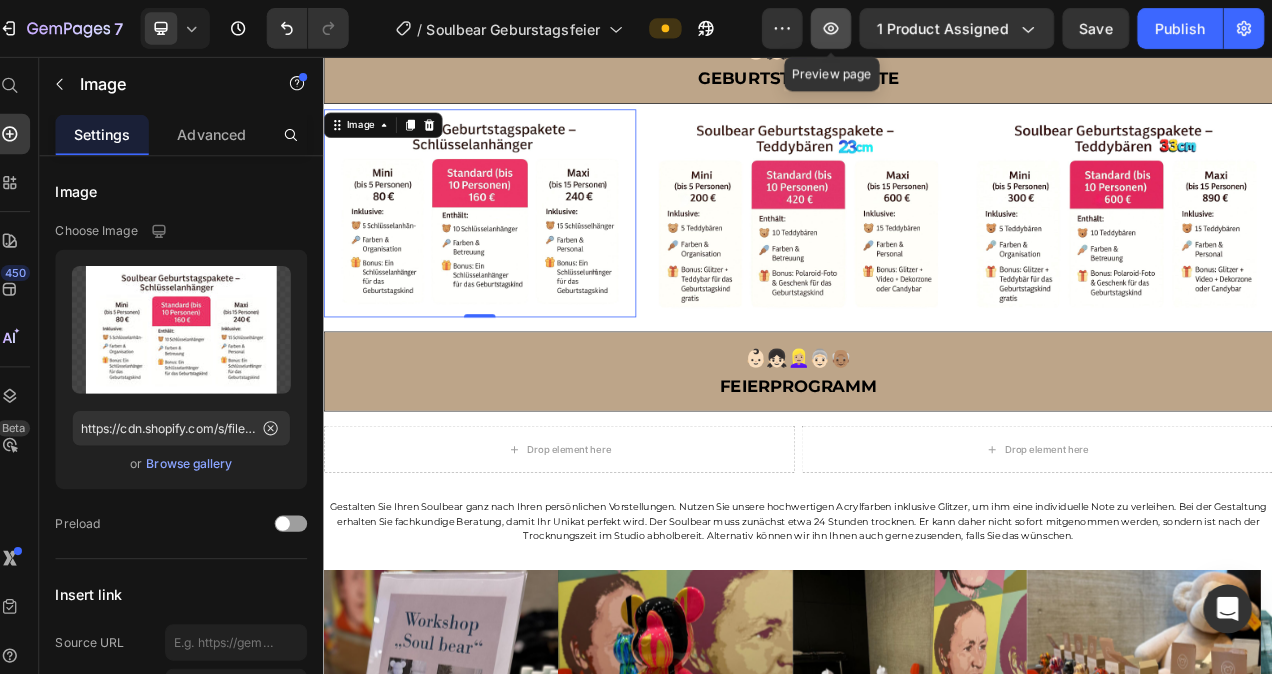 click 